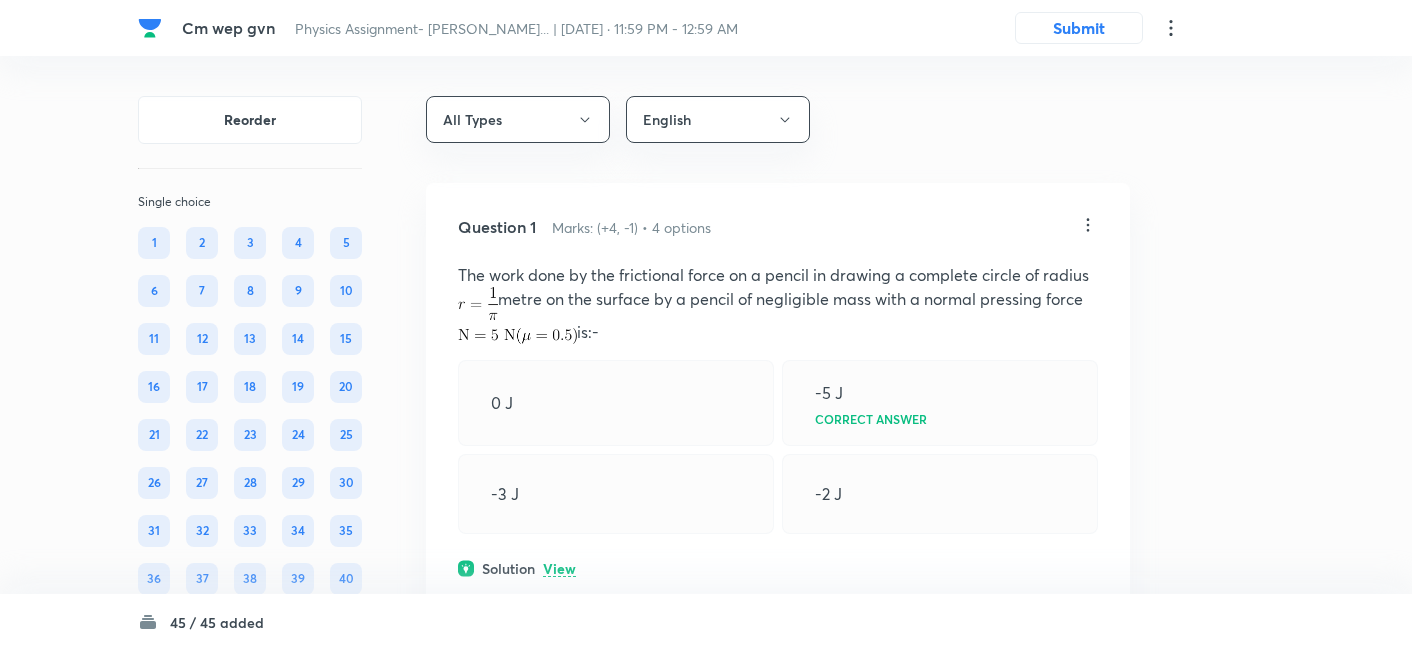 scroll, scrollTop: 29528, scrollLeft: 0, axis: vertical 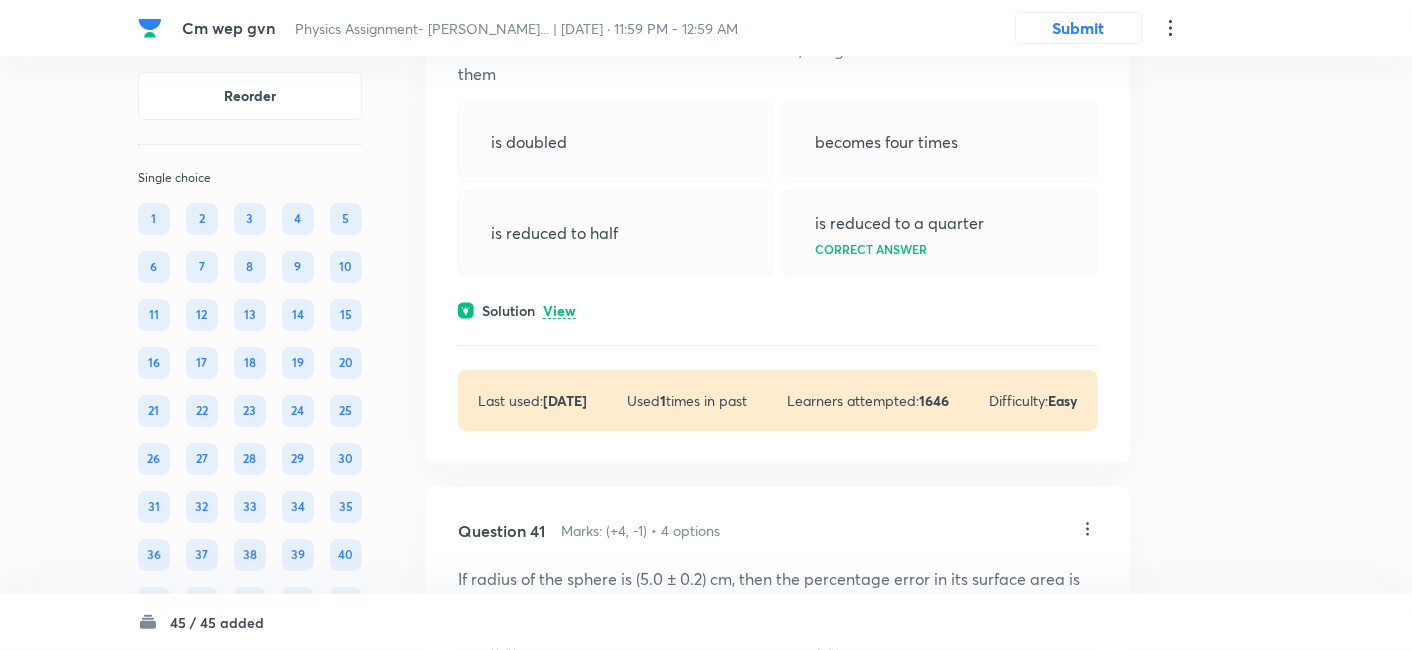 click on "View" at bounding box center [559, -218] 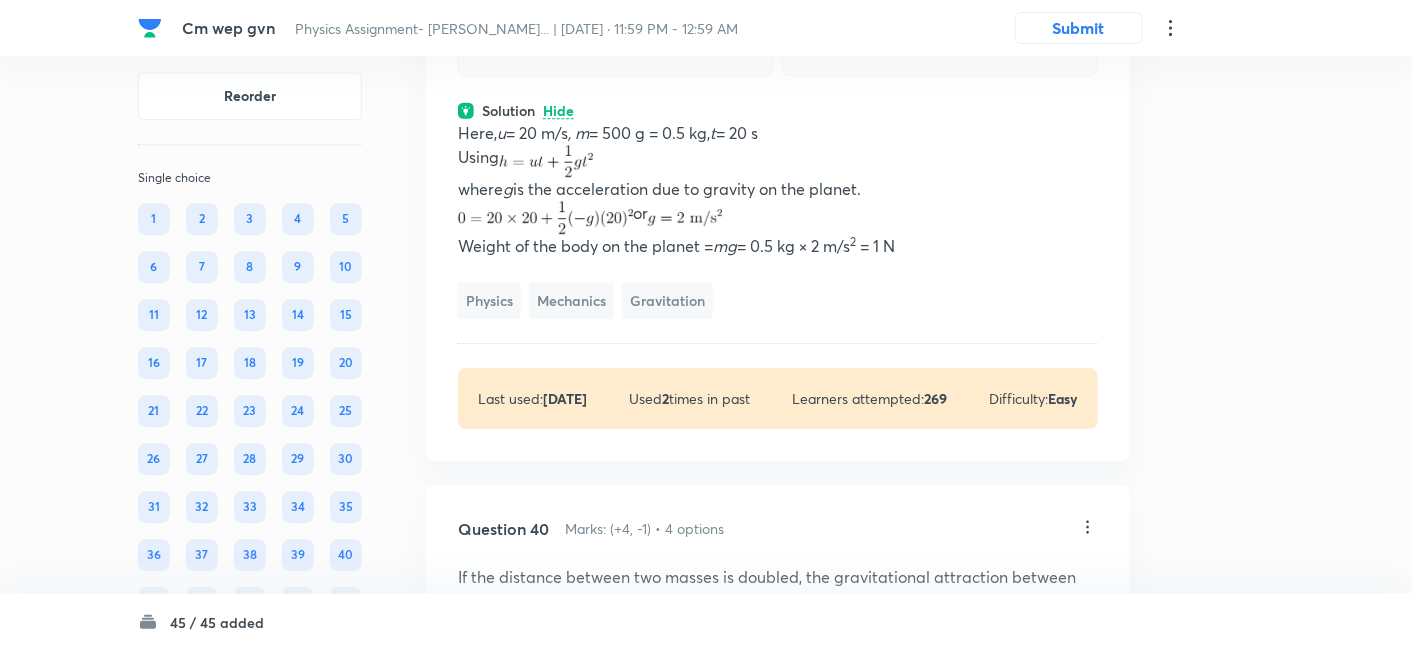 scroll, scrollTop: 30406, scrollLeft: 0, axis: vertical 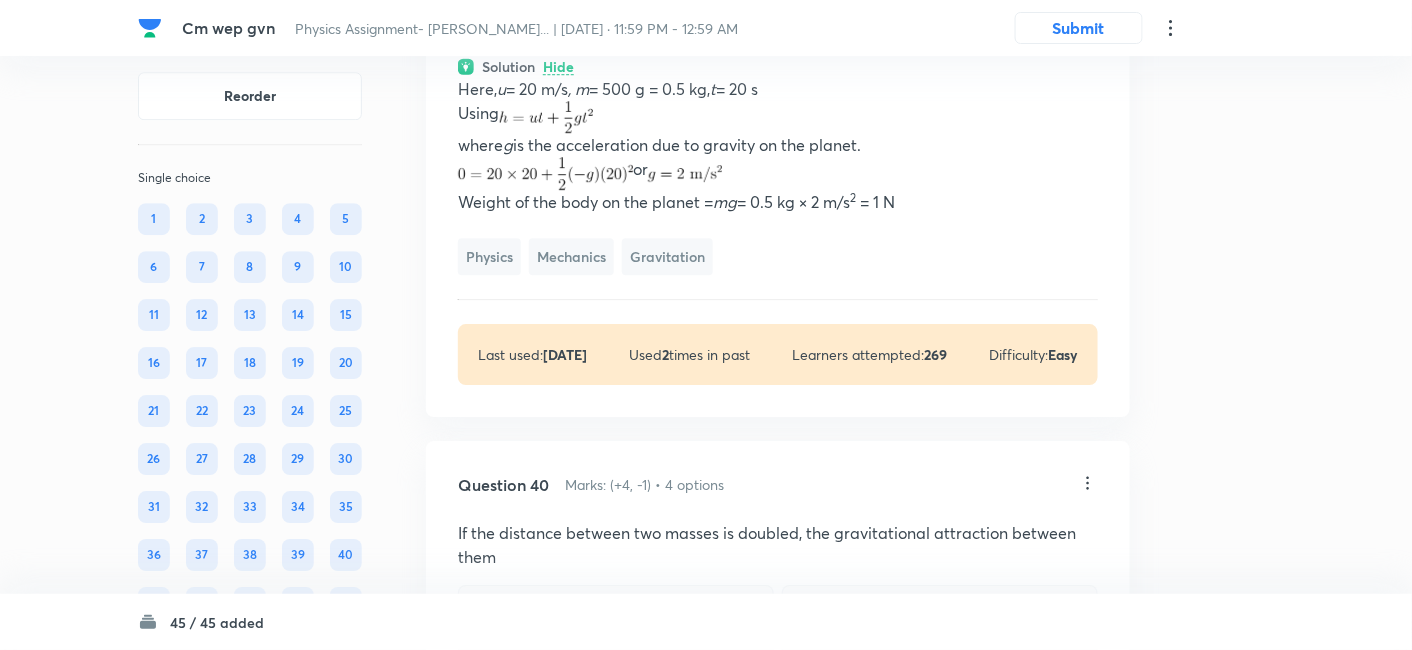 click 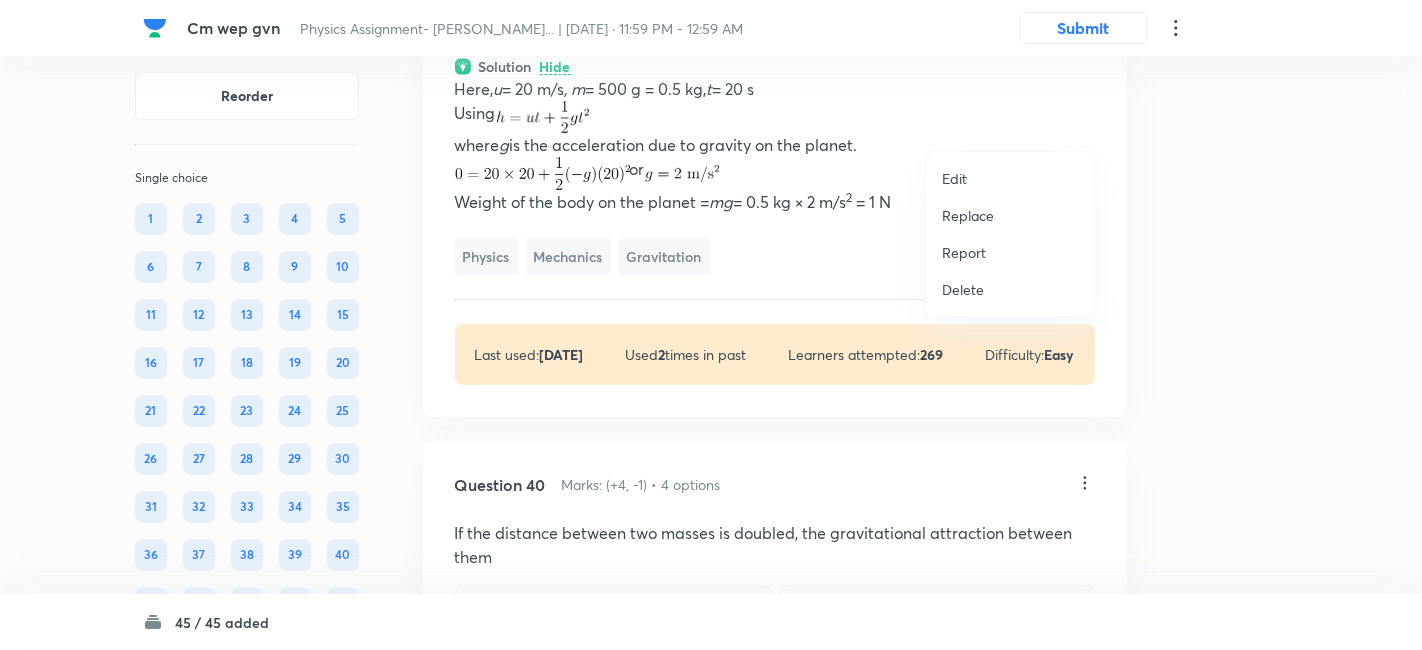 click on "Replace" at bounding box center [968, 215] 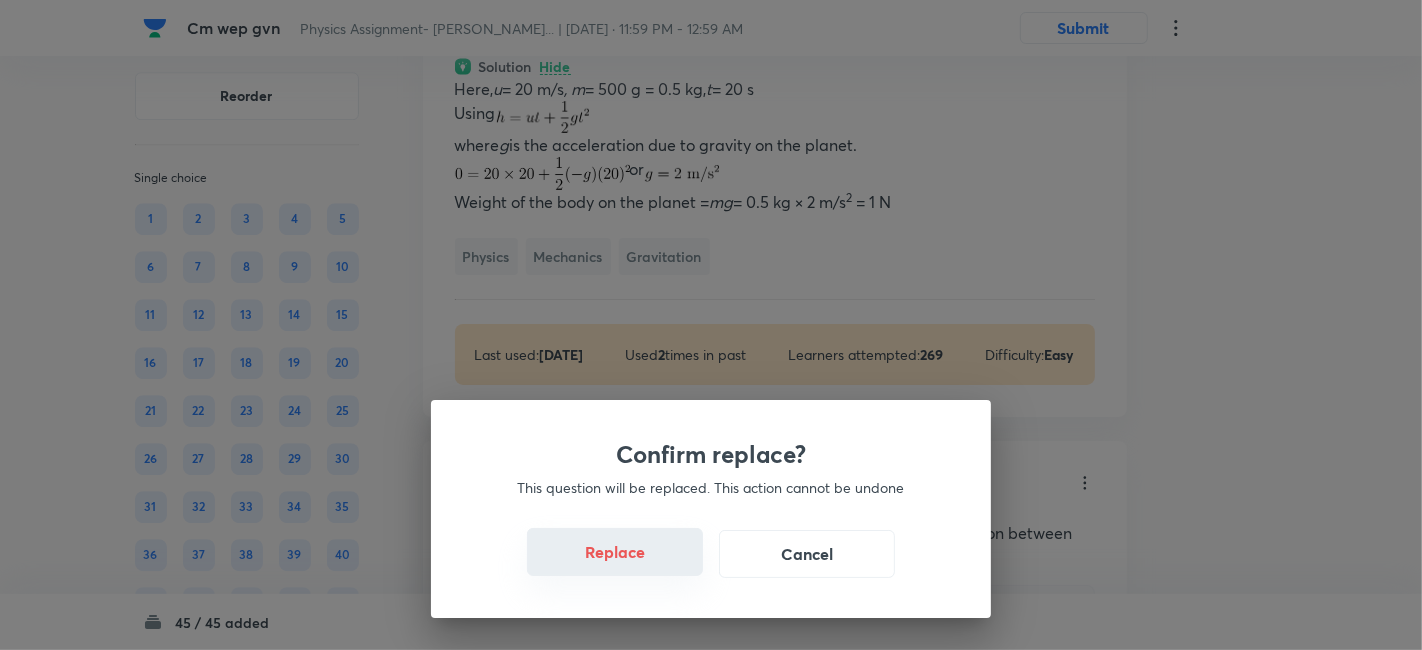 click on "Replace" at bounding box center (615, 552) 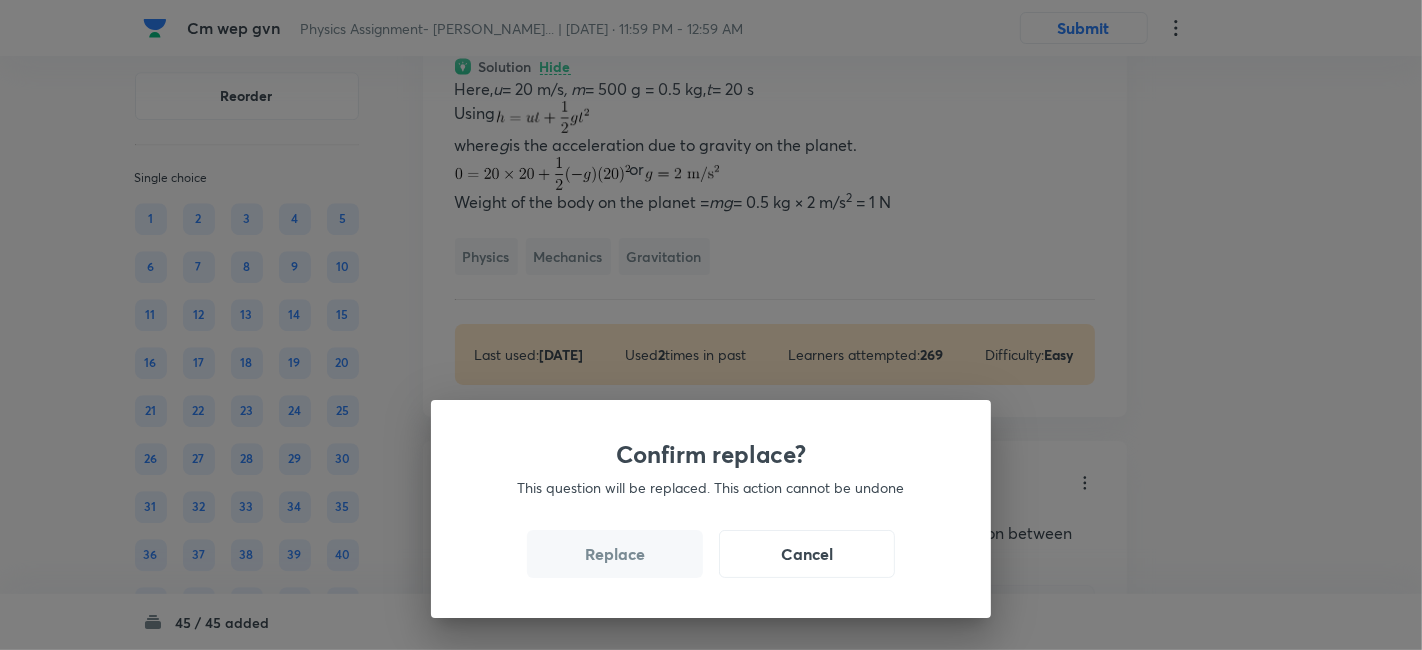 click on "Replace" at bounding box center [615, 554] 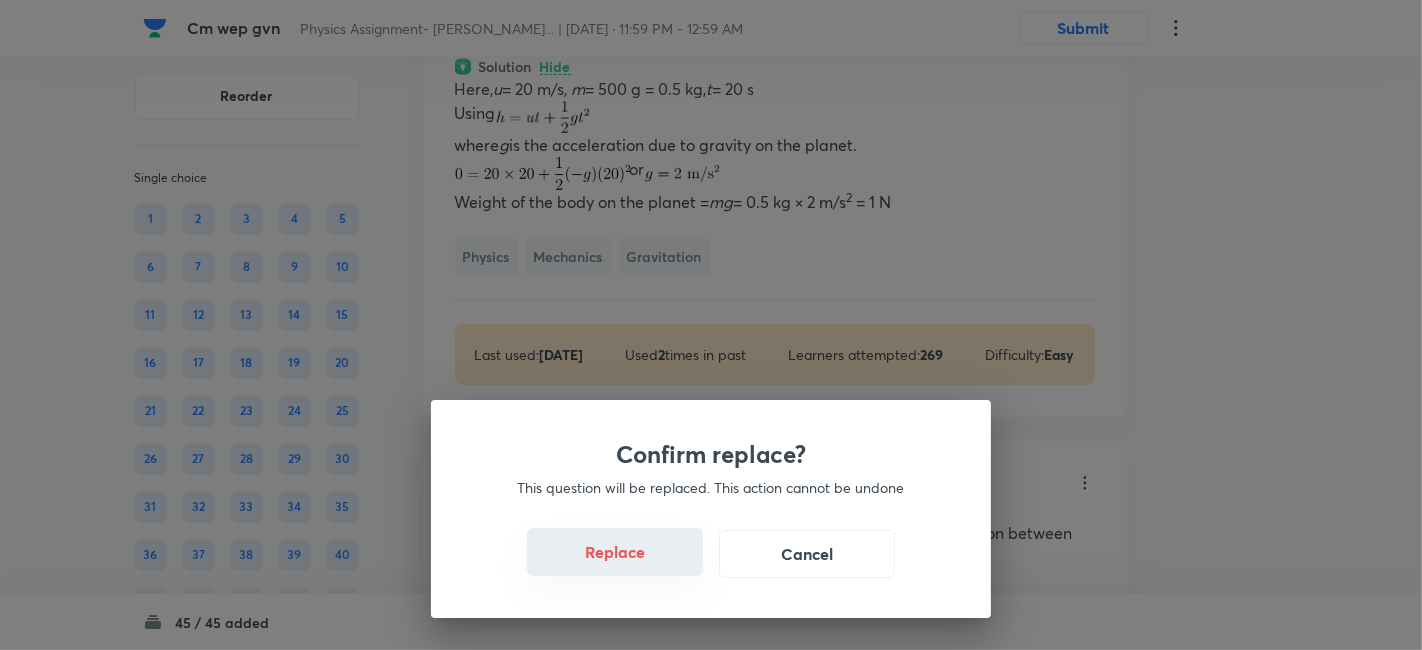 click on "Replace" at bounding box center [615, 552] 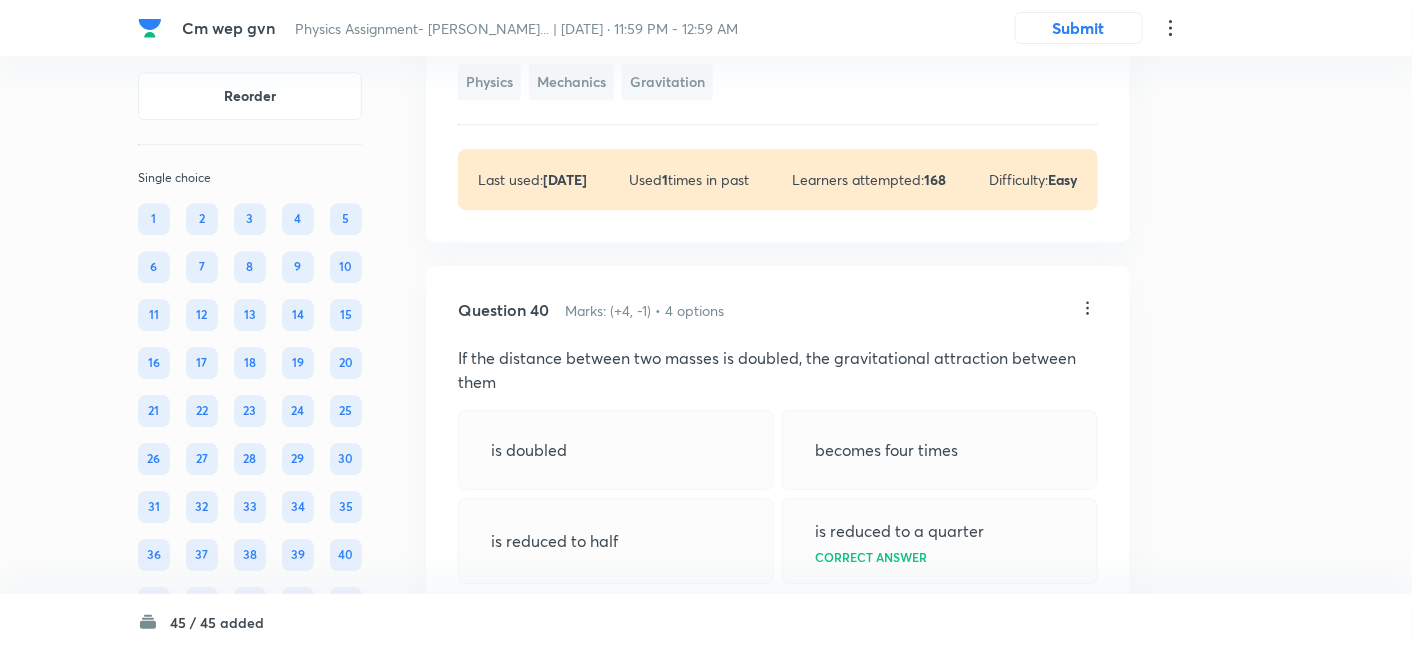 scroll, scrollTop: 30435, scrollLeft: 0, axis: vertical 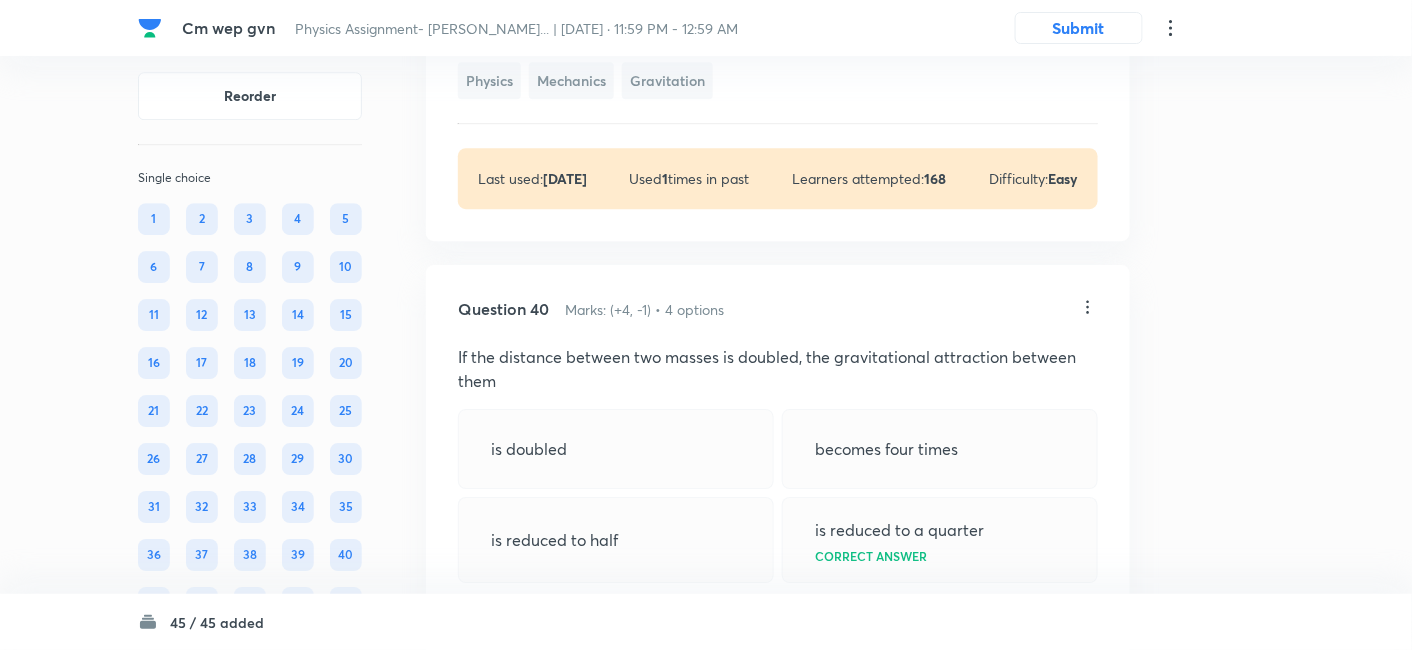click 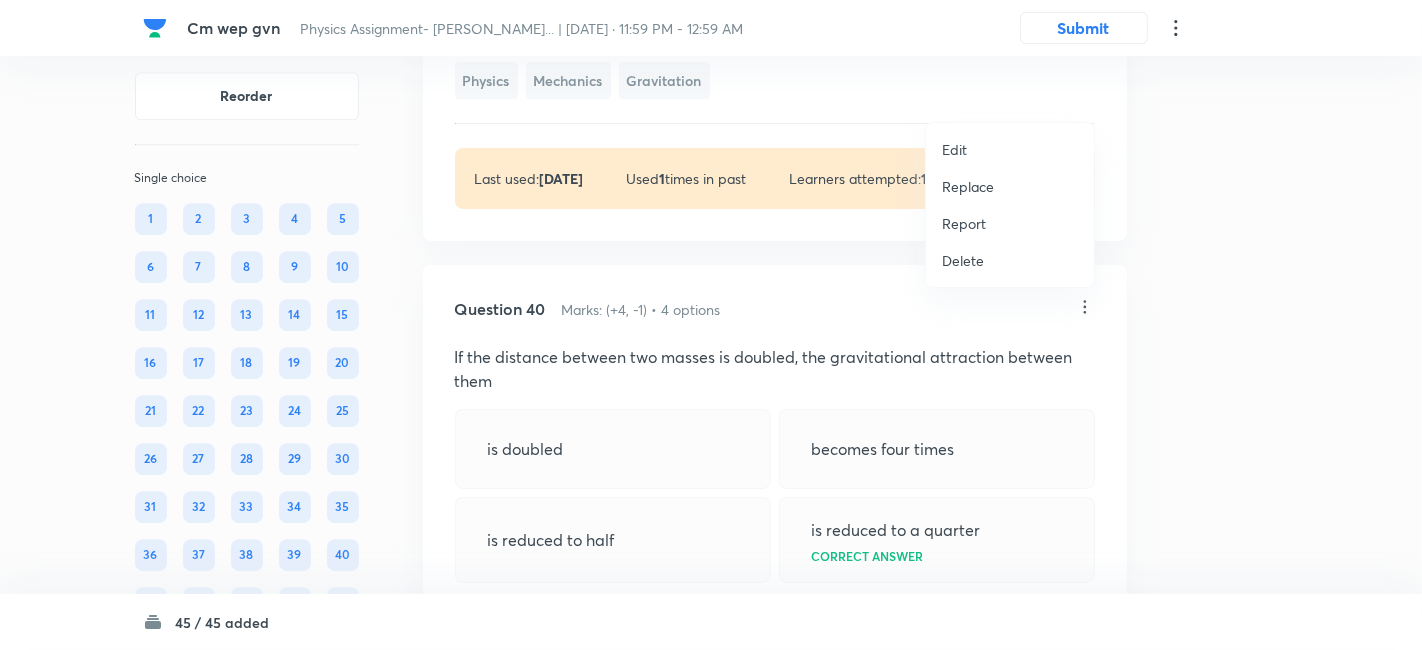 click on "Replace" at bounding box center (968, 186) 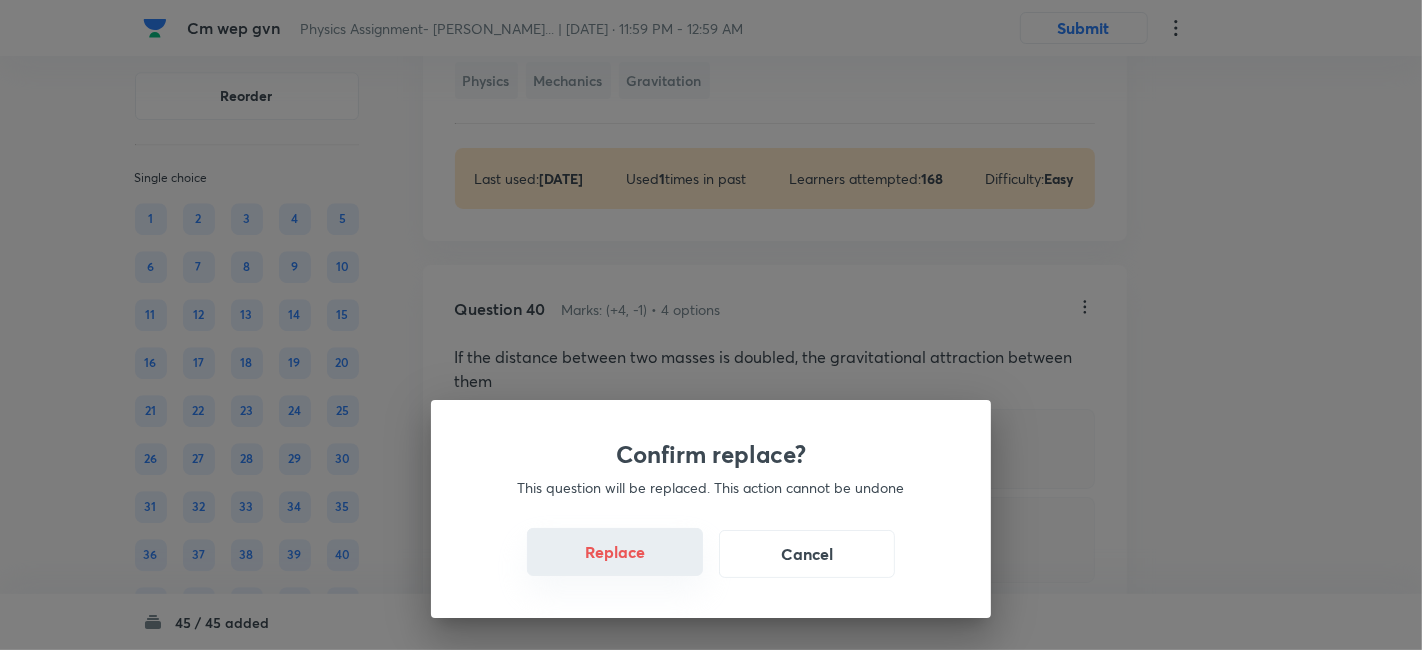 click on "Replace" at bounding box center [615, 552] 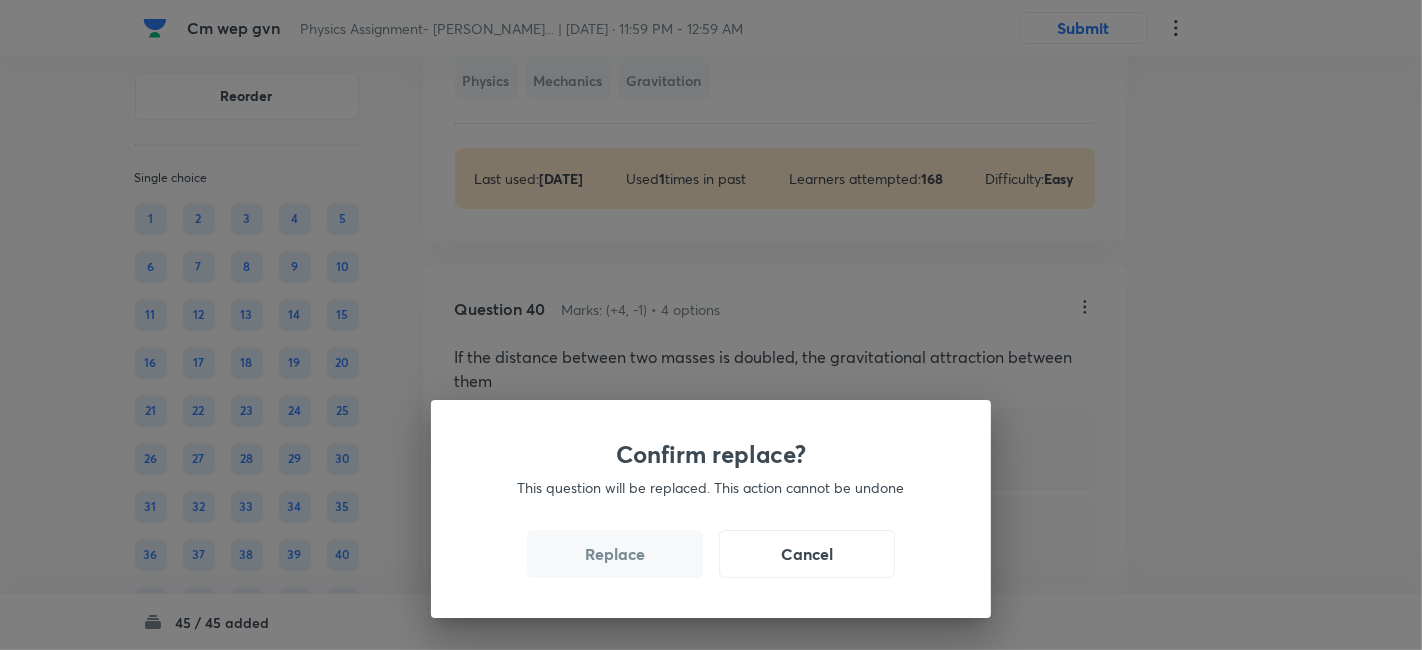 click on "Replace" at bounding box center (615, 554) 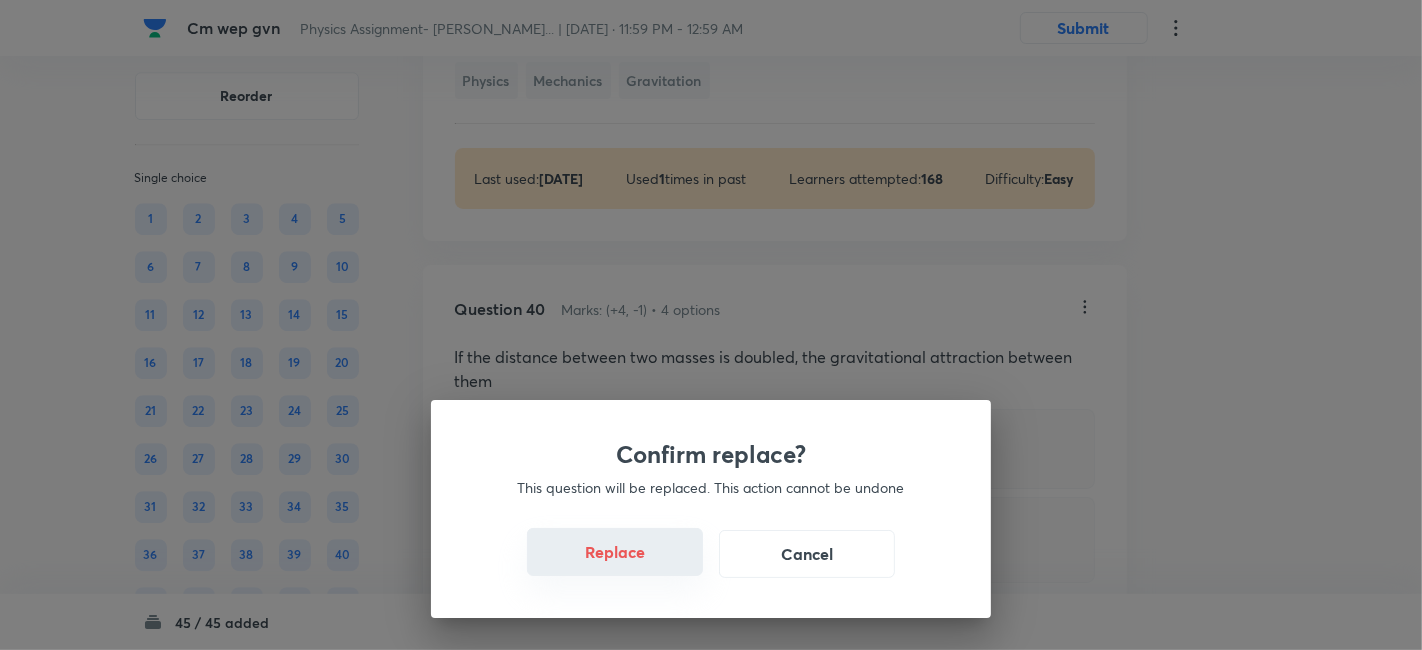 click on "Replace" at bounding box center (615, 552) 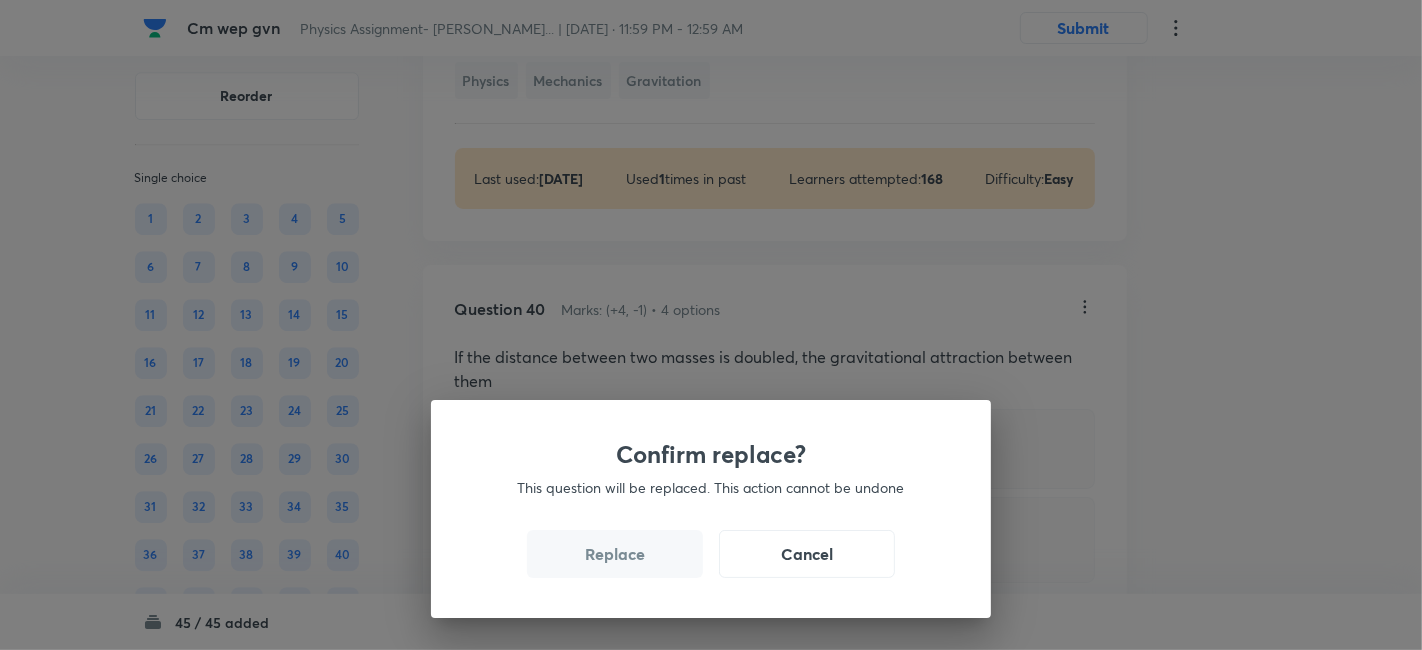 click on "Replace" at bounding box center (615, 554) 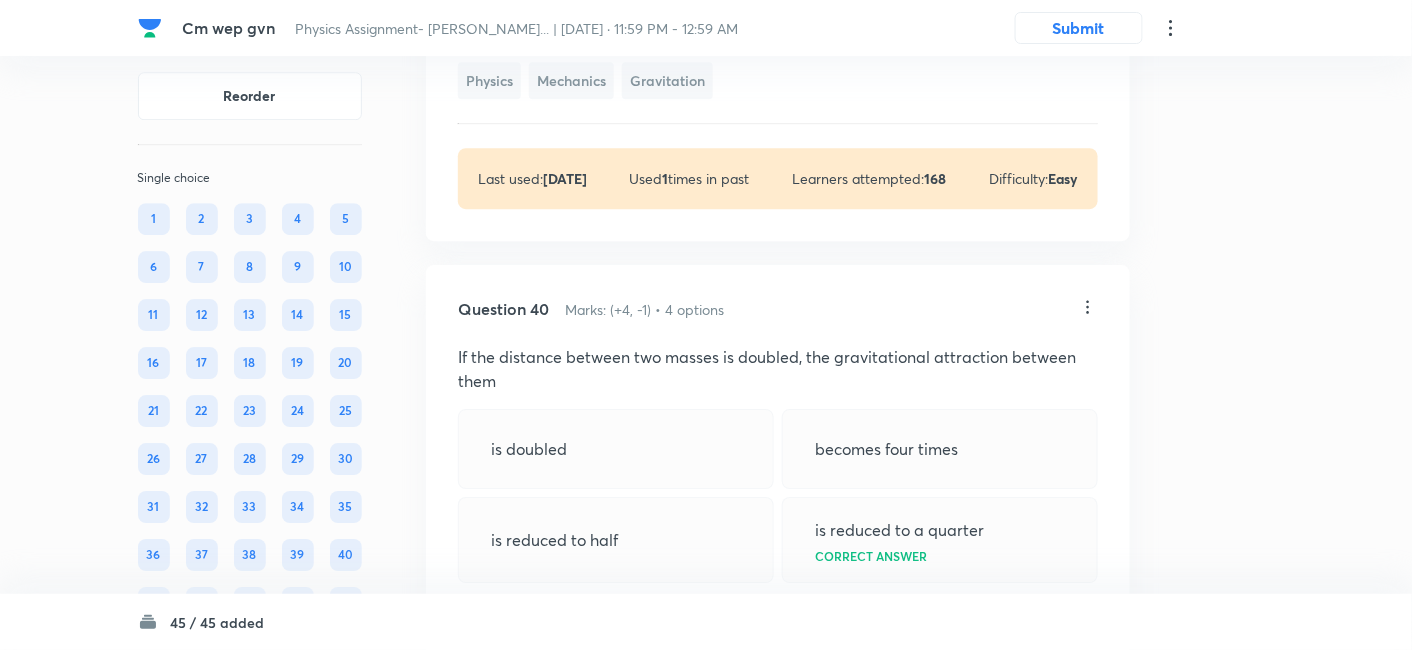 click on "Last used:  3 years ago Used  1  times in past Learners attempted:  168 Difficulty: Easy" at bounding box center [778, 178] 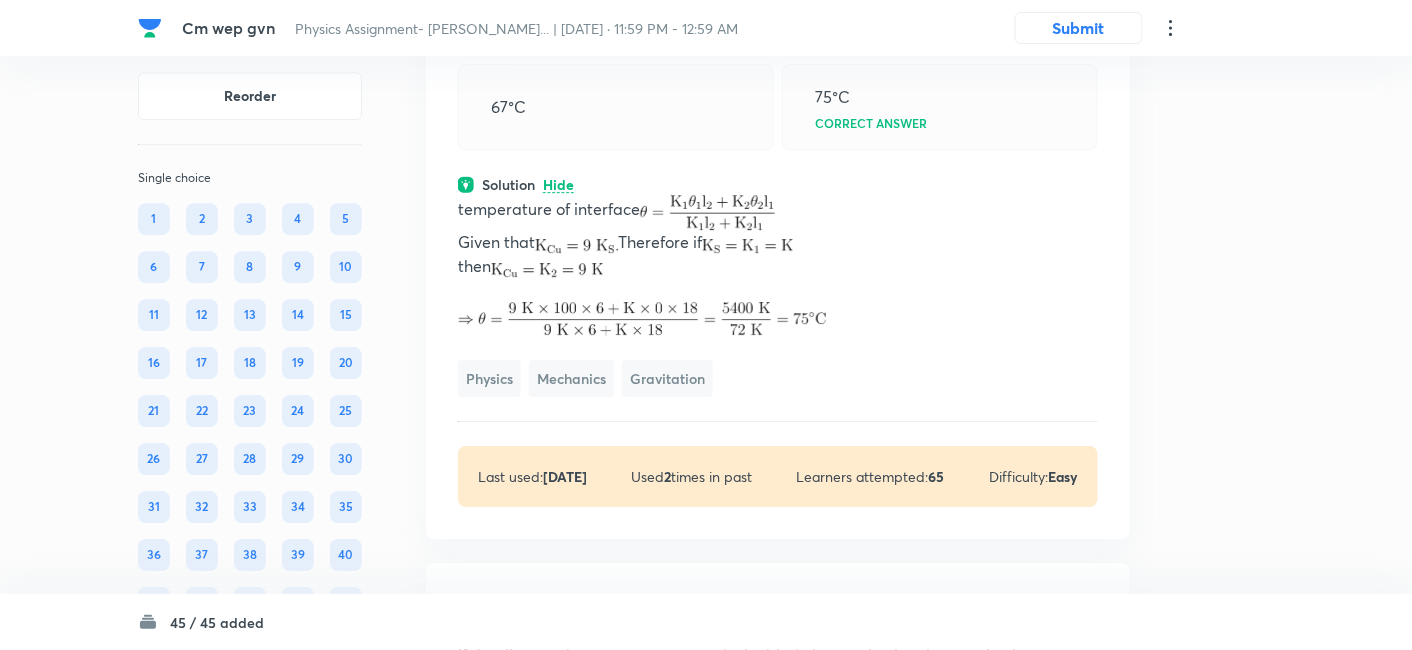 scroll, scrollTop: 30362, scrollLeft: 0, axis: vertical 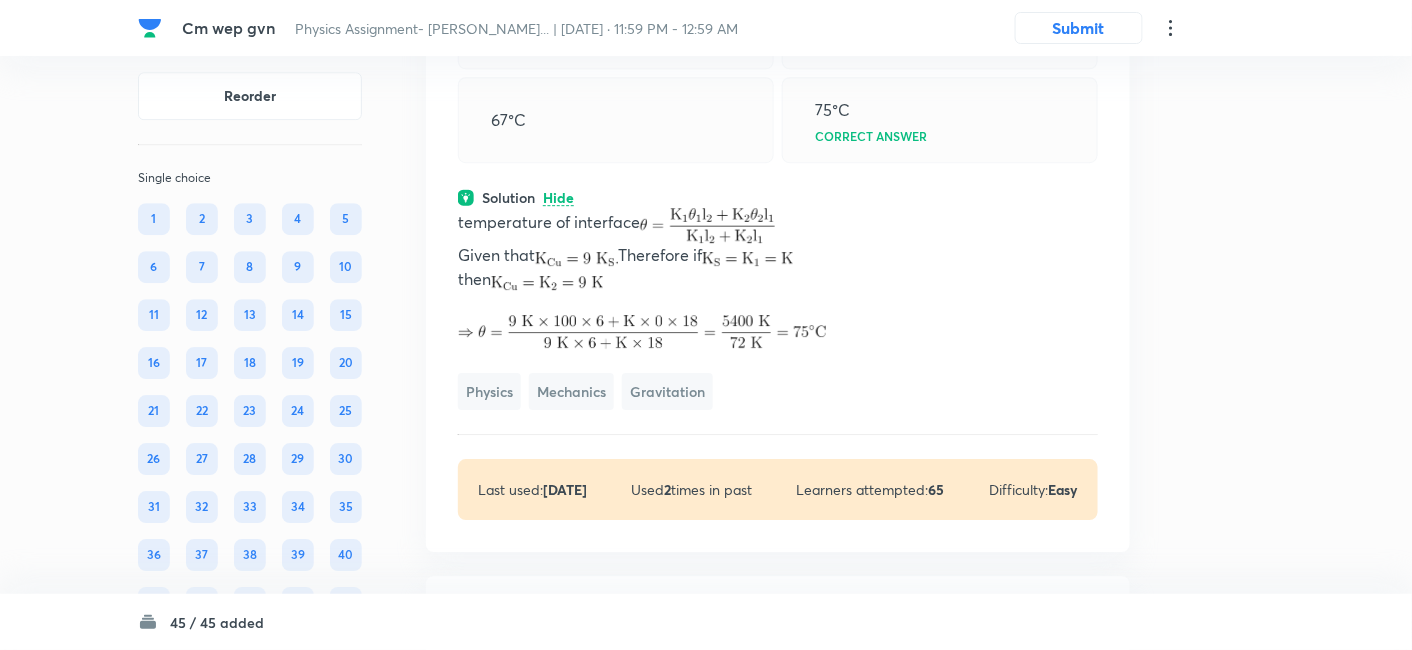 click 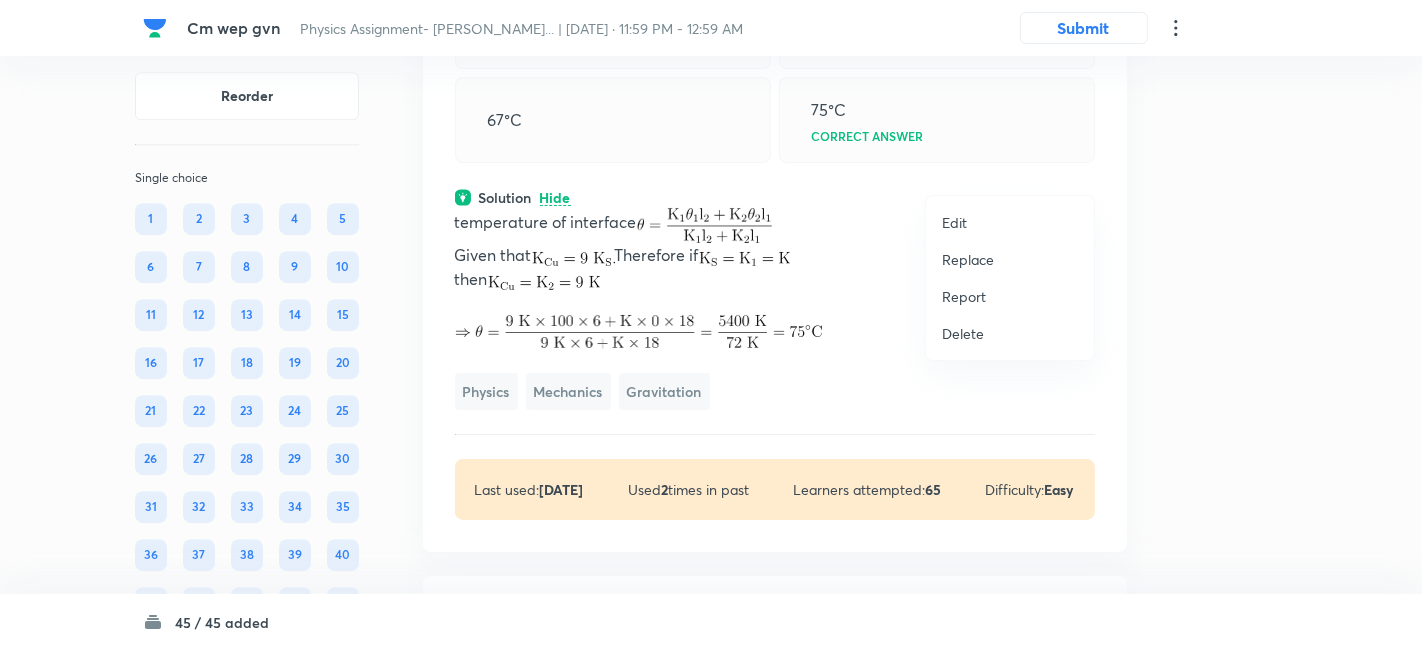 click on "Replace" at bounding box center (968, 259) 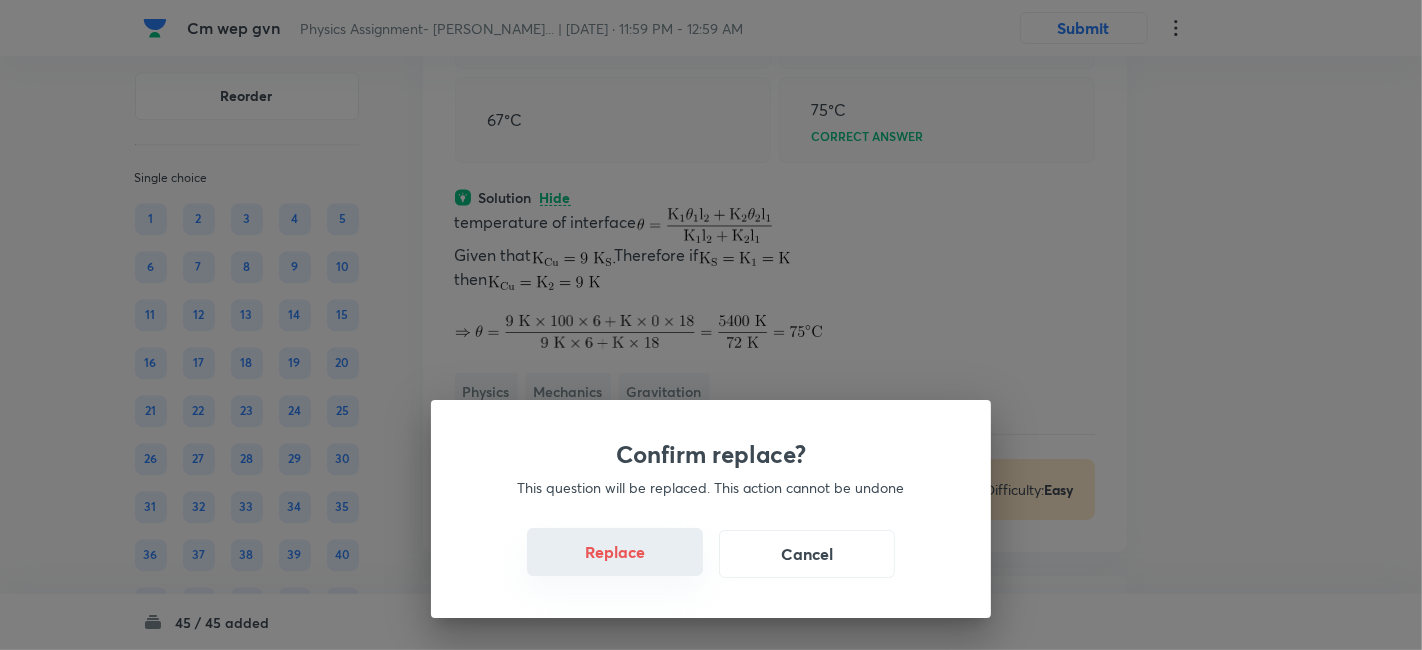 click on "Replace" at bounding box center [615, 552] 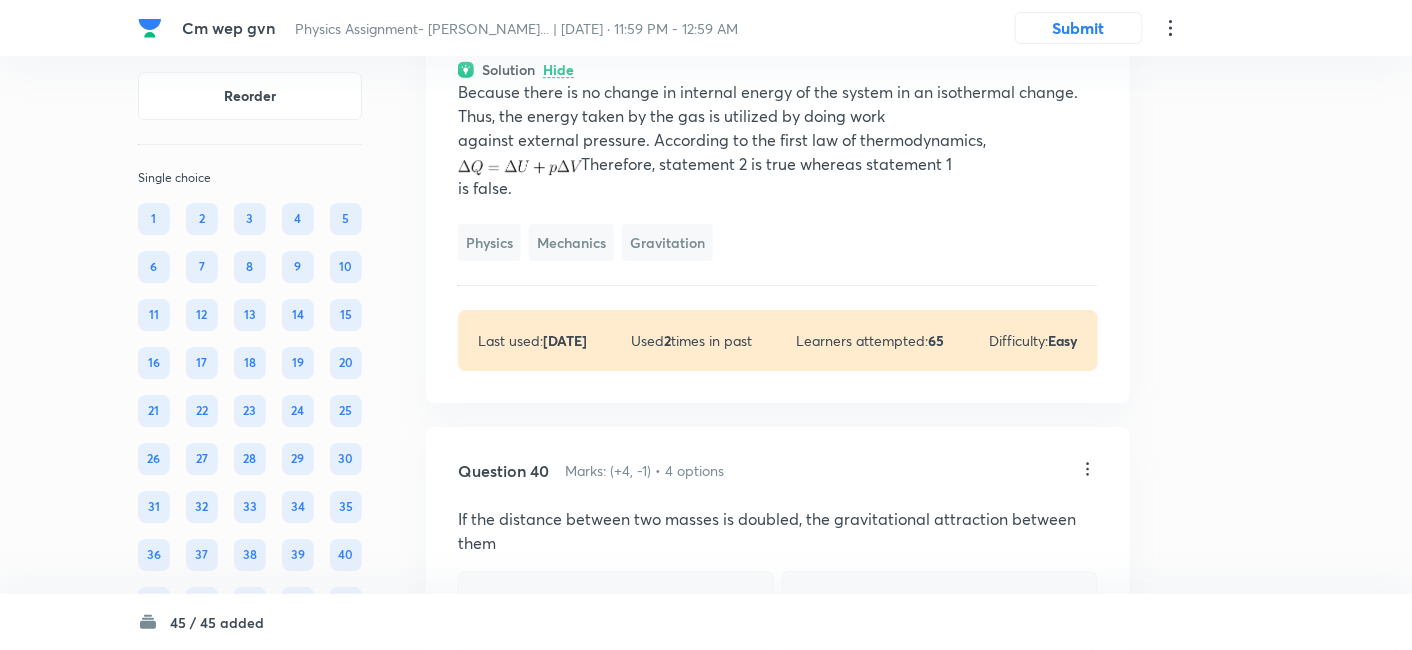 scroll, scrollTop: 30445, scrollLeft: 0, axis: vertical 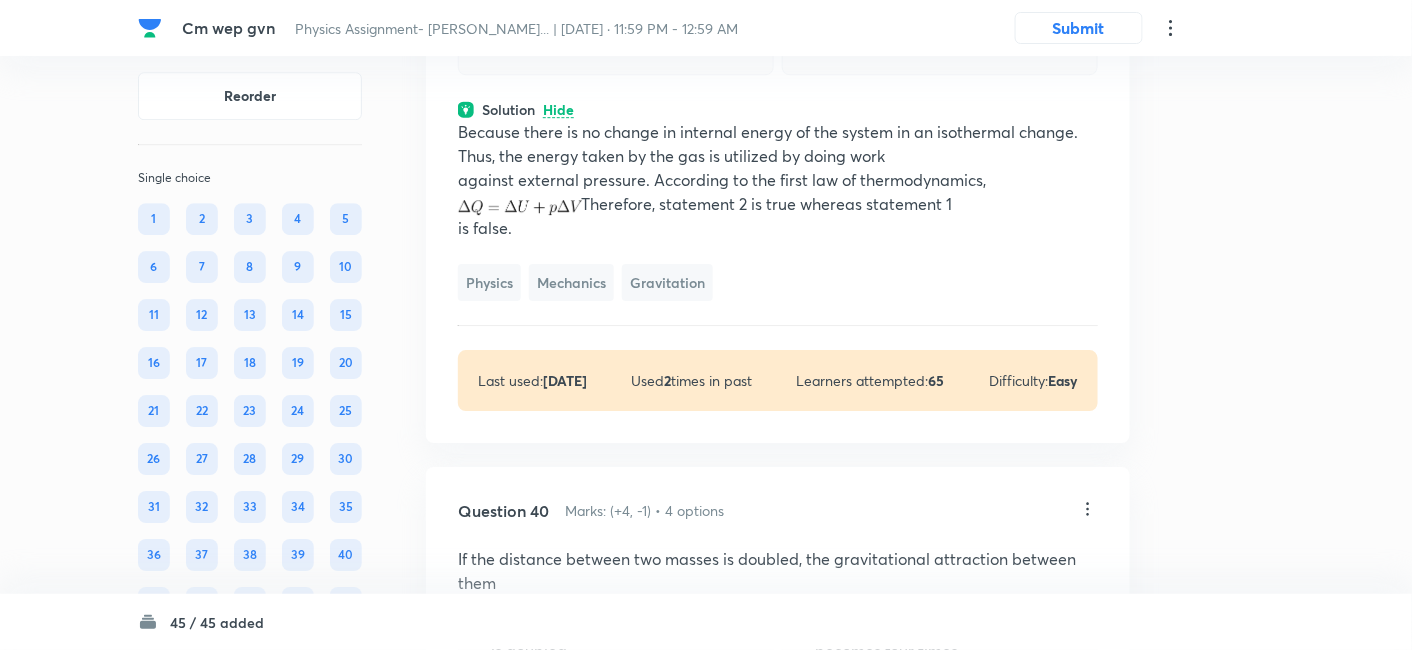 click 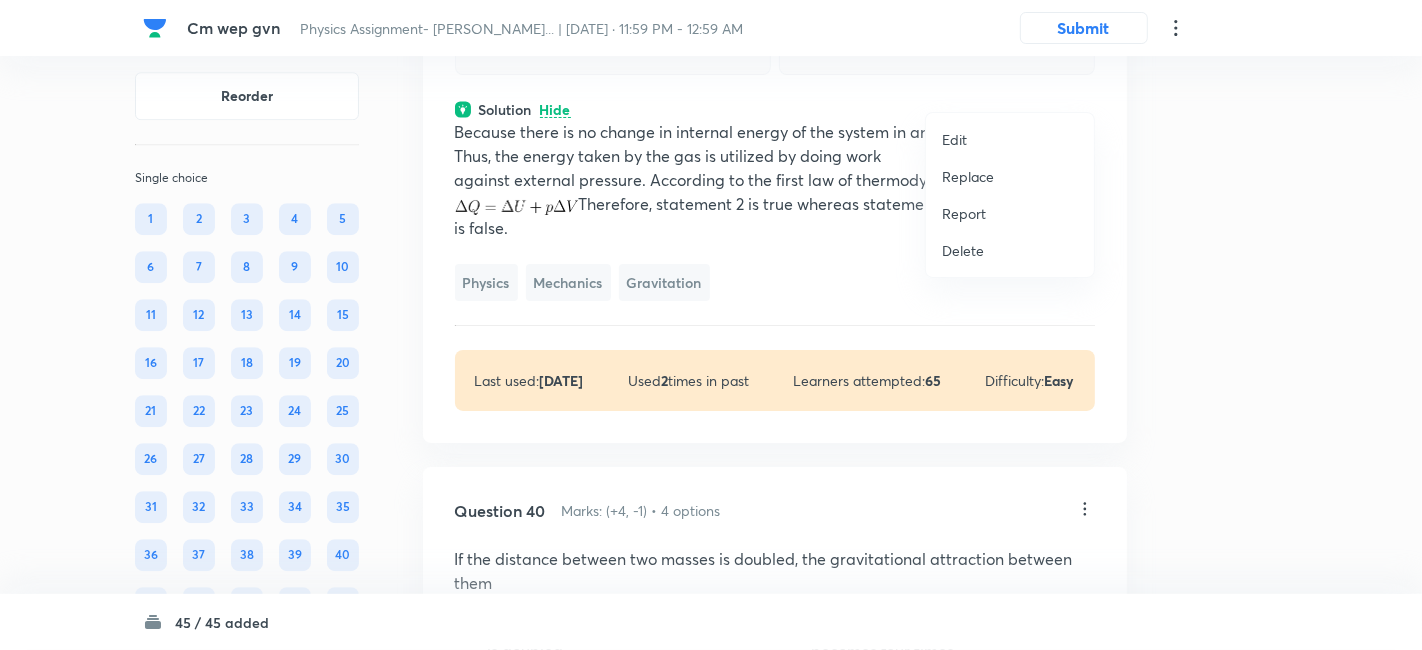 click on "Replace" at bounding box center (968, 176) 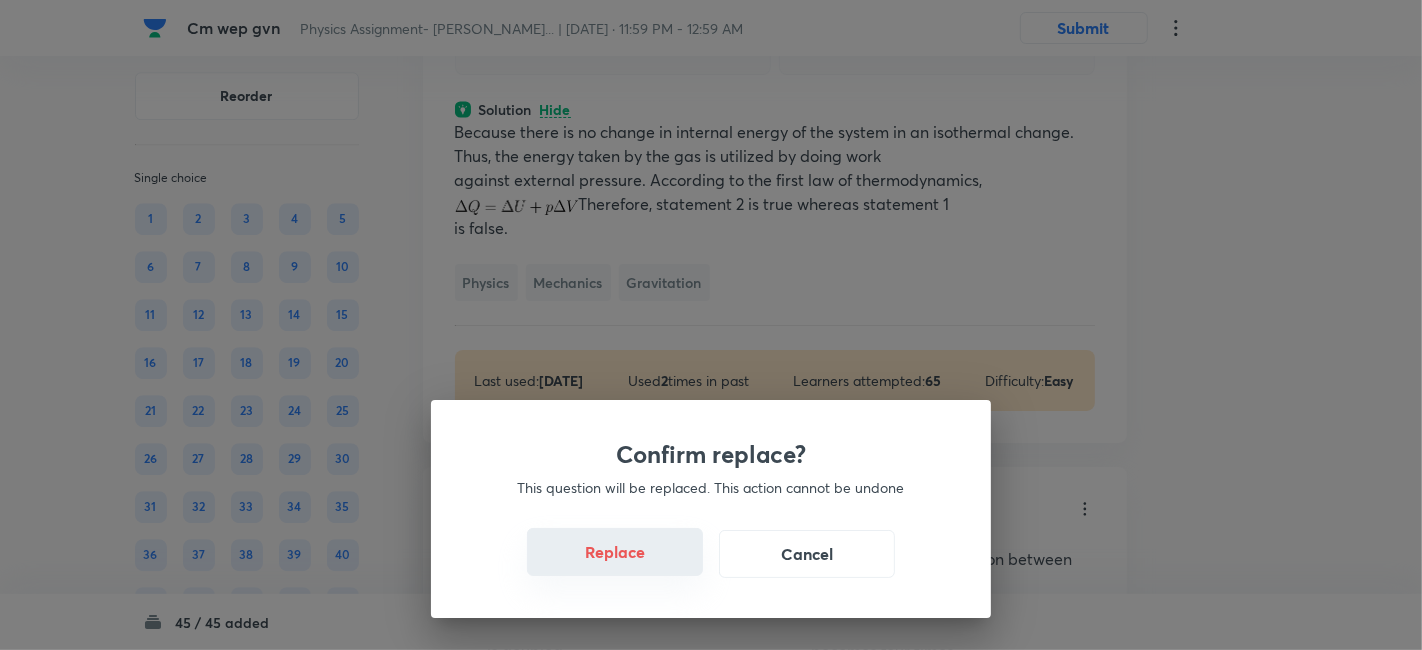 click on "Replace" at bounding box center (615, 552) 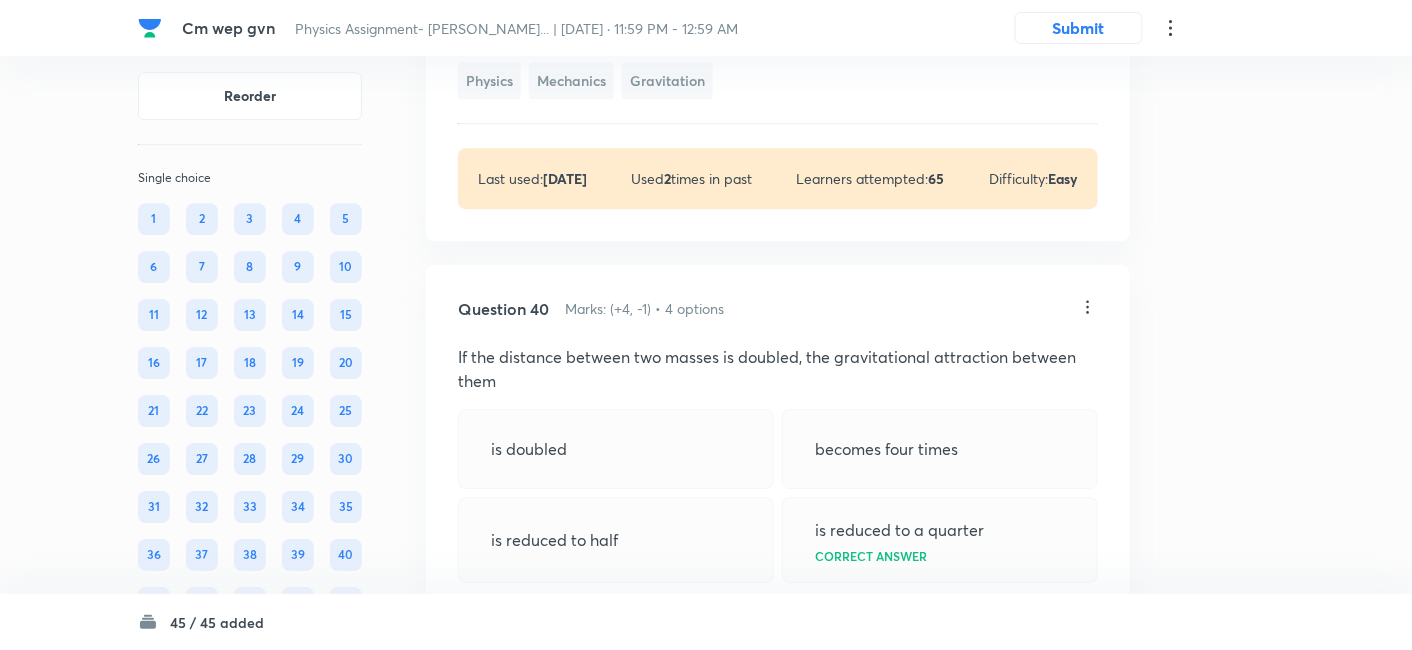 click 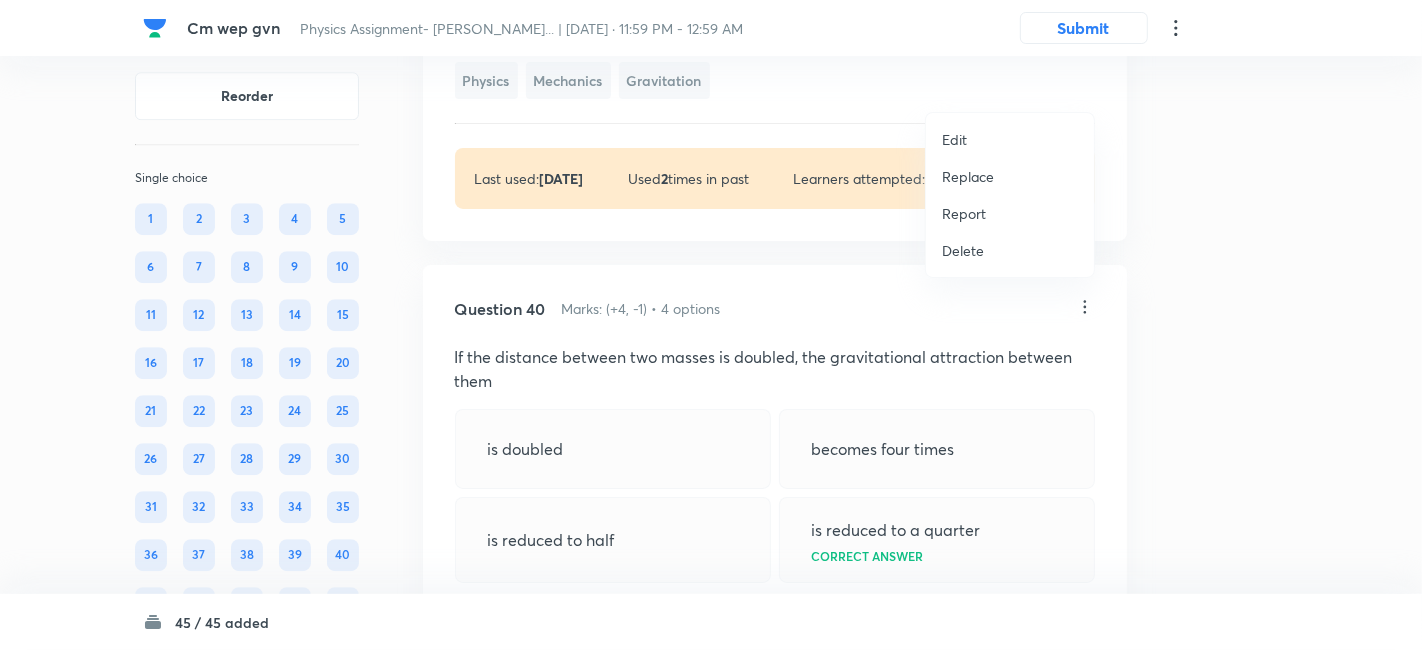click on "Replace" at bounding box center (968, 176) 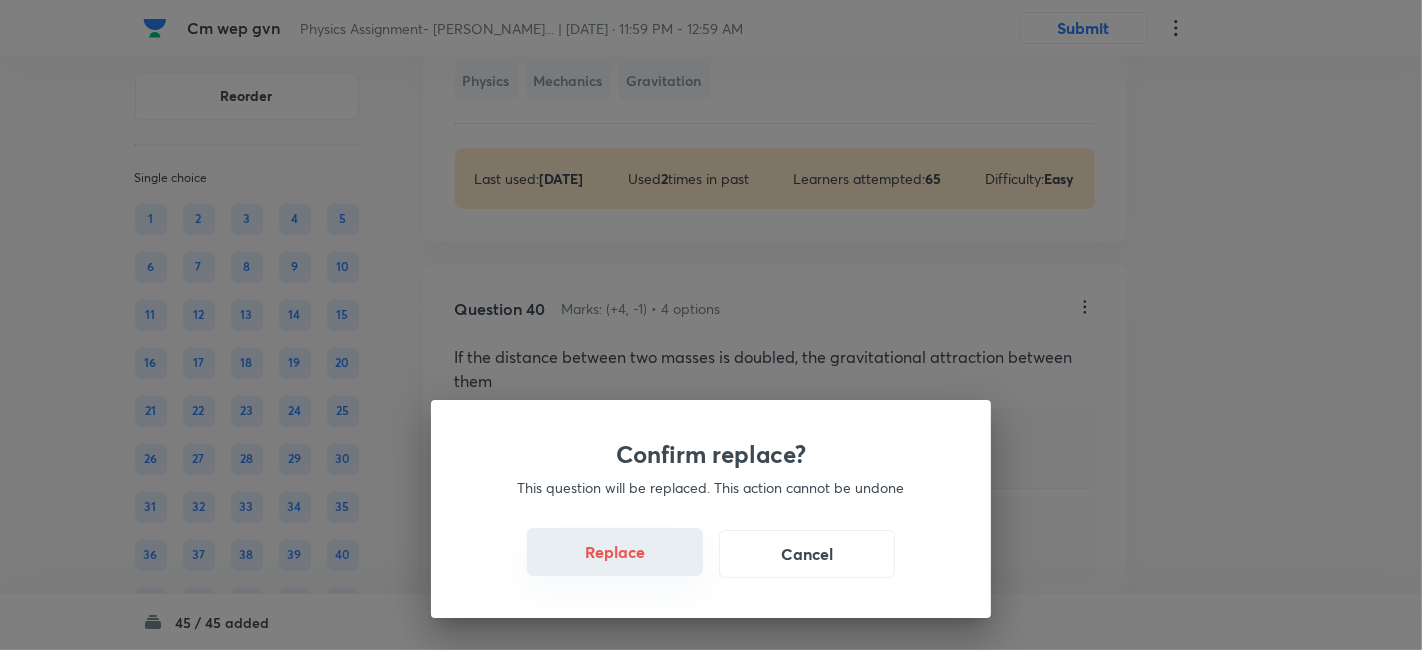 click on "Replace" at bounding box center (615, 552) 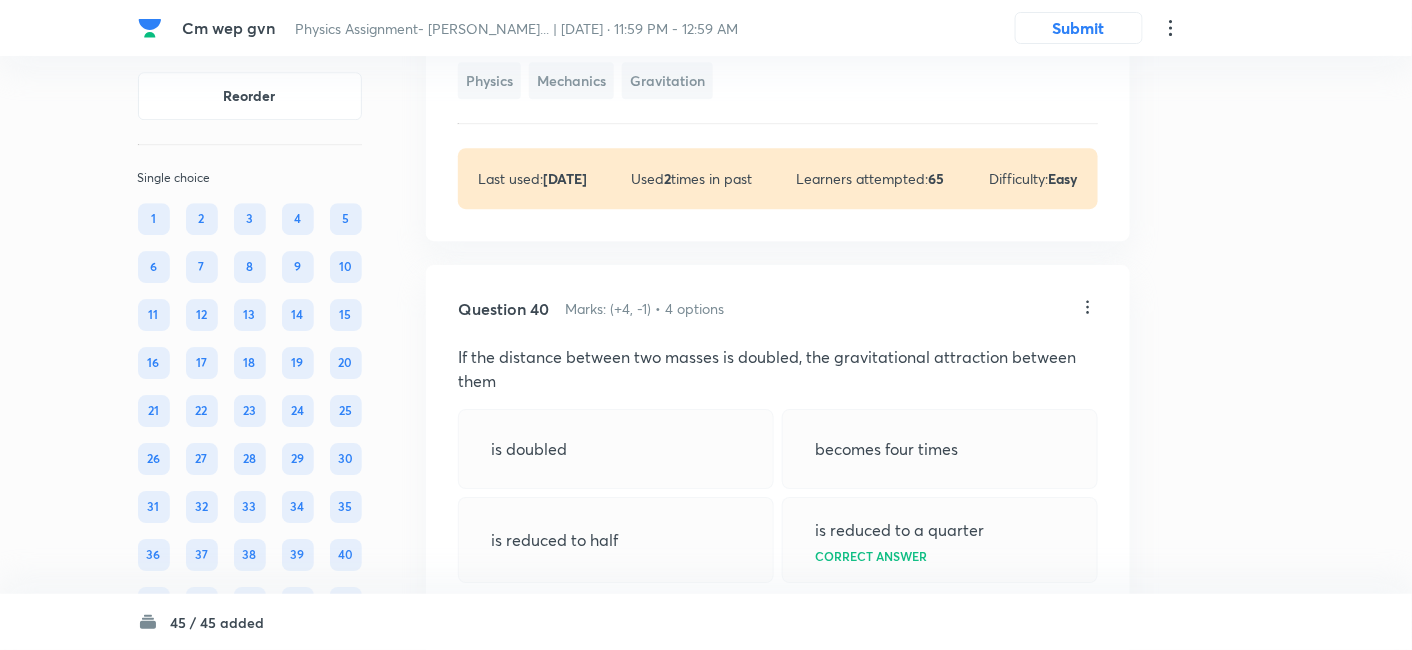 click on "Last used:  3 years ago Used  2  times in past Learners attempted:  65 Difficulty: Easy" at bounding box center [778, 178] 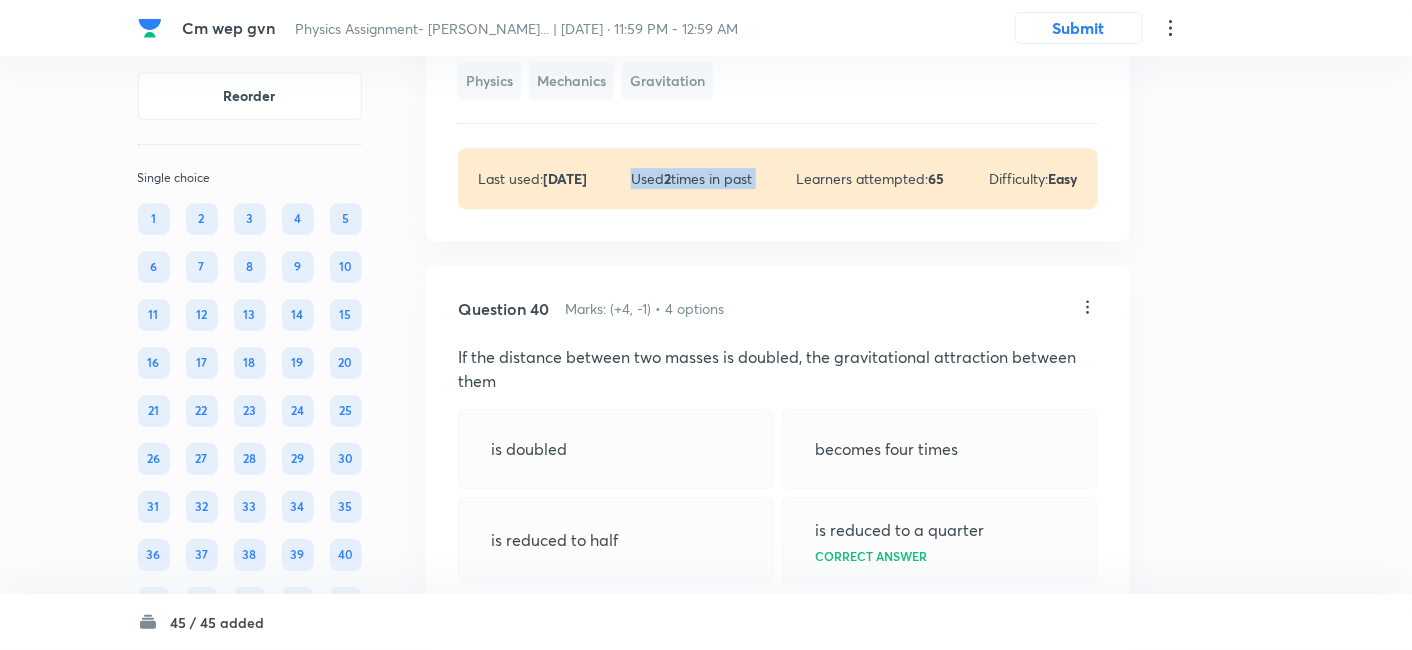 click on "Last used:  3 years ago Used  2  times in past Learners attempted:  65 Difficulty: Easy" at bounding box center [778, 178] 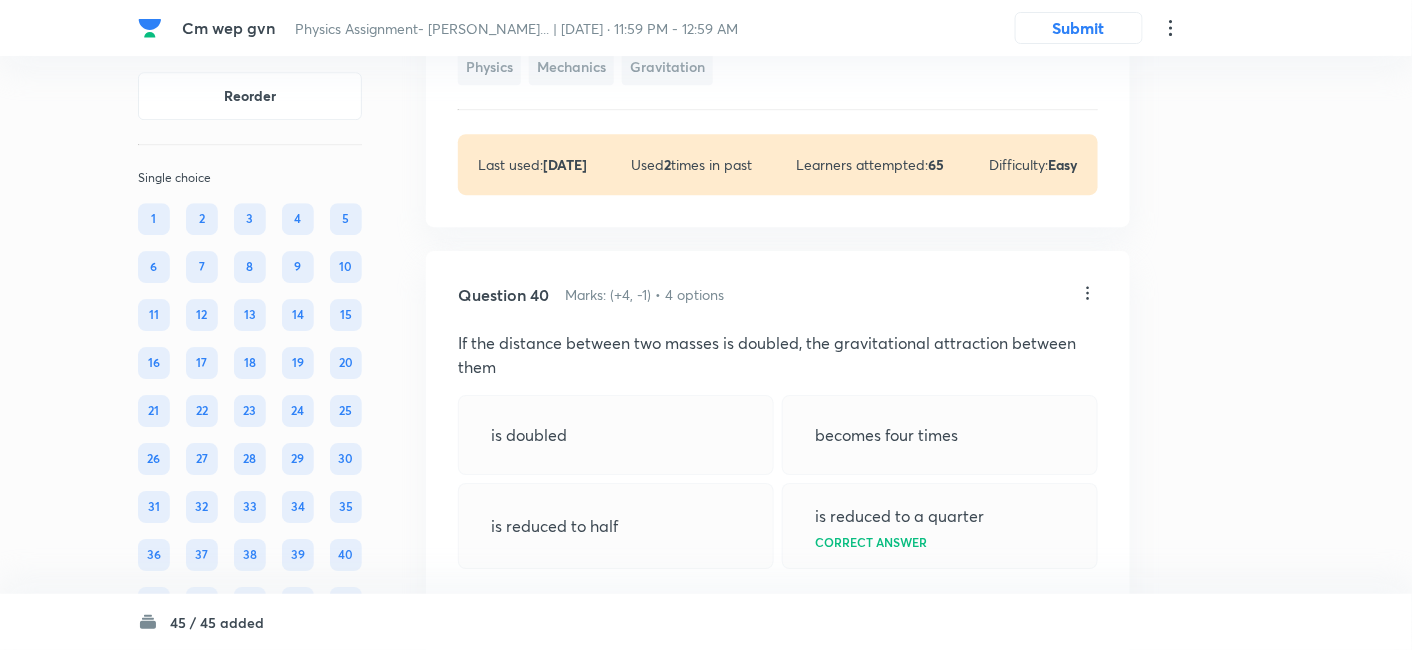 click 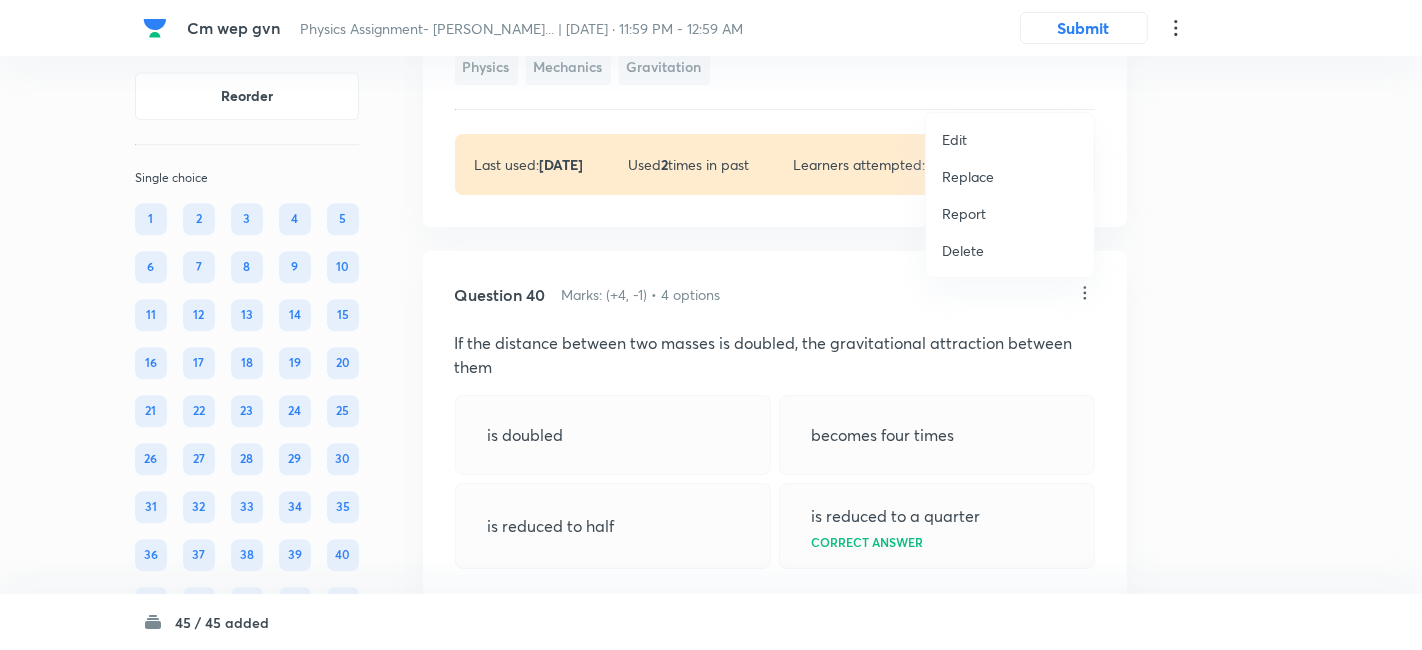 click on "Replace" at bounding box center (968, 176) 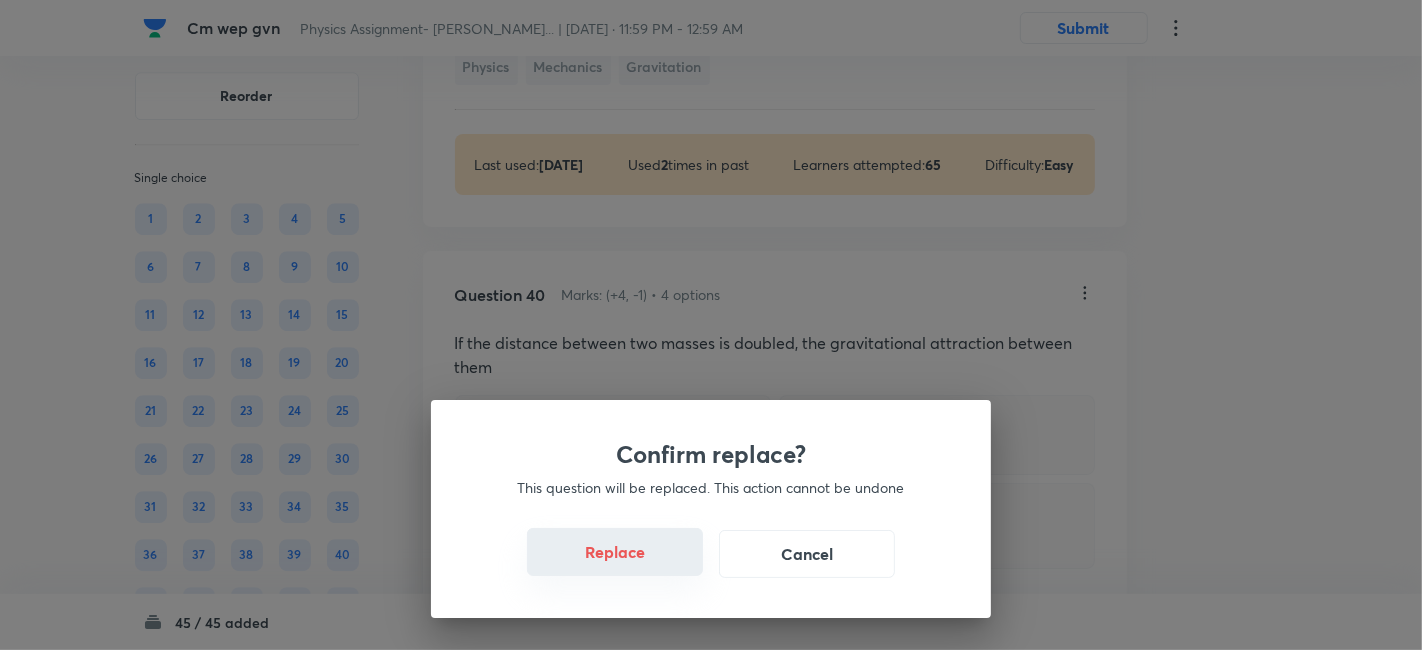 click on "Replace" at bounding box center [615, 552] 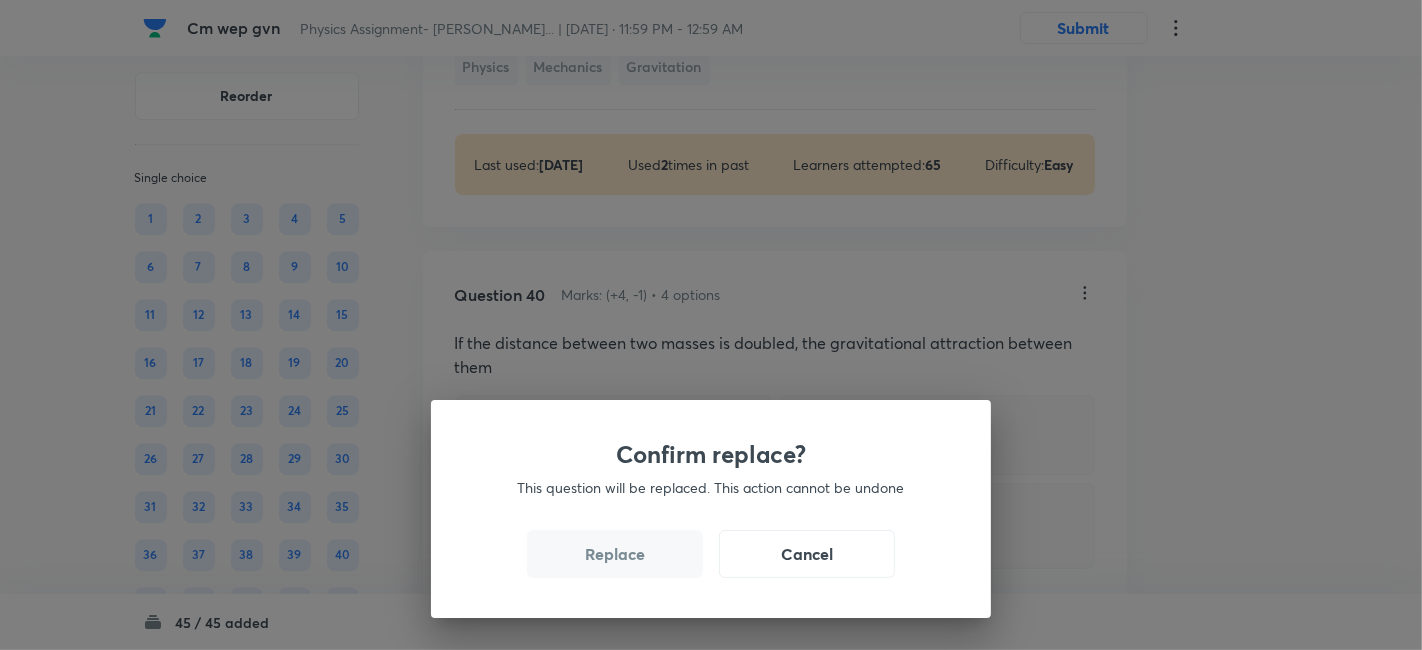 click on "Replace" at bounding box center [615, 554] 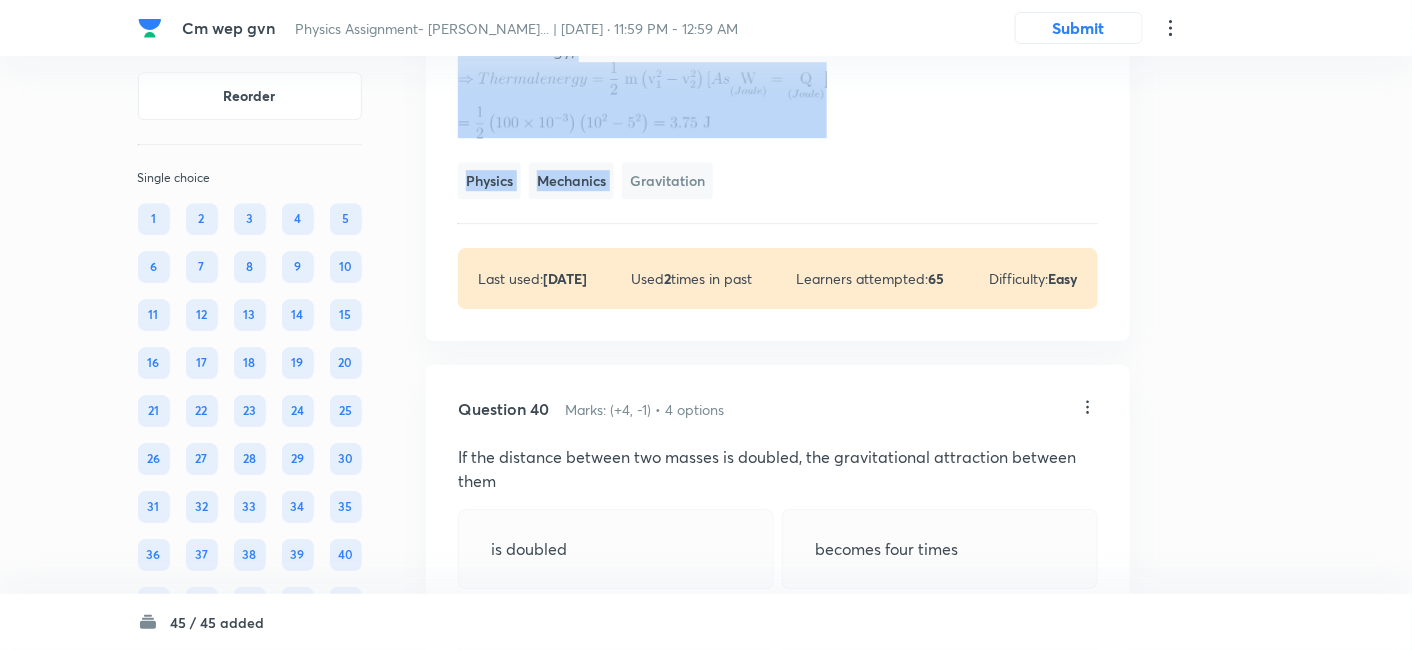 click on "Gravitation" at bounding box center [667, 180] 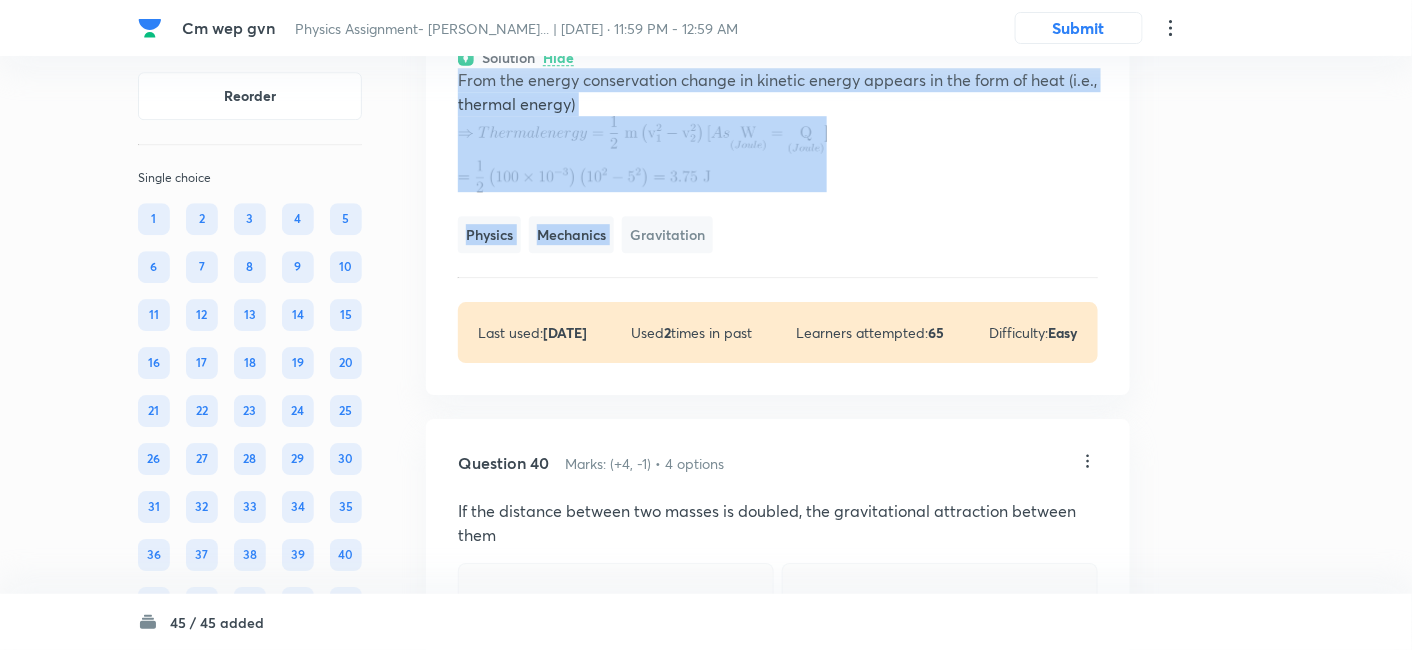 scroll, scrollTop: 30388, scrollLeft: 0, axis: vertical 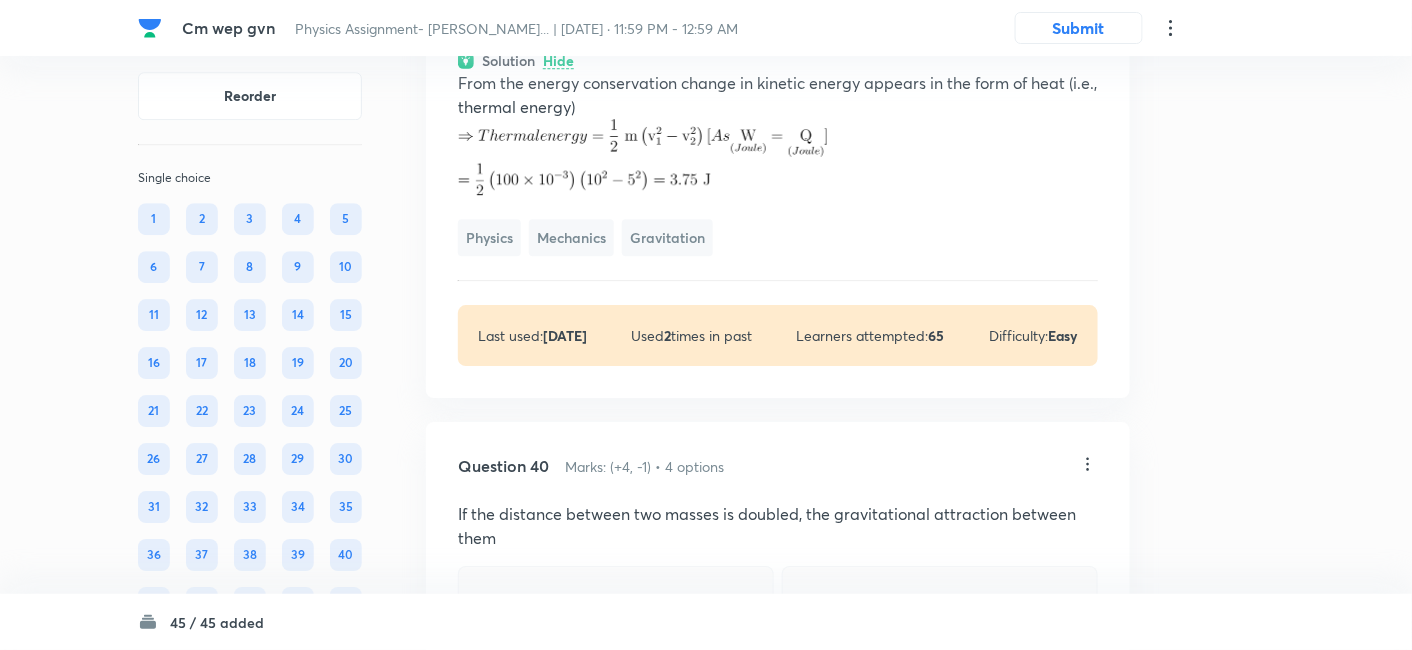 click 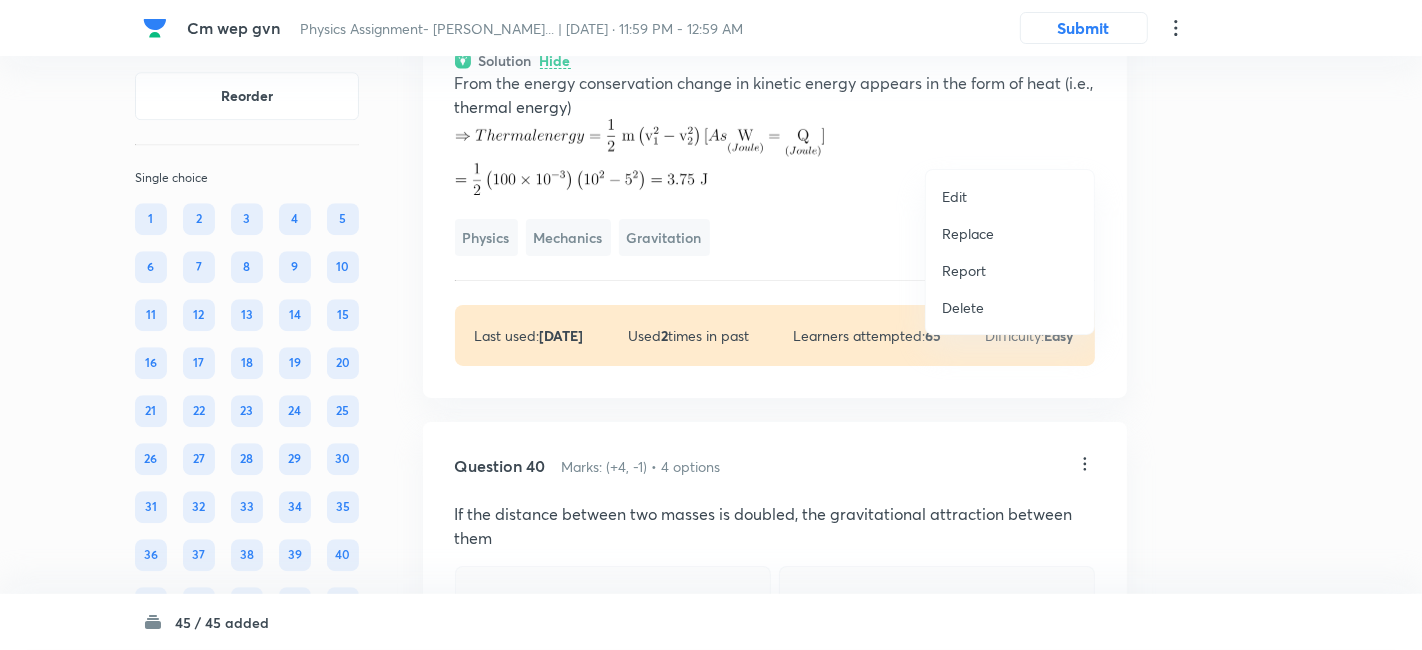 click on "Replace" at bounding box center [968, 233] 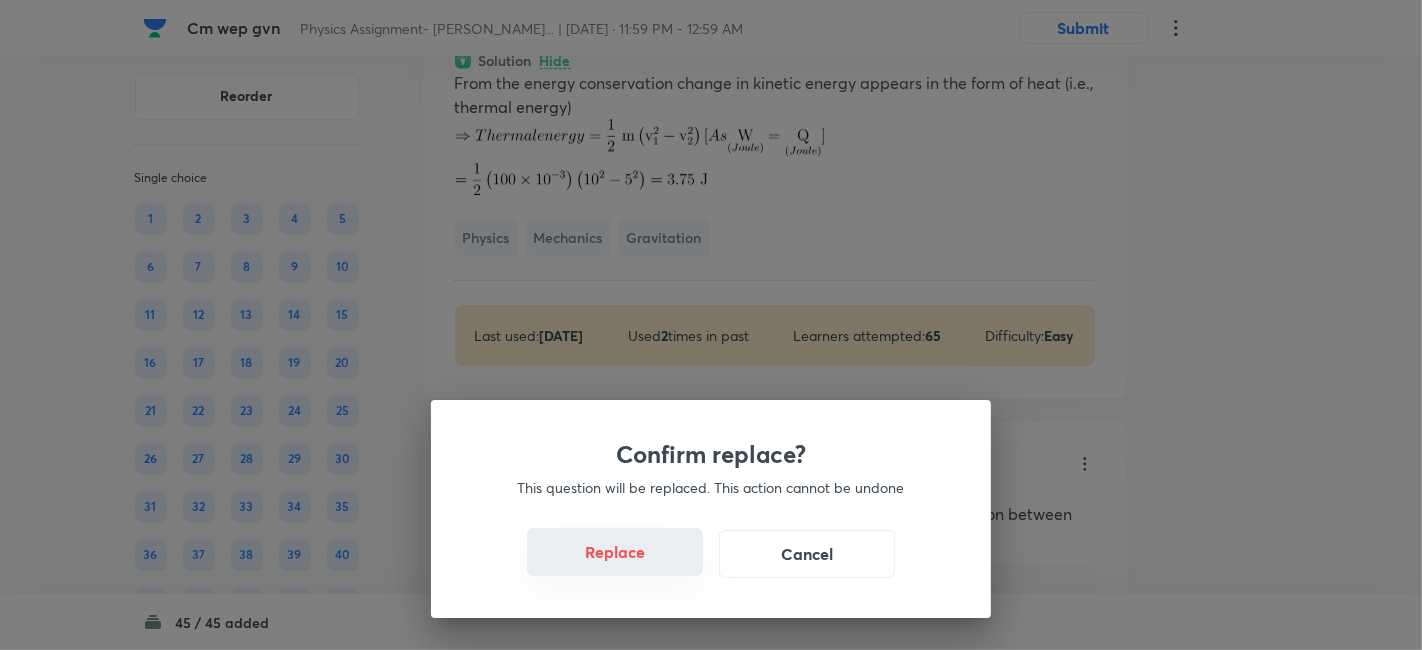 click on "Replace" at bounding box center (615, 552) 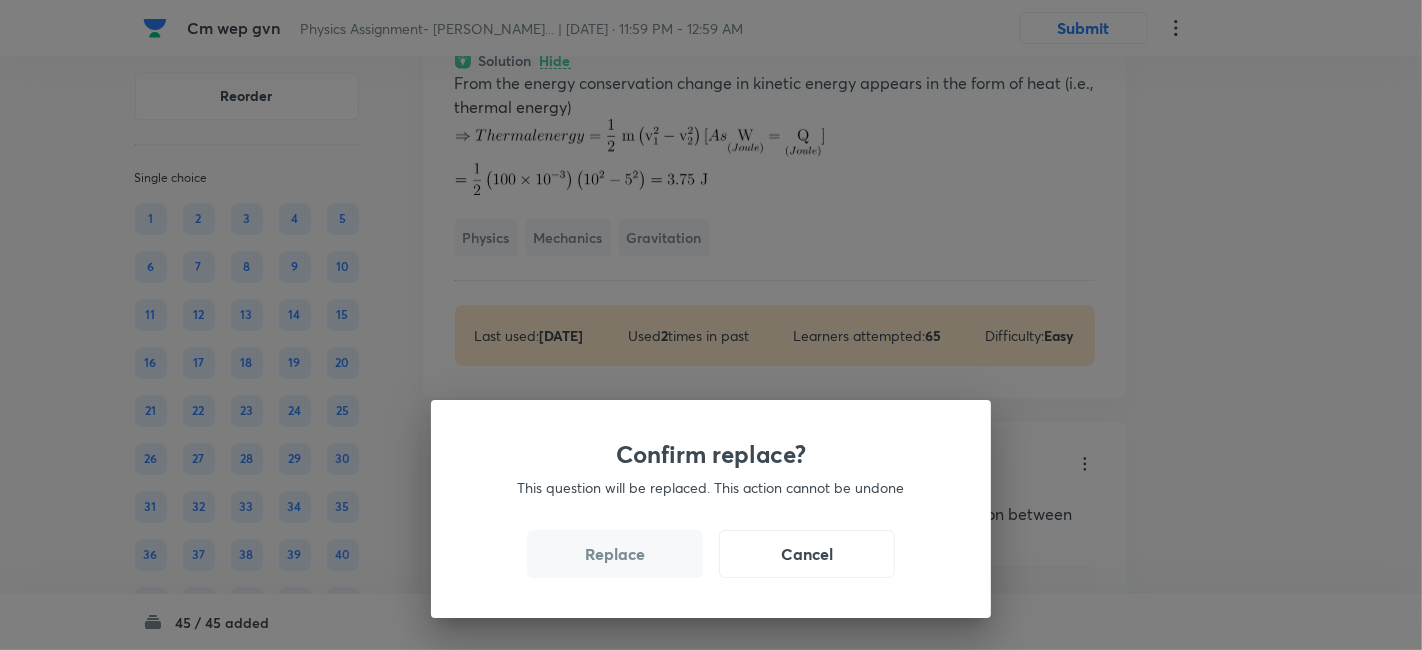 click on "Replace" at bounding box center [615, 554] 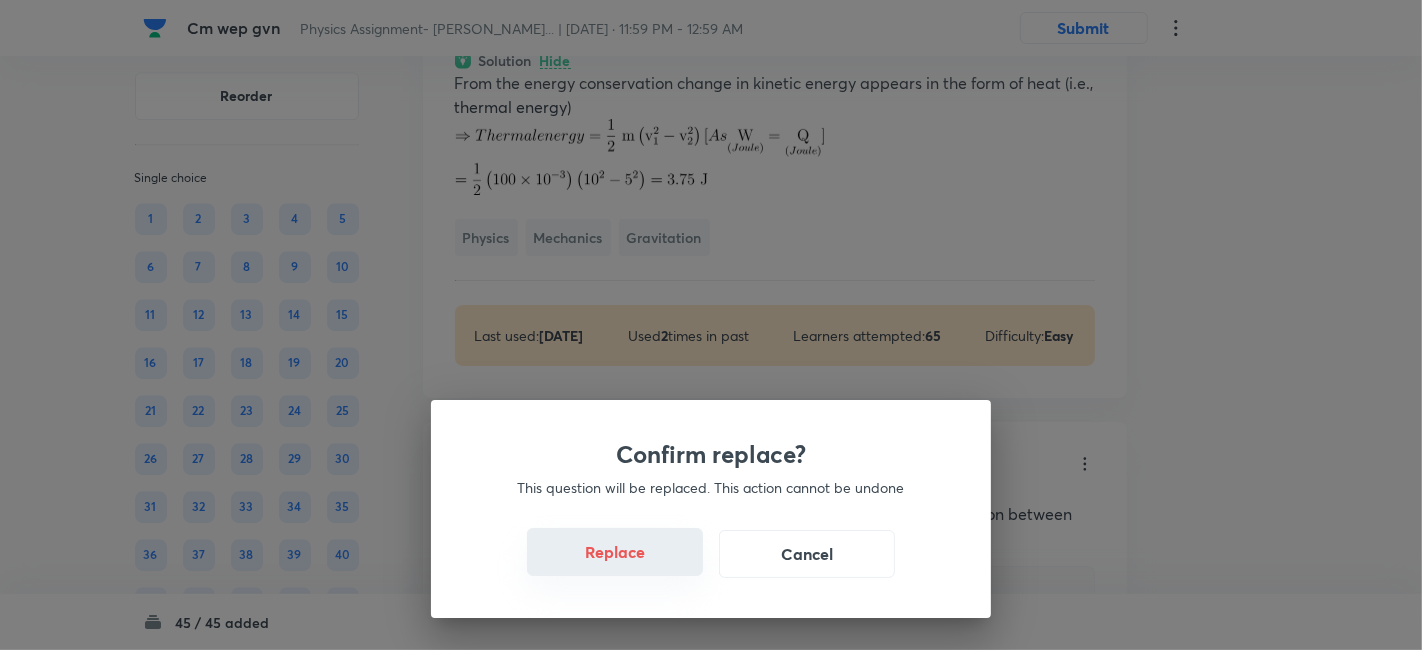 click on "Replace" at bounding box center (615, 552) 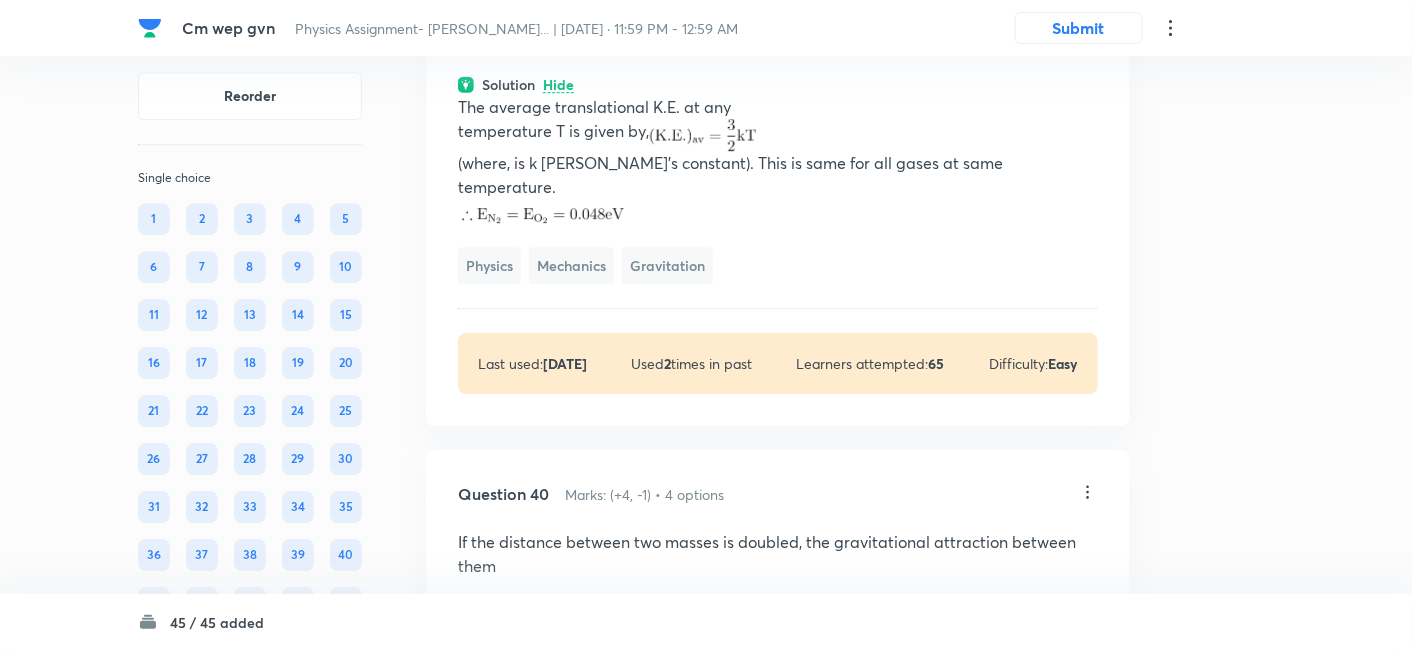 click 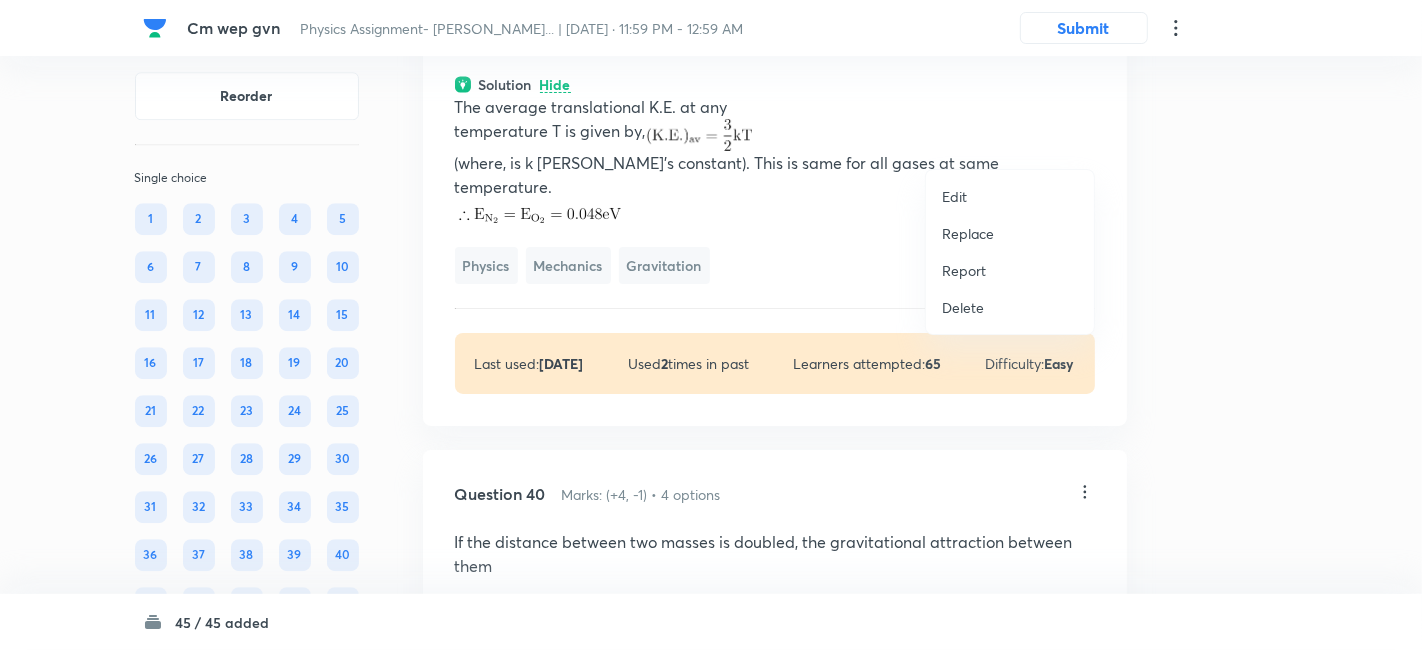click on "Replace" at bounding box center (968, 233) 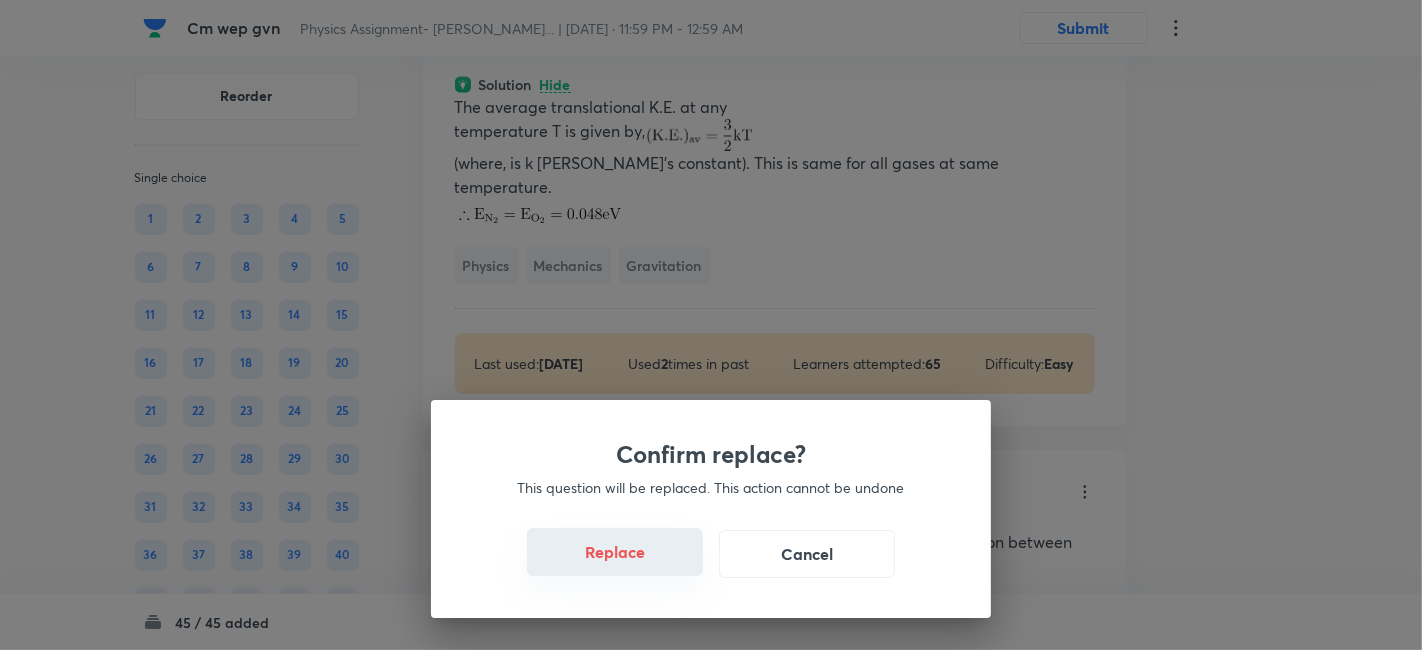 click on "Replace" at bounding box center (615, 552) 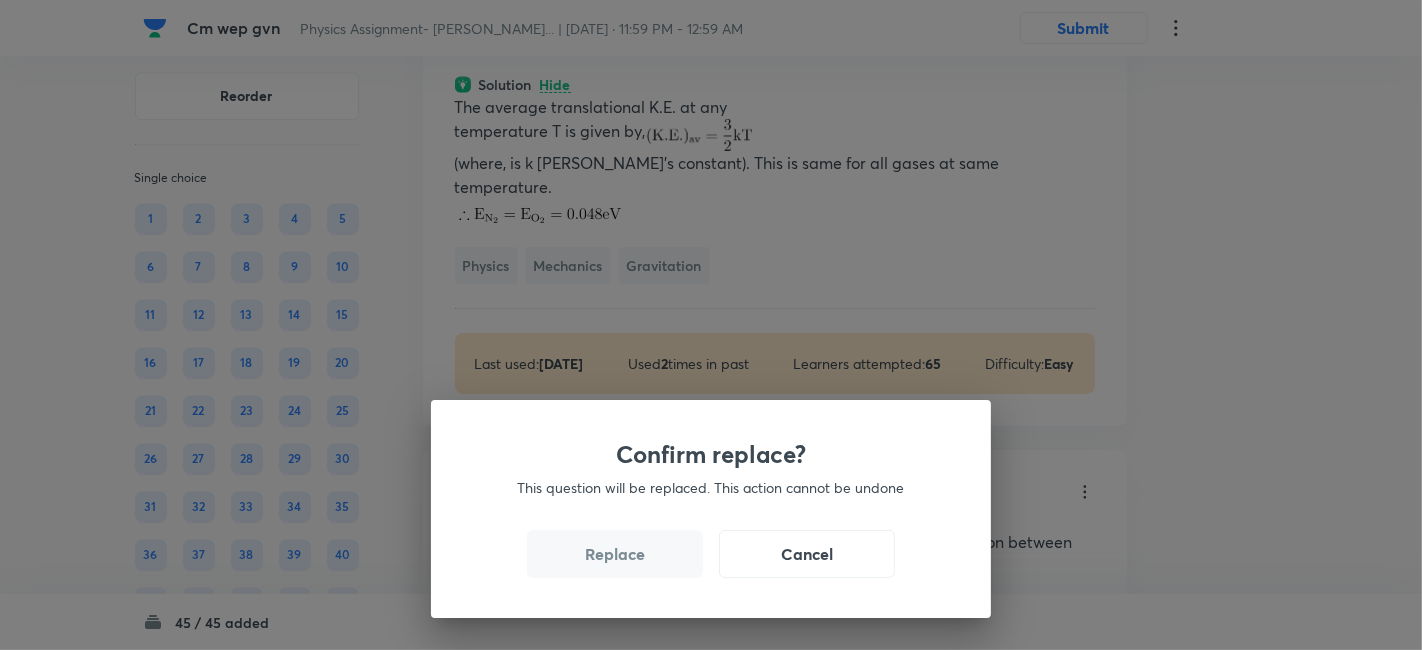 click on "Replace" at bounding box center [615, 554] 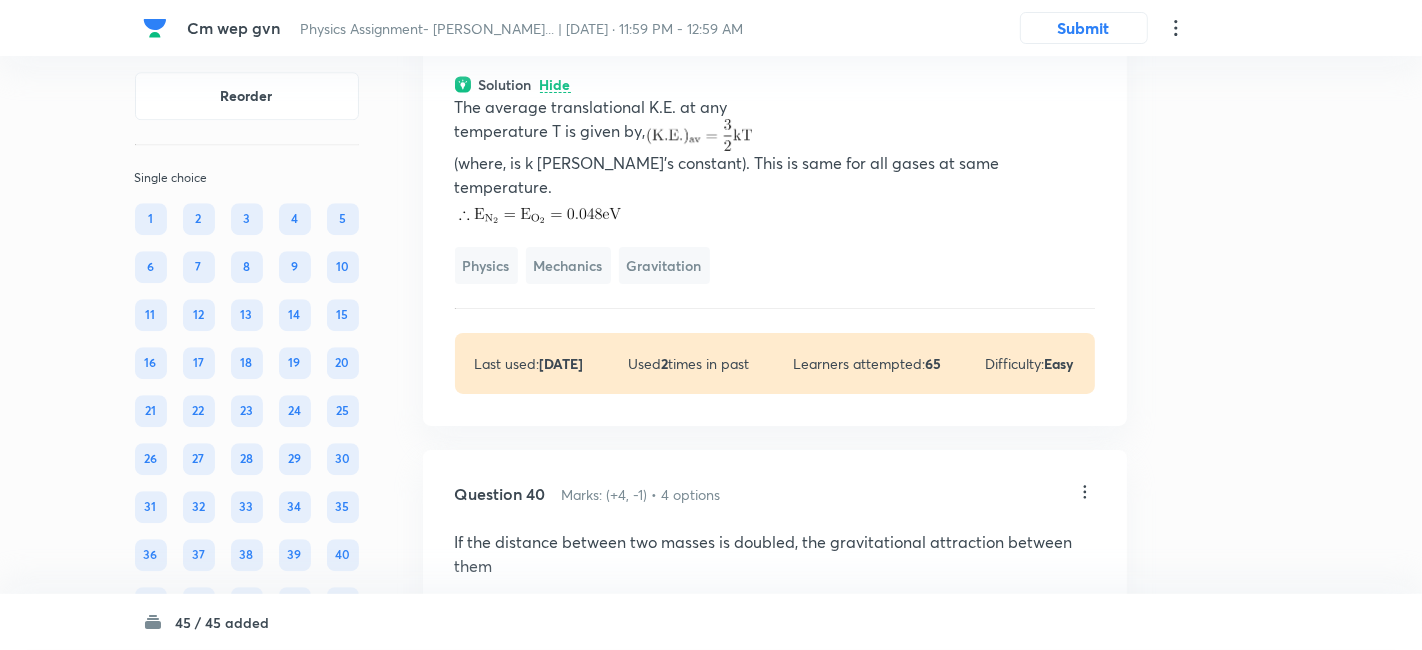 click on "Confirm replace? This question will be replaced. This action cannot be undone Replace Cancel" at bounding box center (711, 975) 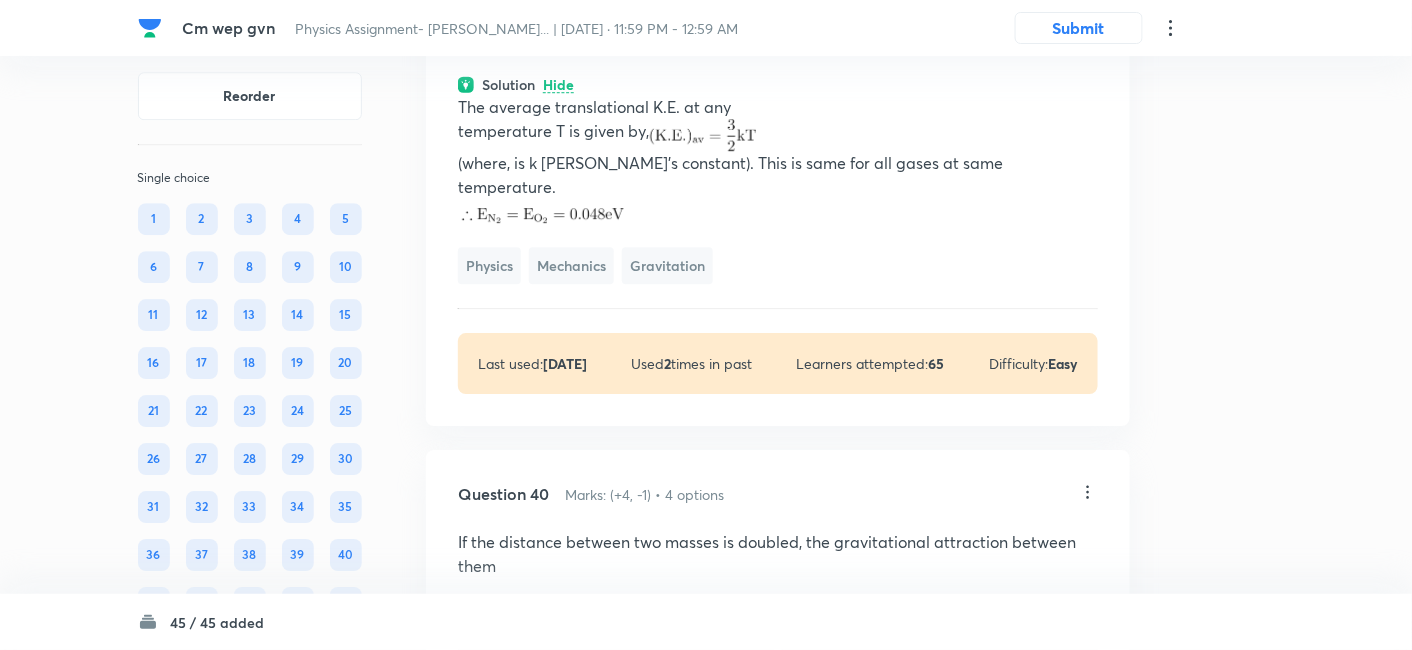 click on "(where, is k Boltzmann's constant). This is same for all gases at same temperature." at bounding box center (778, 175) 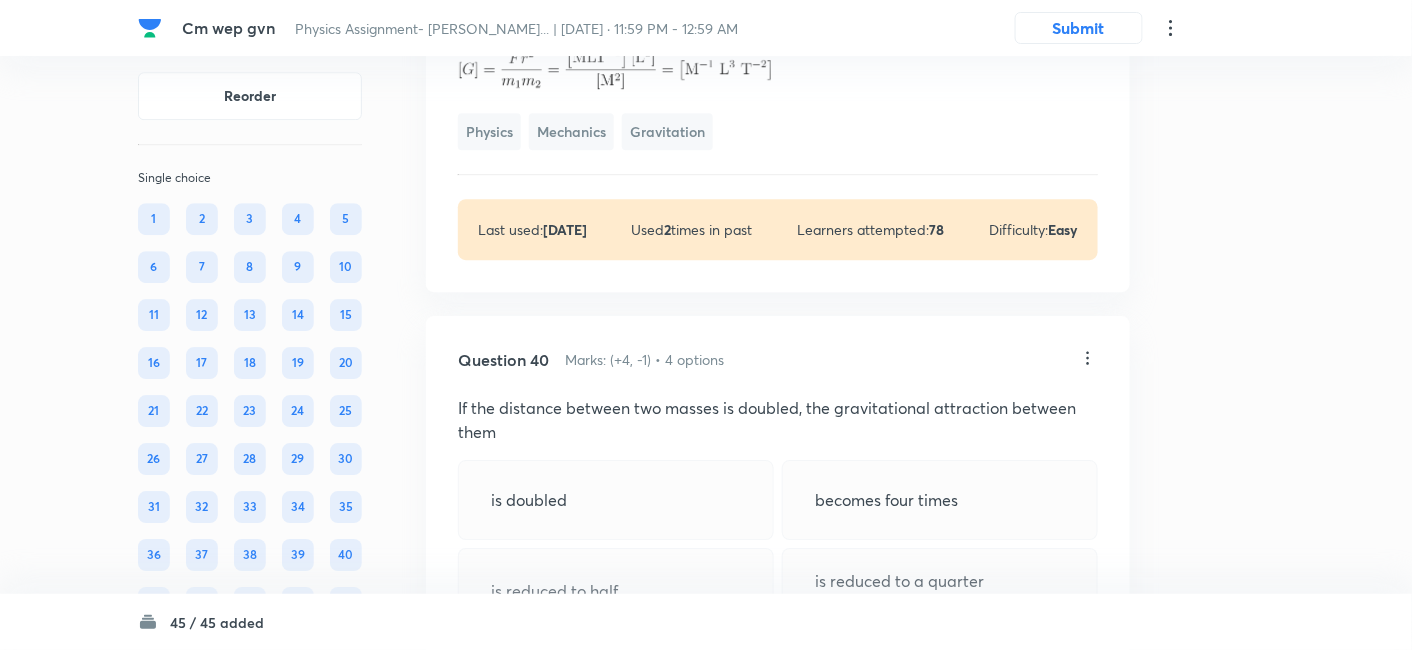 click 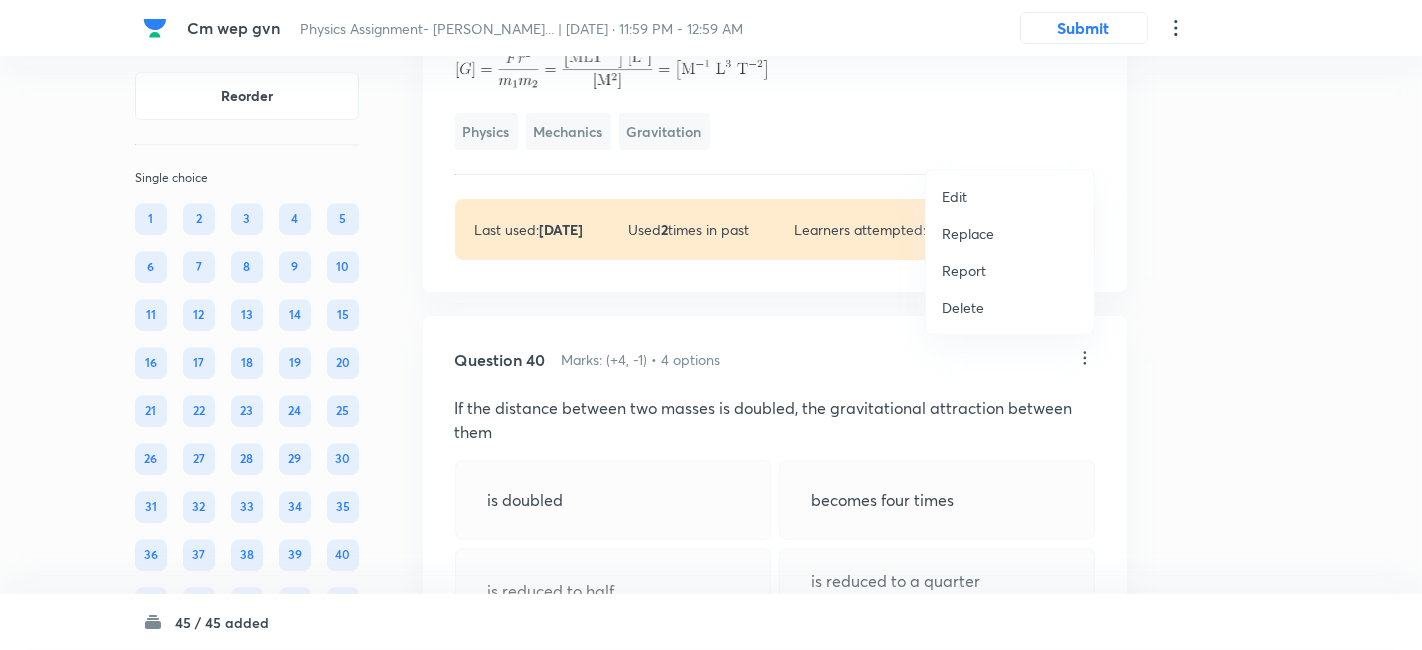 click on "Replace" at bounding box center (968, 233) 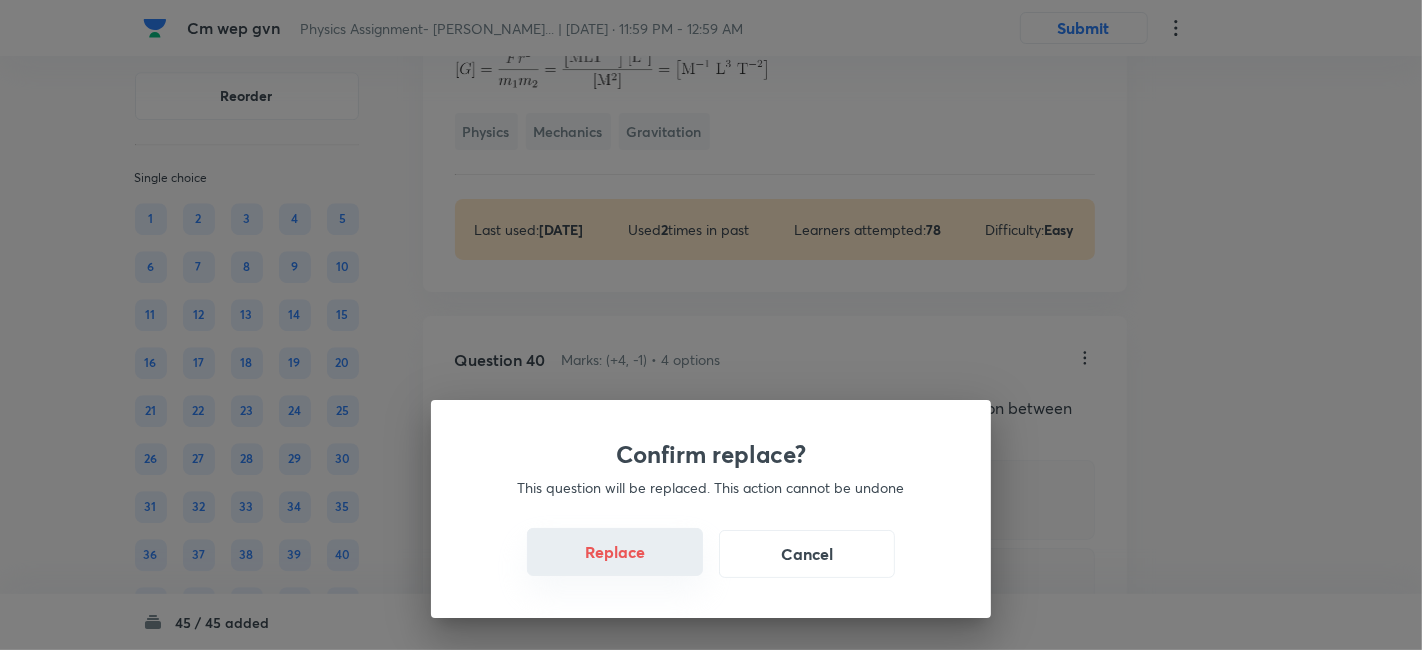 click on "Replace" at bounding box center (615, 552) 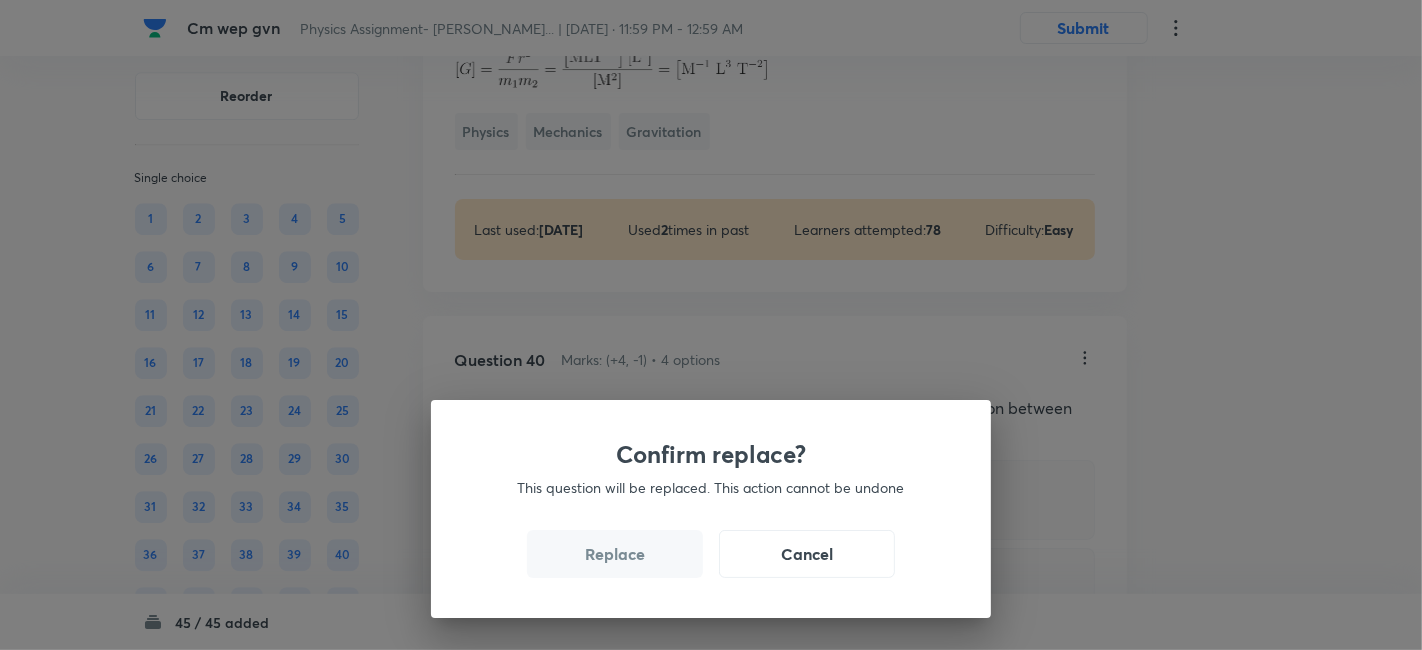 click on "Replace" at bounding box center [615, 554] 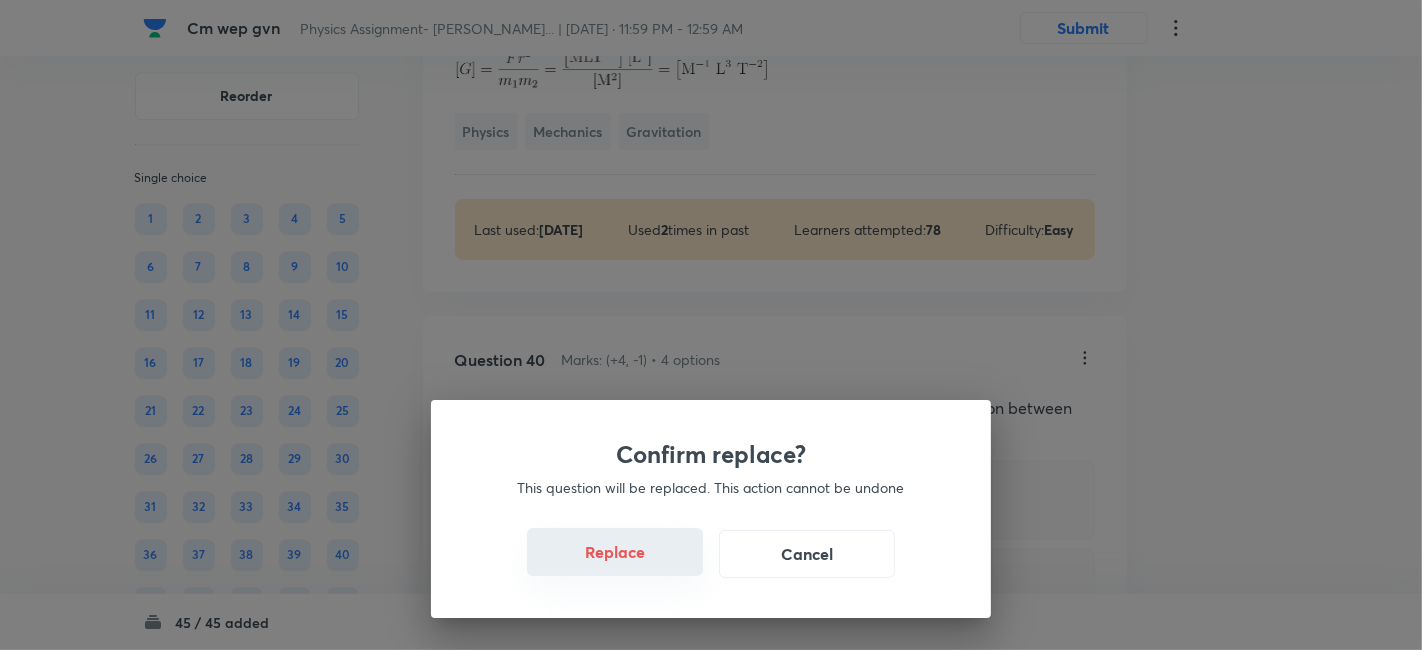 click on "Replace" at bounding box center (615, 552) 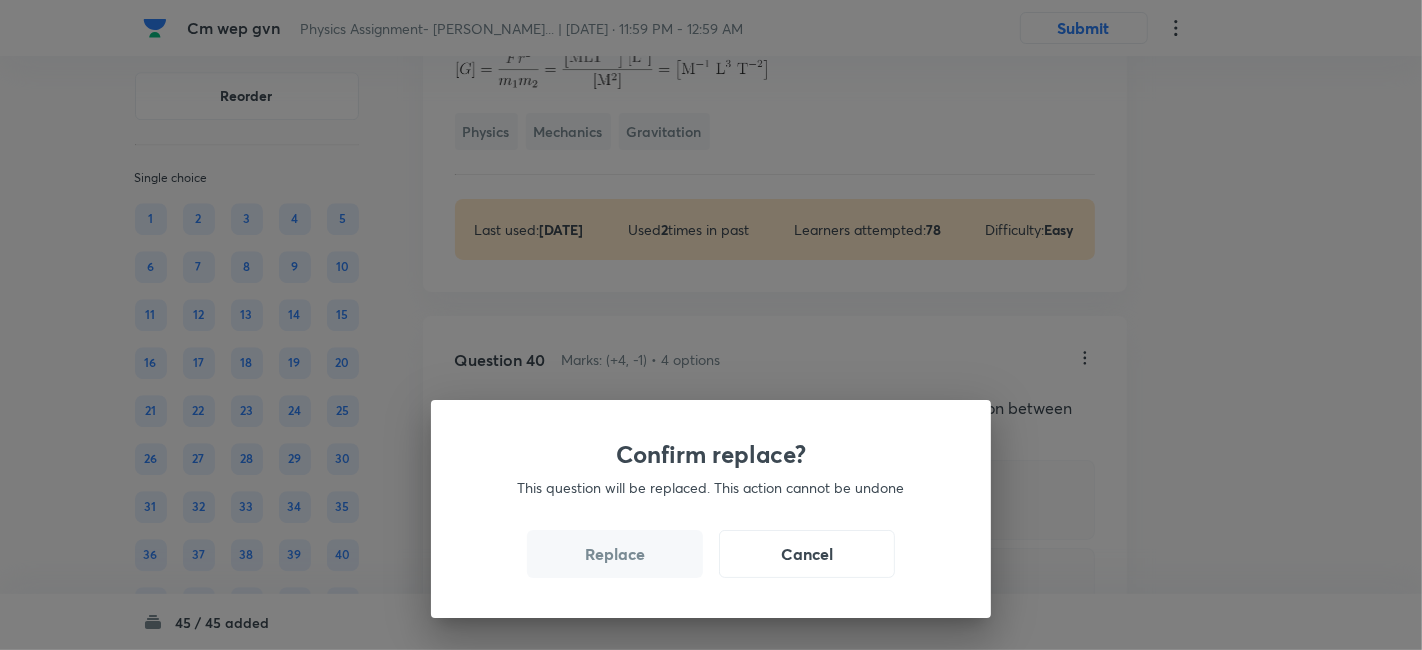 click on "Replace" at bounding box center [615, 554] 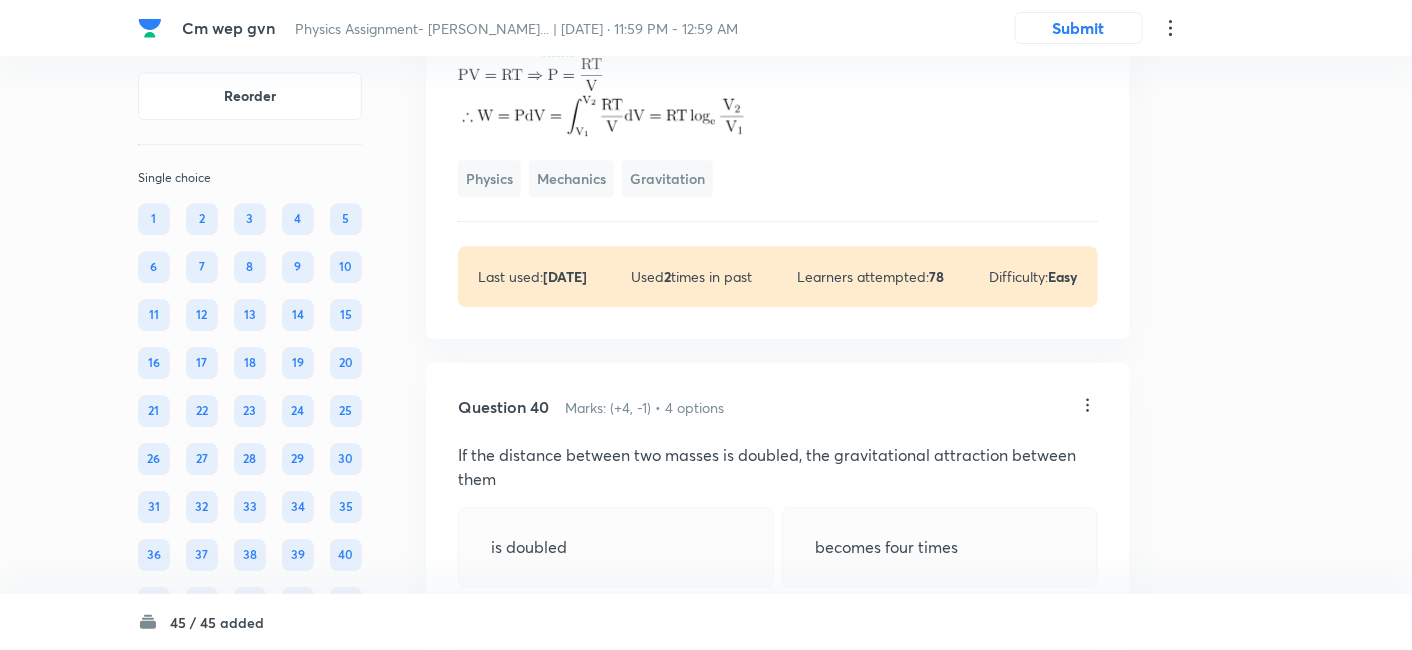 click 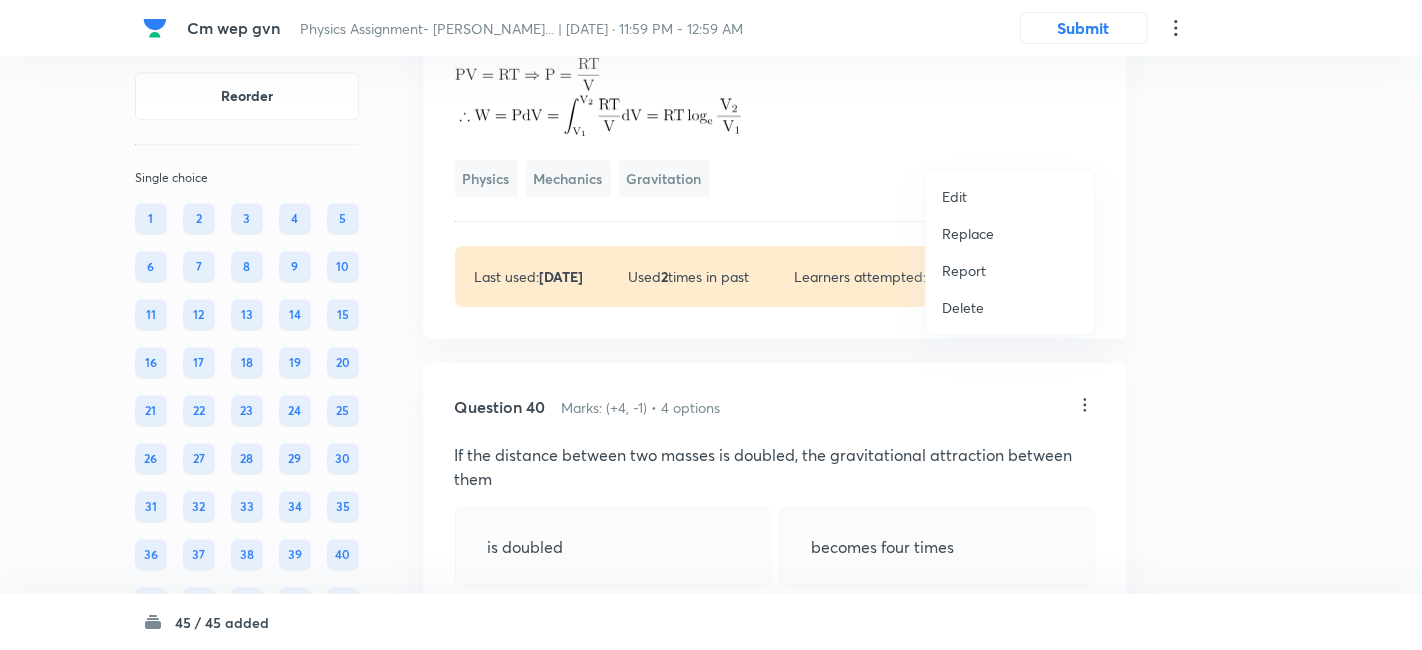 click on "Replace" at bounding box center [968, 233] 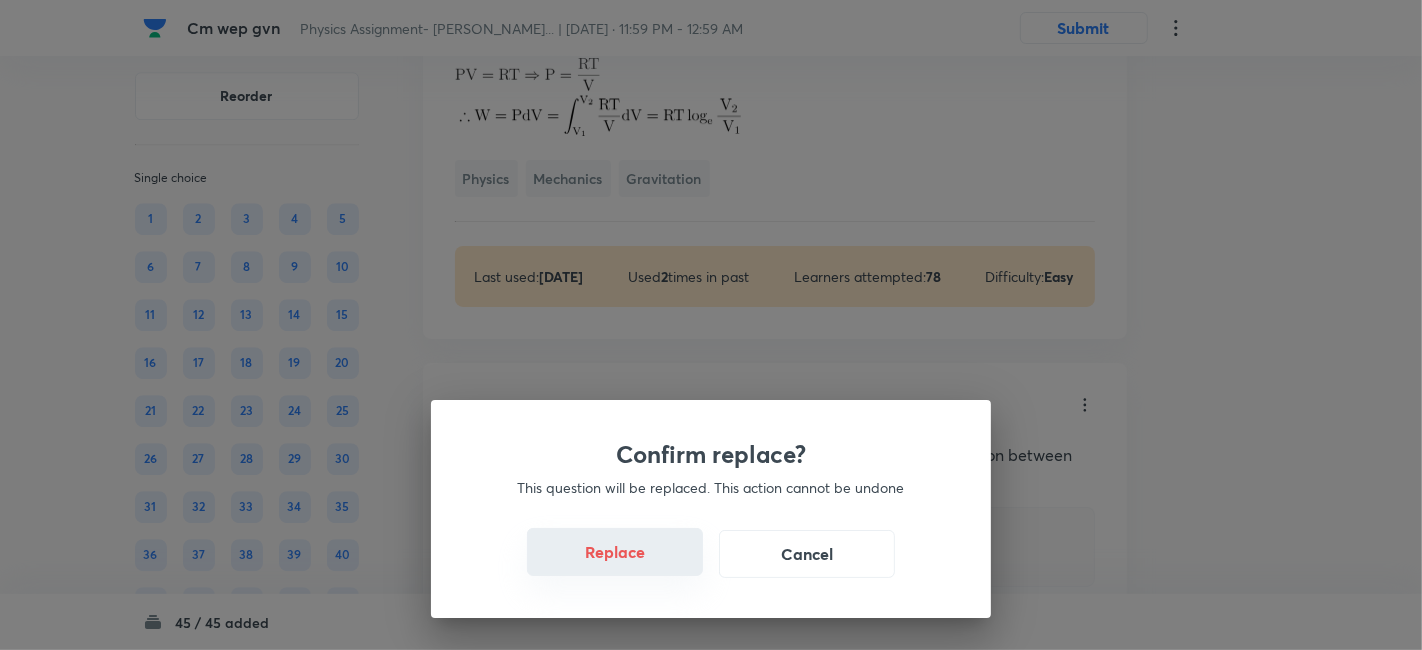 click on "Replace" at bounding box center (615, 552) 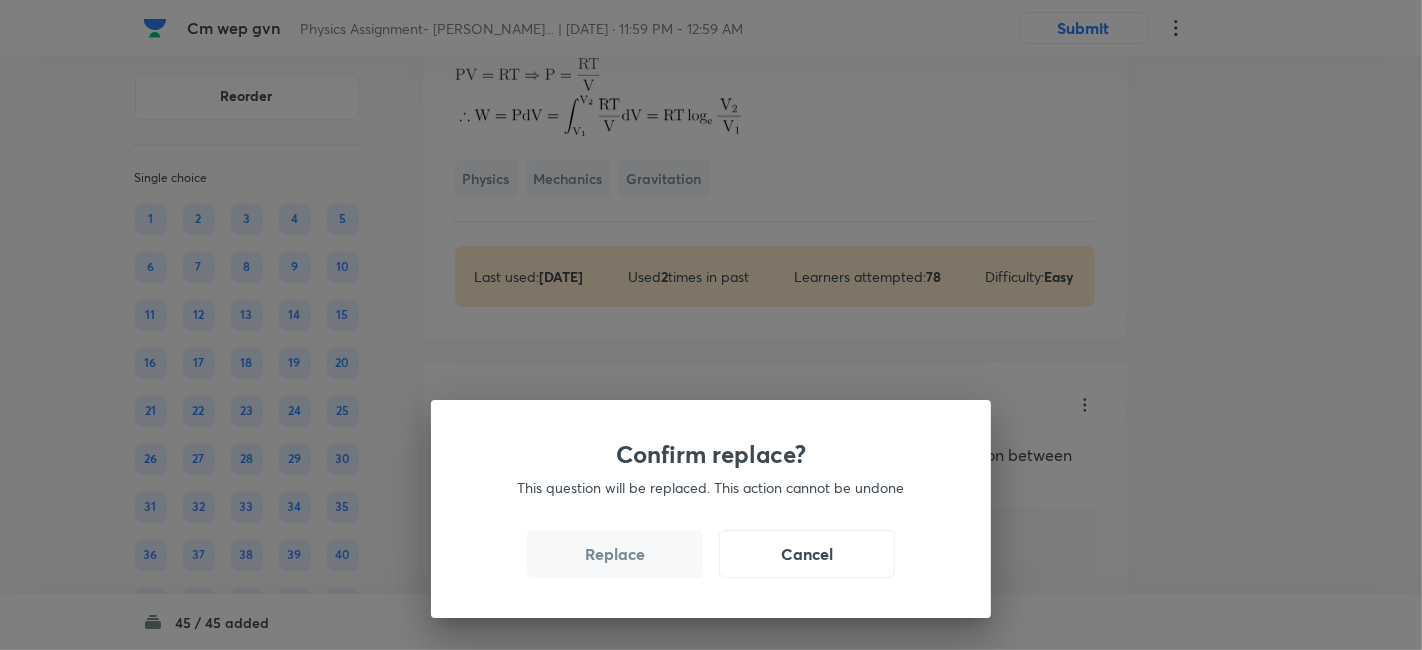 click on "Replace" at bounding box center [615, 554] 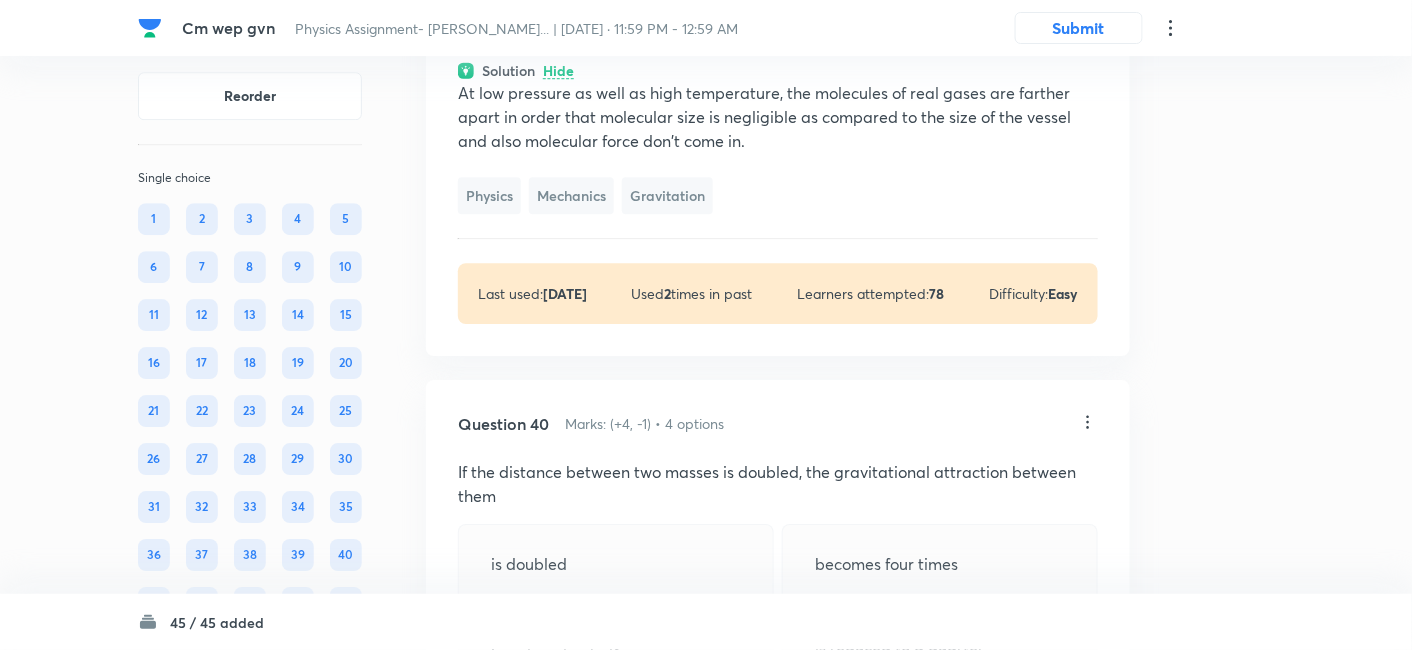 click 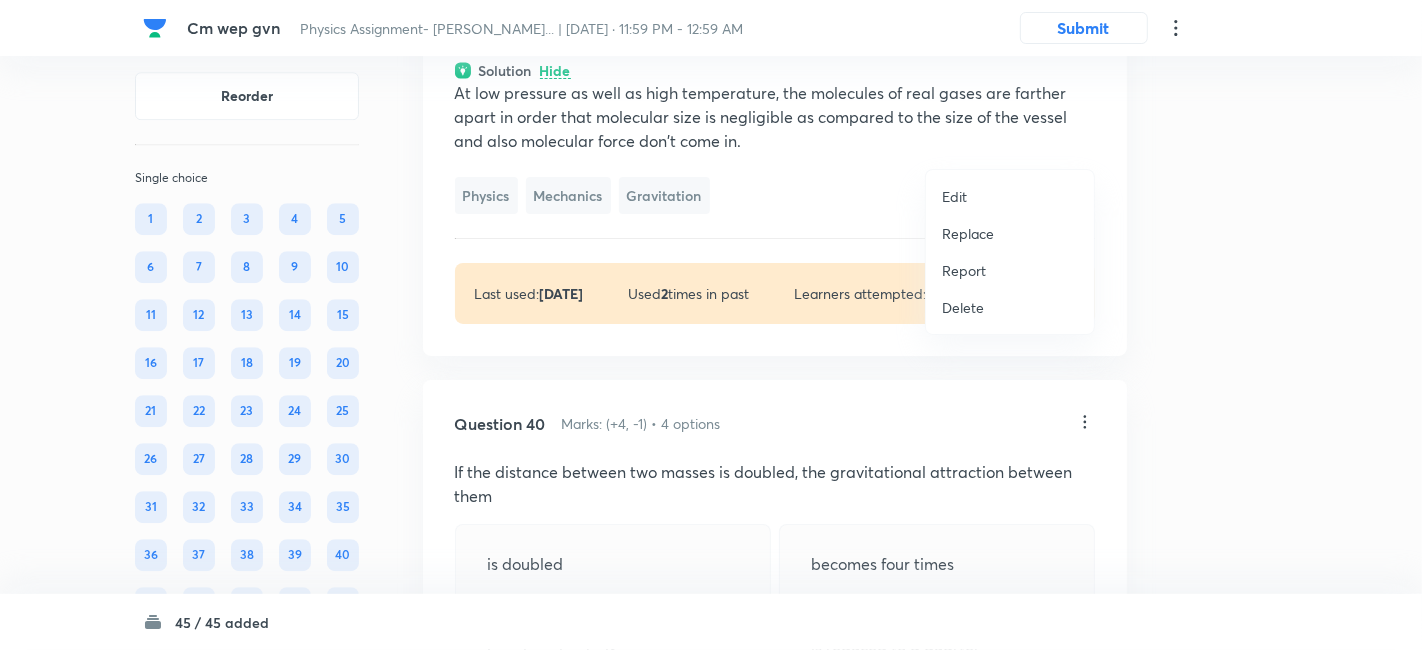 click on "Replace" at bounding box center (968, 233) 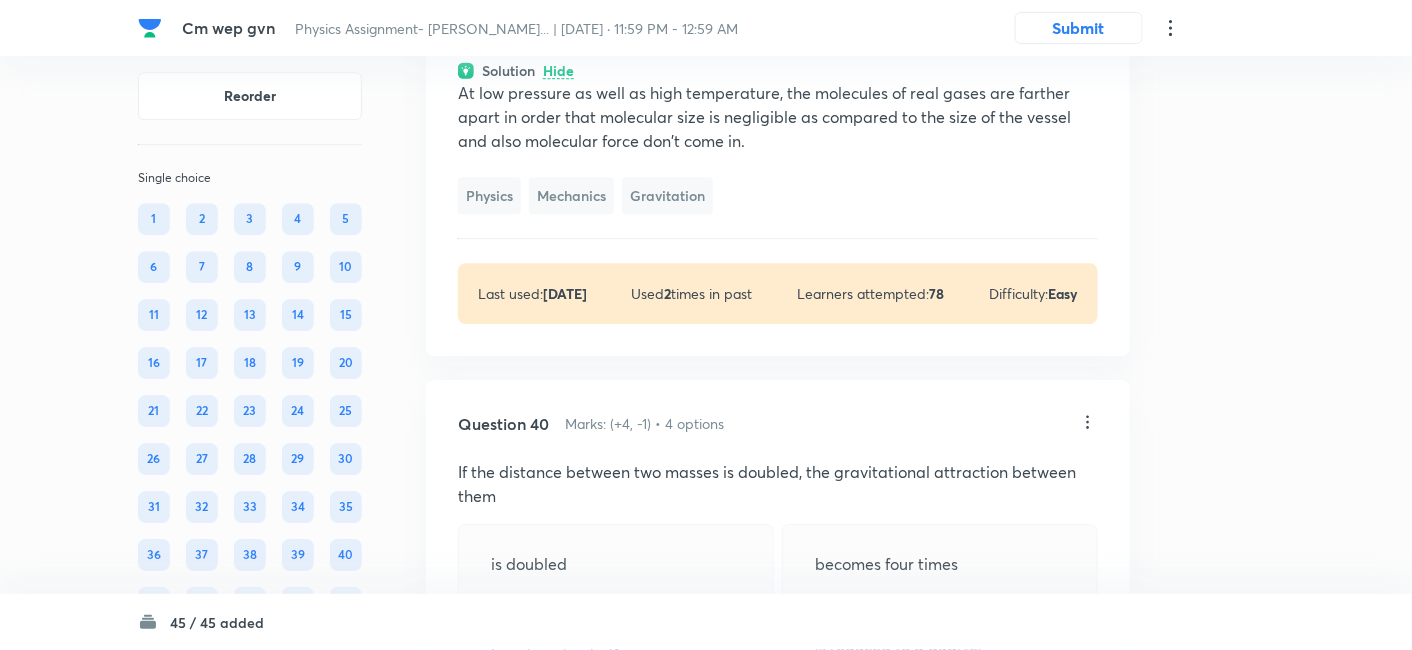 click 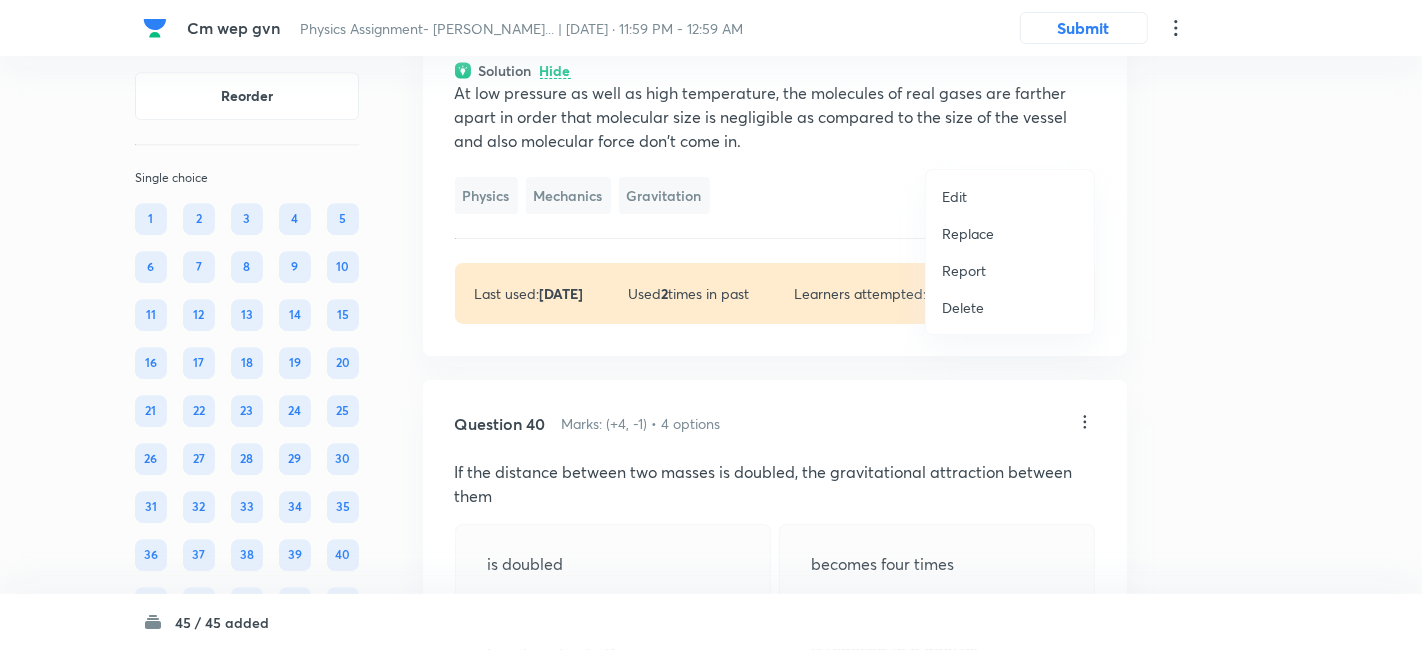 click on "Replace" at bounding box center [968, 233] 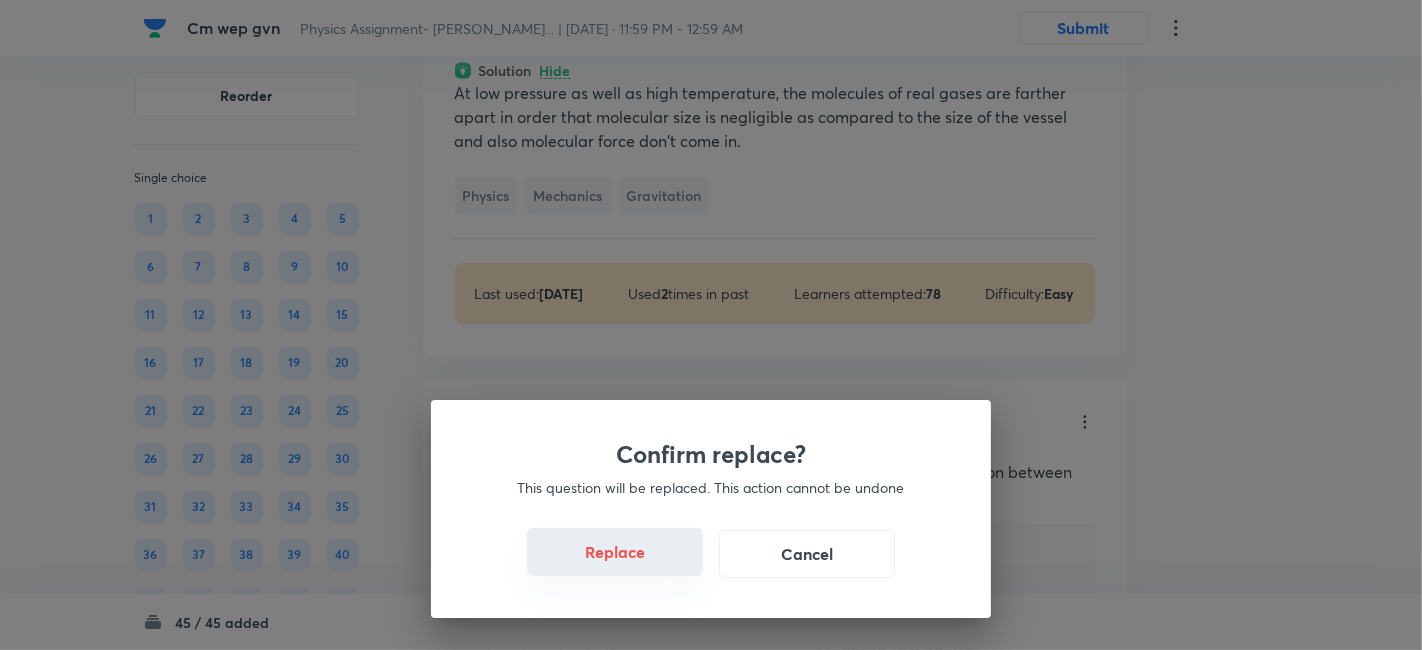 click on "Replace" at bounding box center (615, 552) 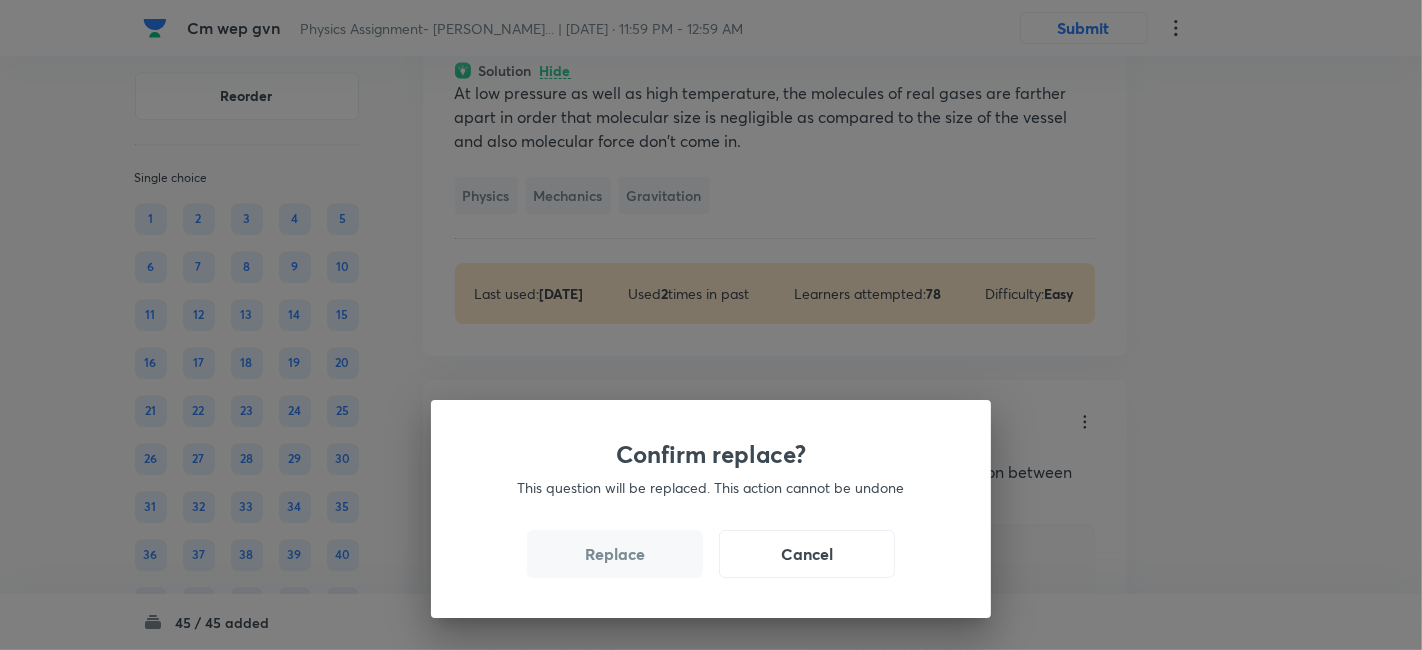 click on "Replace" at bounding box center (615, 554) 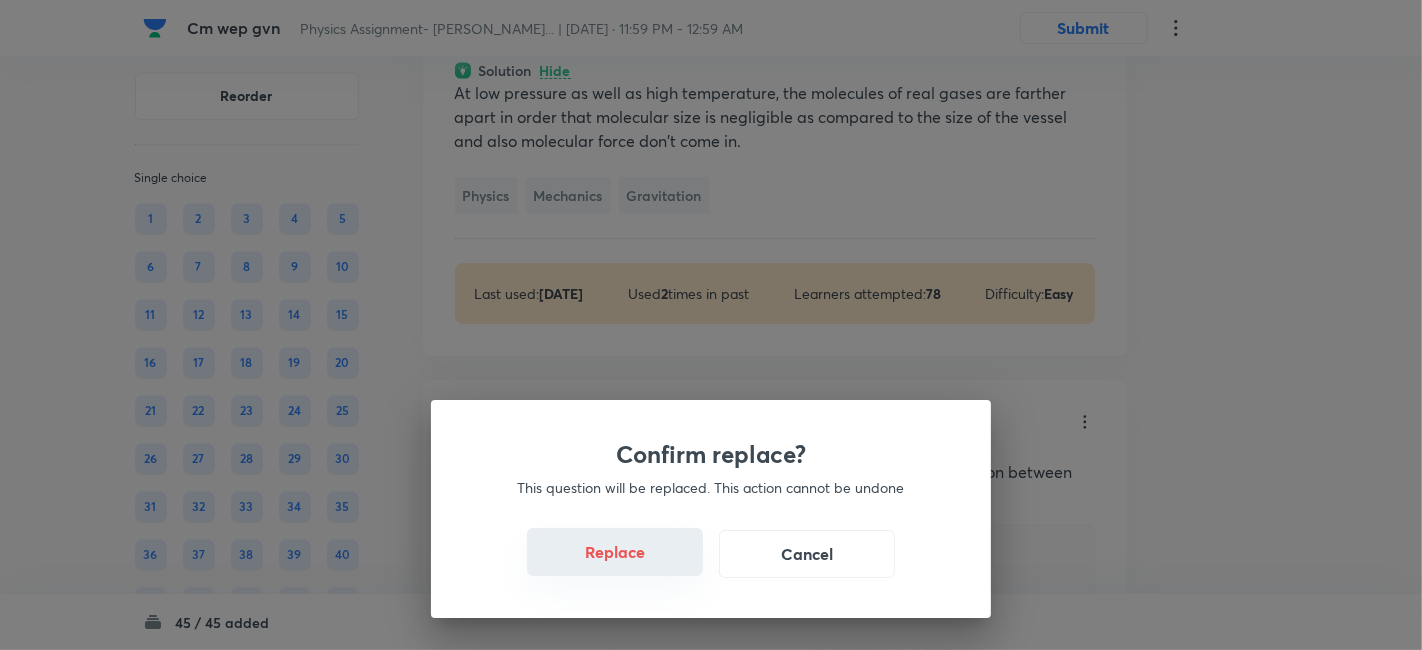click on "Replace" at bounding box center [615, 552] 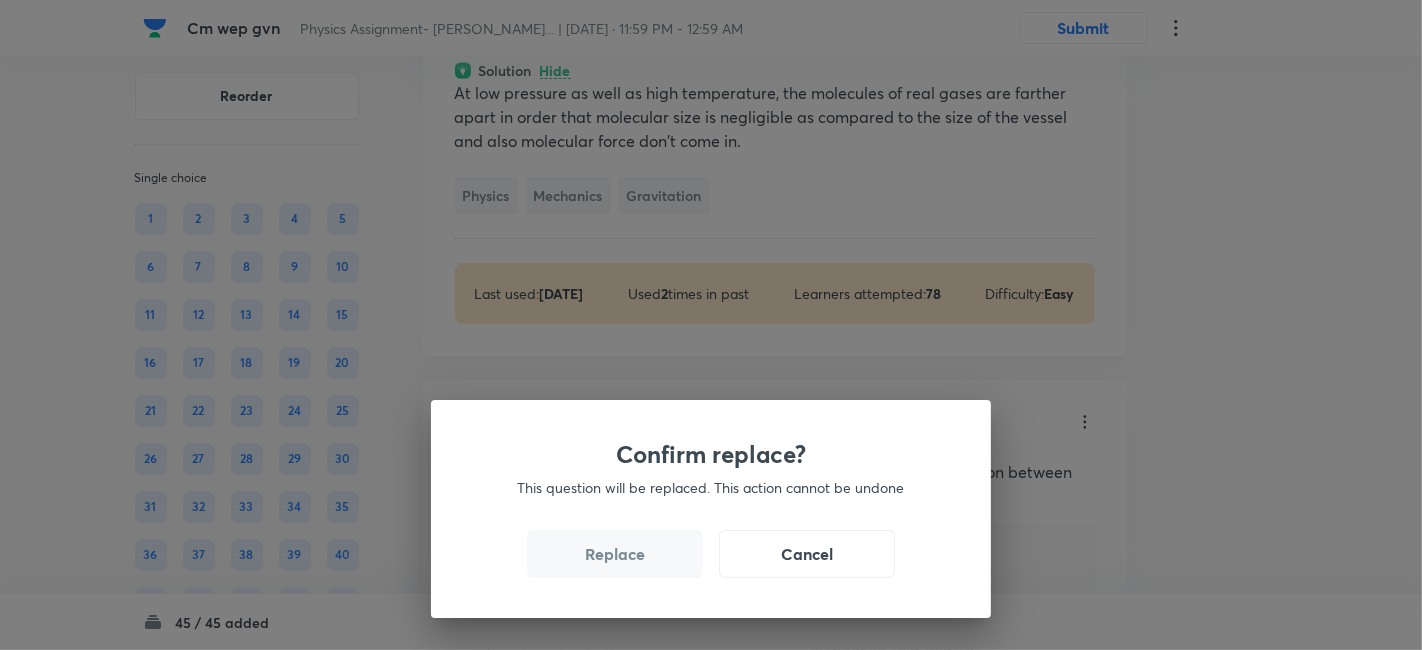 click on "Replace" at bounding box center (615, 554) 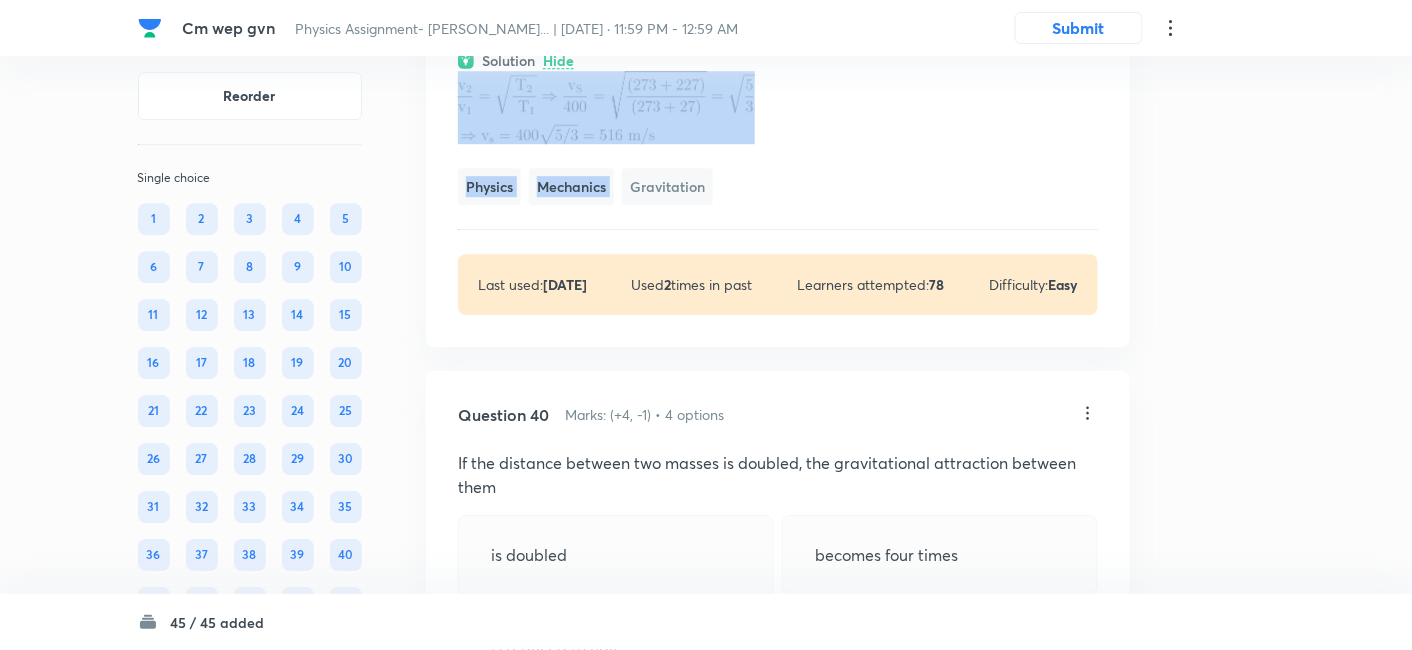 click on "Physics Mechanics Gravitation" at bounding box center (778, 186) 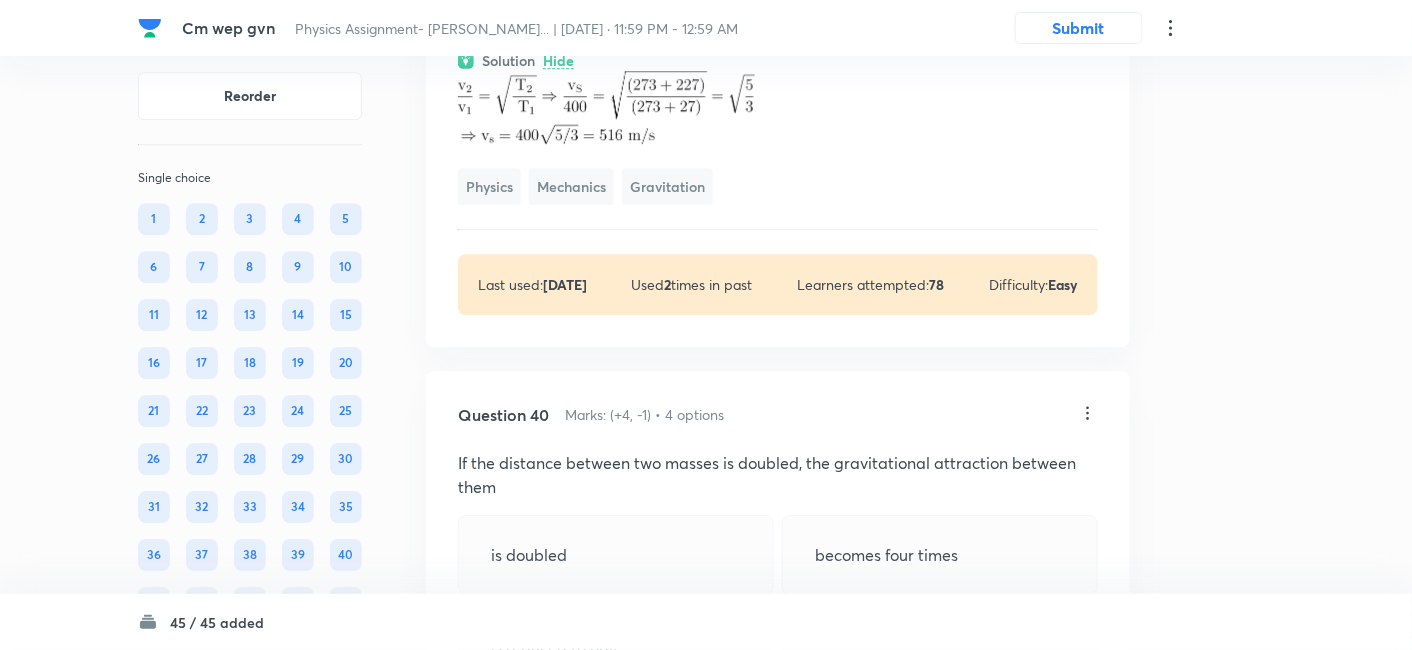 click 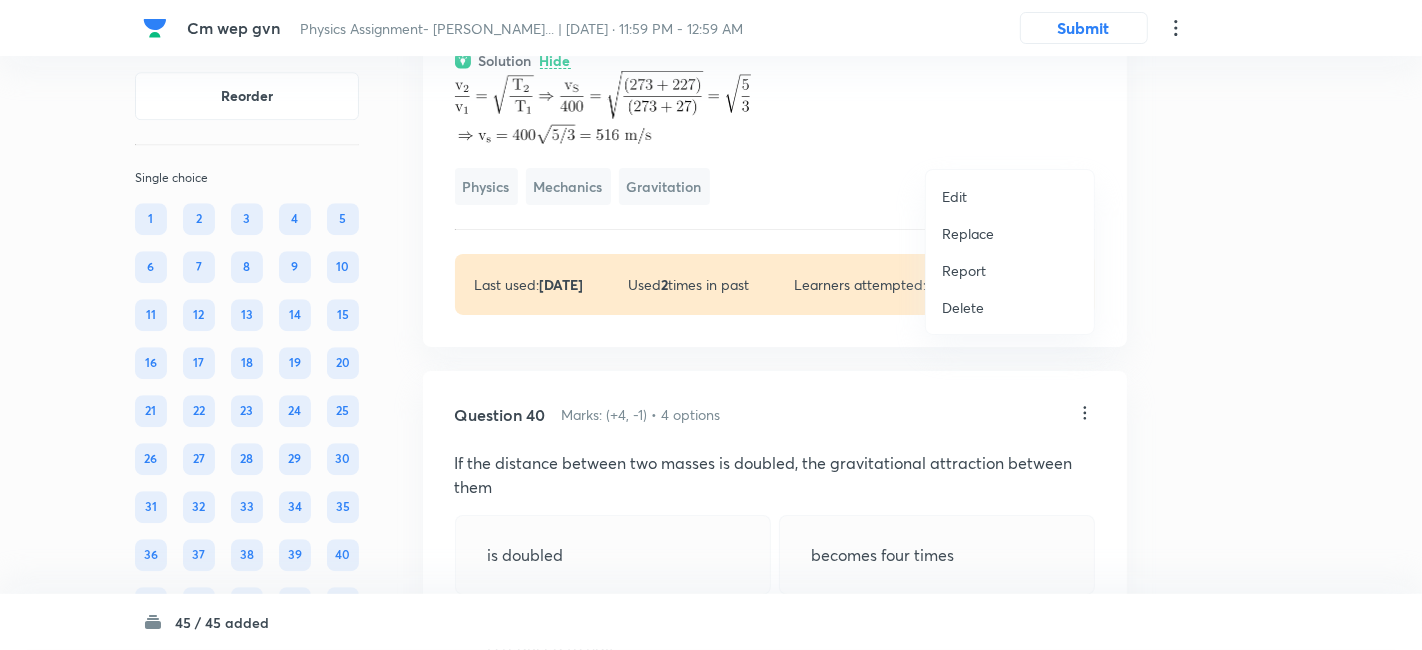 click on "Replace" at bounding box center [968, 233] 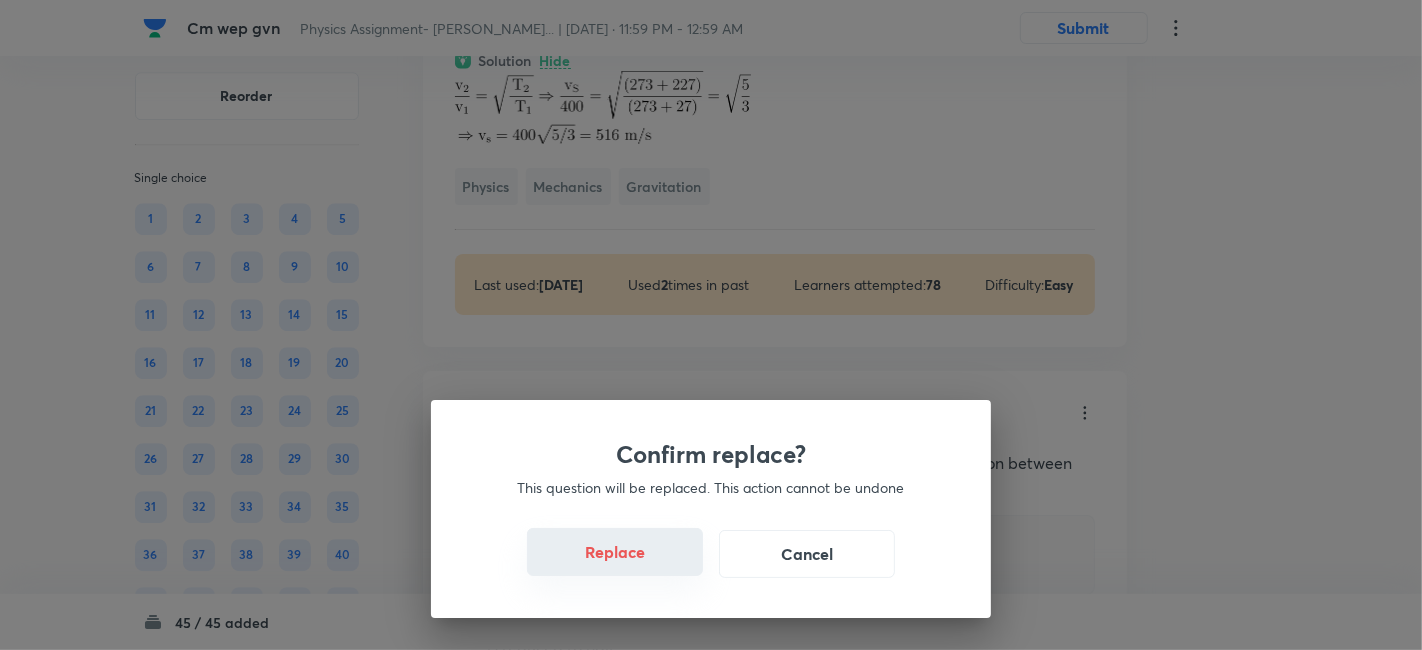 click on "Replace" at bounding box center [615, 552] 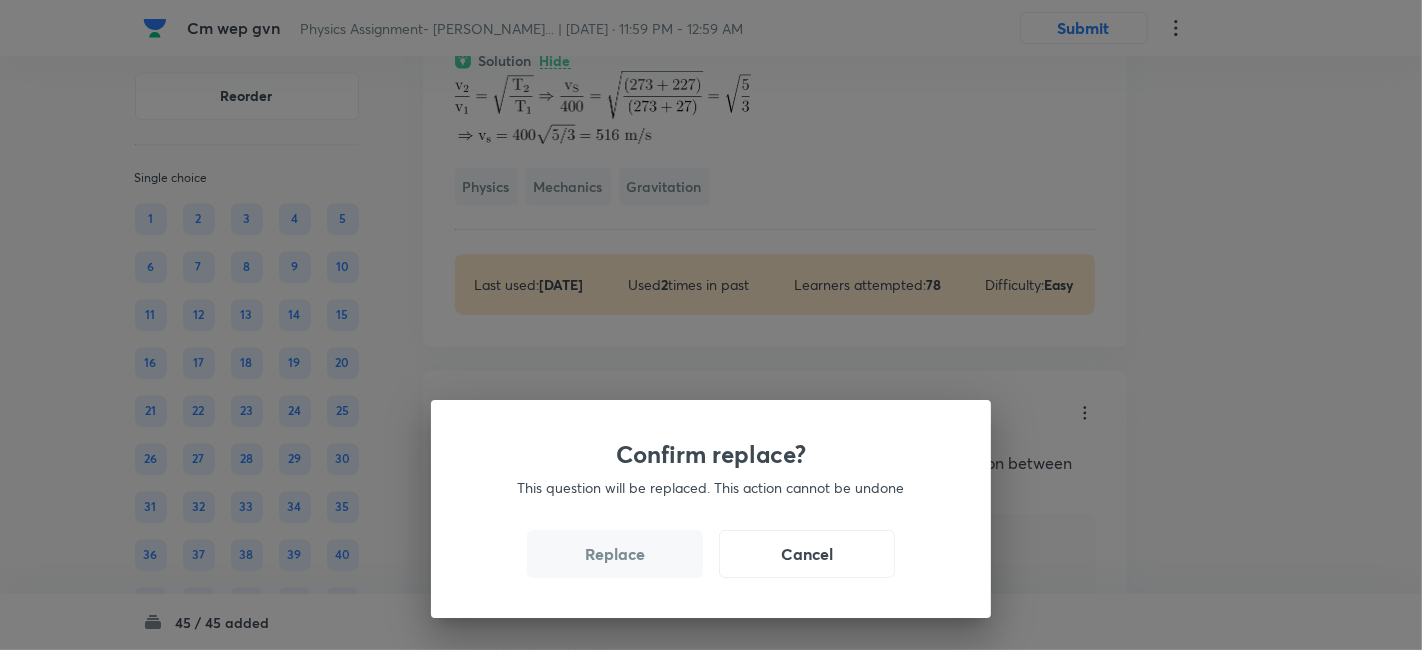 click on "Confirm replace? This question will be replaced. This action cannot be undone Replace Cancel" at bounding box center (711, 509) 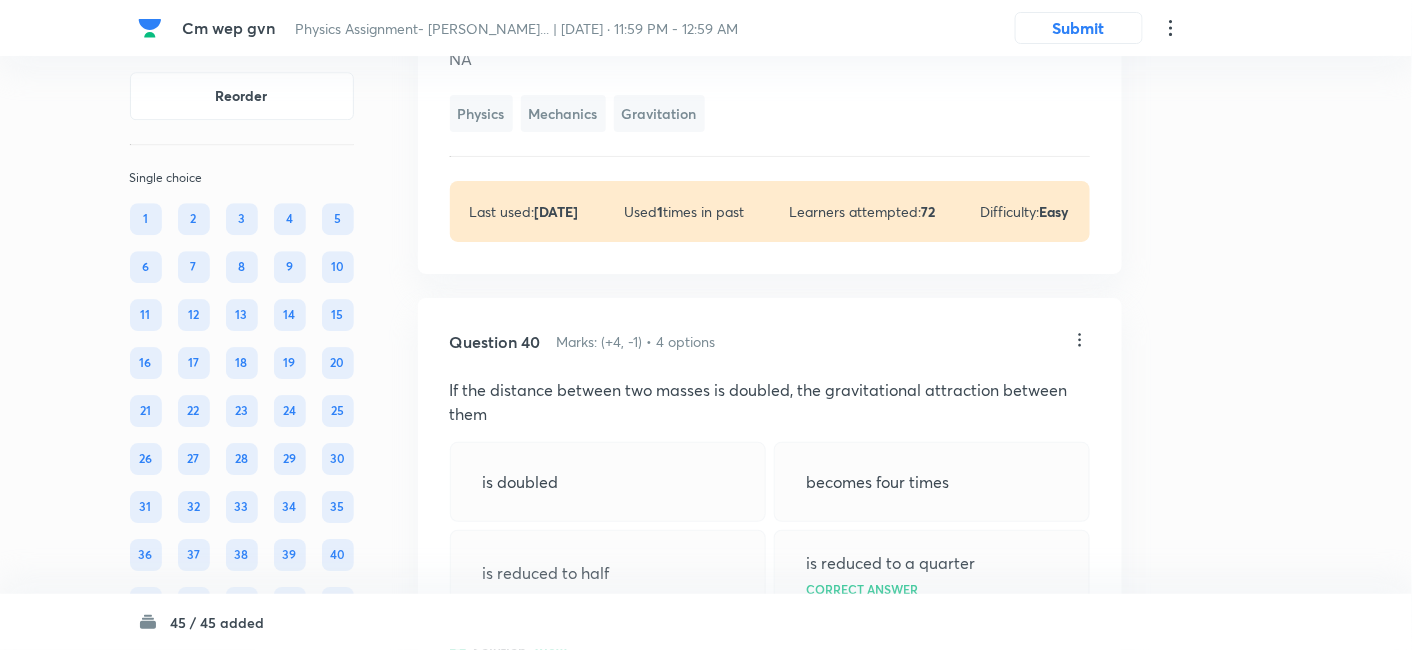 click on "Question 39 Marks: (+4, -1) • 4 options Upto which distance the gravitational law is applicable: 10 8 m 1 m 10 –10 m at all distances. Correct answer Solution Hide NA Physics Mechanics Gravitation Last used:  2 years ago Used  1  times in past Learners attempted:  72 Difficulty: Easy" at bounding box center (770, -9) 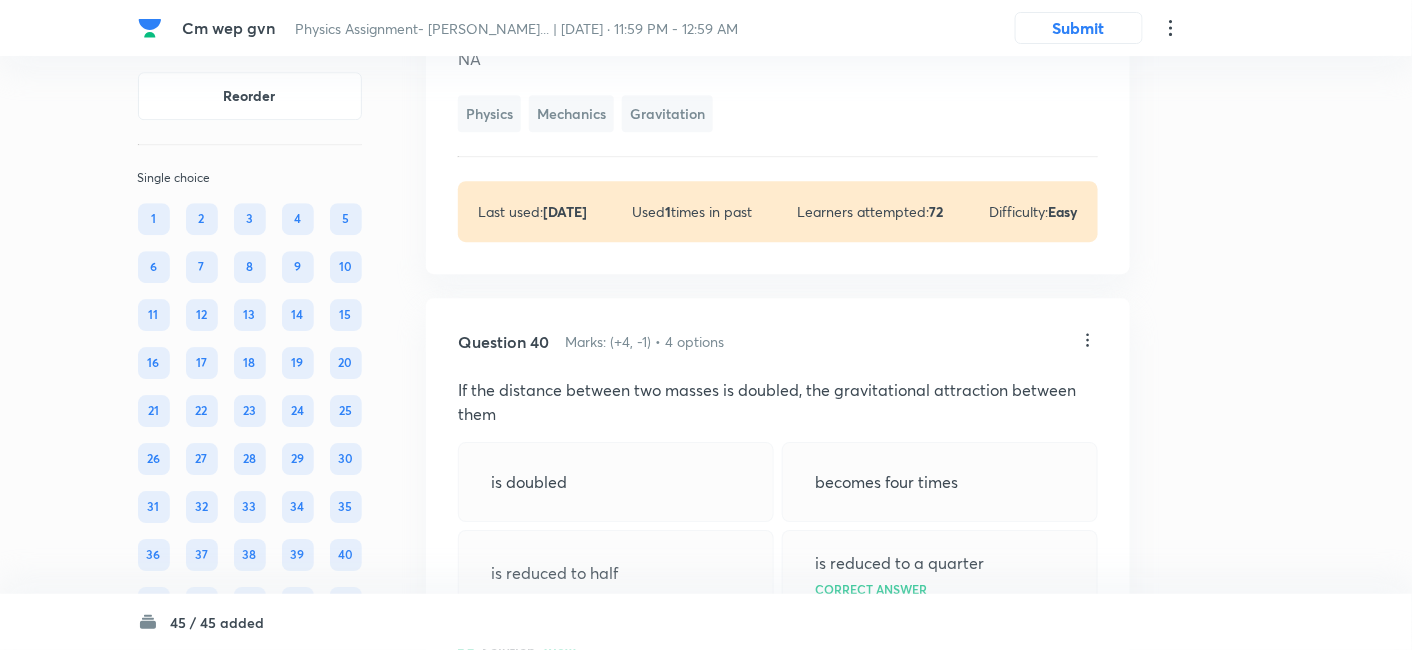 click on "Question 39 Marks: (+4, -1) • 4 options Upto which distance the gravitational law is applicable: 10 8 m 1 m 10 –10 m at all distances. Correct answer Solution Hide NA Physics Mechanics Gravitation Last used:  2 years ago Used  1  times in past Learners attempted:  72 Difficulty: Easy" at bounding box center (778, -9) 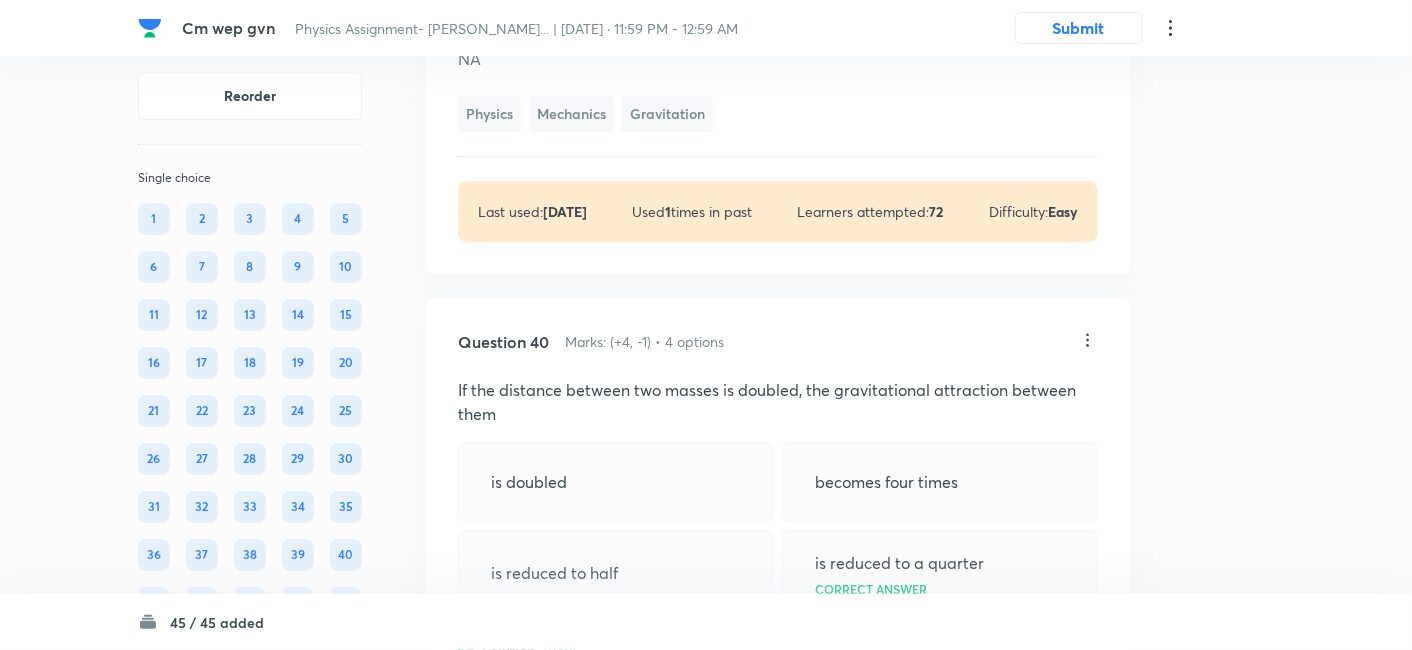 click 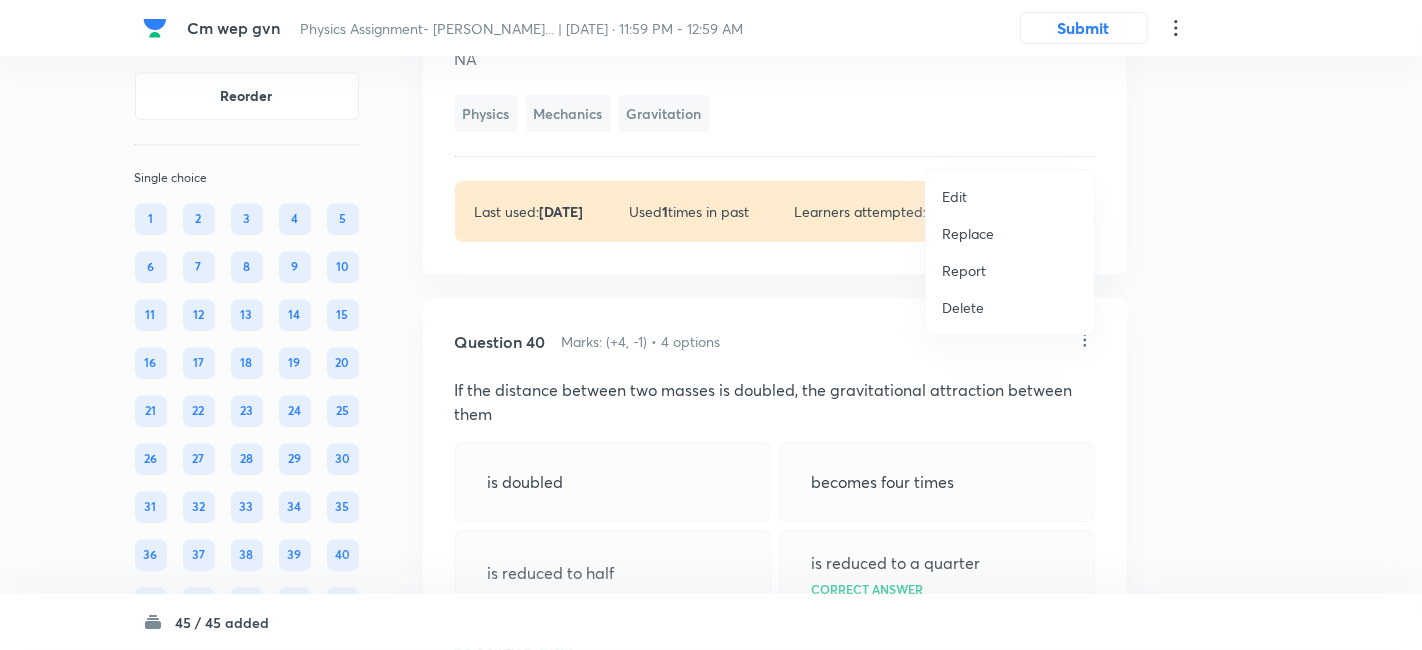 click on "Replace" at bounding box center [968, 233] 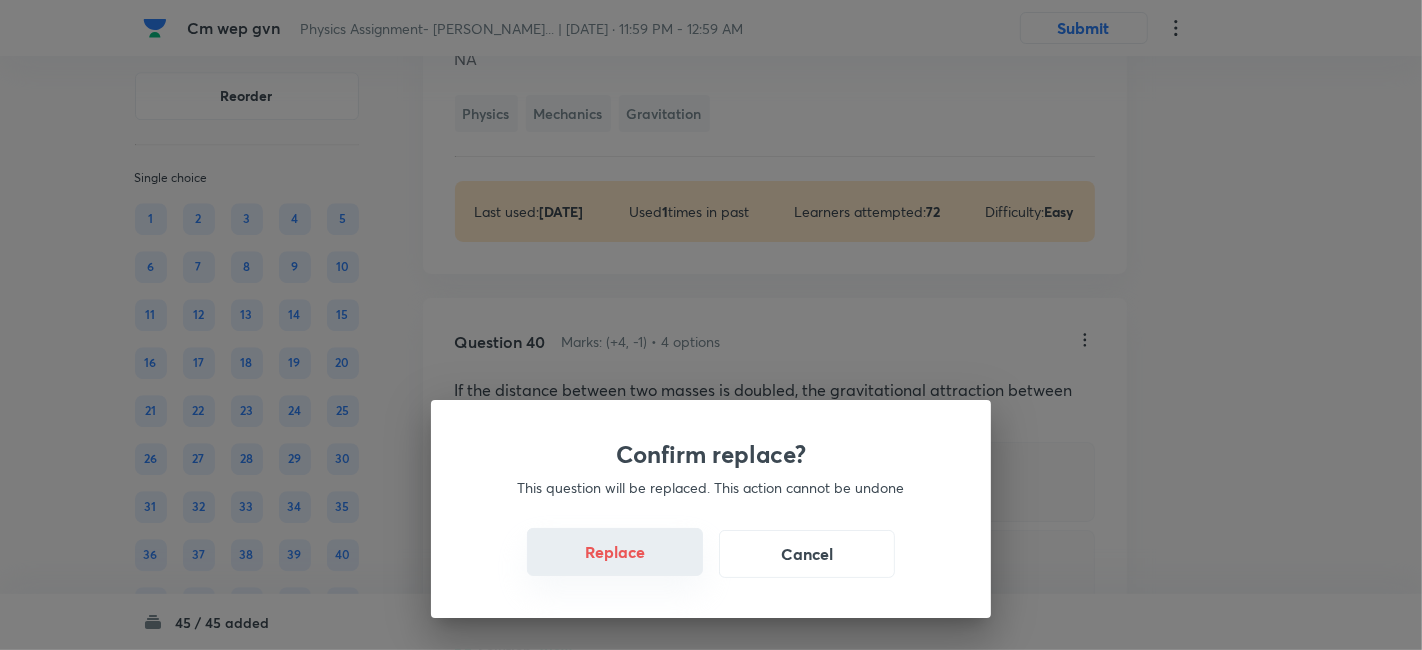 click on "Replace" at bounding box center (615, 552) 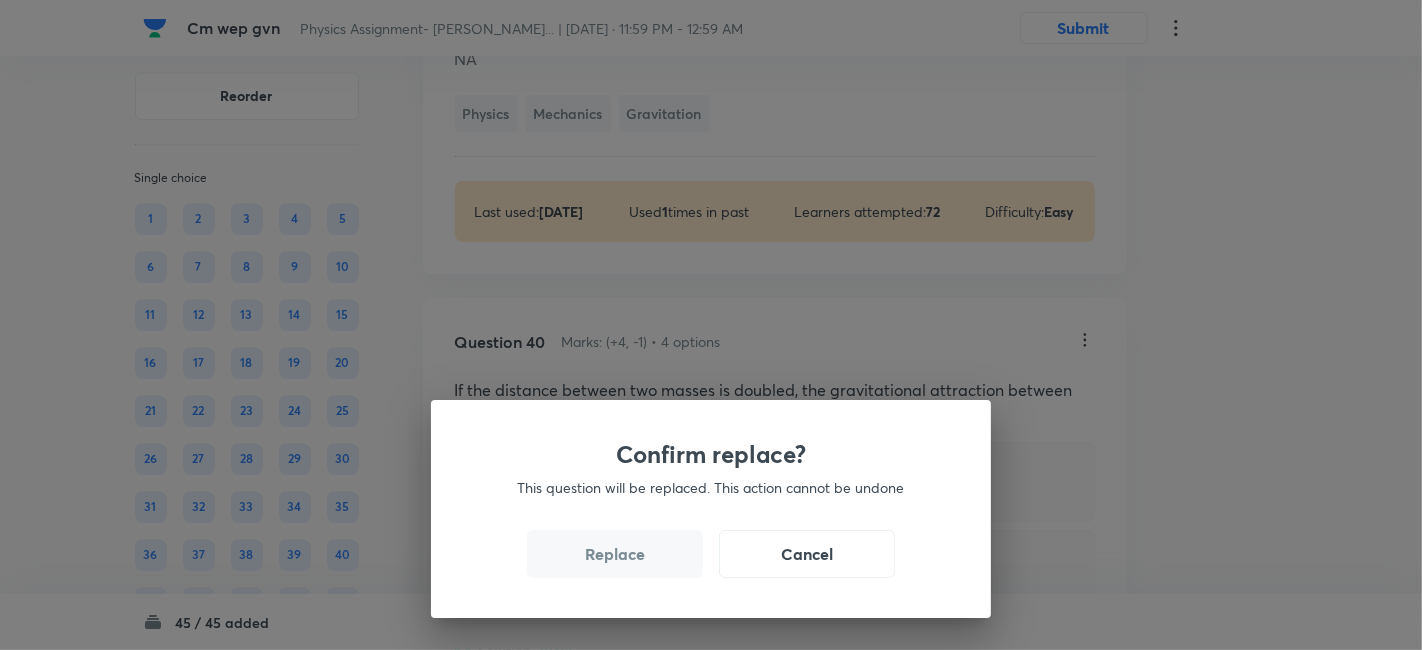 click on "Replace" at bounding box center (615, 554) 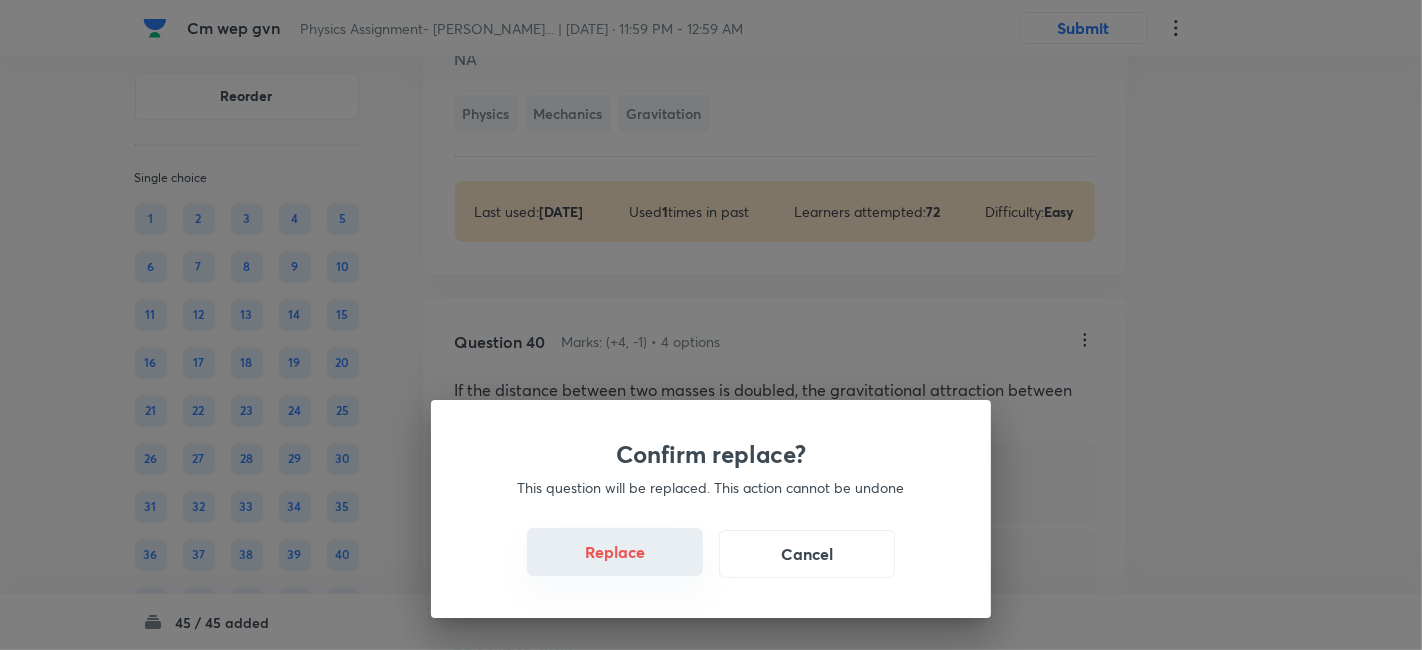 click on "Replace" at bounding box center [615, 552] 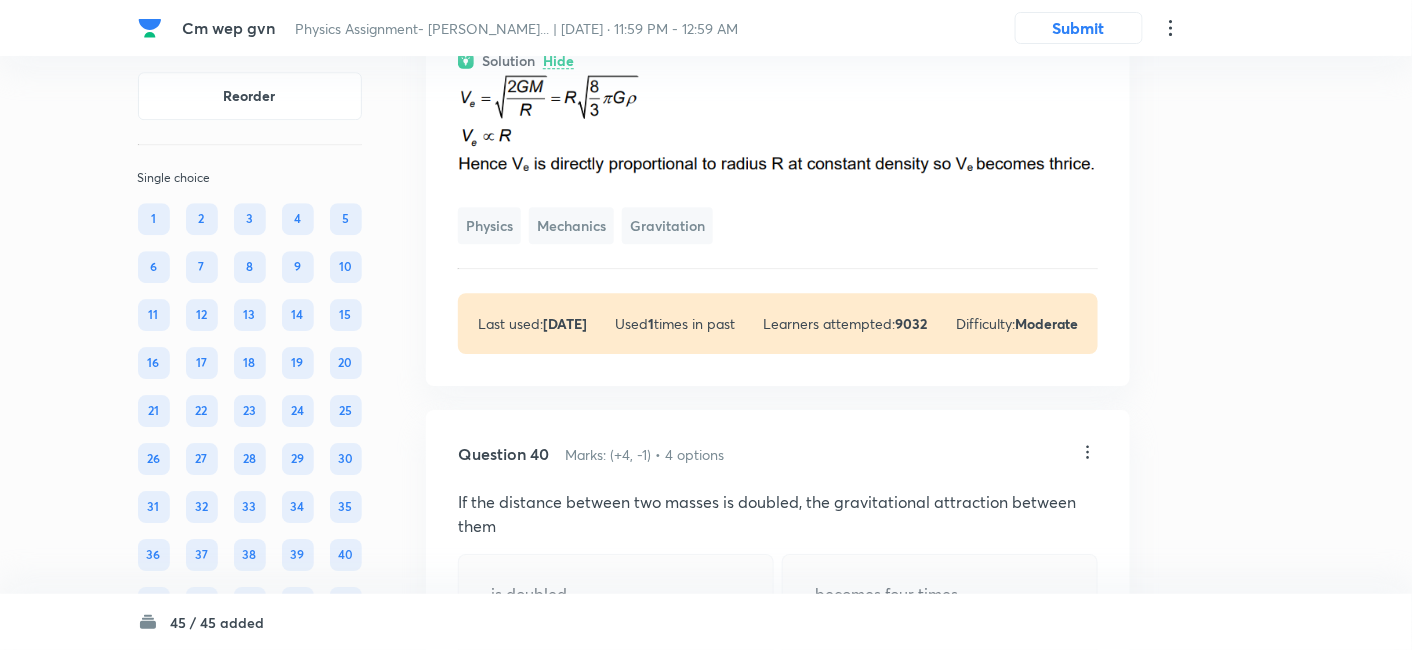 click on "Question 39 Marks: (+4, -1) • 4 options The escape velocity from the earth is about 11 km/second. The find escape velocity from a planet having thrice the radius and the same mean density as the earth.  3.67 km/s  33 km/s  Correct answer 22 km/s  None of these  Solution Hide Physics Mechanics Gravitation Last used:  2 years ago Used  1  times in past Learners attempted:  9032 Difficulty: Moderate" at bounding box center [778, 47] 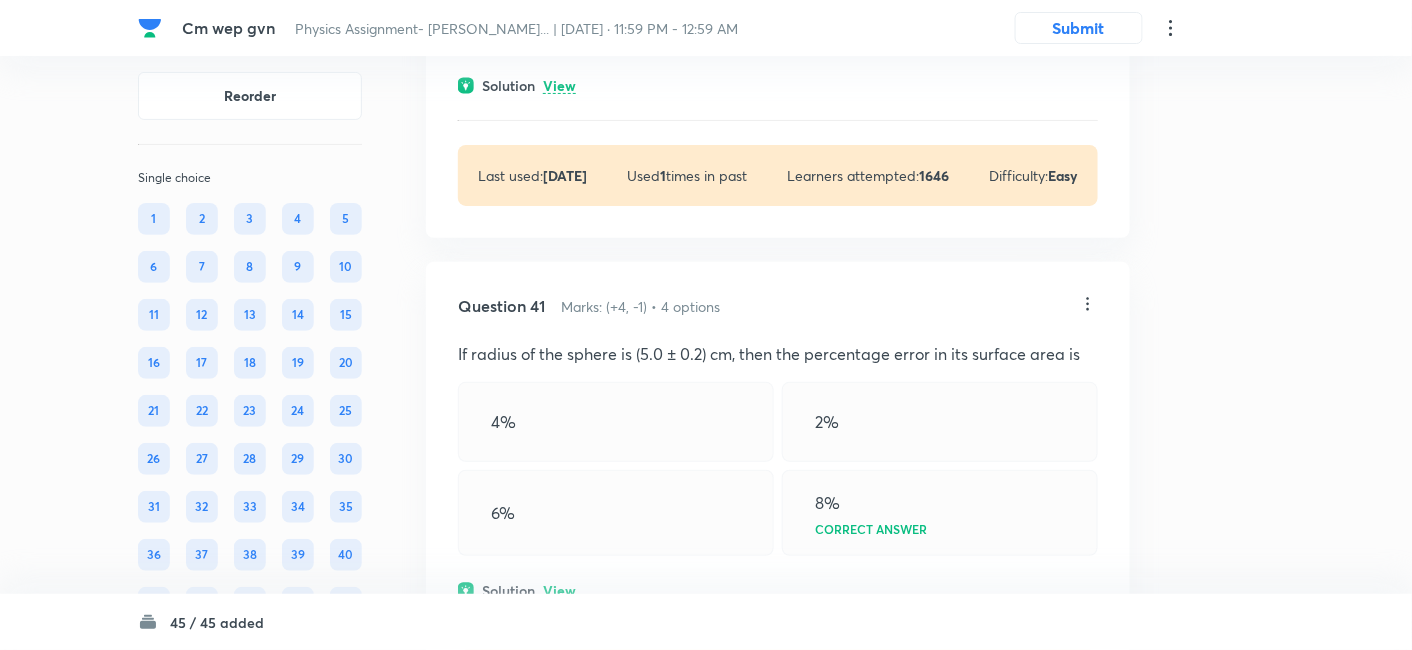 scroll, scrollTop: 31067, scrollLeft: 0, axis: vertical 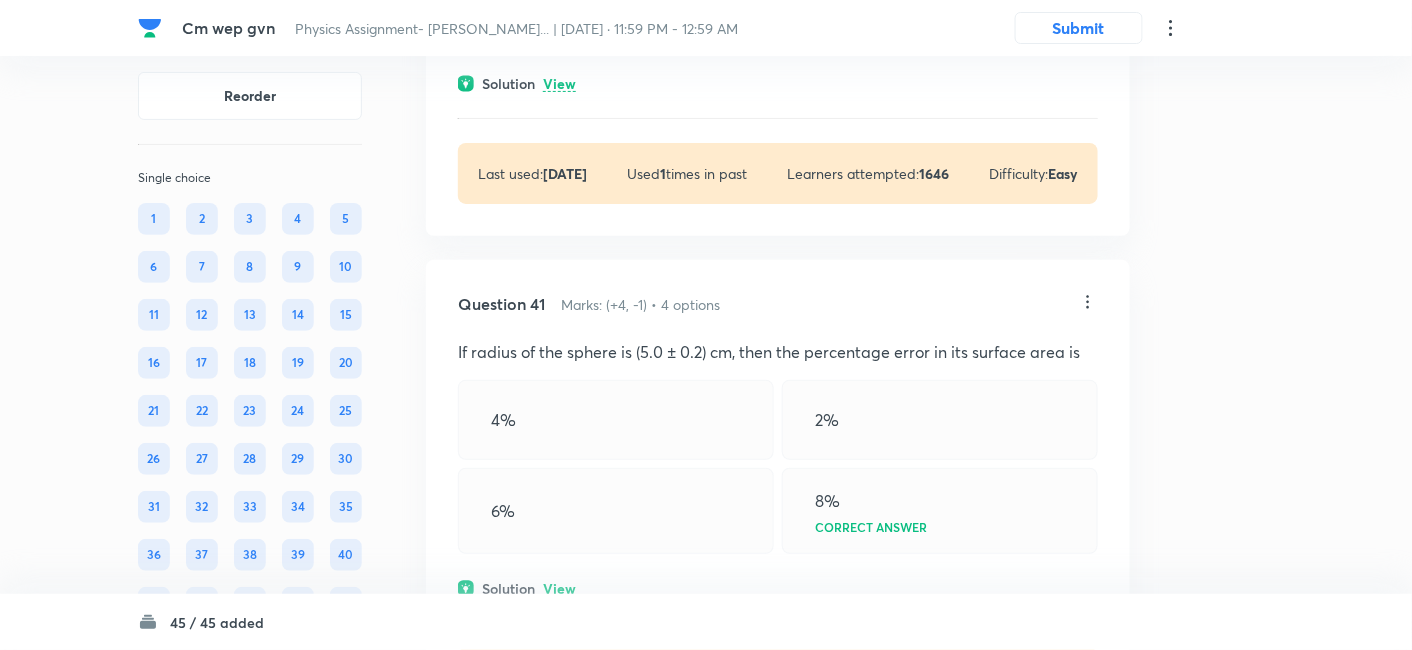 click on "View" at bounding box center (559, 84) 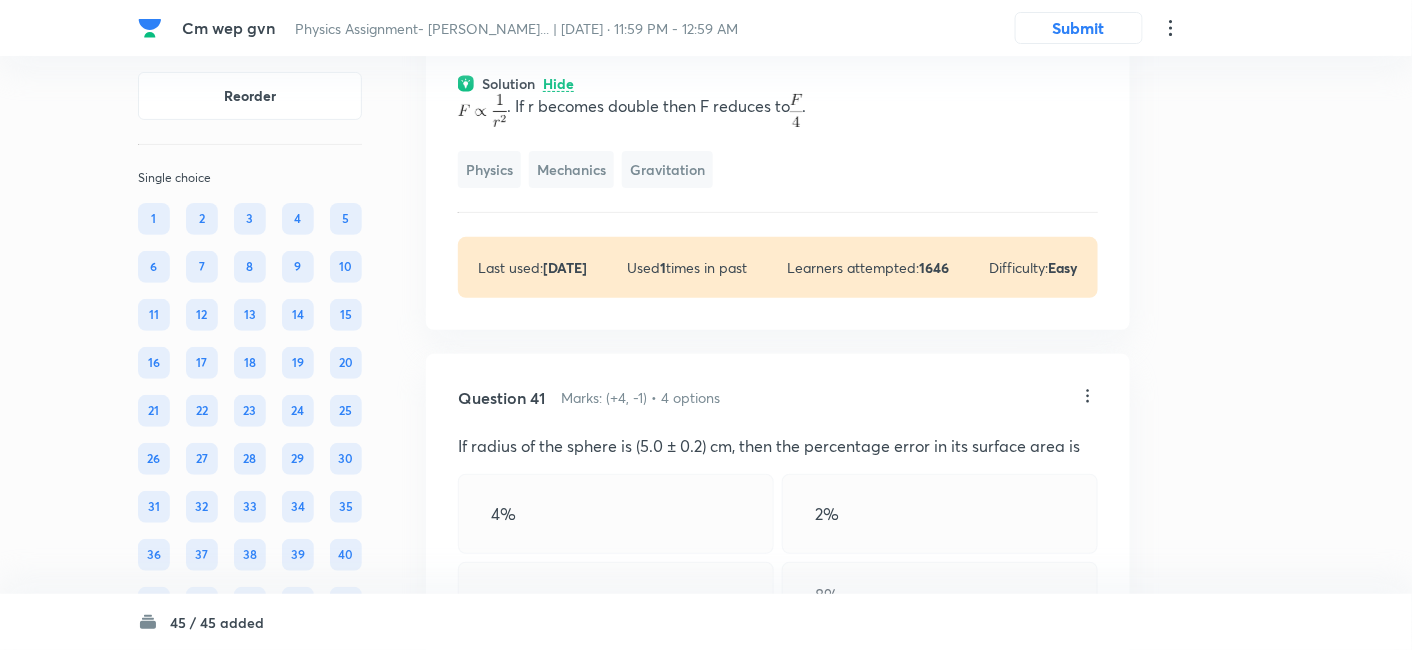 click 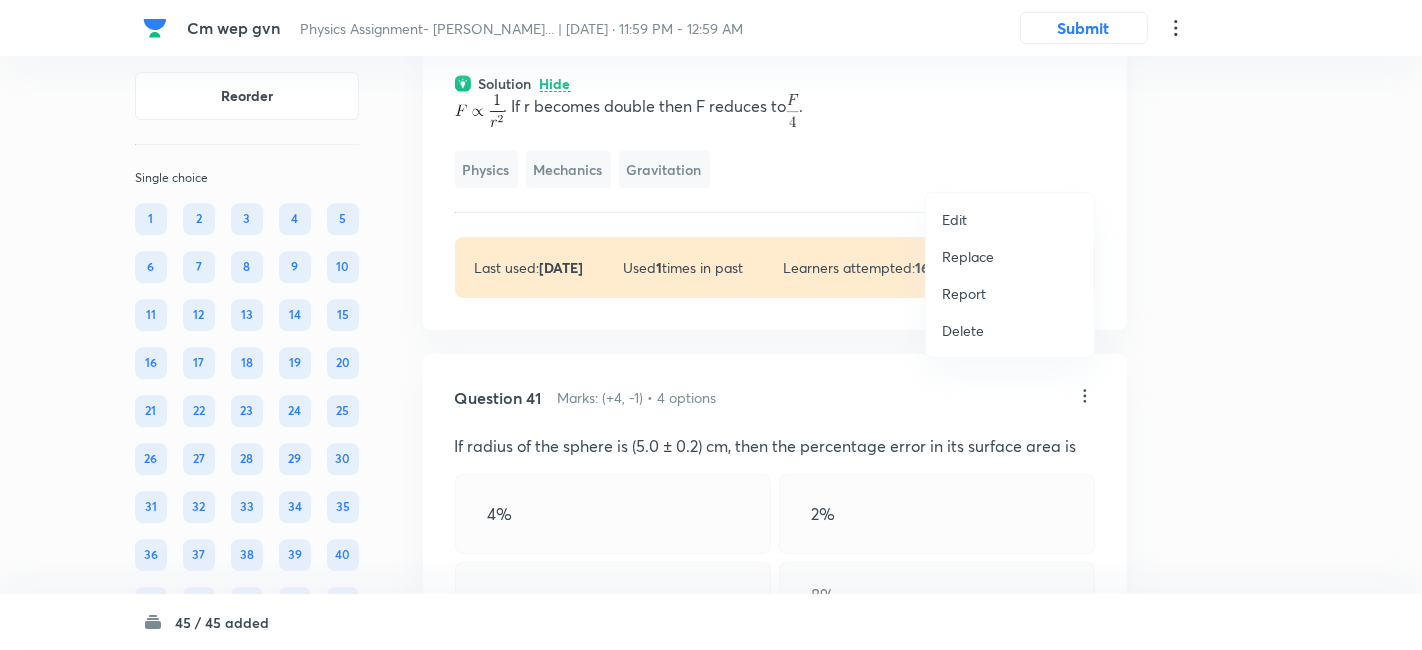 click on "Replace" at bounding box center (968, 256) 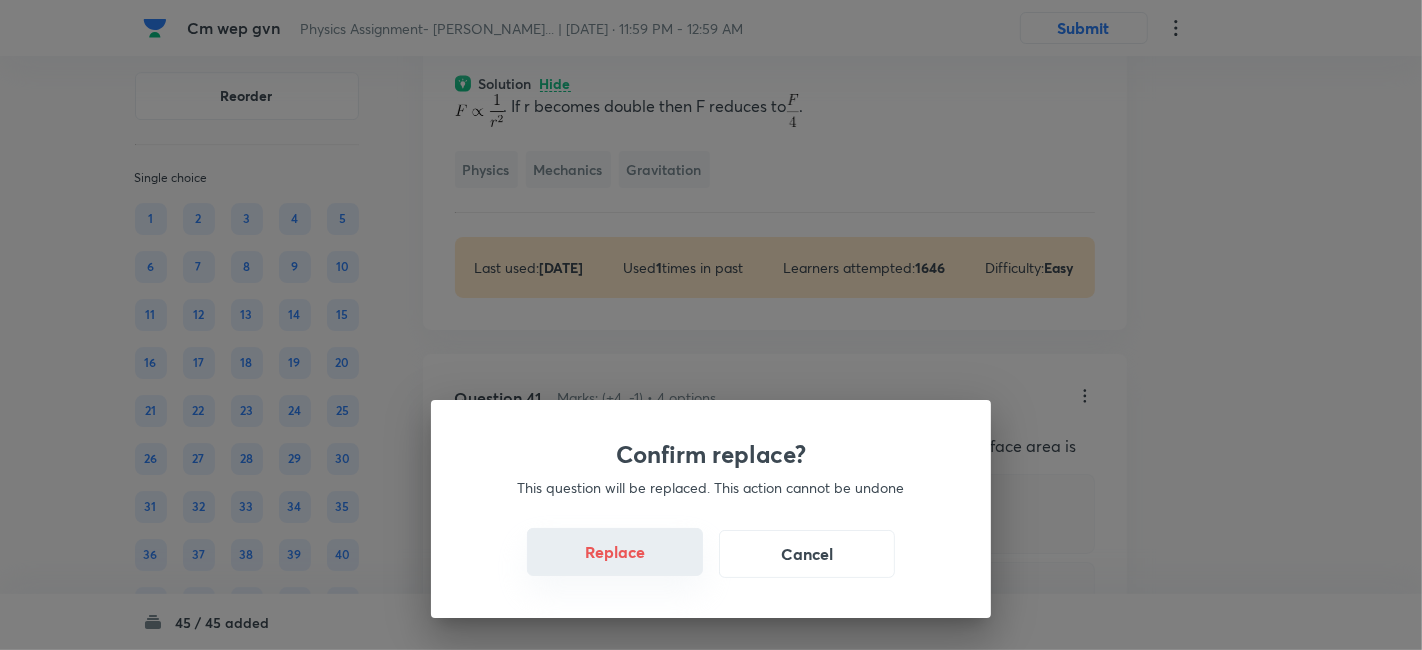 click on "Replace" at bounding box center (615, 552) 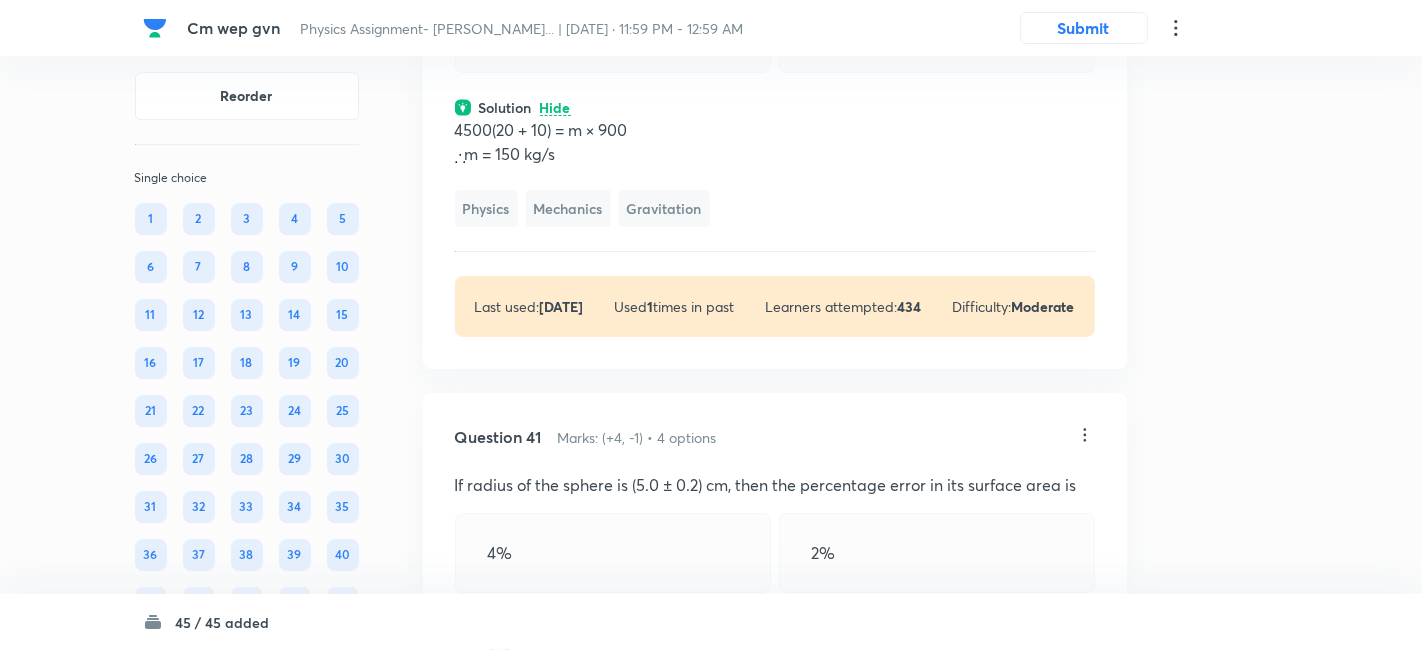 click on "Confirm replace? This question will be replaced. This action cannot be undone Replace Cancel" at bounding box center [711, 975] 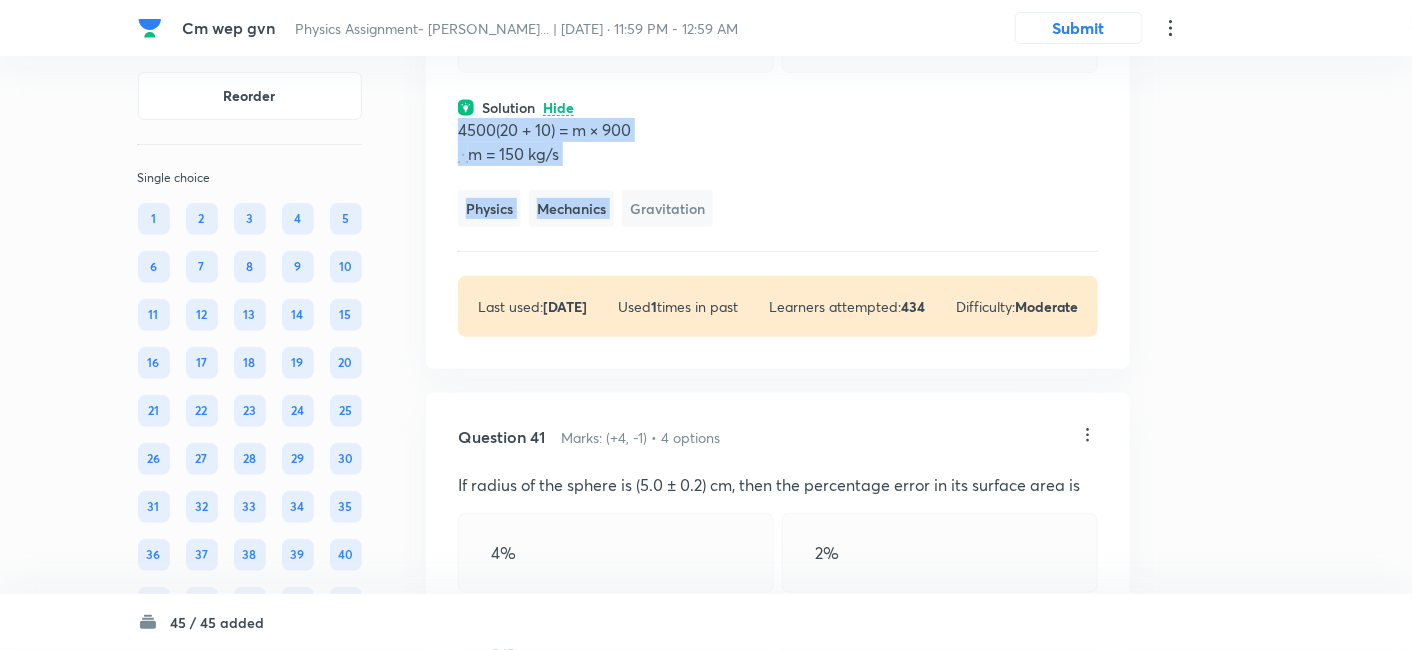 click on "4500(20 + 10) = m × 900  m = 150 kg/s Physics Mechanics Gravitation" at bounding box center (778, 172) 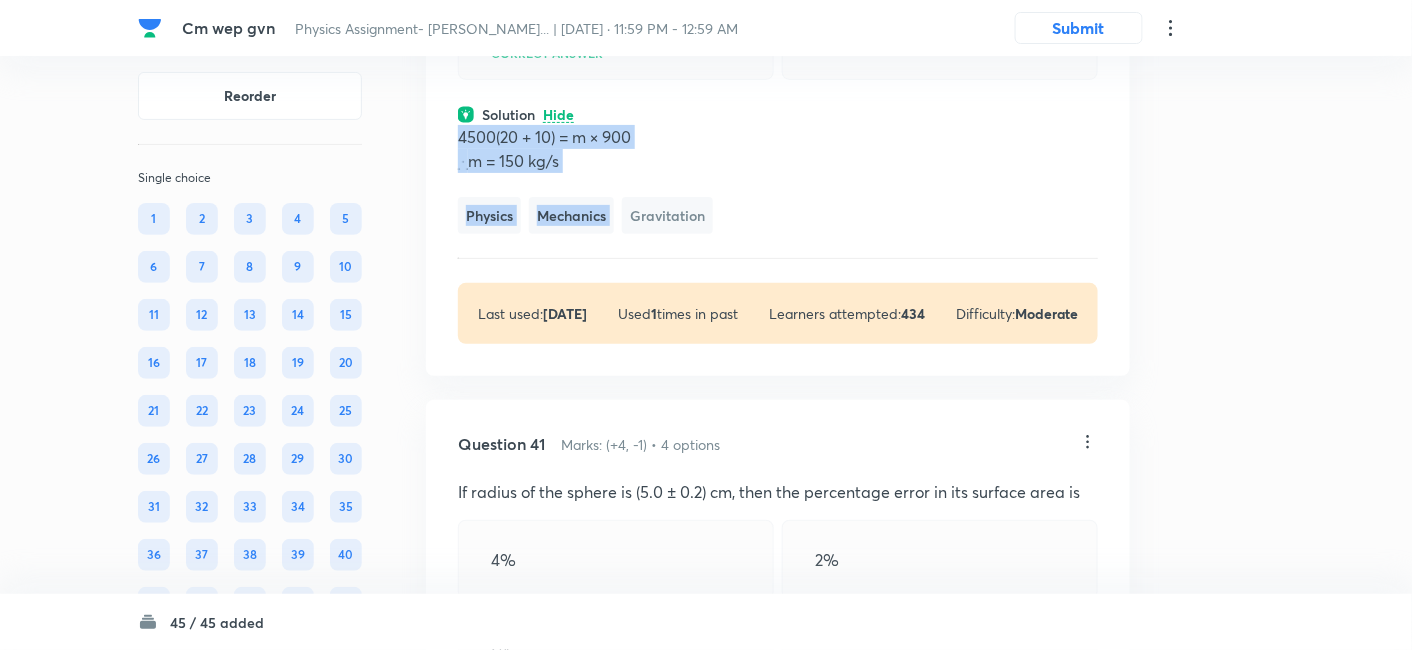 scroll, scrollTop: 31054, scrollLeft: 0, axis: vertical 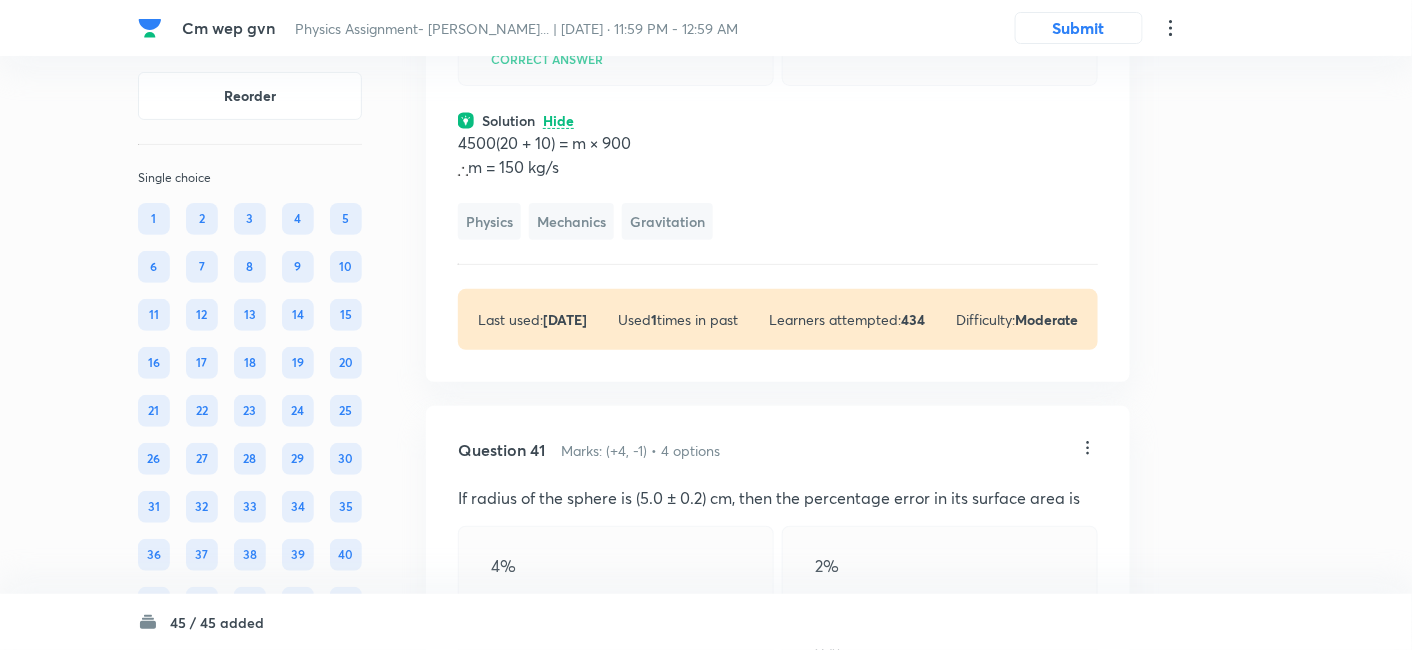 click 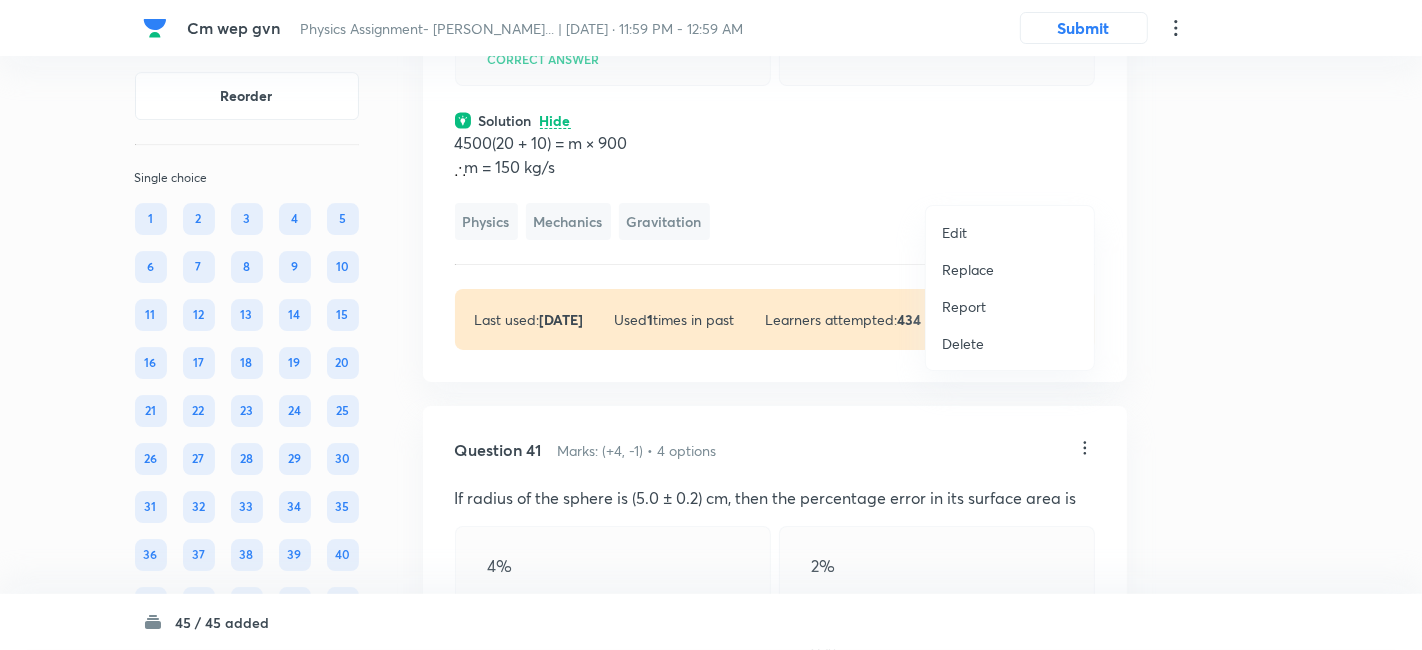 click on "Replace" at bounding box center (968, 269) 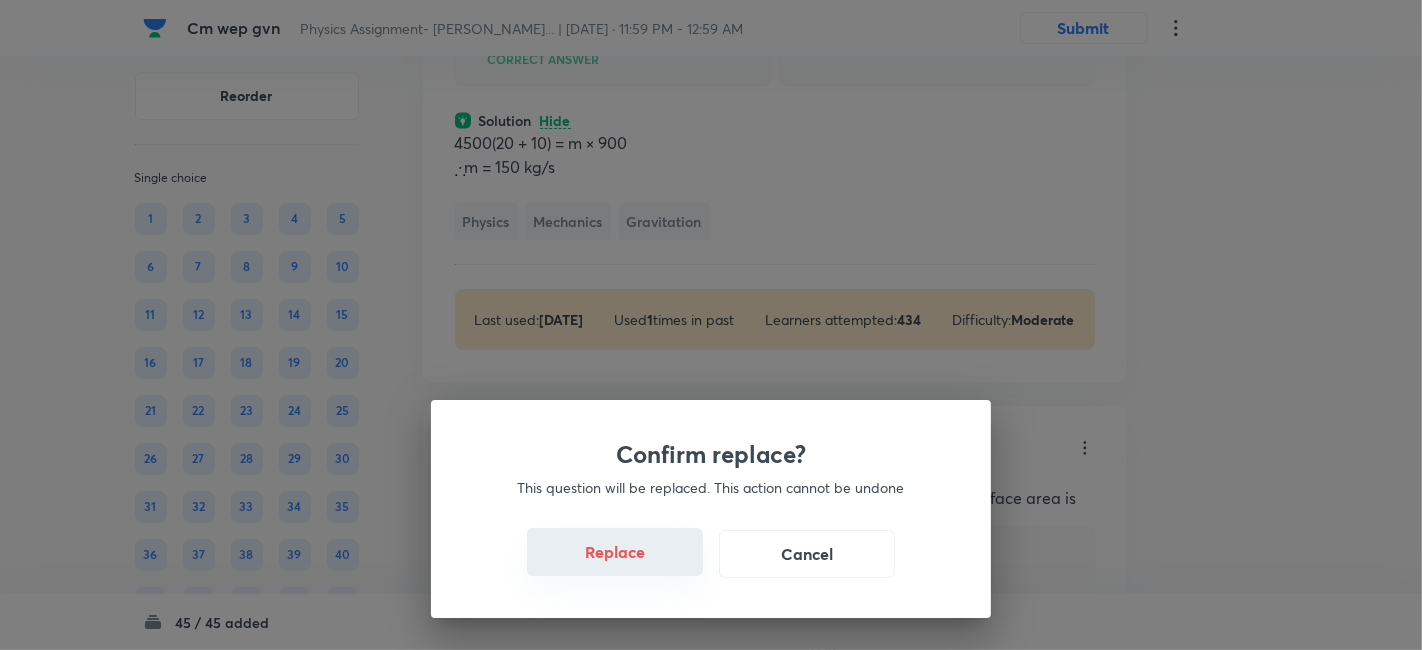 click on "Replace" at bounding box center (615, 552) 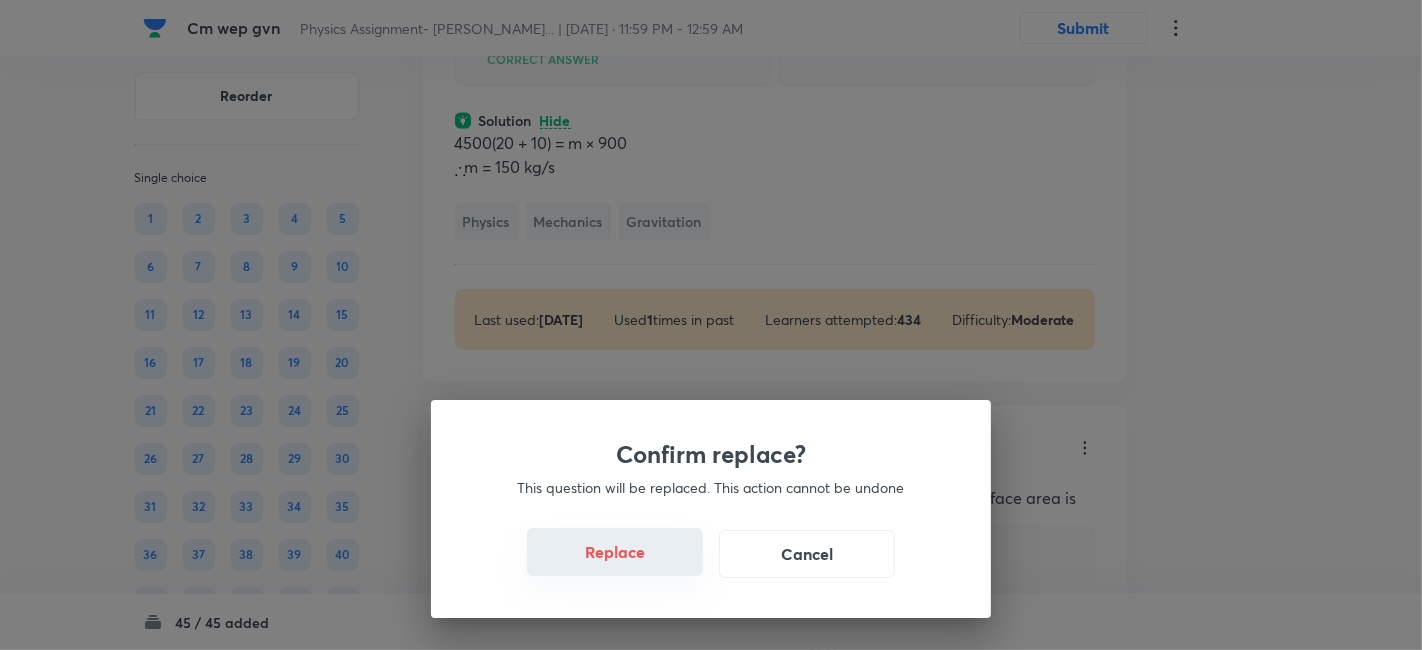 click on "Replace" at bounding box center [615, 552] 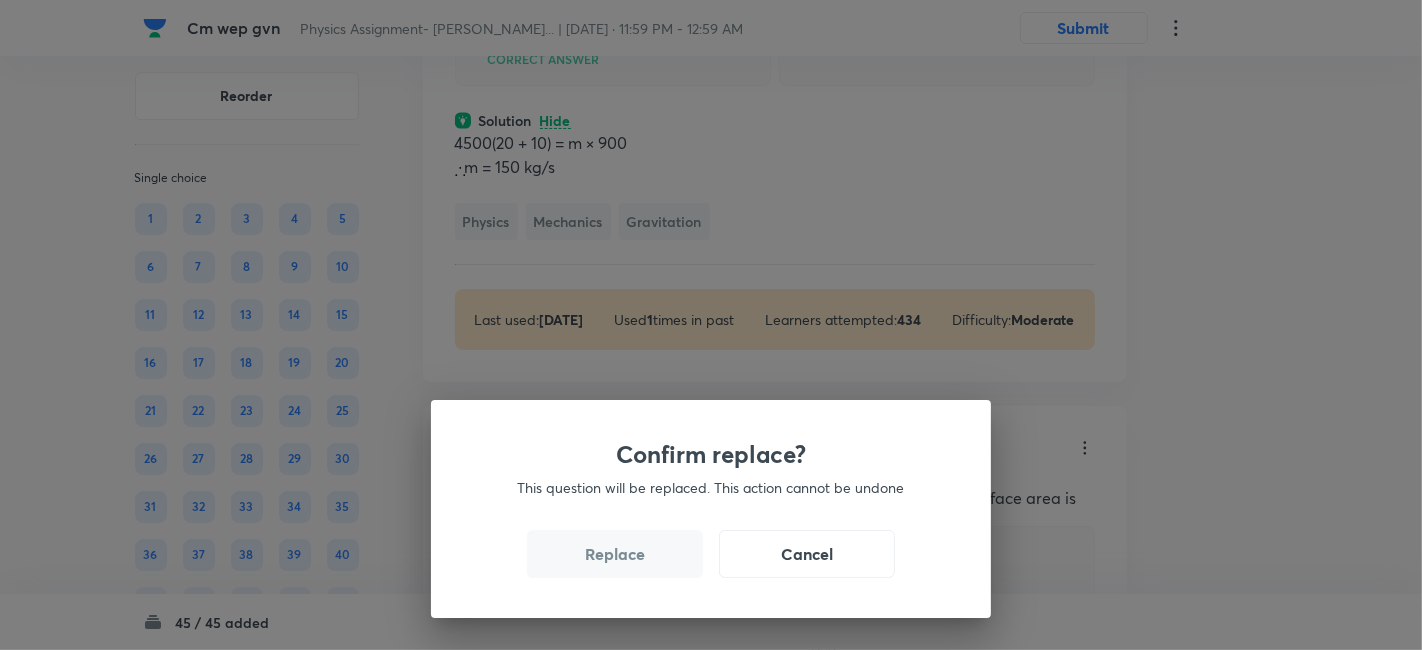 click on "Replace" at bounding box center [615, 554] 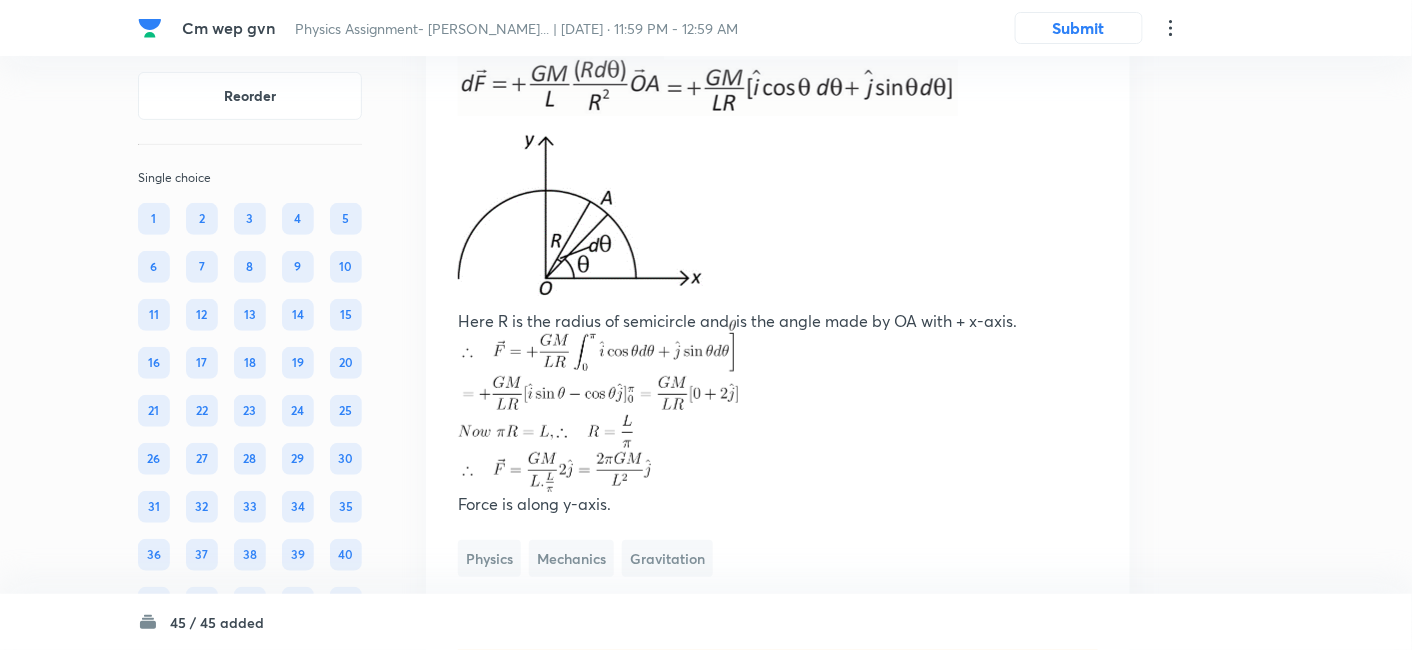 scroll, scrollTop: 31118, scrollLeft: 0, axis: vertical 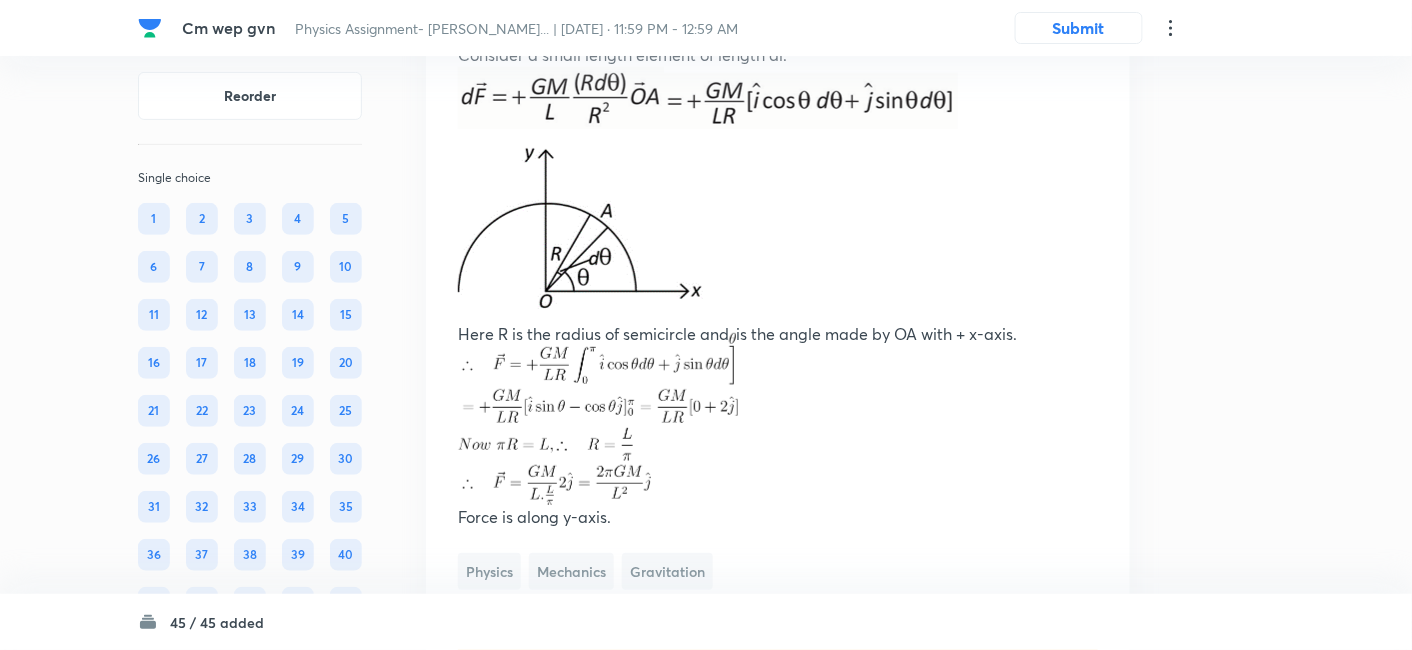 click 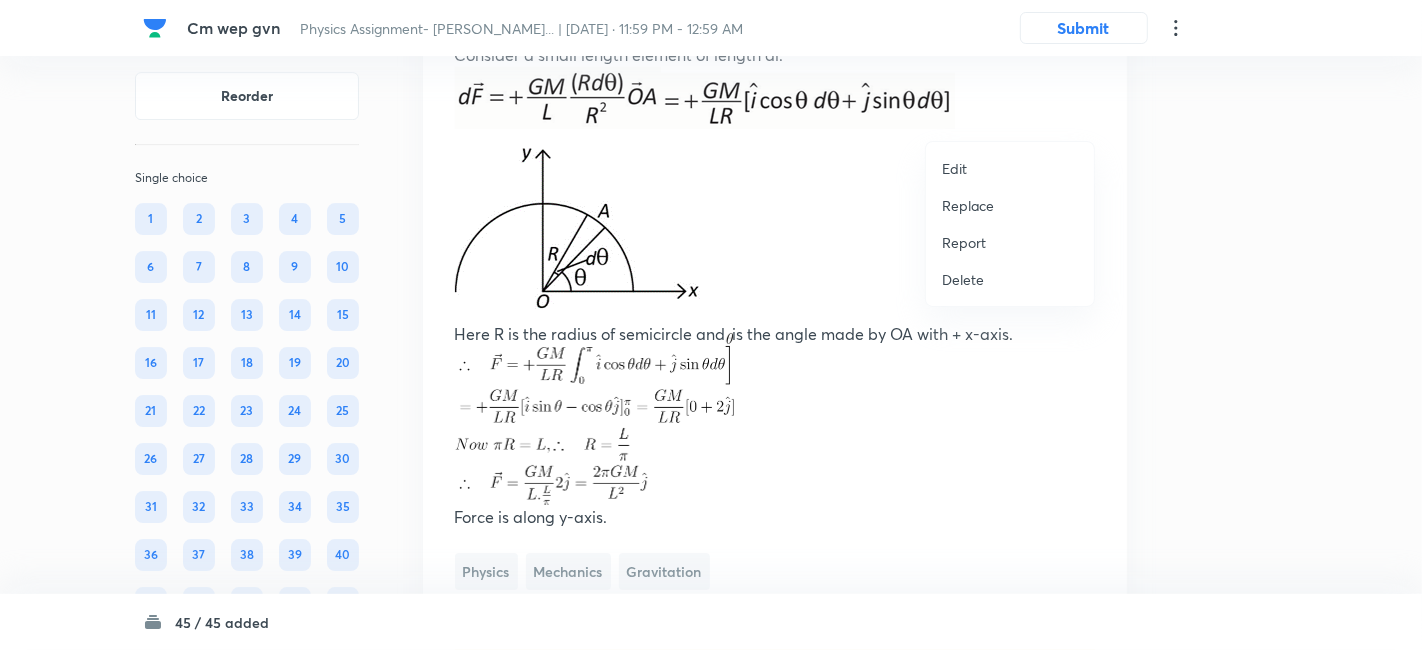 click on "Replace" at bounding box center [968, 205] 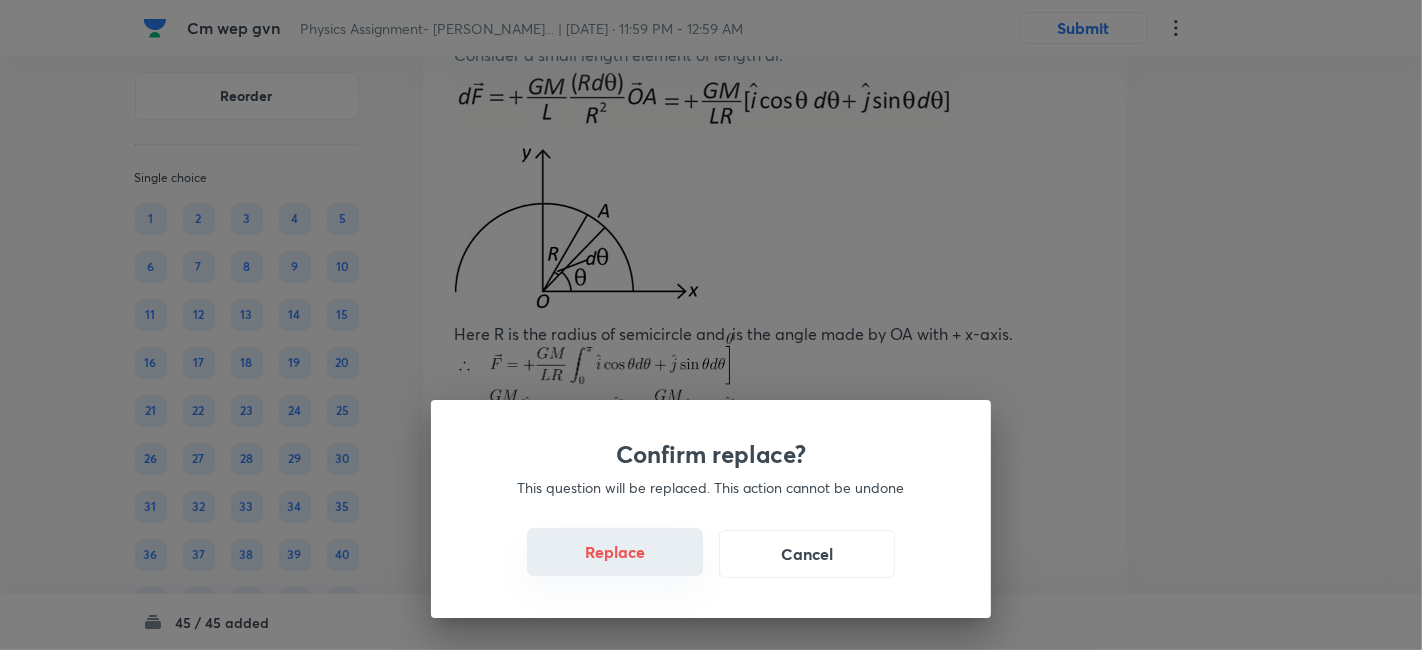 click on "Replace" at bounding box center (615, 552) 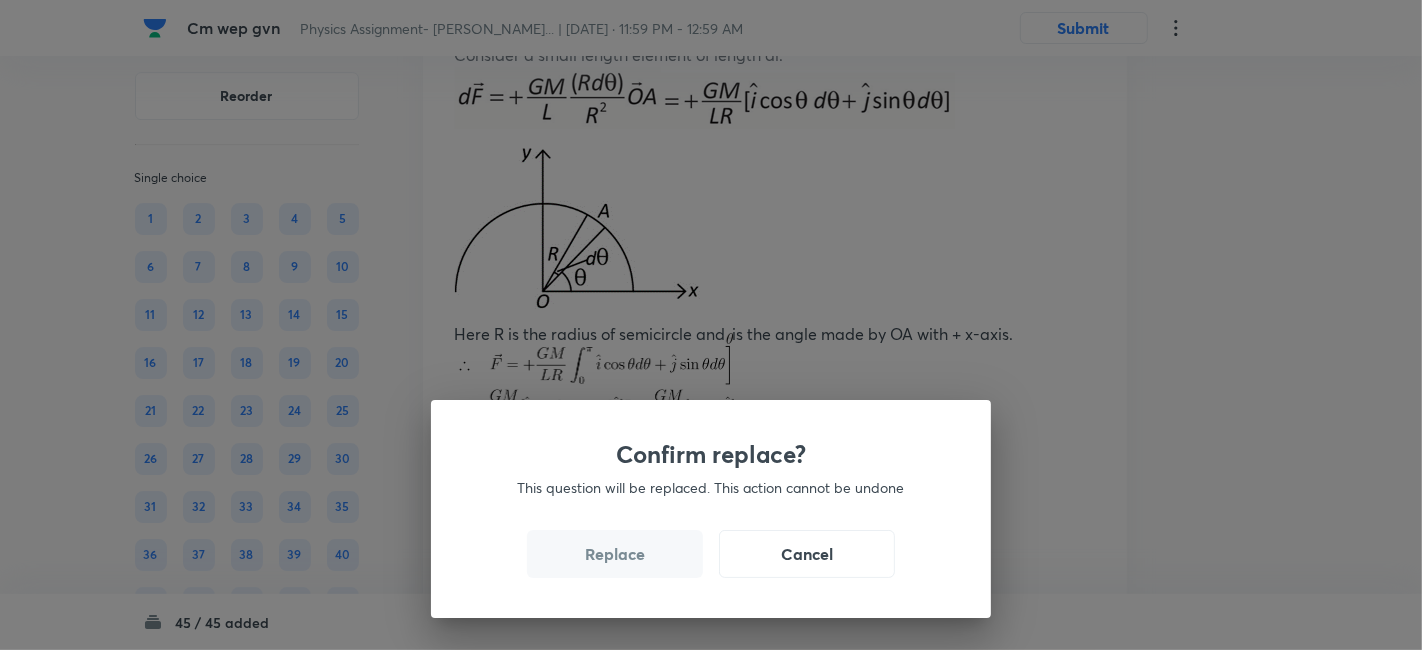 click on "Replace" at bounding box center [615, 554] 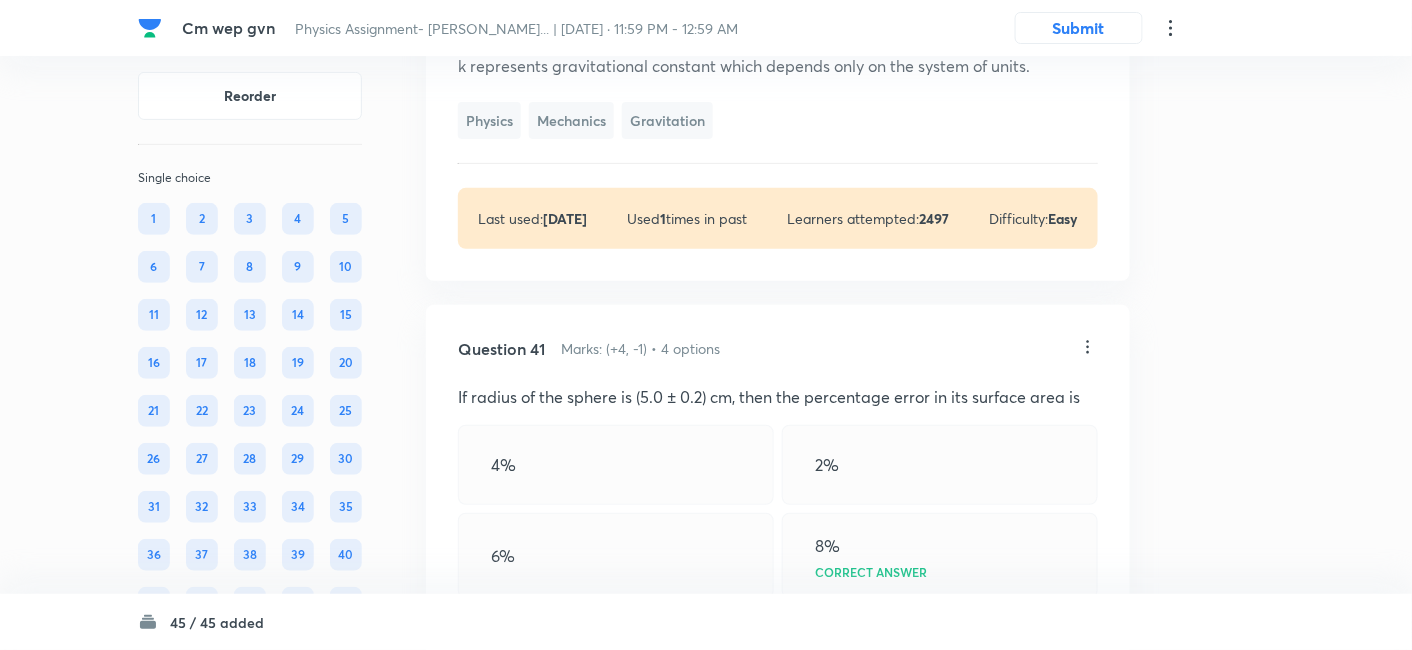 click 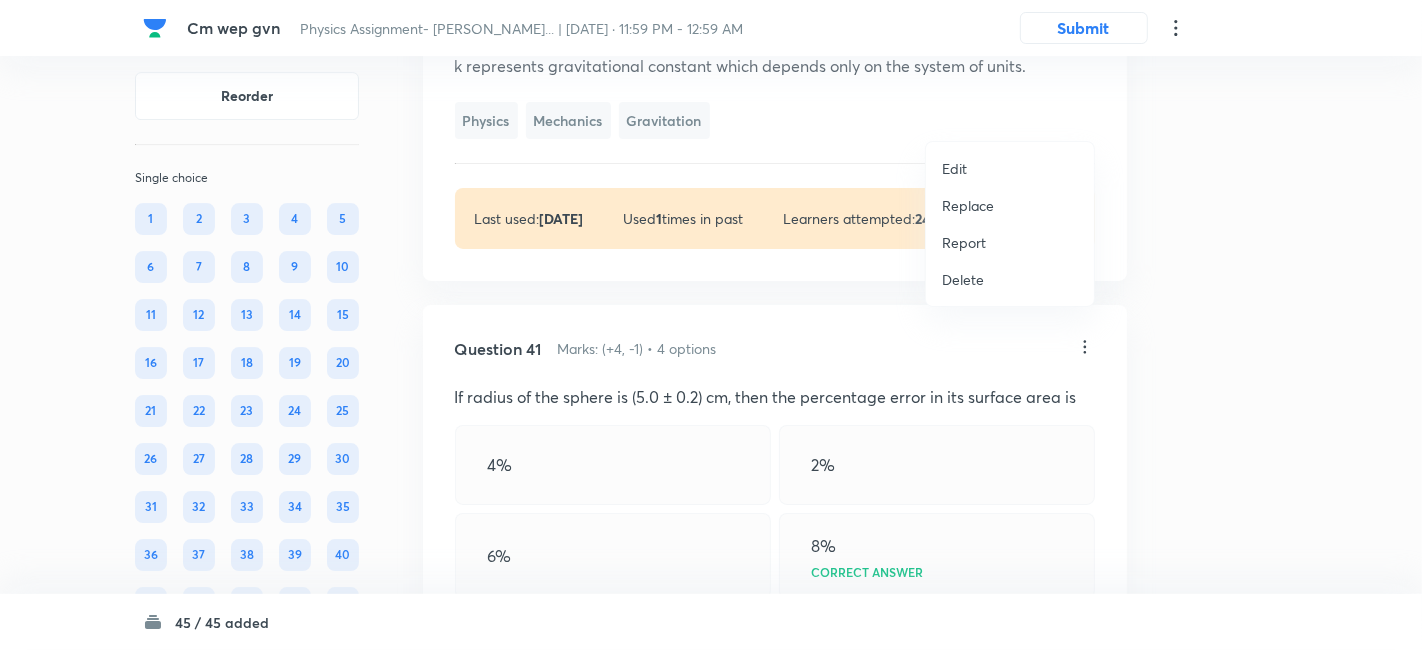 click on "Replace" at bounding box center (1010, 205) 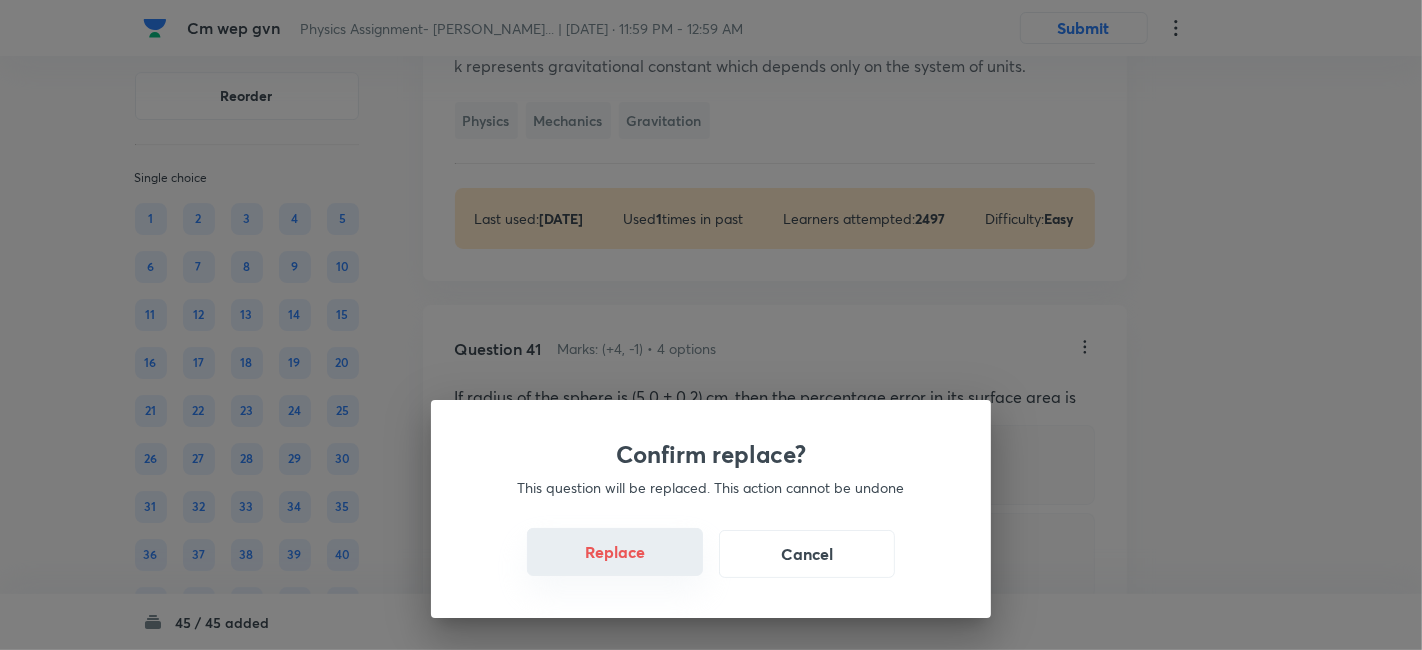 click on "Replace" at bounding box center [615, 552] 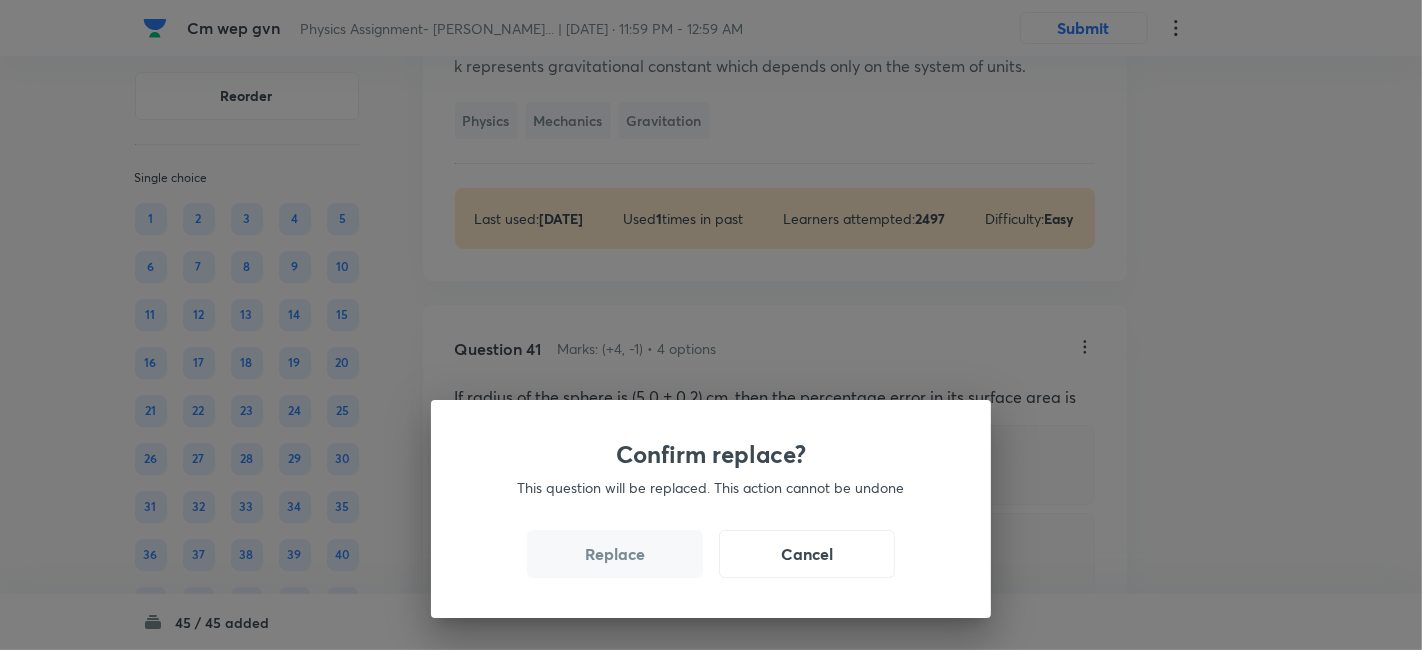 click on "Replace" at bounding box center [615, 554] 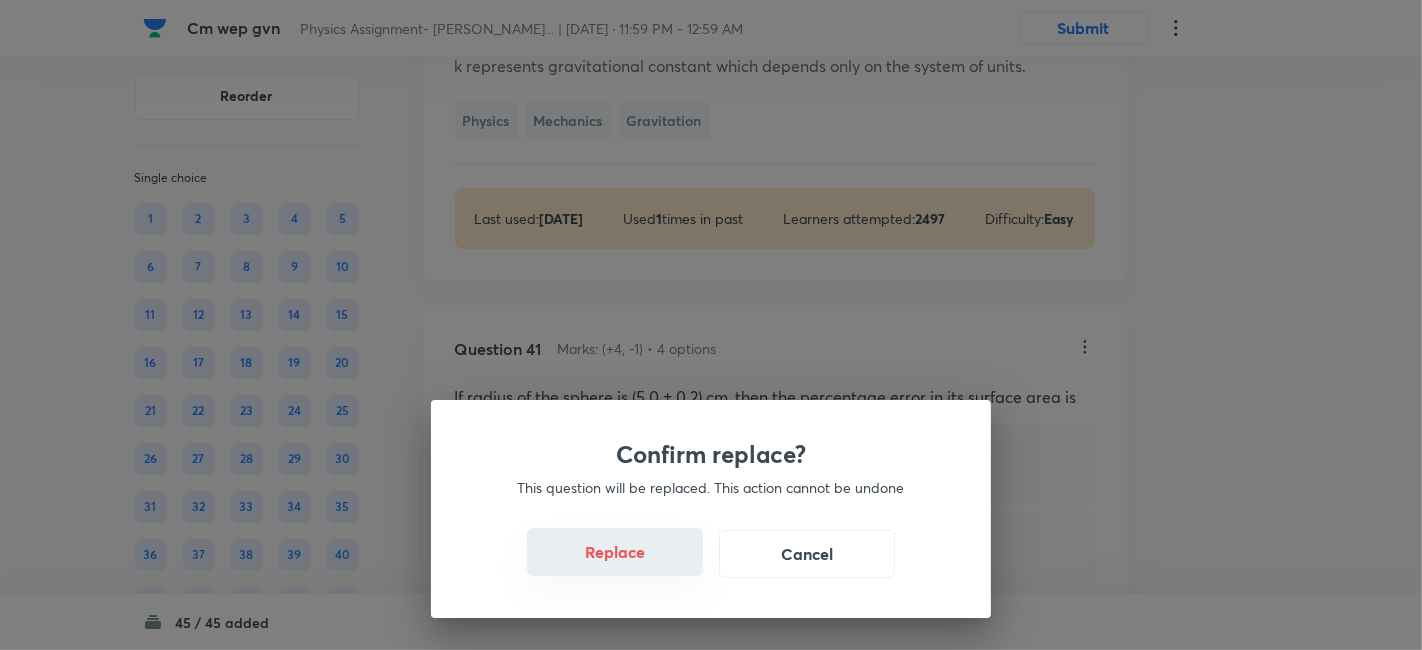 click on "Replace" at bounding box center [615, 552] 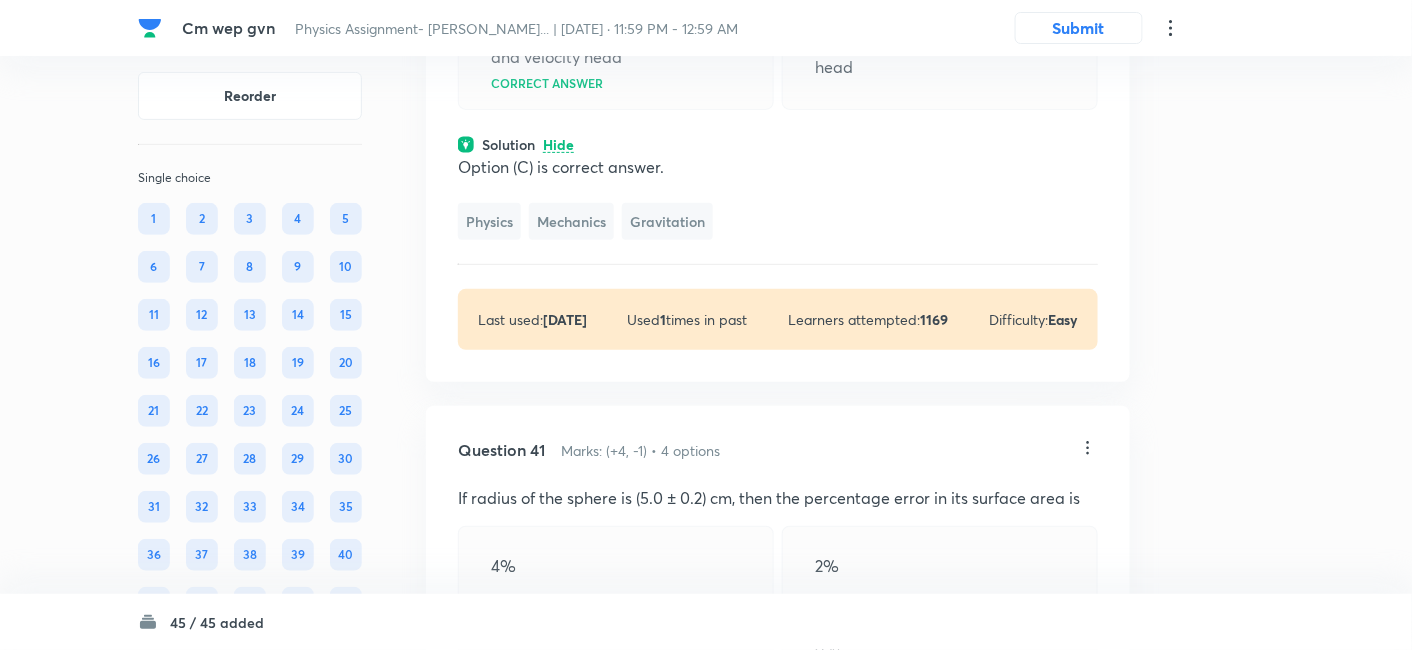 click 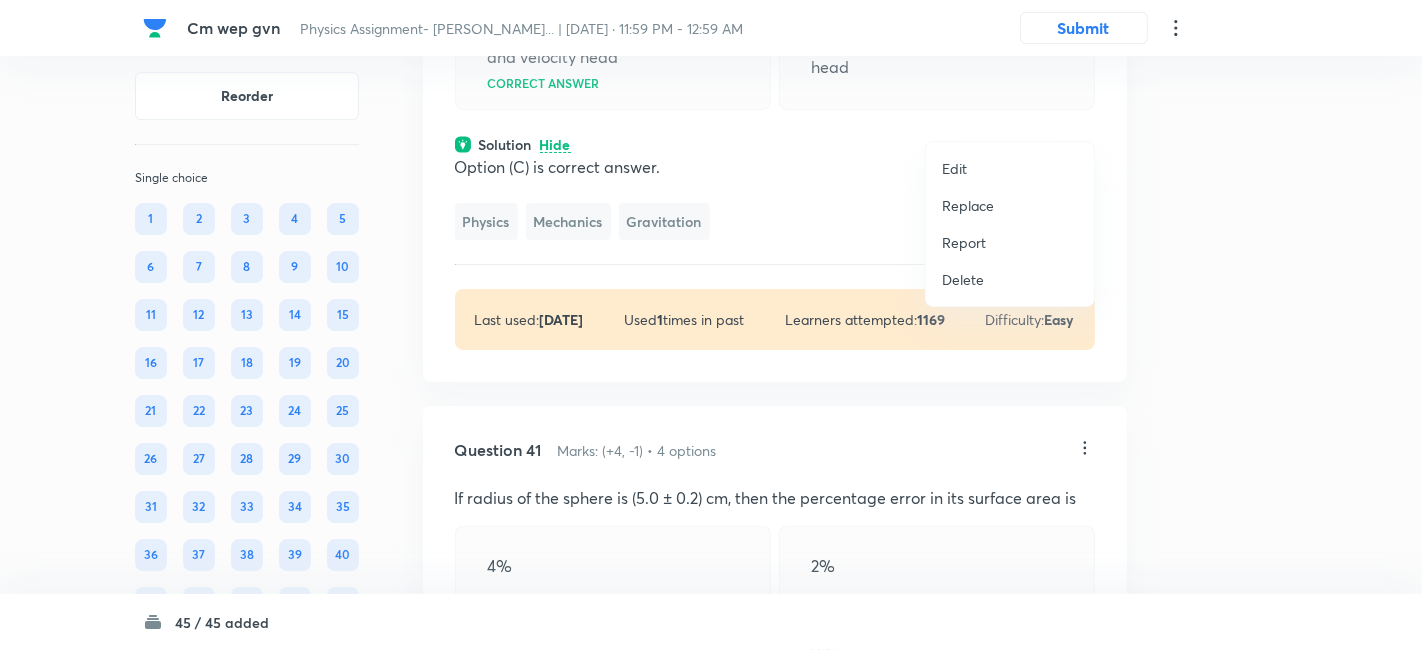 click on "Replace" at bounding box center (968, 205) 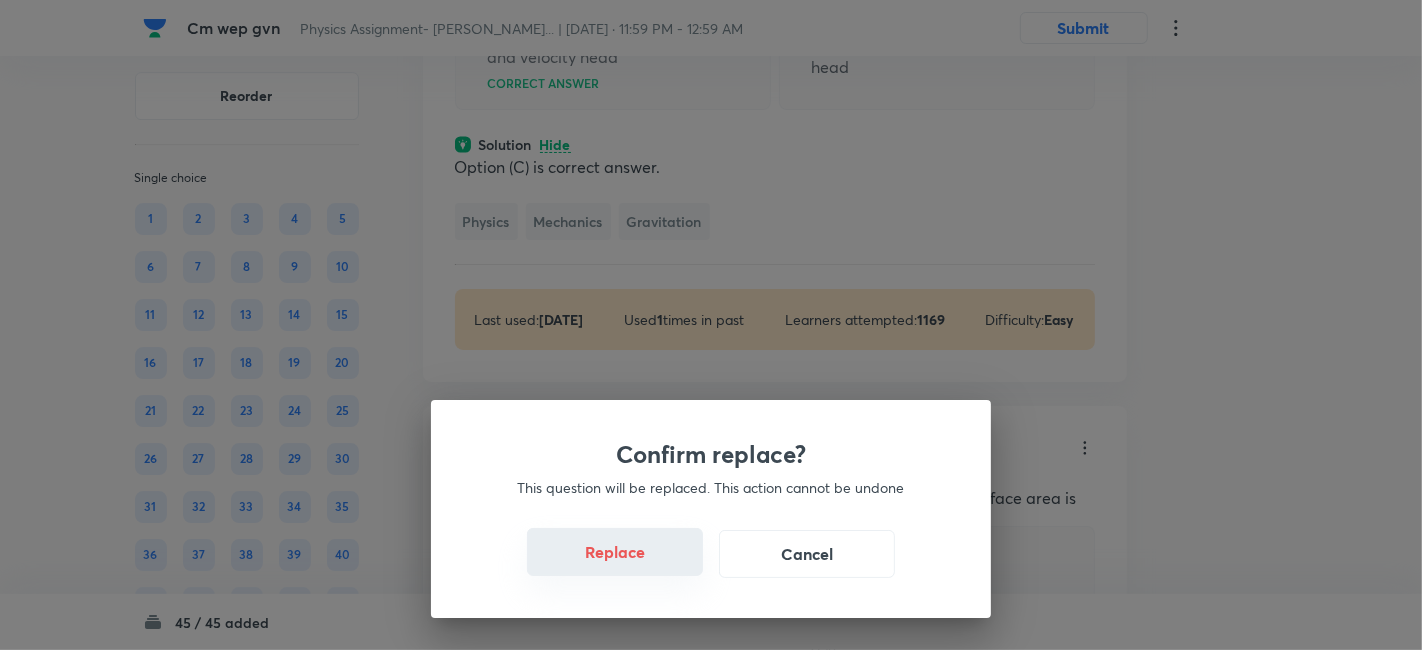 click on "Replace" at bounding box center (615, 552) 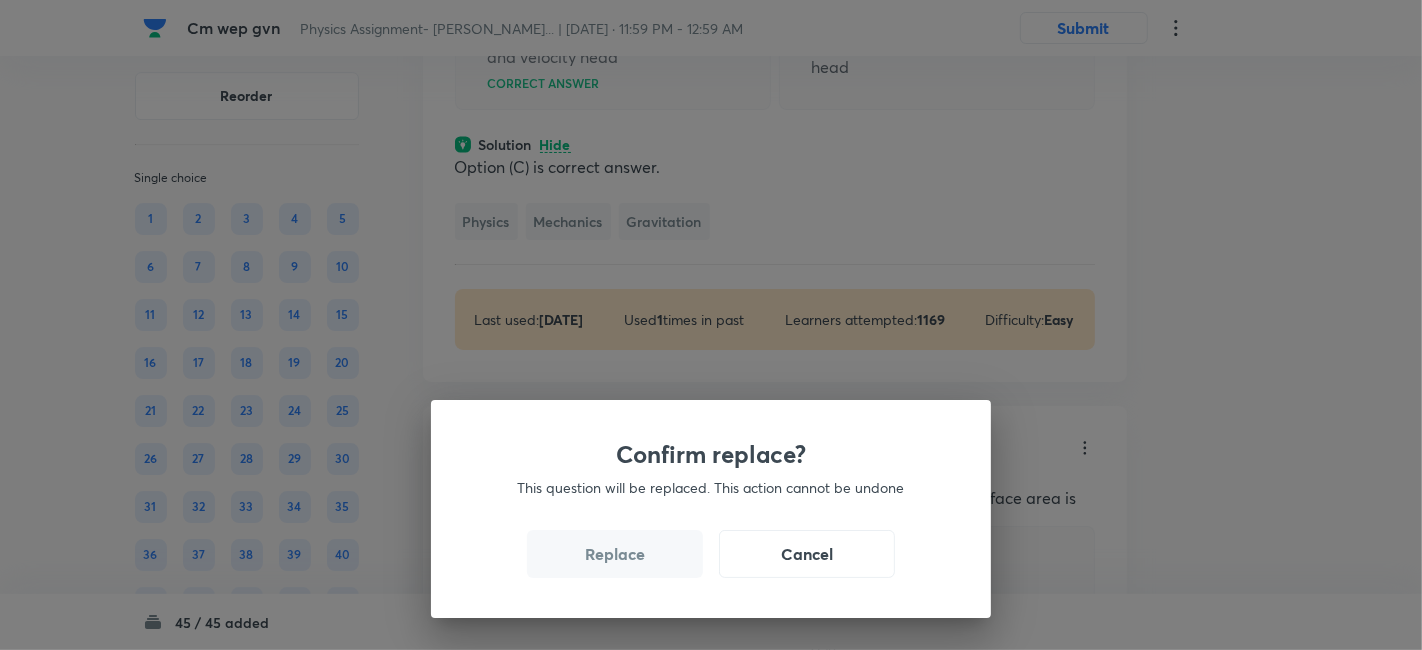 click on "Replace" at bounding box center [615, 554] 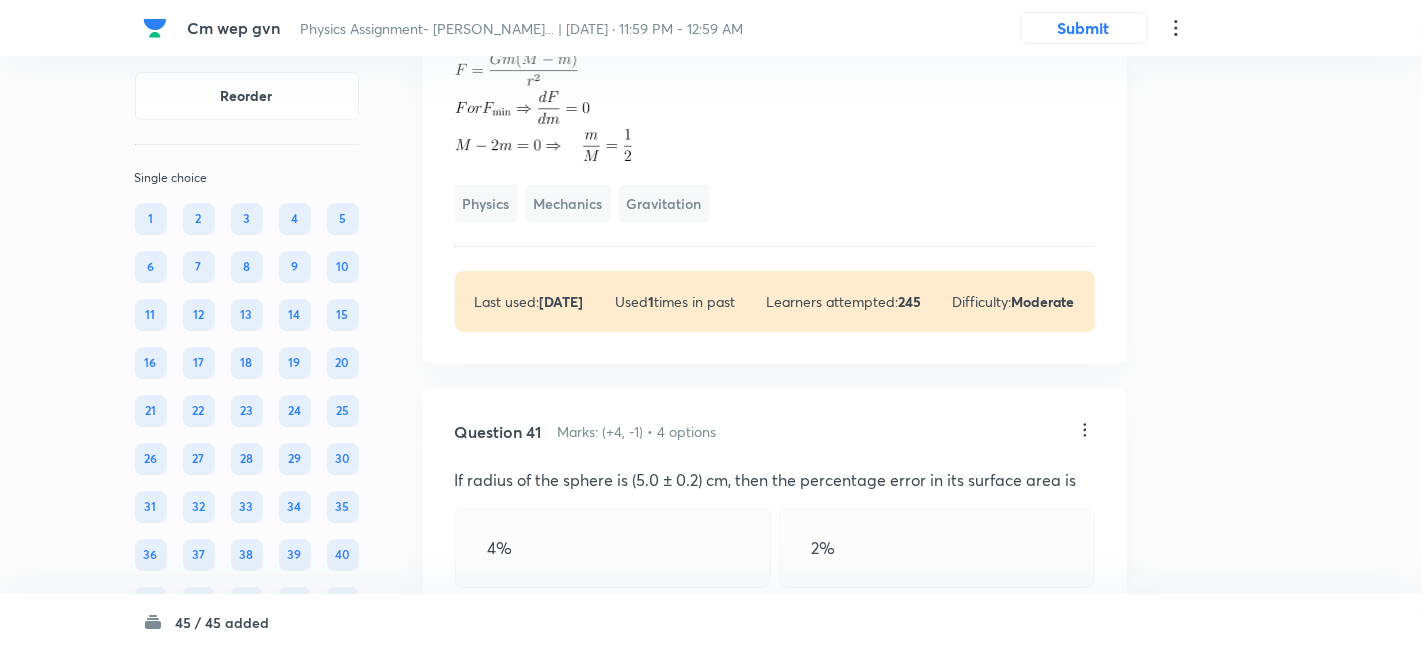 click on "Confirm replace? This question will be replaced. This action cannot be undone Replace Cancel" at bounding box center (711, 975) 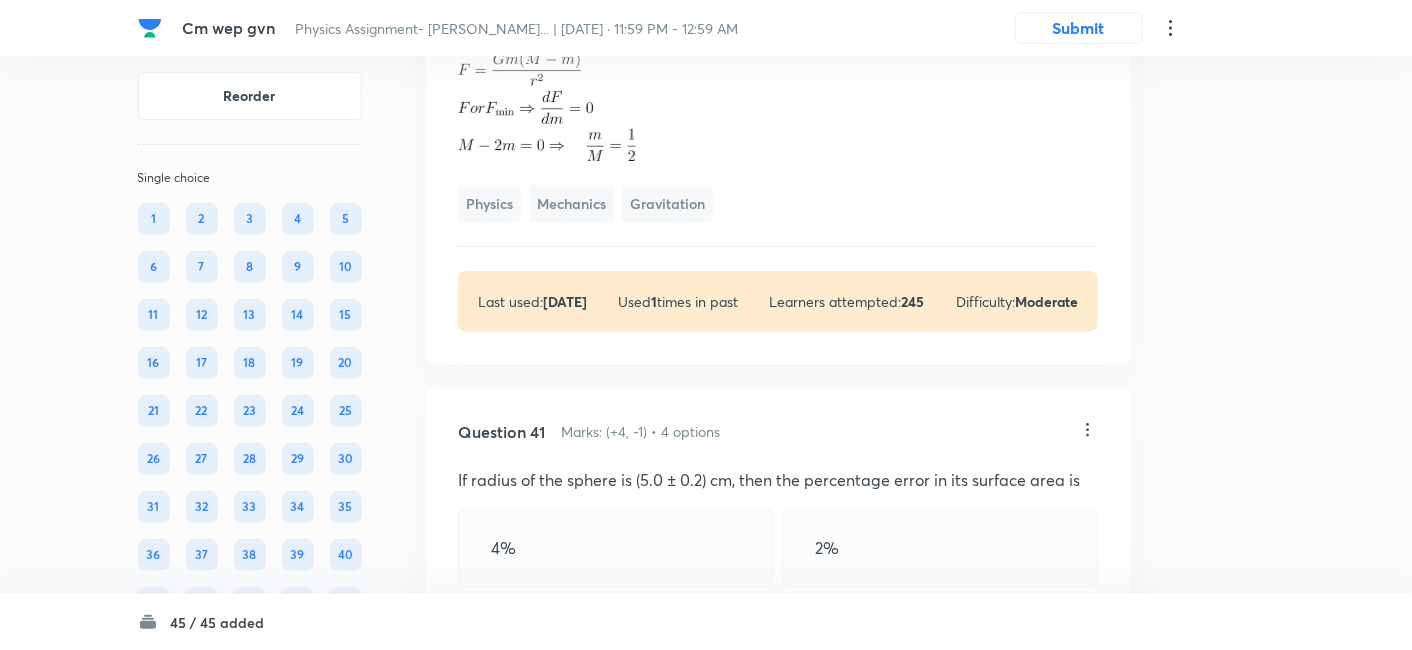 click on "Physics Mechanics Gravitation" at bounding box center (778, 137) 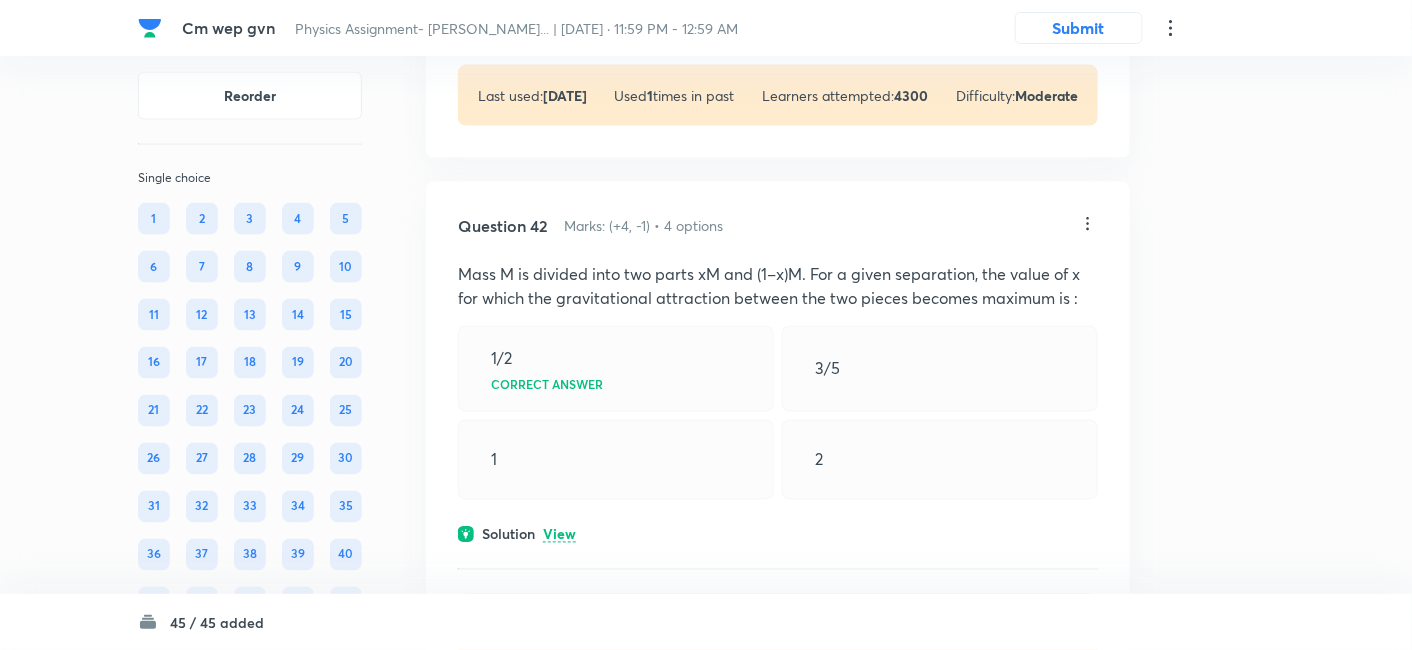 scroll, scrollTop: 31831, scrollLeft: 0, axis: vertical 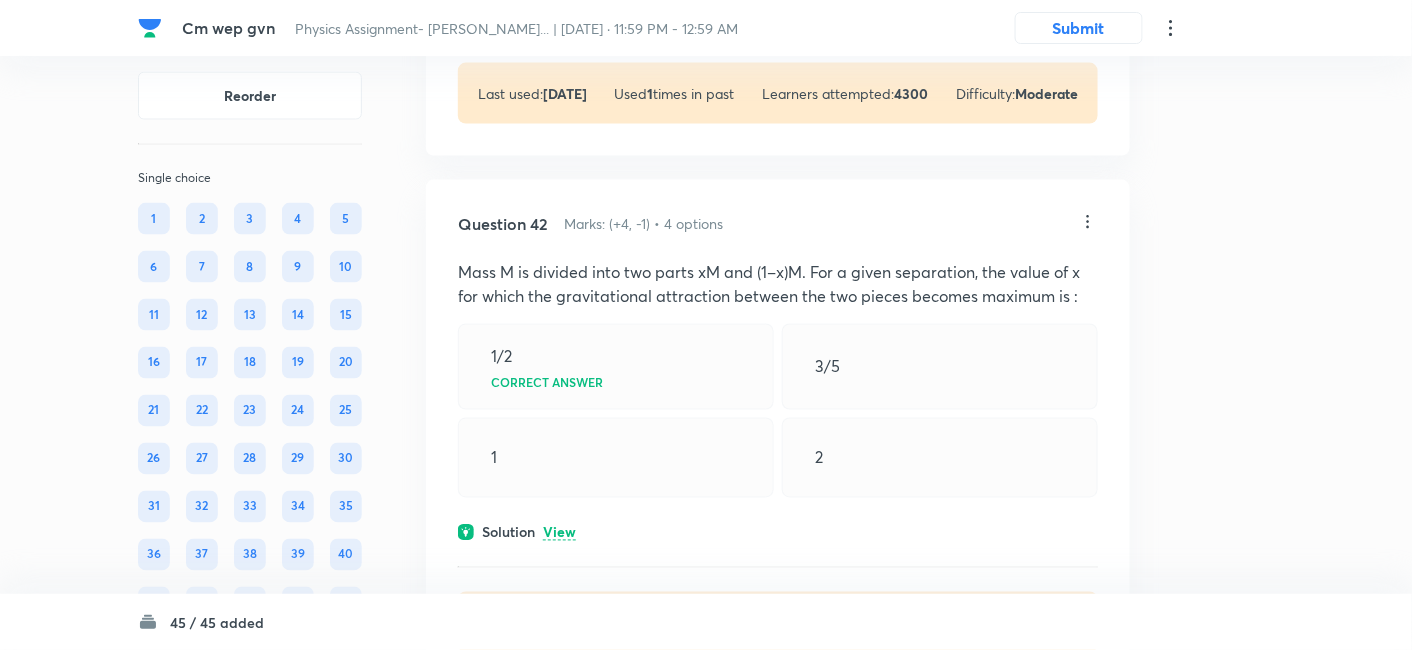 click on "View" at bounding box center (559, 4) 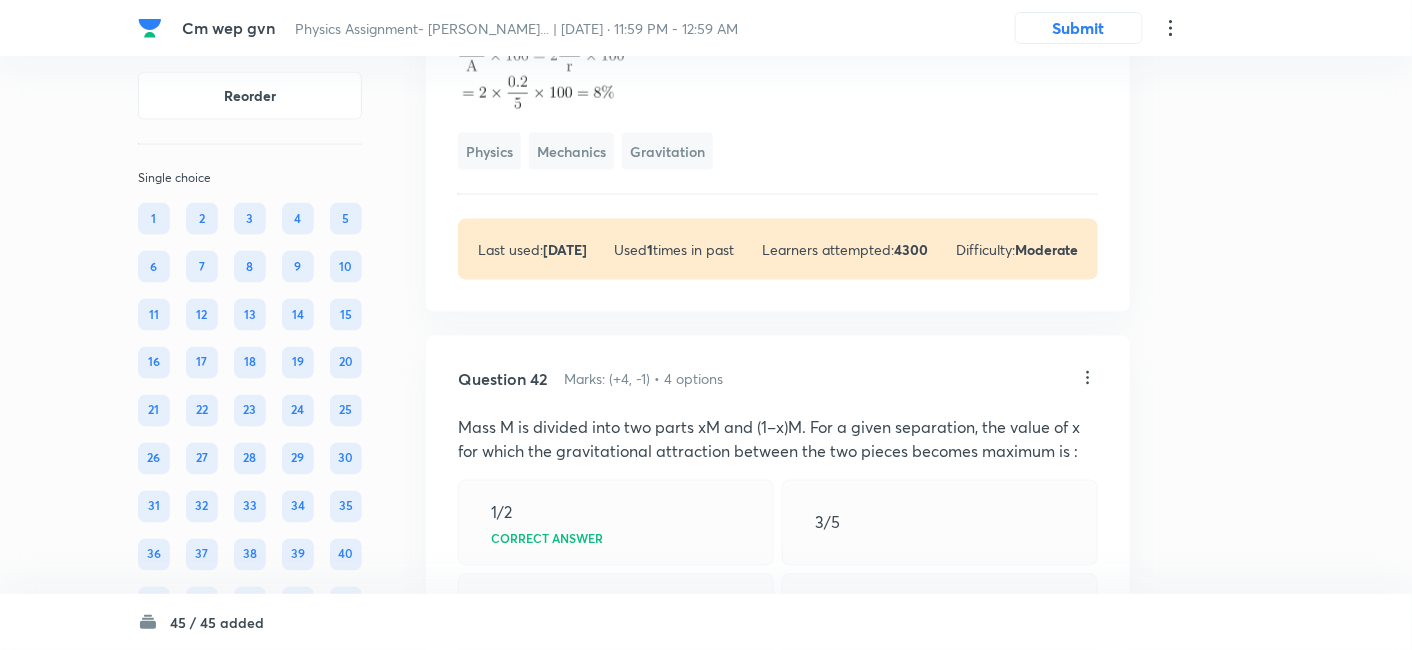 click 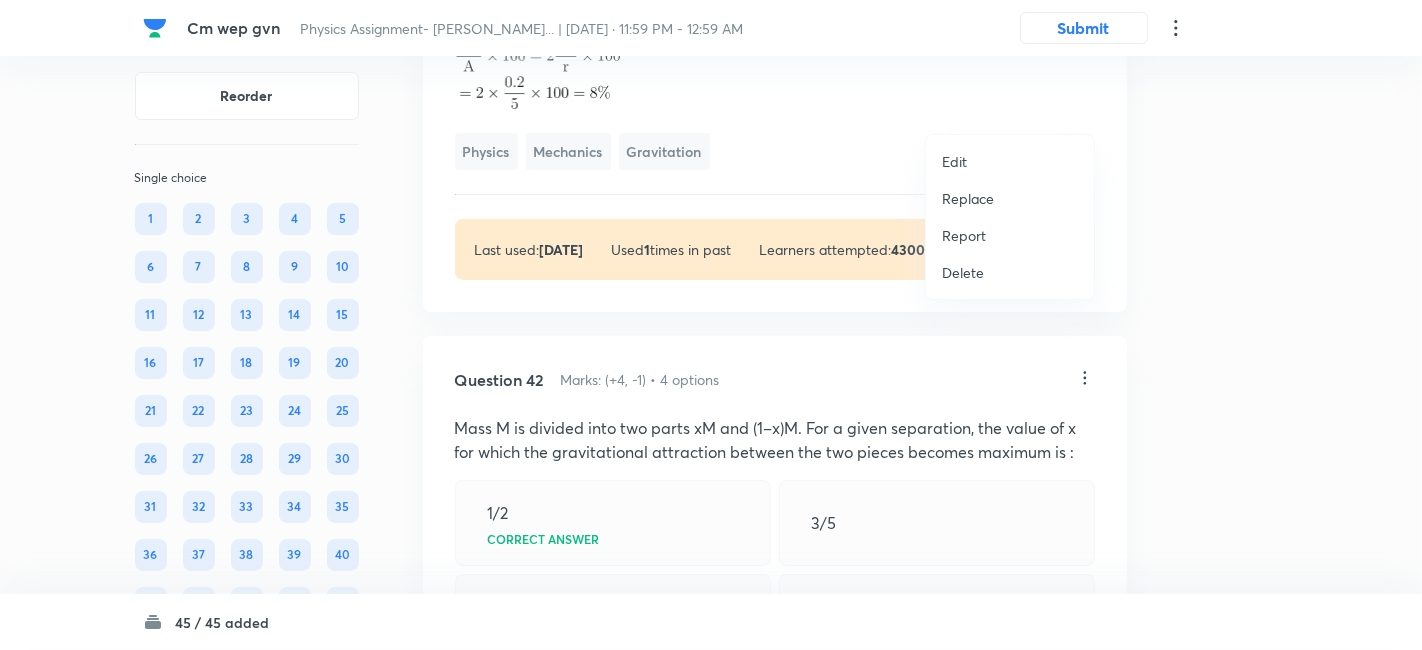 click on "Replace" at bounding box center [968, 198] 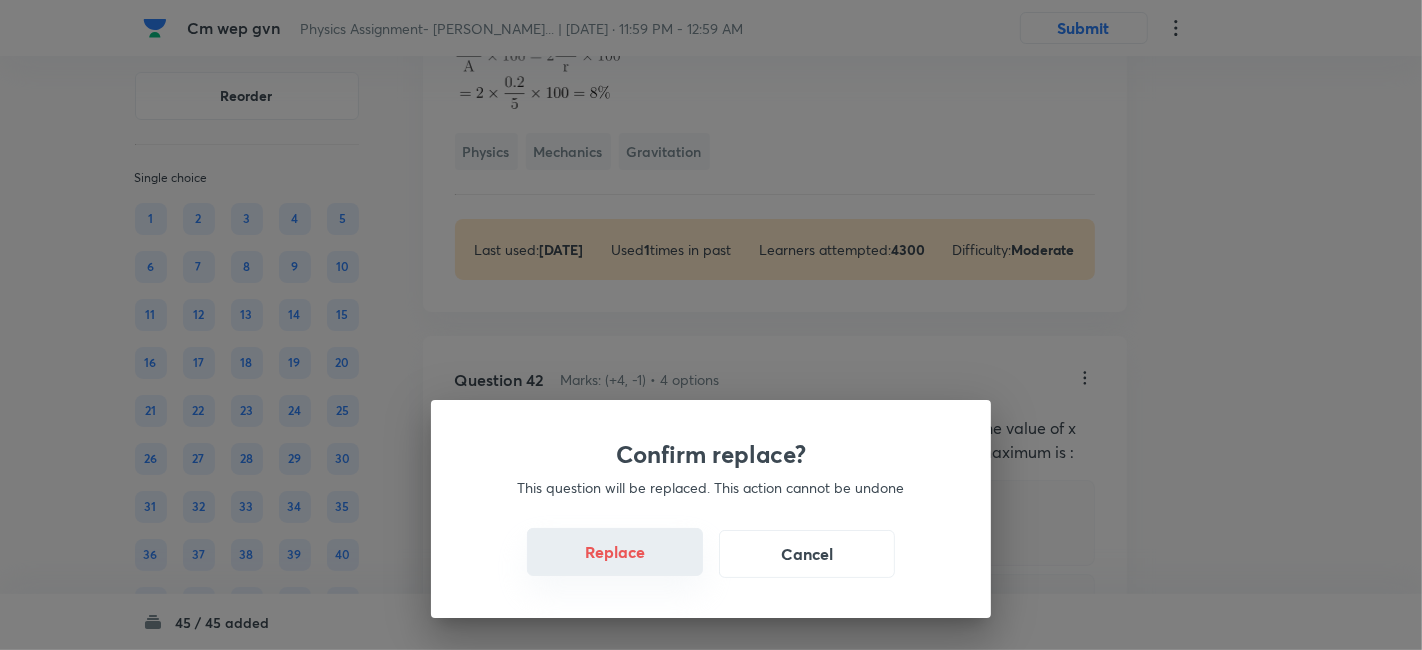 click on "Replace" at bounding box center (615, 552) 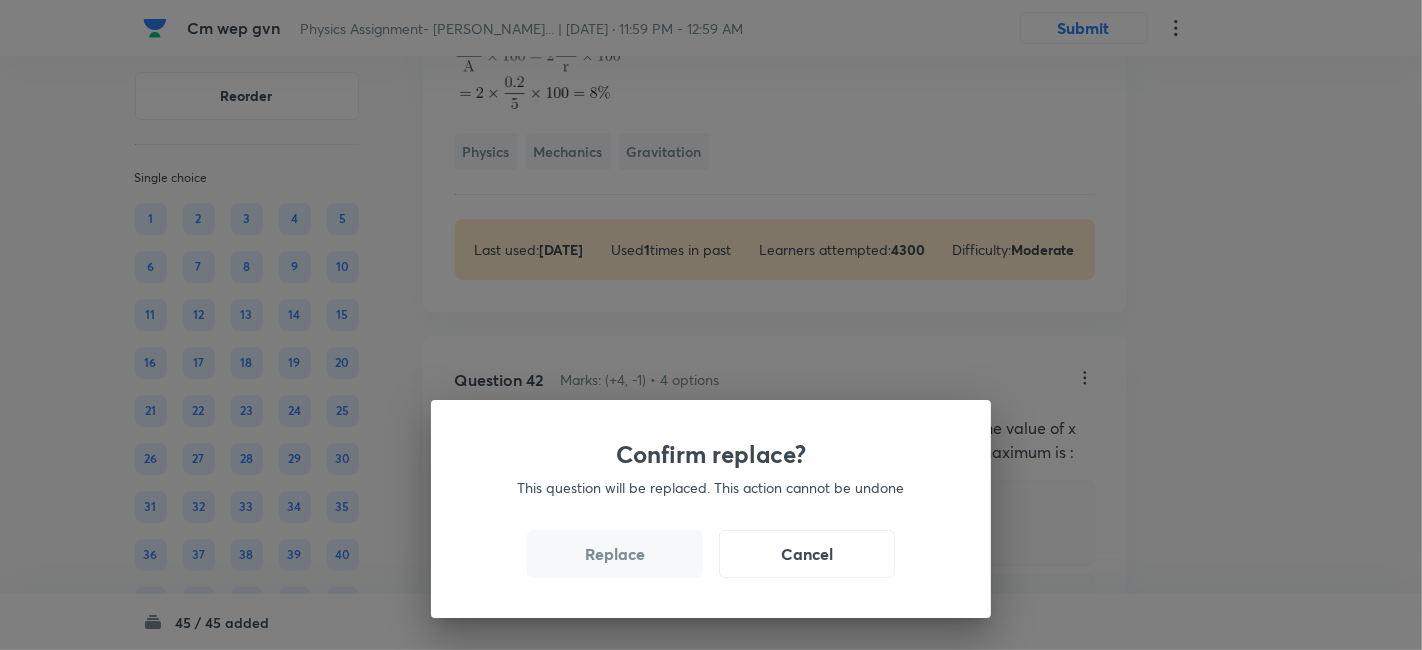 click on "Replace" at bounding box center (615, 554) 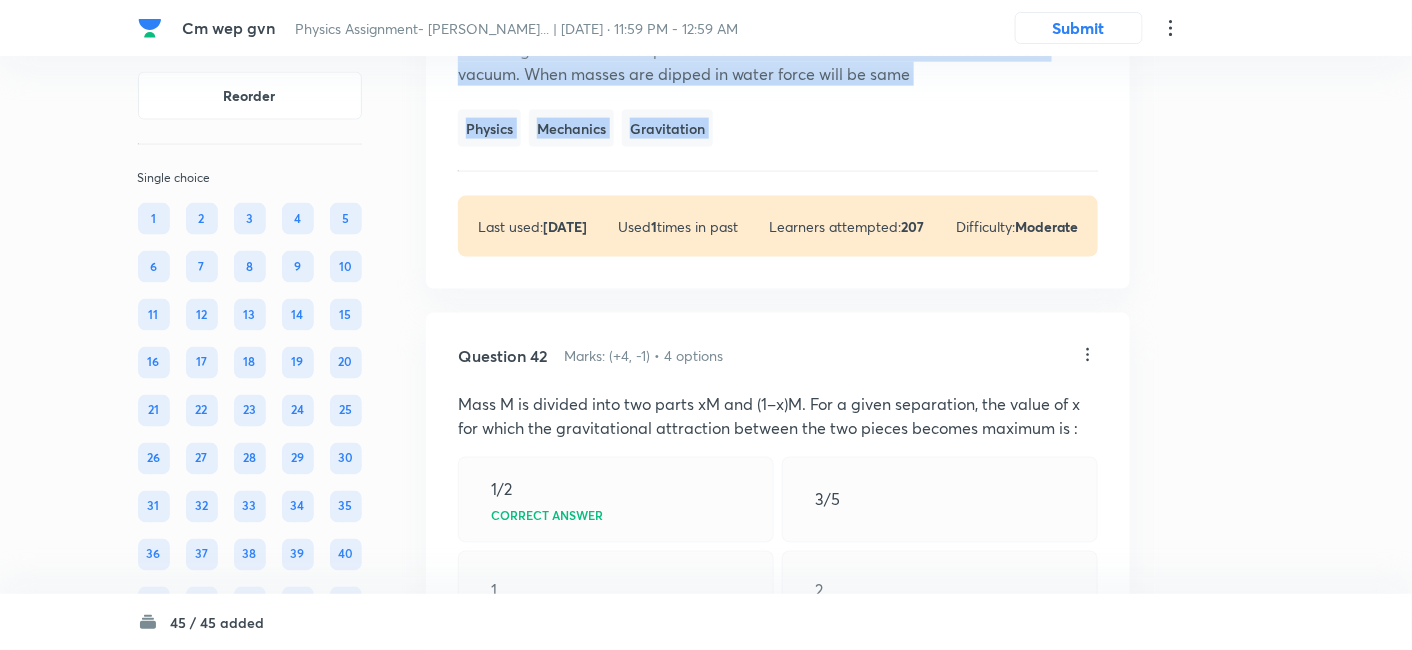 click on "Question 41 Marks: (+4, -1) • 4 options Force of gravitation between two masses is found to be F, in vacuum. If both the masses are dipped in water at same distance then, new force will be  > F < F  F  Correct answer Cannot say  Solution Hide Force of gravitation is independent of the medium. Force is F when masses are in vacuum. When masses are dipped in water force will be same Physics Mechanics Gravitation Last used:  3 years ago Used  1  times in past Learners attempted:  207 Difficulty: Moderate" at bounding box center [778, -18] 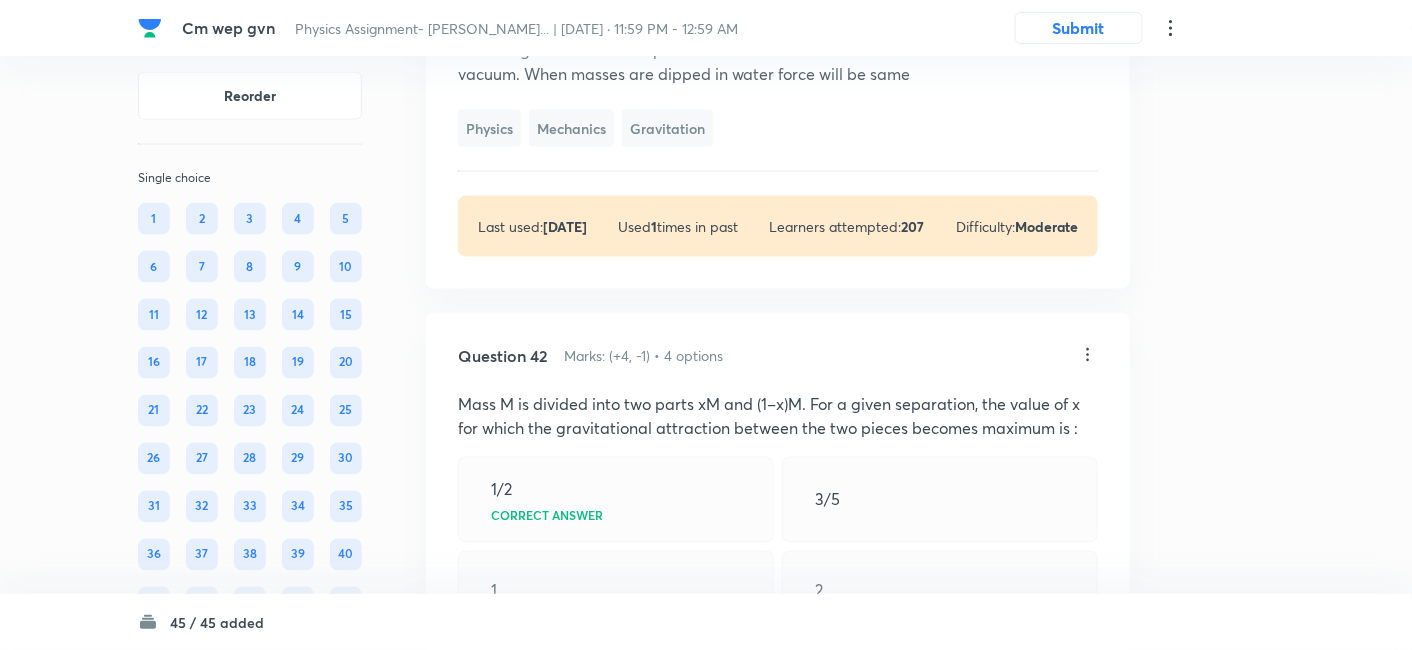 click 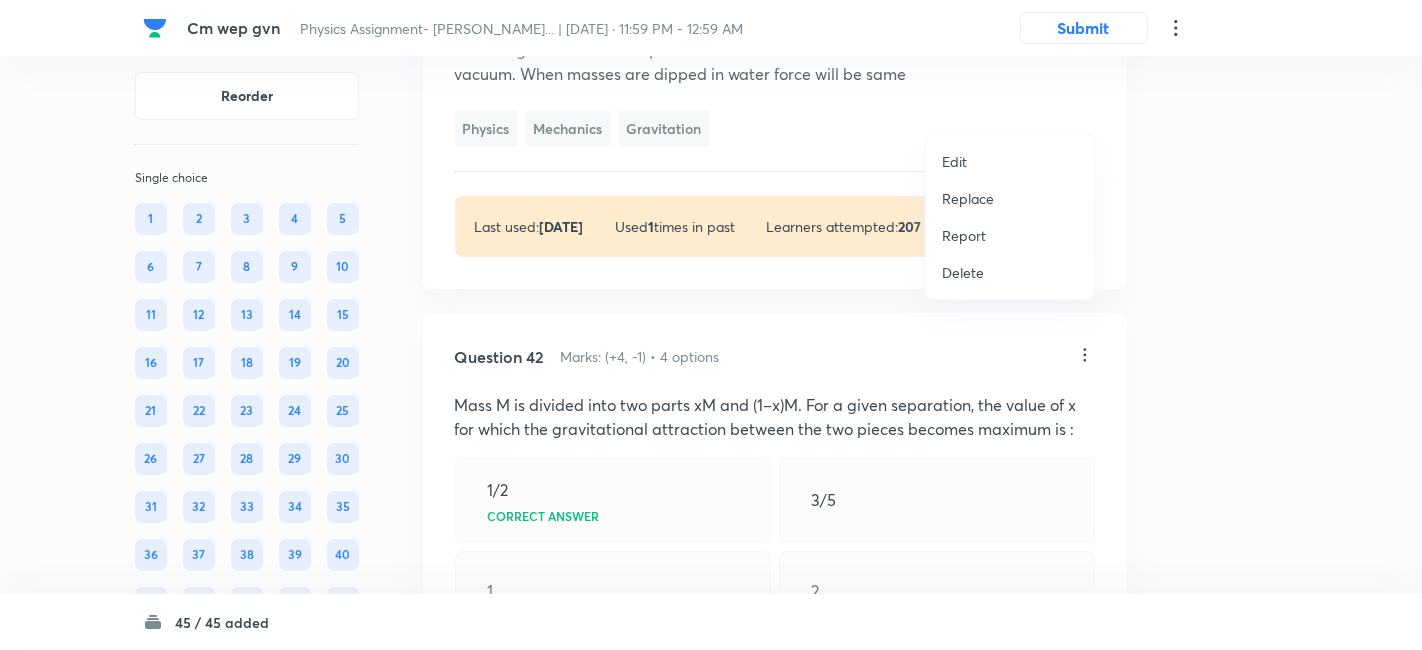 click on "Replace" at bounding box center [968, 198] 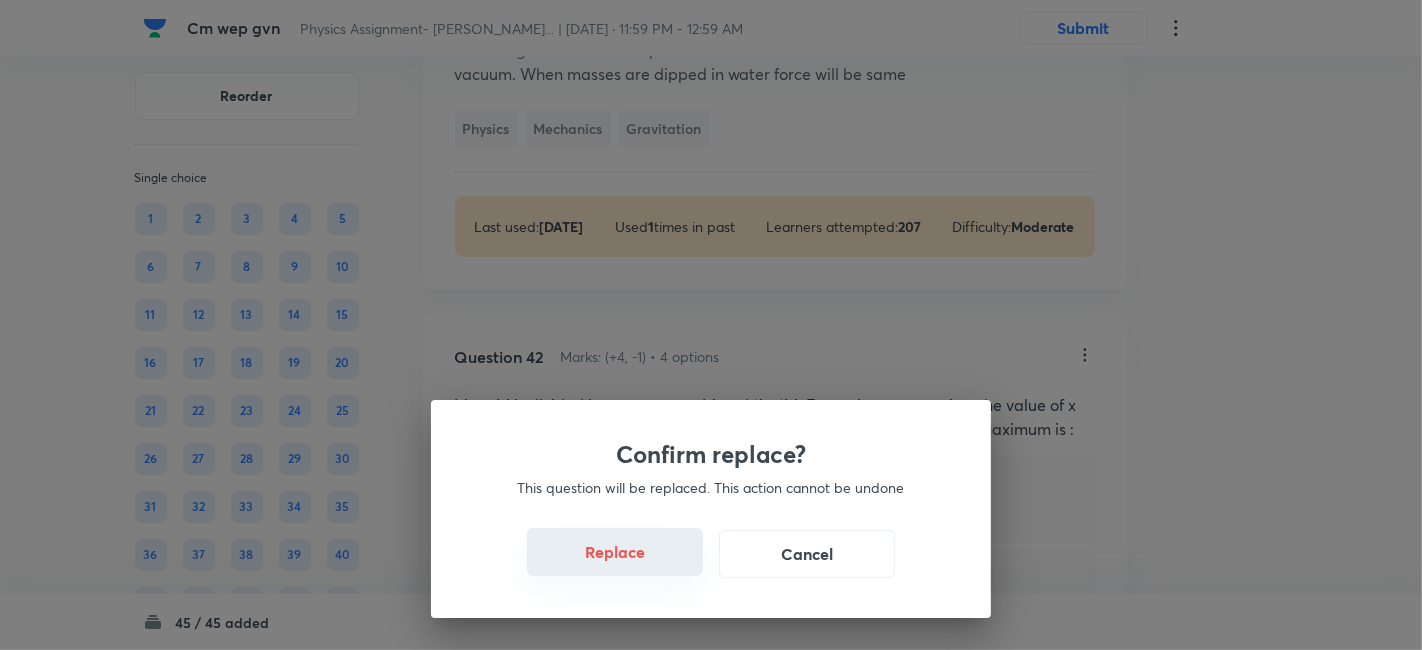click on "Replace" at bounding box center (615, 552) 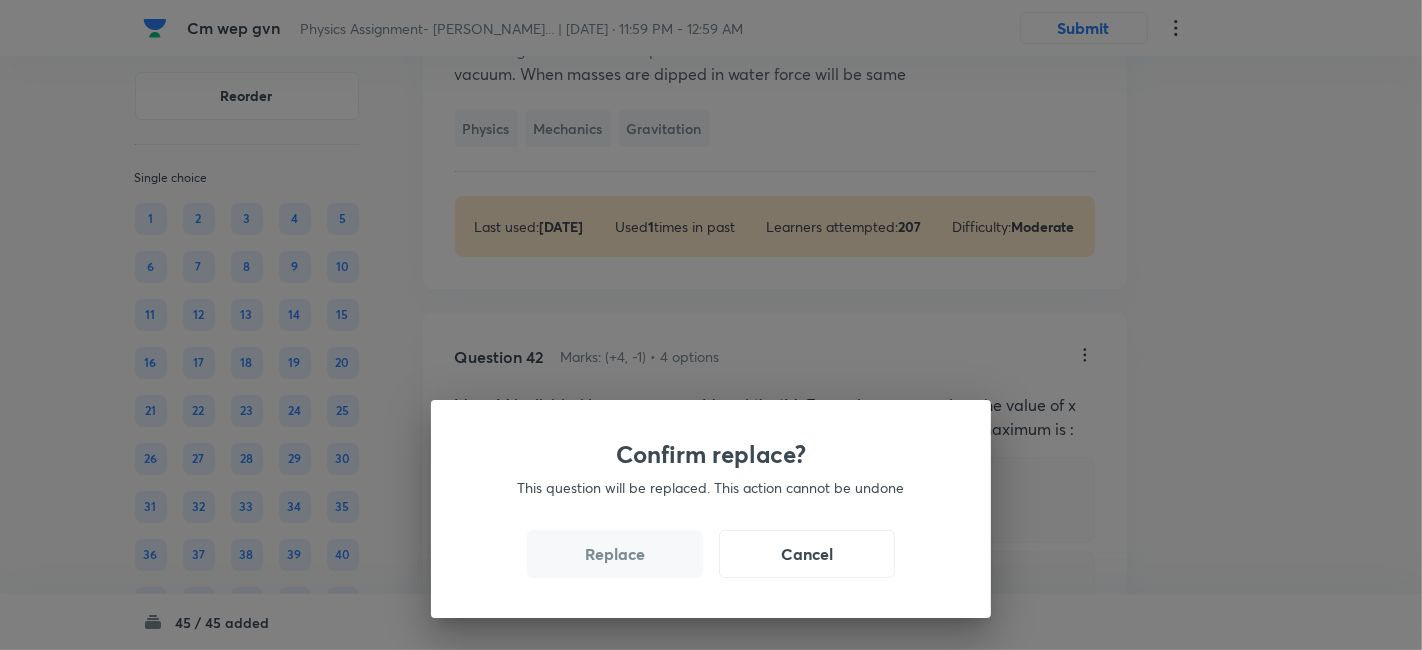 click on "Replace" at bounding box center [615, 554] 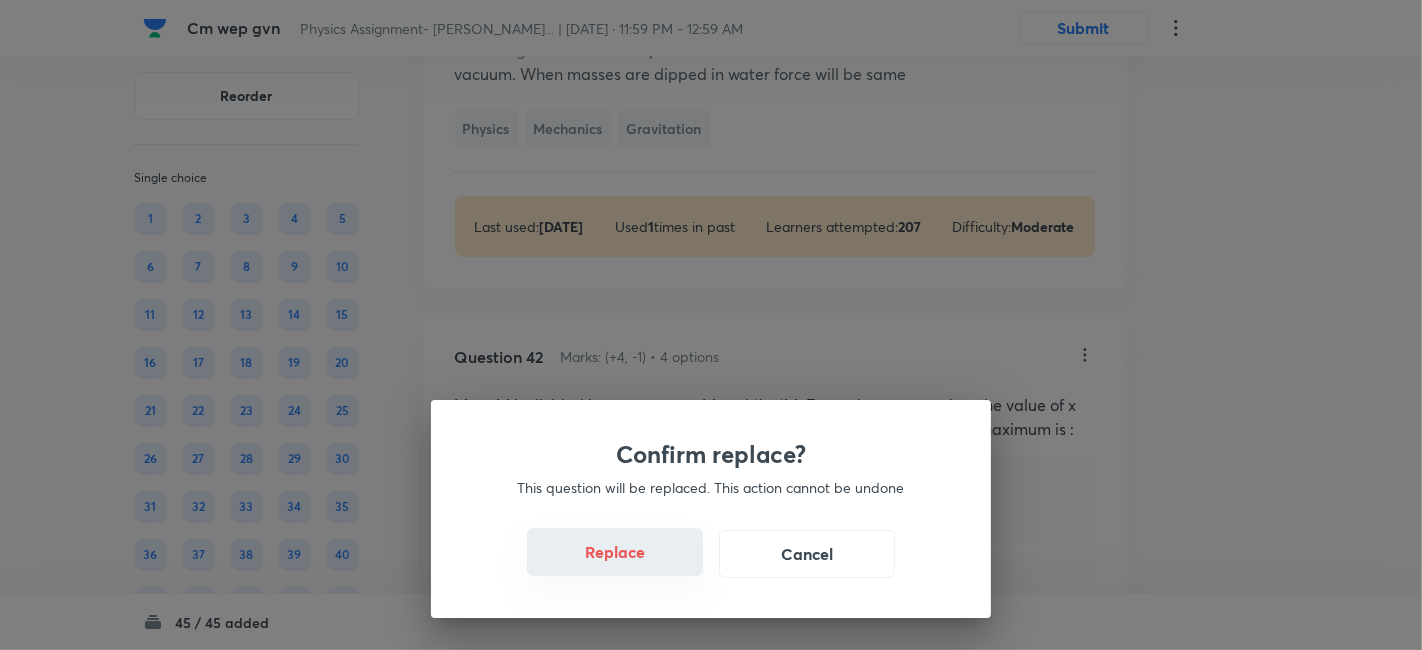 click on "Replace" at bounding box center (615, 552) 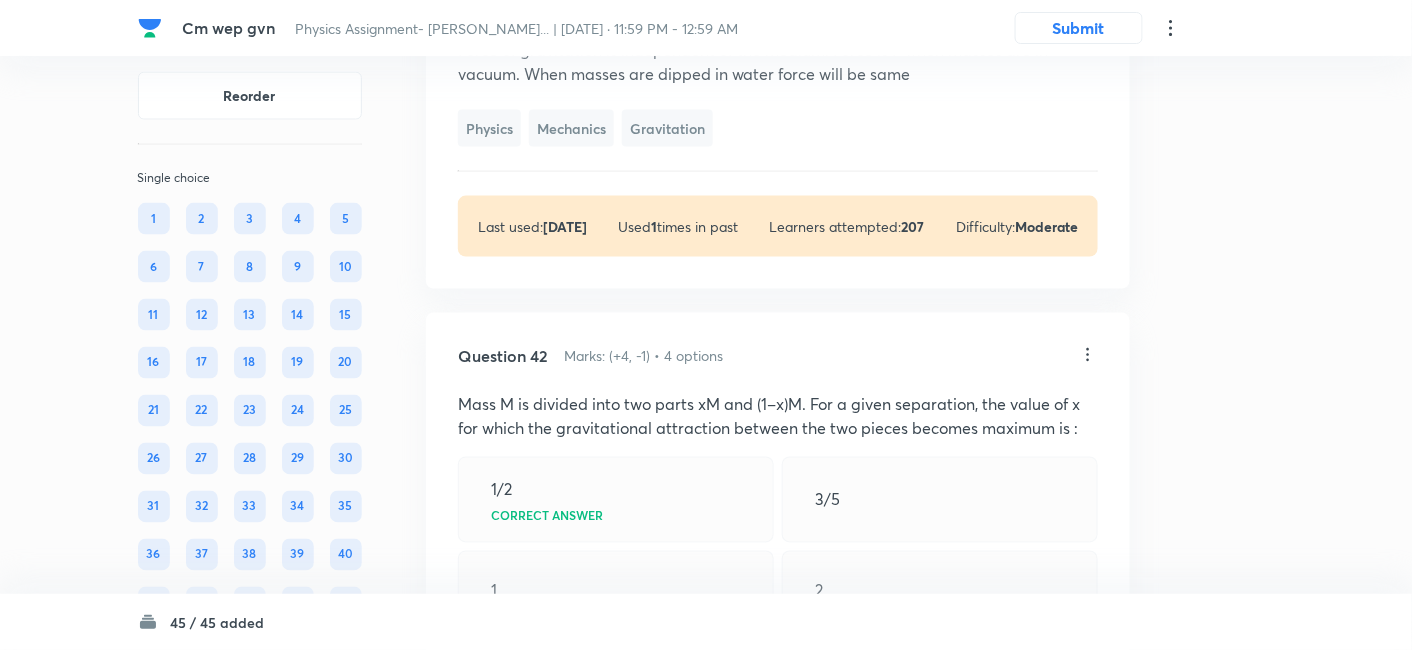 click on "Question 41 Marks: (+4, -1) • 4 options Force of gravitation between two masses is found to be F, in vacuum. If both the masses are dipped in water at same distance then, new force will be  > F < F  F  Correct answer Cannot say  Solution Hide Force of gravitation is independent of the medium. Force is F when masses are in vacuum. When masses are dipped in water force will be same Physics Mechanics Gravitation Last used:  3 years ago Used  1  times in past Learners attempted:  207 Difficulty: Moderate" at bounding box center [778, -18] 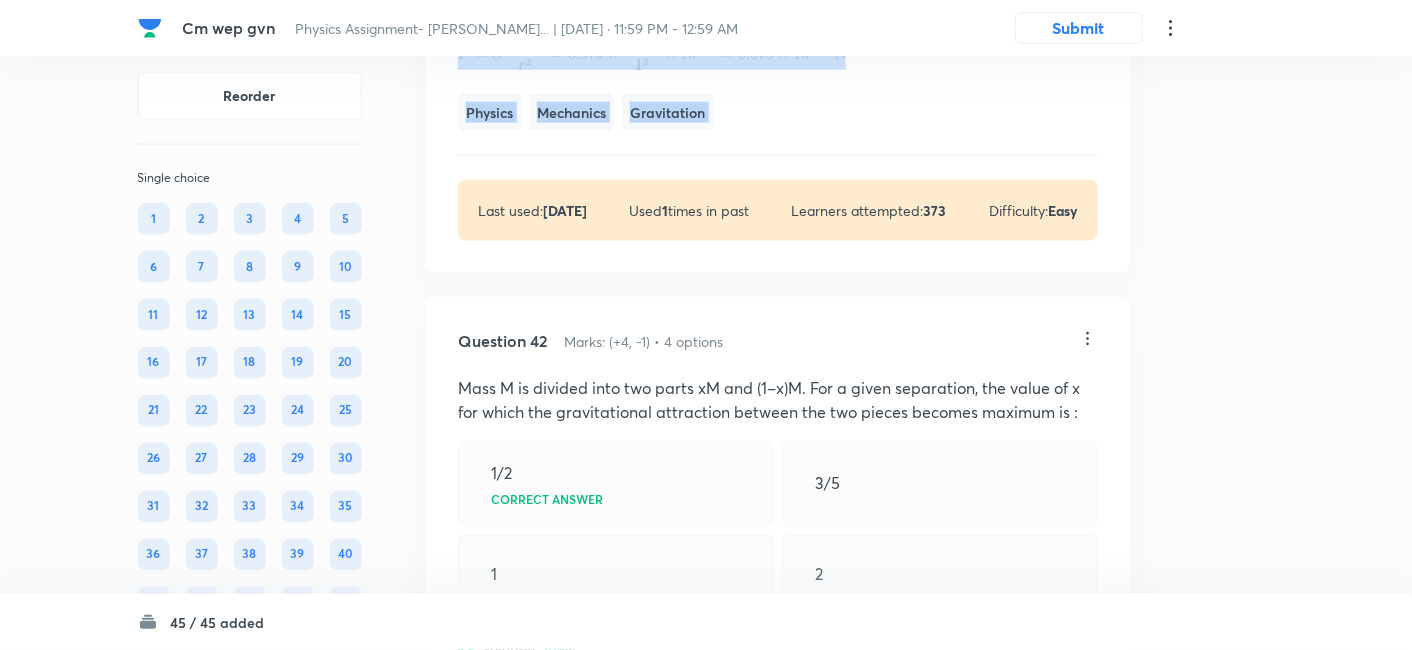 click on "Question 41 Marks: (+4, -1) • 4 options The gravitational force between two stones of mass 1 kg each separated by a distance of 1 metre in vacuum is Zero  N  N Correct answer  N Solution Hide Physics Mechanics Gravitation Last used:  3 years ago Used  1  times in past Learners attempted:  373 Difficulty: Easy" at bounding box center [778, -26] 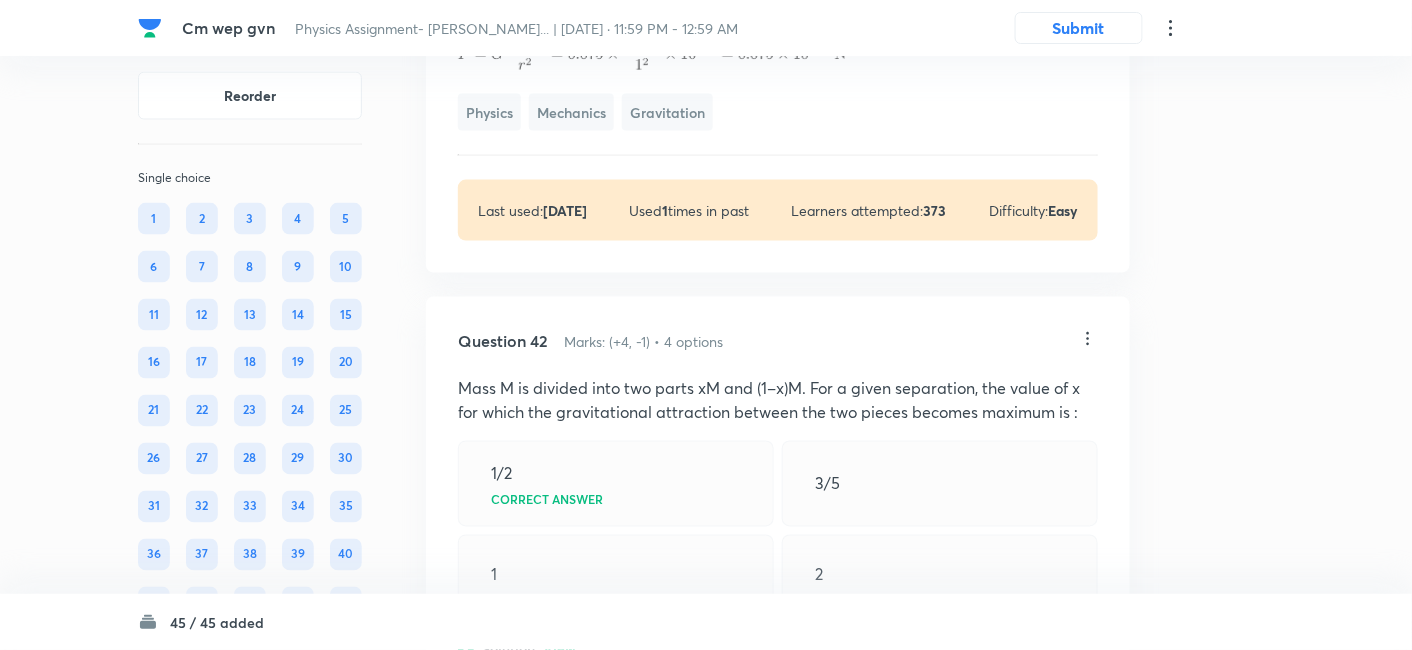 click 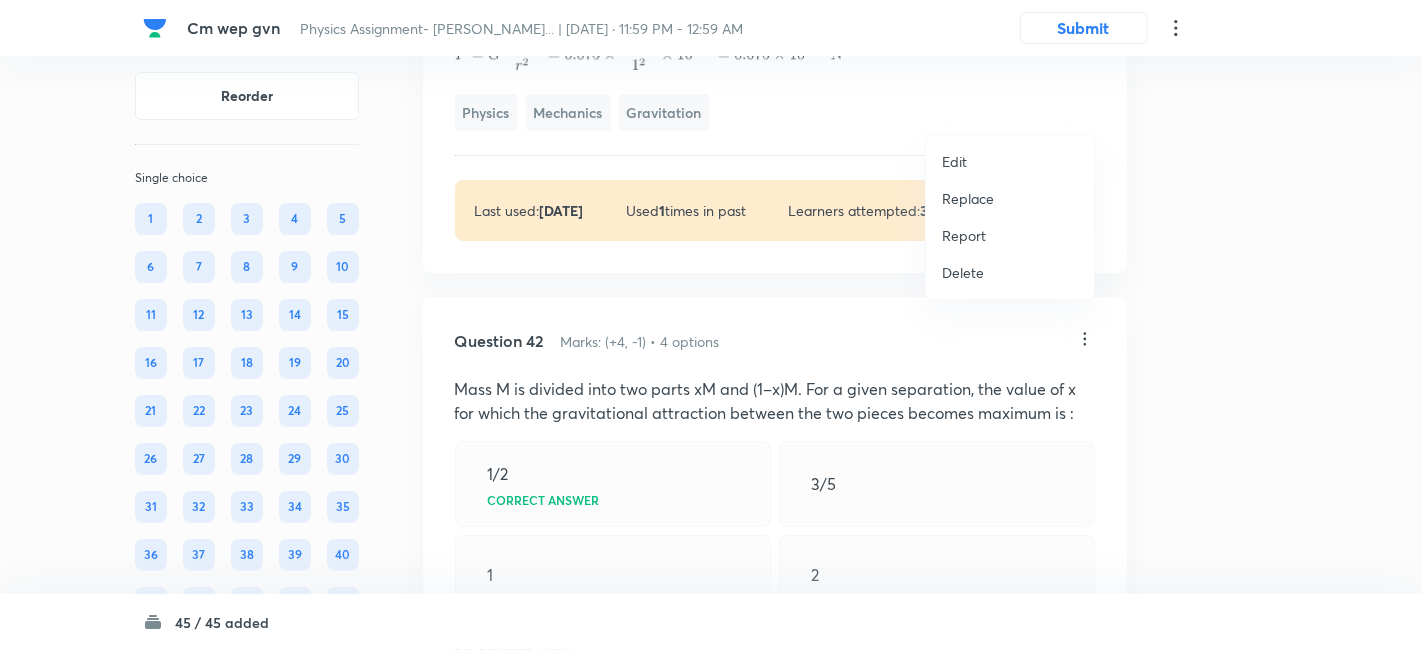 click on "Replace" at bounding box center [1010, 198] 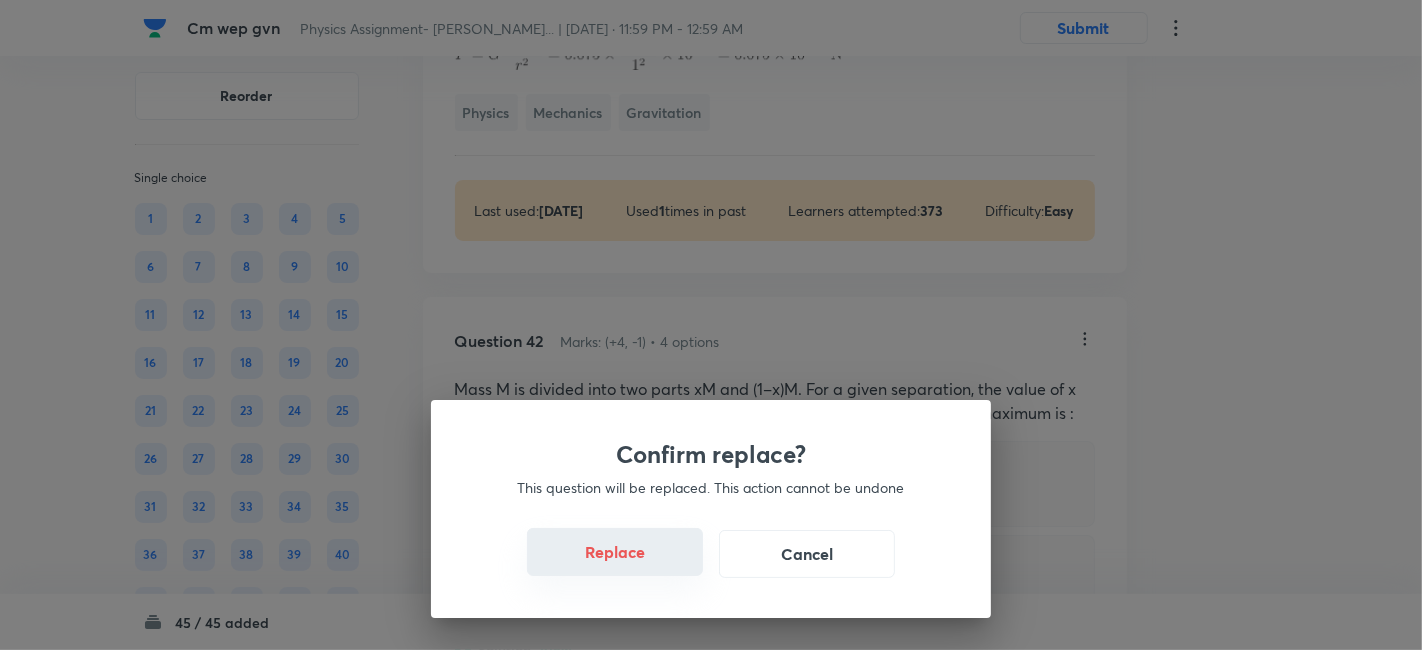 click on "Replace" at bounding box center [615, 552] 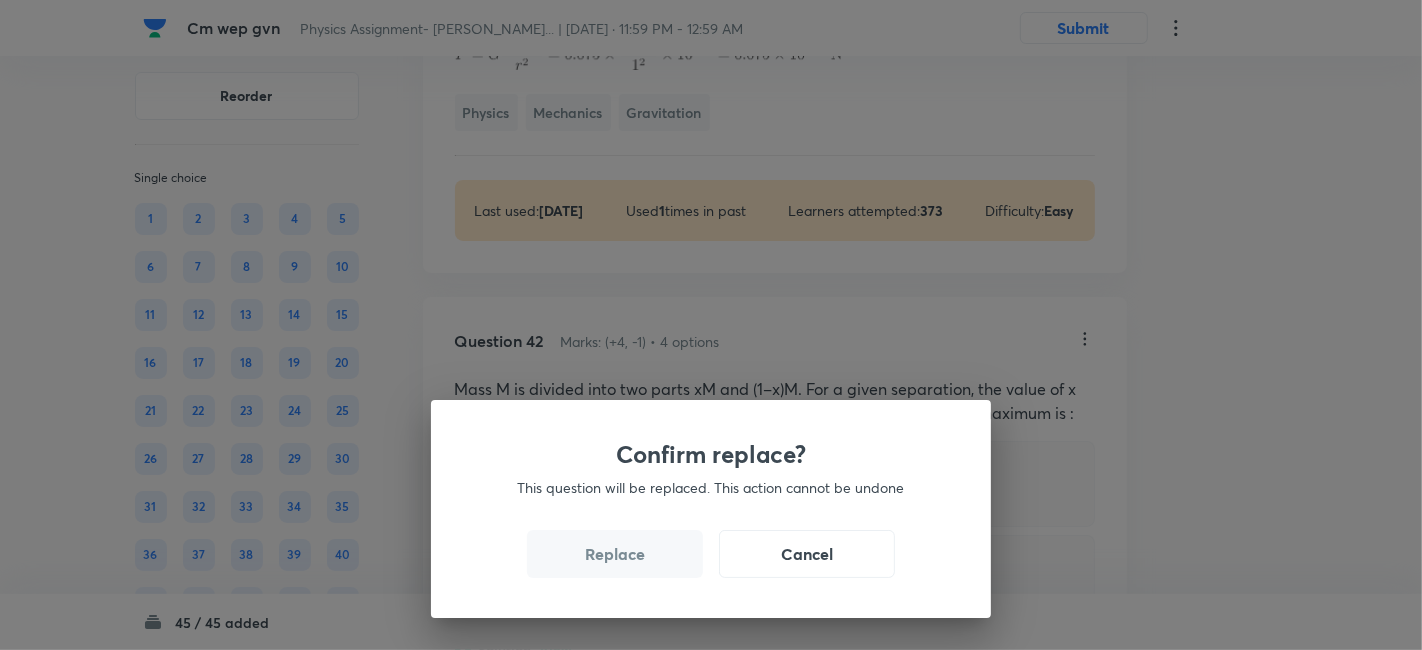 click on "Replace" at bounding box center (615, 554) 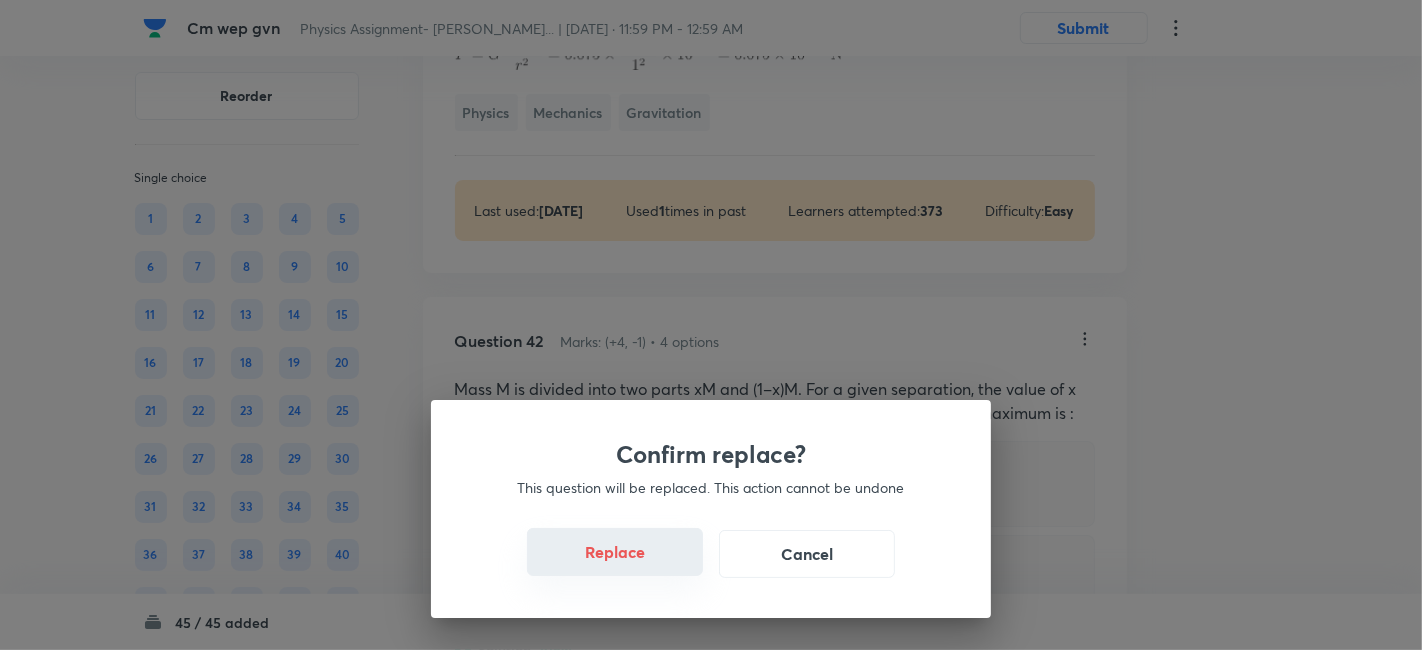 click on "Replace" at bounding box center [615, 552] 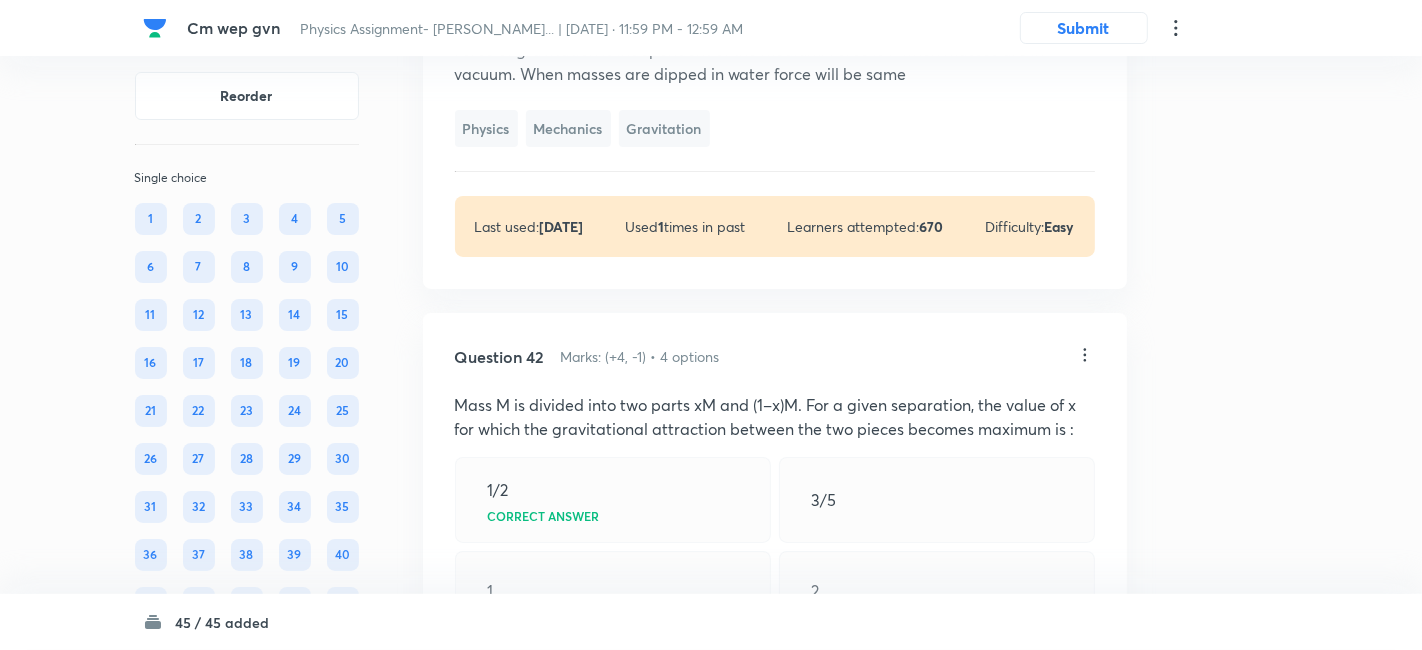 click on "Confirm replace? This question will be replaced. This action cannot be undone Replace Cancel" at bounding box center (711, 975) 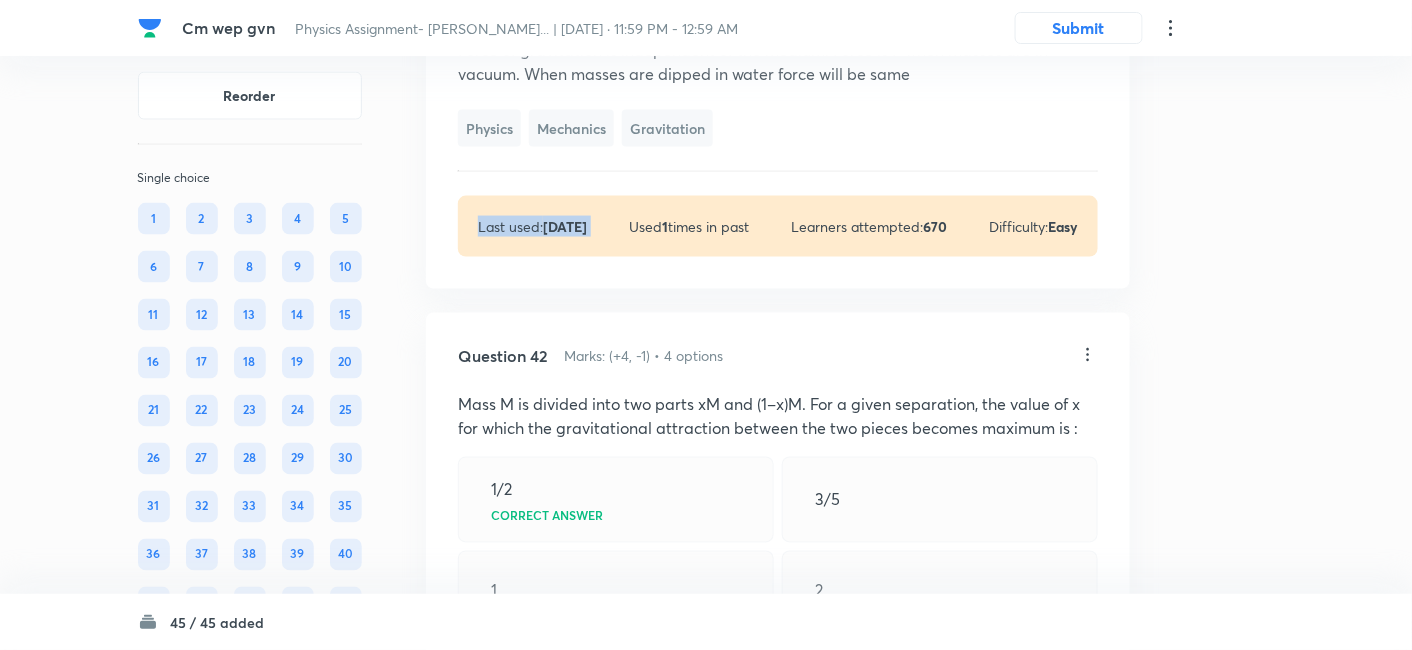 click on "Question 41 Marks: (+4, -1) • 4 options Force of gravitation between two masses is found to be F, in vacuum. If both the masses are dipped in oil at same distance then, new force will be  greater than F lesser than F  equal to F  Correct answer Cannot say  Solution Hide Force of gravitation is independent of the medium. Force is F when masses are in vacuum. When masses are dipped in water force will be same Physics Mechanics Gravitation Last used:  3 years ago Used  1  times in past Learners attempted:  670 Difficulty: Easy" at bounding box center [778, -18] 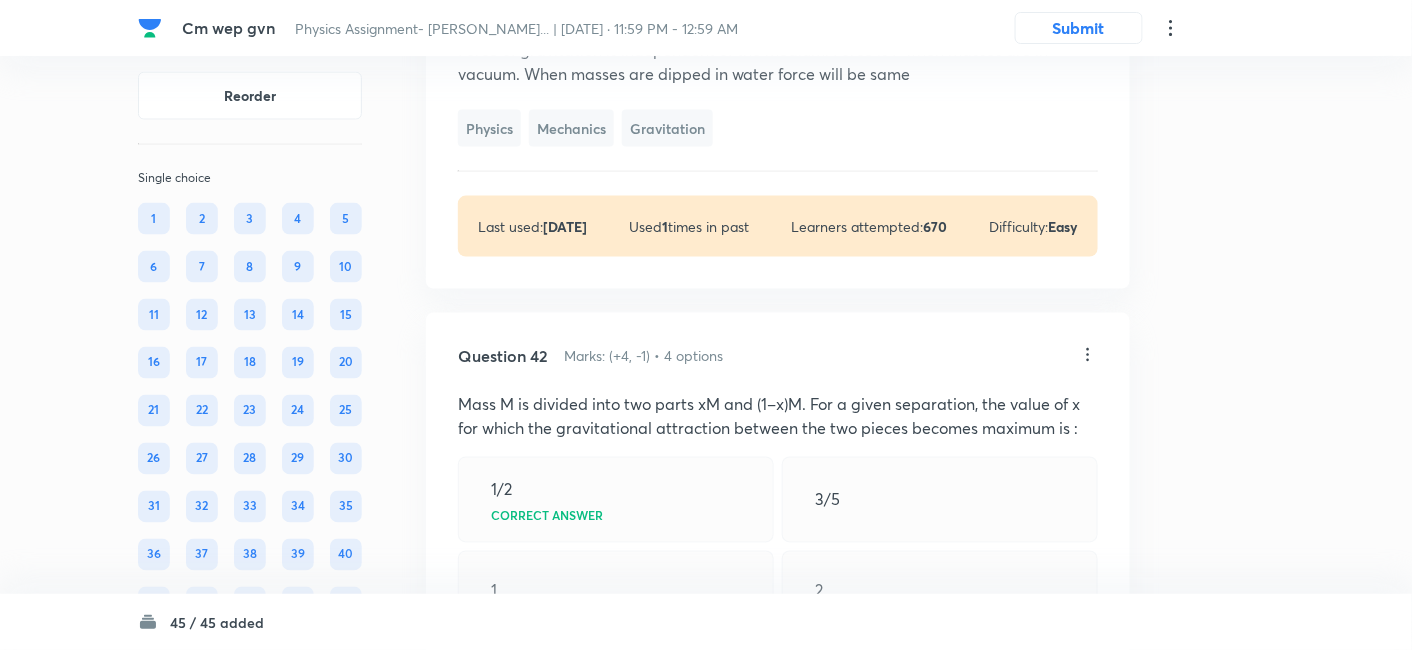 click 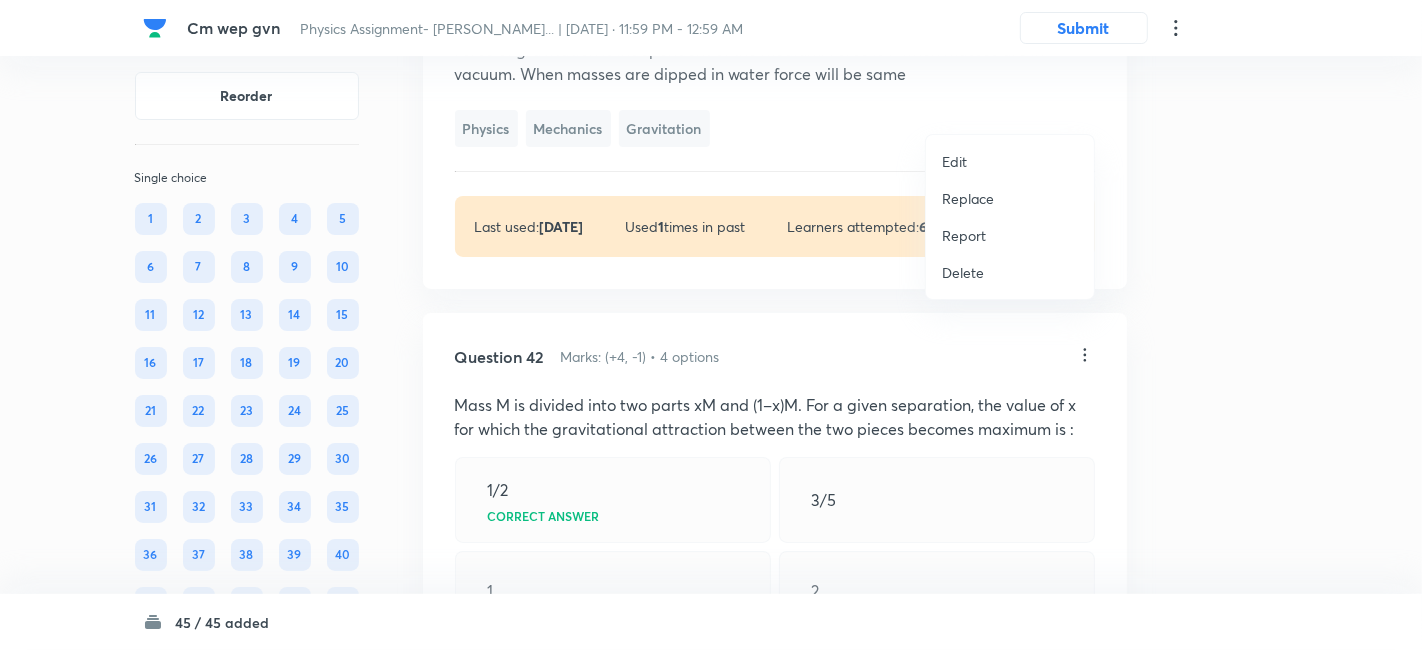 click on "Replace" at bounding box center (968, 198) 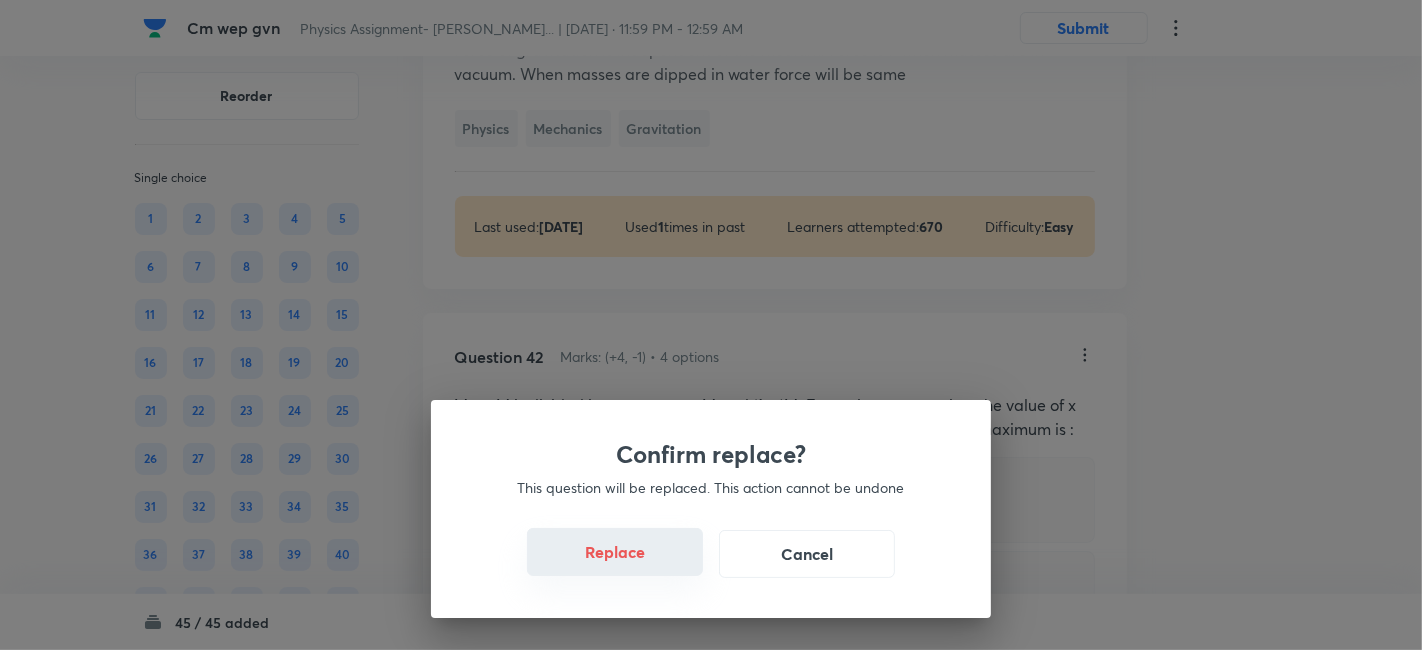 click on "Replace" at bounding box center [615, 552] 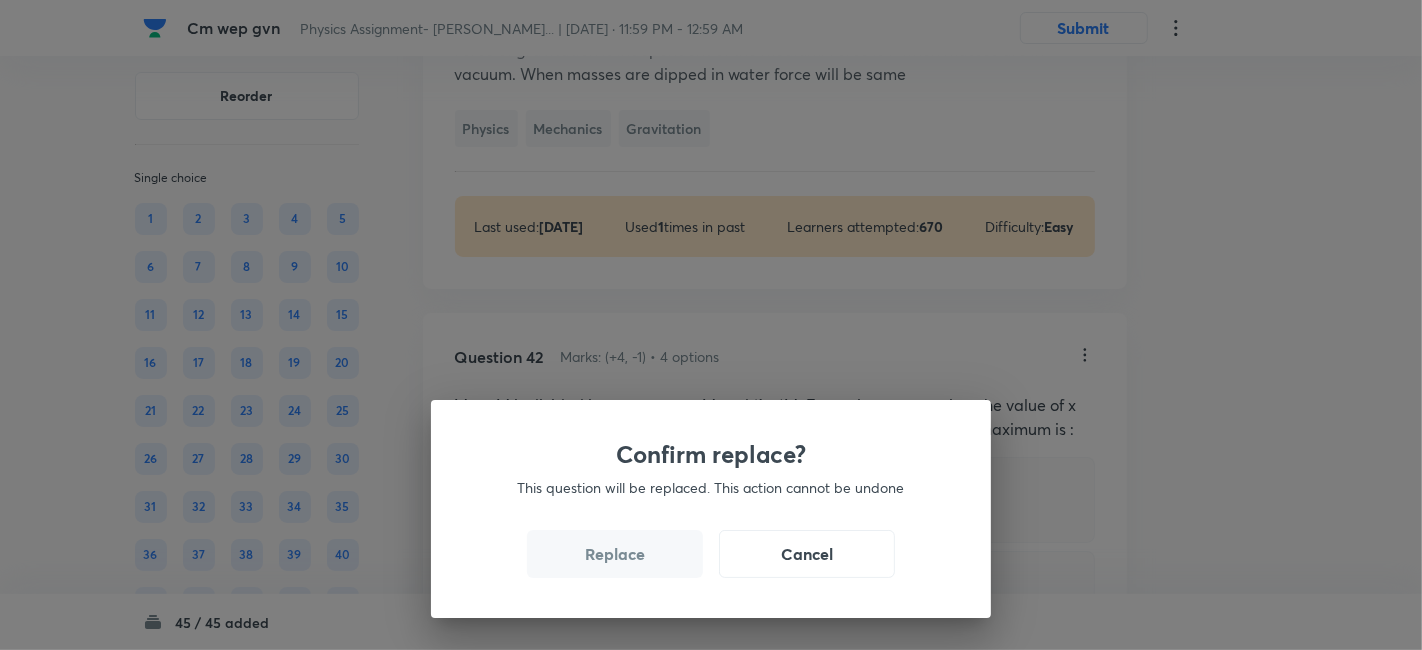 click on "Replace" at bounding box center [615, 554] 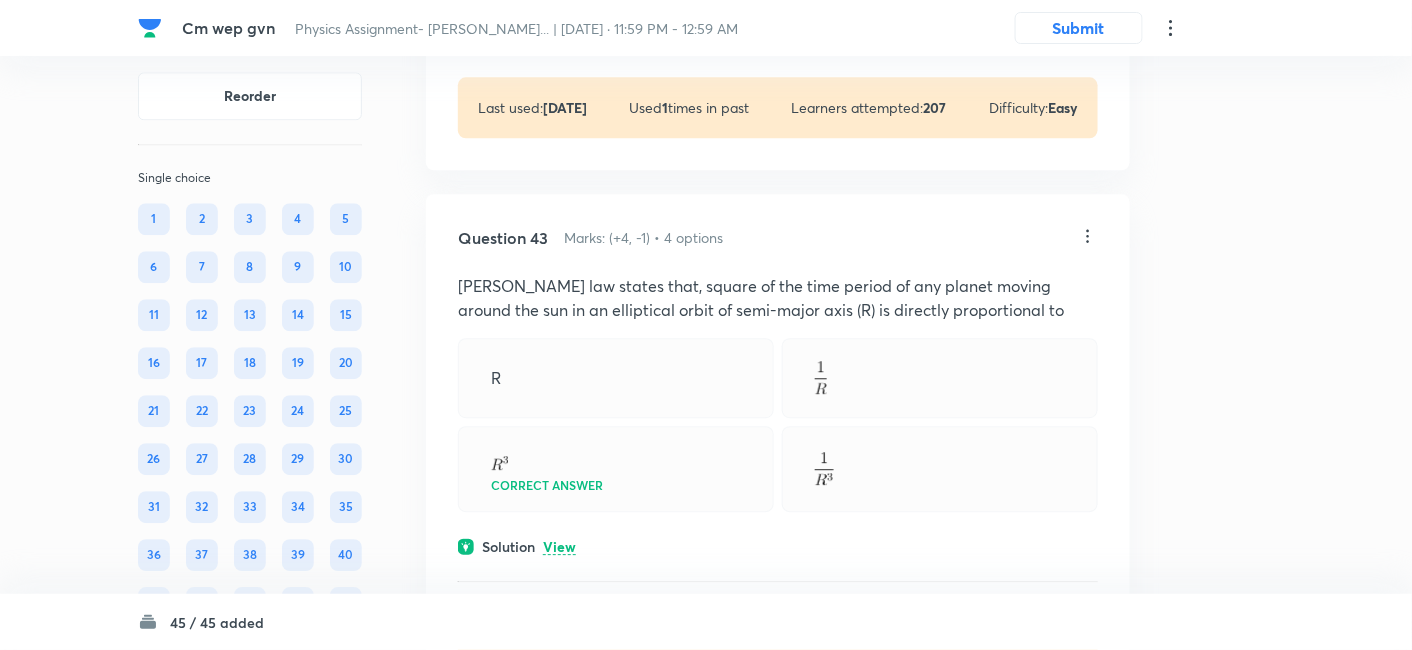 scroll, scrollTop: 32515, scrollLeft: 0, axis: vertical 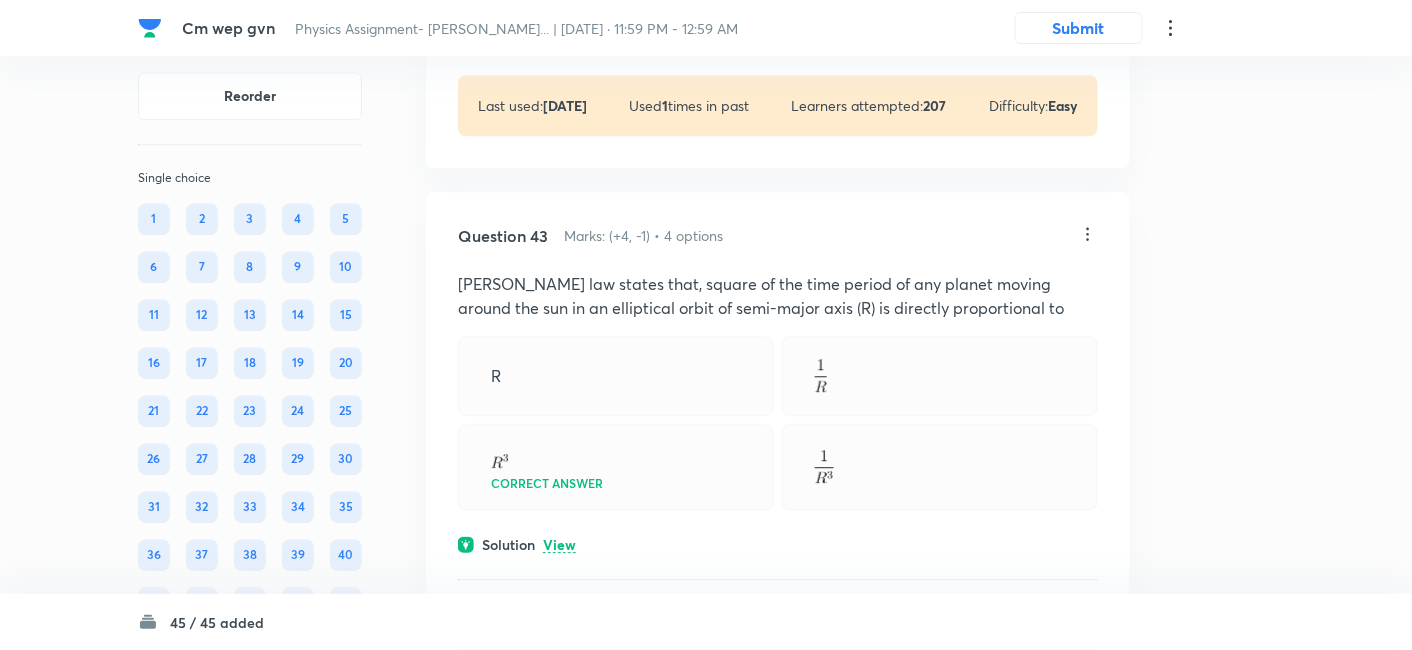 click on "View" at bounding box center (559, 16) 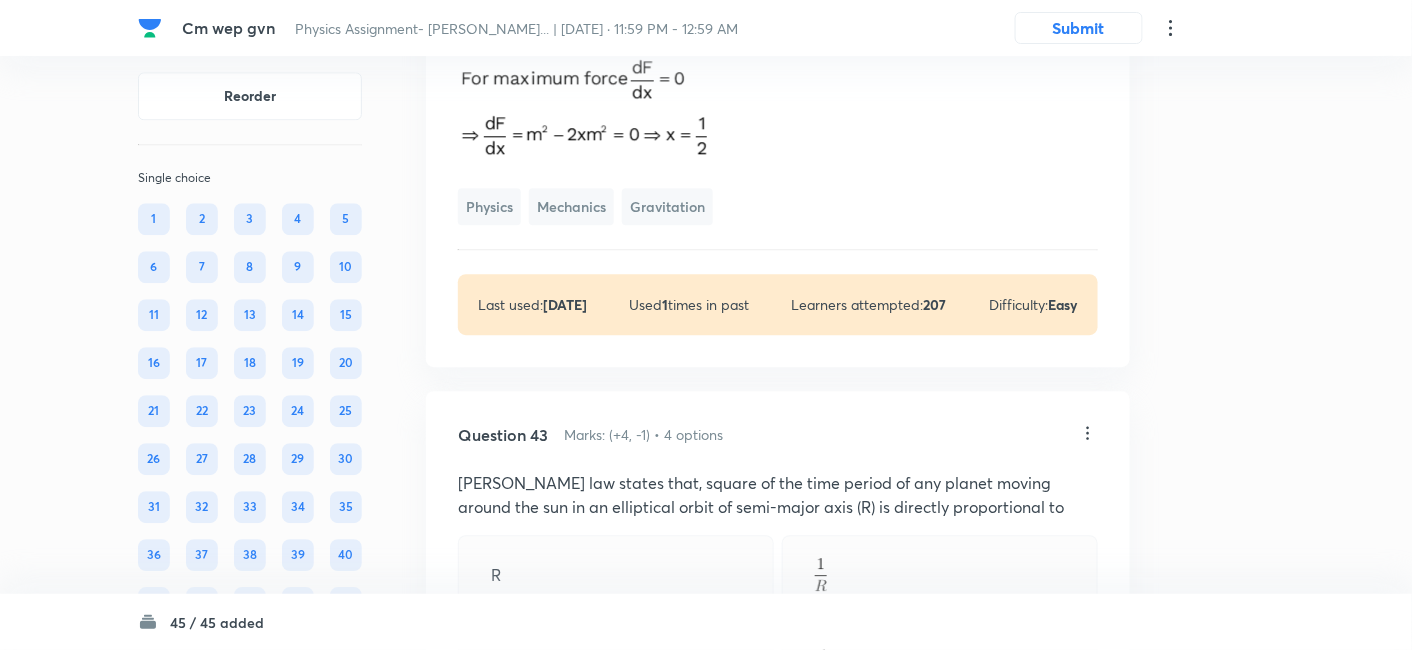 scroll, scrollTop: 32520, scrollLeft: 0, axis: vertical 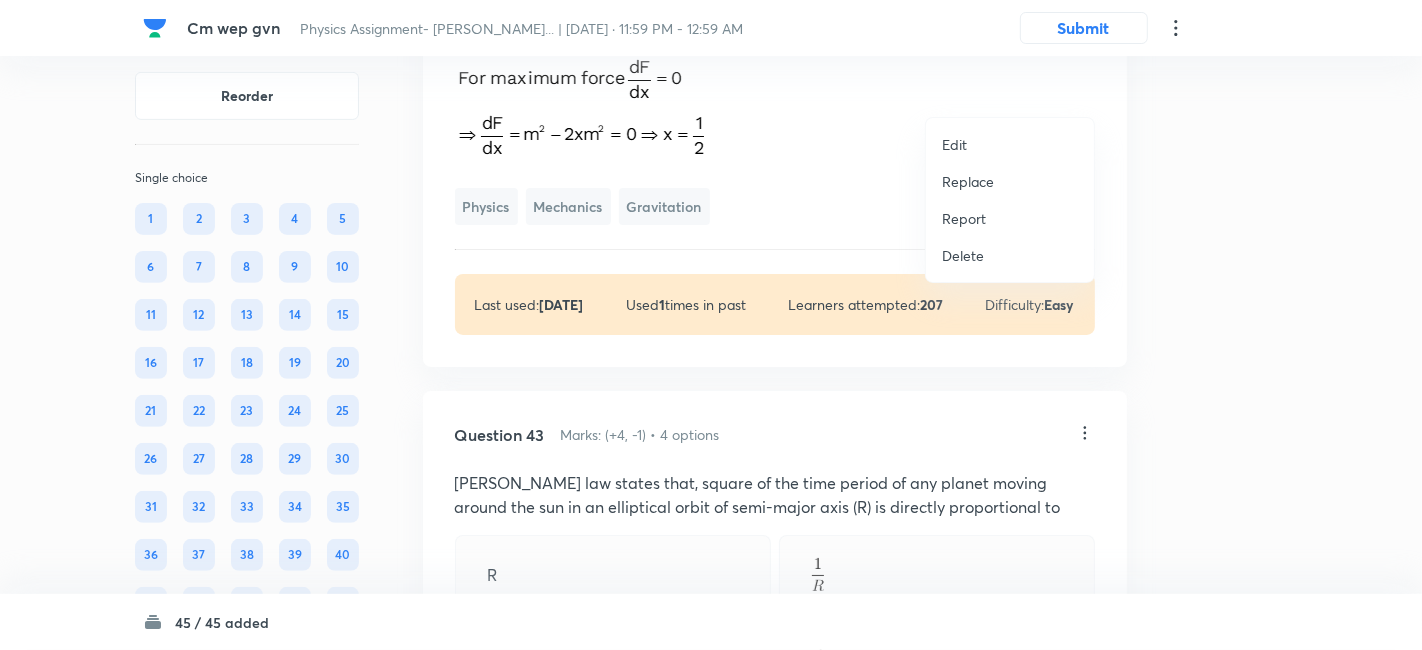click on "Replace" at bounding box center (968, 181) 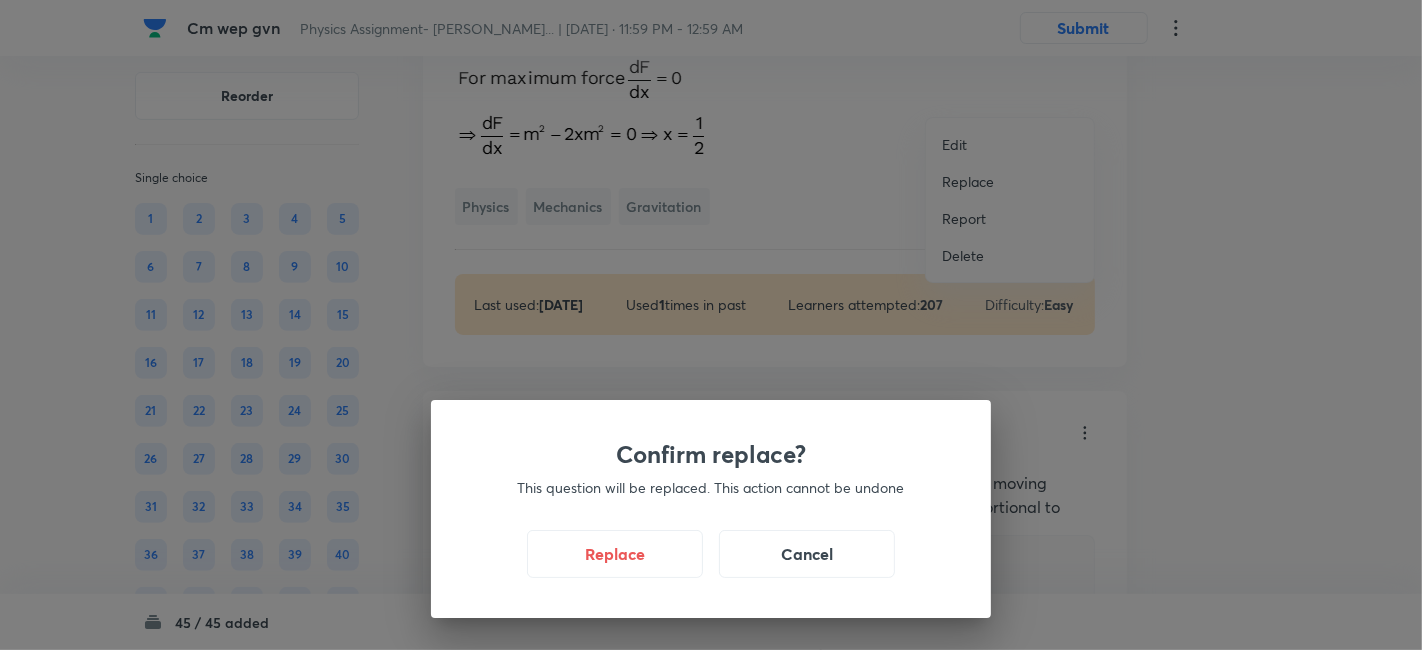 click on "Confirm replace? This question will be replaced. This action cannot be undone Replace Cancel" at bounding box center (711, 325) 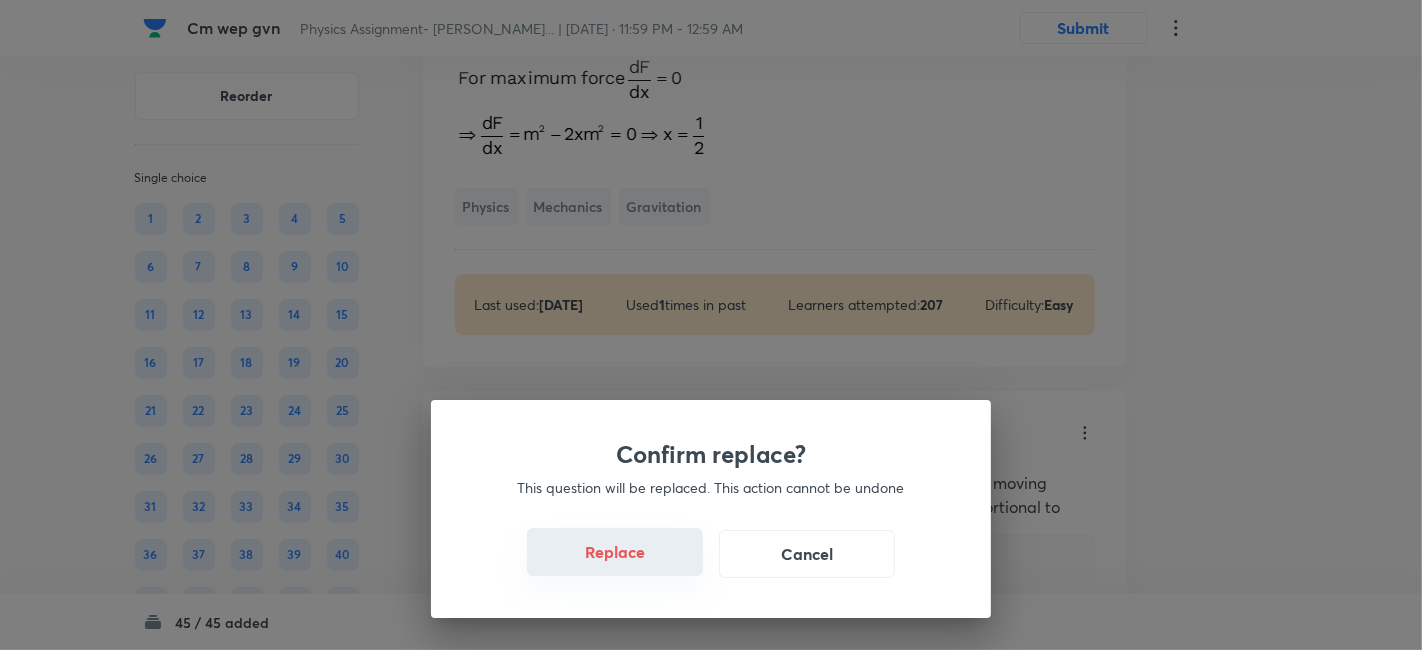 click on "Replace" at bounding box center [615, 552] 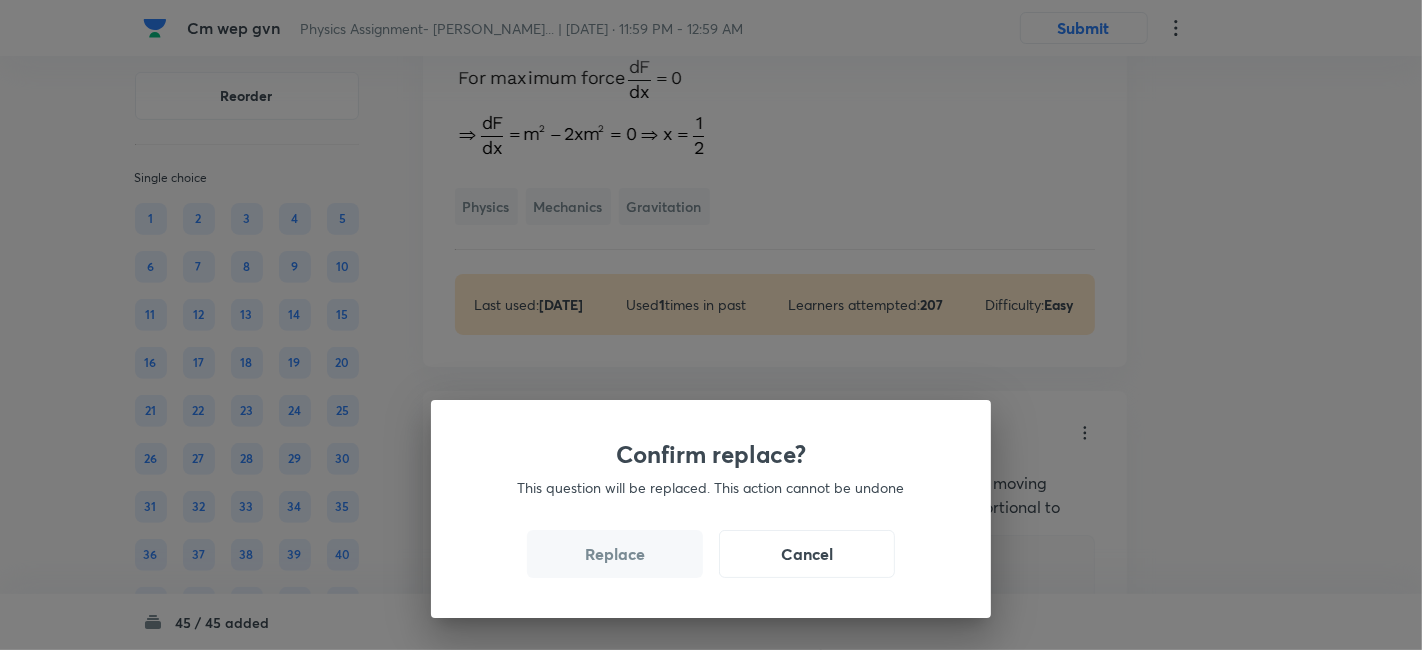 click on "Replace" at bounding box center [615, 554] 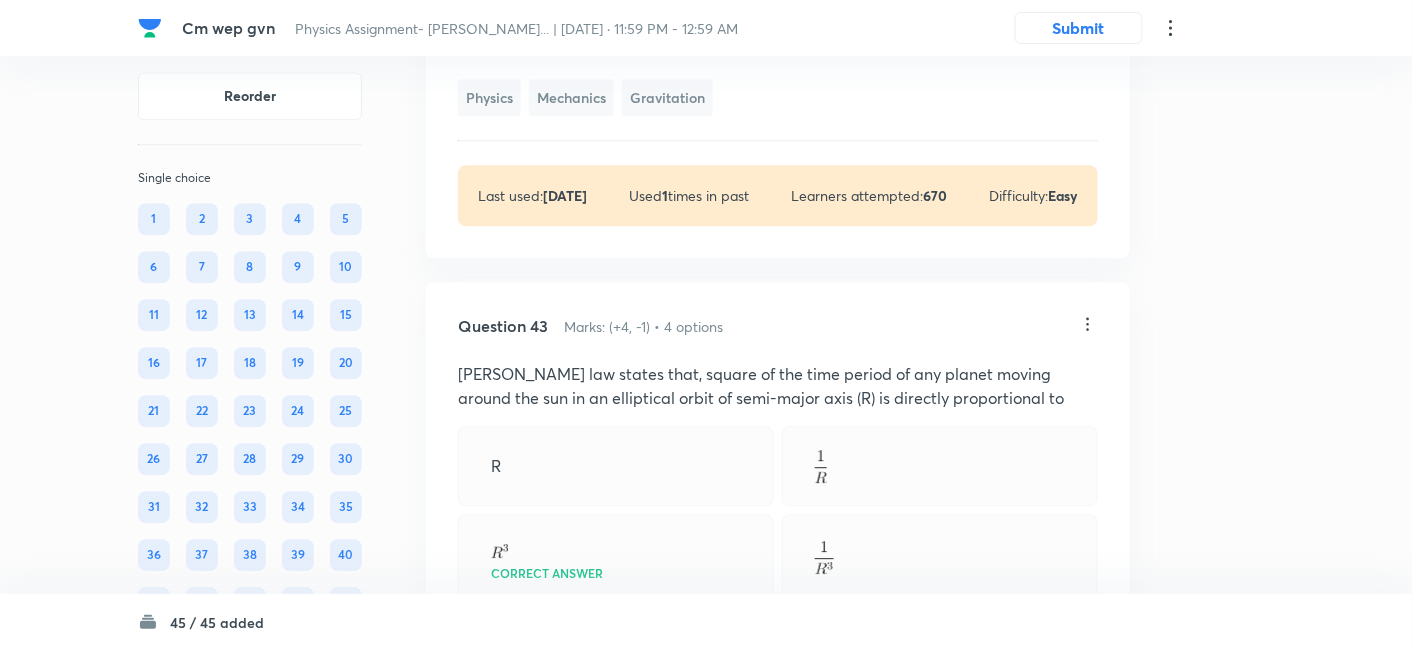 click 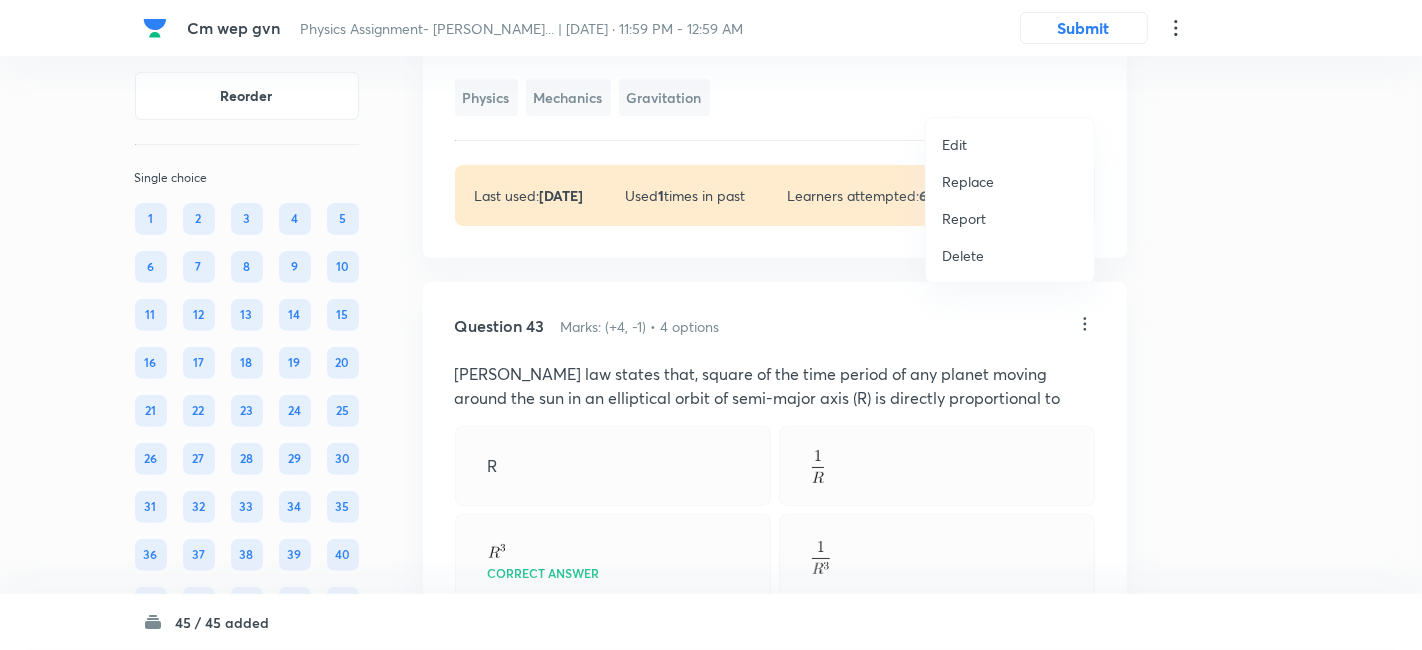 click on "Replace" at bounding box center (968, 181) 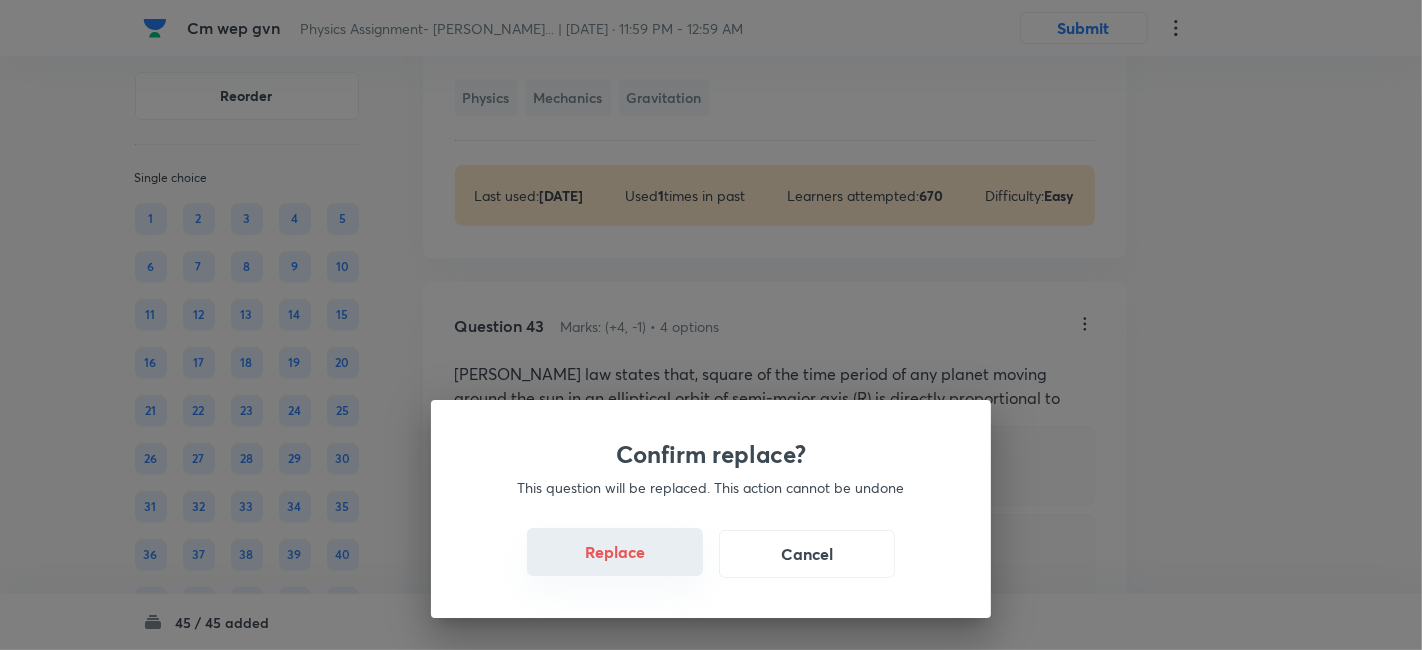 click on "Replace" at bounding box center [615, 552] 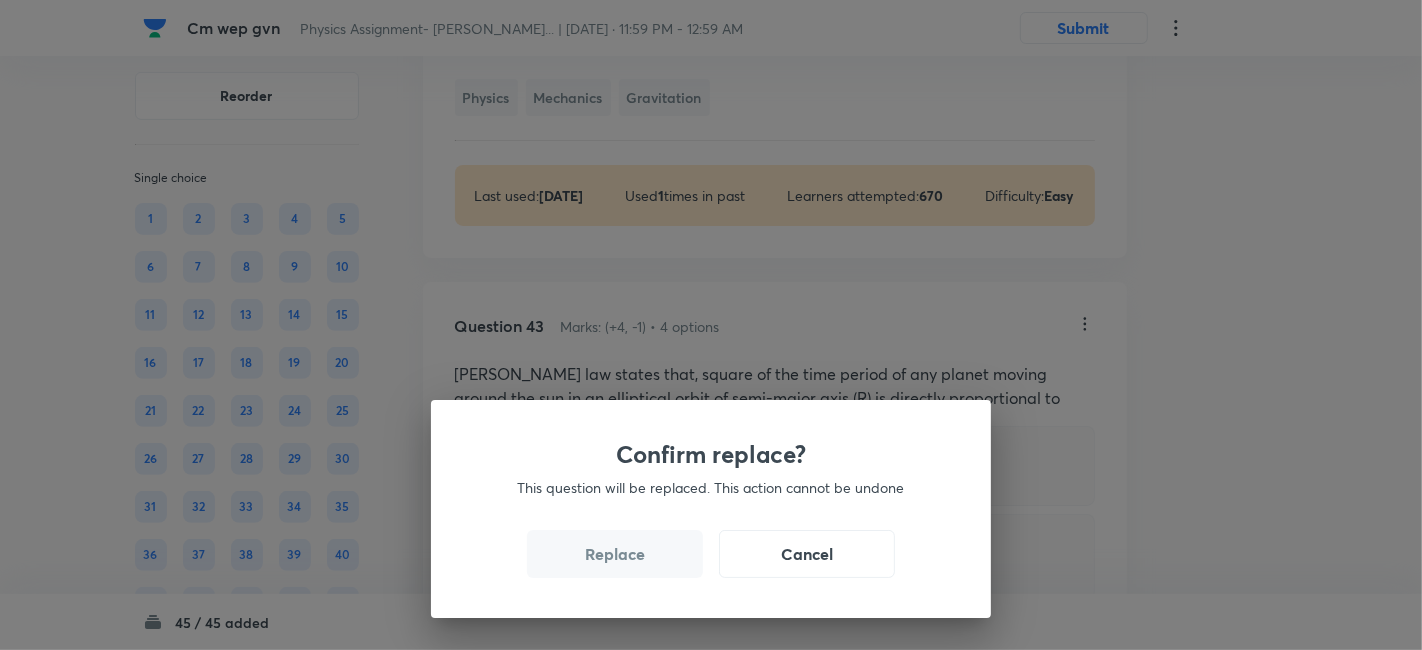 click on "Replace" at bounding box center [615, 554] 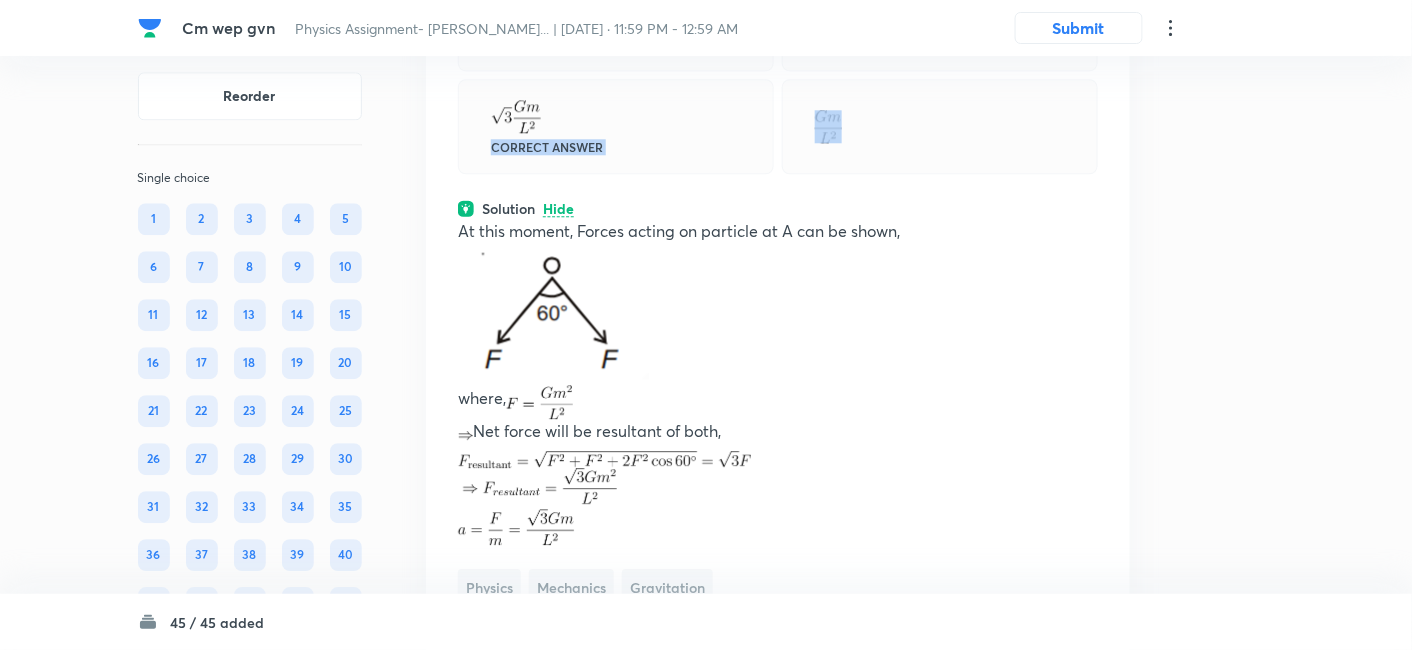 click on "Correct answer" at bounding box center (616, 126) 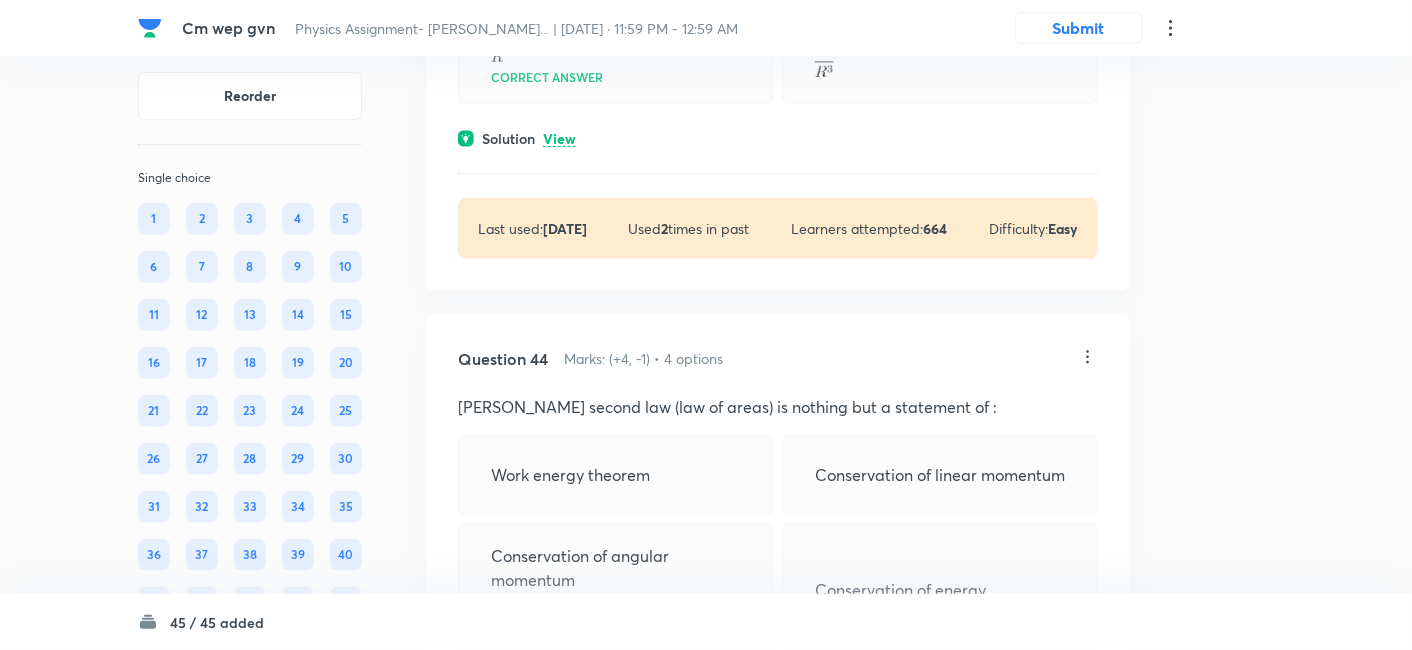 scroll, scrollTop: 33542, scrollLeft: 0, axis: vertical 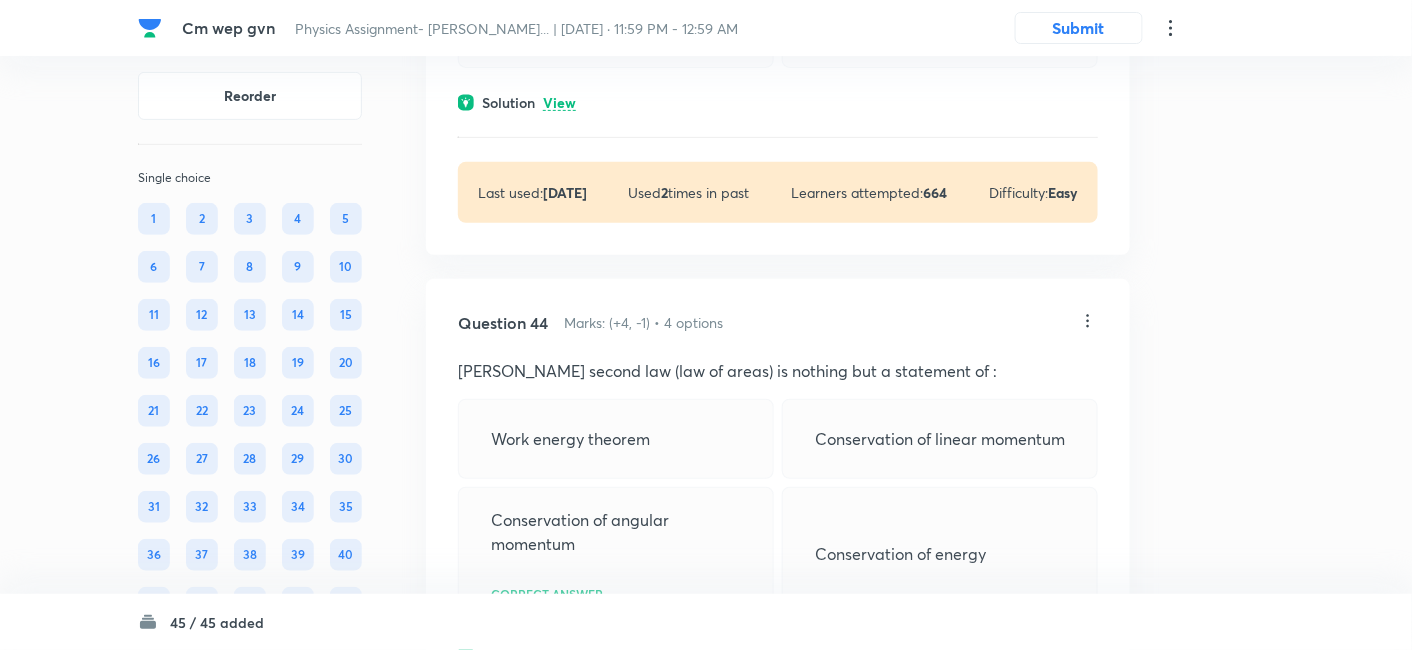click on "Question 43 Marks: (+4, -1) • 4 options Kepler's law states that, square of the time period of any planet moving around the sun in an elliptical orbit of semi-major axis (R) is directly proportional to R Correct answer   Solution View Last used:  1 year ago Used  2  times in past Learners attempted:  664 Difficulty: Easy" at bounding box center [778, 2] 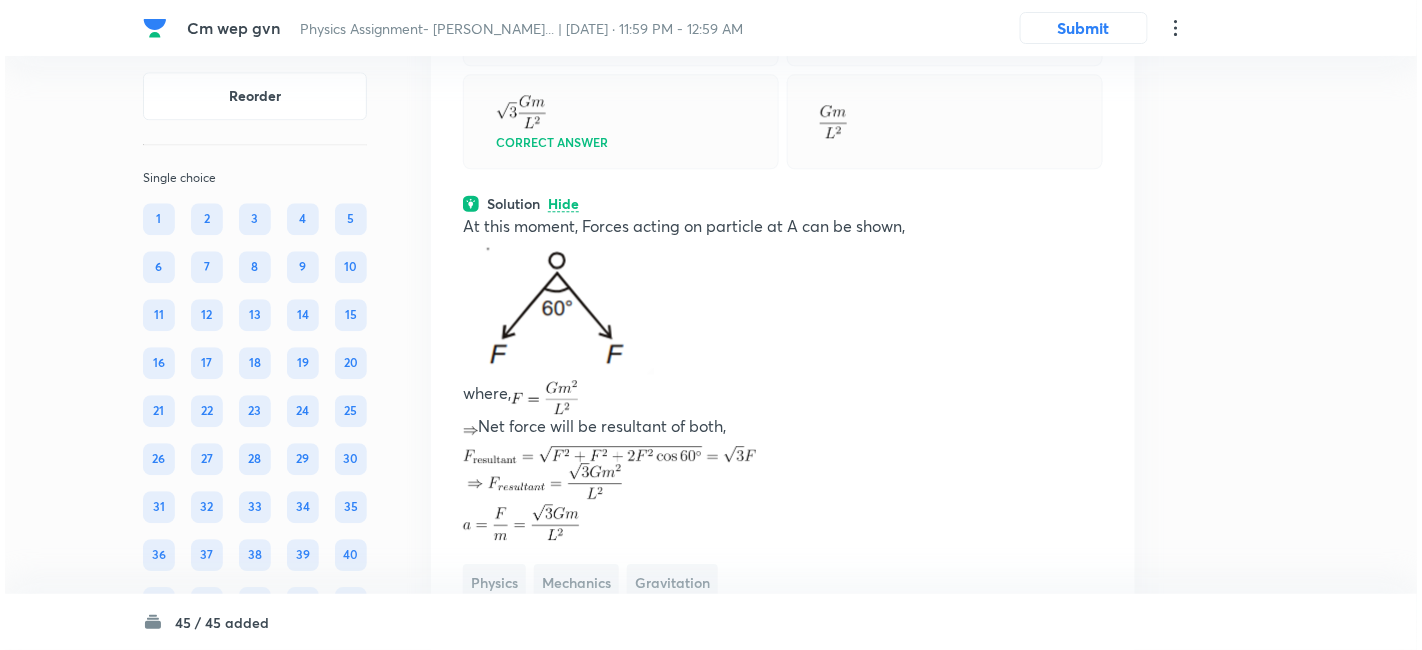 scroll, scrollTop: 32524, scrollLeft: 0, axis: vertical 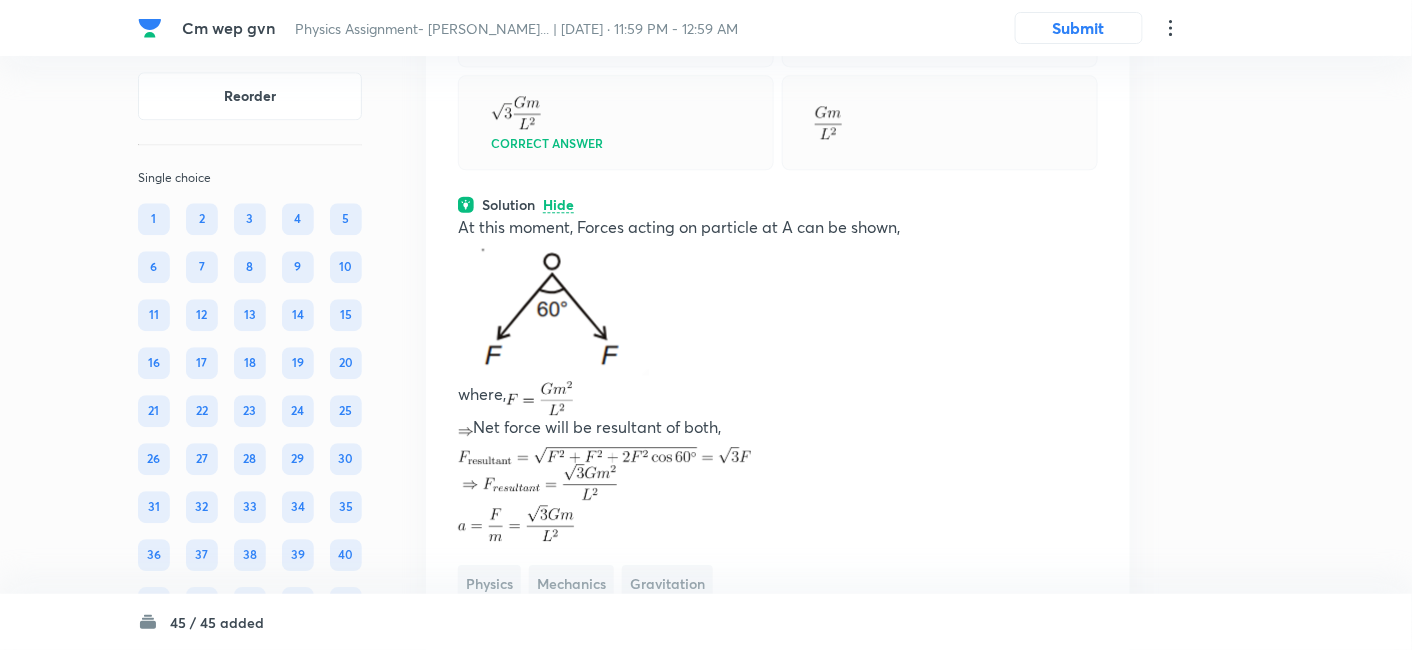 click 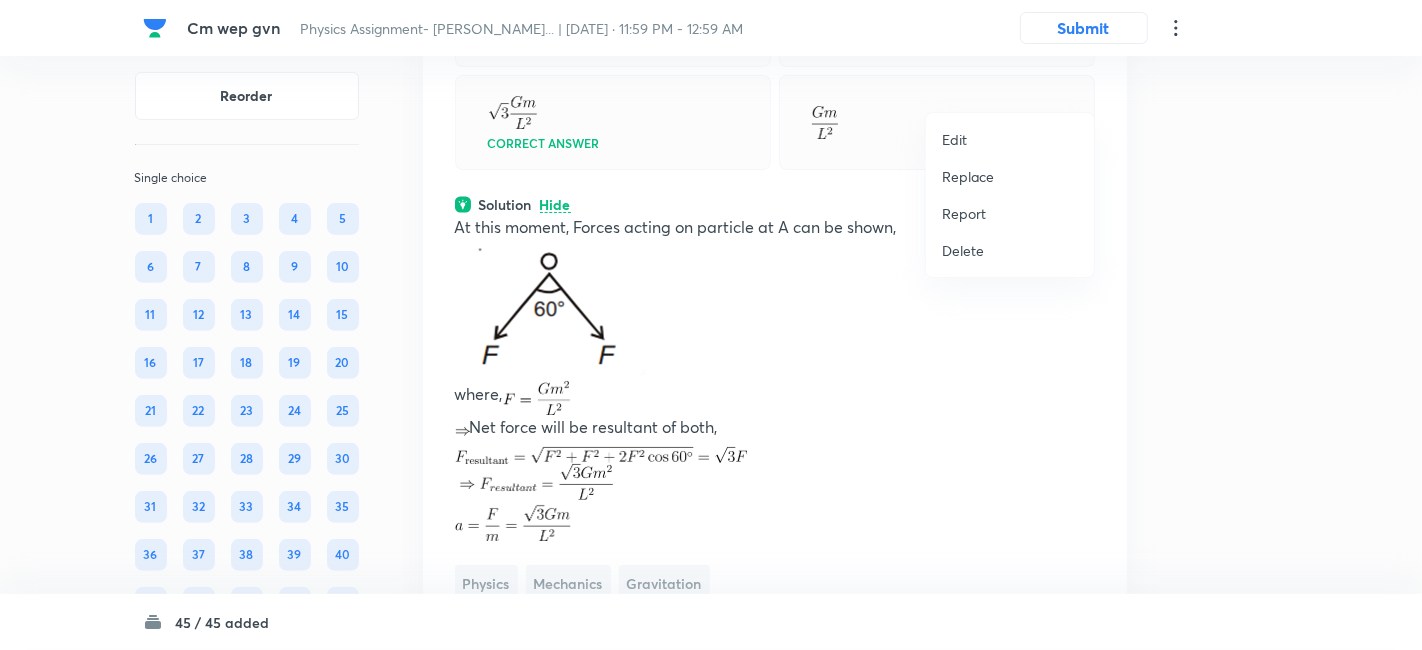 click on "Replace" at bounding box center (968, 176) 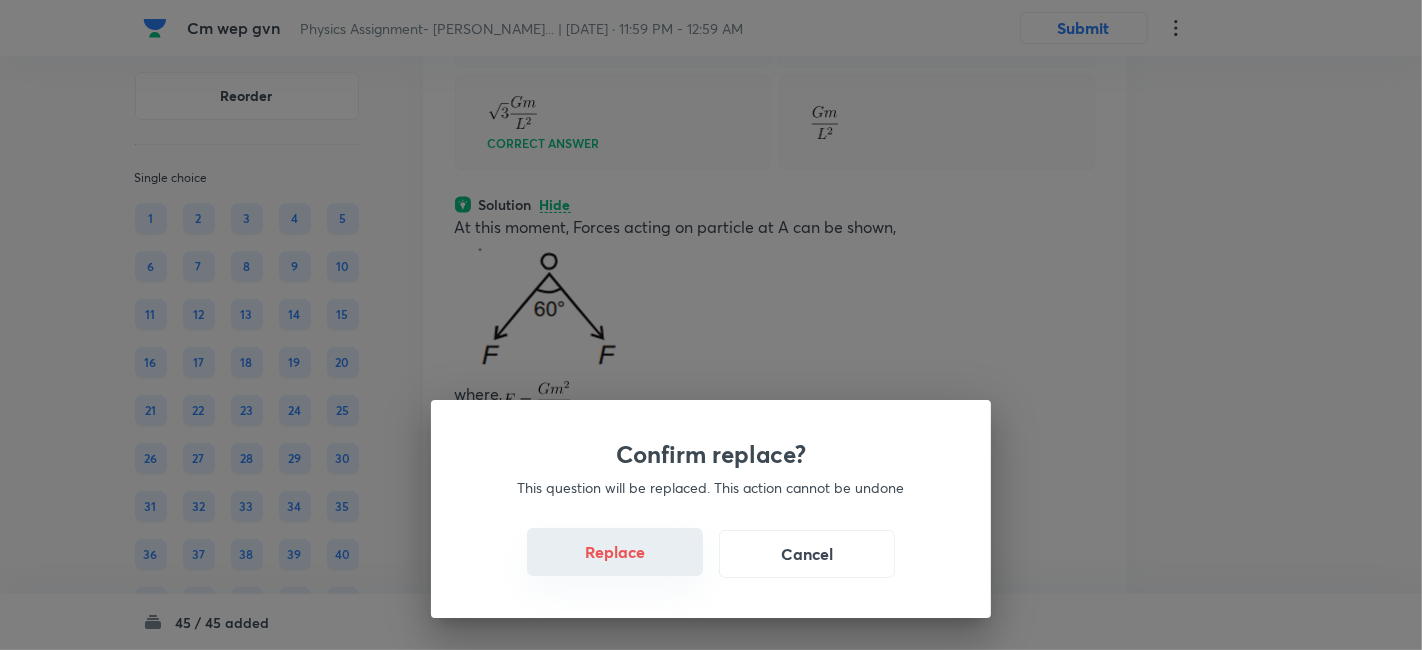 click on "Replace" at bounding box center [615, 552] 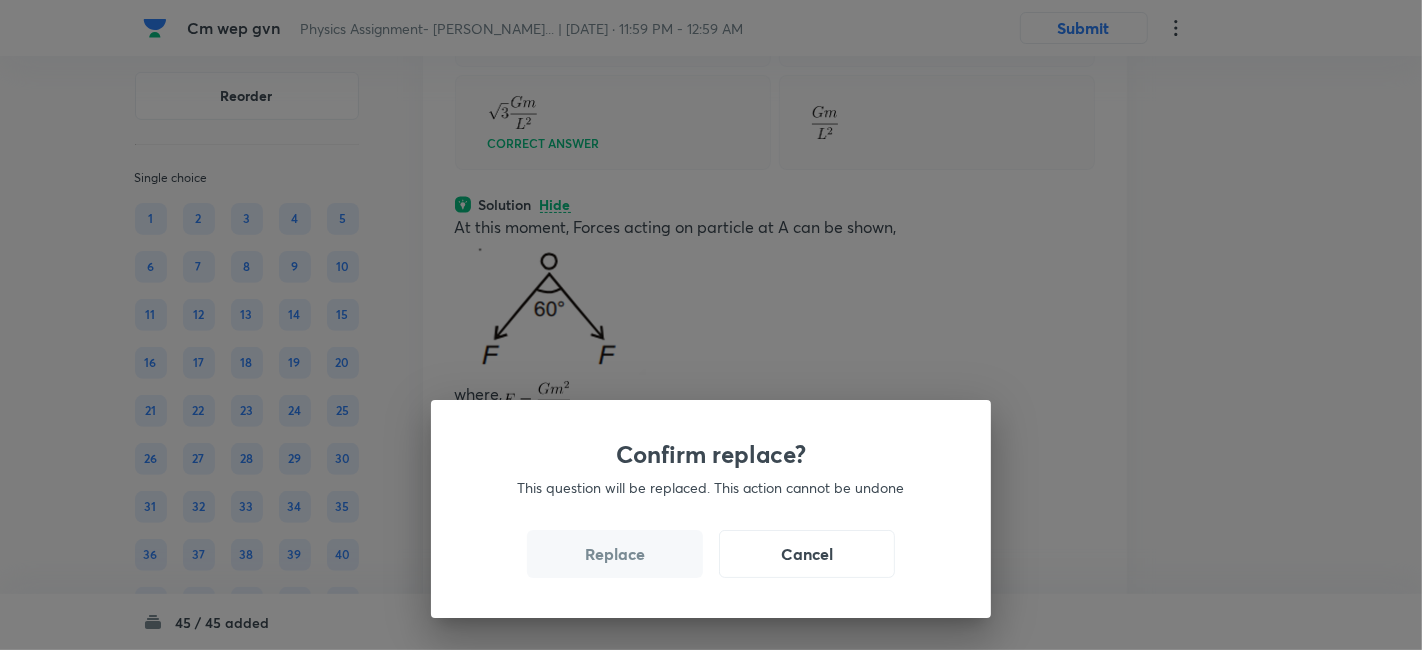click on "Replace" at bounding box center (615, 554) 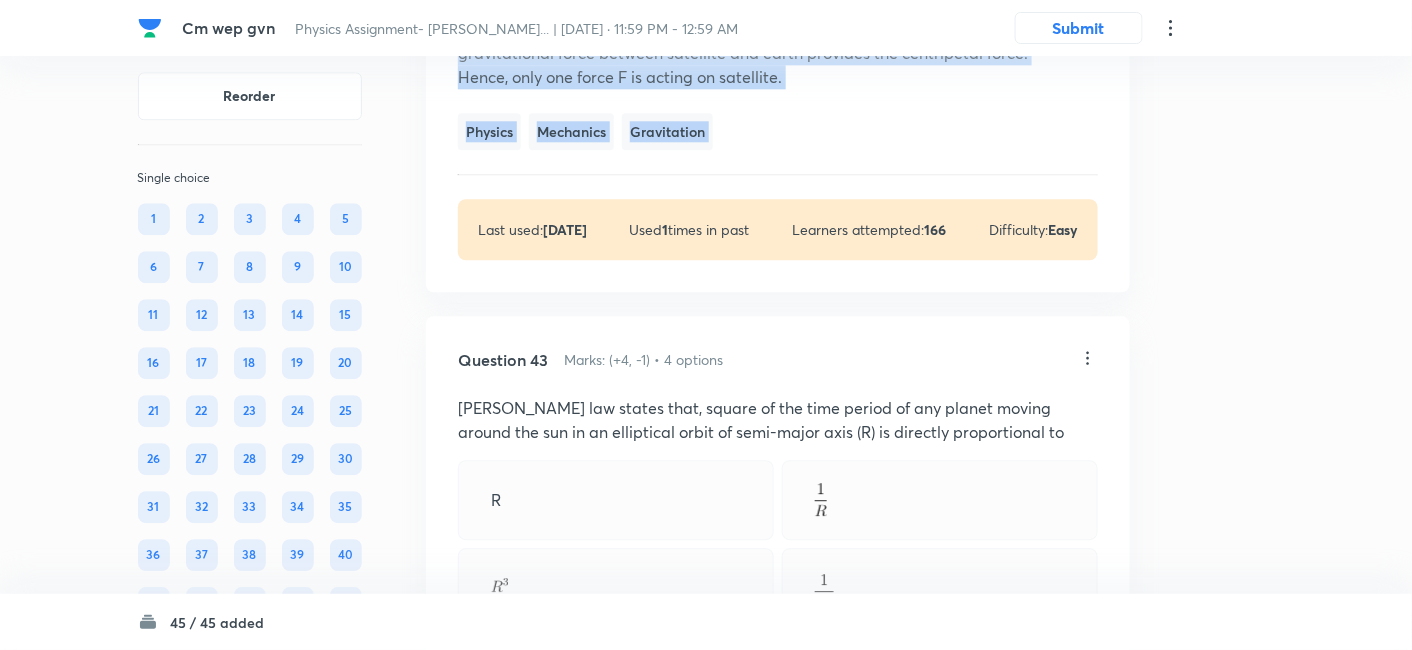 click on "Question 42 Marks: (+4, -1) • 4 options The centripetal force acting on a satellite orbiting round the earth and the gravitational force of earth acting on the satellite both equal F. The net force on the satellite Zero F Correct answer 2F Solution Hide gravitational force between satellite and earth provides the centripetal force.  Hence, only one force F is acting on satellite. Physics Mechanics Gravitation Last used:  3 years ago Used  1  times in past Learners attempted:  166 Difficulty: Easy" at bounding box center [778, -27] 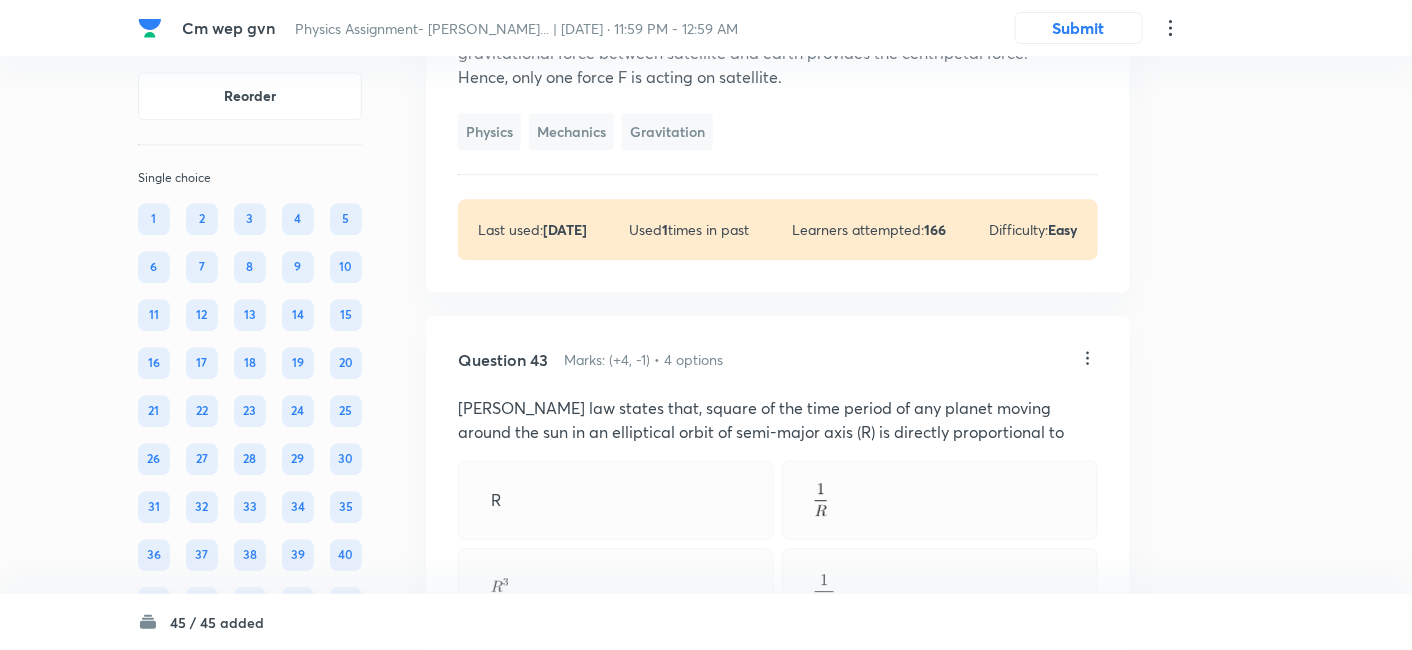 click 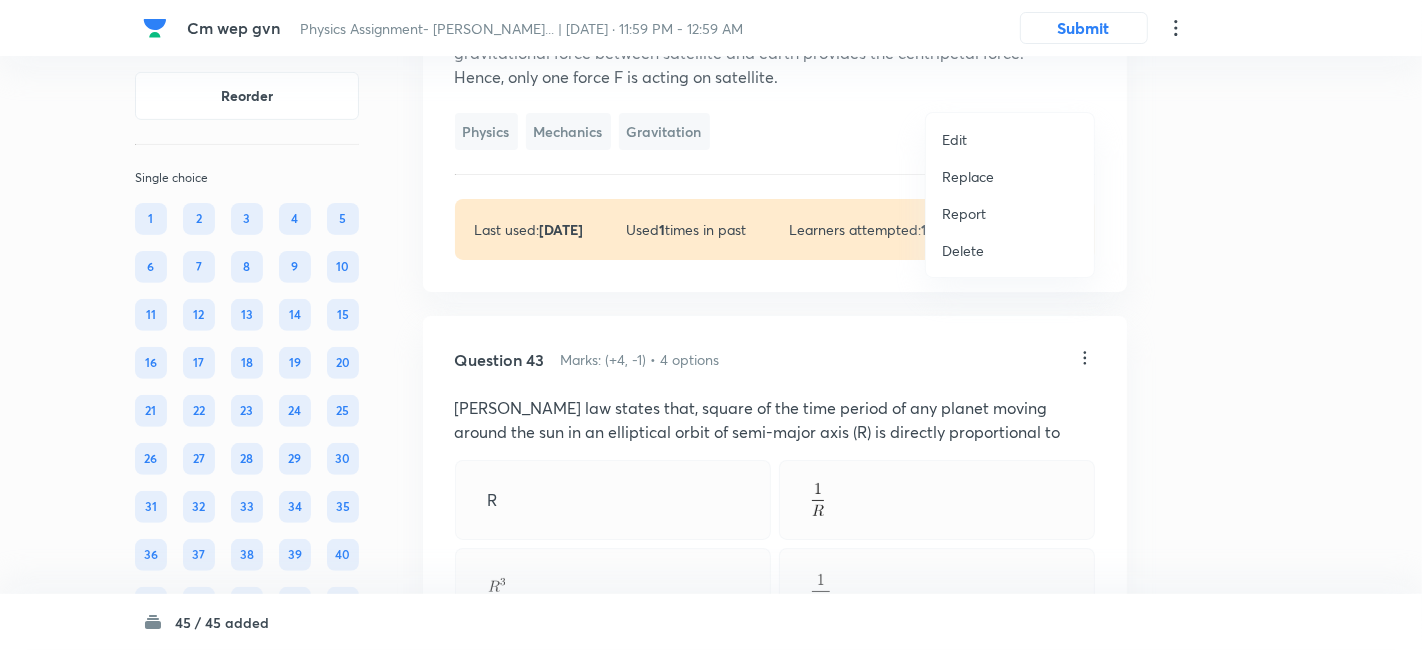 click on "Replace" at bounding box center [968, 176] 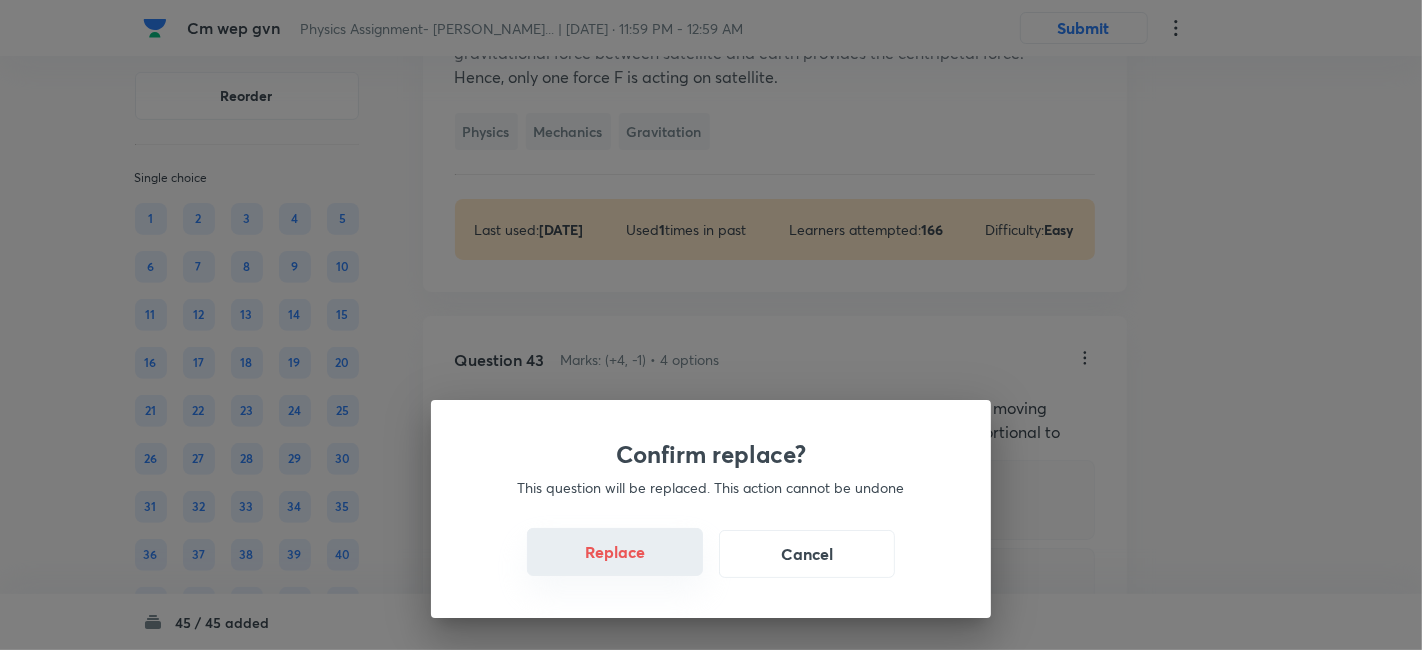 click on "Replace" at bounding box center [615, 552] 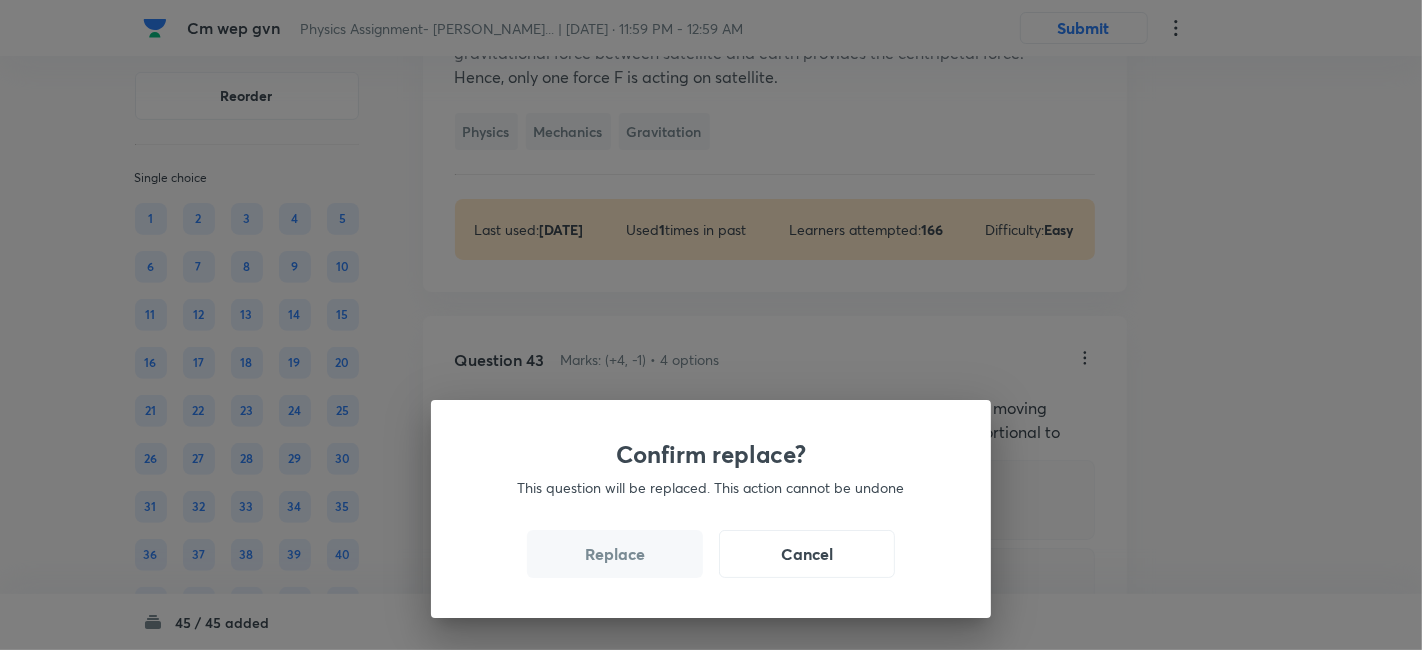 click on "Replace" at bounding box center [615, 554] 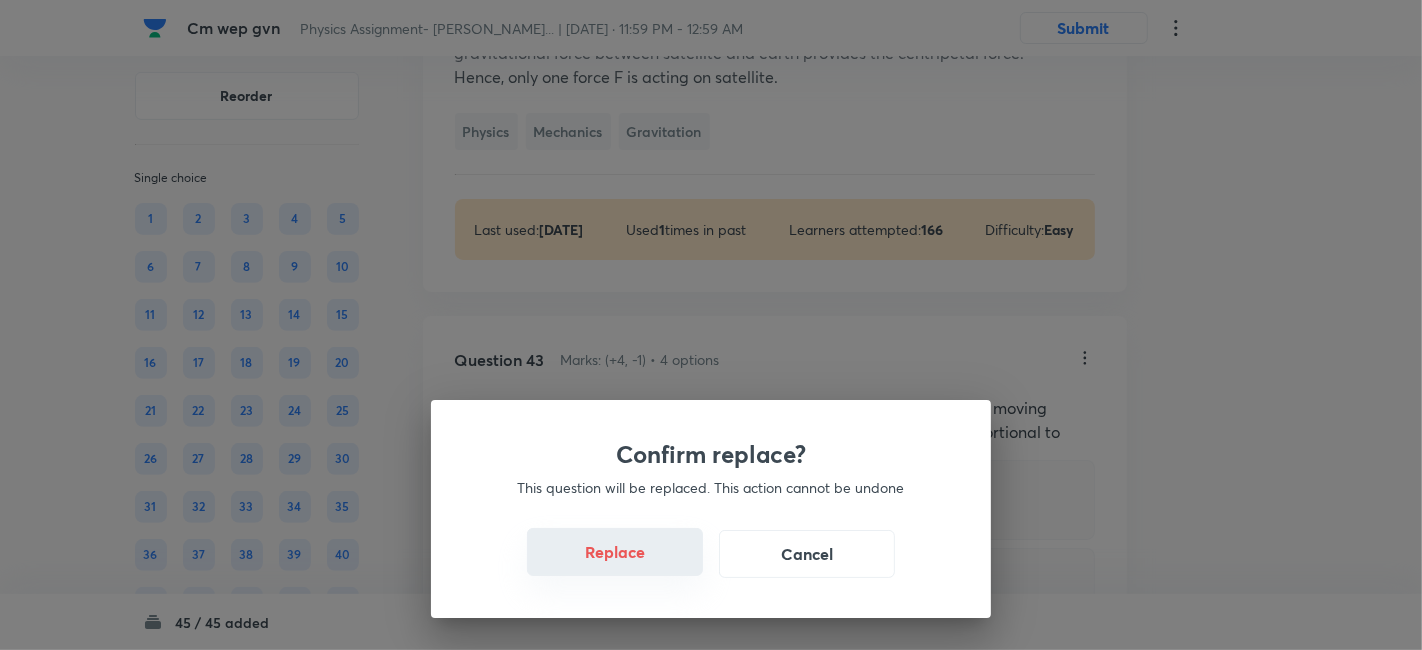 click on "Replace" at bounding box center (615, 552) 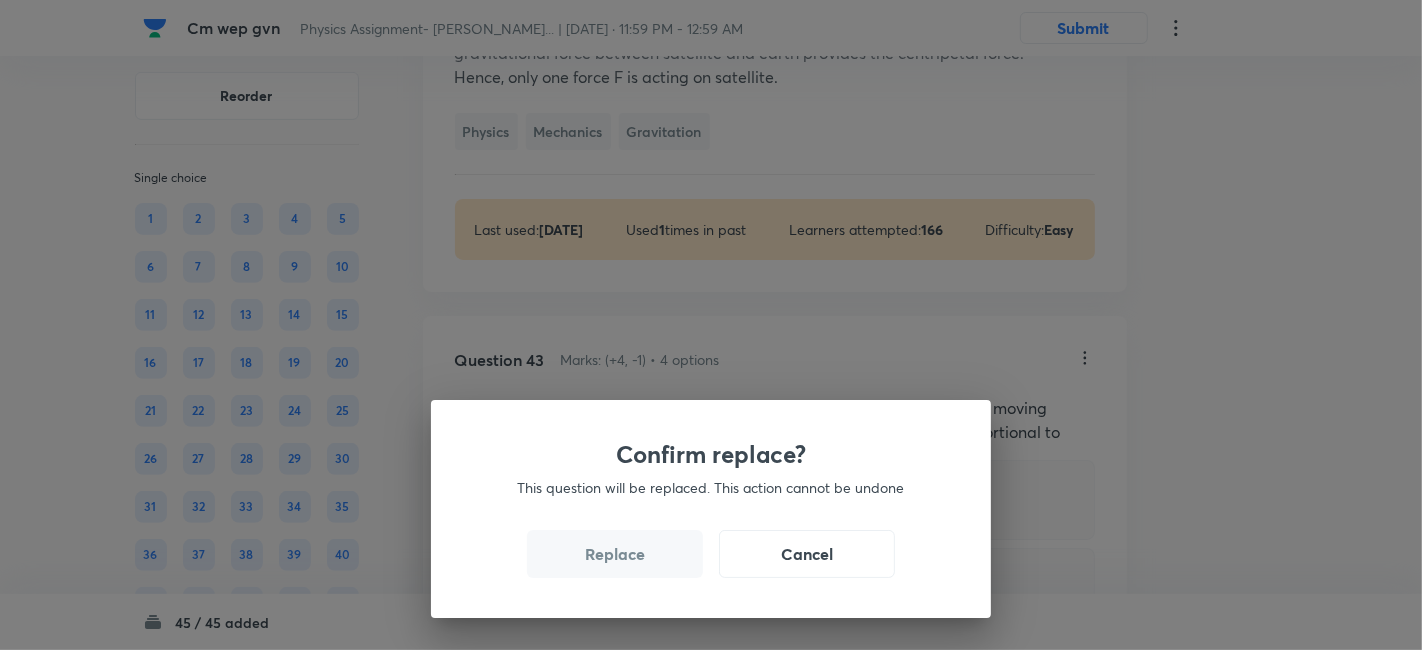 click on "Replace" at bounding box center (615, 554) 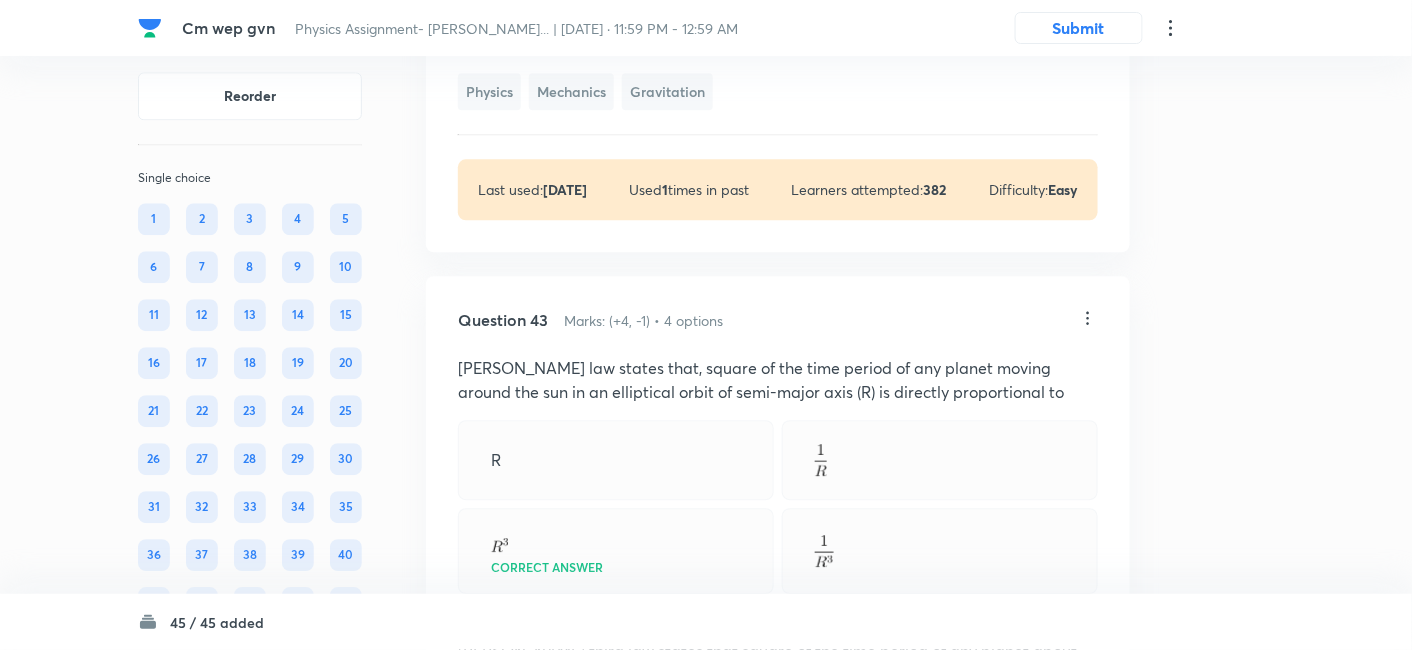 click 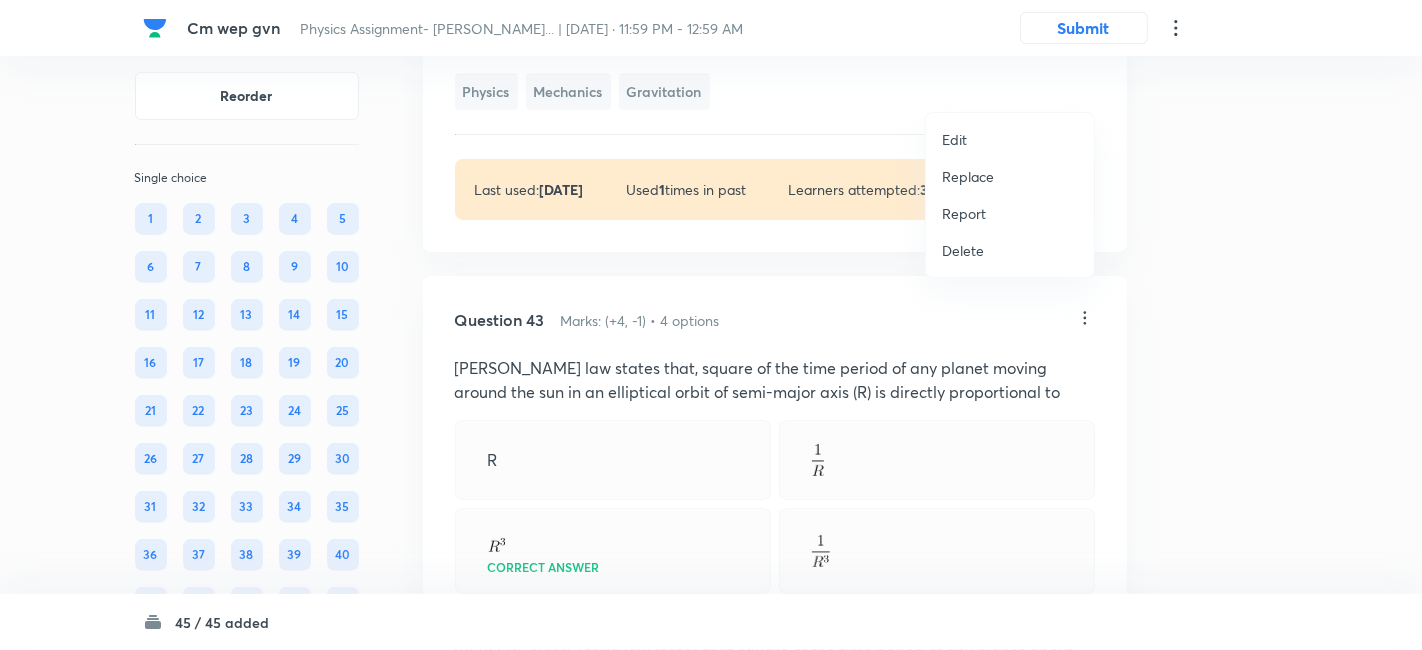 scroll, scrollTop: 2448, scrollLeft: 0, axis: vertical 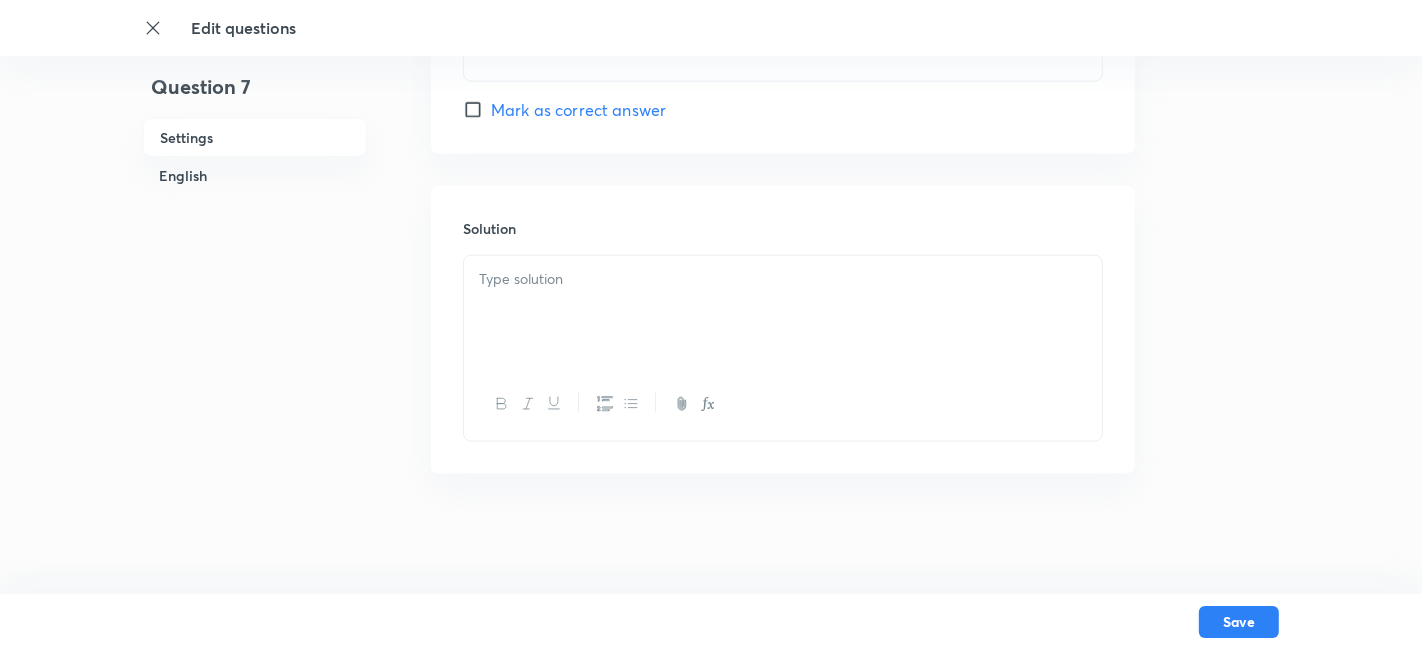 checkbox on "true" 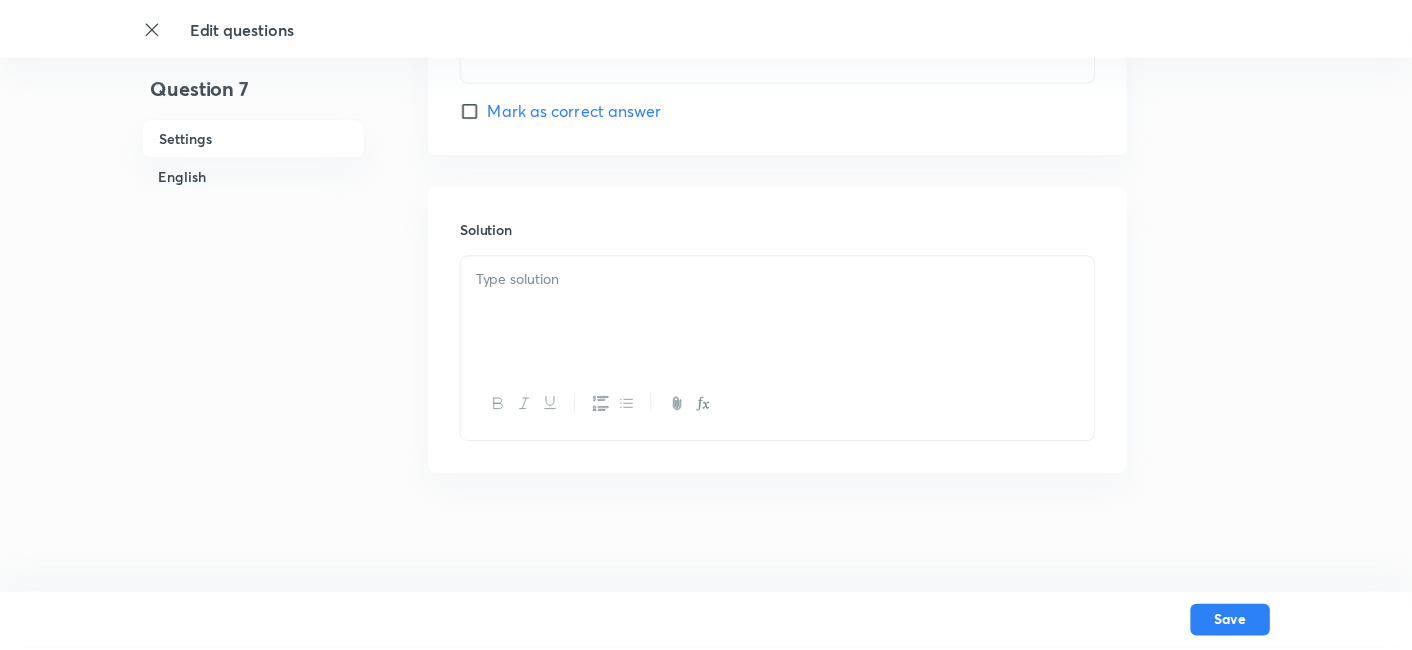 scroll, scrollTop: 0, scrollLeft: 0, axis: both 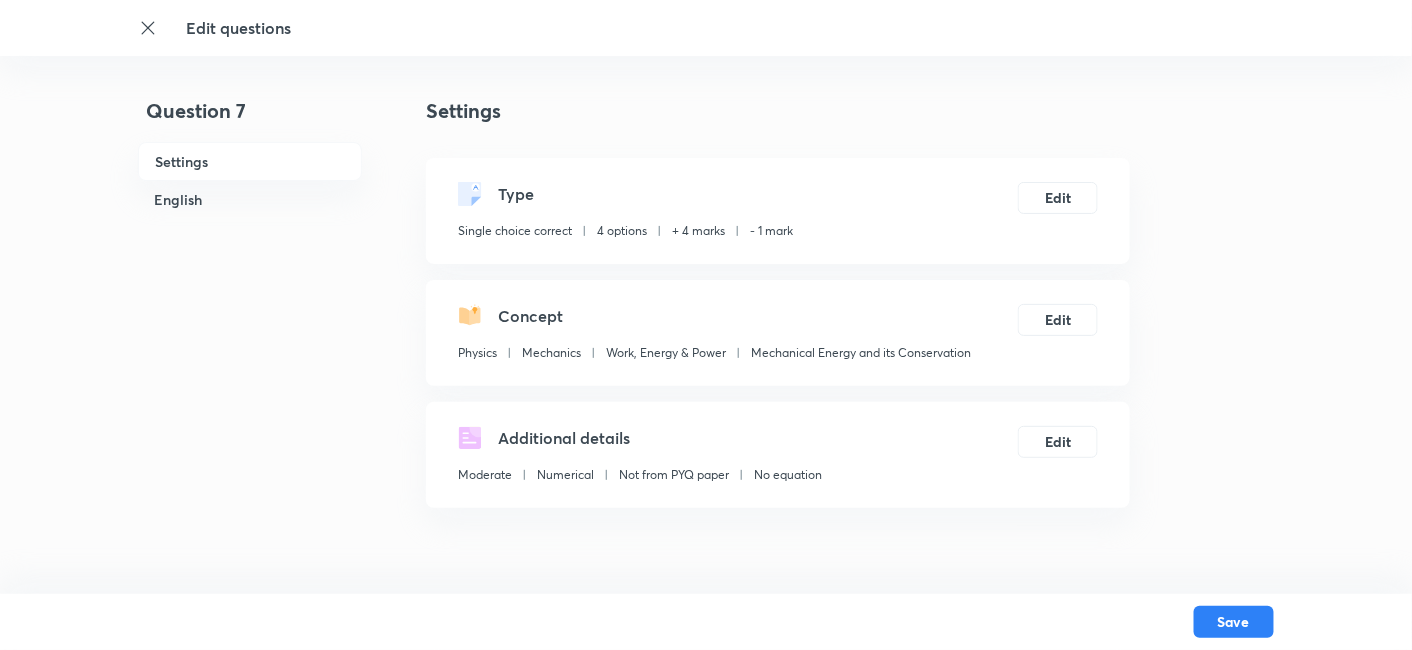 click 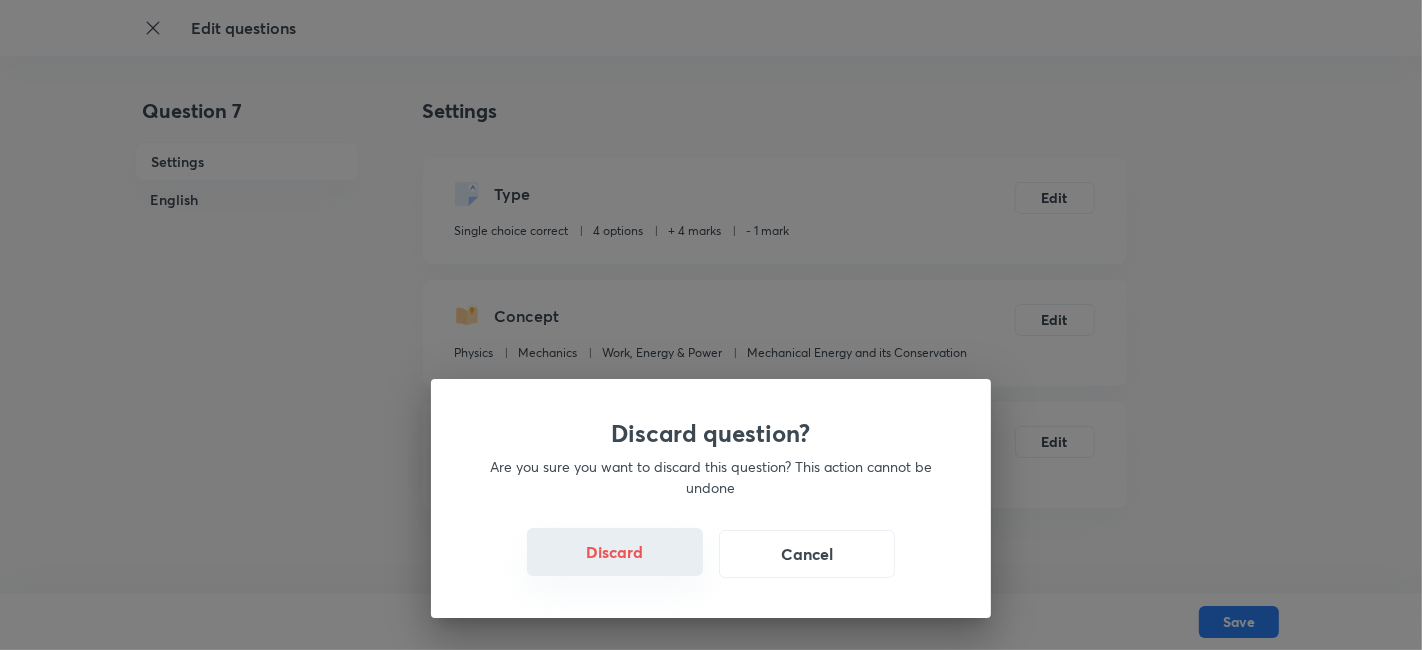 click on "Discard" at bounding box center [615, 552] 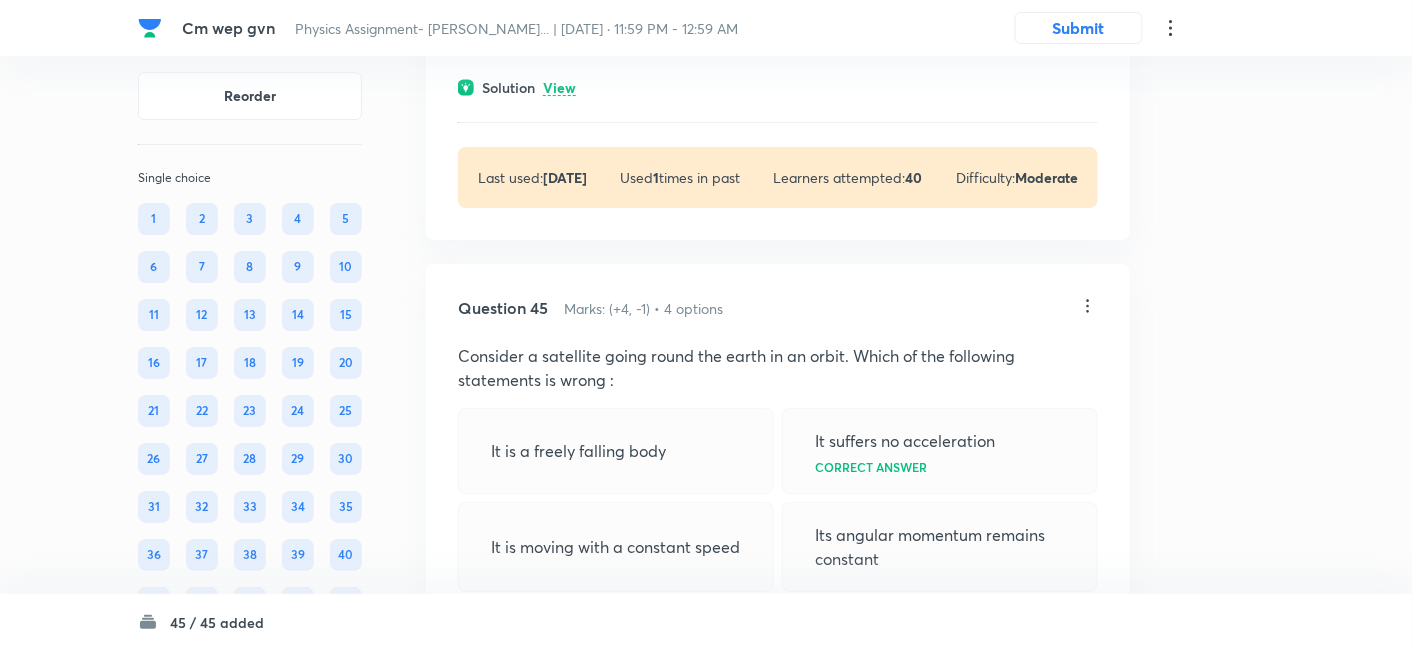 scroll, scrollTop: 26566, scrollLeft: 0, axis: vertical 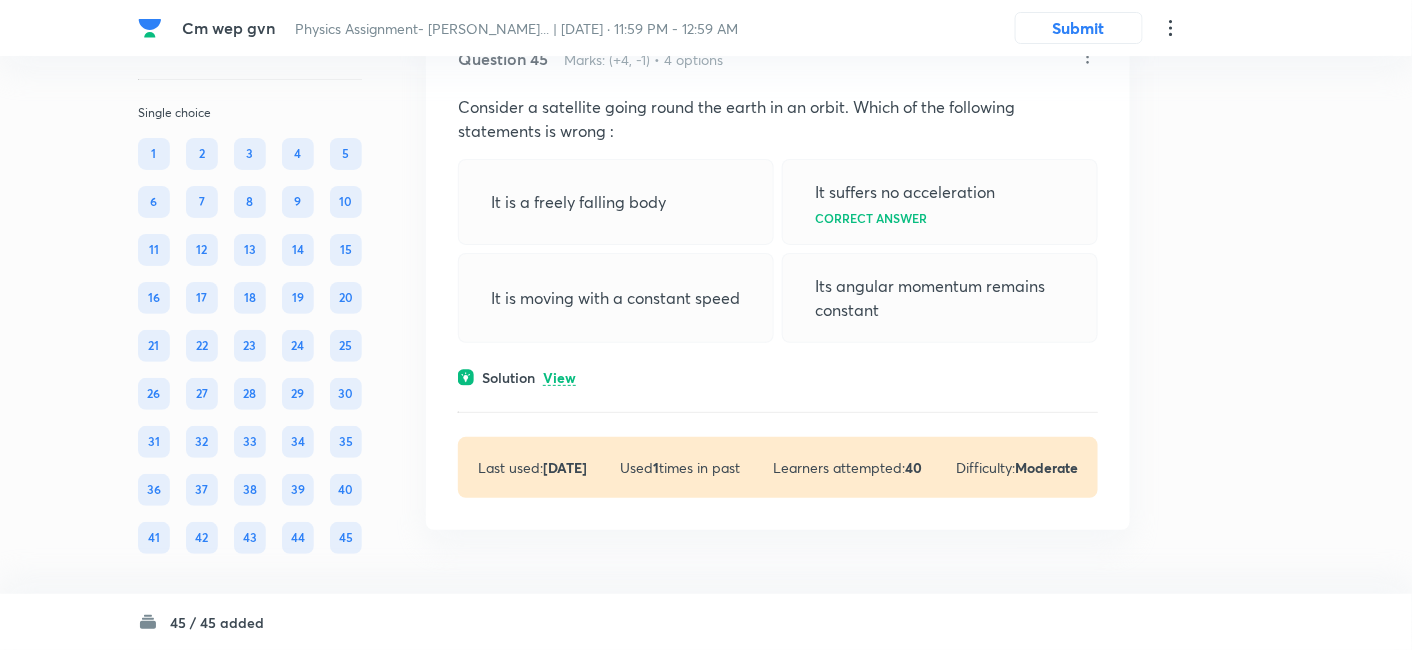 click on "View" at bounding box center (559, 378) 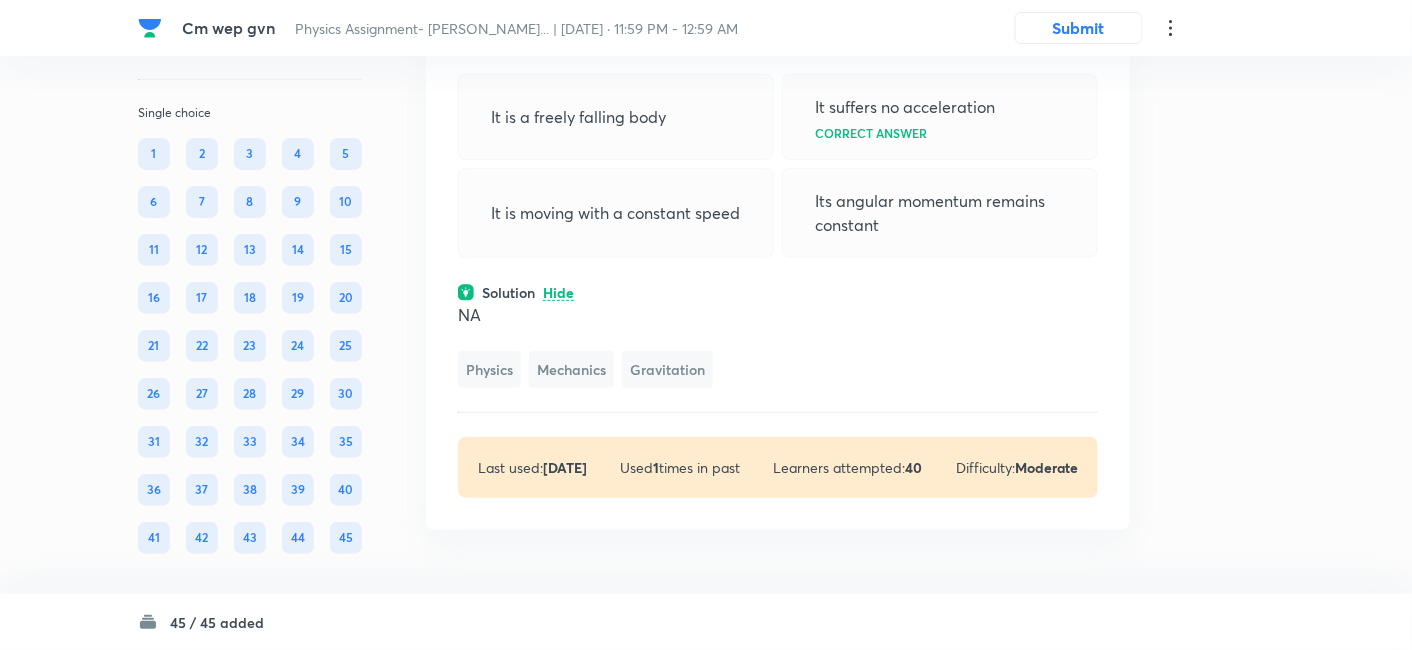 scroll, scrollTop: 26475, scrollLeft: 0, axis: vertical 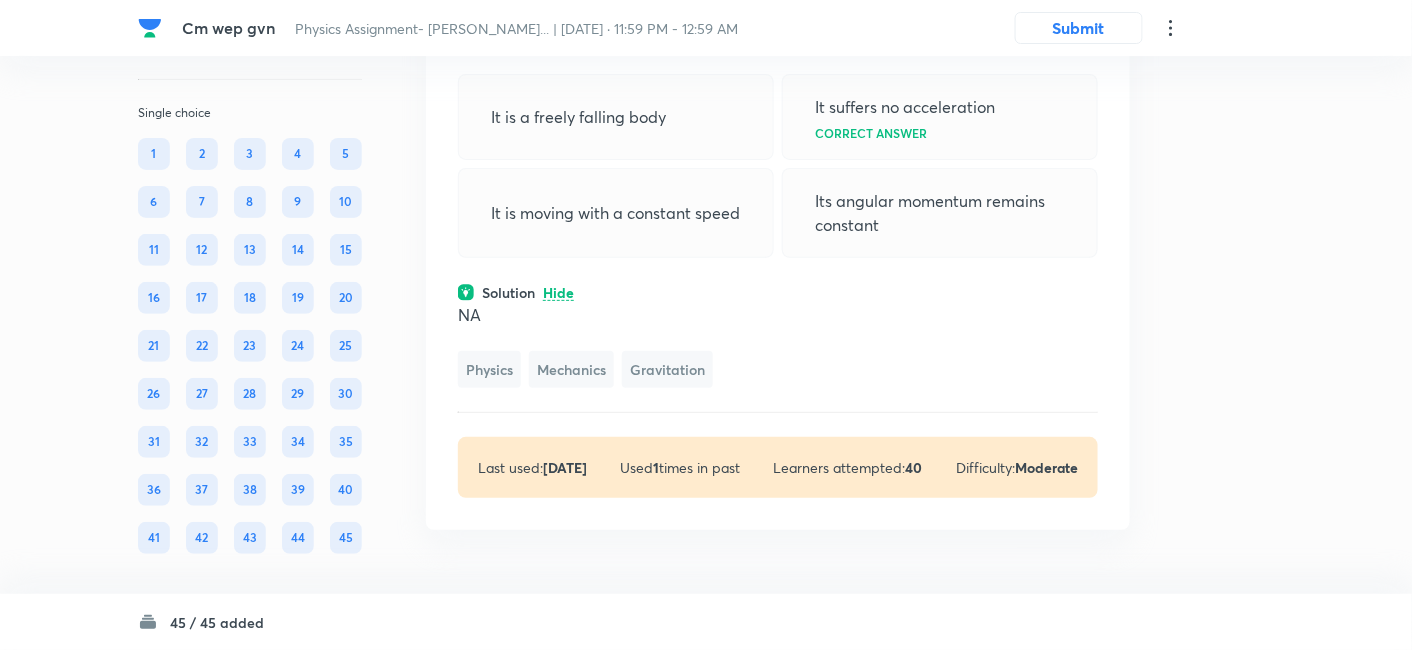 click 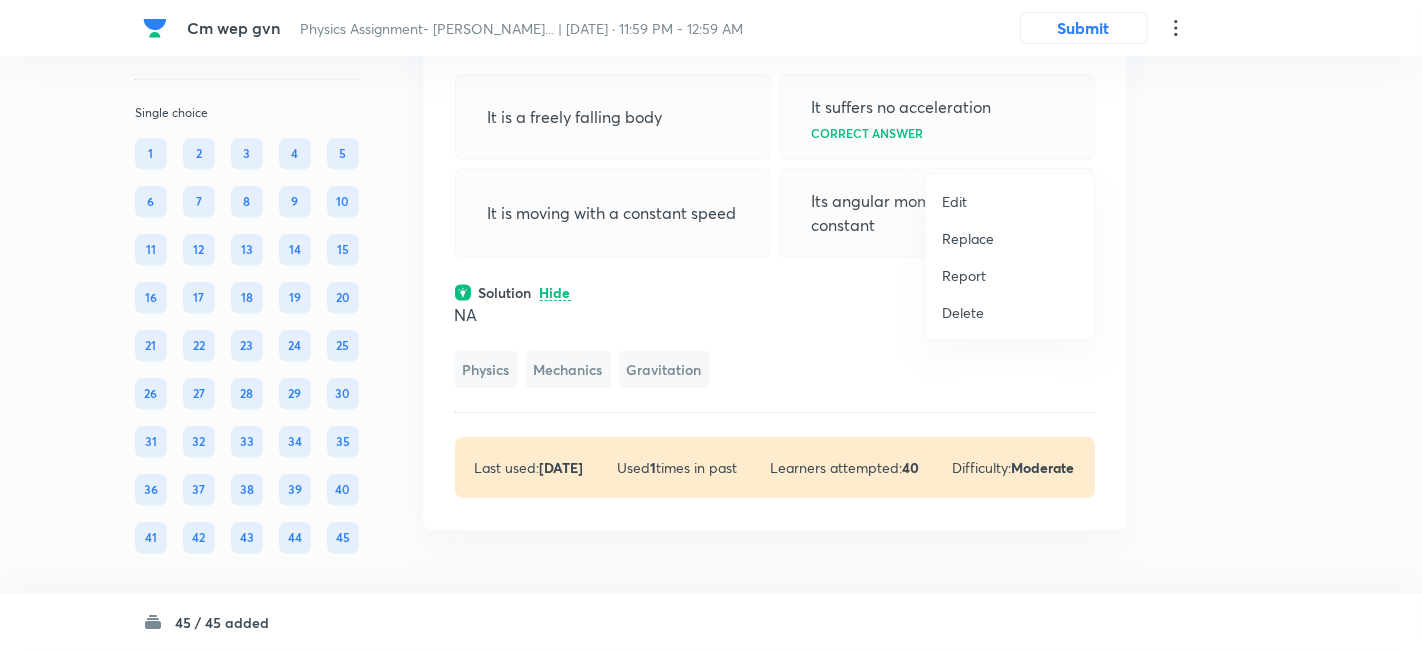 click on "Replace" at bounding box center [968, 238] 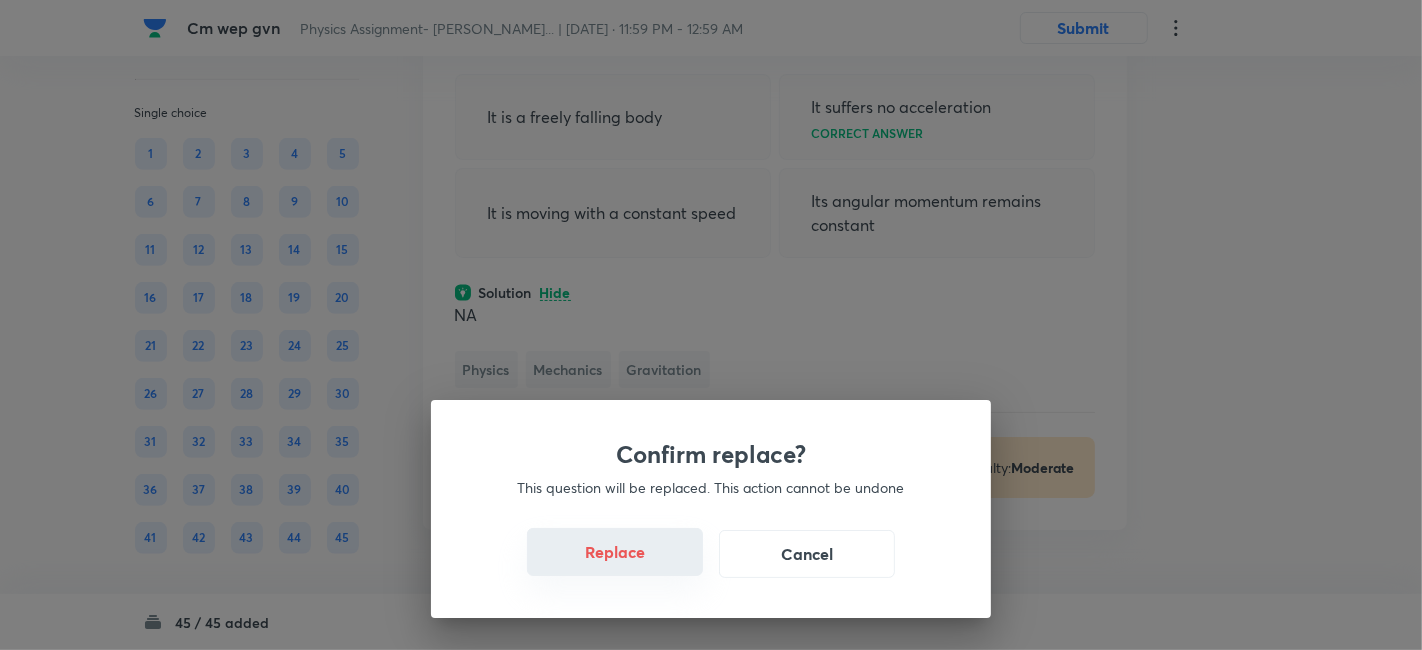 click on "Replace" at bounding box center [615, 552] 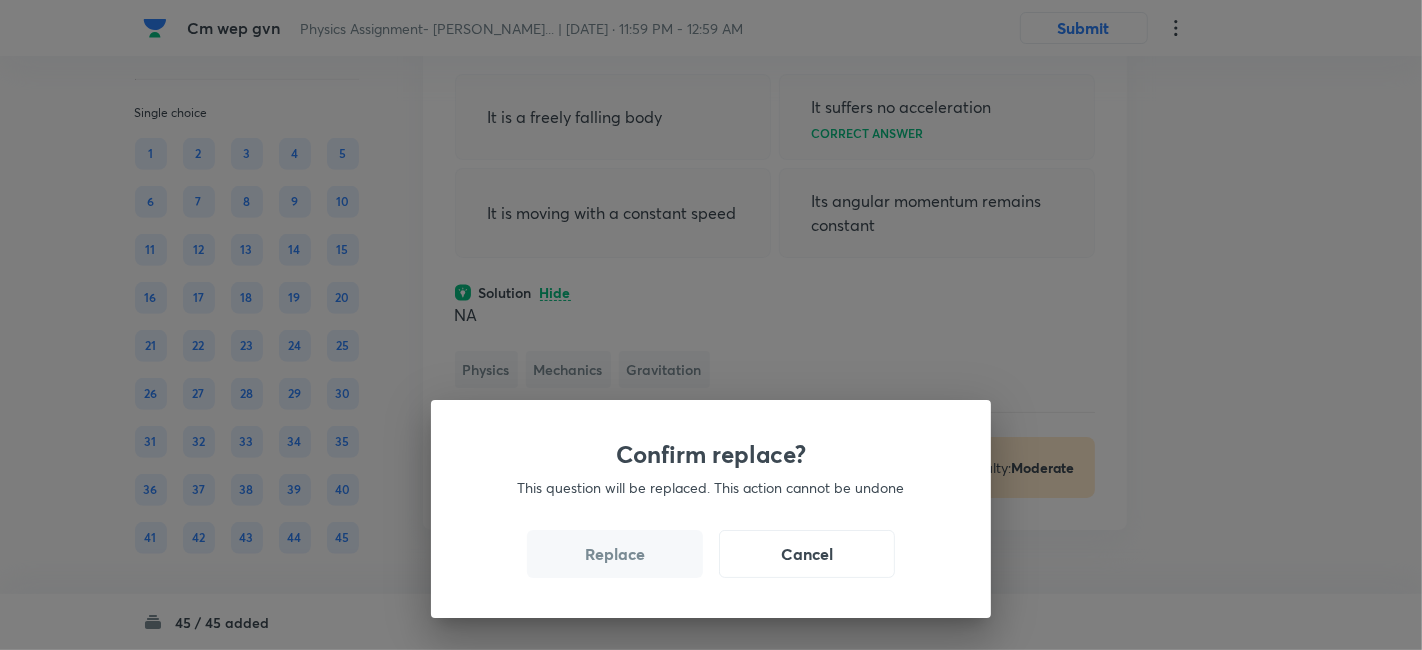 click on "Replace" at bounding box center [615, 554] 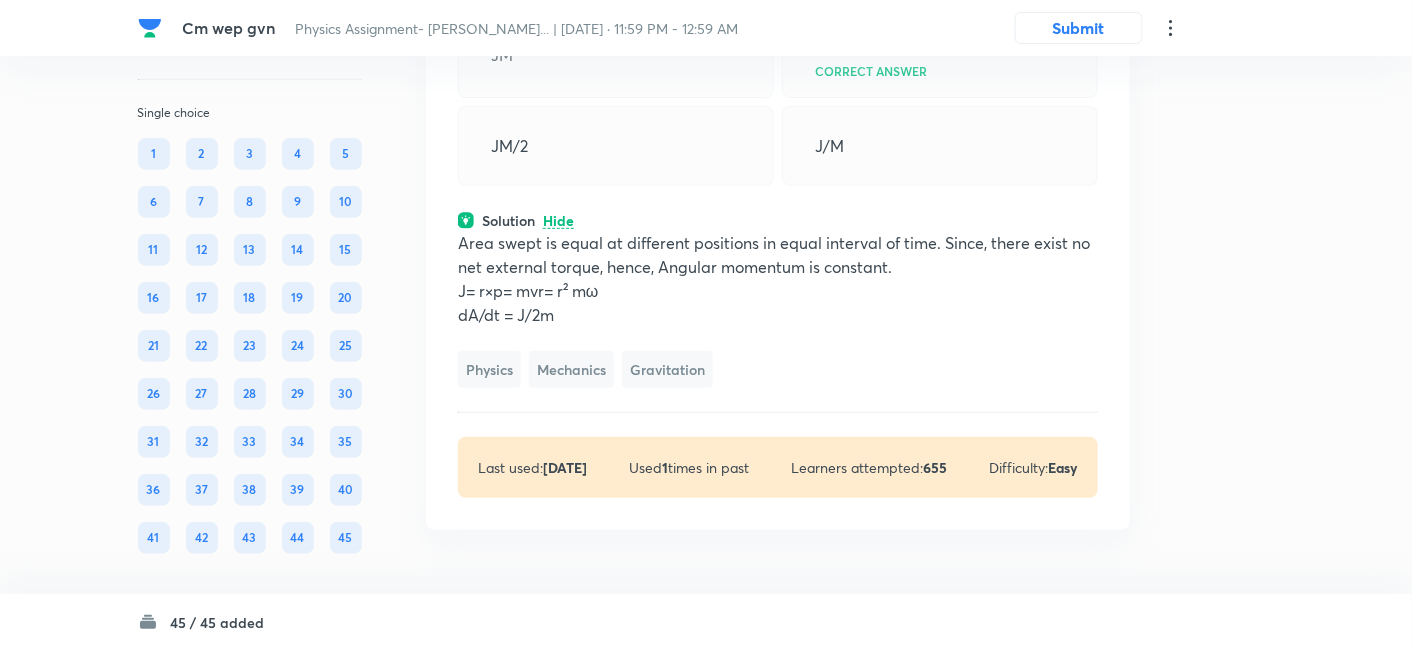 click on "J= r×p= mvr= r² mω" at bounding box center (778, 291) 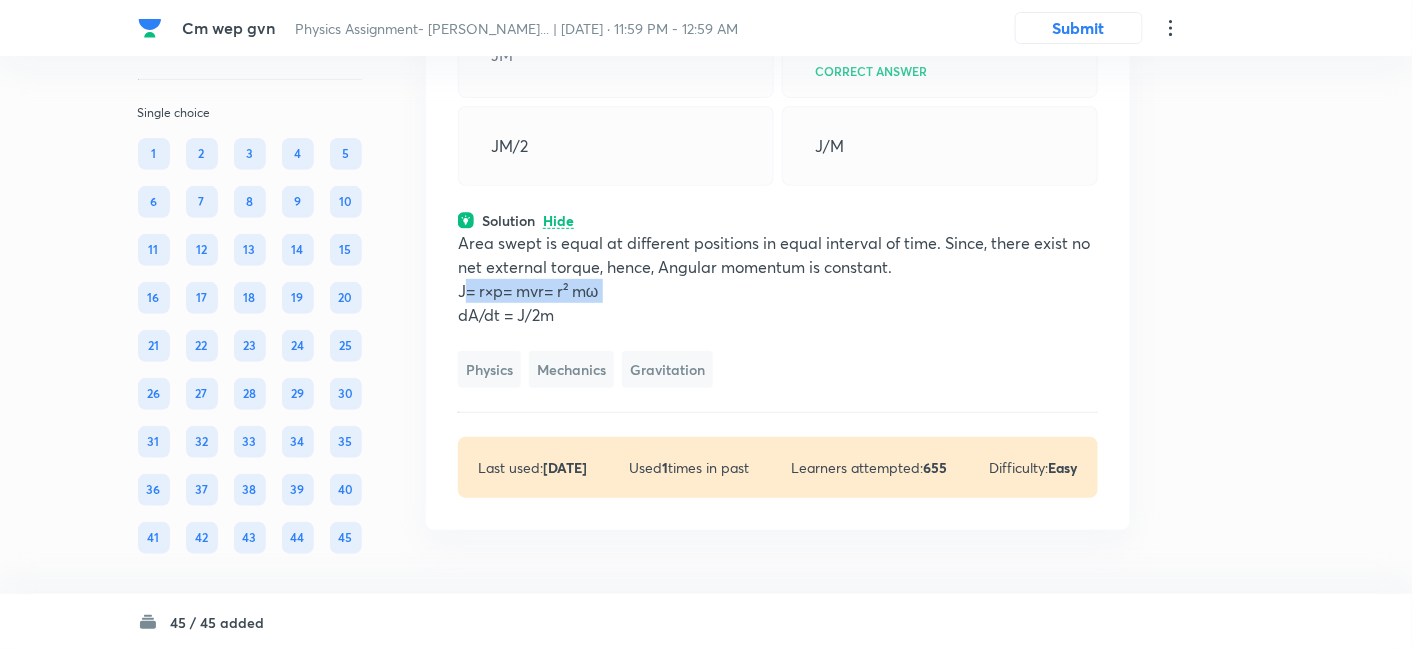 click on "J= r×p= mvr= r² mω" at bounding box center (778, 291) 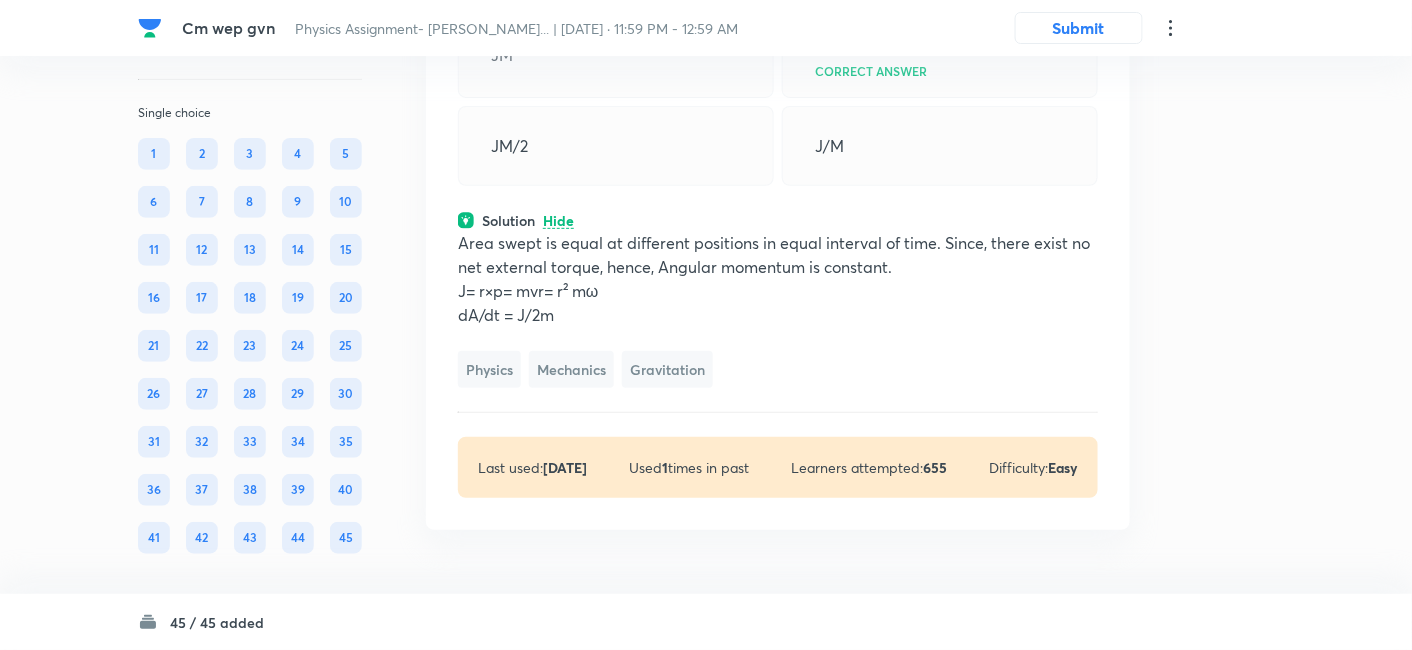 scroll, scrollTop: 26401, scrollLeft: 0, axis: vertical 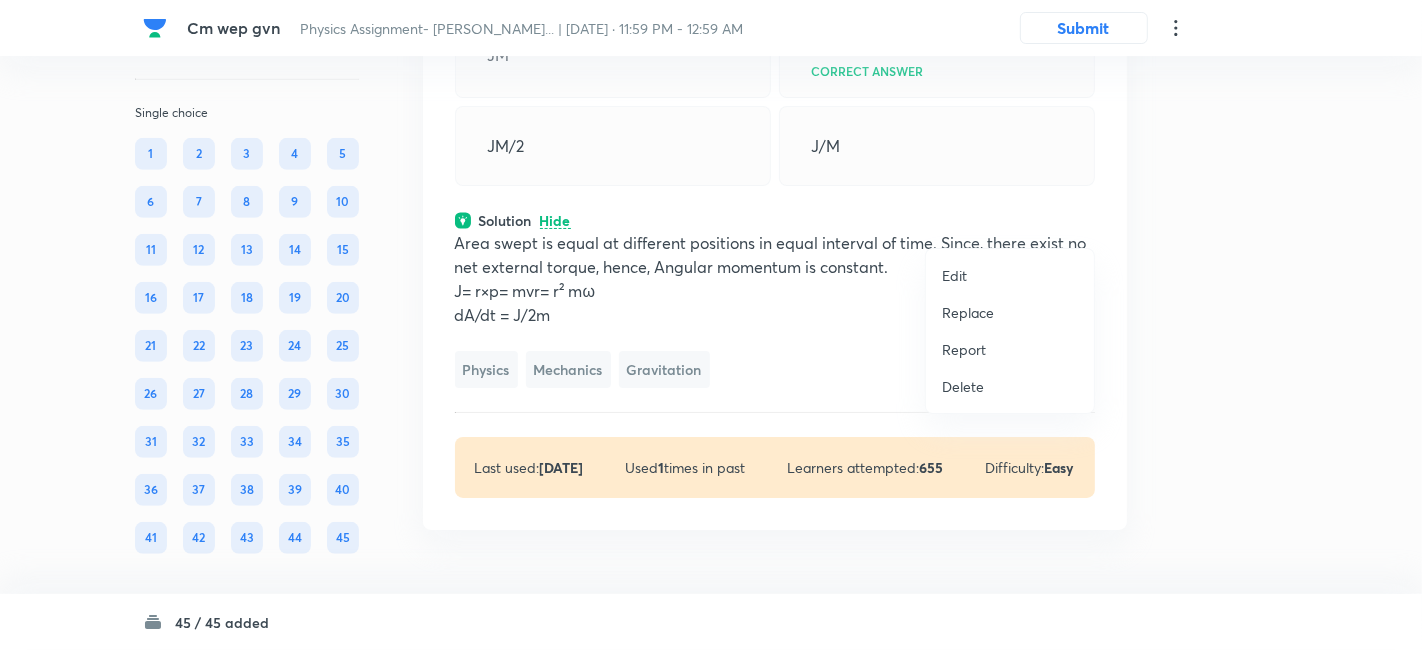 click on "Replace" at bounding box center [968, 312] 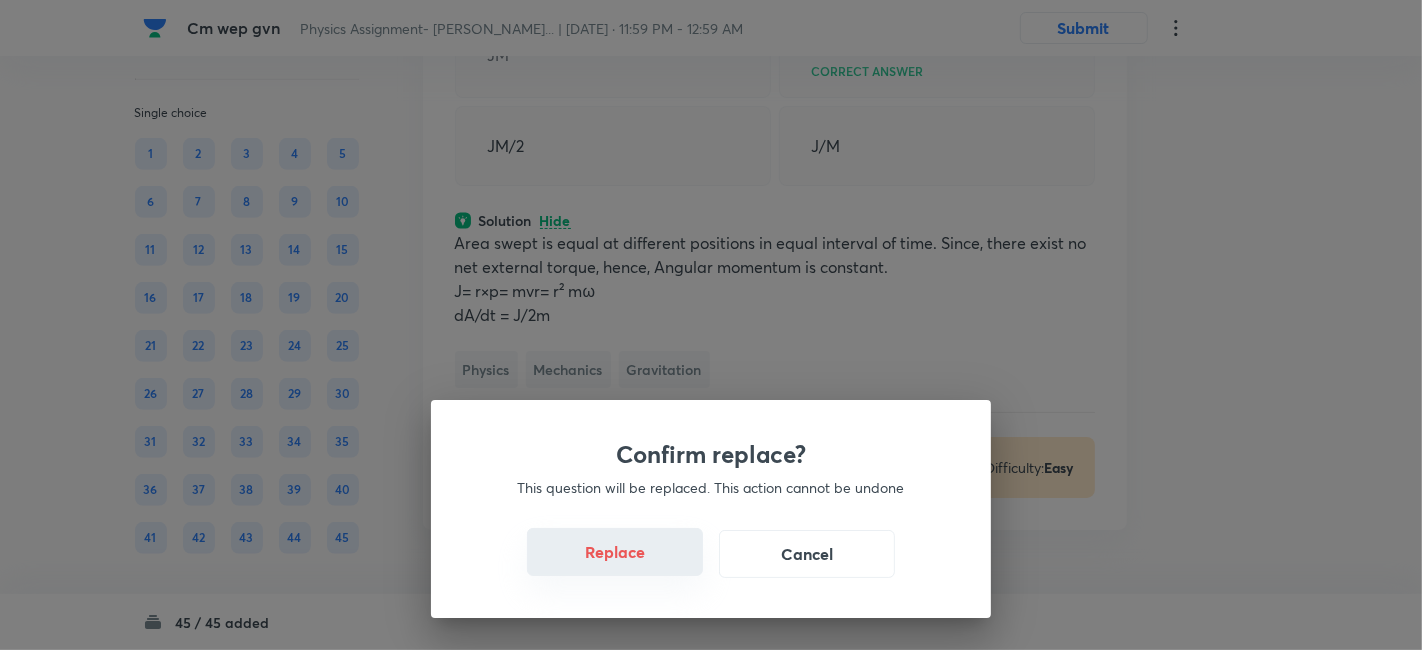 click on "Replace" at bounding box center (615, 552) 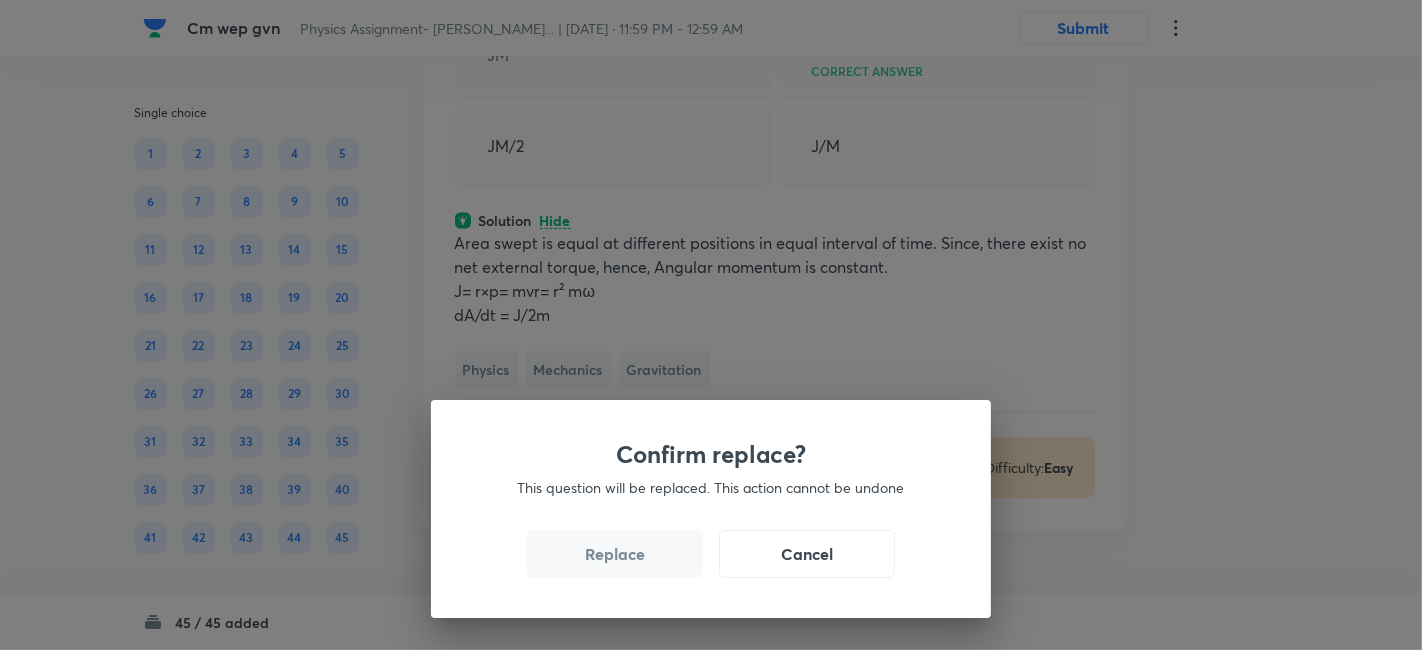 click on "Replace" at bounding box center (615, 554) 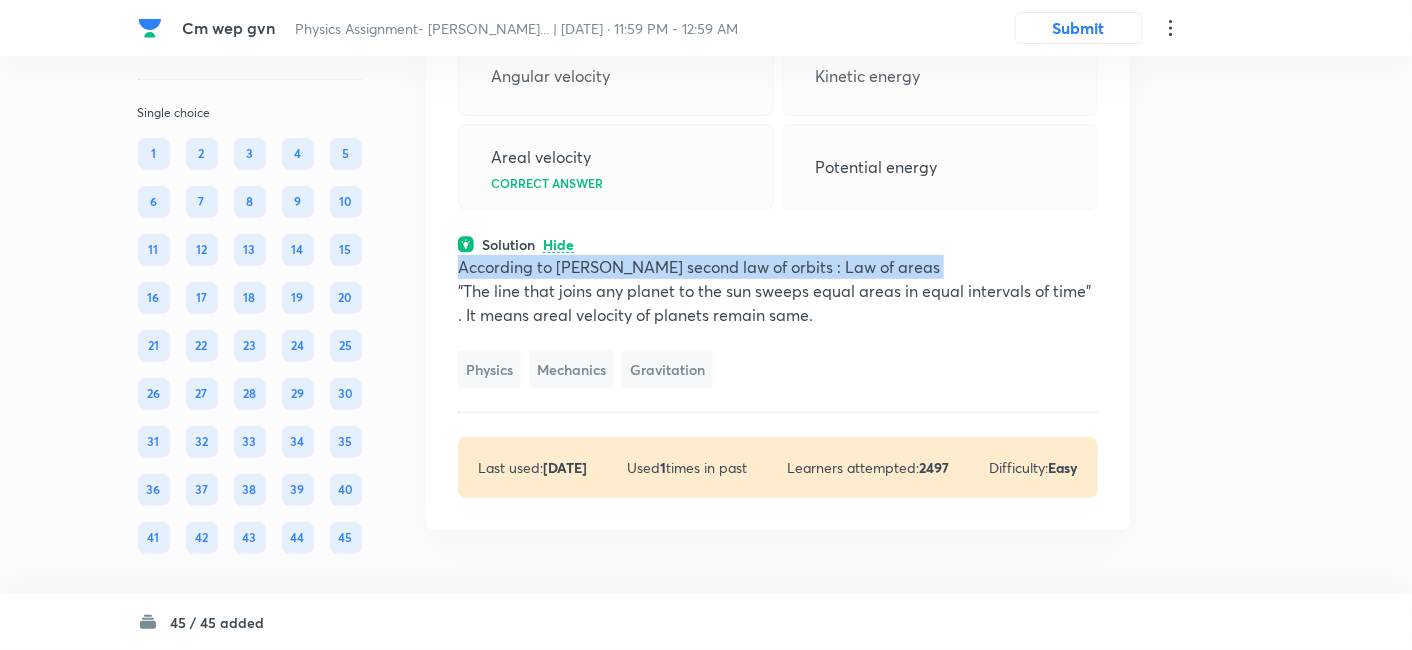 click on "According to Kepler's second law of orbits : Law of areas" at bounding box center (778, 267) 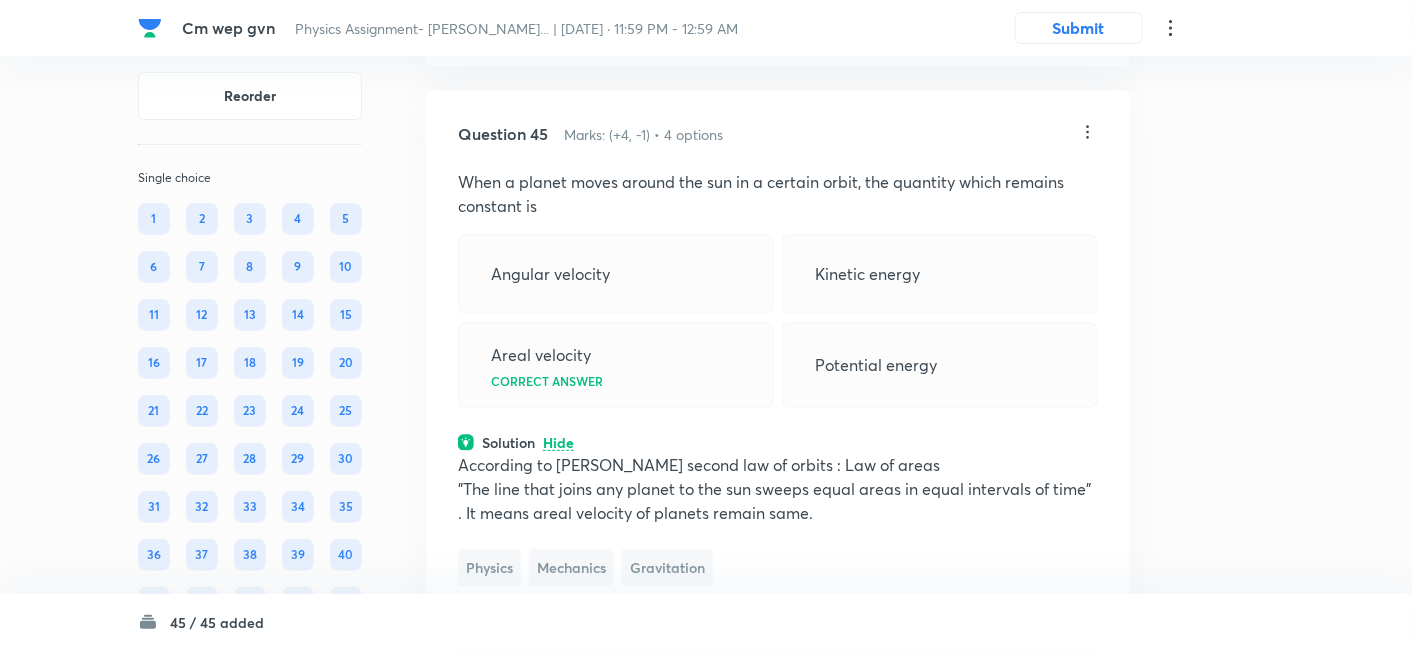 scroll, scrollTop: 26126, scrollLeft: 0, axis: vertical 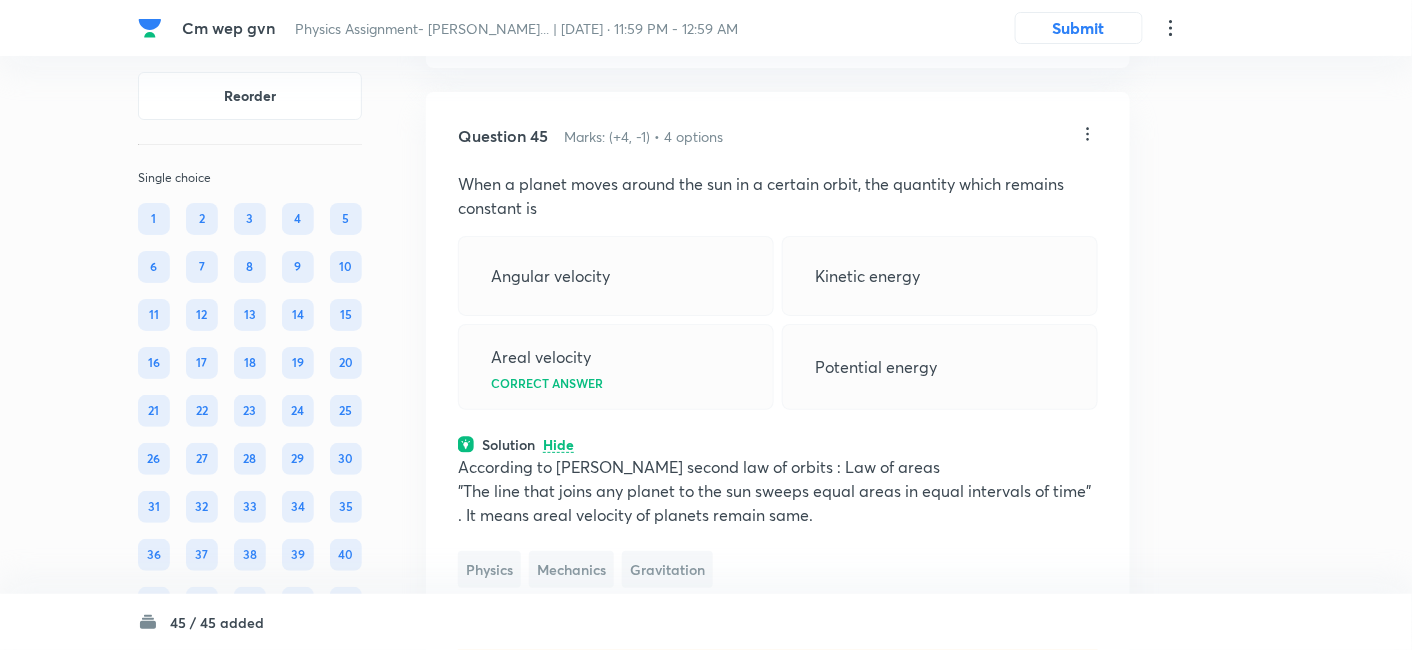 click on "View" at bounding box center (559, -84) 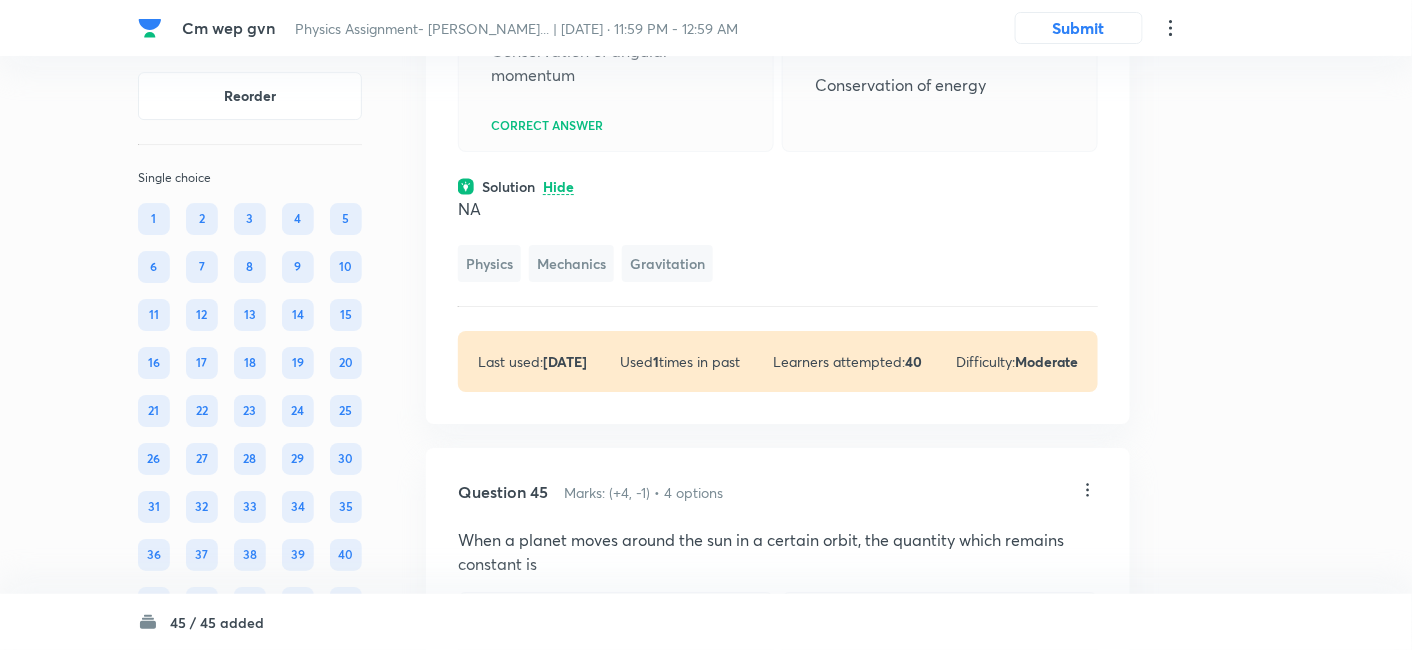 scroll, scrollTop: 25854, scrollLeft: 0, axis: vertical 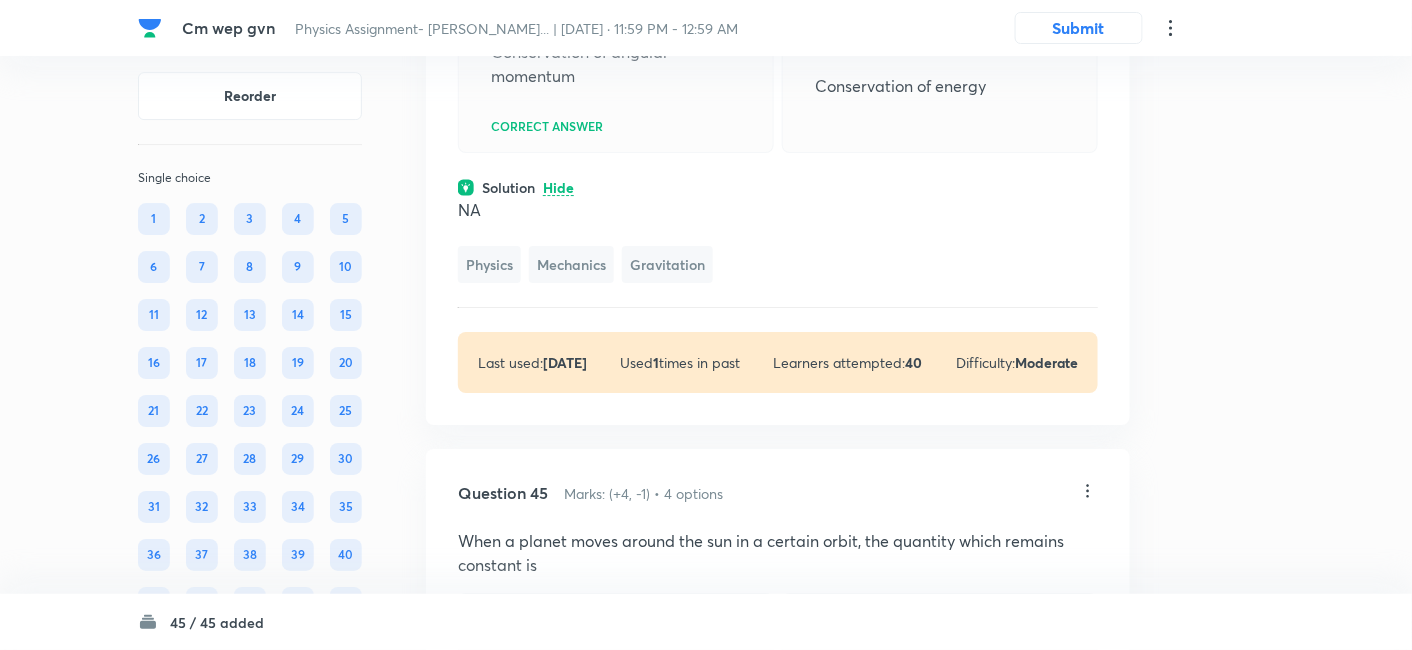 click 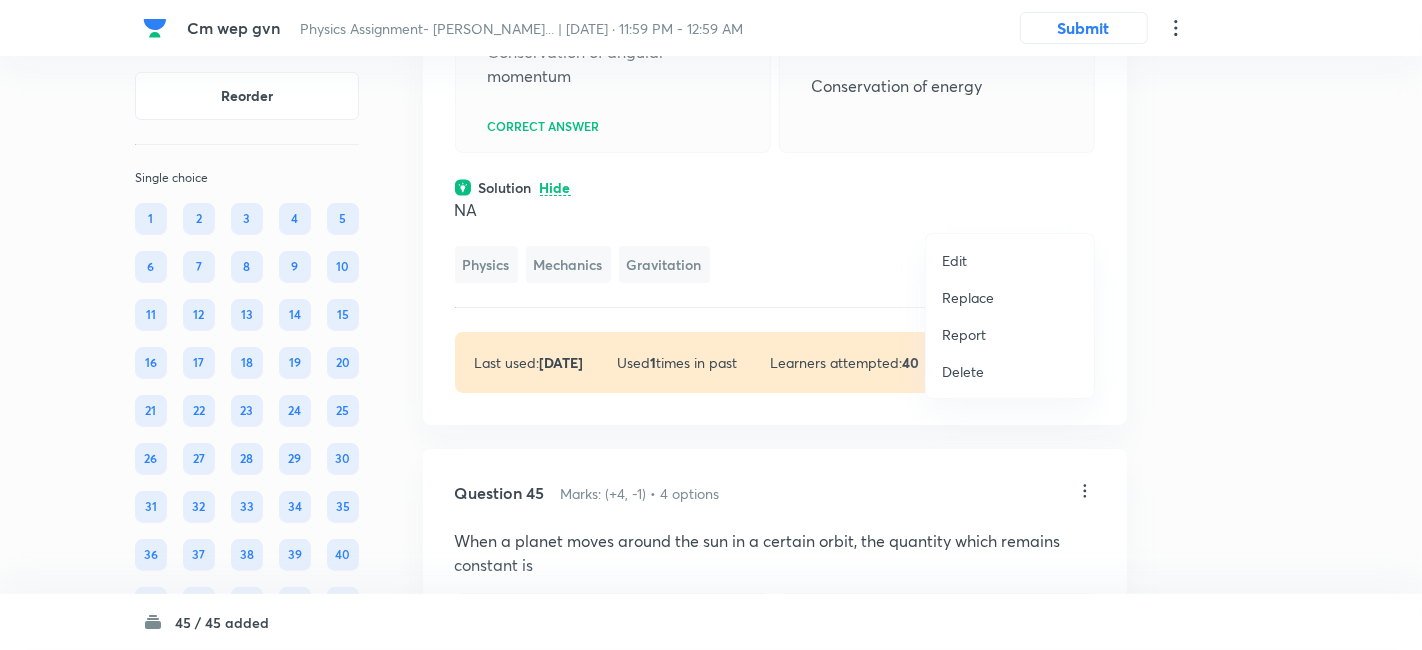 click on "Replace" at bounding box center [968, 297] 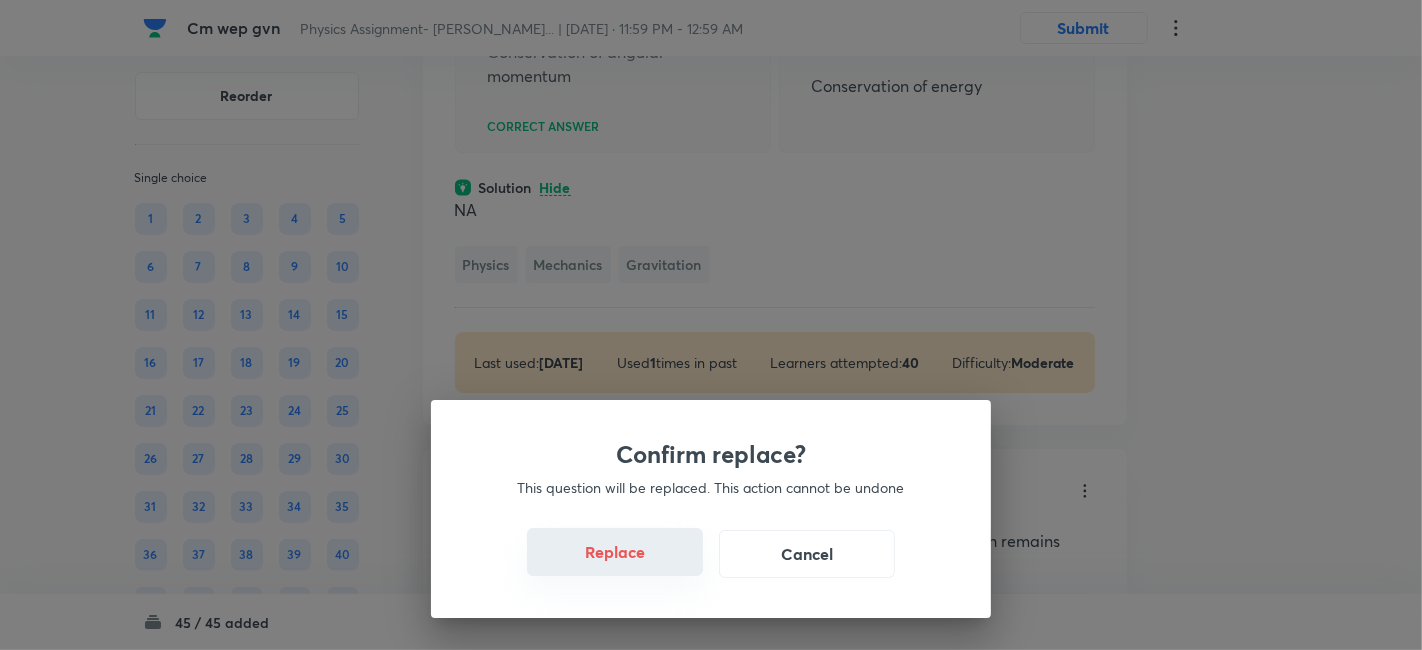 click on "Replace" at bounding box center [615, 552] 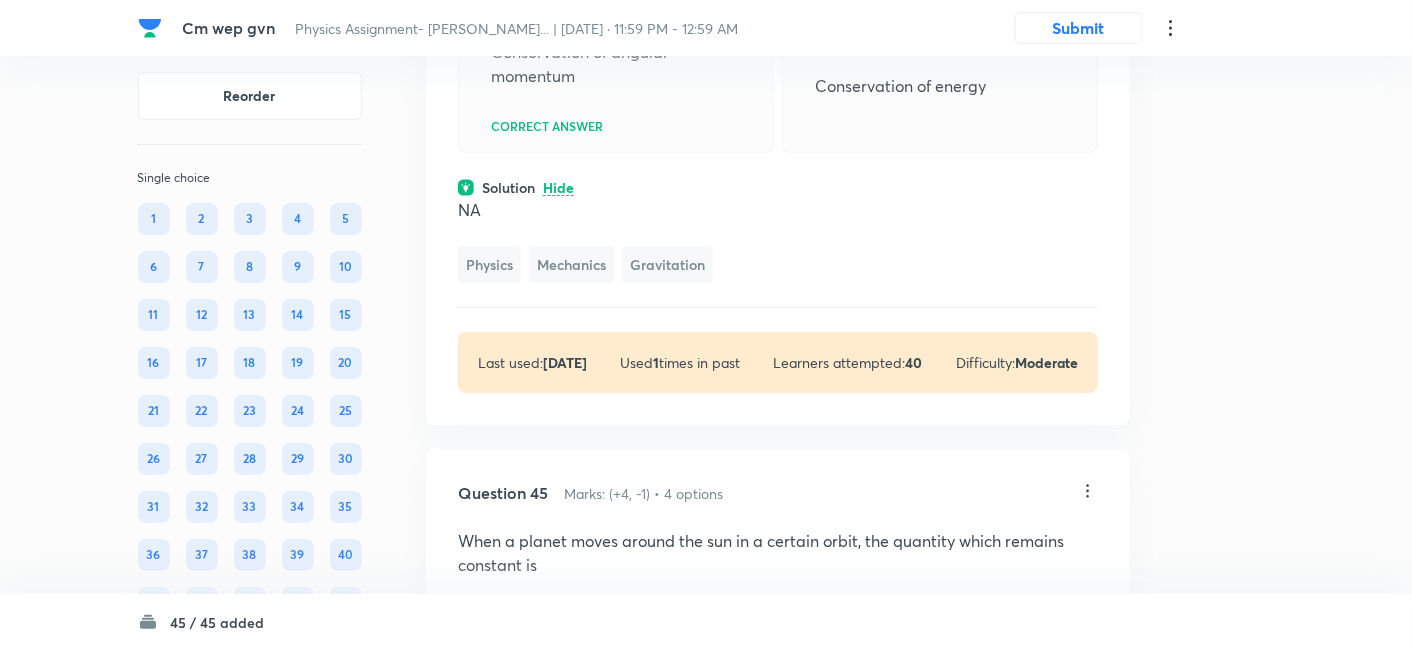 click on "NA" at bounding box center (778, 210) 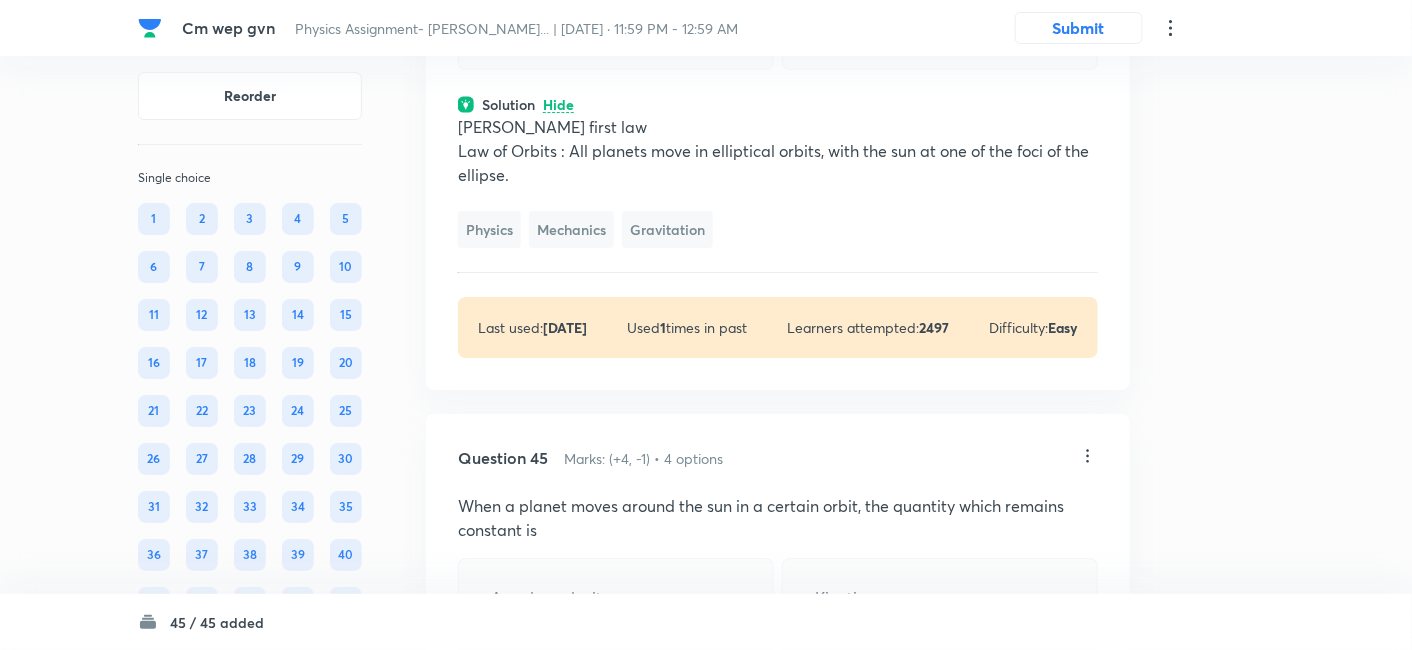 scroll, scrollTop: 25917, scrollLeft: 0, axis: vertical 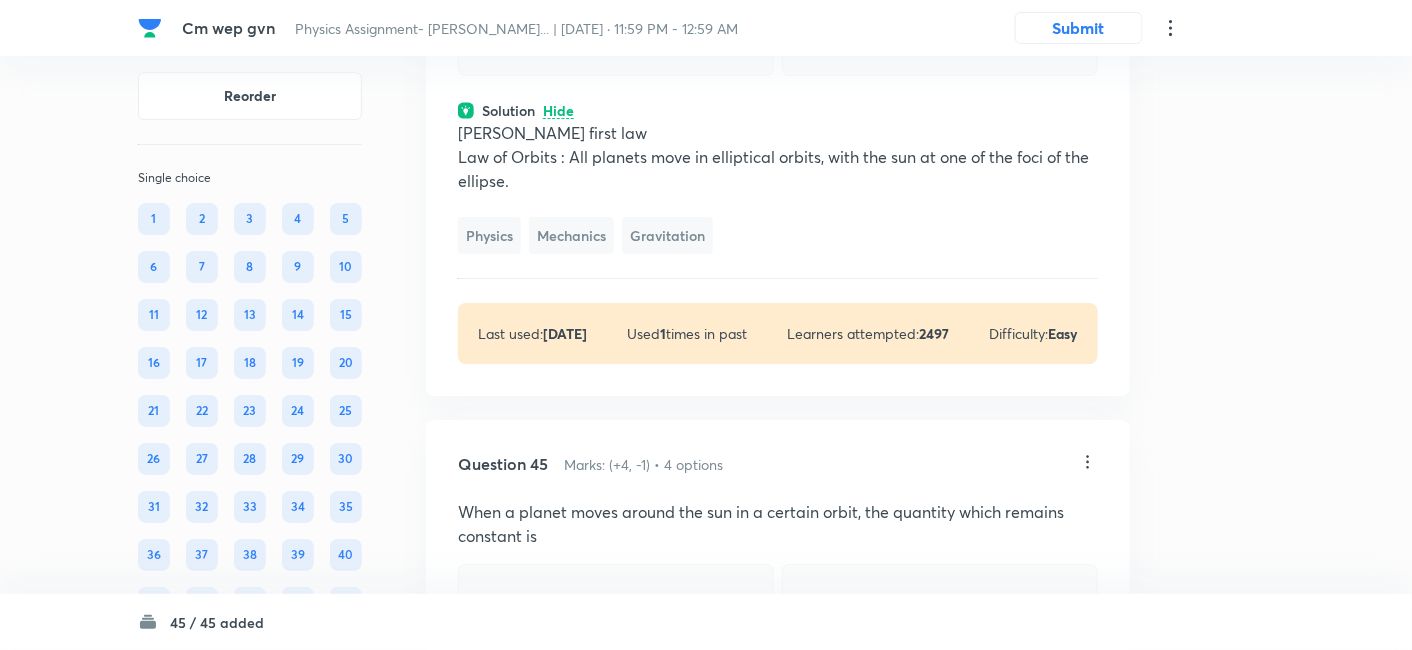 click 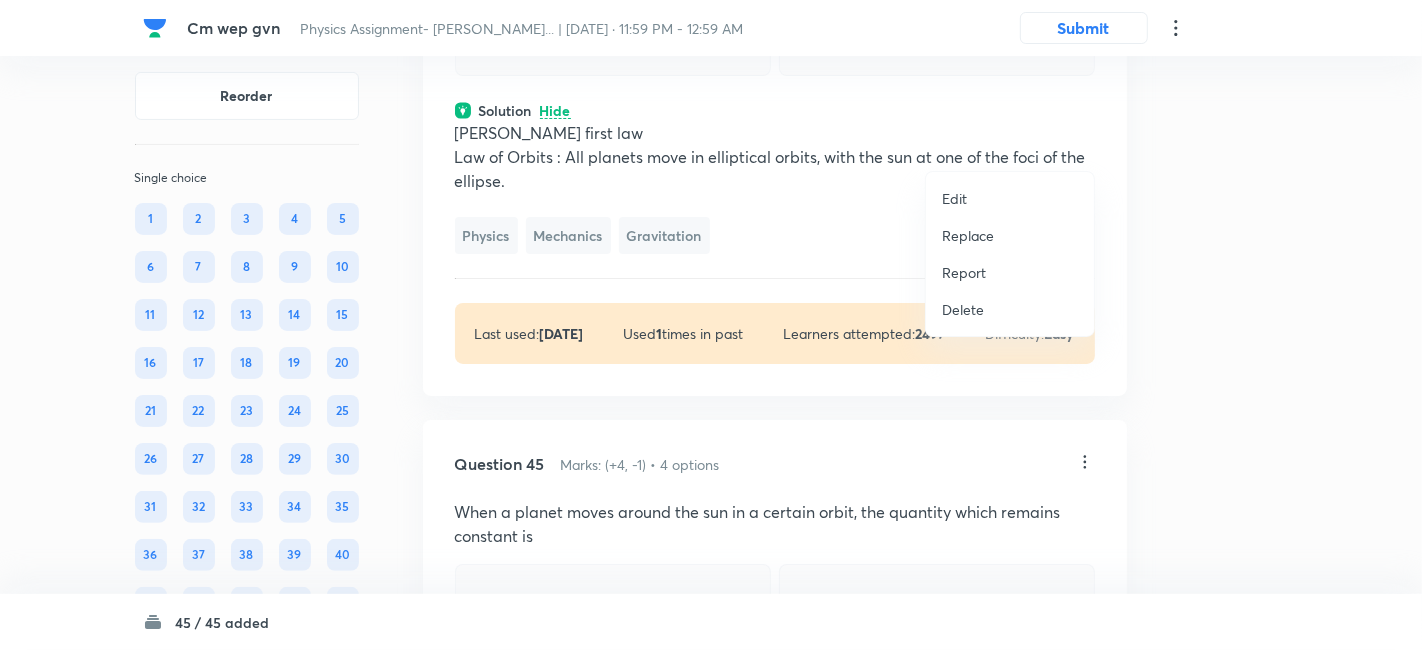 click on "Replace" at bounding box center [968, 235] 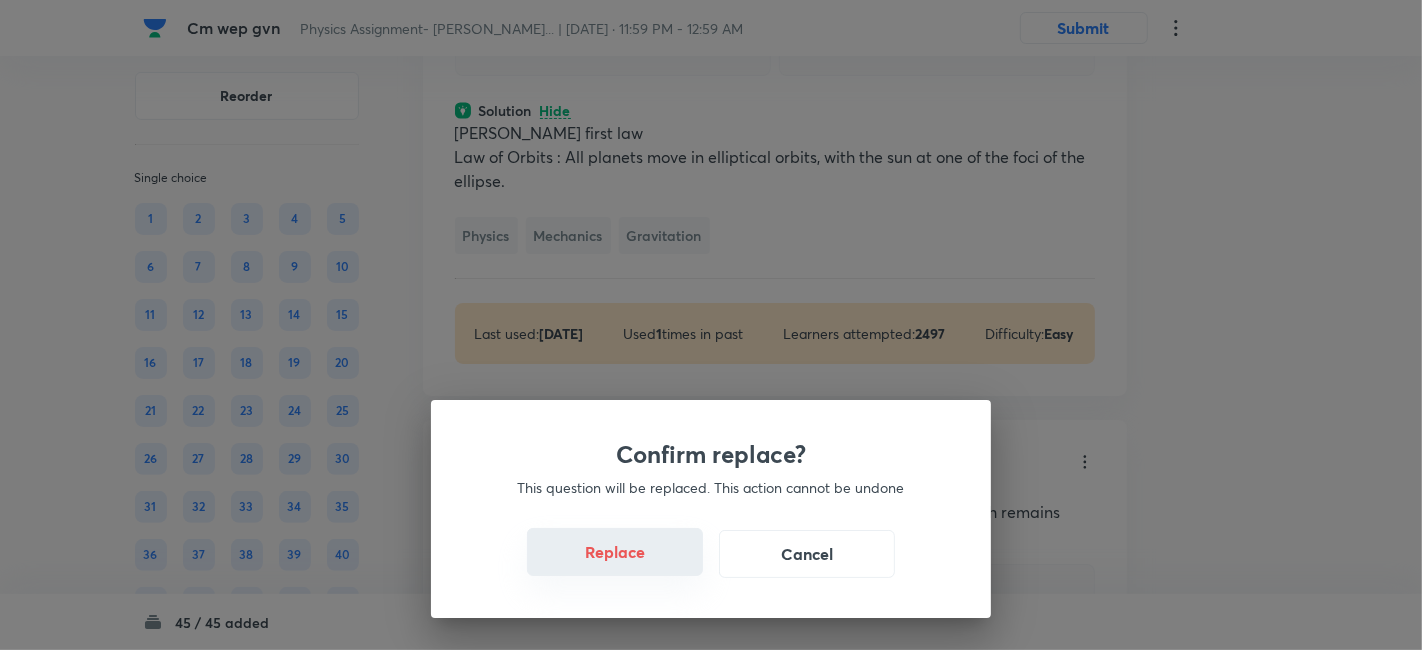 click on "Replace" at bounding box center (615, 552) 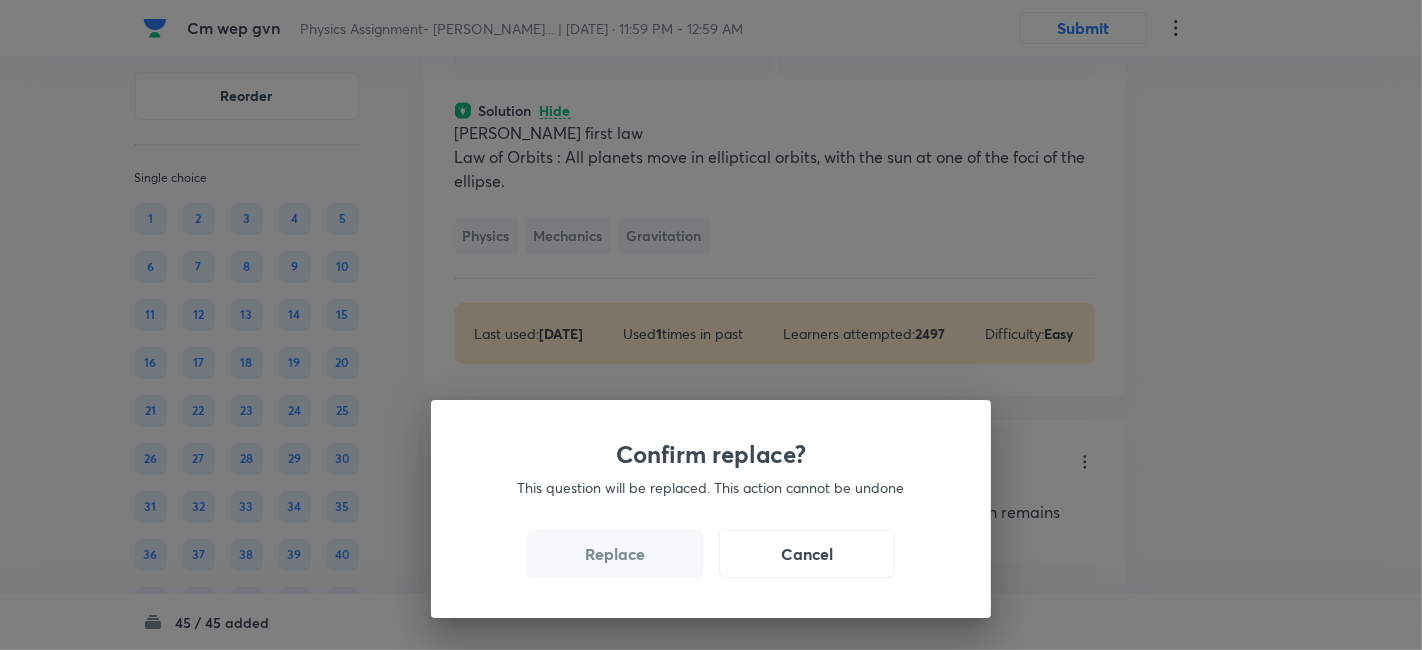 click on "Replace" at bounding box center [615, 554] 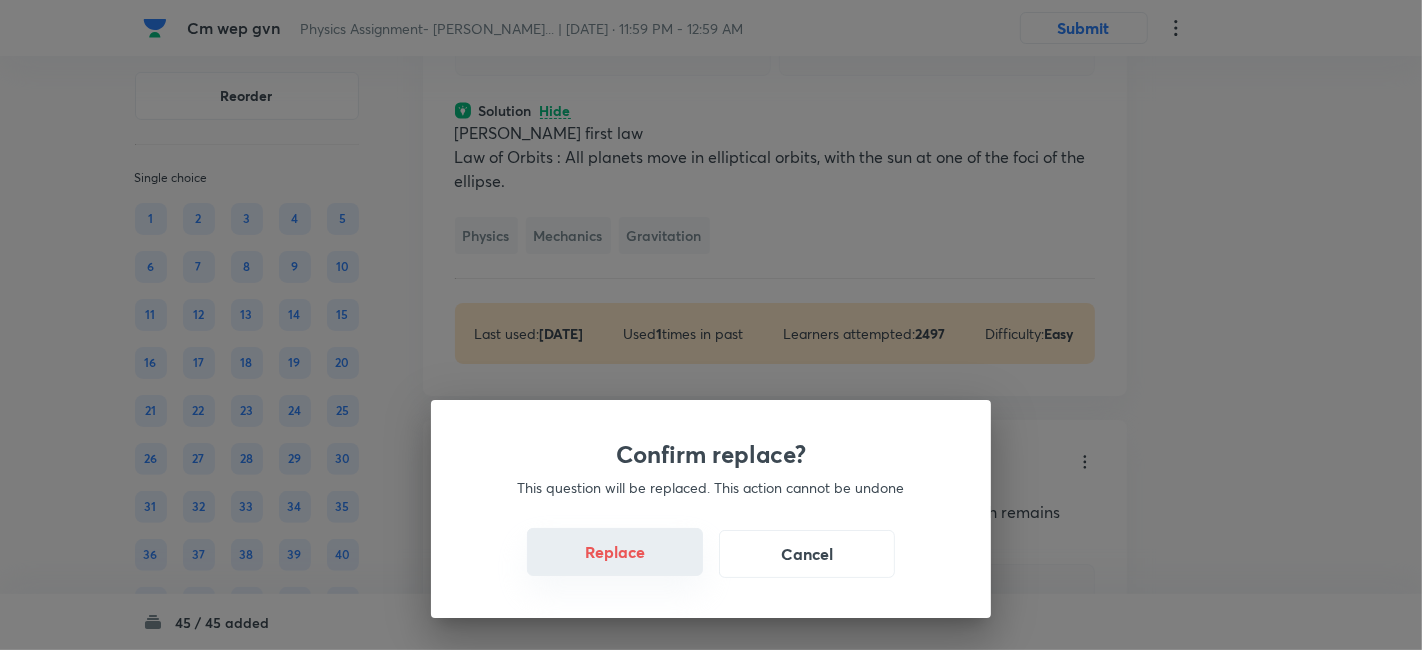 click on "Replace" at bounding box center [615, 552] 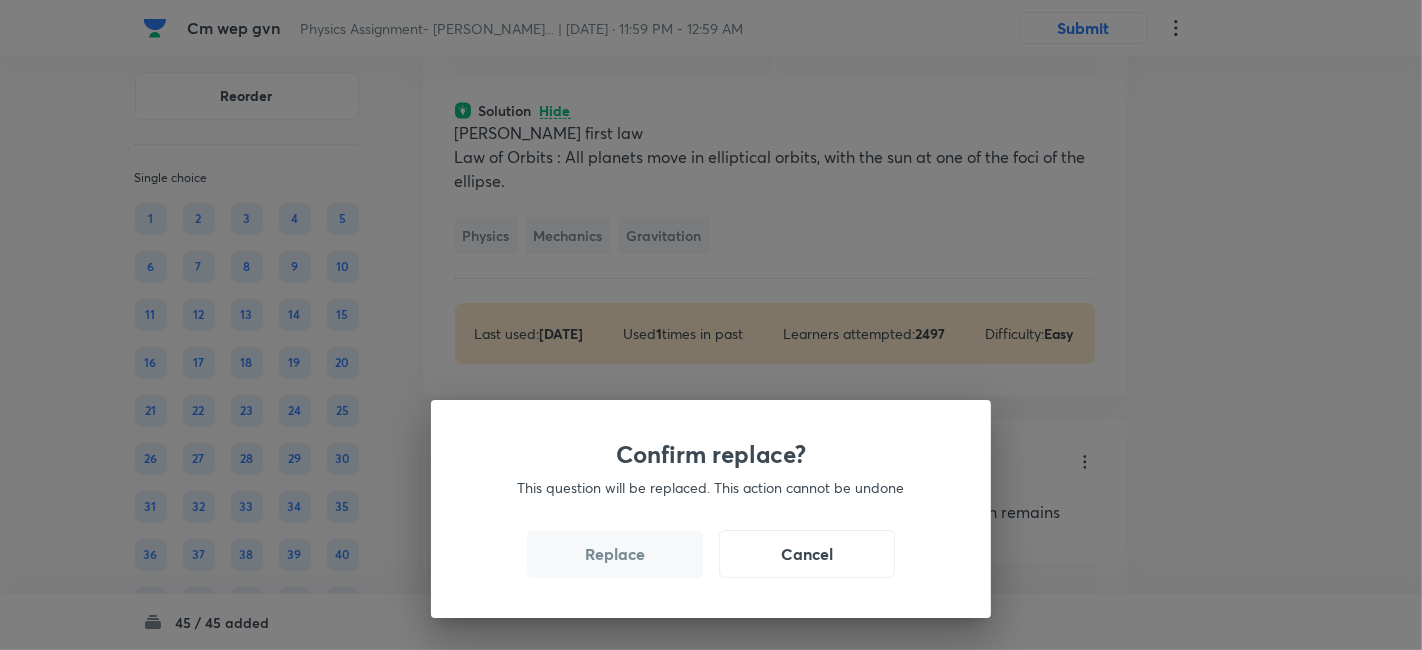 click on "Replace" at bounding box center (615, 554) 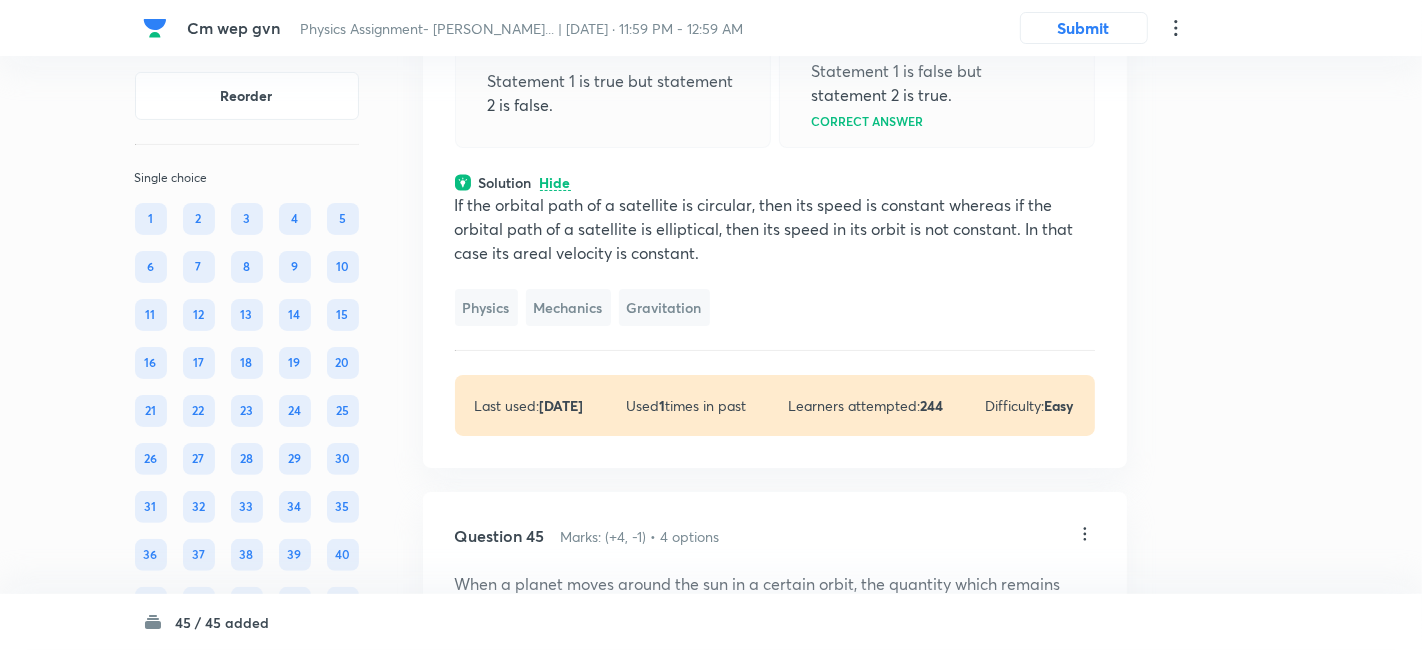 click on "Confirm replace? This question will be replaced. This action cannot be undone Replace Cancel" at bounding box center (711, 975) 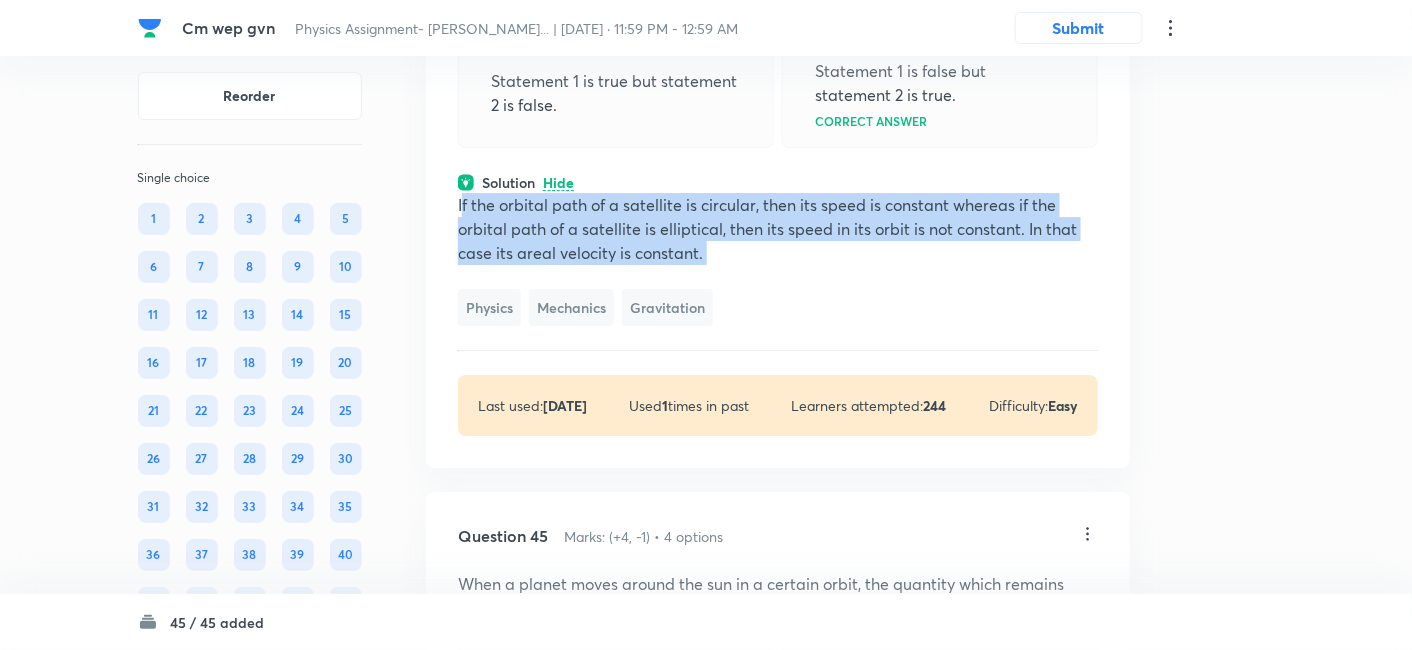 click on "If the orbital path of a satellite is circular, then its speed is constant whereas if the orbital path of a satellite is elliptical, then its speed in its orbit is not constant. In that case its areal velocity is constant." at bounding box center [778, 229] 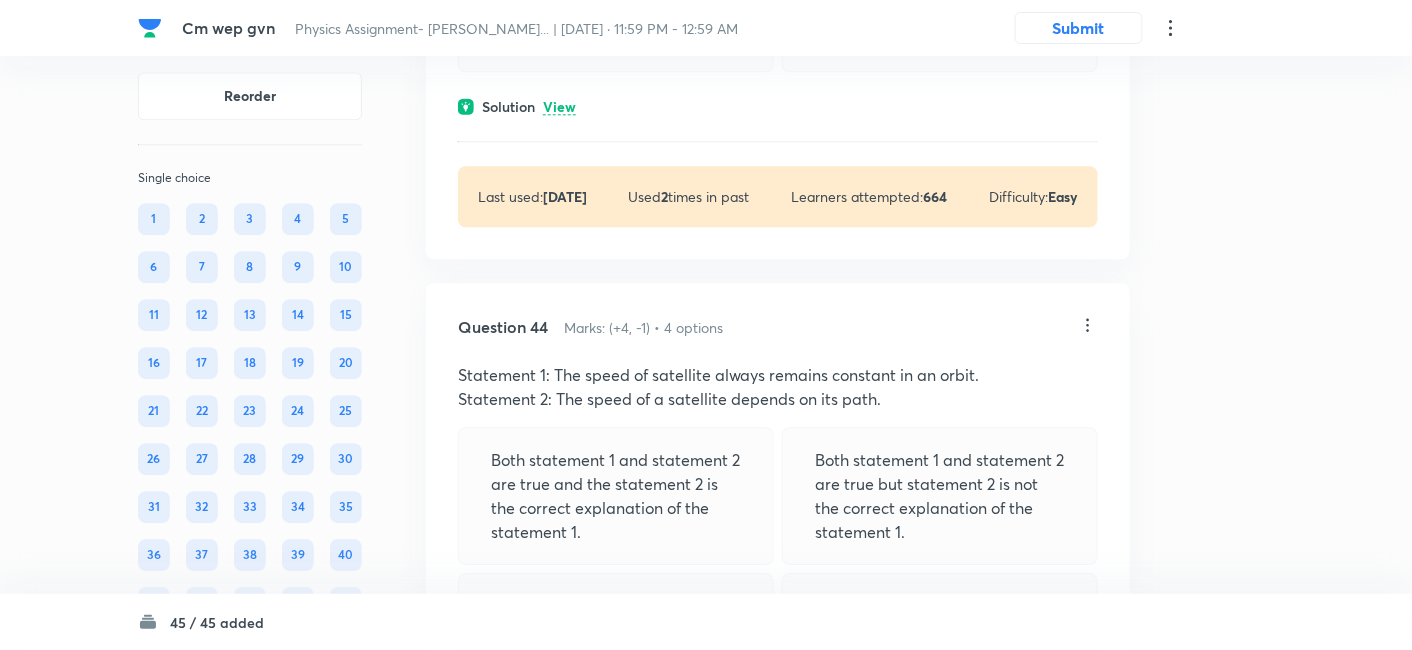 scroll, scrollTop: 25373, scrollLeft: 0, axis: vertical 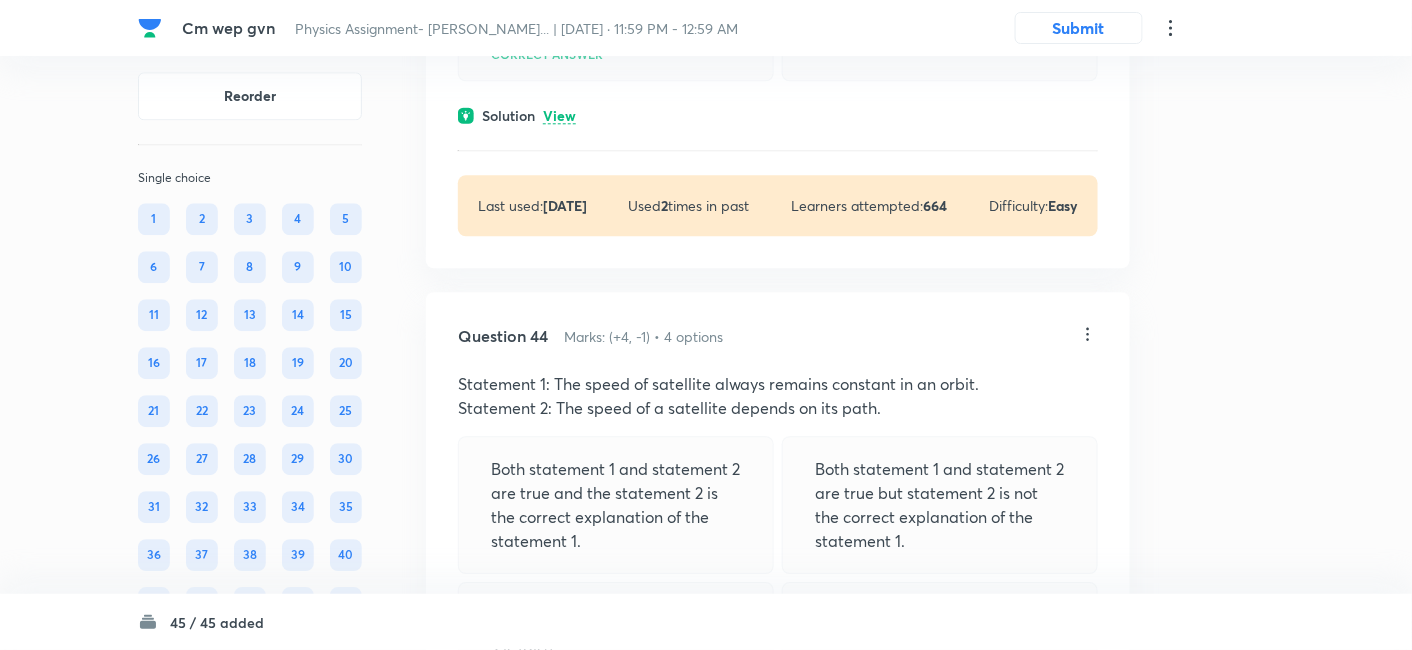 click on "Solution View" at bounding box center [778, 115] 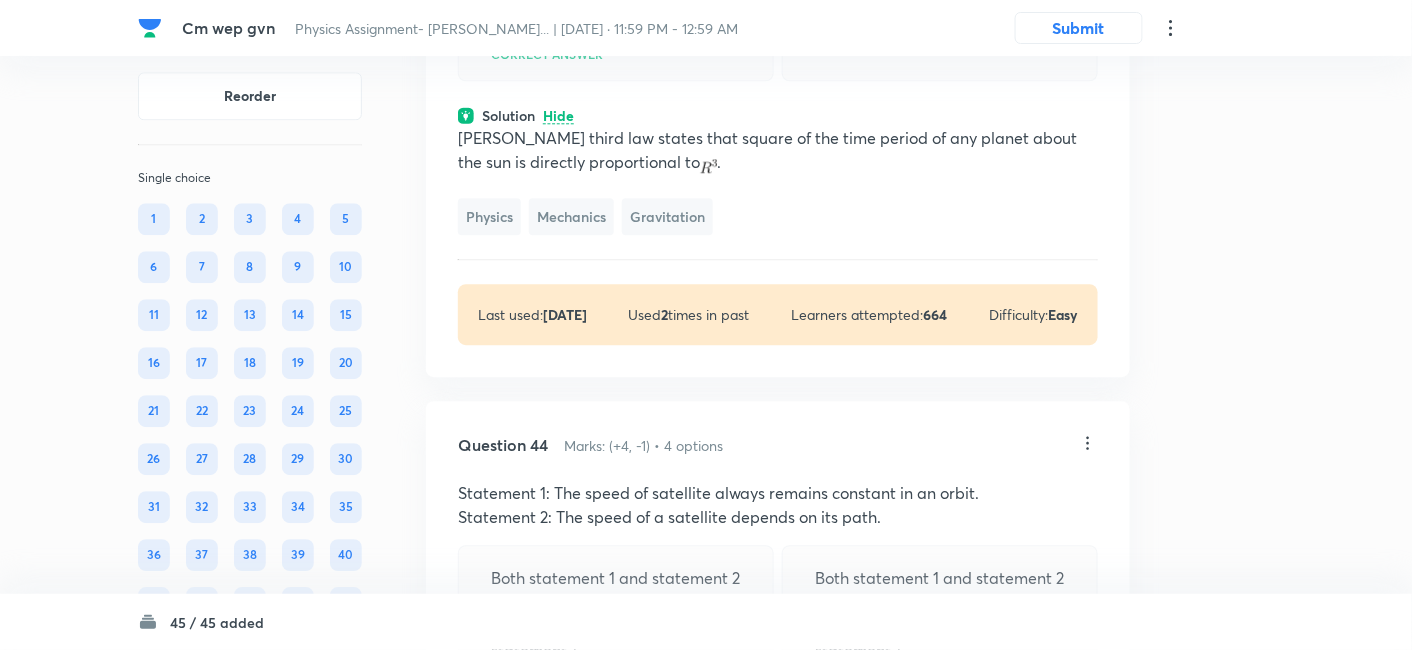 click 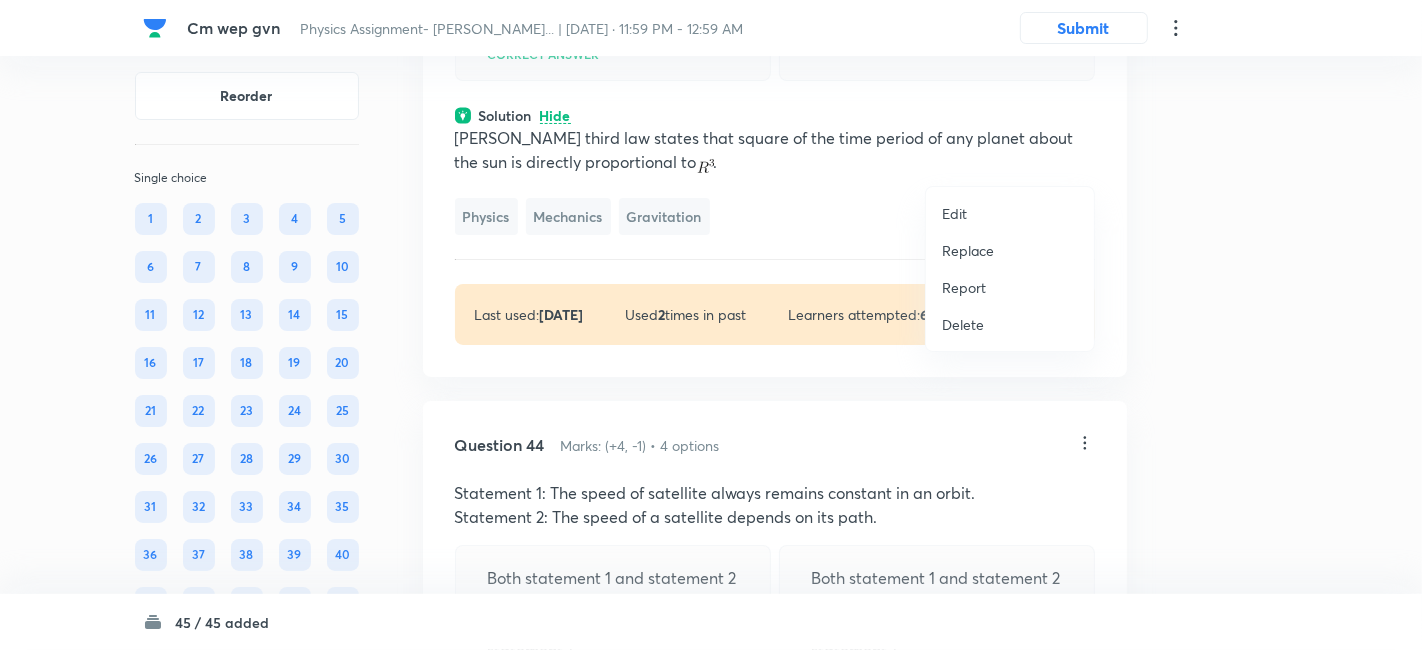 click on "Replace" at bounding box center (968, 250) 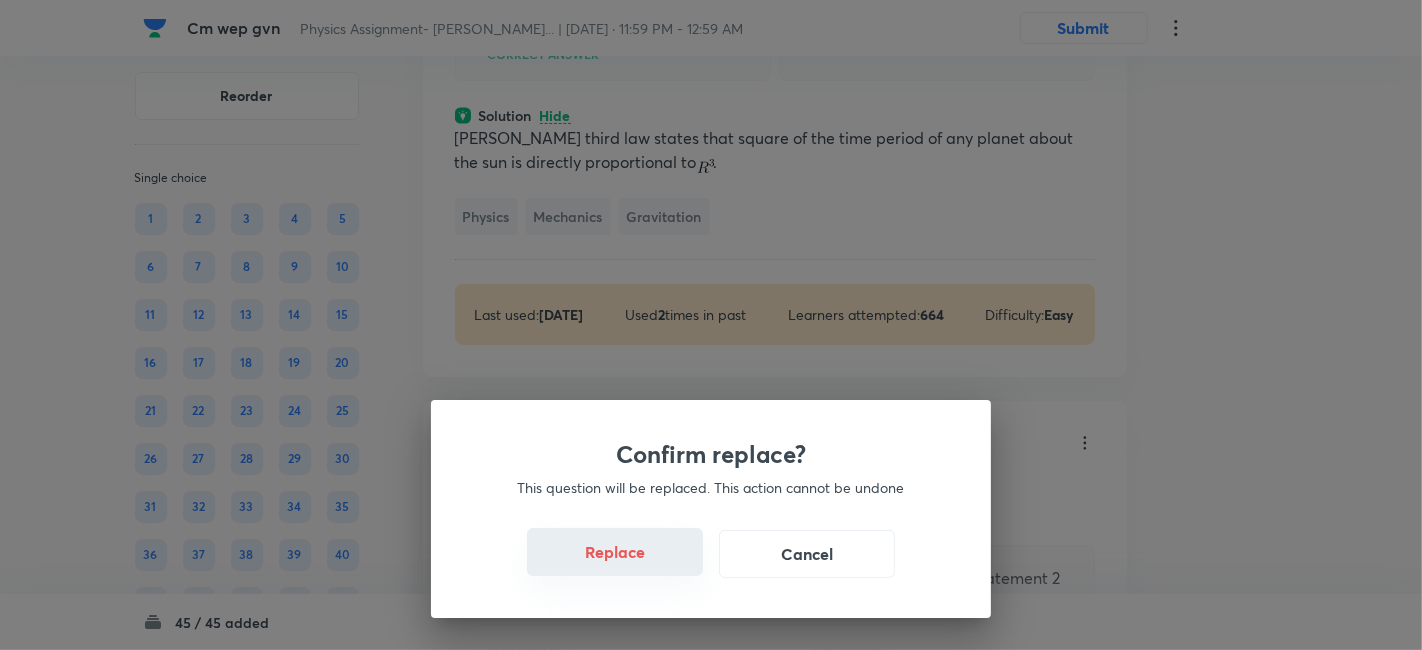 click on "Replace" at bounding box center (615, 552) 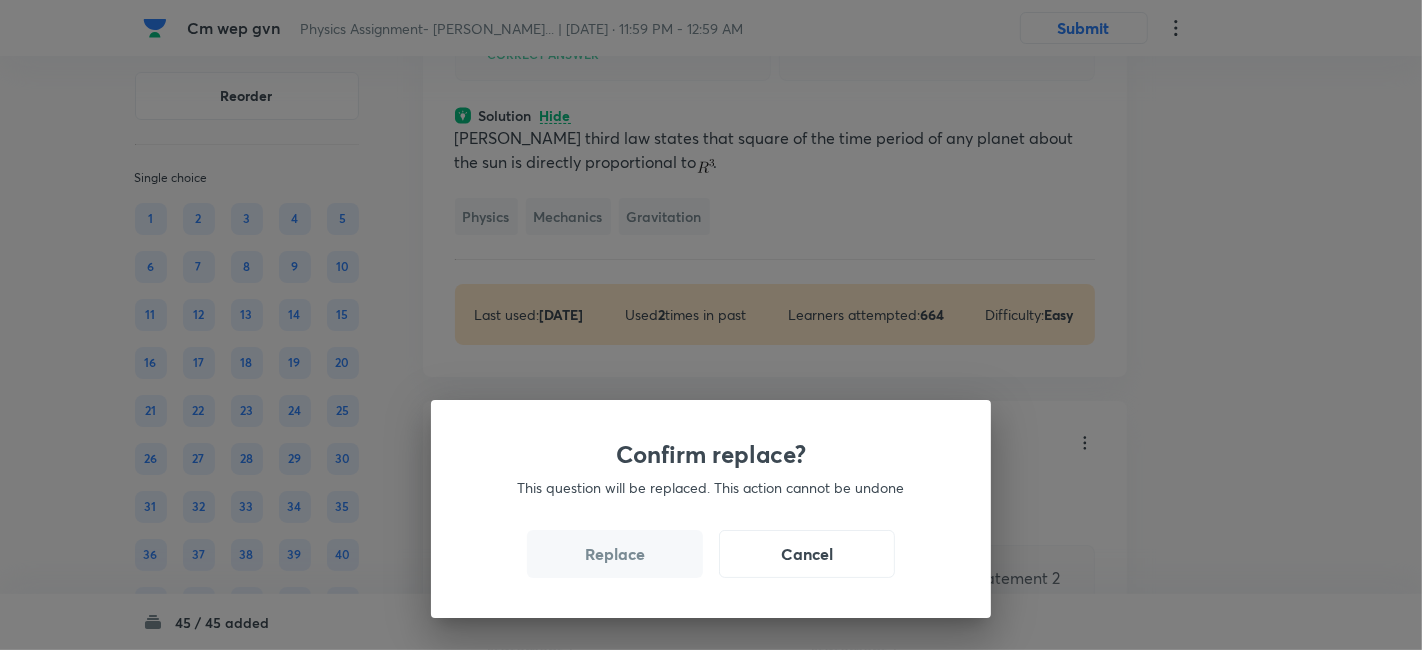 click on "Replace" at bounding box center (615, 554) 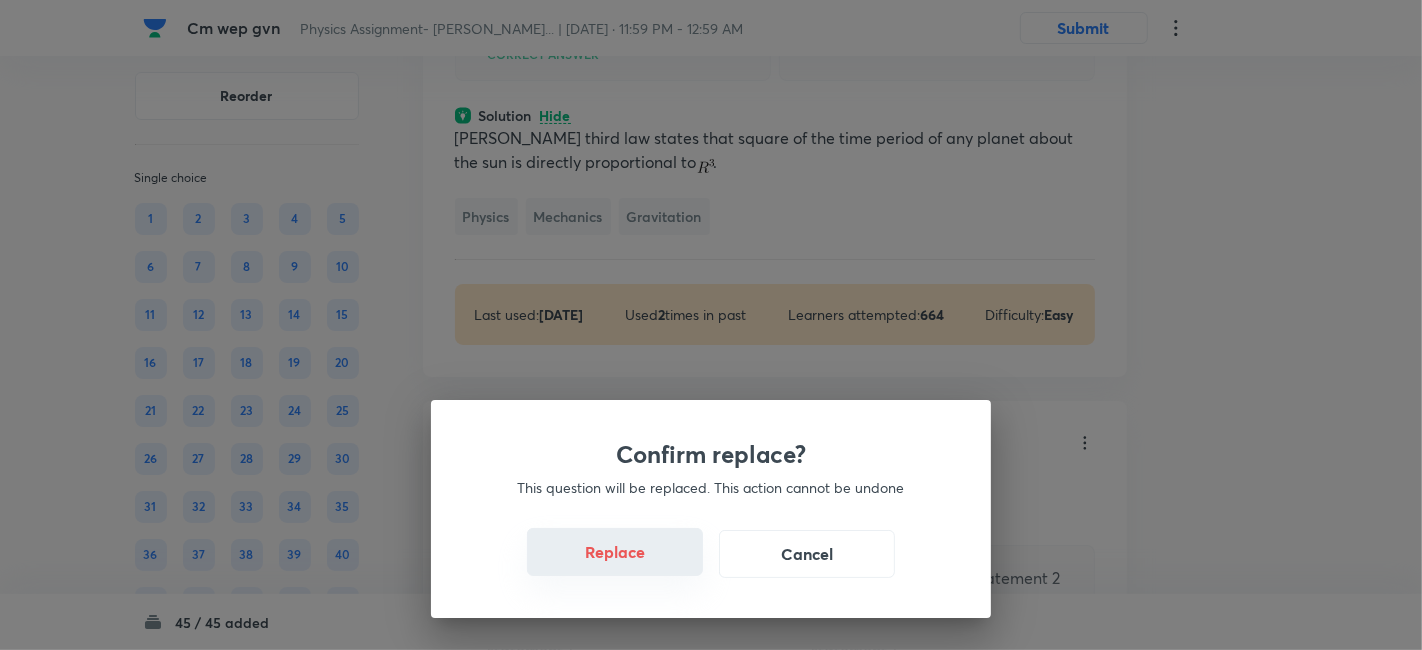 click on "Replace" at bounding box center (615, 552) 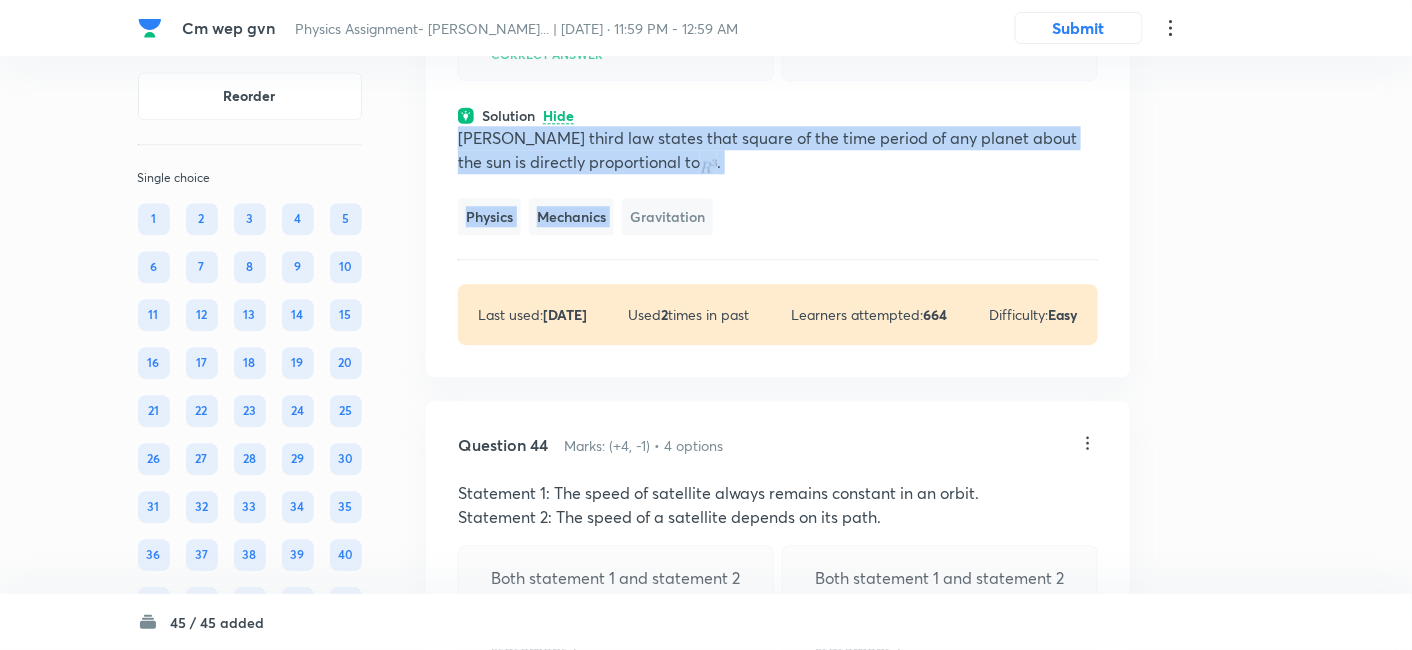 click on "Kepler's third law states that square of the time period of any planet about the sun is directly proportional to  . Physics Mechanics Gravitation" at bounding box center [778, 180] 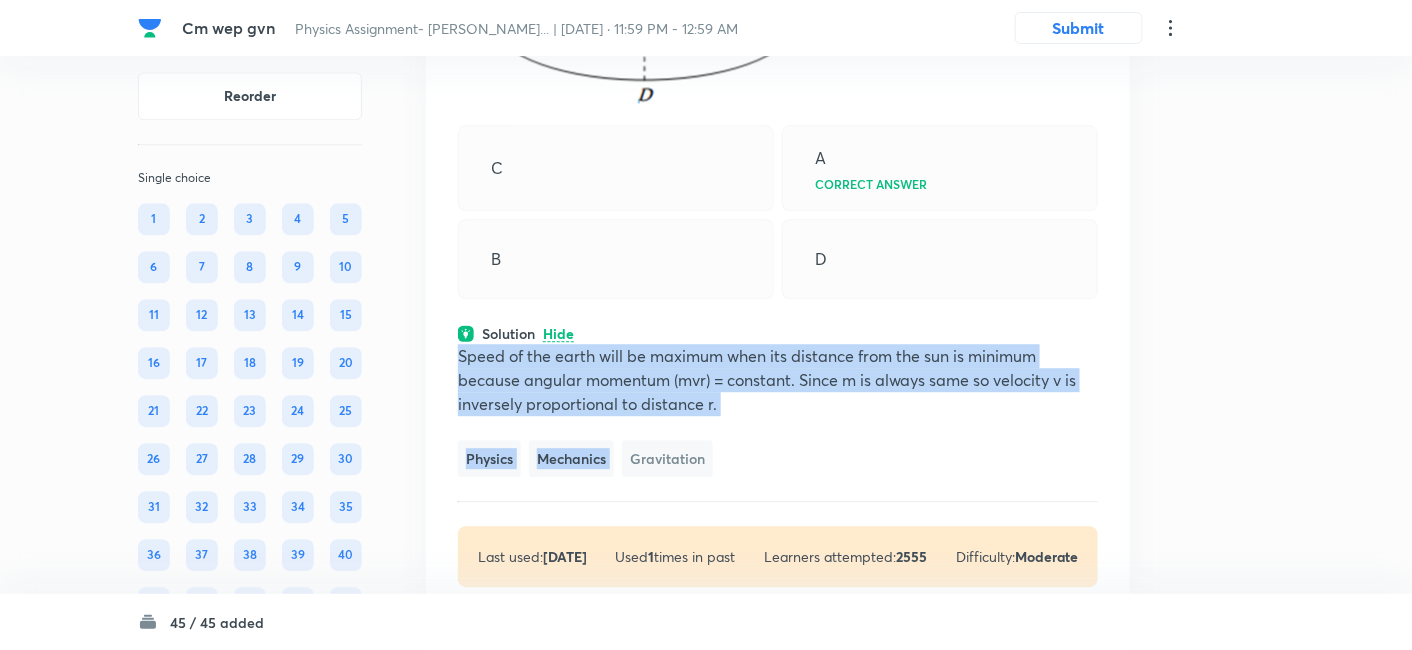 scroll, scrollTop: 25320, scrollLeft: 0, axis: vertical 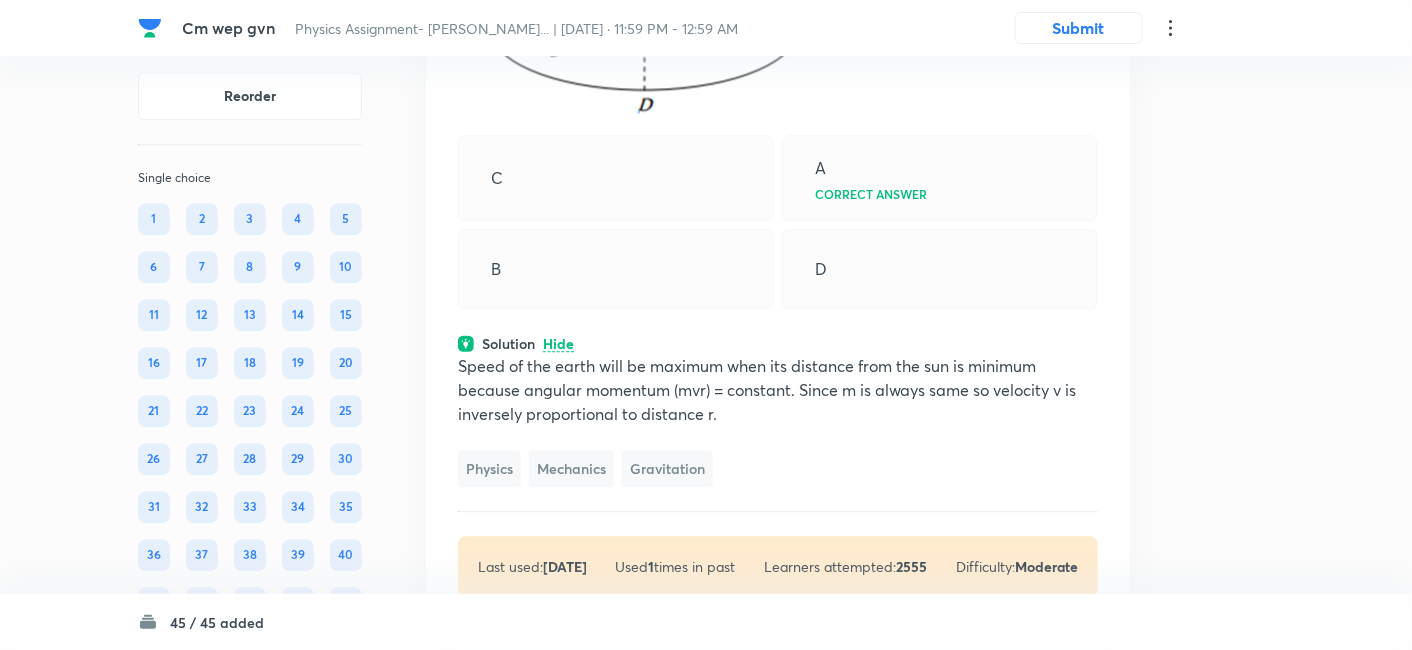 click 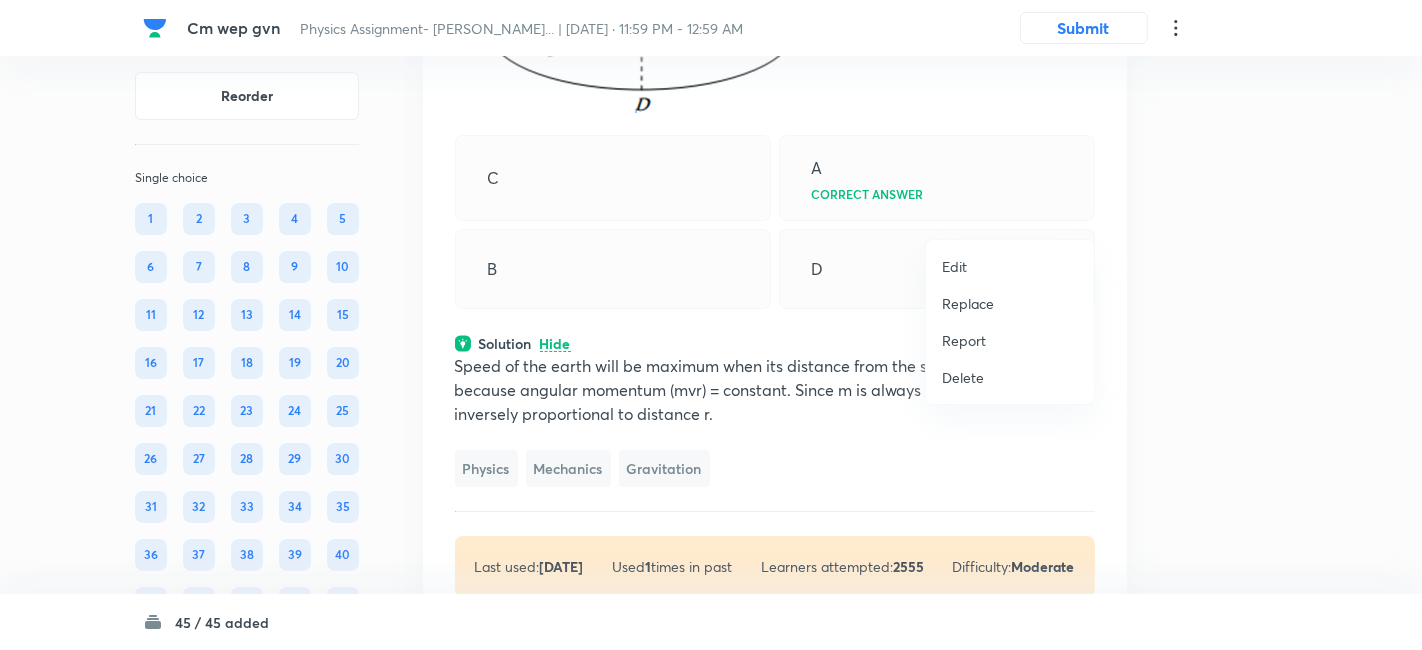 click on "Replace" at bounding box center [968, 303] 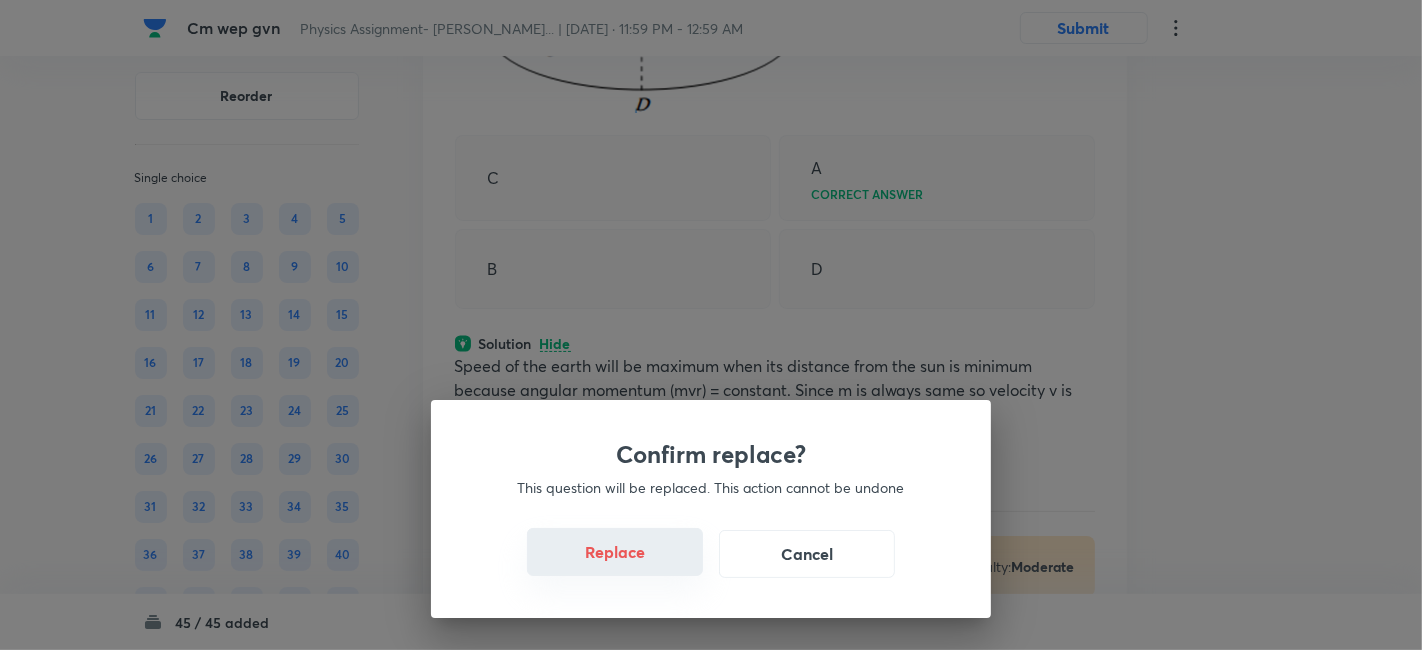 click on "Replace" at bounding box center (615, 552) 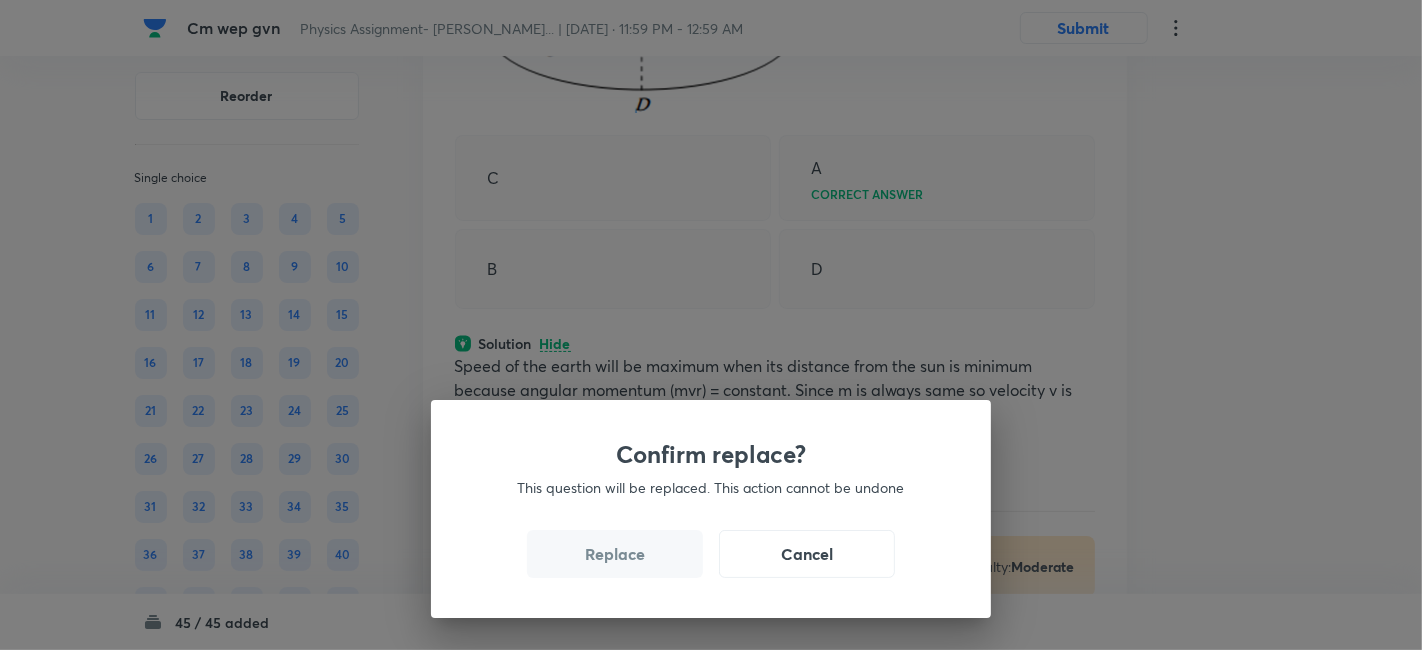 click on "Replace" at bounding box center [615, 554] 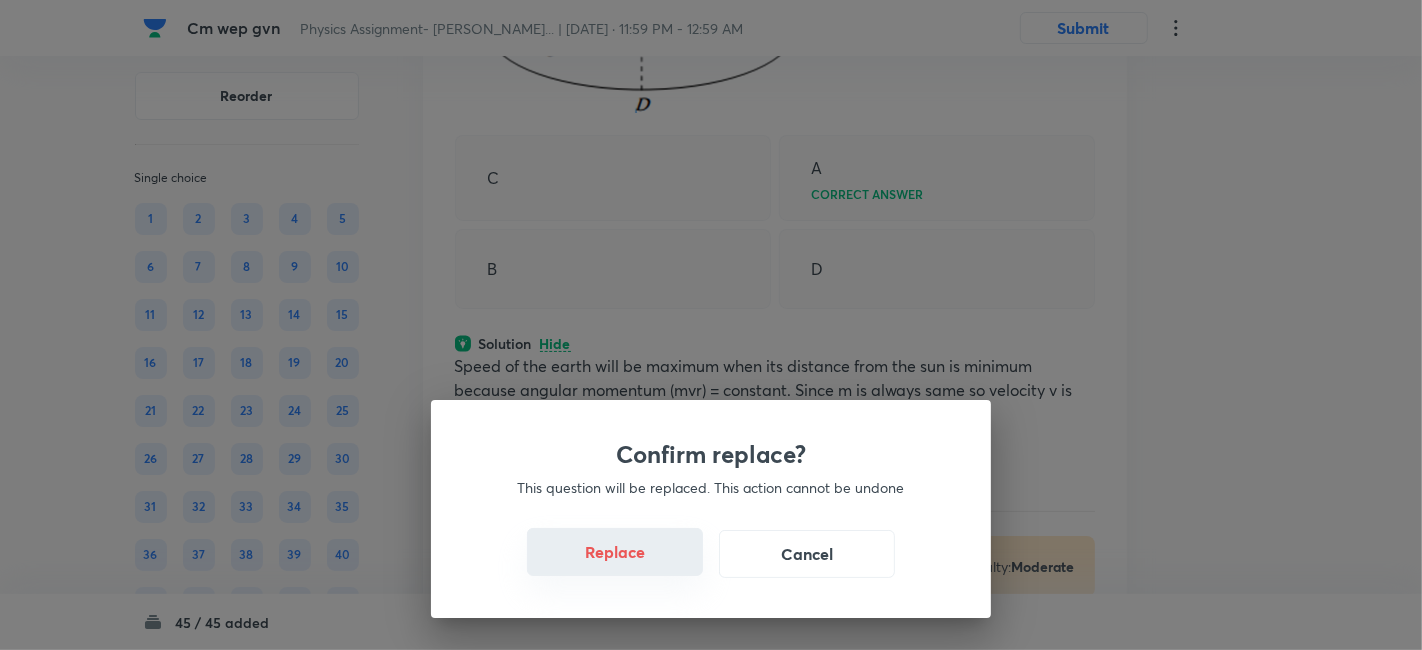 click on "Replace" at bounding box center [615, 552] 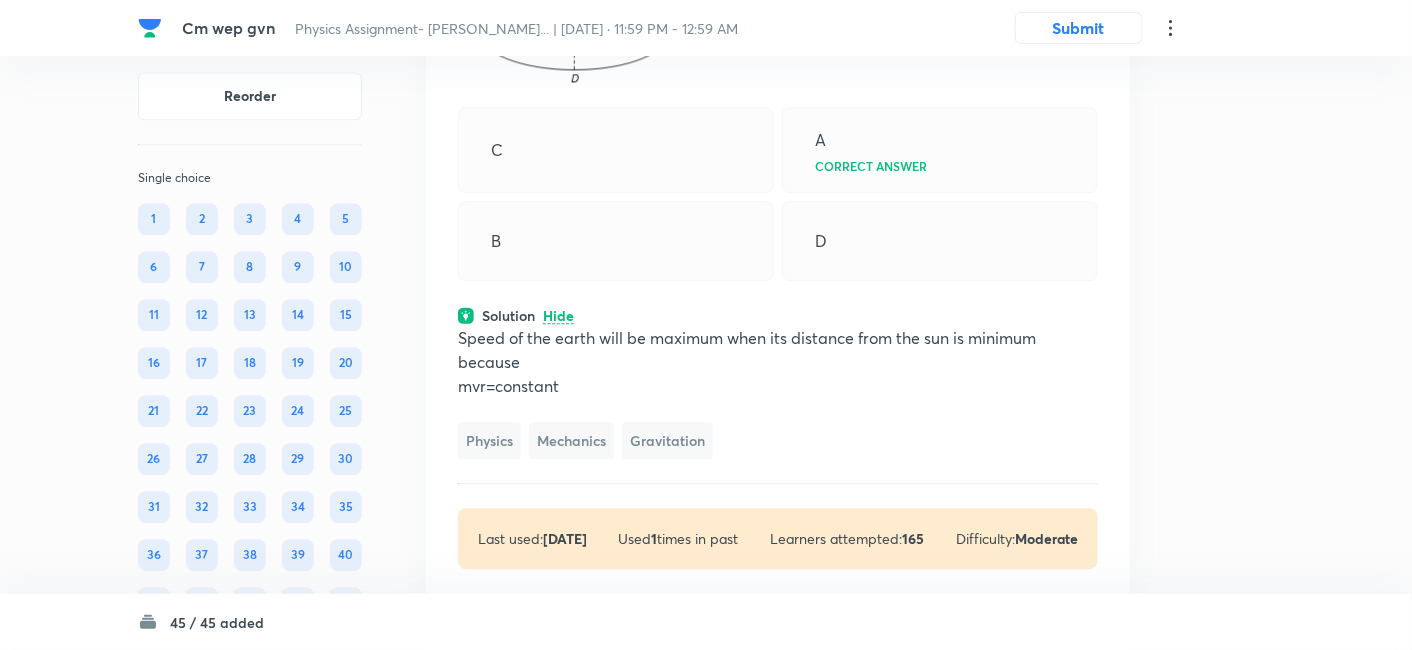 scroll, scrollTop: 25266, scrollLeft: 0, axis: vertical 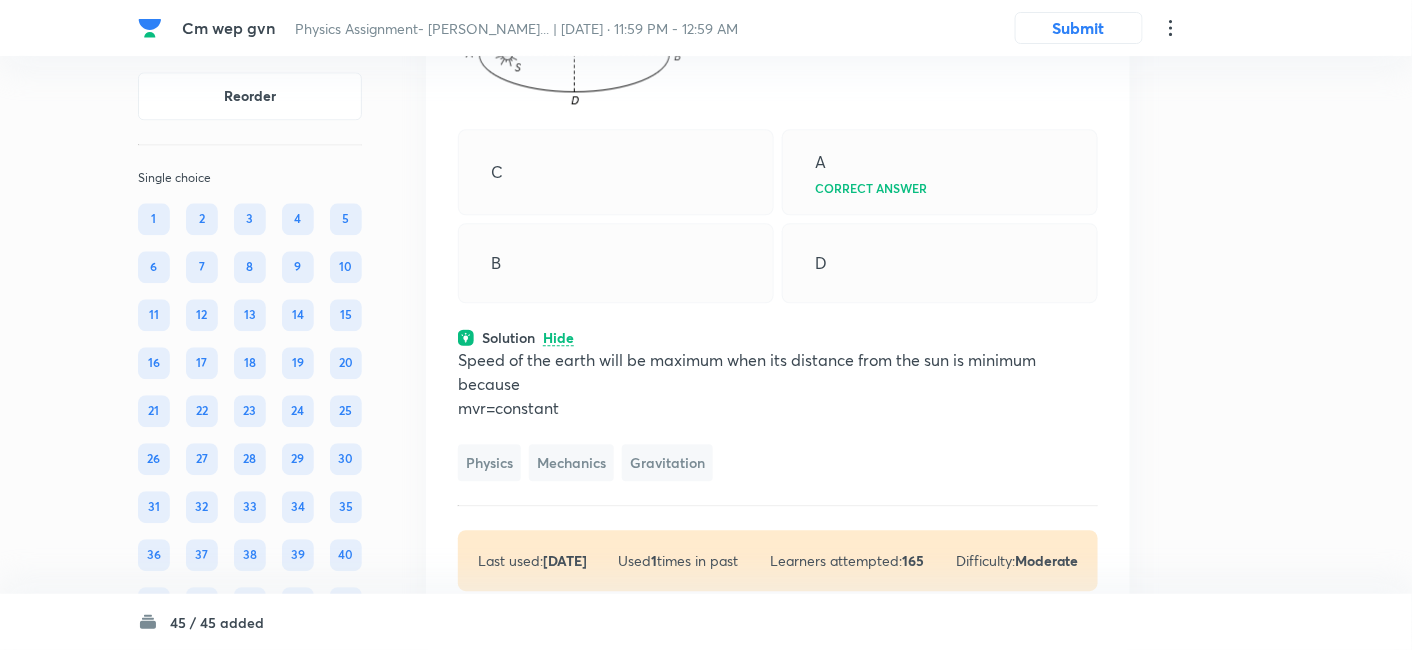 click 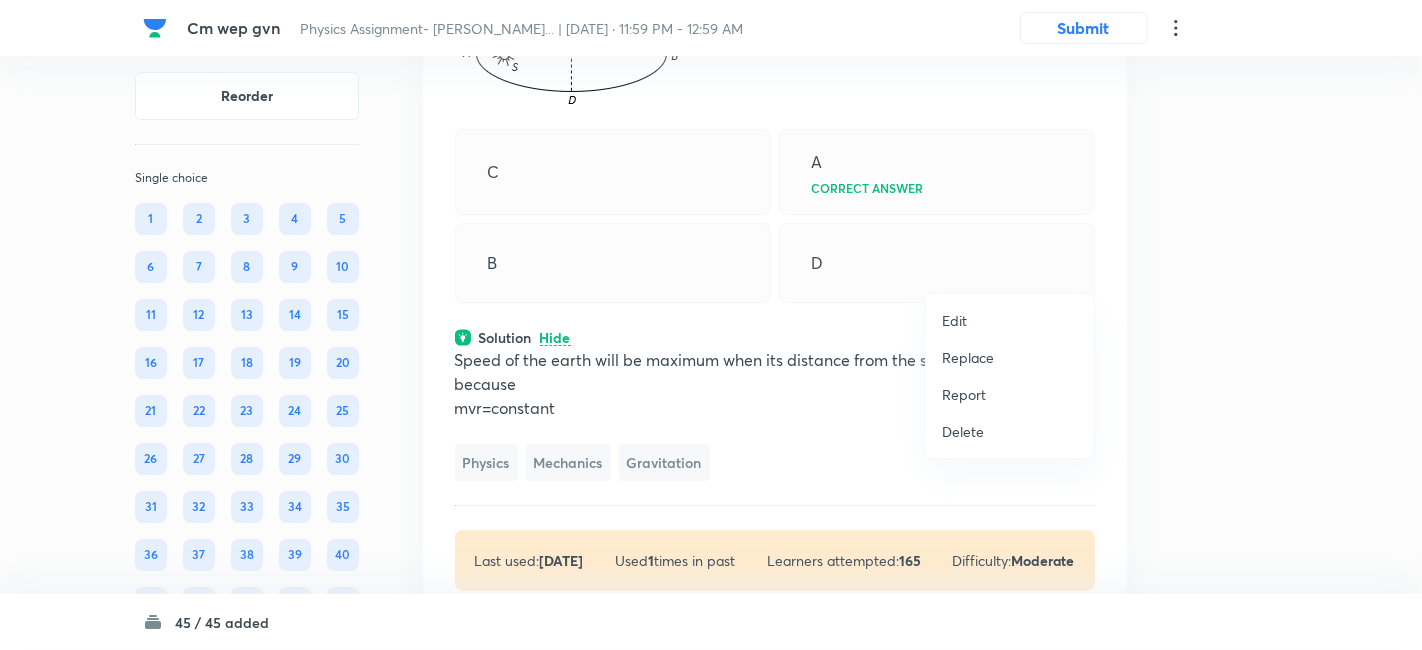 click on "Replace" at bounding box center [968, 357] 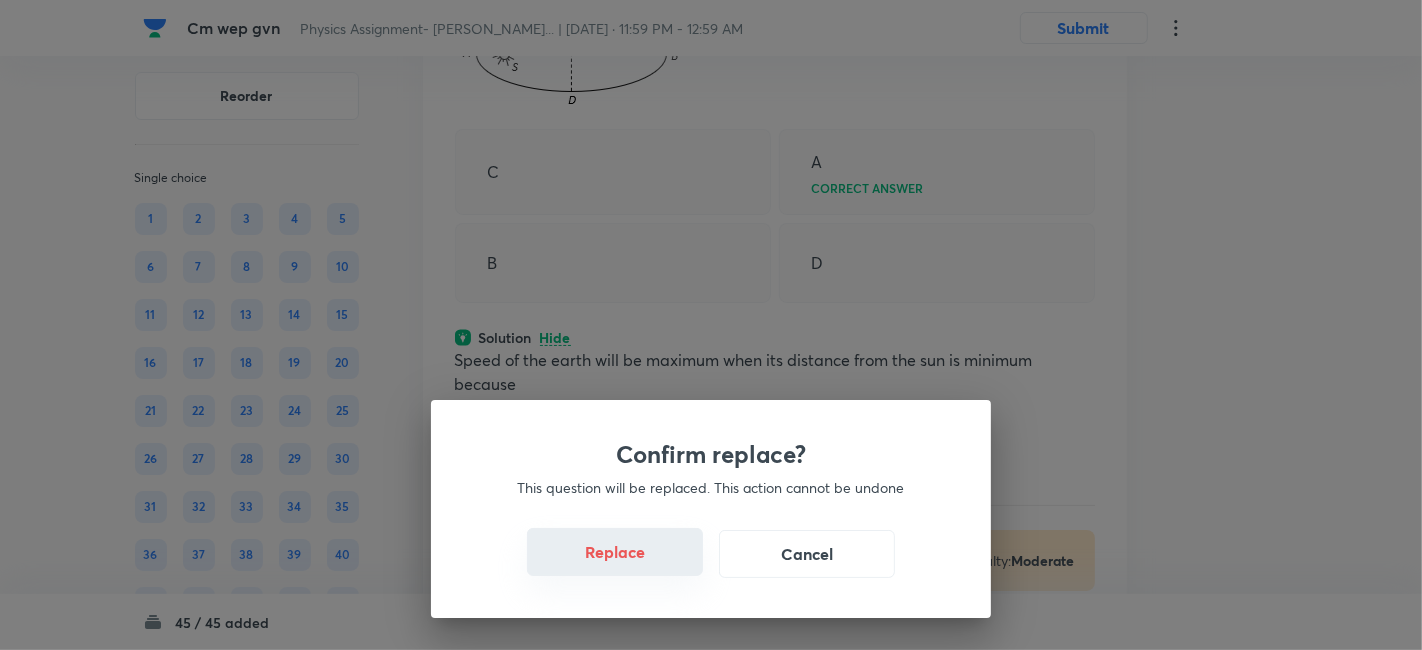 click on "Replace" at bounding box center [615, 552] 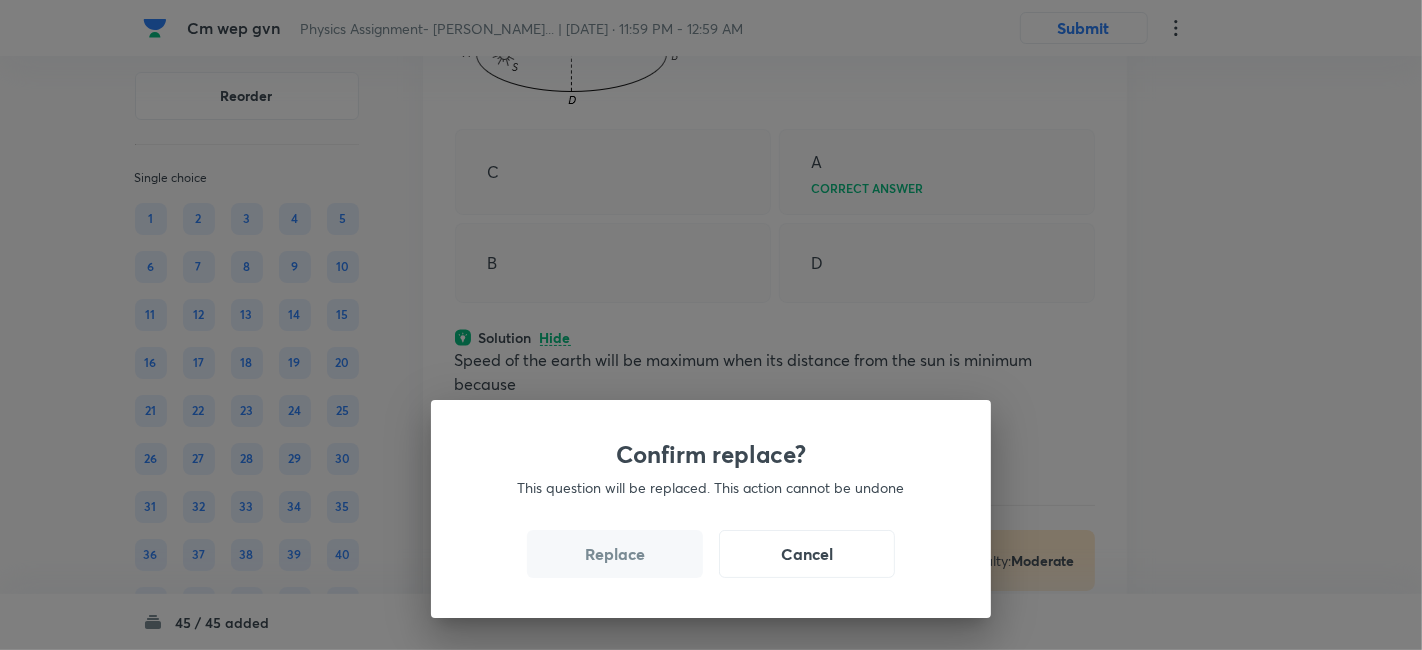 click on "Replace" at bounding box center [615, 554] 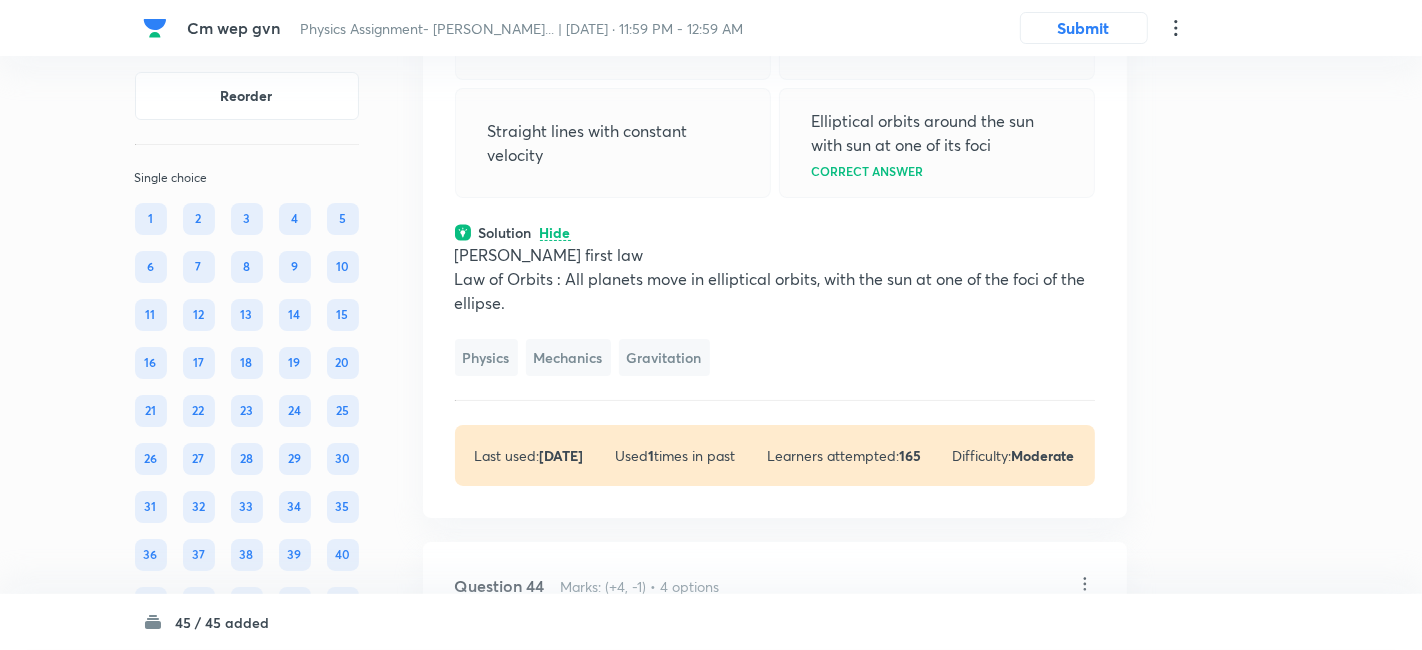 click on "Confirm replace? This question will be replaced. This action cannot be undone Replace Cancel" at bounding box center [711, 325] 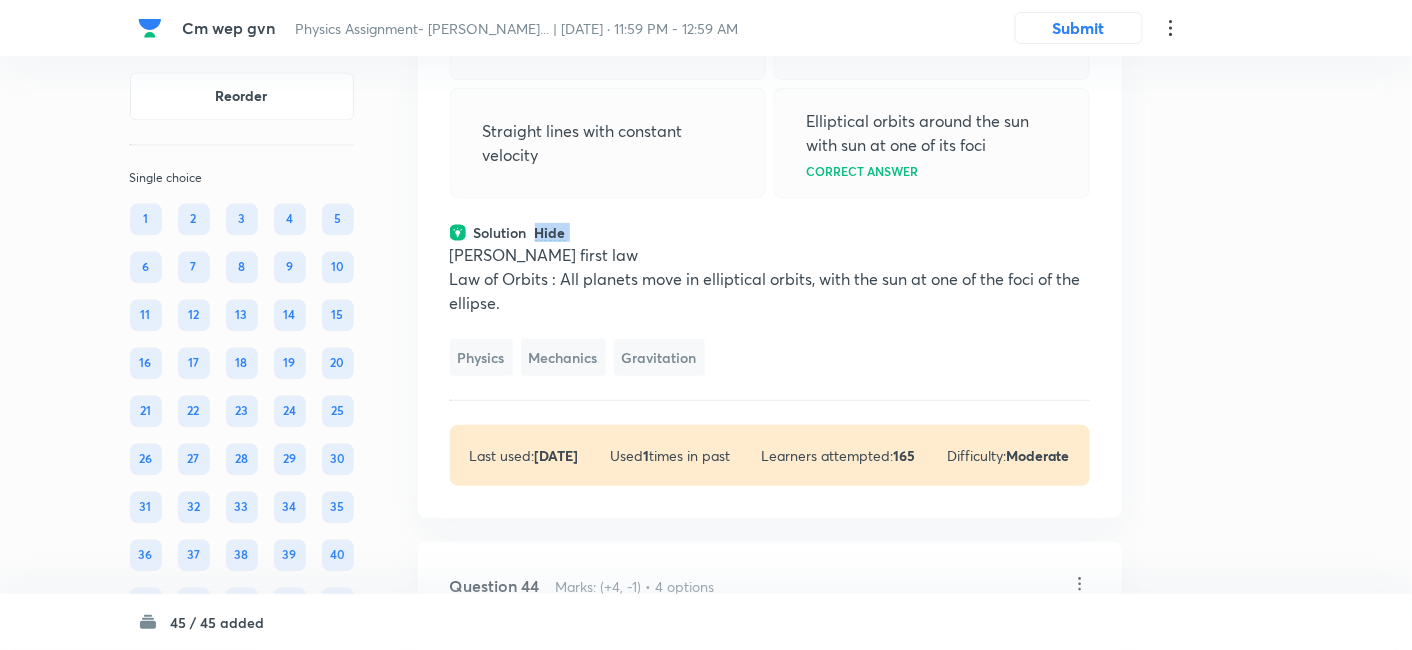 click on "Question 43 Marks: (+4, -1) • 4 options According to Kepler, planets move in Circular orbits around the sun Elliptical orbits around the sun with sun at exact centre  Straight lines with constant velocity Elliptical orbits around the sun with sun at one of its foci  Correct answer Solution Hide Kepler's first law Law of Orbits : All planets move in elliptical orbits, with the sun at one of the foci of the ellipse. Physics Mechanics Gravitation Last used:  3 years ago Used  1  times in past Learners attempted:  165 Difficulty: Moderate" at bounding box center [770, 194] 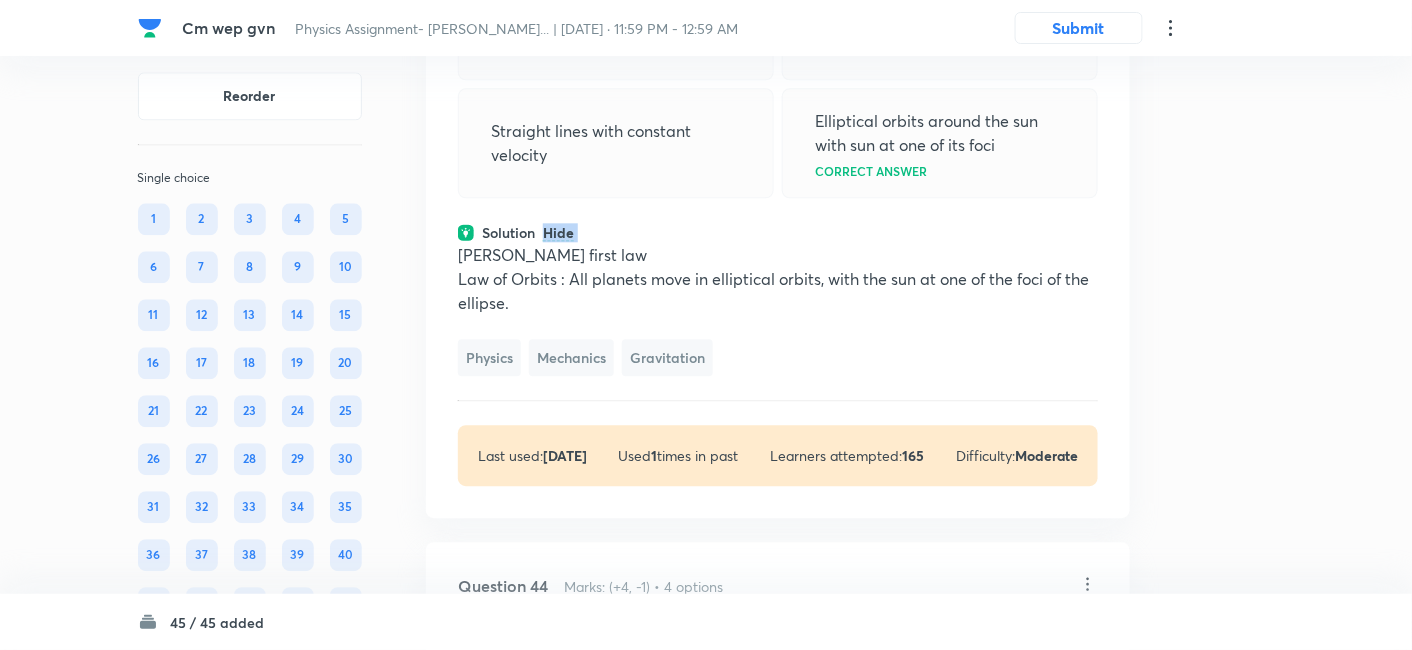 click on "Question 43 Marks: (+4, -1) • 4 options According to Kepler, planets move in Circular orbits around the sun Elliptical orbits around the sun with sun at exact centre  Straight lines with constant velocity Elliptical orbits around the sun with sun at one of its foci  Correct answer Solution Hide Kepler's first law Law of Orbits : All planets move in elliptical orbits, with the sun at one of the foci of the ellipse. Physics Mechanics Gravitation Last used:  3 years ago Used  1  times in past Learners attempted:  165 Difficulty: Moderate" at bounding box center (778, 194) 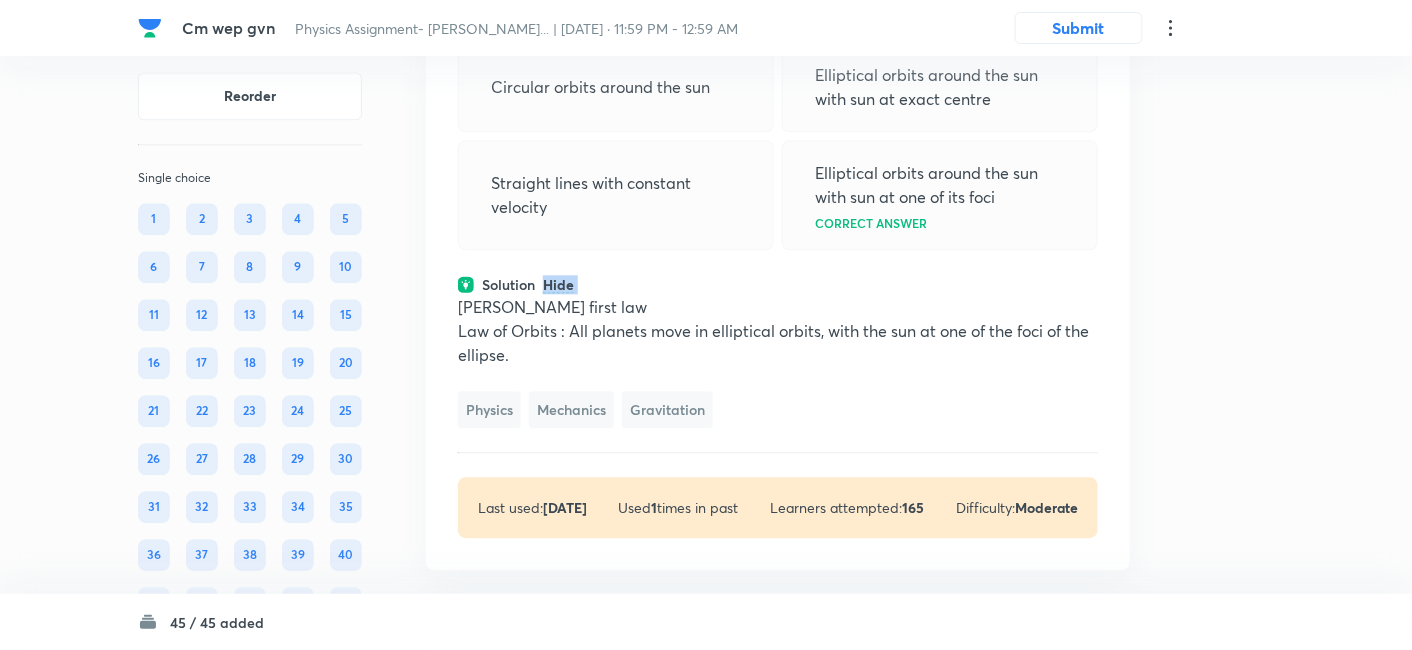 scroll, scrollTop: 25188, scrollLeft: 0, axis: vertical 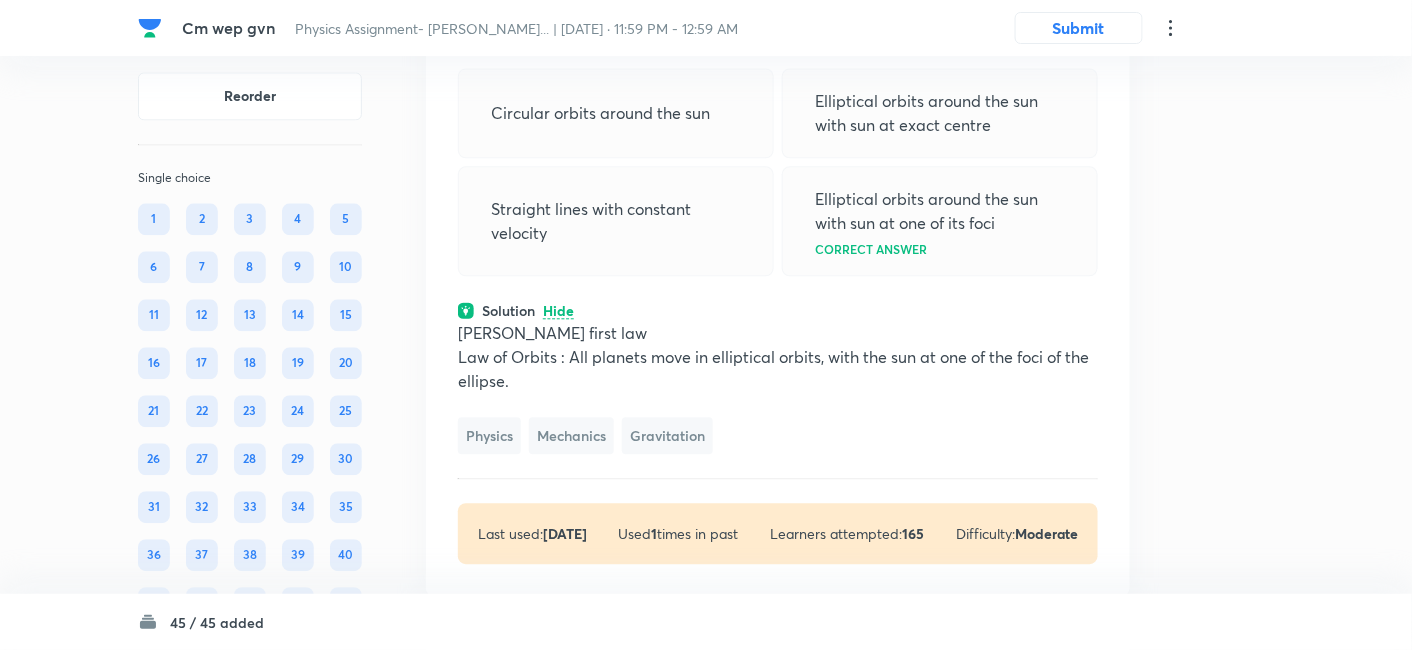 click 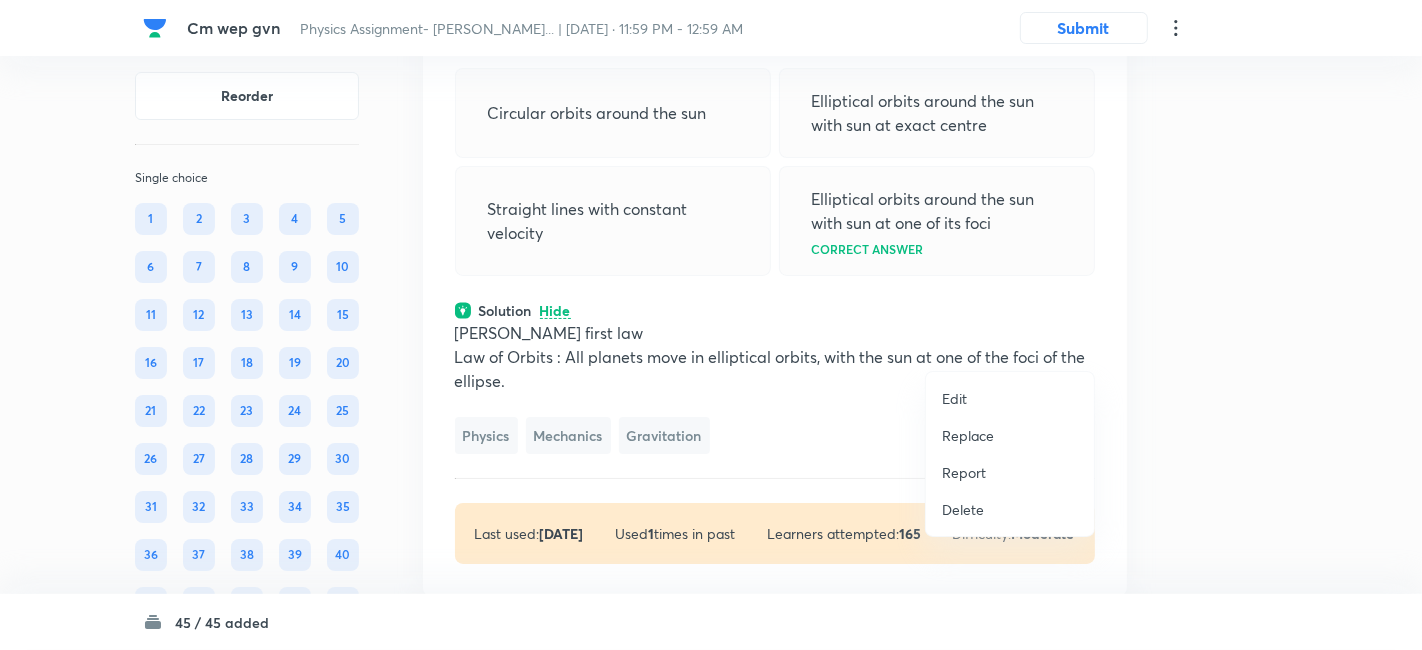 click on "Replace" at bounding box center [968, 435] 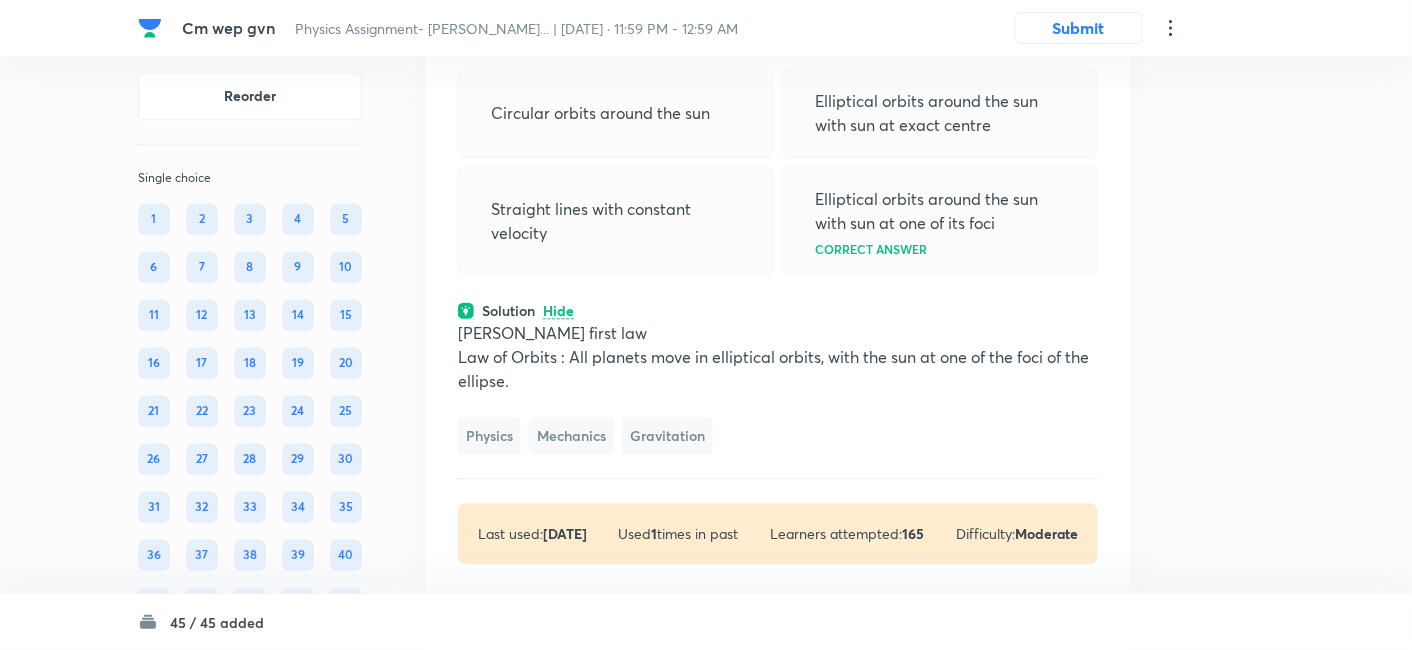 click 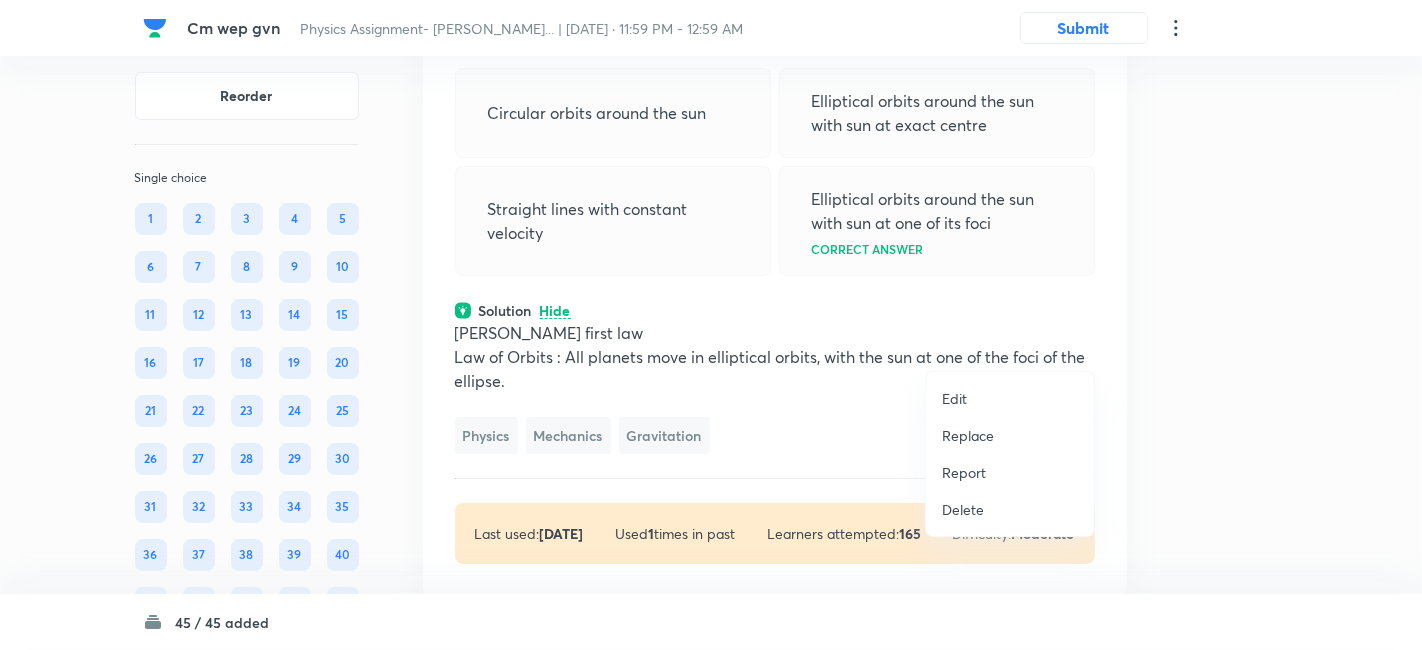 click on "Replace" at bounding box center (968, 435) 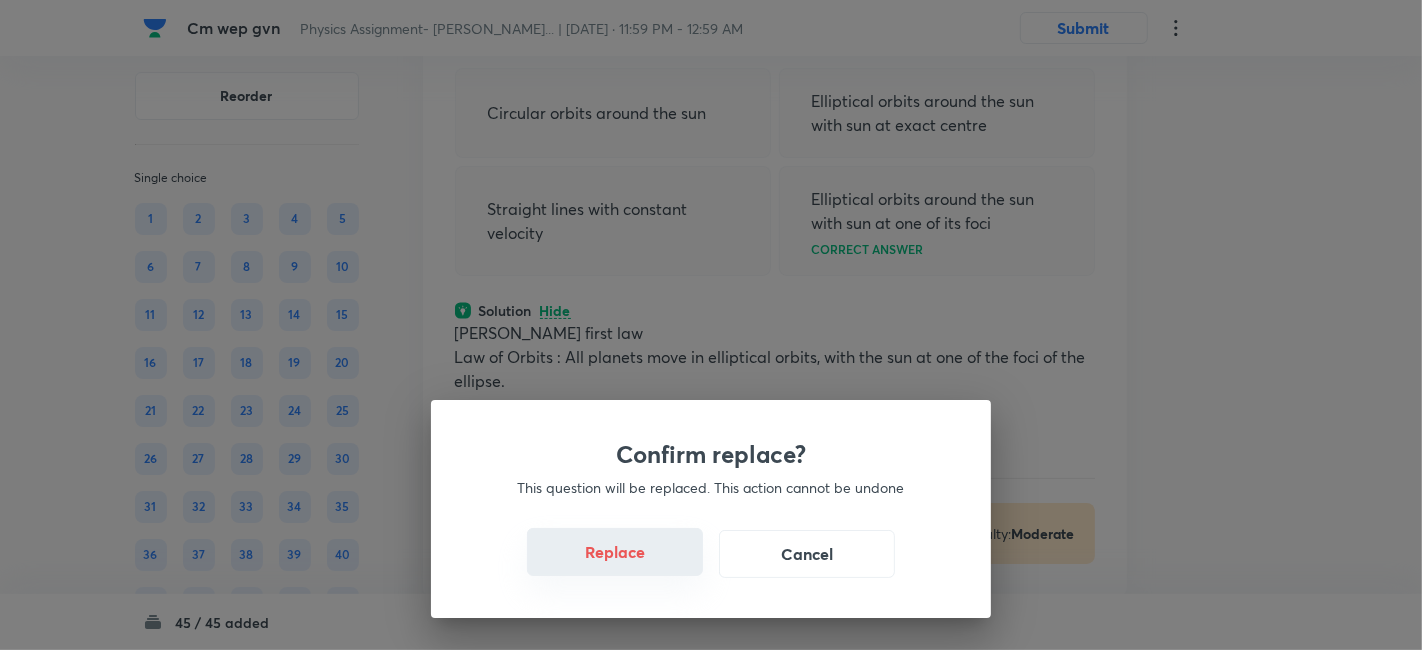 click on "Replace" at bounding box center (615, 552) 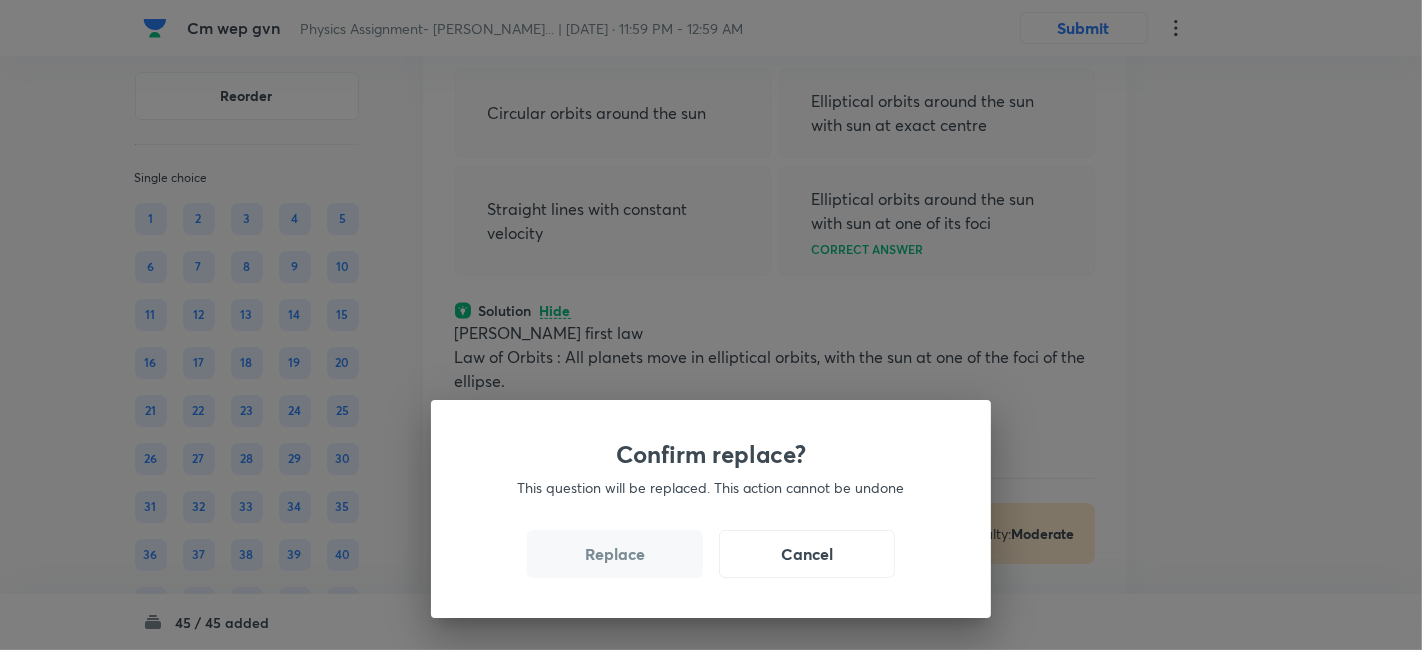 click on "Replace" at bounding box center (615, 554) 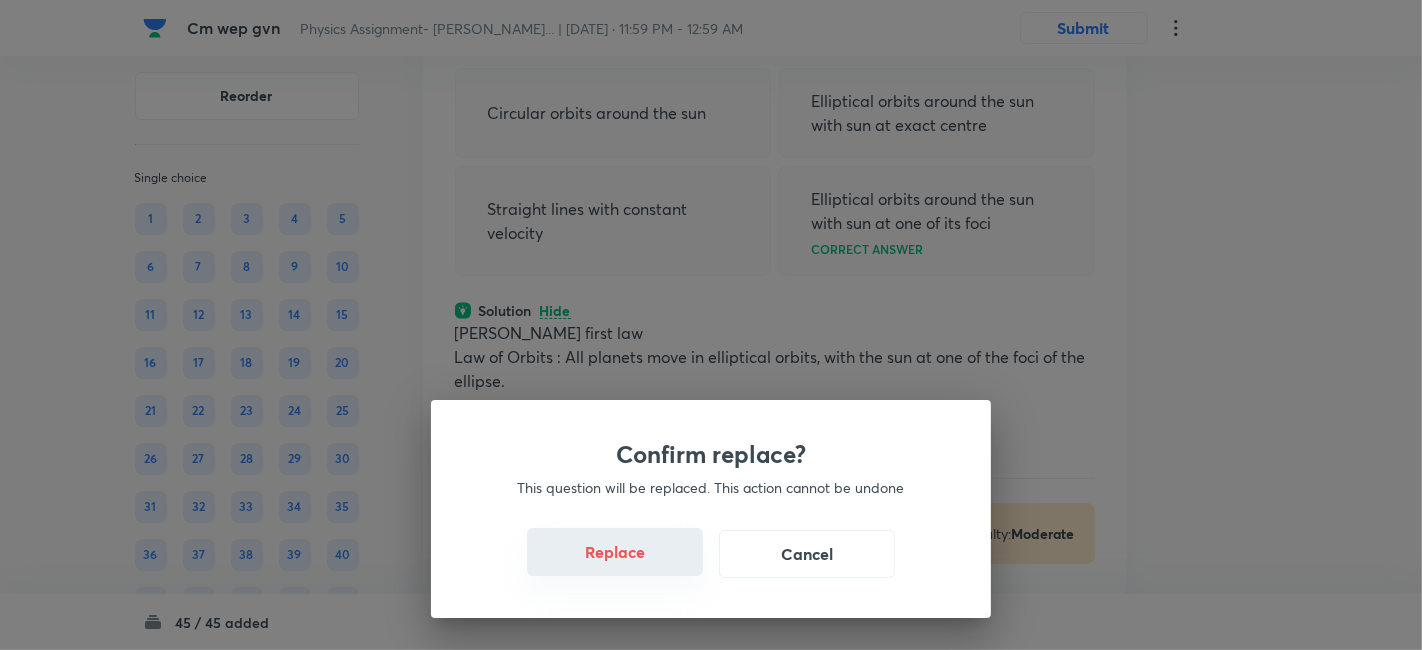 click on "Replace" at bounding box center (615, 552) 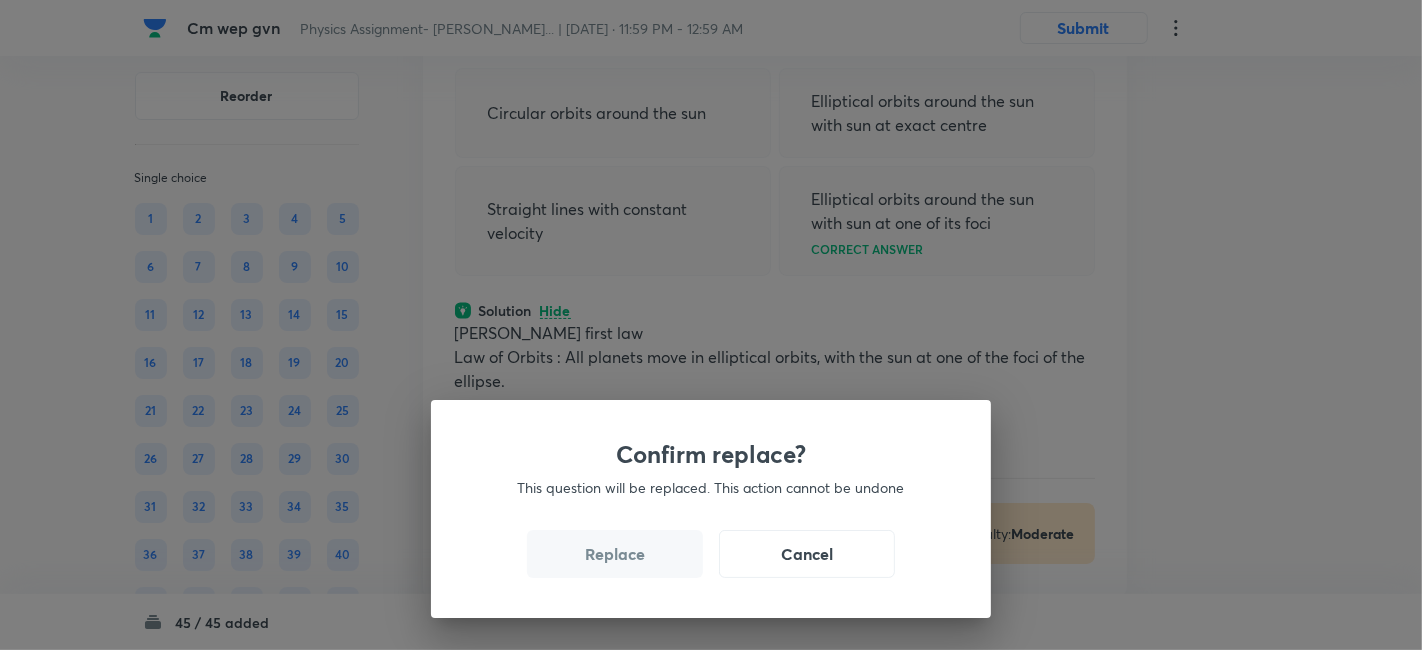 click on "Replace" at bounding box center [615, 554] 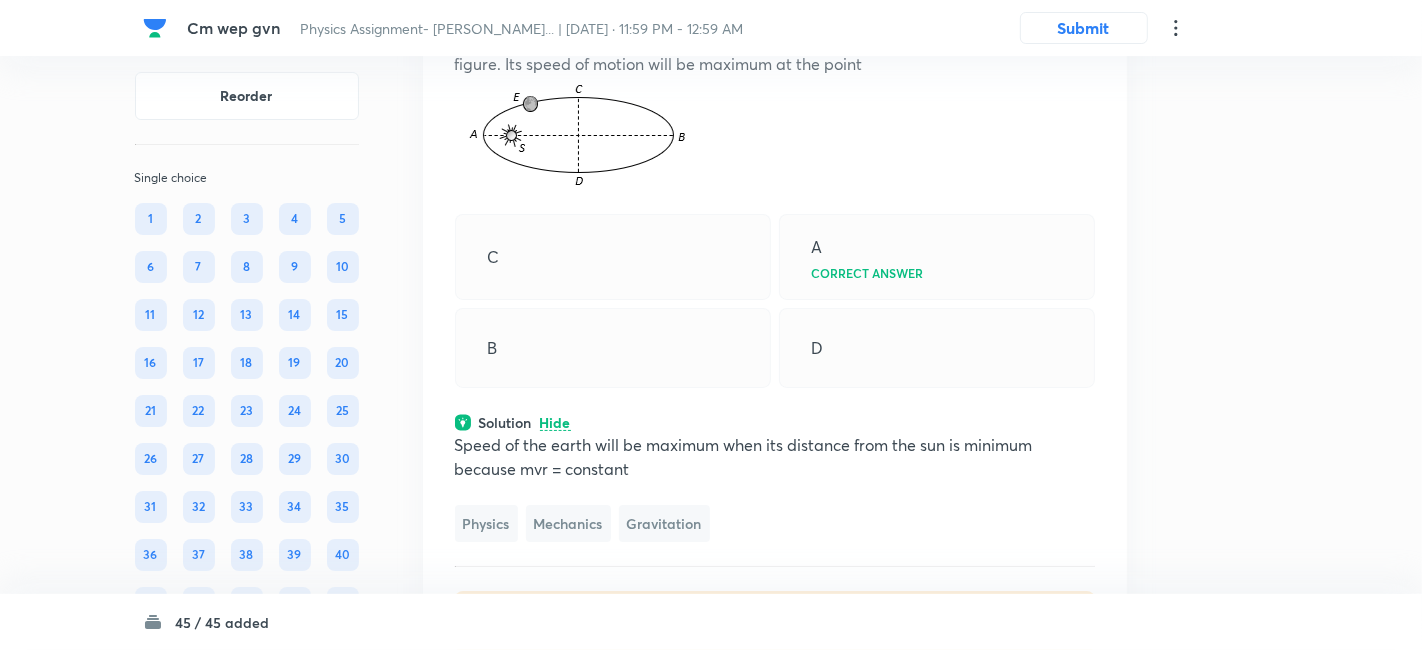 click on "Confirm replace? This question will be replaced. This action cannot be undone Replace Cancel" at bounding box center [711, 325] 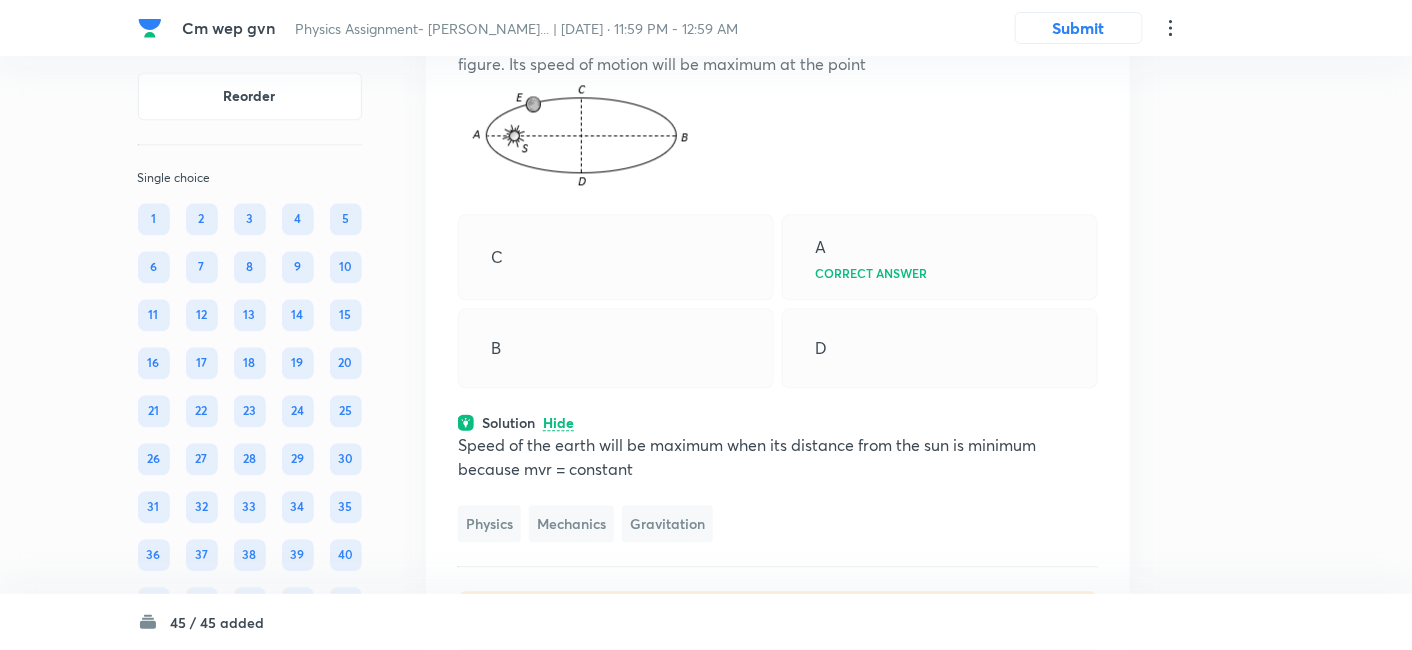 click on "Question 43 Marks: (+4, -1) • 4 options The earth E moves in an elliptical orbit with the sun S at one of the foci as shown in figure. Its speed of motion will be maximum at the point    C A Correct answer B D Solution Hide Speed of the earth will be maximum when its distance from the sun is minimum because mvr = constant Physics Mechanics Gravitation Last used:  3 years ago Used  1  times in past Learners attempted:  147 Difficulty: Easy" at bounding box center [778, 316] 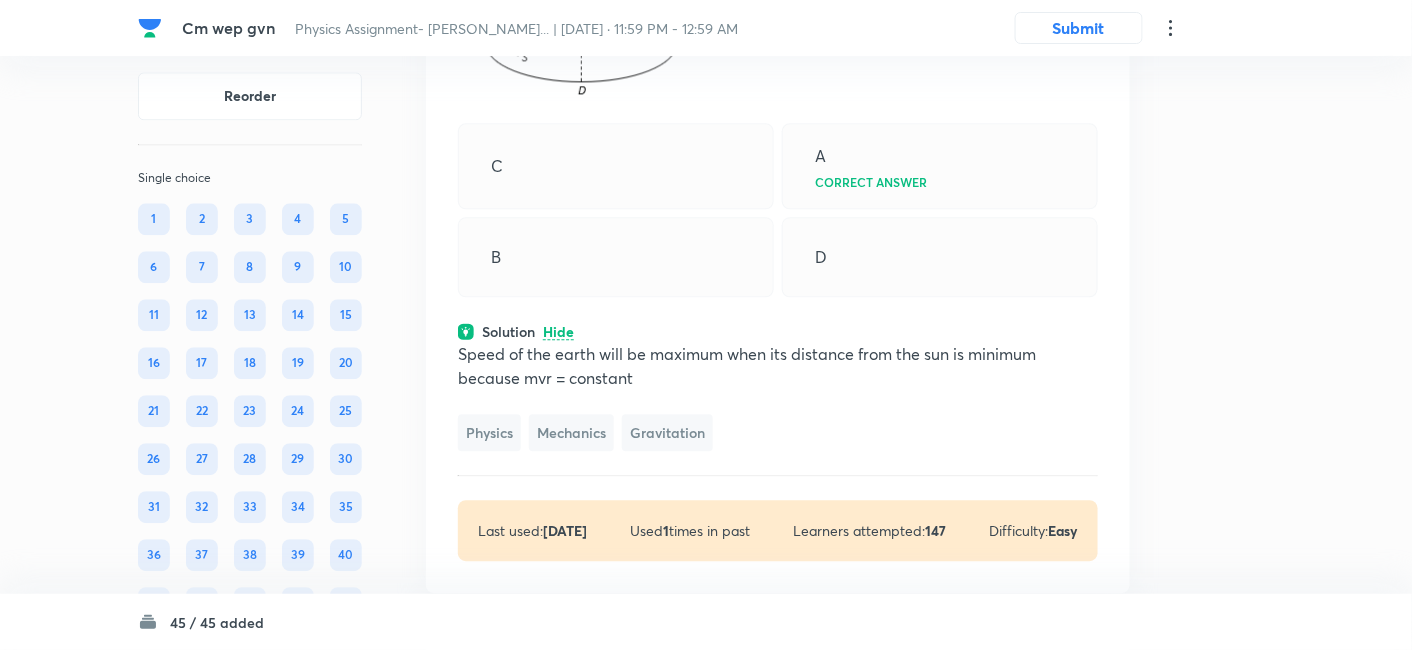 scroll, scrollTop: 25266, scrollLeft: 0, axis: vertical 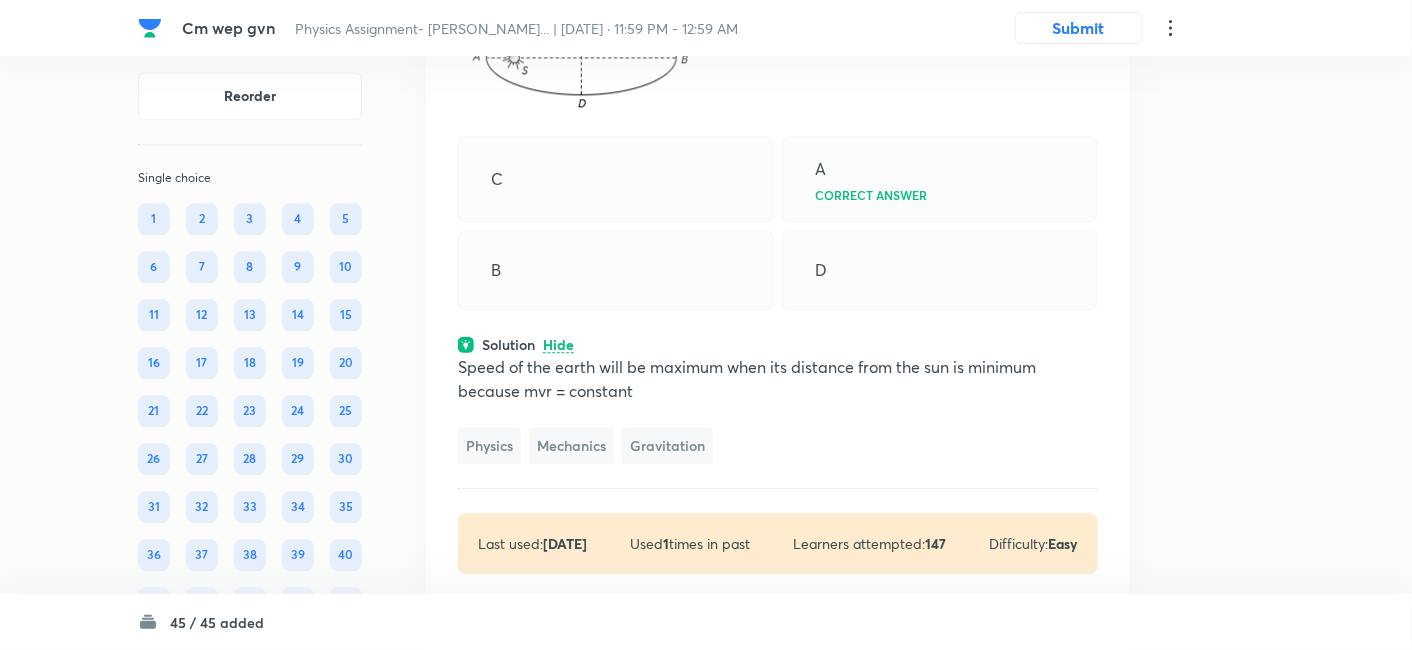 click 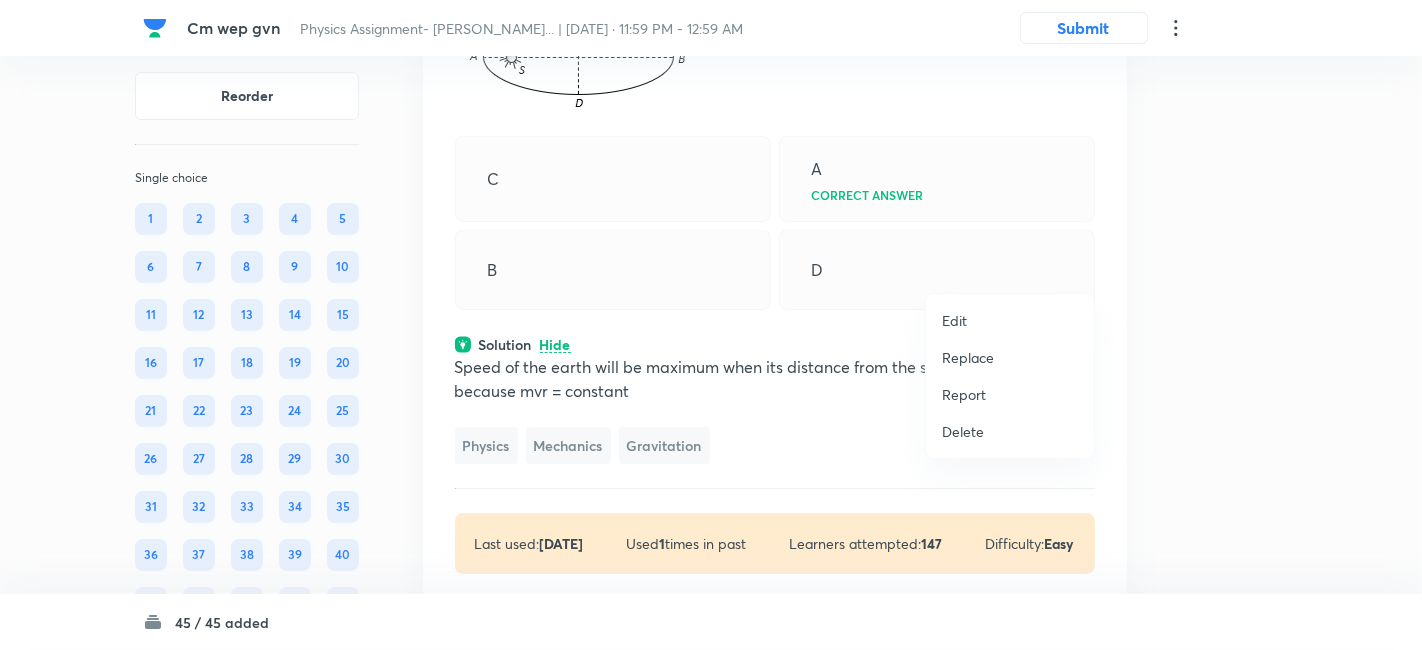 click on "Replace" at bounding box center (968, 357) 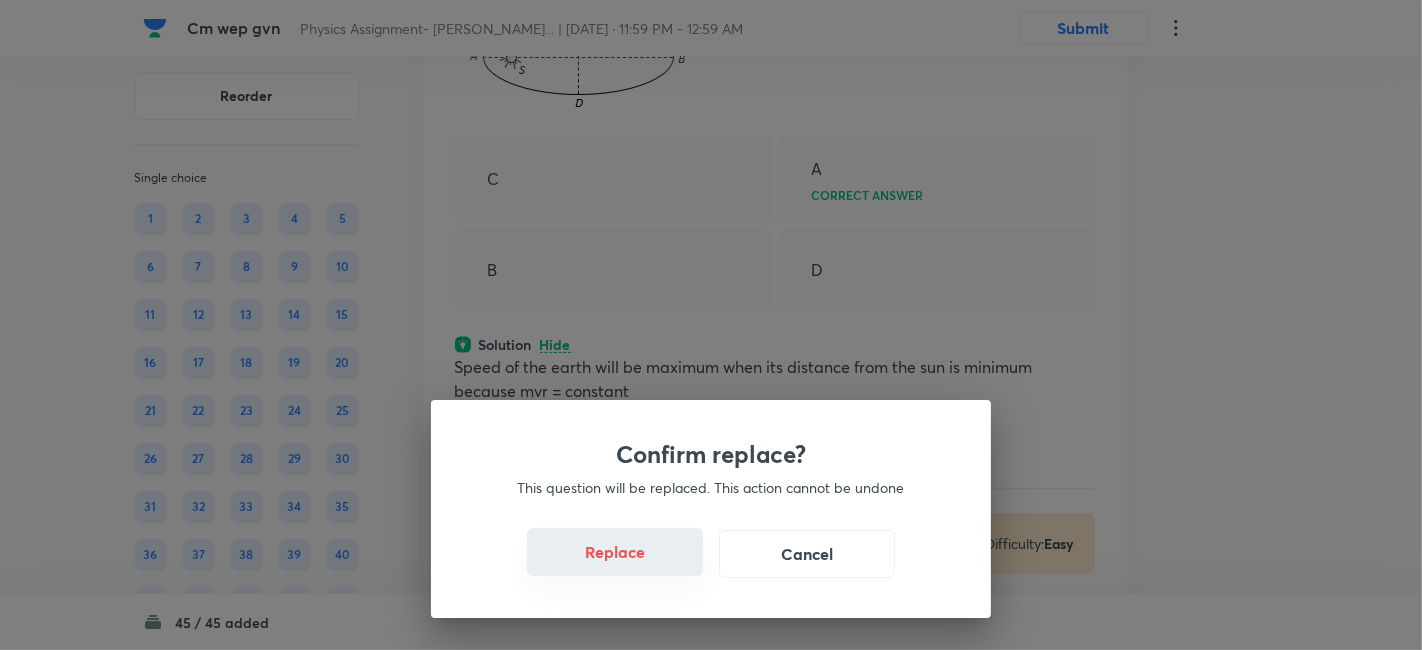 click on "Replace" at bounding box center [615, 552] 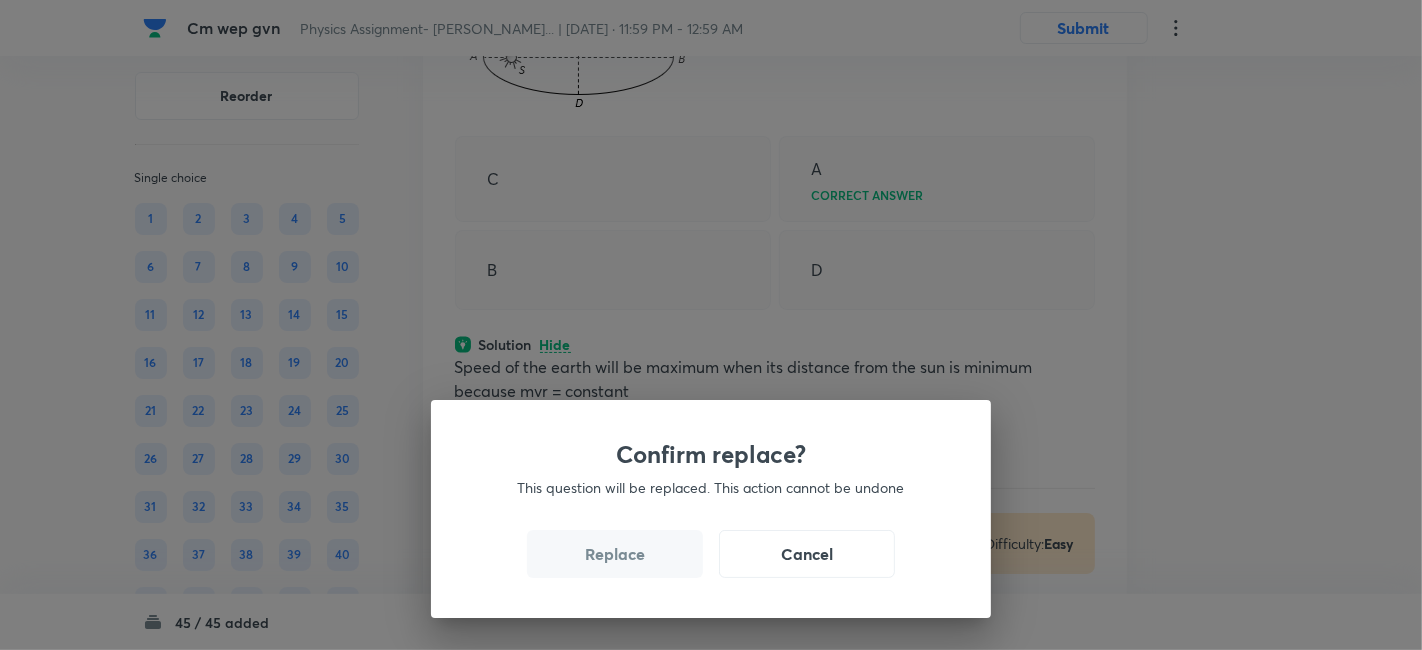 click on "Replace" at bounding box center [615, 554] 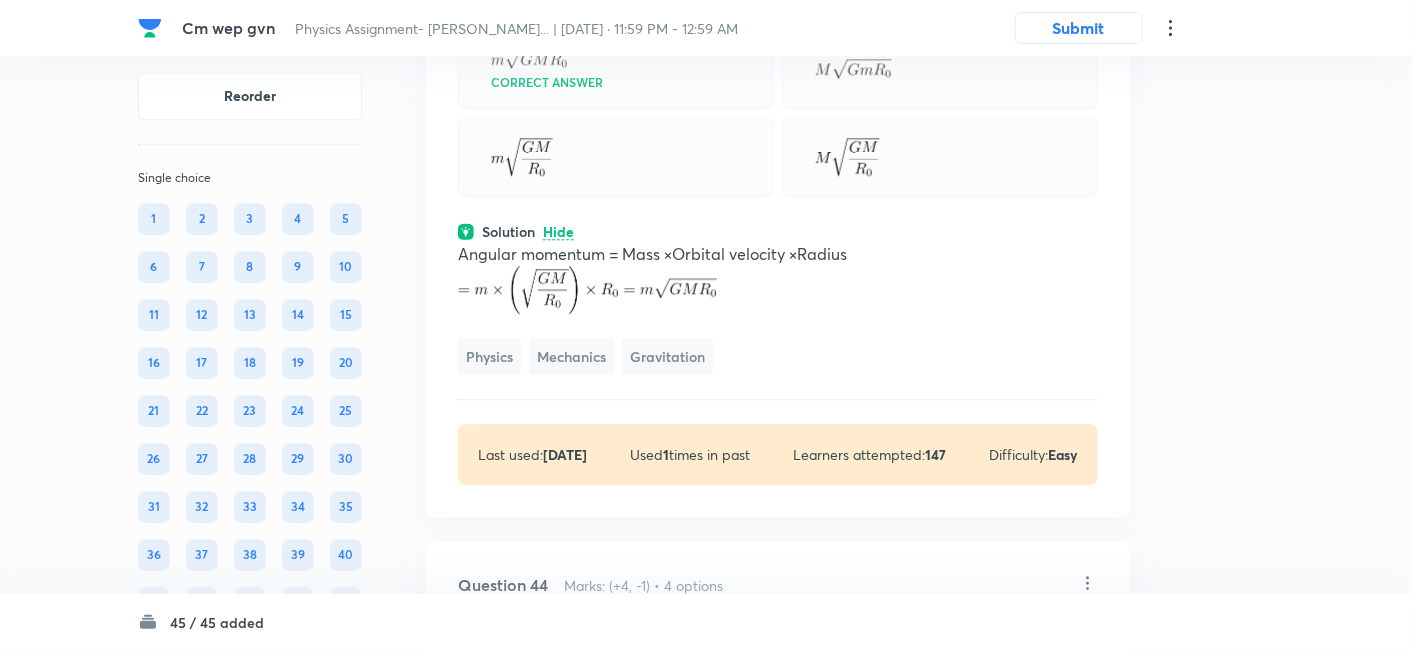 scroll, scrollTop: 25282, scrollLeft: 0, axis: vertical 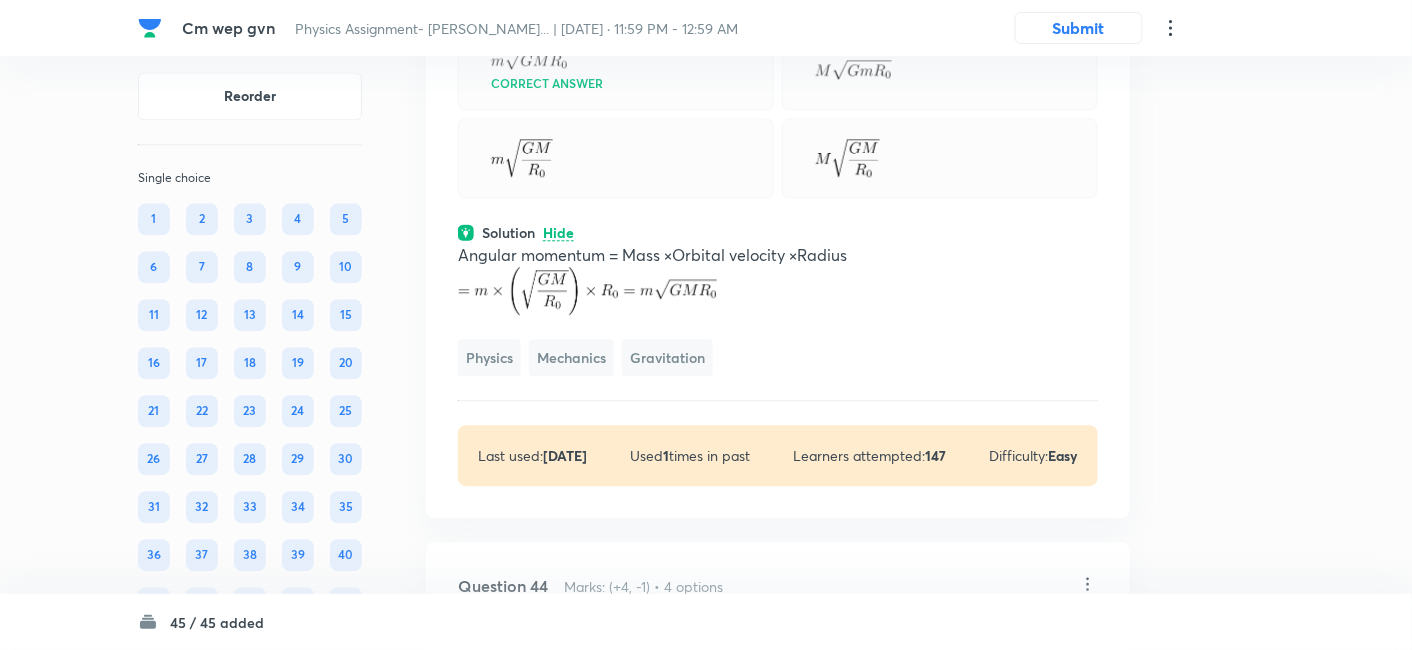 click 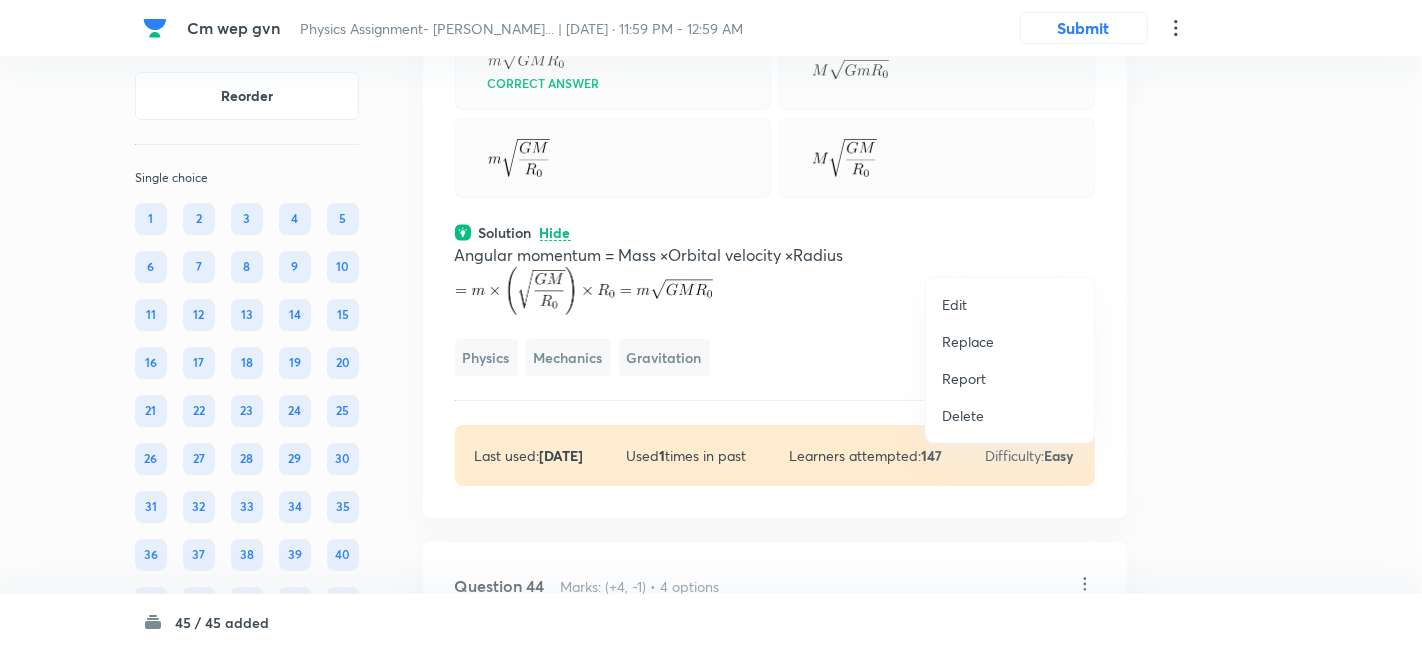 click on "Replace" at bounding box center [968, 341] 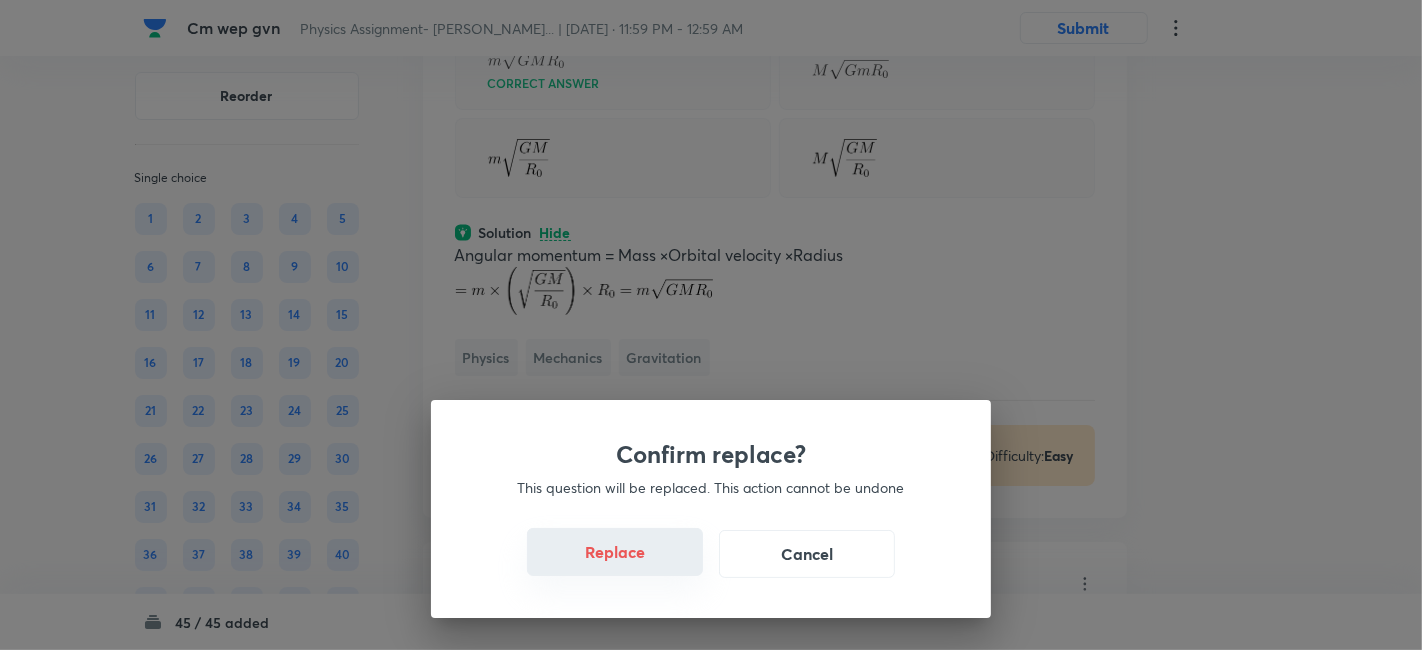 click on "Replace" at bounding box center [615, 552] 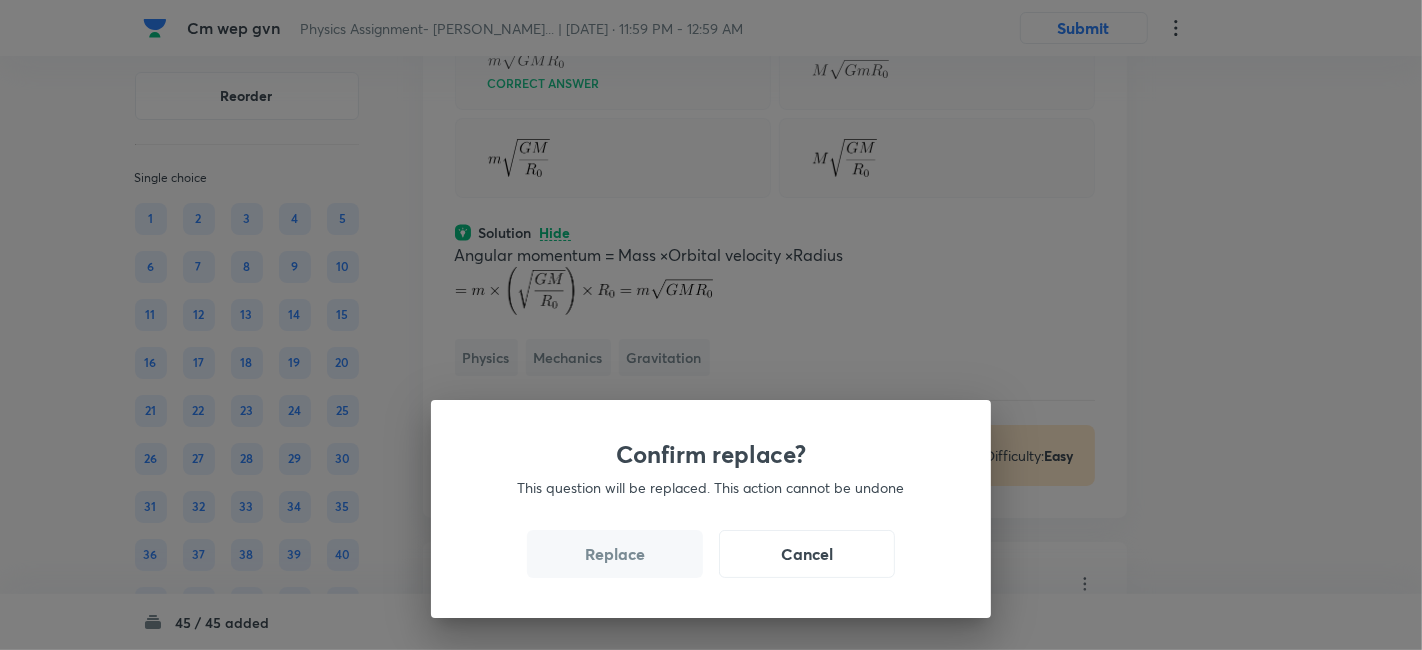 click on "Replace" at bounding box center (615, 554) 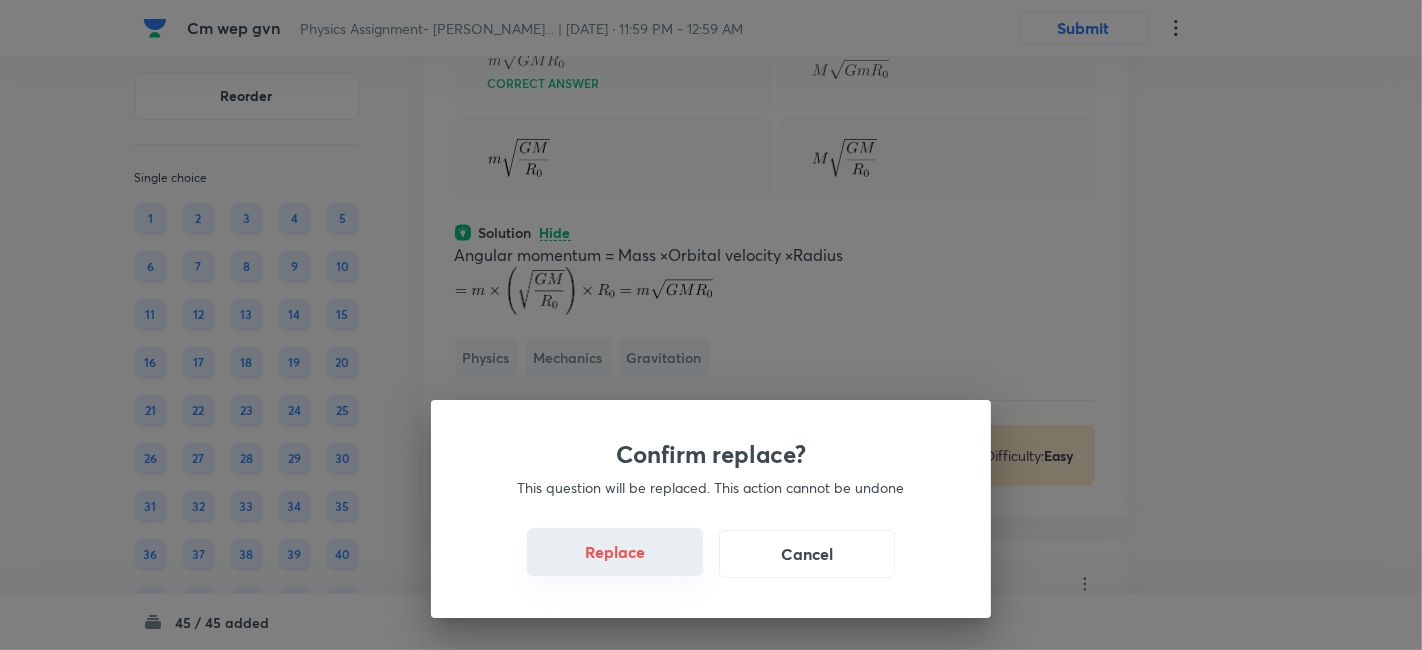 click on "Replace" at bounding box center [615, 552] 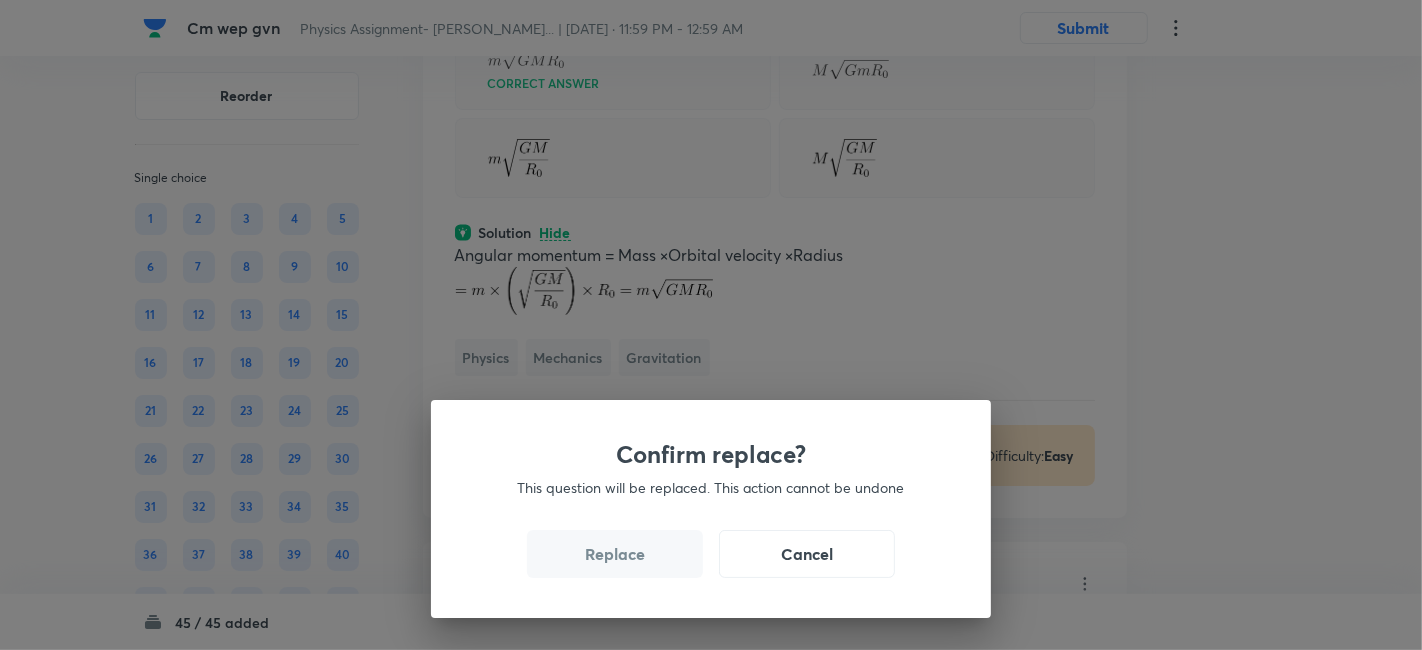 click on "Replace" at bounding box center (615, 554) 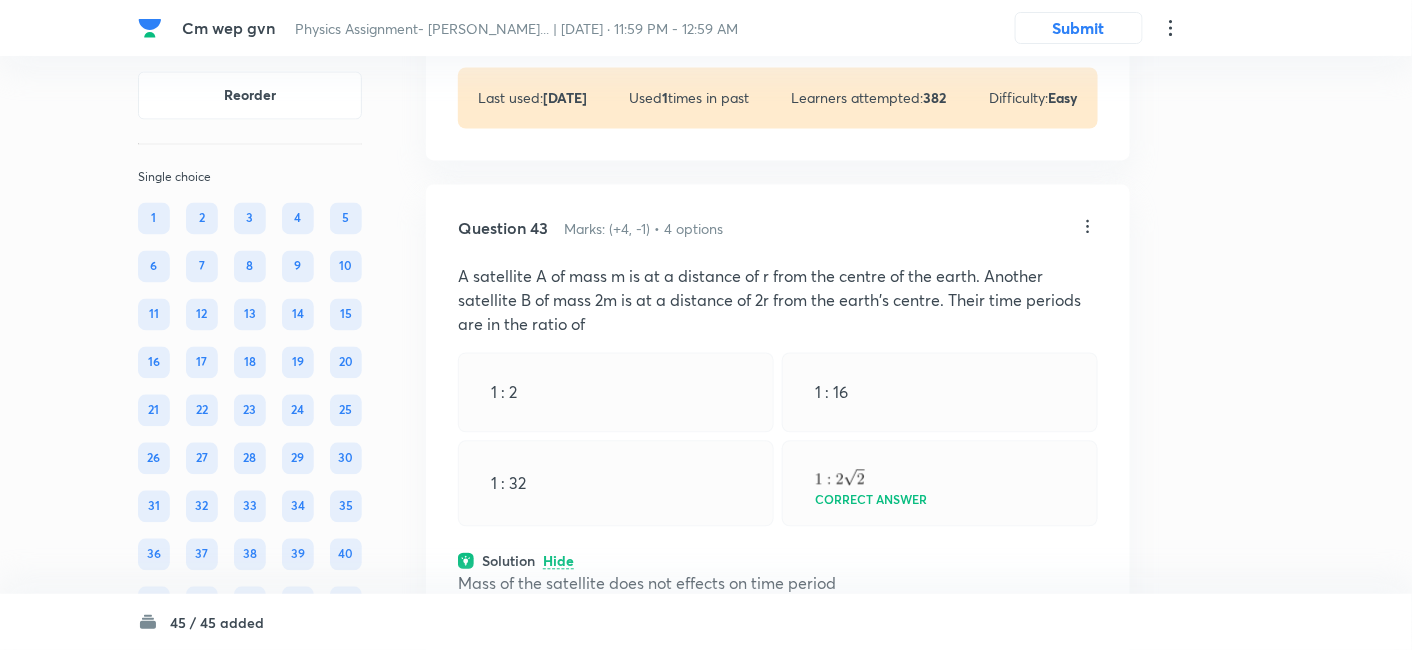 scroll, scrollTop: 24941, scrollLeft: 0, axis: vertical 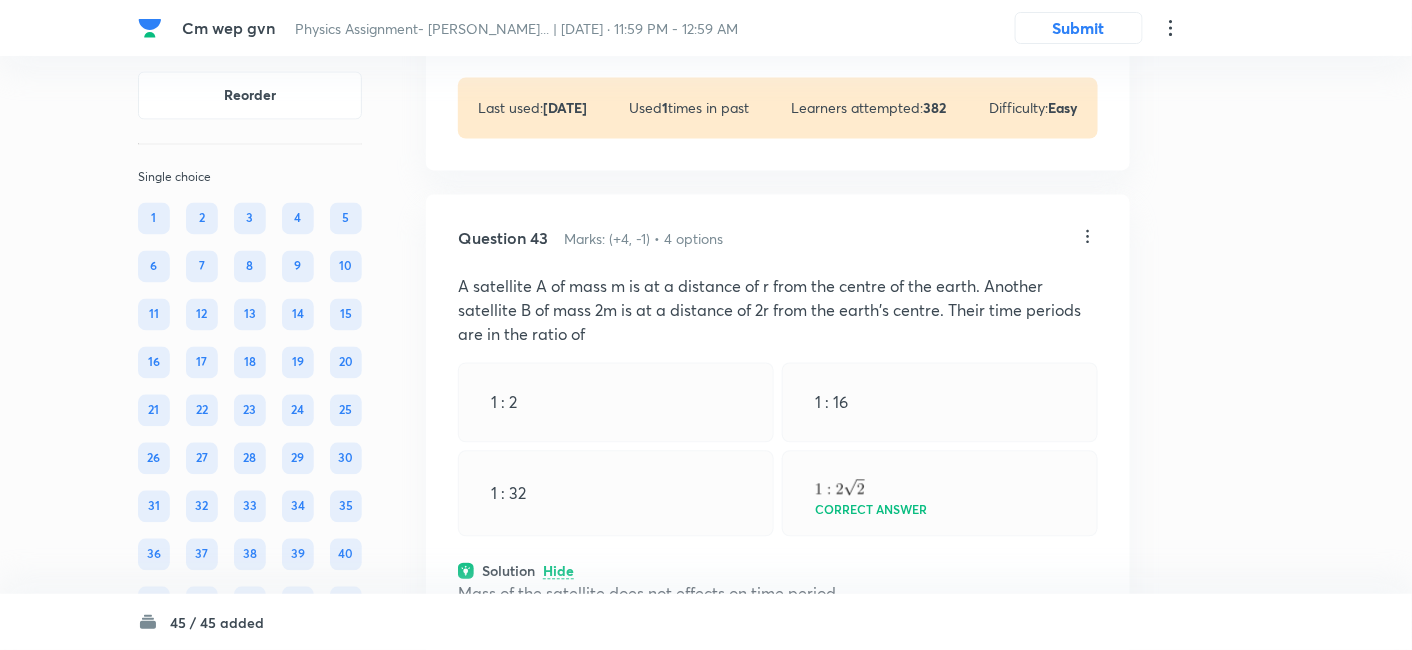 click on "View" at bounding box center (559, 19) 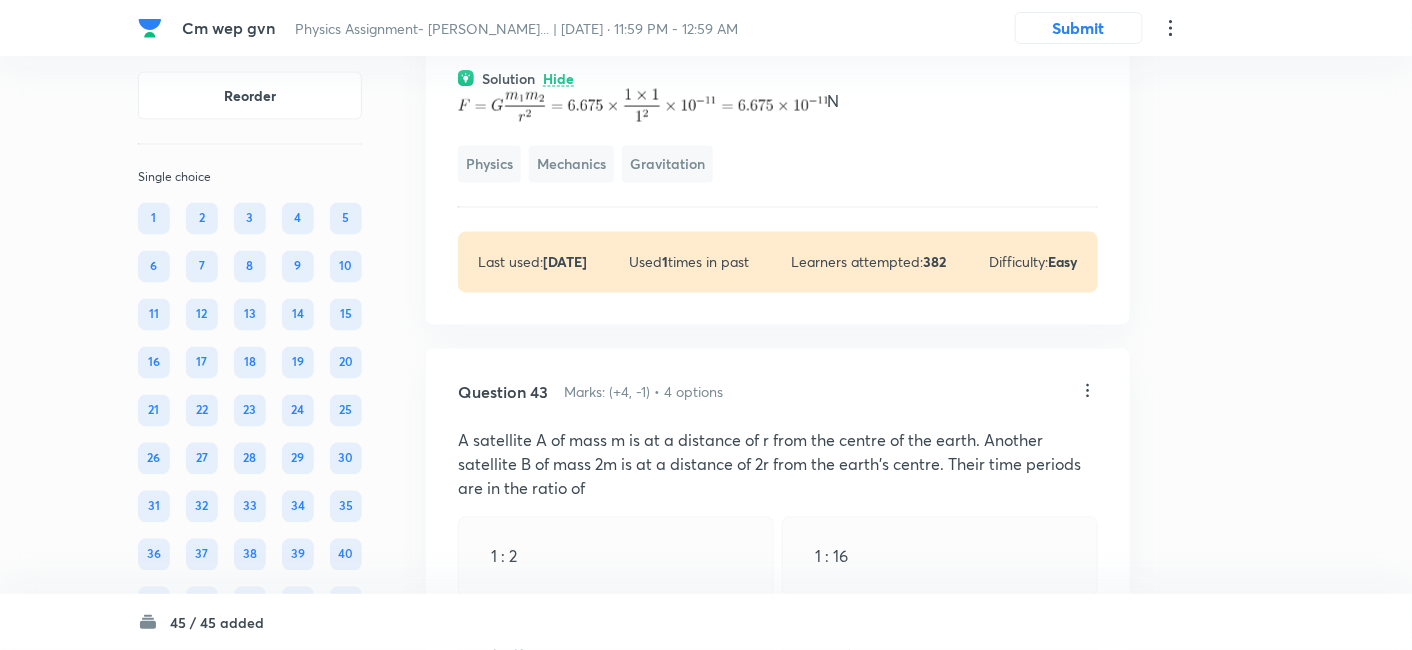 scroll, scrollTop: 24865, scrollLeft: 0, axis: vertical 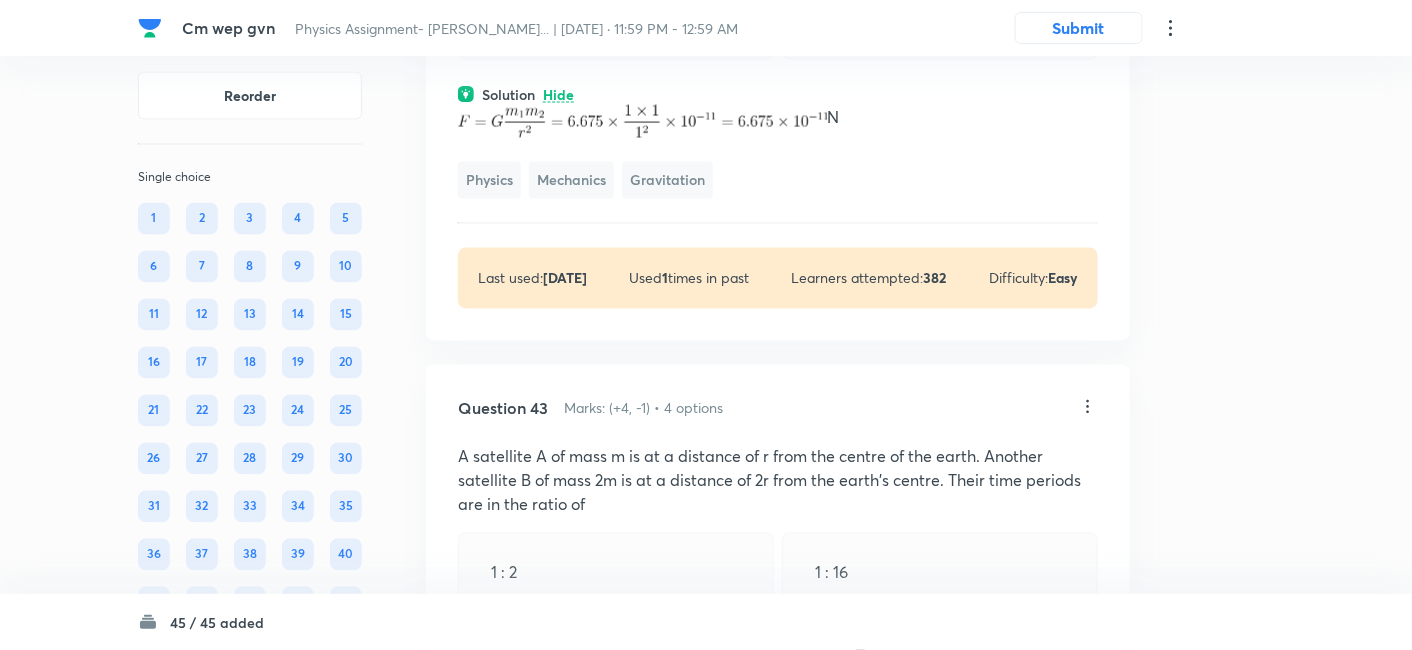 click 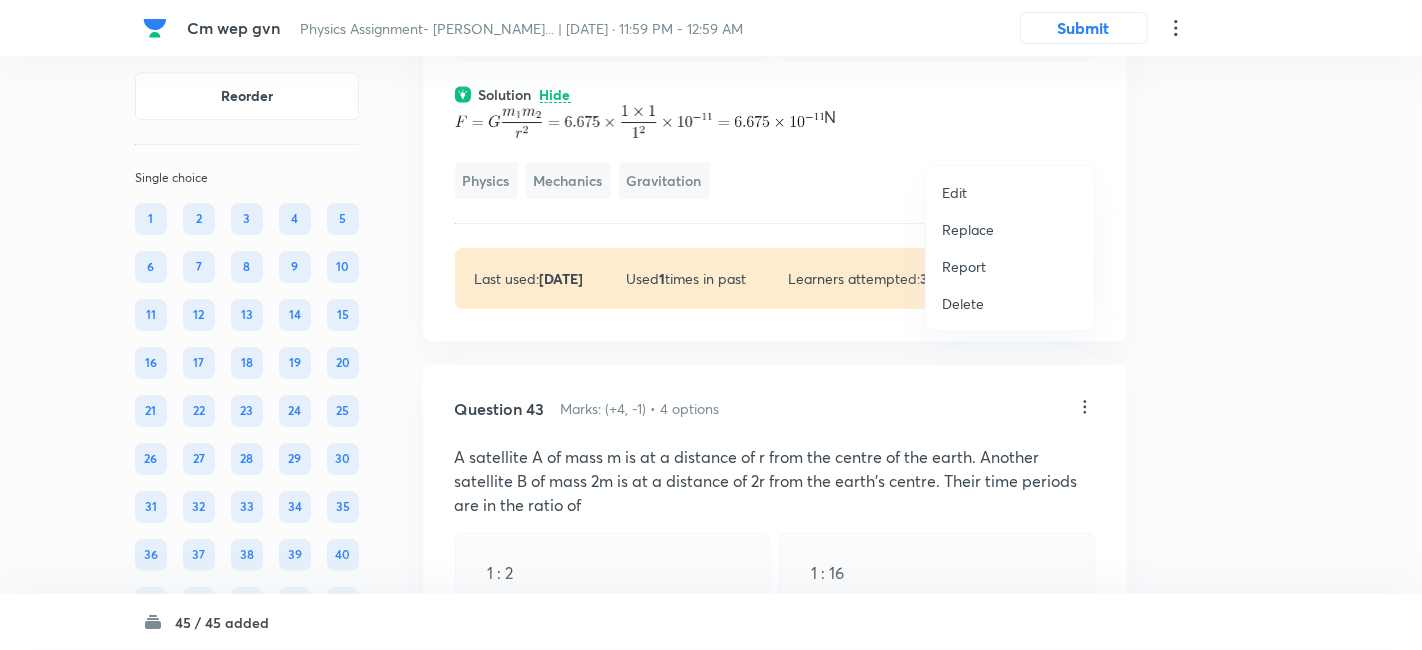 click on "Replace" at bounding box center (968, 229) 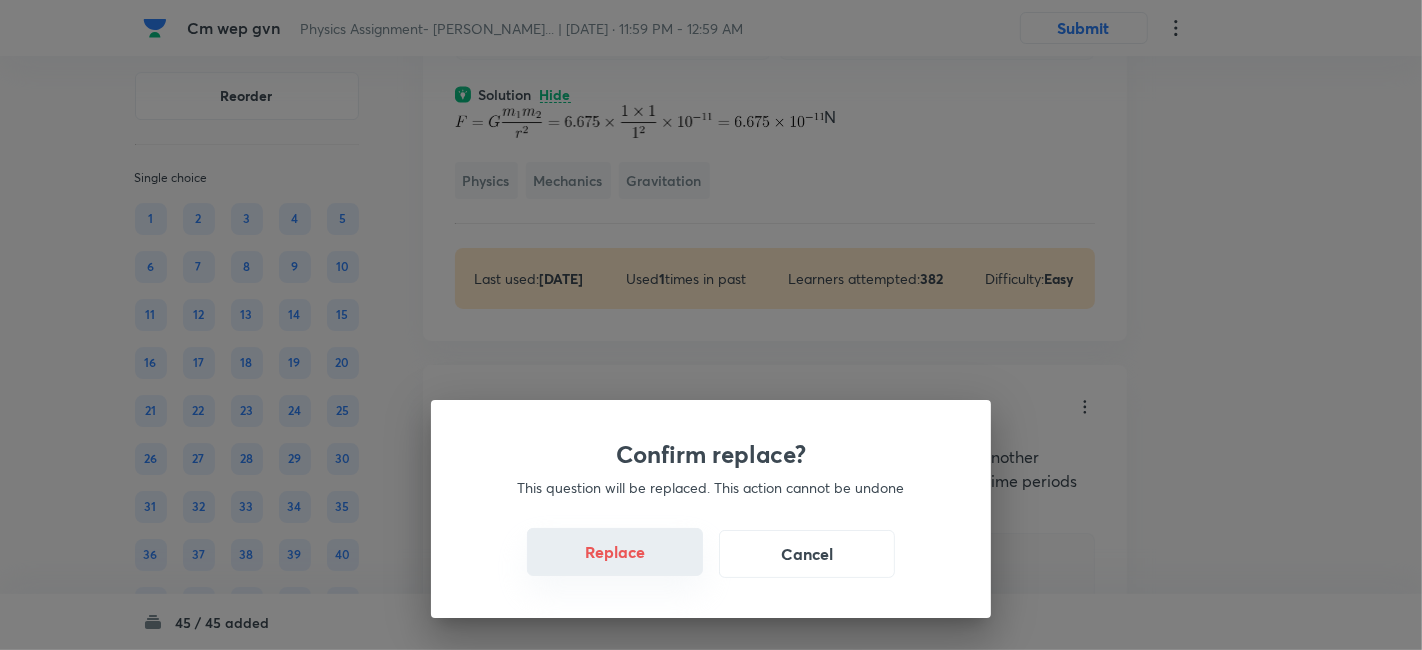 click on "Replace" at bounding box center [615, 552] 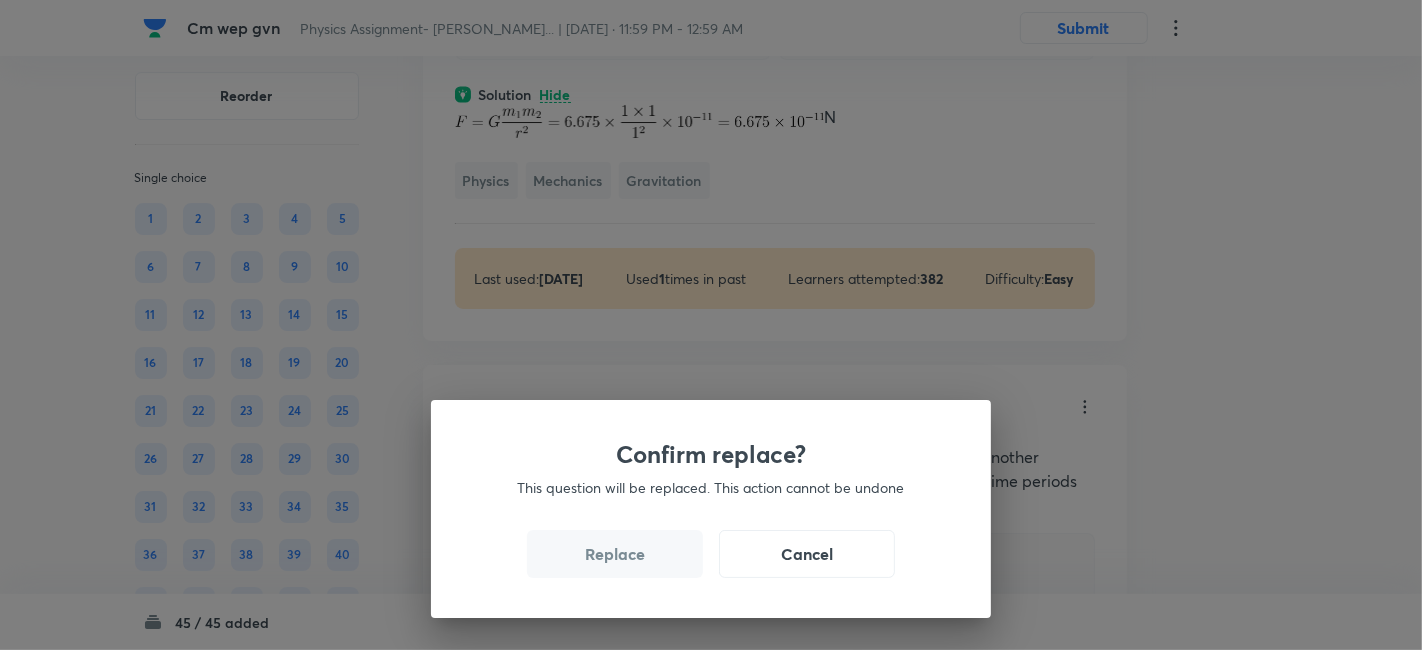 click on "Replace" at bounding box center (615, 554) 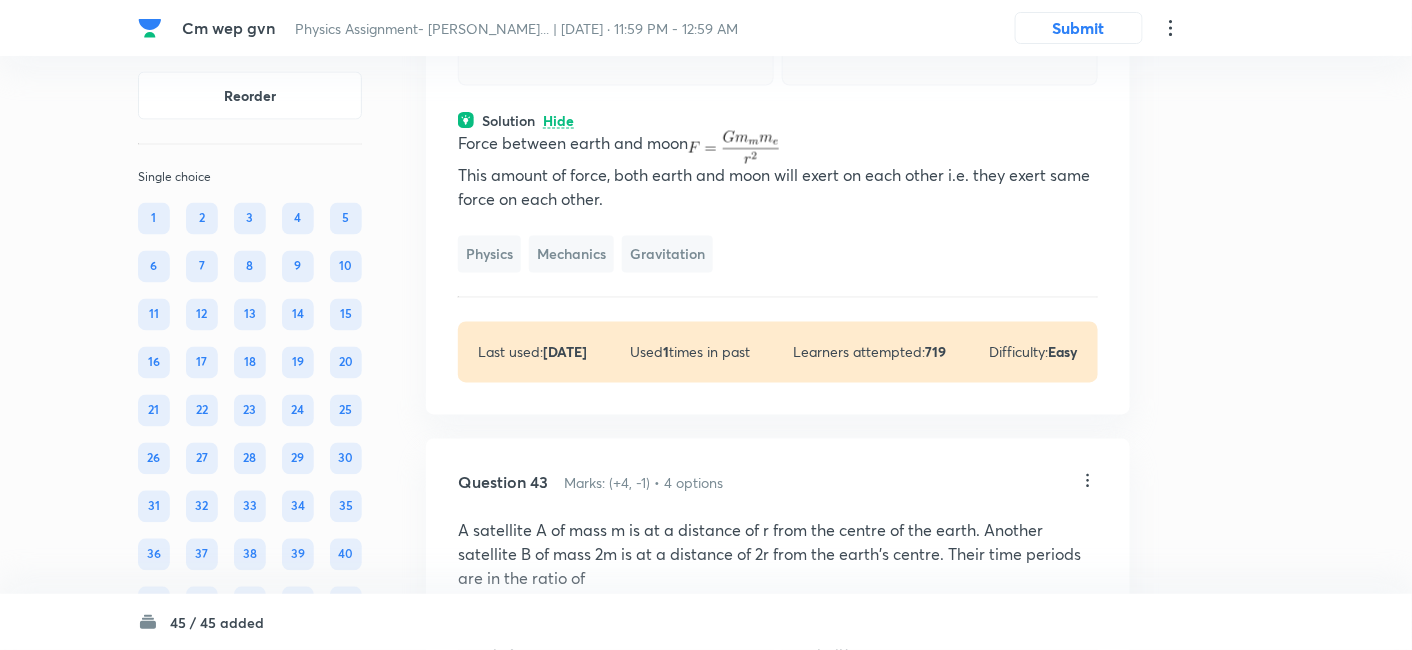 scroll, scrollTop: 24862, scrollLeft: 0, axis: vertical 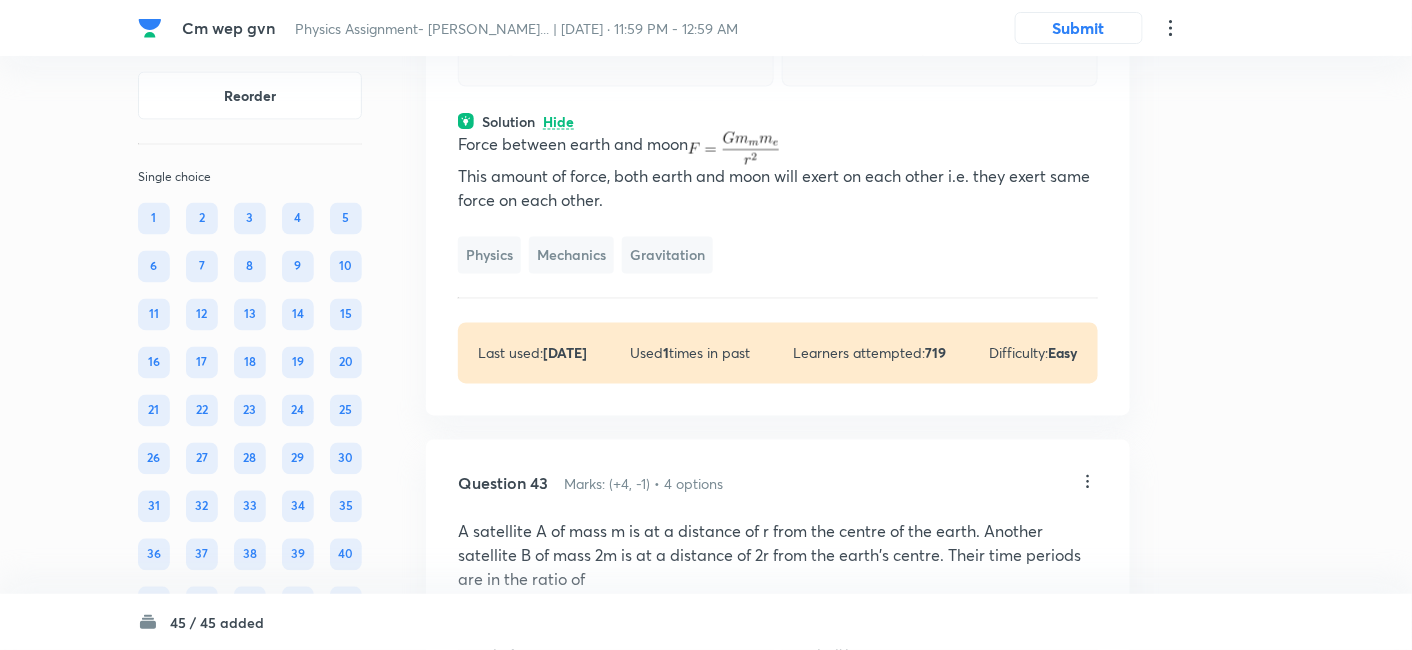 click 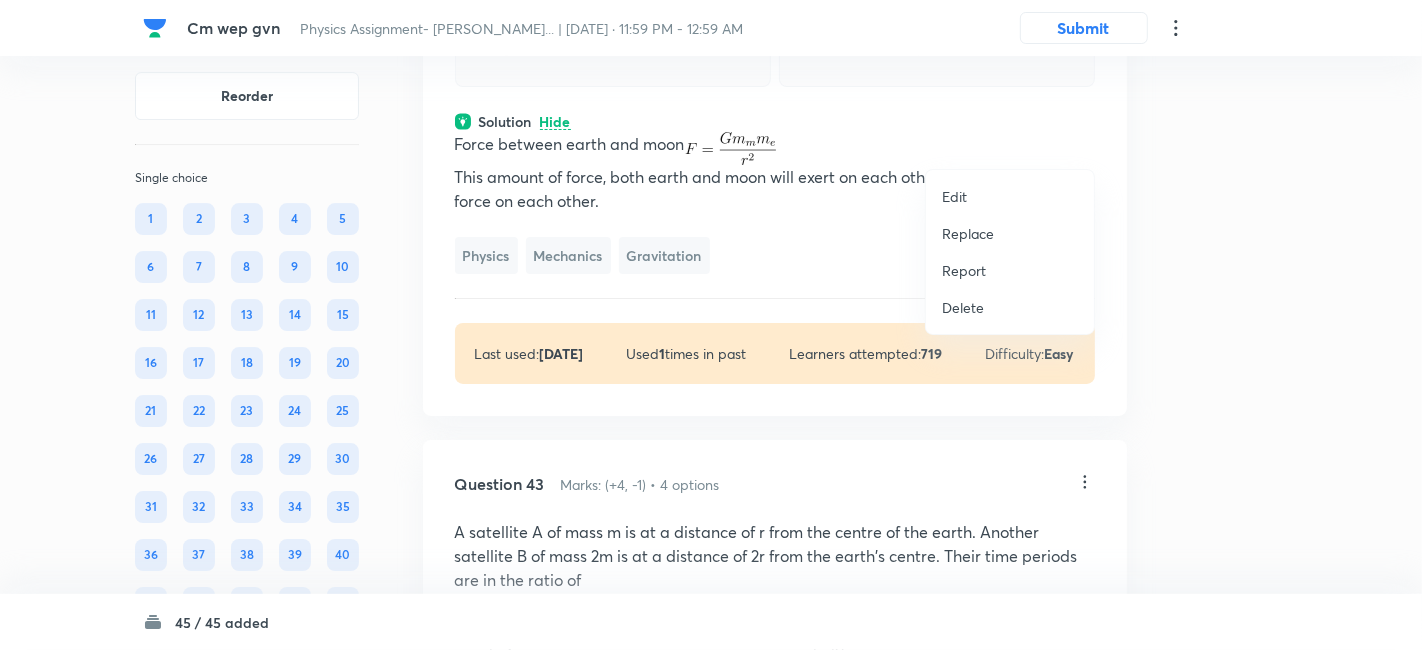 click on "Replace" at bounding box center [968, 233] 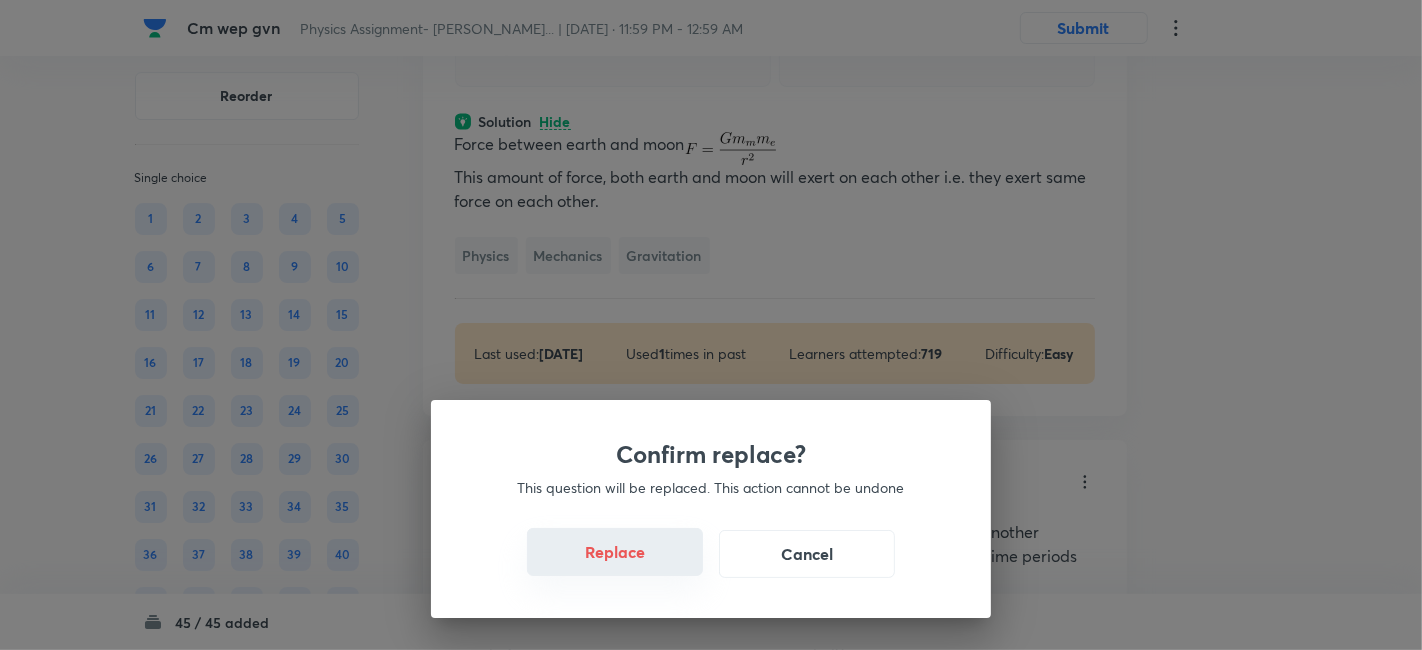 click on "Replace" at bounding box center (615, 552) 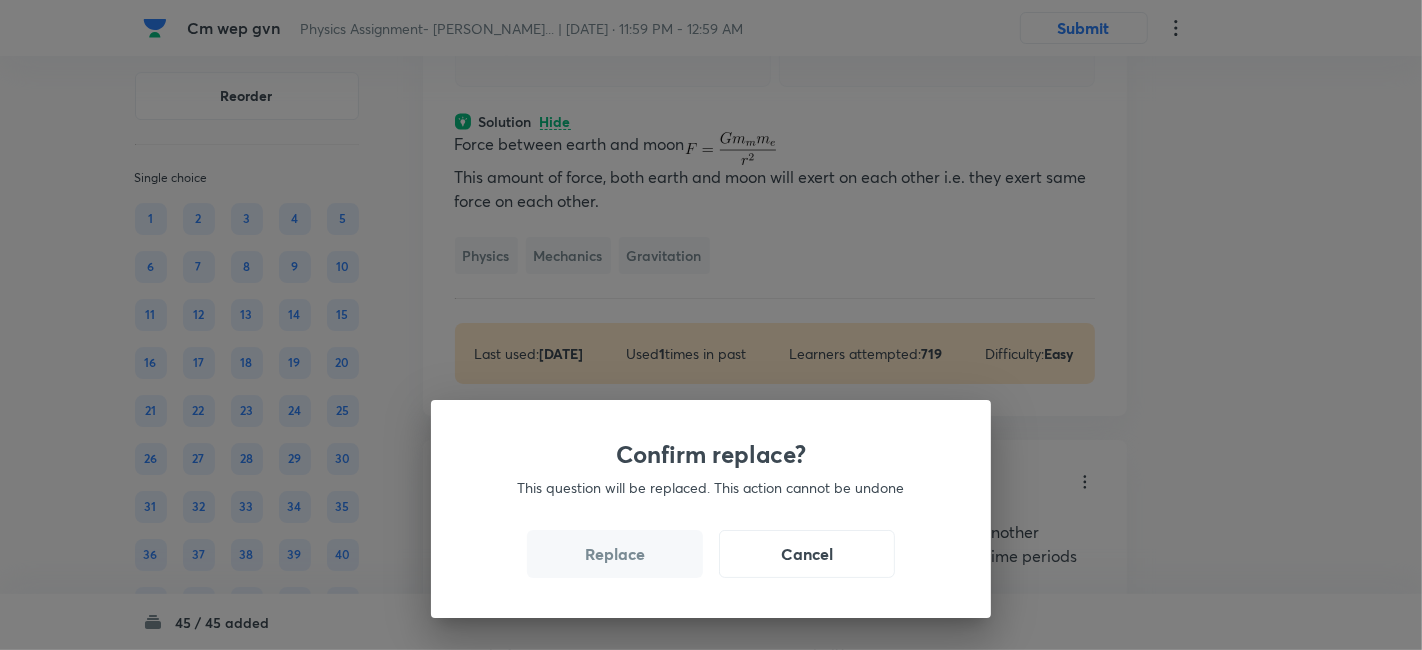 click on "Replace" at bounding box center [615, 554] 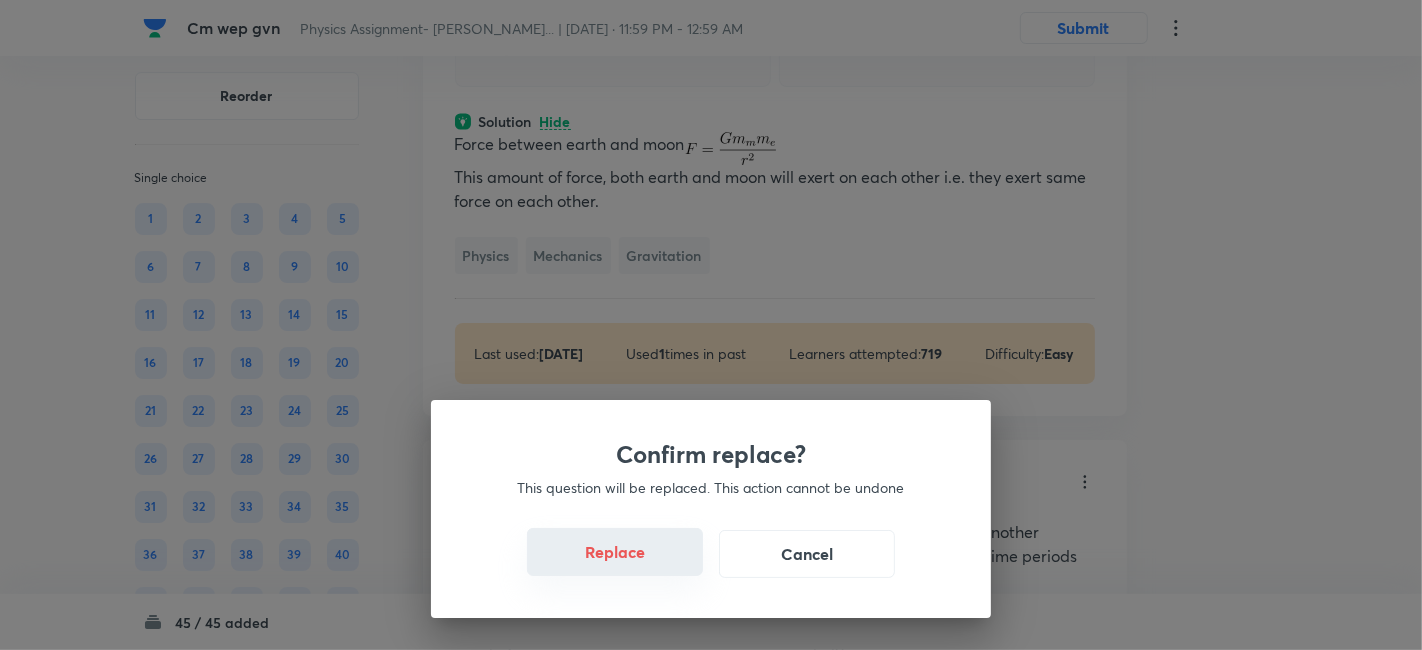 click on "Replace" at bounding box center (615, 552) 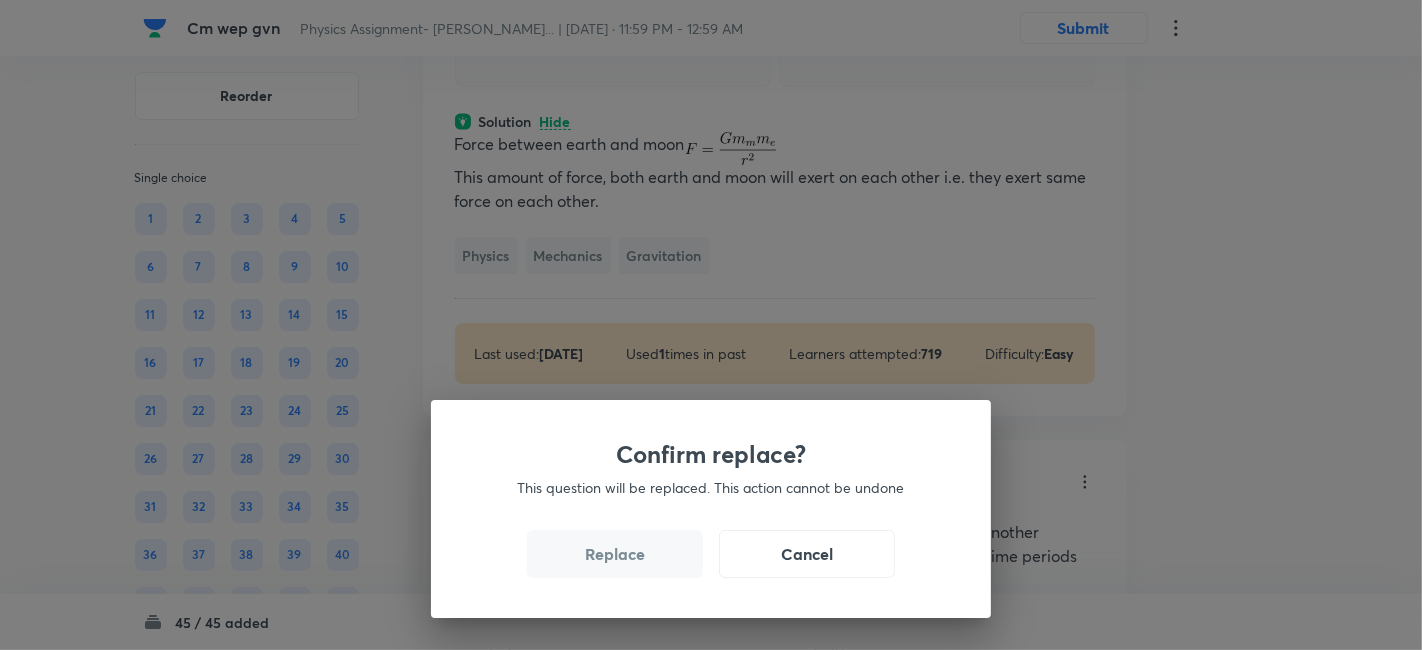 click on "Replace" at bounding box center [615, 554] 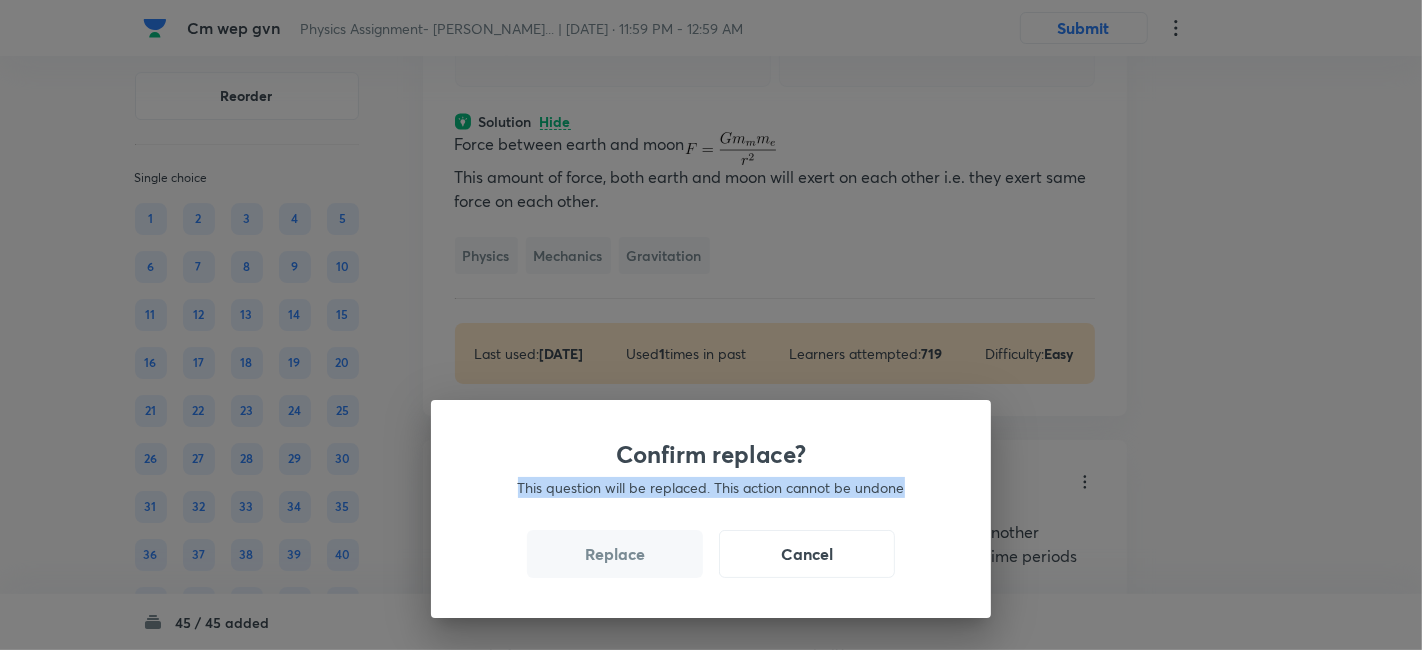 click on "Confirm replace? This question will be replaced. This action cannot be undone Replace Cancel" at bounding box center (711, 325) 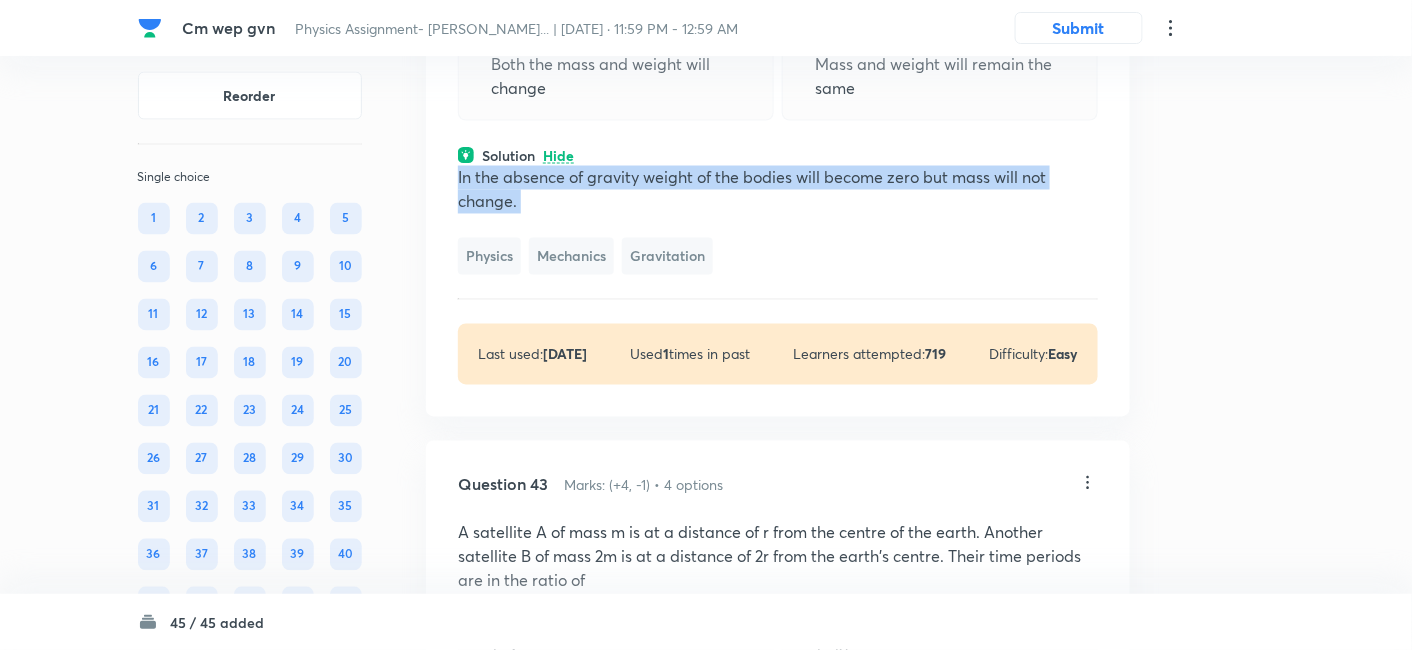 click on "In the absence of gravity weight of the bodies will become zero but mass will not change." at bounding box center [778, 190] 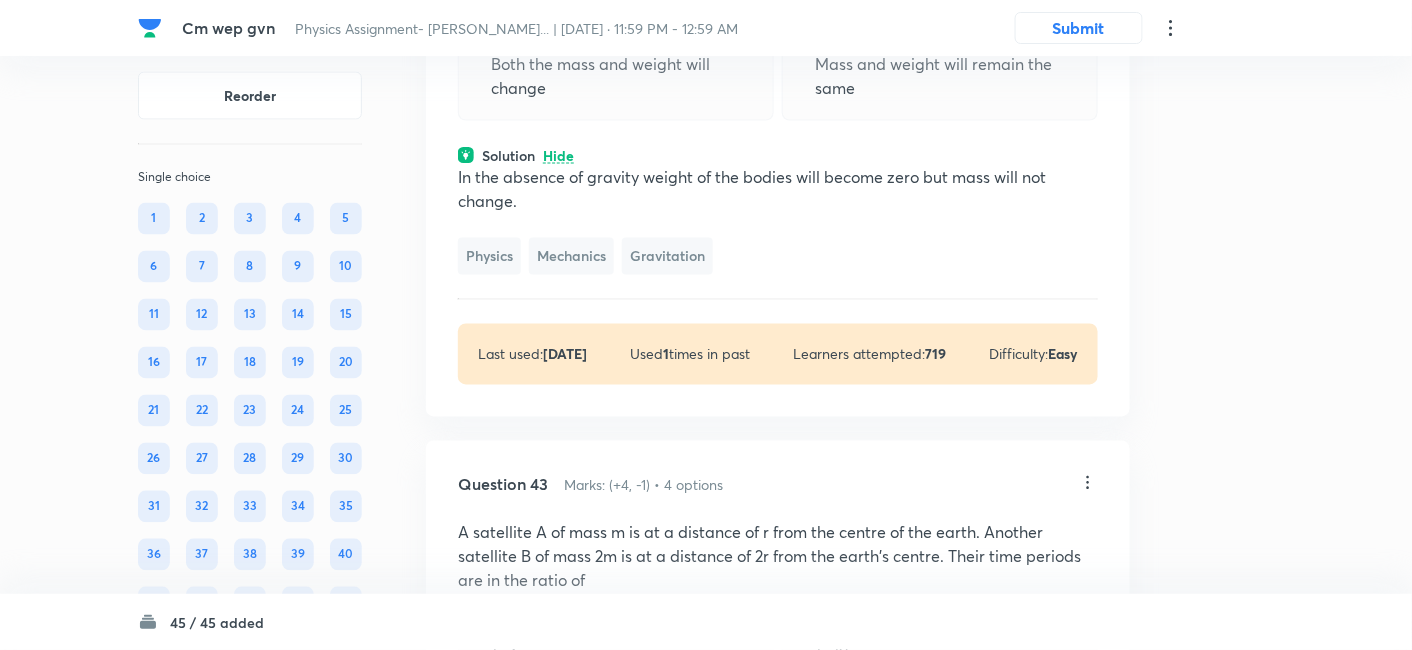 click on "The mass of the body will become zero but the weight remains the same" at bounding box center [940, -44] 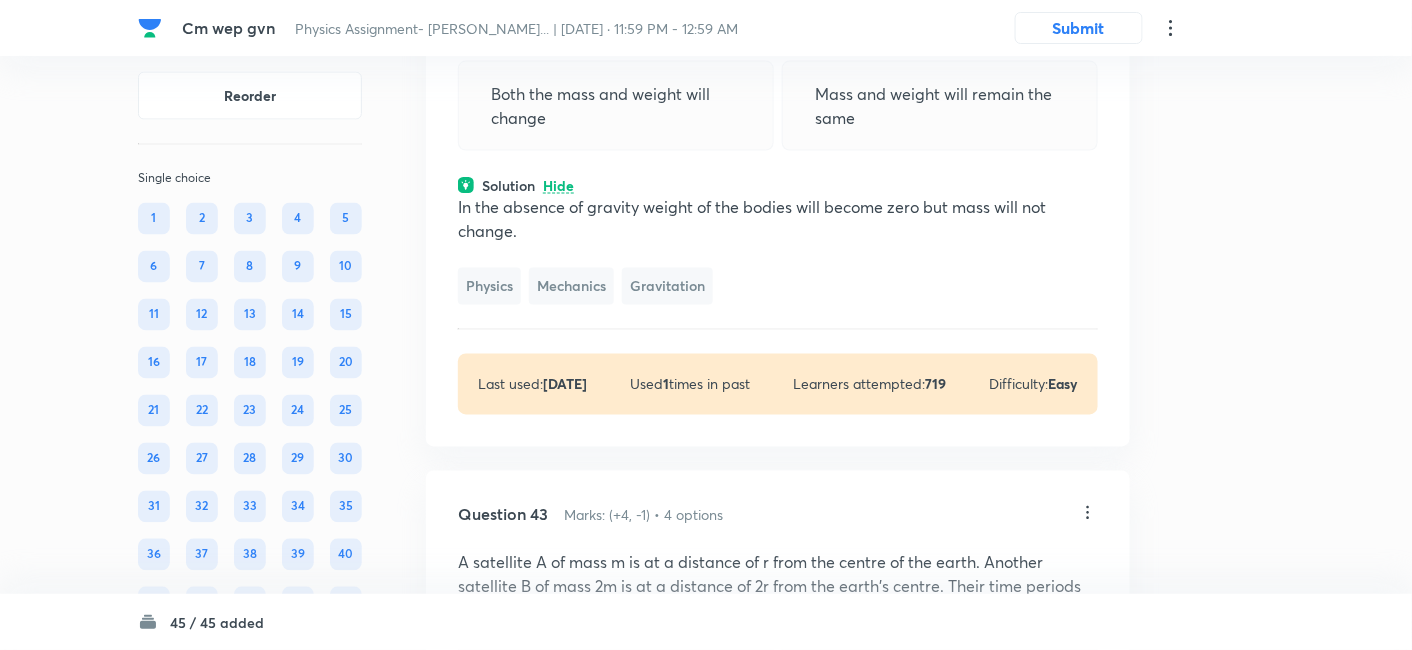 scroll, scrollTop: 24830, scrollLeft: 0, axis: vertical 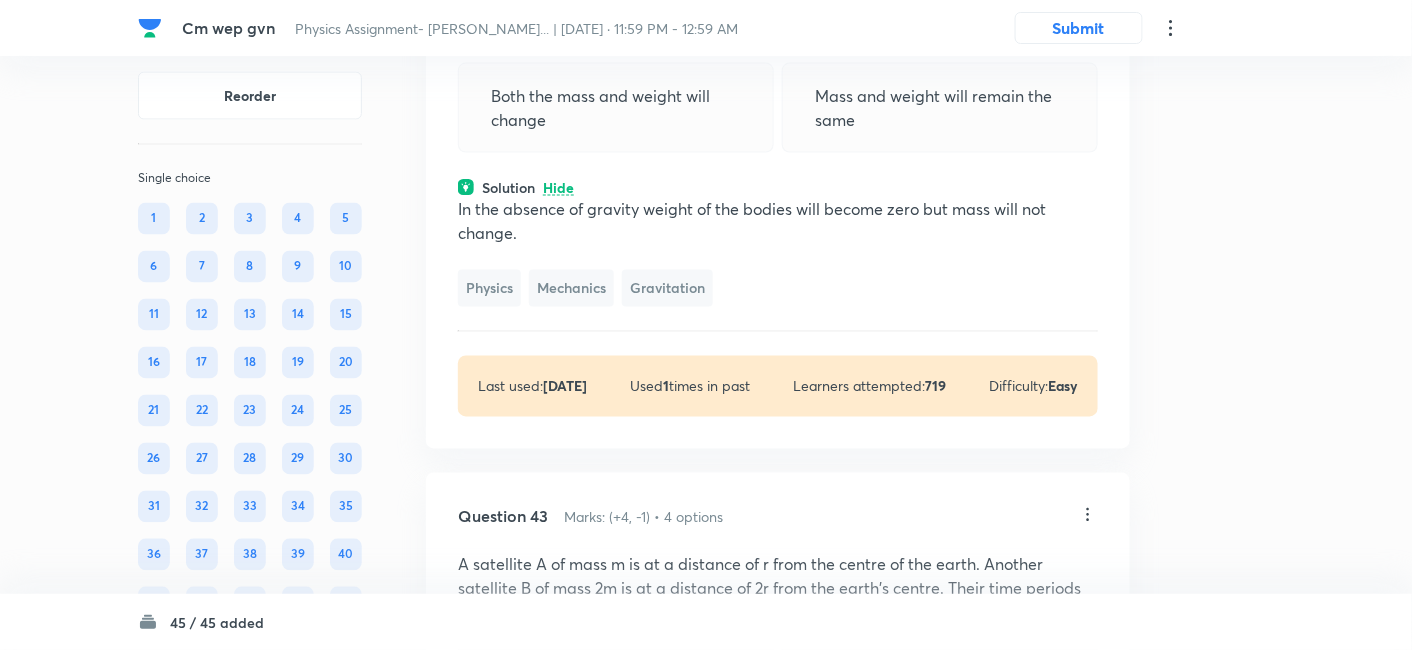 click 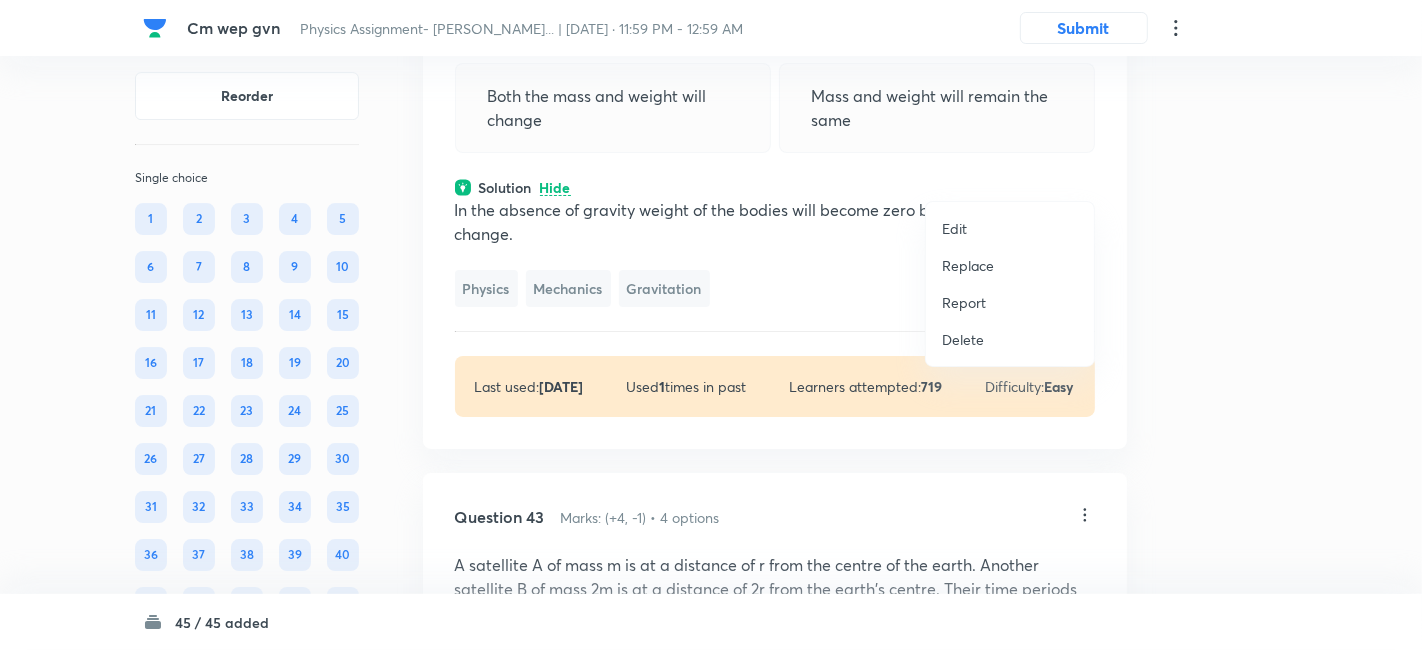 click on "Replace" at bounding box center (968, 265) 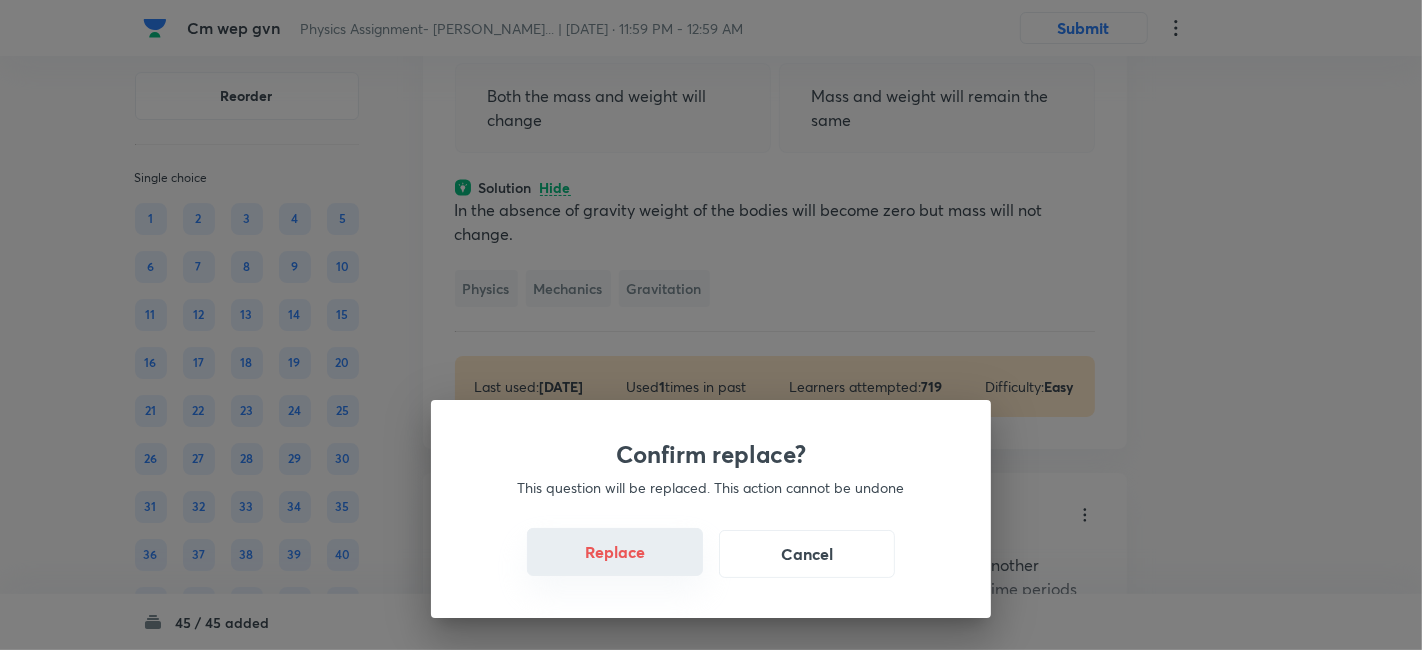 click on "Replace" at bounding box center (615, 552) 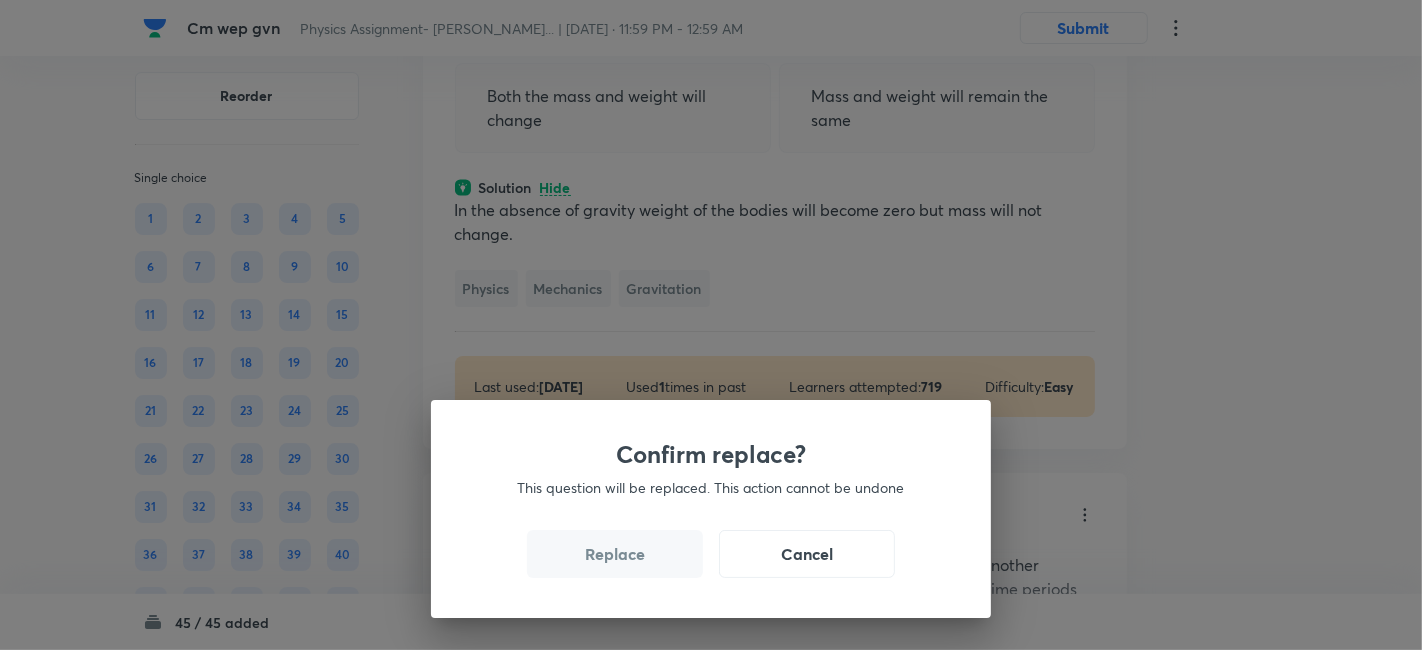 click on "Replace" at bounding box center [615, 554] 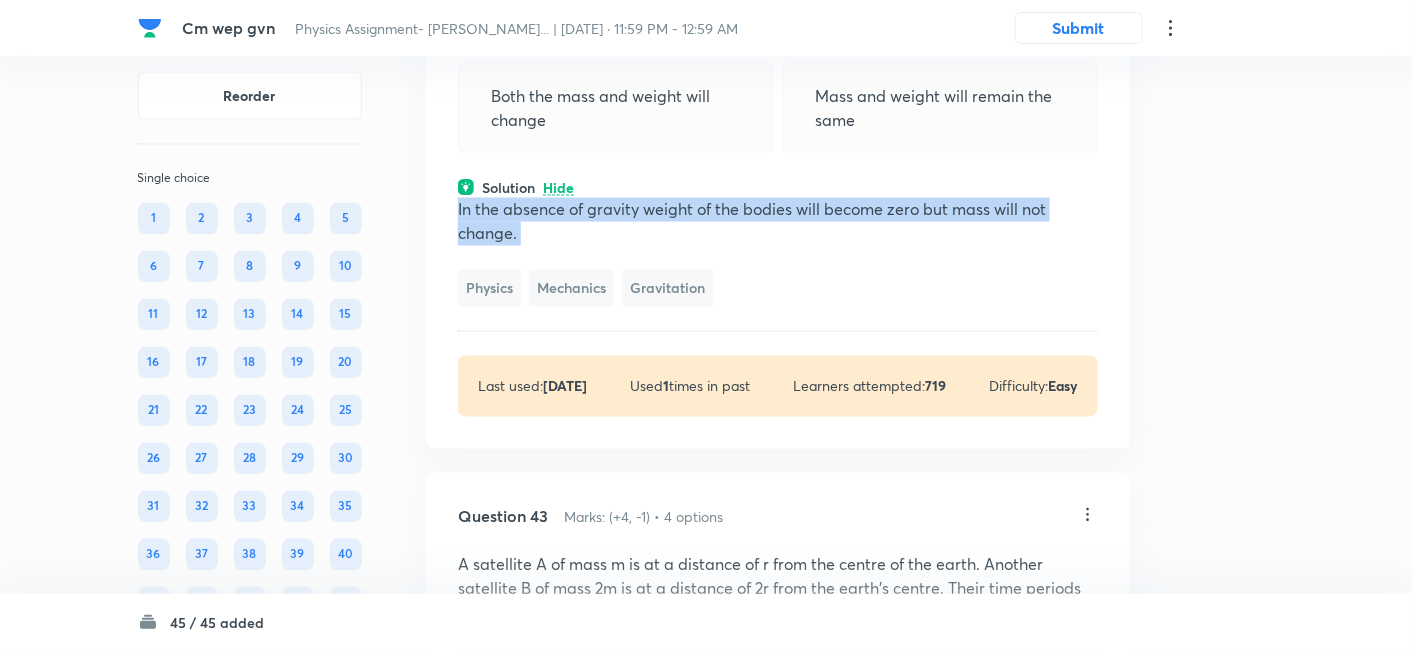 click on "In the absence of gravity weight of the bodies will become zero but mass will not change." at bounding box center [778, 222] 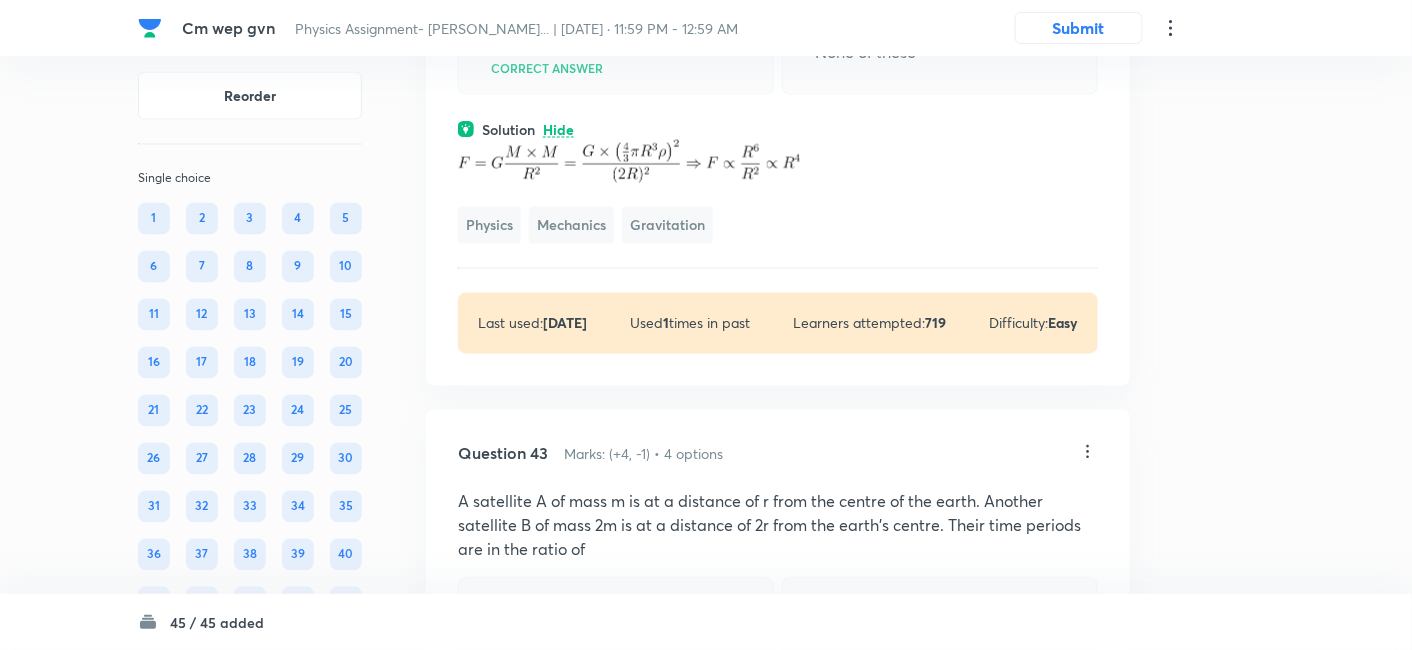 click on "Correct answer" at bounding box center (616, 52) 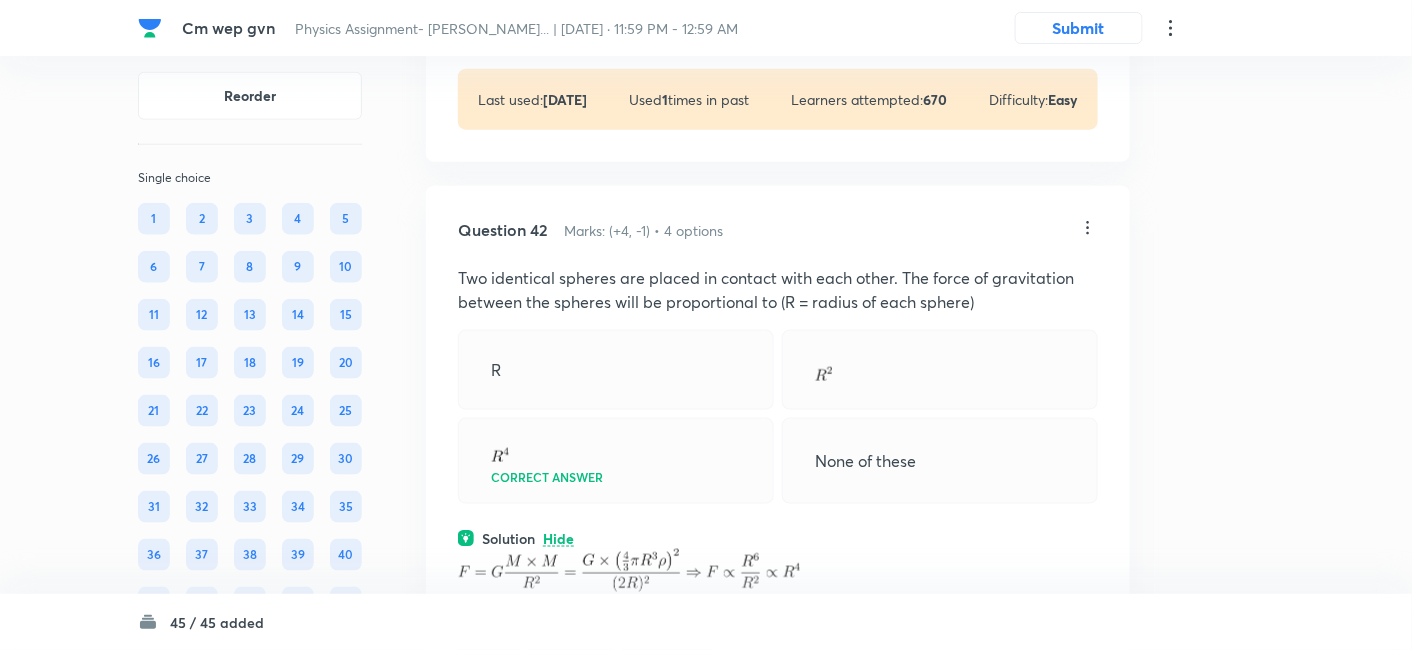 scroll, scrollTop: 24412, scrollLeft: 0, axis: vertical 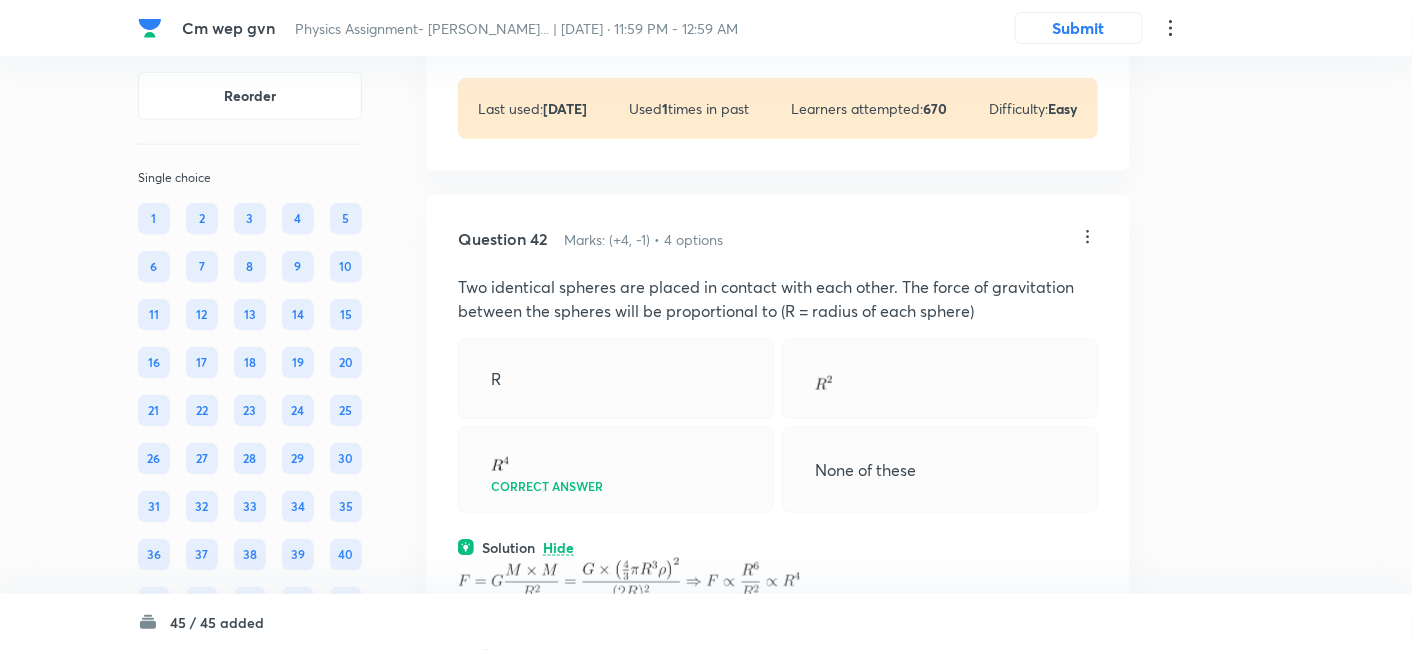 click on "View" at bounding box center [559, 19] 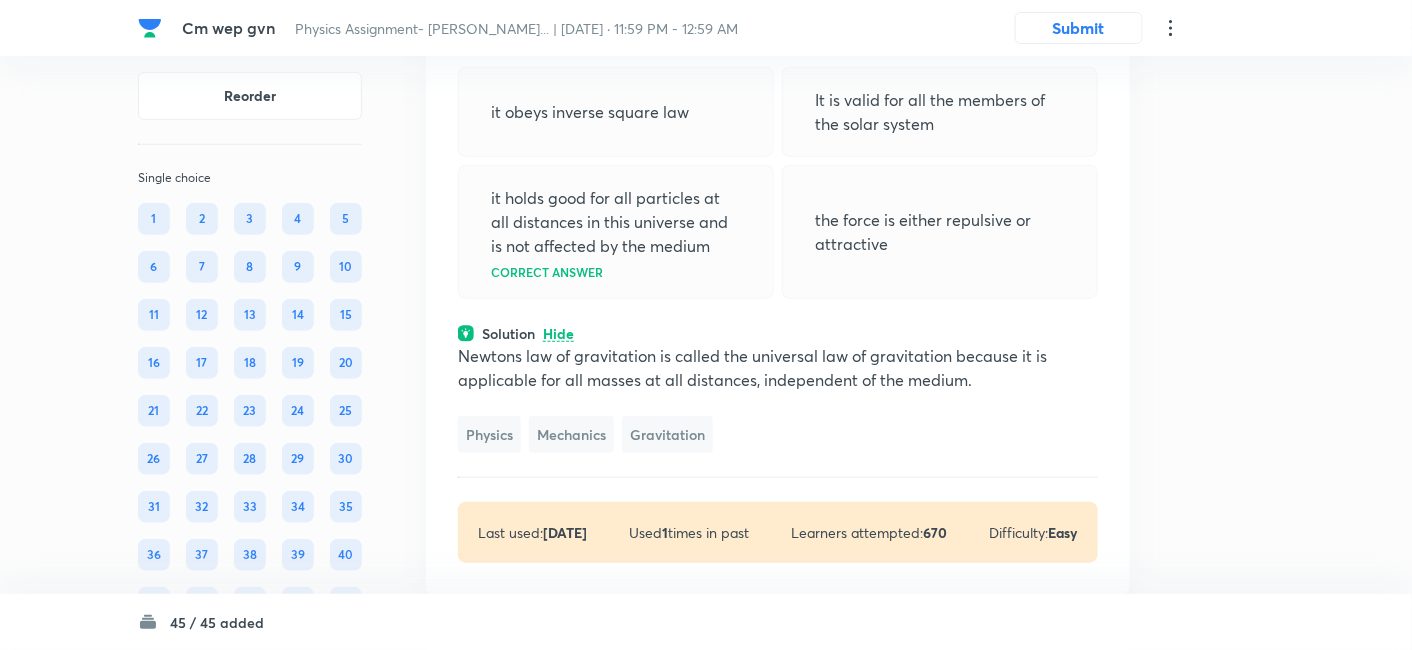 scroll, scrollTop: 24085, scrollLeft: 0, axis: vertical 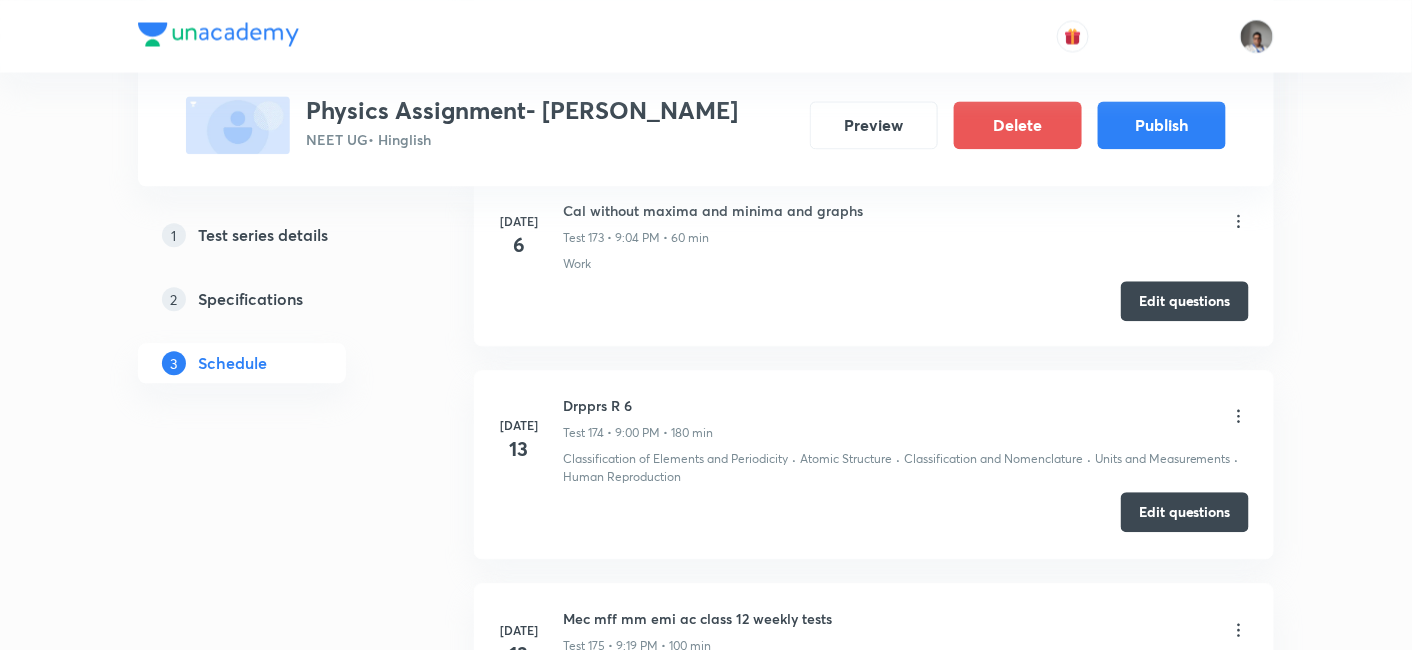 click on "Edit questions" at bounding box center [1185, 512] 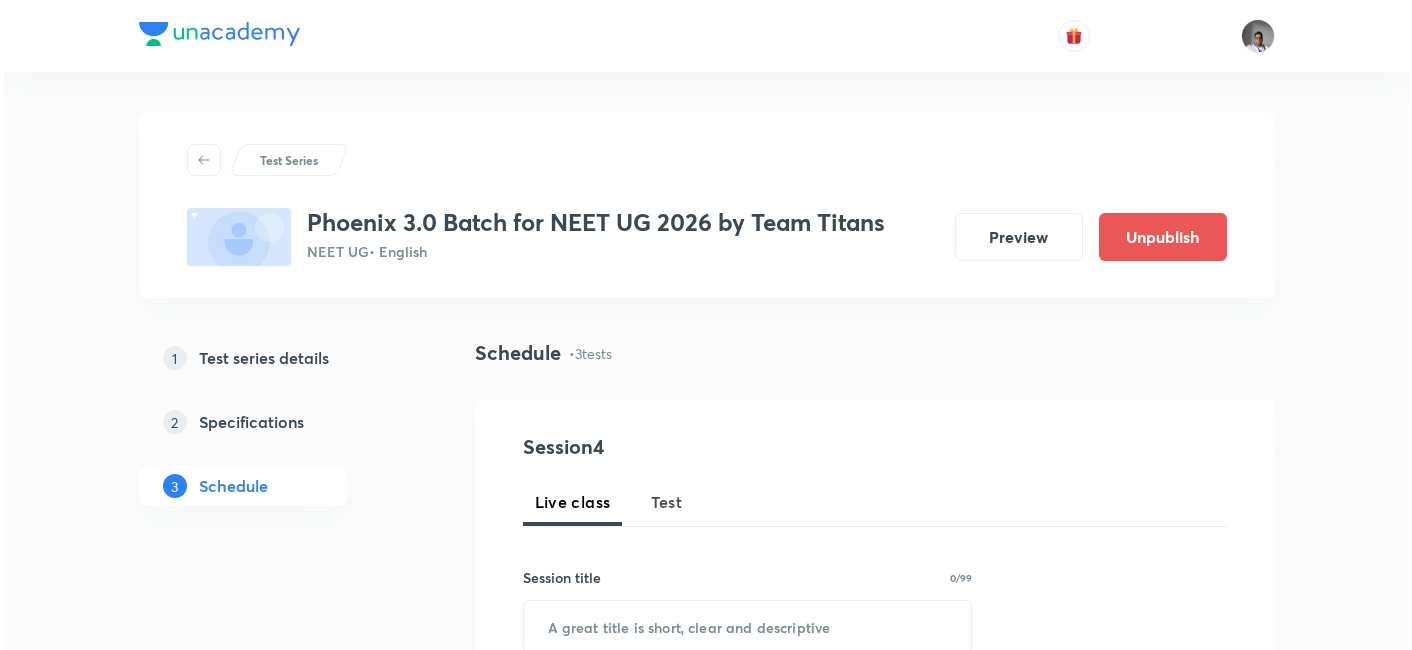 scroll, scrollTop: 0, scrollLeft: 0, axis: both 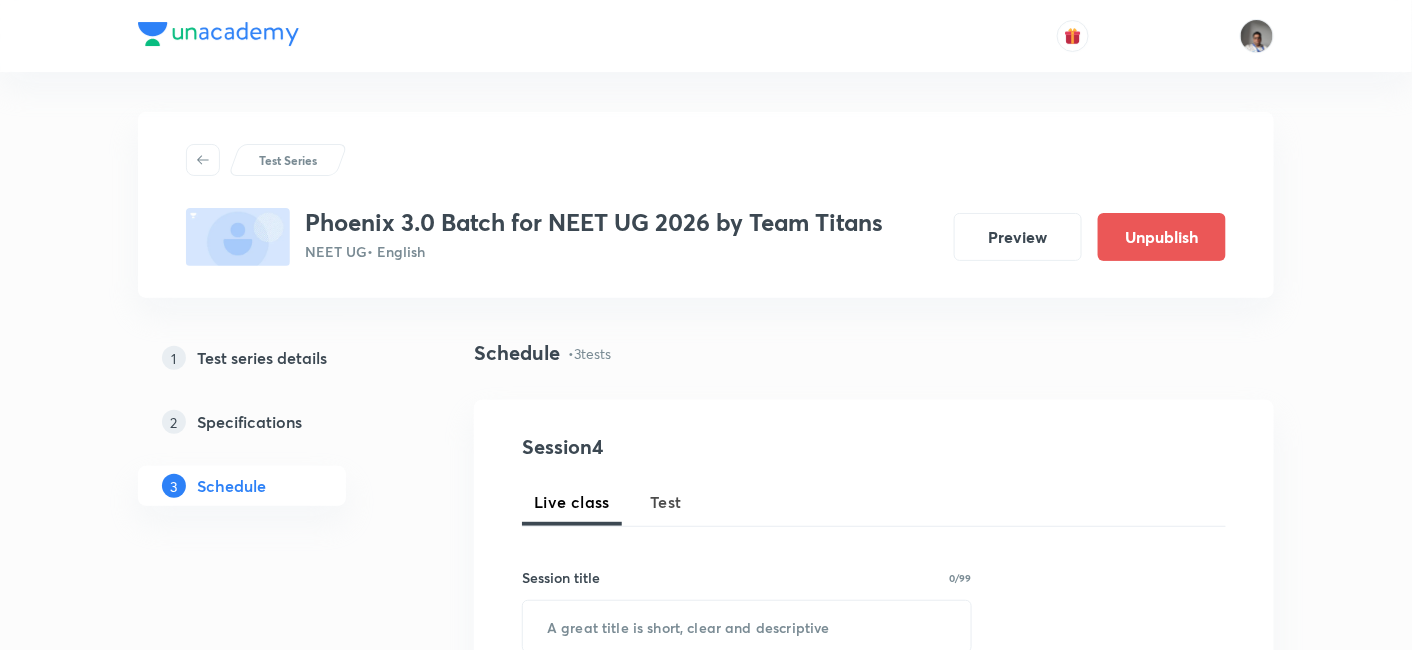 click on "Test" at bounding box center (666, 502) 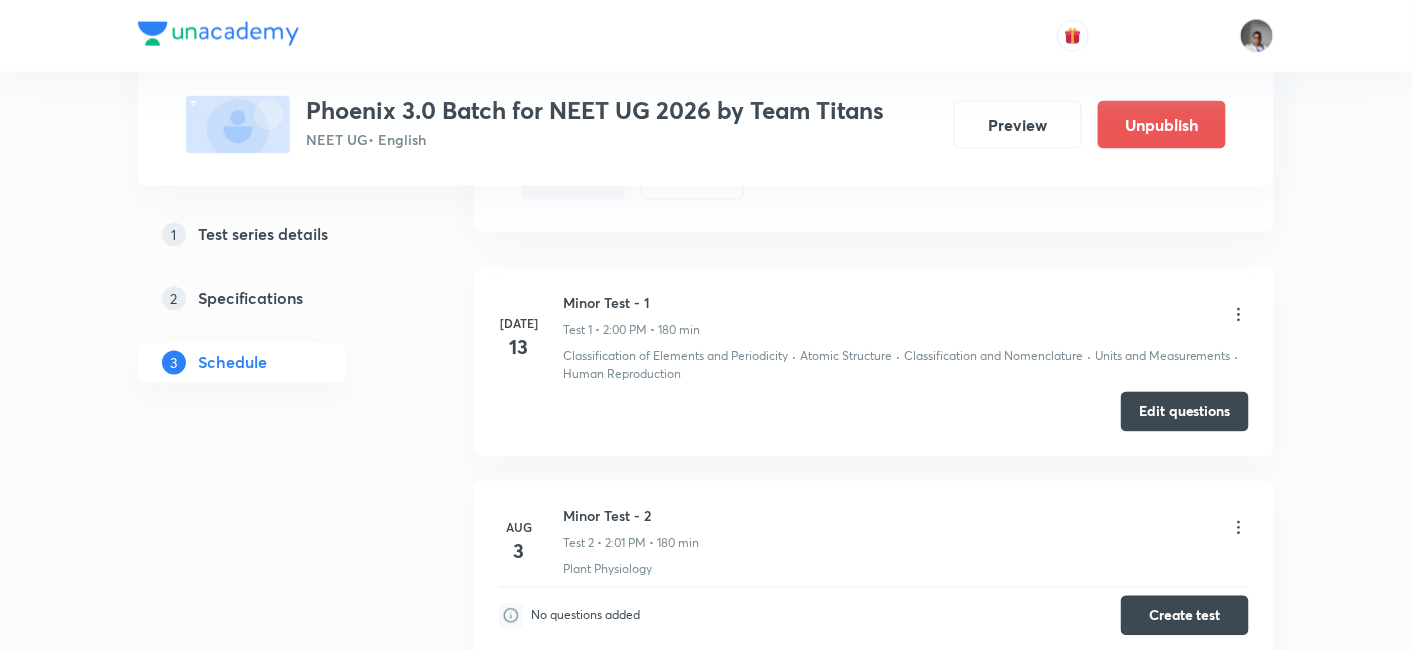scroll, scrollTop: 1021, scrollLeft: 0, axis: vertical 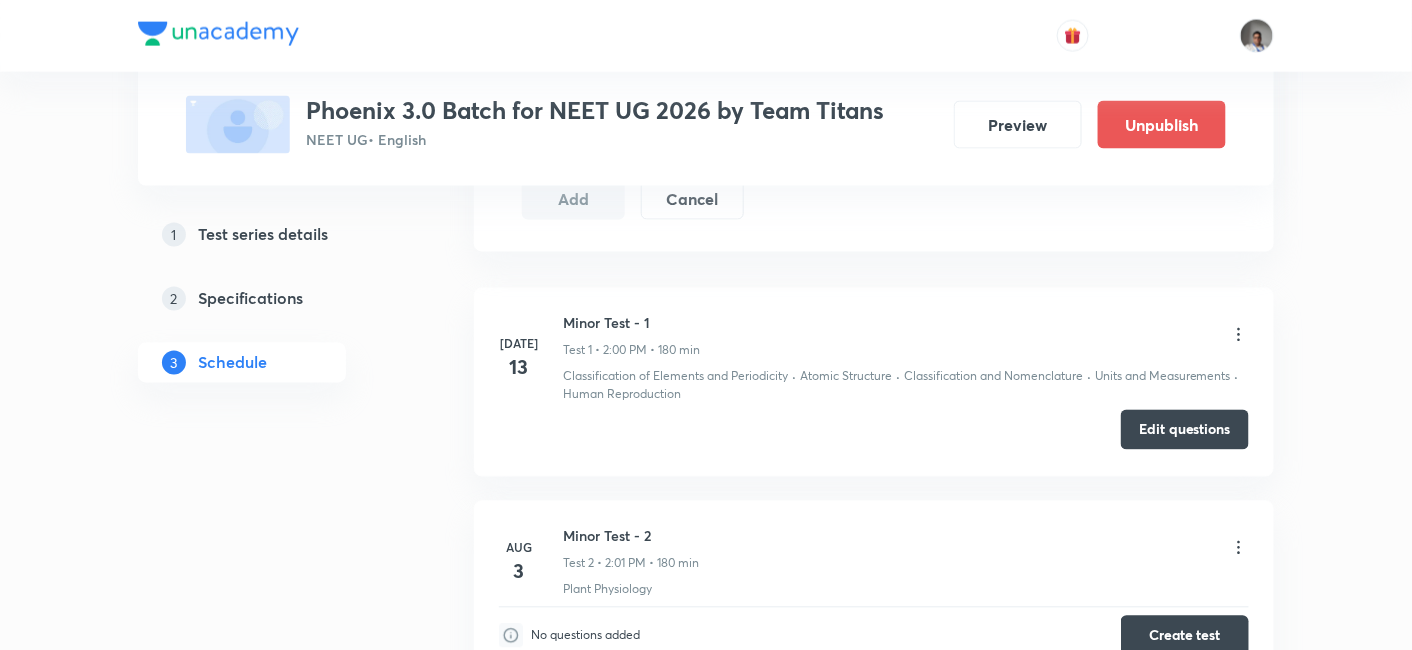 click on "Edit questions" at bounding box center (1185, 430) 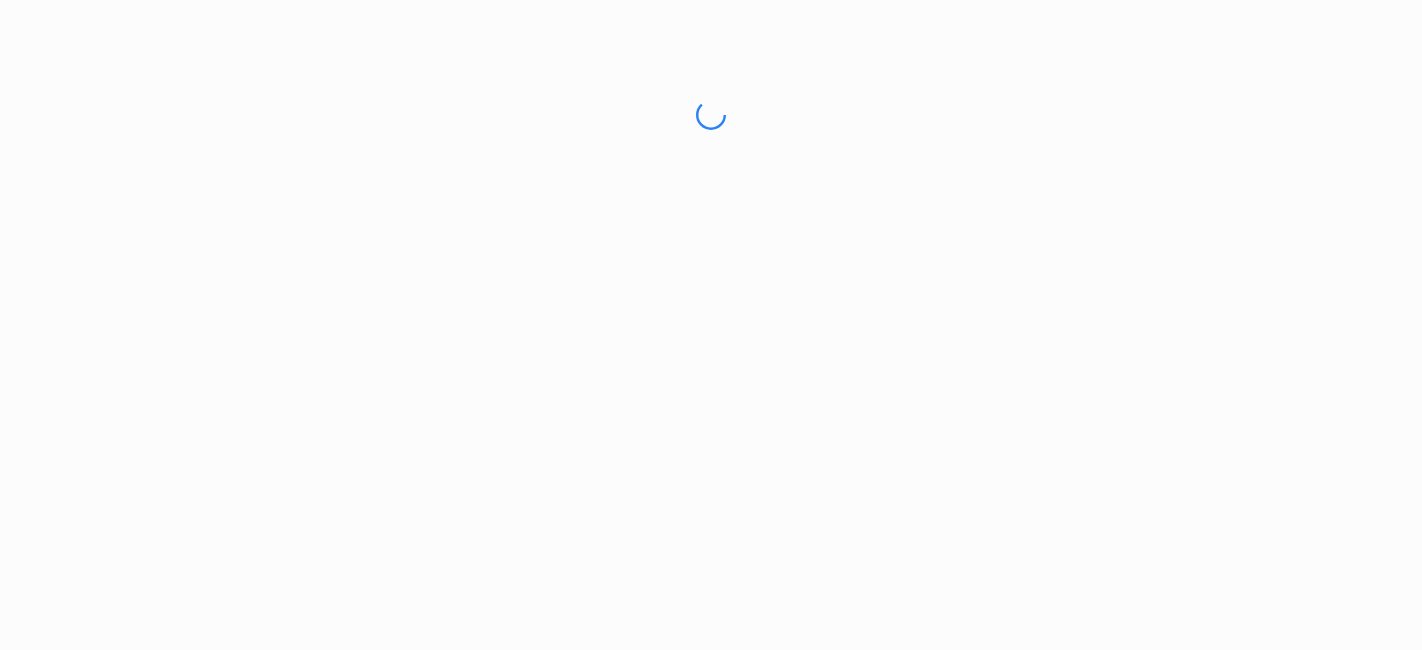 scroll, scrollTop: 0, scrollLeft: 0, axis: both 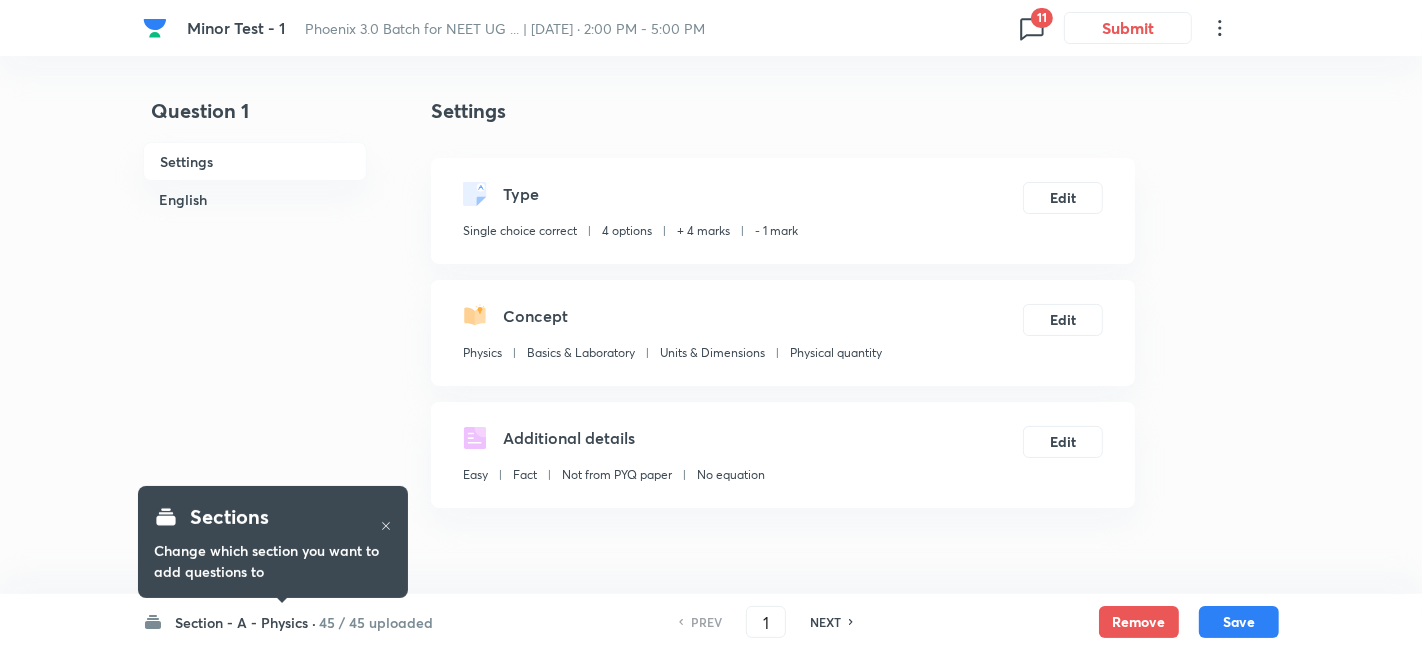 checkbox on "true" 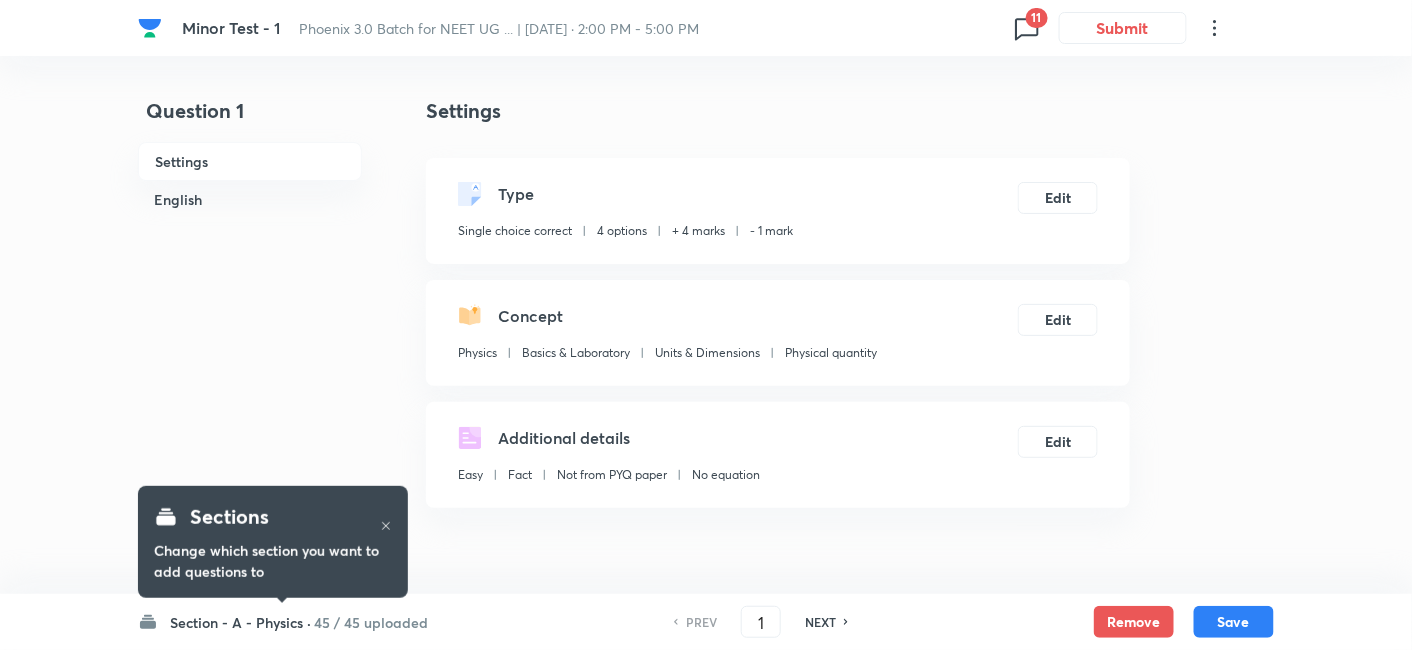 click 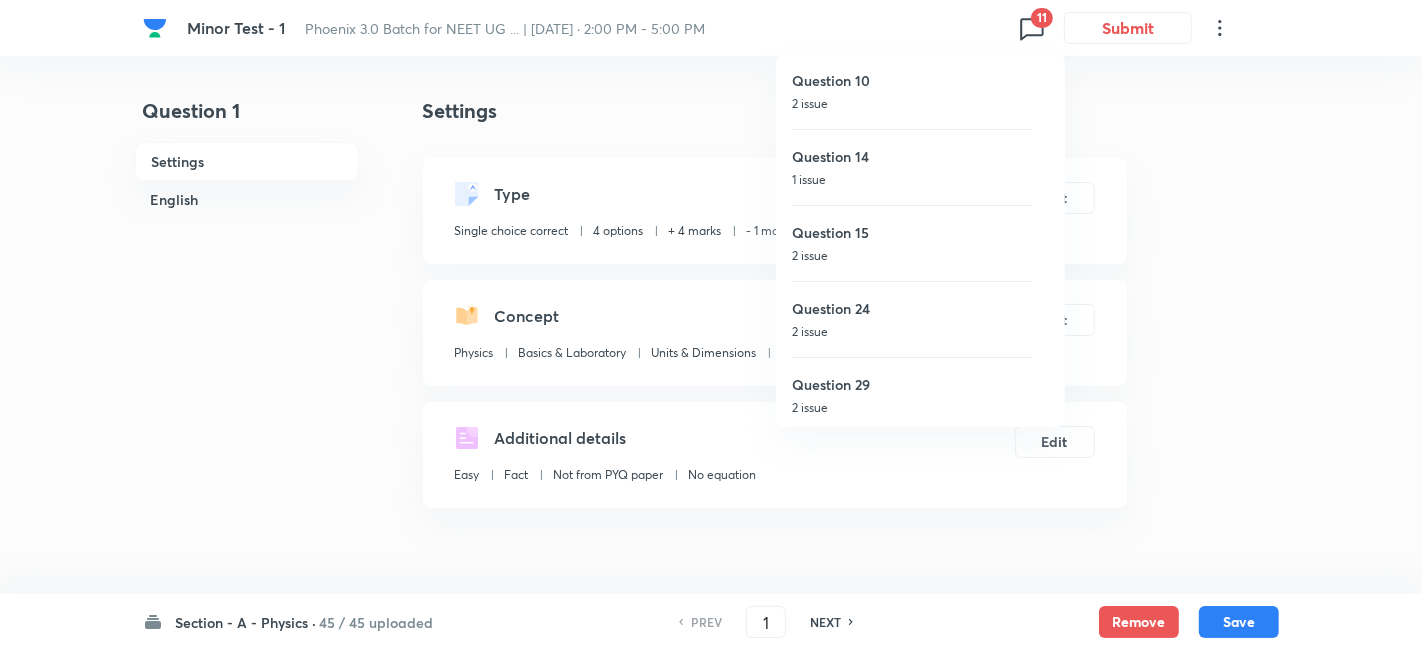 click on "Question 10" at bounding box center [912, 80] 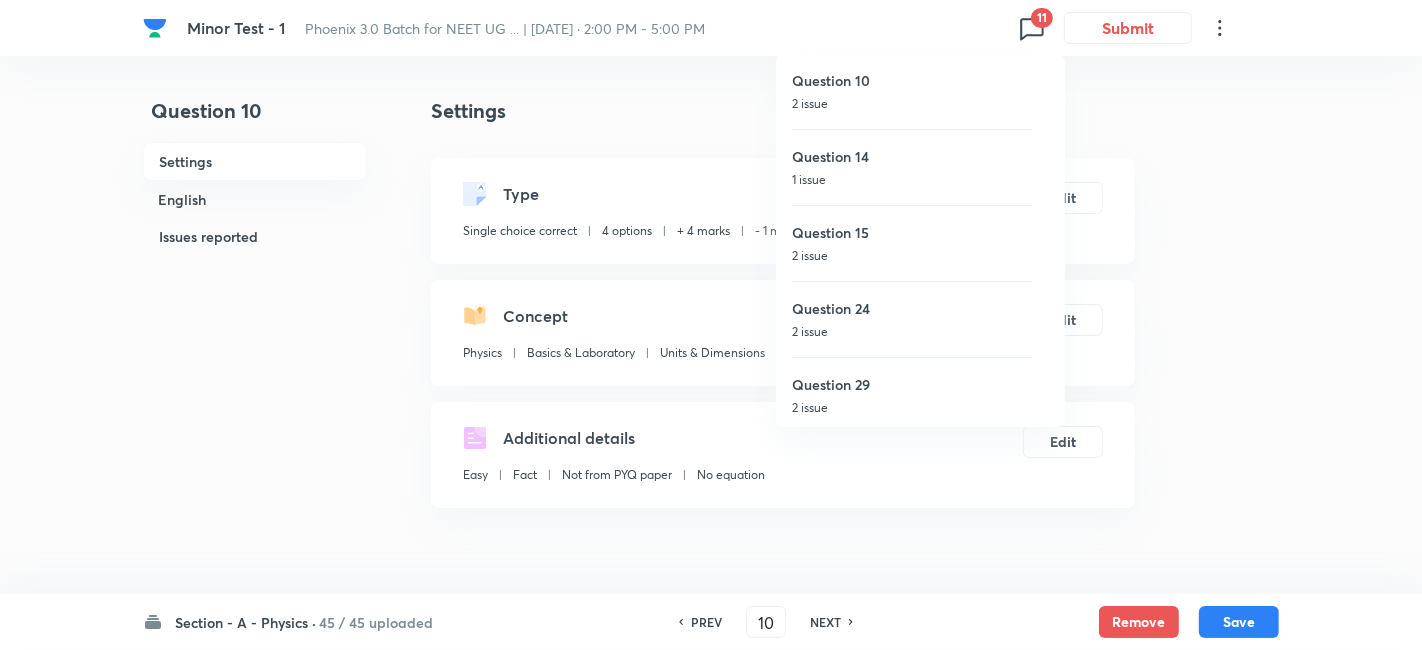 type on "10" 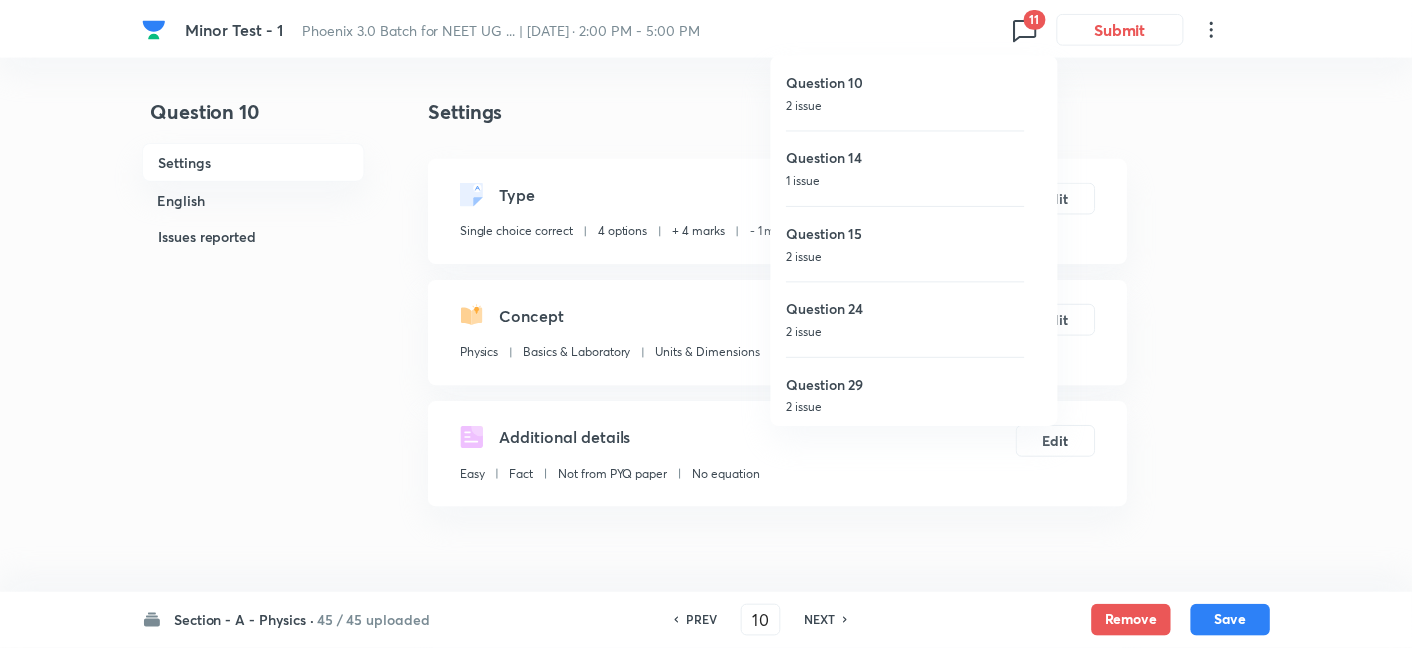 checkbox on "true" 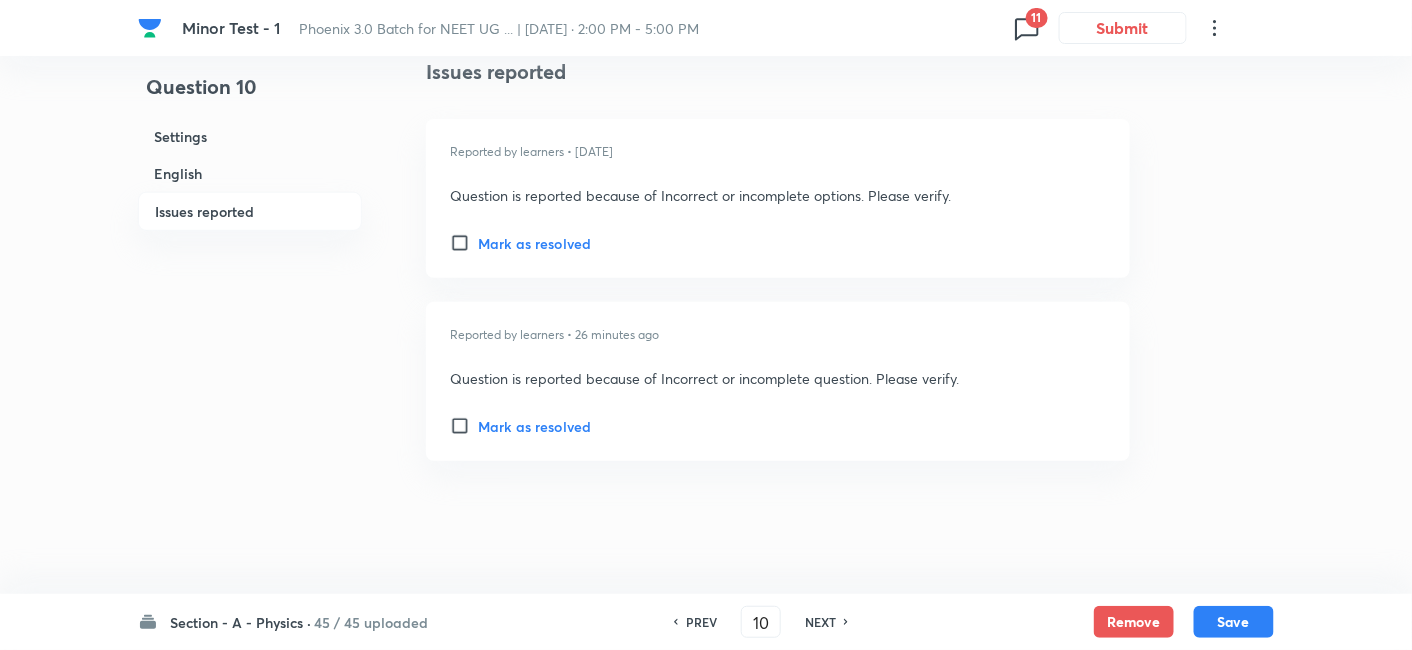 scroll, scrollTop: 2562, scrollLeft: 0, axis: vertical 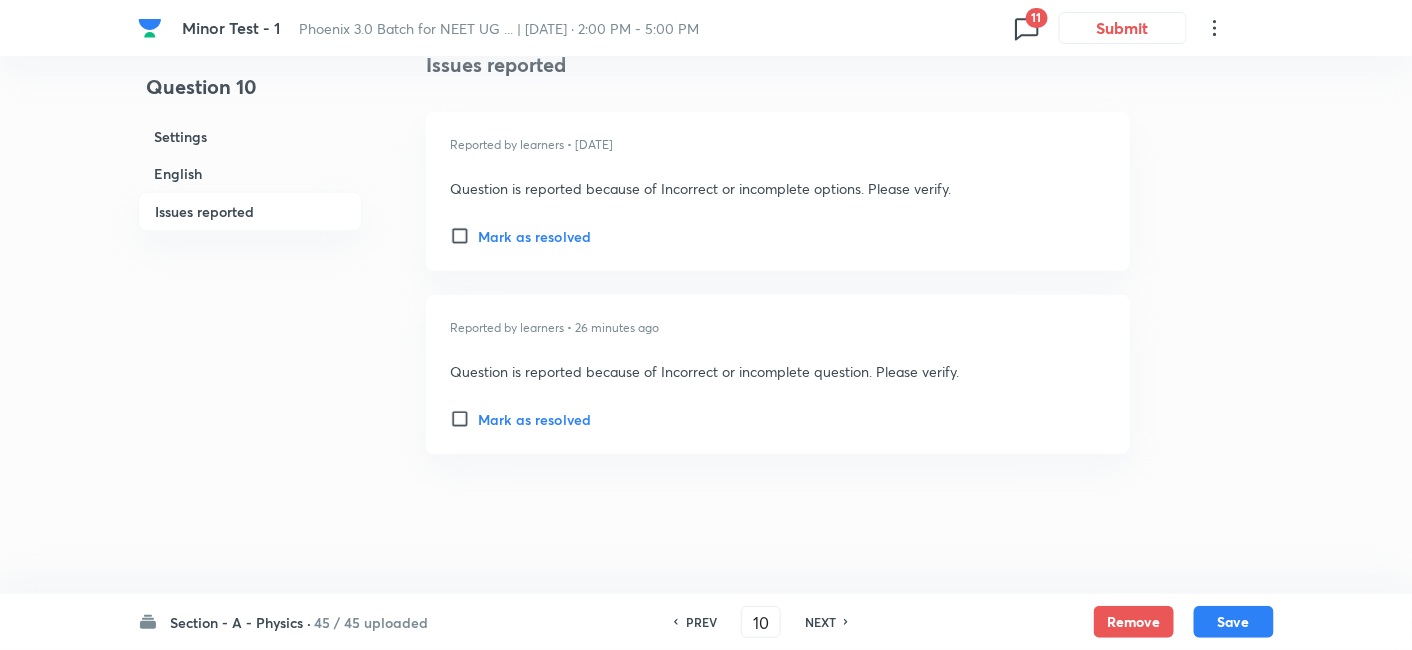 click on "Question is reported because of Incorrect or incomplete question. Please verify." at bounding box center [736, 371] 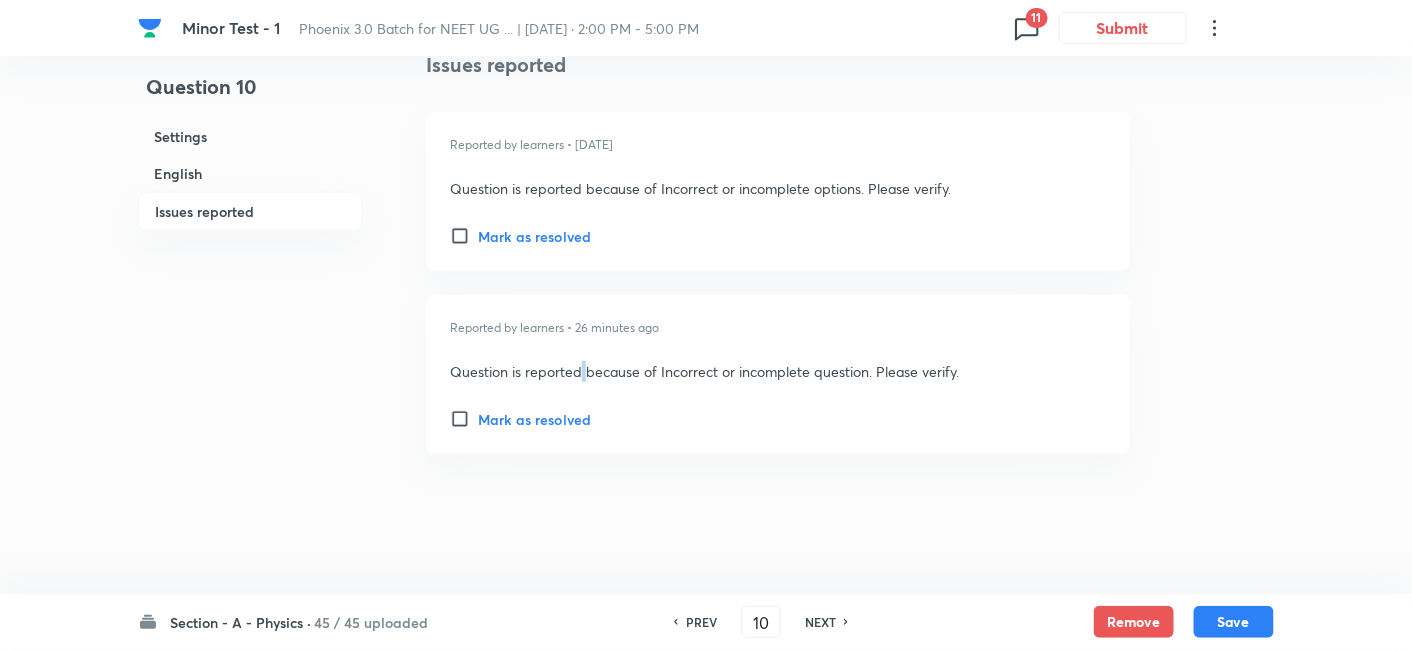 click on "Question is reported because of Incorrect or incomplete question. Please verify." at bounding box center (736, 371) 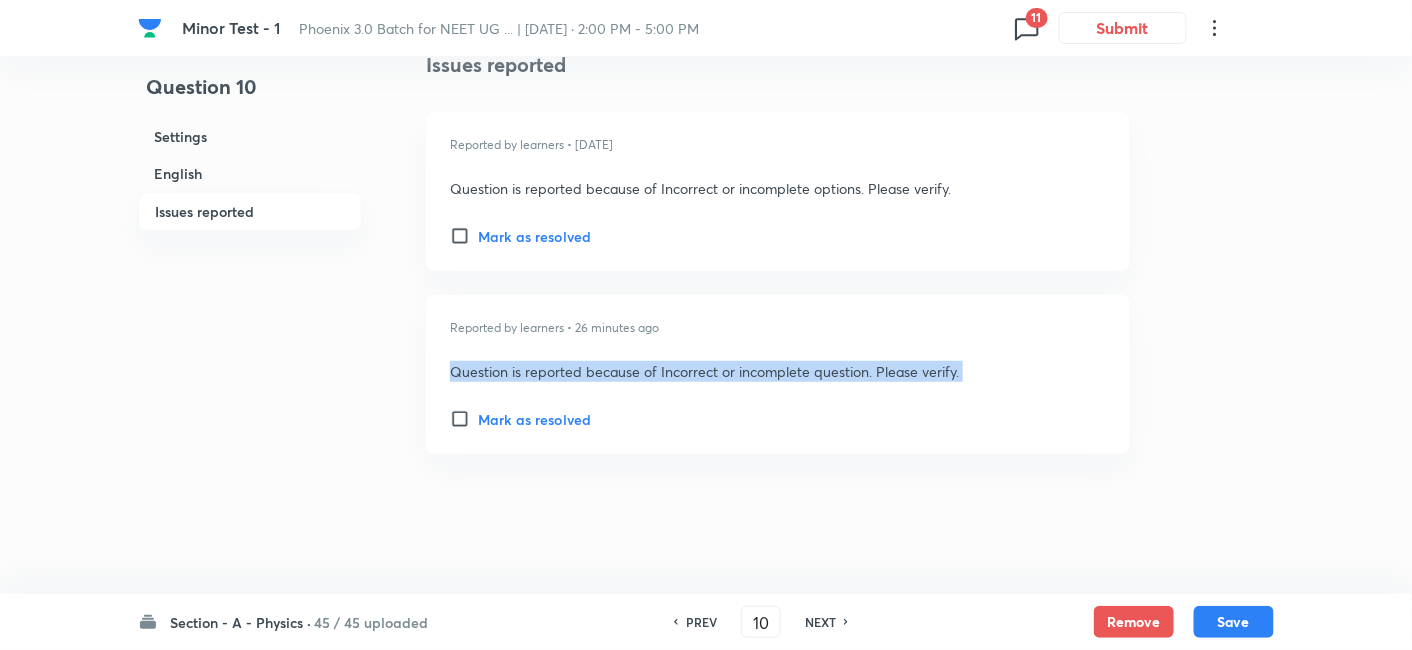 click on "Question is reported because of Incorrect or incomplete question. Please verify." at bounding box center (736, 371) 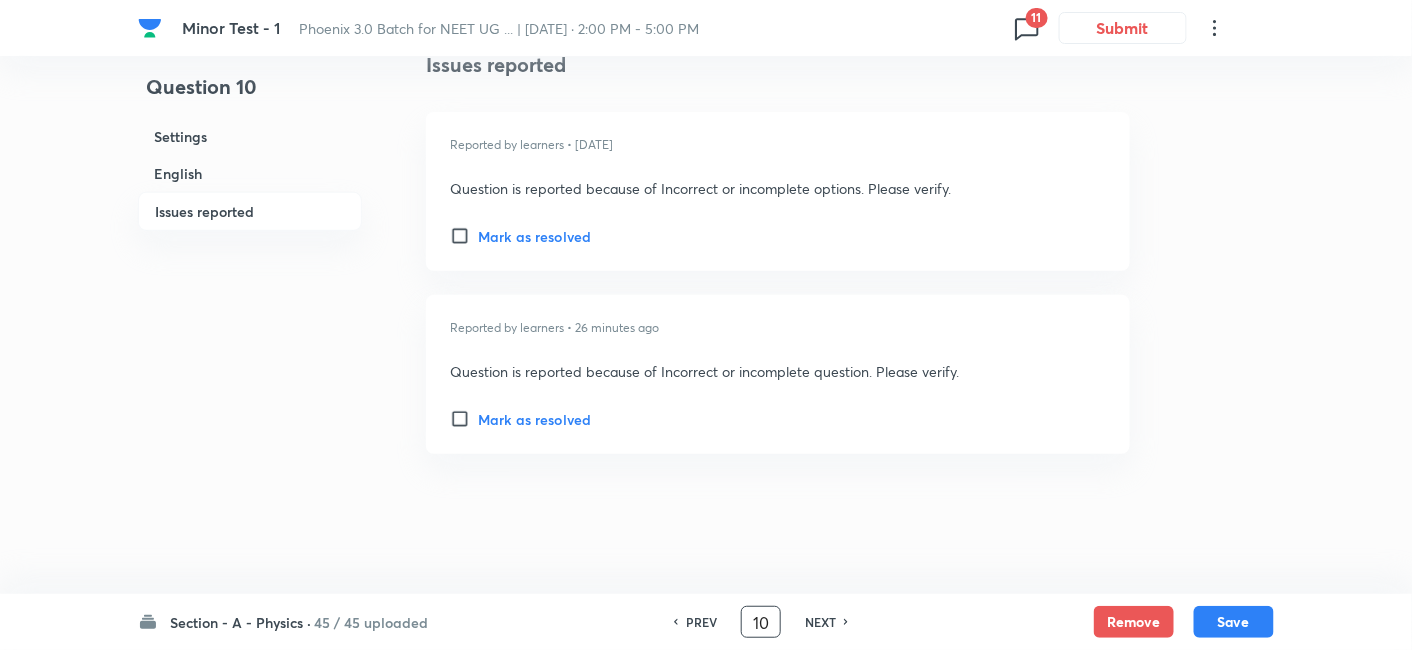click on "10" at bounding box center (761, 622) 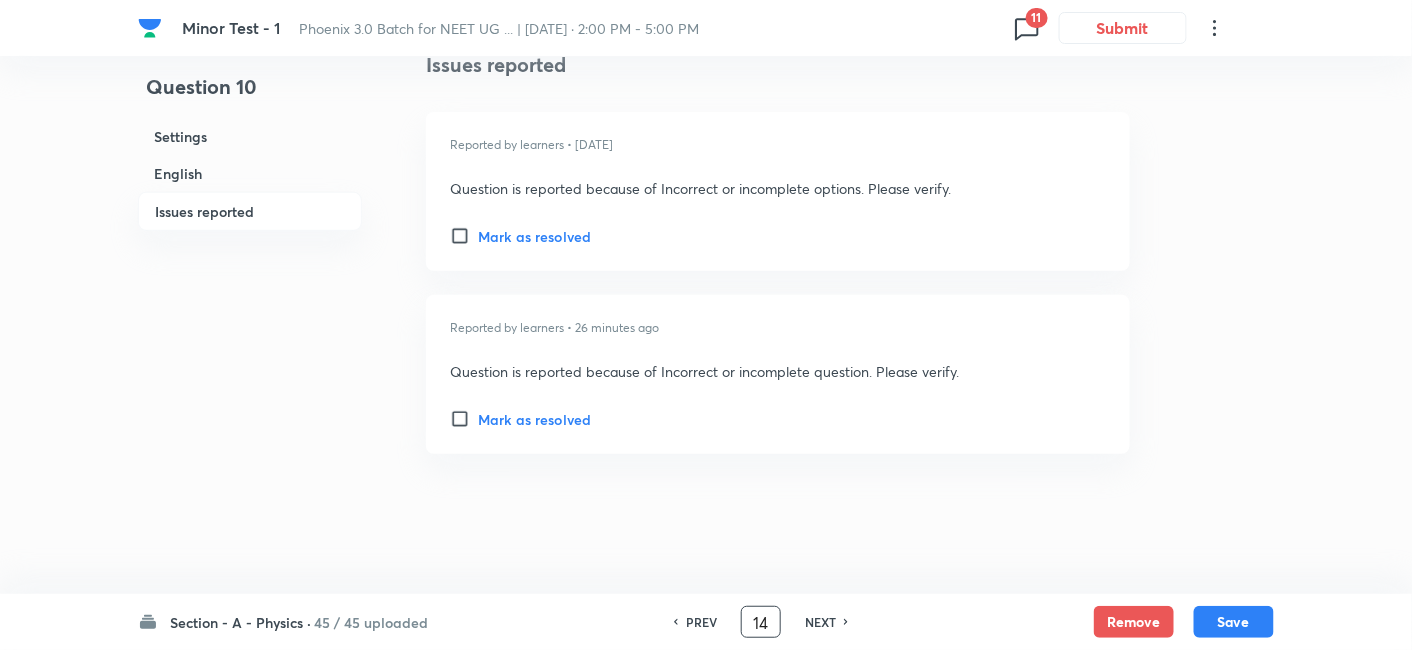 type on "14" 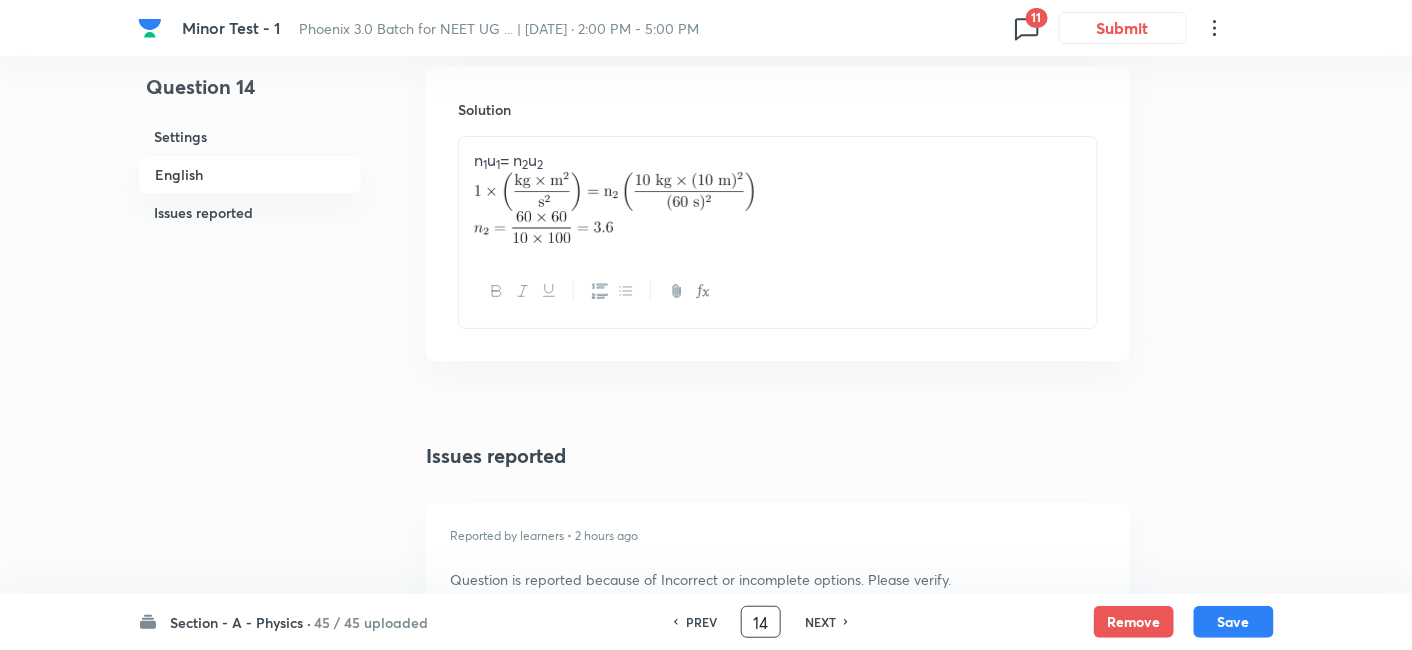 scroll, scrollTop: 2388, scrollLeft: 0, axis: vertical 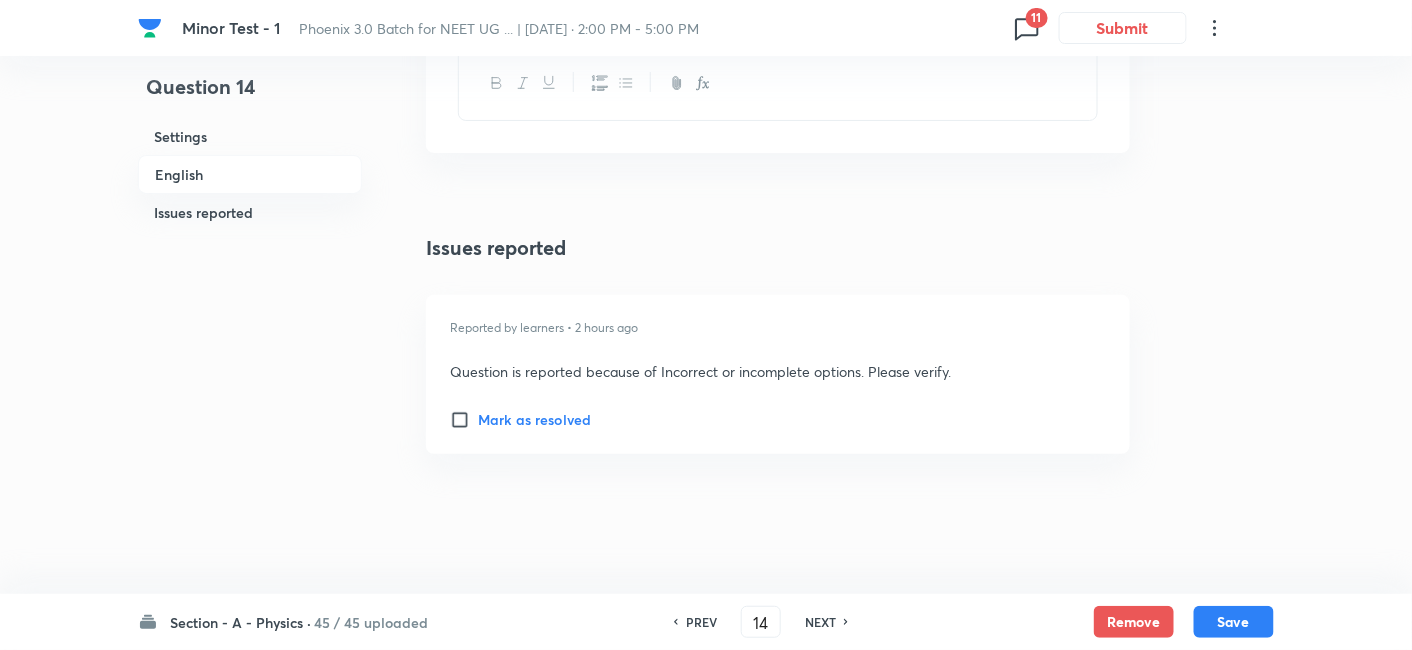 click on "Question is reported because of Incorrect or incomplete options. Please verify." at bounding box center [736, 371] 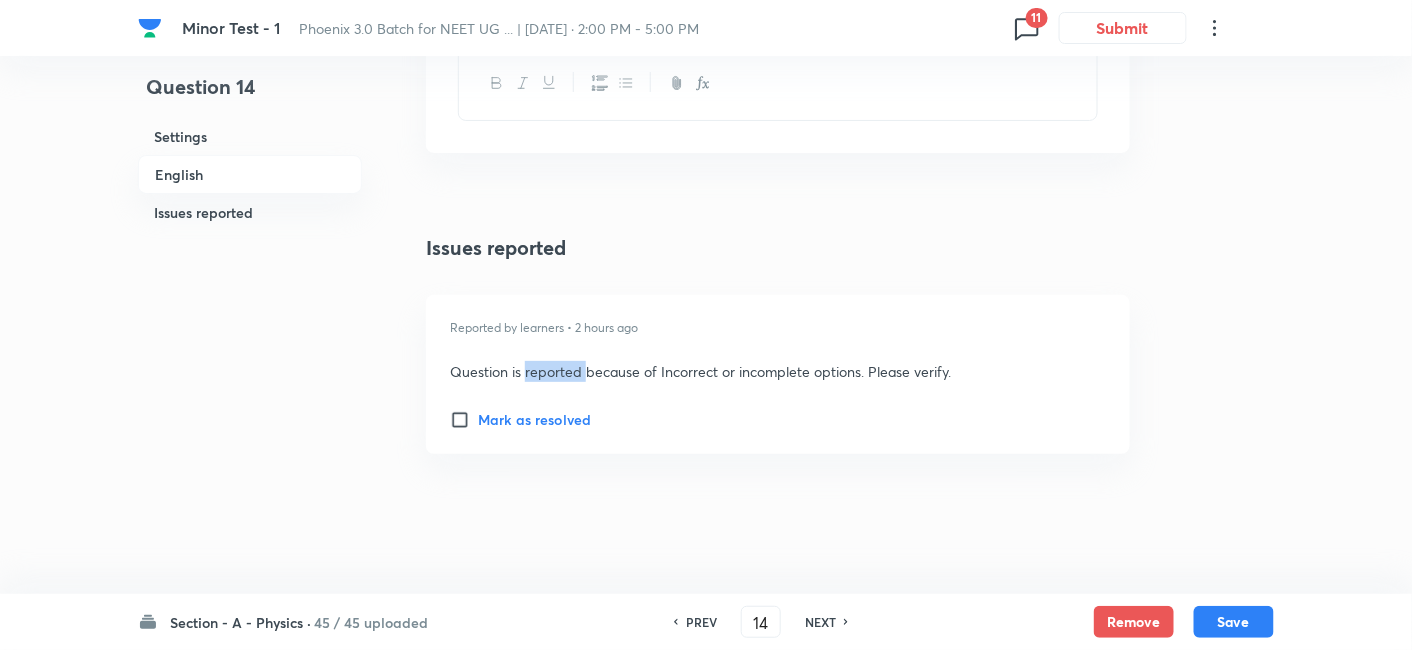 click on "Question is reported because of Incorrect or incomplete options. Please verify." at bounding box center (736, 371) 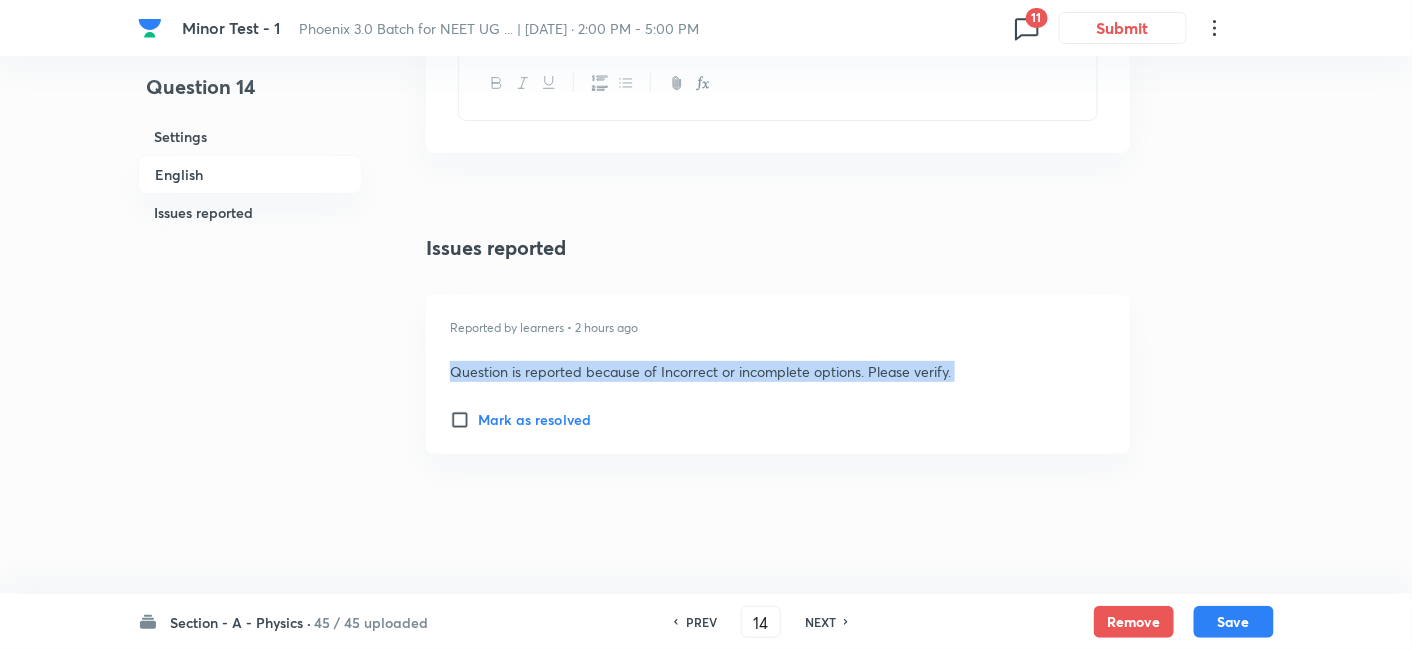 click on "Question is reported because of Incorrect or incomplete options. Please verify." at bounding box center [736, 371] 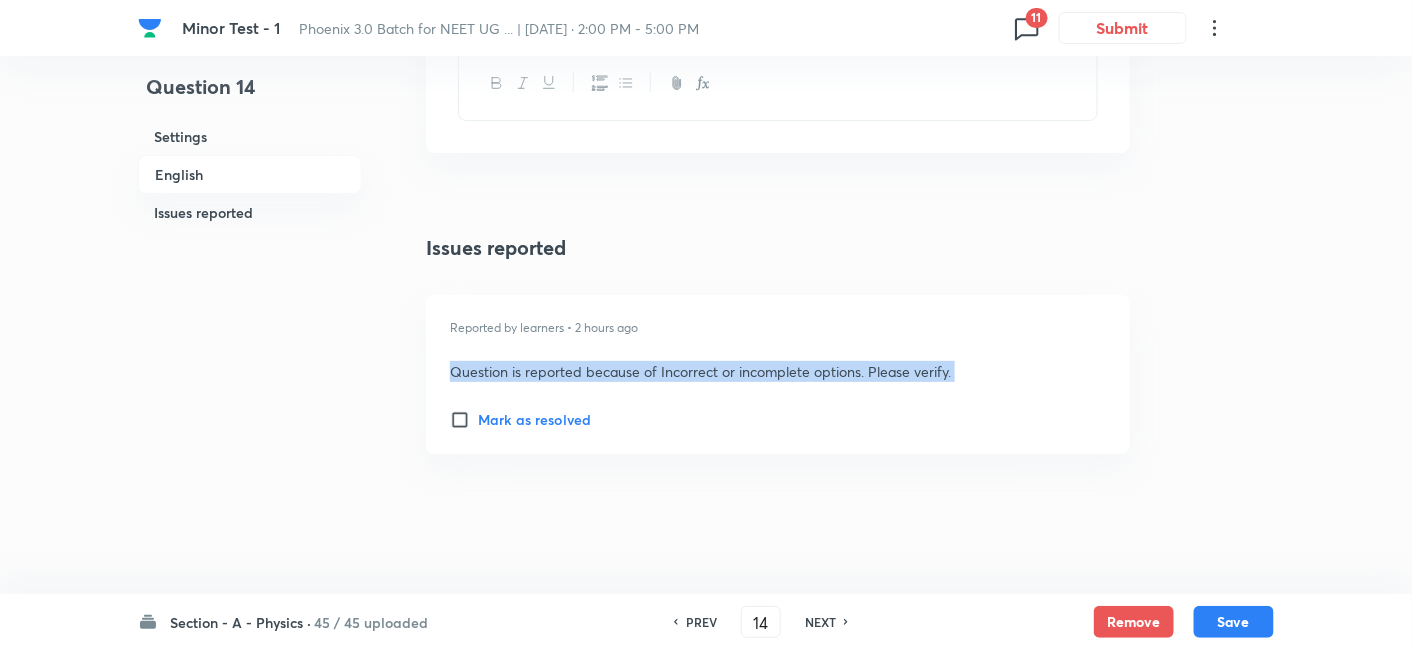 copy on "Question is reported because of Incorrect or incomplete options. Please verify." 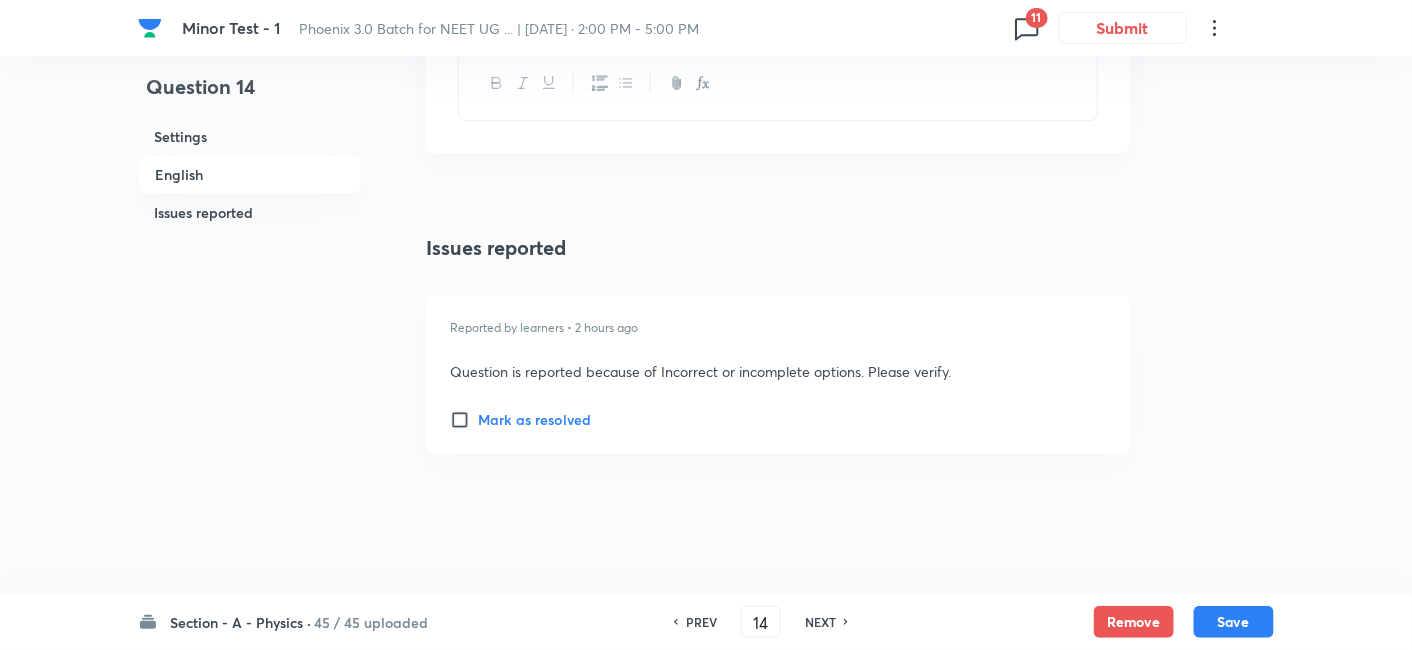 click on "NEXT" at bounding box center [820, 622] 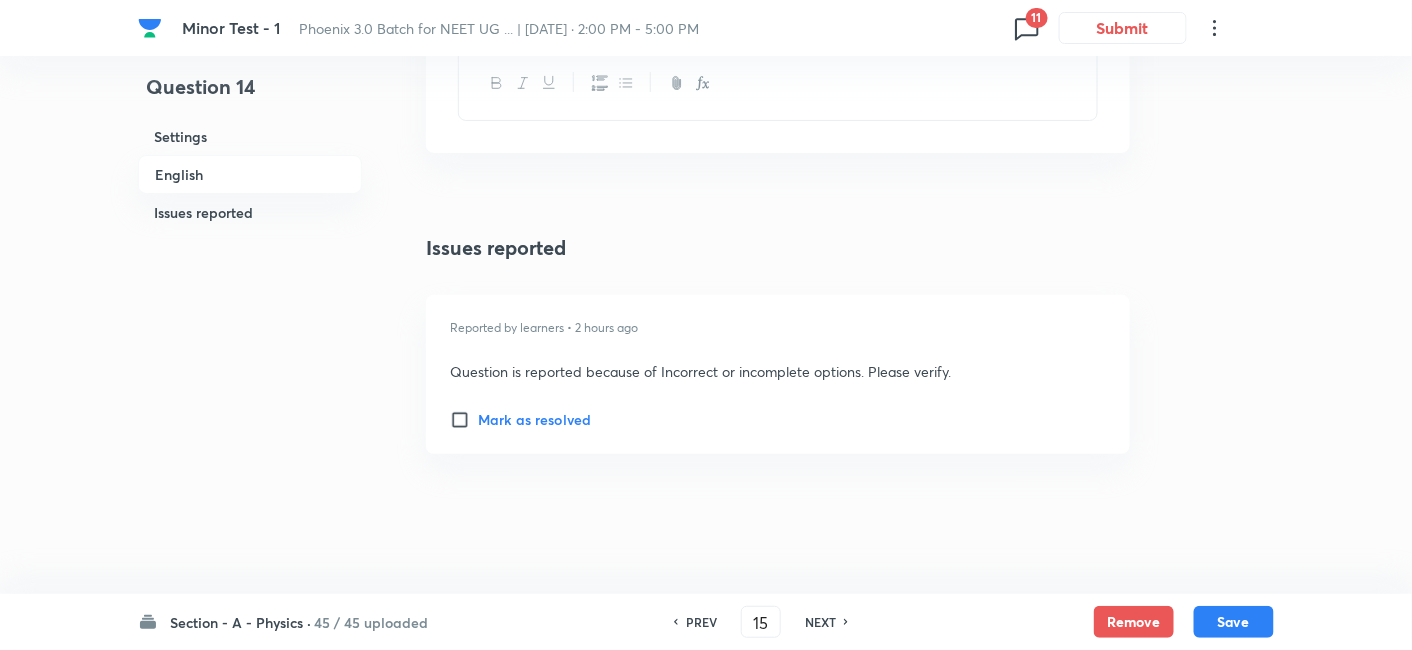checkbox on "false" 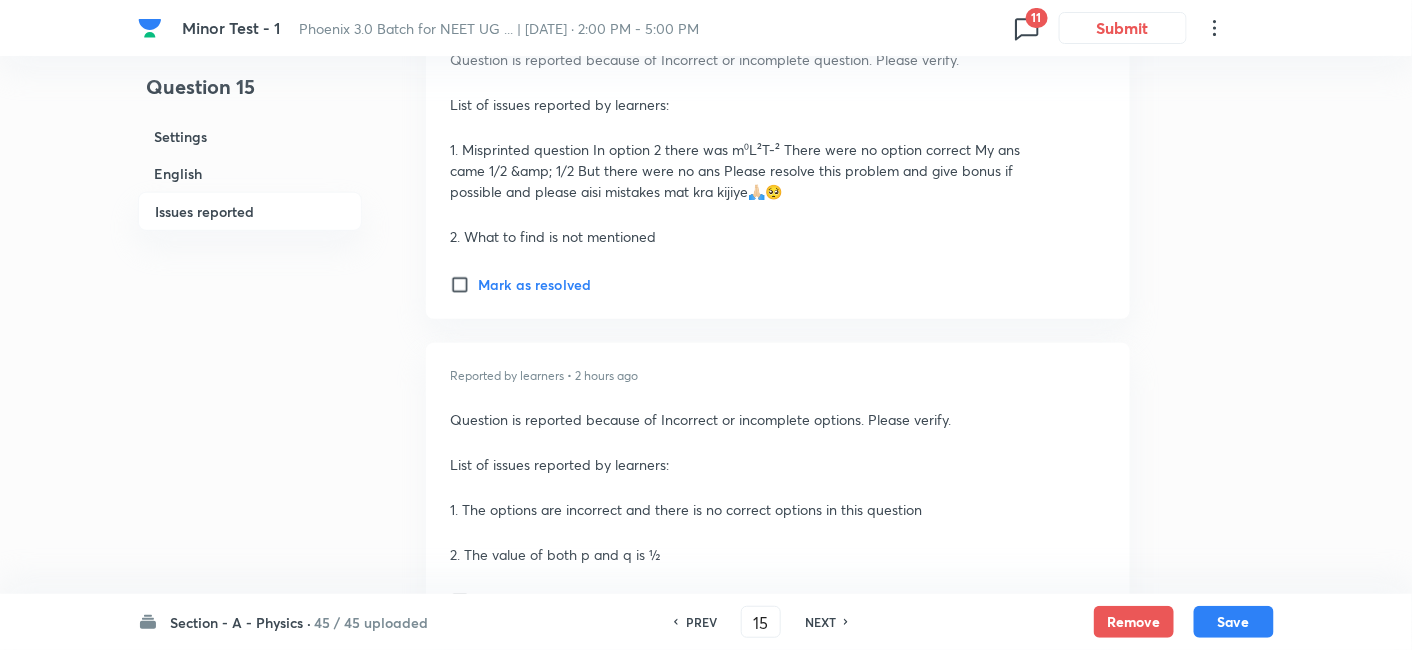 scroll, scrollTop: 2724, scrollLeft: 0, axis: vertical 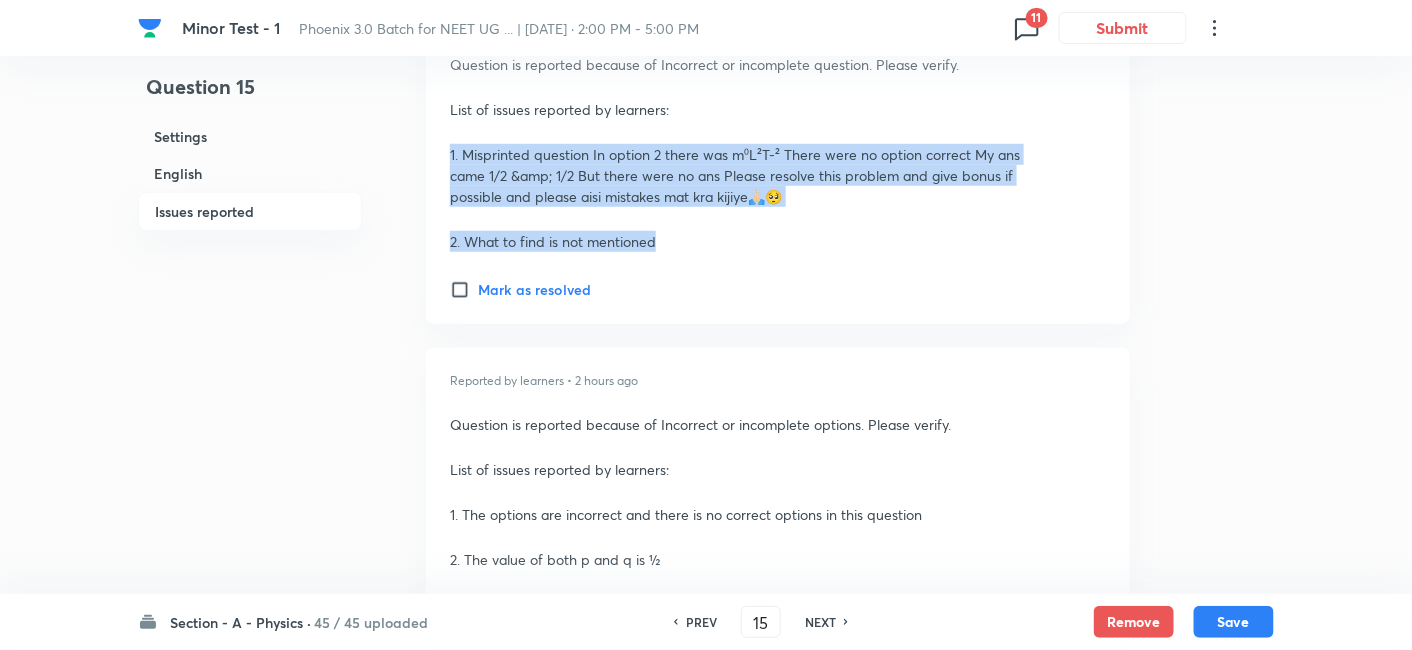 drag, startPoint x: 450, startPoint y: 154, endPoint x: 667, endPoint y: 232, distance: 230.59271 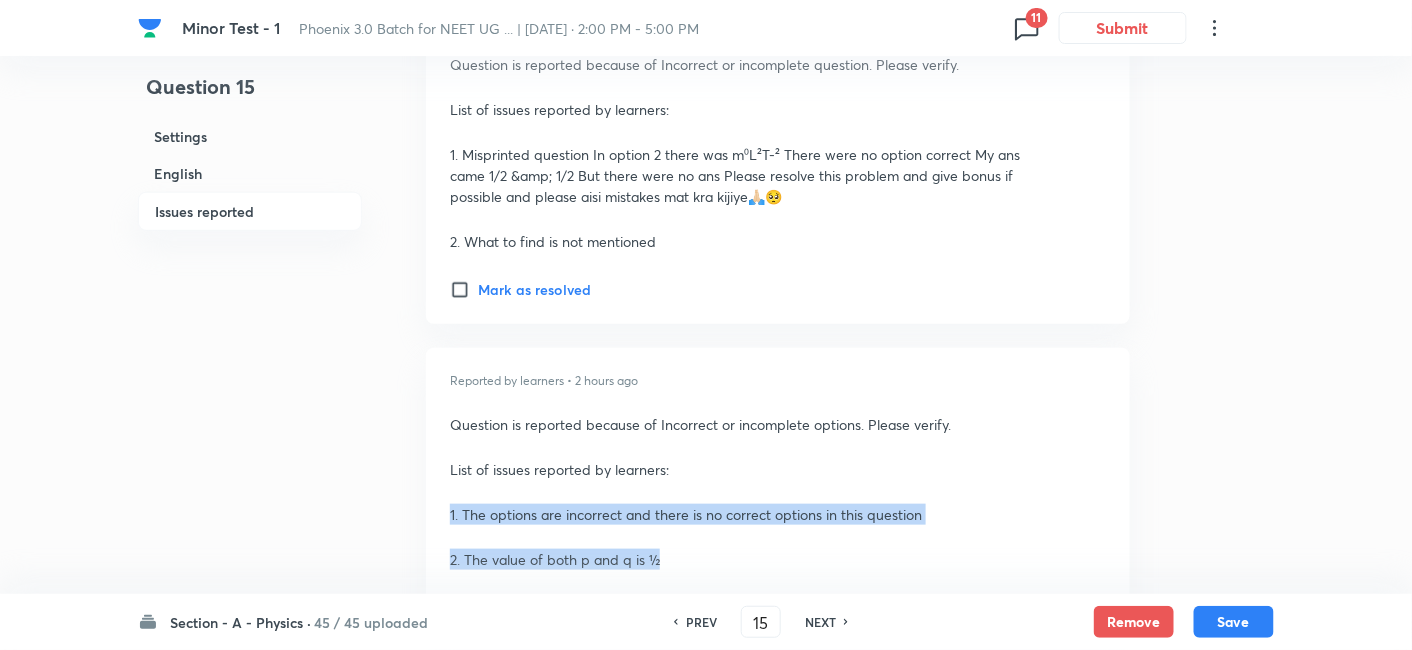 drag, startPoint x: 450, startPoint y: 513, endPoint x: 696, endPoint y: 555, distance: 249.55962 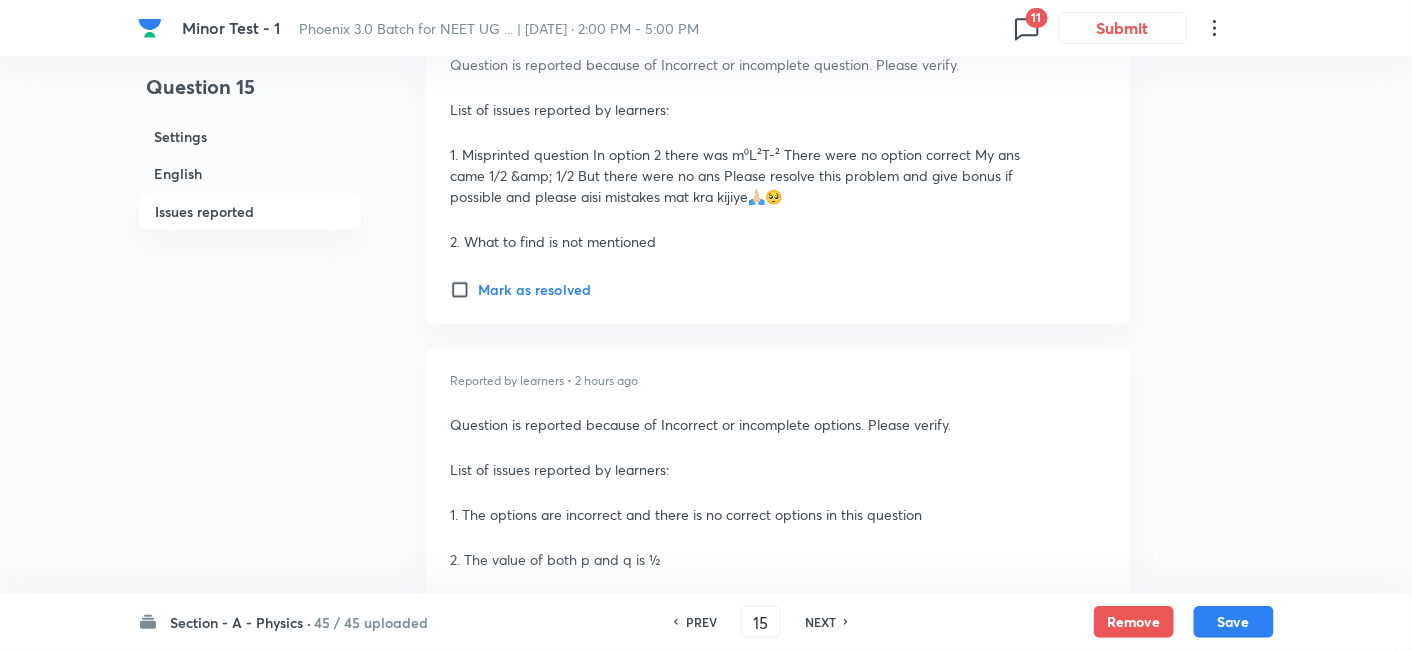 click on "Section - A - Physics ·
45 / 45 uploaded
PREV 15 ​ NEXT Remove Save" at bounding box center (706, 622) 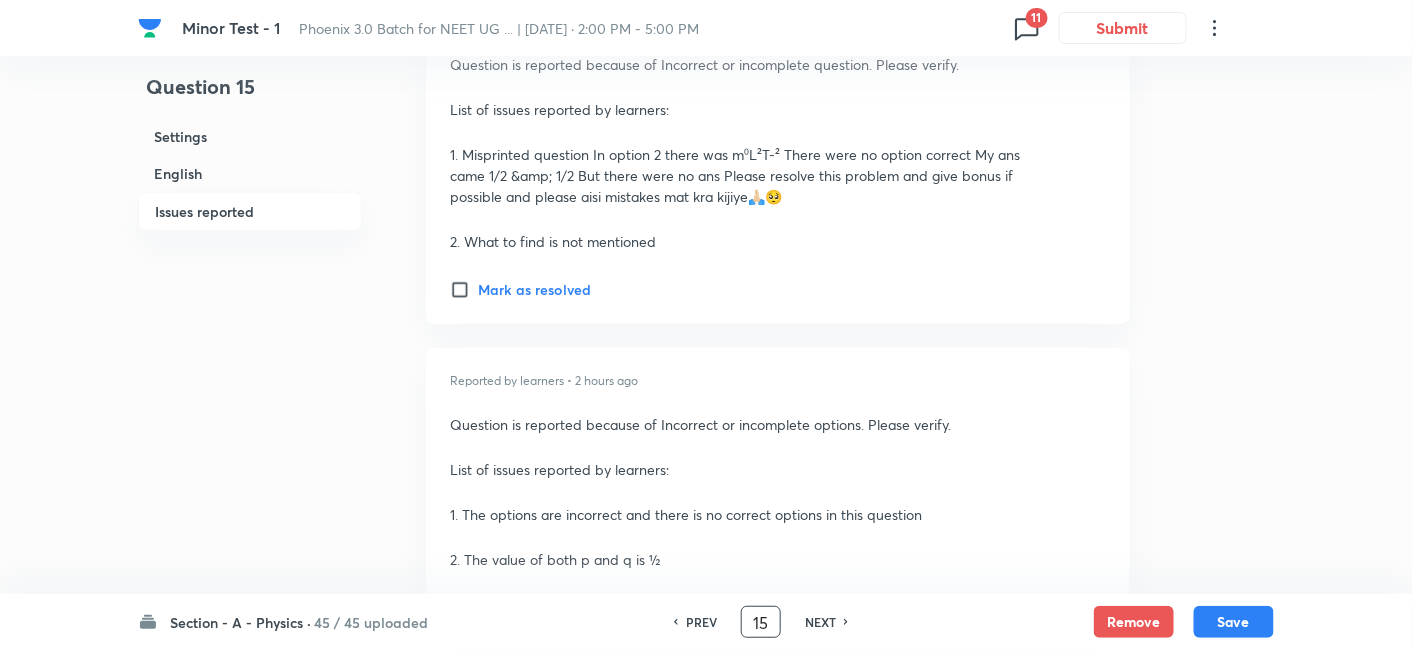click on "15" at bounding box center [761, 622] 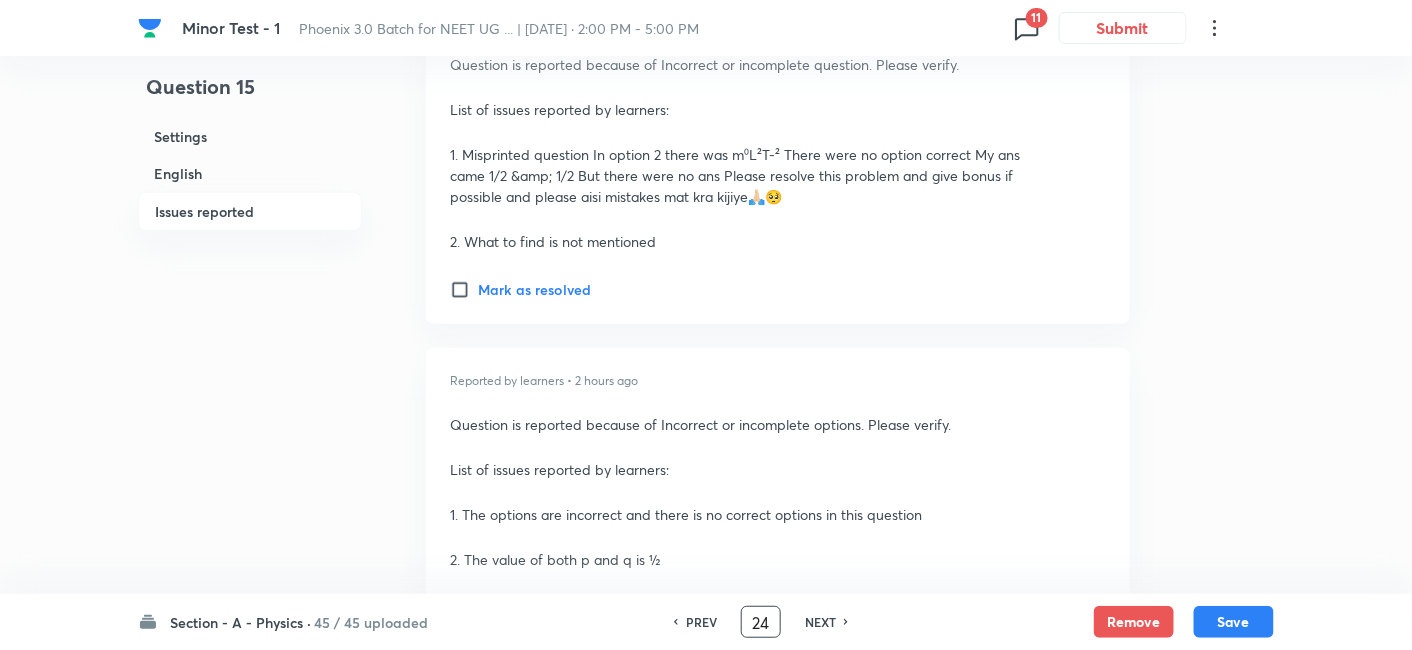 type on "24" 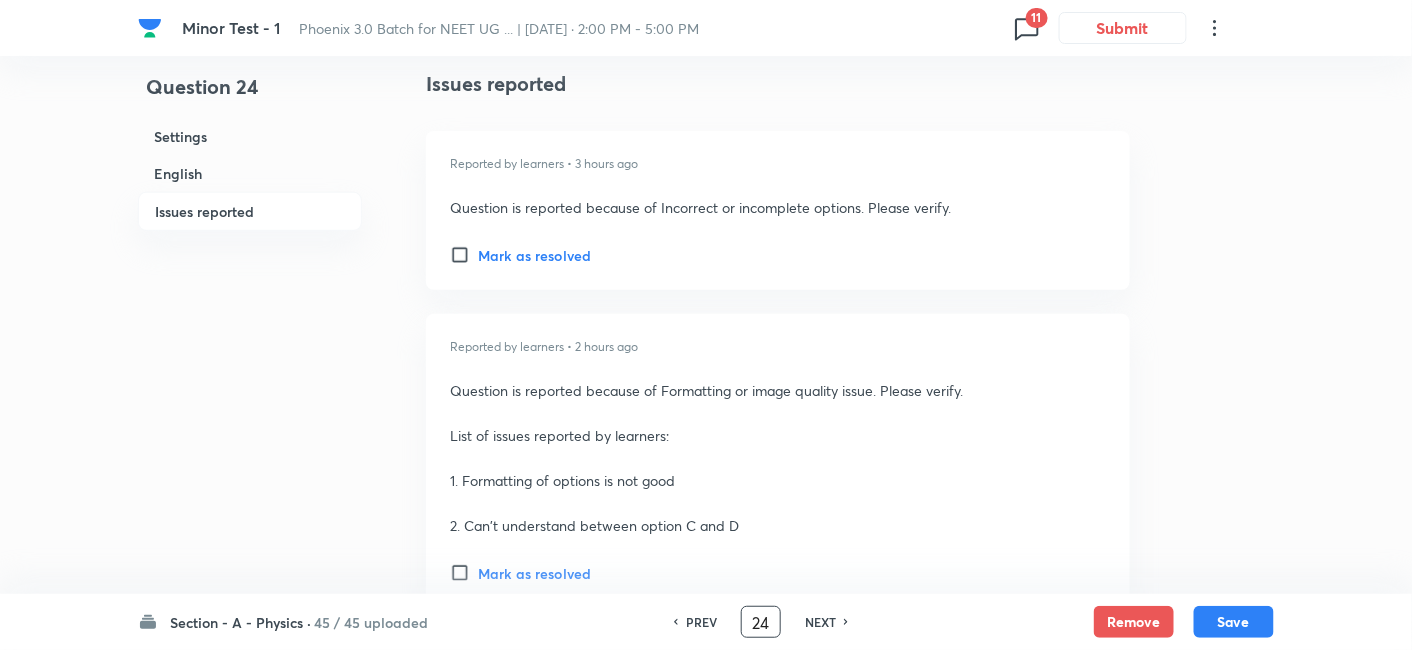 scroll, scrollTop: 2541, scrollLeft: 0, axis: vertical 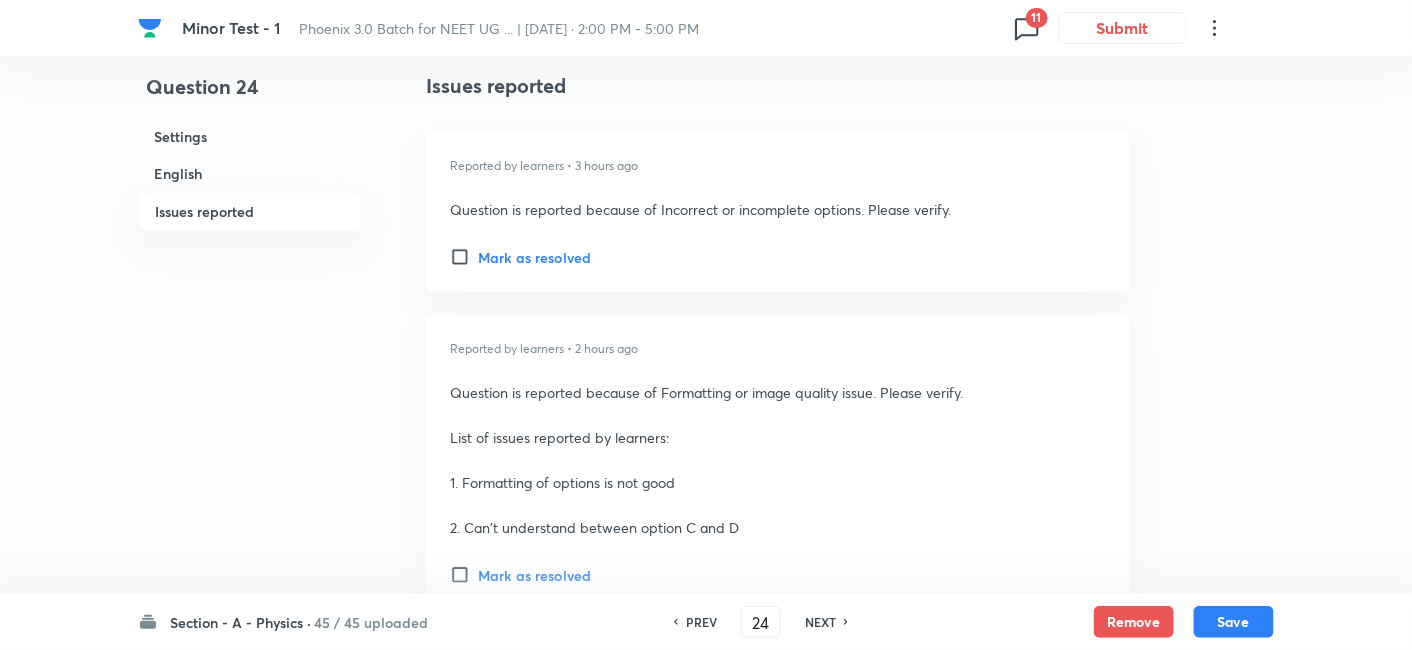 click on "Question is reported because of Incorrect or incomplete options. Please verify." at bounding box center (736, 209) 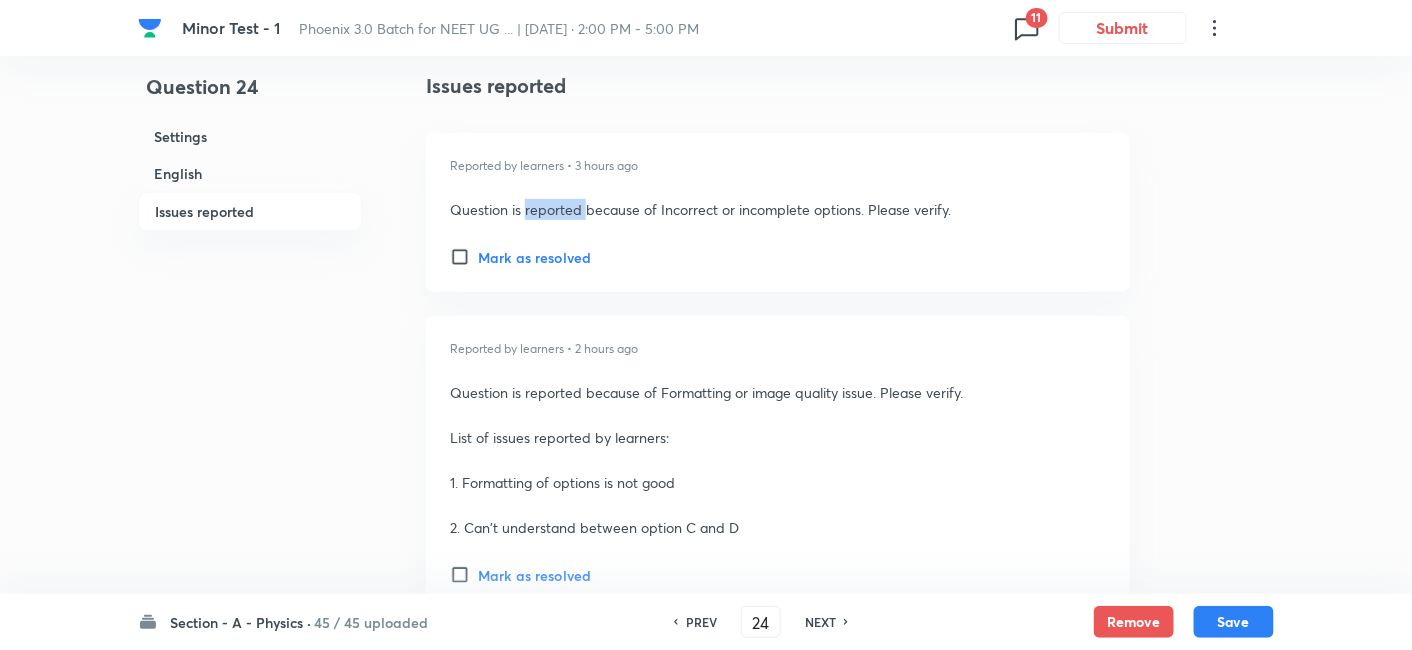 click on "Question is reported because of Incorrect or incomplete options. Please verify." at bounding box center [736, 209] 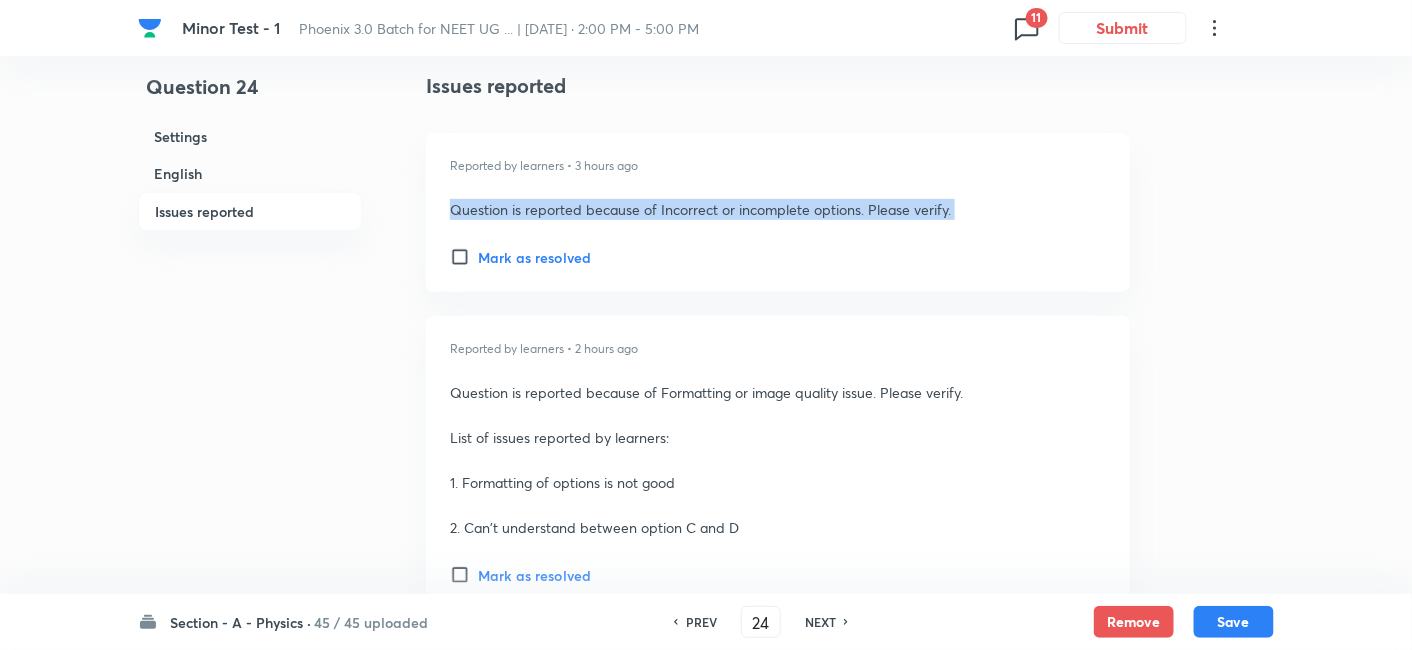 click on "Question is reported because of Incorrect or incomplete options. Please verify." at bounding box center [736, 209] 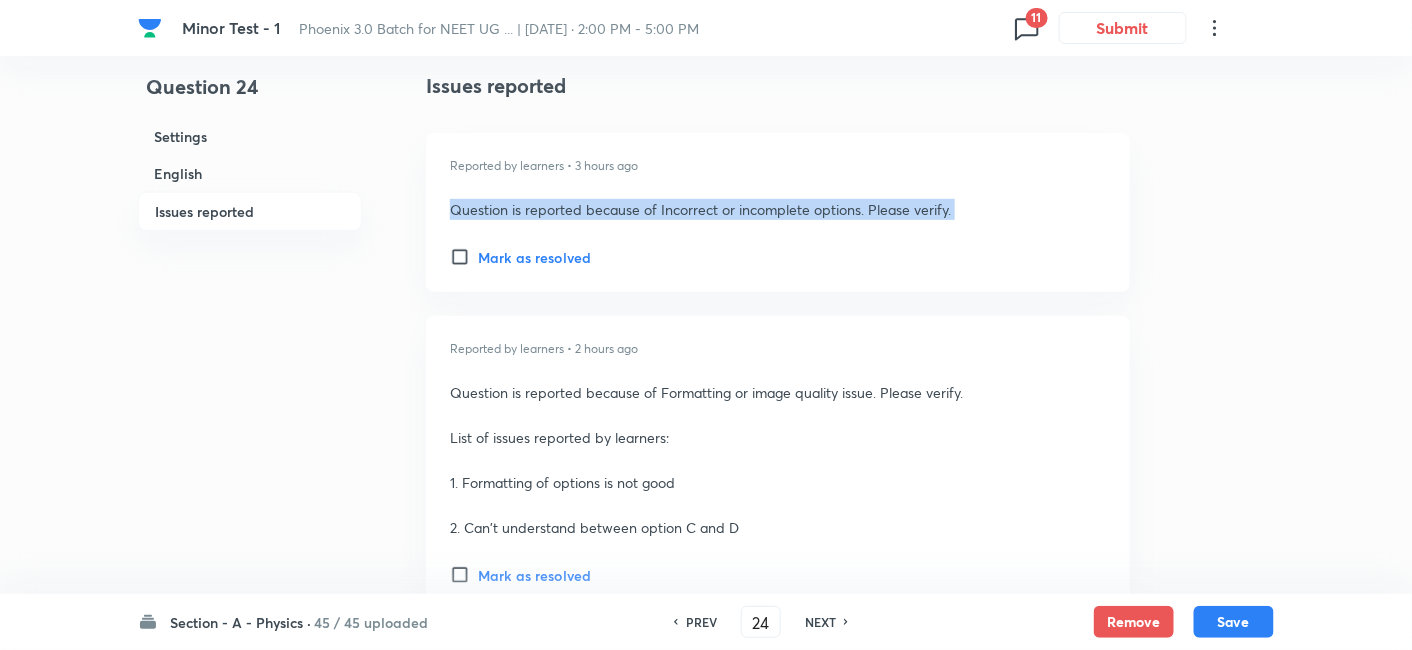 copy on "Question is reported because of Incorrect or incomplete options. Please verify." 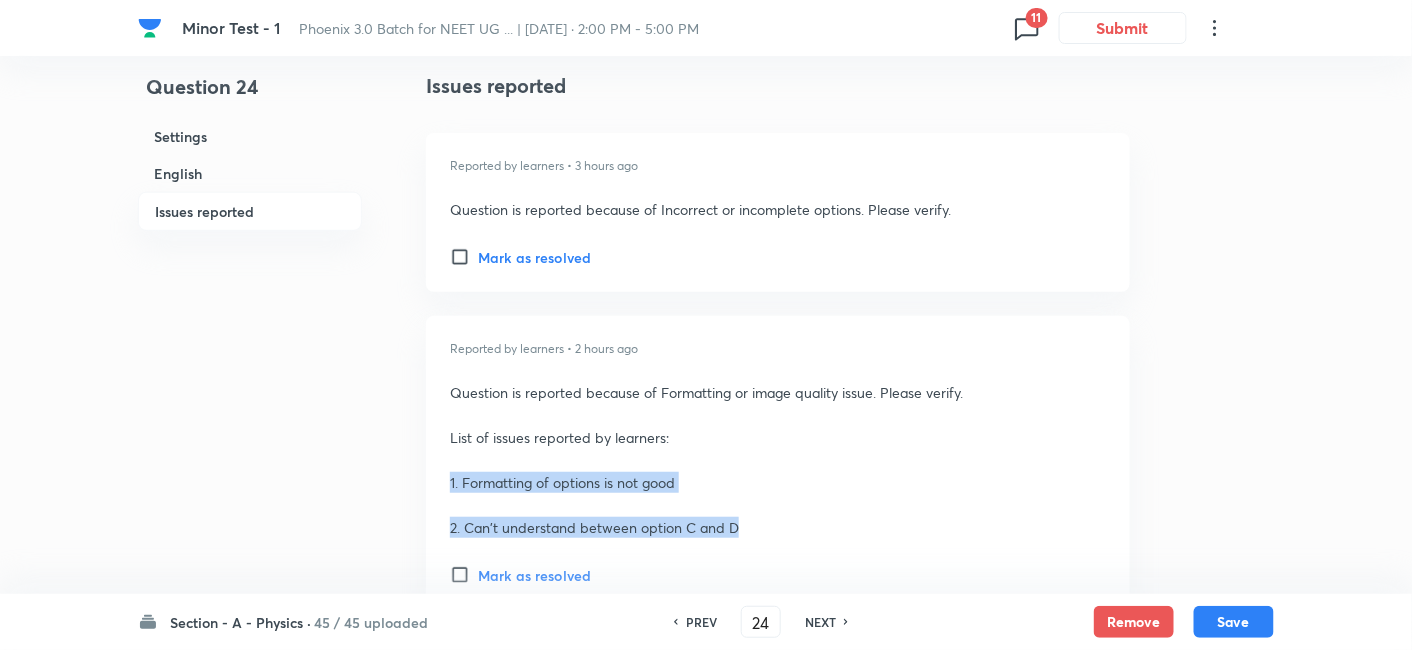 drag, startPoint x: 448, startPoint y: 478, endPoint x: 771, endPoint y: 519, distance: 325.59177 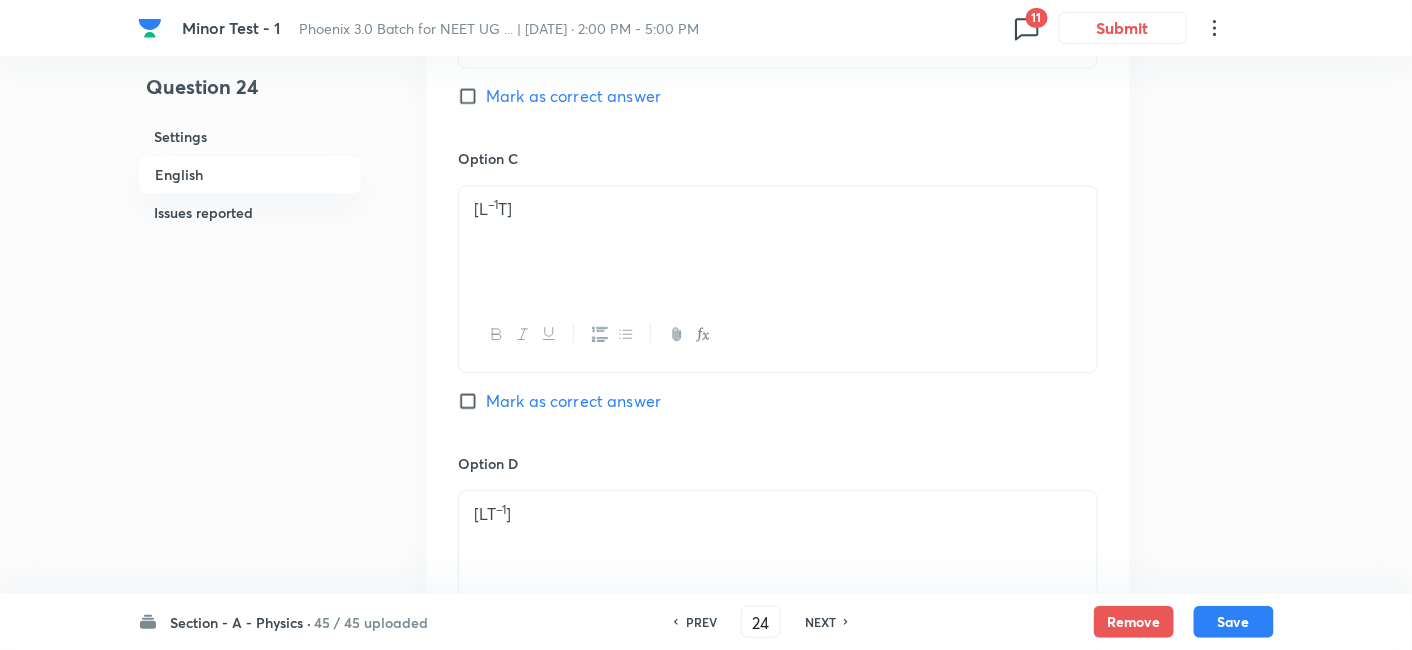 scroll, scrollTop: 1457, scrollLeft: 0, axis: vertical 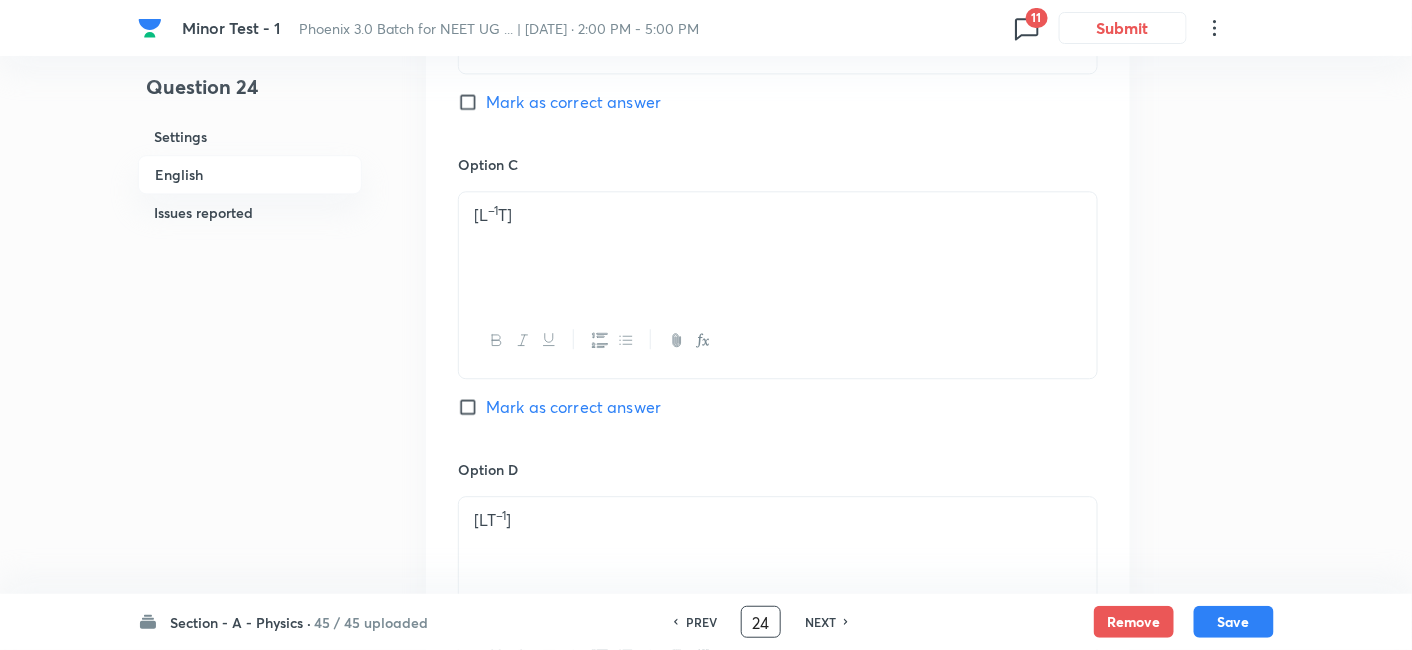 click on "24" at bounding box center [761, 622] 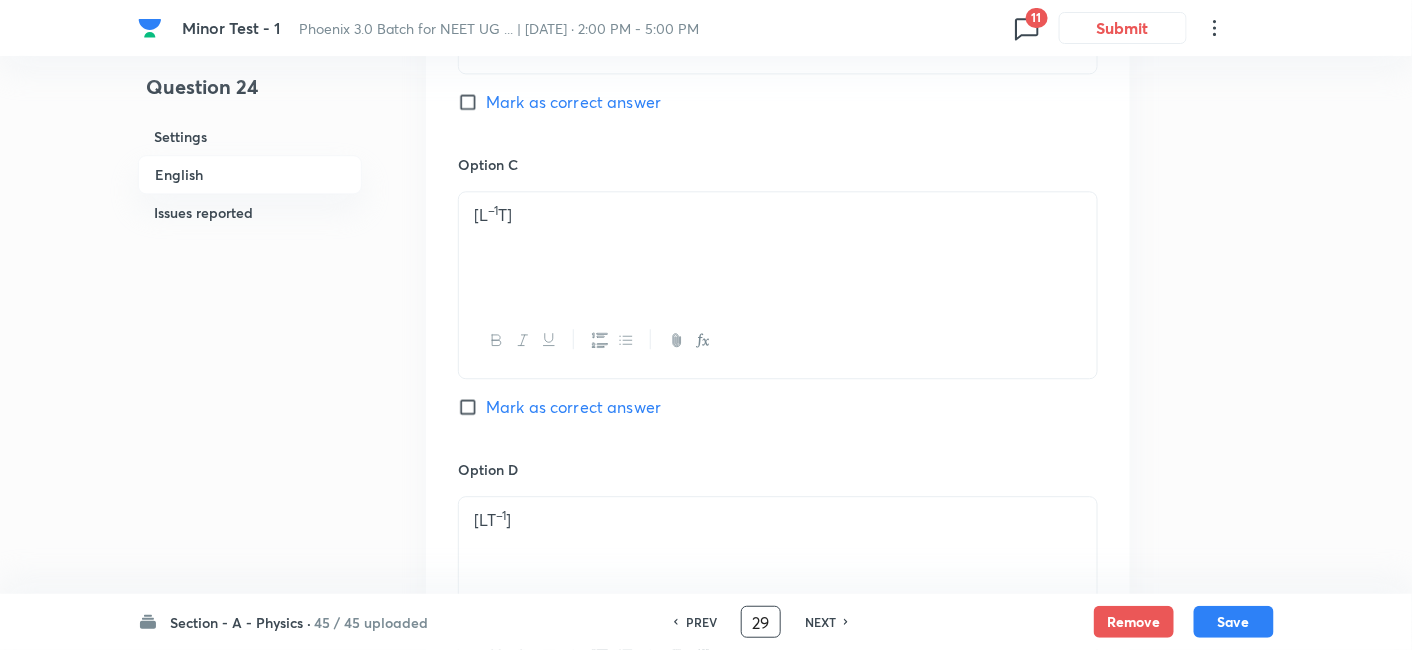 type on "29" 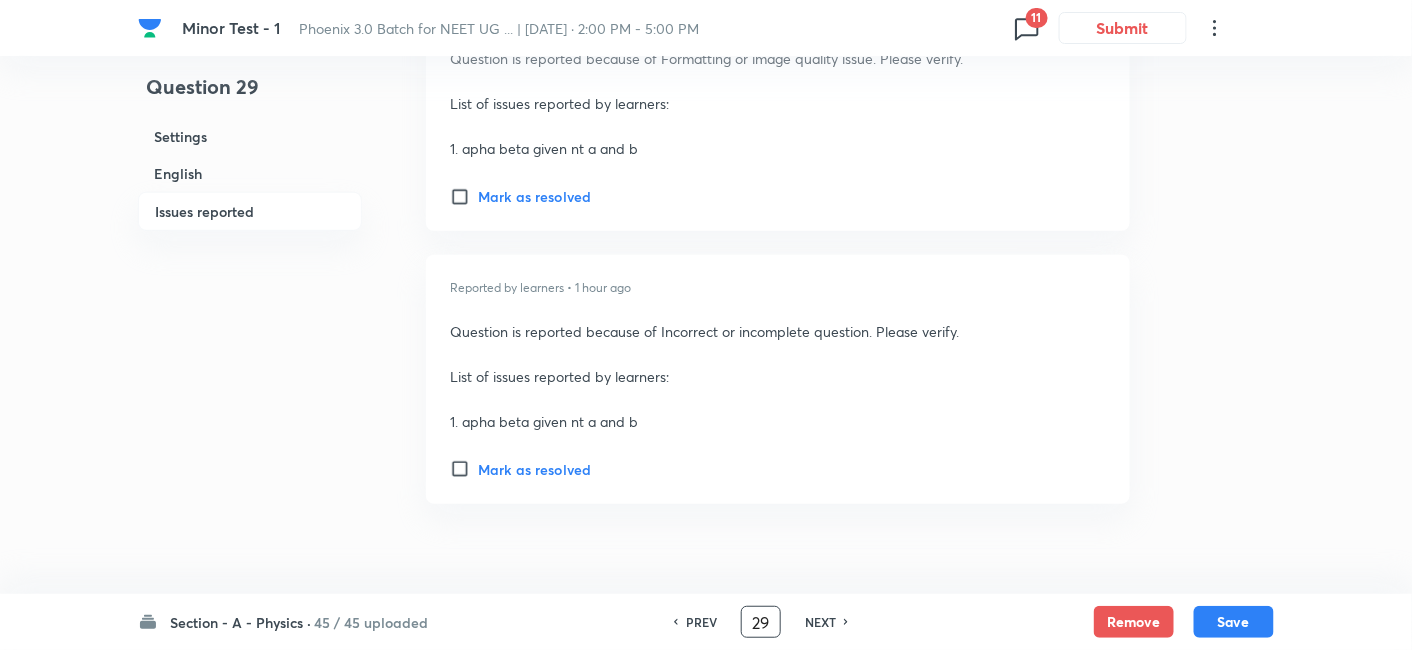 scroll, scrollTop: 2750, scrollLeft: 0, axis: vertical 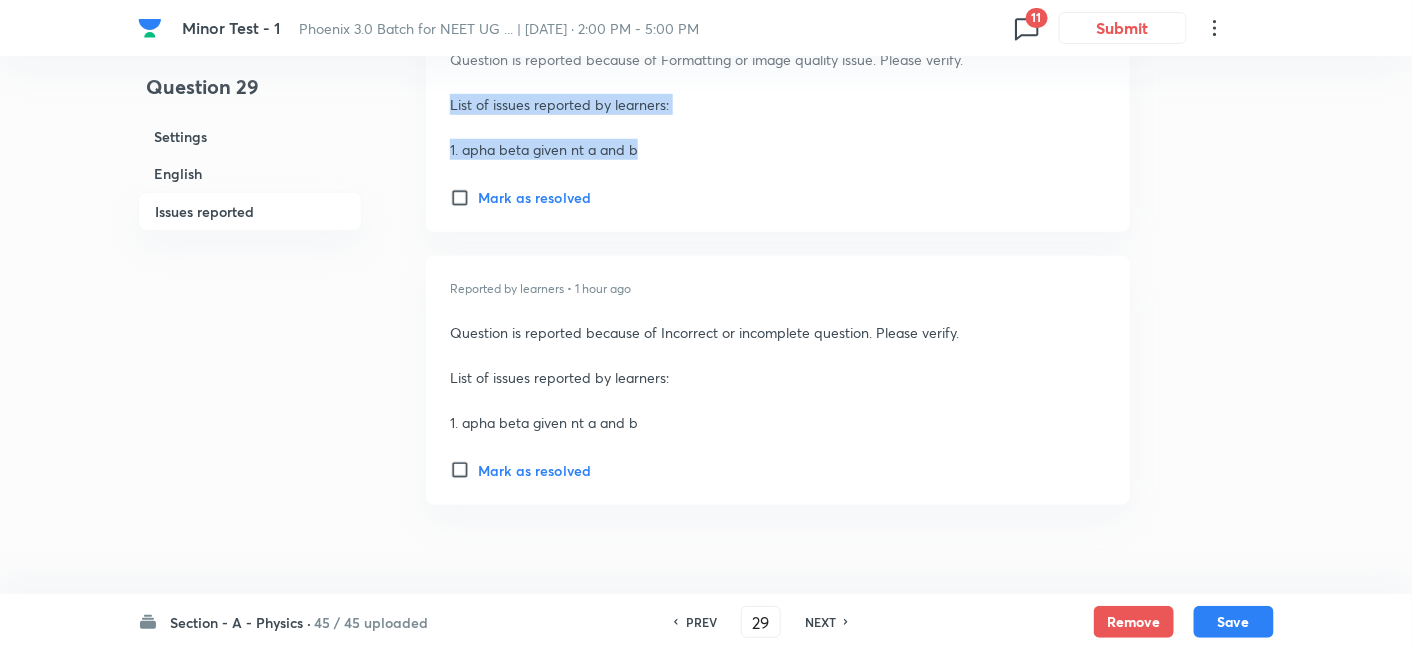 drag, startPoint x: 449, startPoint y: 101, endPoint x: 668, endPoint y: 127, distance: 220.53798 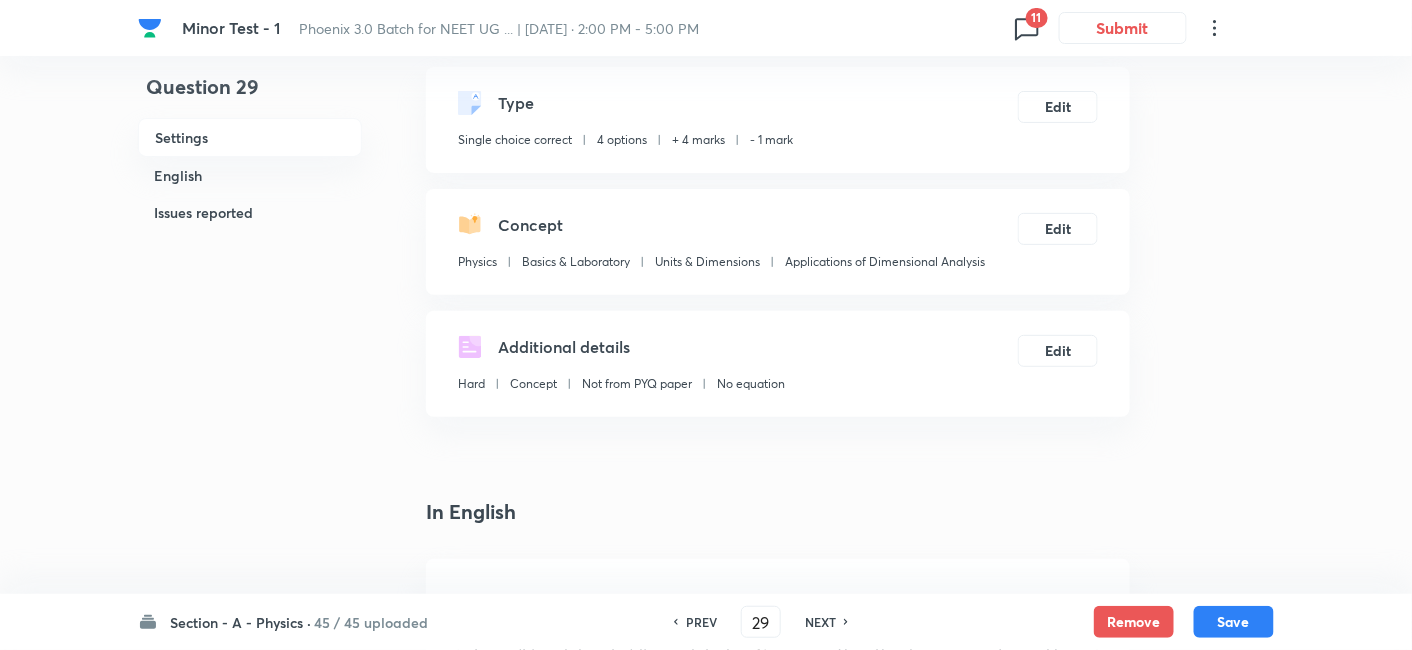 scroll, scrollTop: 0, scrollLeft: 0, axis: both 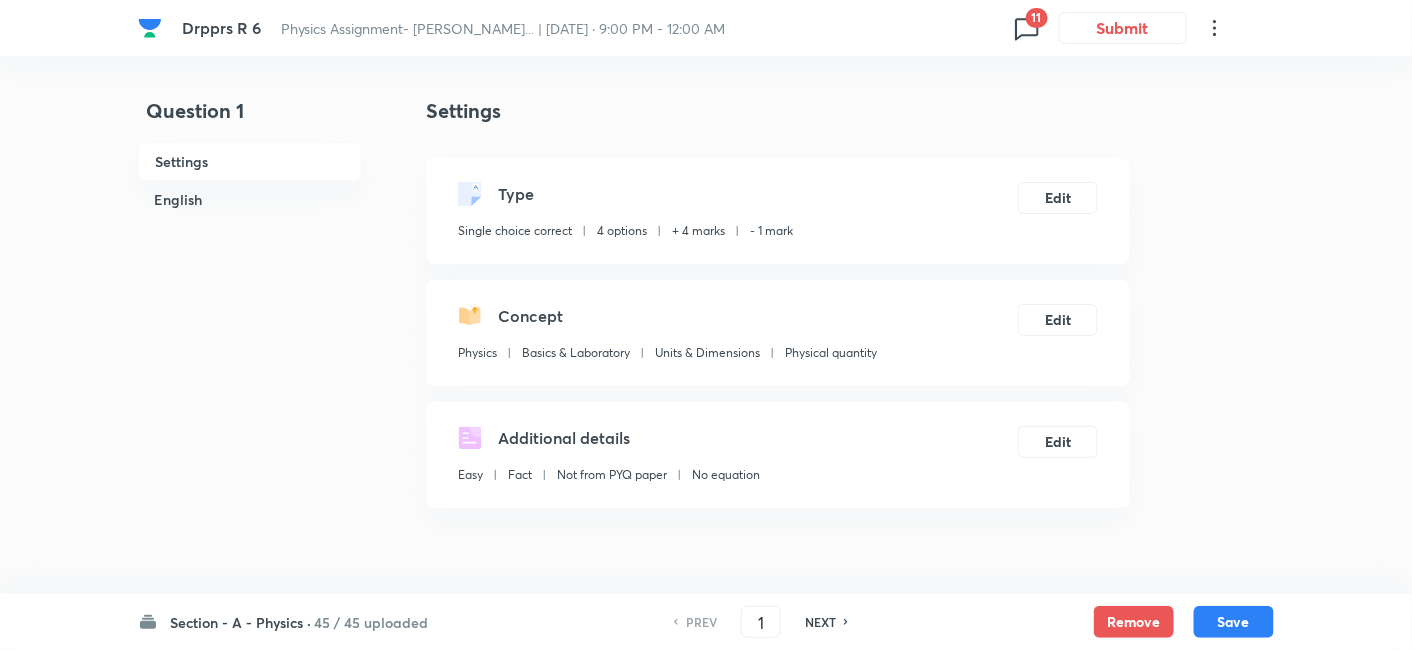 click 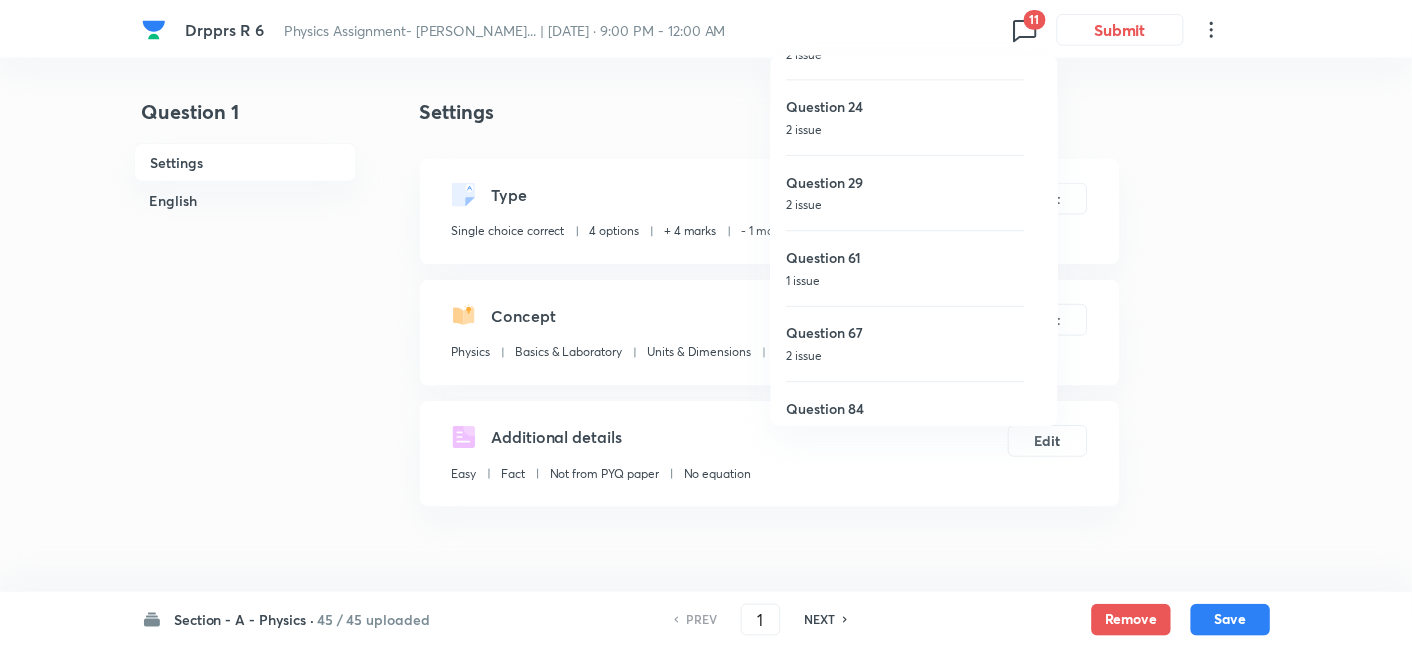scroll, scrollTop: 202, scrollLeft: 0, axis: vertical 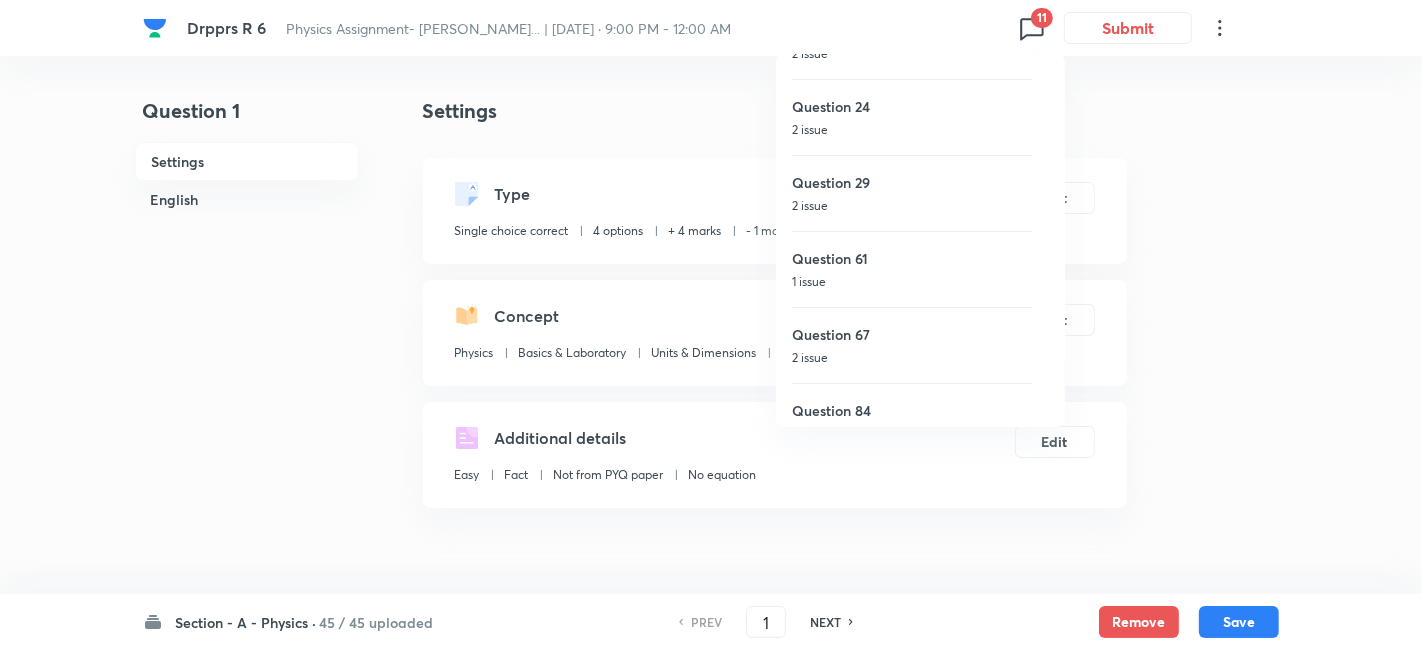 click on "Question 29" at bounding box center (912, 182) 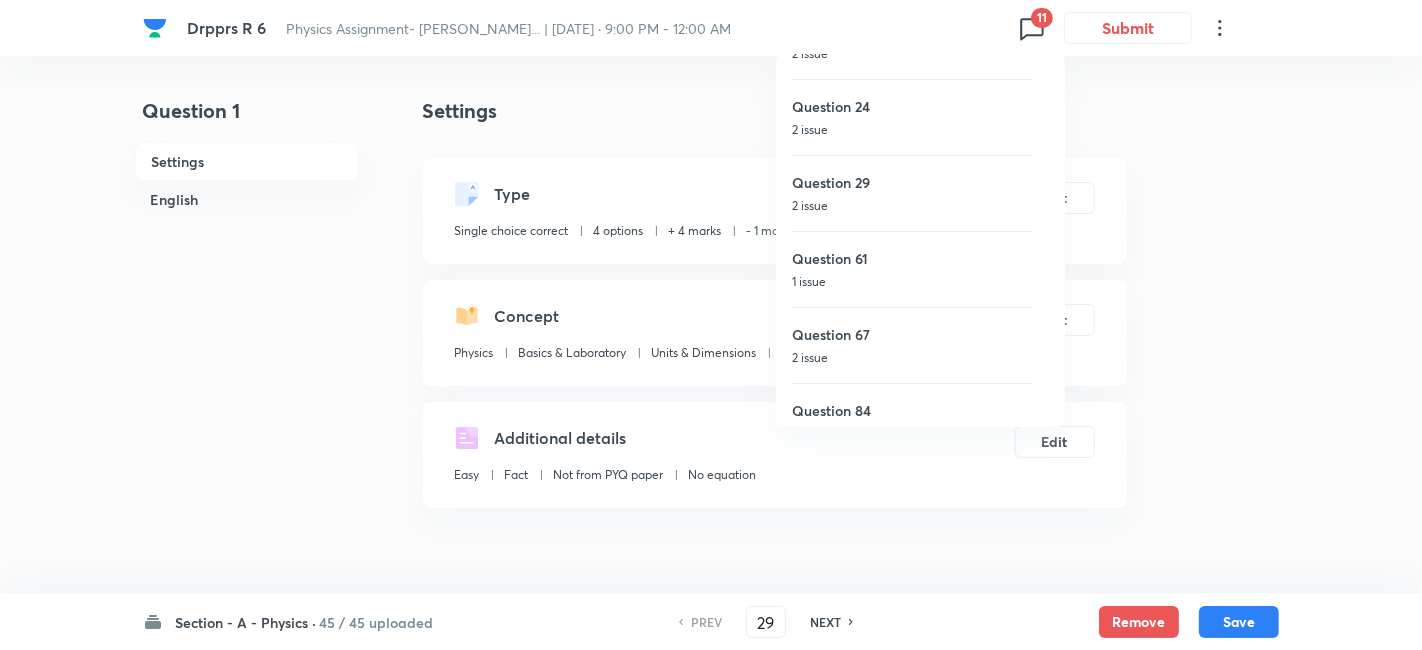checkbox on "false" 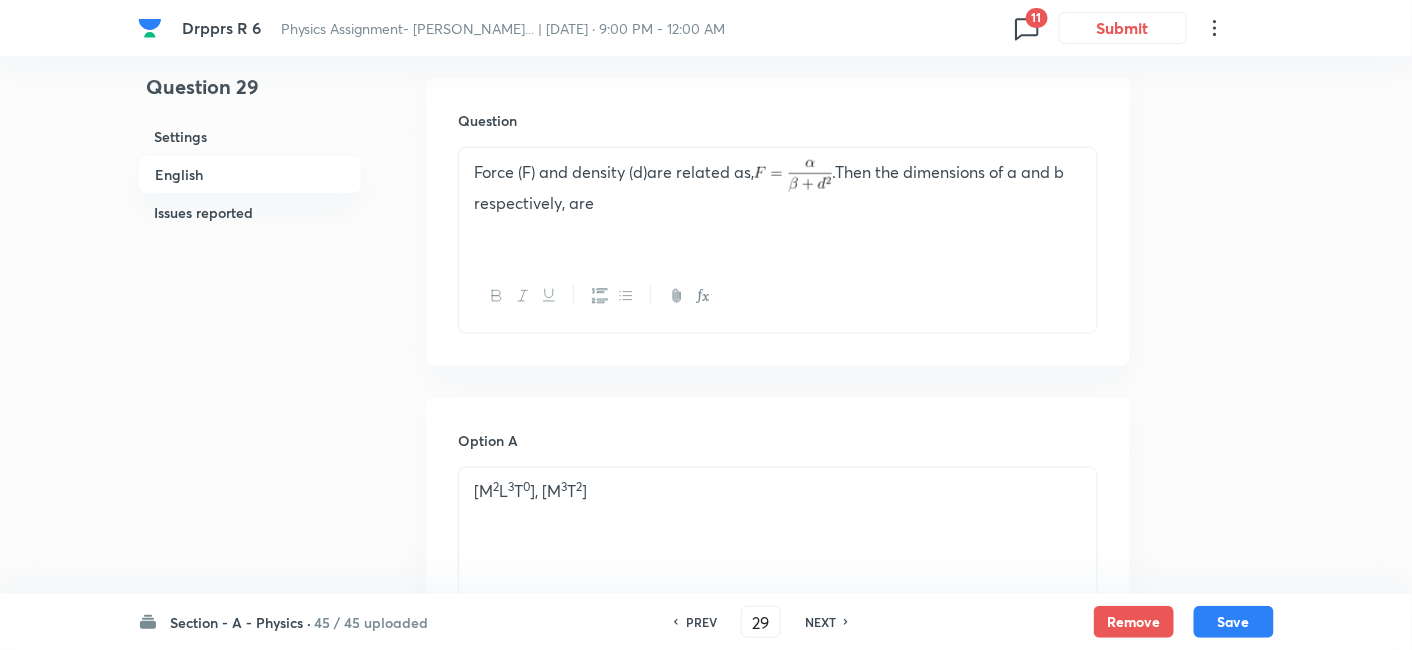 scroll, scrollTop: 573, scrollLeft: 0, axis: vertical 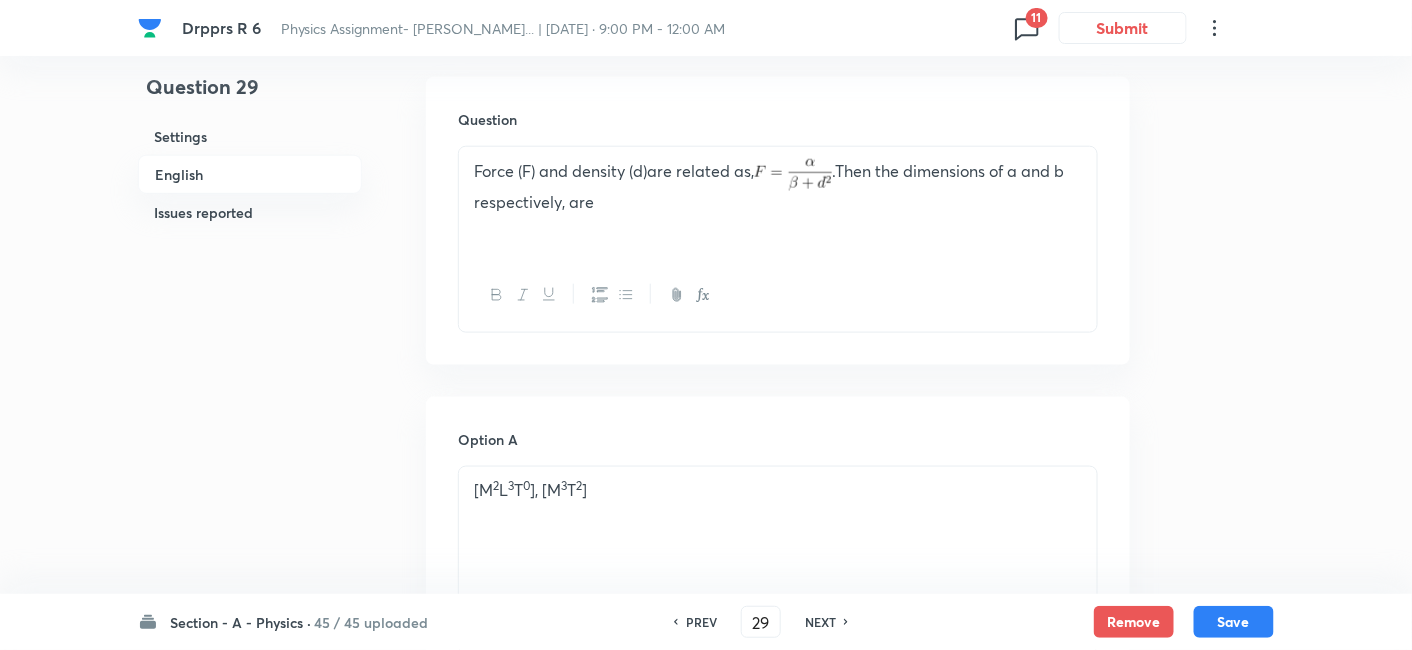 click on "Force (F) and density (d)are related as,   .Then the dimensions of a and b respectively, are" at bounding box center (778, 186) 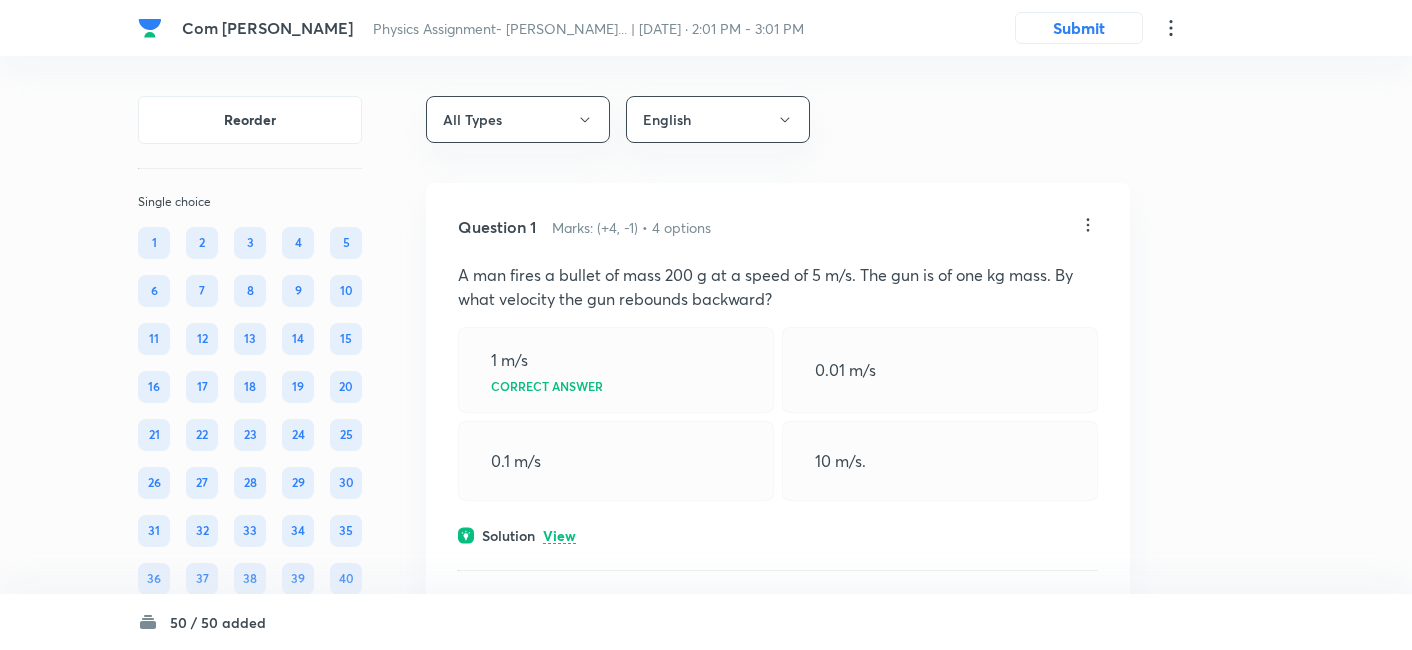 scroll, scrollTop: 0, scrollLeft: 0, axis: both 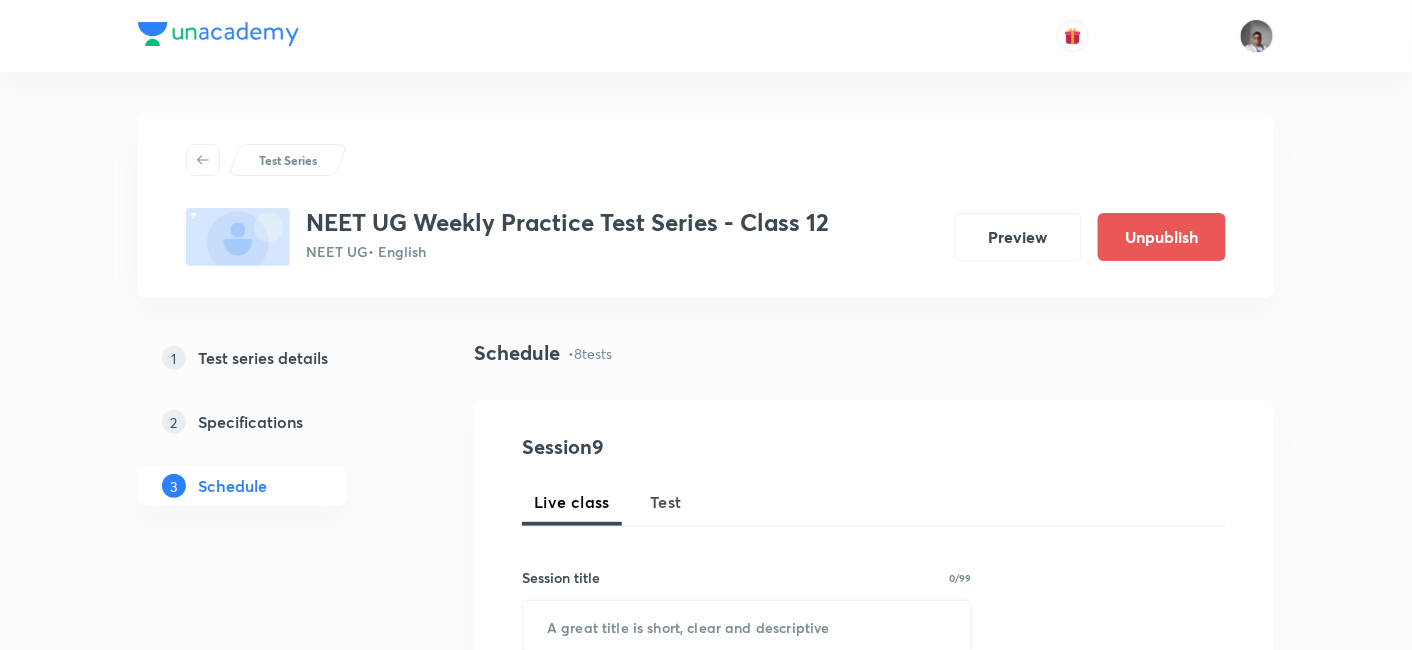 click on "Test" at bounding box center [666, 502] 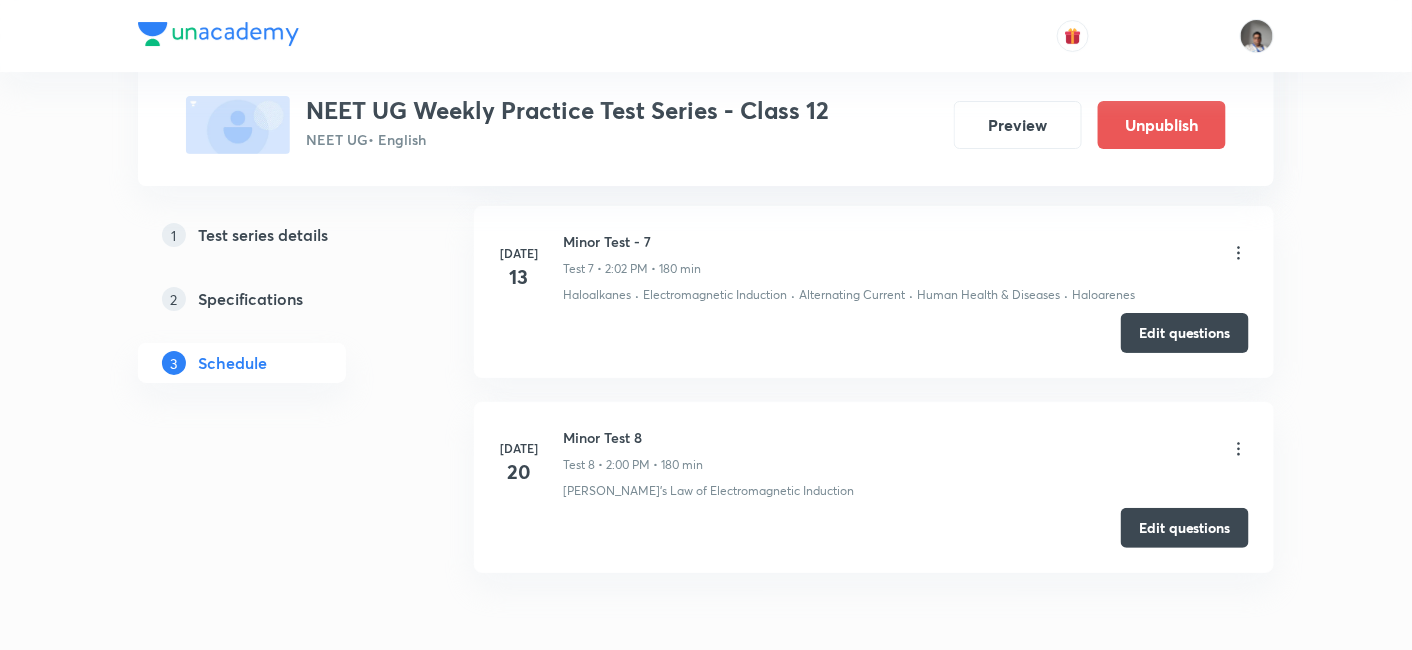 scroll, scrollTop: 2274, scrollLeft: 0, axis: vertical 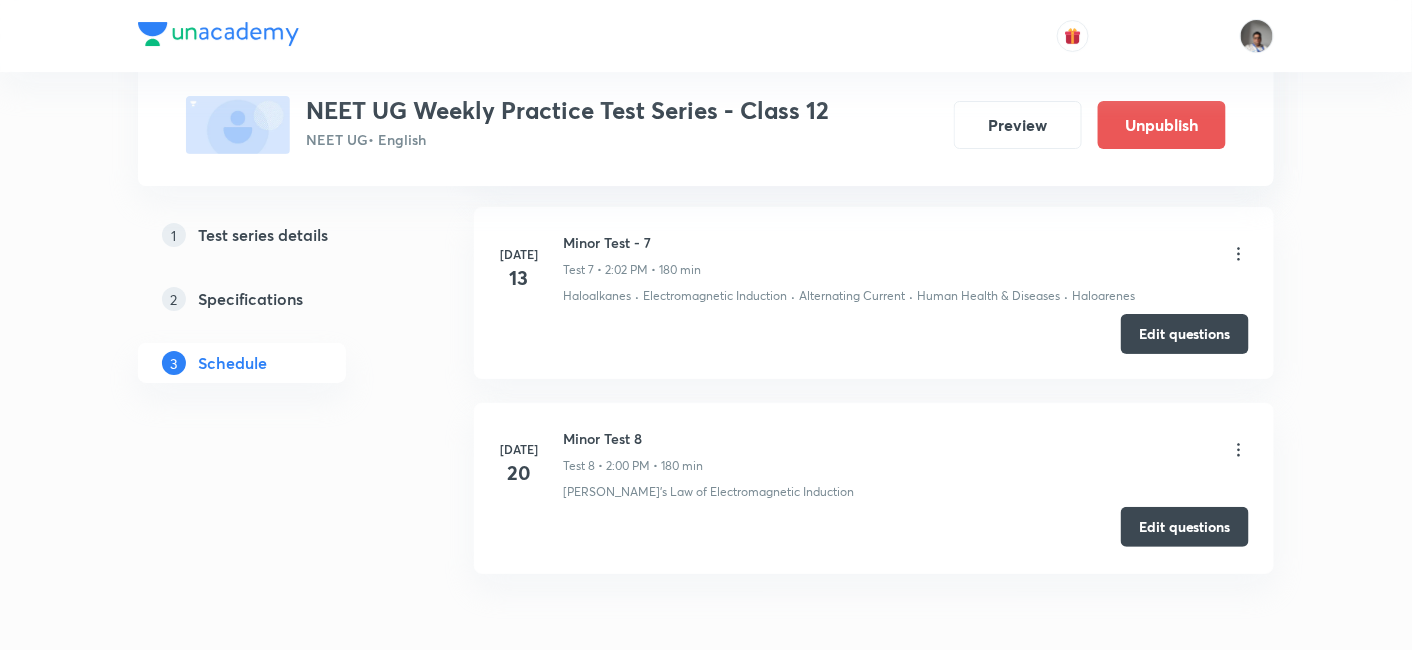 click on "Edit questions" at bounding box center [1185, 527] 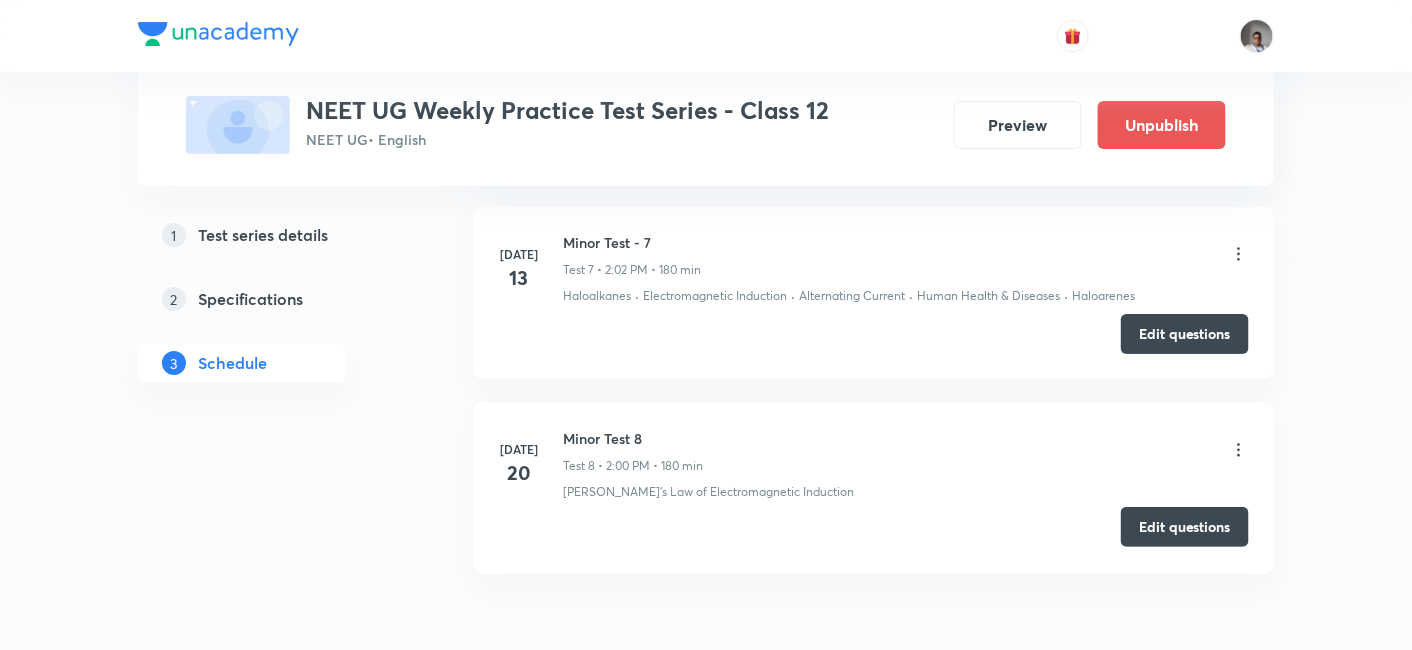click on "Edit questions" at bounding box center (1185, 527) 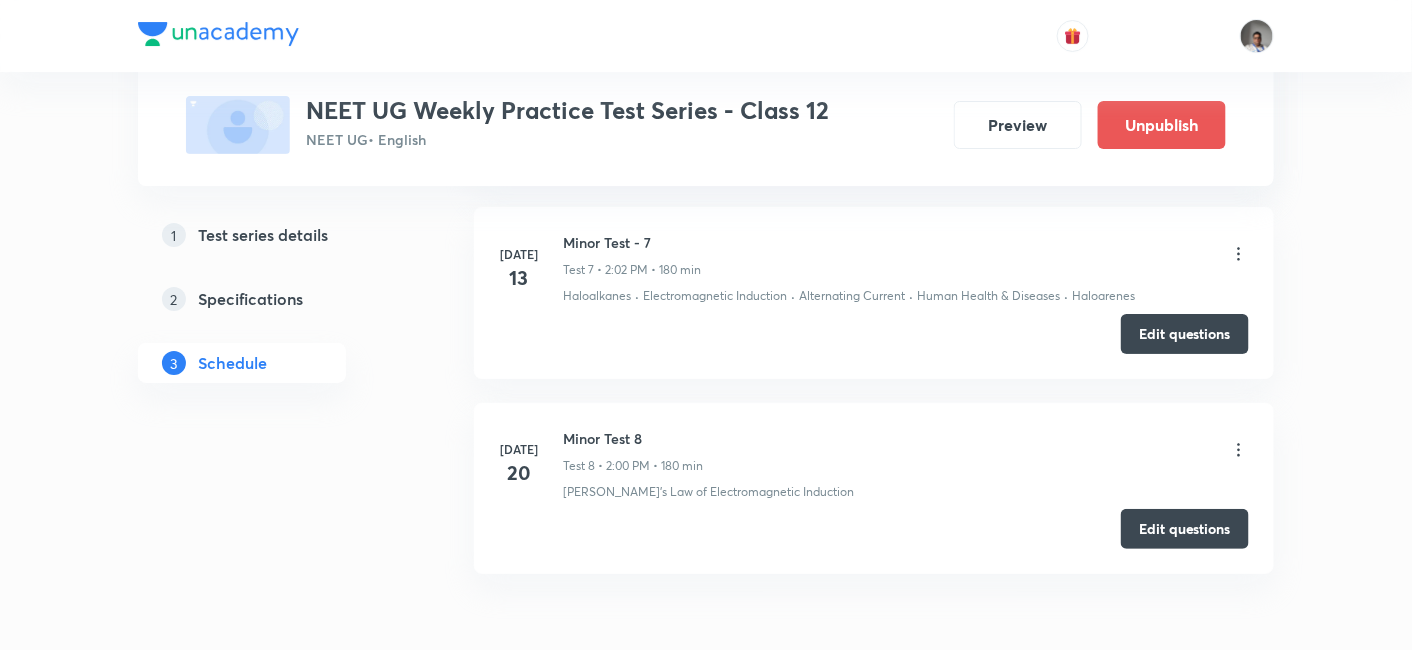 click on "Electromagnetic Induction" at bounding box center (715, 296) 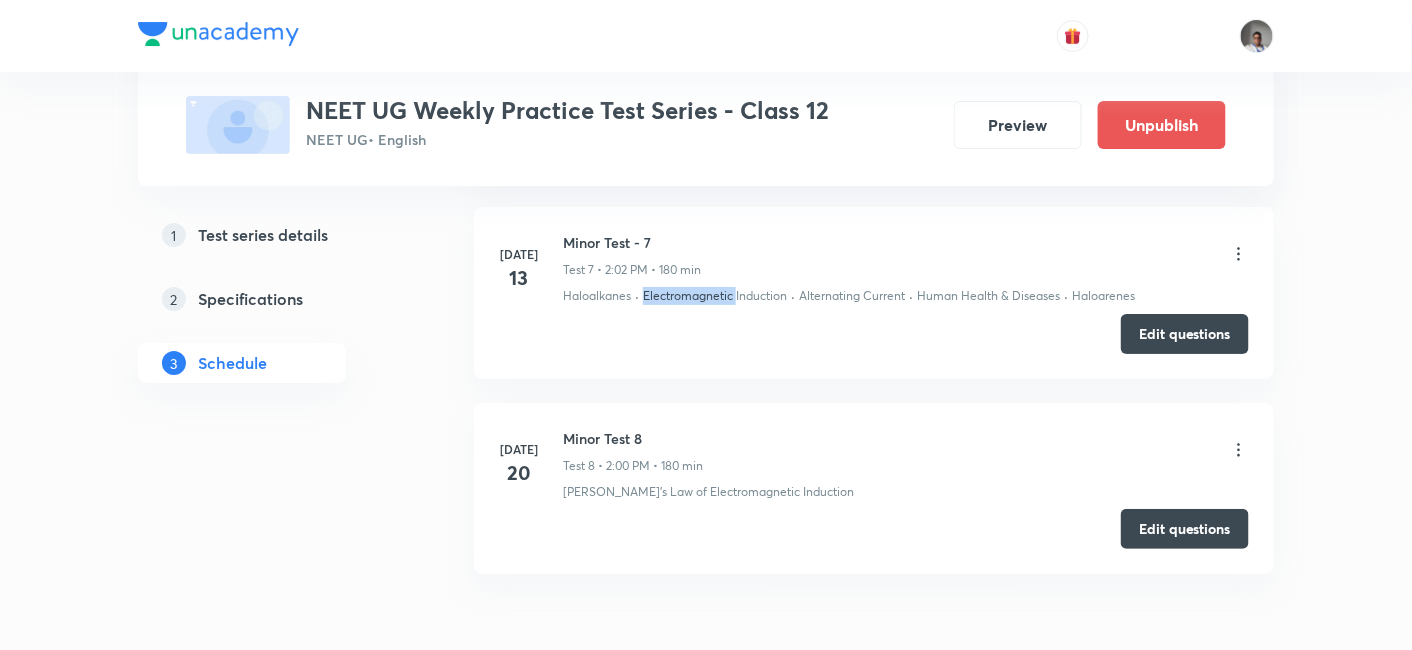 click on "Electromagnetic Induction" at bounding box center [715, 296] 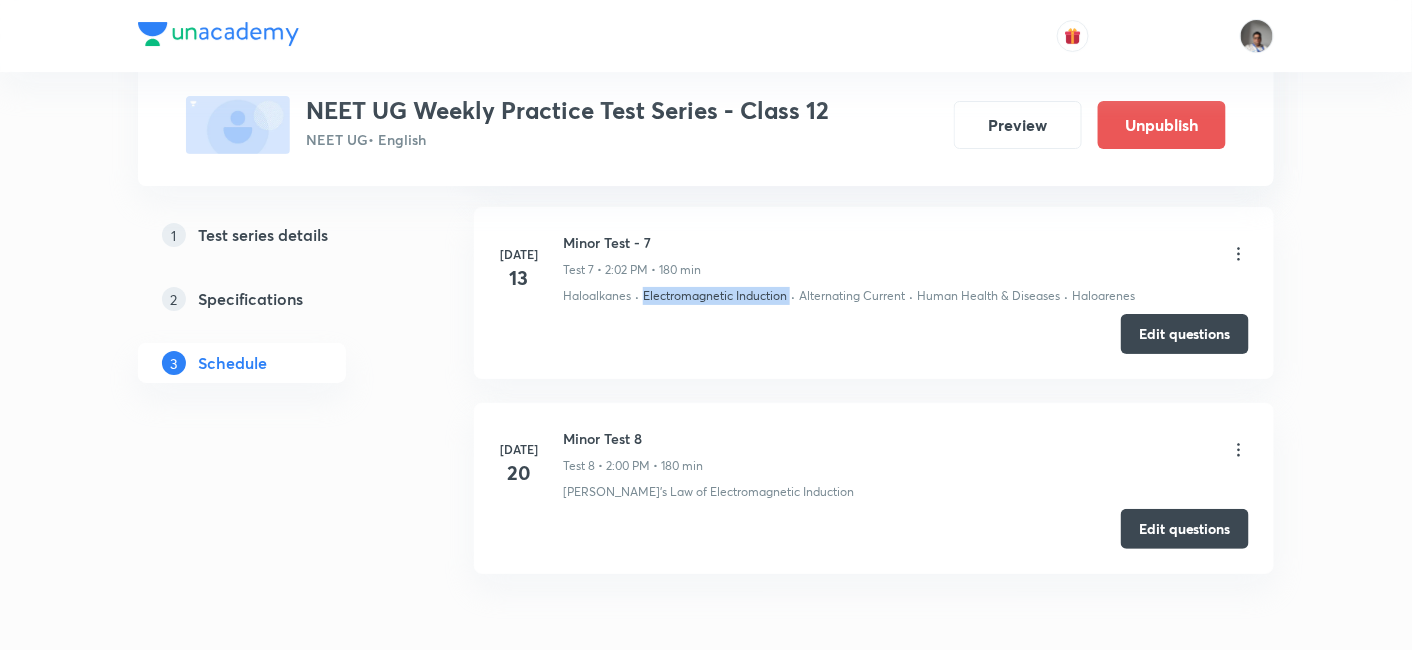 click on "Electromagnetic Induction" at bounding box center [715, 296] 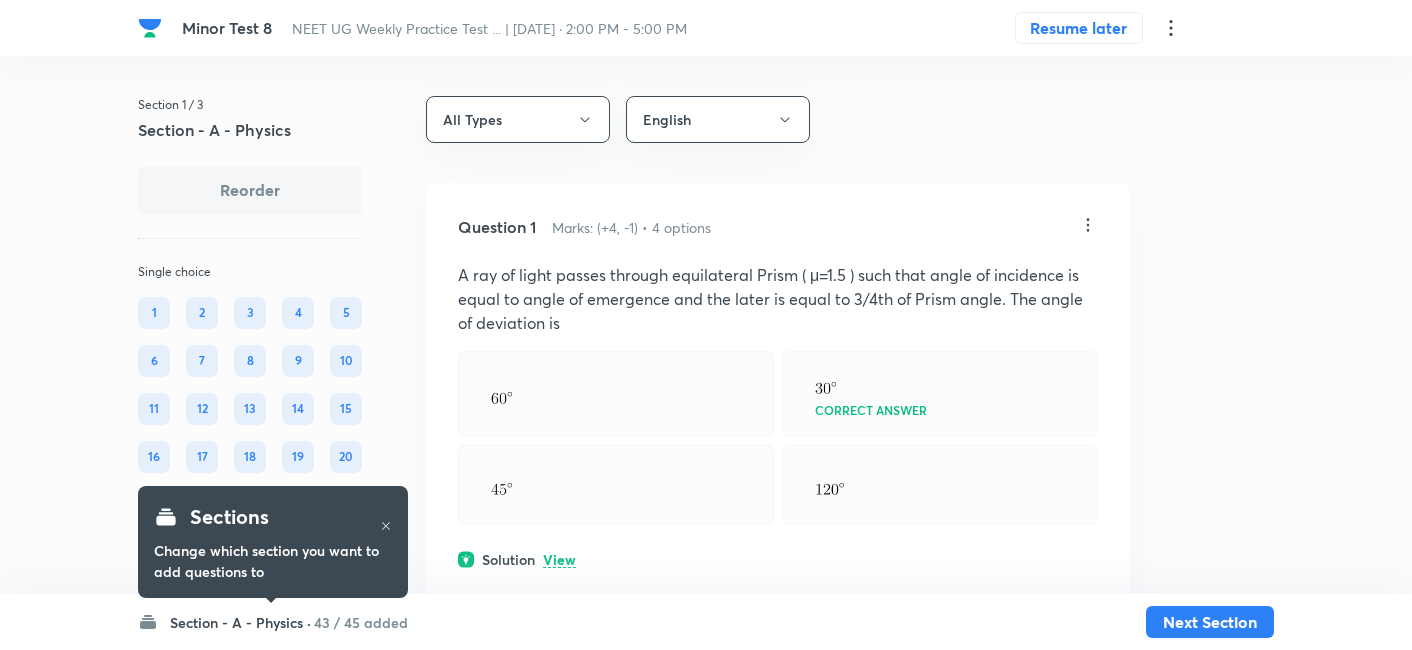 scroll, scrollTop: 0, scrollLeft: 0, axis: both 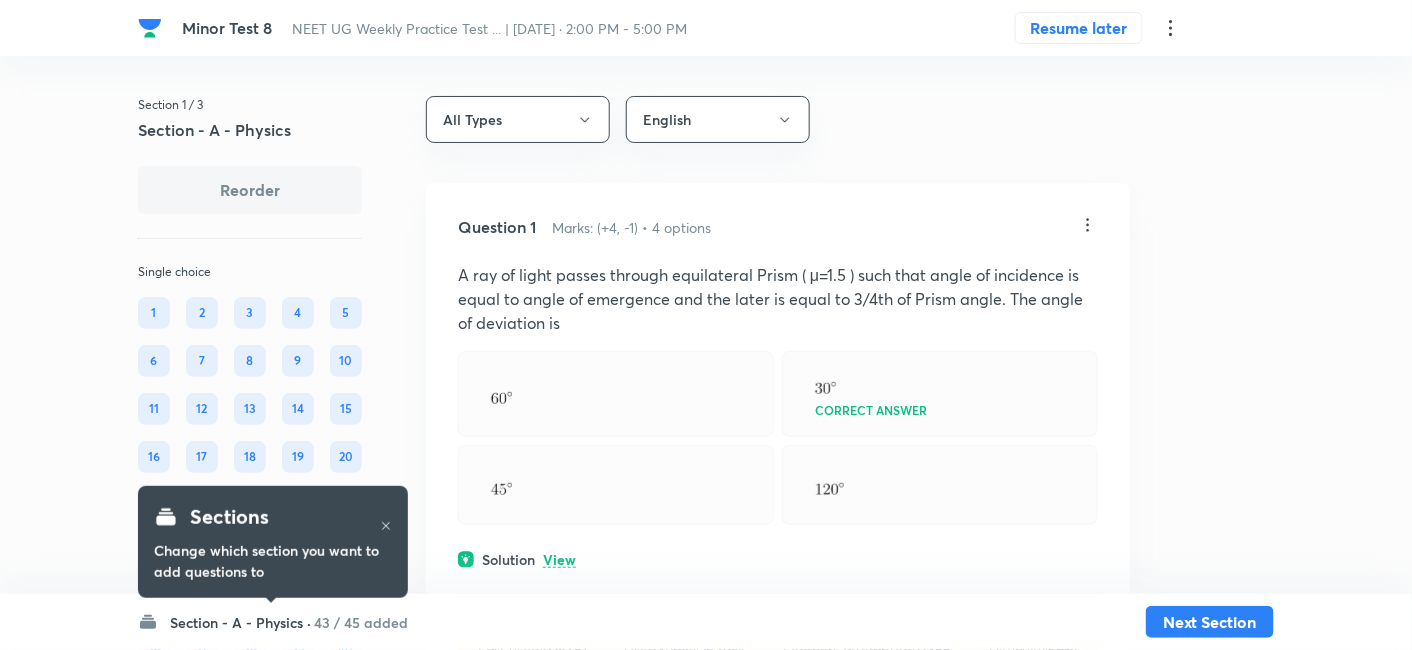 click 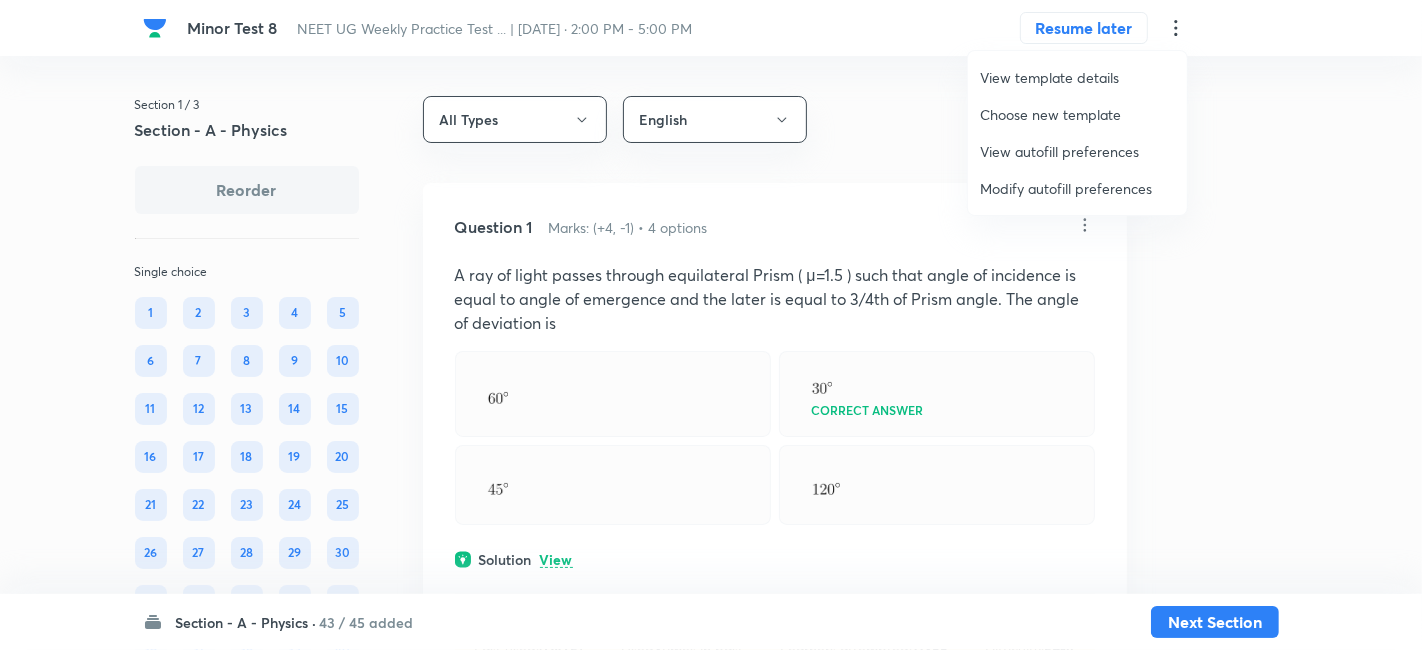 click on "View autofill preferences" at bounding box center (1077, 151) 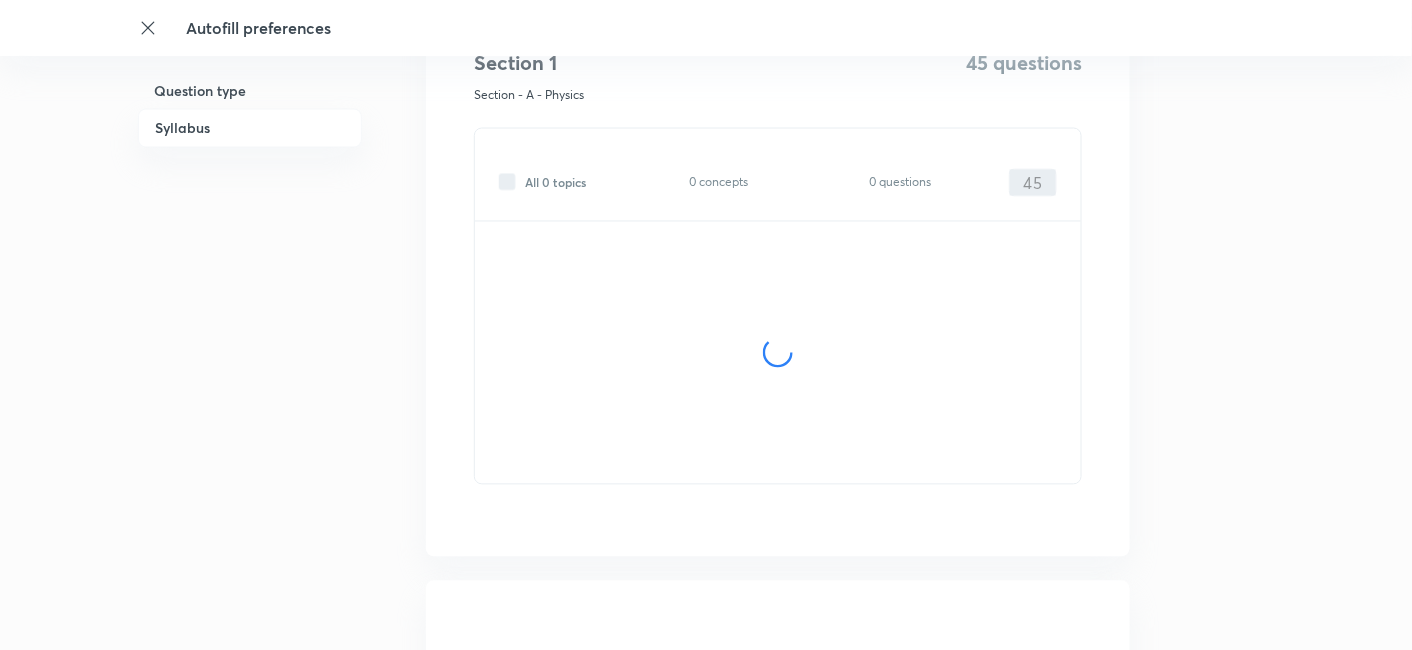 scroll, scrollTop: 1071, scrollLeft: 0, axis: vertical 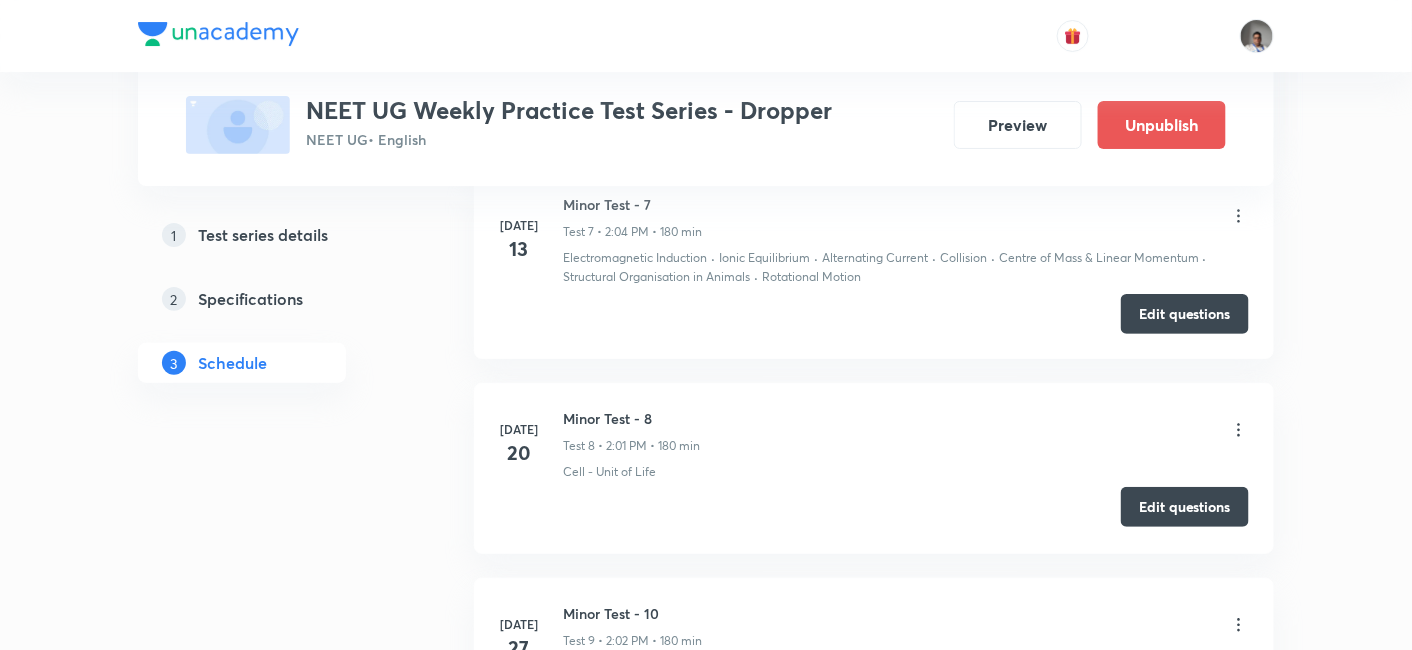 click on "Edit questions" at bounding box center [1185, 507] 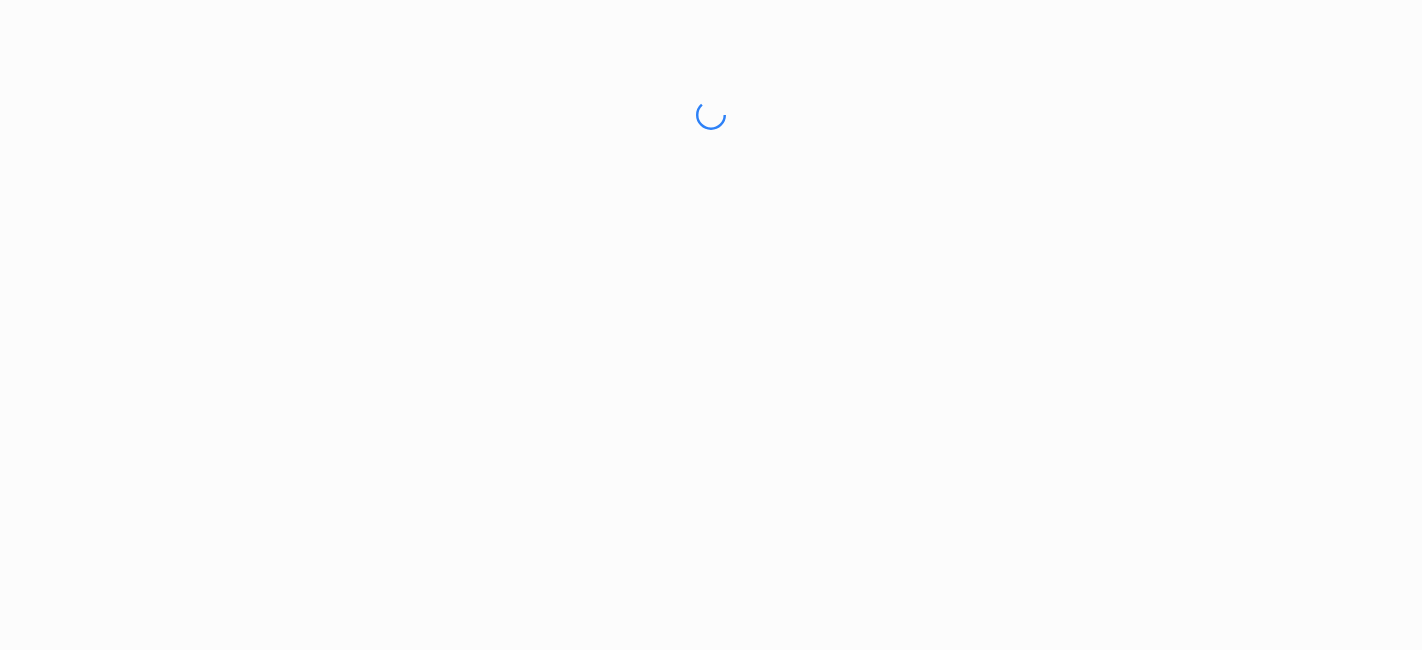 scroll, scrollTop: 0, scrollLeft: 0, axis: both 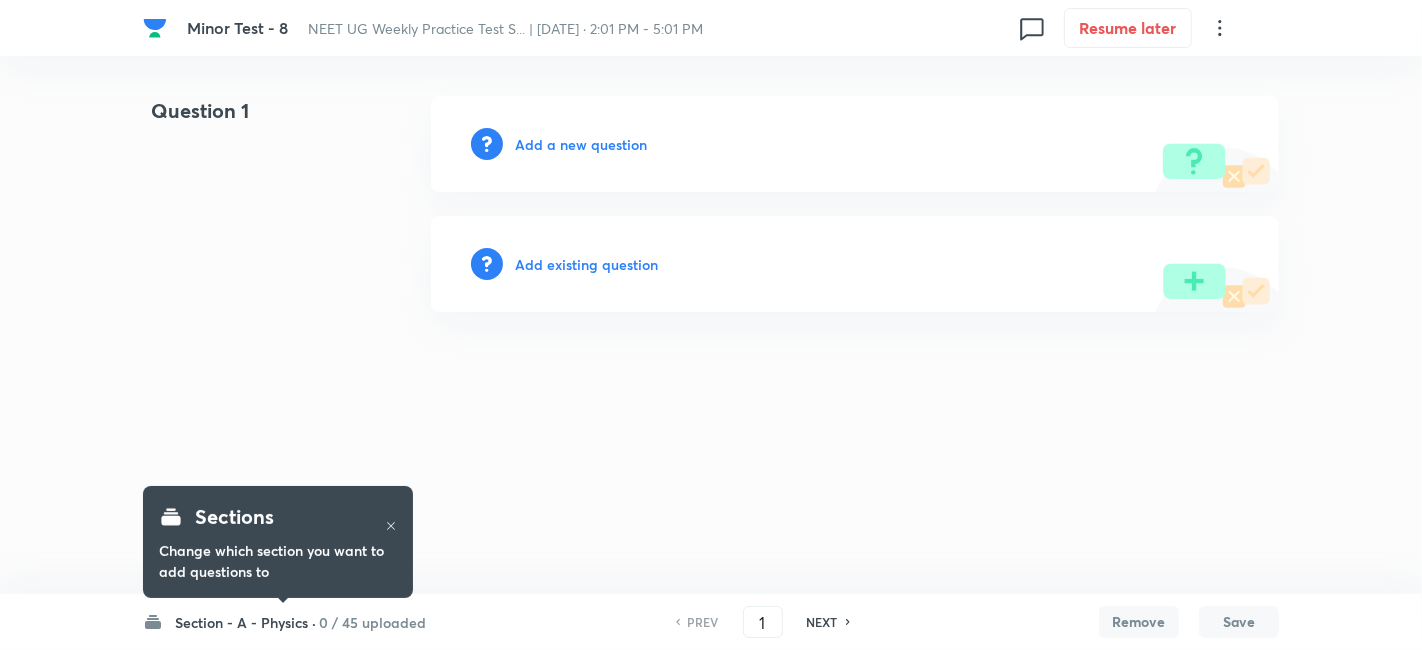 click on "0 / 45 uploaded" at bounding box center [372, 622] 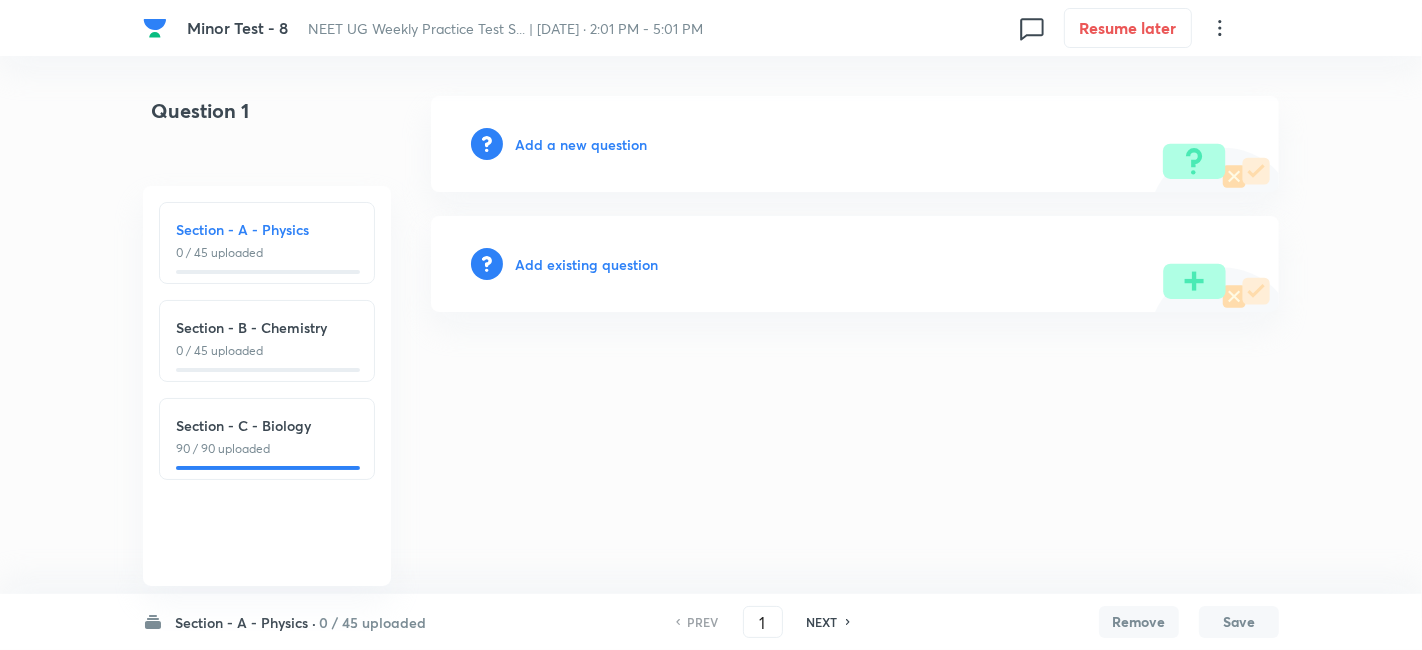 click on "Section - C - Biology 90 / 90 uploaded" at bounding box center (267, 439) 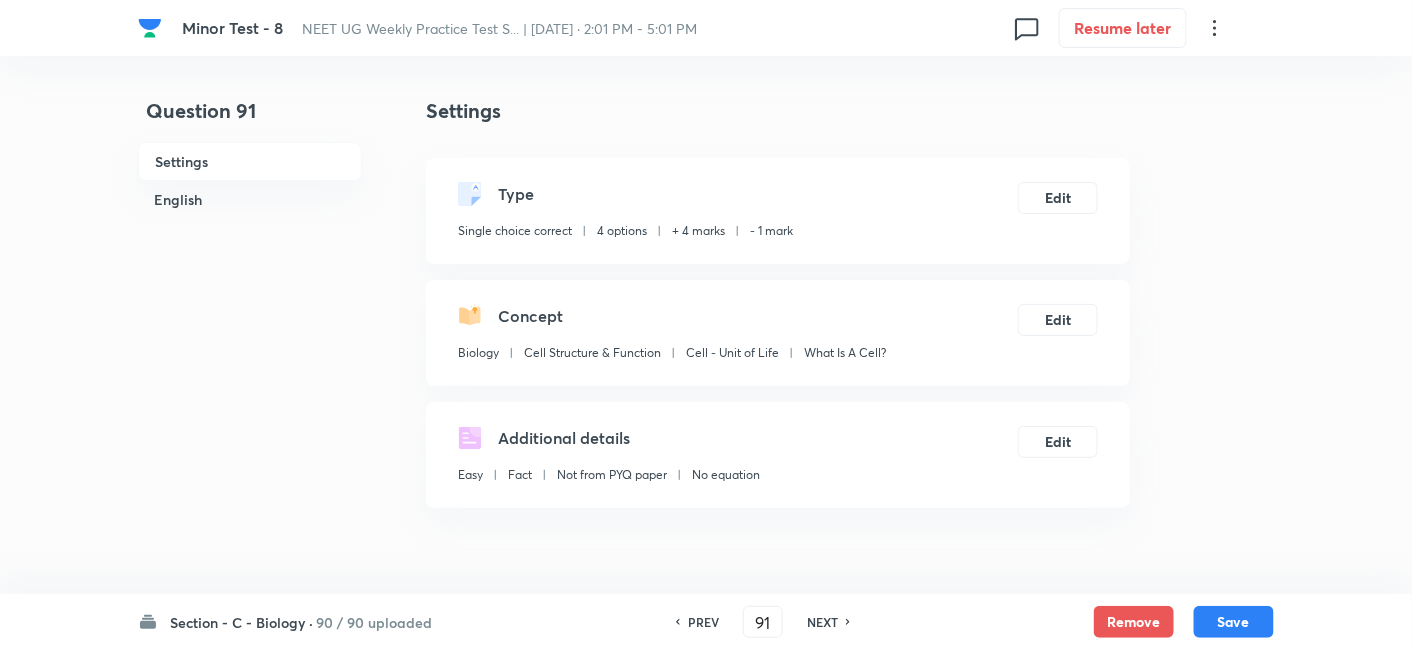 click on "90 / 90 uploaded" at bounding box center [374, 622] 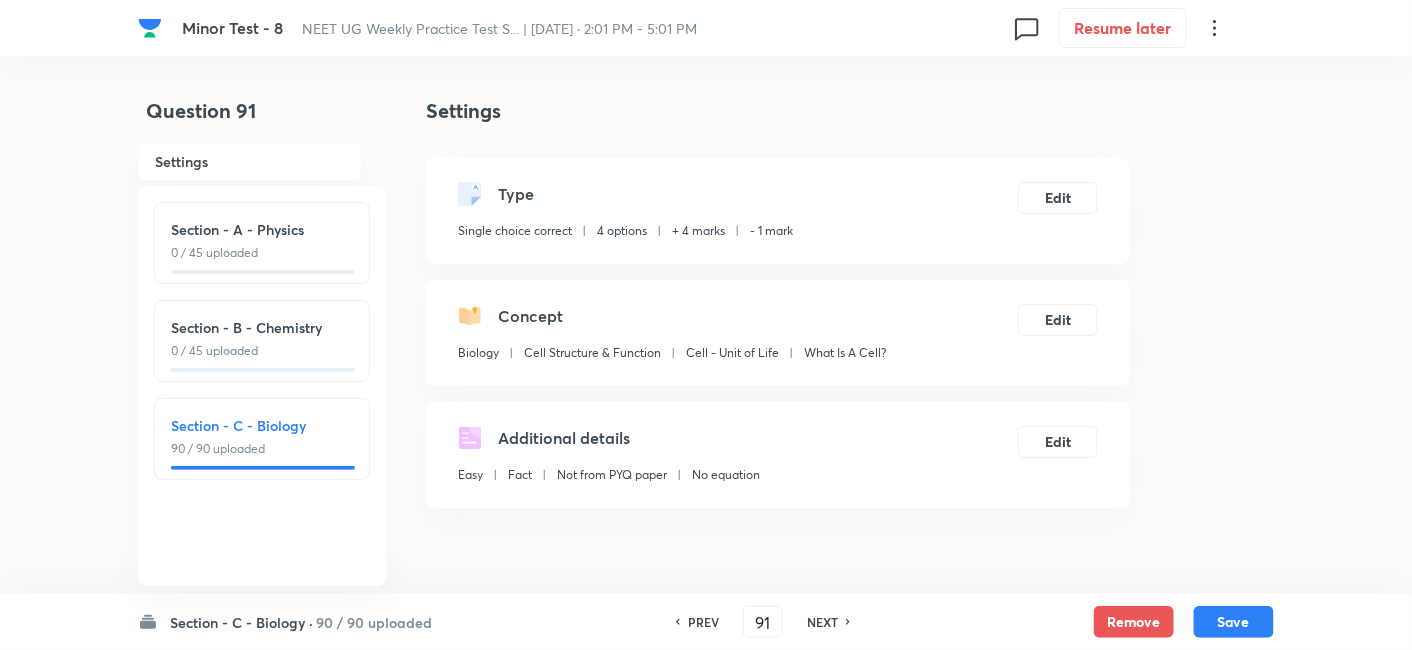 click 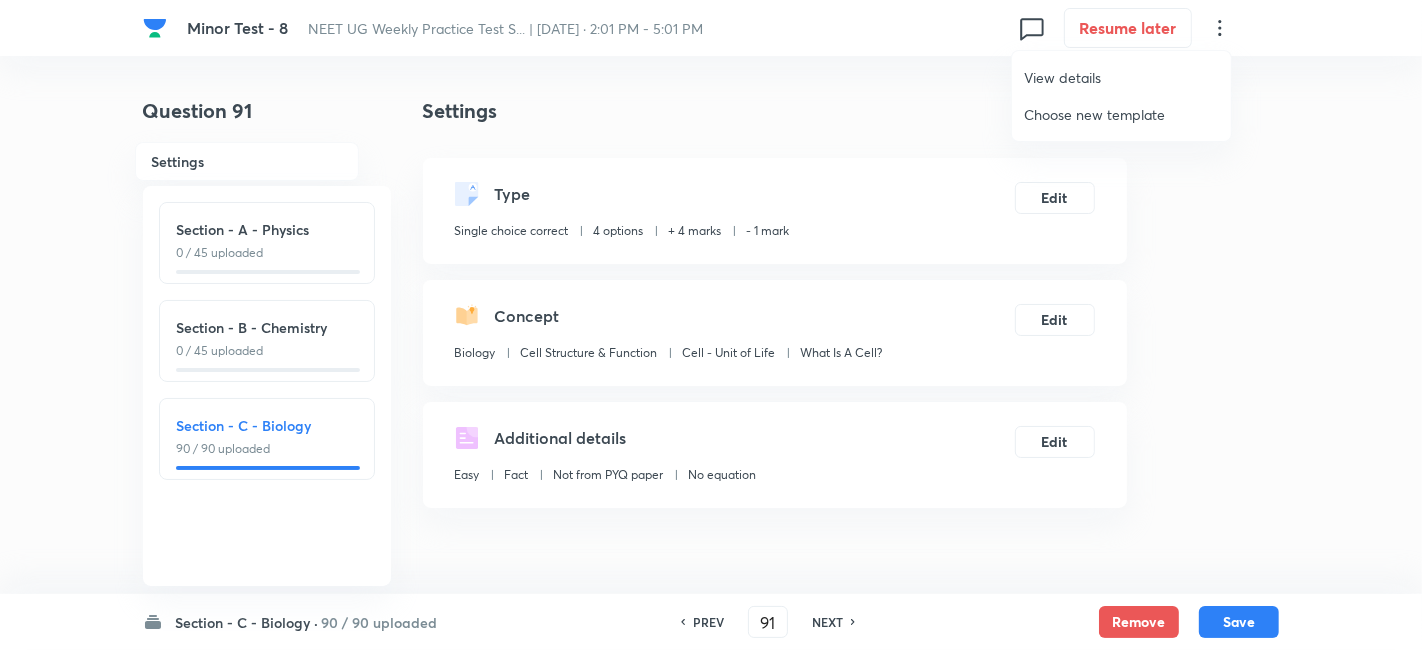 click on "View details" at bounding box center (1121, 77) 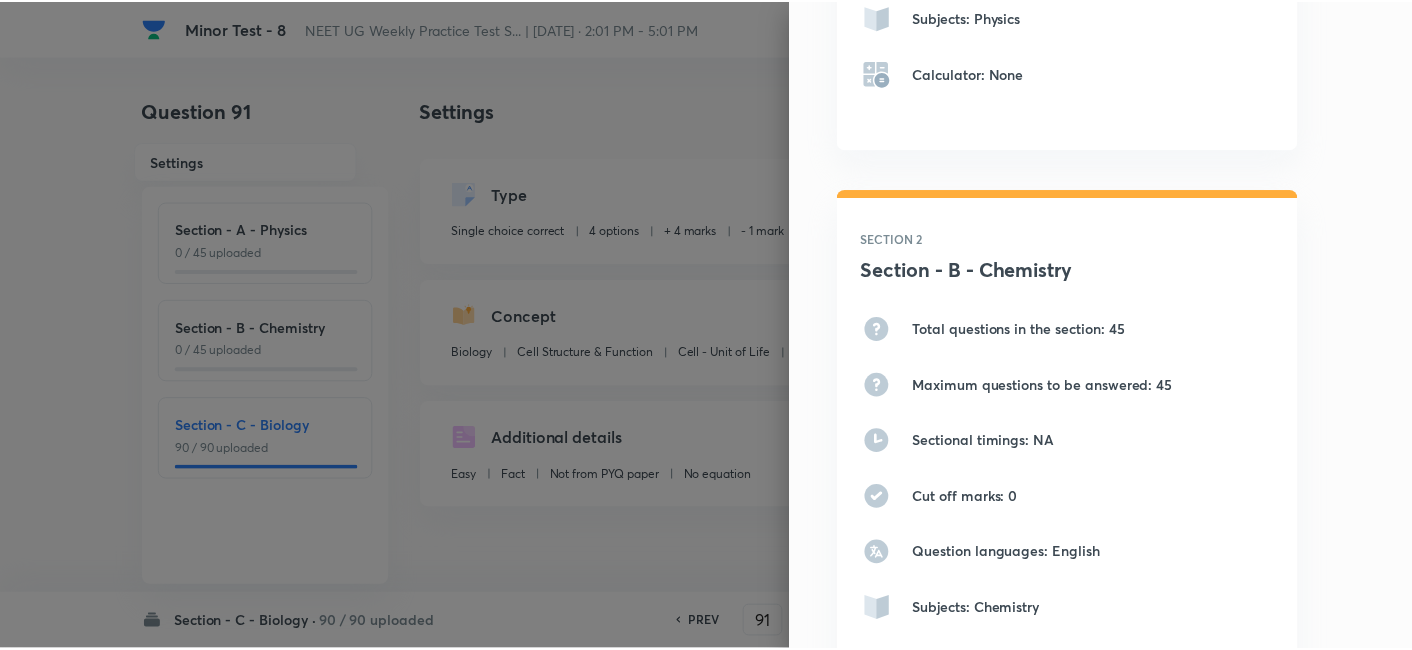 scroll, scrollTop: 0, scrollLeft: 0, axis: both 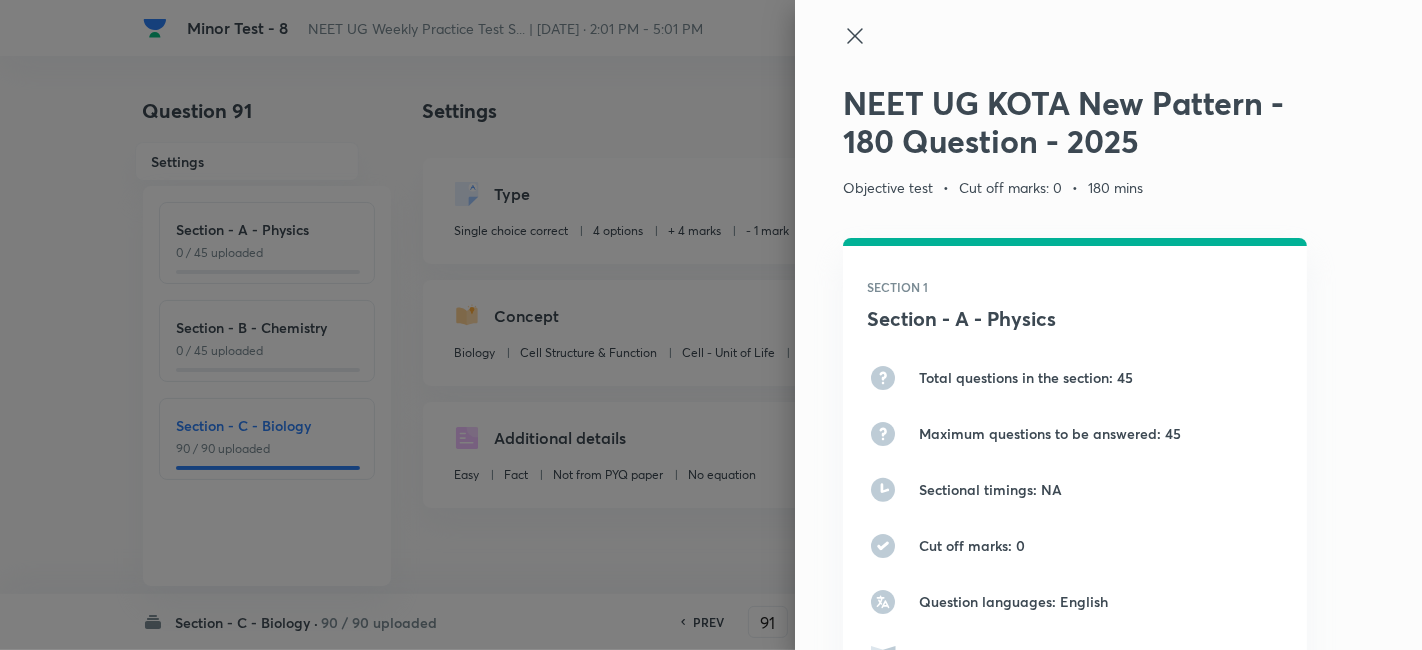 click 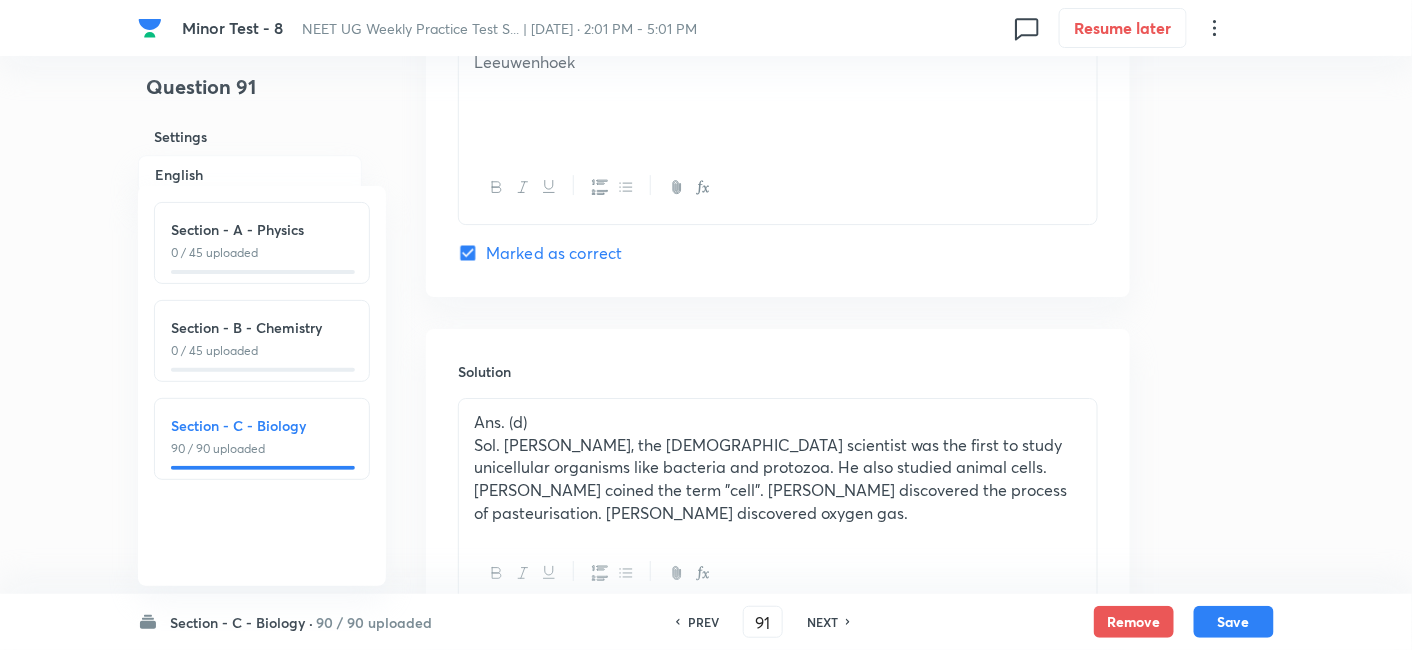 scroll, scrollTop: 2080, scrollLeft: 0, axis: vertical 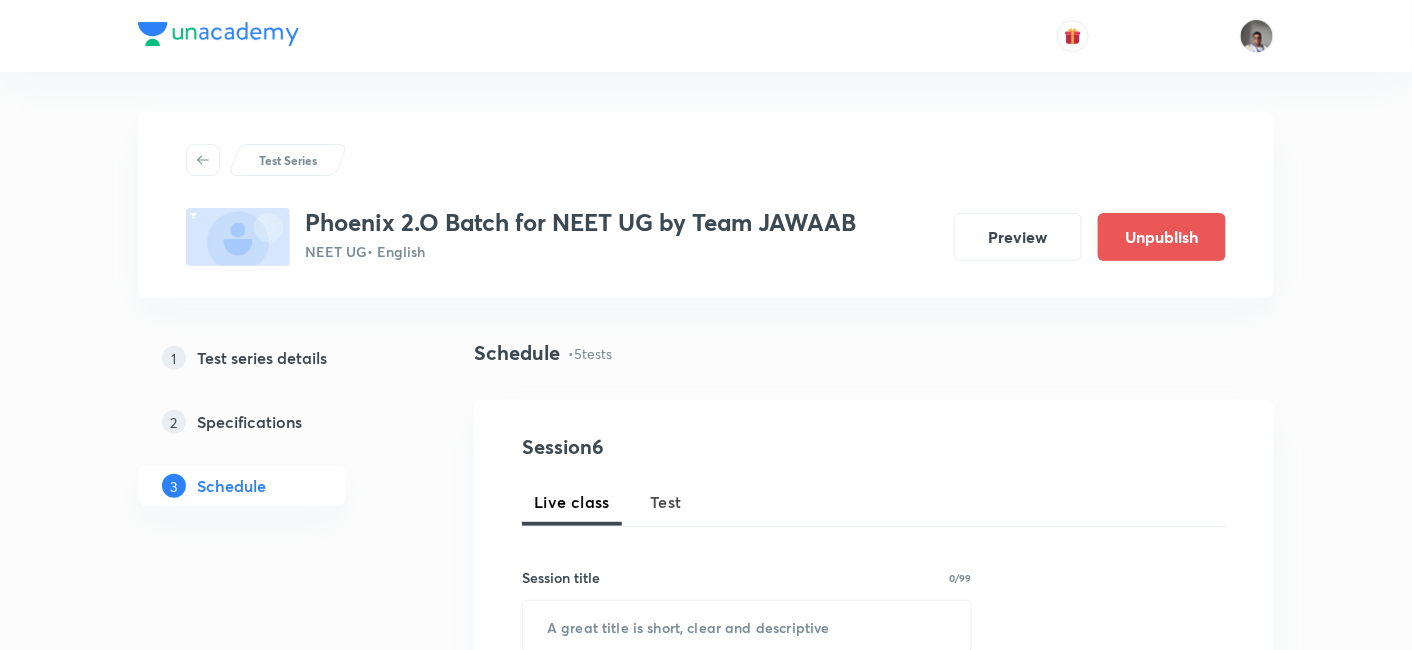 click on "Test" at bounding box center (666, 502) 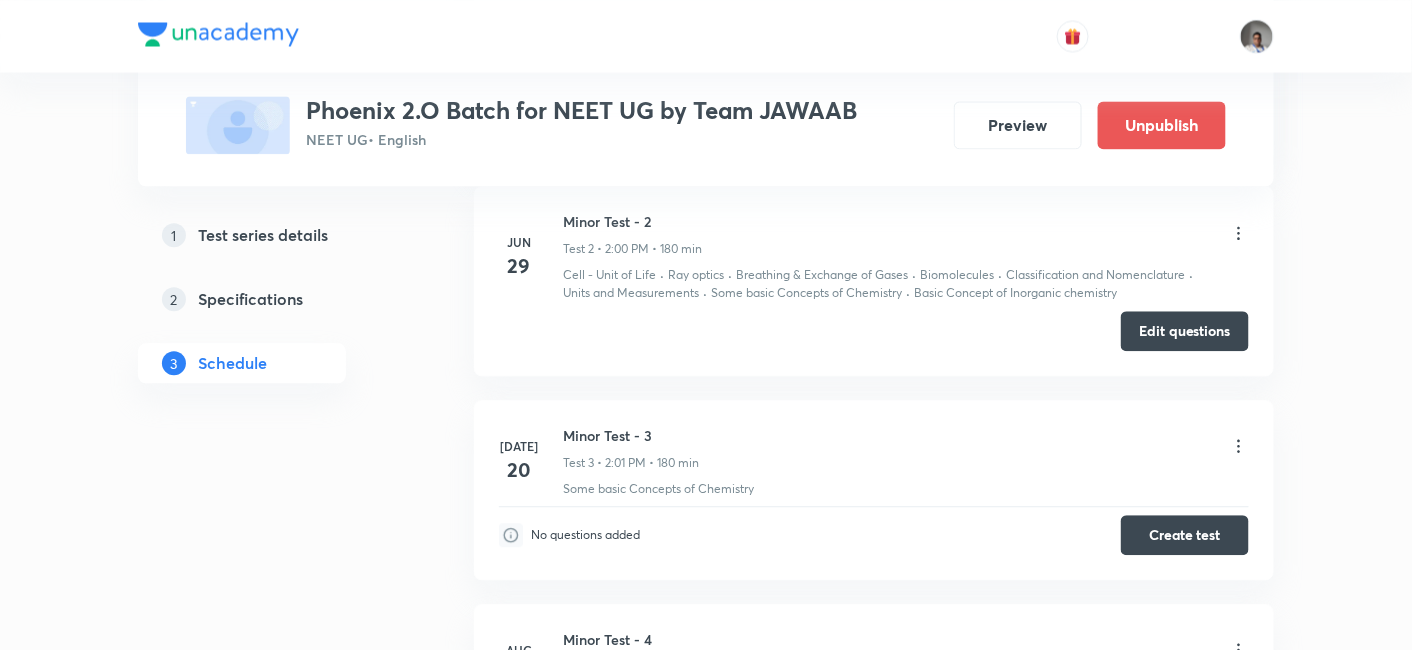 scroll, scrollTop: 1333, scrollLeft: 0, axis: vertical 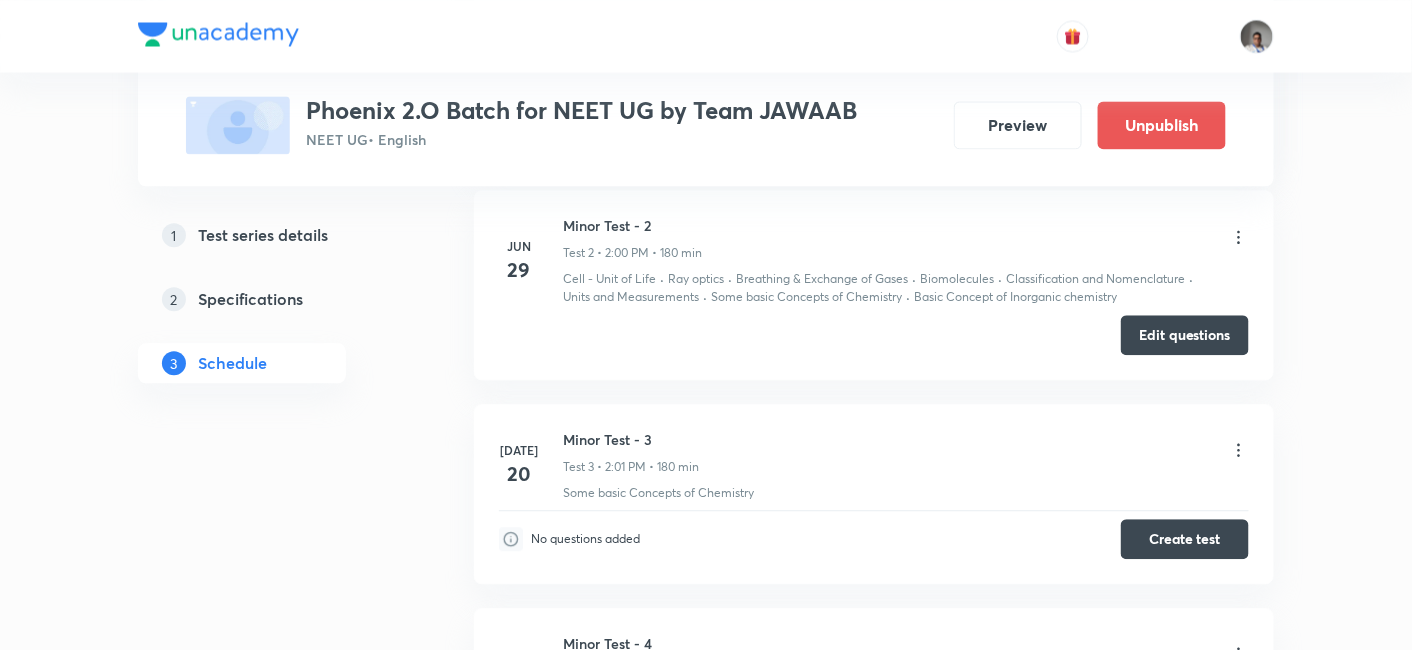 click on "Minor Test - 3 Test 3 • 2:01 PM • 180 min" at bounding box center (906, 452) 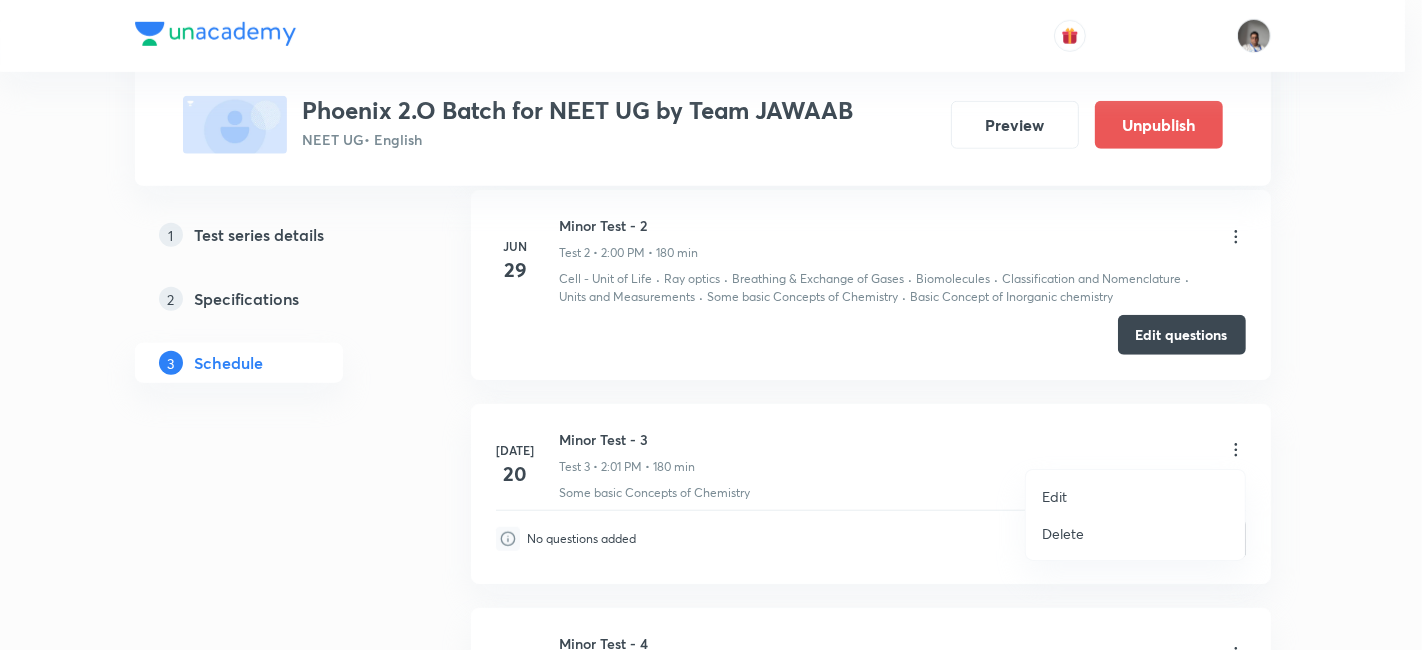 click on "Edit" at bounding box center [1054, 496] 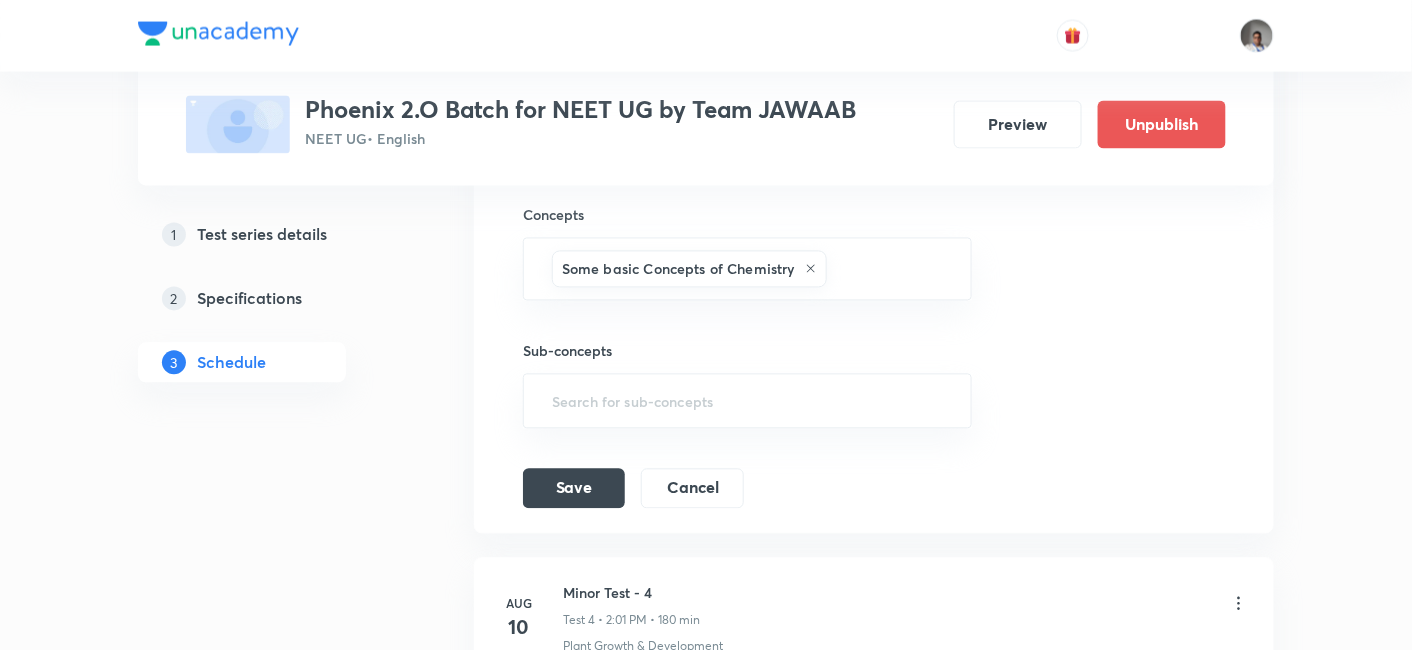 scroll, scrollTop: 1148, scrollLeft: 0, axis: vertical 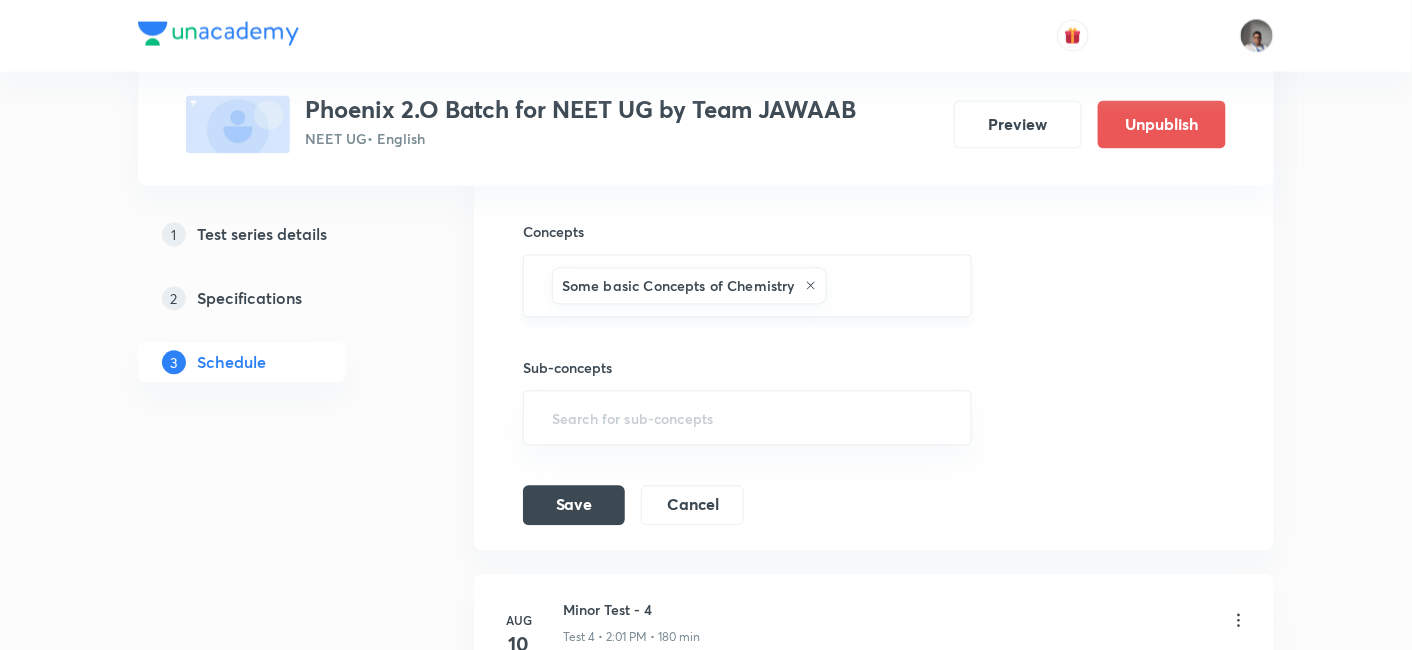 click on "Some basic Concepts of Chemistry ​" at bounding box center (747, 286) 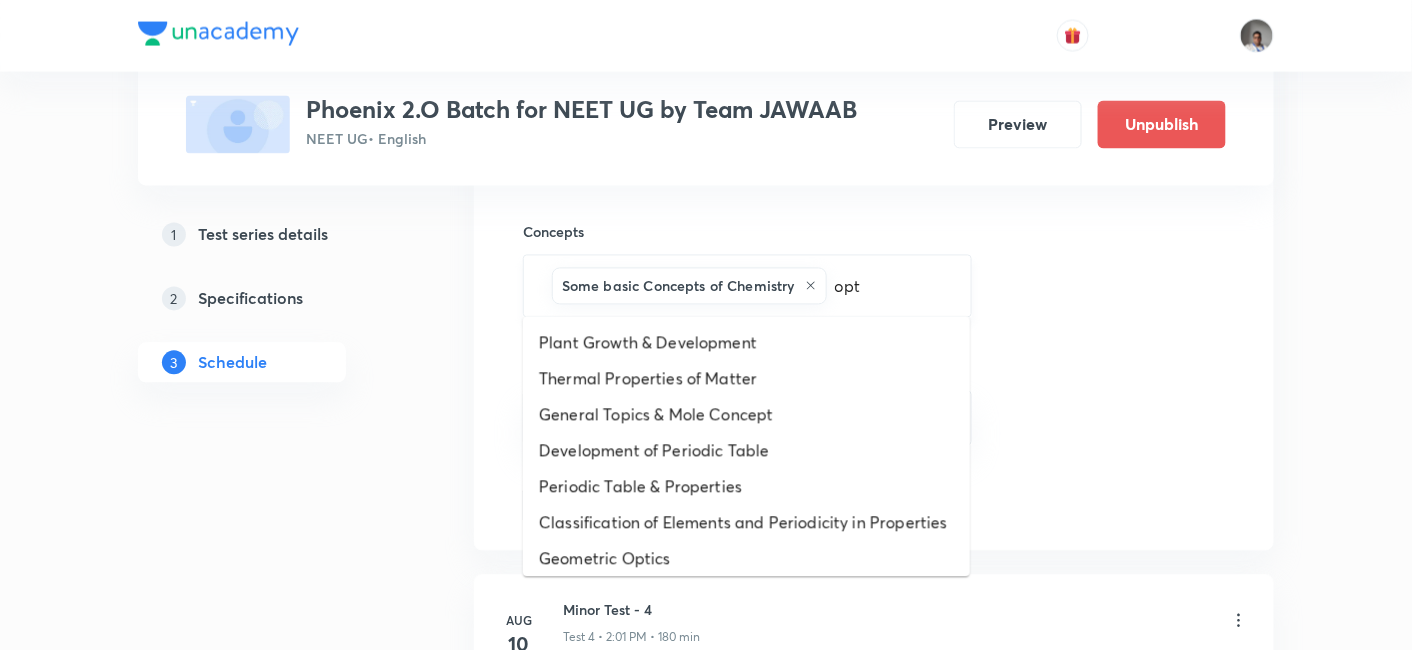 type on "opti" 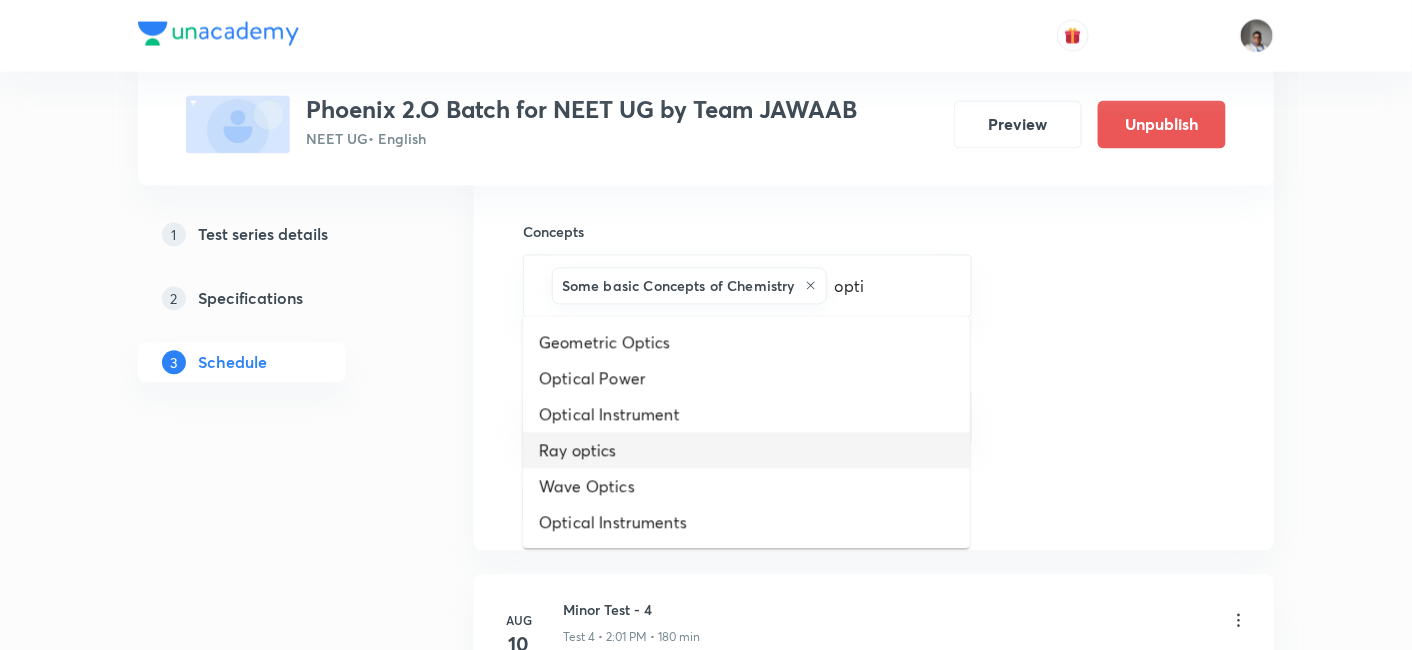 click on "Ray optics" at bounding box center [746, 451] 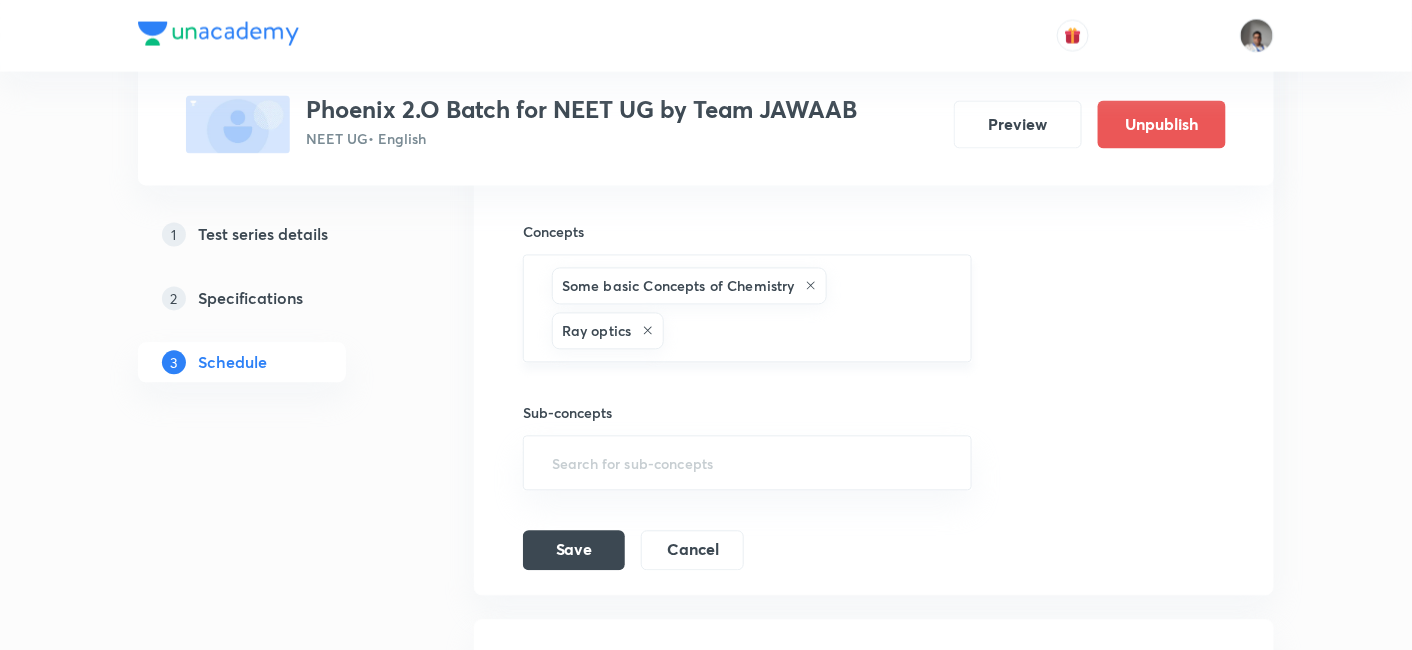 click on "Some basic Concepts of Chemistry Ray optics ​" at bounding box center [747, 309] 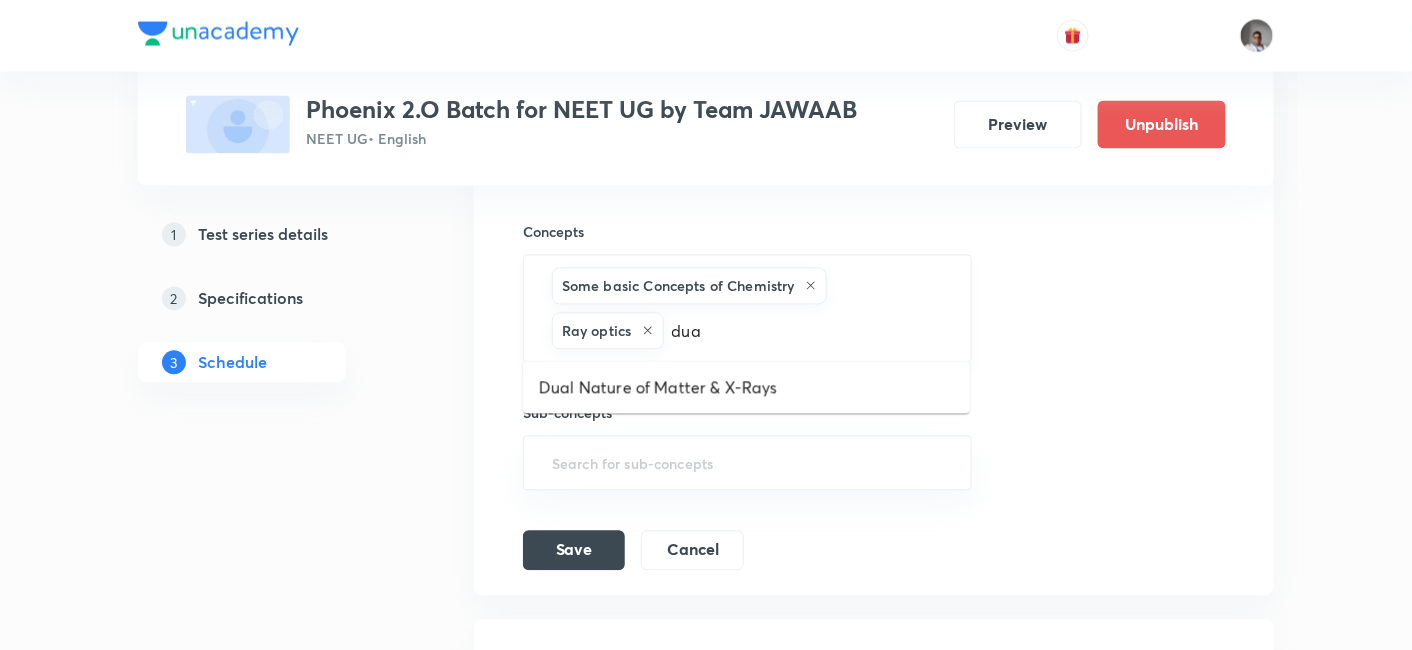 type on "dual" 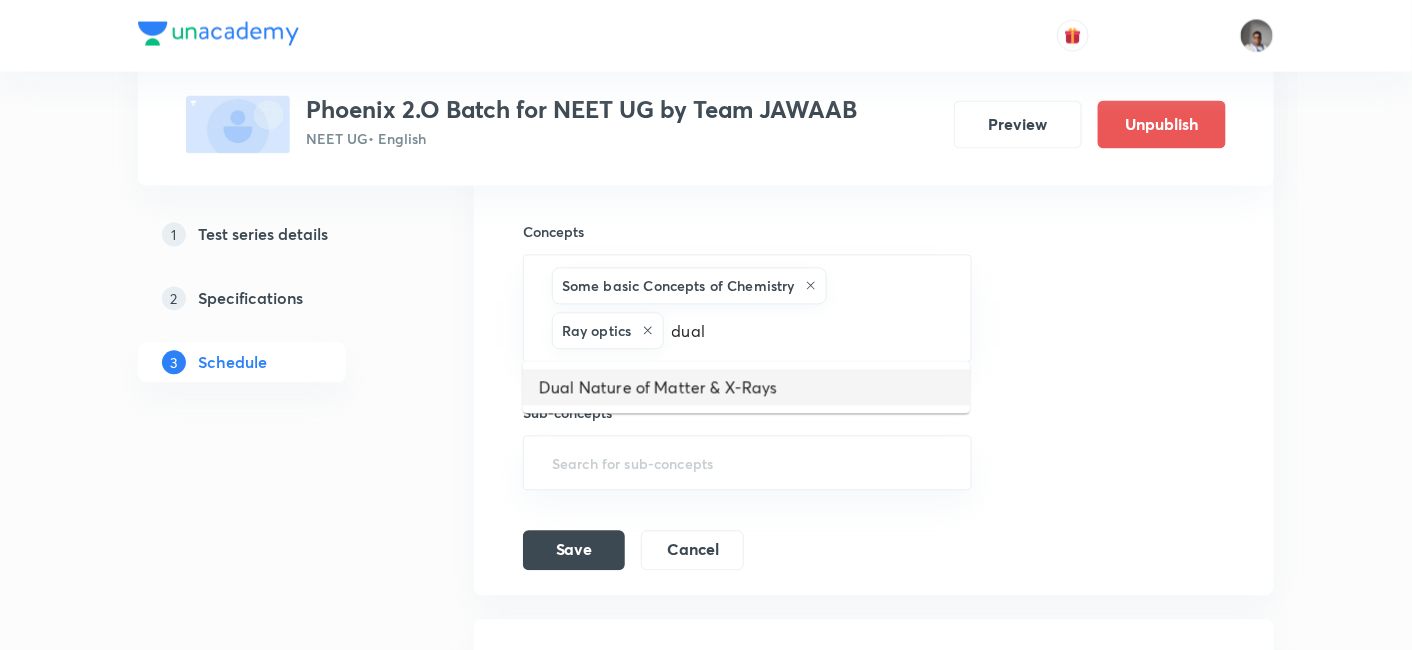 click on "Dual Nature of Matter & X-Rays" at bounding box center [746, 388] 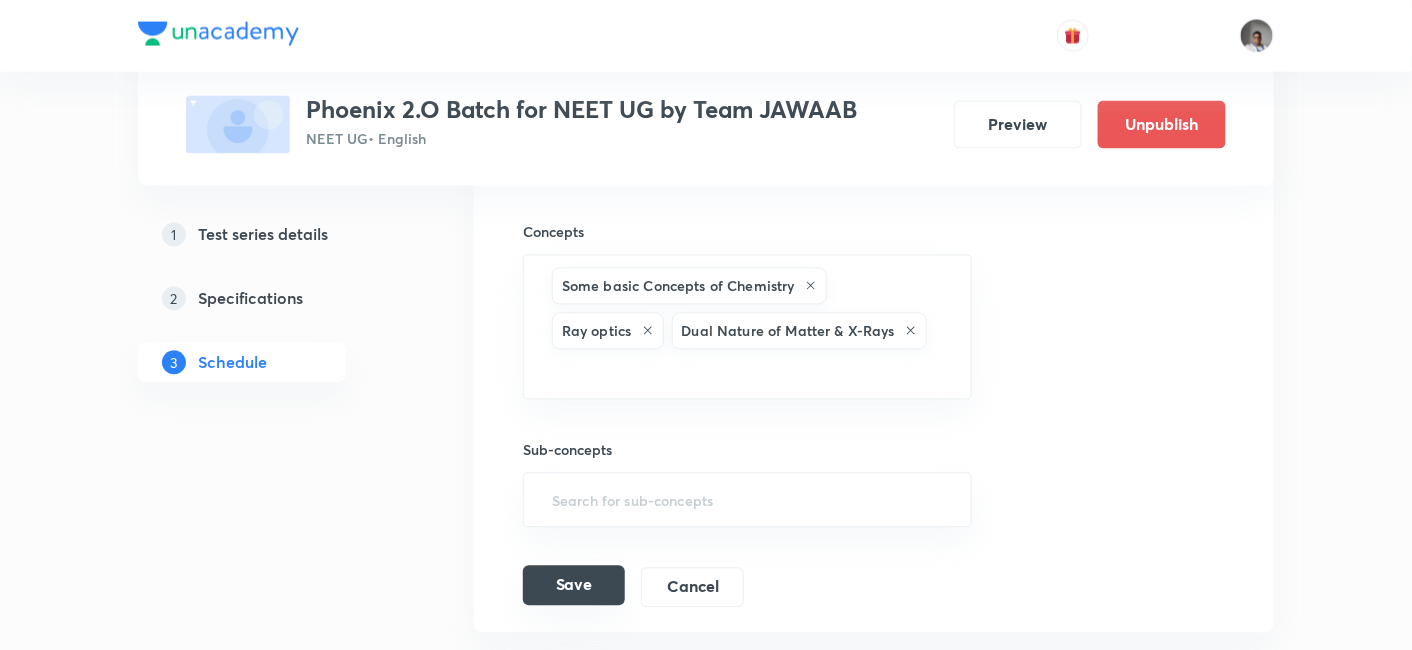 click on "Save" at bounding box center [574, 586] 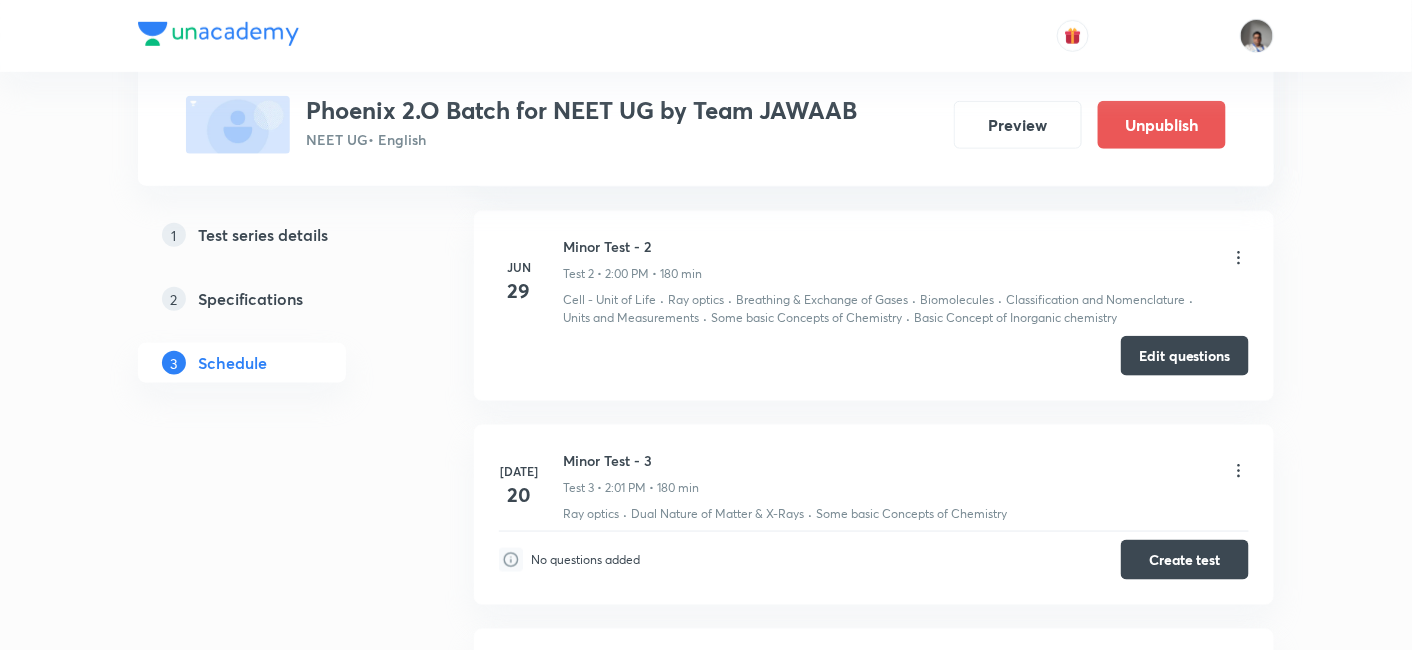 scroll, scrollTop: 521, scrollLeft: 0, axis: vertical 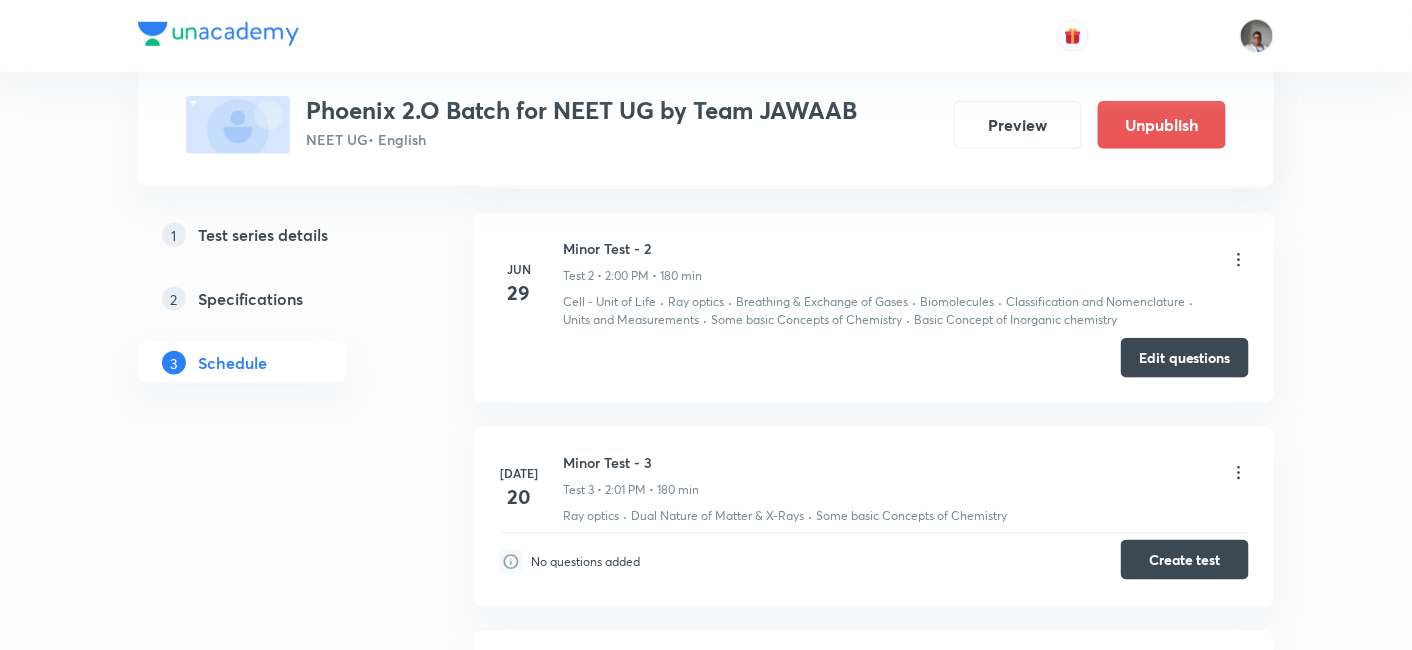 click on "Create test" at bounding box center [1185, 560] 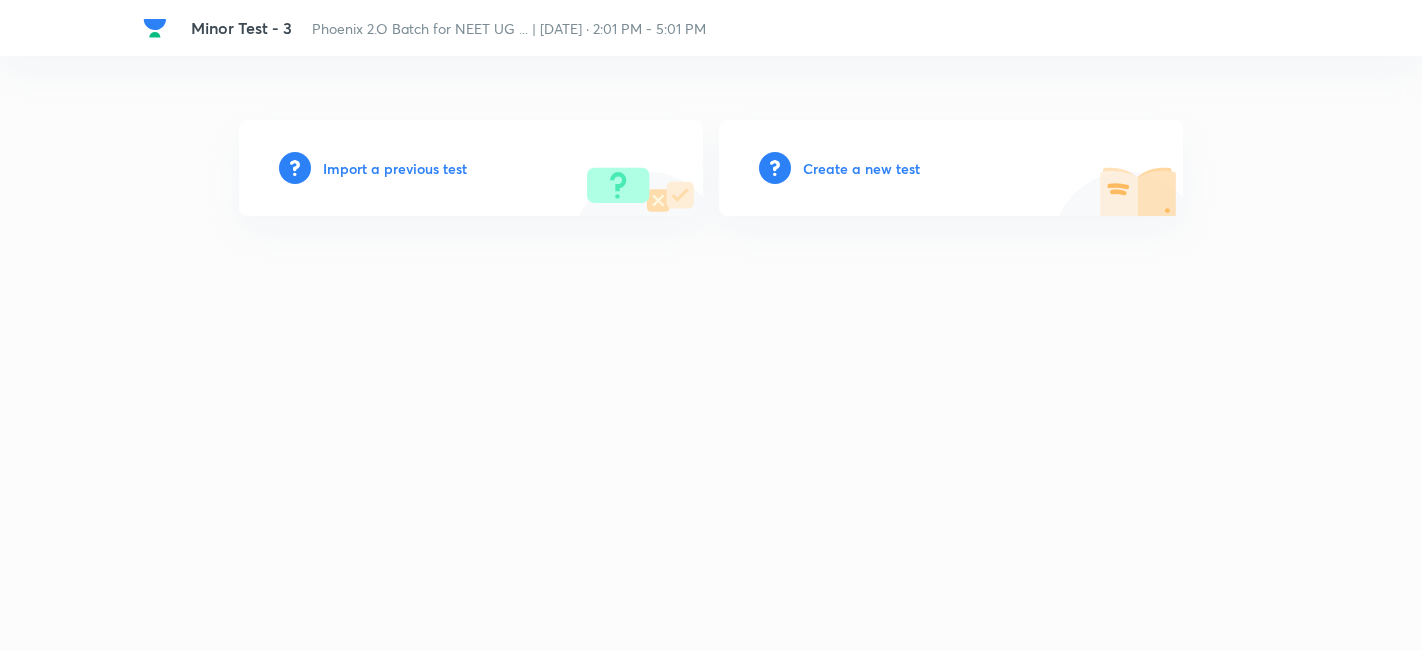 scroll, scrollTop: 0, scrollLeft: 0, axis: both 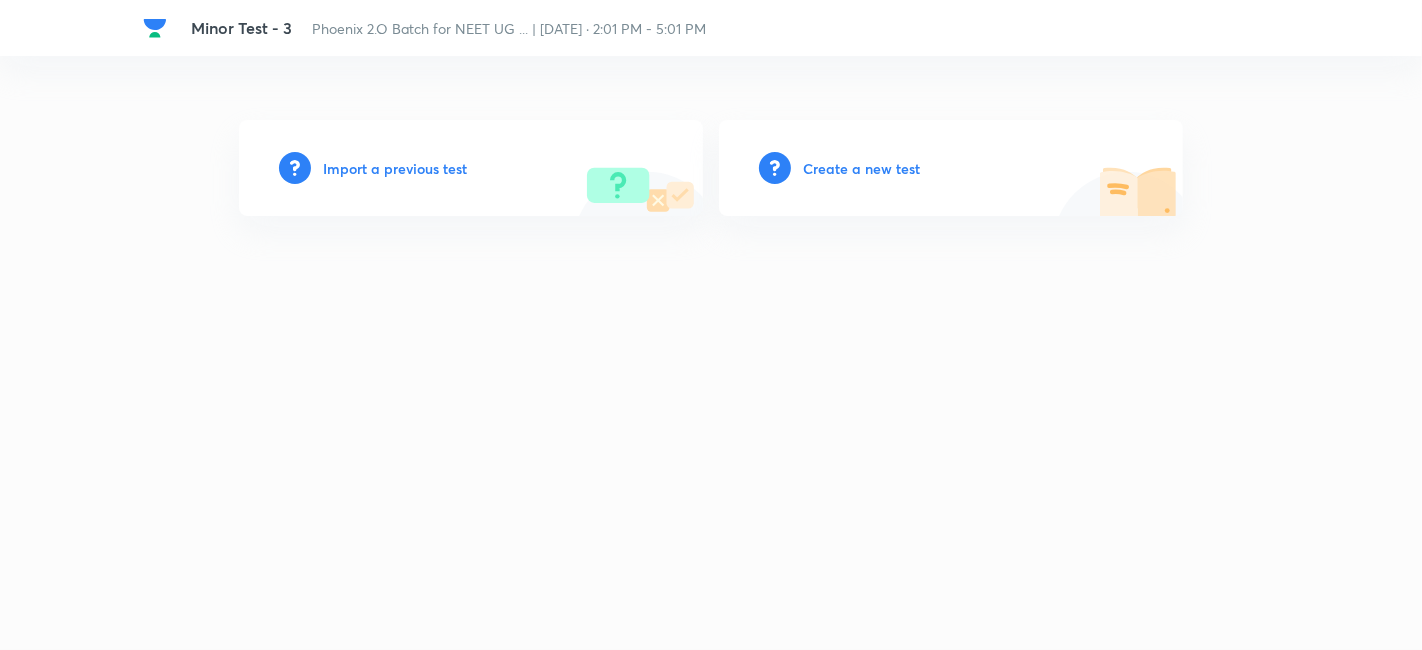 click on "Create a new test" at bounding box center [861, 168] 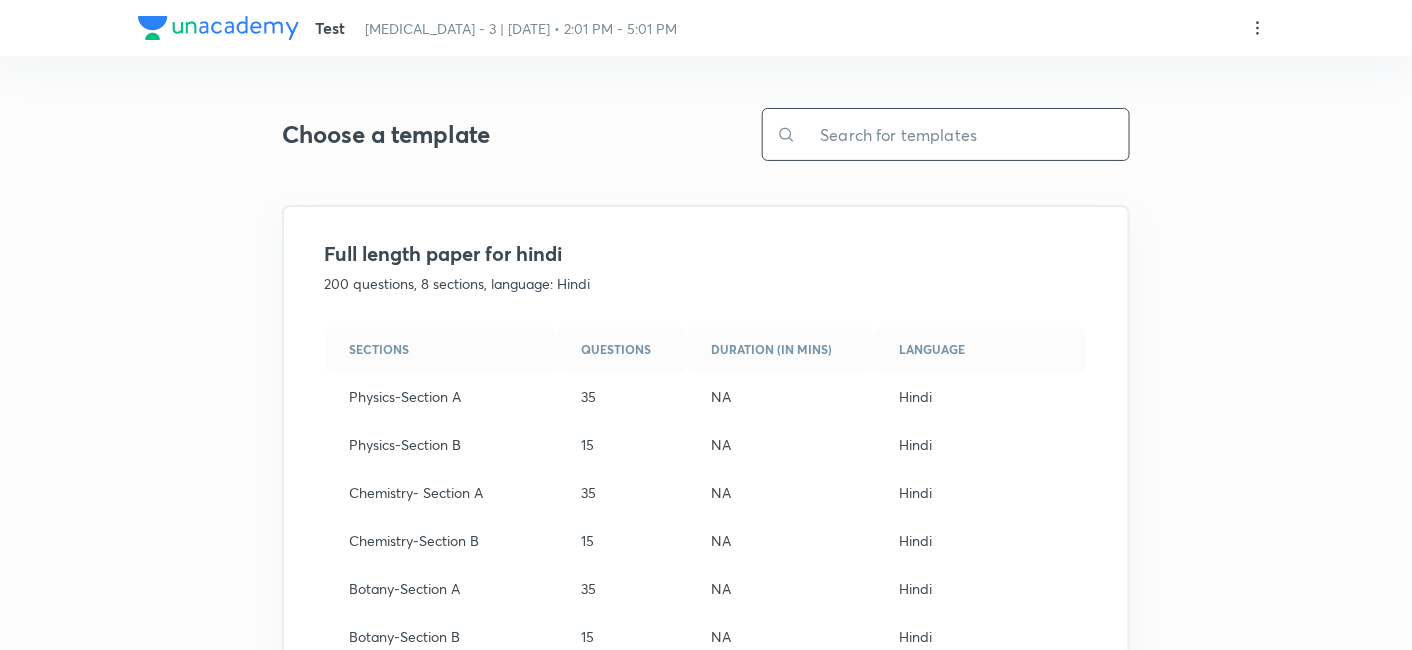 click at bounding box center (962, 134) 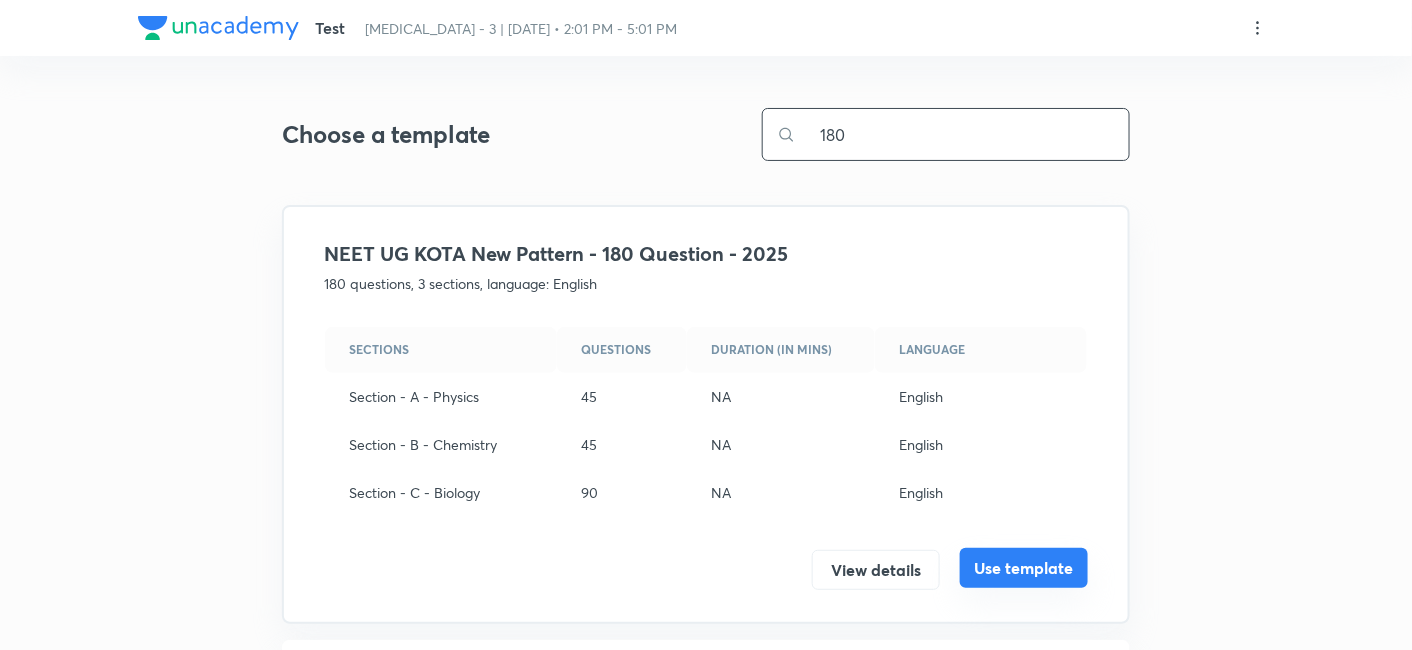 type on "180" 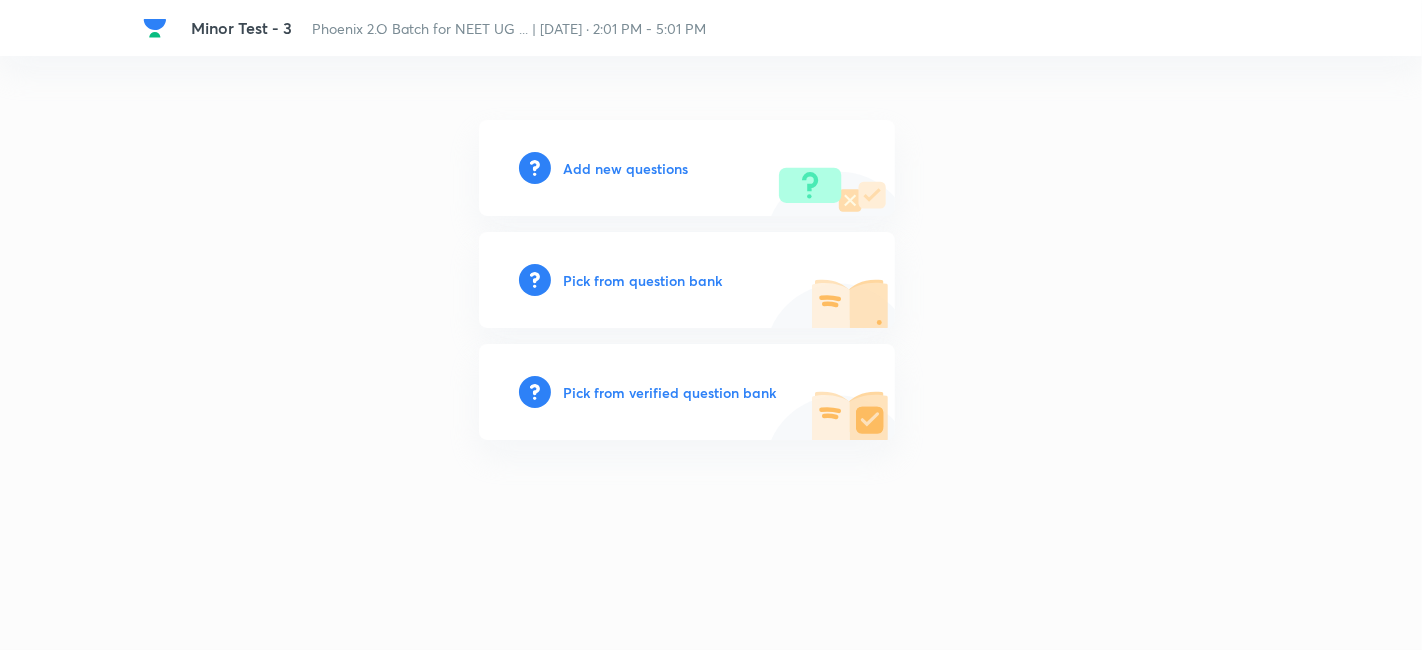 click on "Pick from verified question bank" at bounding box center (669, 392) 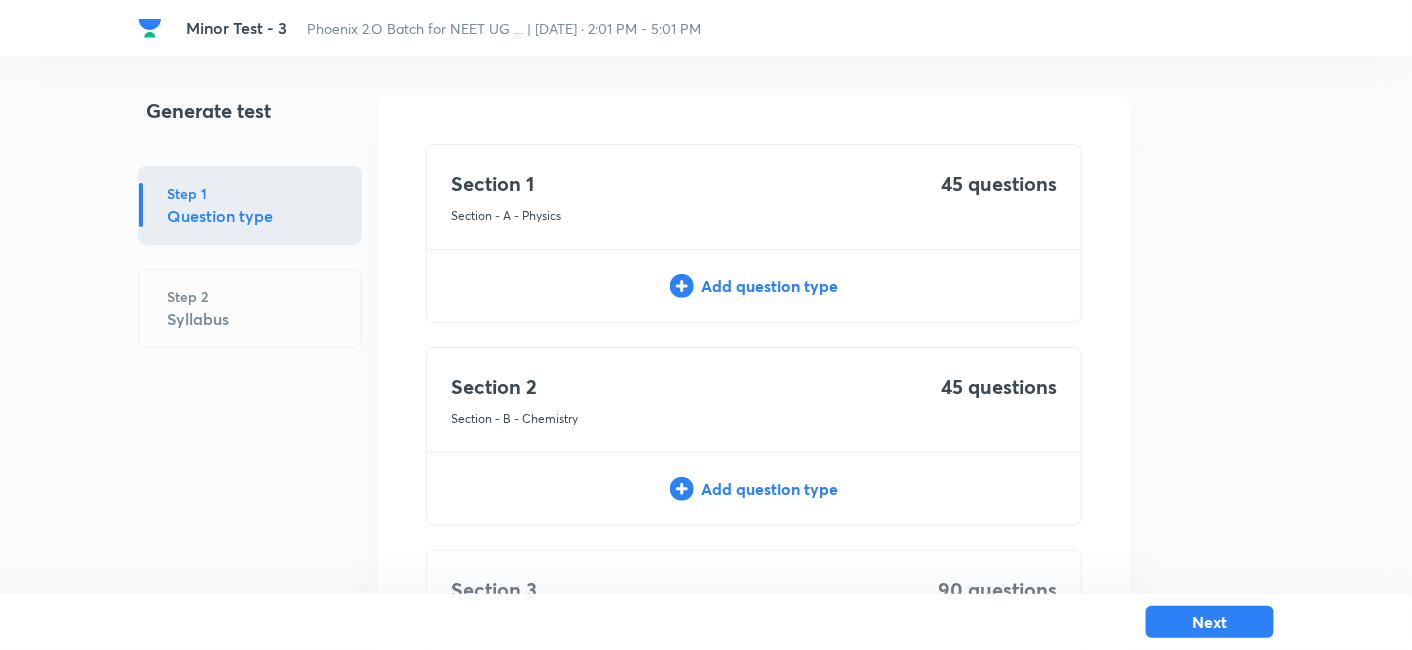 click on "Add question type" at bounding box center [754, 286] 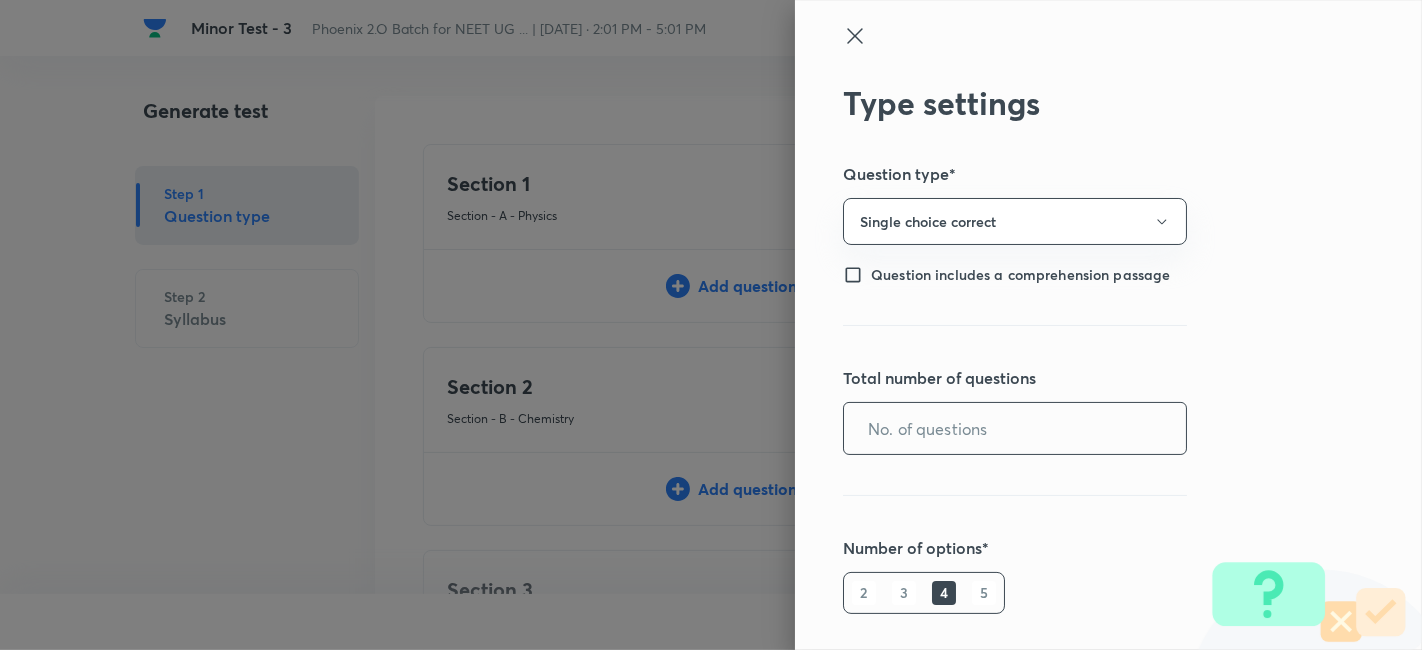 click at bounding box center (1015, 428) 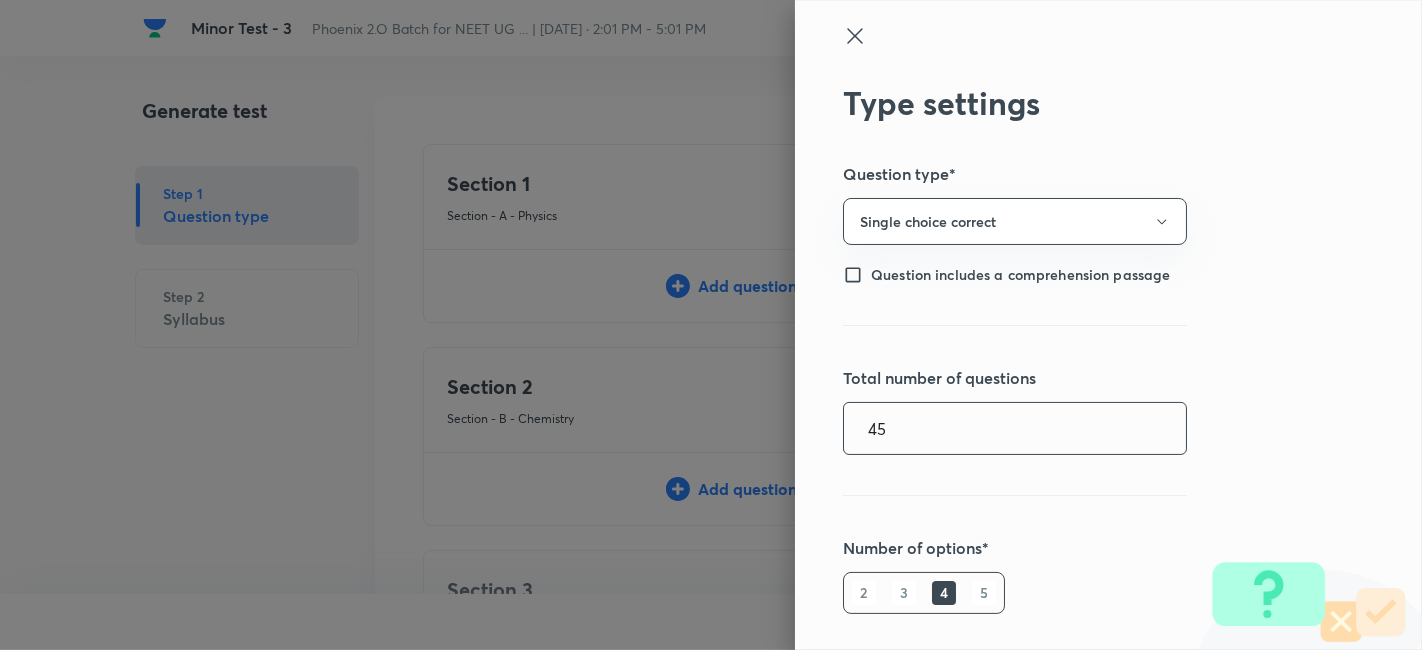 type on "45" 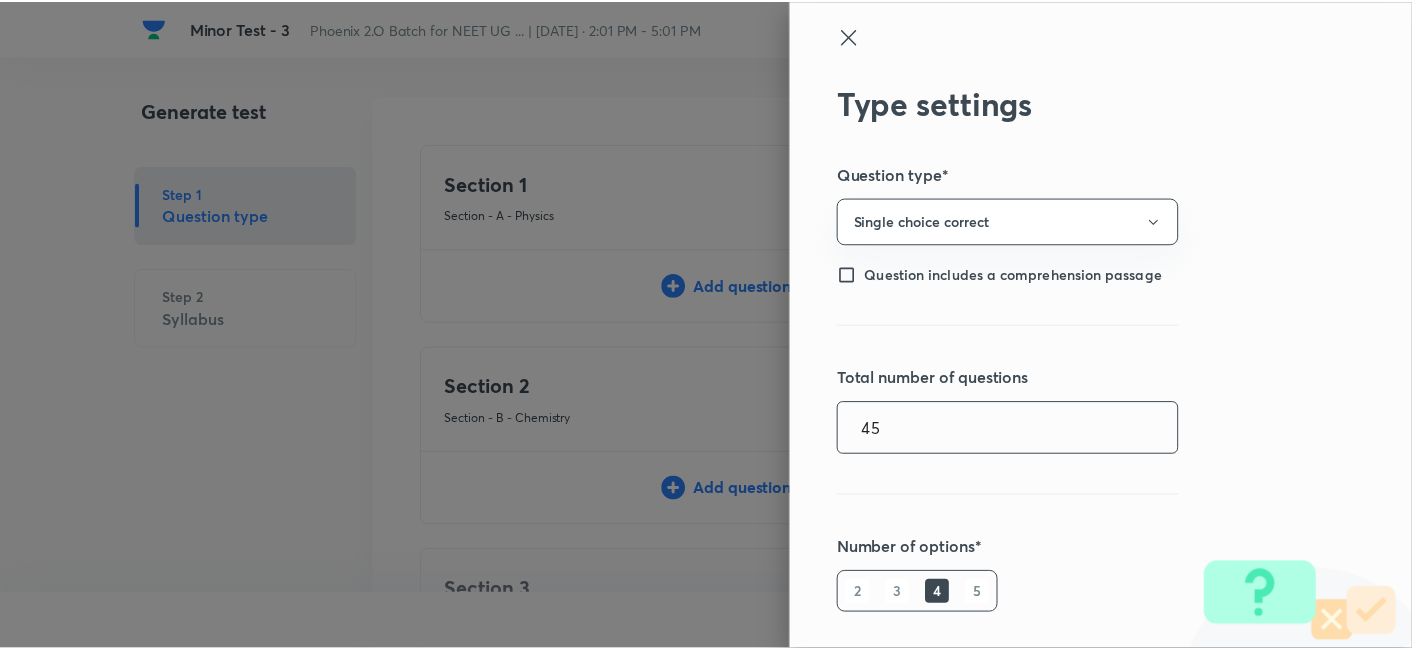 scroll, scrollTop: 411, scrollLeft: 0, axis: vertical 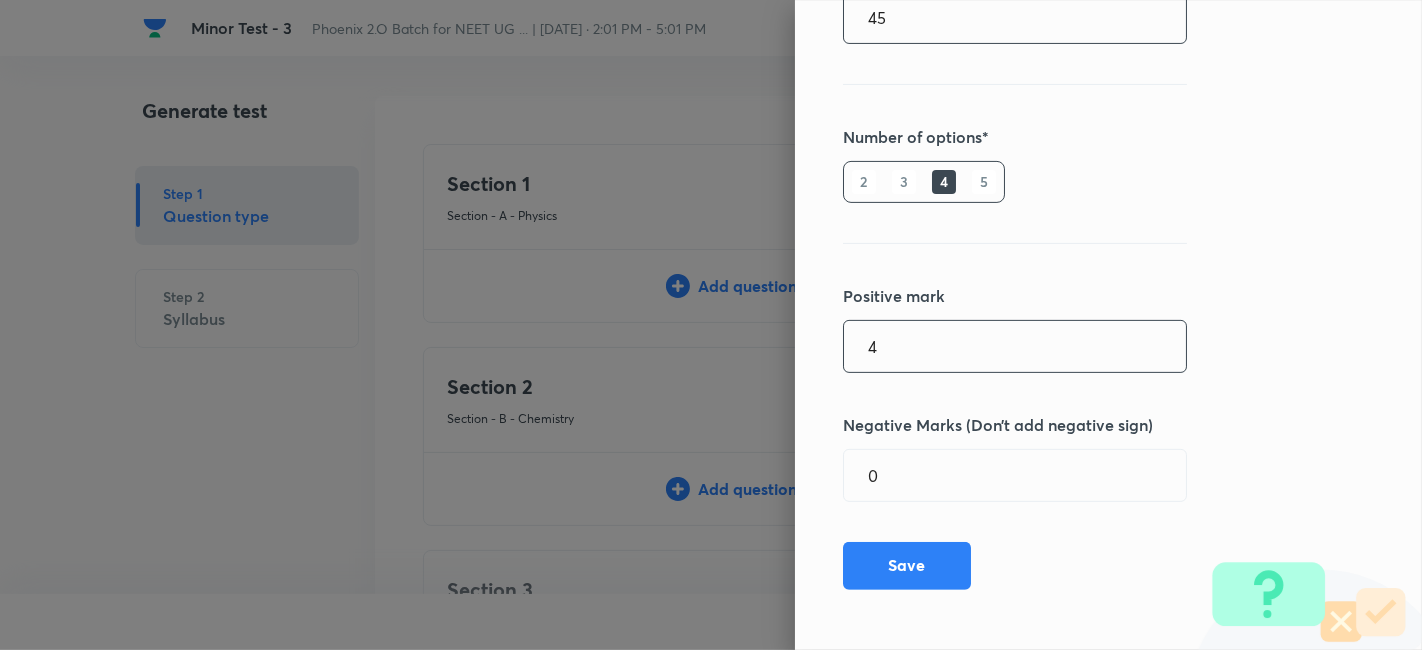 type on "4" 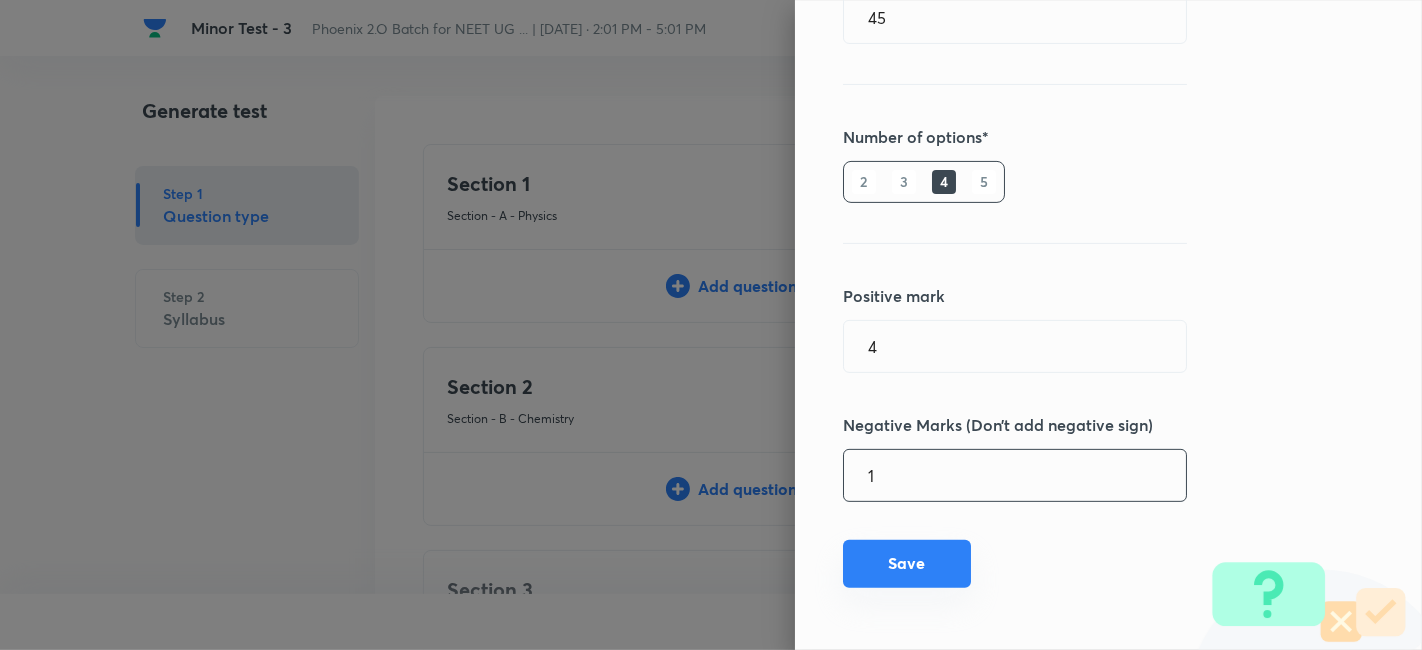 type on "1" 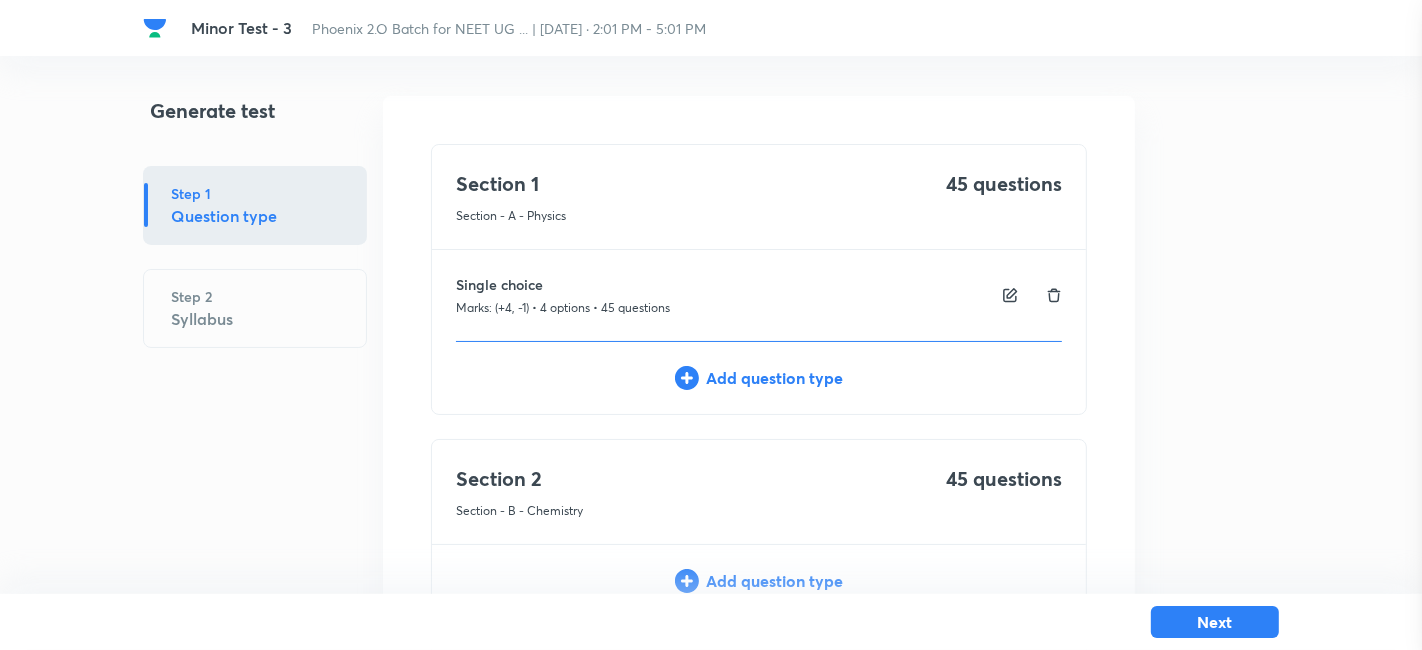type 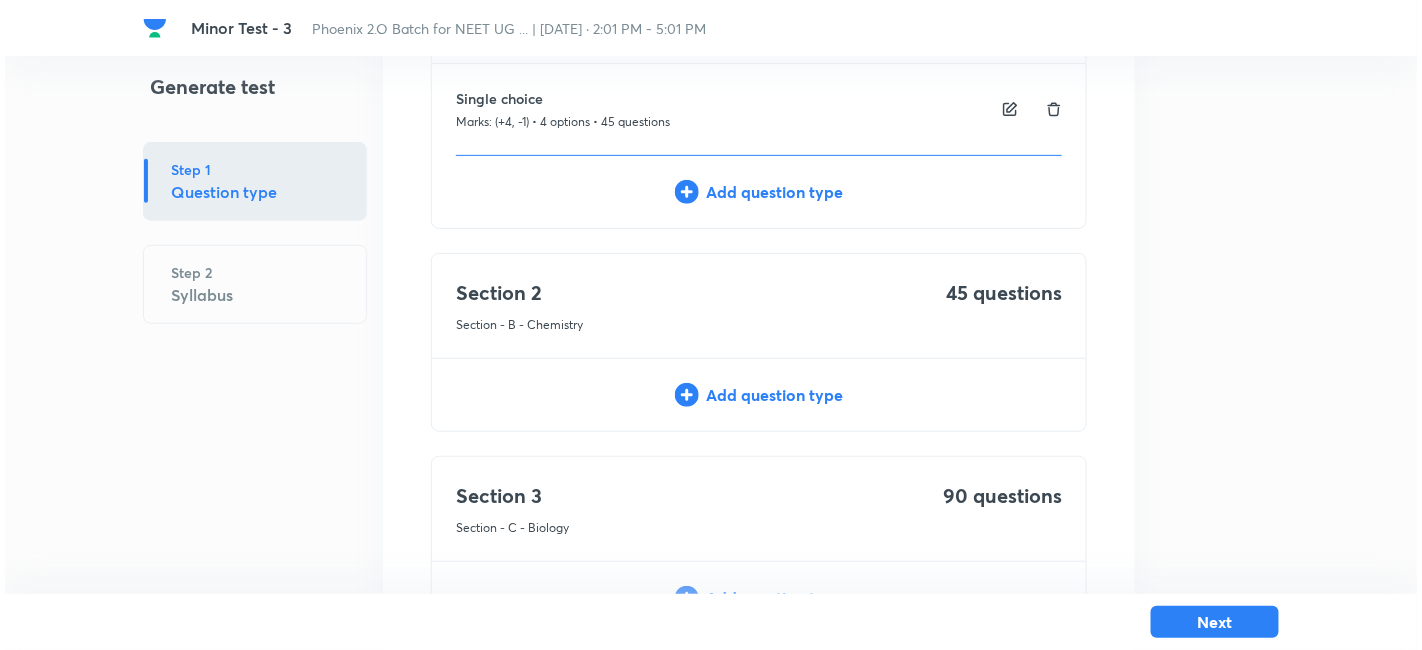 scroll, scrollTop: 200, scrollLeft: 0, axis: vertical 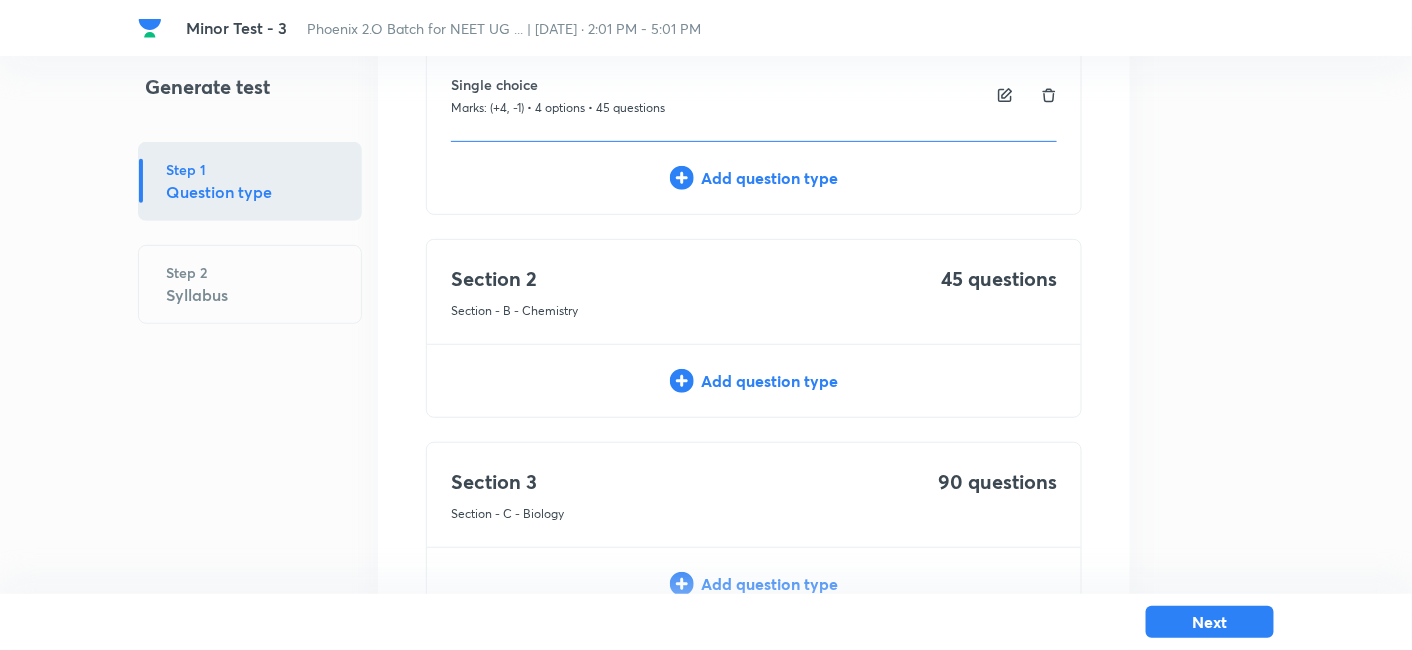 click on "Add question type" at bounding box center [754, 381] 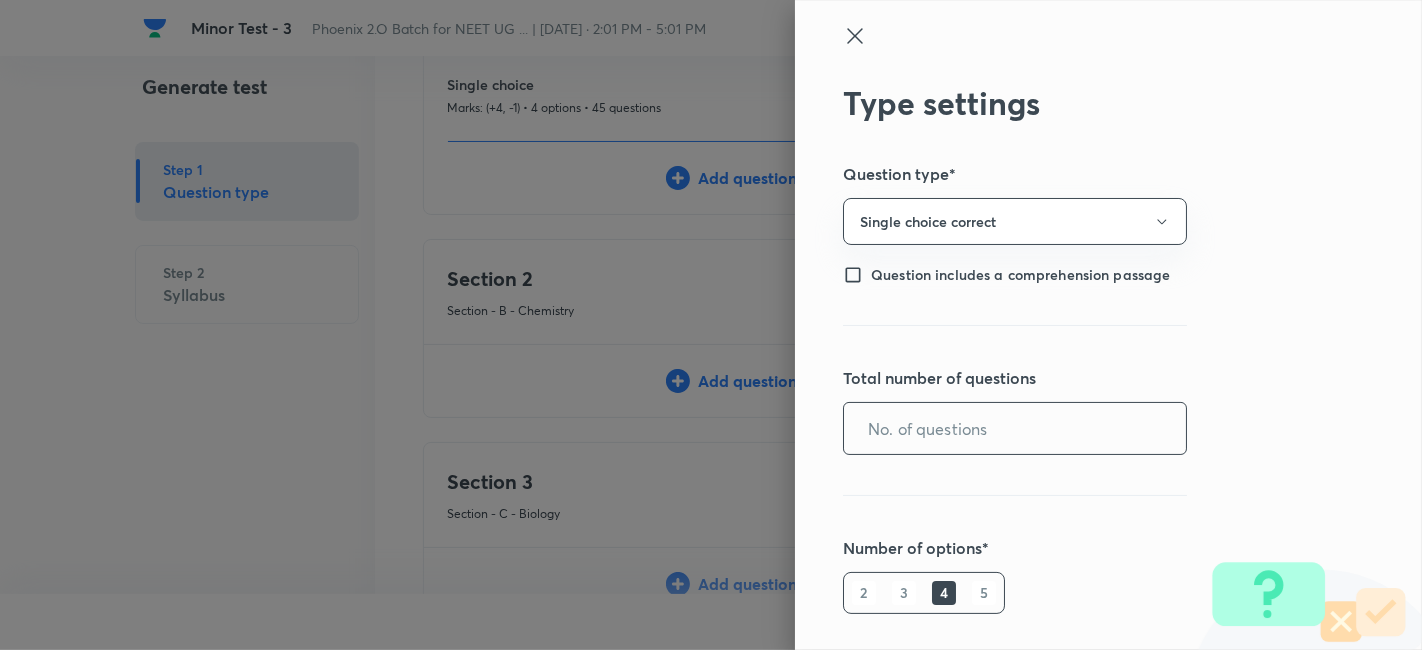 click at bounding box center [1015, 428] 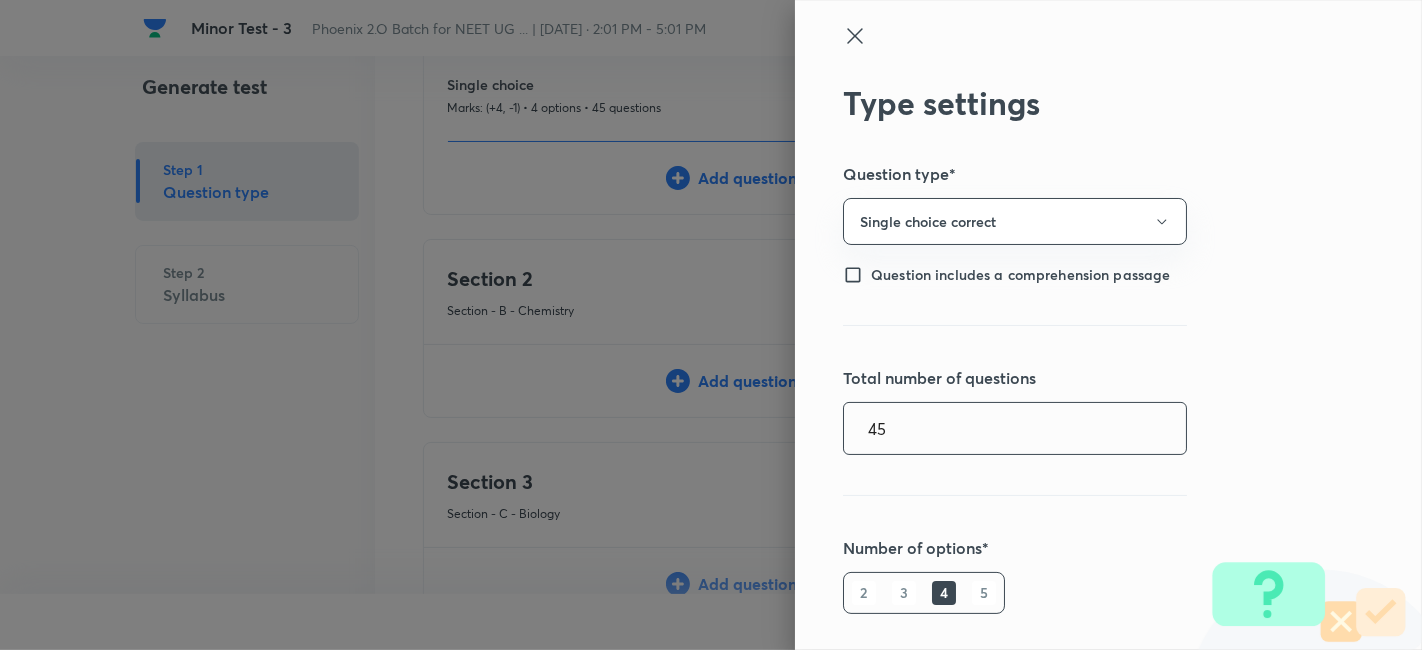 type on "45" 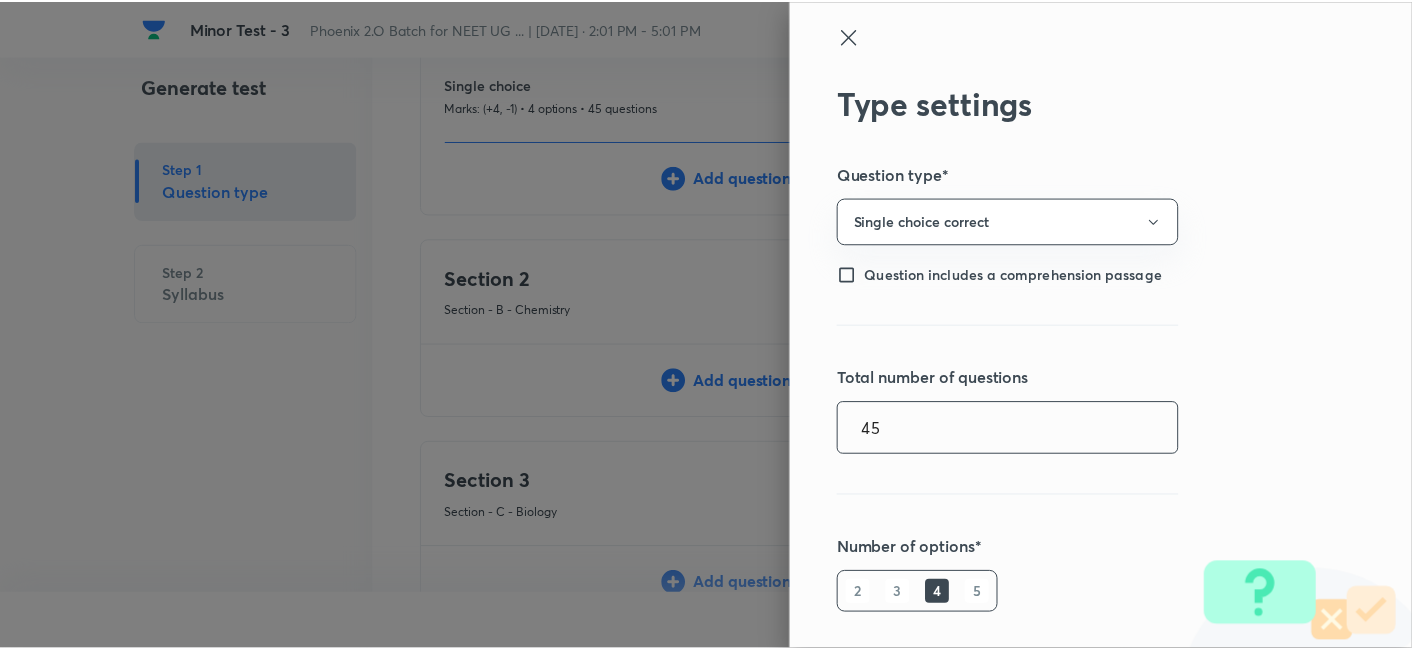 scroll, scrollTop: 411, scrollLeft: 0, axis: vertical 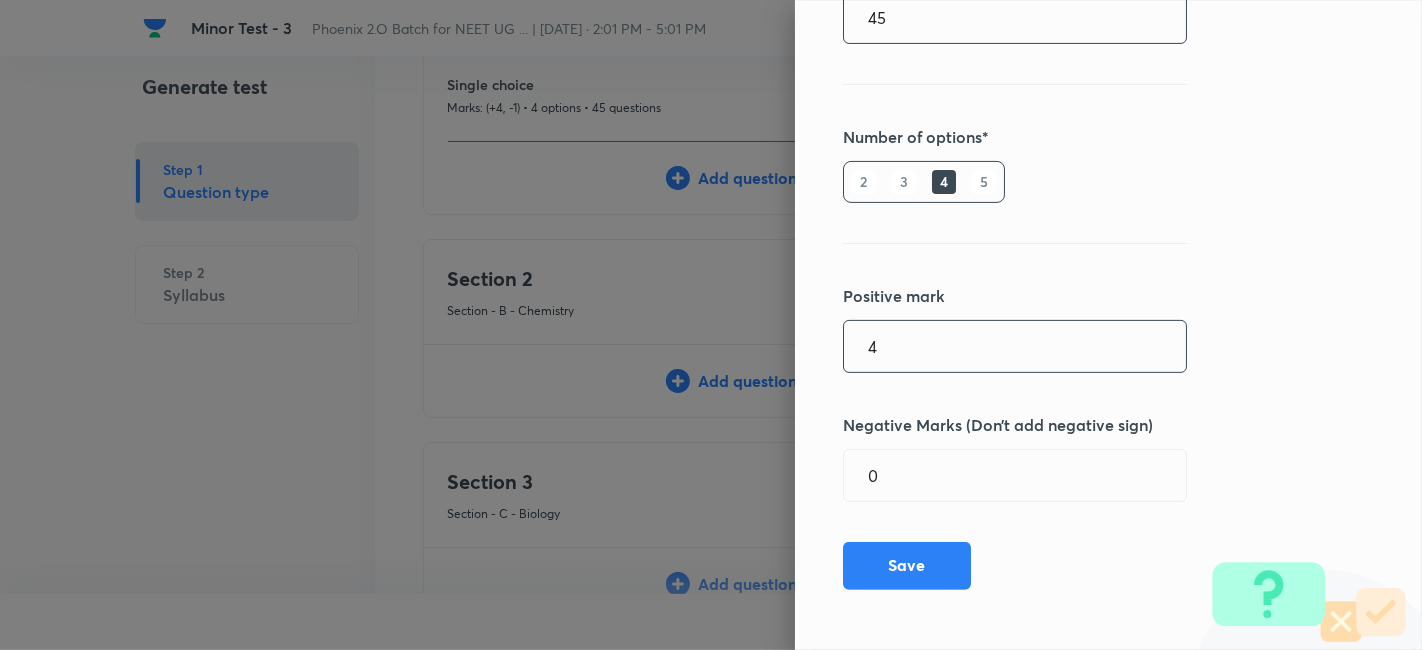type on "4" 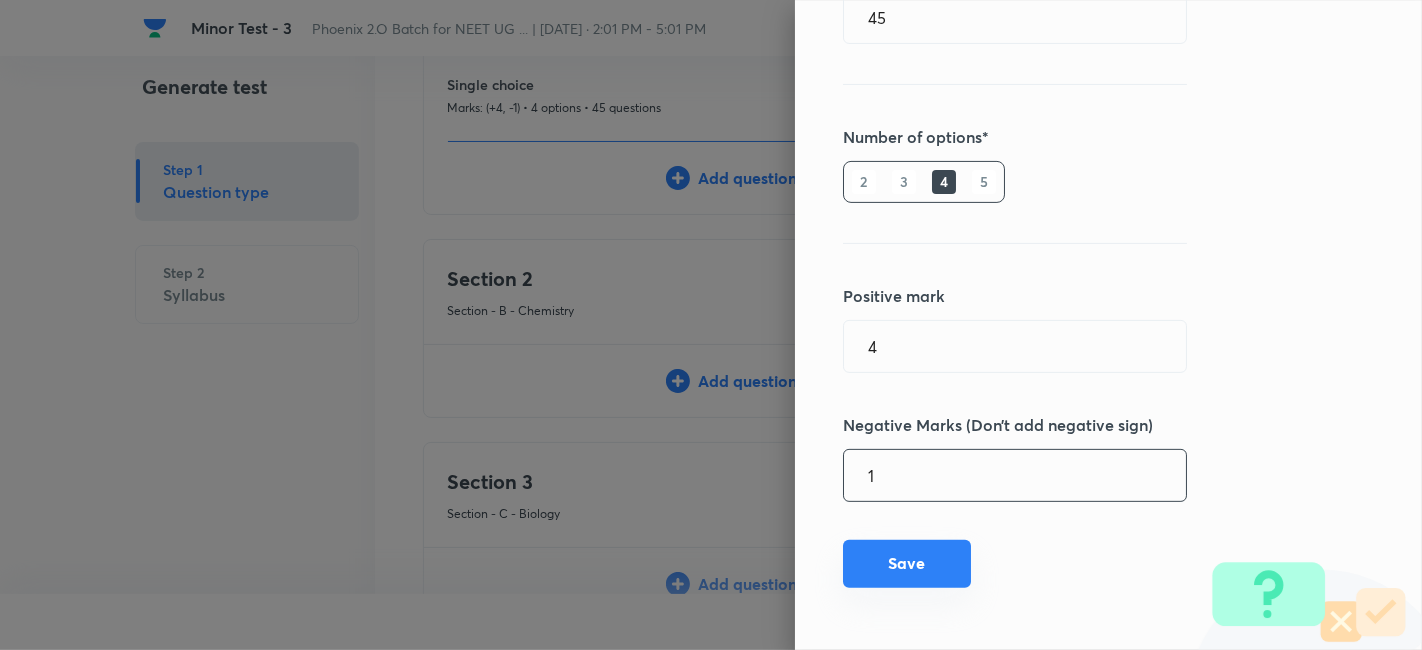 type on "1" 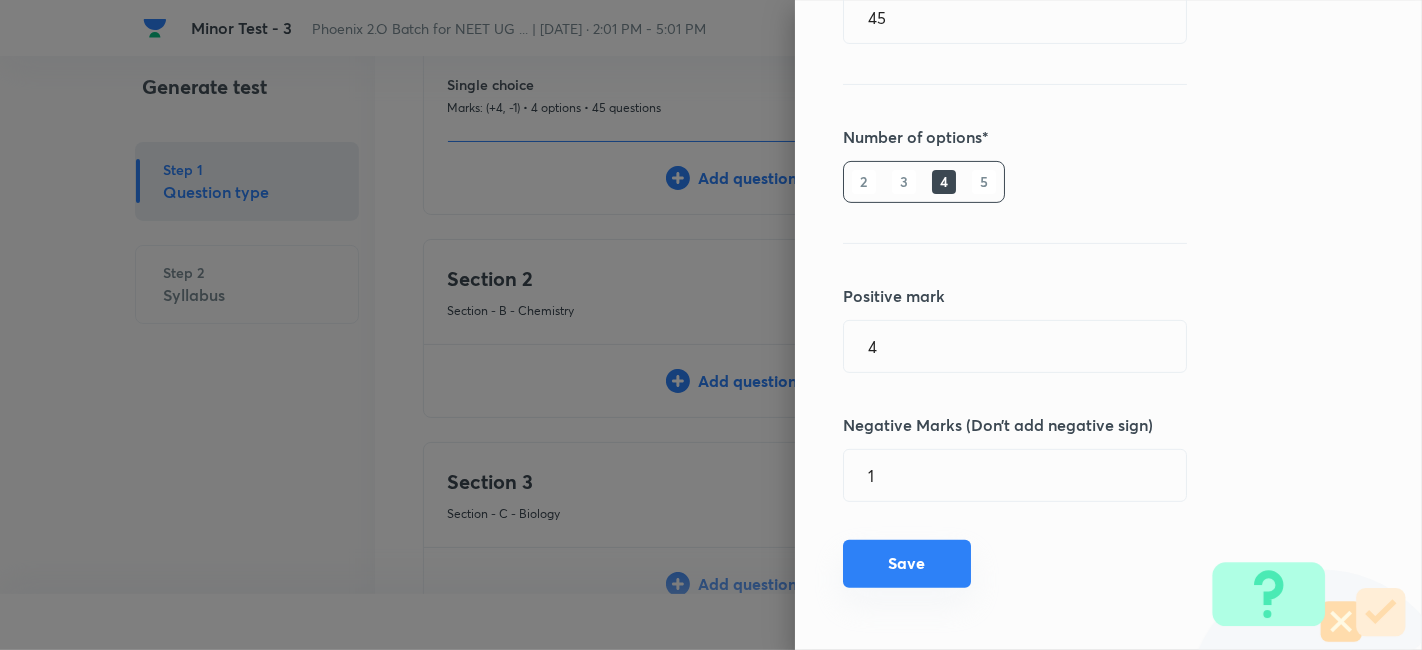 click on "Save" at bounding box center (907, 564) 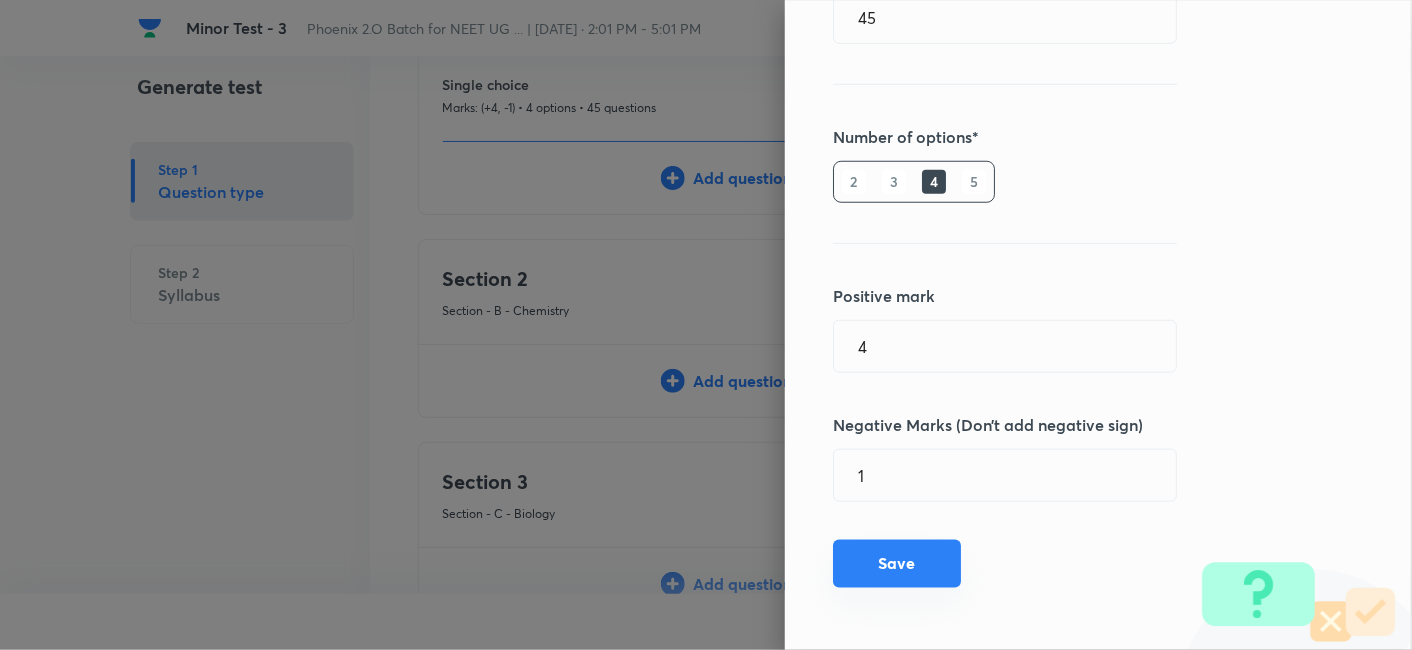 type 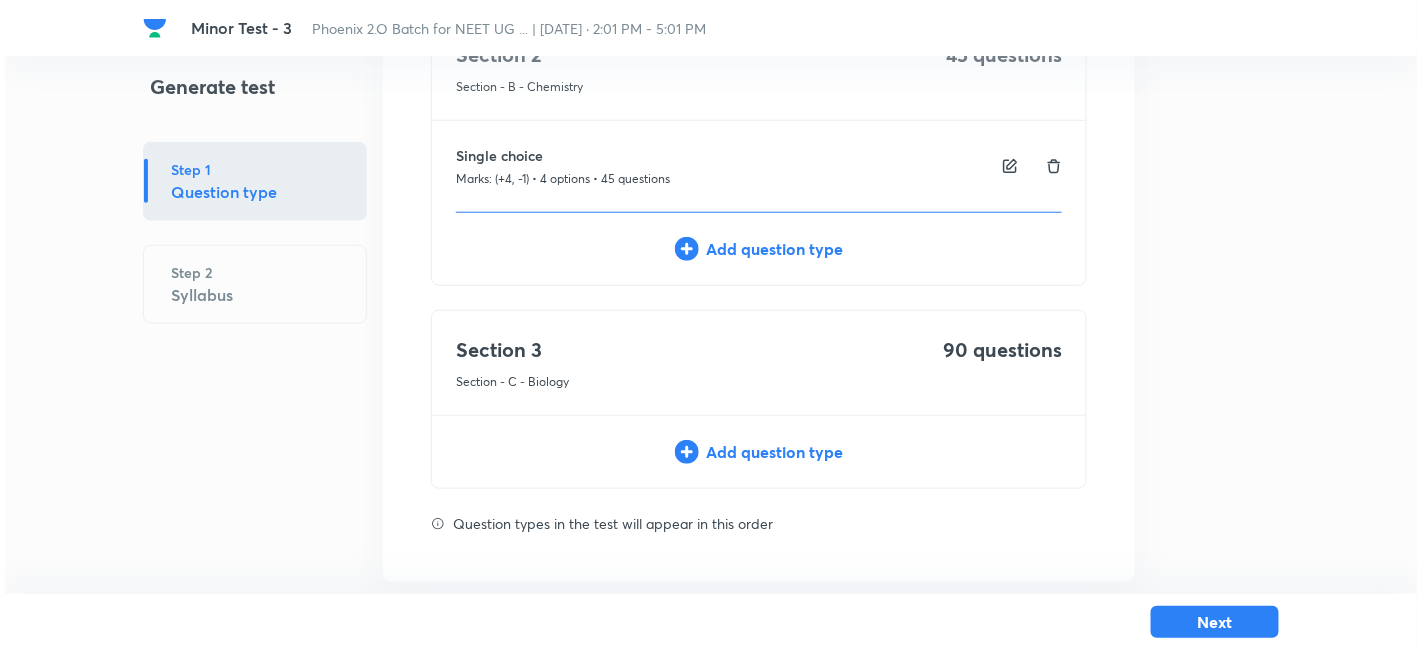 scroll, scrollTop: 448, scrollLeft: 0, axis: vertical 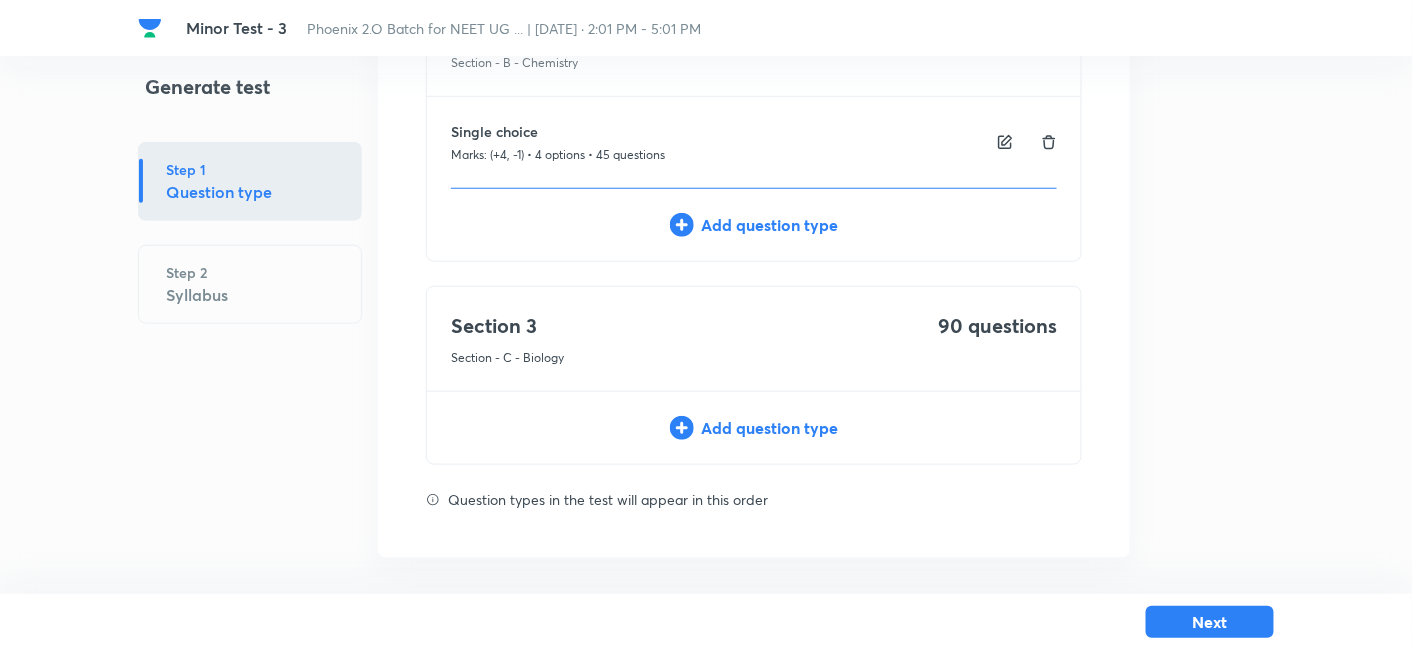 click on "Add question type" at bounding box center (754, 428) 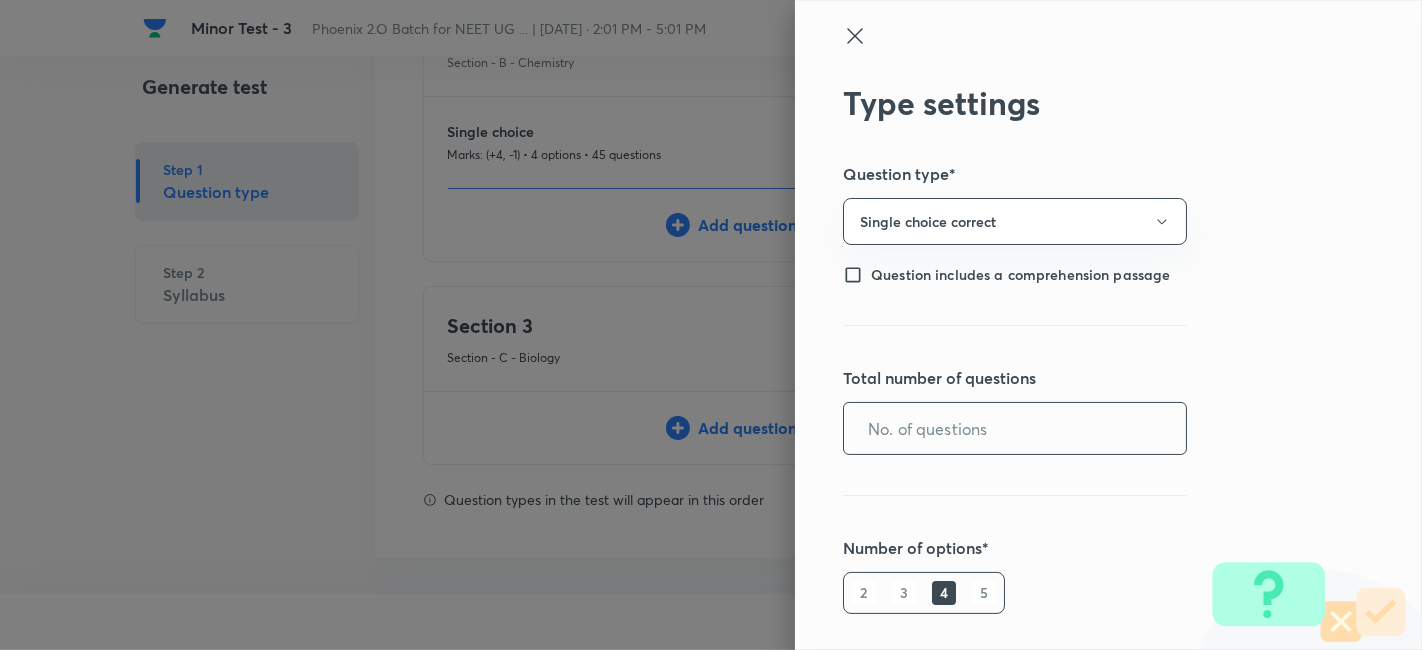 click at bounding box center [1015, 428] 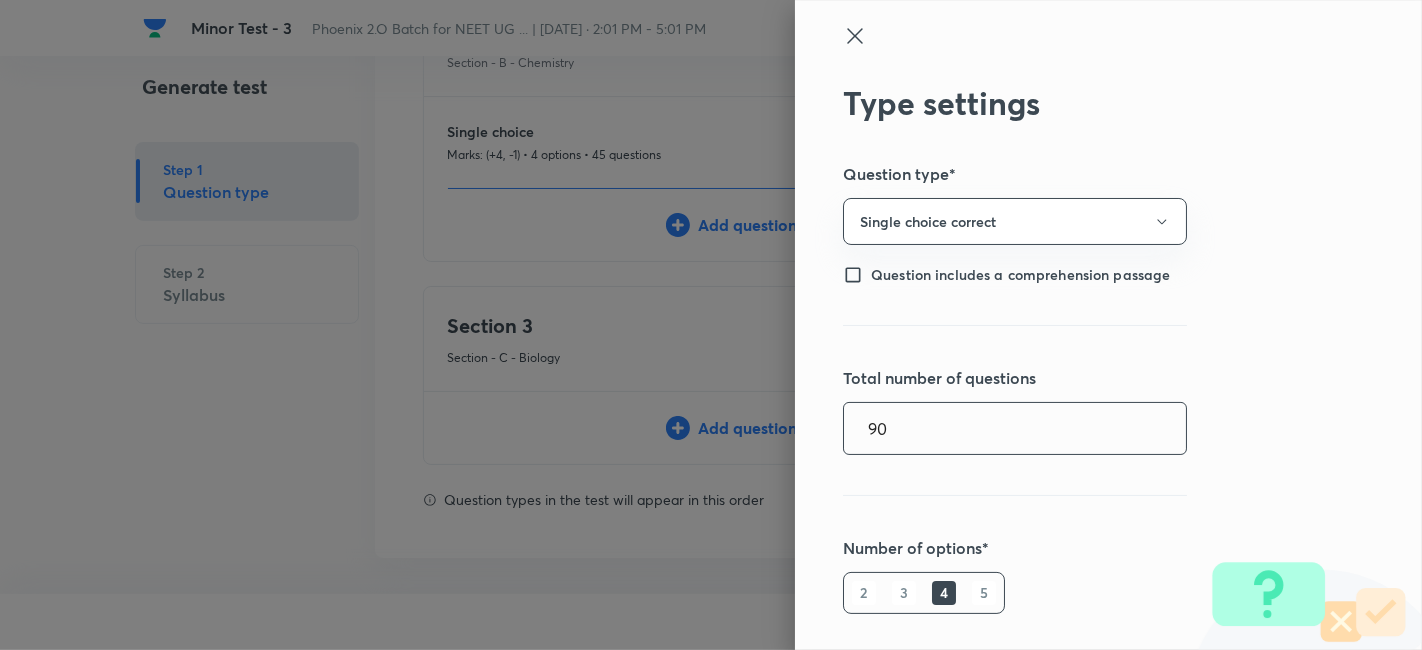 type on "90" 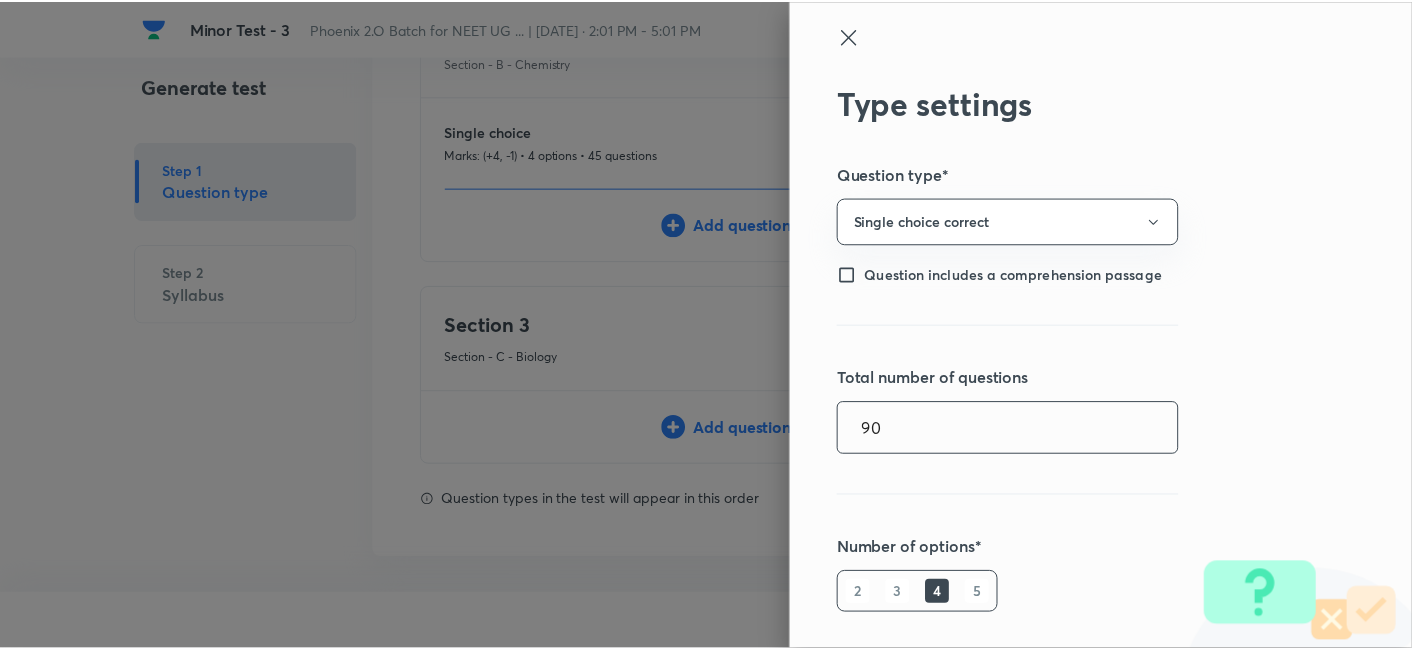 scroll, scrollTop: 411, scrollLeft: 0, axis: vertical 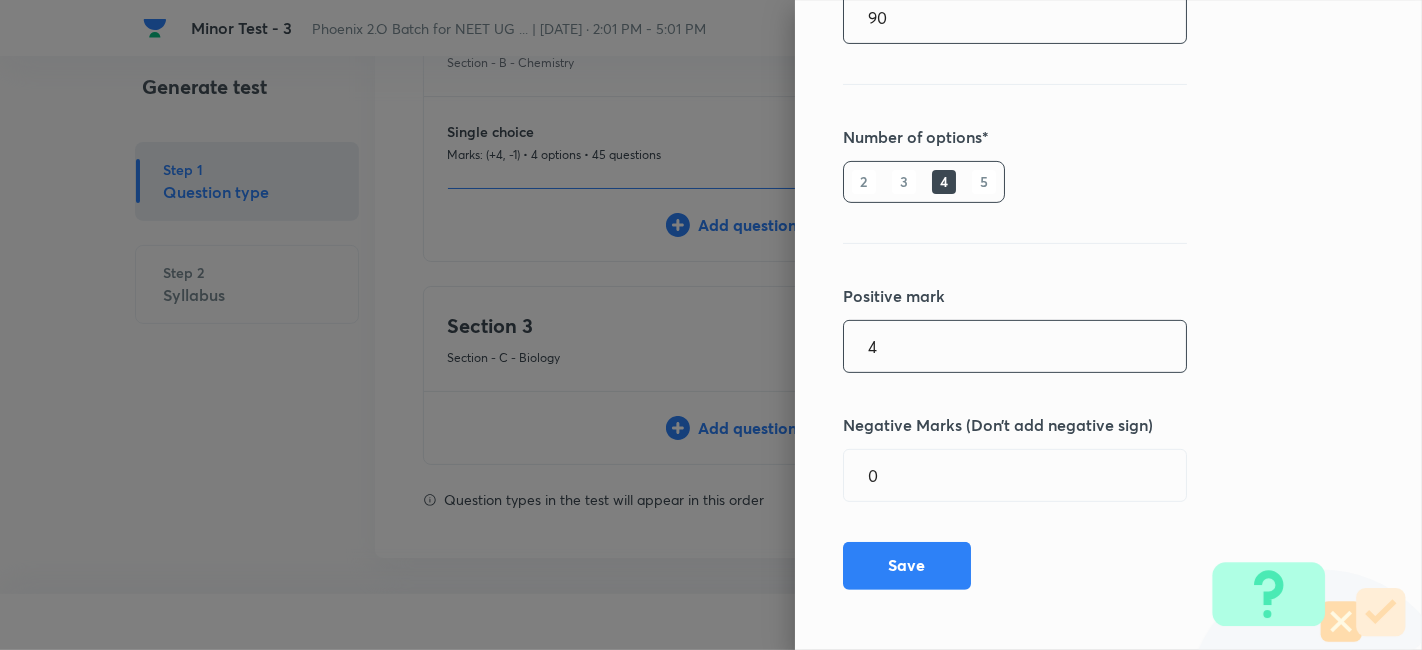type on "4" 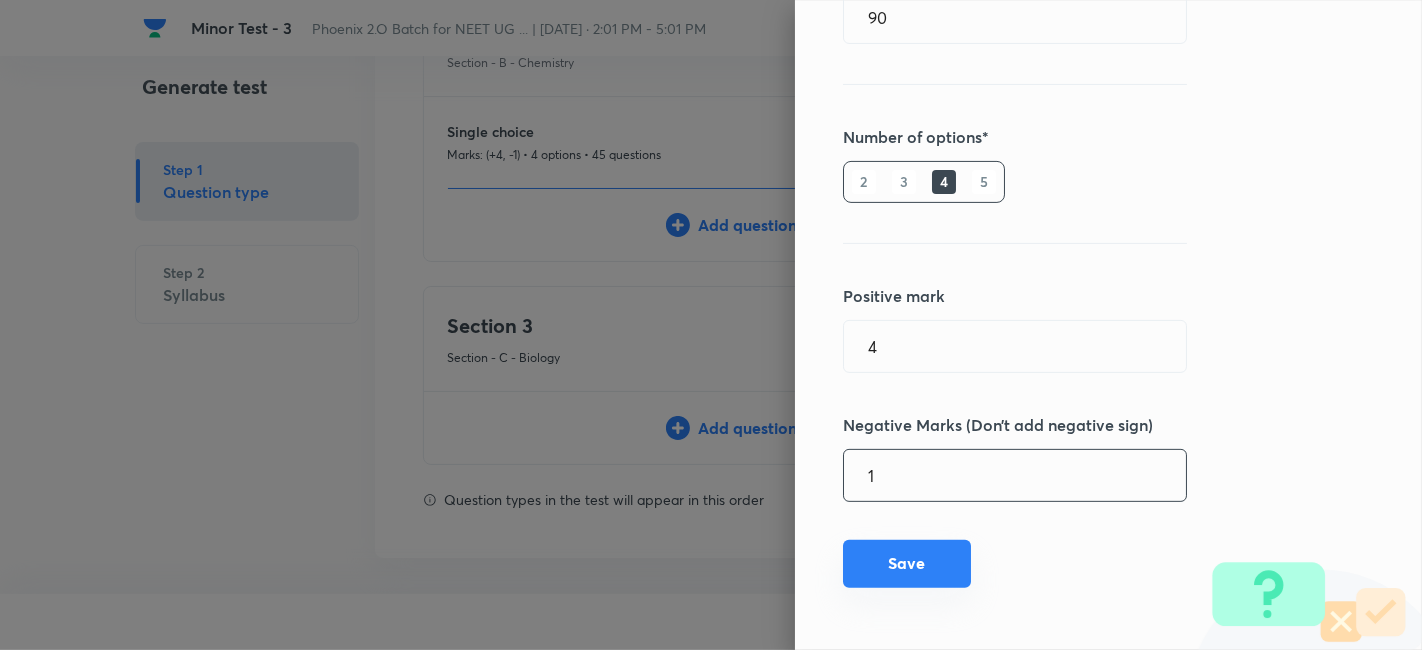 type on "1" 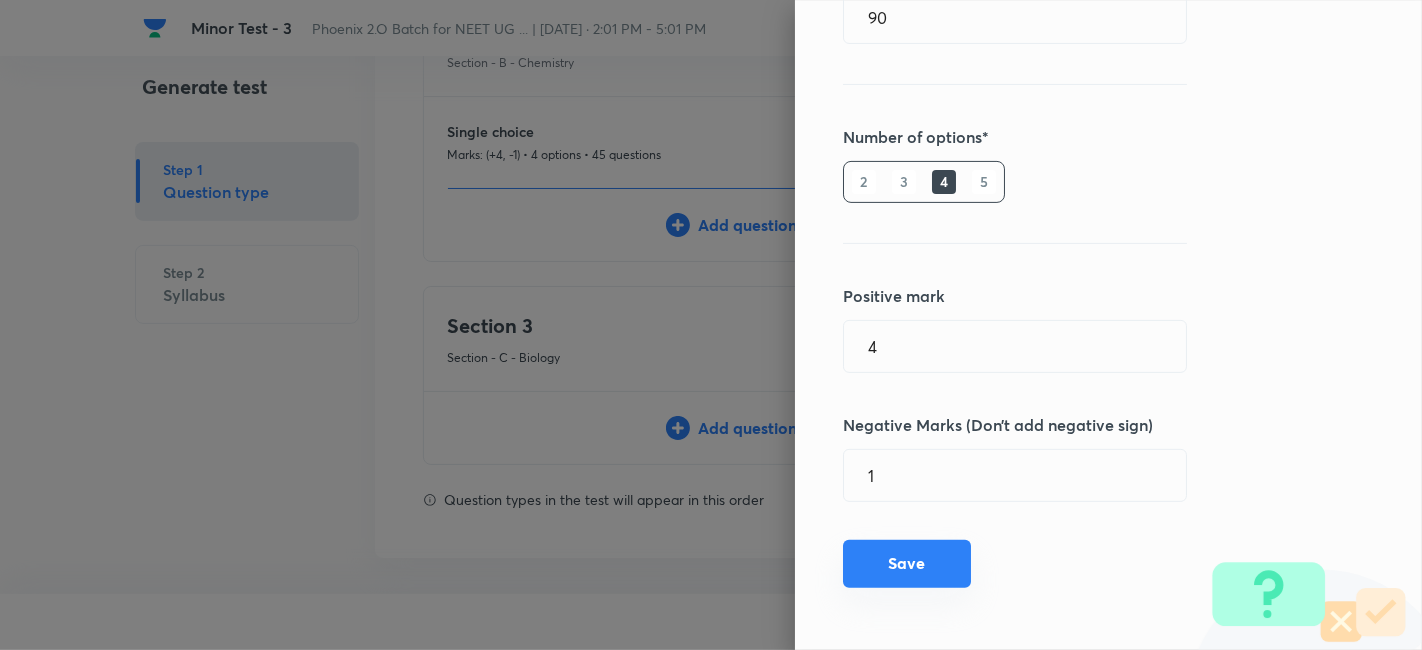 click on "Save" at bounding box center [907, 564] 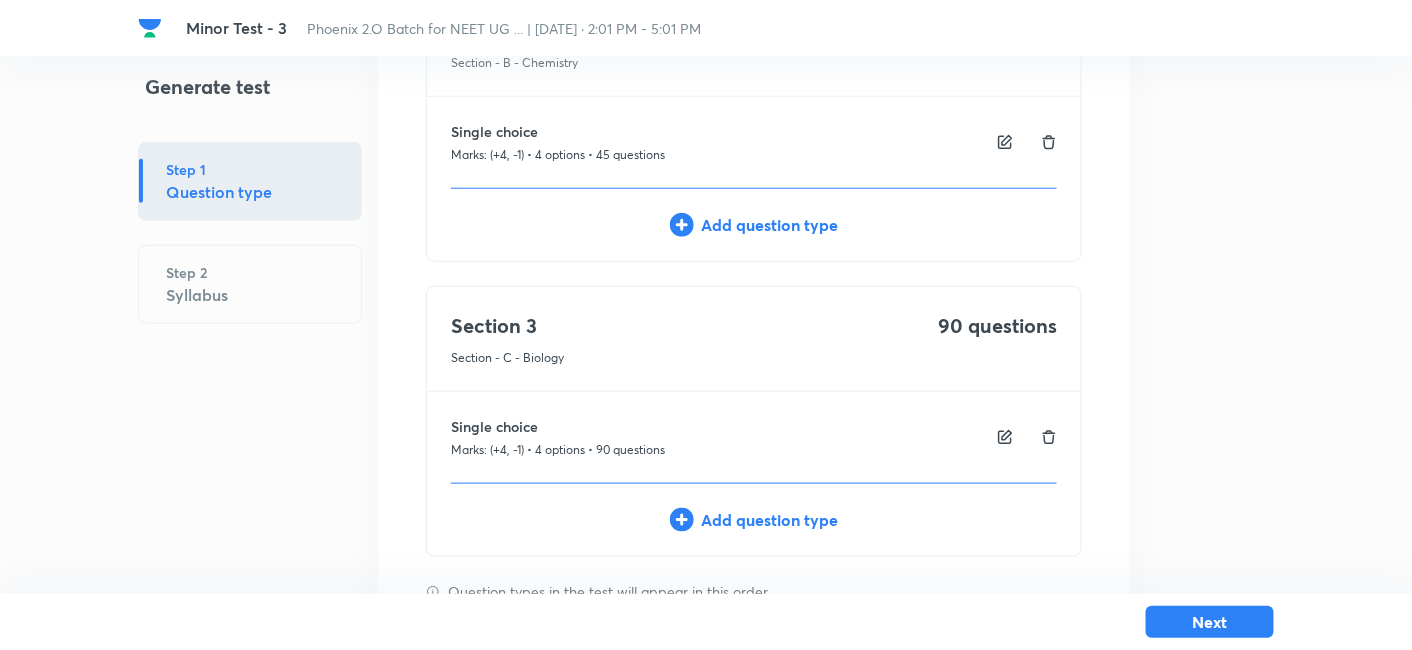 scroll, scrollTop: 540, scrollLeft: 0, axis: vertical 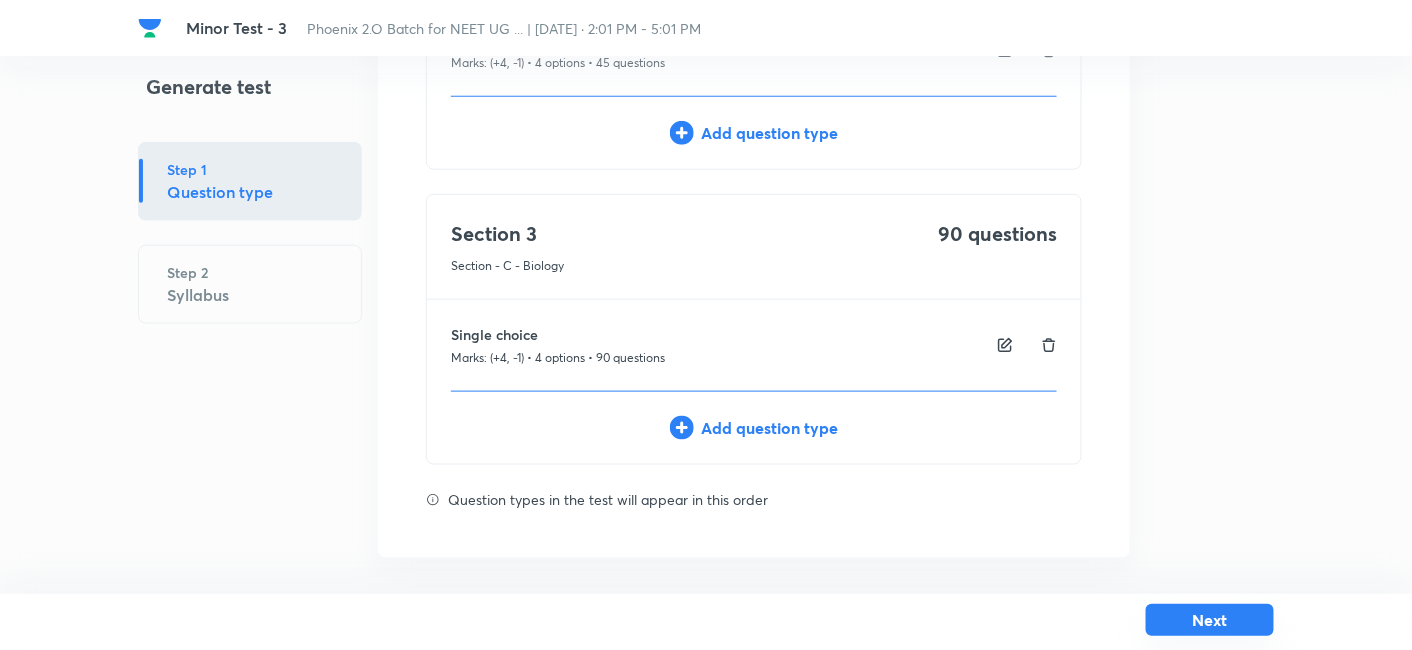 click on "Next" at bounding box center [1210, 620] 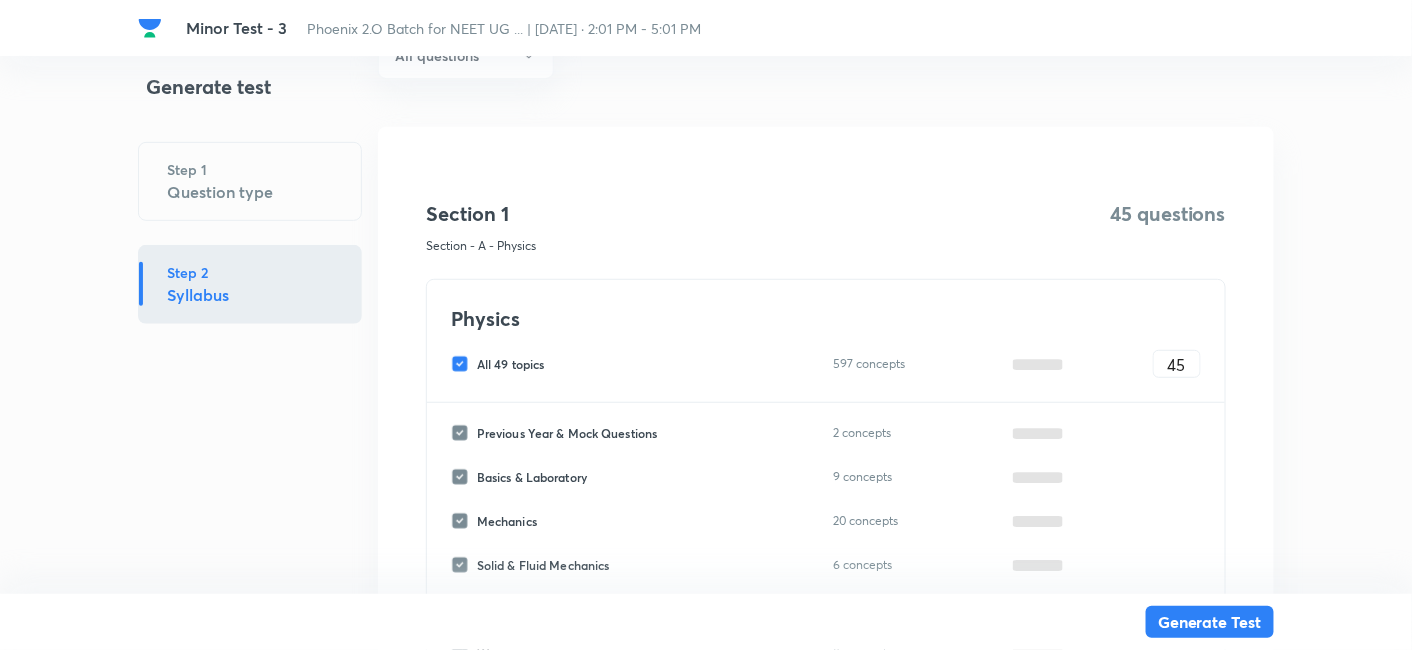 scroll, scrollTop: 230, scrollLeft: 0, axis: vertical 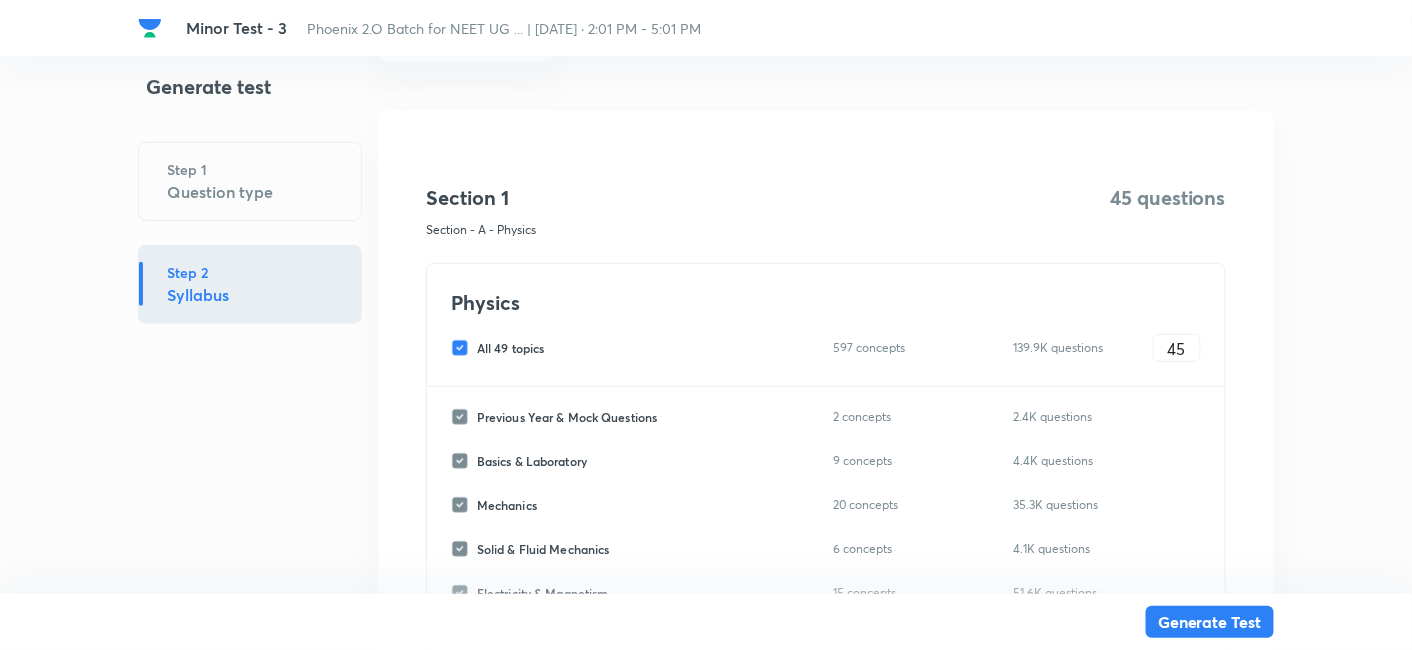 click on "All 49 topics 597 concepts 139.9K questions 45 ​" at bounding box center [826, 348] 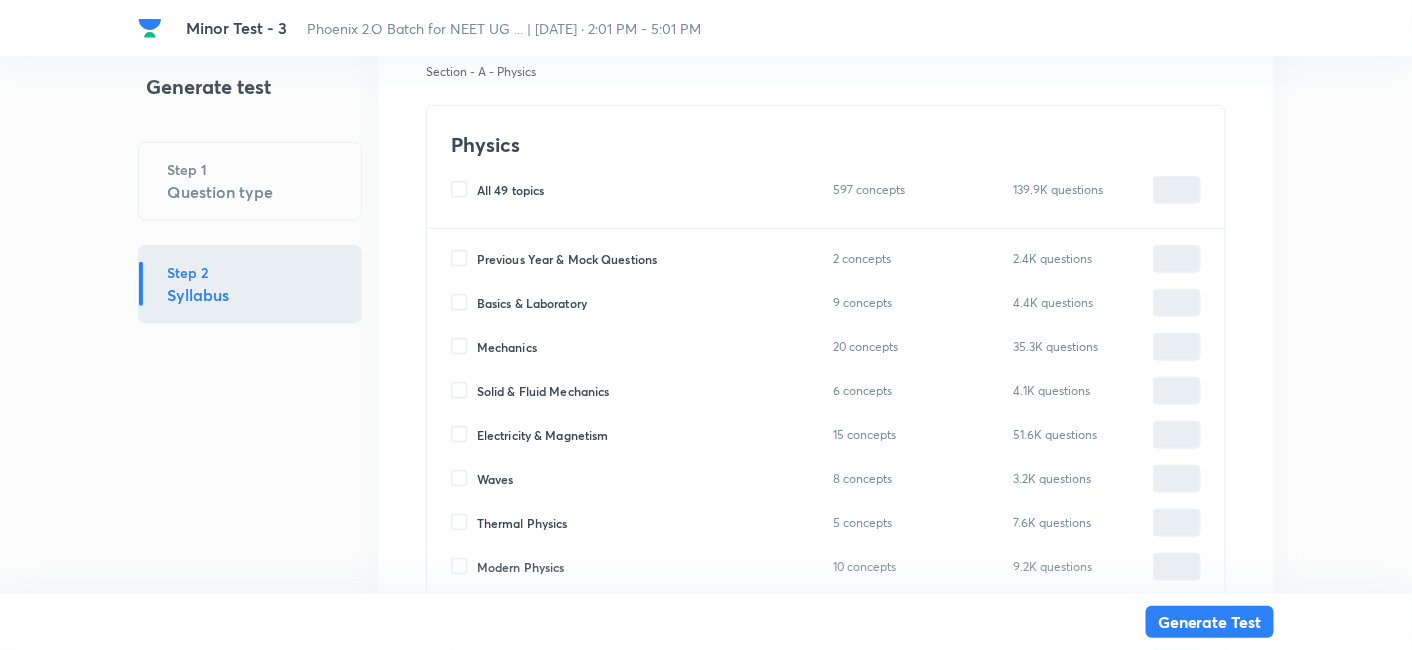 scroll, scrollTop: 400, scrollLeft: 0, axis: vertical 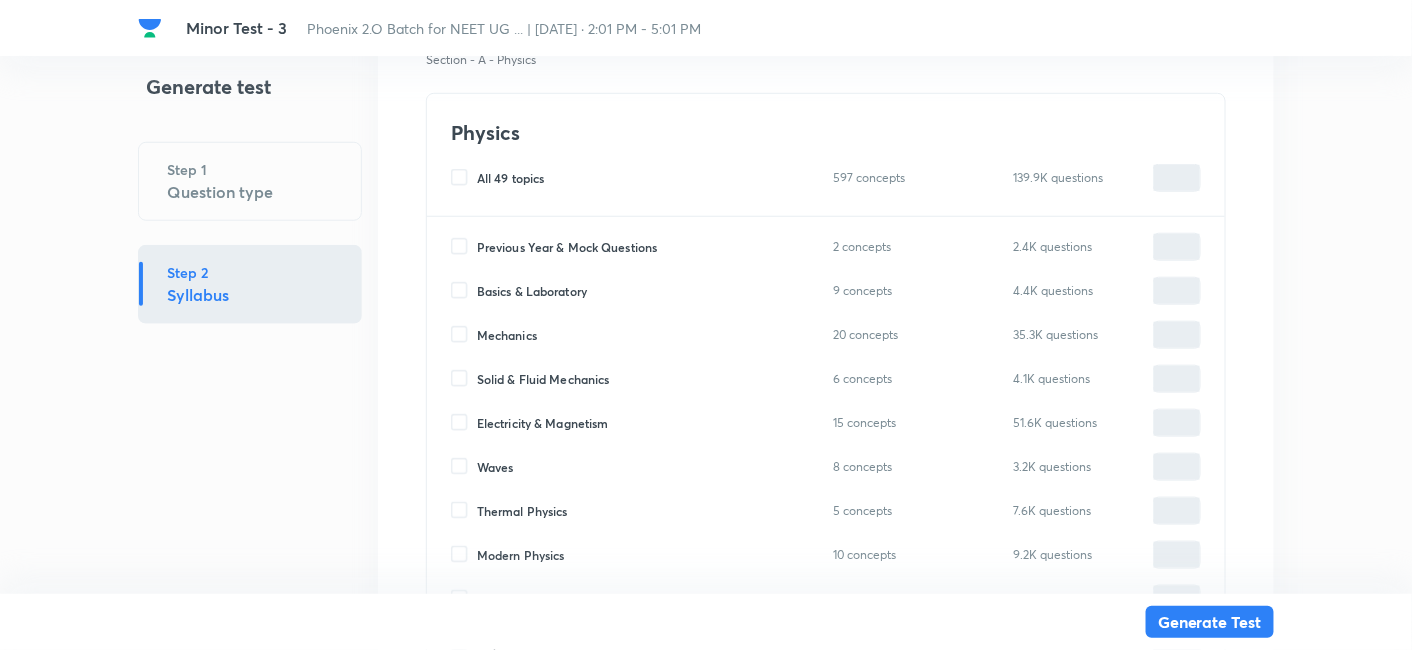 click on "Basics & Laboratory" at bounding box center [532, 291] 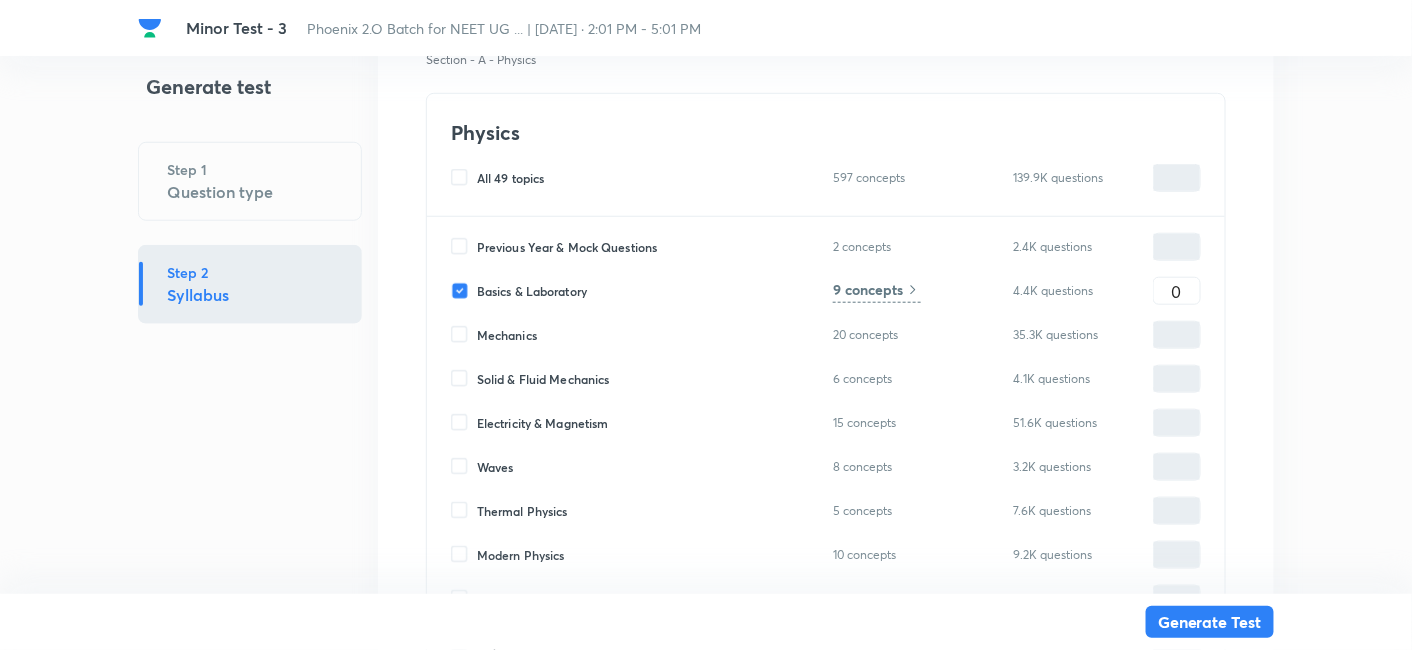 type on "0" 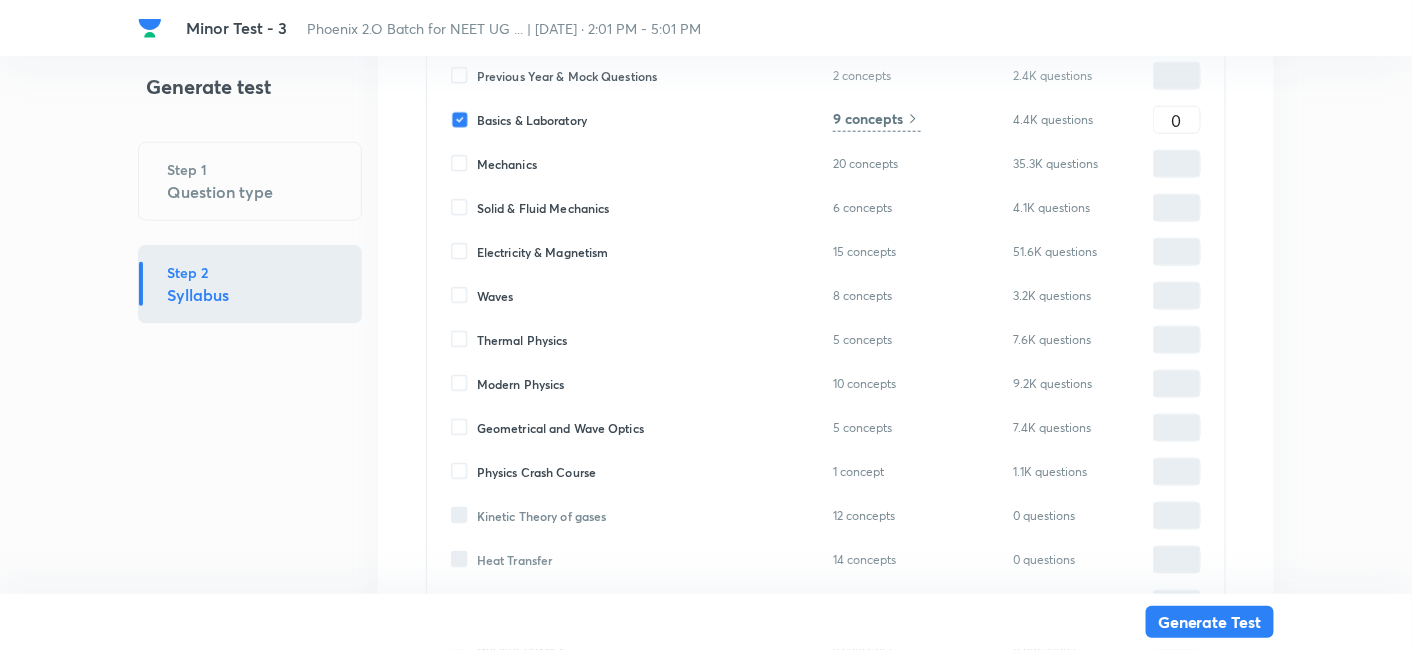 scroll, scrollTop: 572, scrollLeft: 0, axis: vertical 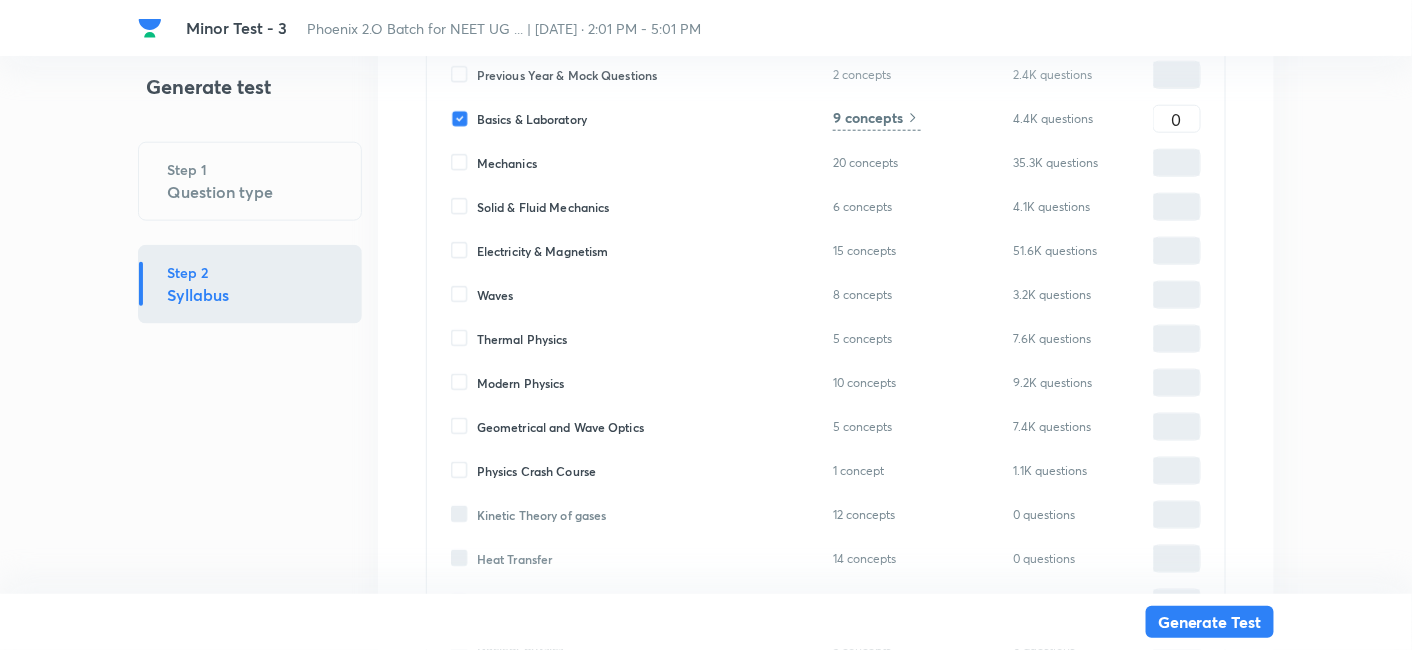 click on "Modern Physics" at bounding box center [521, 383] 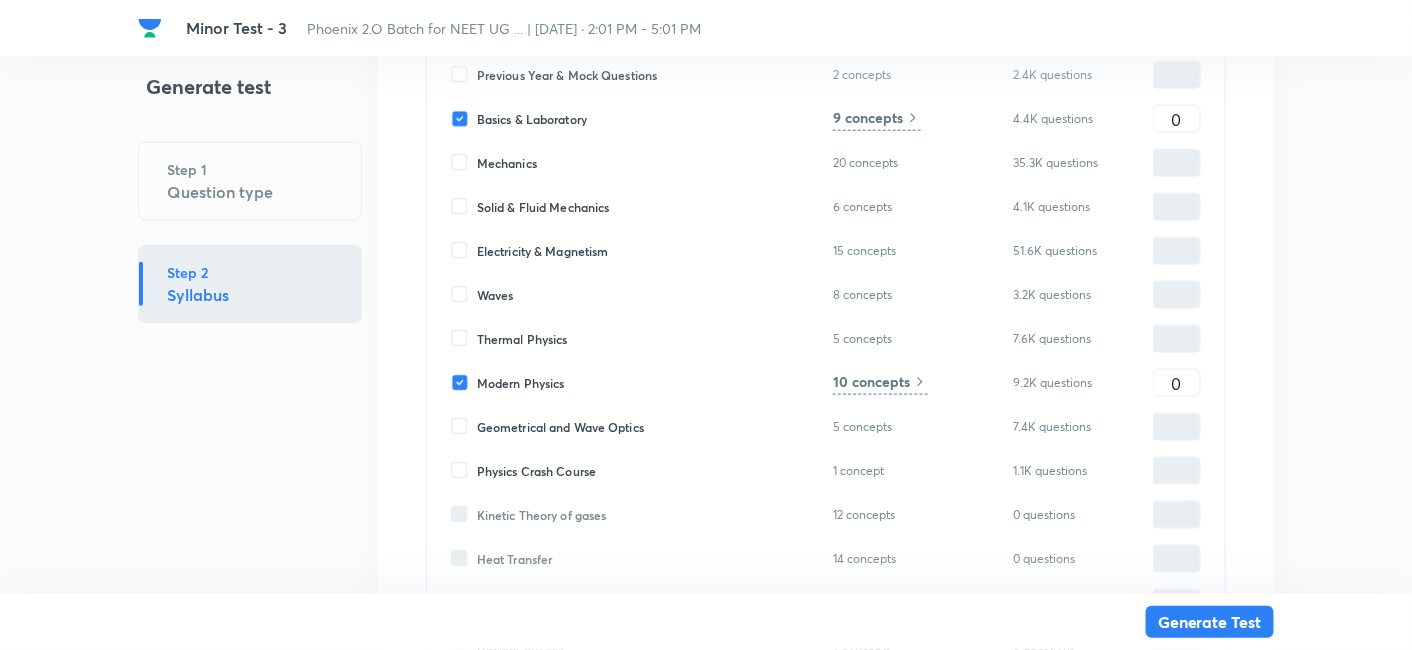 click on "Geometrical and Wave Optics" at bounding box center (560, 427) 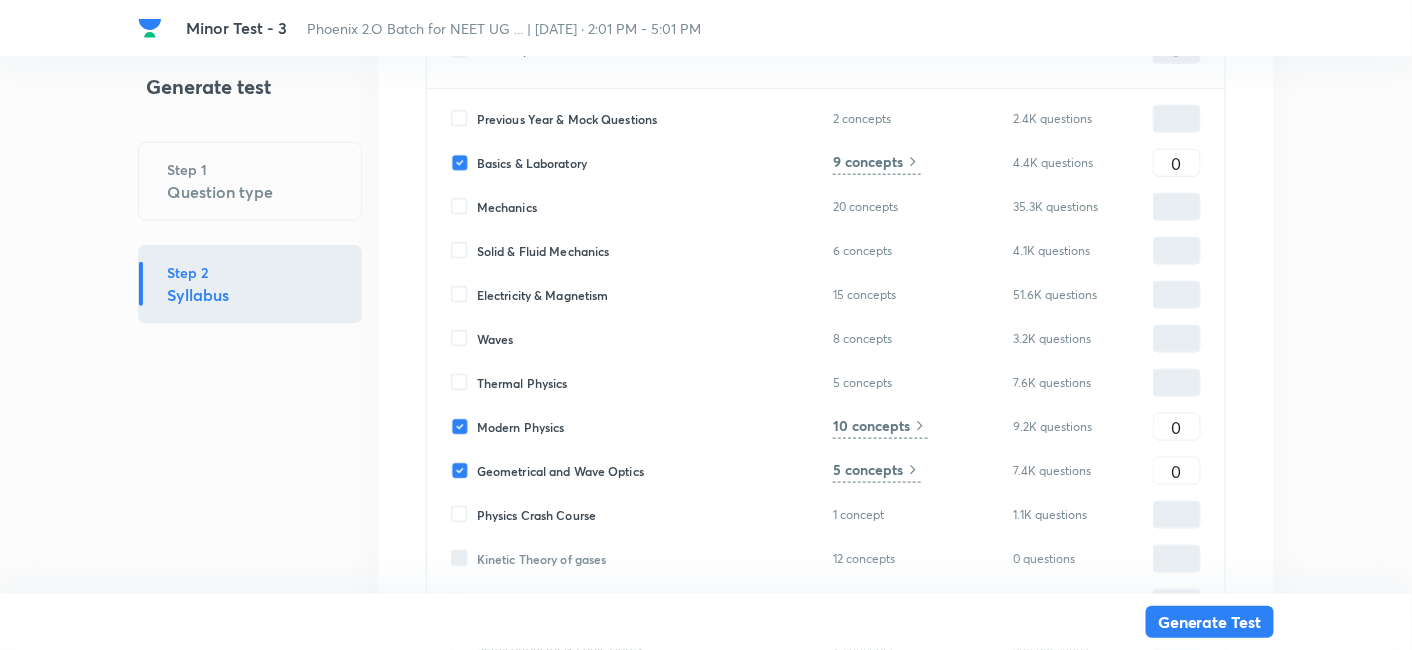 scroll, scrollTop: 520, scrollLeft: 0, axis: vertical 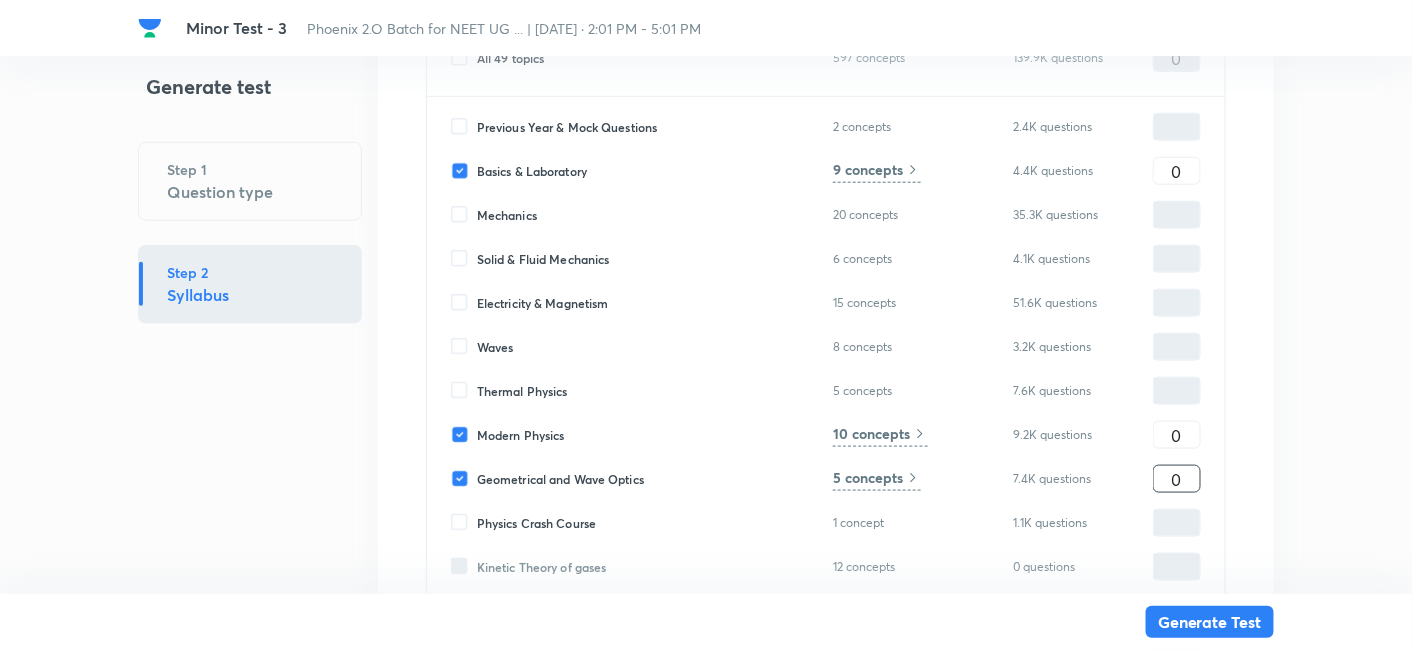 click on "0" at bounding box center (1177, 479) 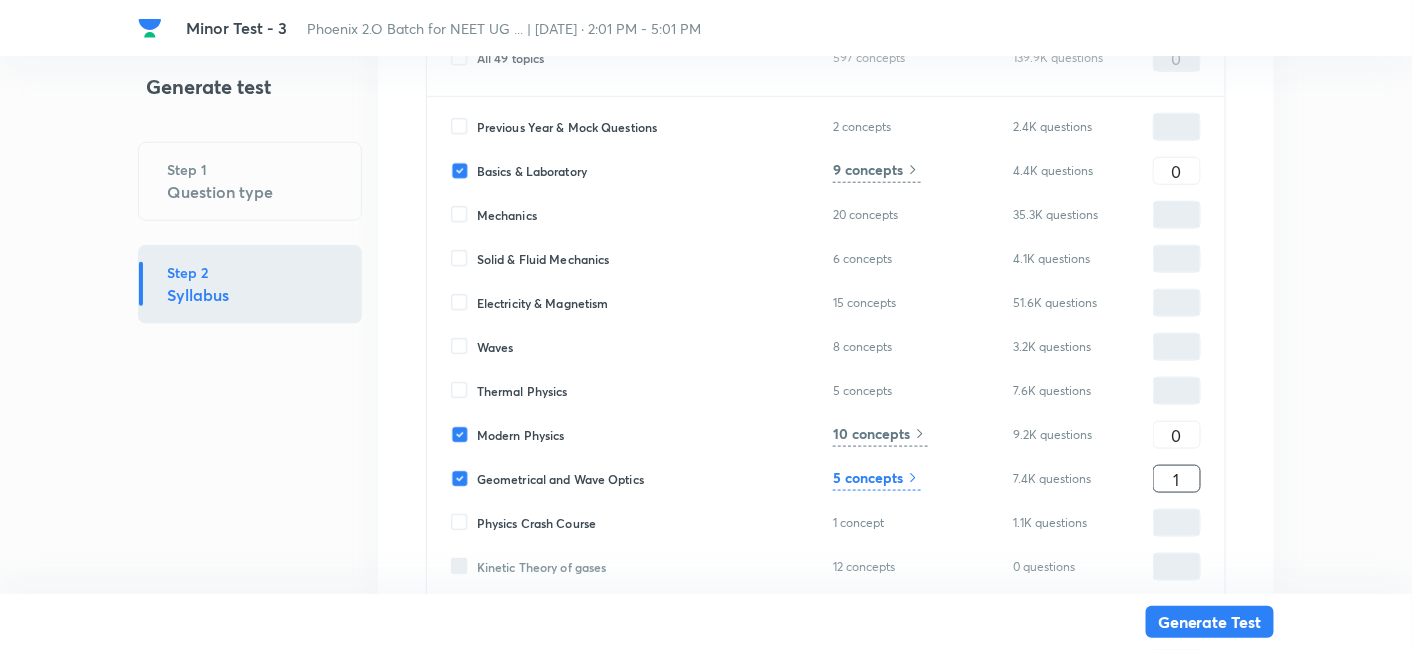 type on "1" 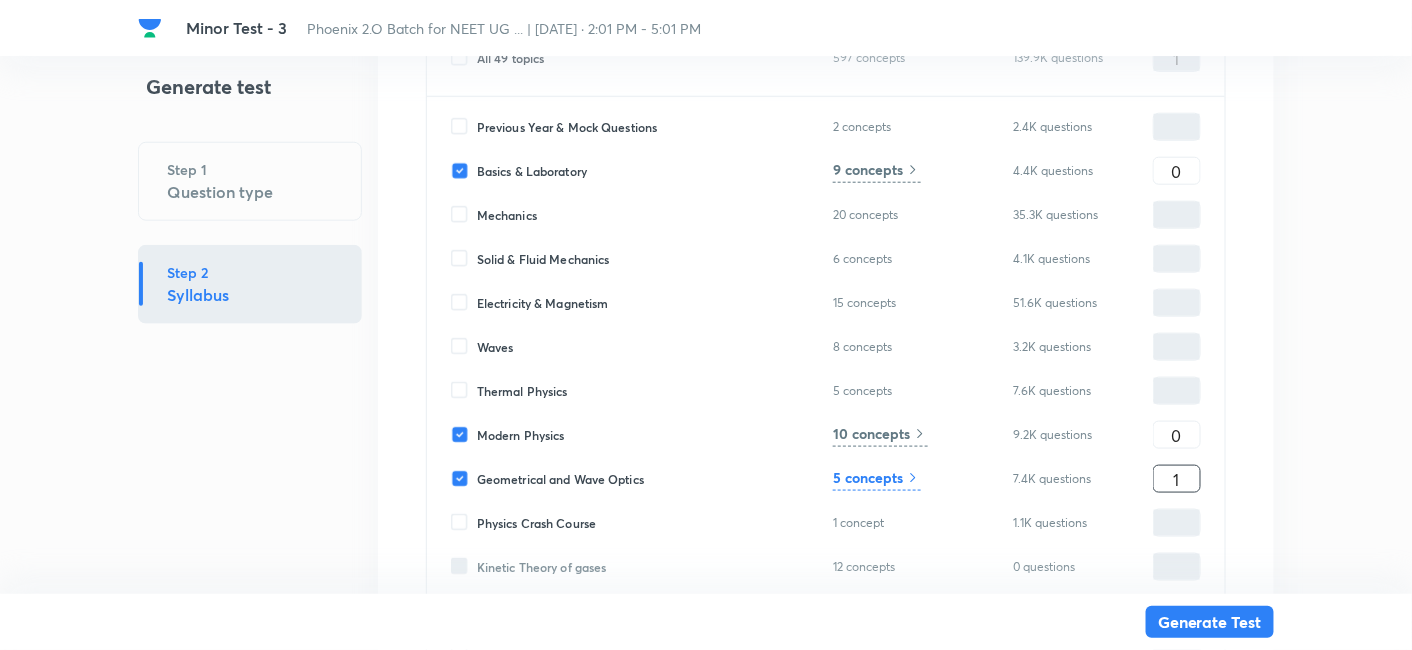 type on "15" 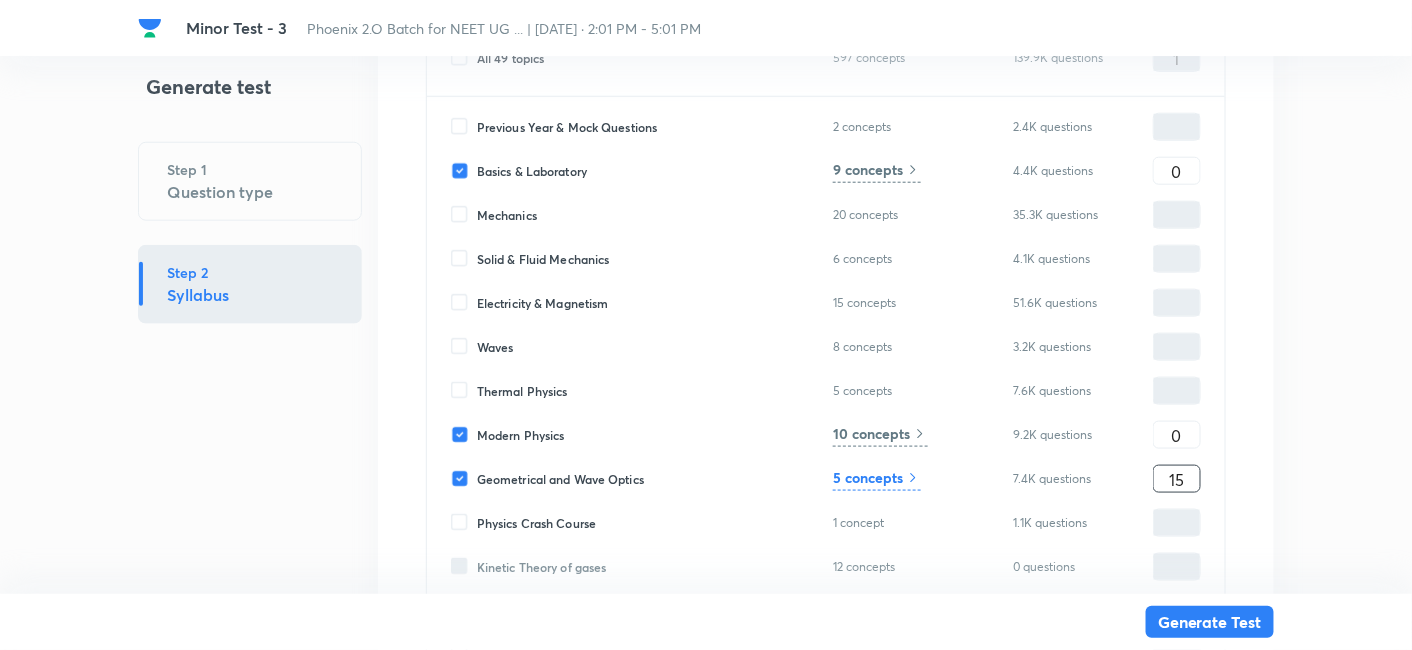 type on "15" 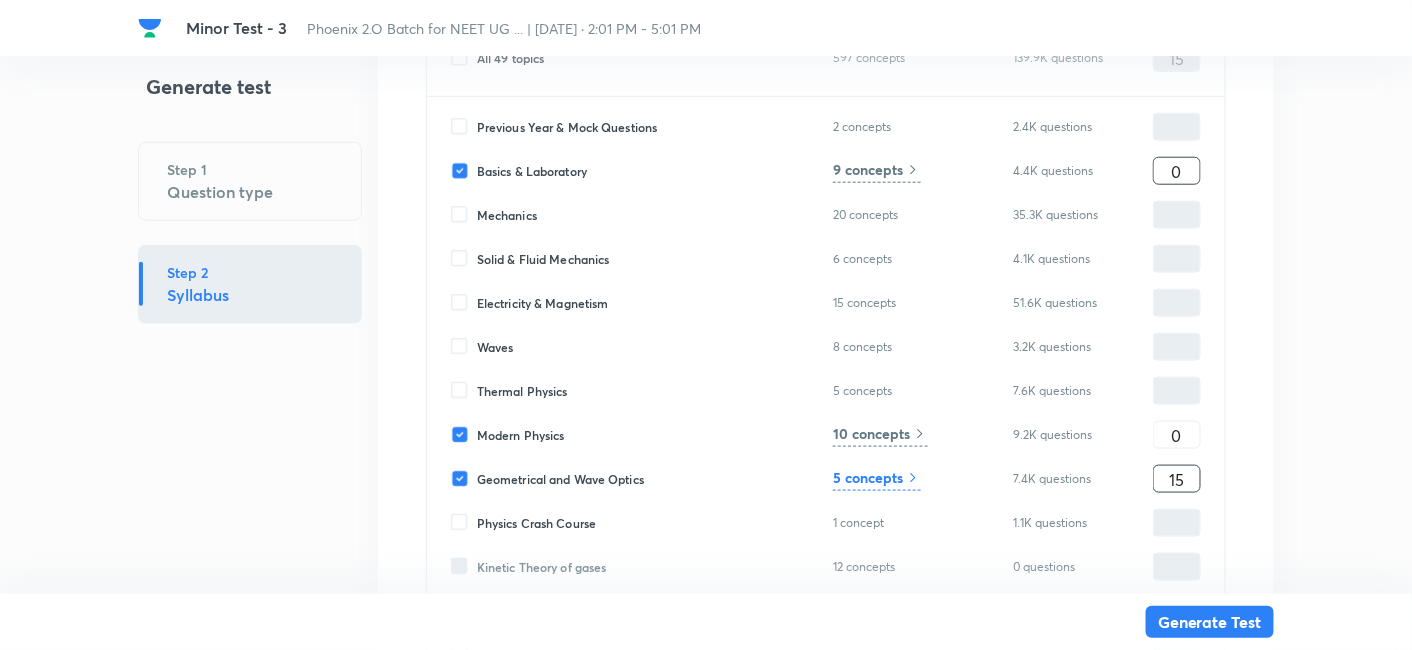 type on "15" 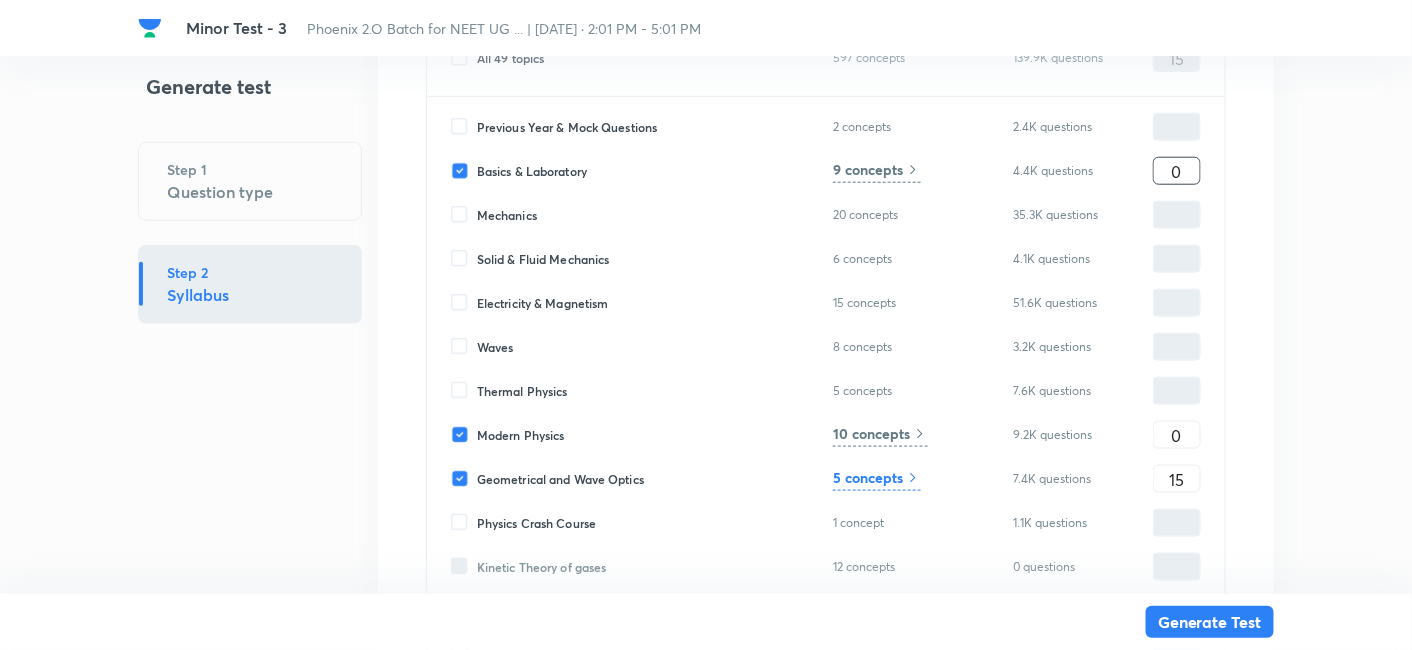 click on "0" at bounding box center [1177, 171] 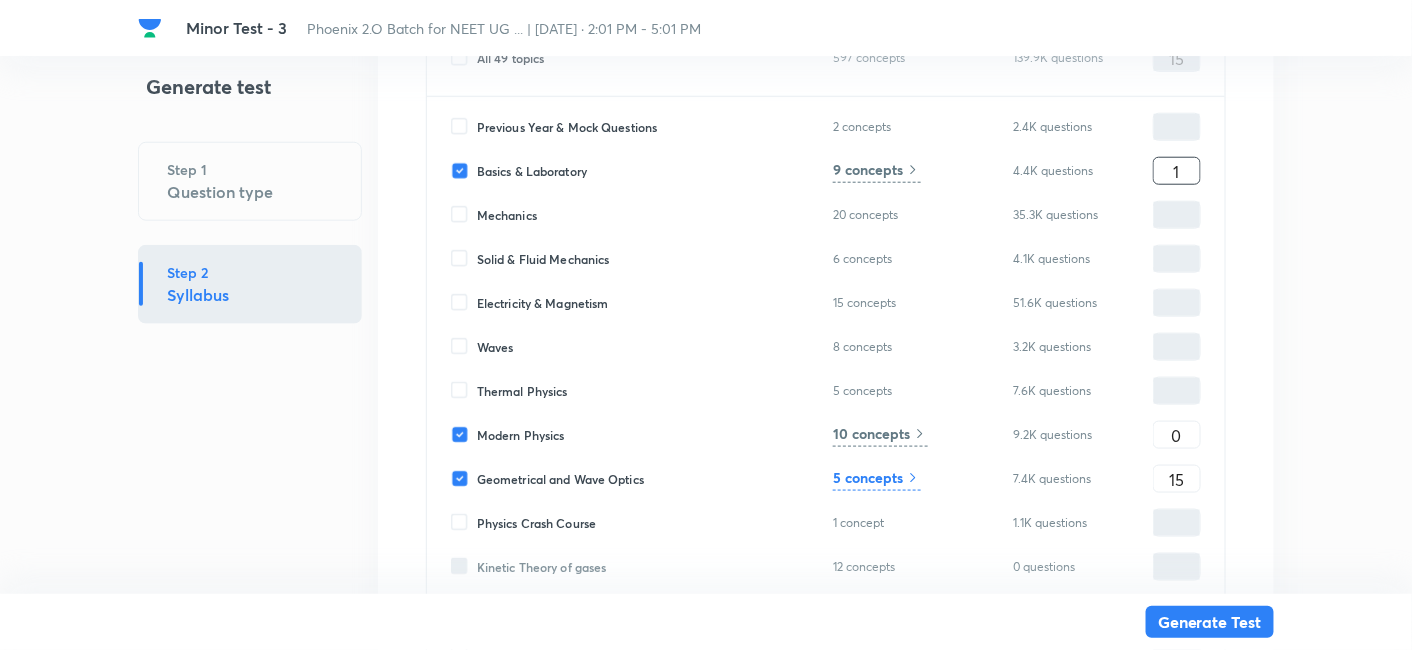 type on "16" 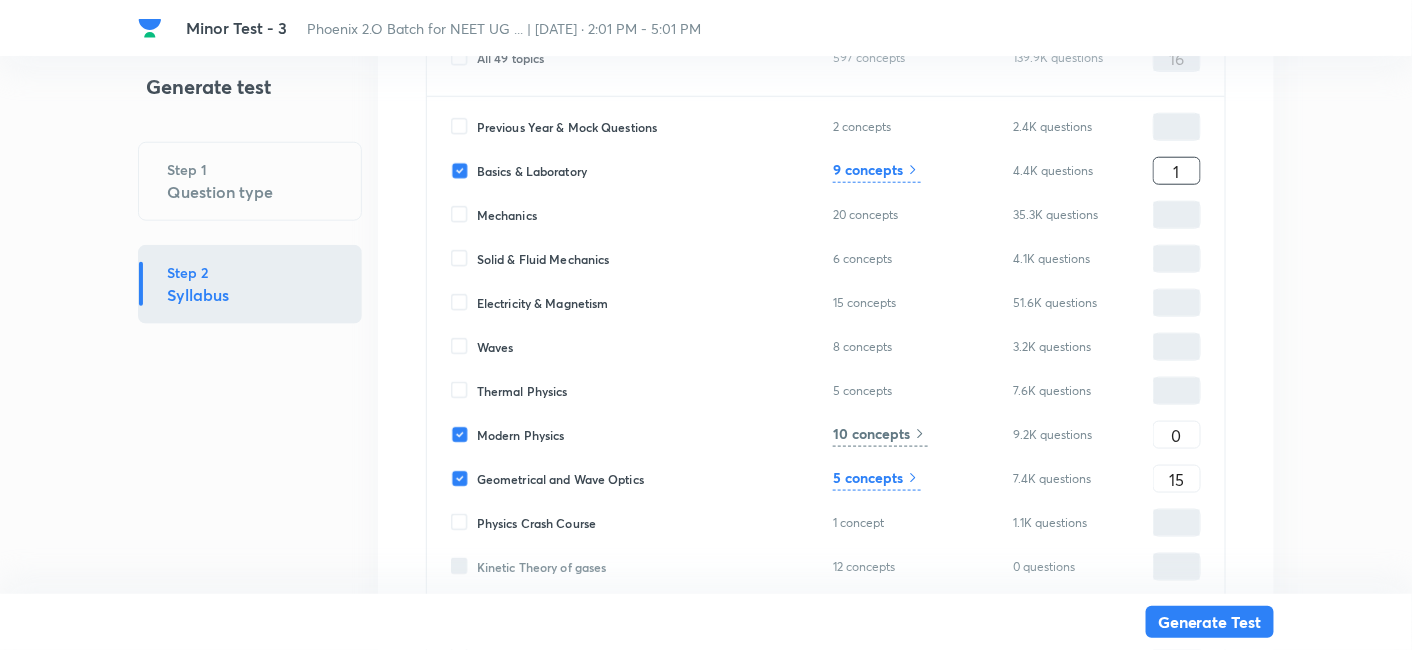 type on "10" 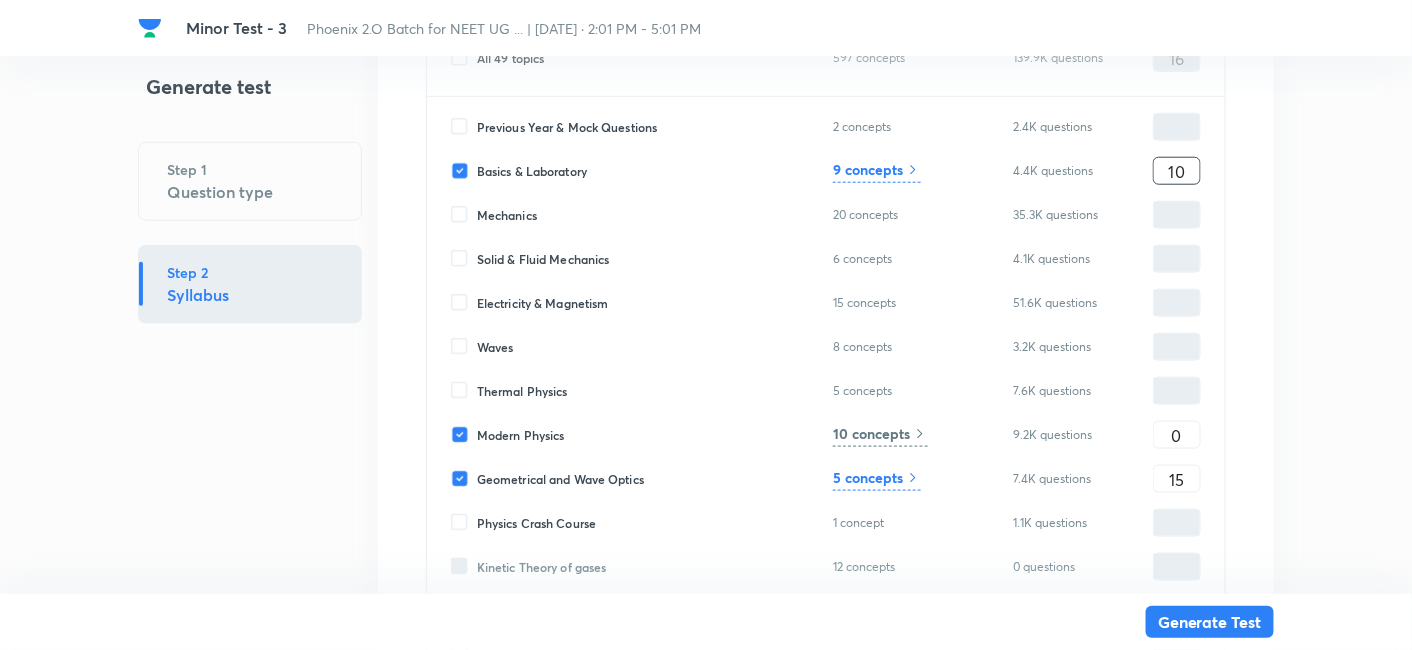 type on "25" 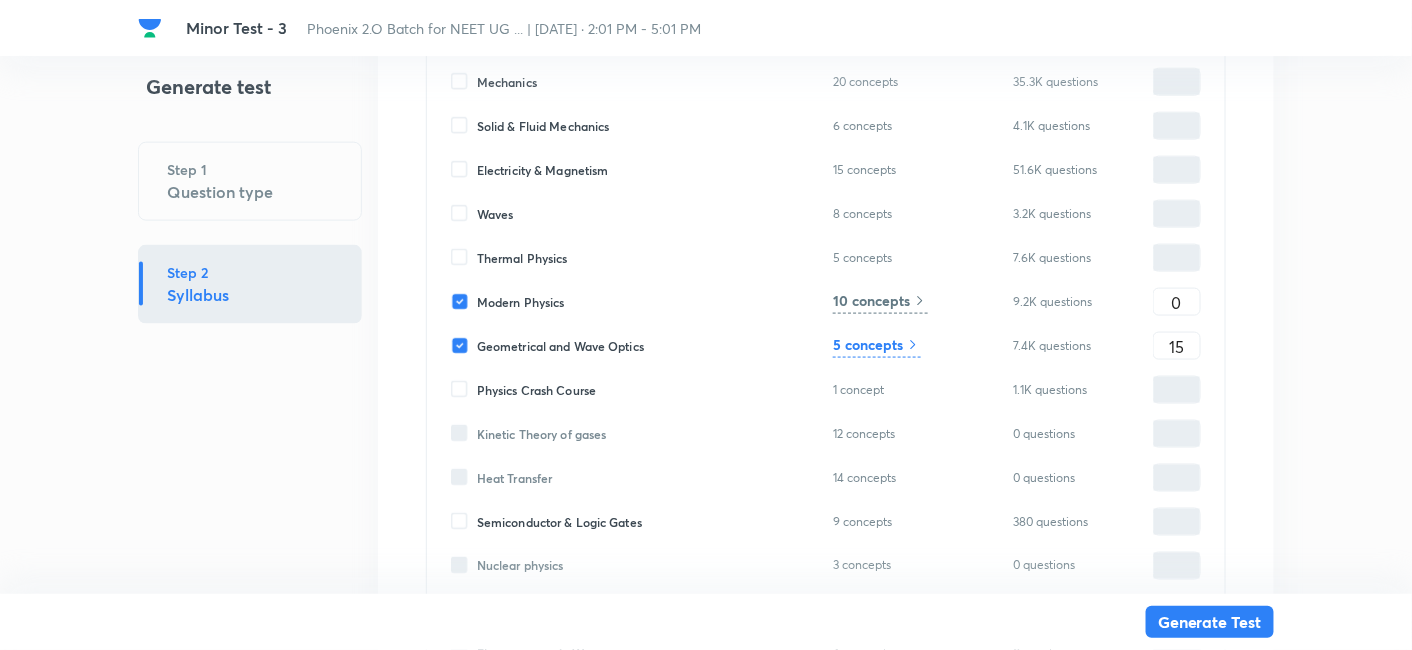scroll, scrollTop: 654, scrollLeft: 0, axis: vertical 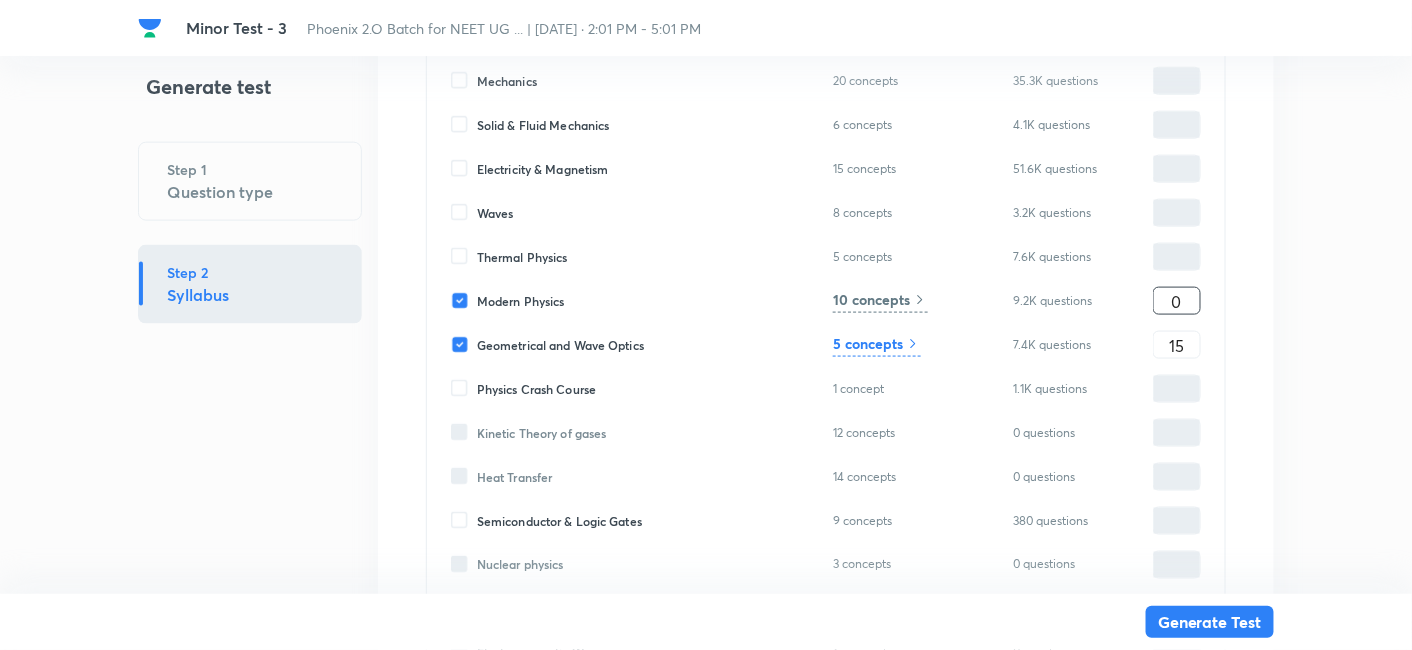 type on "10" 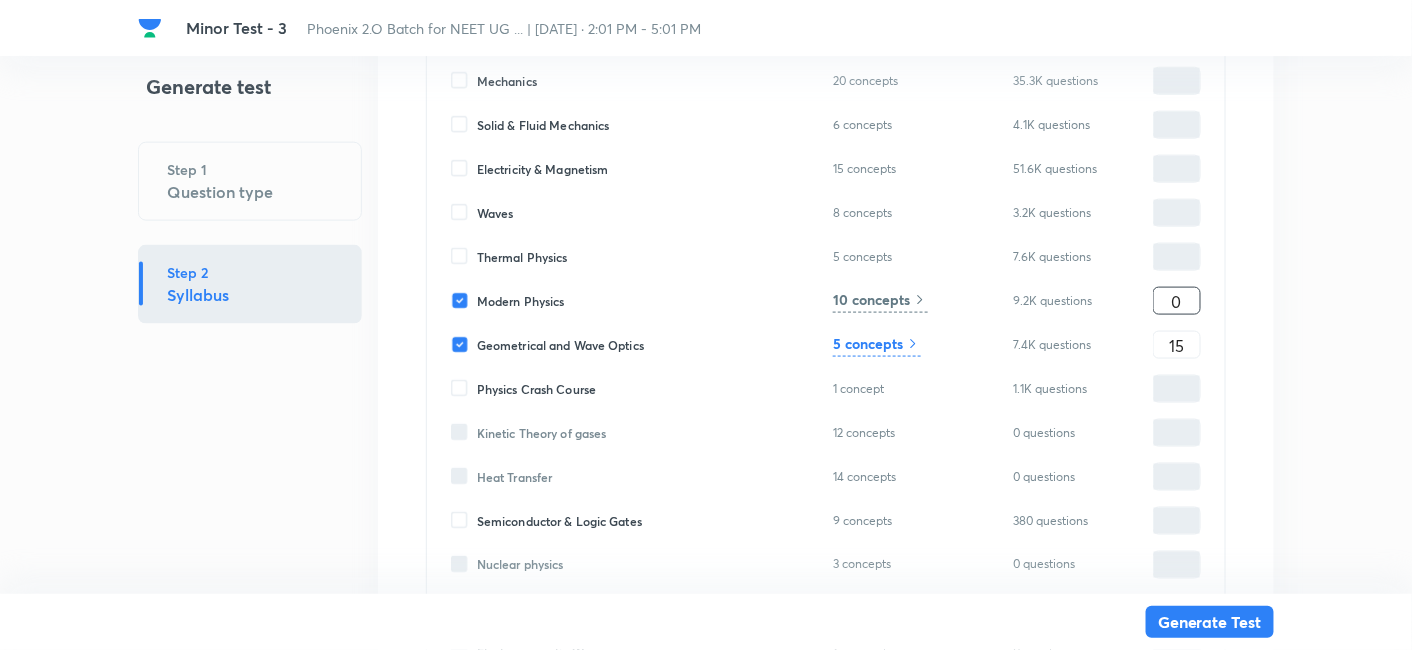 type on "1" 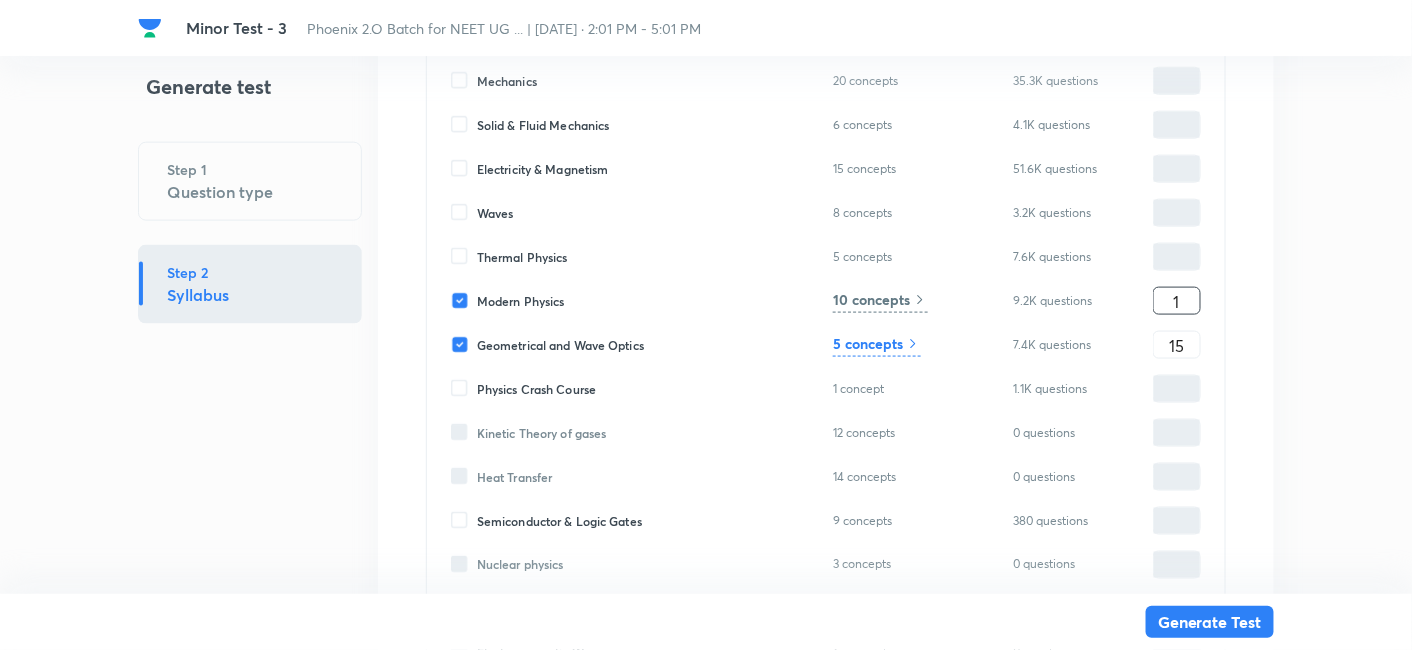 type on "26" 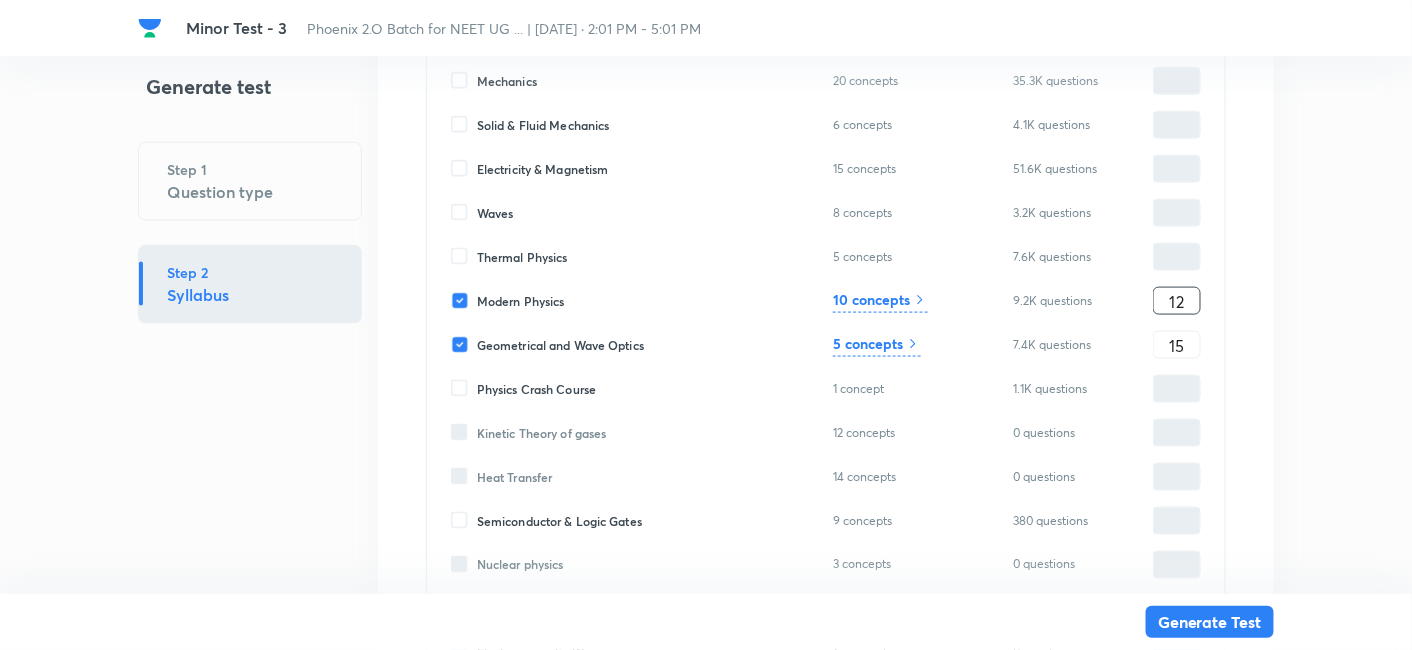 type on "37" 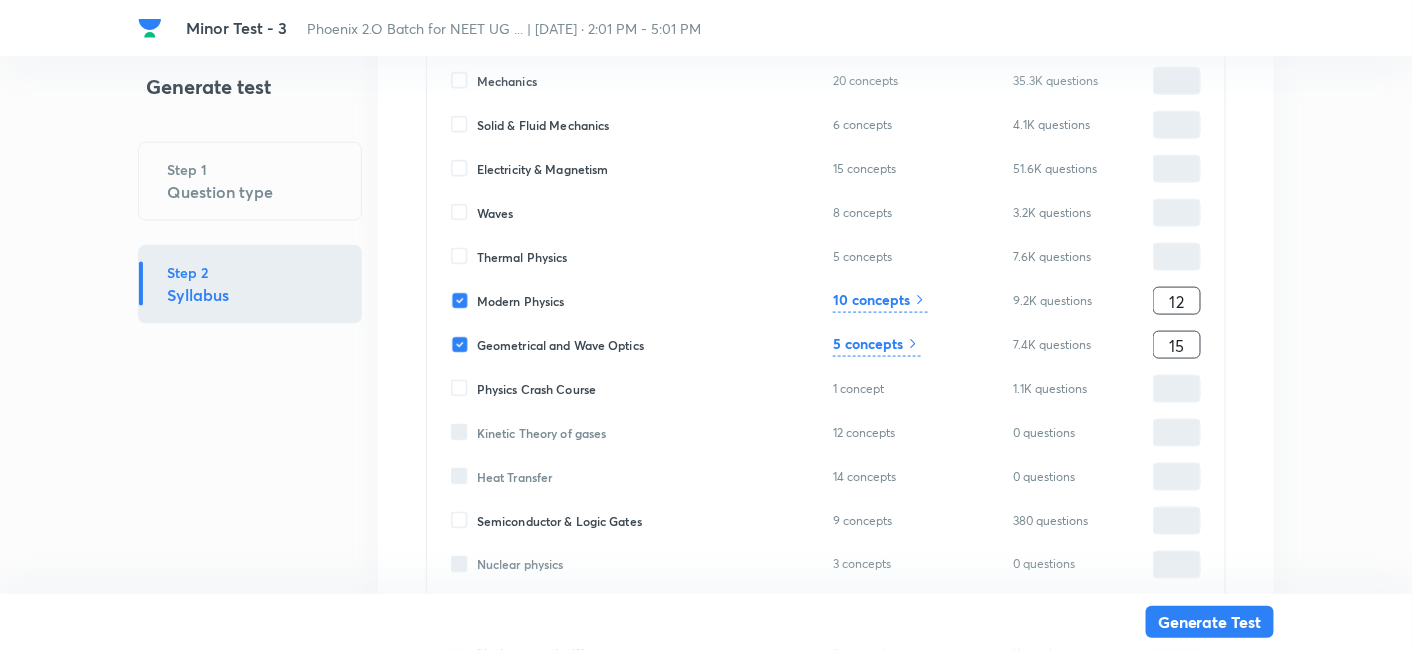 type on "1" 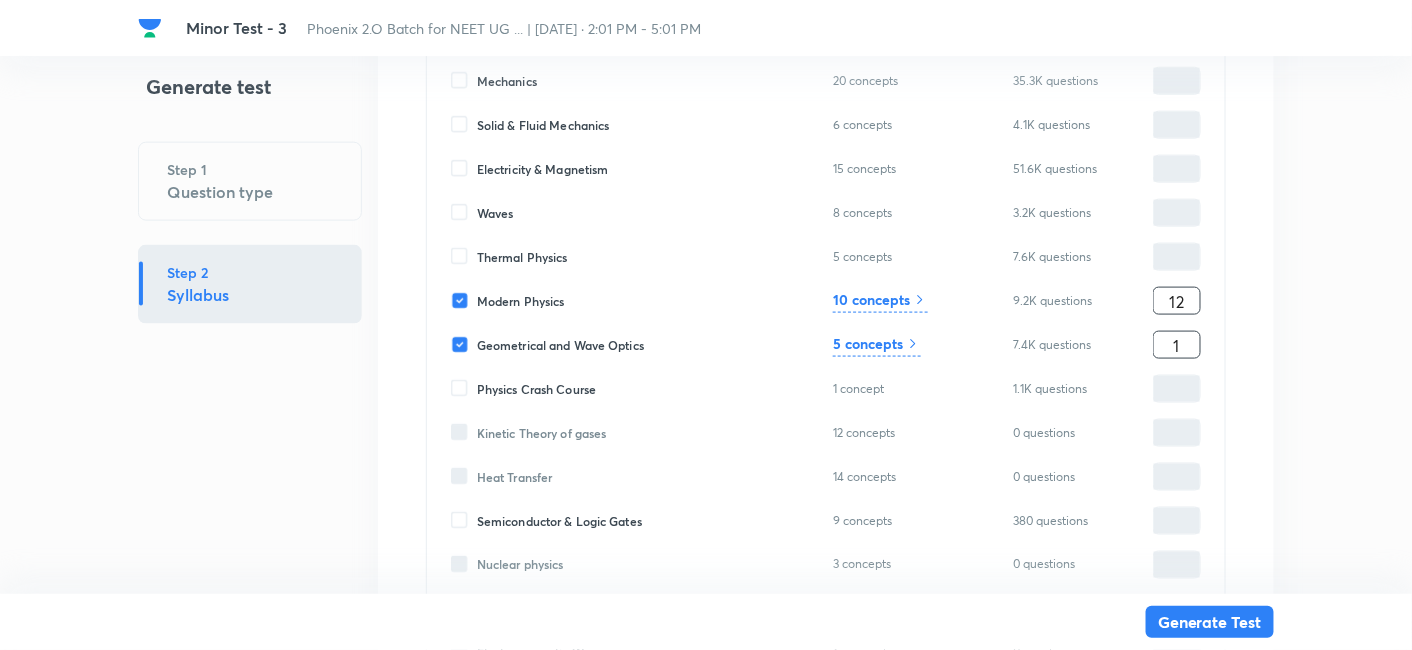 type on "23" 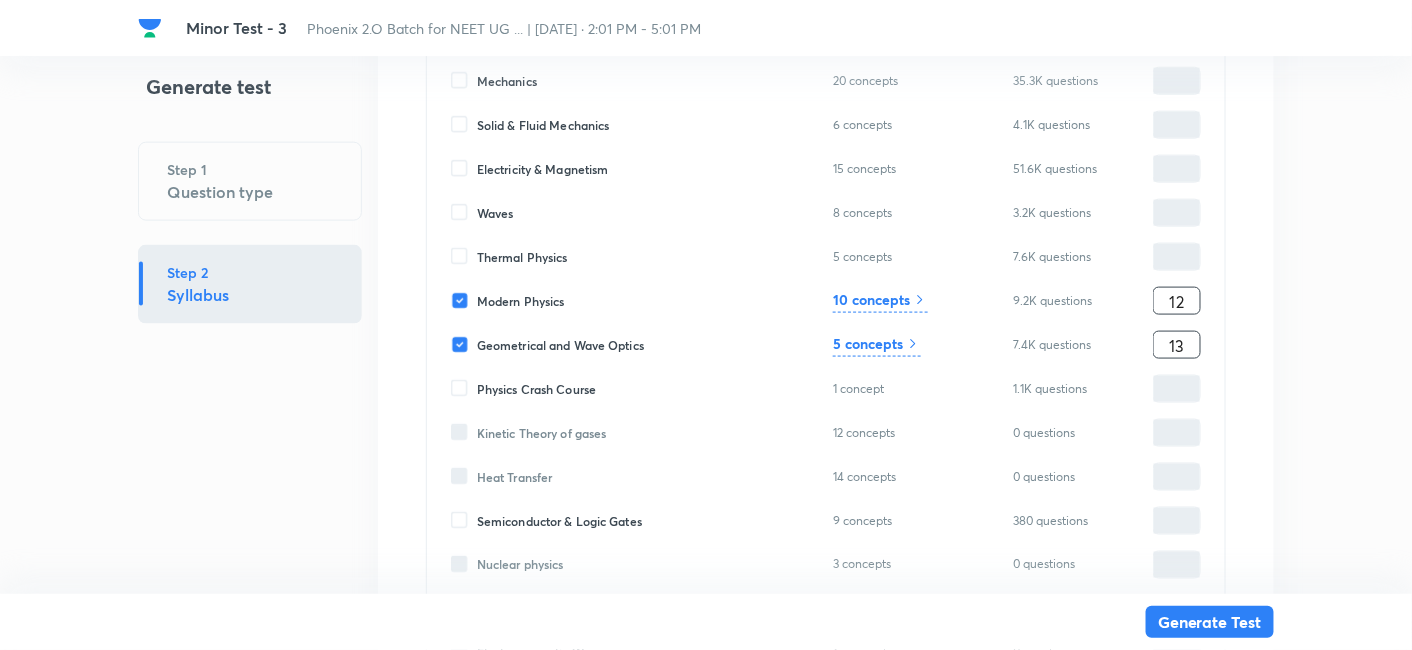 type on "35" 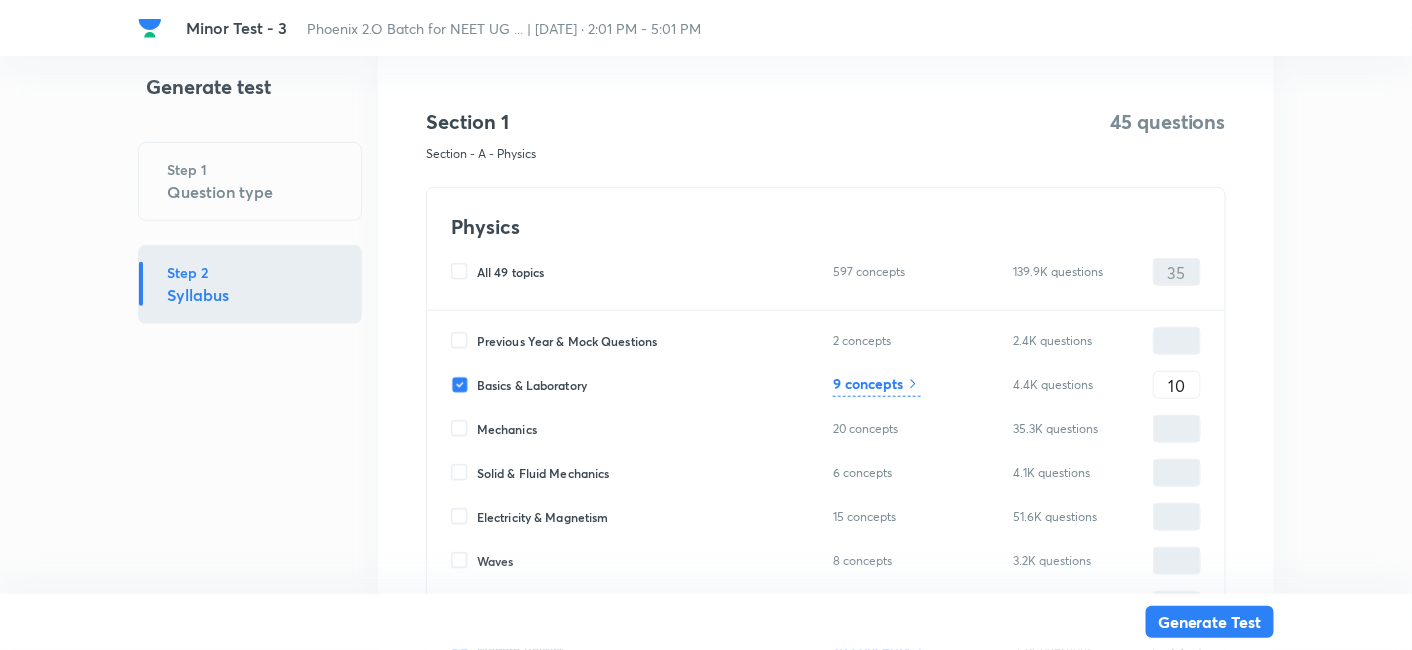 scroll, scrollTop: 301, scrollLeft: 0, axis: vertical 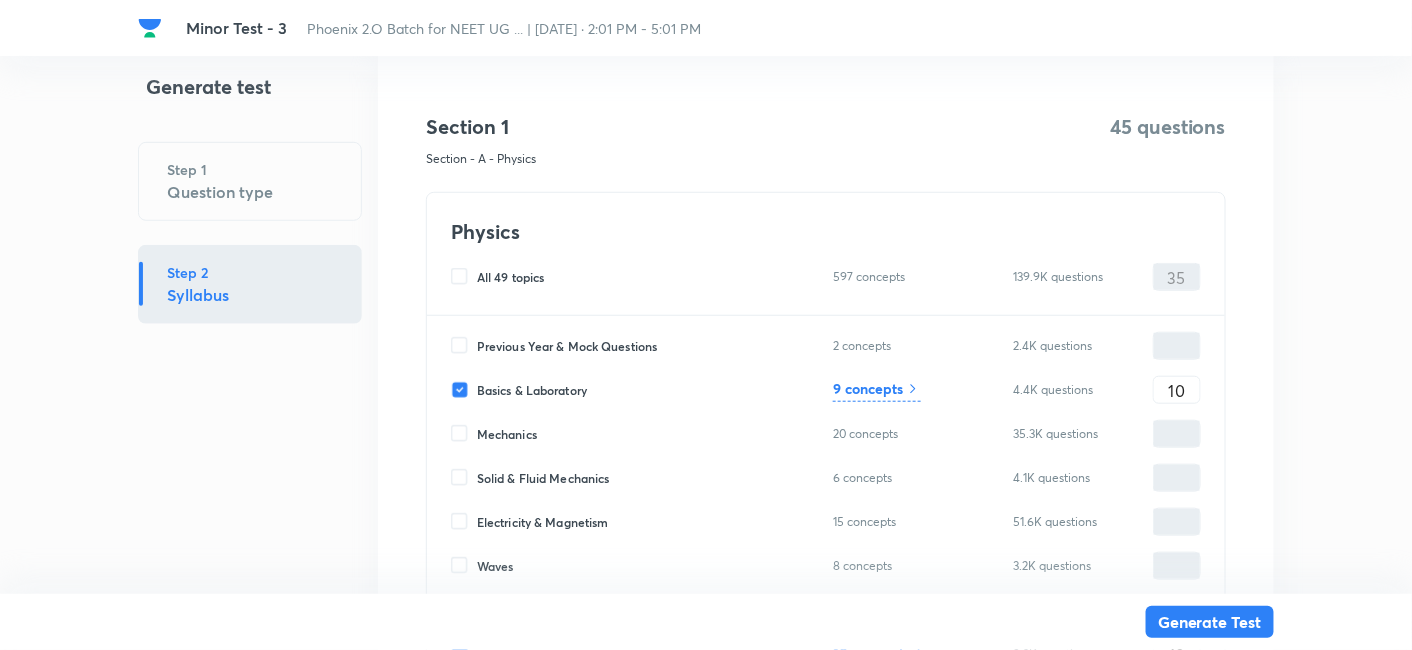 type on "13" 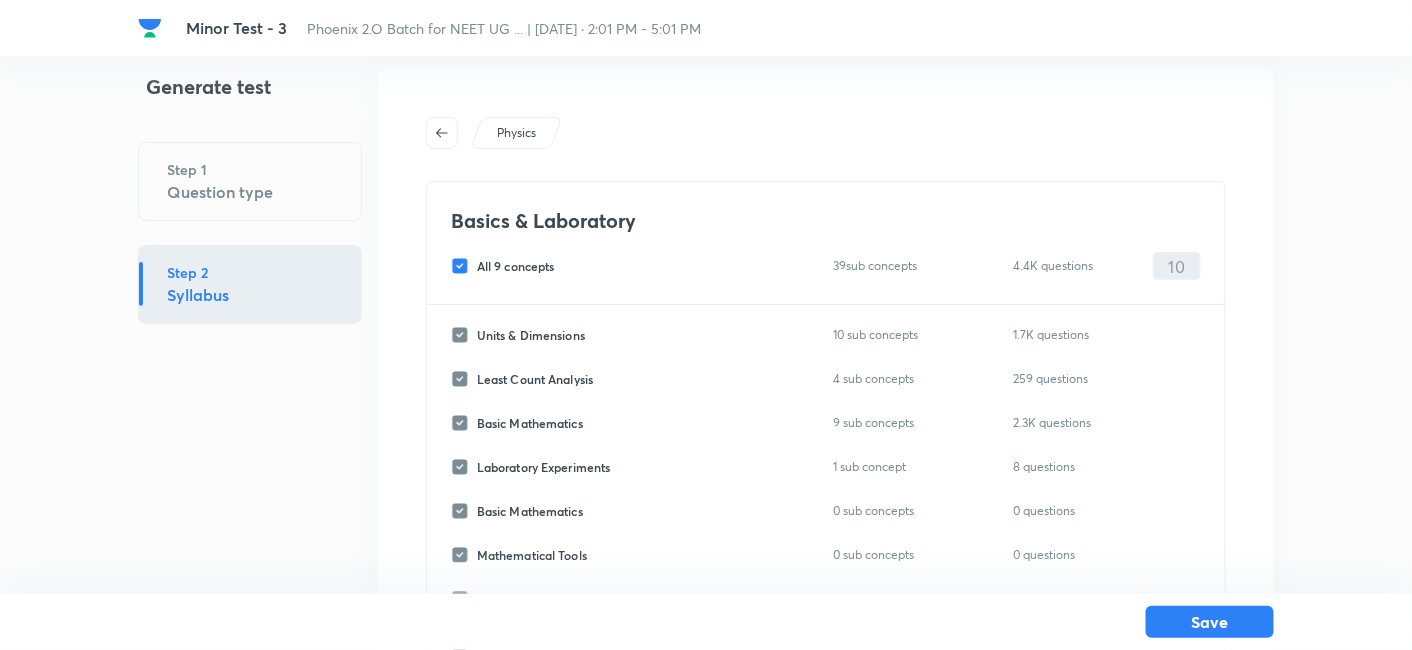 scroll, scrollTop: 25, scrollLeft: 0, axis: vertical 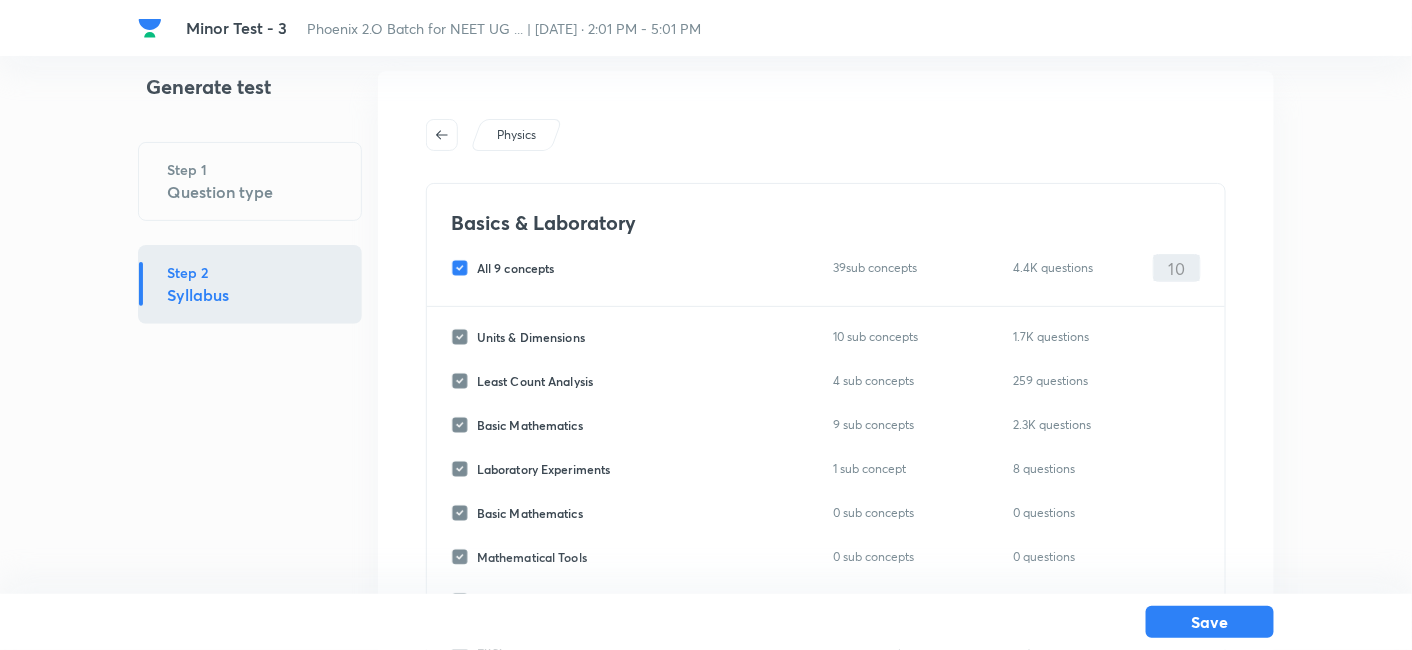 click on "All 9 concepts" at bounding box center (516, 268) 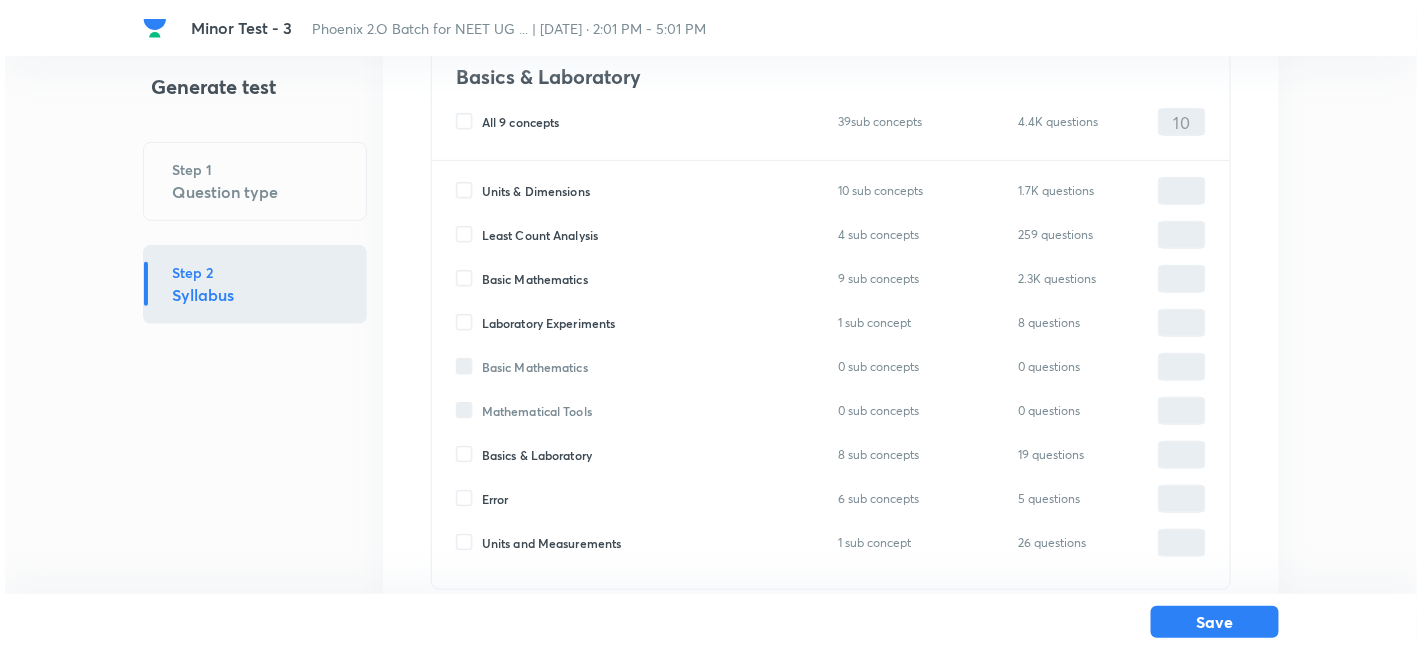 scroll, scrollTop: 216, scrollLeft: 0, axis: vertical 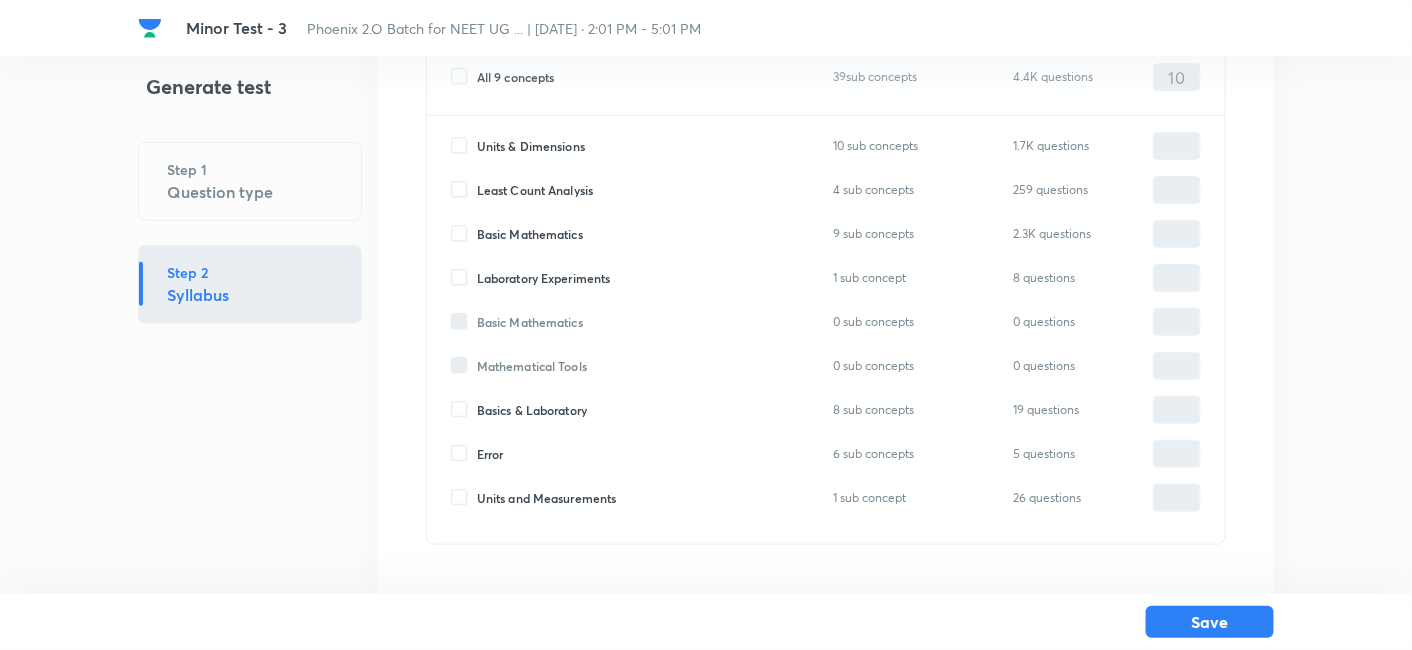 click on "Basic Mathematics" at bounding box center (530, 234) 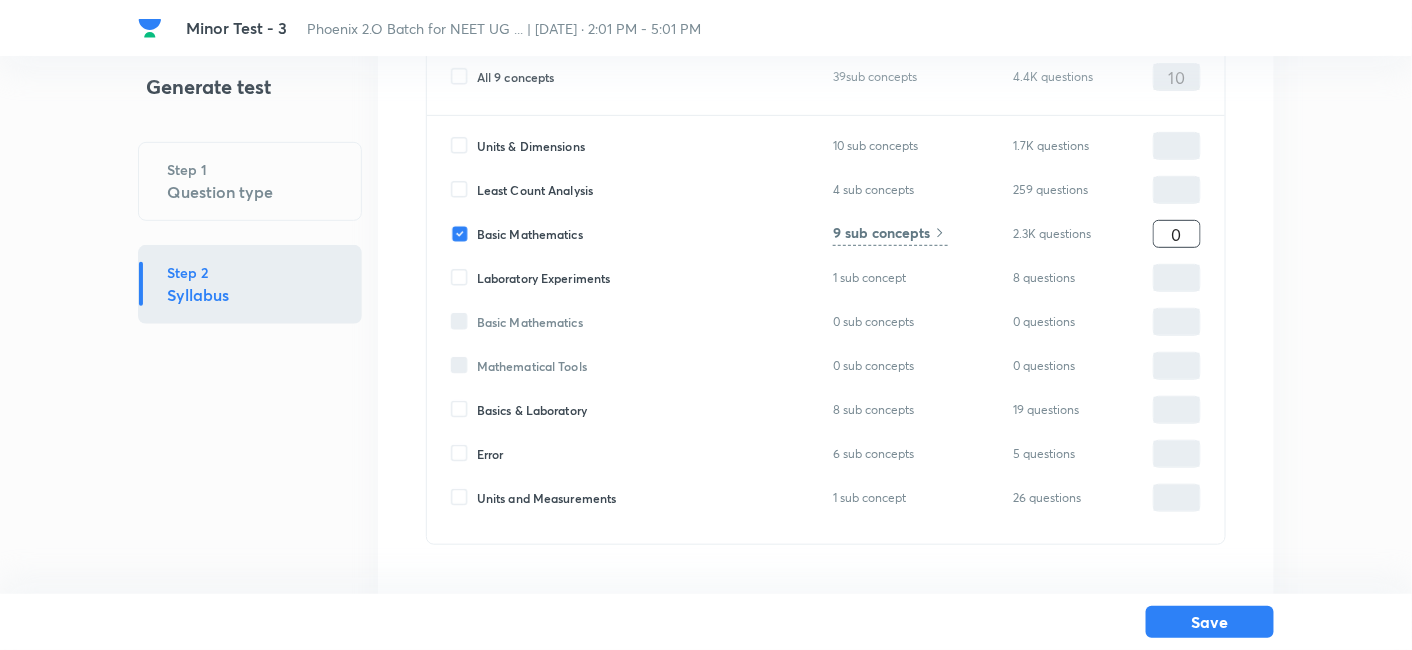 click on "0" at bounding box center [1177, 234] 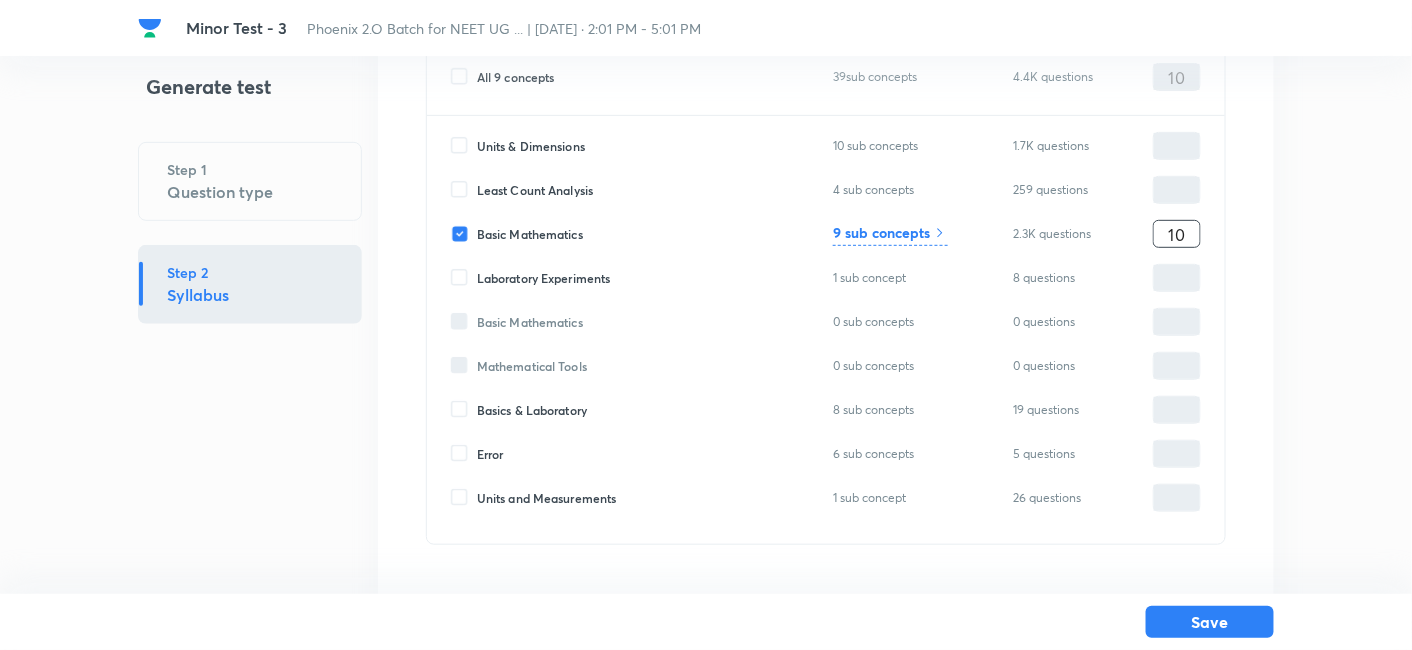 type on "10" 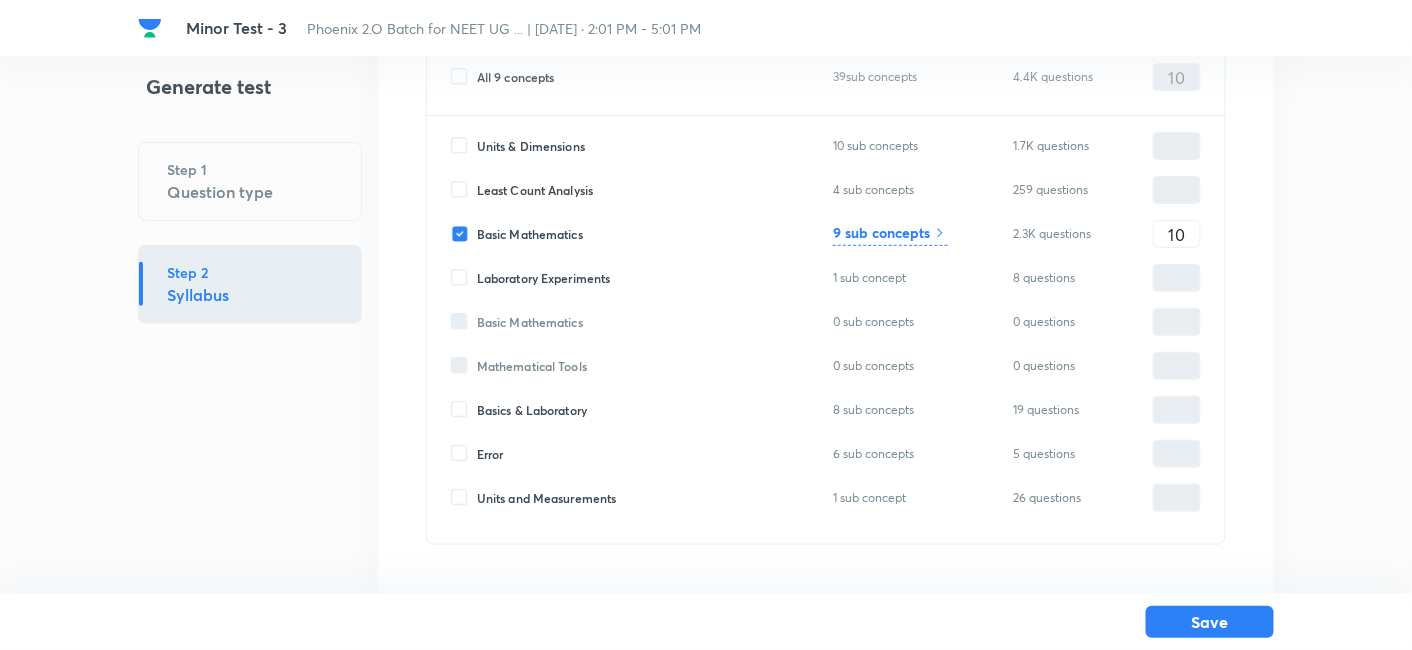 click on "9 sub concepts" at bounding box center [881, 232] 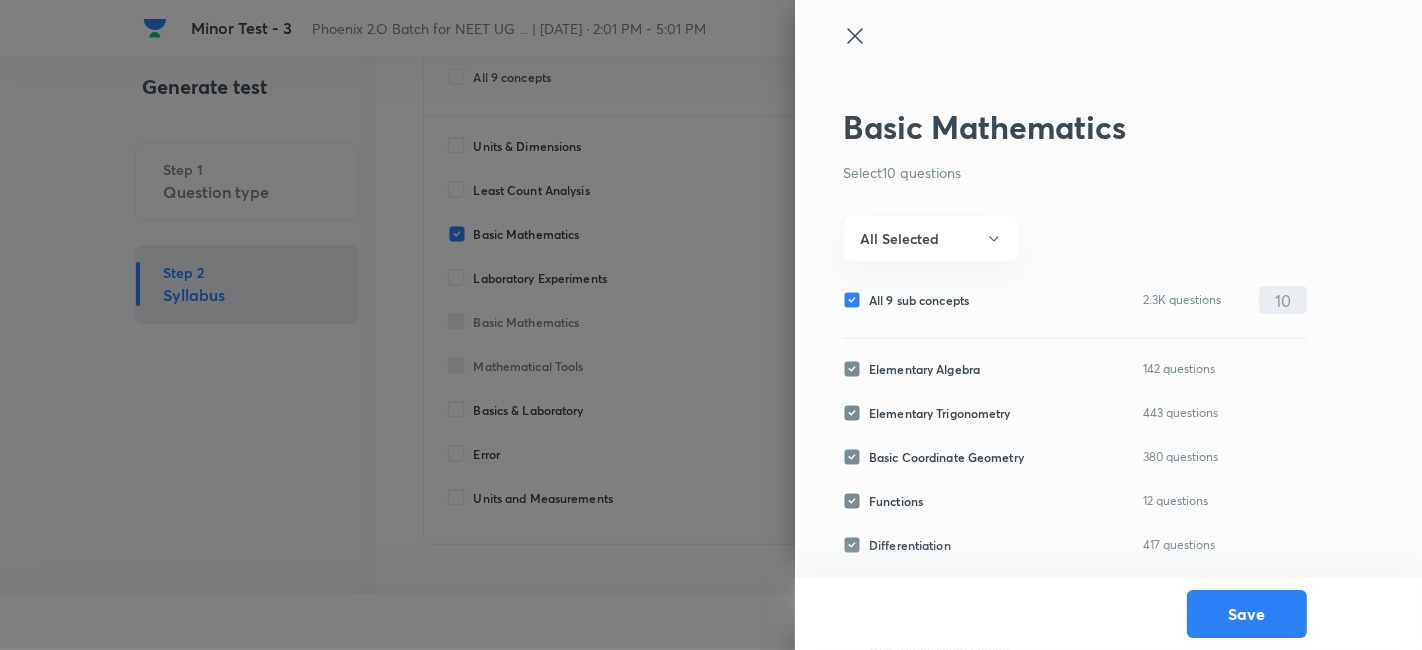 click on "All Selected" at bounding box center [899, 238] 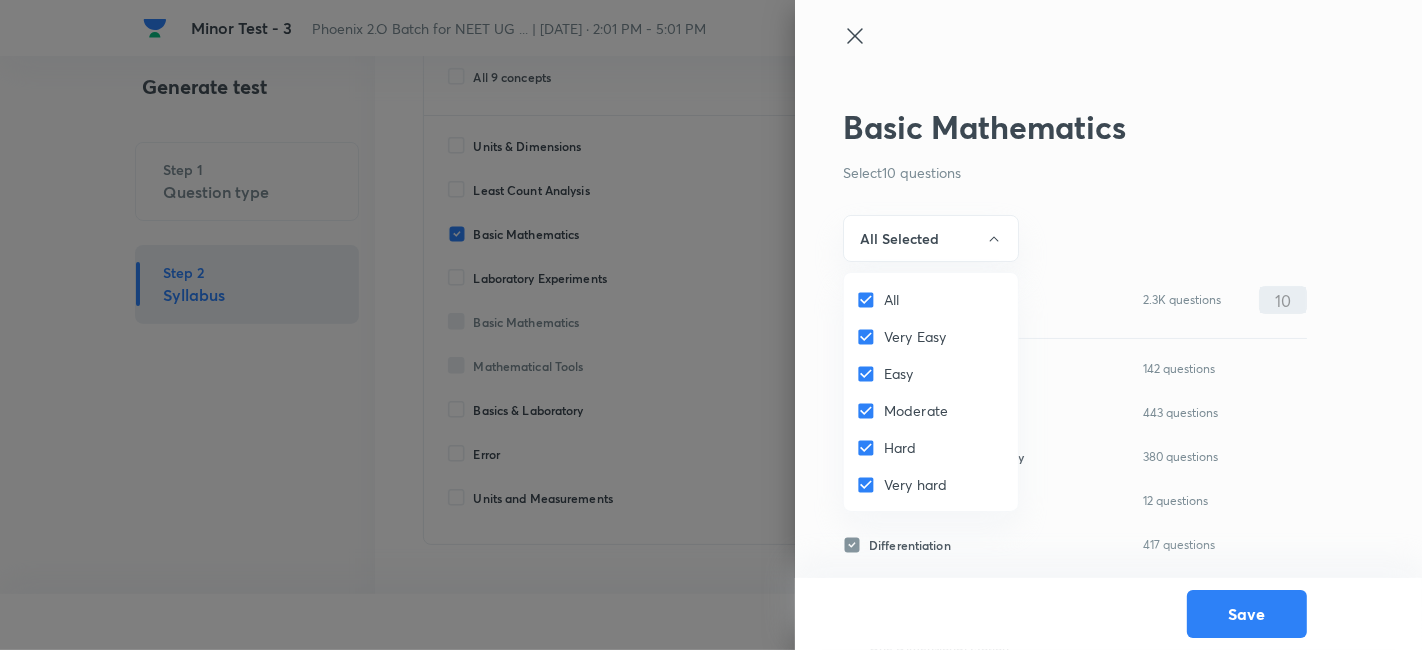 click on "All" at bounding box center [891, 299] 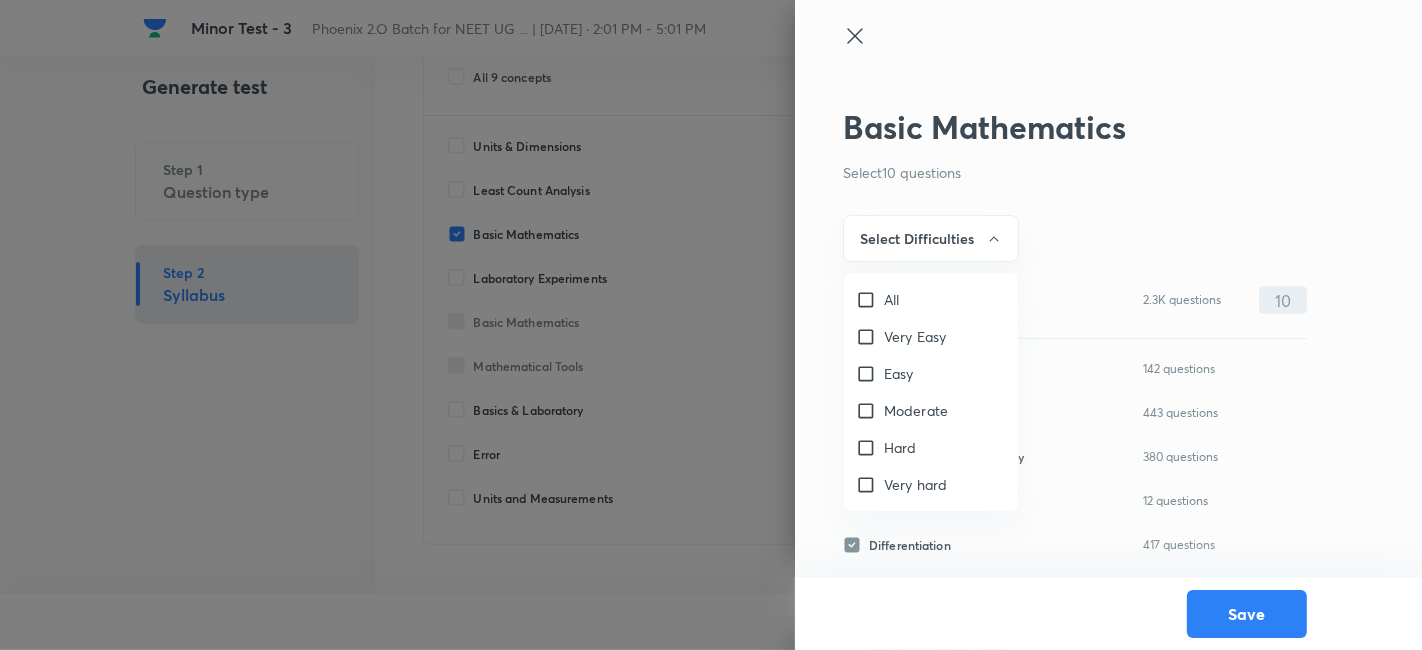 click on "Very Easy" at bounding box center (915, 336) 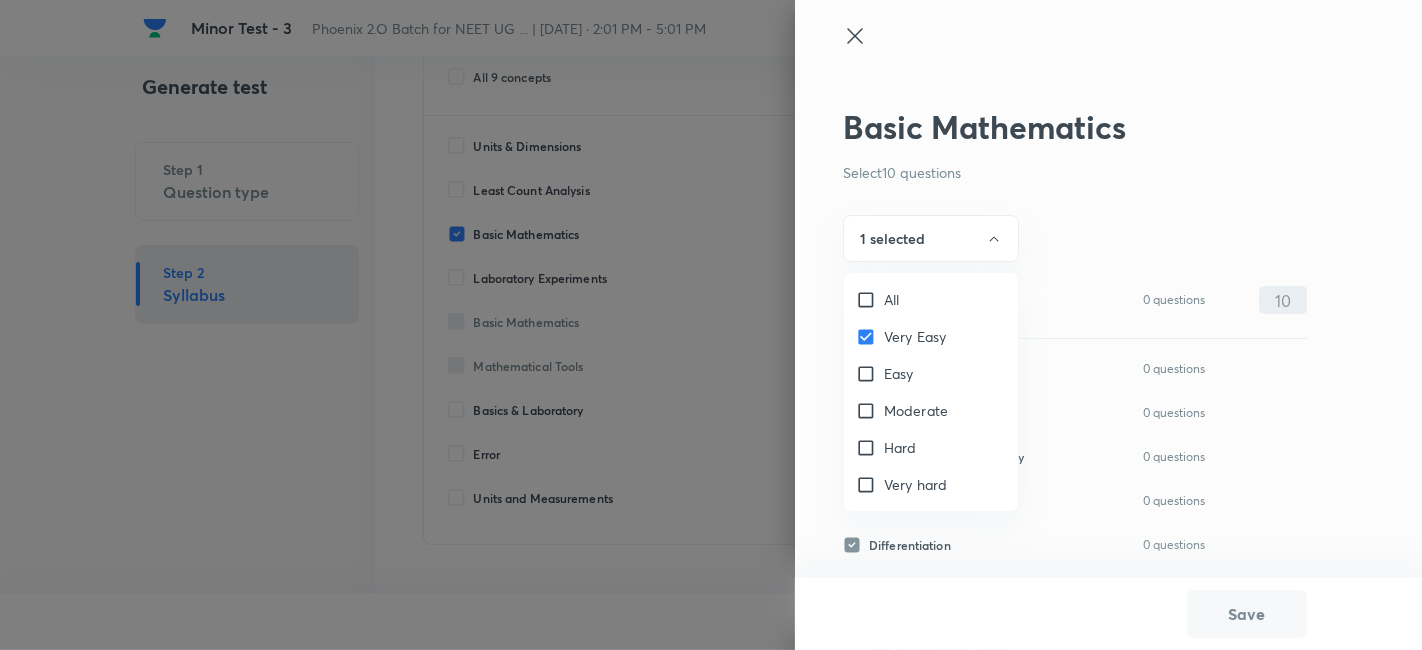 click on "Easy" at bounding box center (899, 373) 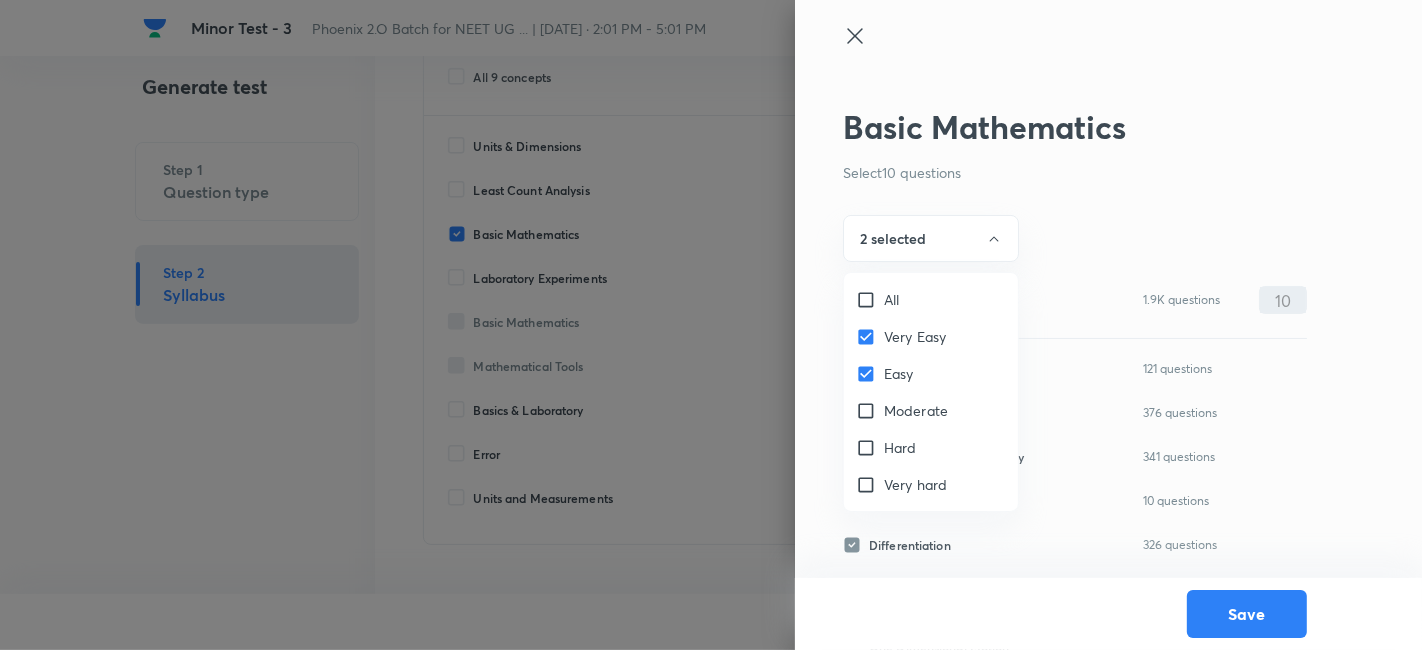 click on "Moderate" at bounding box center [916, 410] 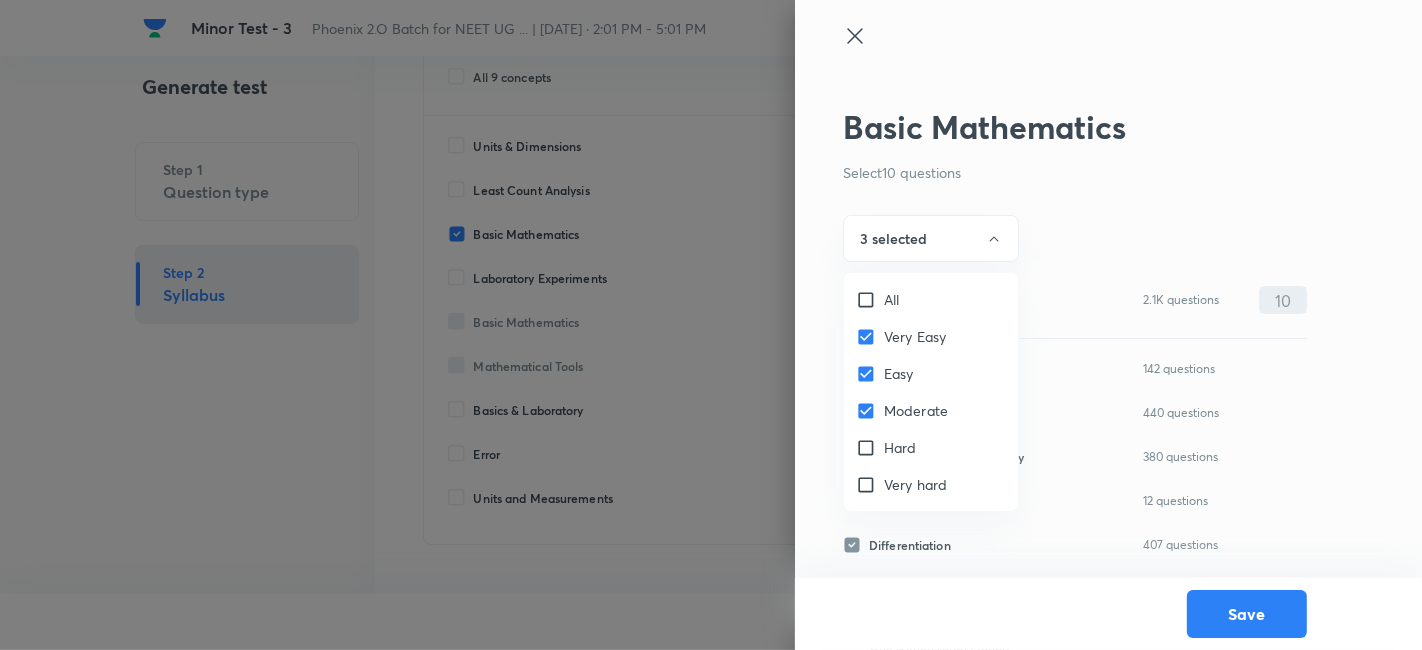 click at bounding box center (711, 325) 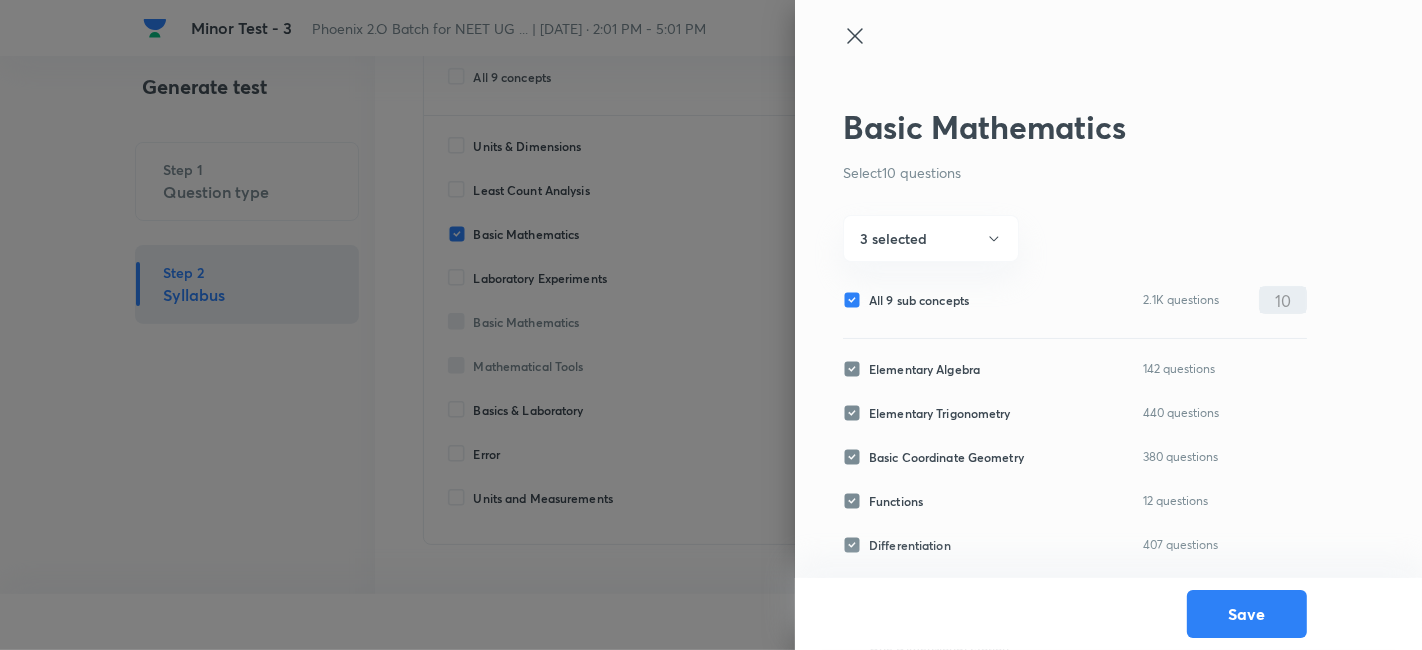 click on "All 9 sub concepts" at bounding box center [919, 300] 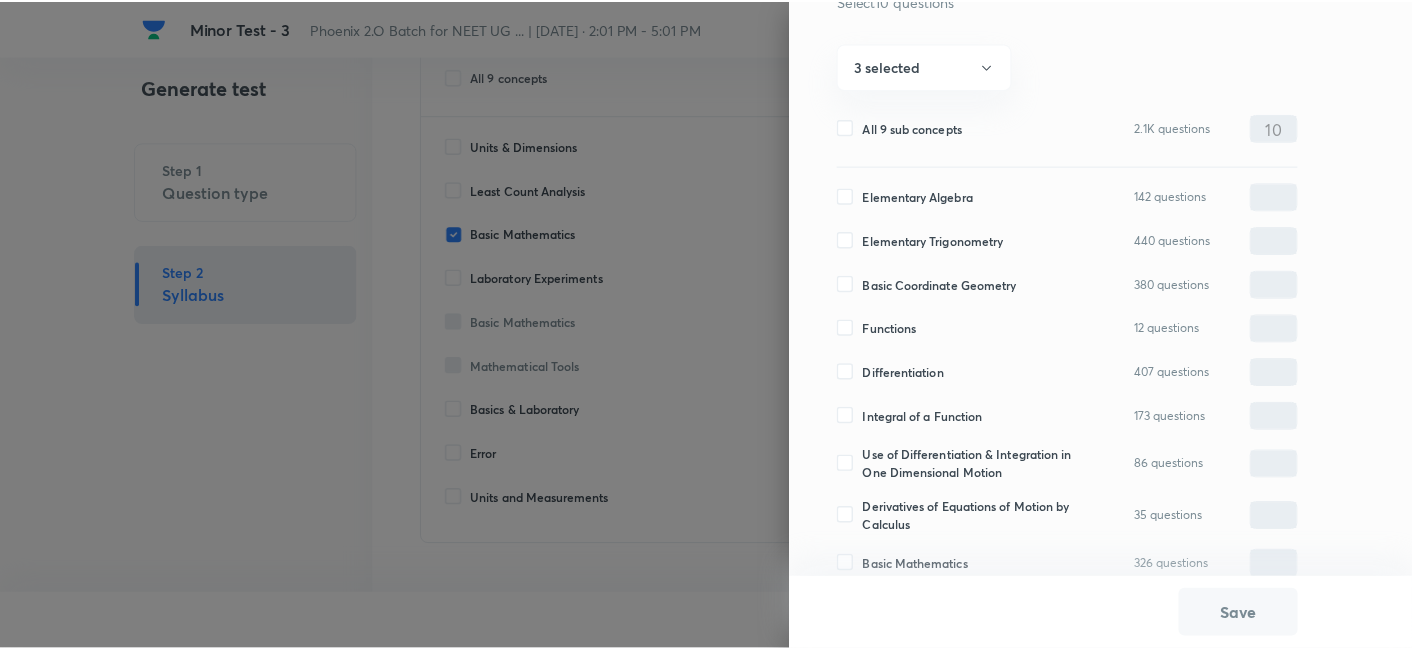 scroll, scrollTop: 188, scrollLeft: 0, axis: vertical 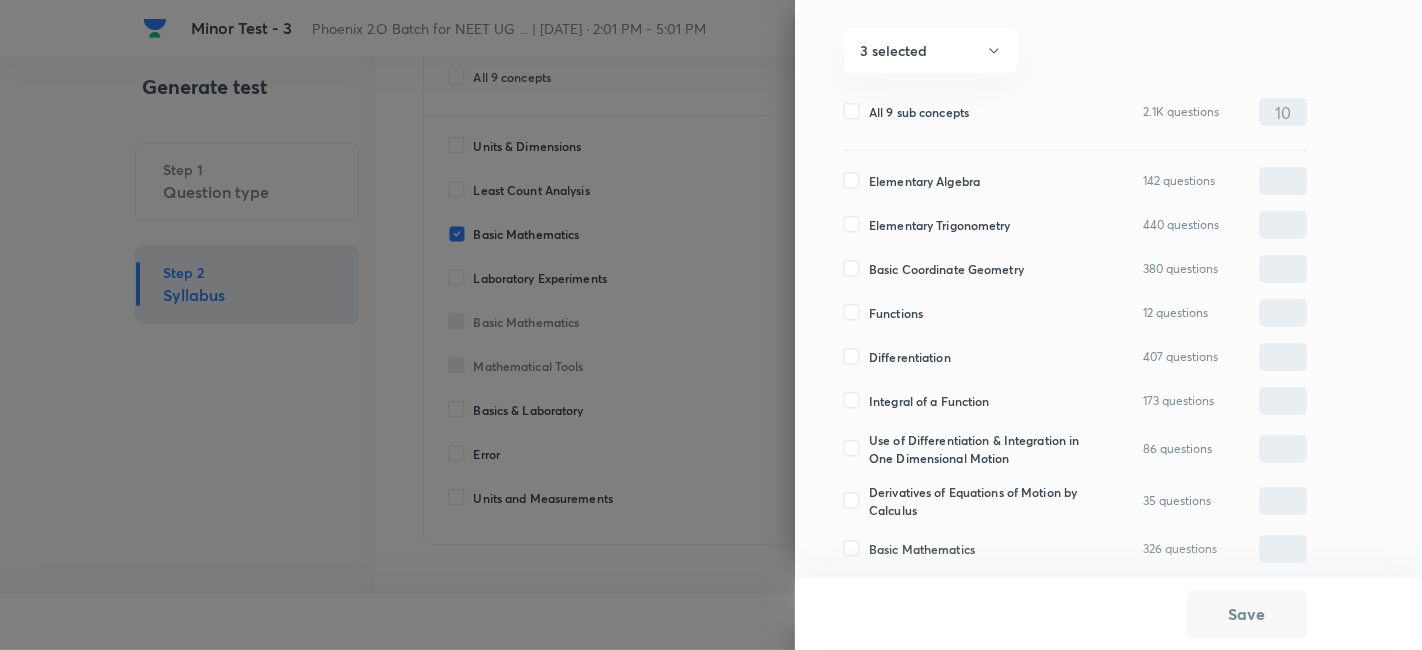 click on "Elementary Algebra" at bounding box center [924, 181] 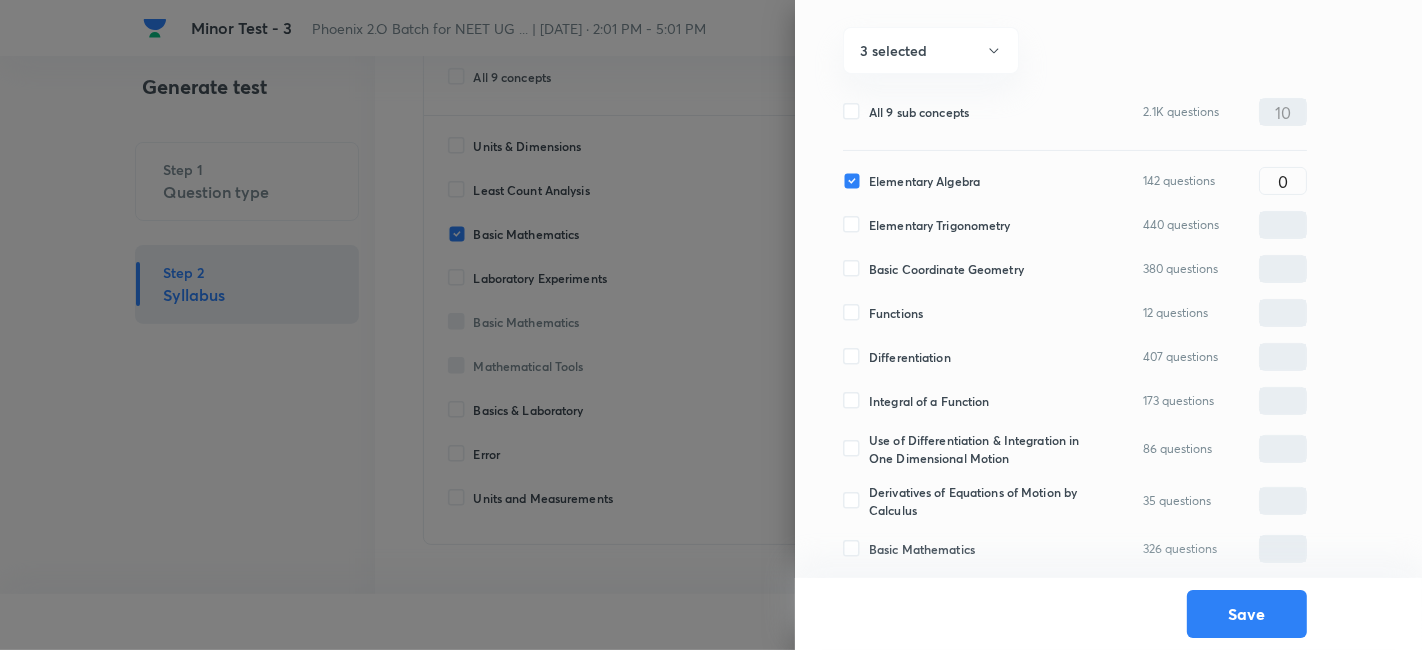 click on "Elementary Trigonometry" at bounding box center (940, 225) 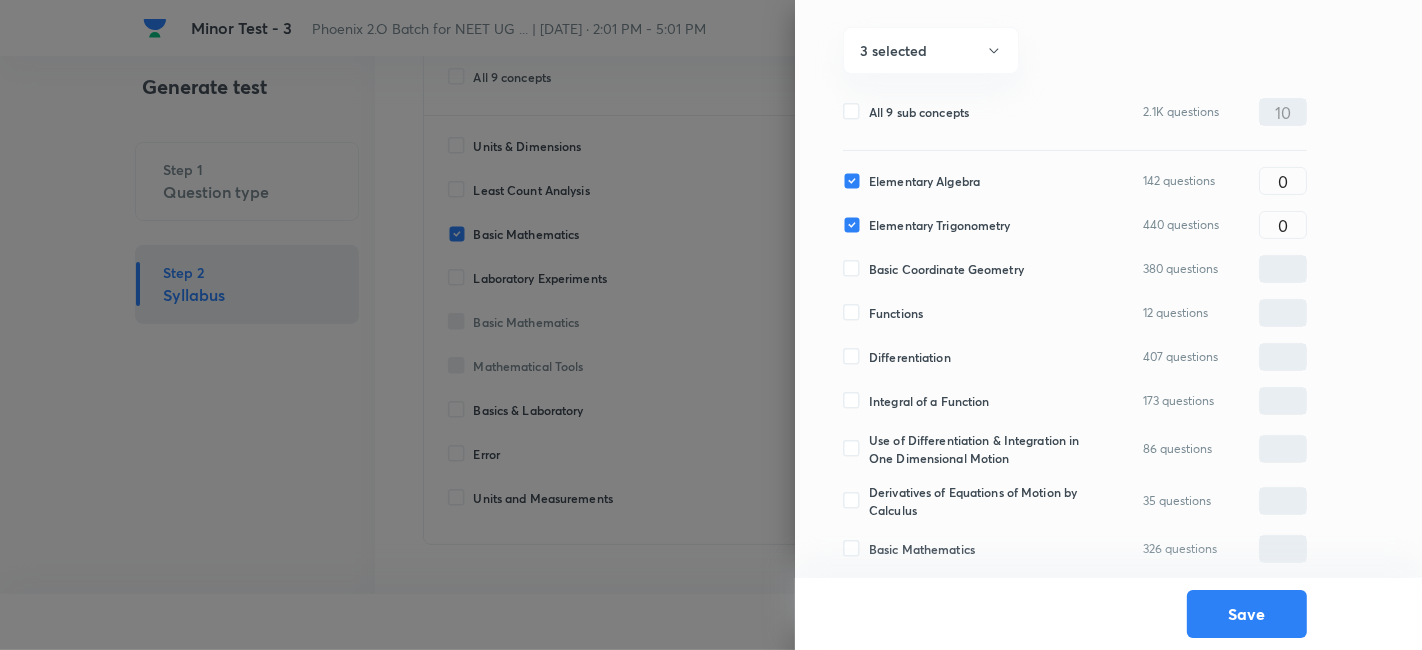 click on "Basic Coordinate Geometry" at bounding box center [946, 269] 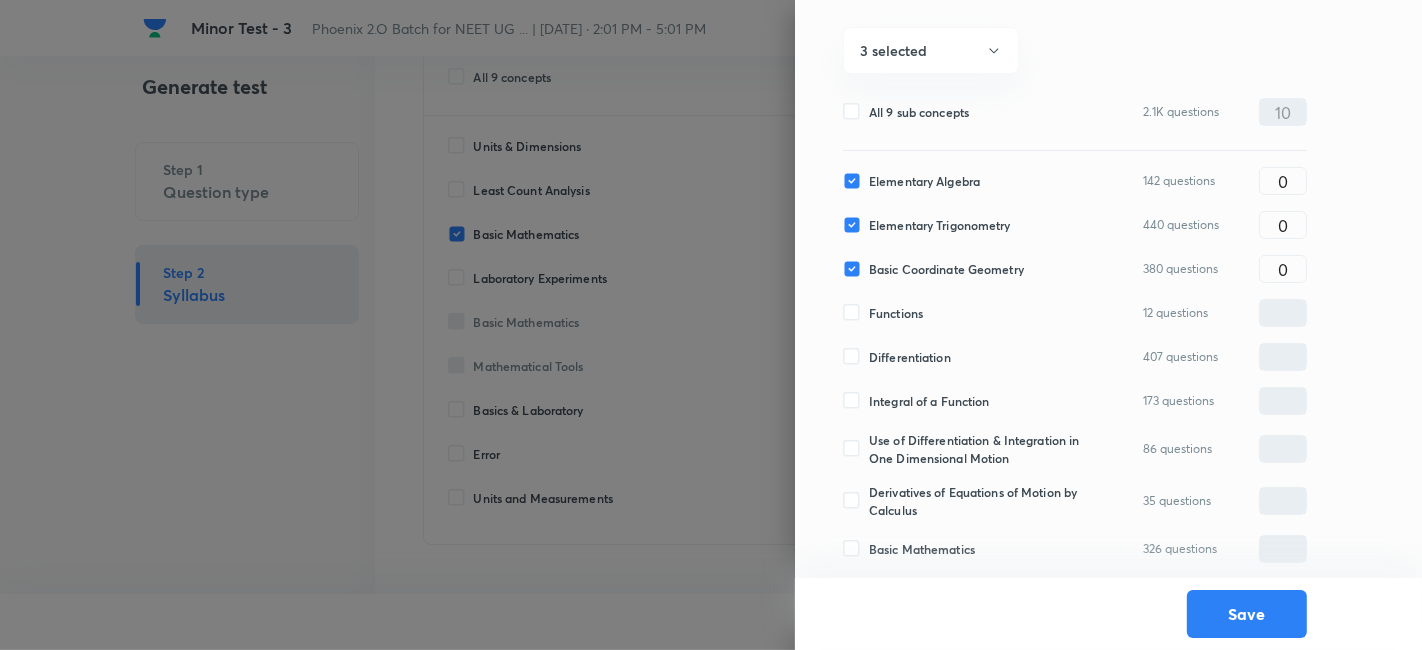click on "Differentiation" at bounding box center [910, 357] 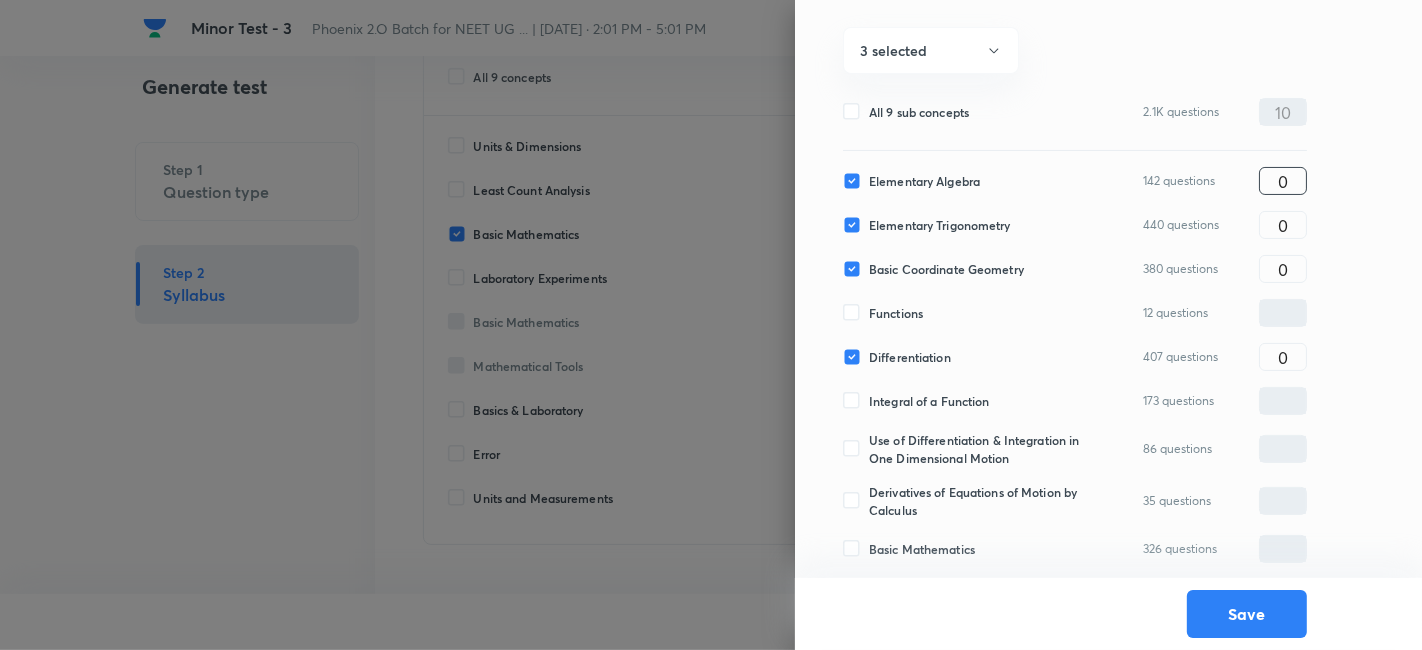 click on "0" at bounding box center (1283, 181) 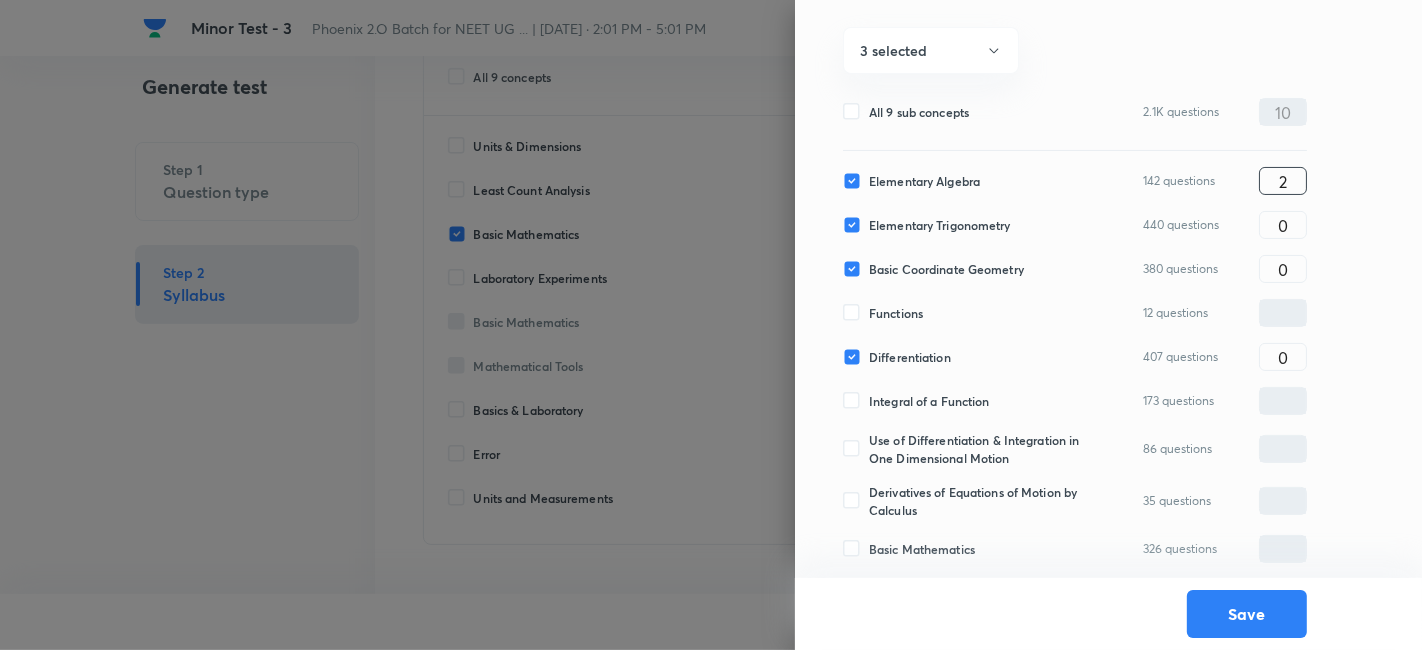 type on "2" 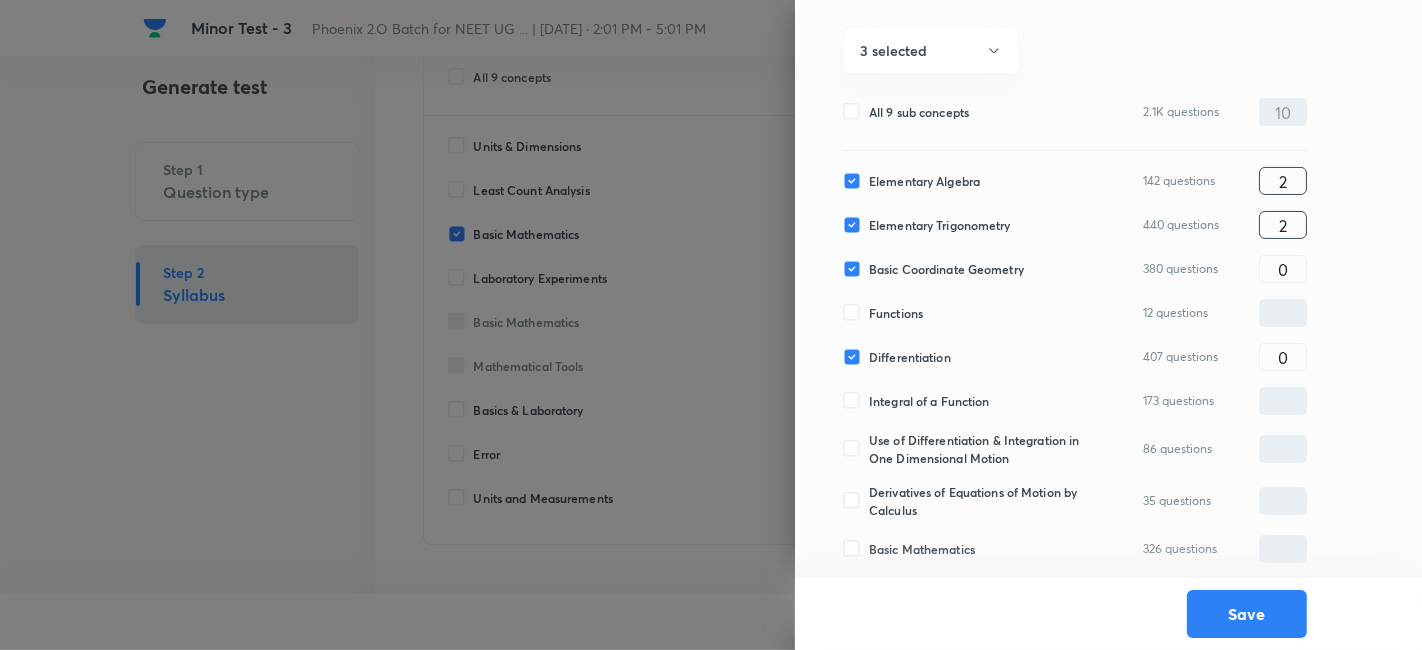 type on "2" 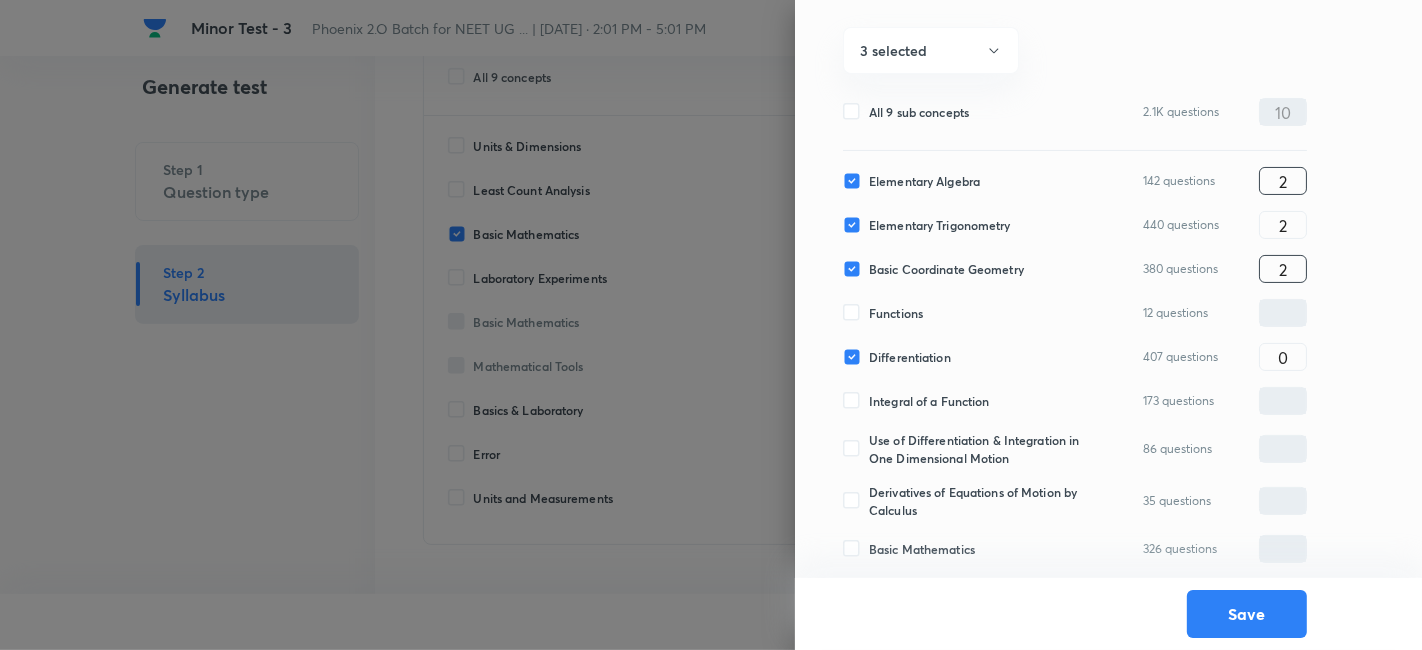 type on "2" 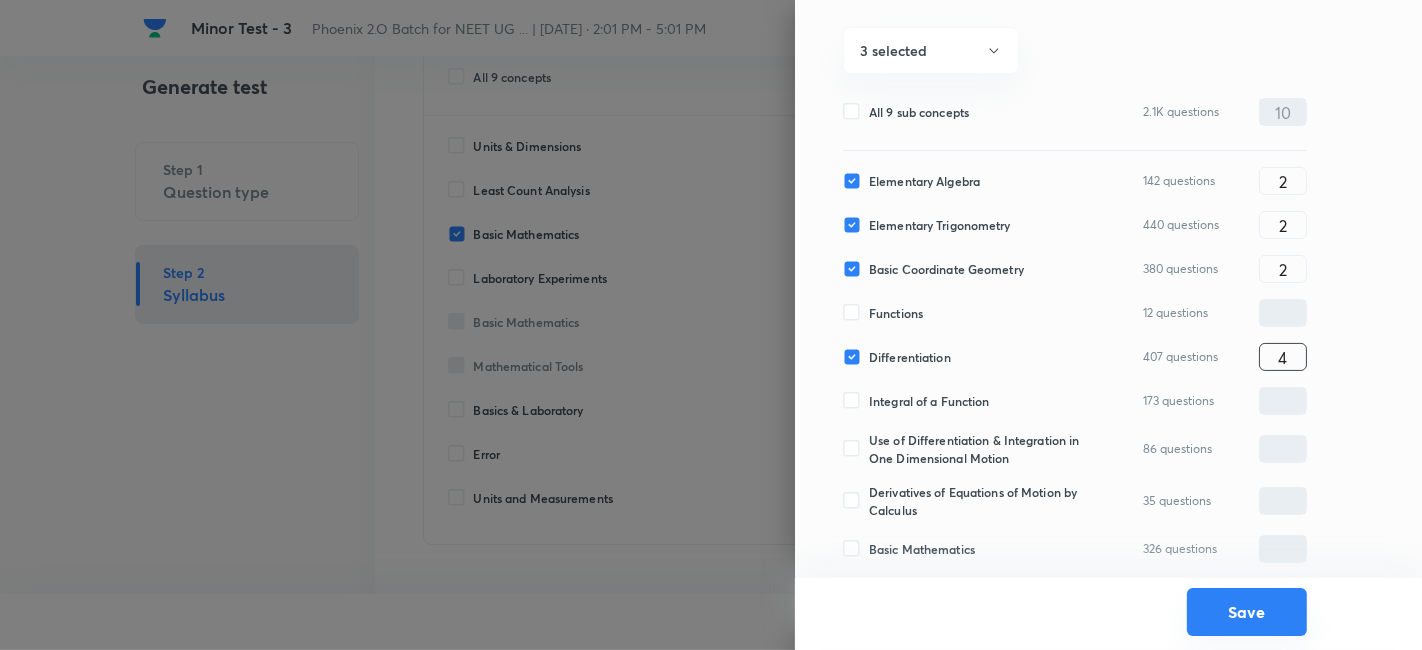 type on "4" 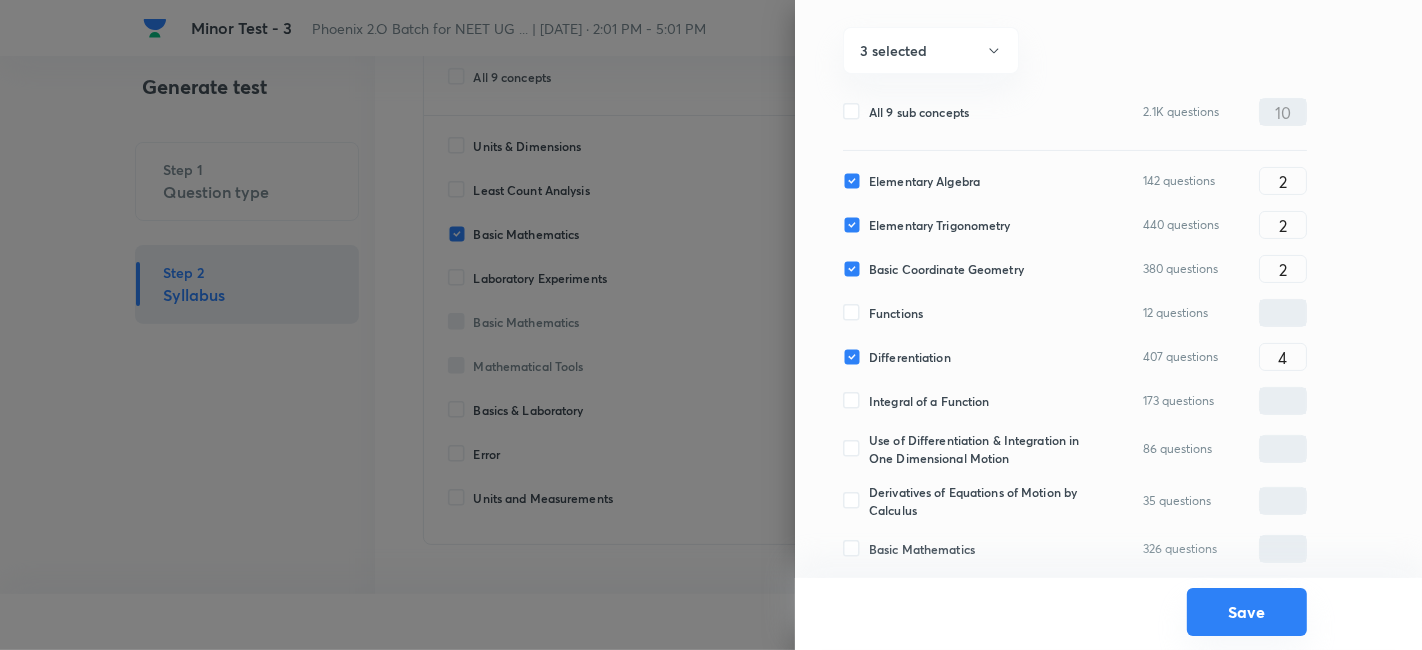 click on "Save" at bounding box center [1247, 612] 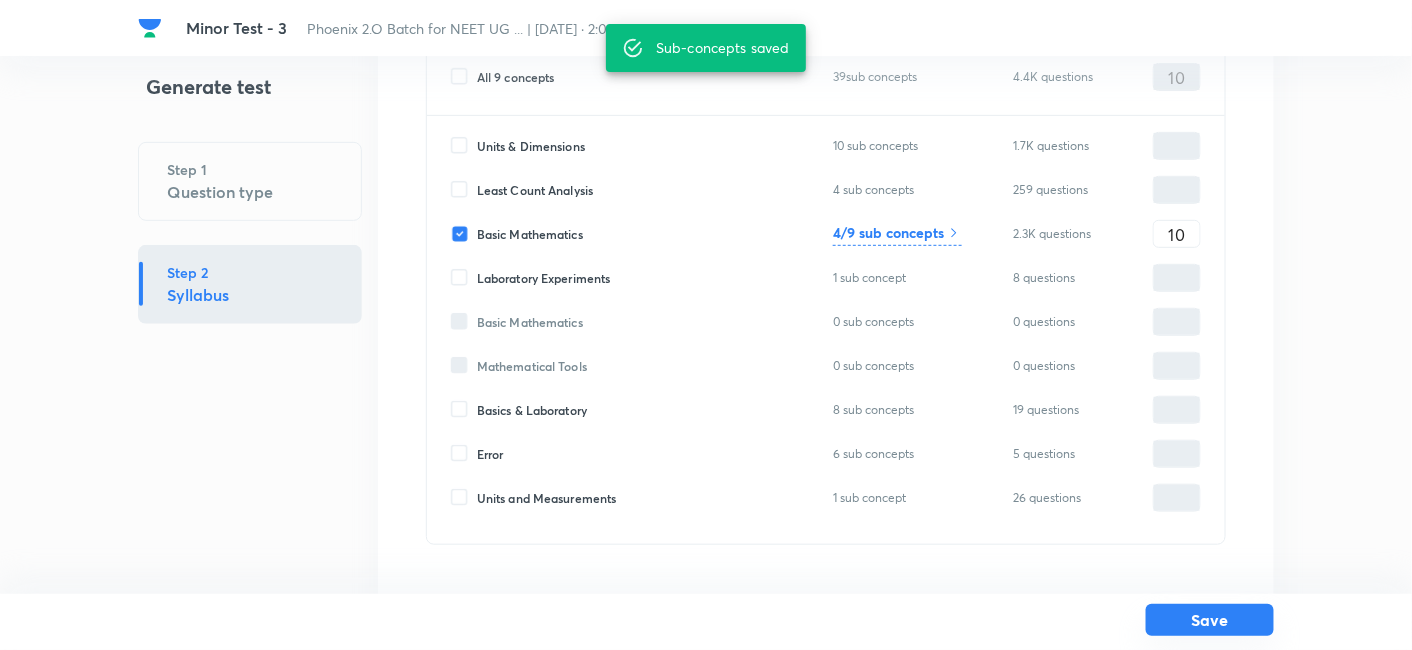 click on "Save" at bounding box center [1210, 620] 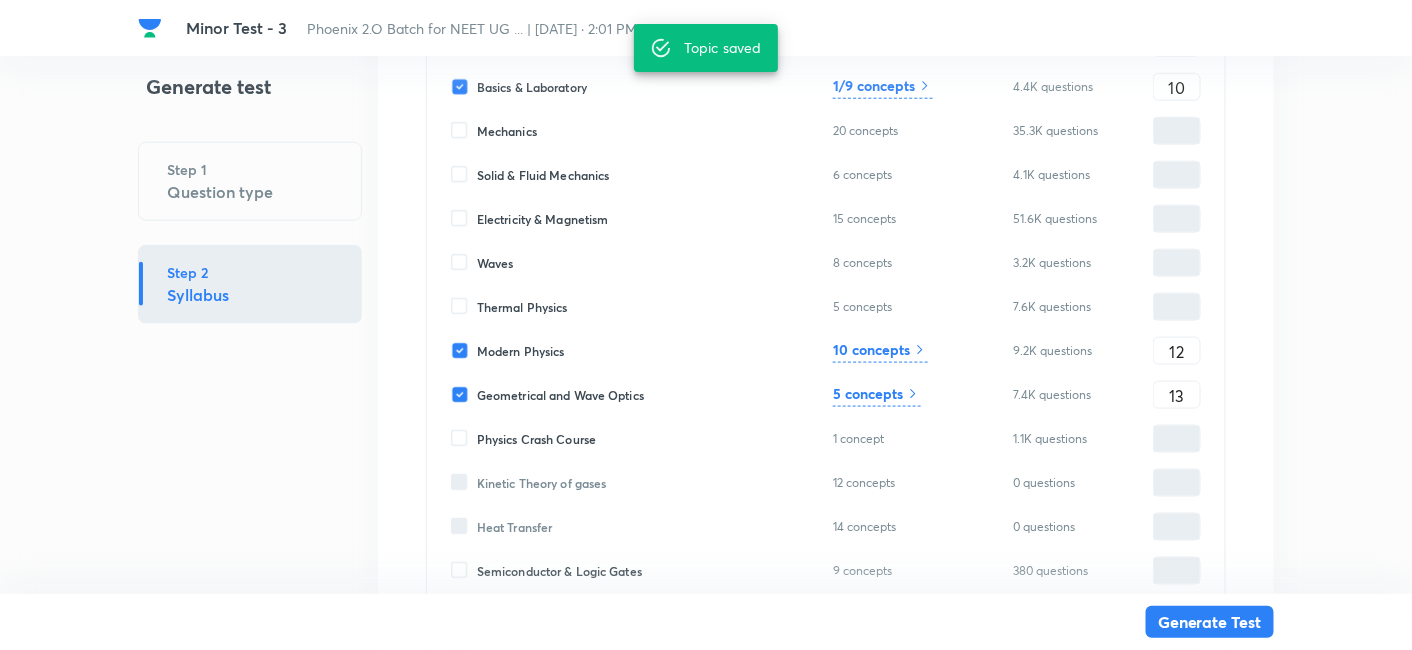 click on "10 concepts" at bounding box center [871, 349] 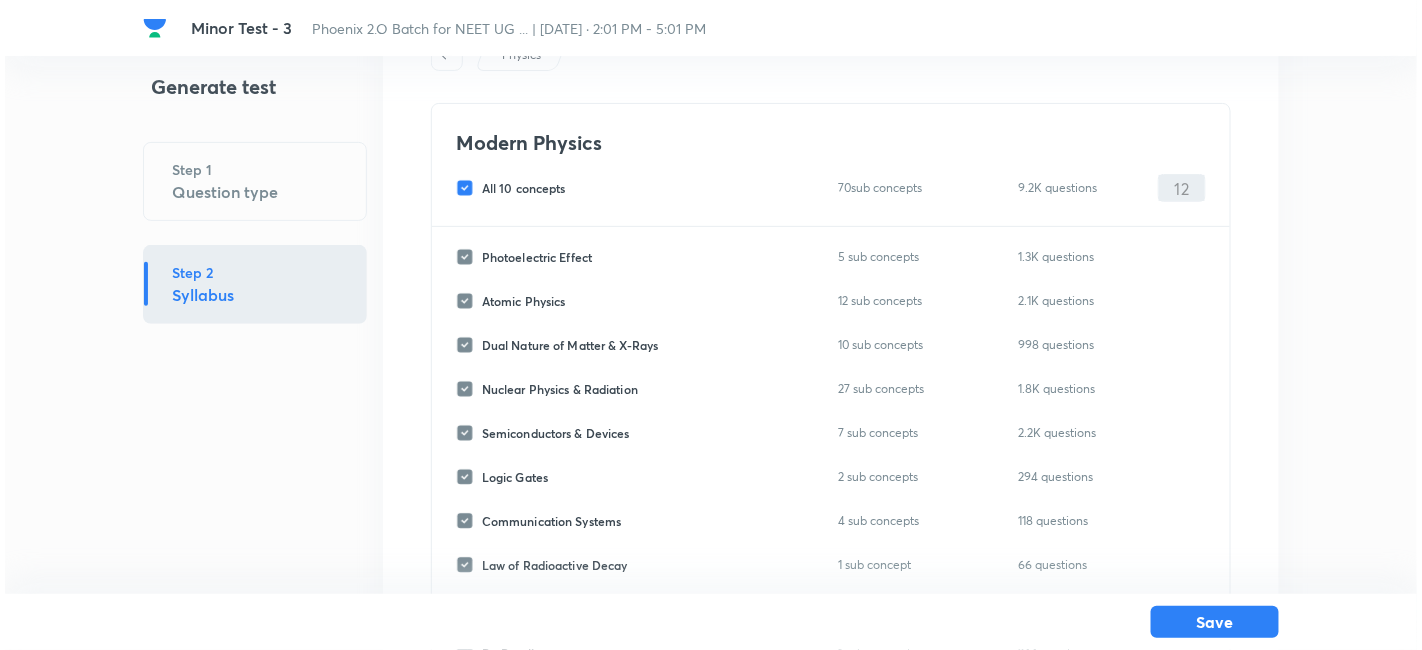 scroll, scrollTop: 103, scrollLeft: 0, axis: vertical 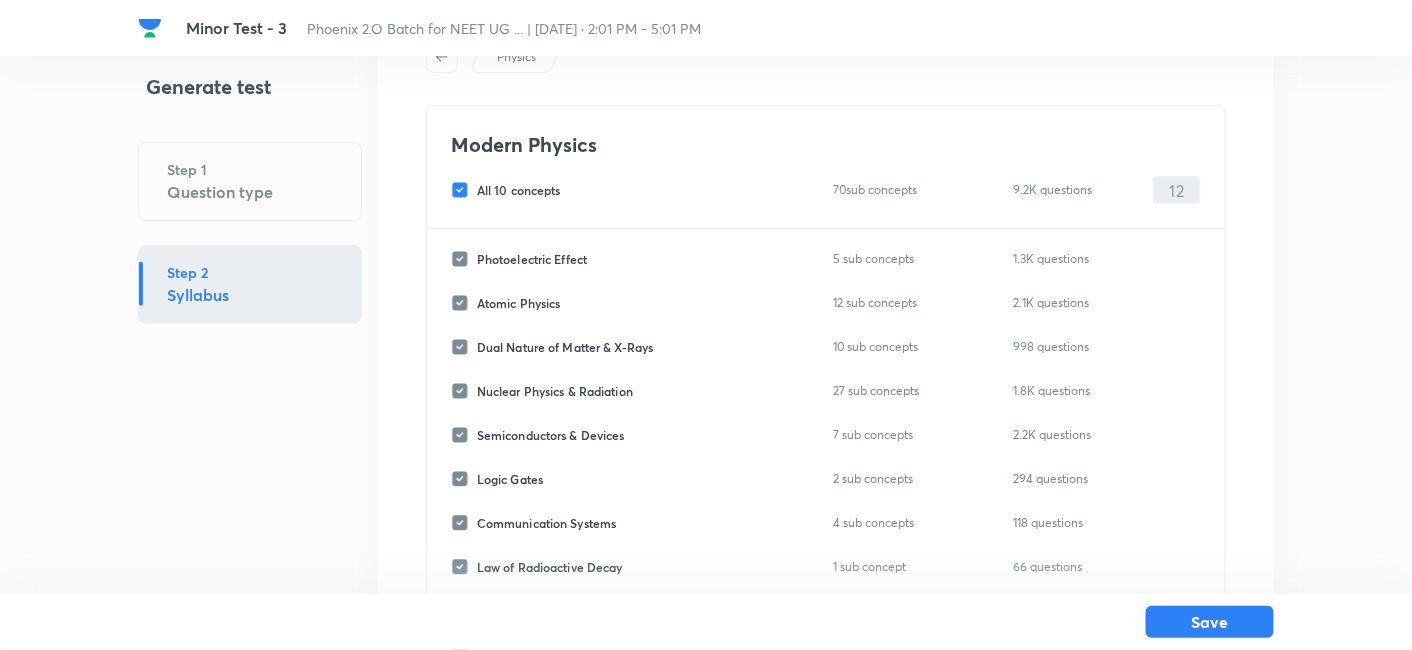 click on "All 10 concepts" at bounding box center [519, 190] 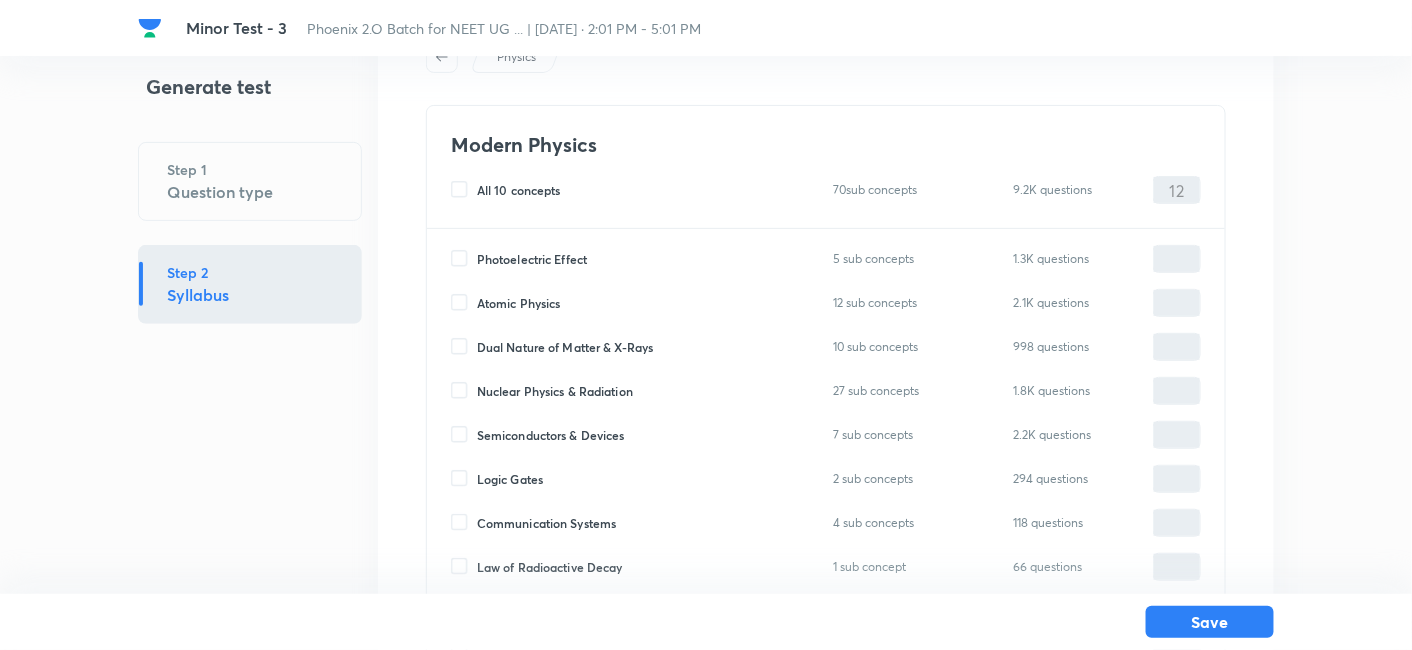 click on "Photoelectric Effect" at bounding box center (532, 259) 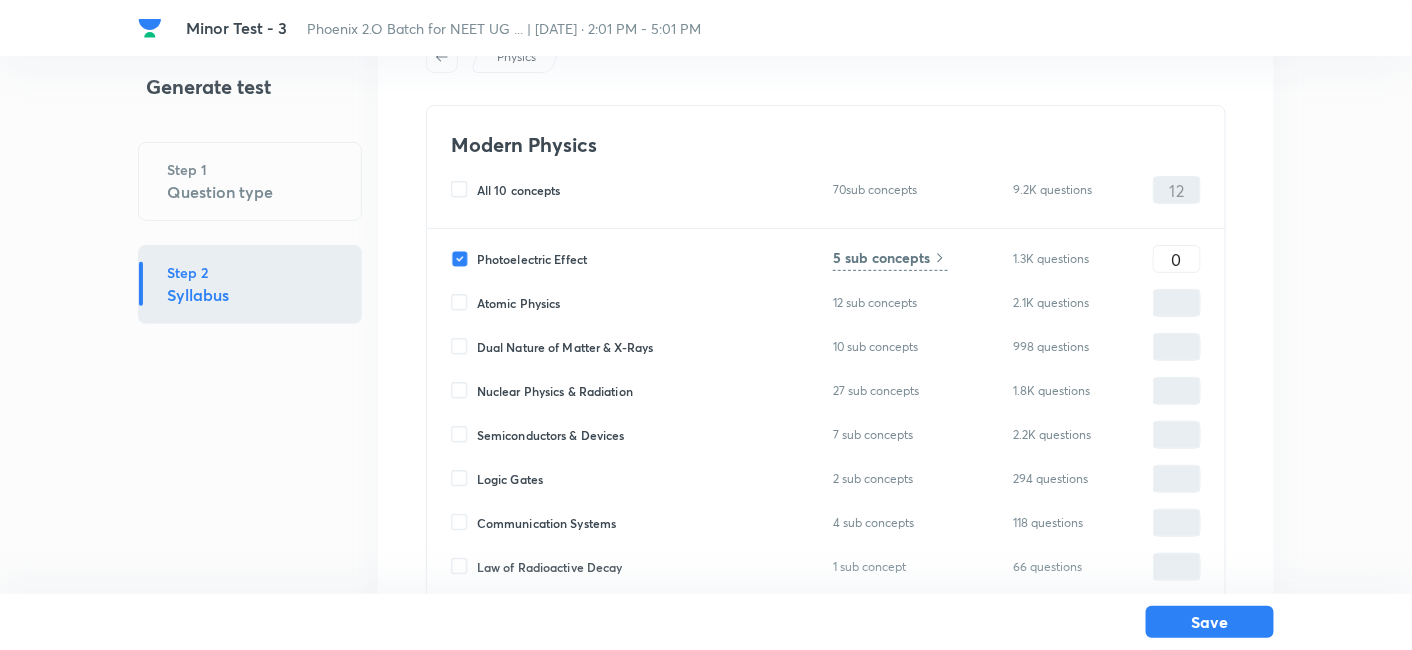 click on "Photoelectric Effect" at bounding box center [532, 259] 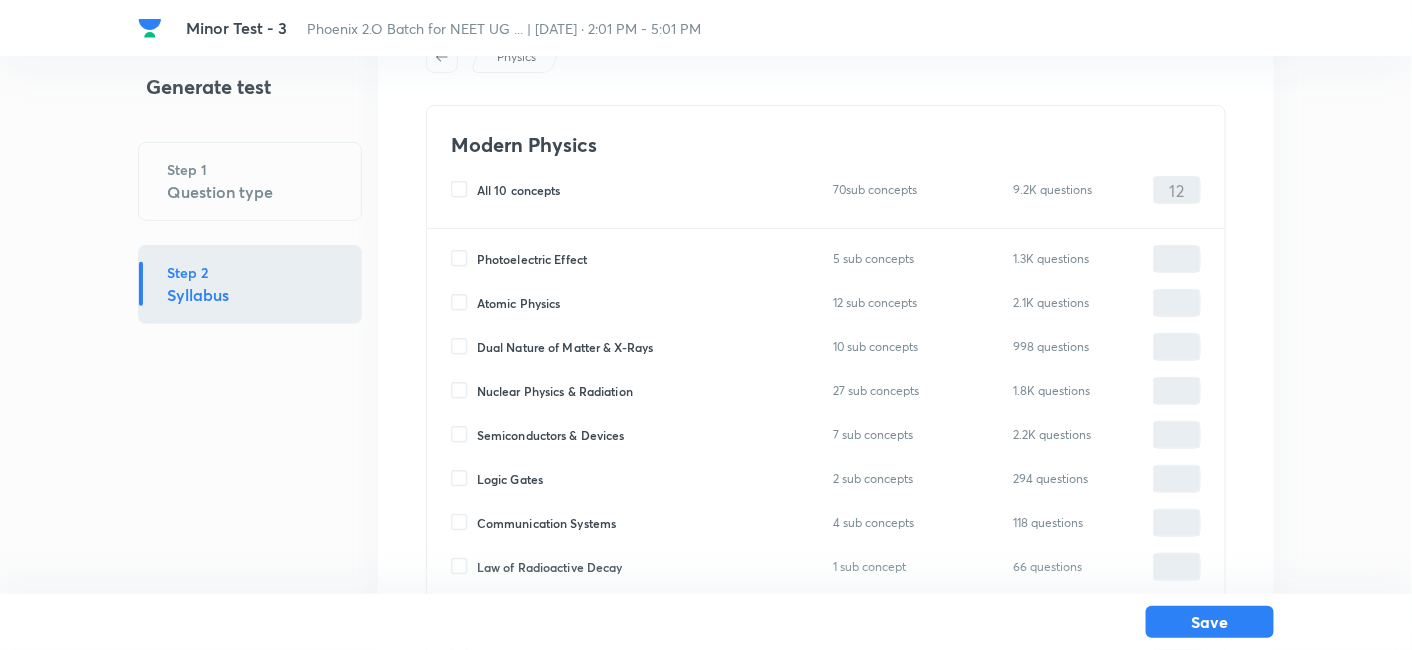 click on "Photoelectric Effect" at bounding box center [532, 259] 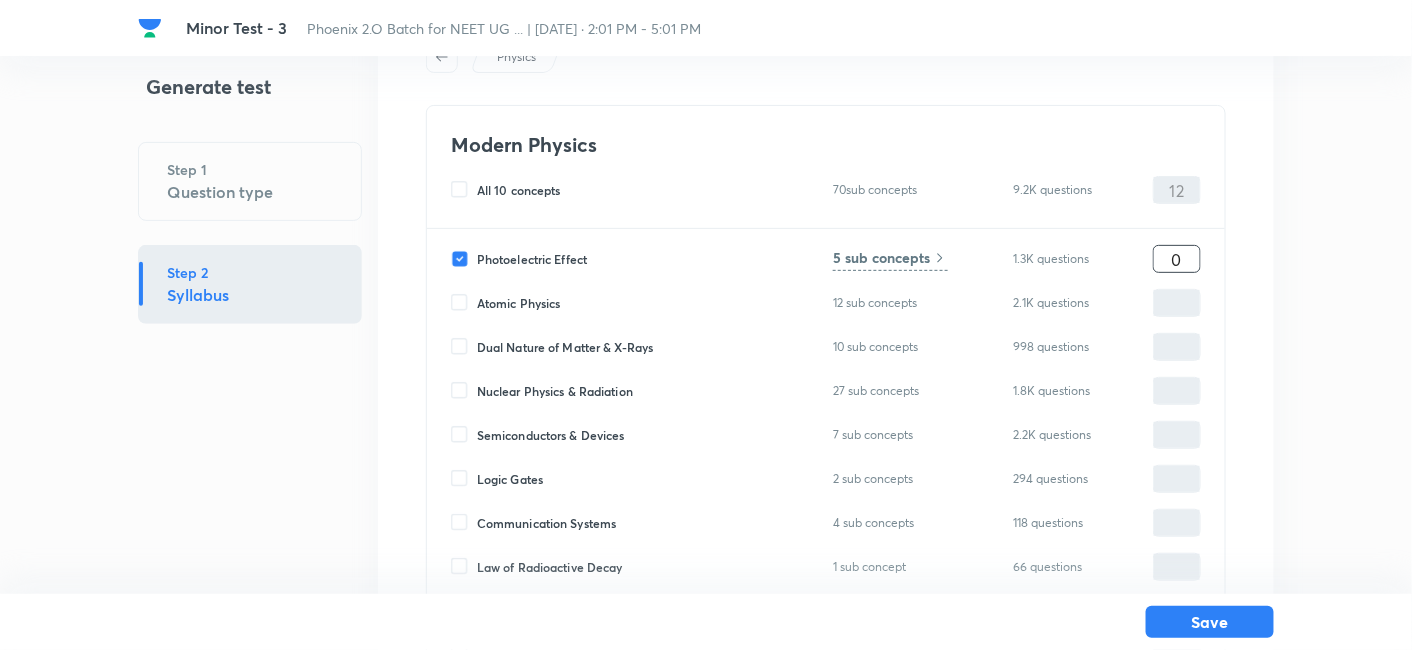 click on "0" at bounding box center (1177, 259) 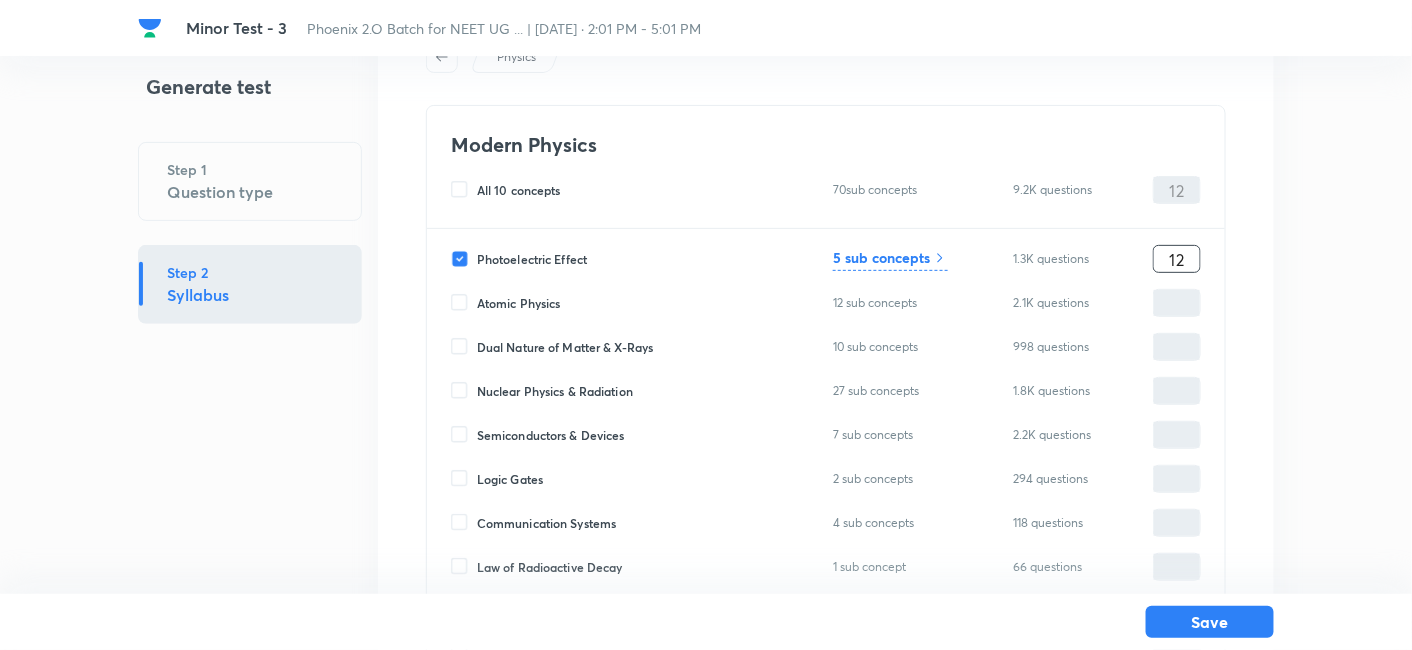 type on "12" 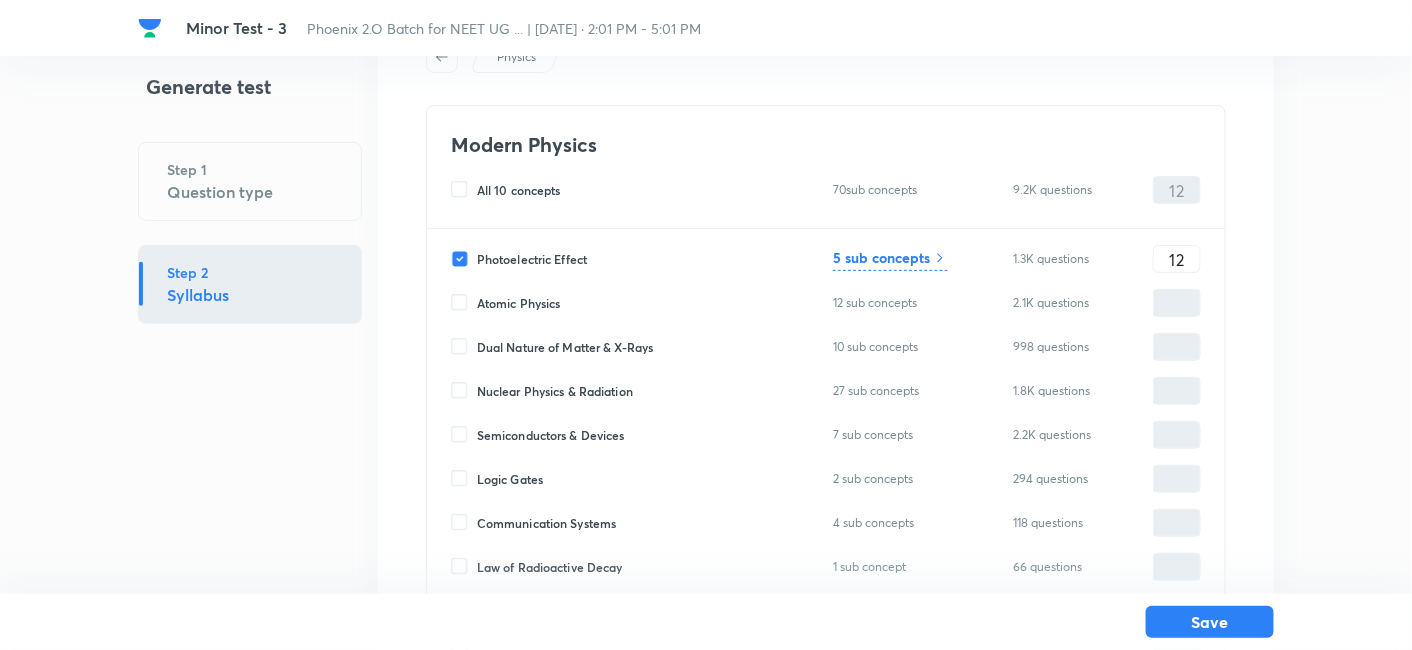 click on "5 sub concepts" at bounding box center [881, 257] 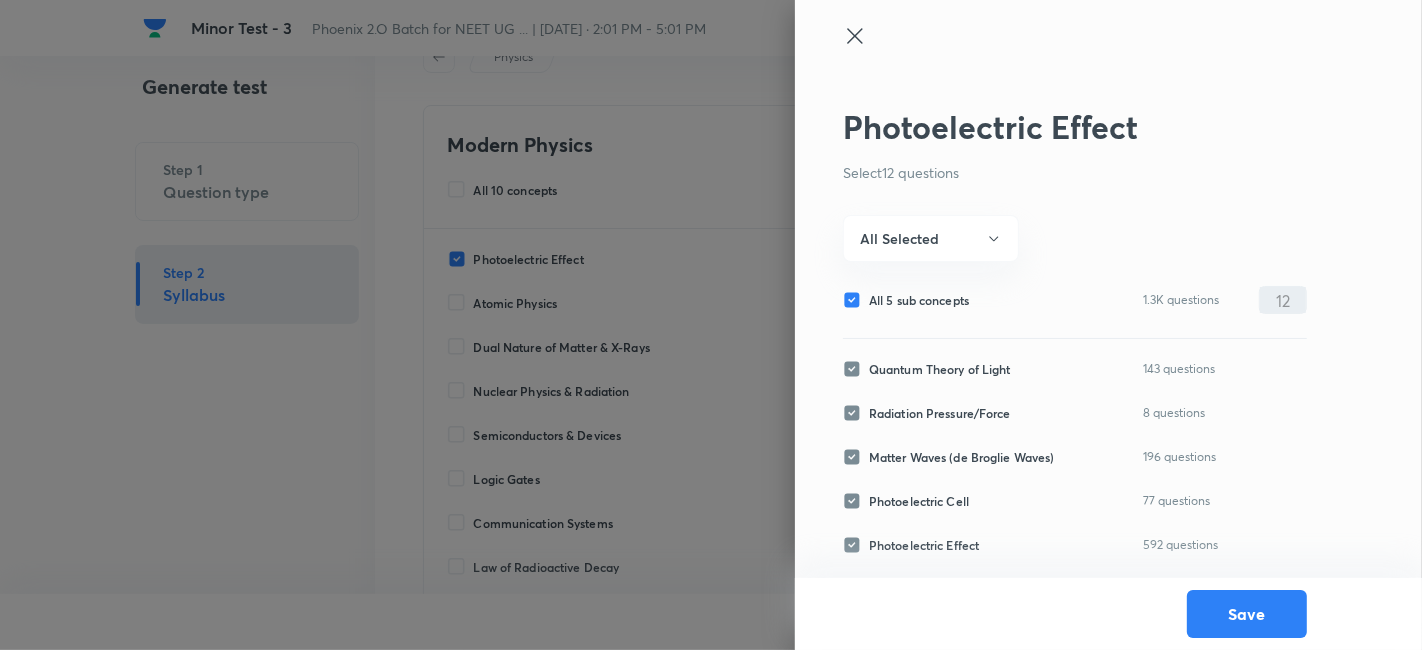 click on "All 5 sub concepts" at bounding box center (919, 300) 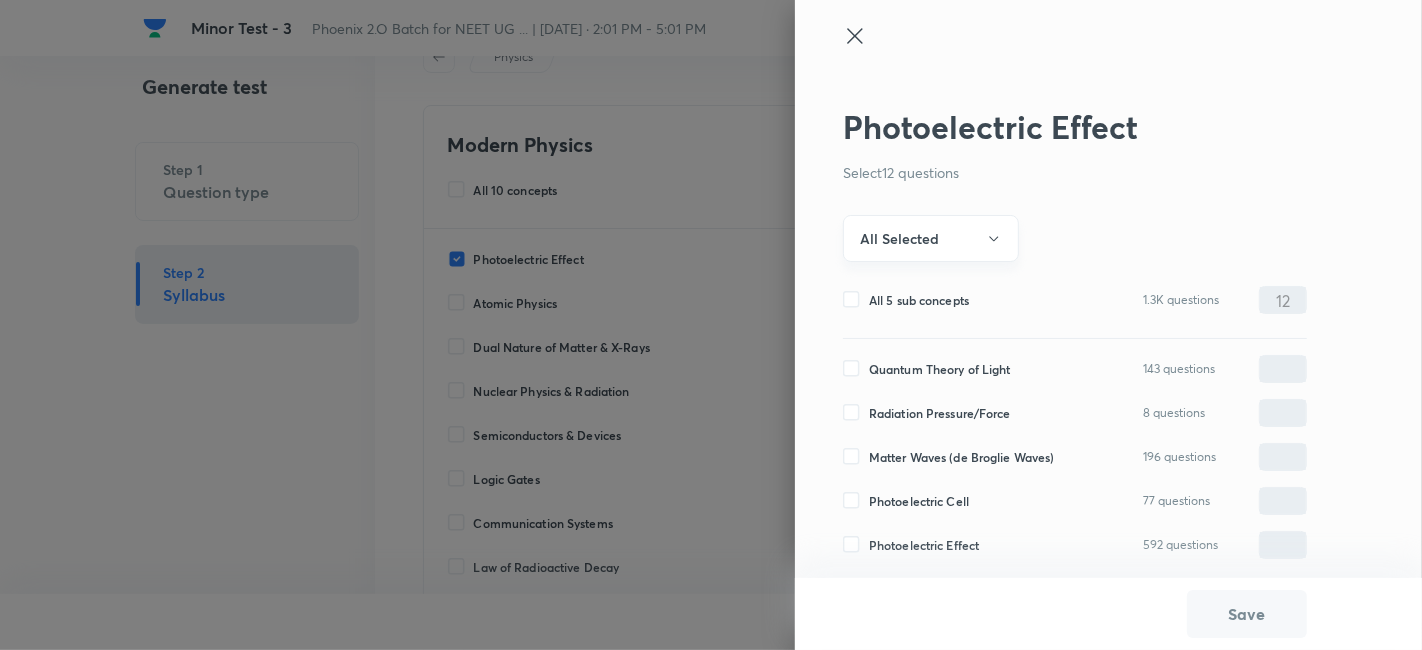 click on "All Selected" at bounding box center [899, 238] 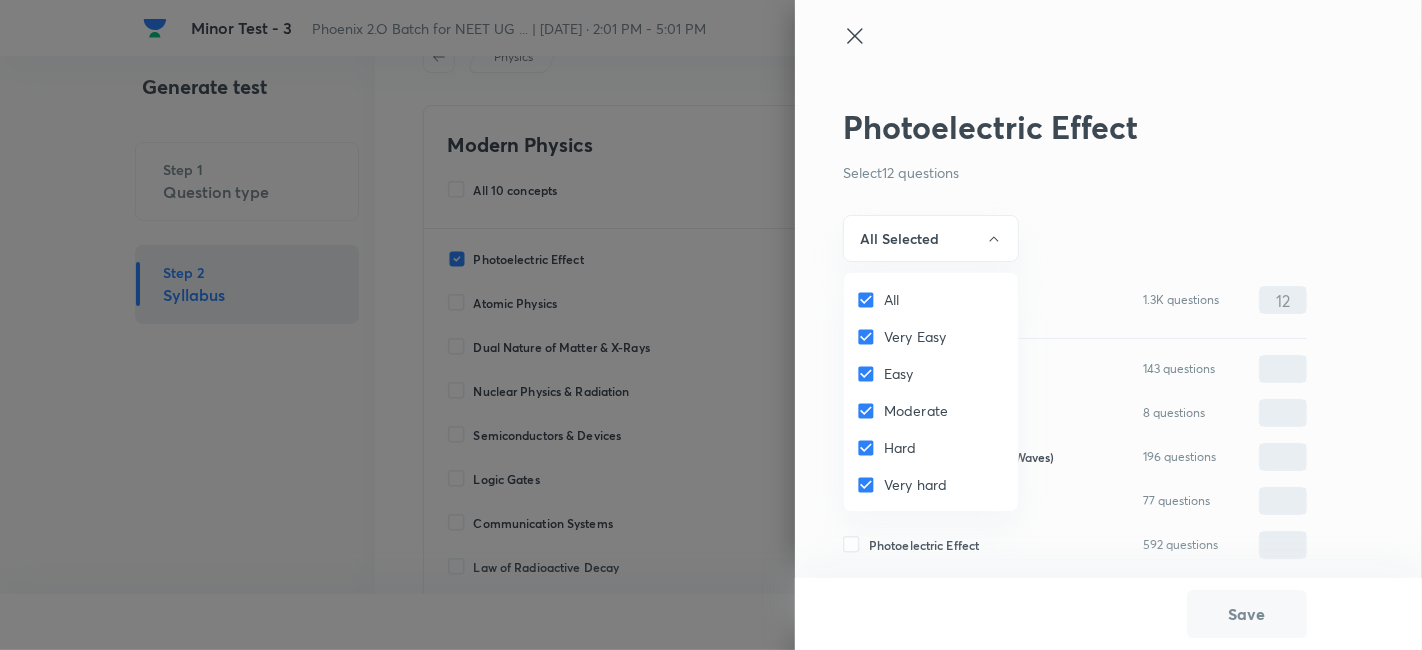 click on "All" at bounding box center (870, 300) 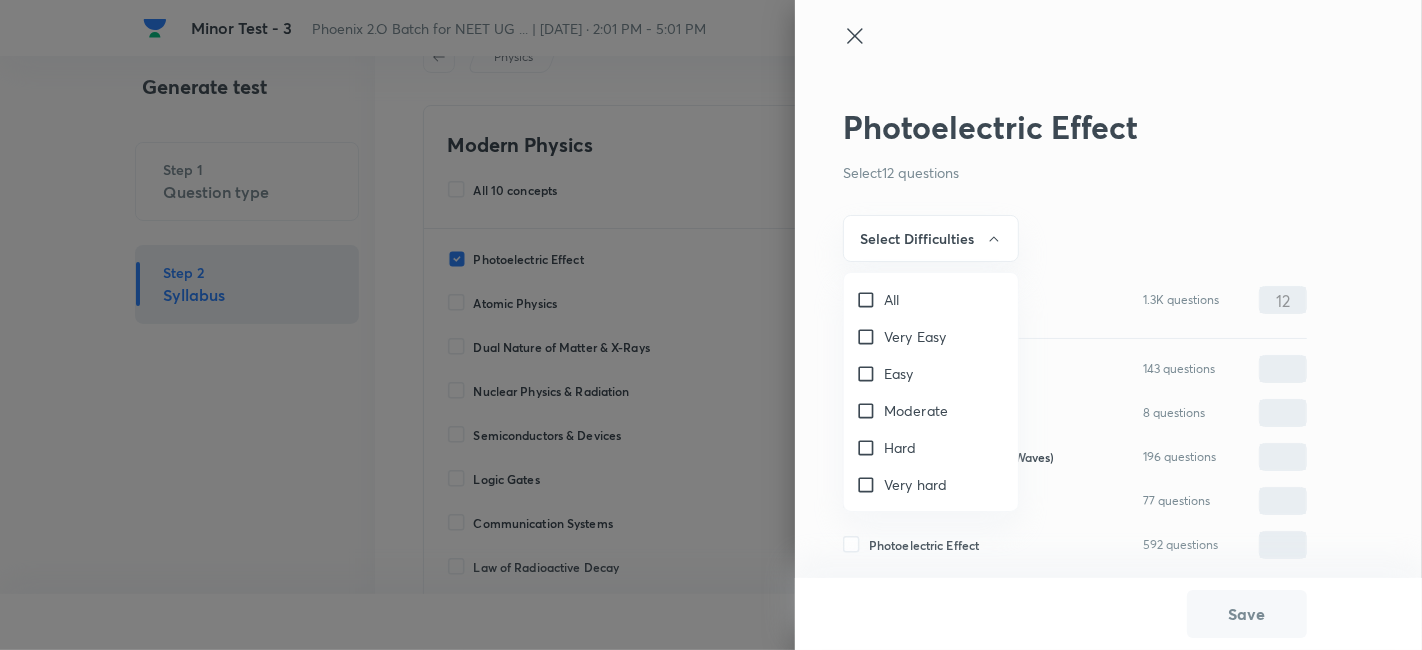 click on "Very Easy" at bounding box center (870, 337) 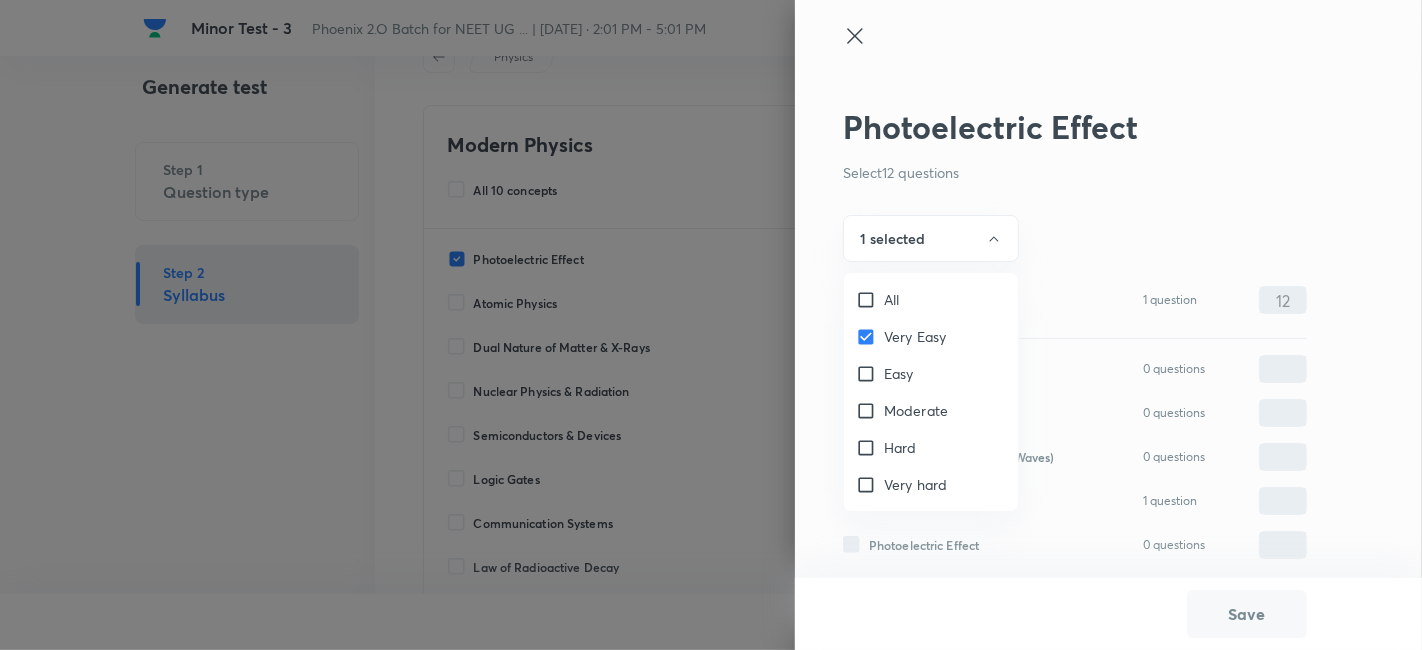 click on "Easy" at bounding box center [870, 374] 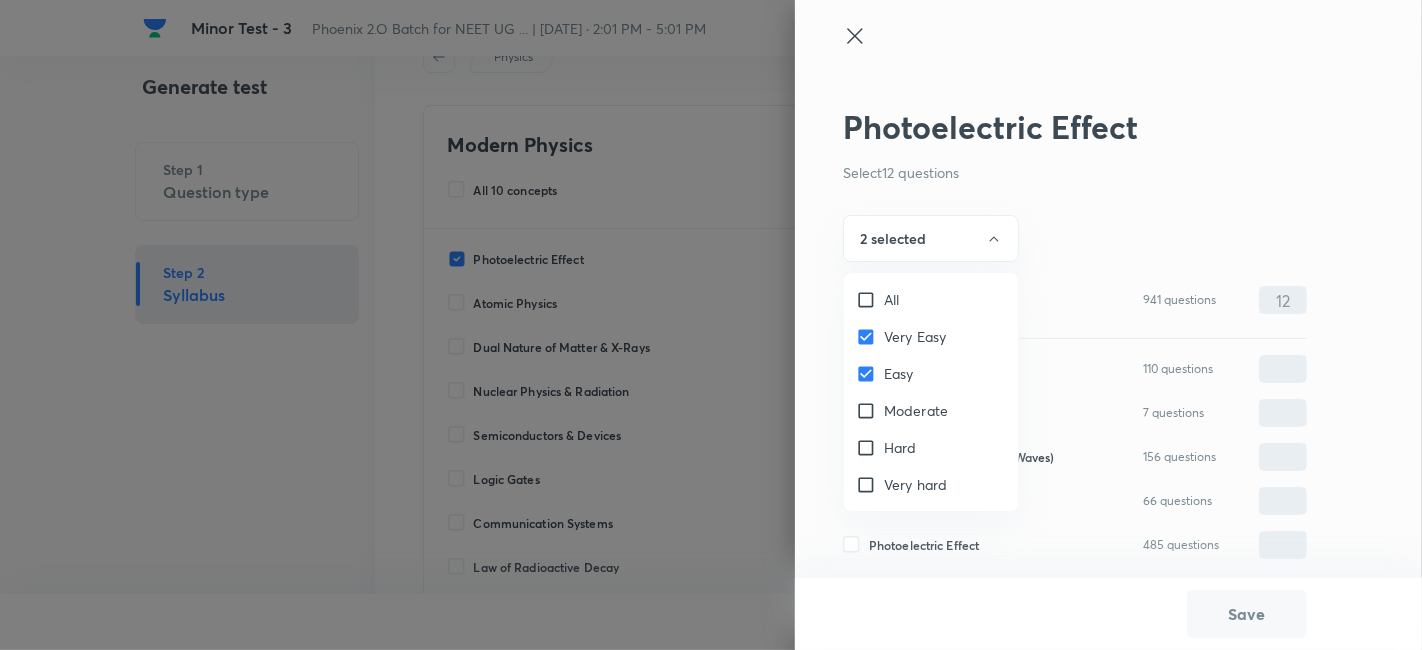 click on "Moderate" at bounding box center [916, 410] 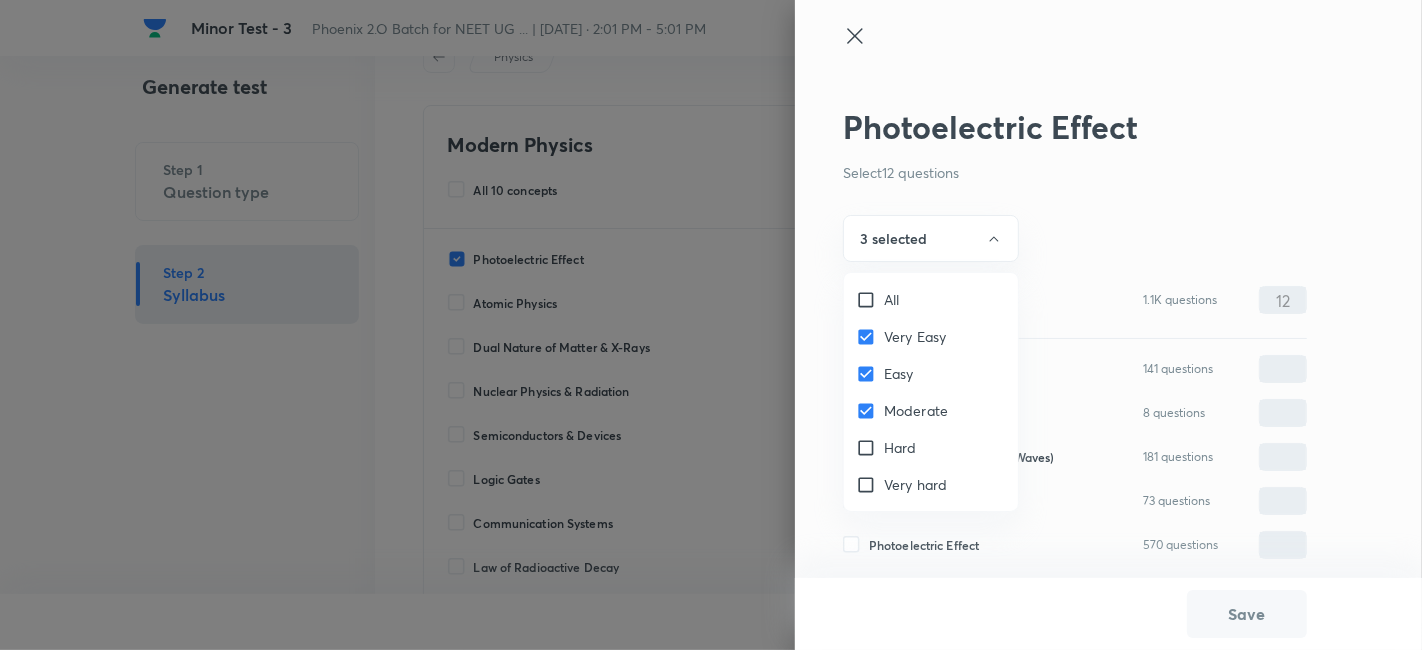 click at bounding box center (711, 325) 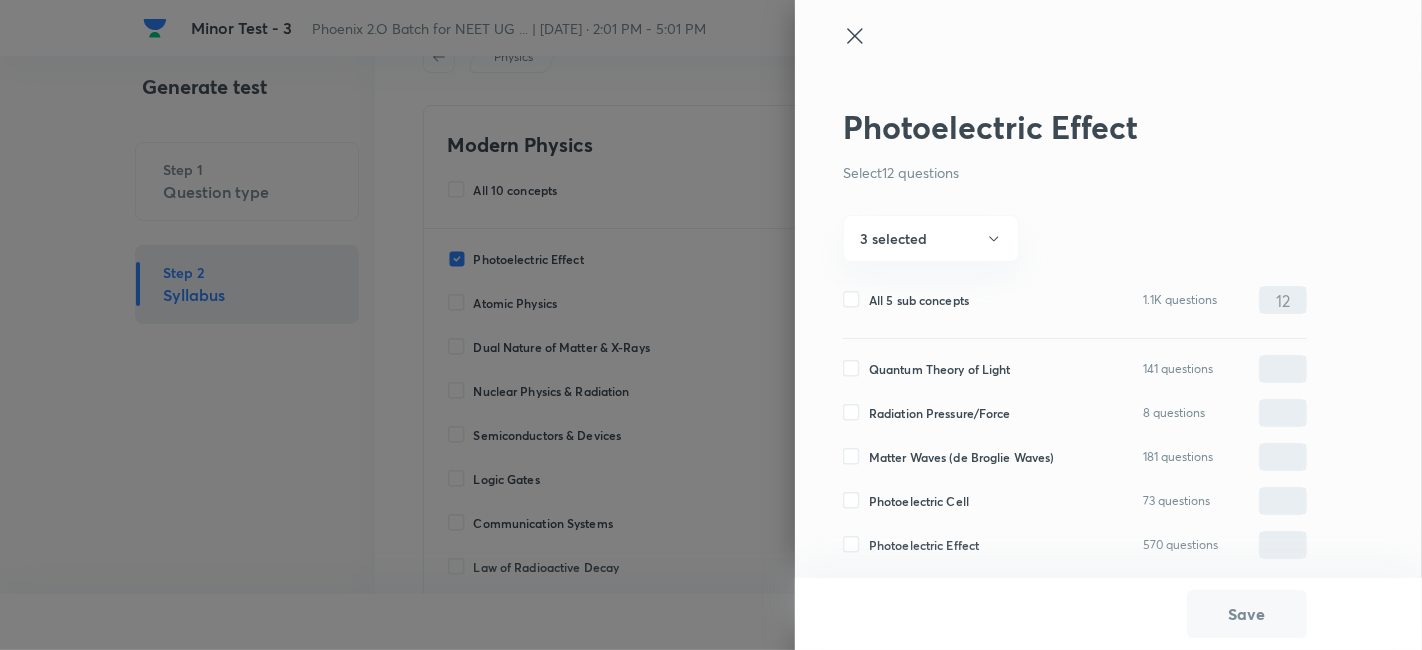 click 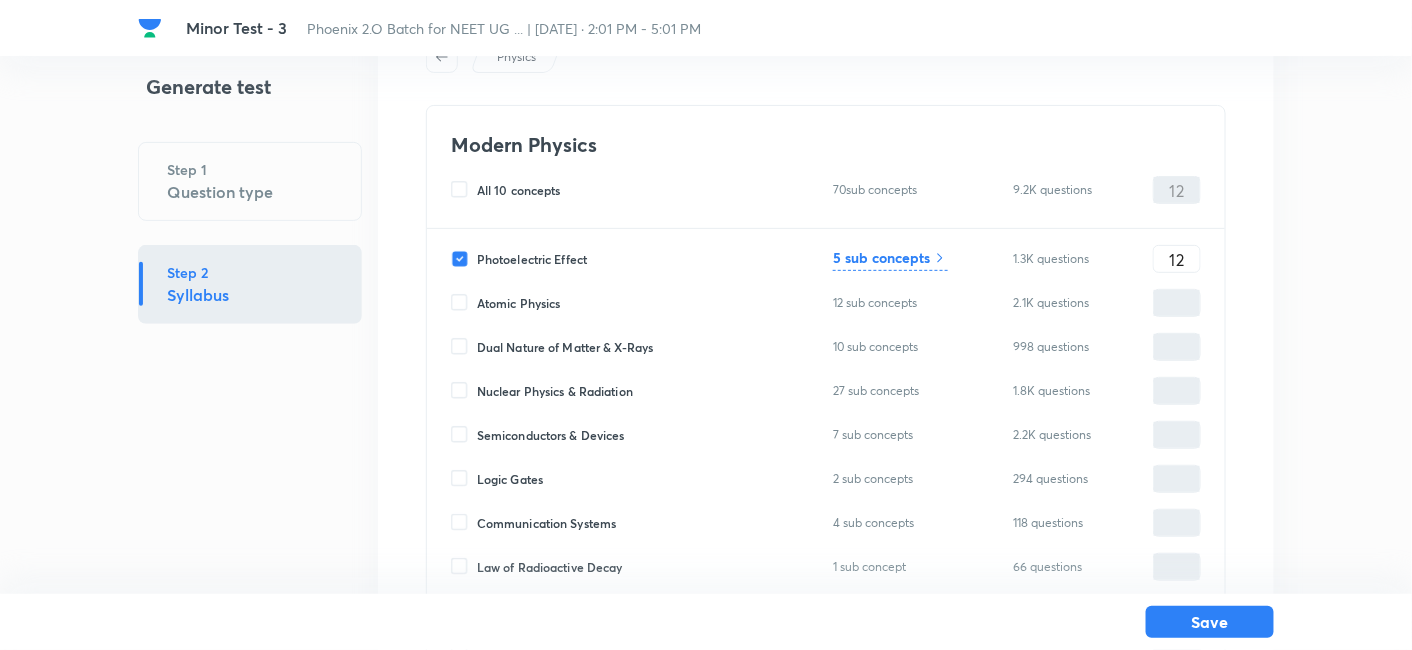 click on "Dual Nature of Matter & X-Rays 10 sub concepts 998 questions ​" at bounding box center [826, 347] 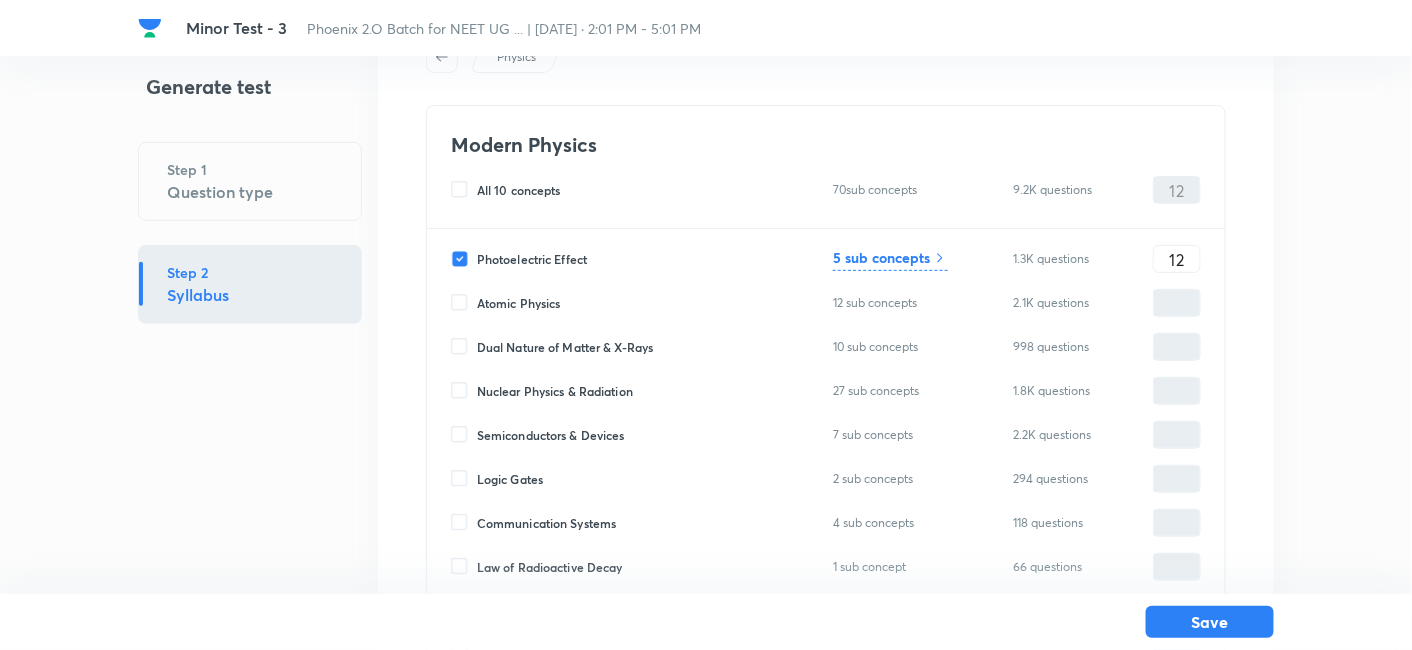 click on "Dual Nature of Matter & X-Rays" at bounding box center [565, 347] 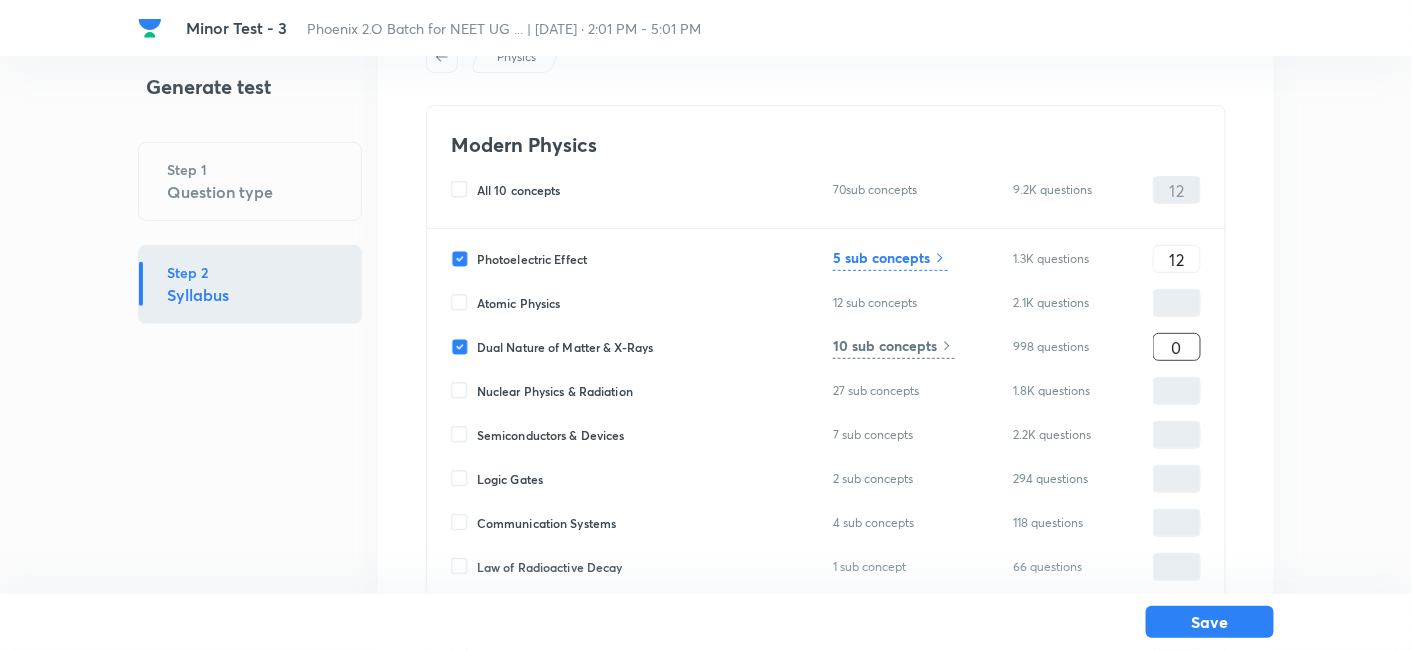 click on "0" at bounding box center (1177, 347) 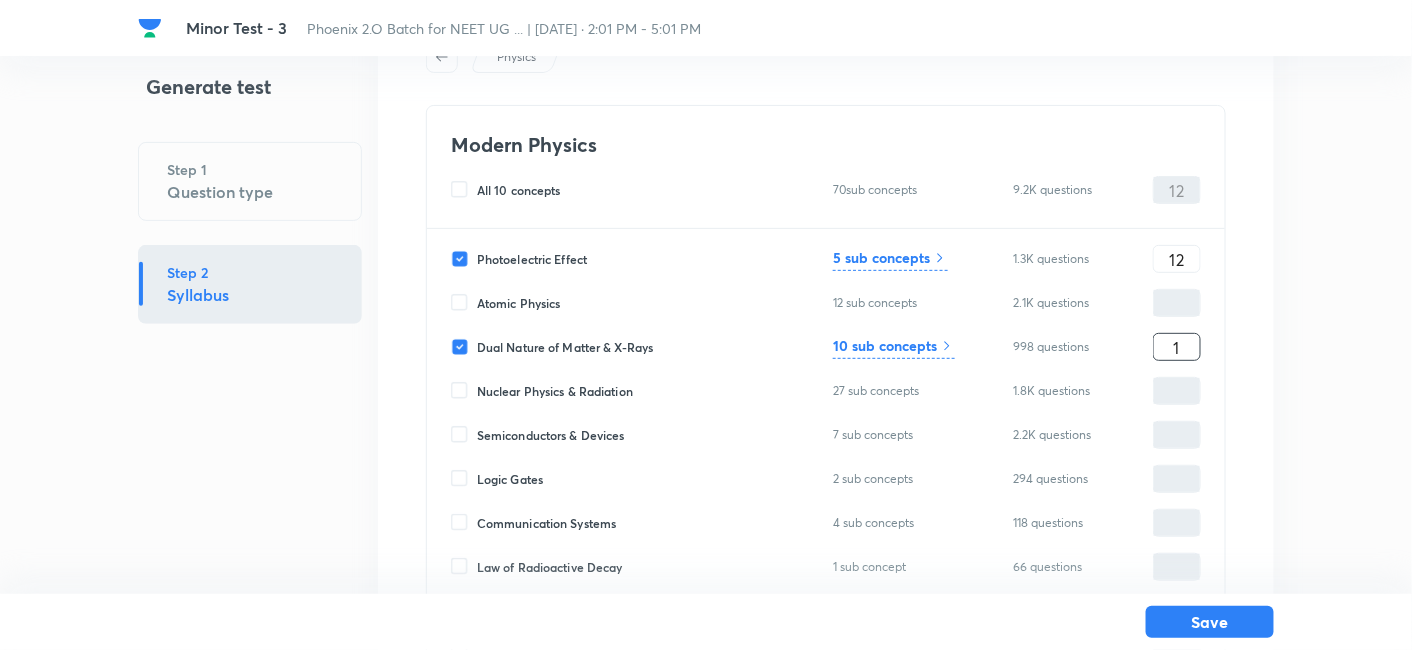 type on "1" 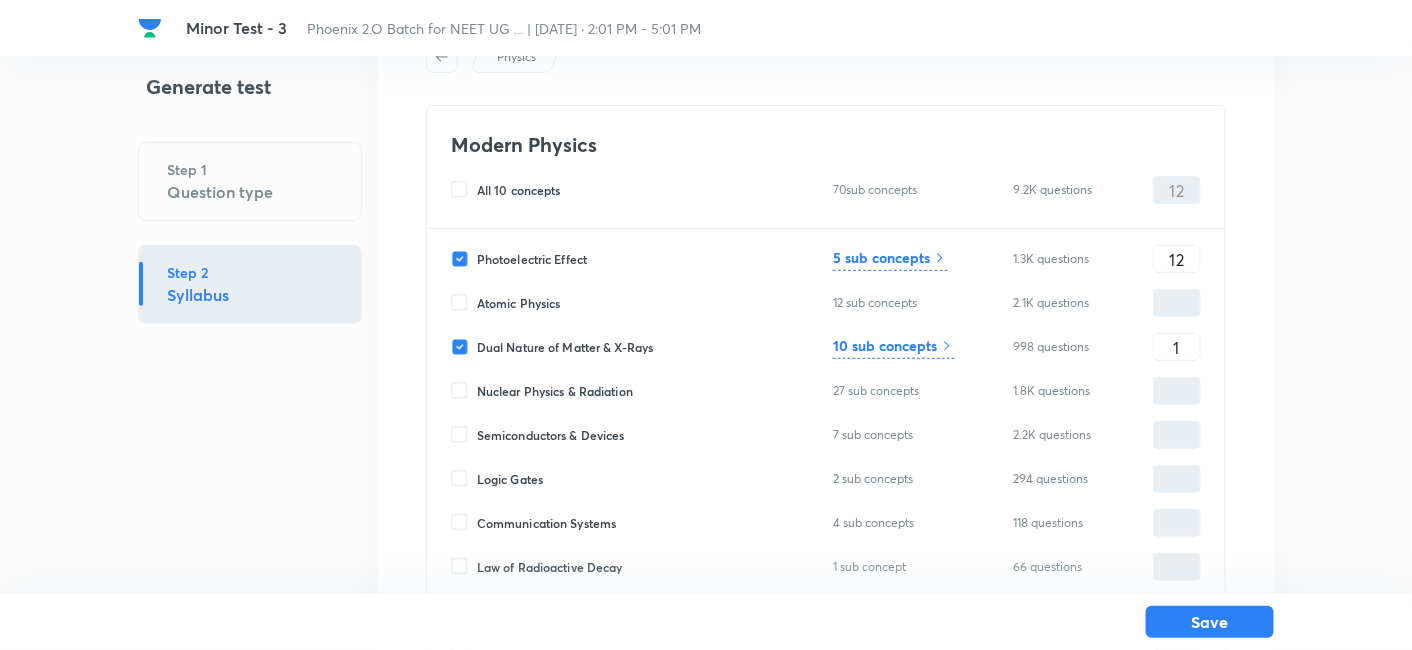 click on "10 sub concepts" at bounding box center (885, 345) 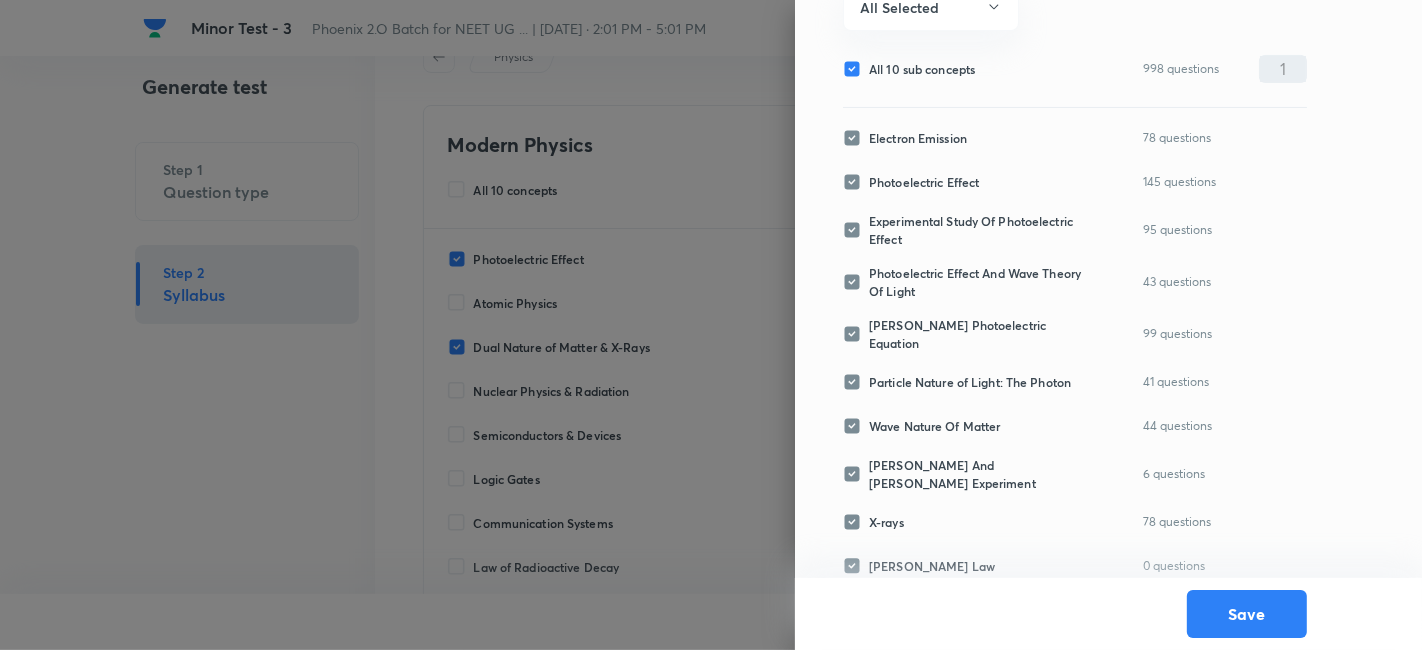 scroll, scrollTop: 0, scrollLeft: 0, axis: both 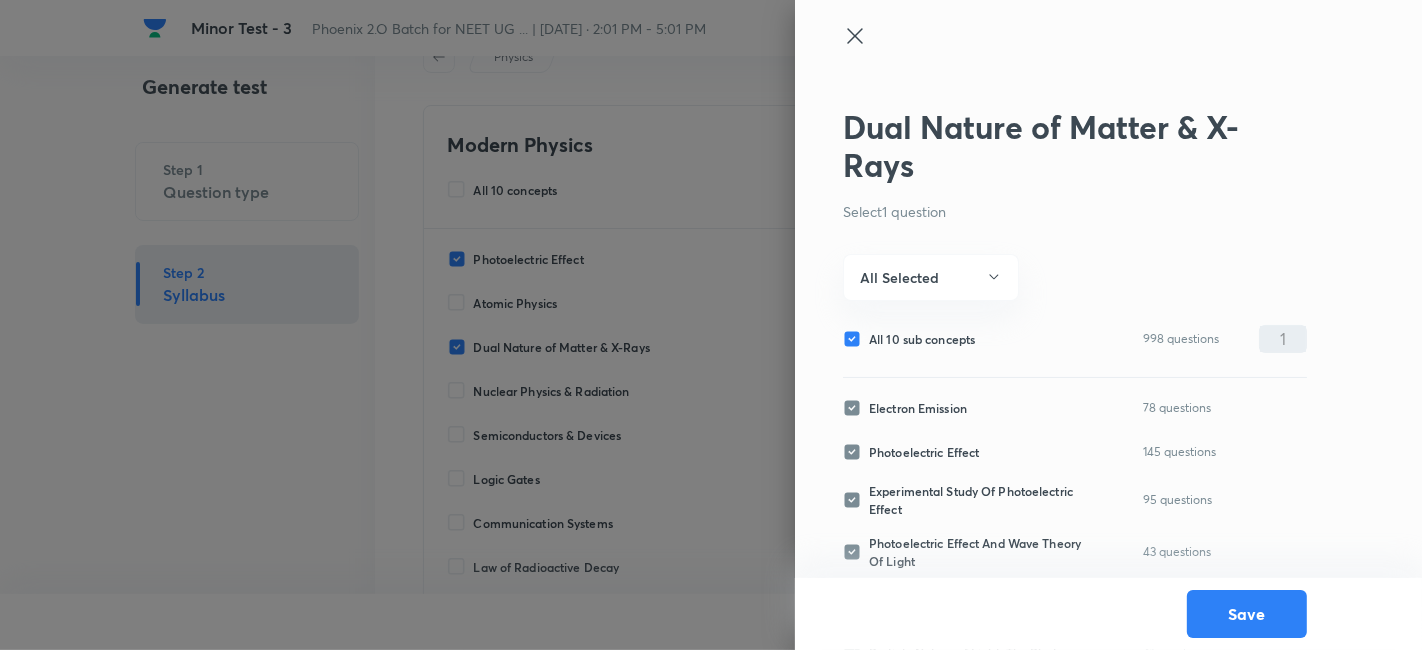 click 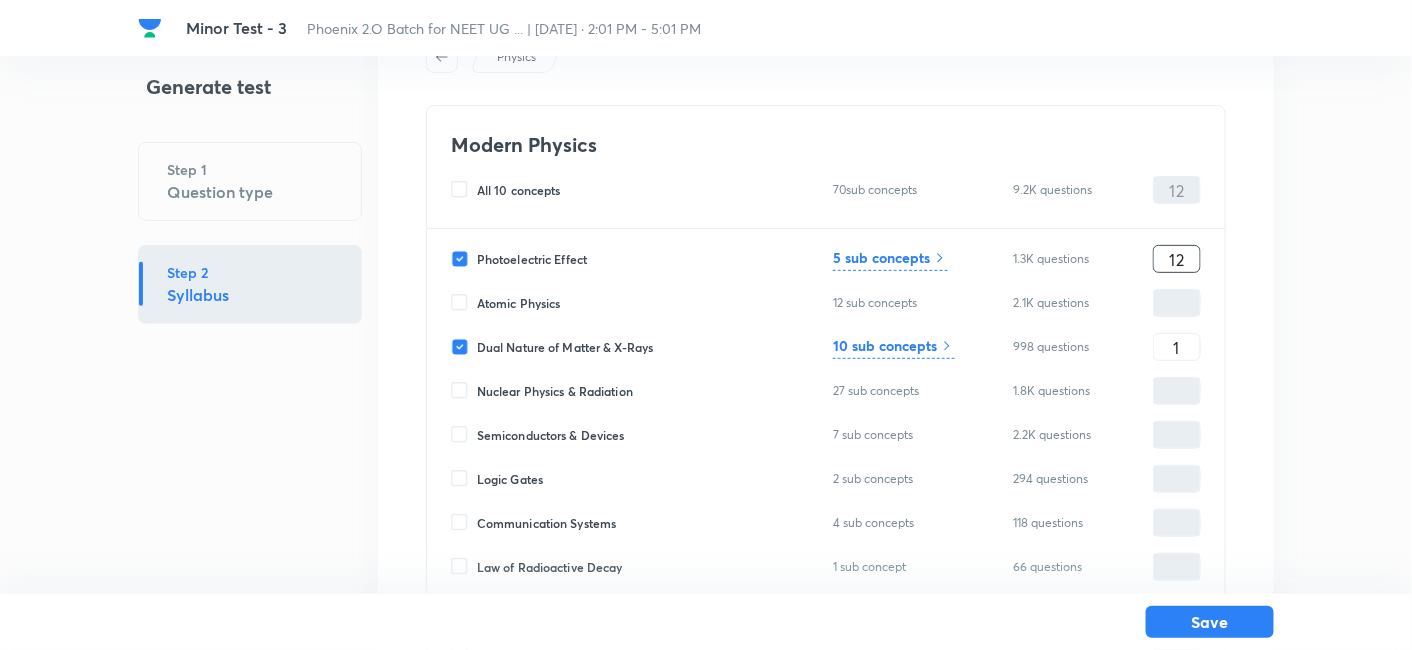click on "12" at bounding box center (1177, 259) 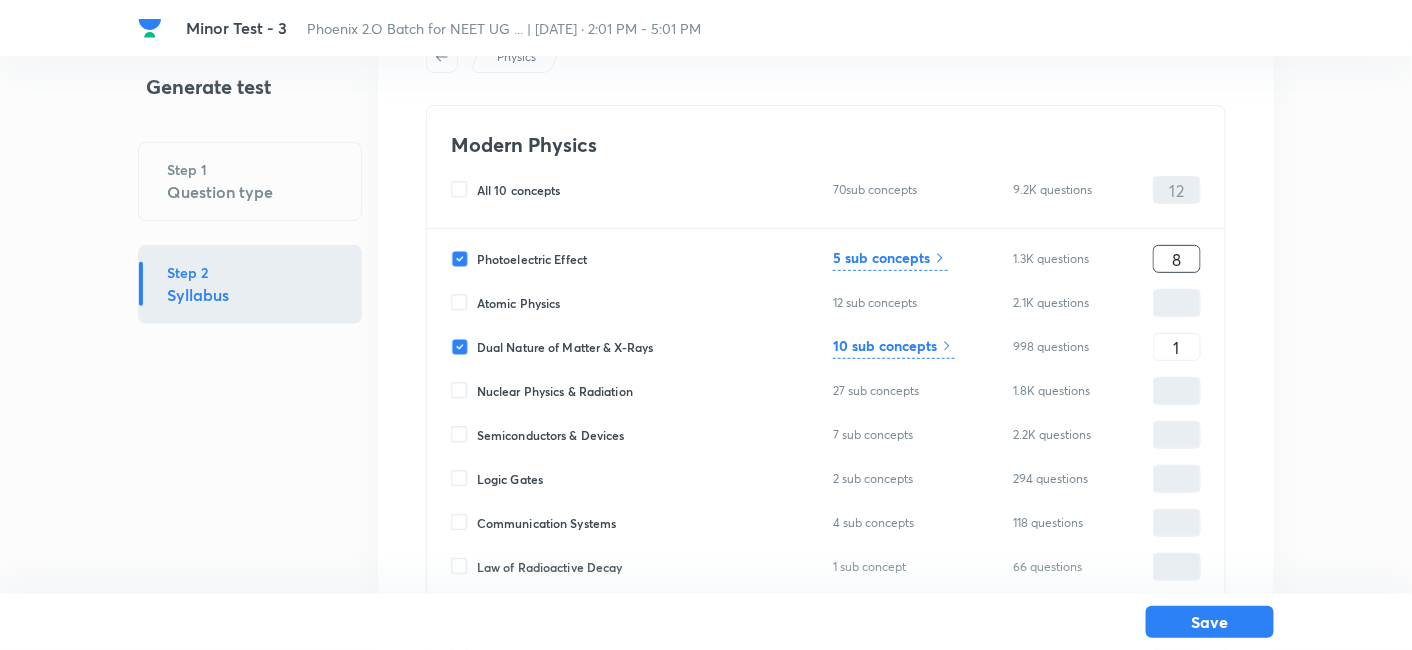 type on "8" 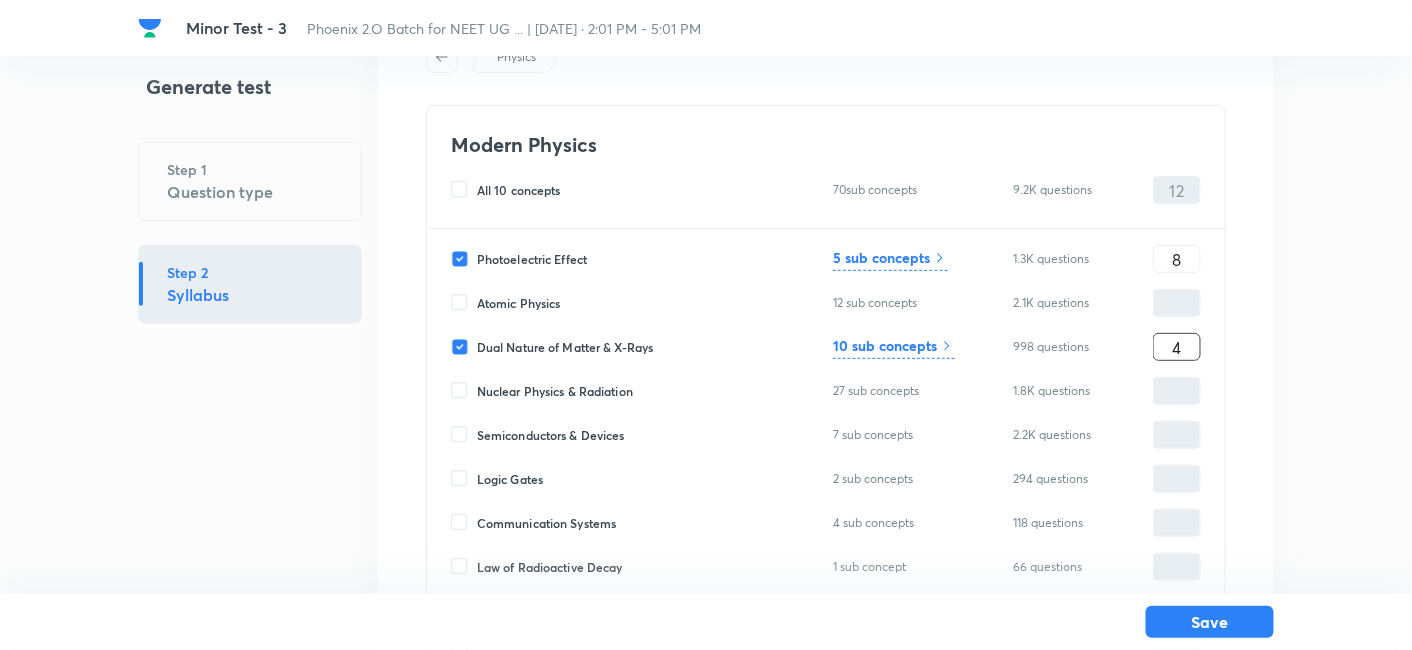 type on "4" 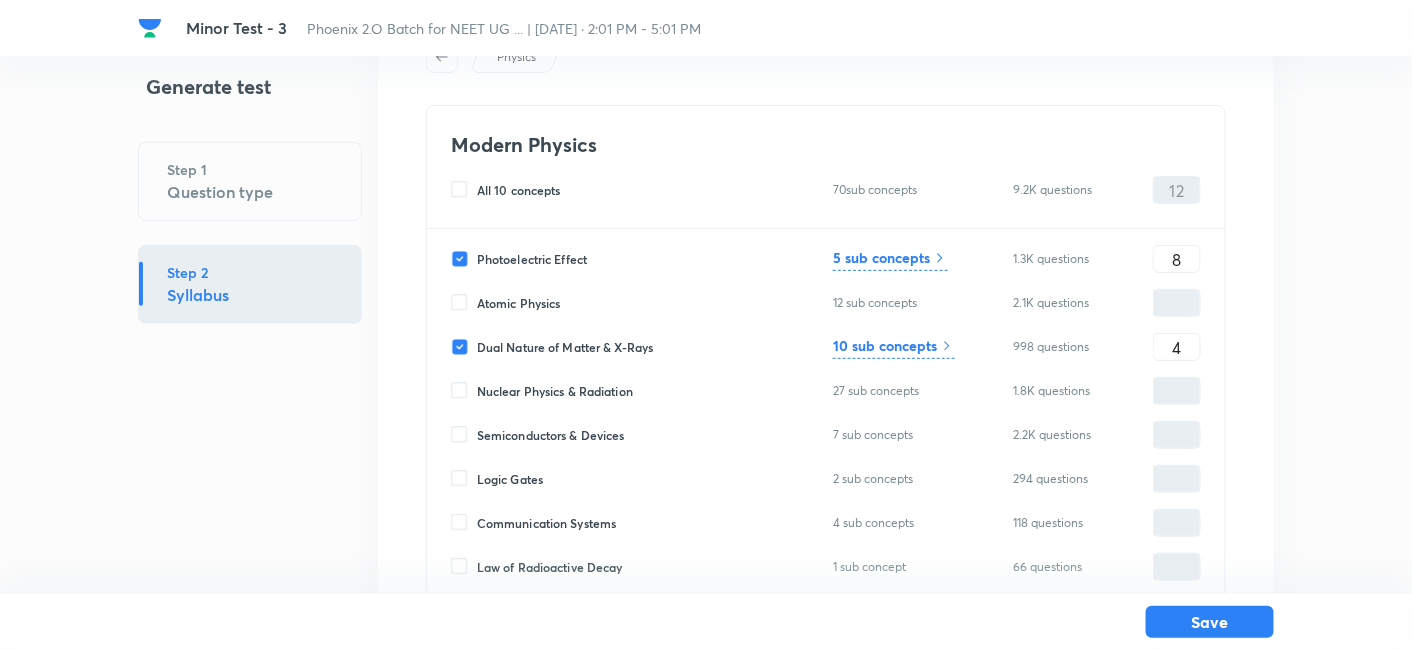 click on "5 sub concepts" at bounding box center [881, 257] 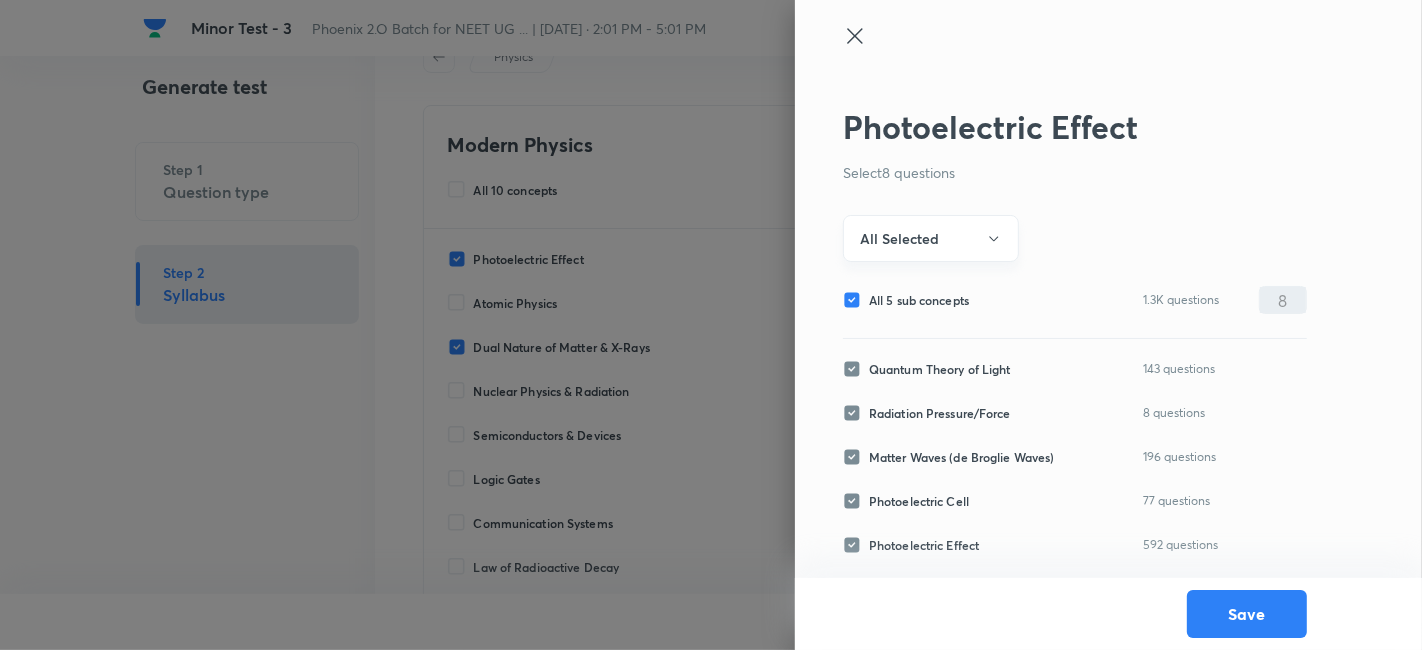 click on "All Selected" at bounding box center [931, 238] 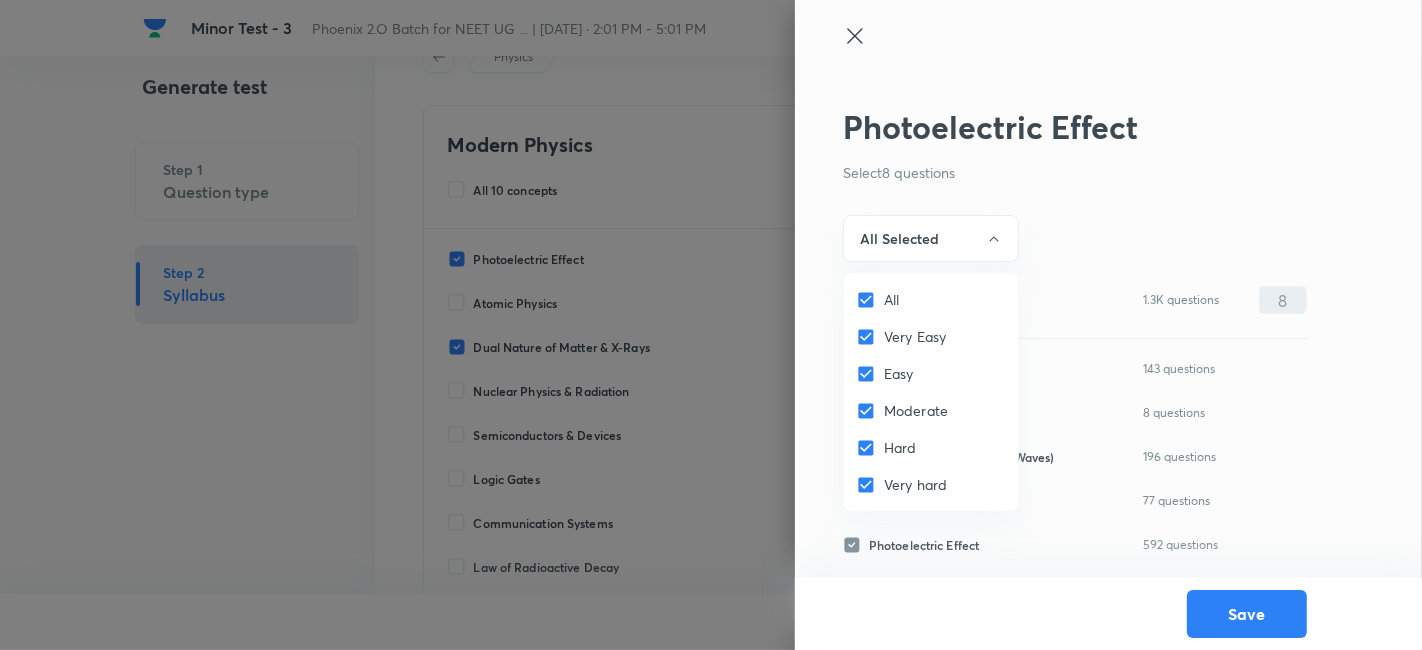 click on "All" at bounding box center (891, 299) 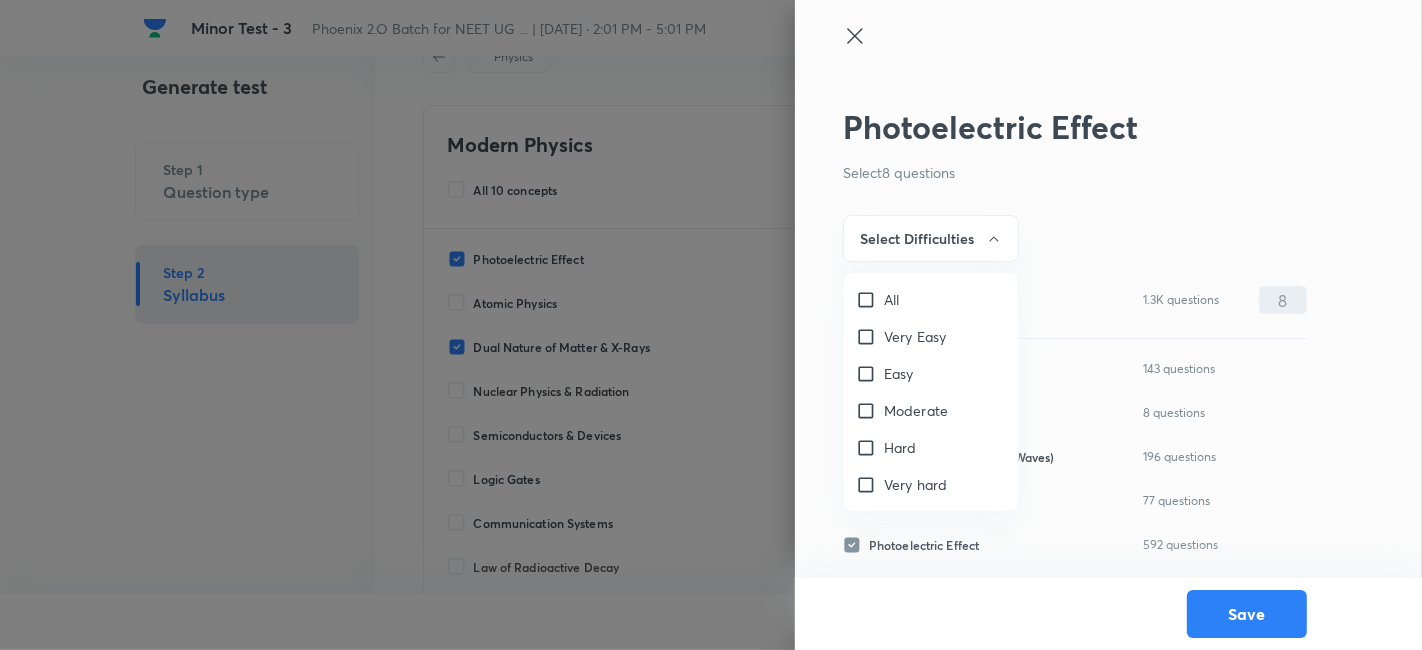 click on "Very Easy" at bounding box center [915, 336] 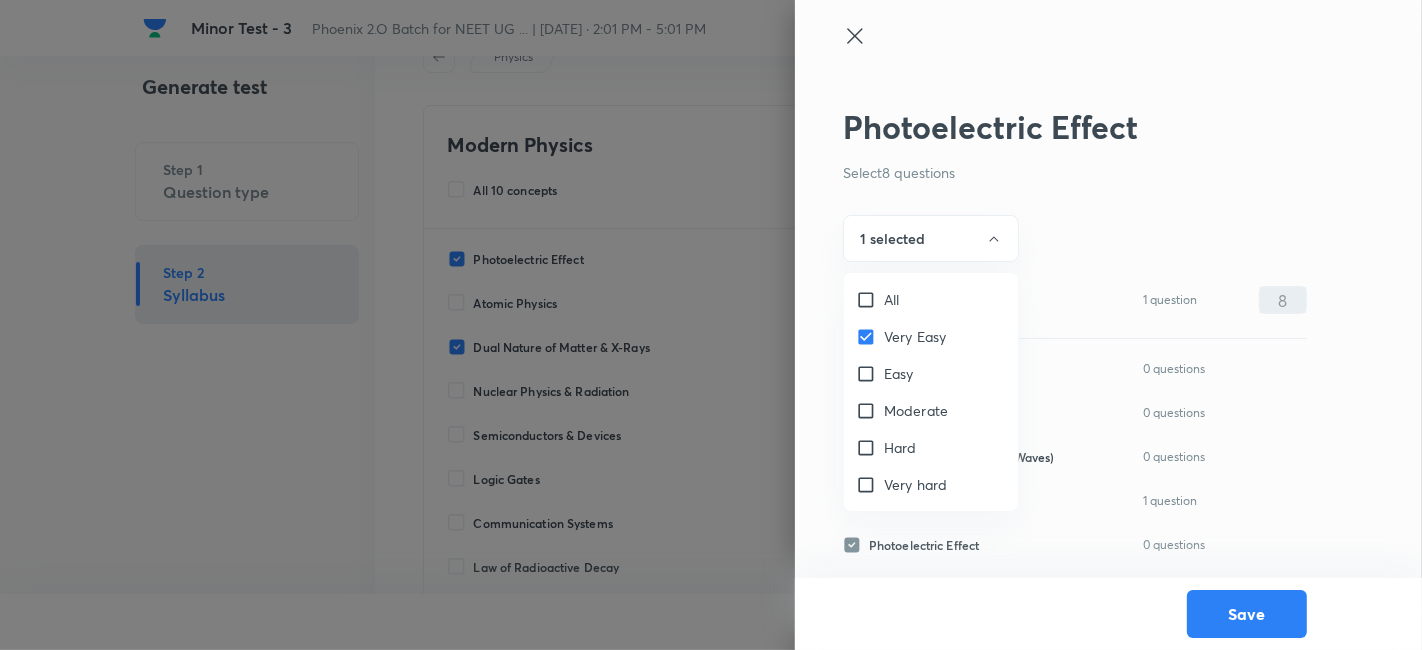 click on "Easy" at bounding box center [899, 373] 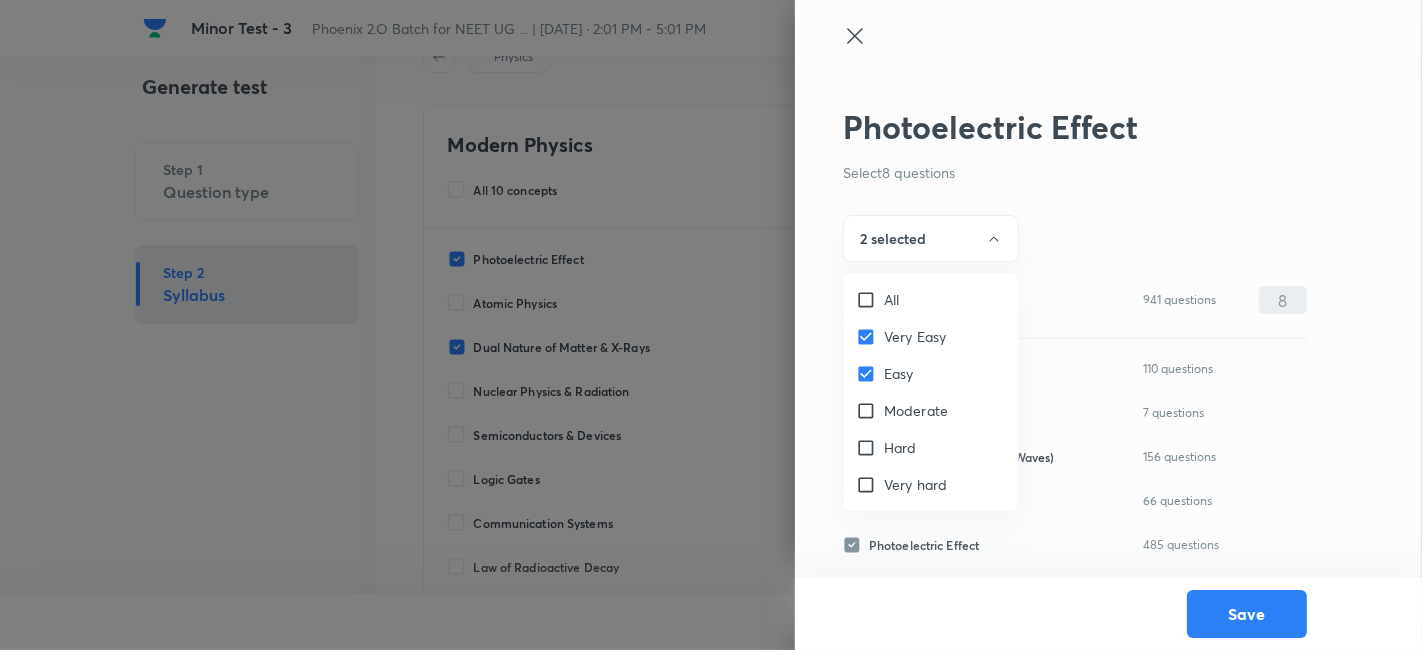 click on "Moderate" at bounding box center [916, 410] 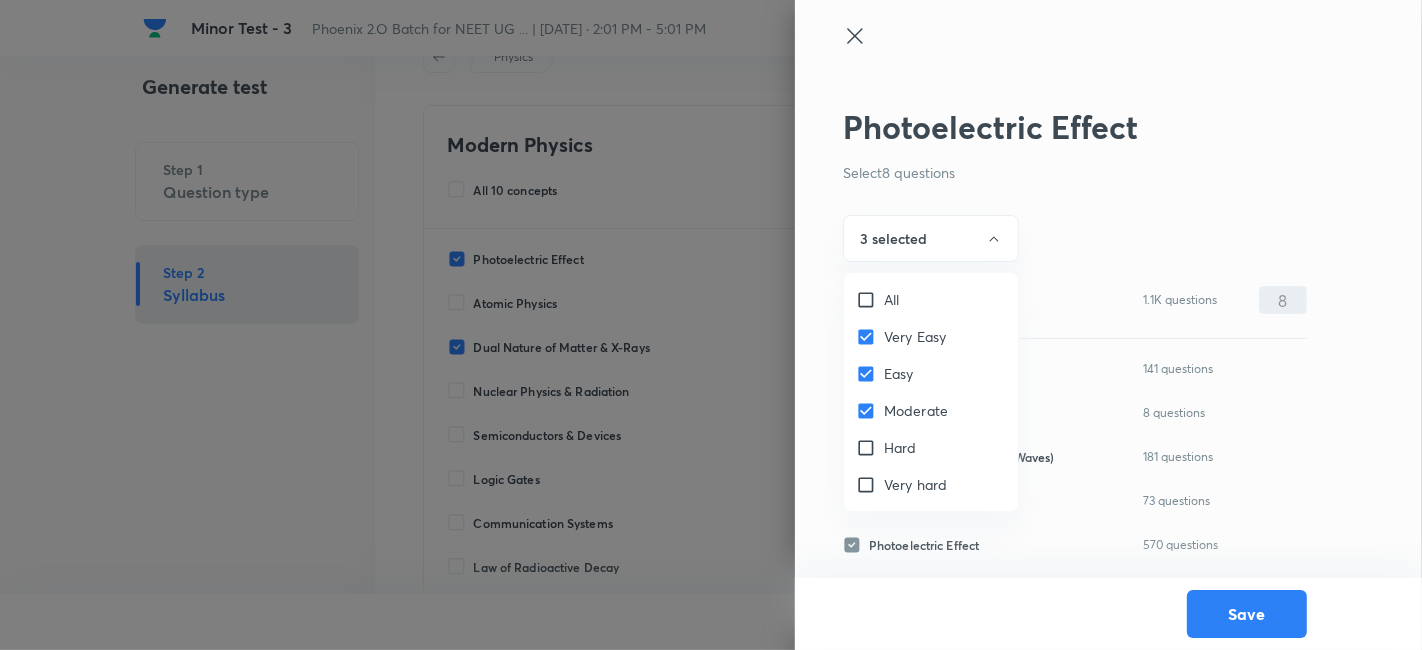click at bounding box center (711, 325) 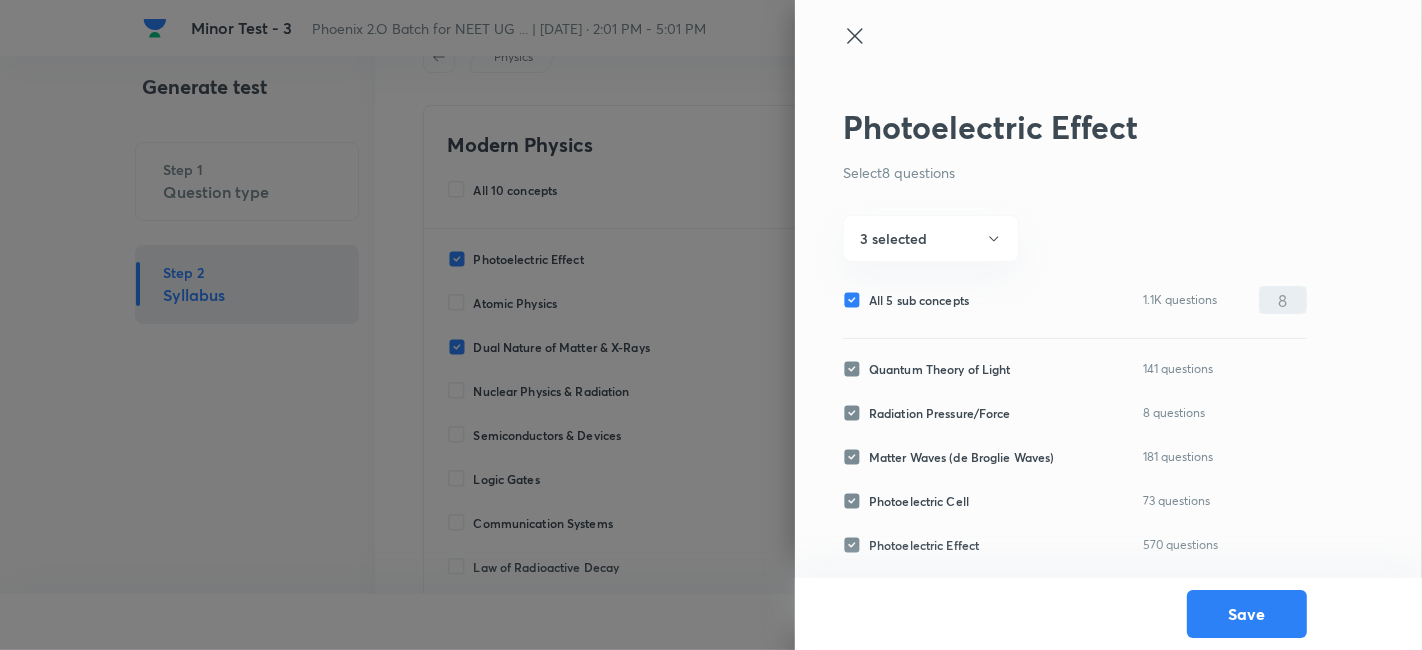 click on "All 5 sub concepts" at bounding box center (919, 300) 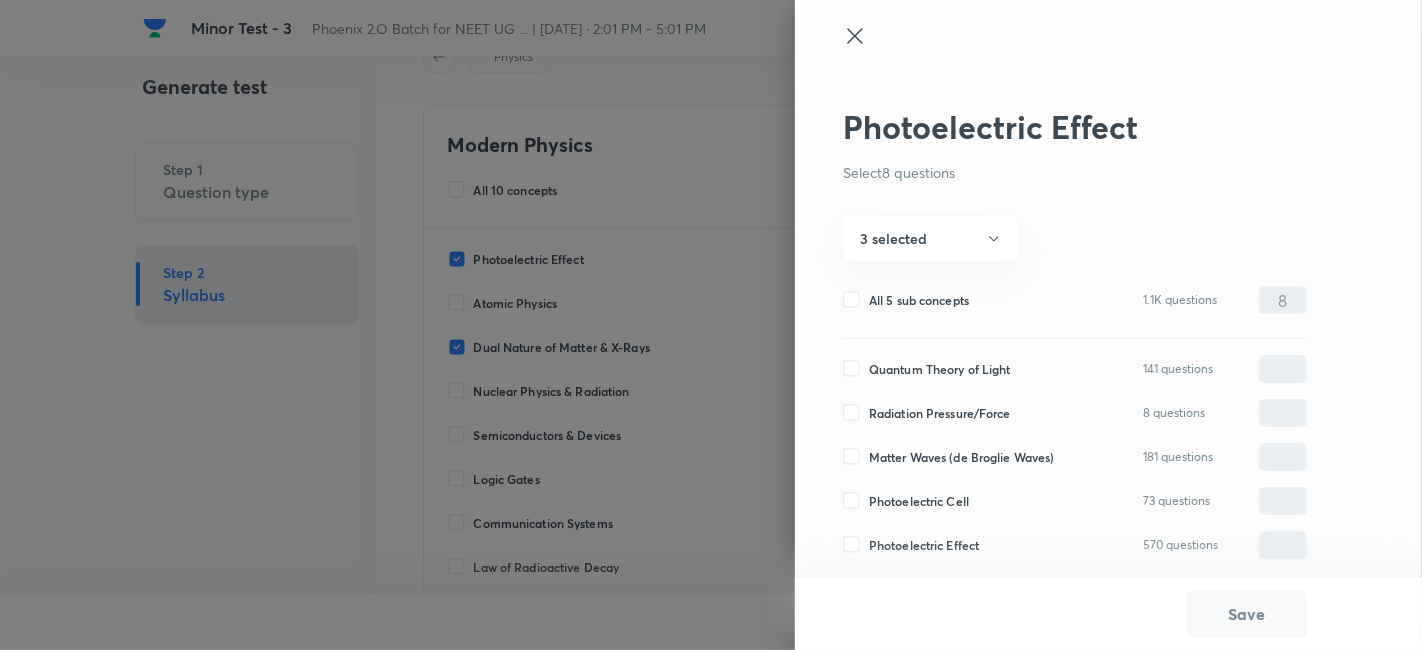 click on "Photoelectric Effect" at bounding box center [924, 545] 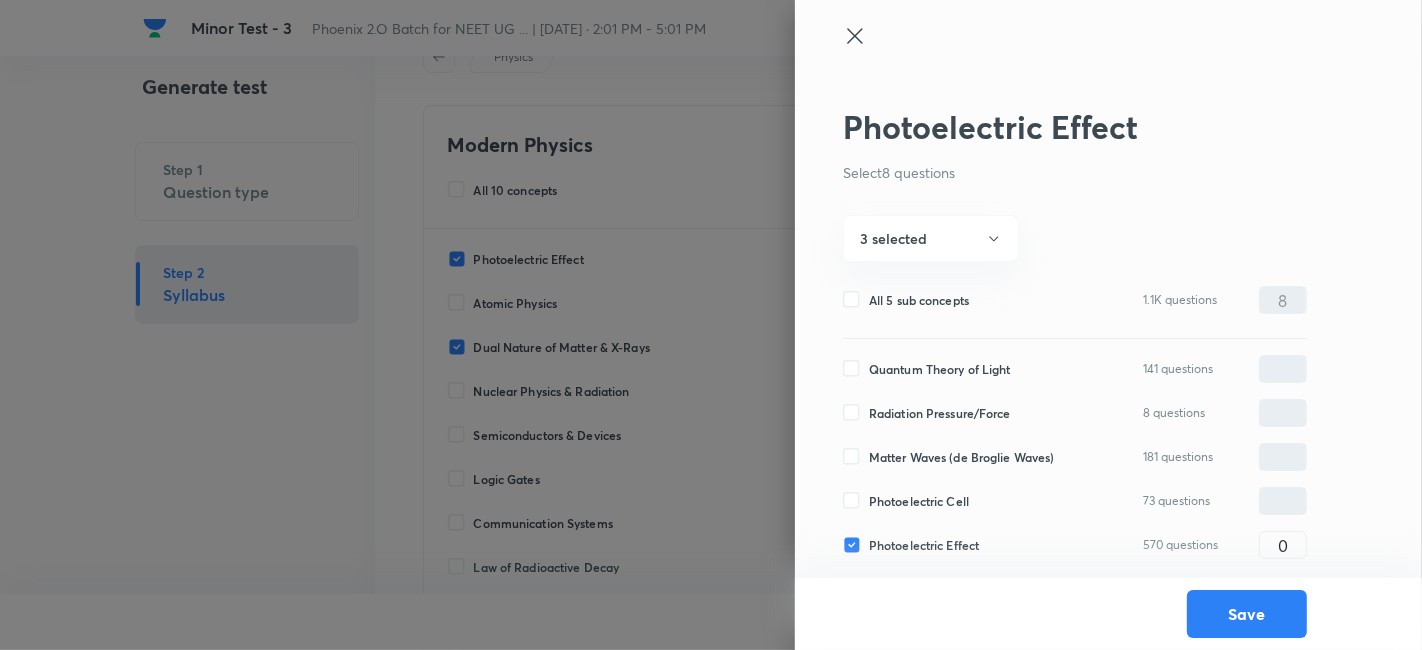 click on "Matter Waves (de Broglie Waves)" at bounding box center [962, 457] 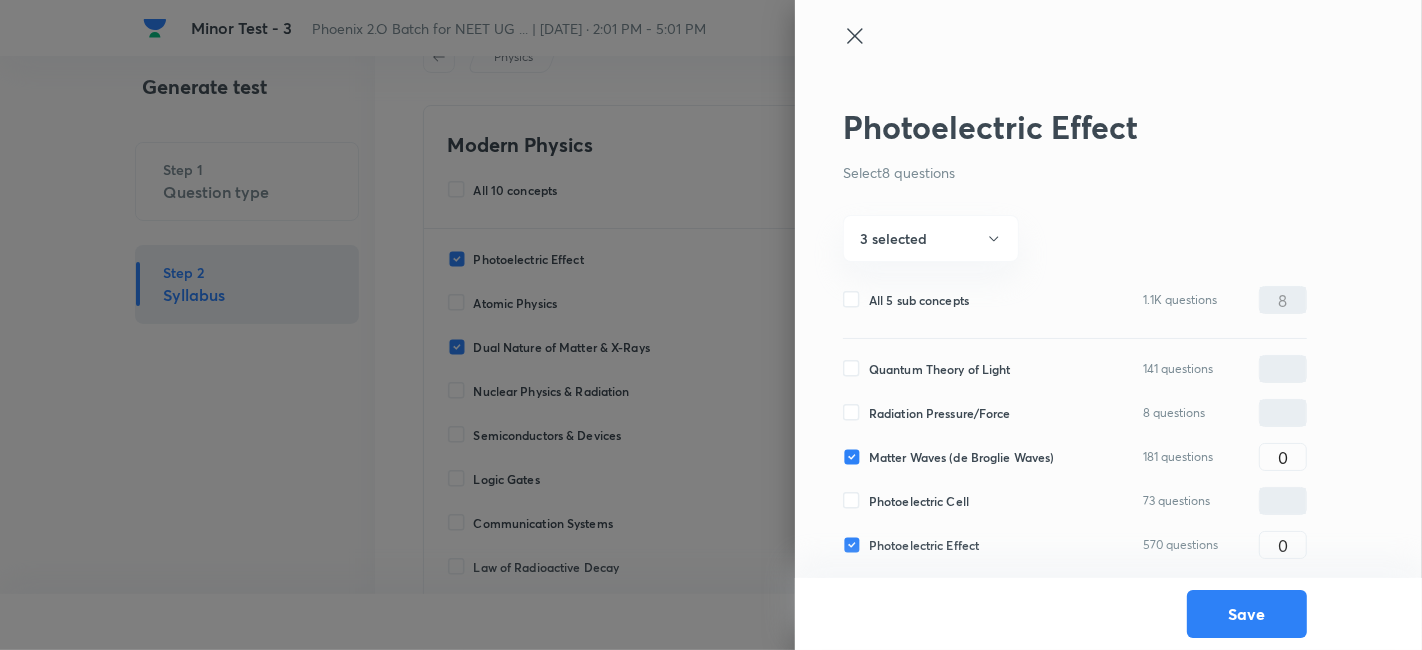 click on "Radiation Pressure/Force" at bounding box center (940, 413) 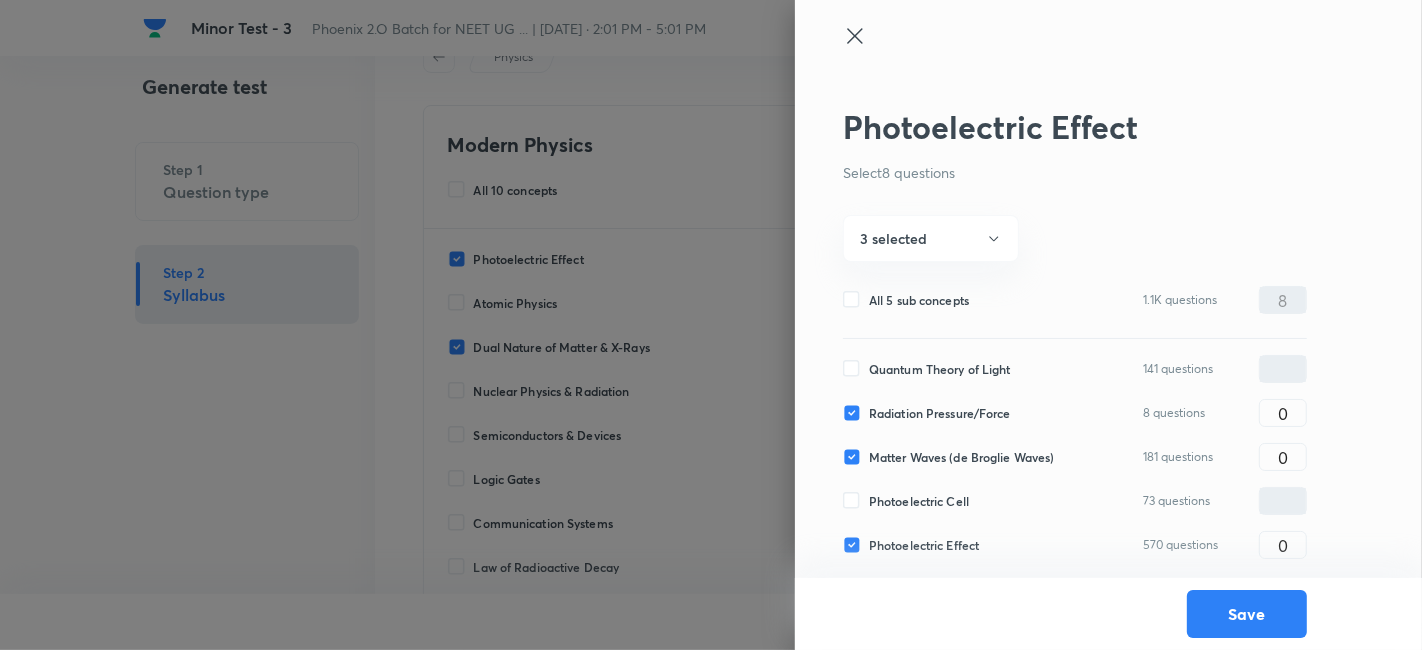 click on "Quantum Theory of Light" at bounding box center (940, 369) 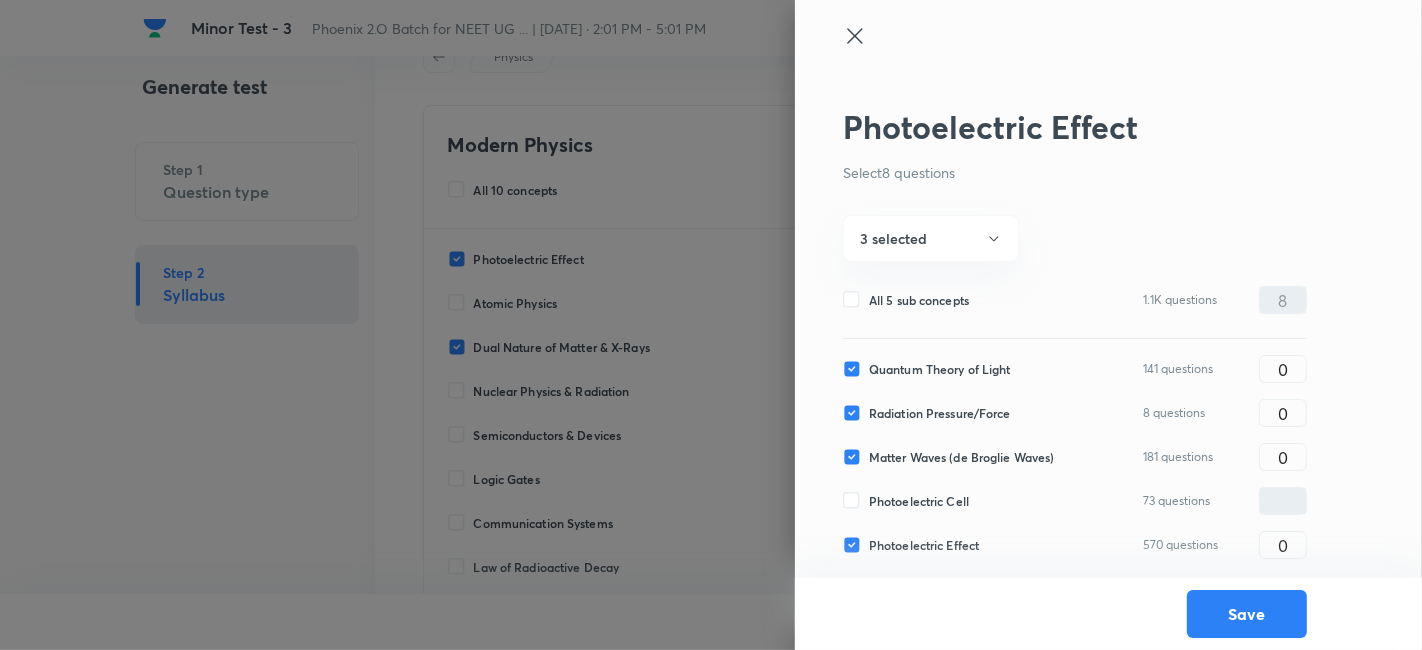 click on "Quantum Theory of Light" at bounding box center [940, 369] 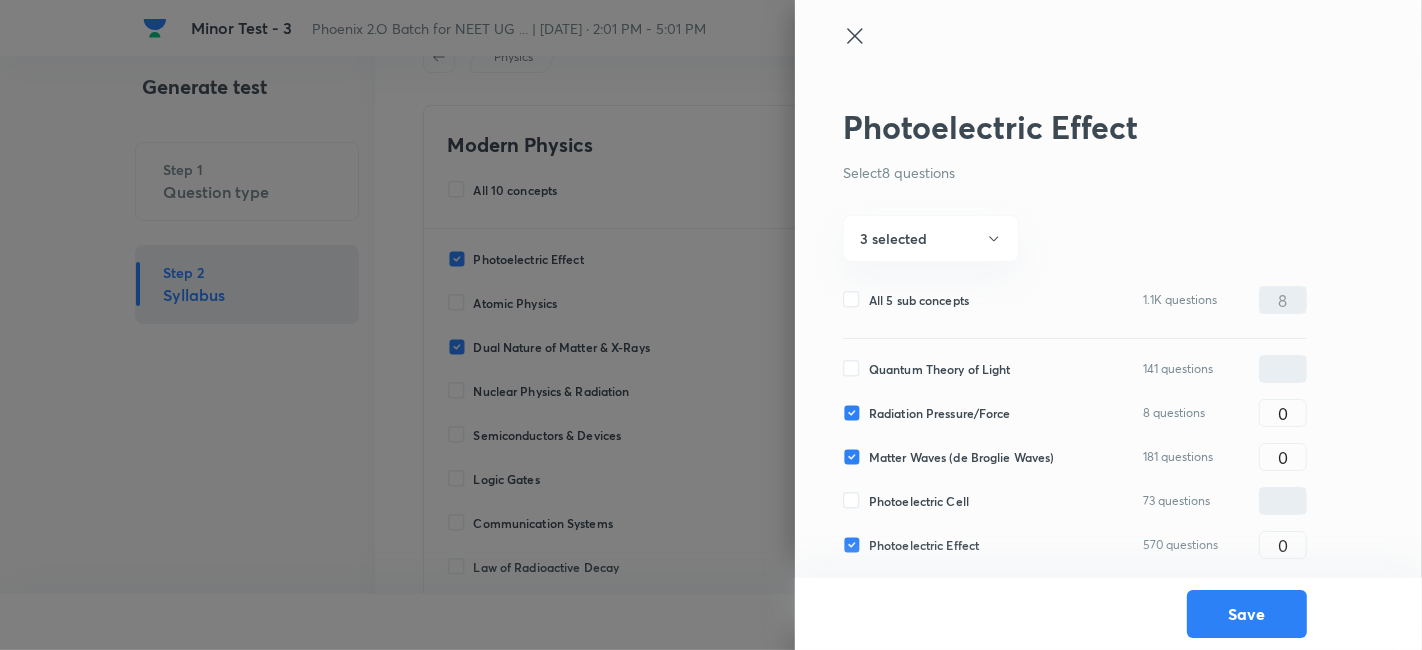 click on "Quantum Theory of Light" at bounding box center [940, 369] 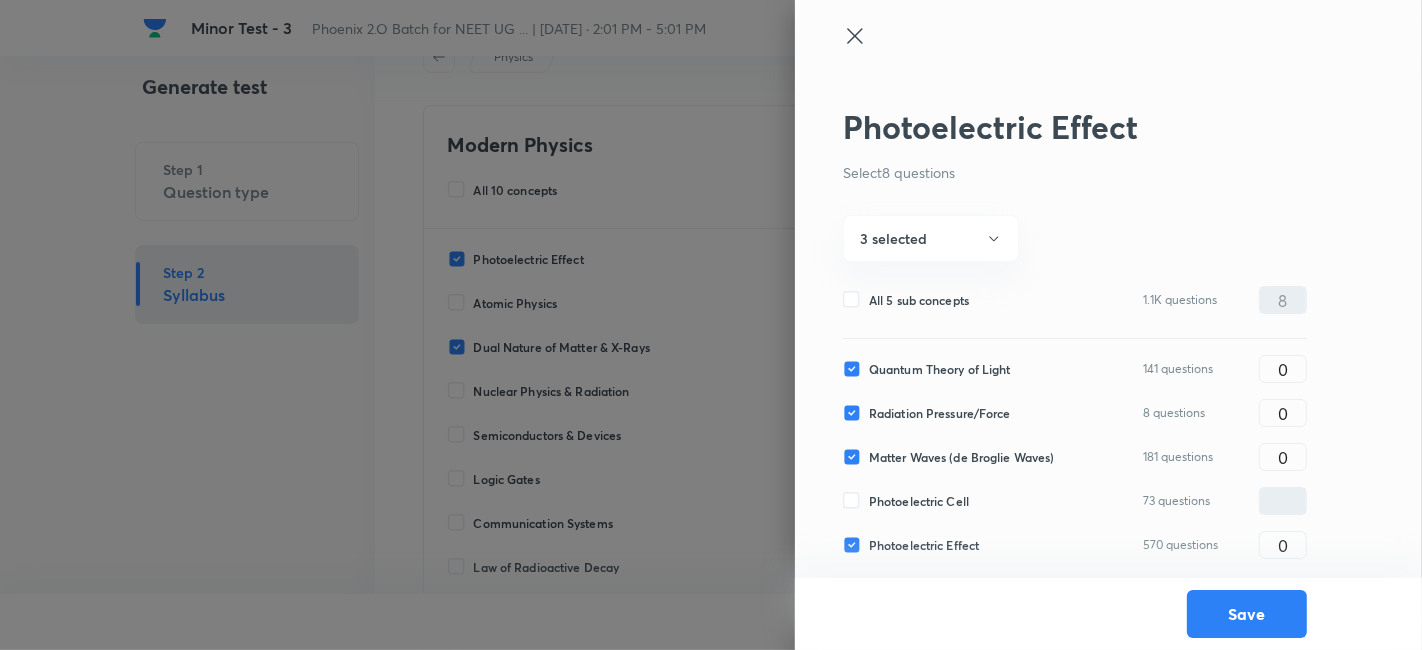 click on "Photoelectric Cell" at bounding box center (919, 501) 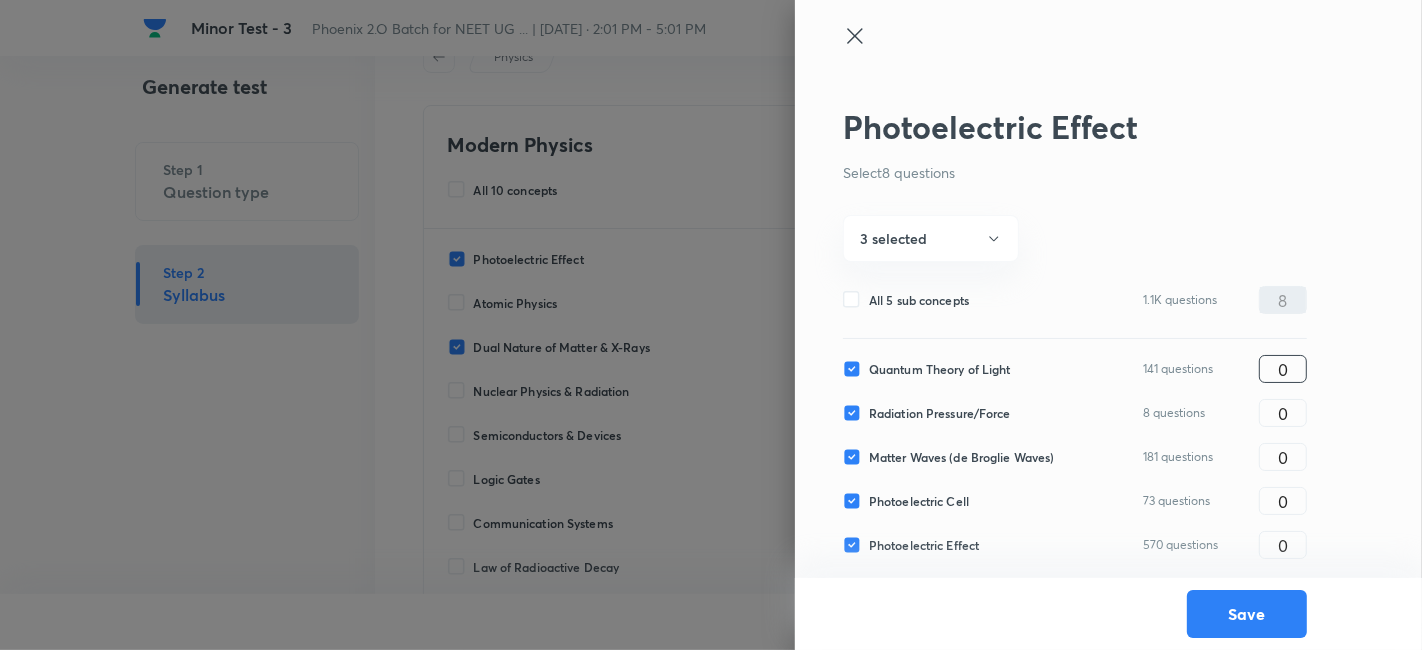 click on "0" at bounding box center [1283, 369] 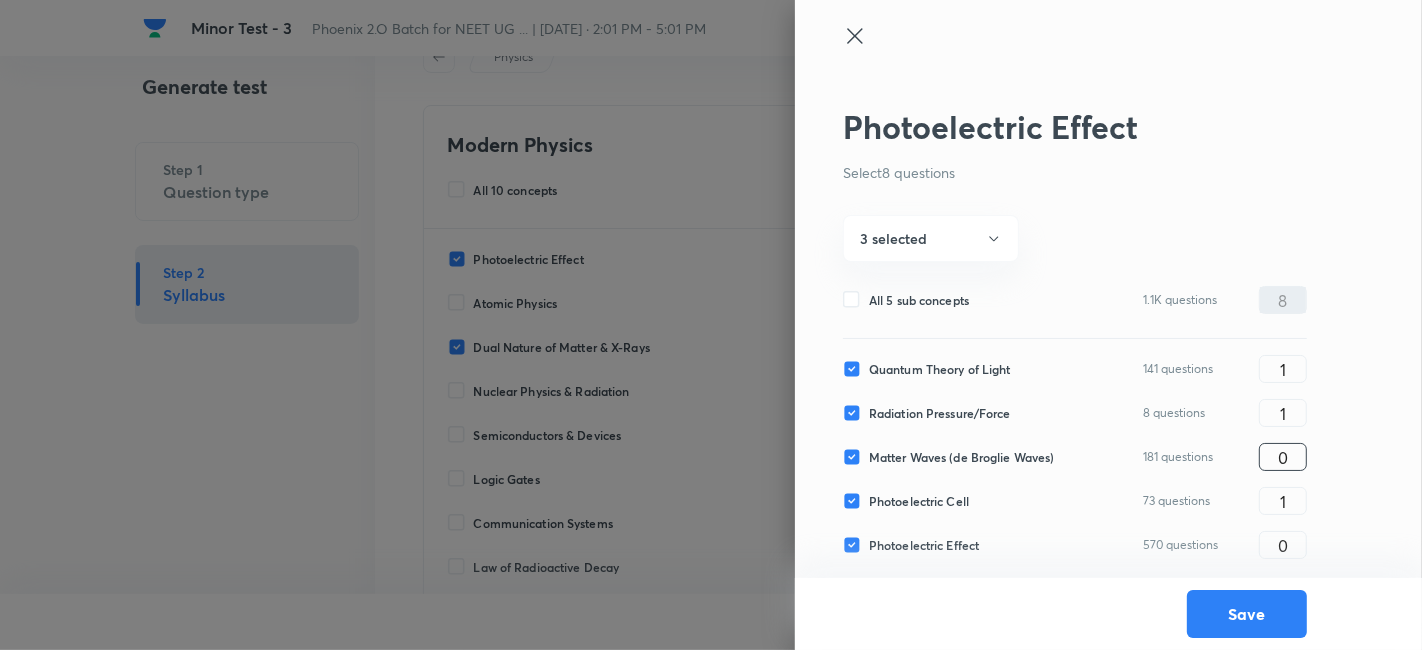 click on "0" at bounding box center (1283, 457) 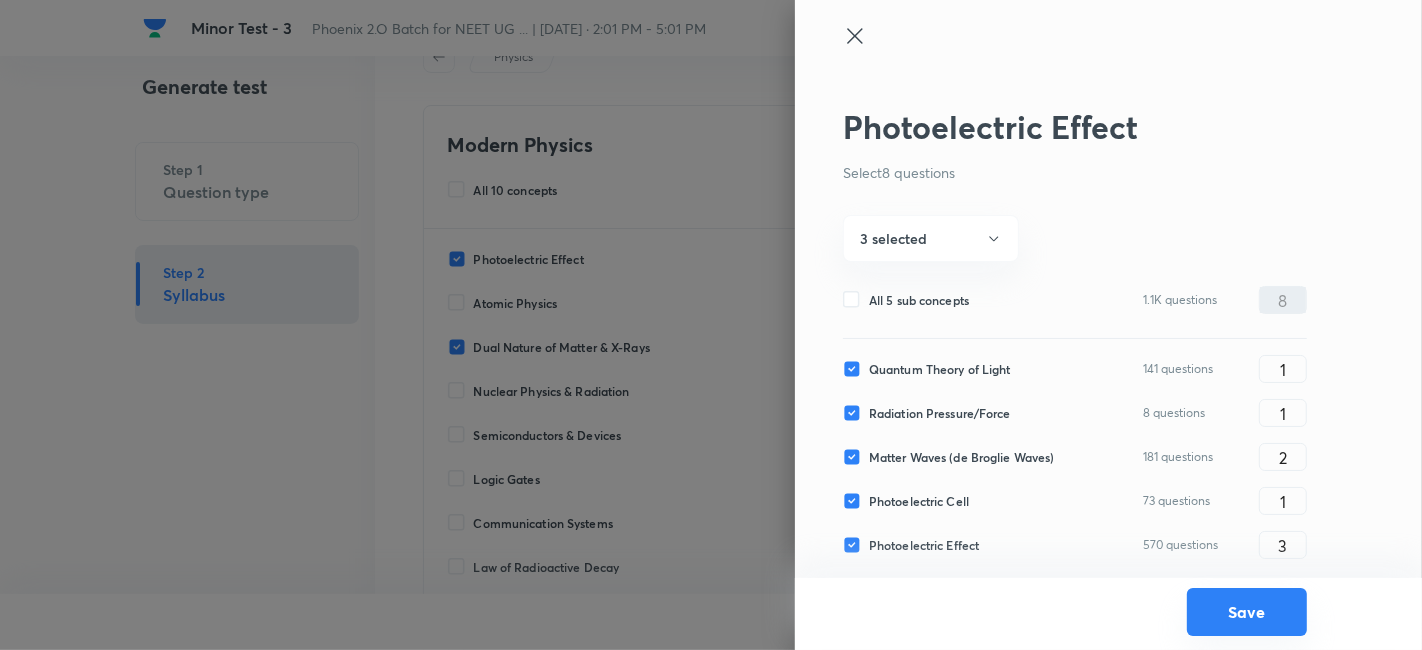 click on "Save" at bounding box center (1247, 612) 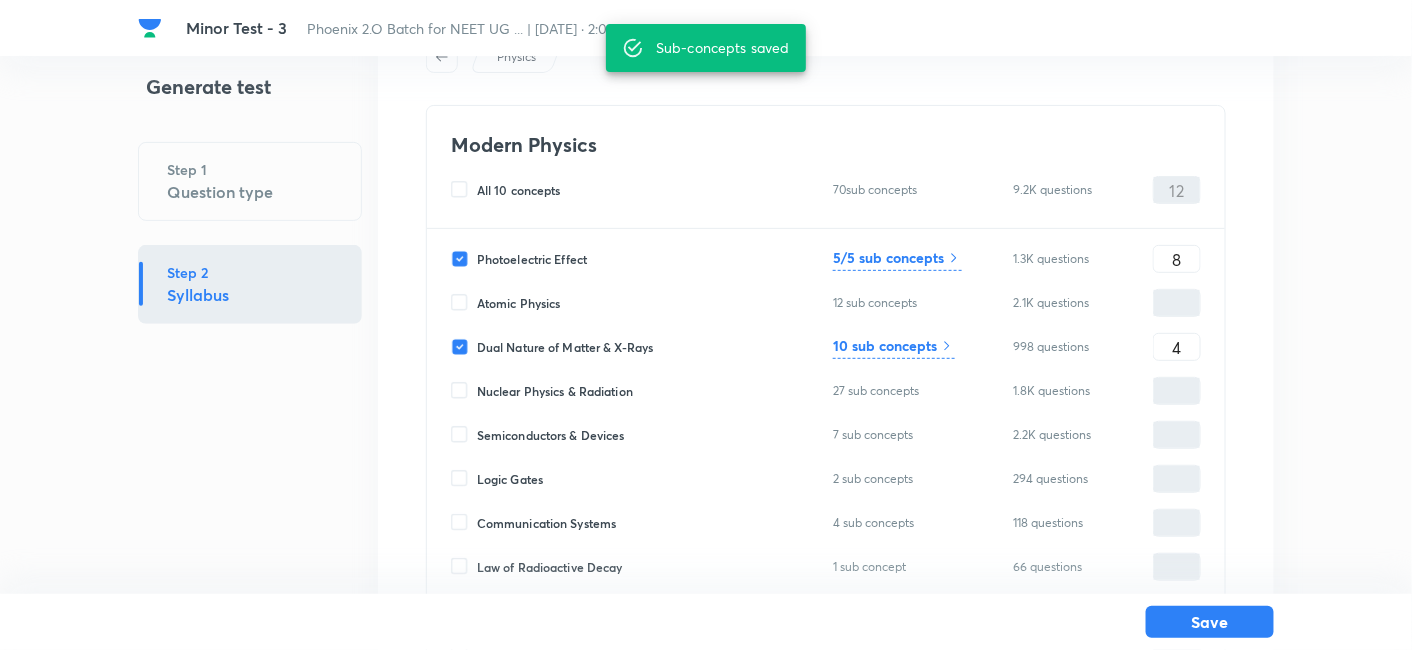 click on "10 sub concepts" at bounding box center [885, 345] 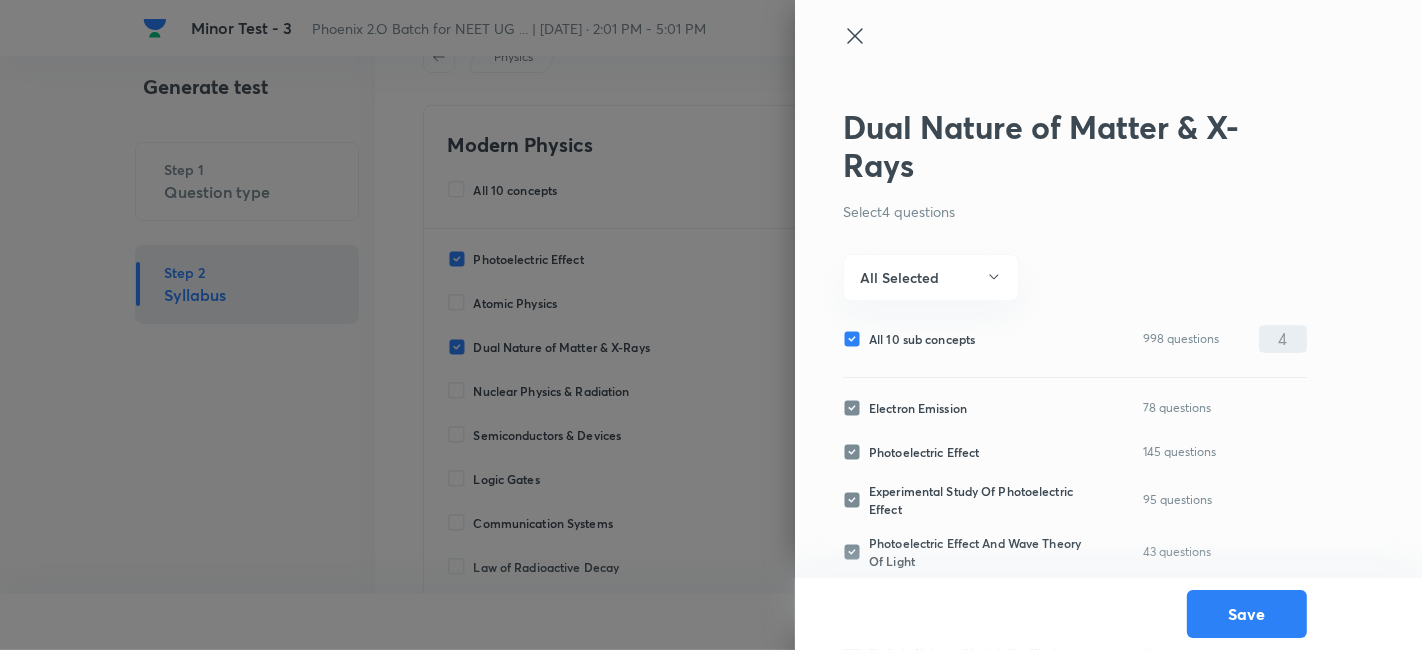 click on "All 10 sub concepts" at bounding box center [922, 339] 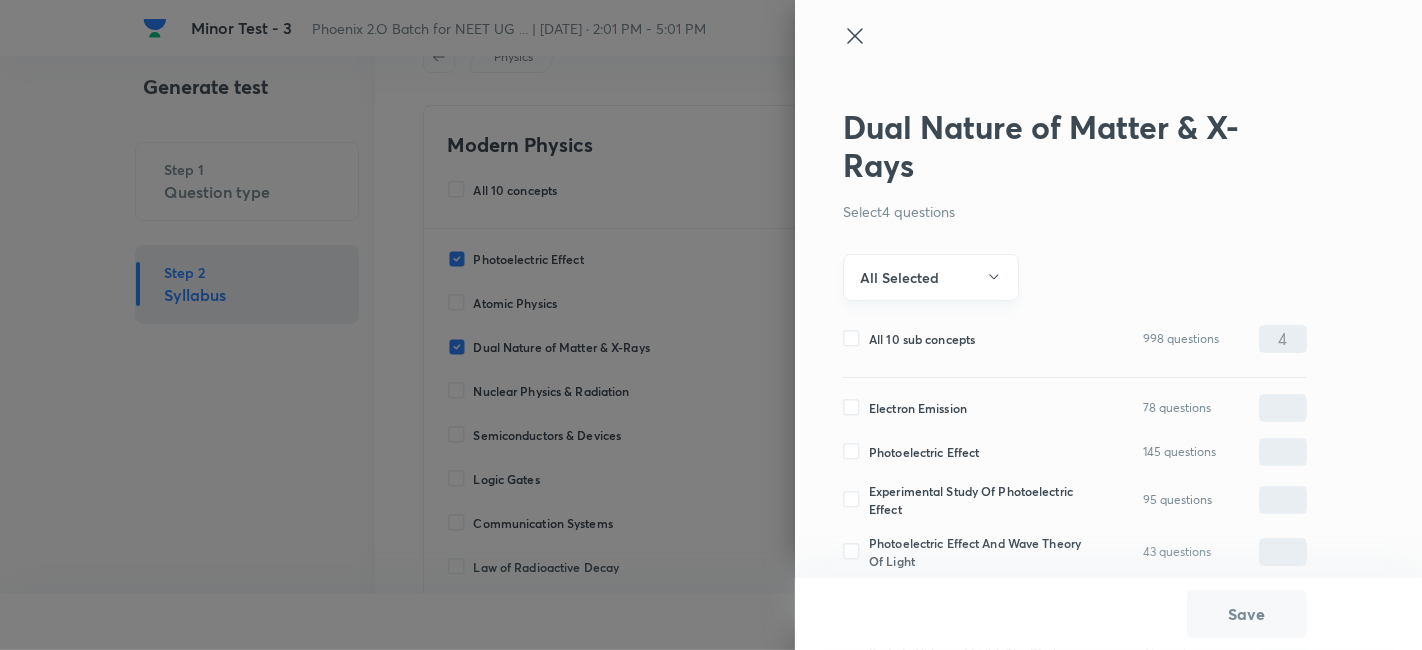 click on "All Selected" at bounding box center [931, 277] 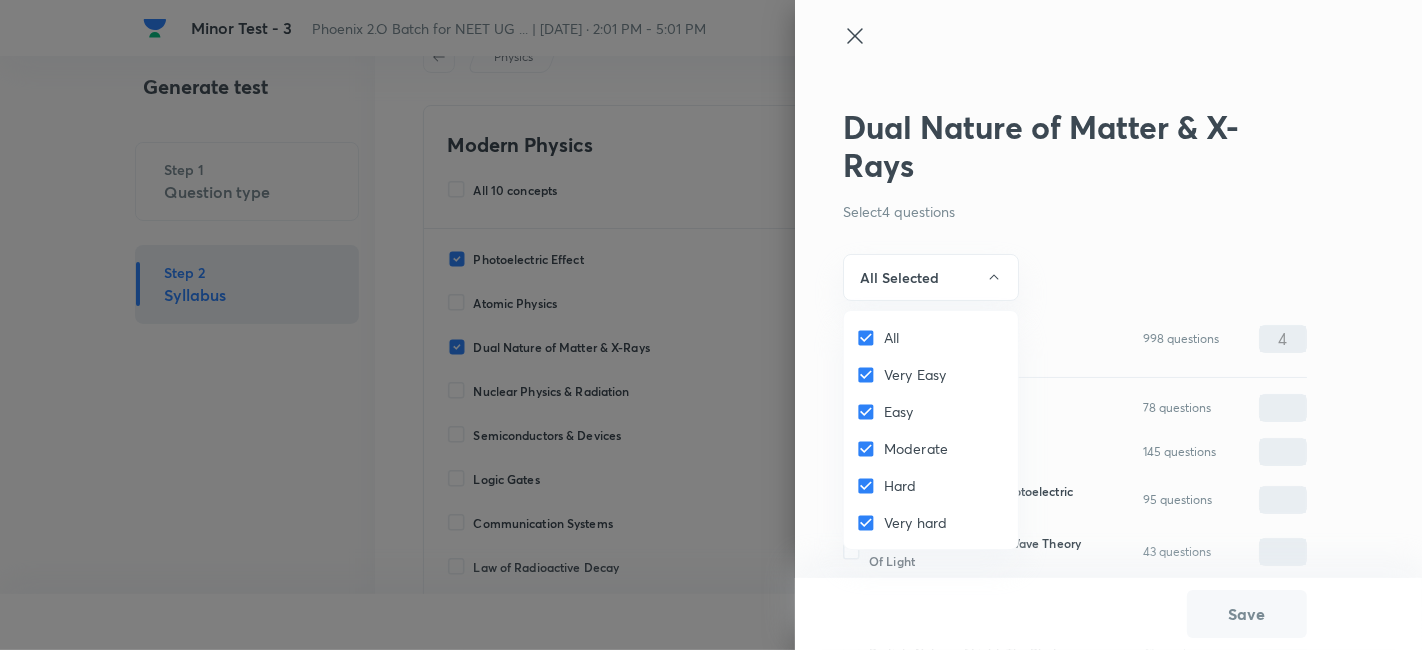 click on "All" at bounding box center [870, 338] 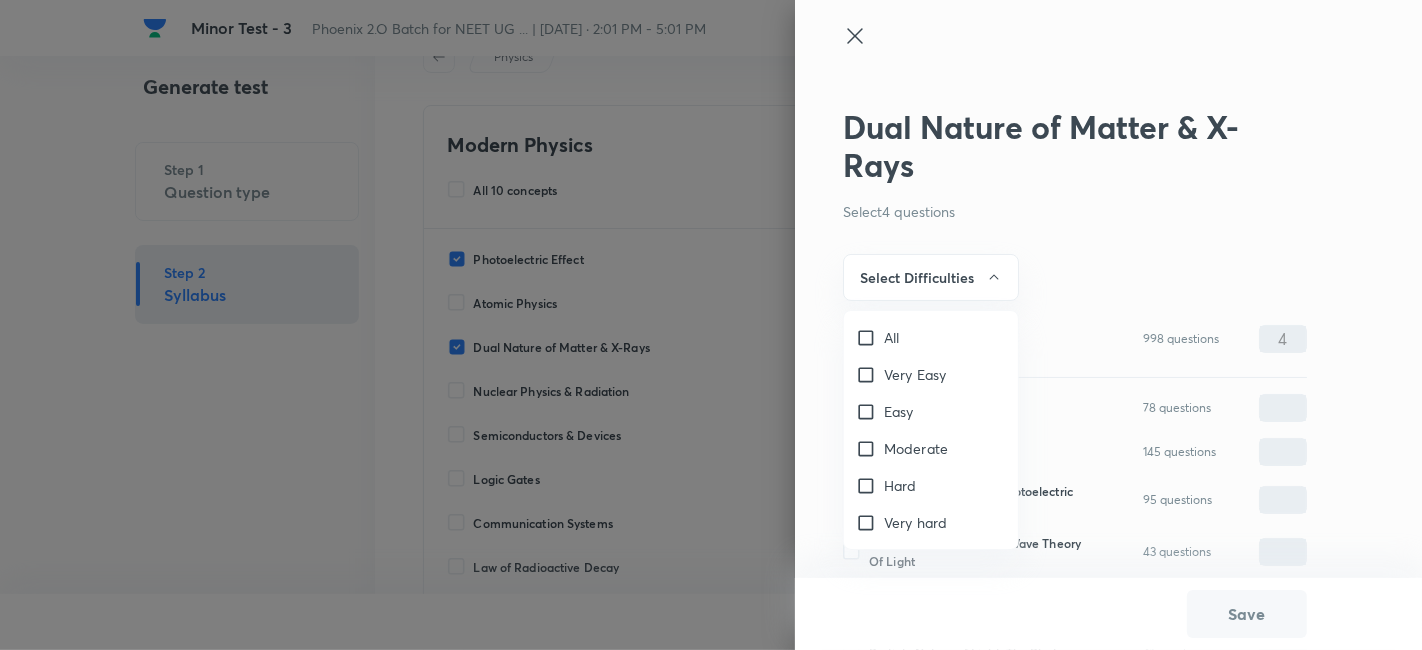 click on "Very Easy" at bounding box center [931, 374] 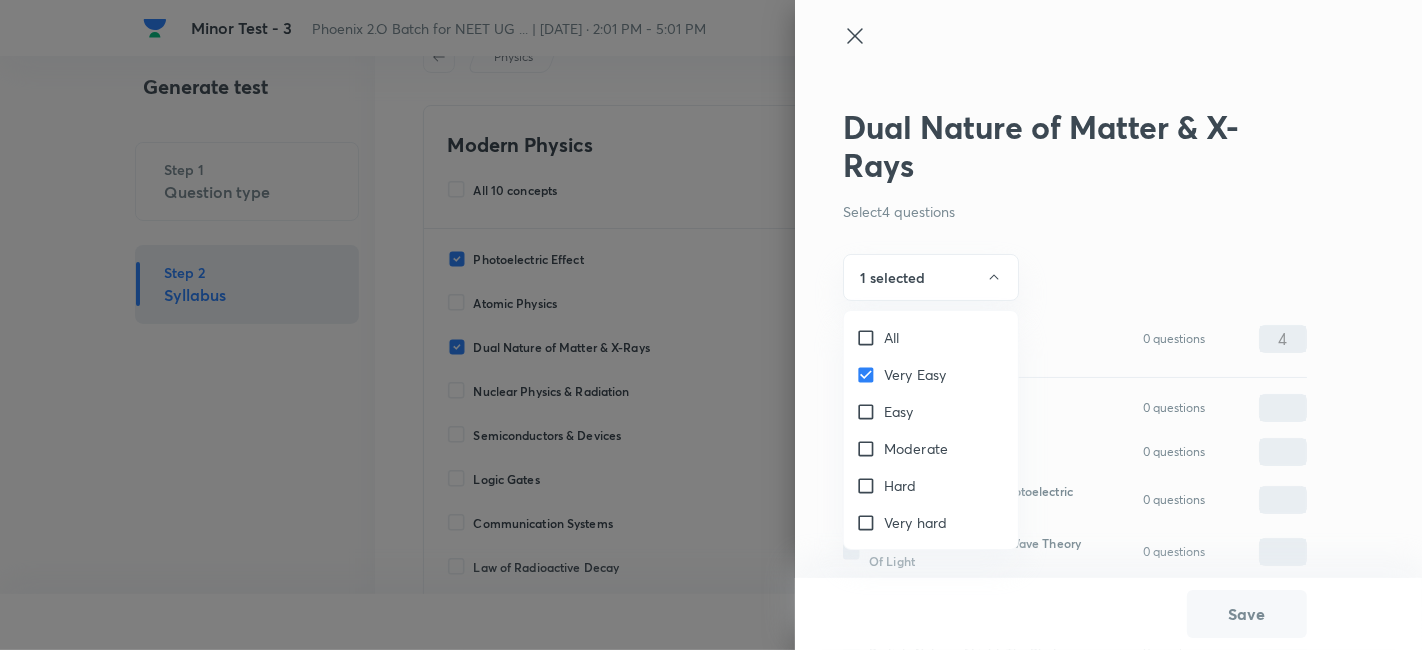 click on "Easy" at bounding box center [899, 411] 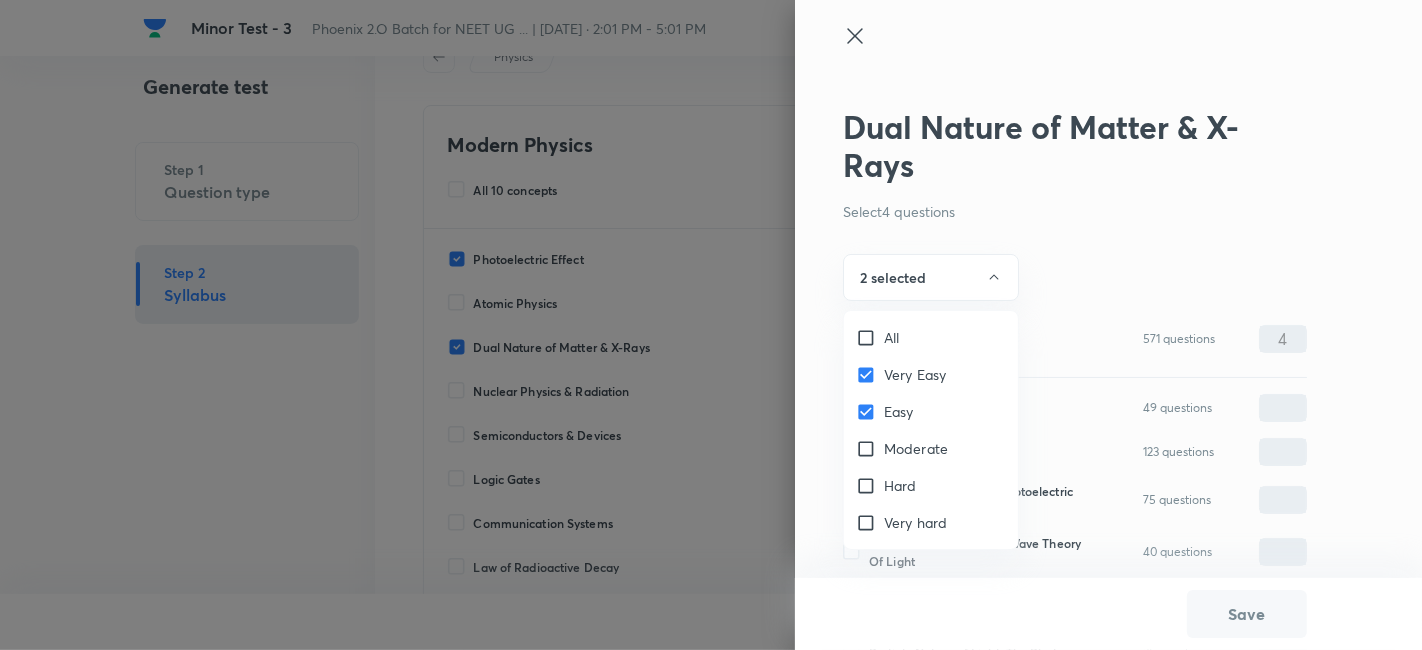 click on "Moderate" at bounding box center [916, 448] 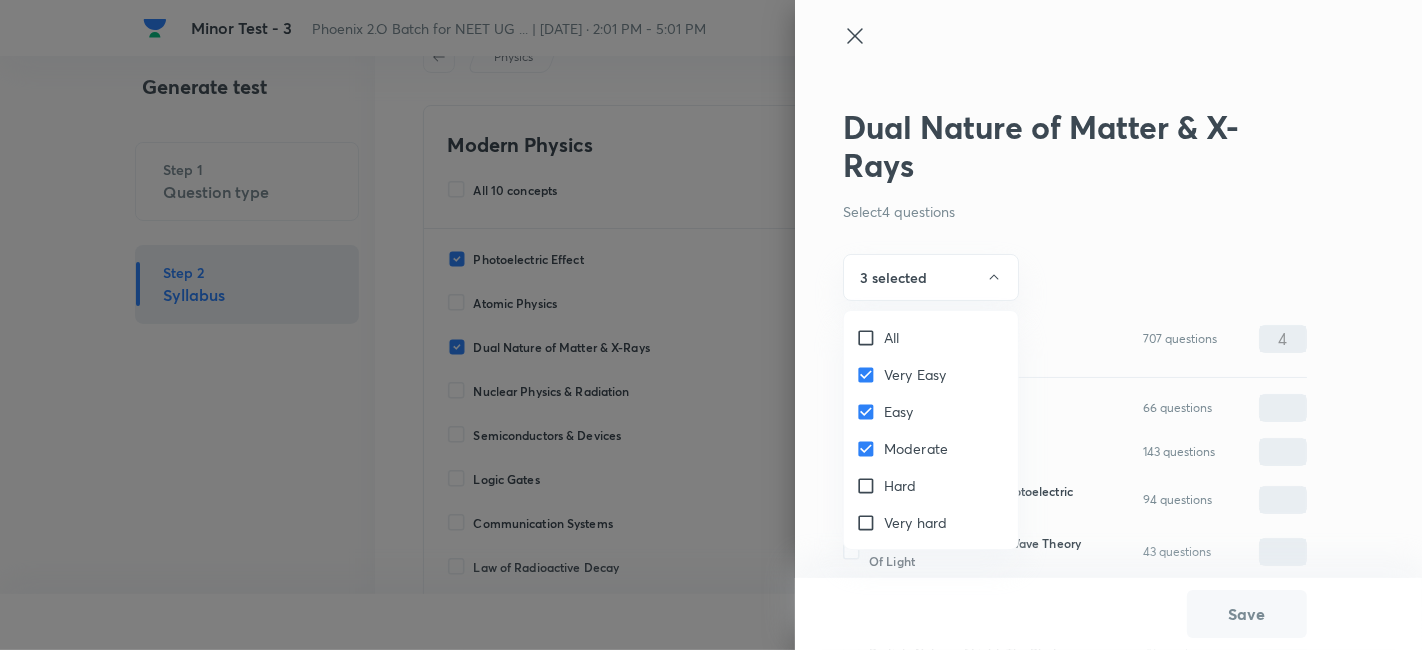 click at bounding box center [711, 325] 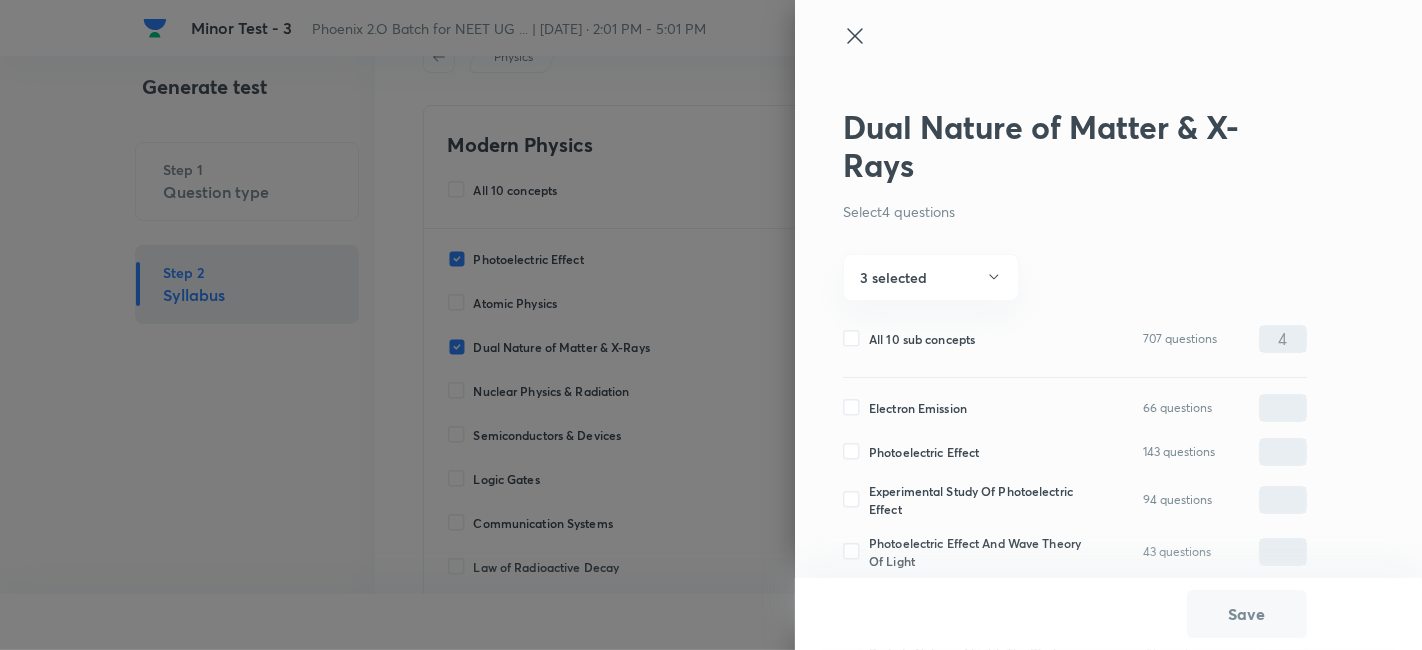 scroll, scrollTop: 270, scrollLeft: 0, axis: vertical 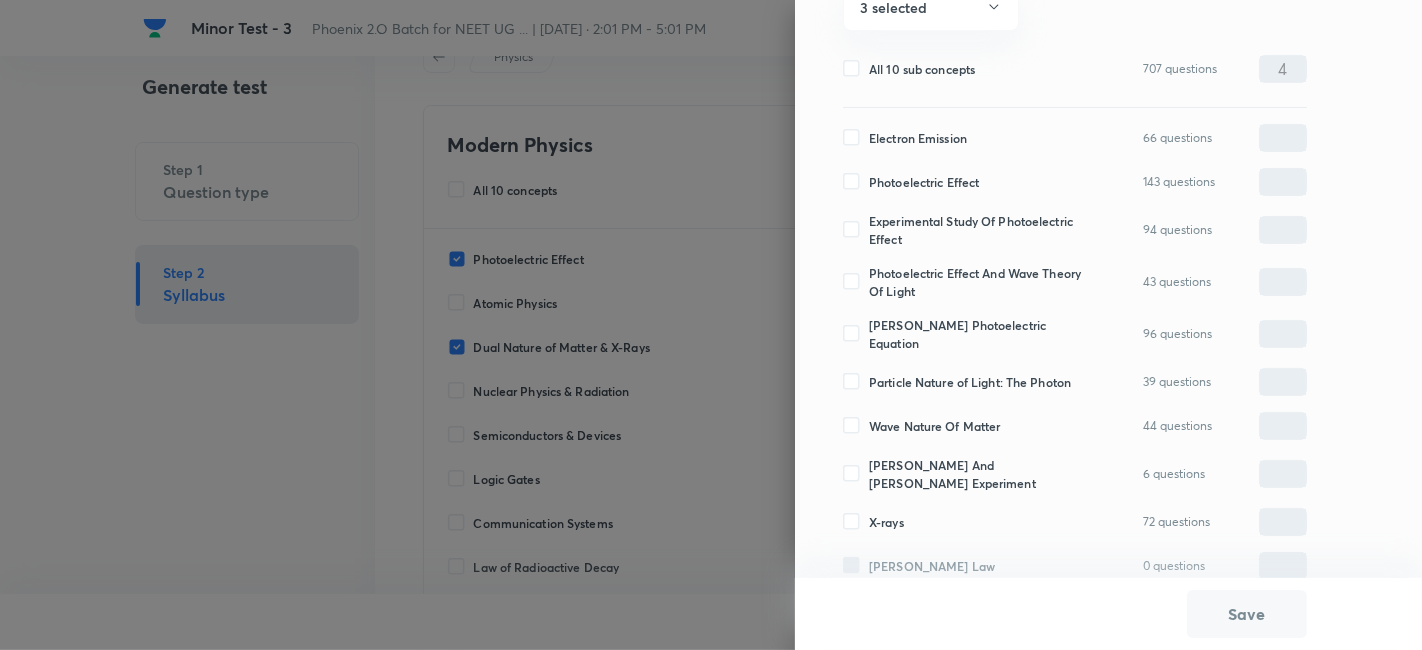 click on "Electron Emission" at bounding box center (918, 138) 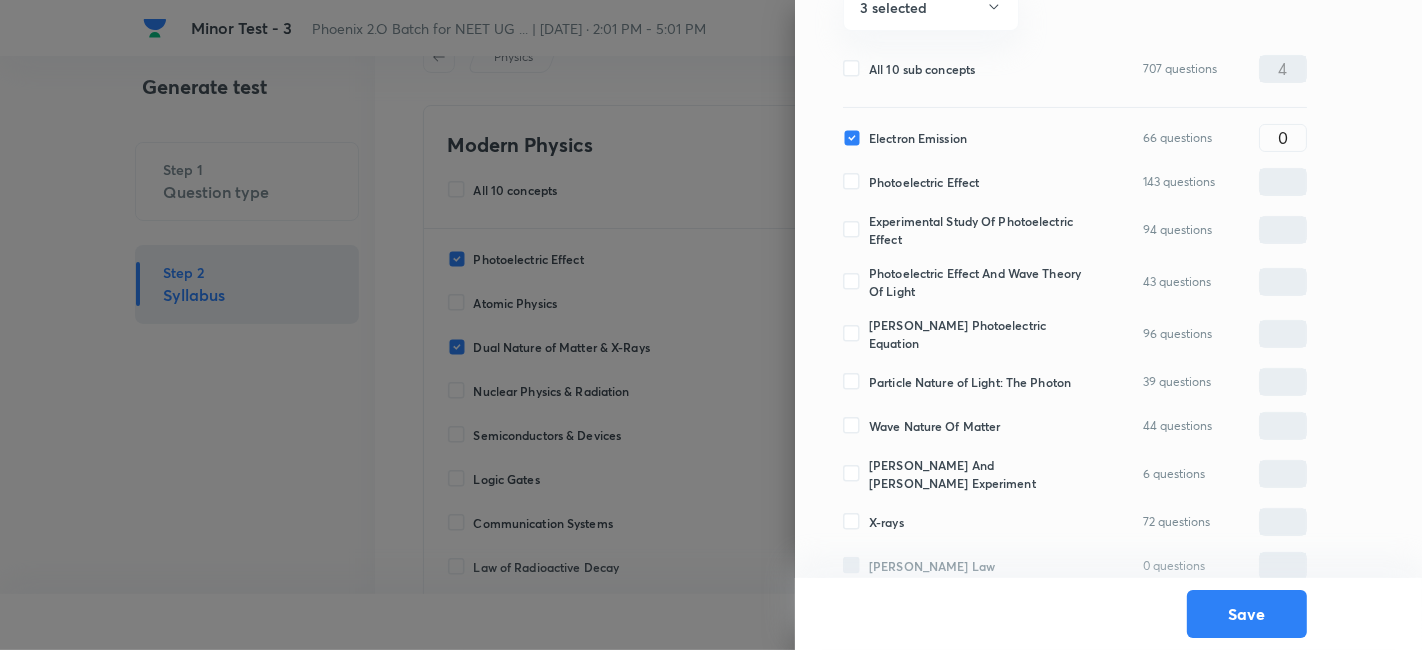 click on "Photoelectric Effect And Wave Theory Of Light" at bounding box center [978, 282] 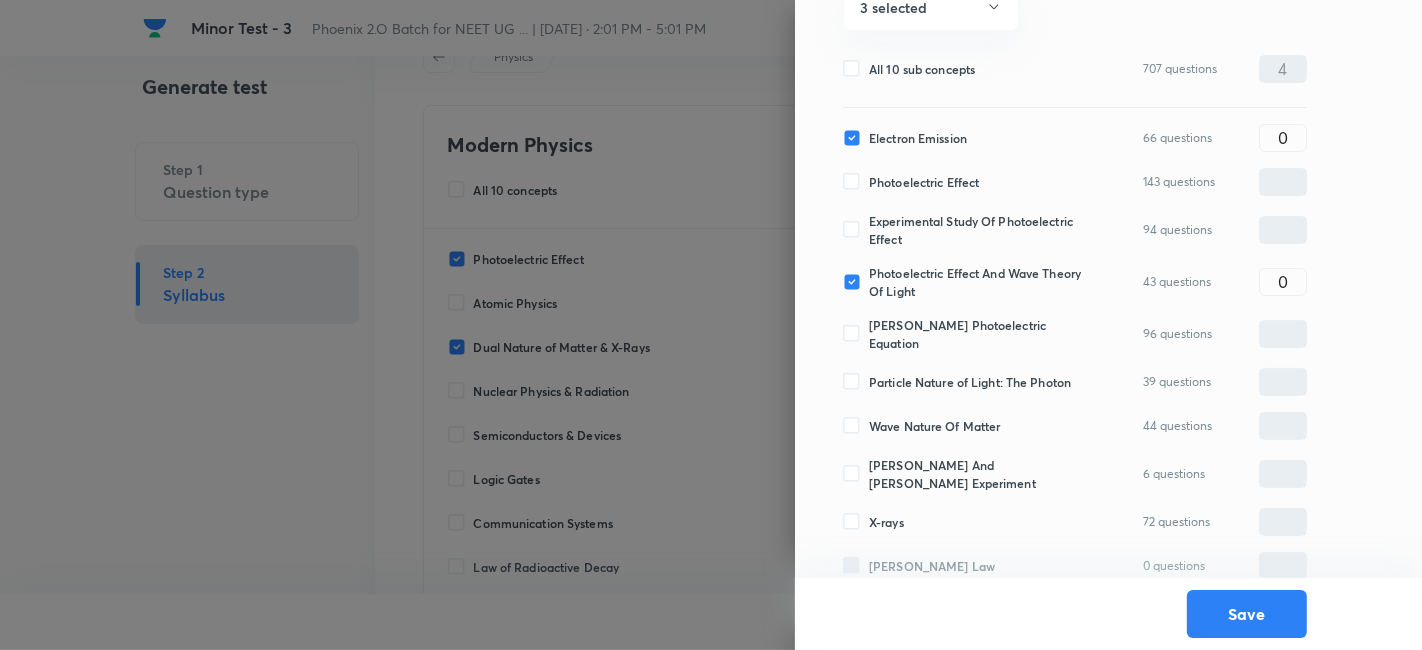 click on "Particle Nature of Light: The Photon" at bounding box center (970, 382) 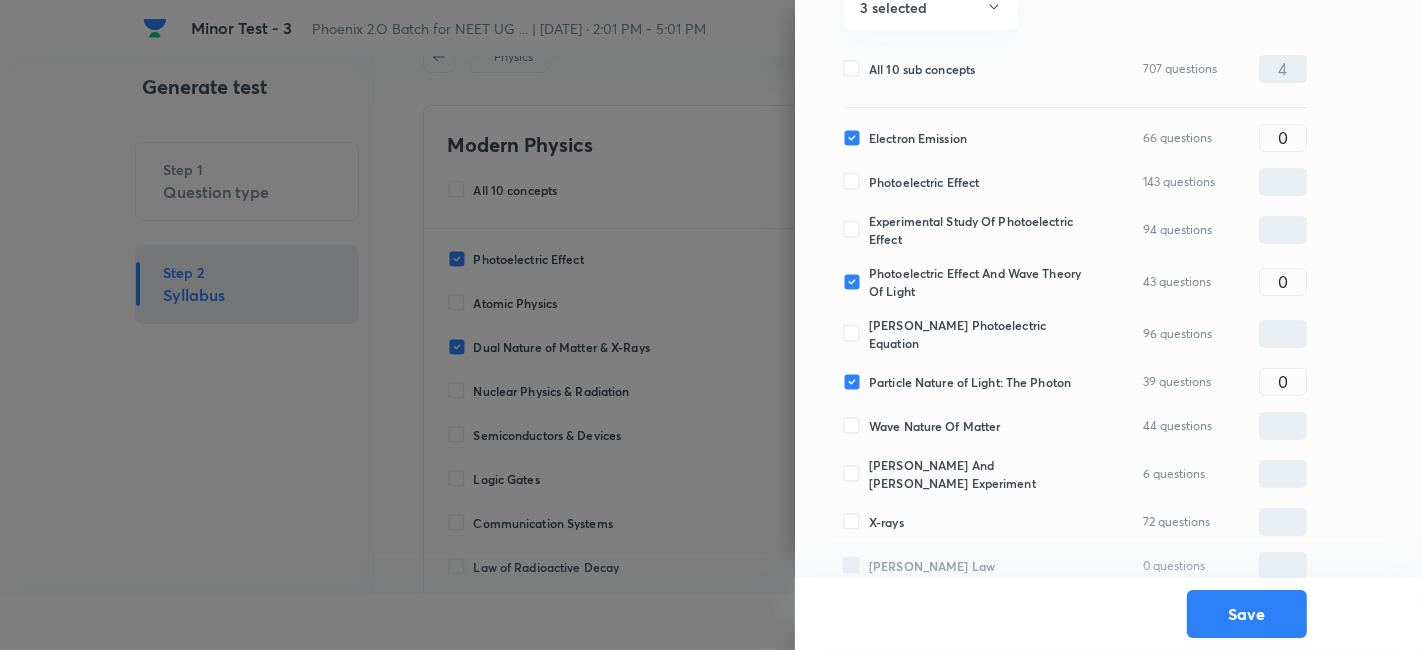 click on "Wave Nature Of Matter" at bounding box center (934, 426) 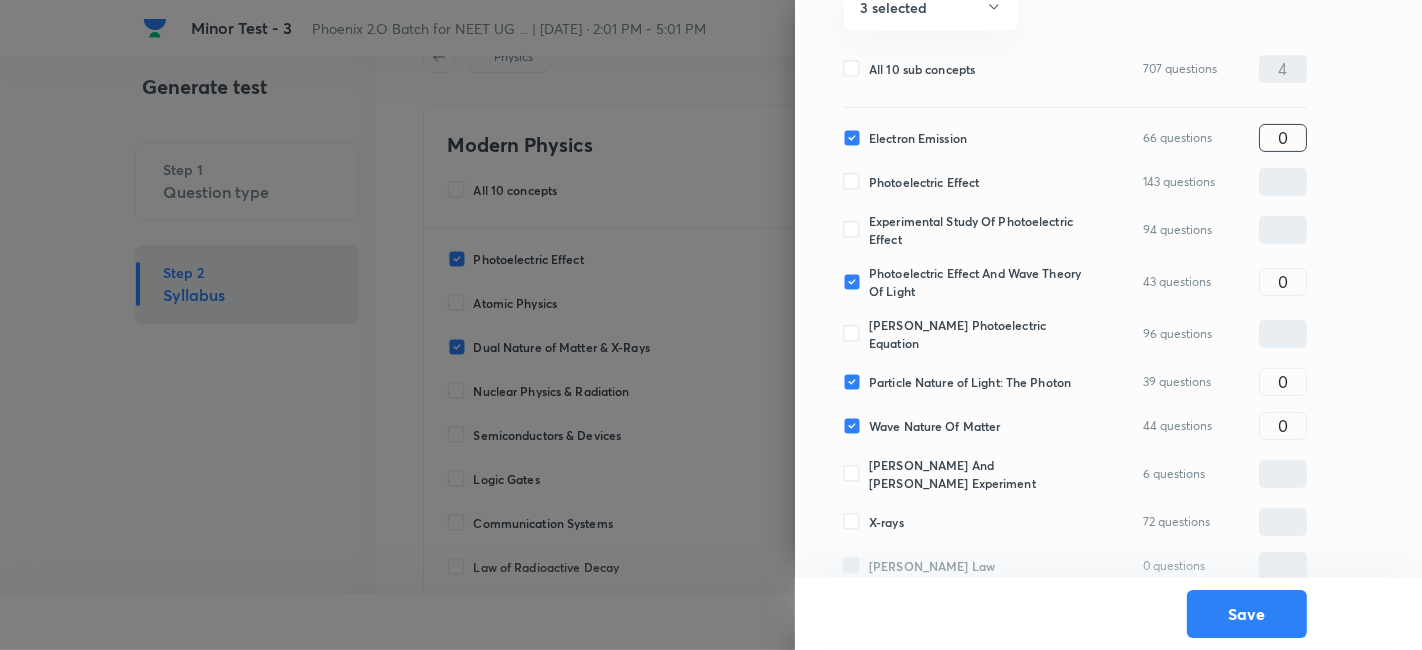 click on "0" at bounding box center (1283, 137) 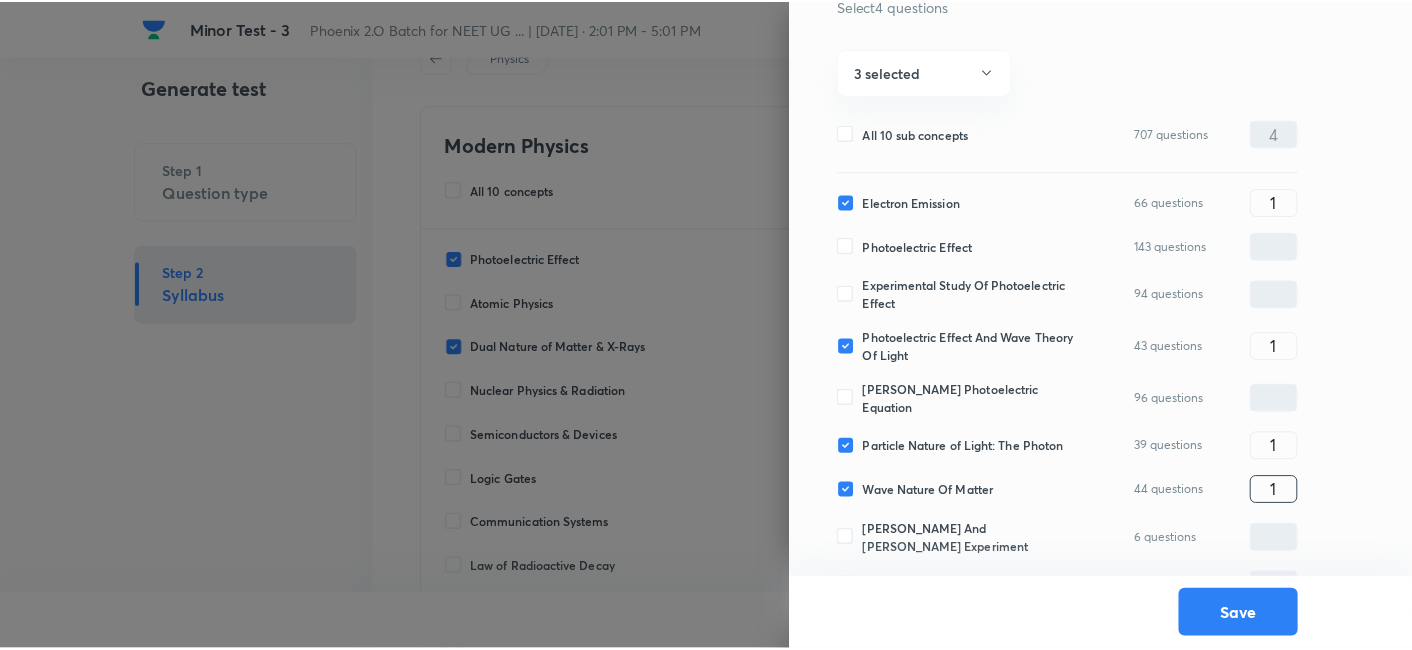 scroll, scrollTop: 270, scrollLeft: 0, axis: vertical 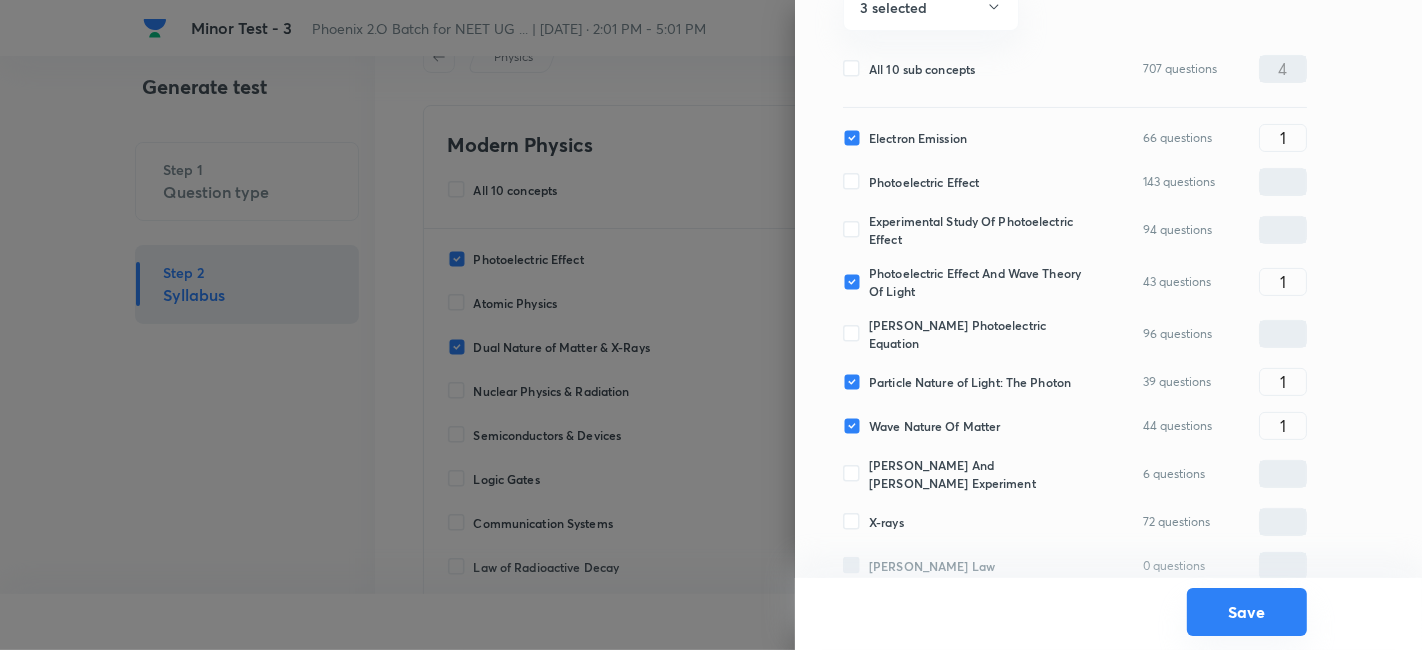 click on "Save" at bounding box center (1247, 612) 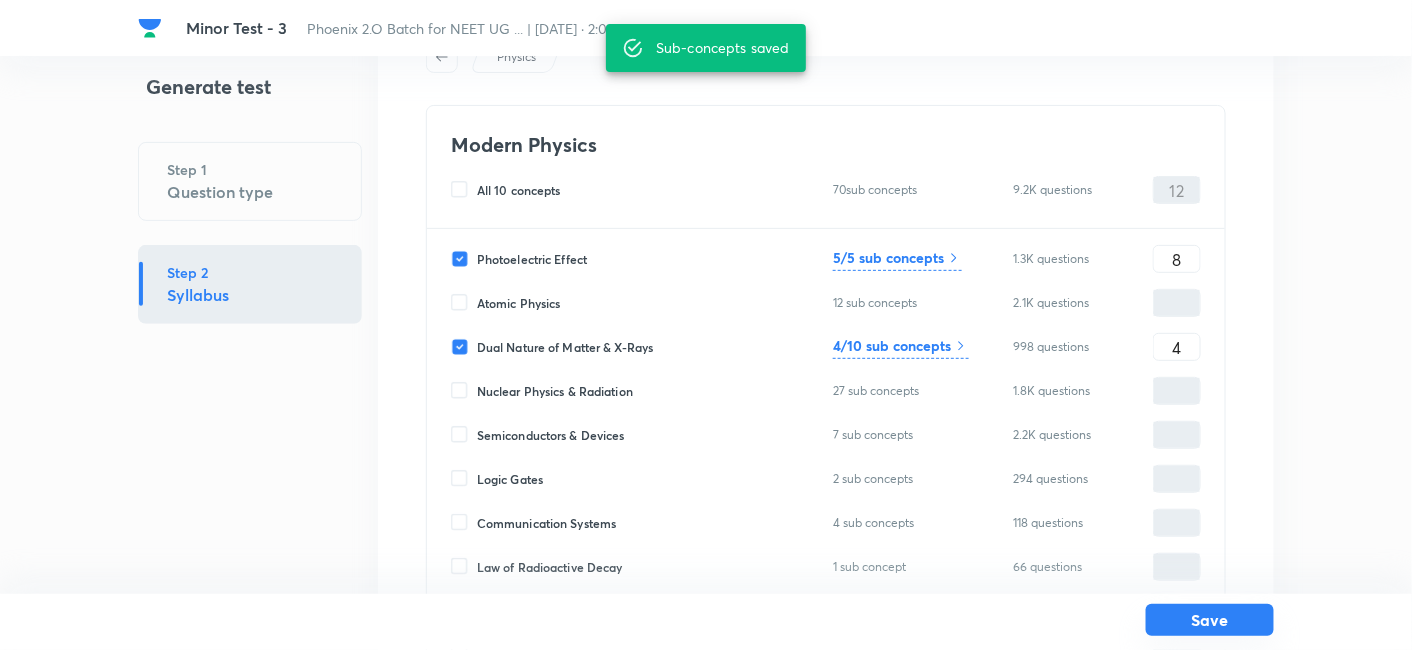 click on "Save" at bounding box center (1210, 620) 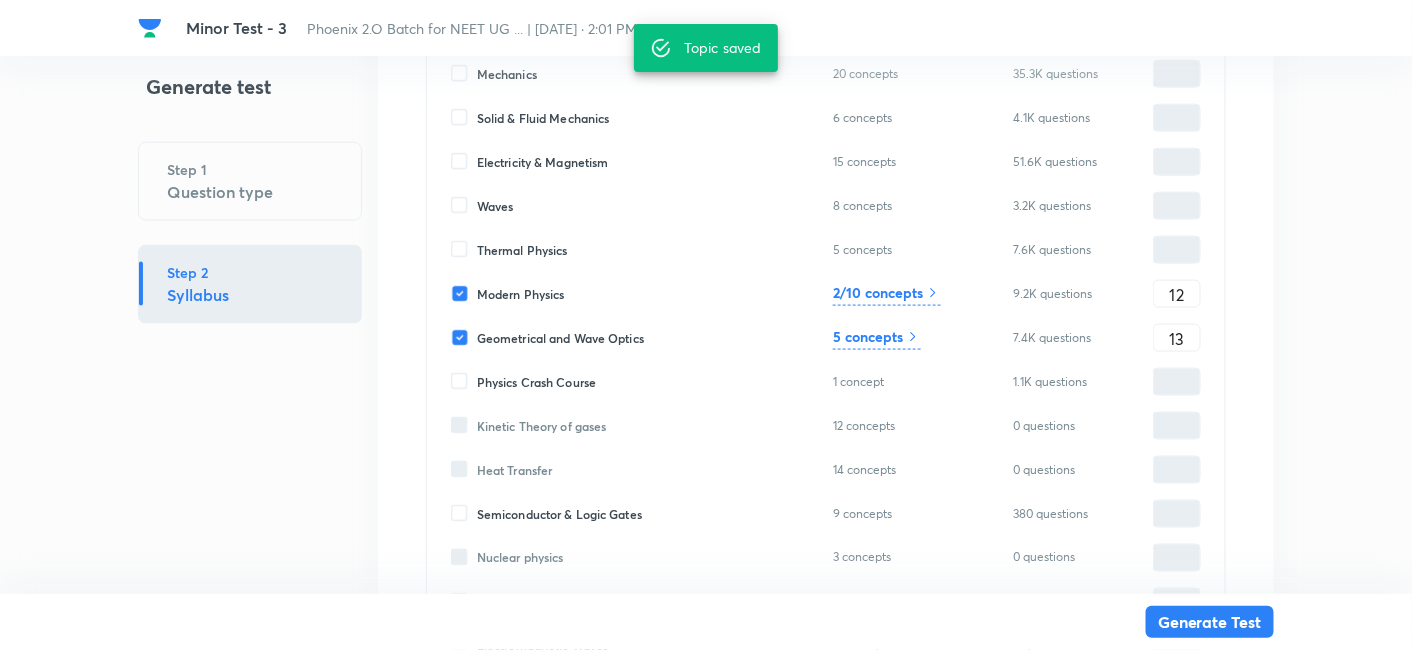 scroll, scrollTop: 664, scrollLeft: 0, axis: vertical 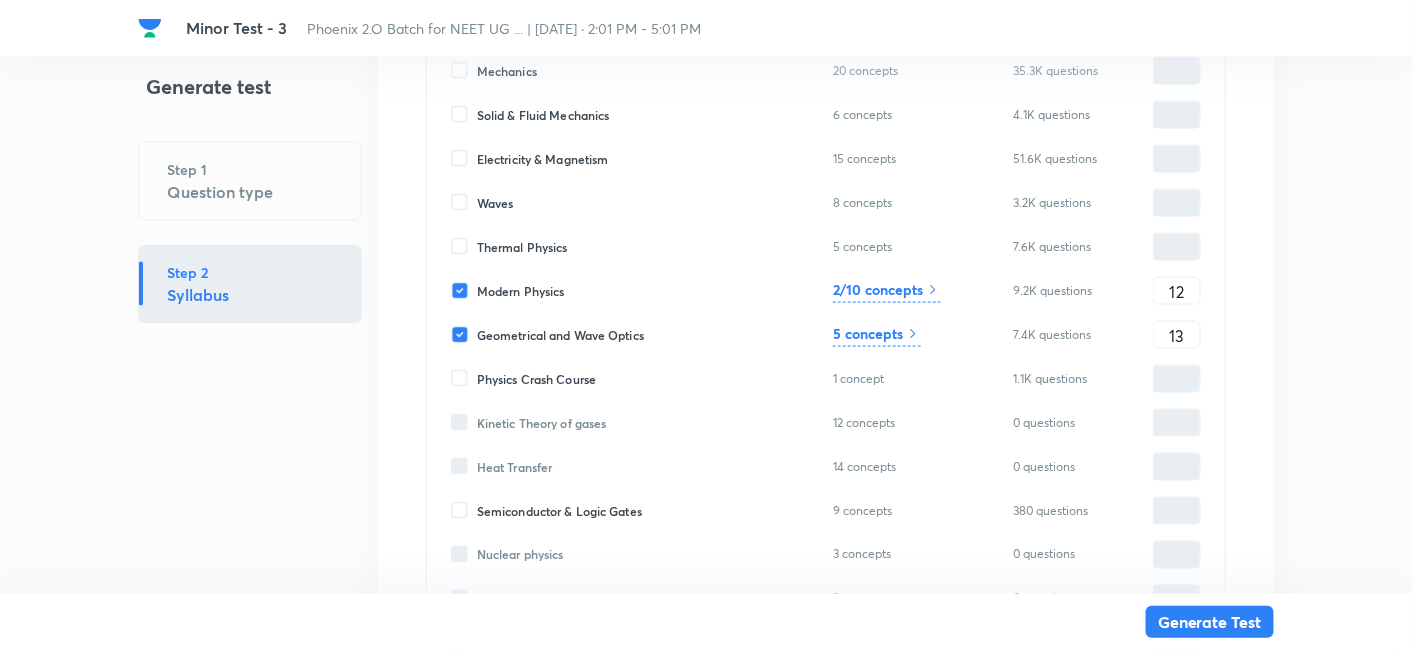 click on "5 concepts" at bounding box center (868, 333) 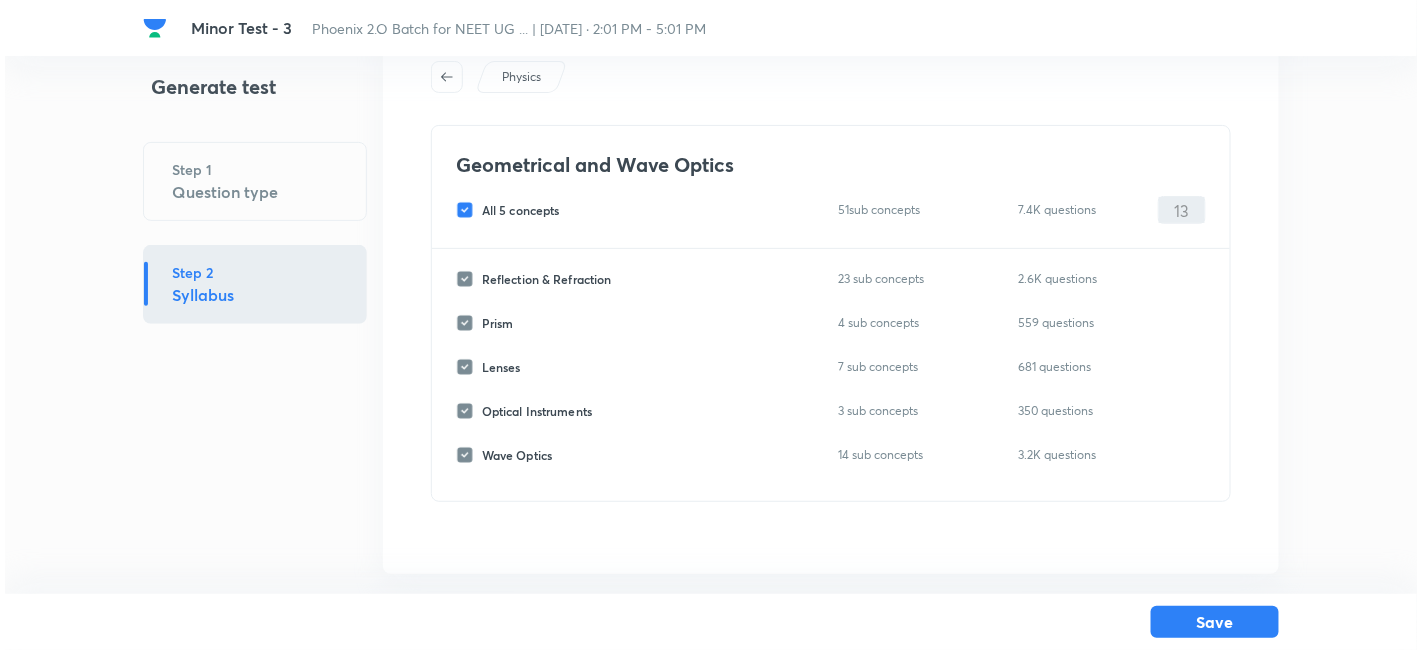 scroll, scrollTop: 82, scrollLeft: 0, axis: vertical 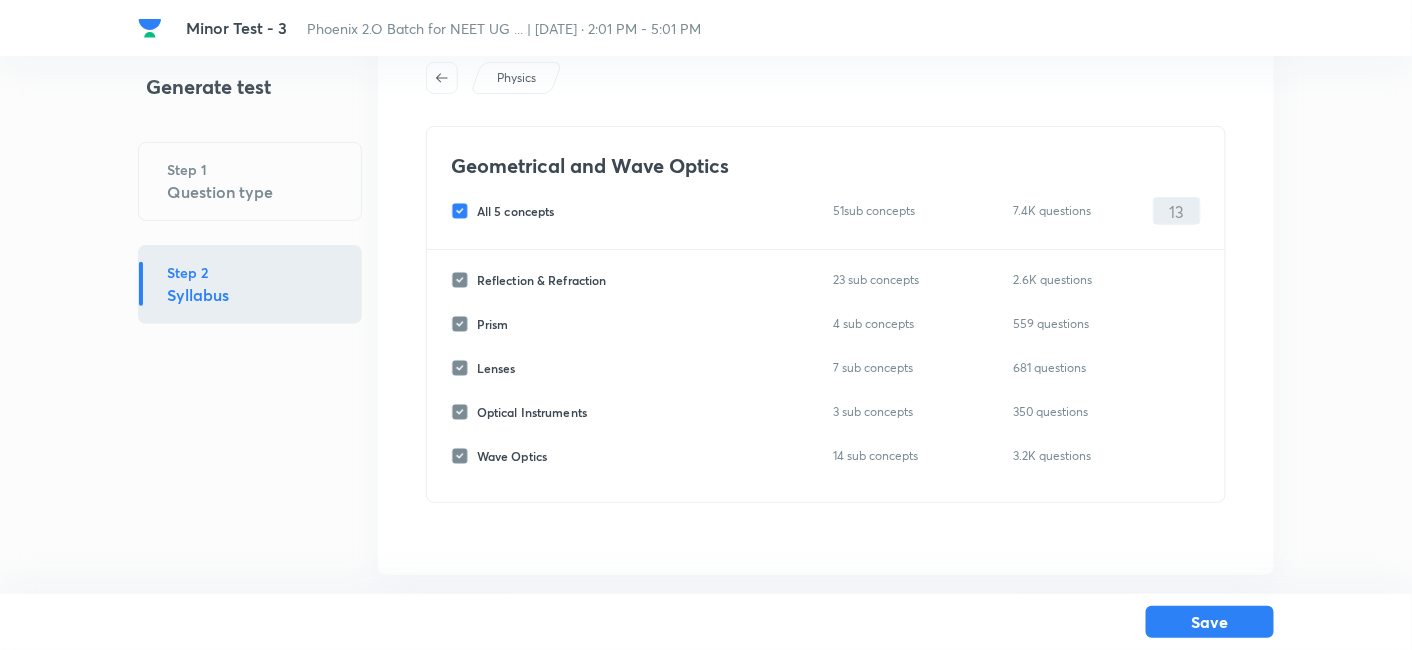 click on "All 5 concepts" at bounding box center [516, 211] 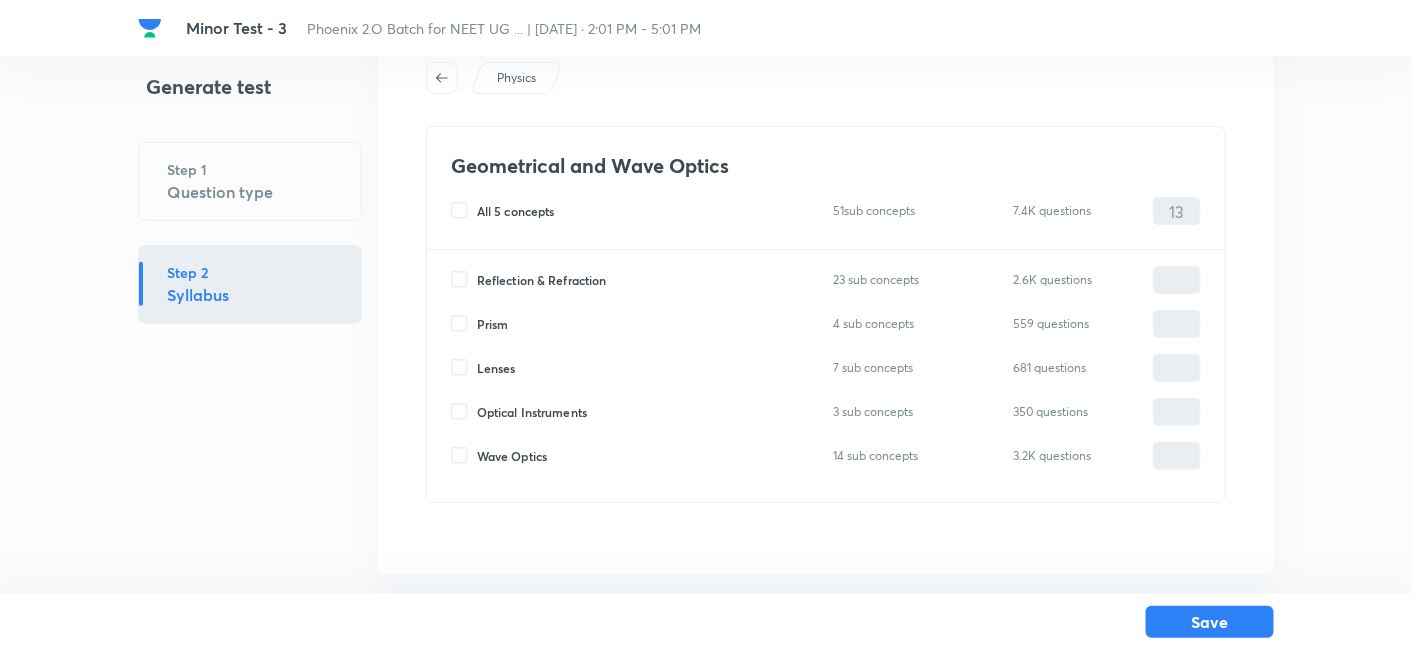 click on "Reflection & Refraction" at bounding box center [542, 280] 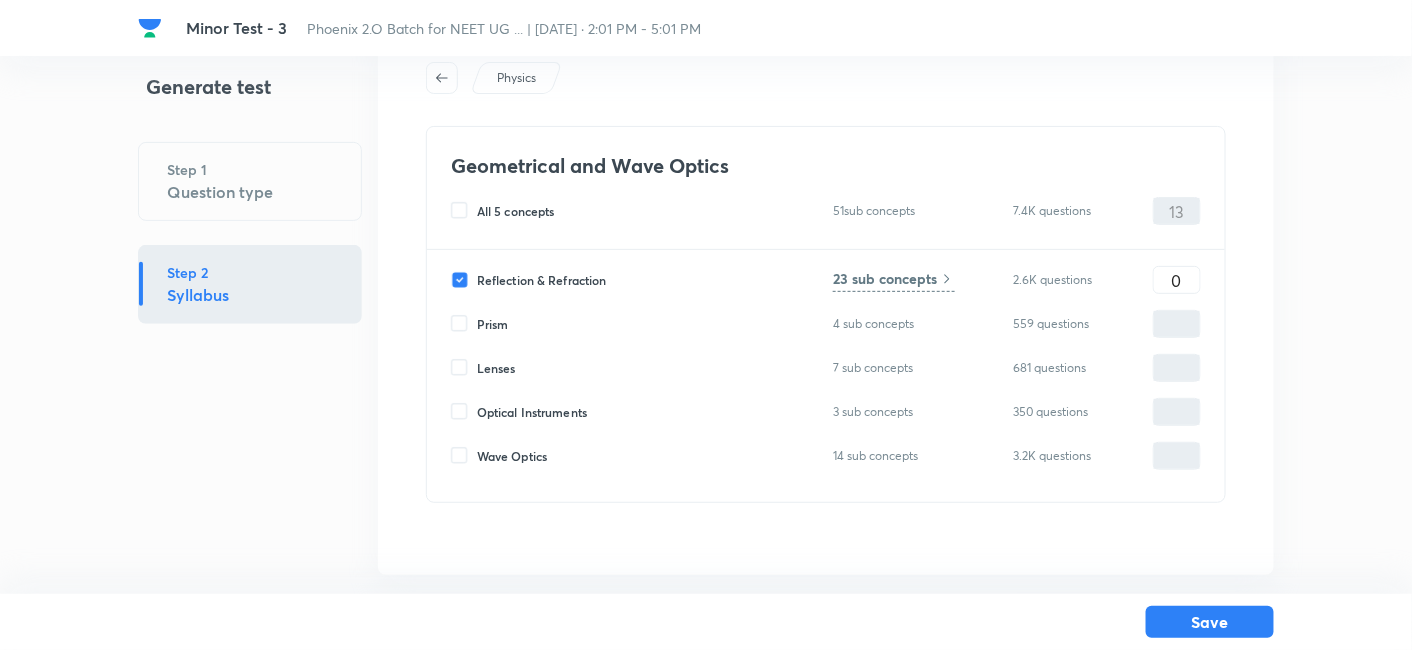 click on "Prism" at bounding box center (493, 324) 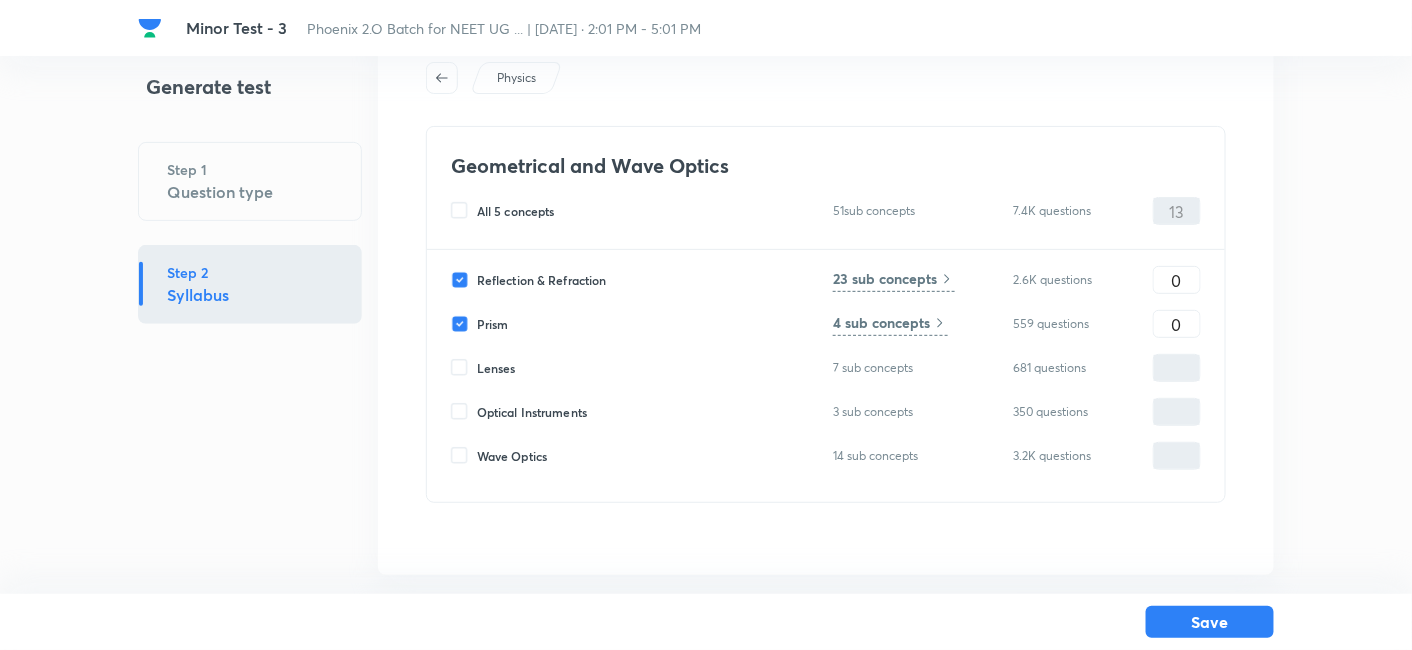 click on "Lenses" at bounding box center [496, 368] 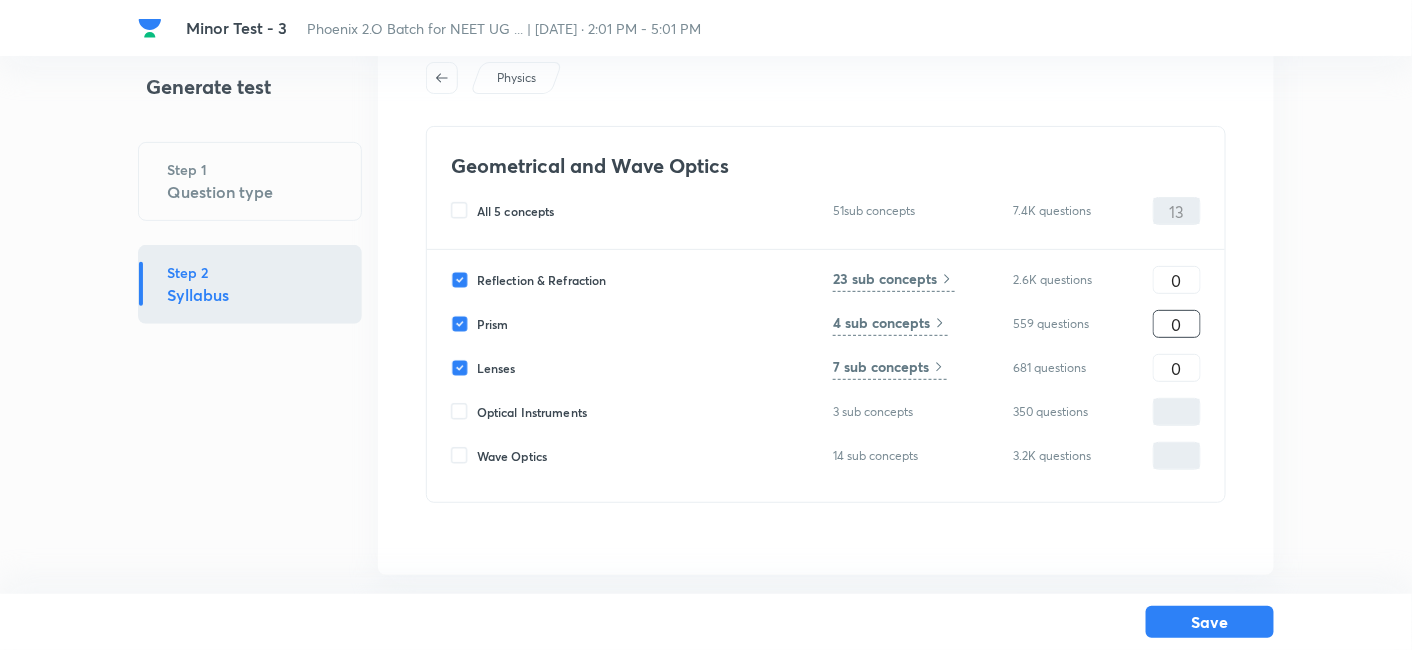 click on "0" at bounding box center [1177, 324] 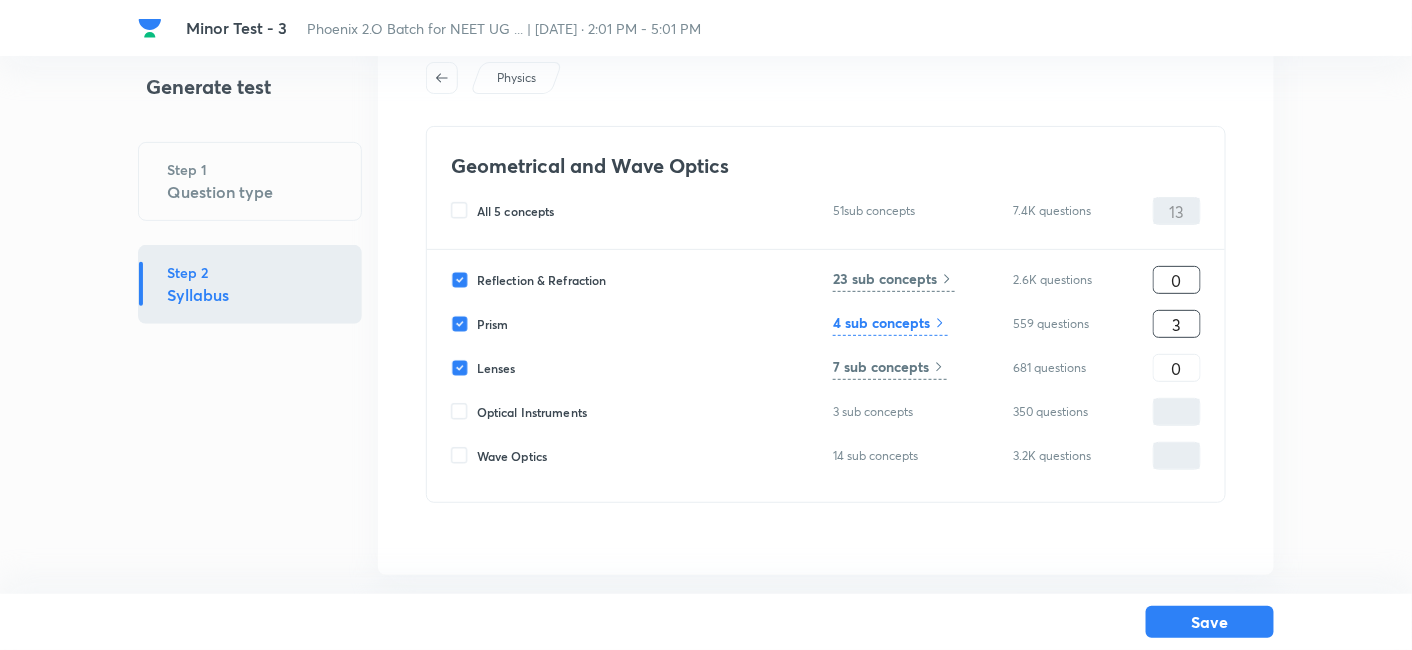 click on "0" at bounding box center [1177, 280] 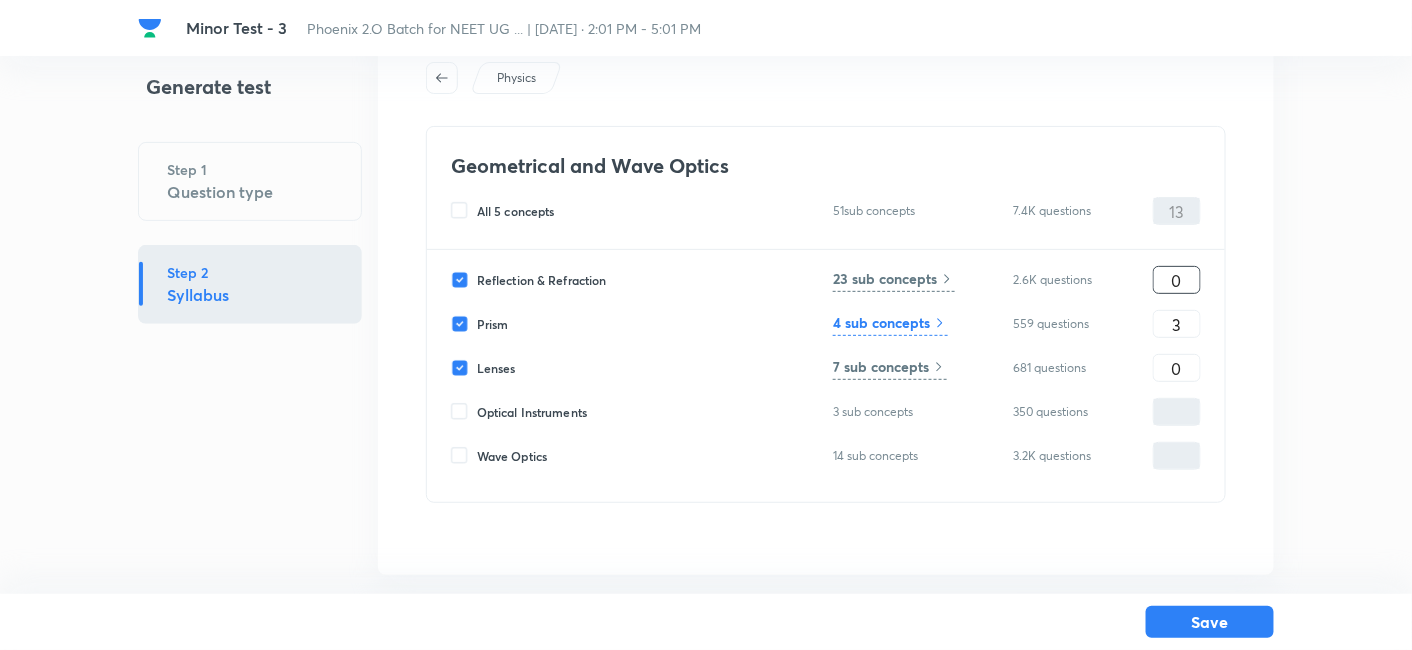 click on "0" at bounding box center [1177, 280] 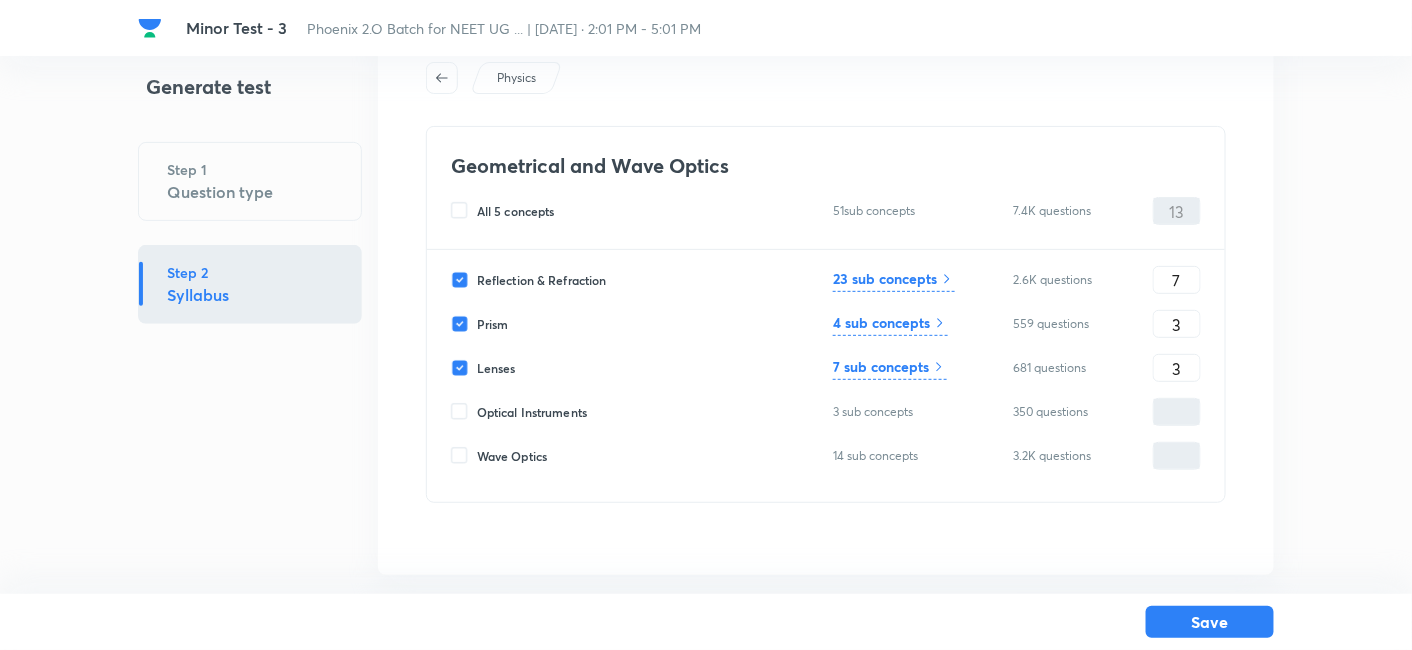 click on "23 sub concepts" at bounding box center (885, 278) 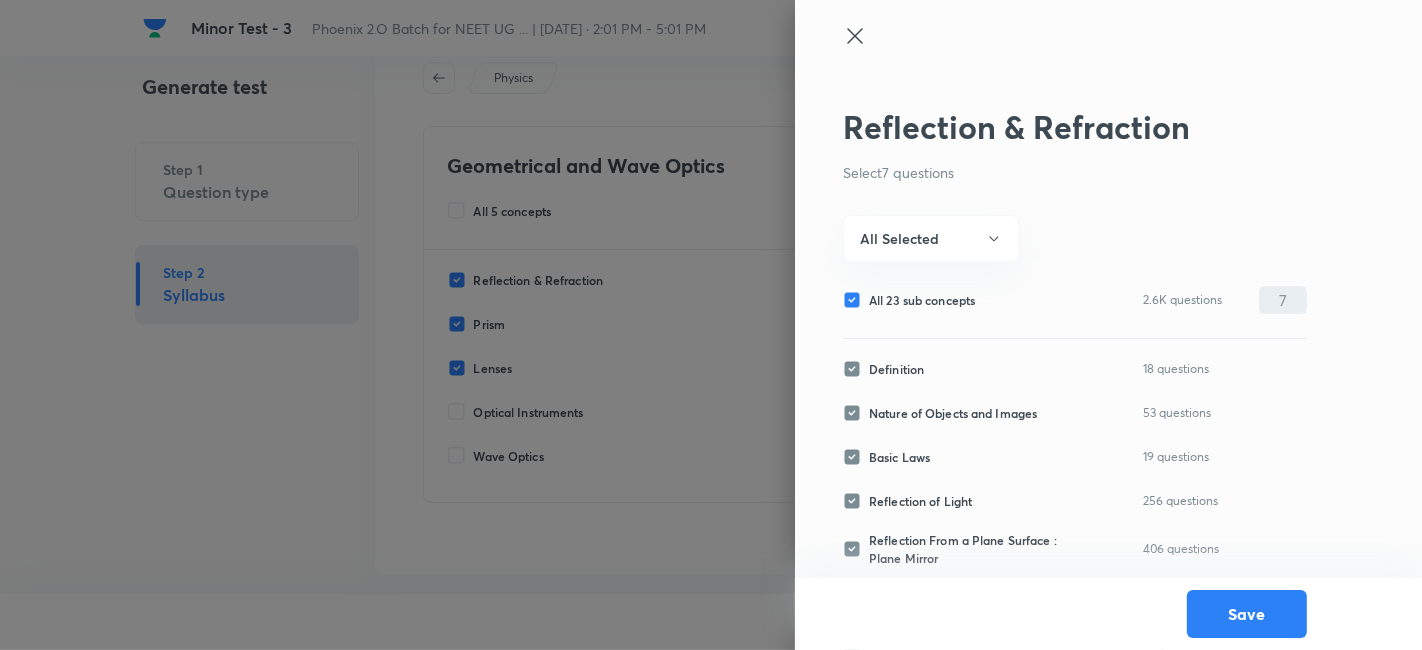 click on "All 23 sub concepts" at bounding box center [922, 300] 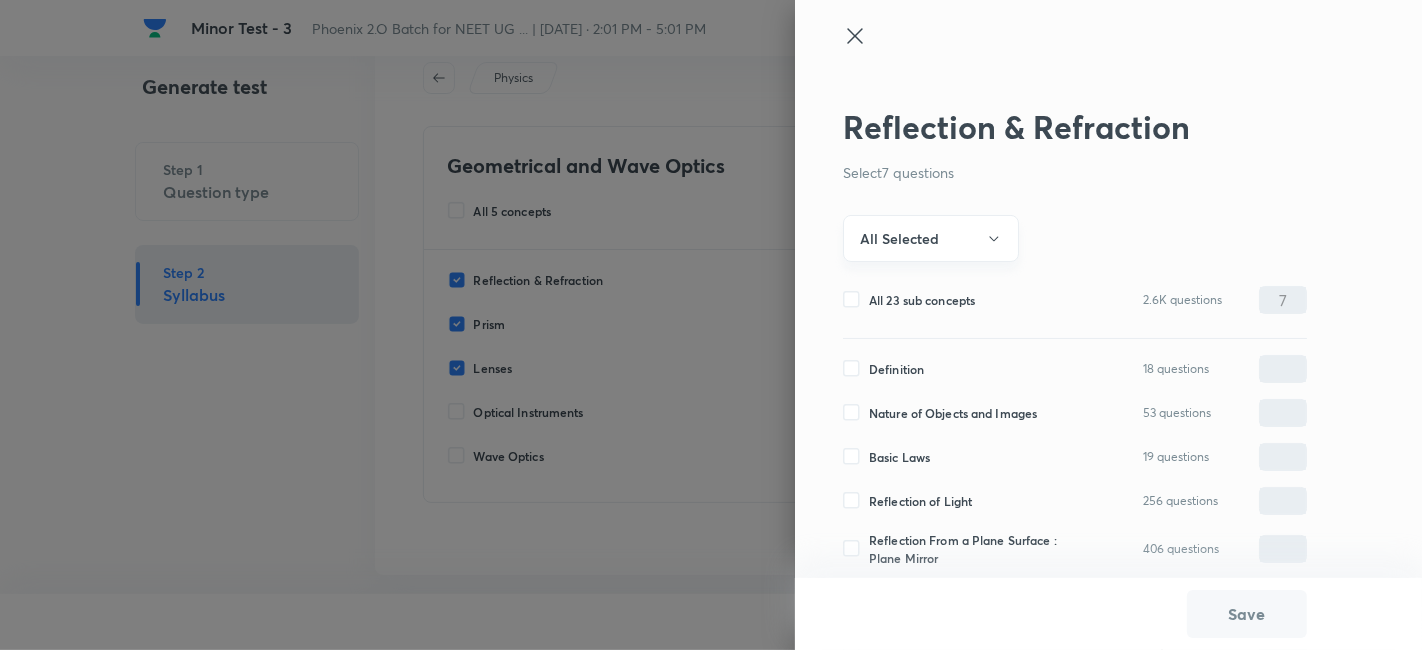 click on "All Selected" at bounding box center (899, 238) 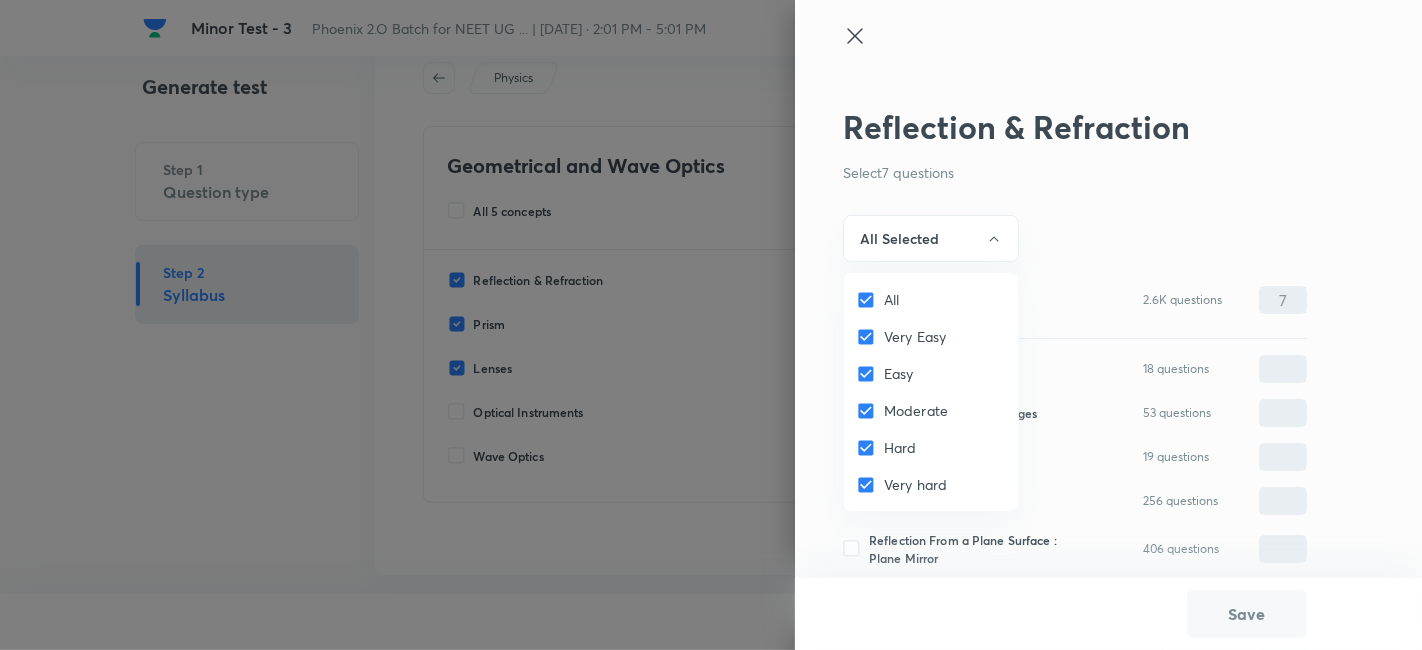 click on "All" at bounding box center [870, 300] 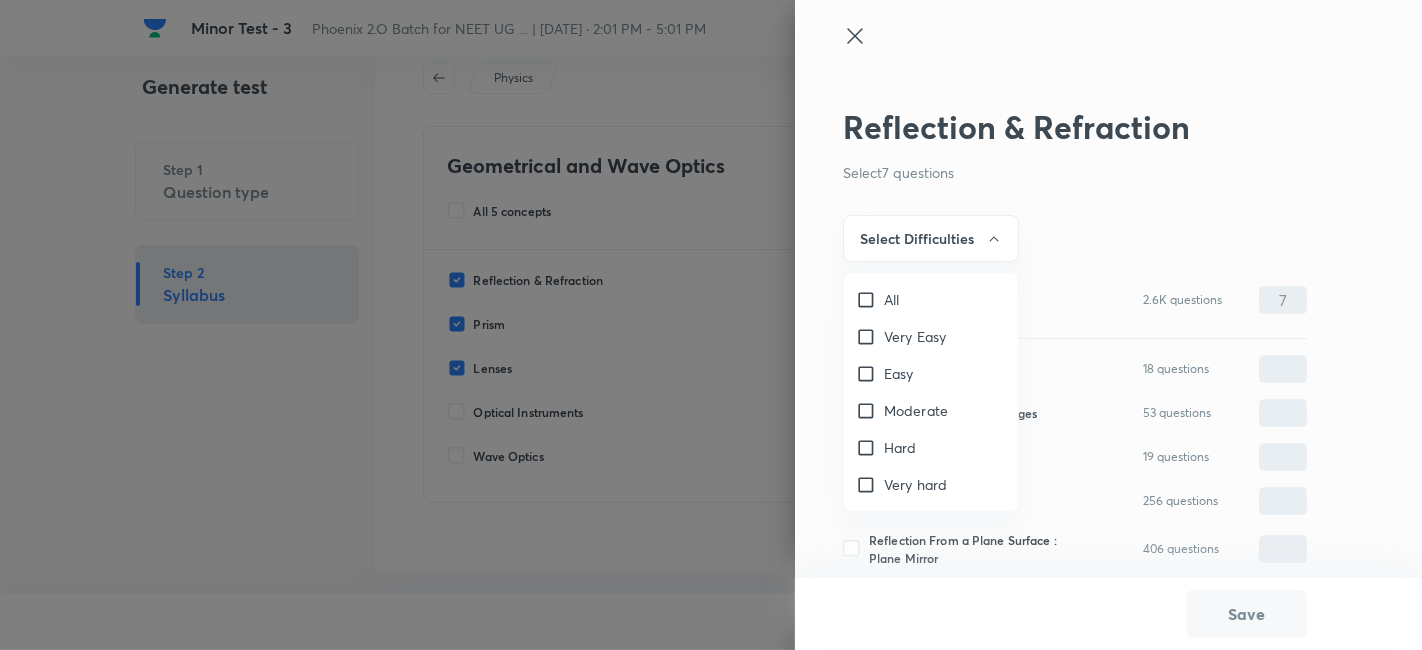 click on "Very Easy" at bounding box center [870, 337] 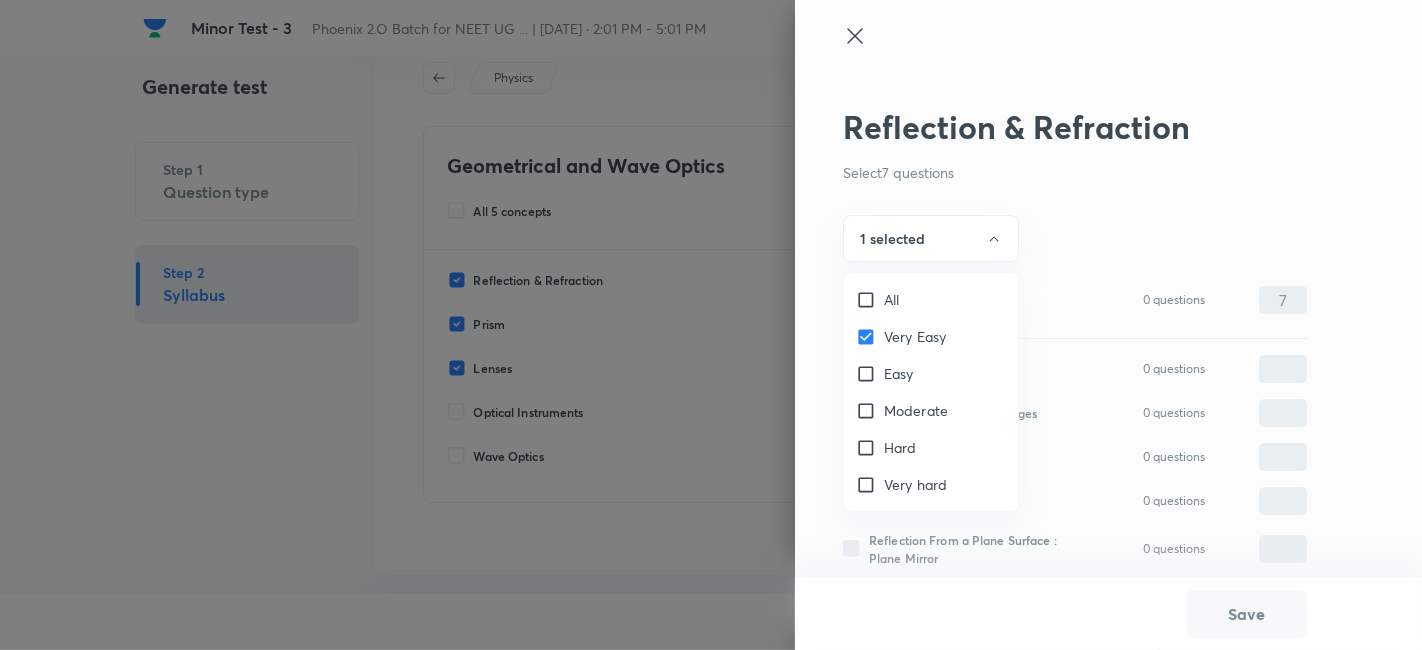 click on "Easy" at bounding box center (870, 374) 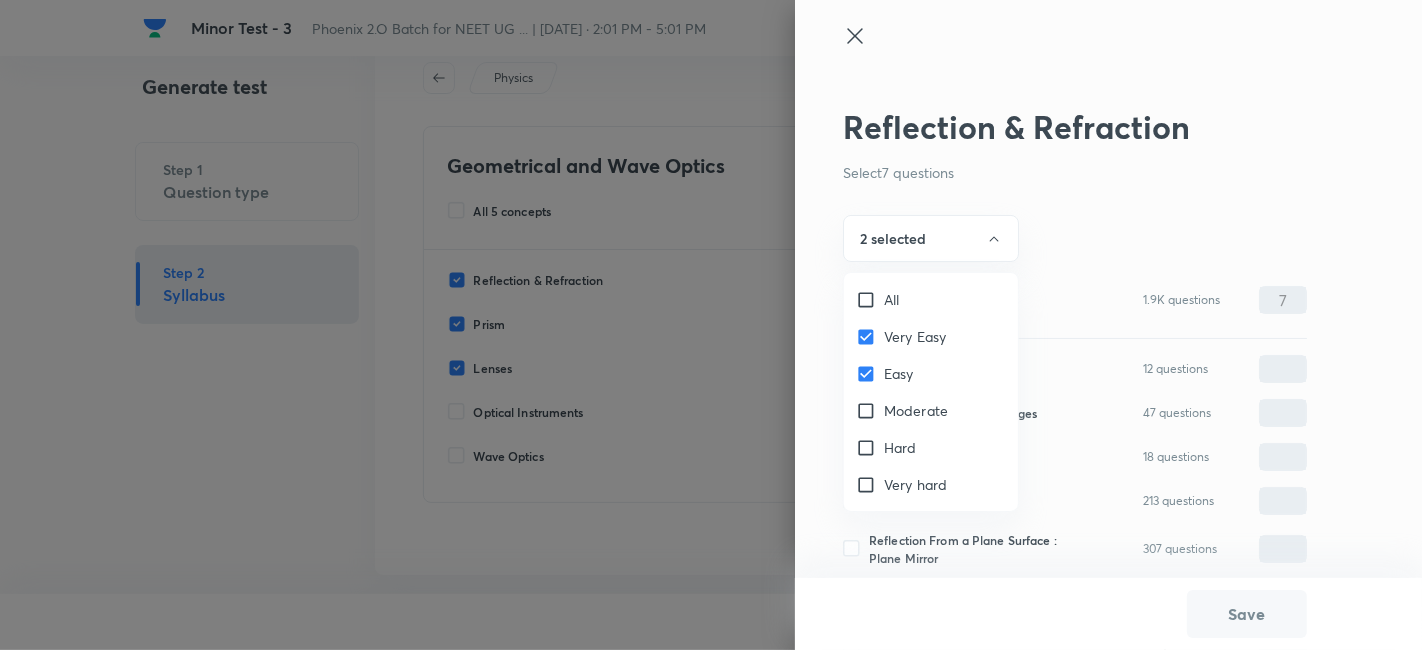 click on "Moderate" at bounding box center (870, 411) 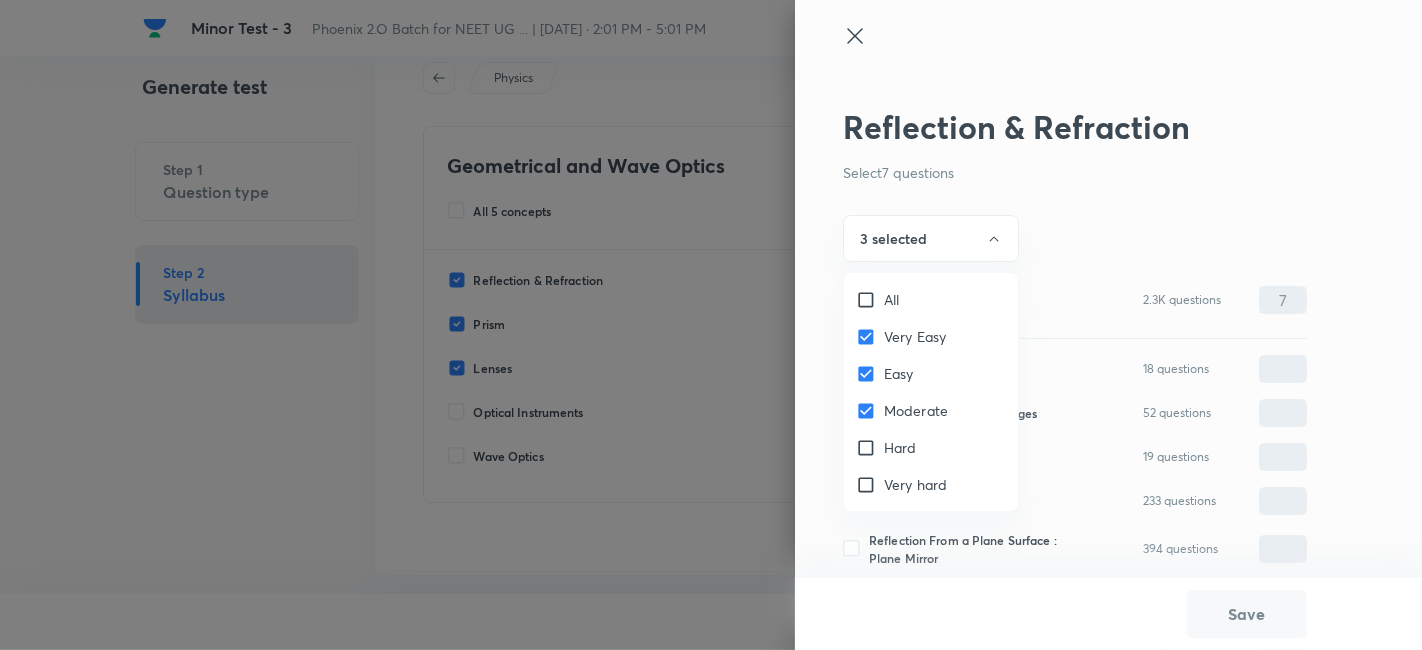 click at bounding box center [711, 325] 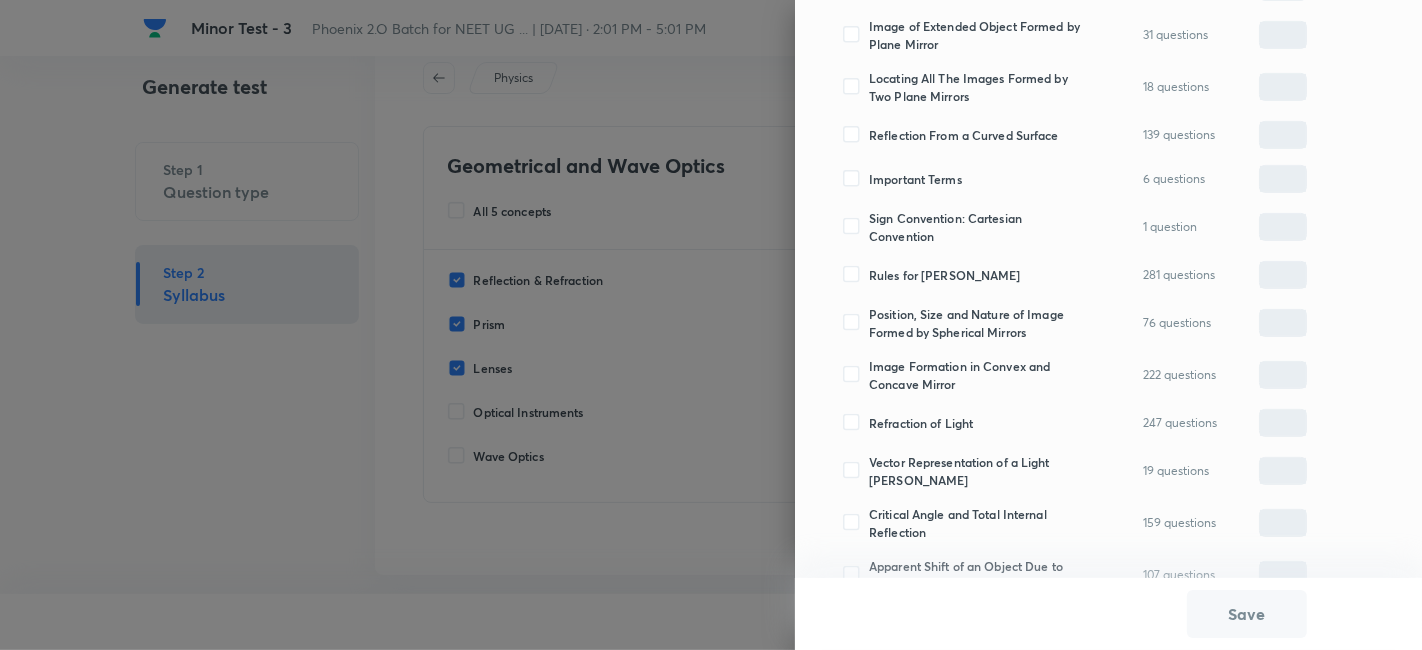 scroll, scrollTop: 609, scrollLeft: 0, axis: vertical 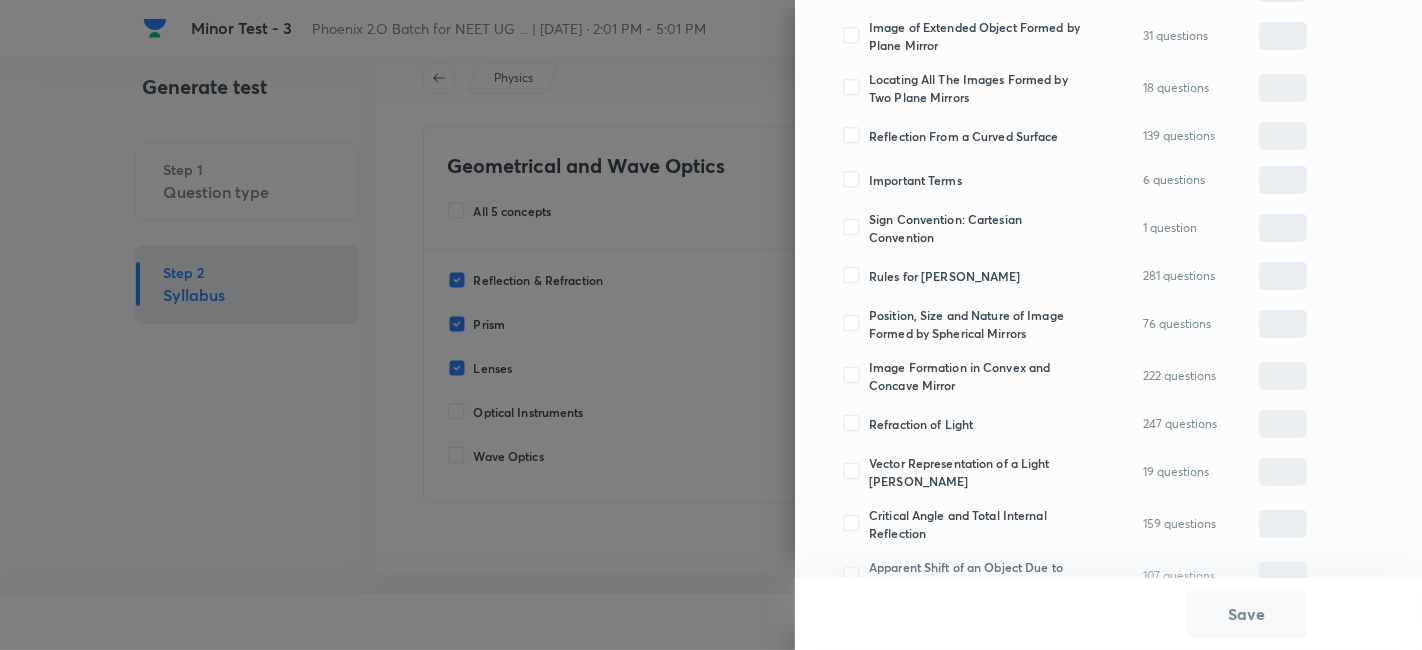 click on "Image Formation in Convex and Concave Mirror" at bounding box center [978, 376] 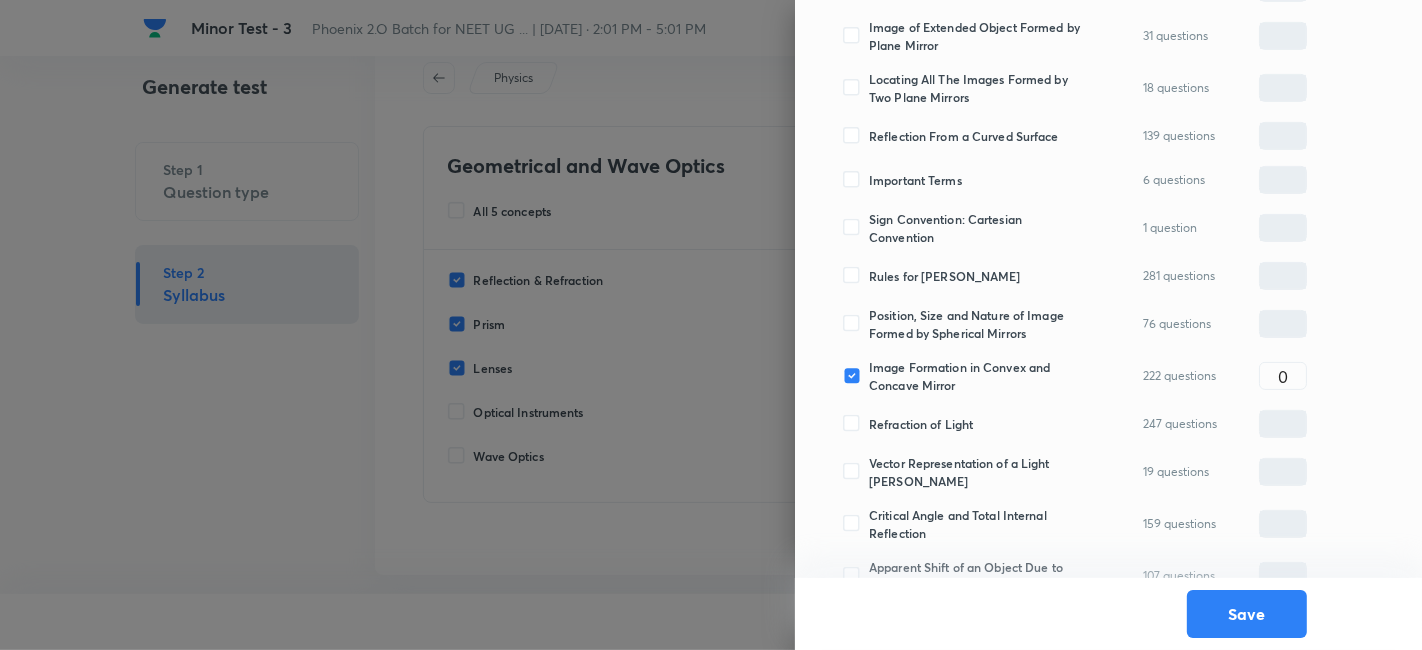 click on "Position, Size  and Nature of Image Formed by Spherical Mirrors" at bounding box center [978, 324] 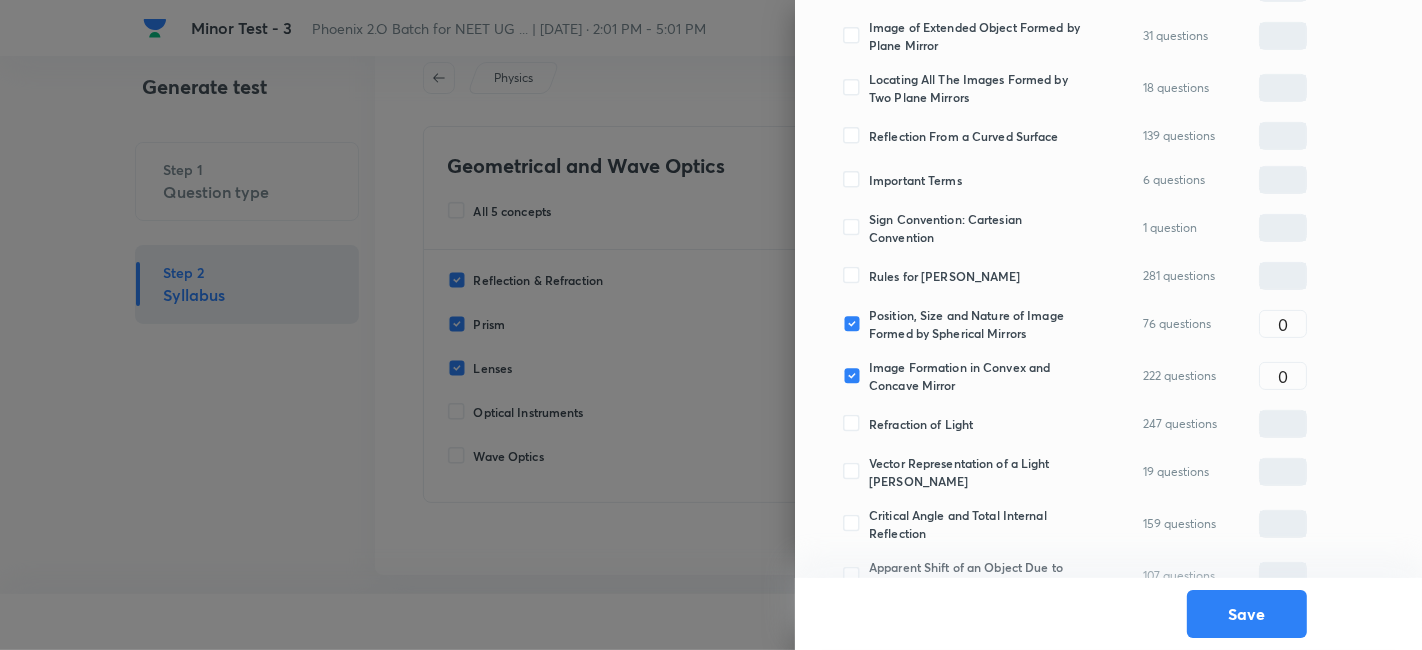 click on "Rules for Ray Diagrams" at bounding box center [945, 276] 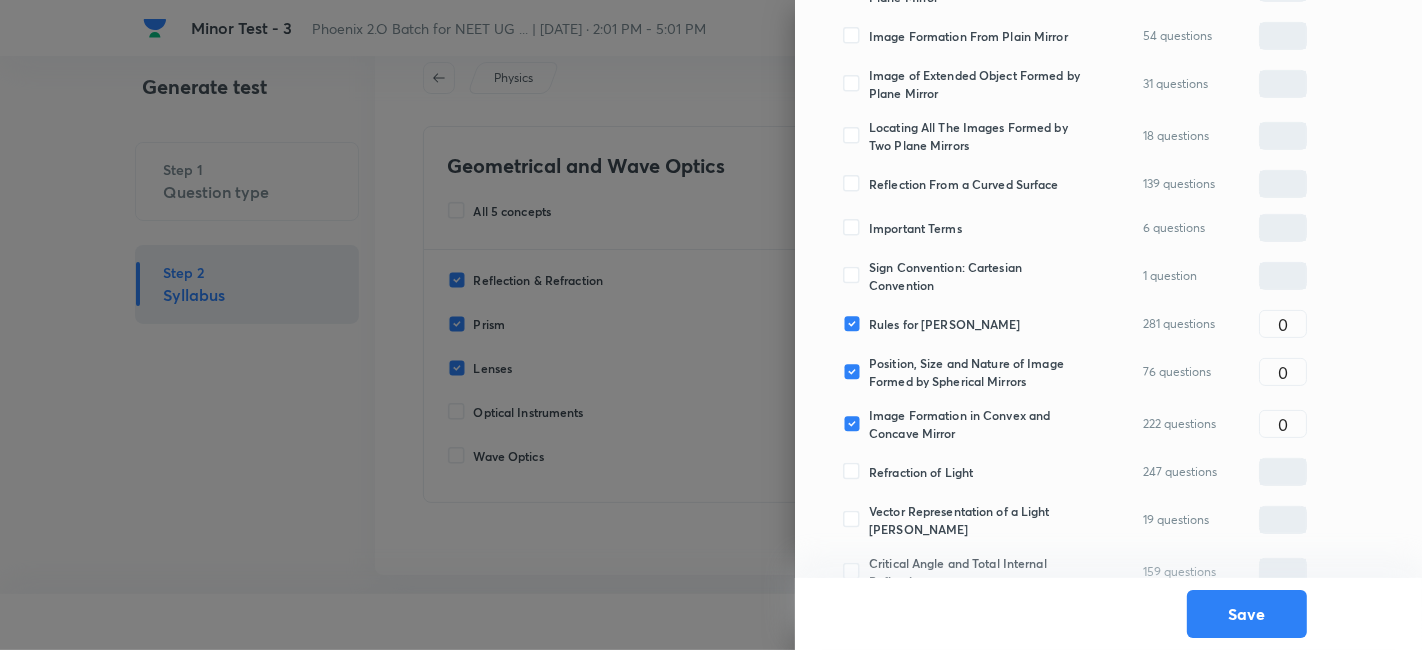 click on "Sign Convention: Cartesian Convention" at bounding box center [978, 276] 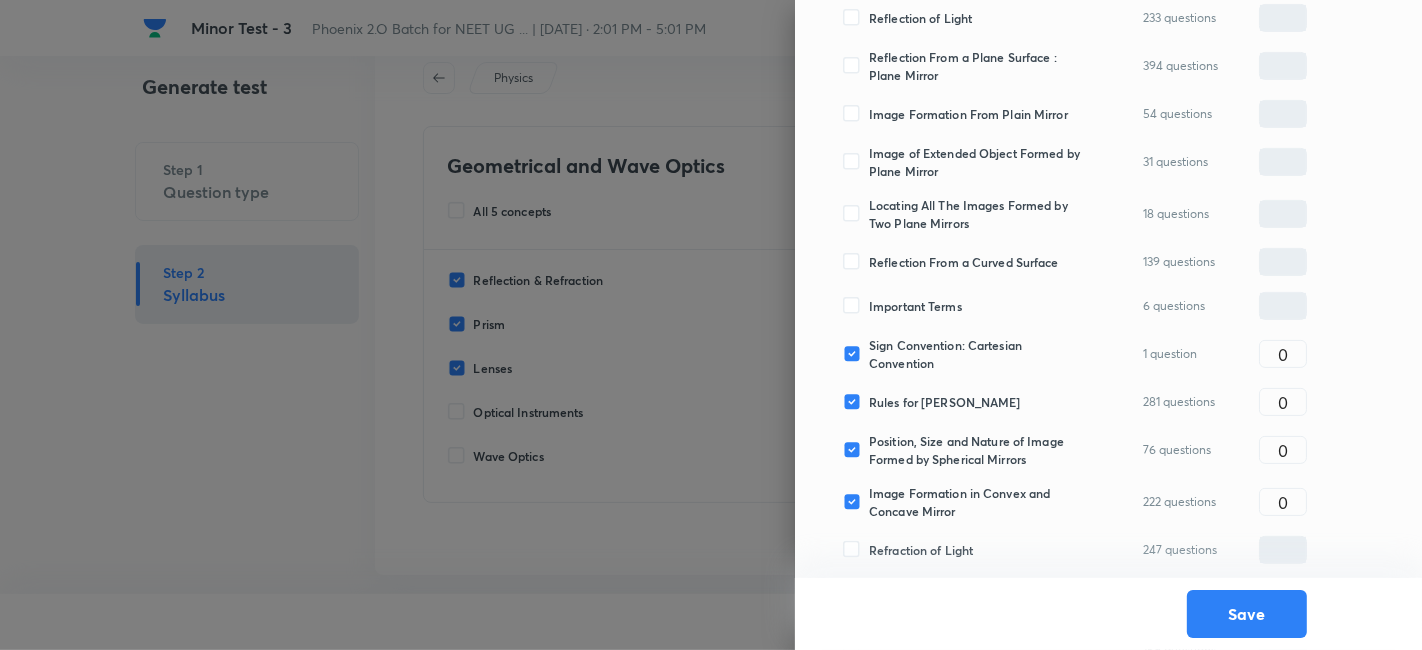 scroll, scrollTop: 463, scrollLeft: 0, axis: vertical 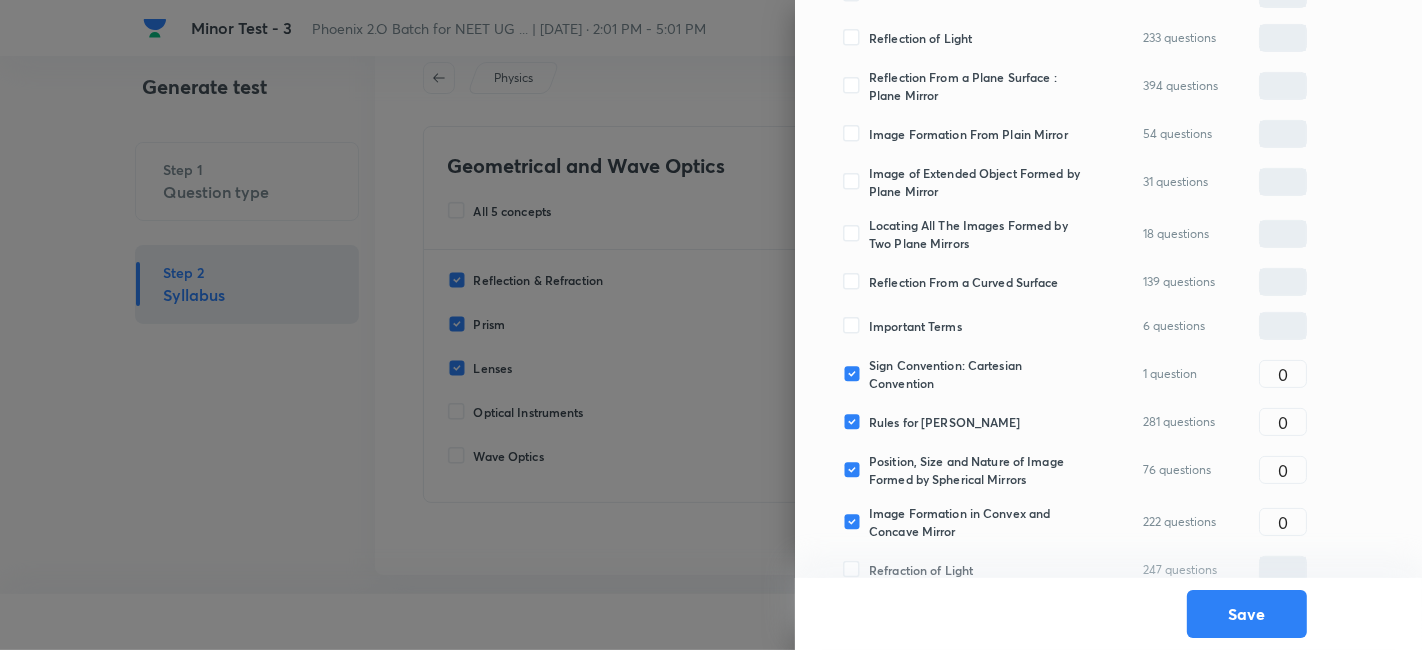 click on "Reflection From a Curved Surface  139 questions ​" at bounding box center (1075, 282) 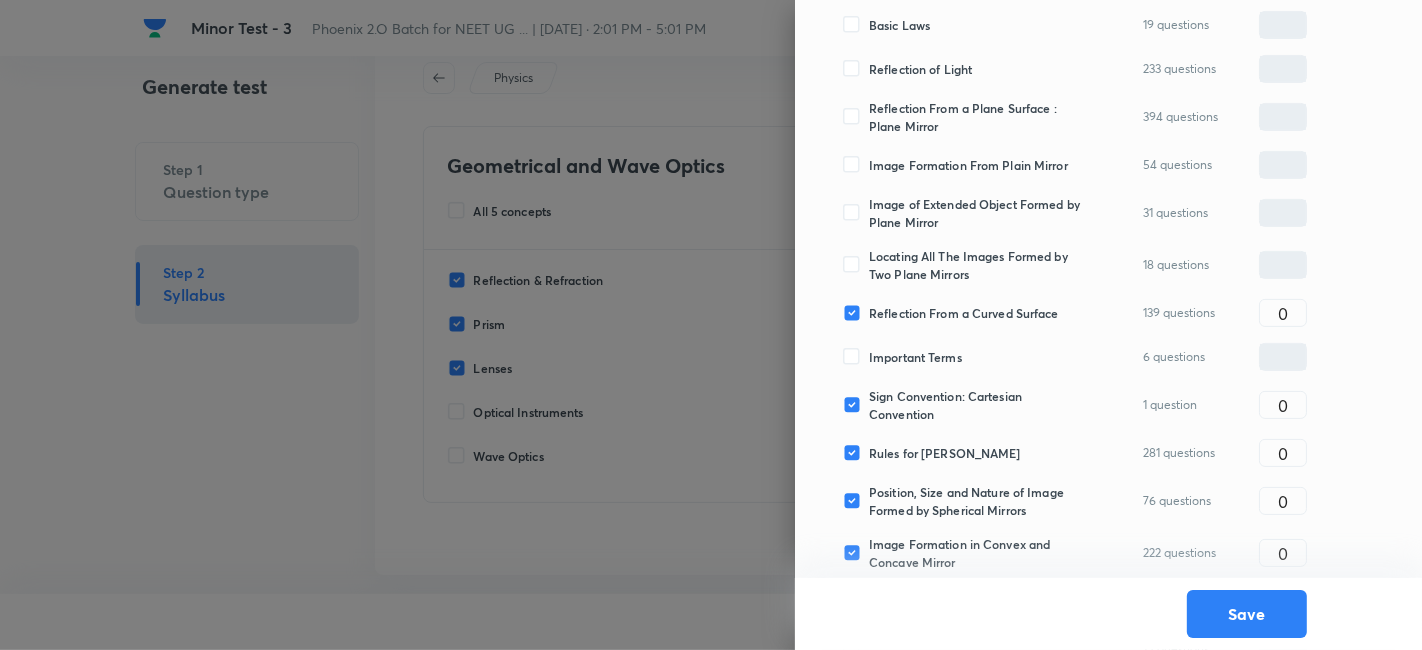 scroll, scrollTop: 427, scrollLeft: 0, axis: vertical 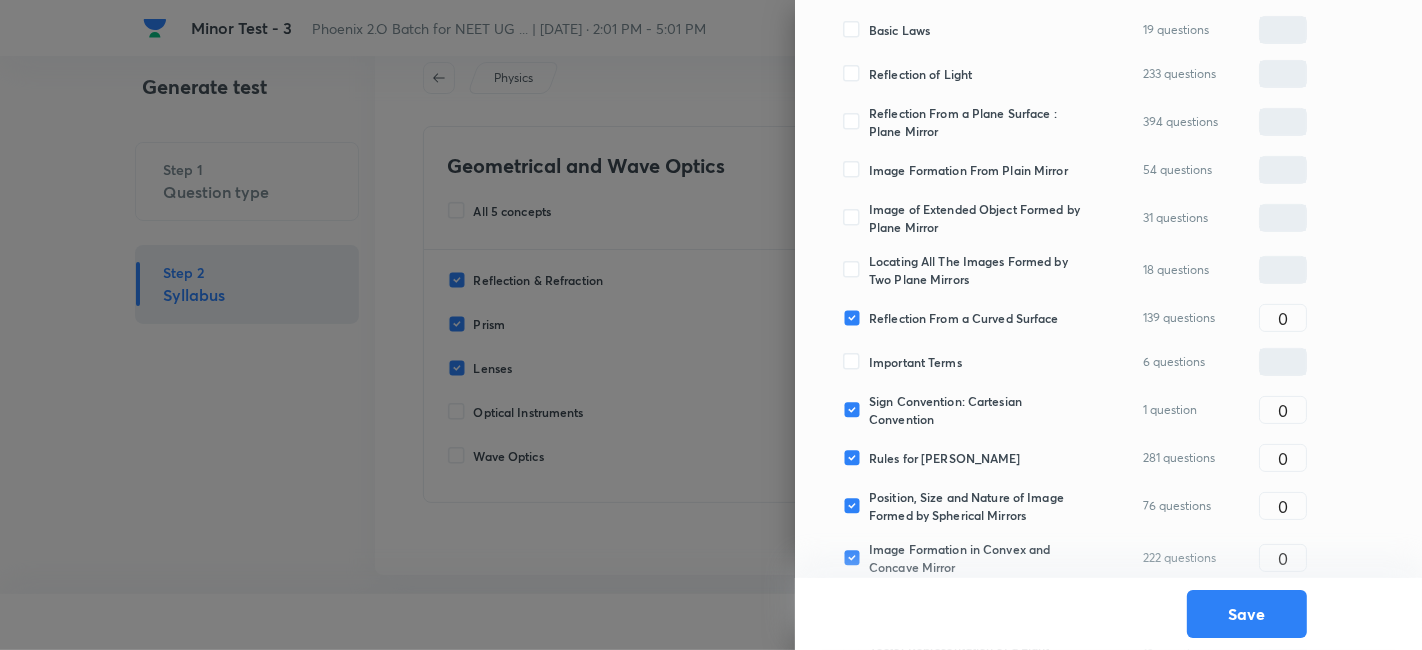 click on "Locating All The Images Formed by Two Plane Mirrors" at bounding box center [978, 270] 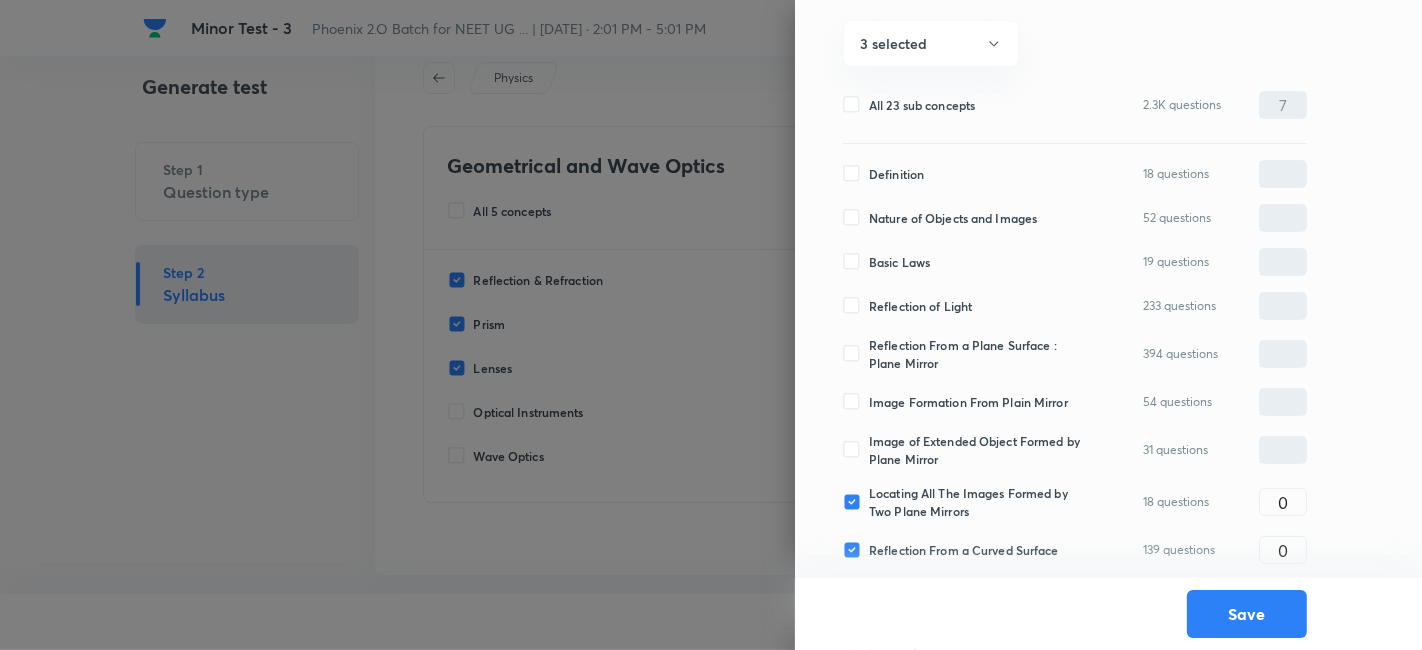 scroll, scrollTop: 197, scrollLeft: 0, axis: vertical 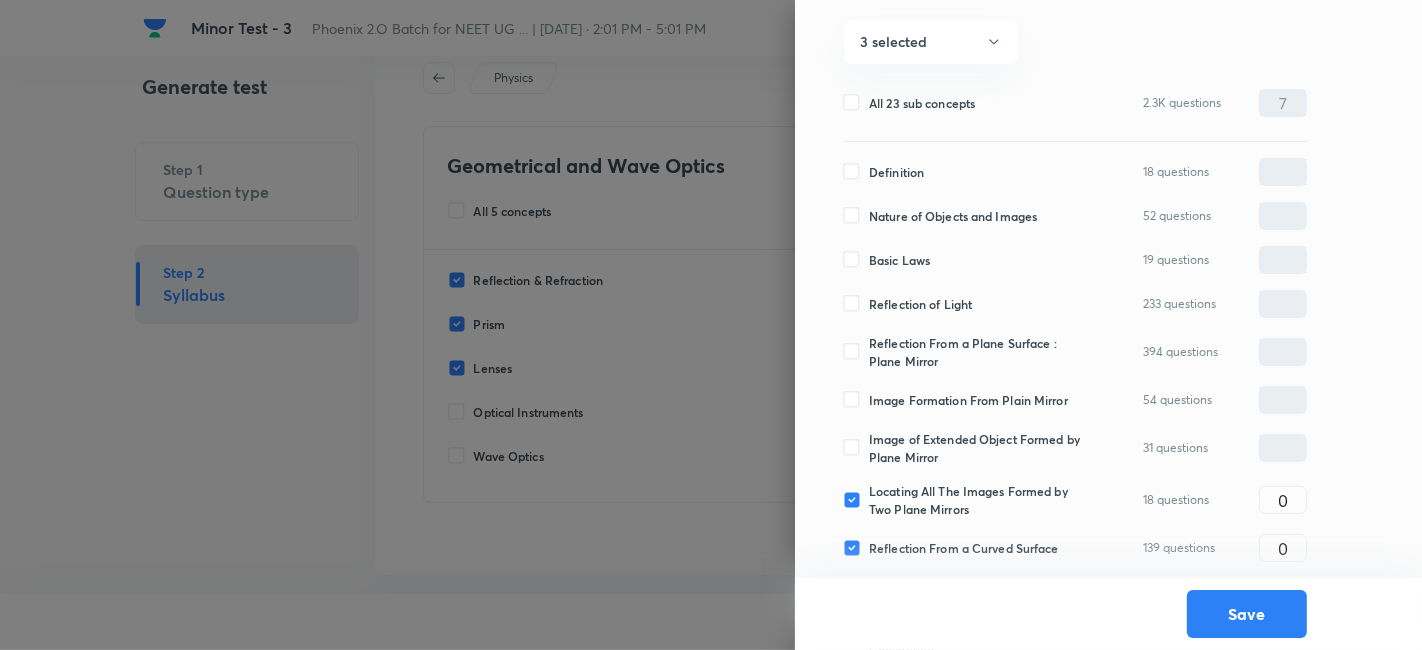 click on "Image of Extended Object  Formed by Plane Mirror" at bounding box center [978, 448] 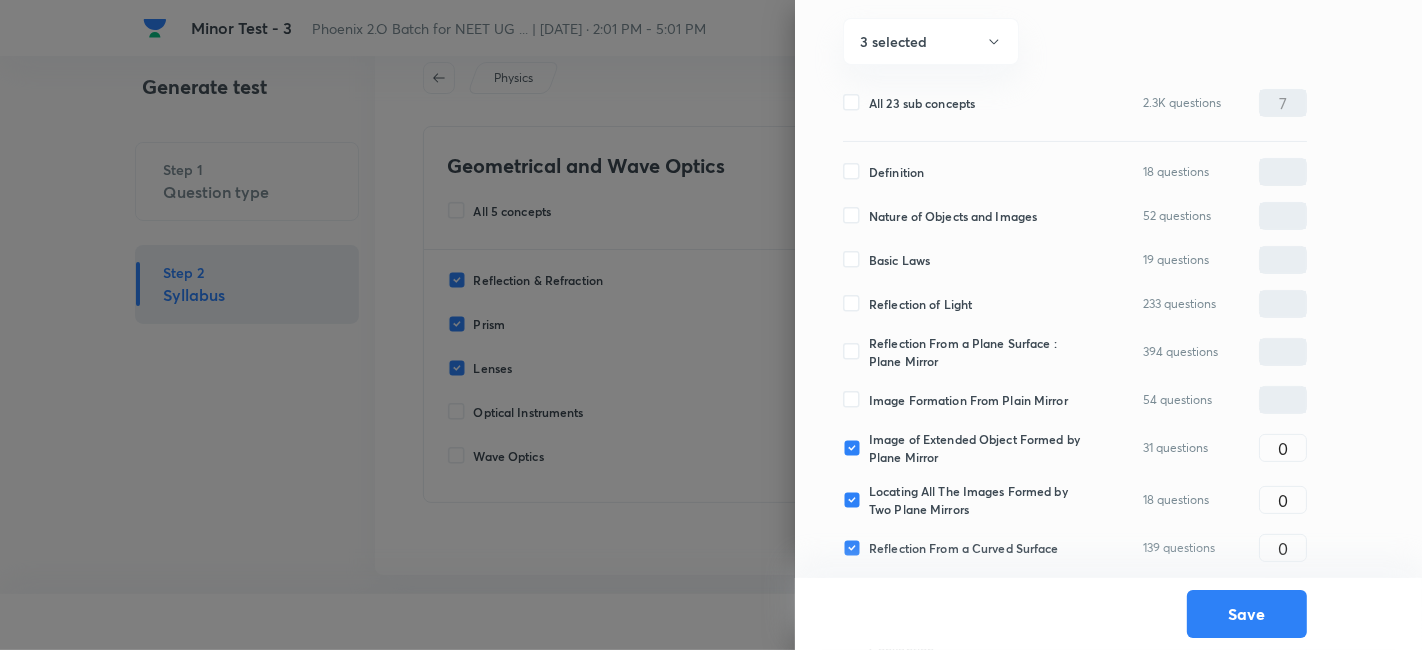 click on "Image Formation From Plain Mirror" at bounding box center (968, 400) 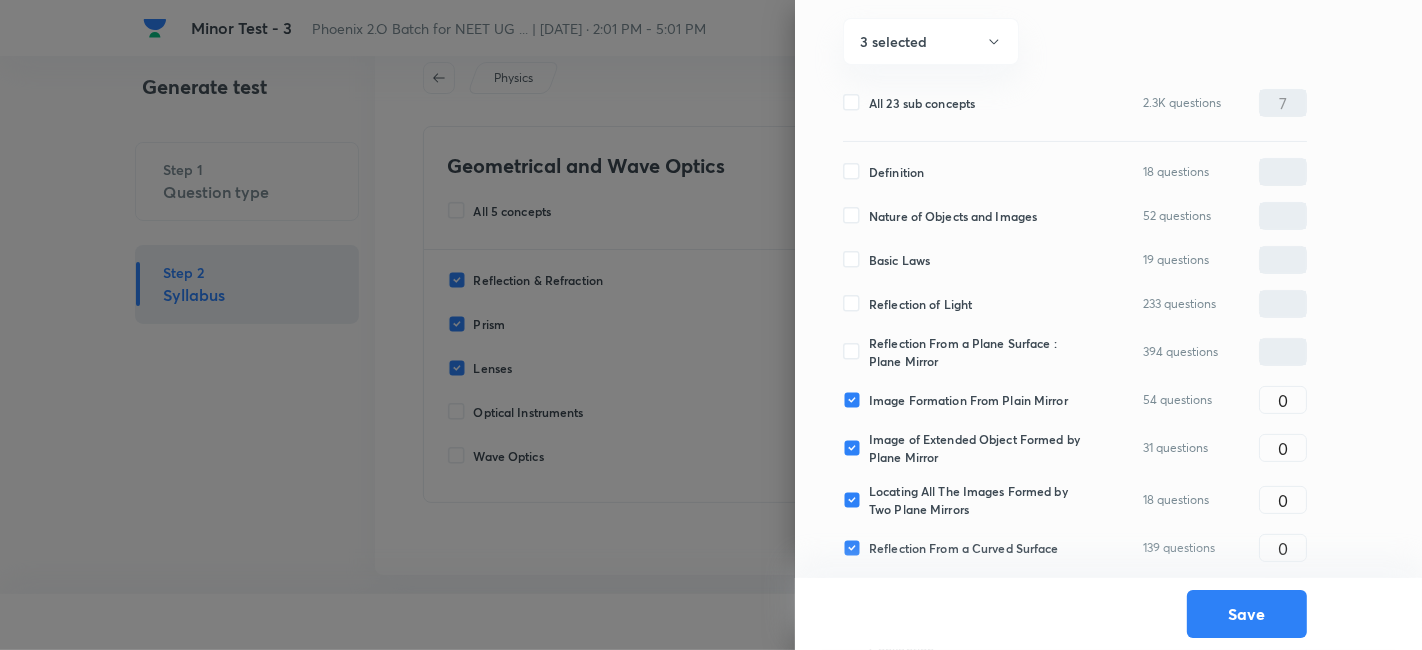 click on "Reflection From a Plane Surface : Plane Mirror" at bounding box center (978, 352) 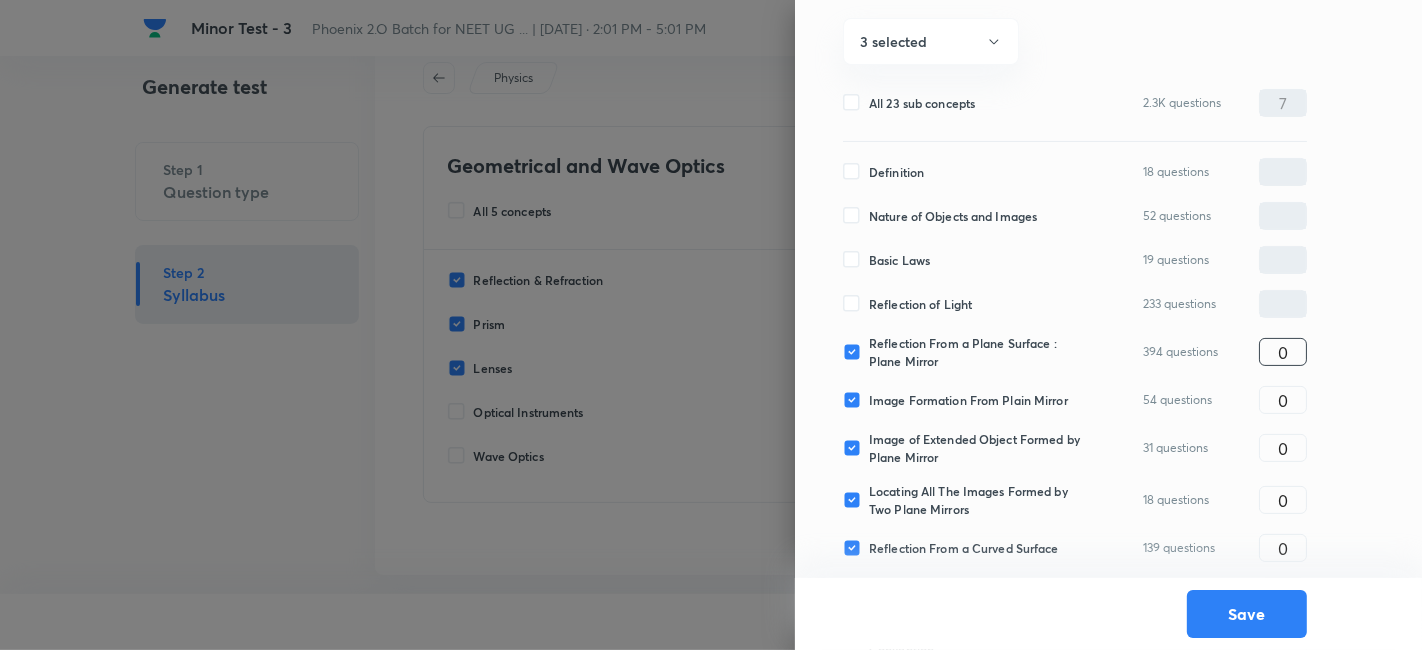 click on "0" at bounding box center [1283, 352] 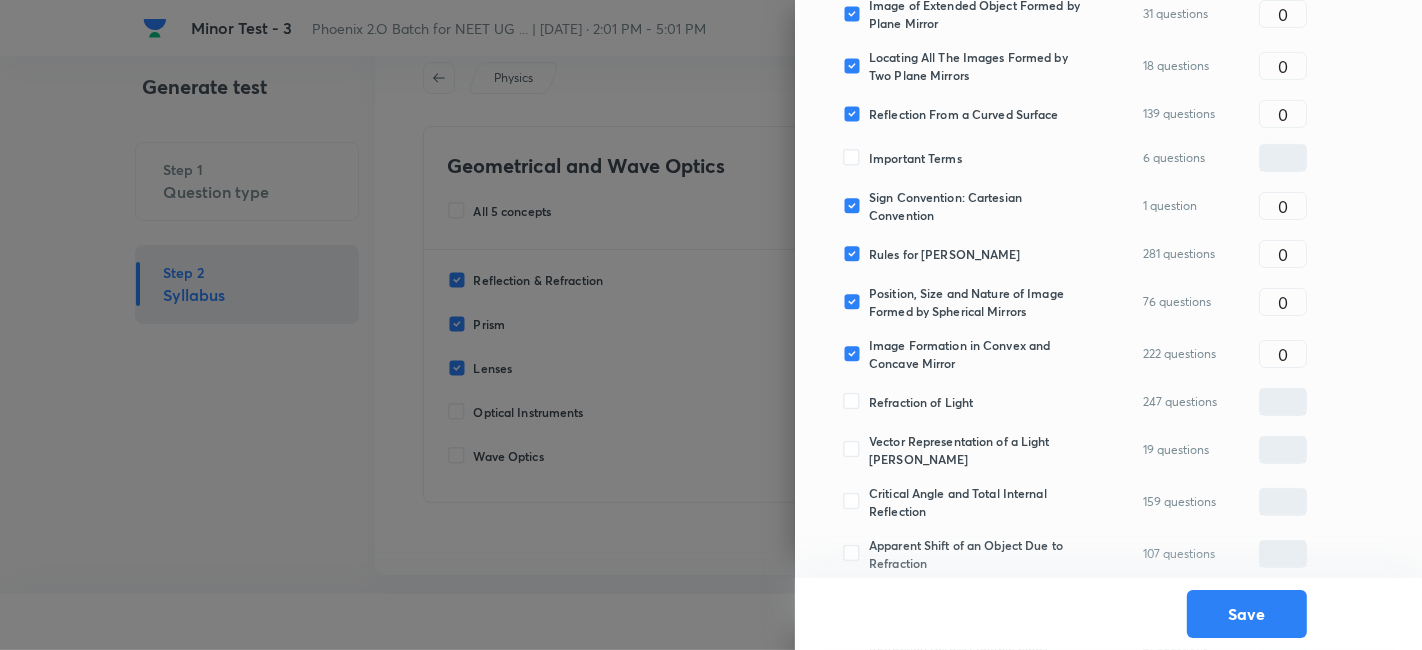 scroll, scrollTop: 632, scrollLeft: 0, axis: vertical 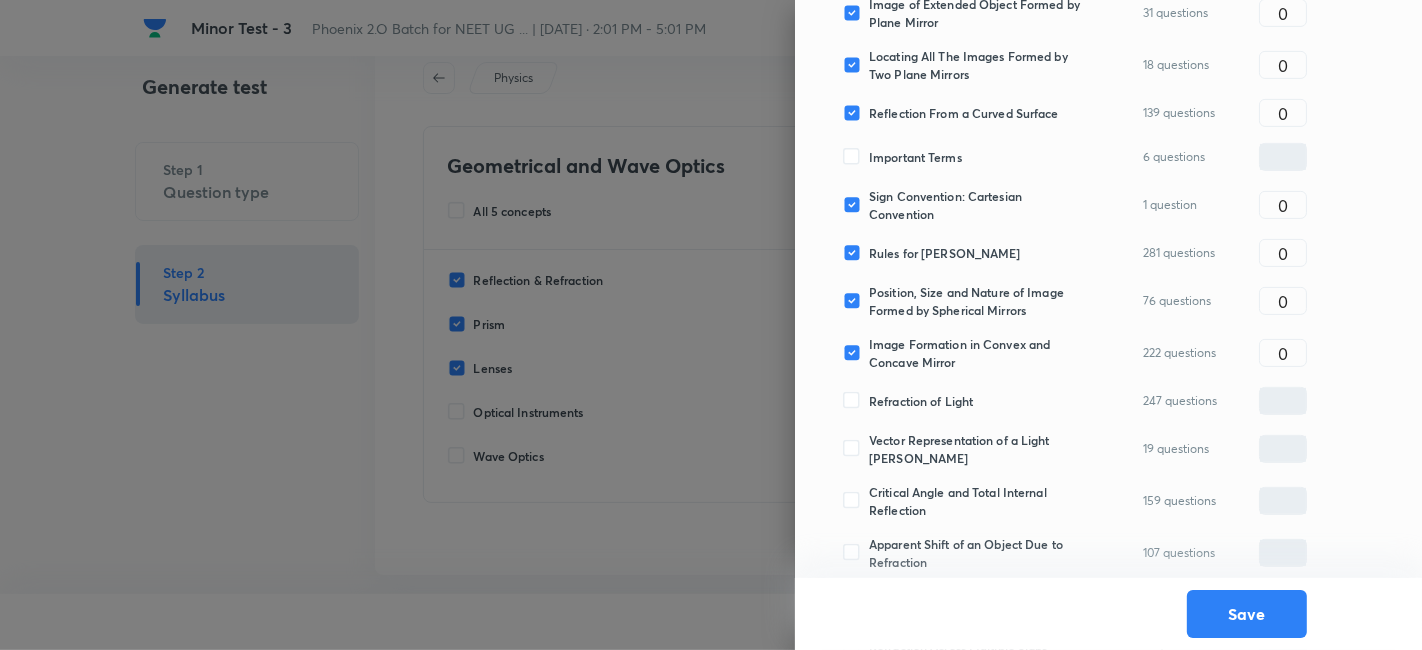 click on "Sign Convention: Cartesian Convention" at bounding box center [978, 205] 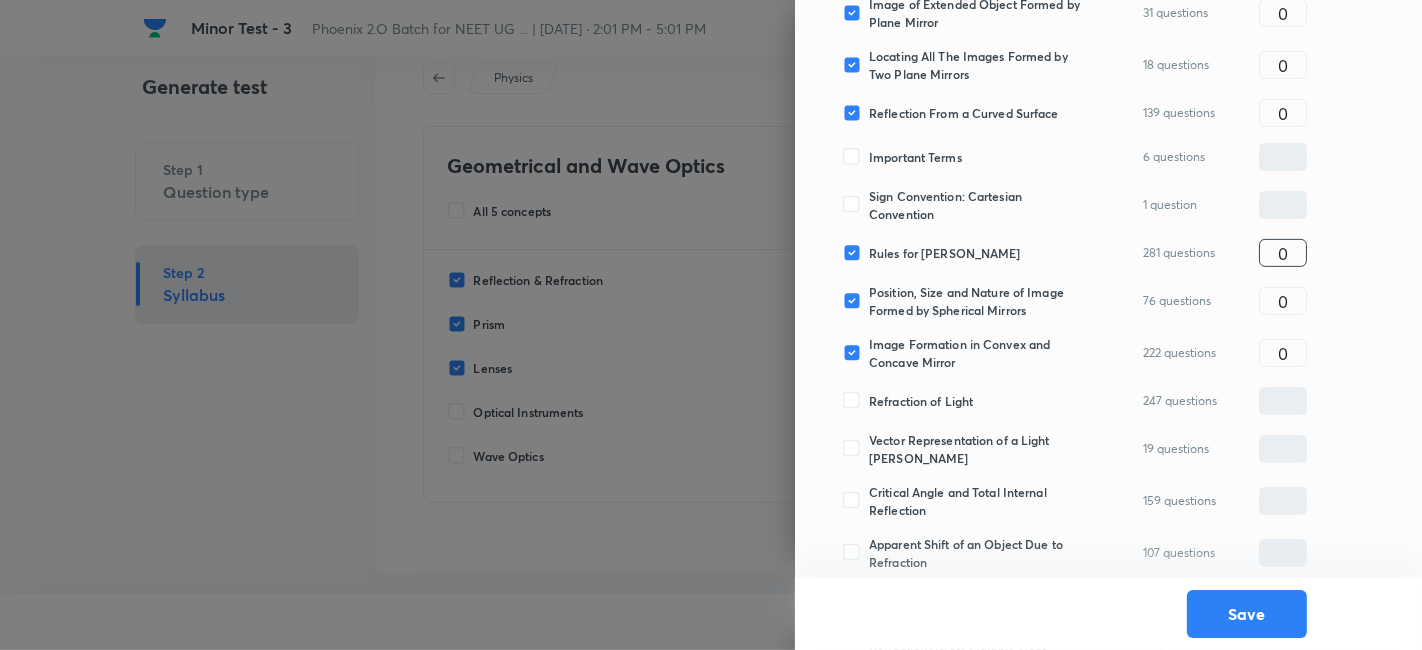 click on "0" at bounding box center [1283, 253] 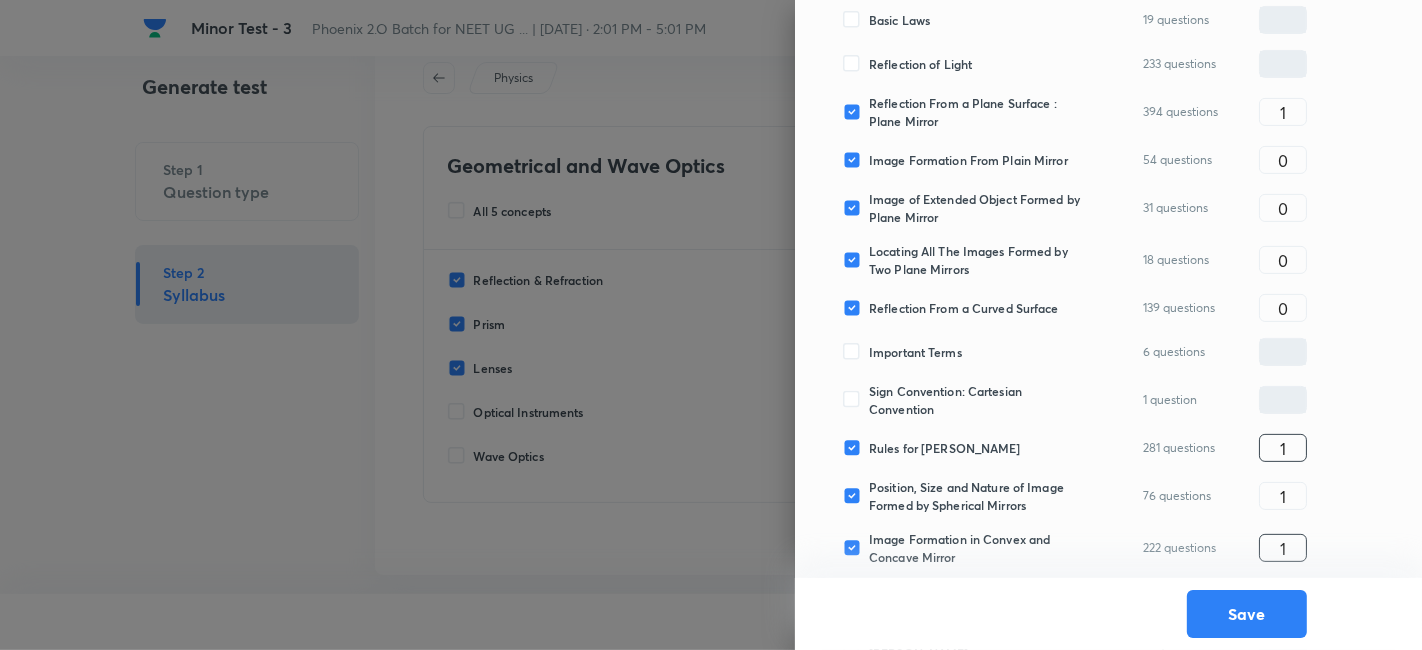 scroll, scrollTop: 437, scrollLeft: 0, axis: vertical 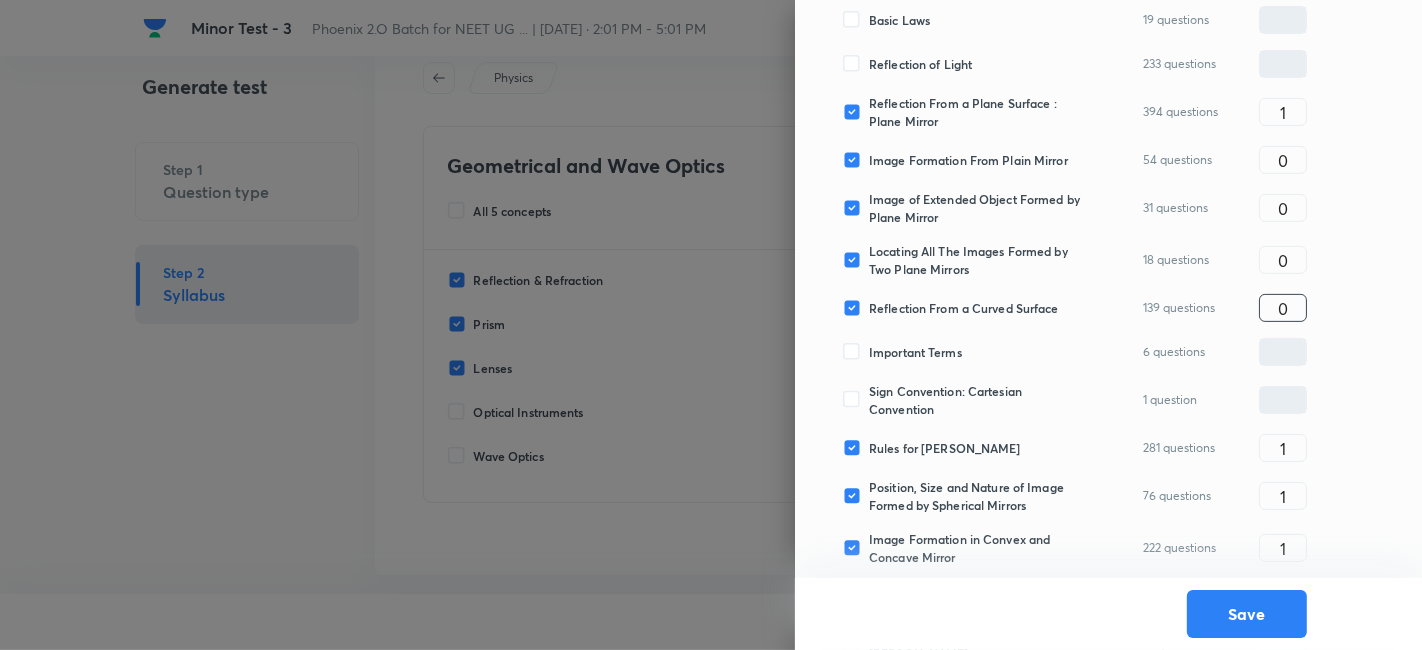 click on "0" at bounding box center (1283, 308) 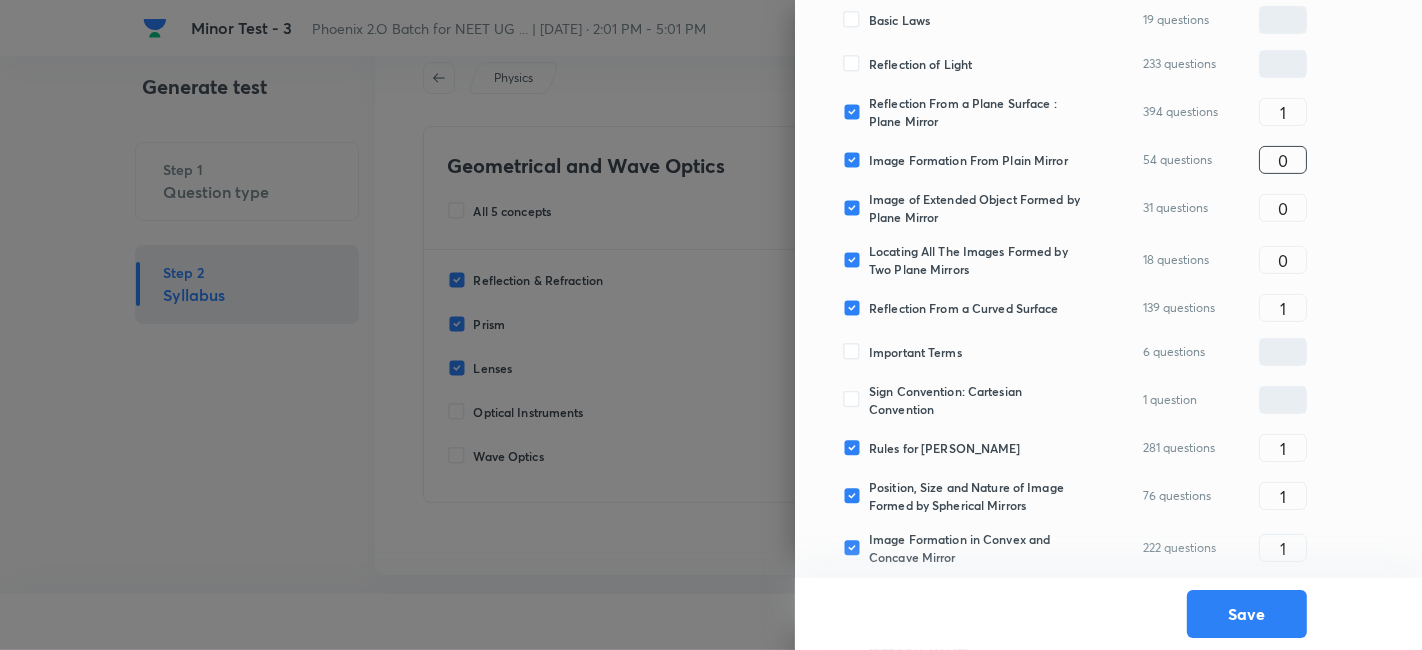 click on "0" at bounding box center (1283, 160) 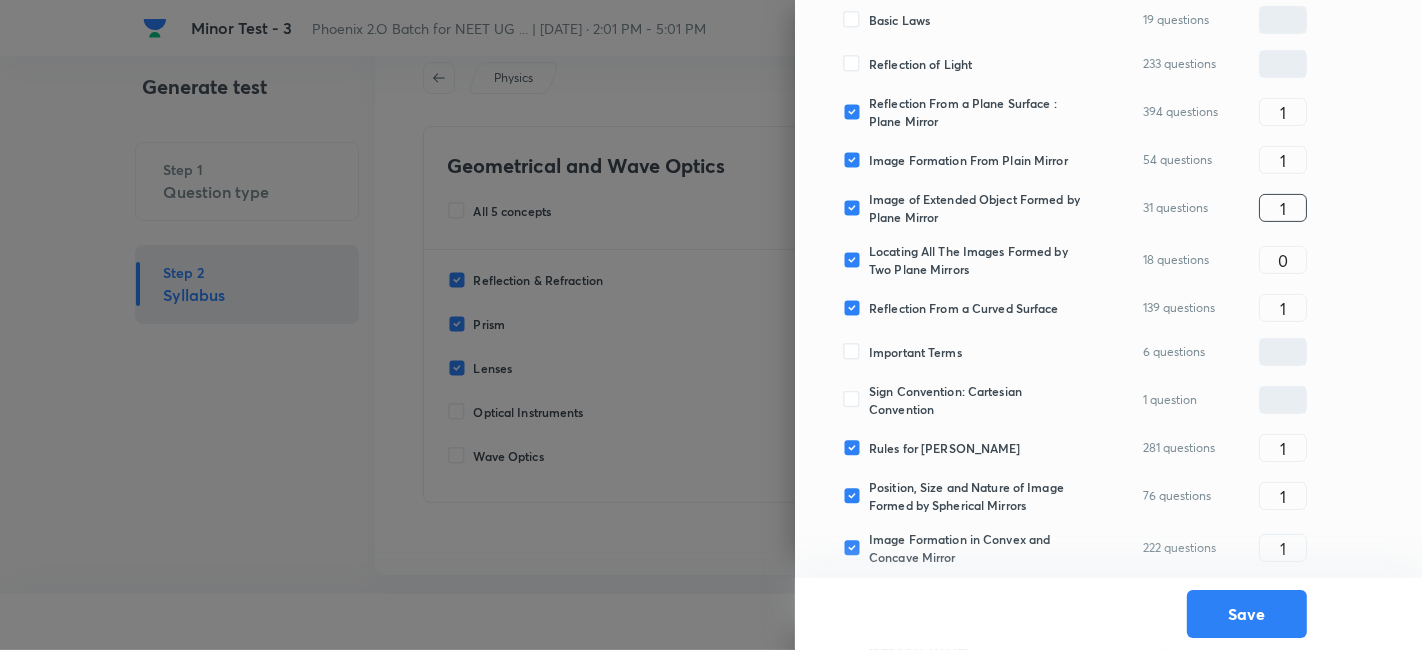 scroll, scrollTop: 868, scrollLeft: 0, axis: vertical 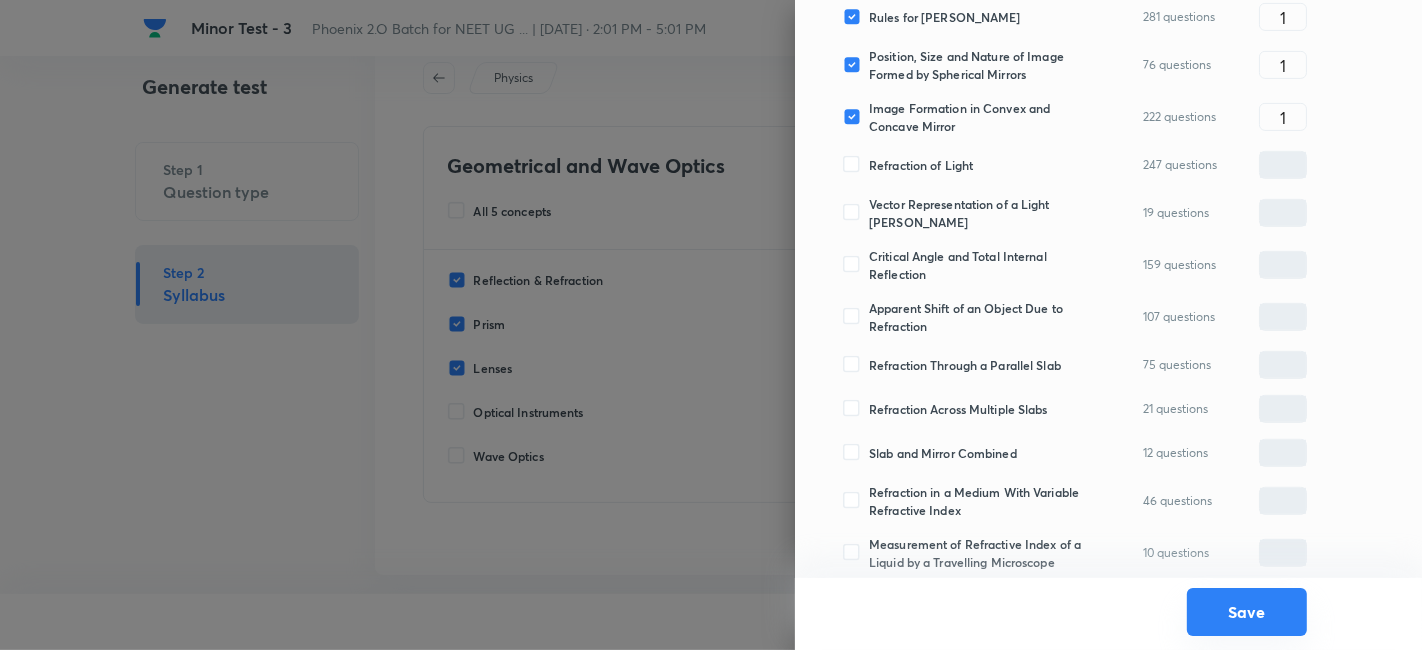 click on "Save" at bounding box center (1247, 612) 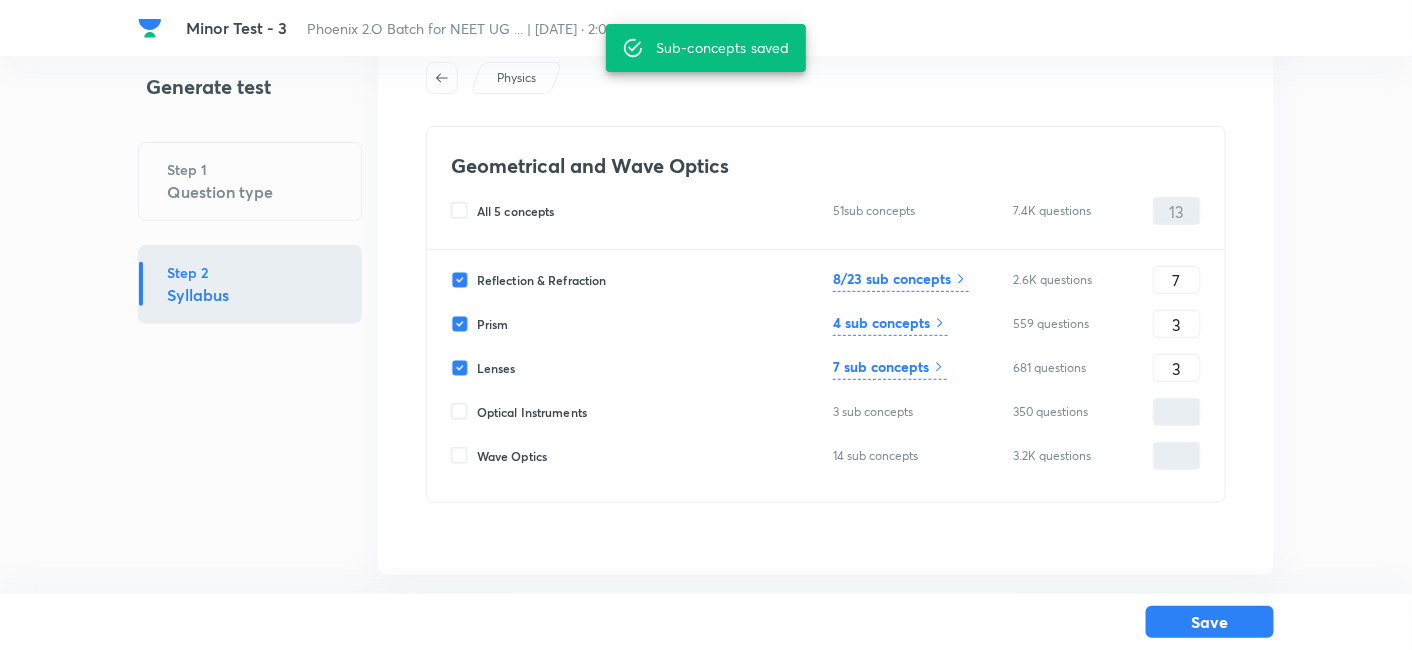 click on "4 sub concepts" at bounding box center [890, 324] 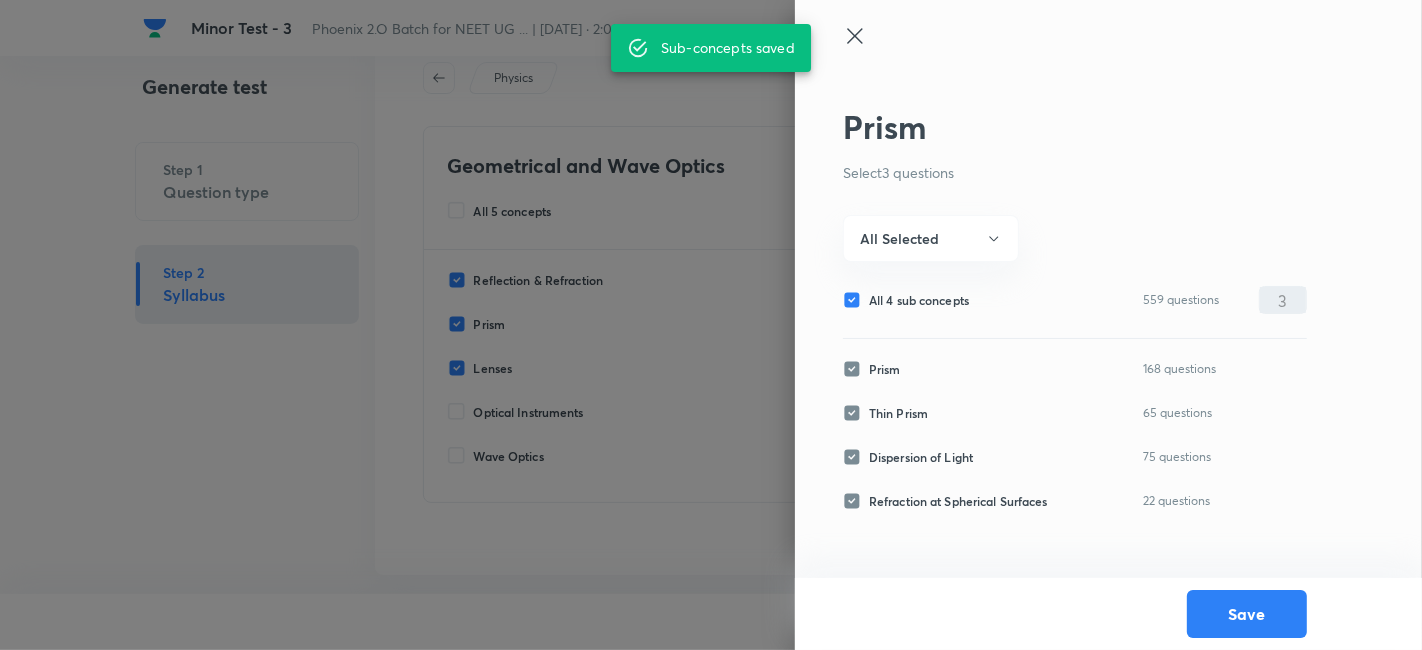 click on "All 4 sub concepts" at bounding box center (919, 300) 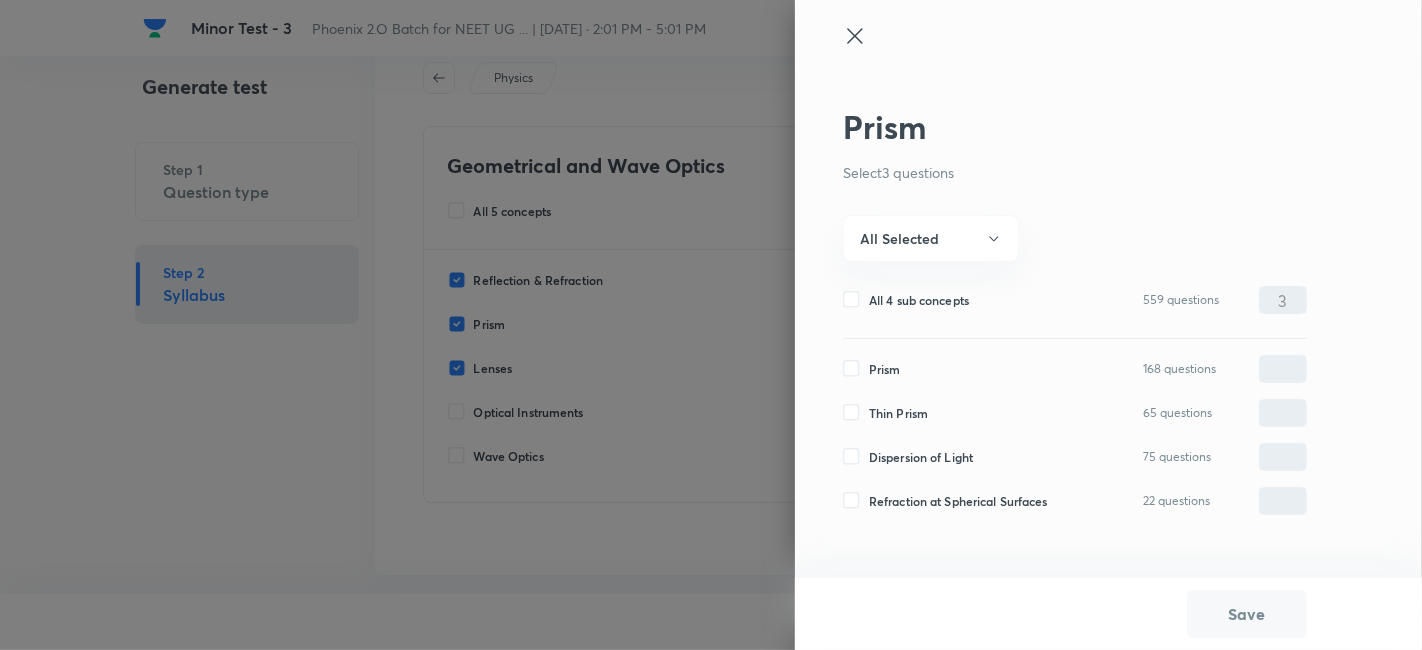click on "All 4 sub concepts" at bounding box center [919, 300] 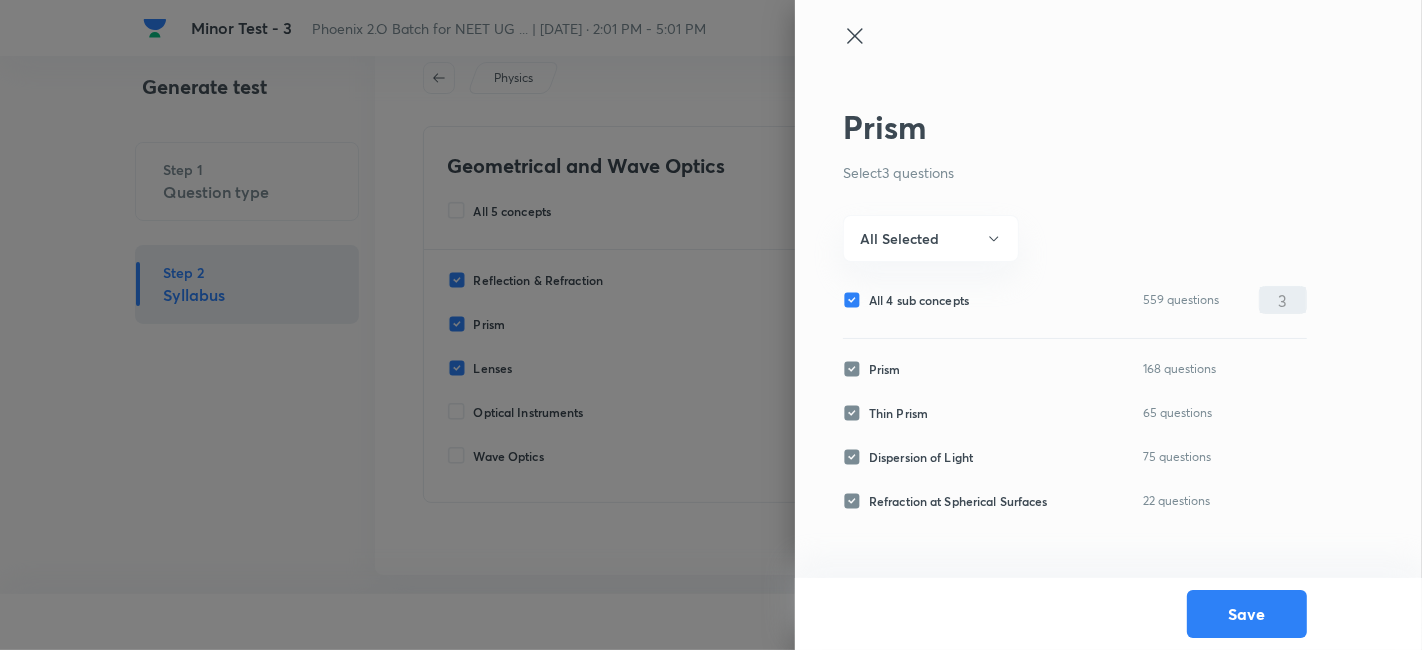 click on "All 4 sub concepts" at bounding box center [919, 300] 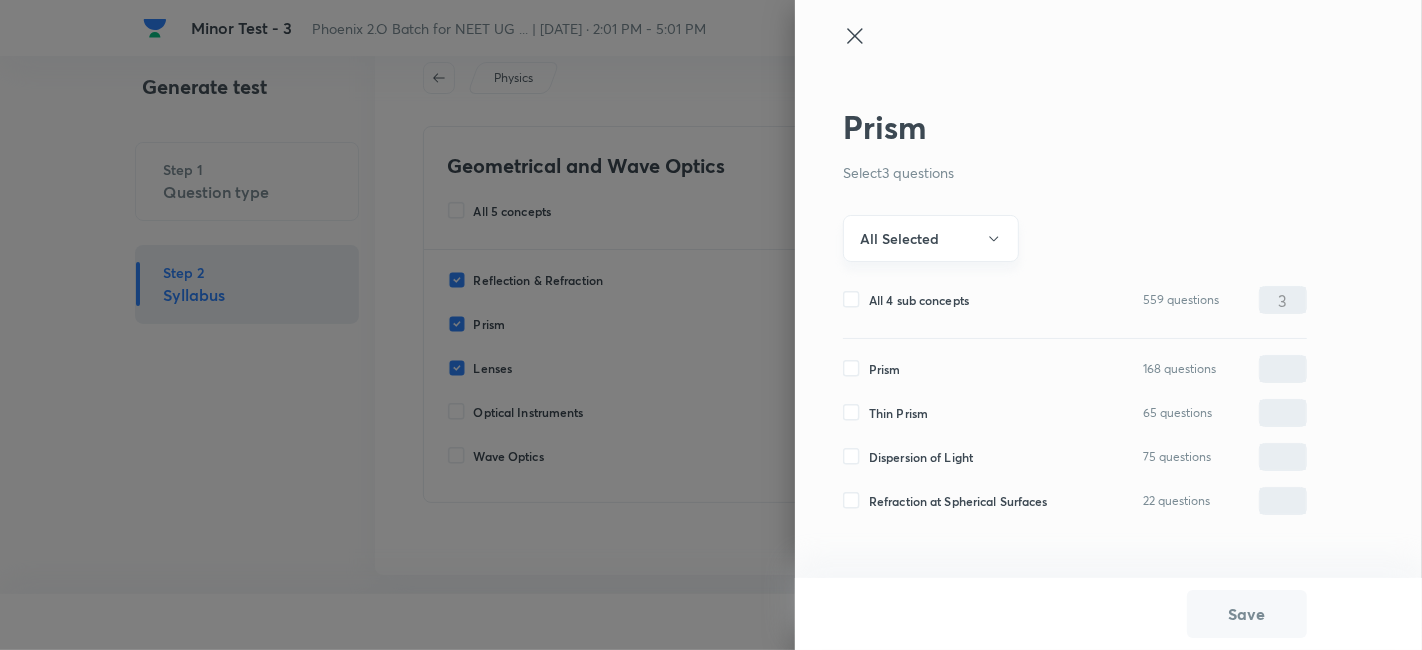 click on "All Selected" at bounding box center (899, 238) 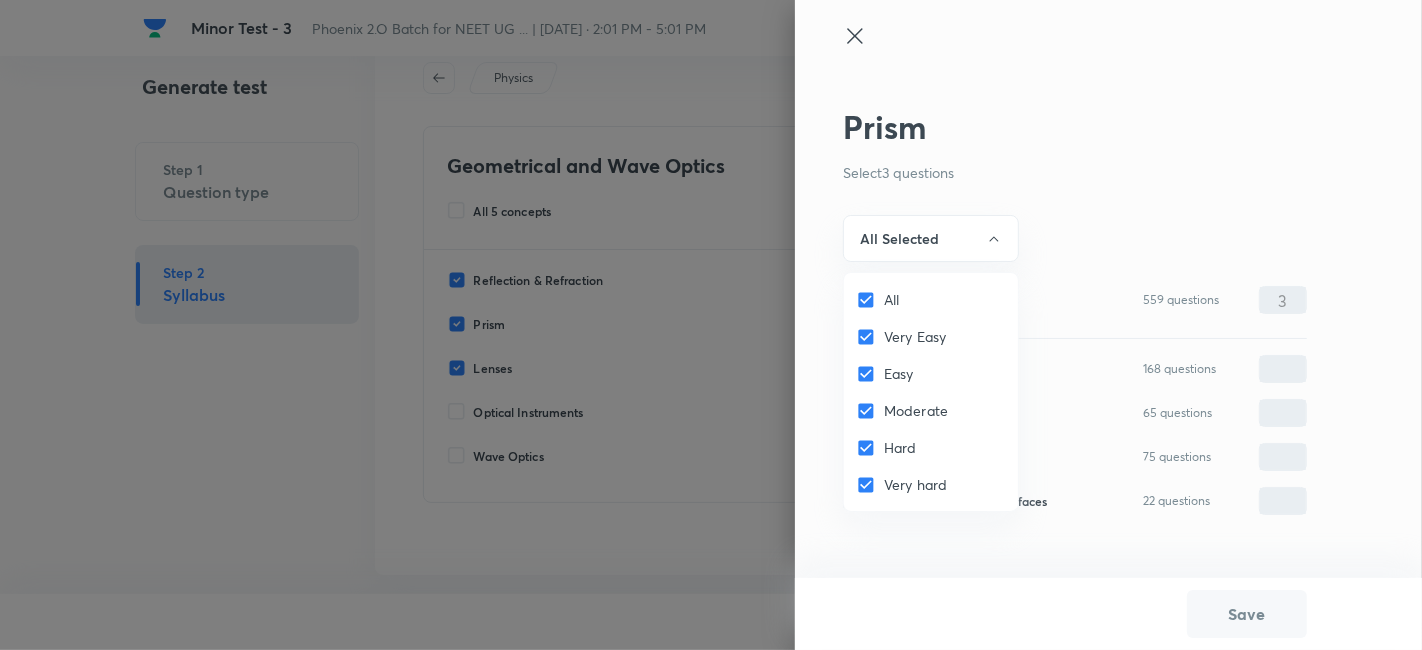 click on "All" at bounding box center (891, 299) 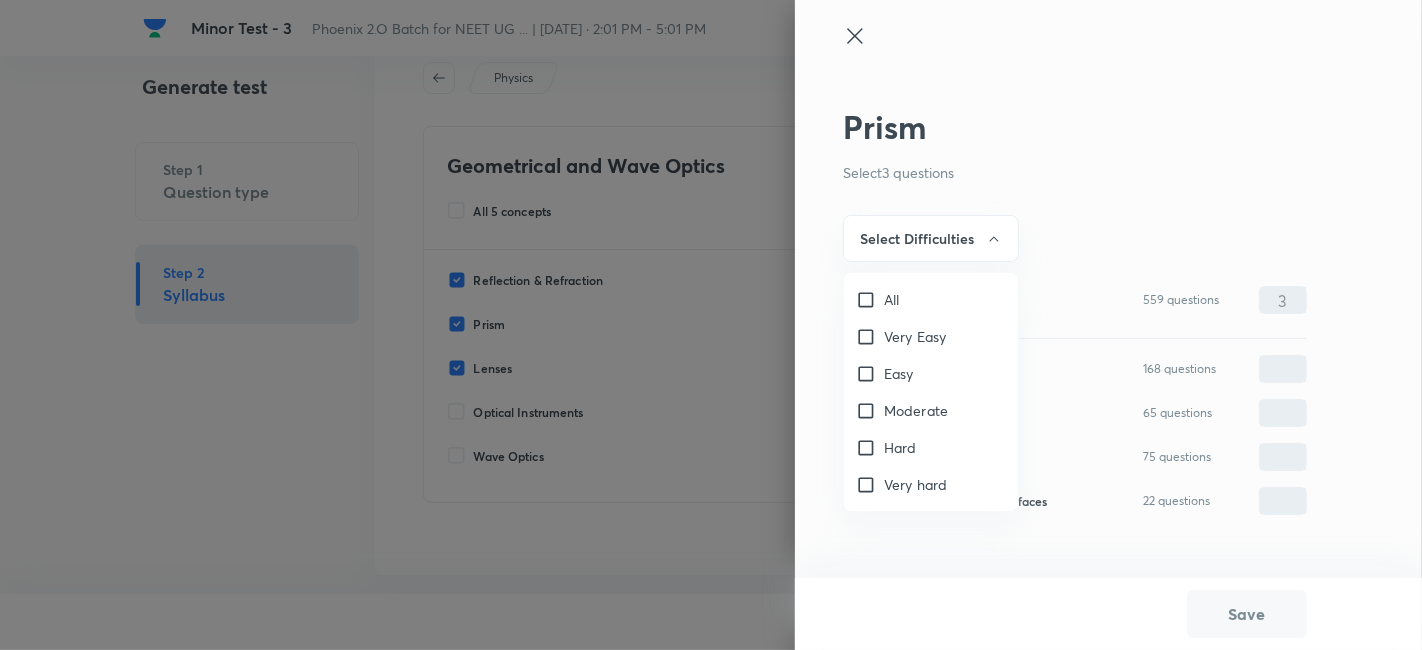 click on "Very Easy" at bounding box center [915, 336] 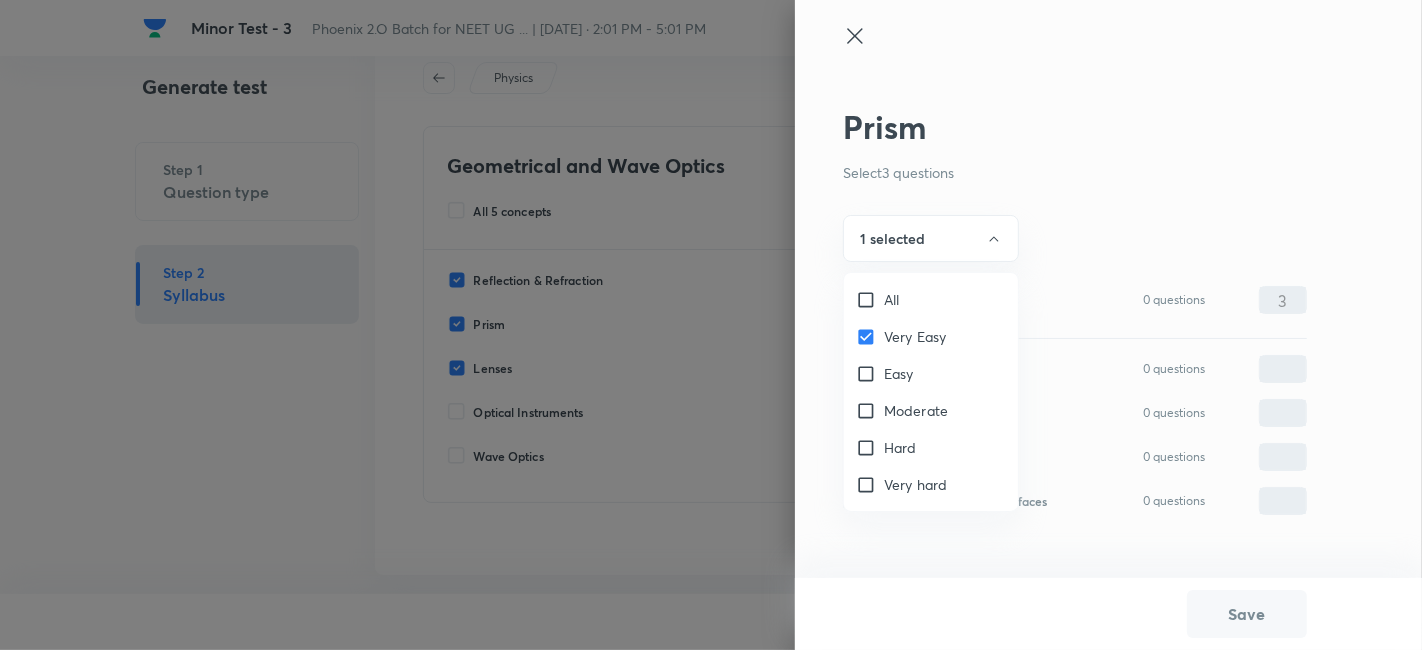 click on "Easy" at bounding box center (931, 373) 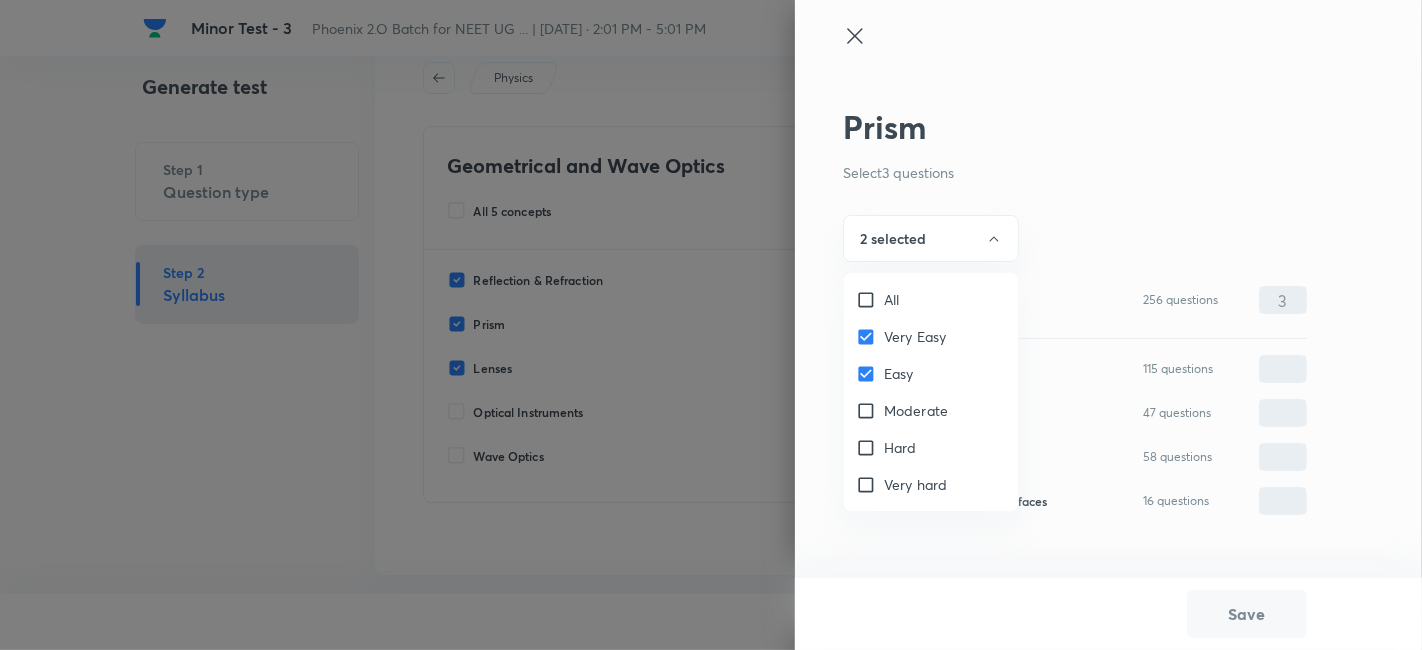 click on "Moderate" at bounding box center (916, 410) 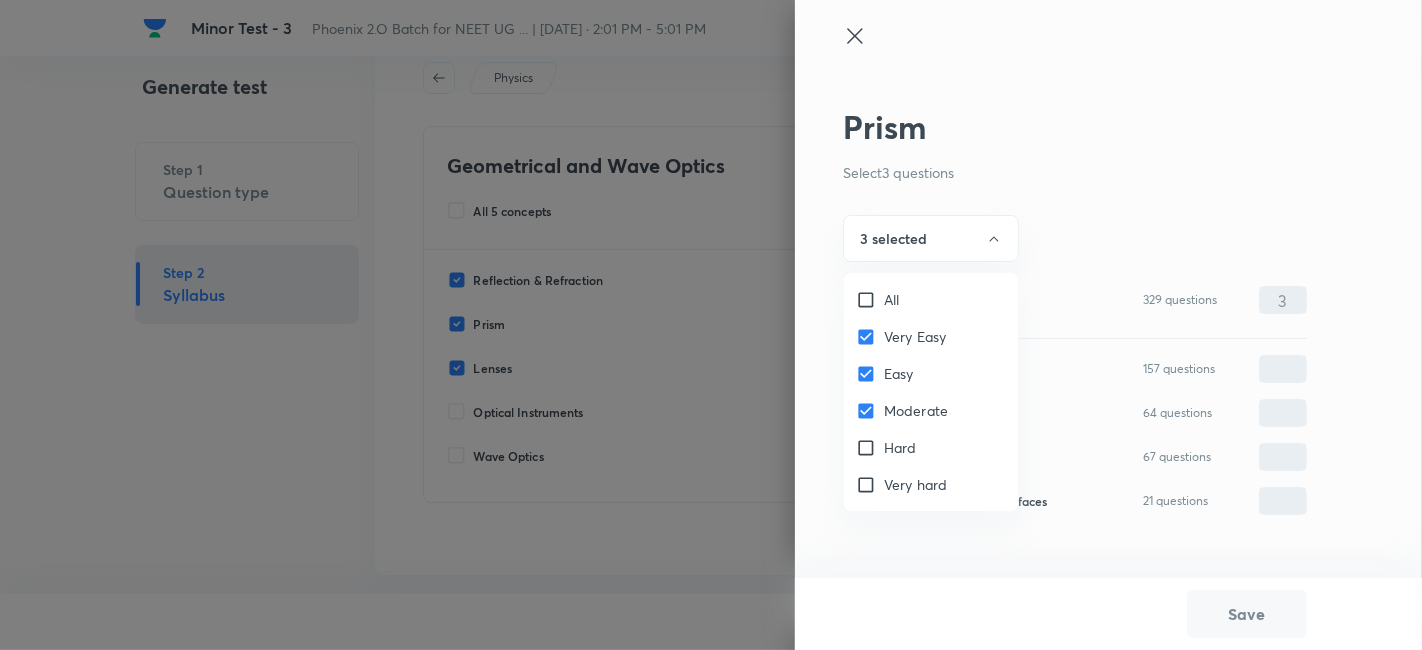 click at bounding box center [711, 325] 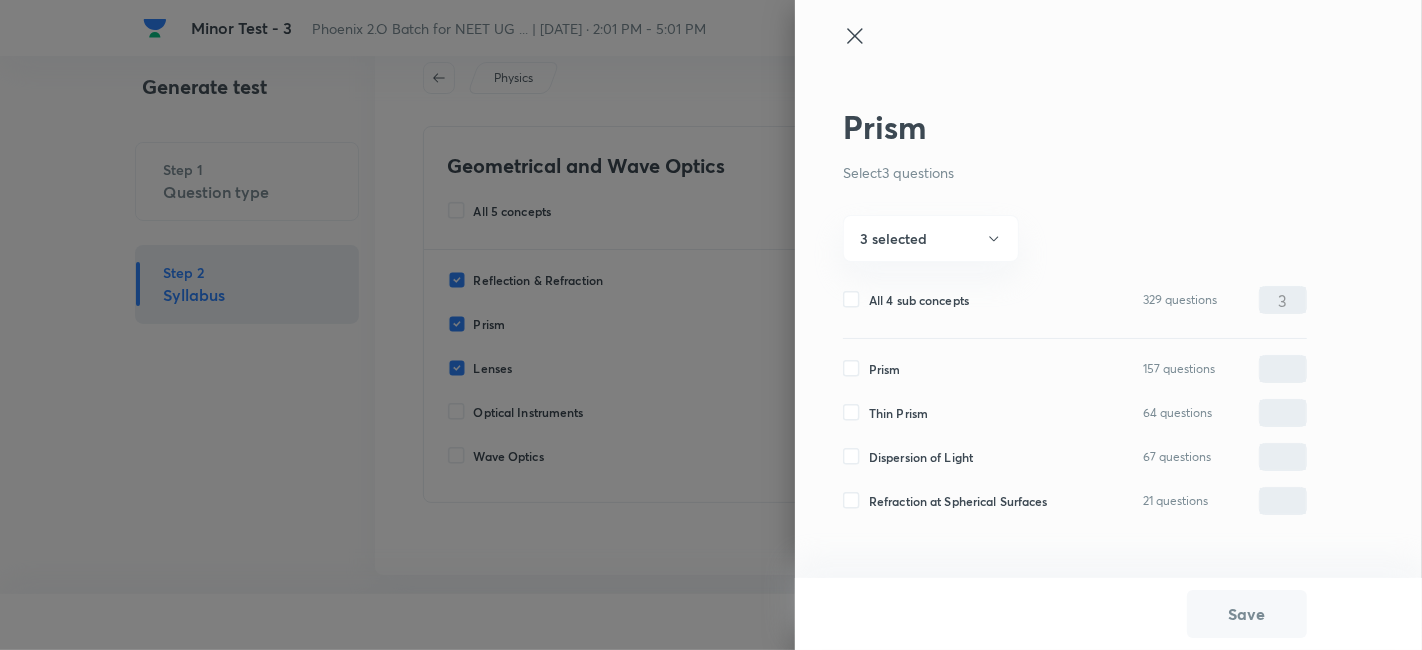 click on "Prism" at bounding box center (885, 369) 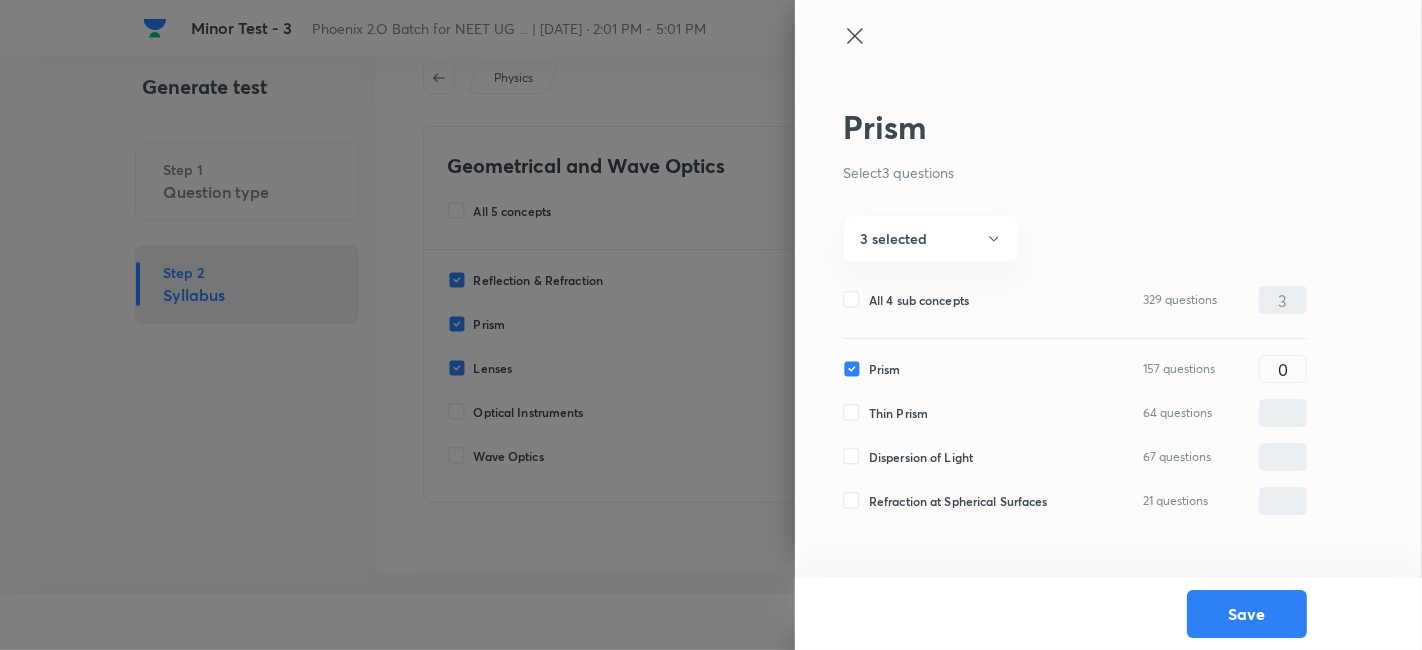 click on "Prism  157 questions 0 ​ Thin Prism  64 questions ​ Dispersion of Light  67 questions ​ Refraction at Spherical Surfaces  21 questions ​" at bounding box center [1075, 443] 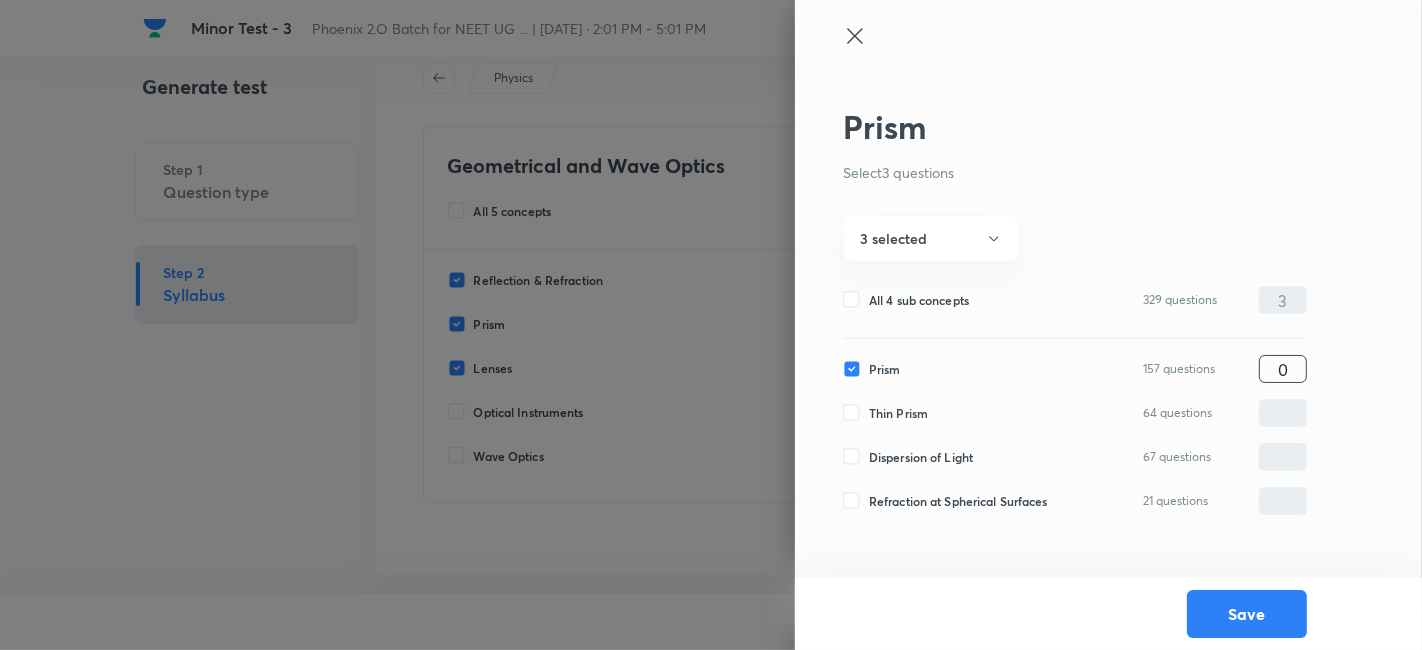 drag, startPoint x: 1262, startPoint y: 349, endPoint x: 1271, endPoint y: 365, distance: 18.35756 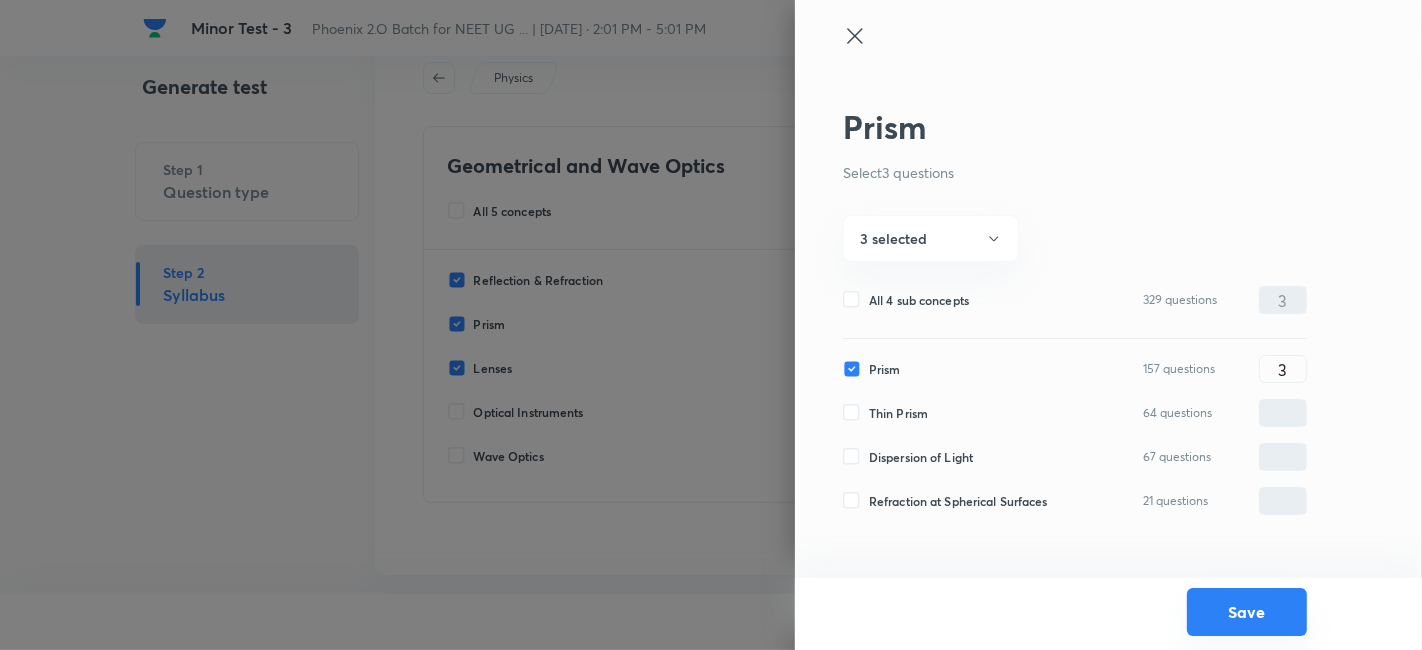 click on "Save" at bounding box center (1247, 612) 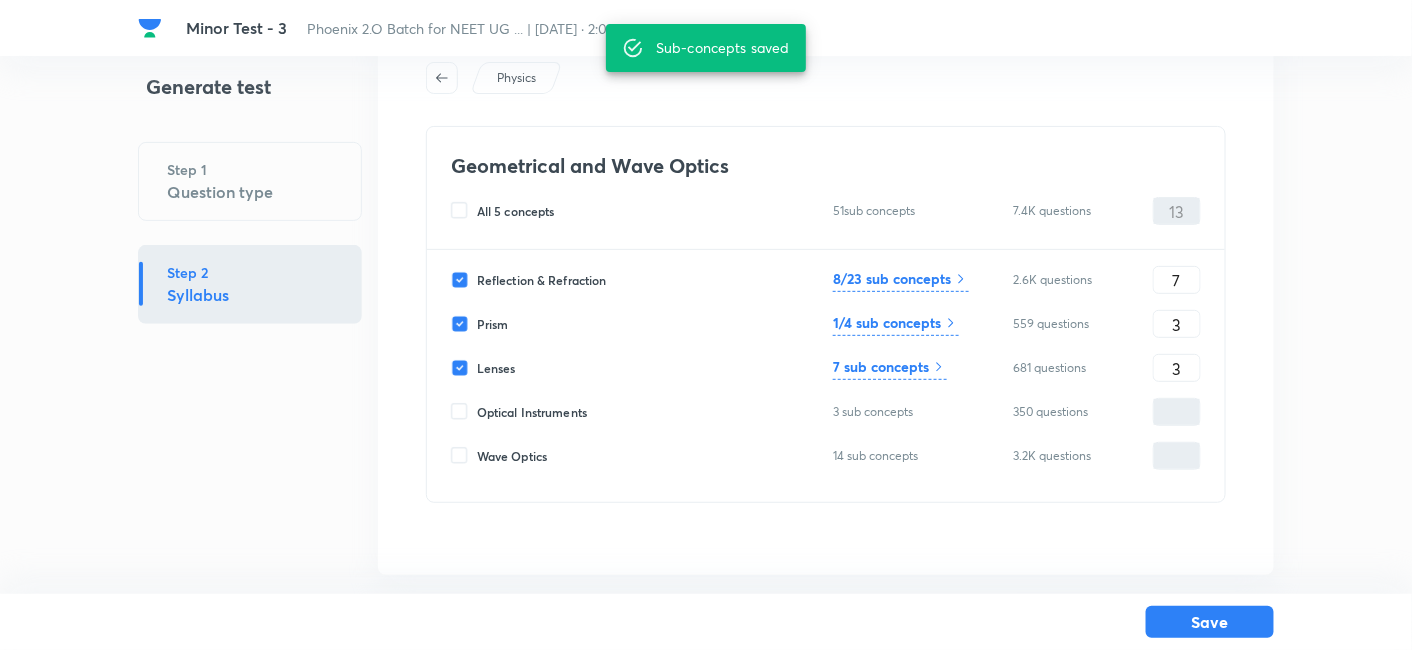 click on "7 sub concepts" at bounding box center (881, 366) 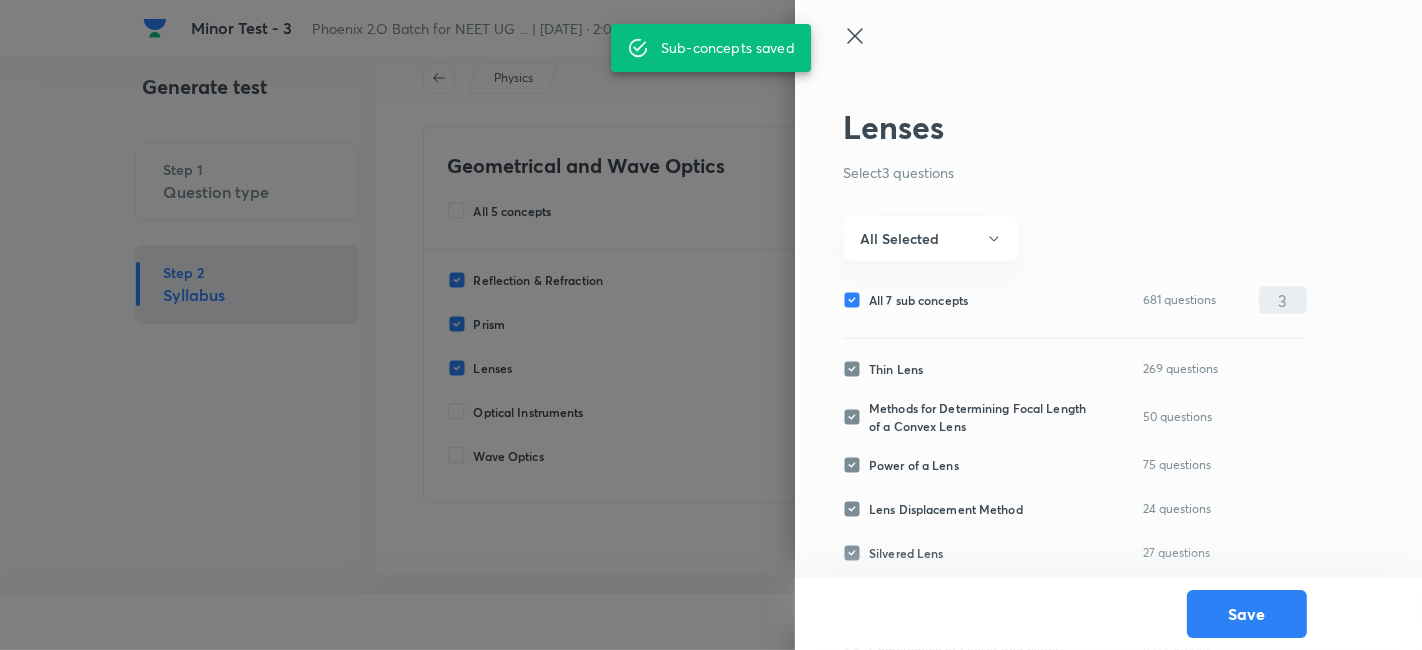 click on "All 7 sub concepts" at bounding box center (918, 300) 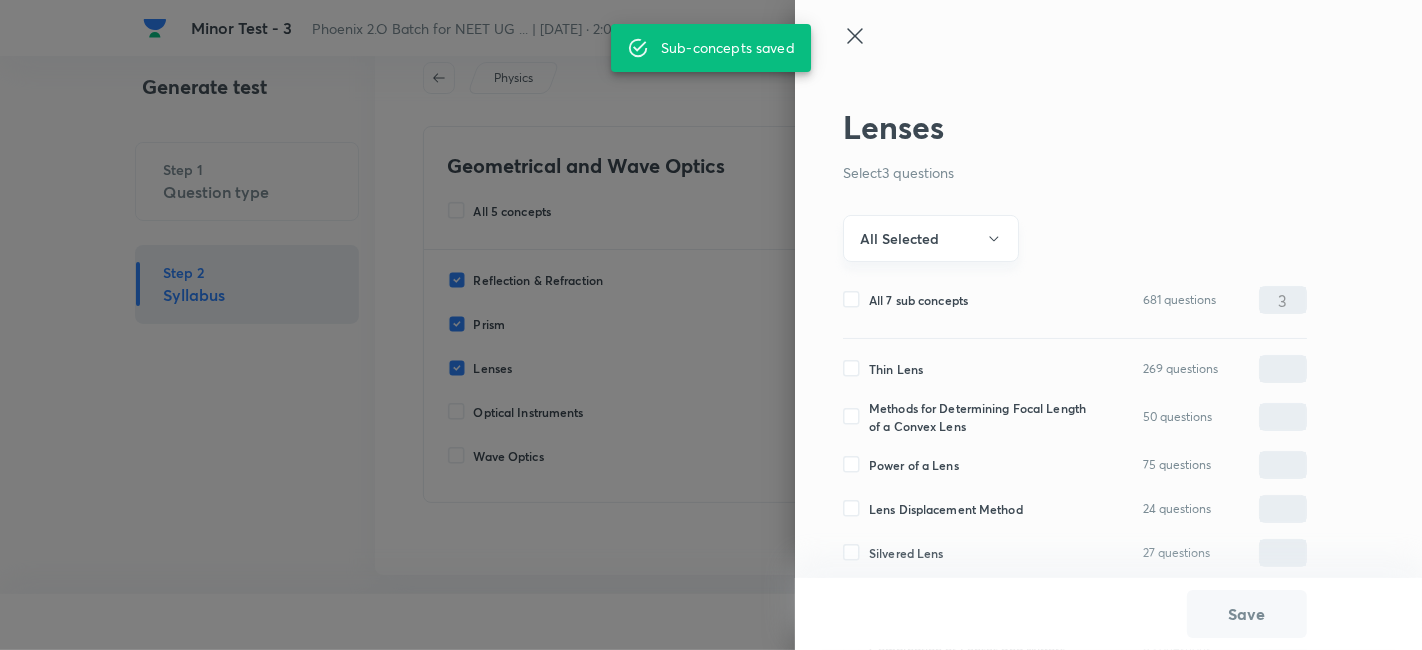 click on "All Selected" at bounding box center [899, 238] 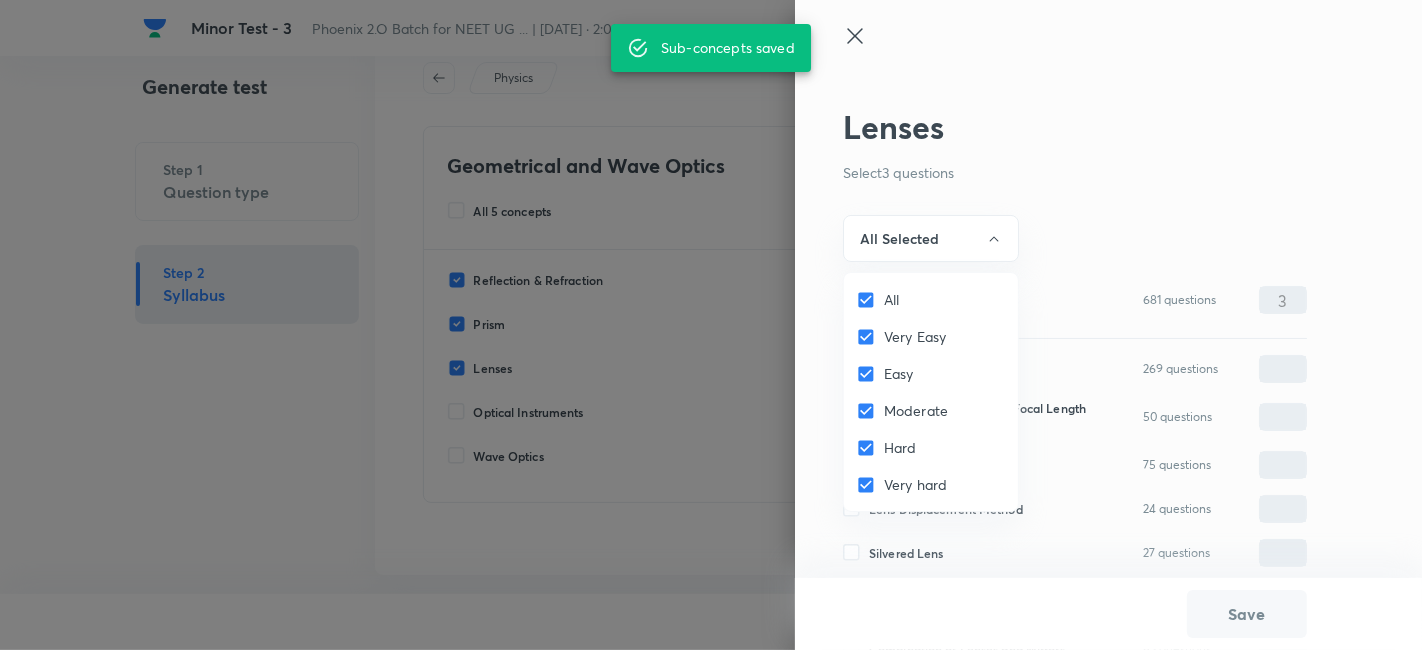 click on "All" at bounding box center (891, 299) 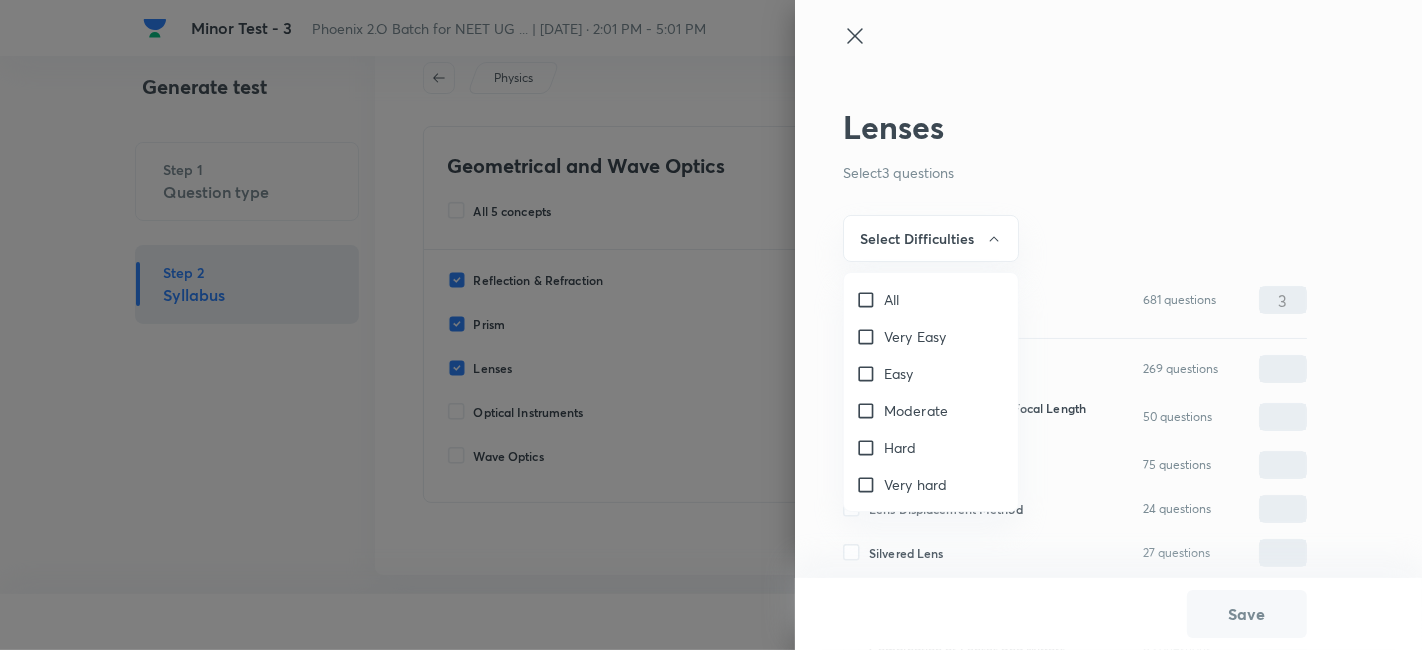 click on "Very Easy" at bounding box center (915, 336) 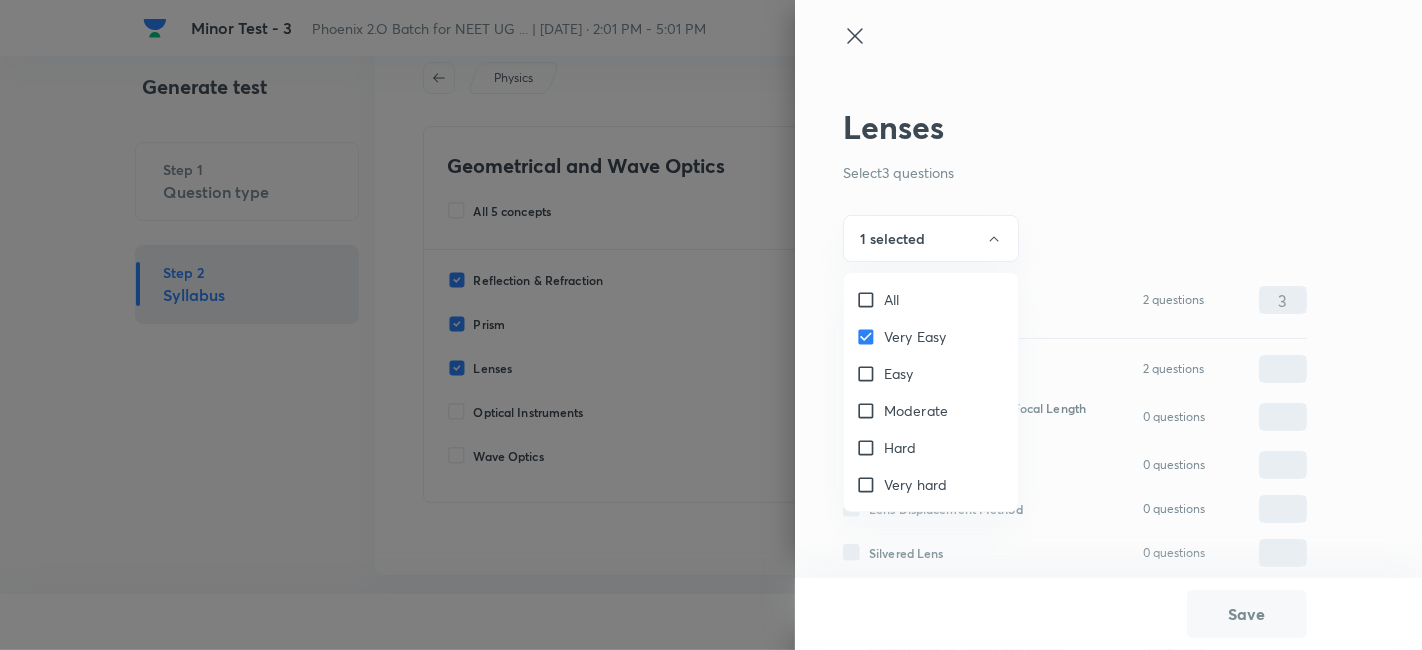 click on "Very Easy" at bounding box center [915, 336] 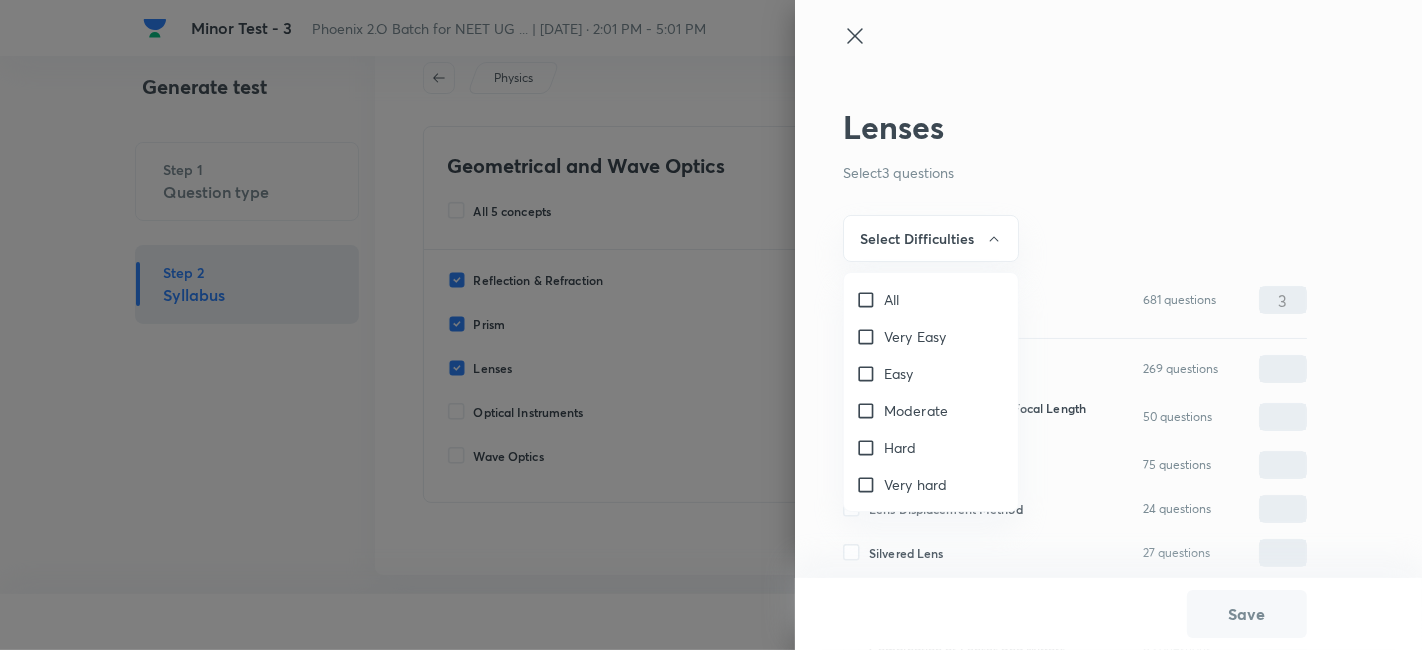 click on "Very Easy" at bounding box center [915, 336] 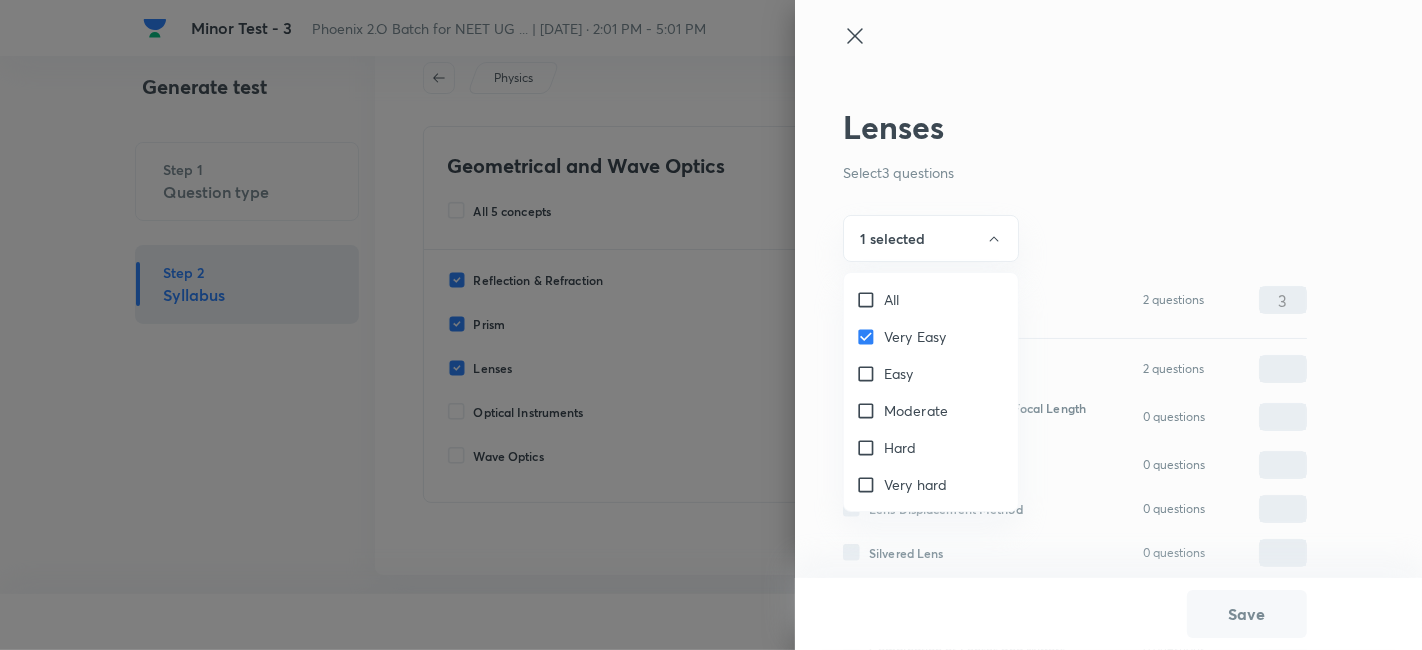 click on "Easy" at bounding box center [870, 374] 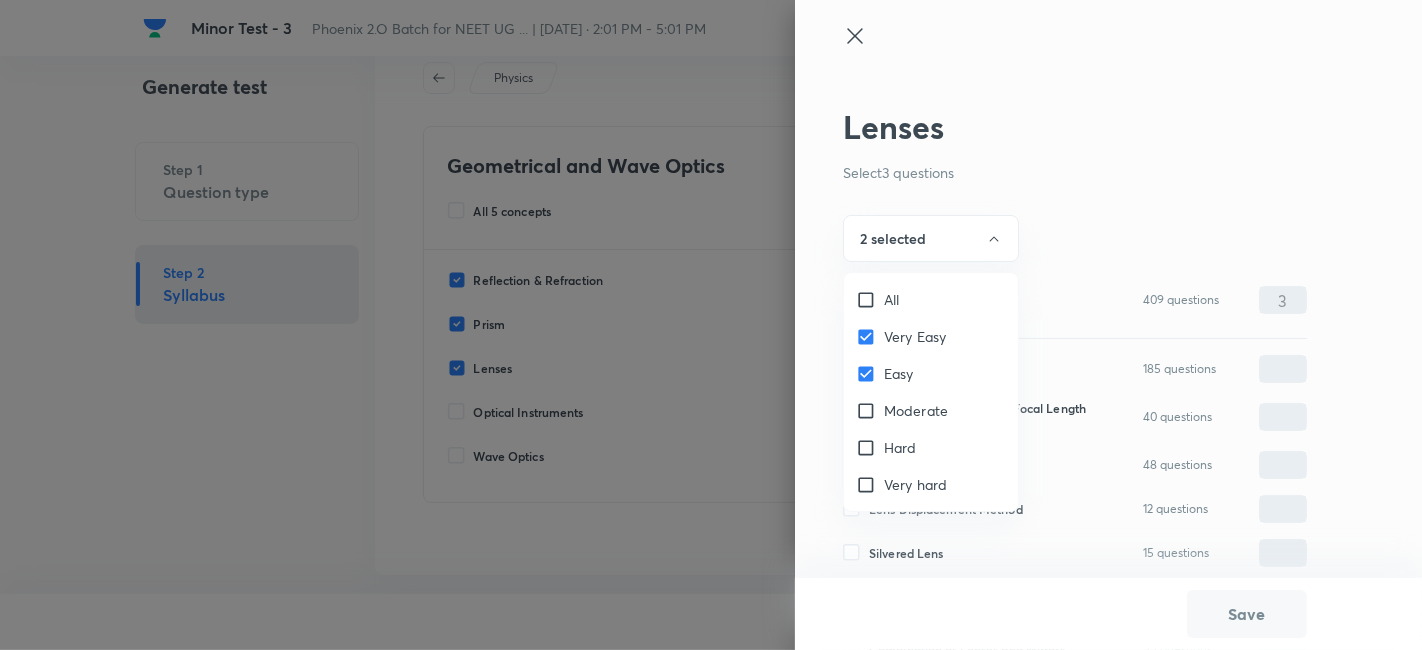 click on "Moderate" at bounding box center (916, 410) 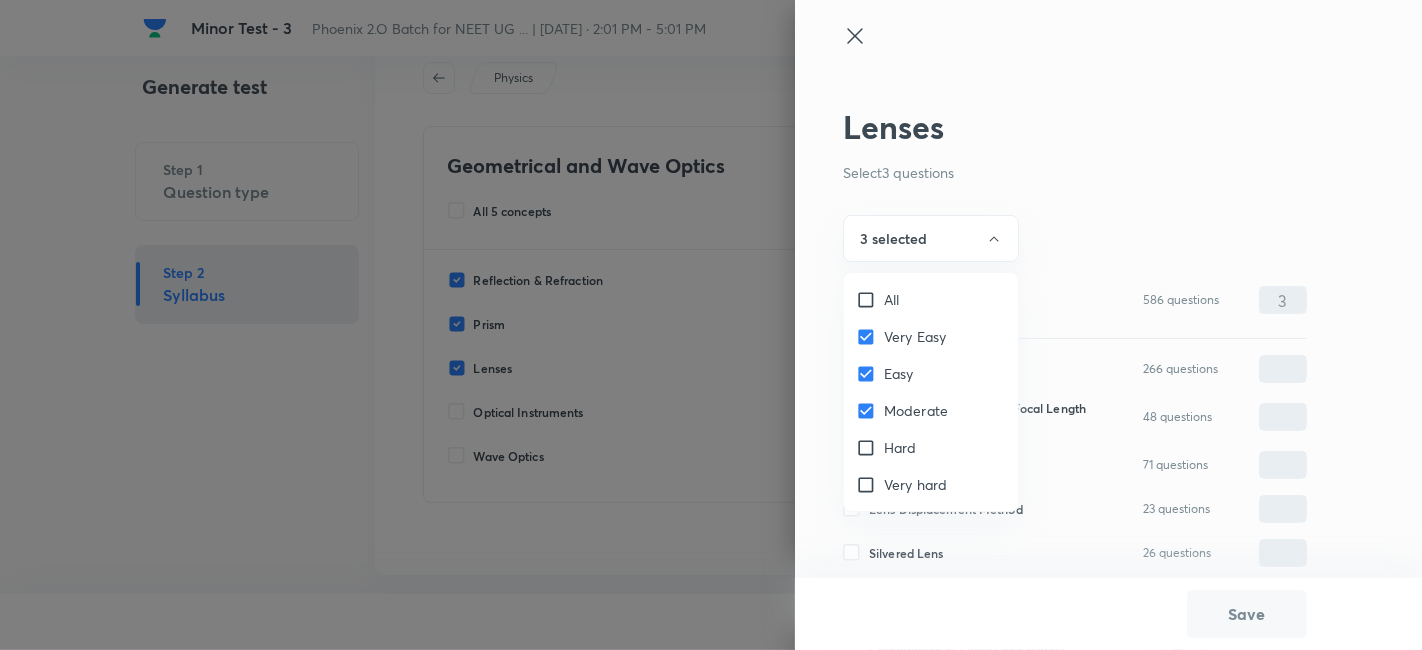 click at bounding box center [711, 325] 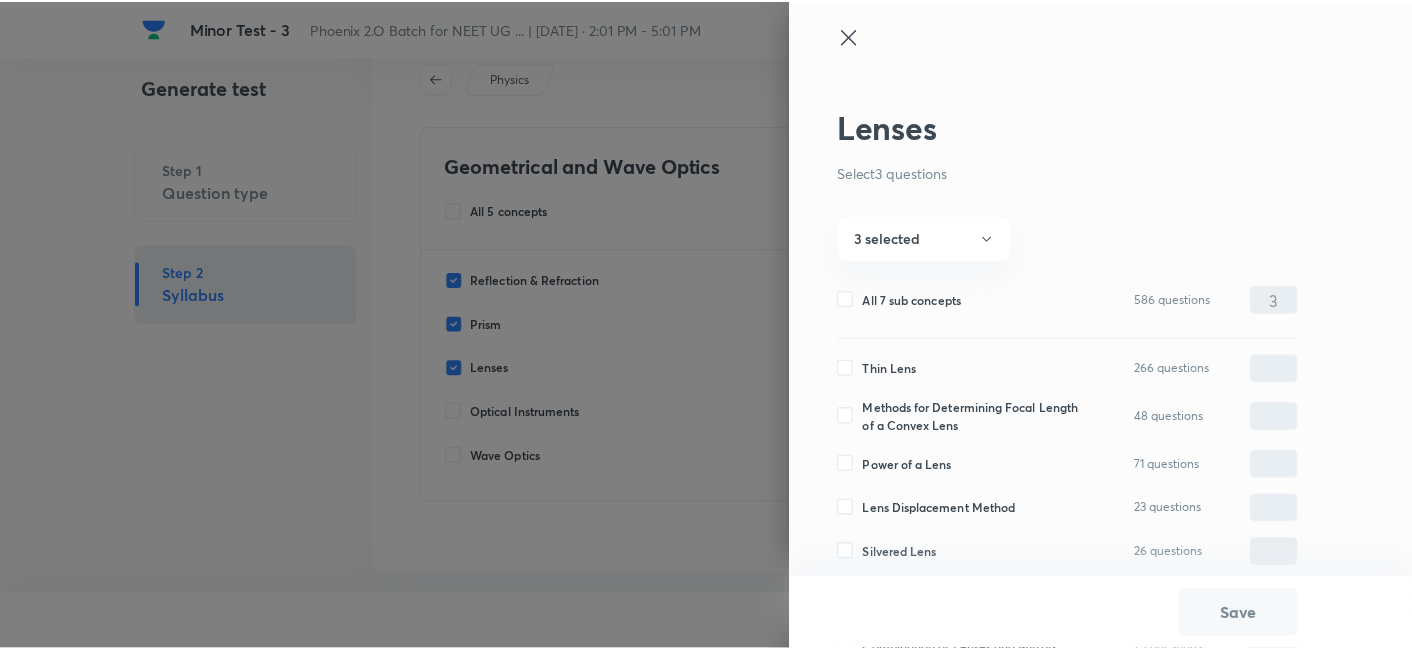 scroll, scrollTop: 100, scrollLeft: 0, axis: vertical 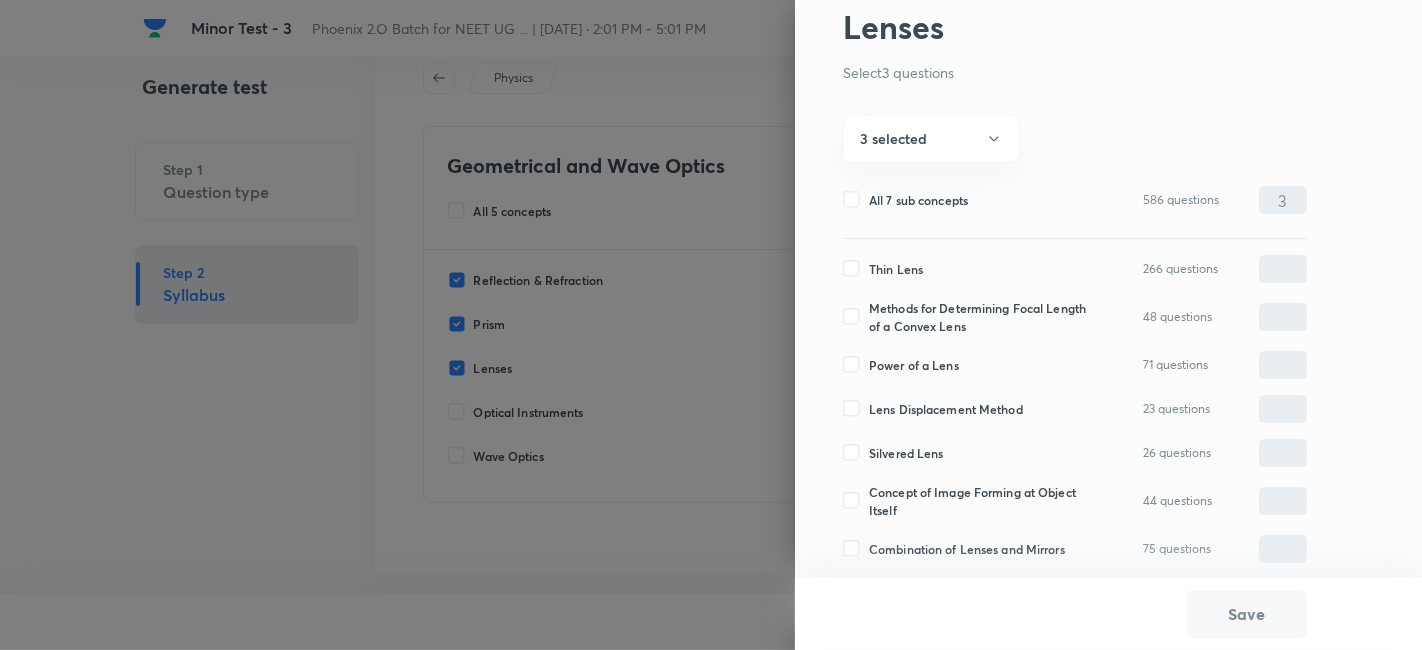 click on "Power of a Lens" at bounding box center (856, 365) 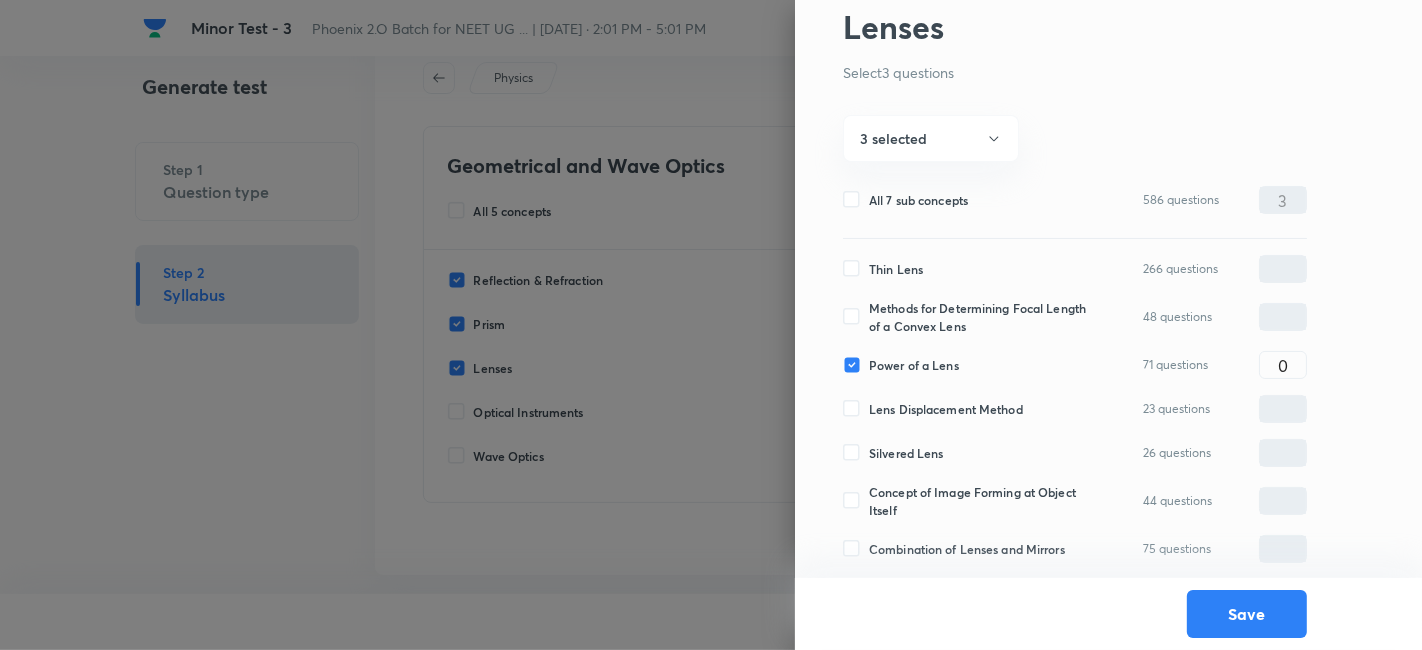 click on "Thin Lens" at bounding box center (896, 269) 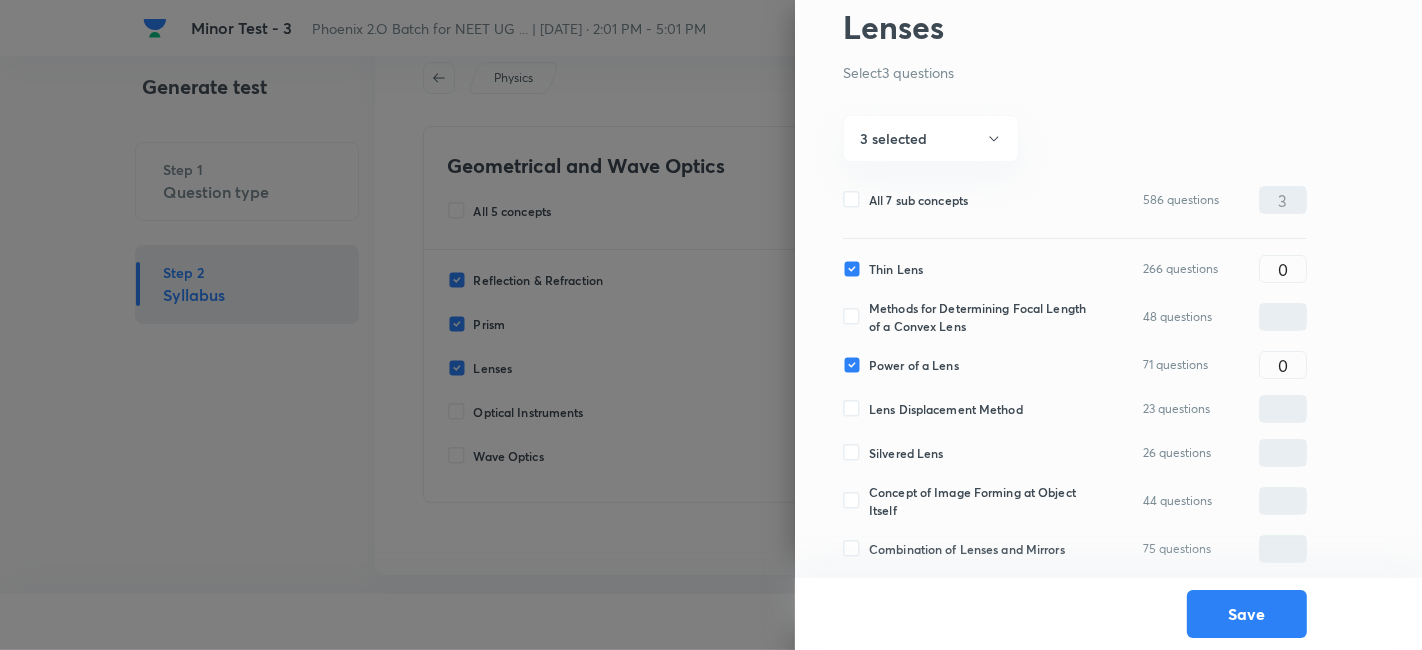click on "Methods for Determining Focal Length of a Convex Lens" at bounding box center [978, 317] 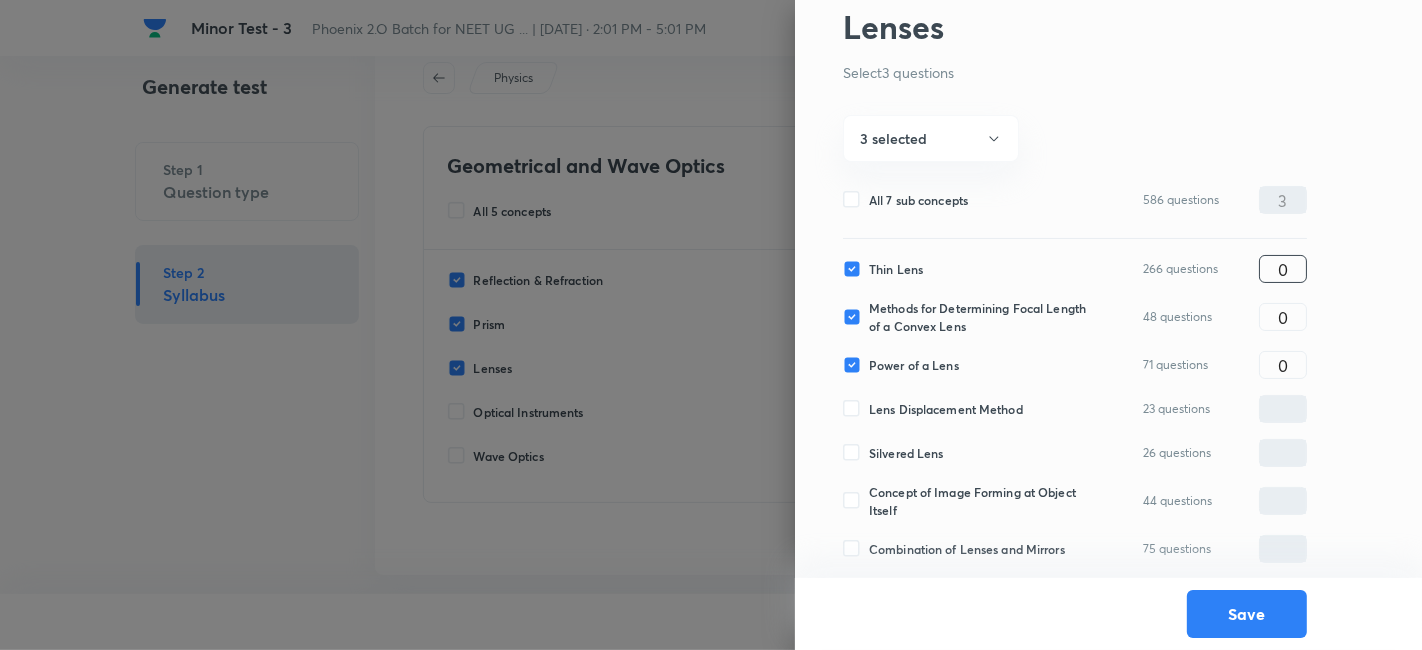 click on "0" at bounding box center [1283, 269] 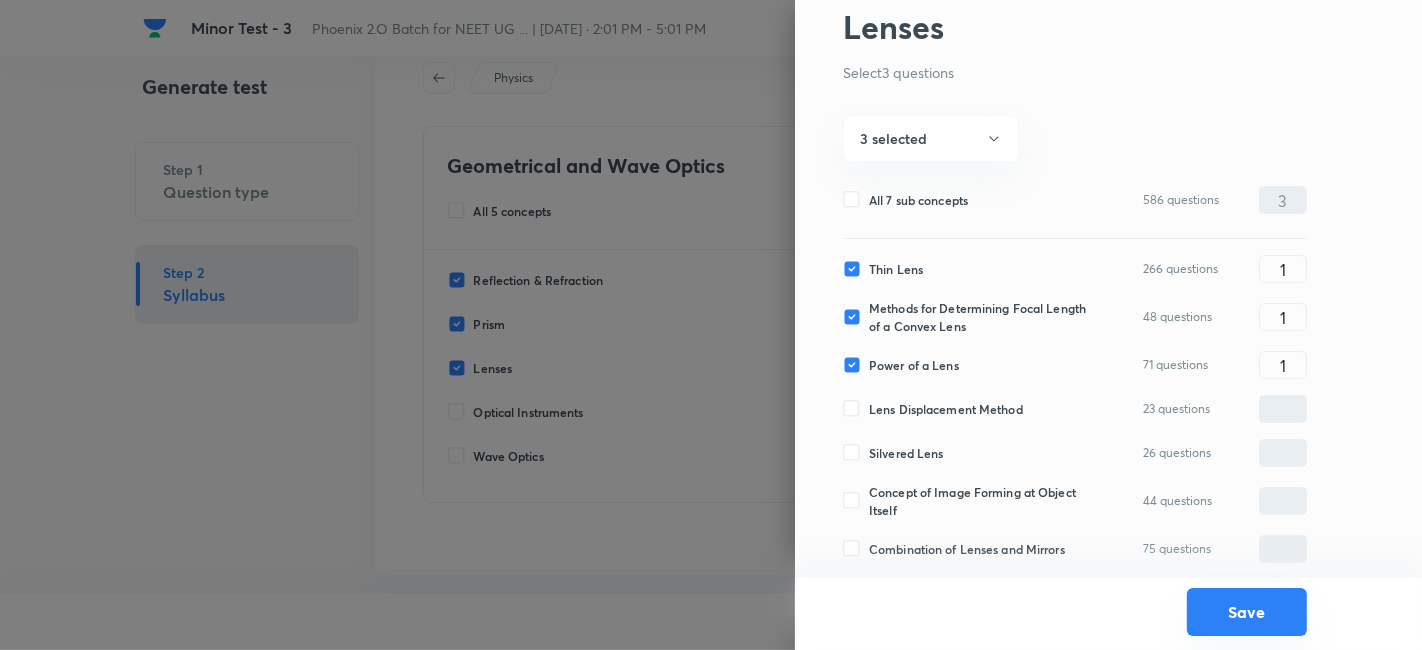 click on "Save" at bounding box center (1247, 612) 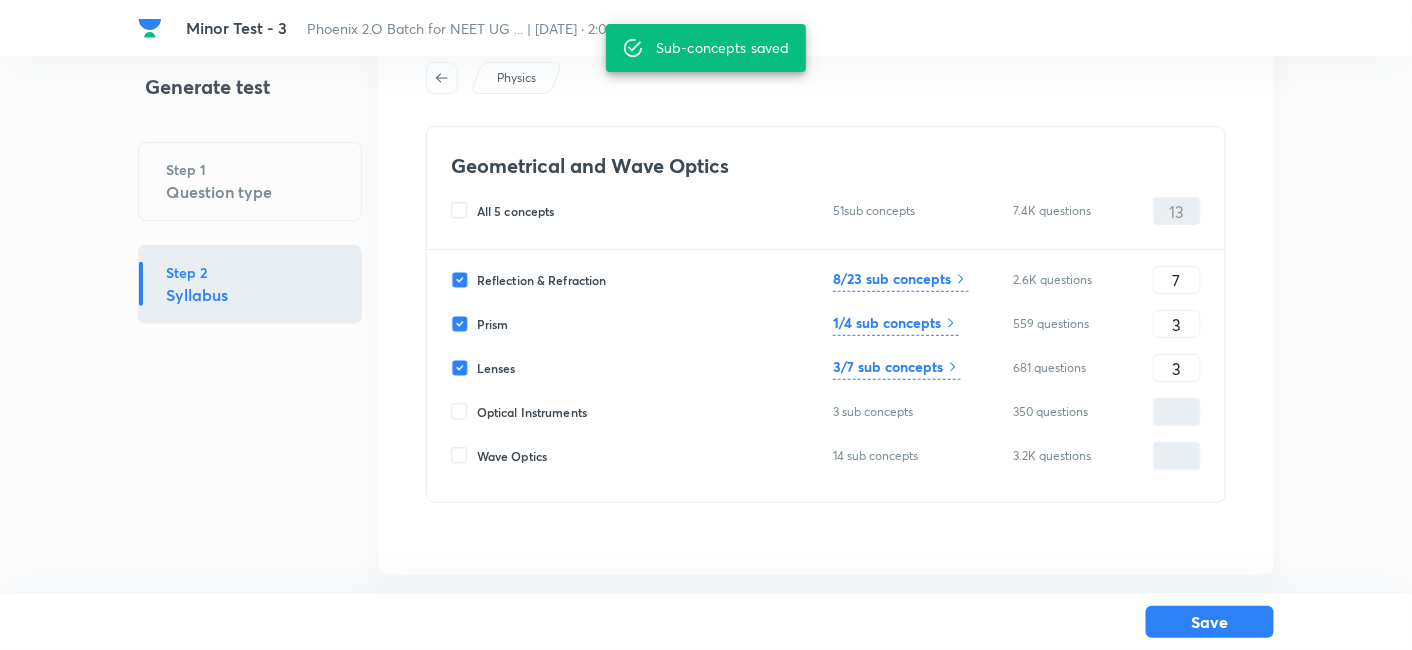 click on "Save" at bounding box center (1210, 622) 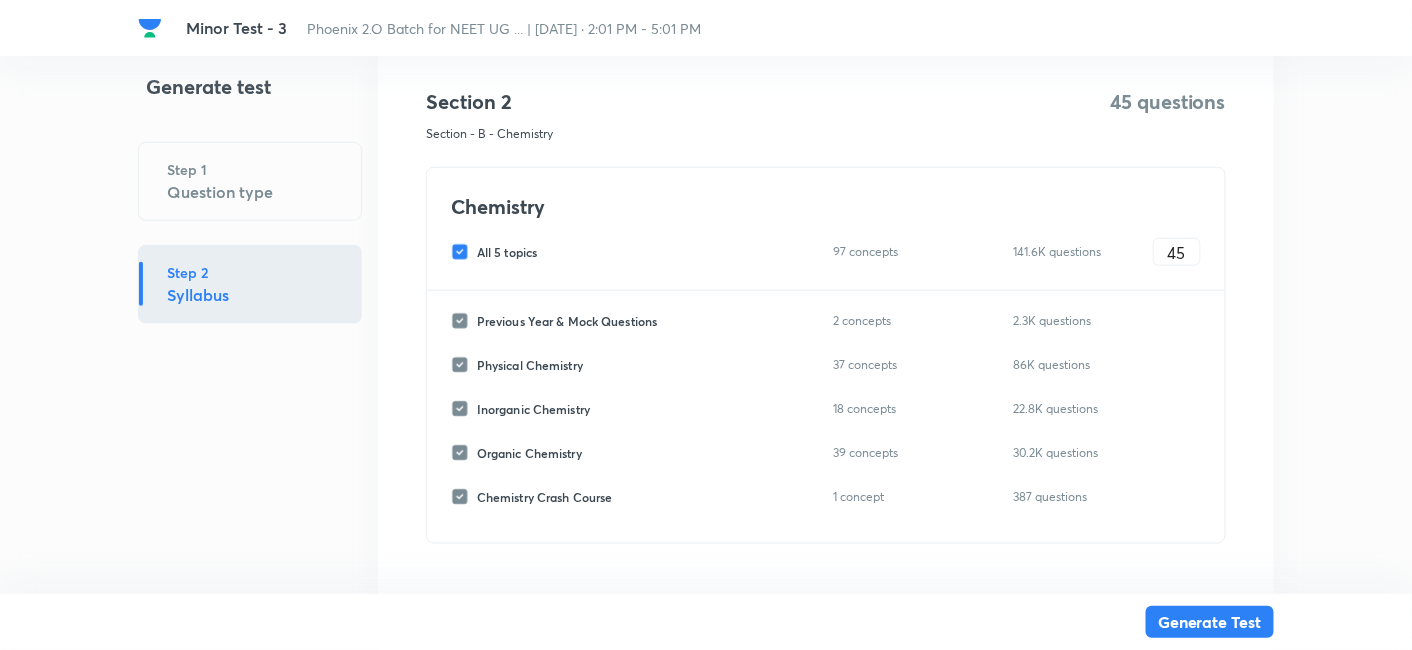 scroll, scrollTop: 2888, scrollLeft: 0, axis: vertical 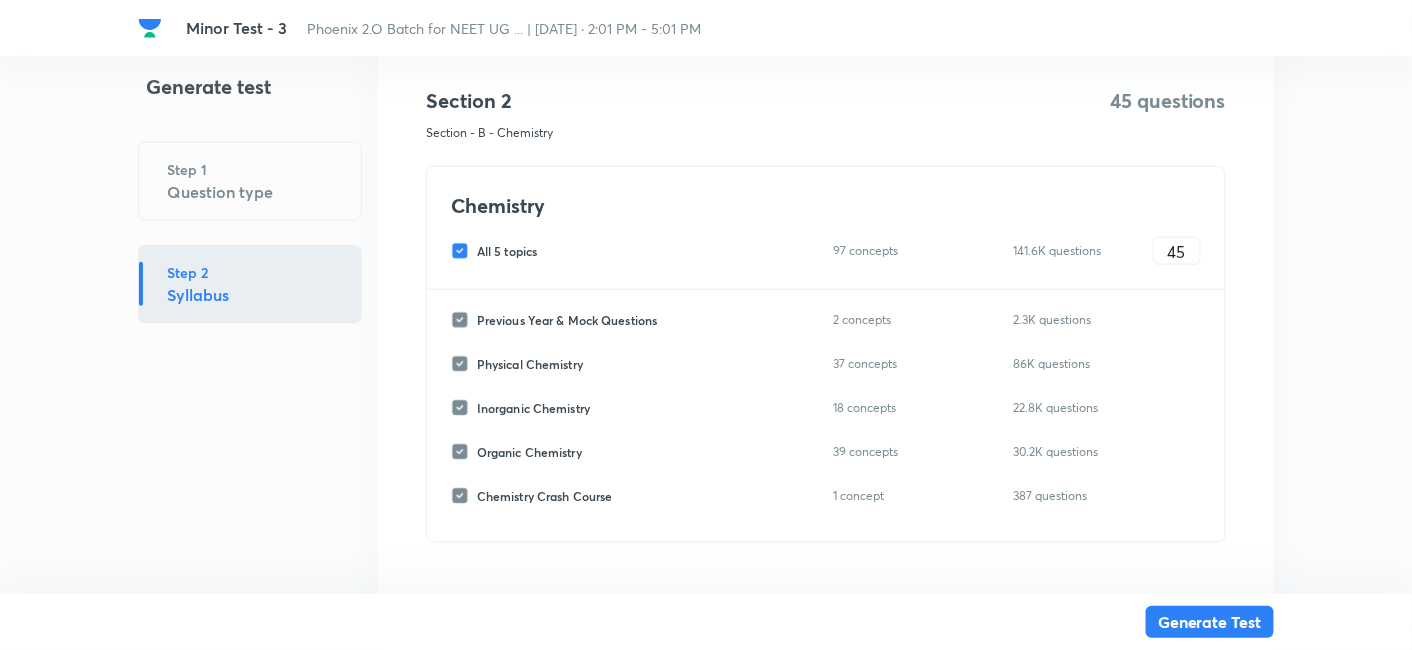 click on "All 5 topics" at bounding box center [507, 251] 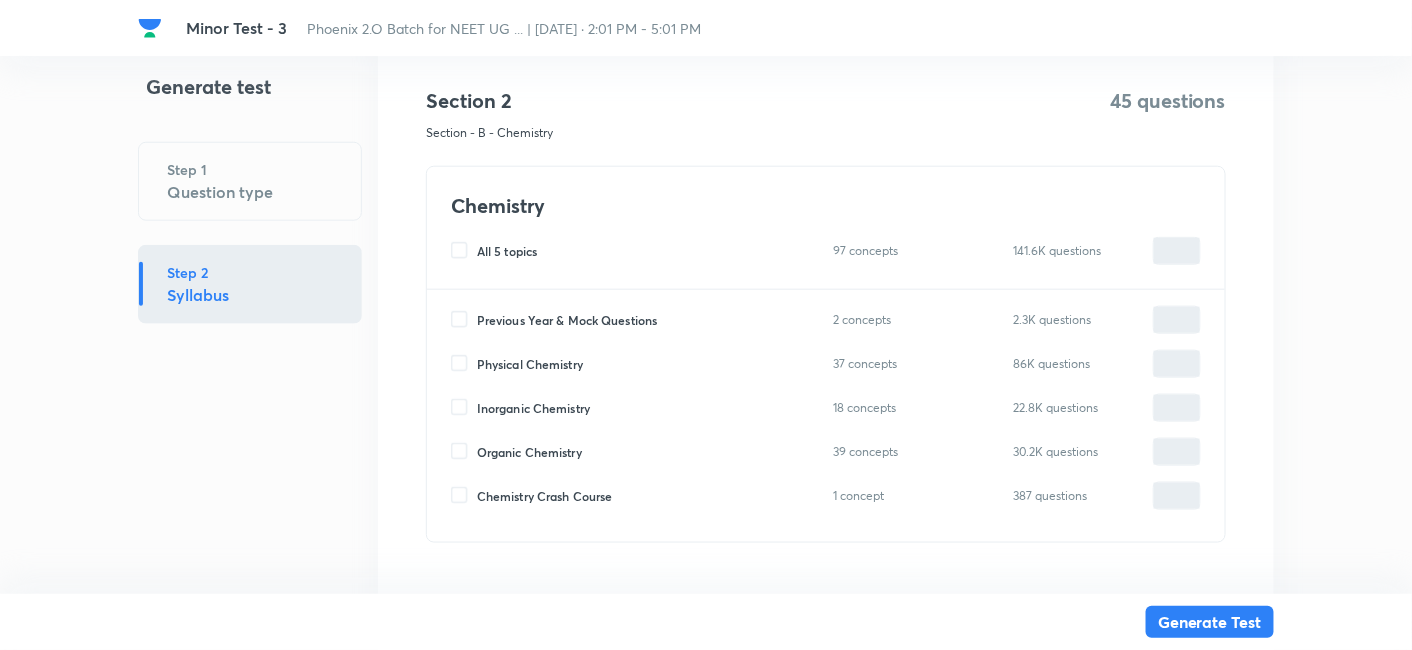 click on "Previous Year & Mock Questions" at bounding box center [567, 320] 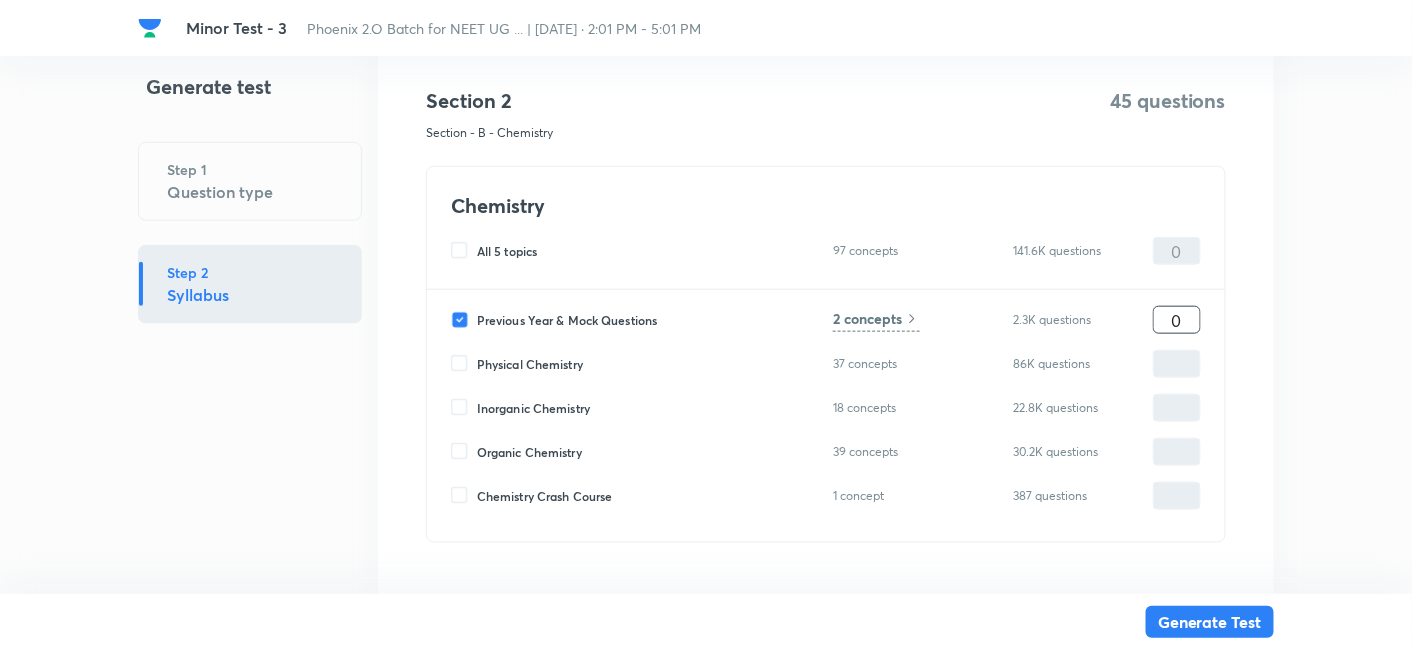 click on "0" at bounding box center [1177, 320] 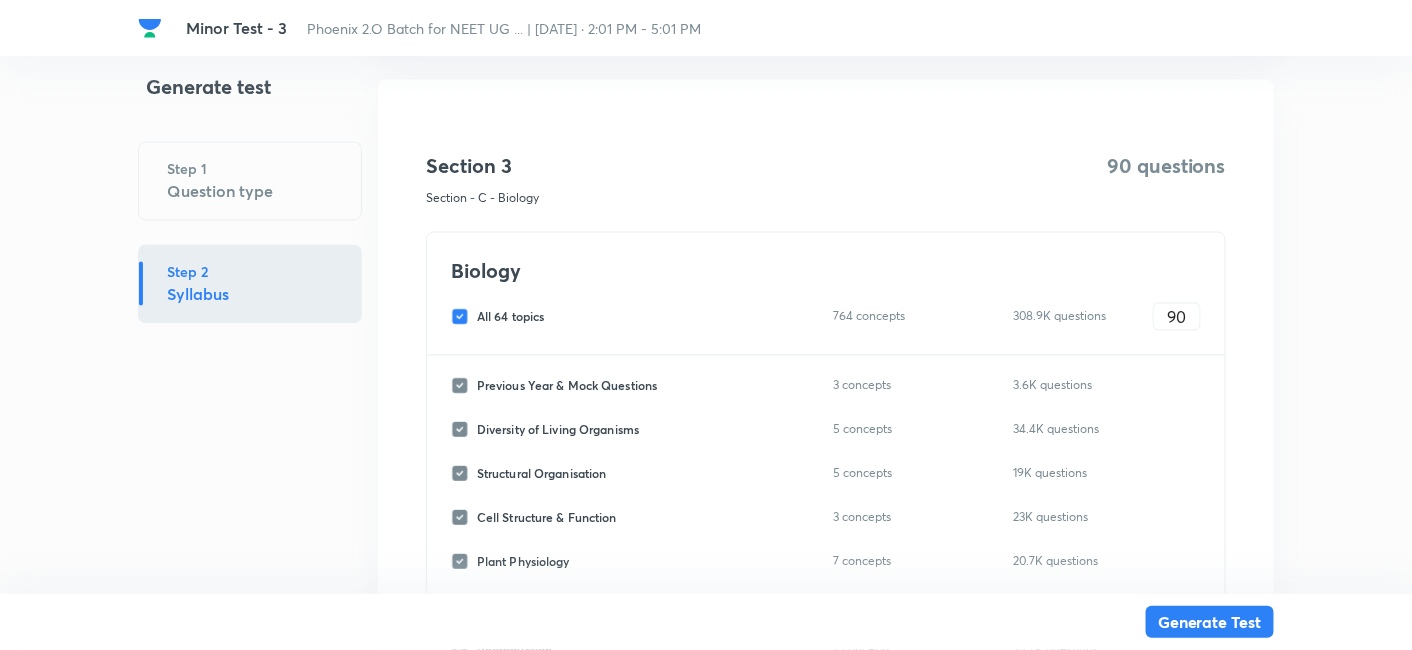 scroll, scrollTop: 3436, scrollLeft: 0, axis: vertical 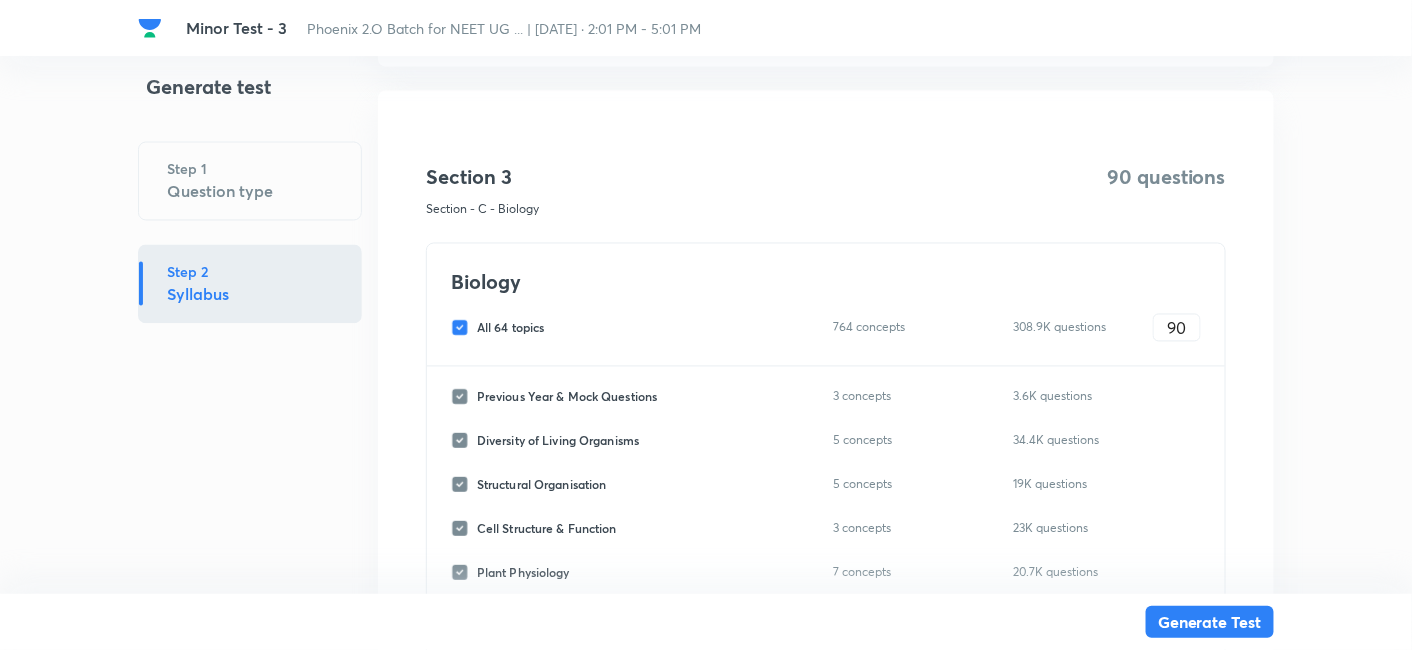 click on "All 64 topics" at bounding box center (510, 328) 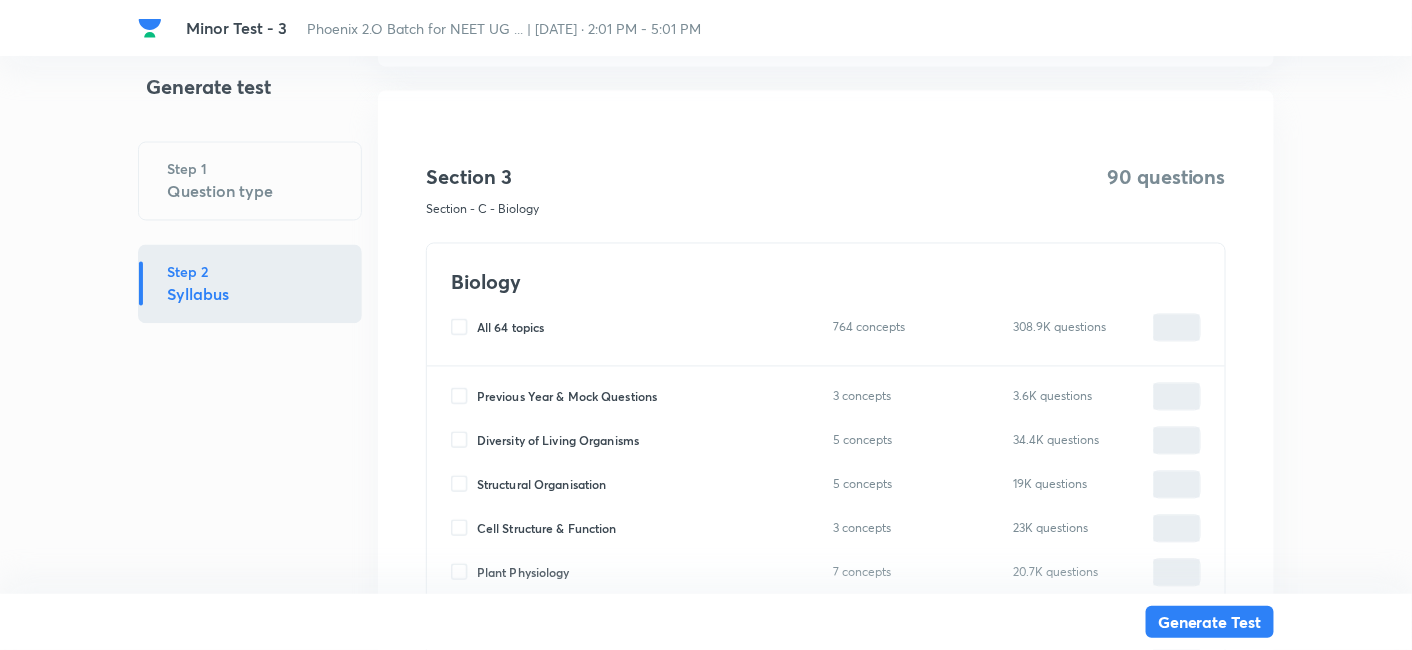 click on "Previous Year & Mock Questions" at bounding box center (567, 397) 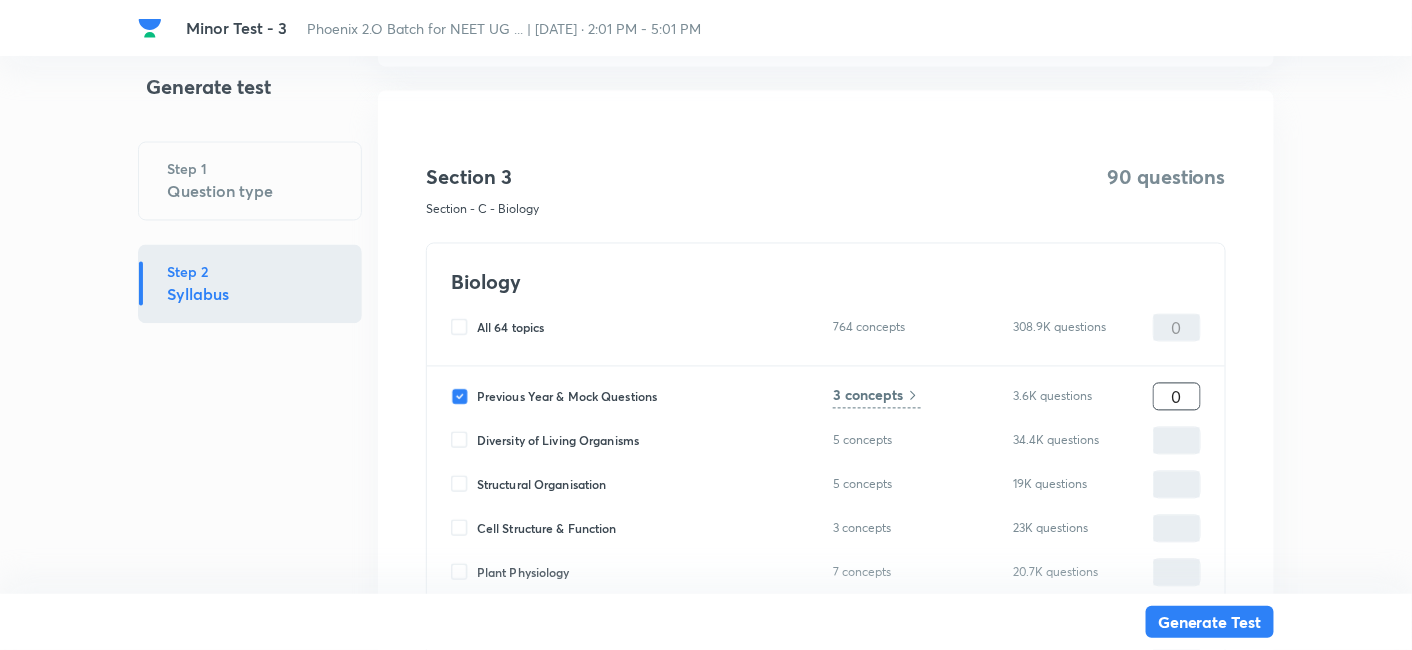 click on "0" at bounding box center (1177, 397) 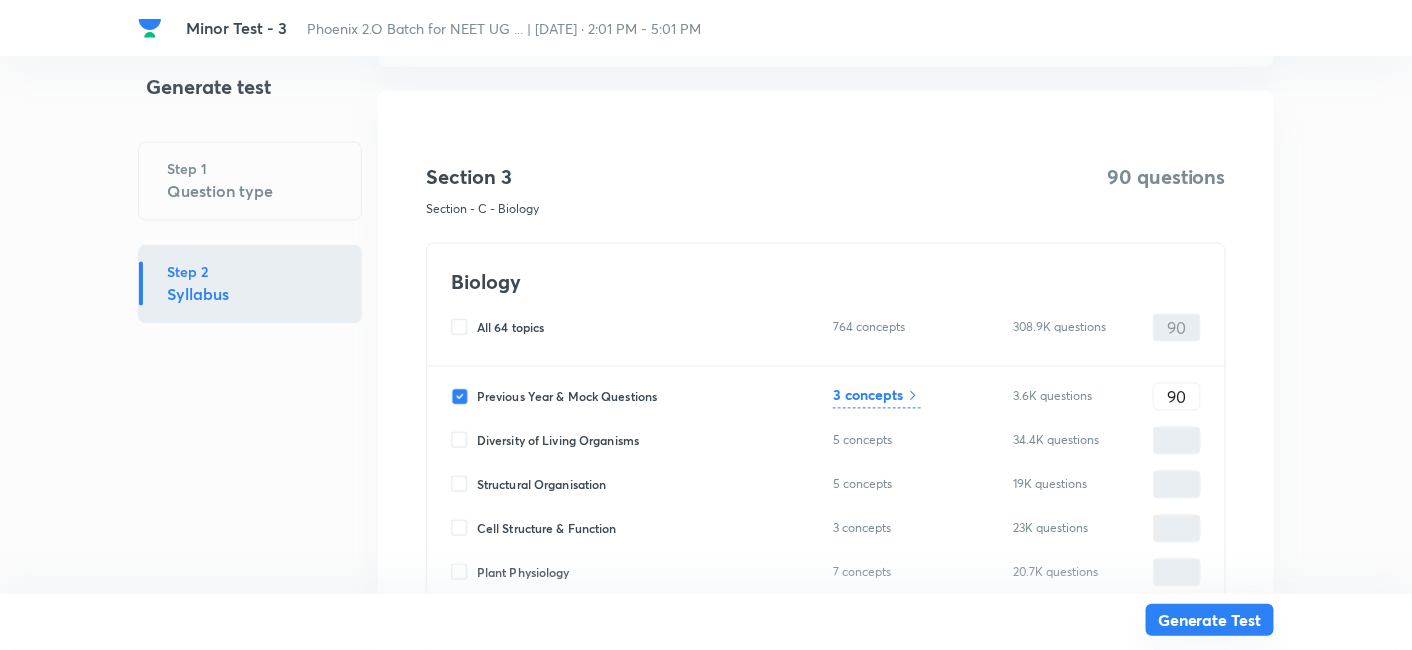 click on "Generate Test" at bounding box center (1210, 620) 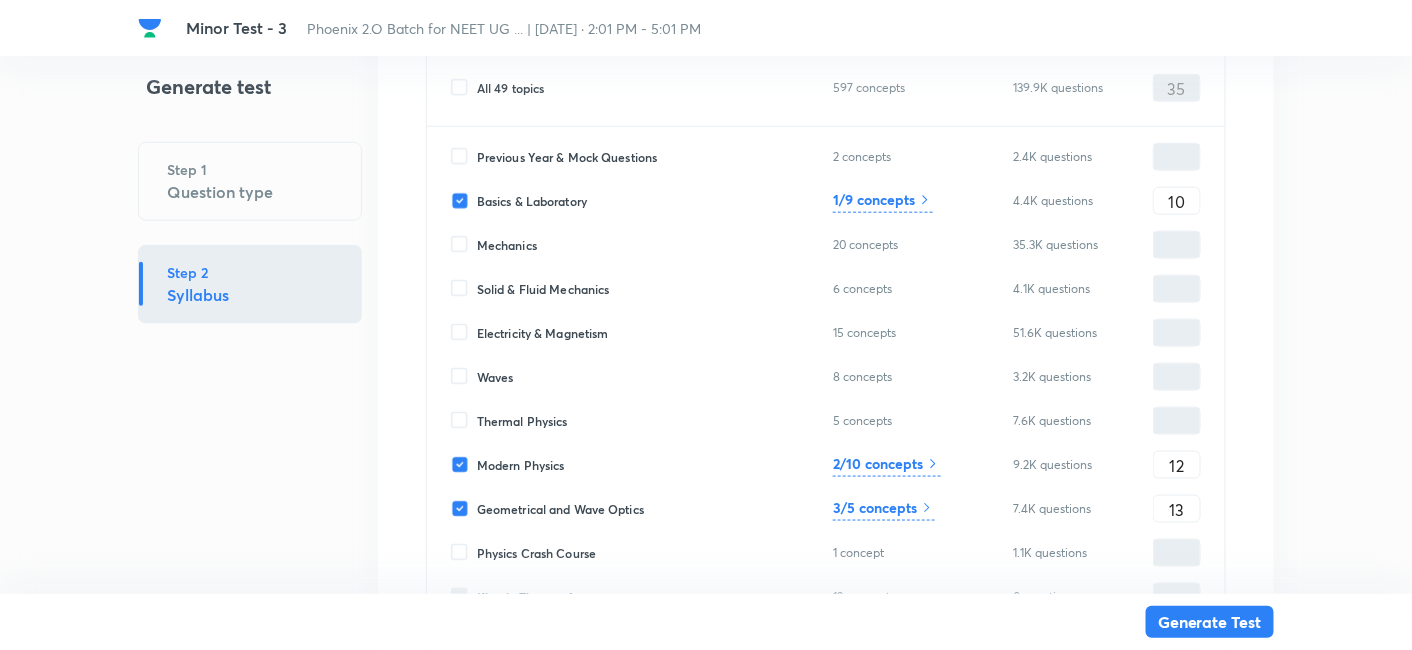 scroll, scrollTop: 563, scrollLeft: 0, axis: vertical 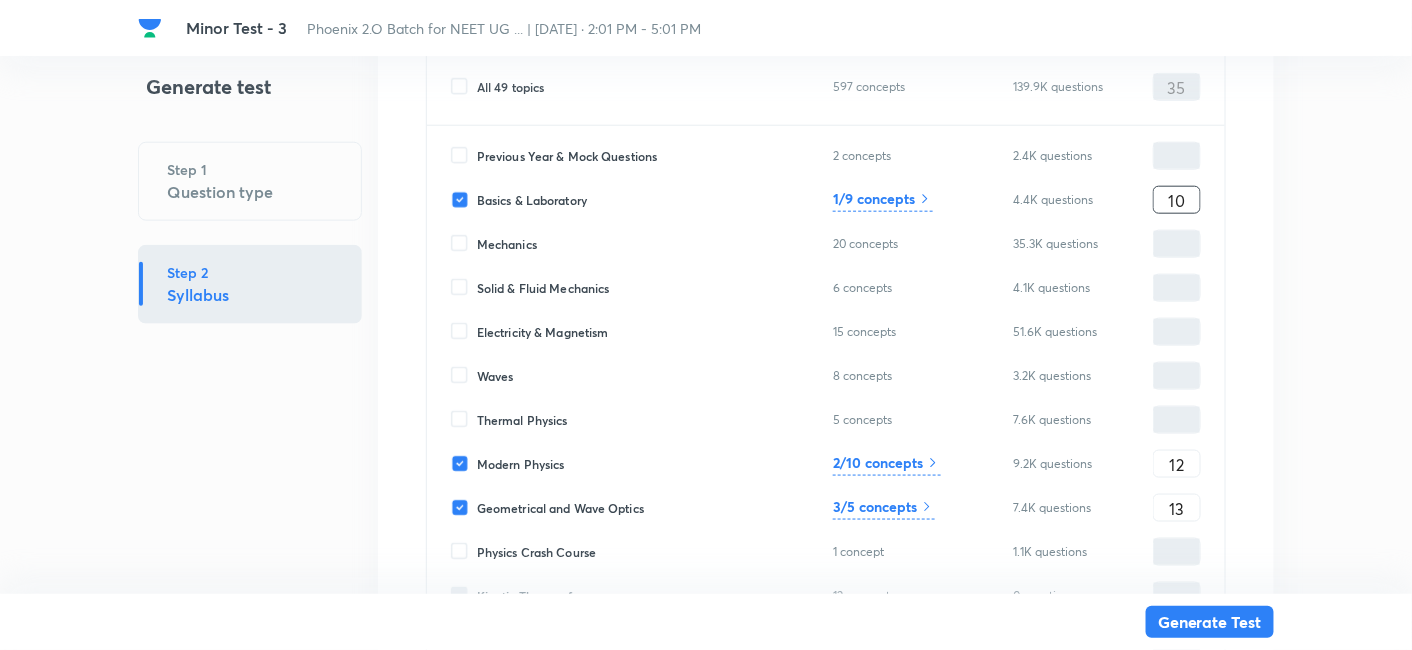 click on "10" at bounding box center [1177, 200] 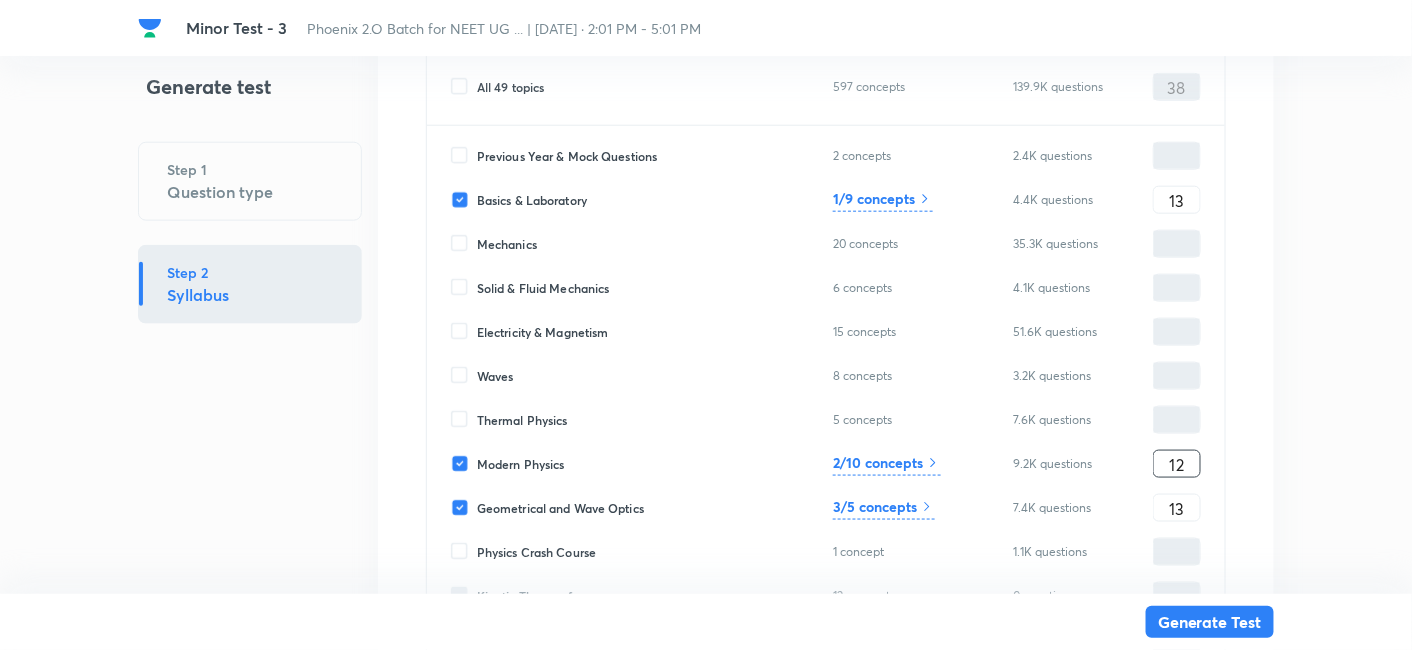 click on "12" at bounding box center [1177, 464] 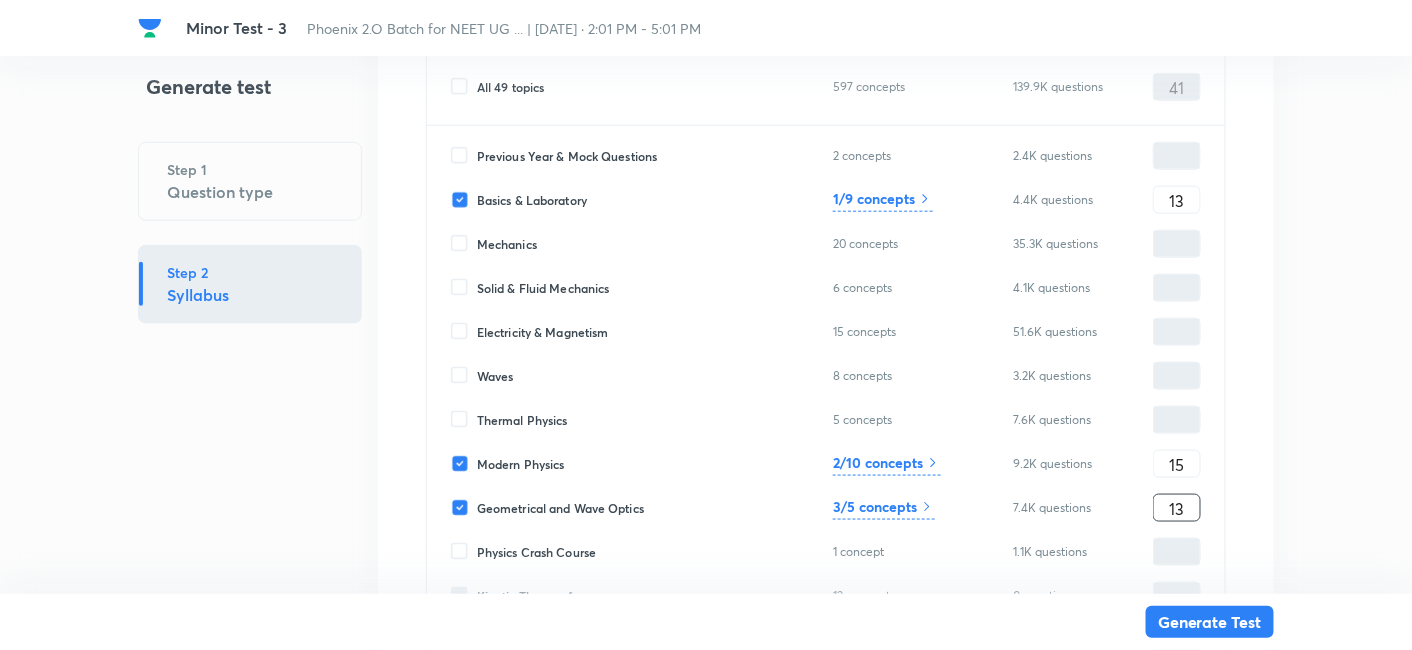 click on "13" at bounding box center (1177, 508) 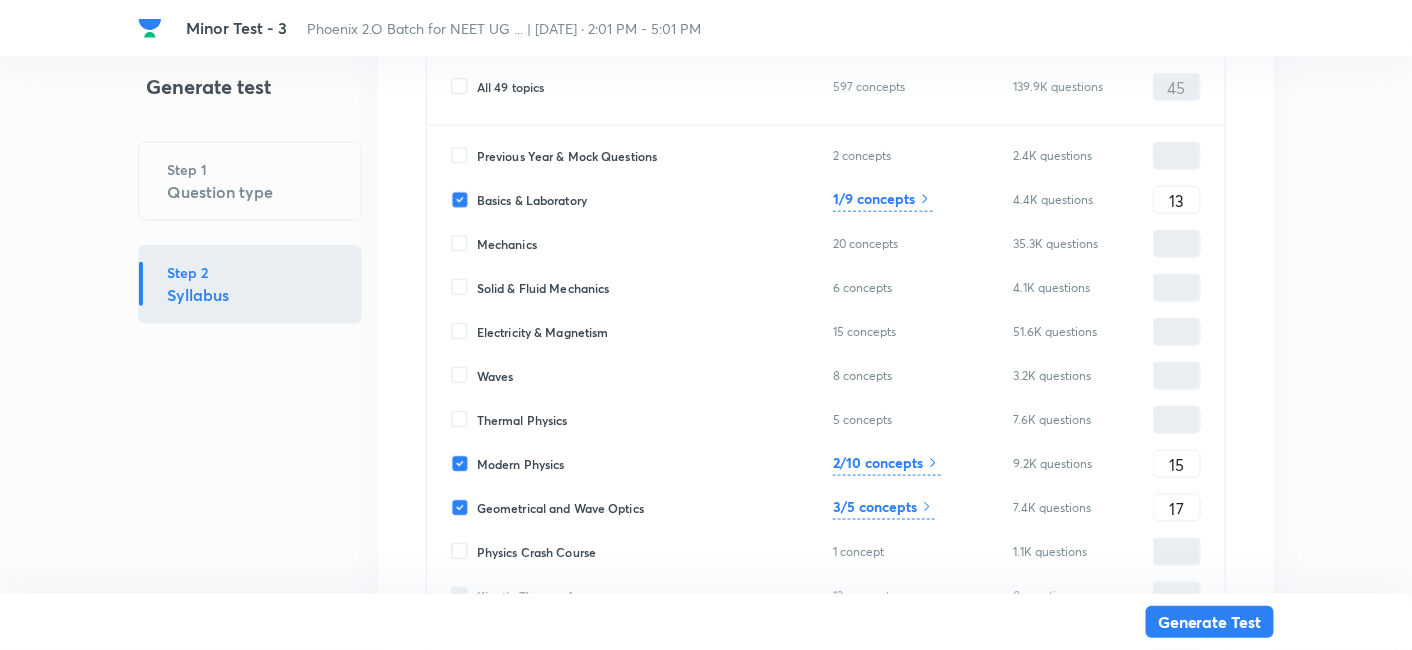 click 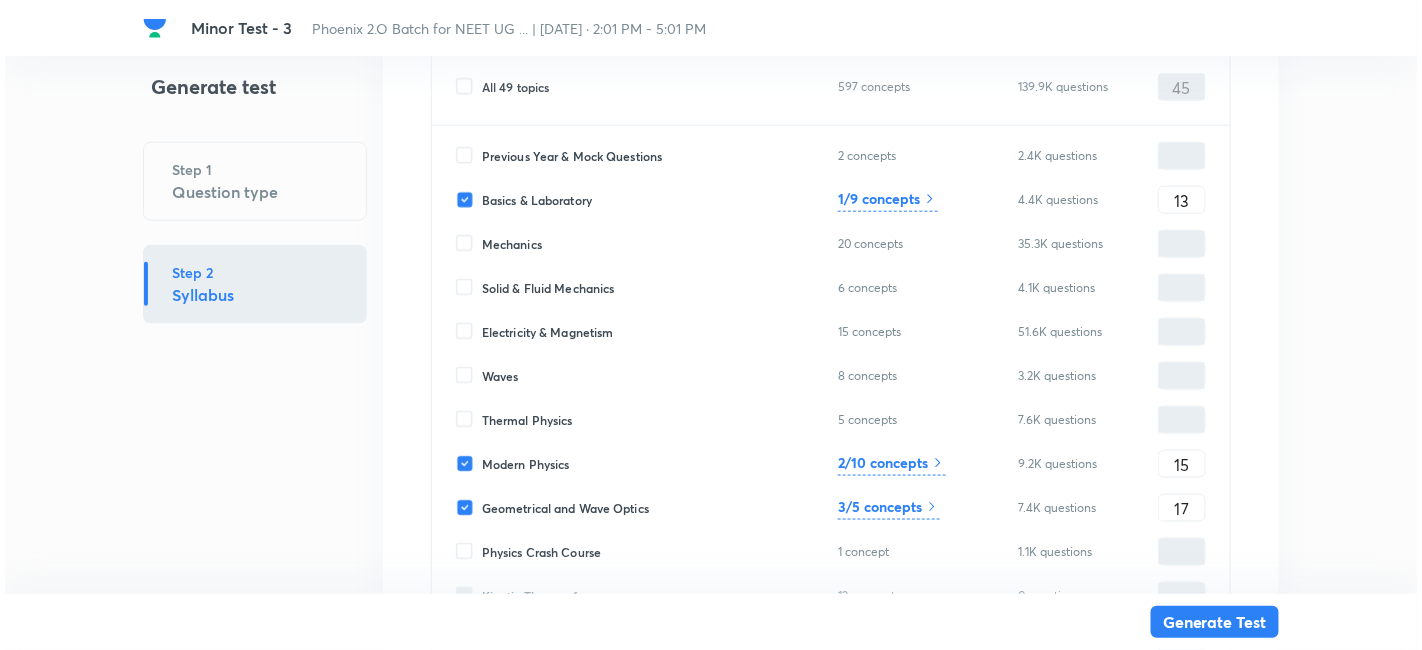 scroll, scrollTop: 277, scrollLeft: 0, axis: vertical 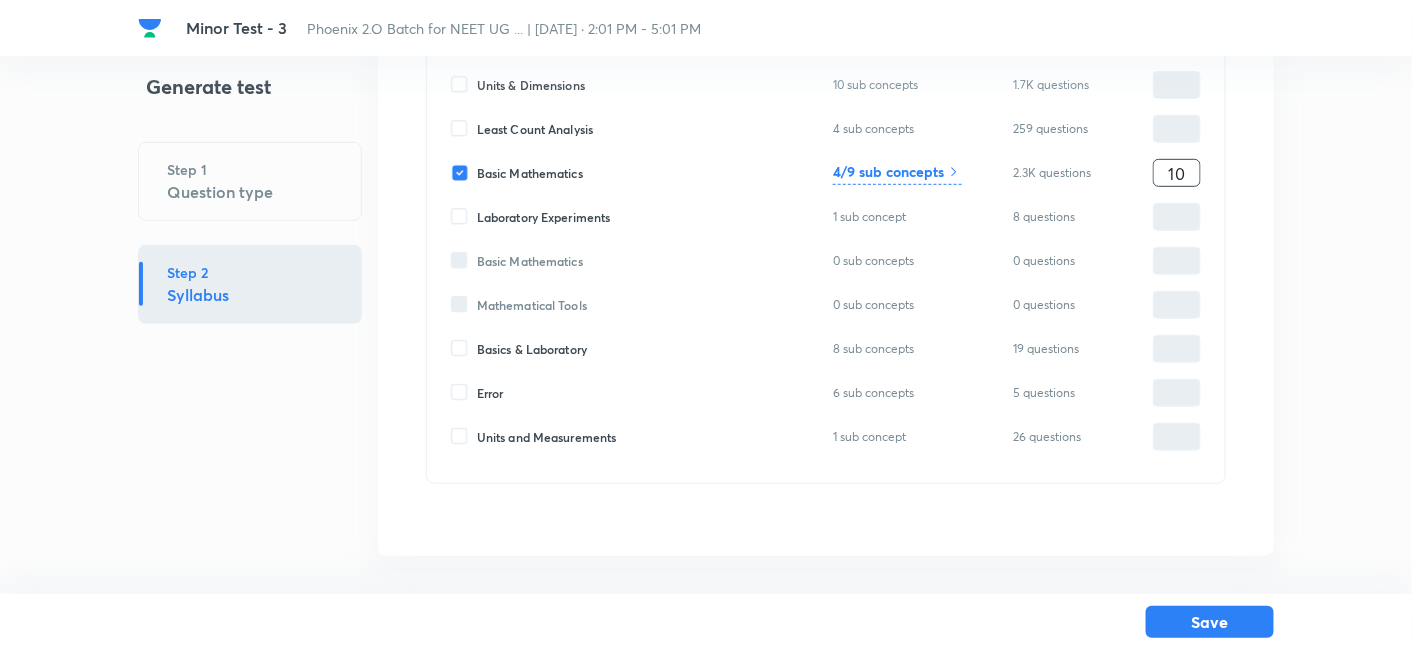 click on "10" at bounding box center [1177, 173] 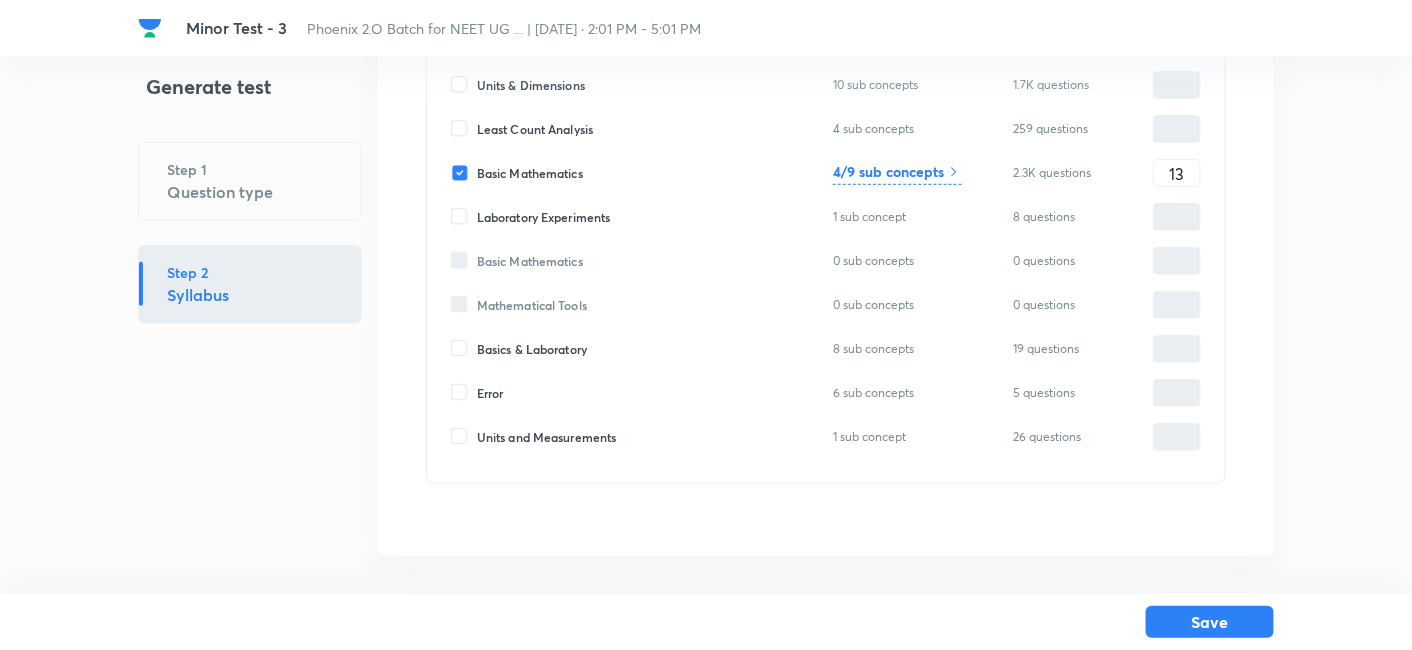 click on "4/9 sub concepts" at bounding box center (888, 171) 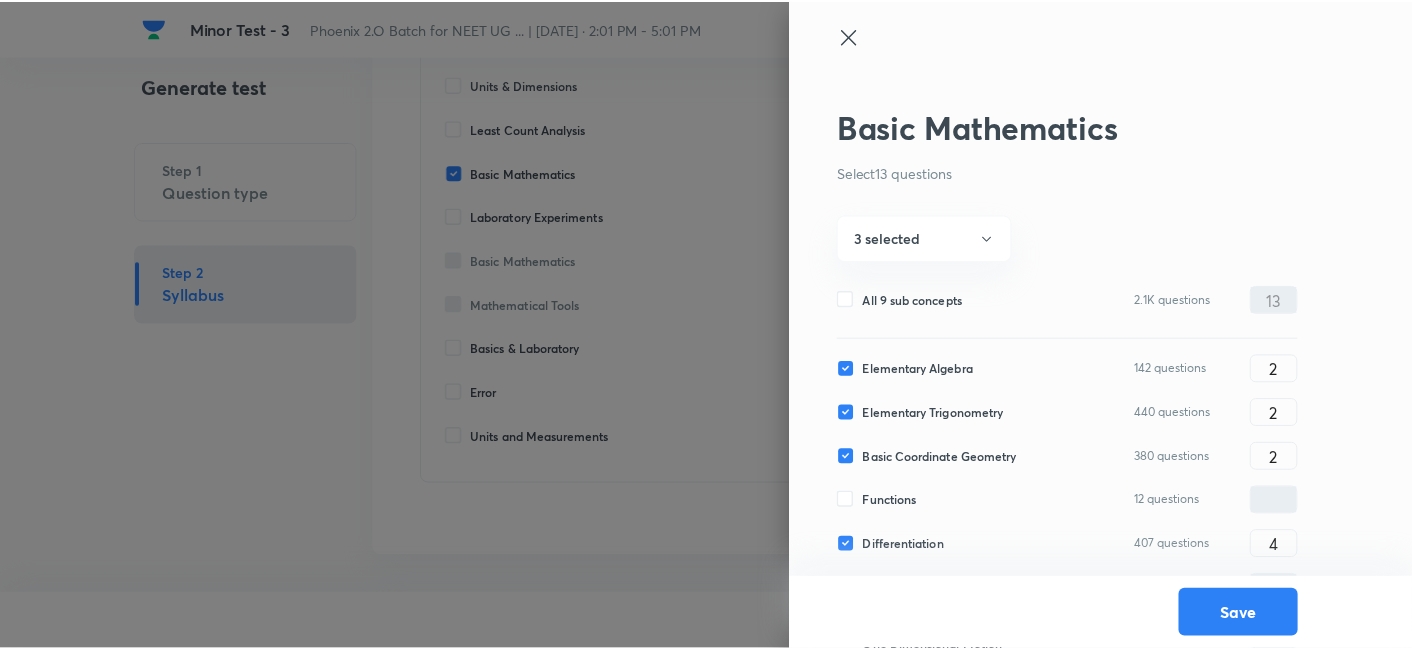 scroll, scrollTop: 188, scrollLeft: 0, axis: vertical 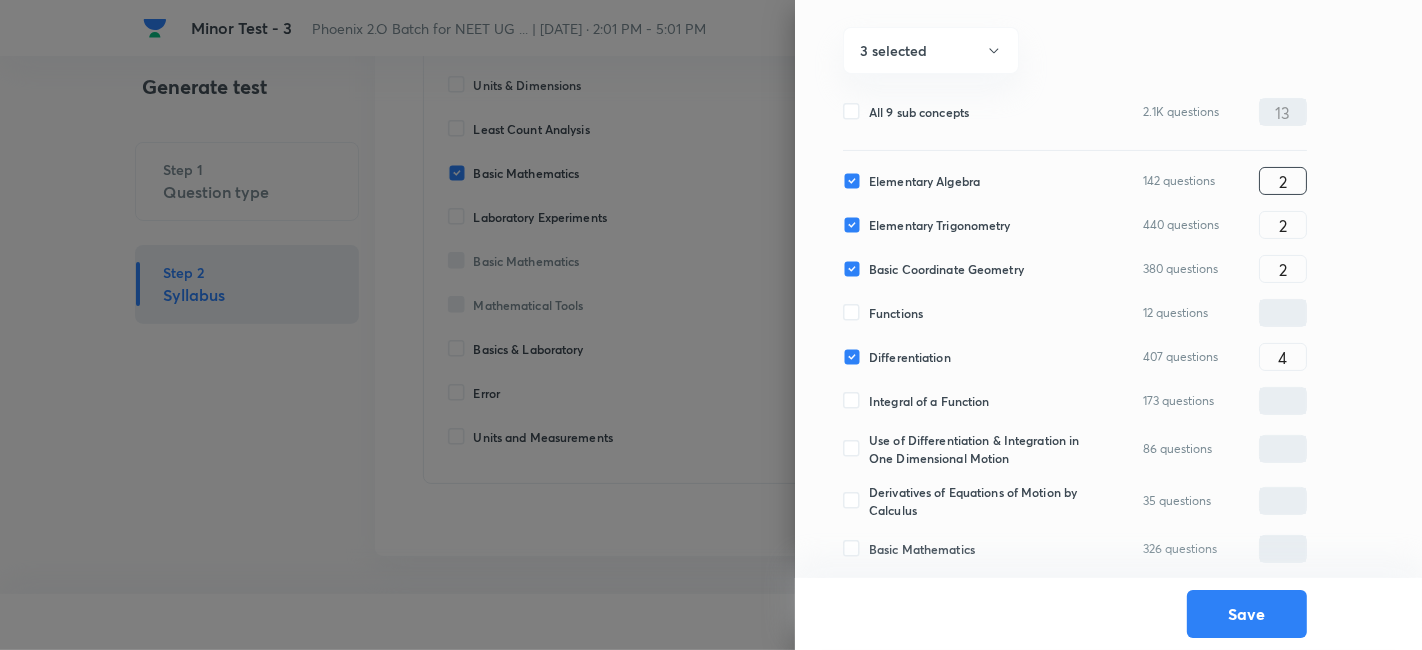 click on "2" at bounding box center (1283, 181) 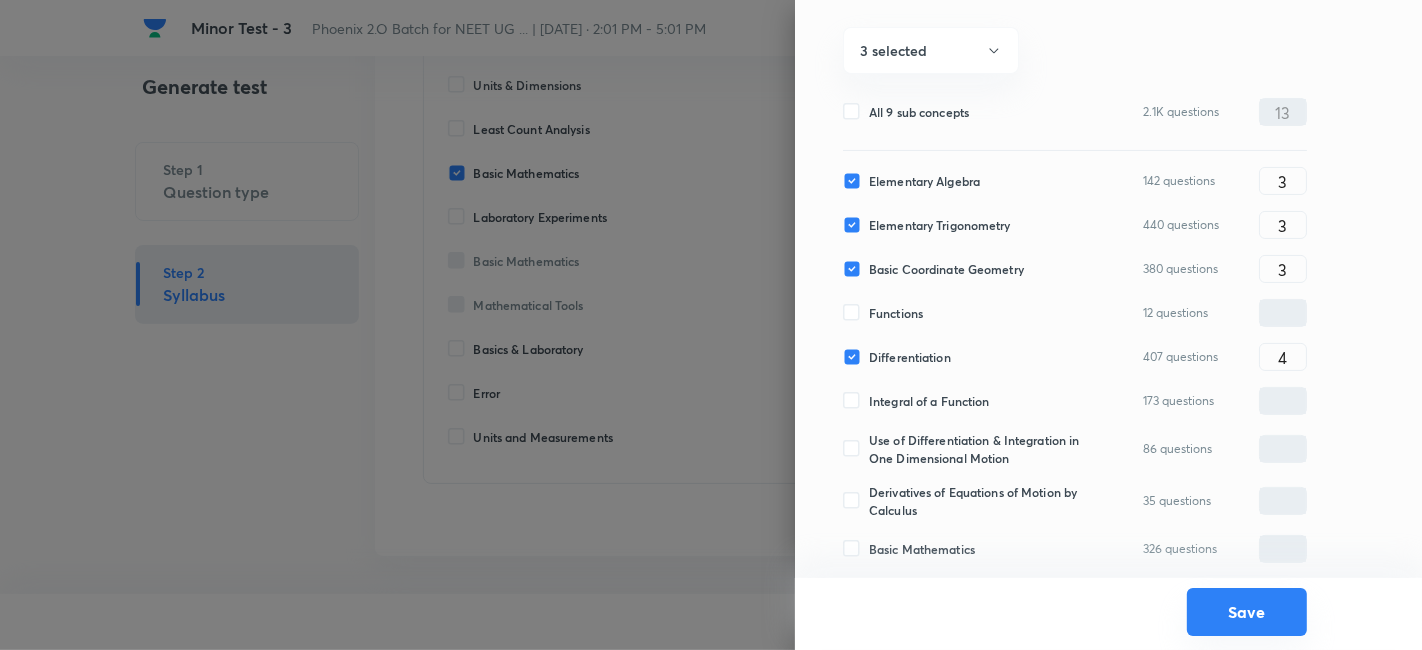 click on "Save" at bounding box center (1247, 612) 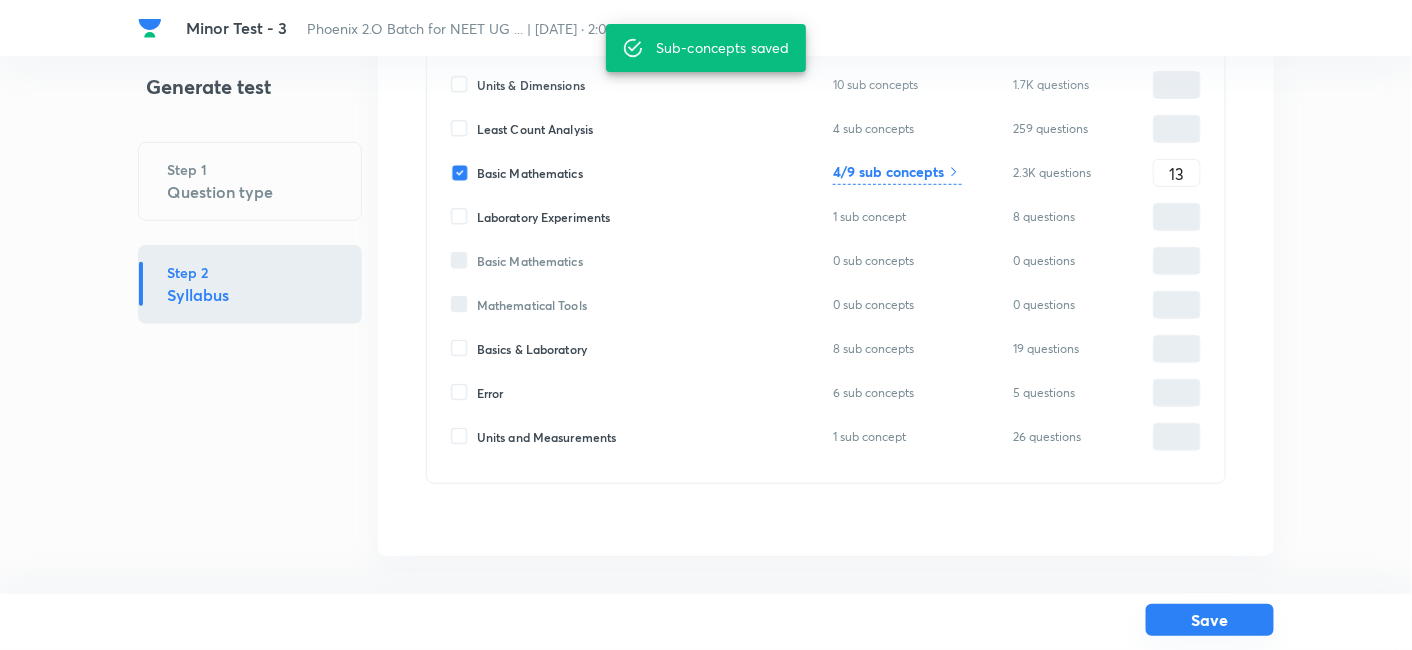 click on "Save" at bounding box center [1210, 620] 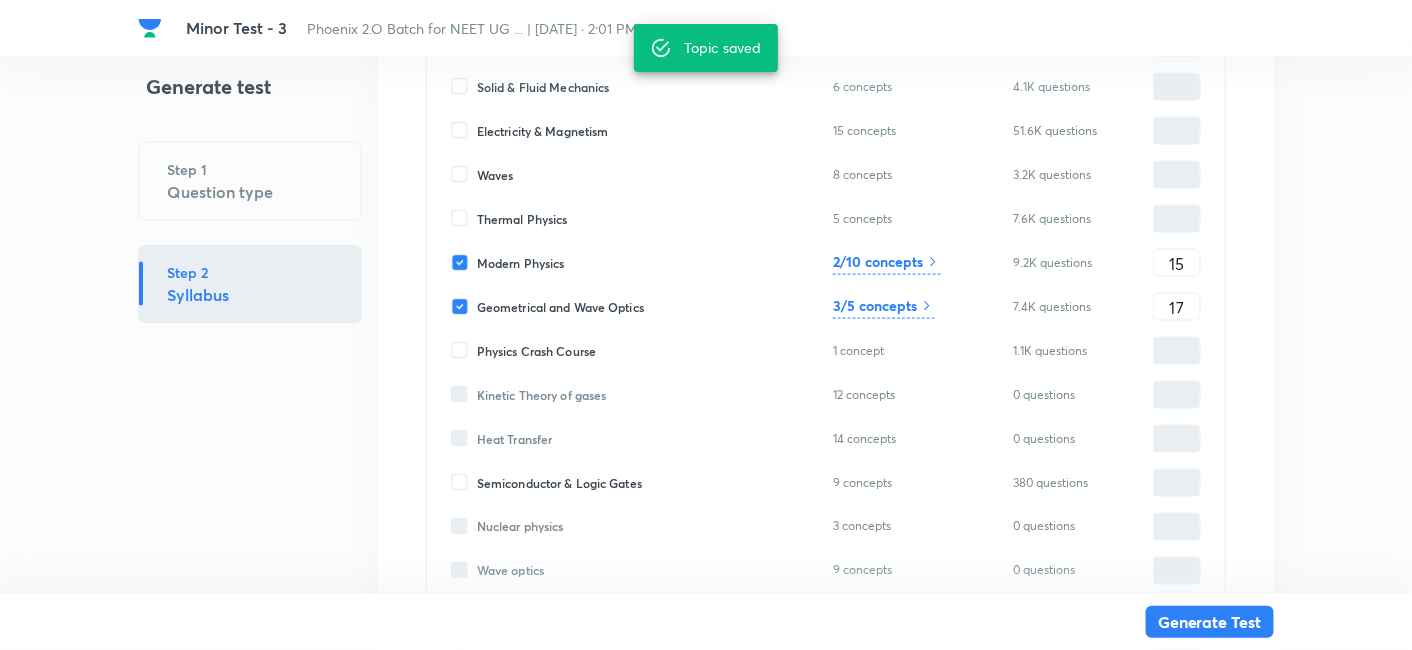 scroll, scrollTop: 697, scrollLeft: 0, axis: vertical 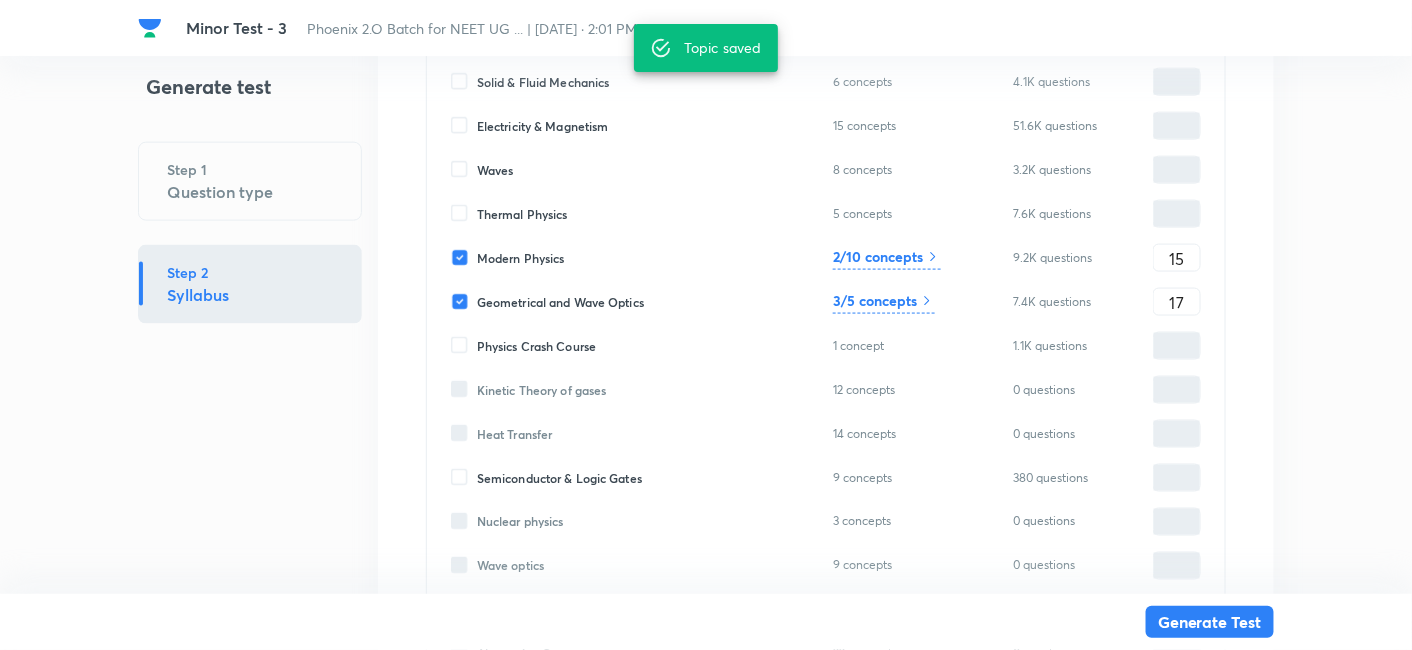 click on "2/10 concepts" at bounding box center [878, 256] 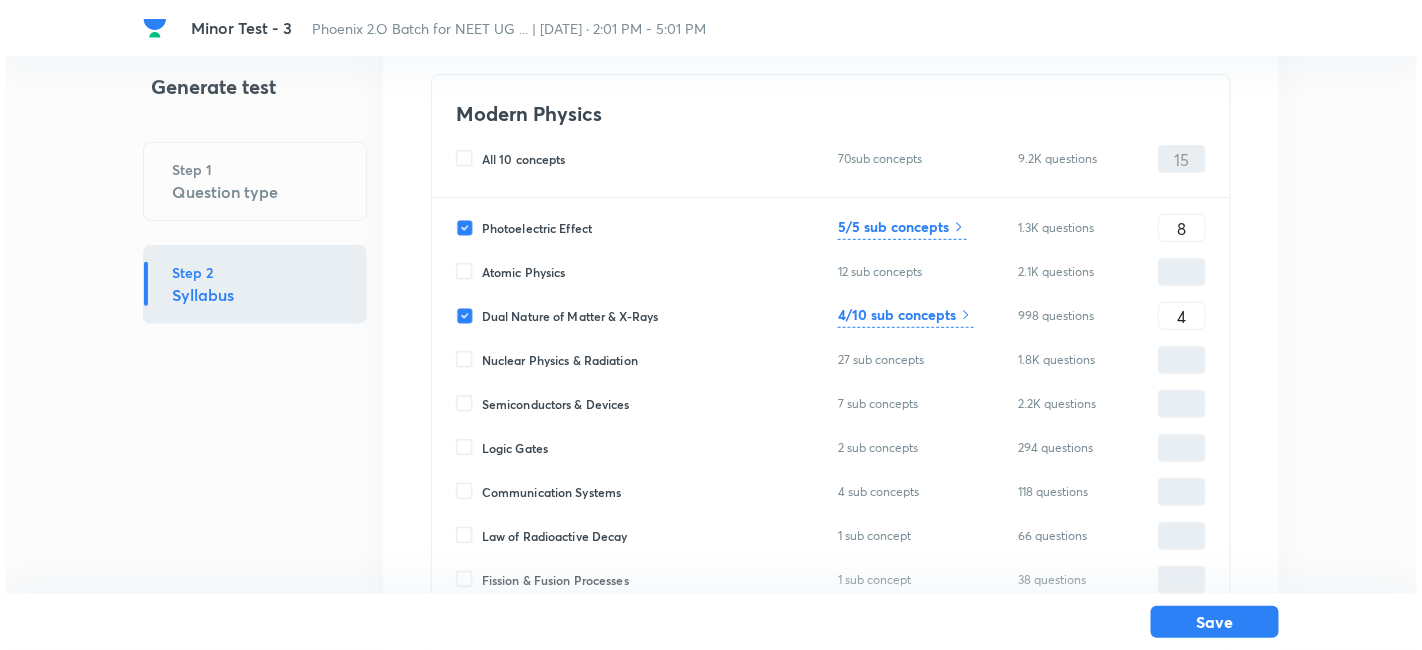 scroll, scrollTop: 132, scrollLeft: 0, axis: vertical 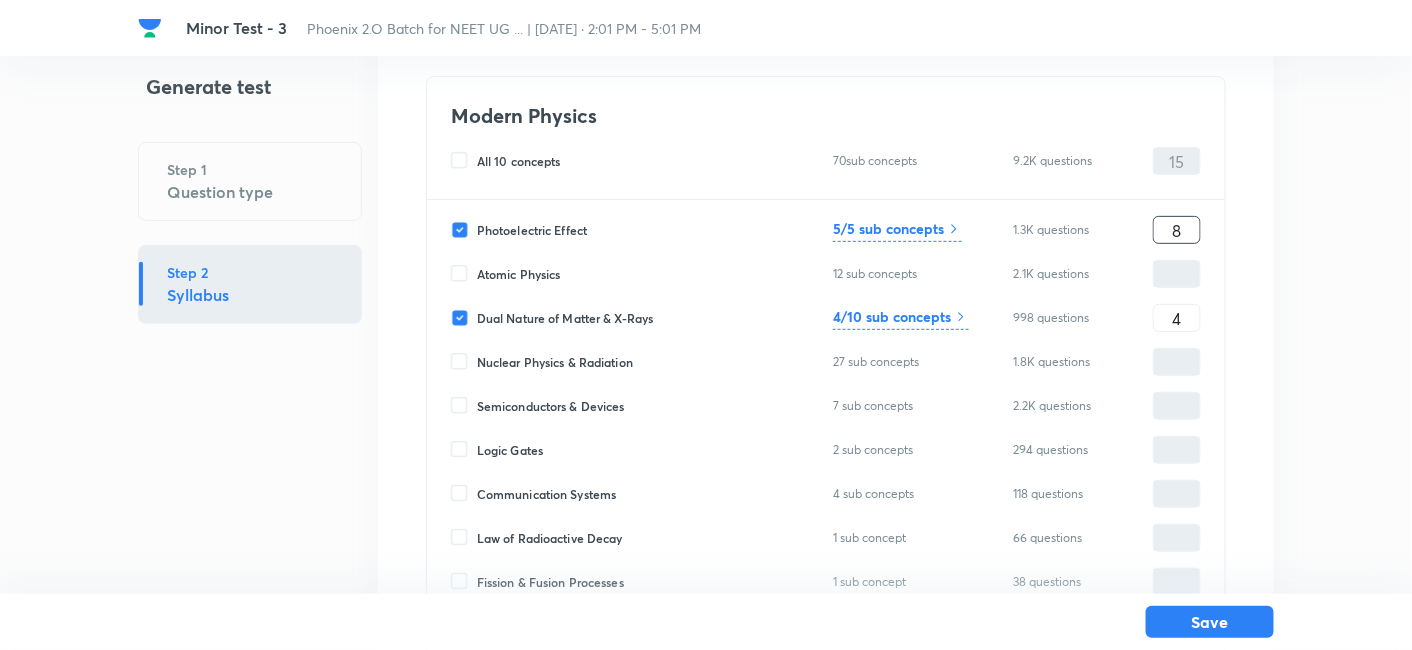 click on "8" at bounding box center [1177, 230] 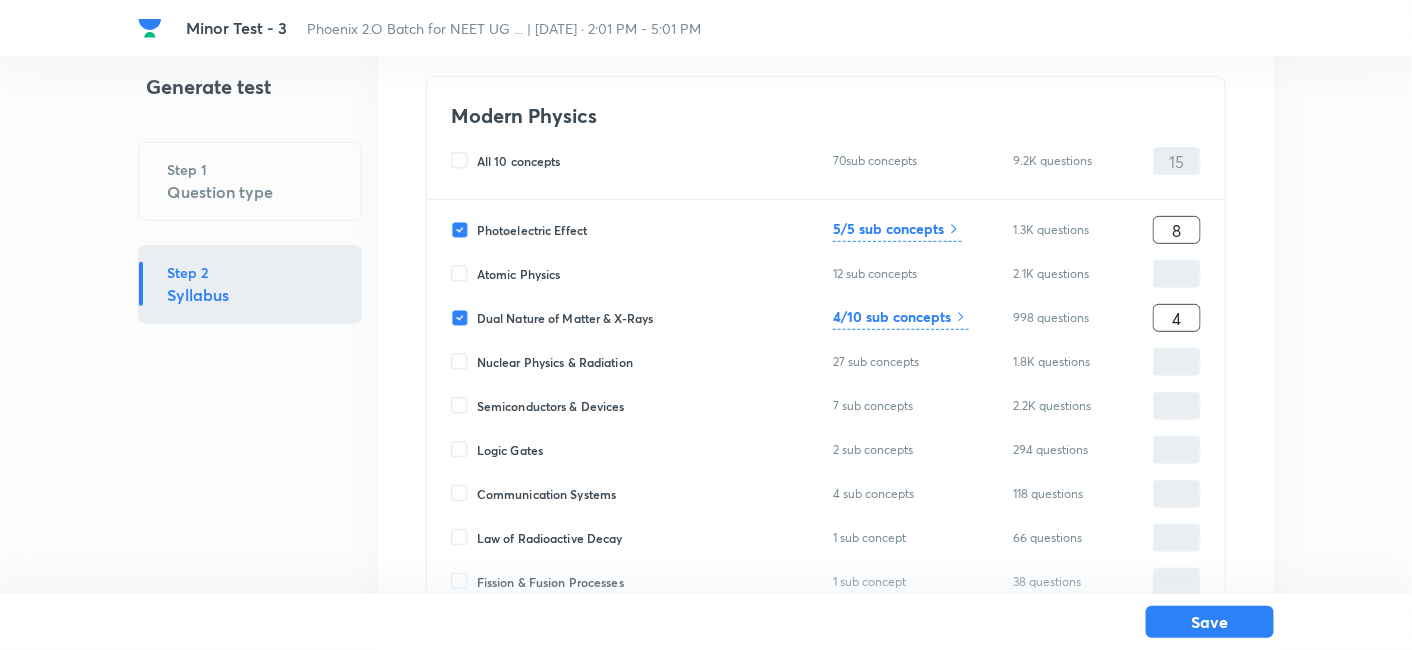 click on "4" at bounding box center (1177, 318) 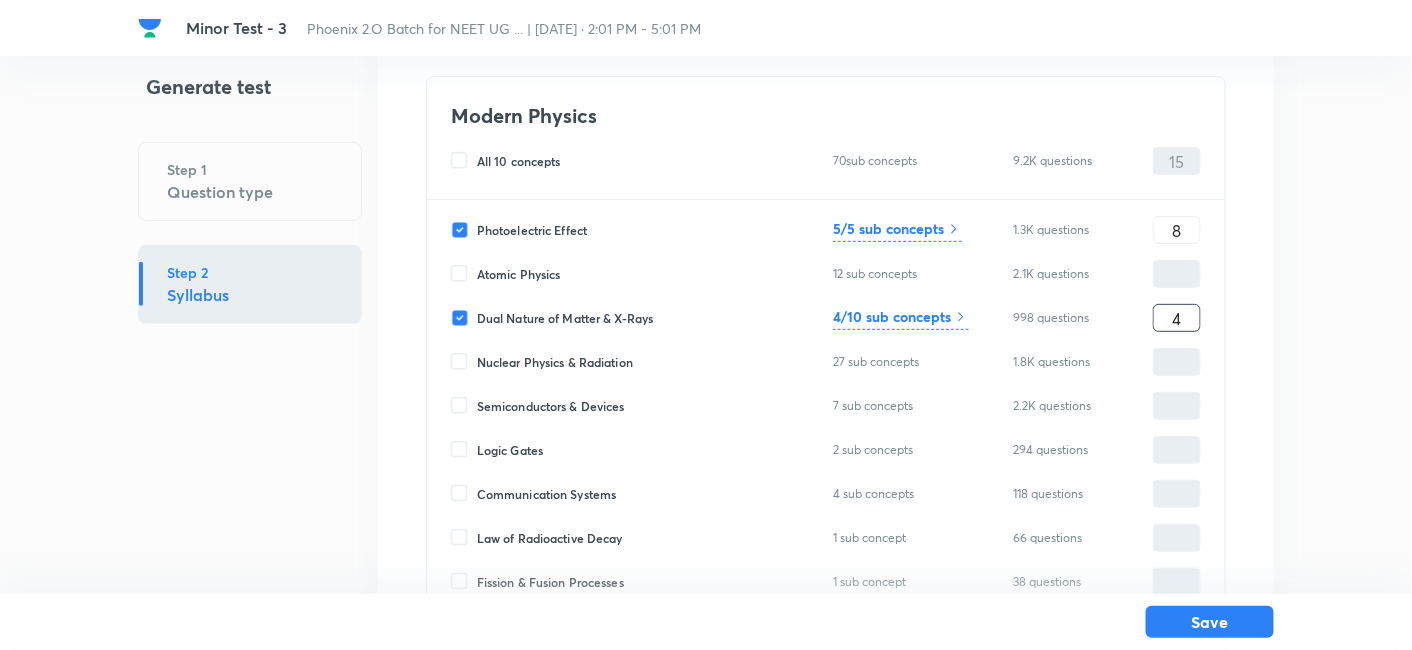click on "4" at bounding box center (1177, 318) 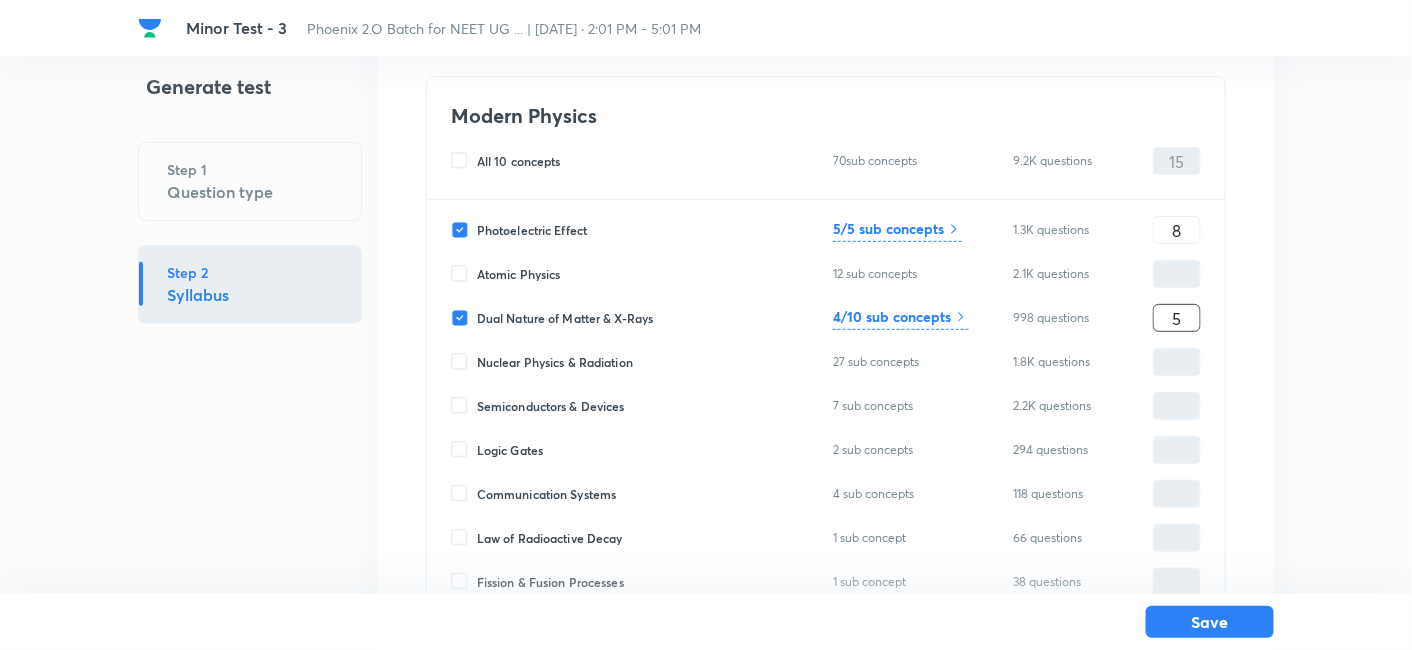 click on "4/10 sub concepts" at bounding box center (901, 318) 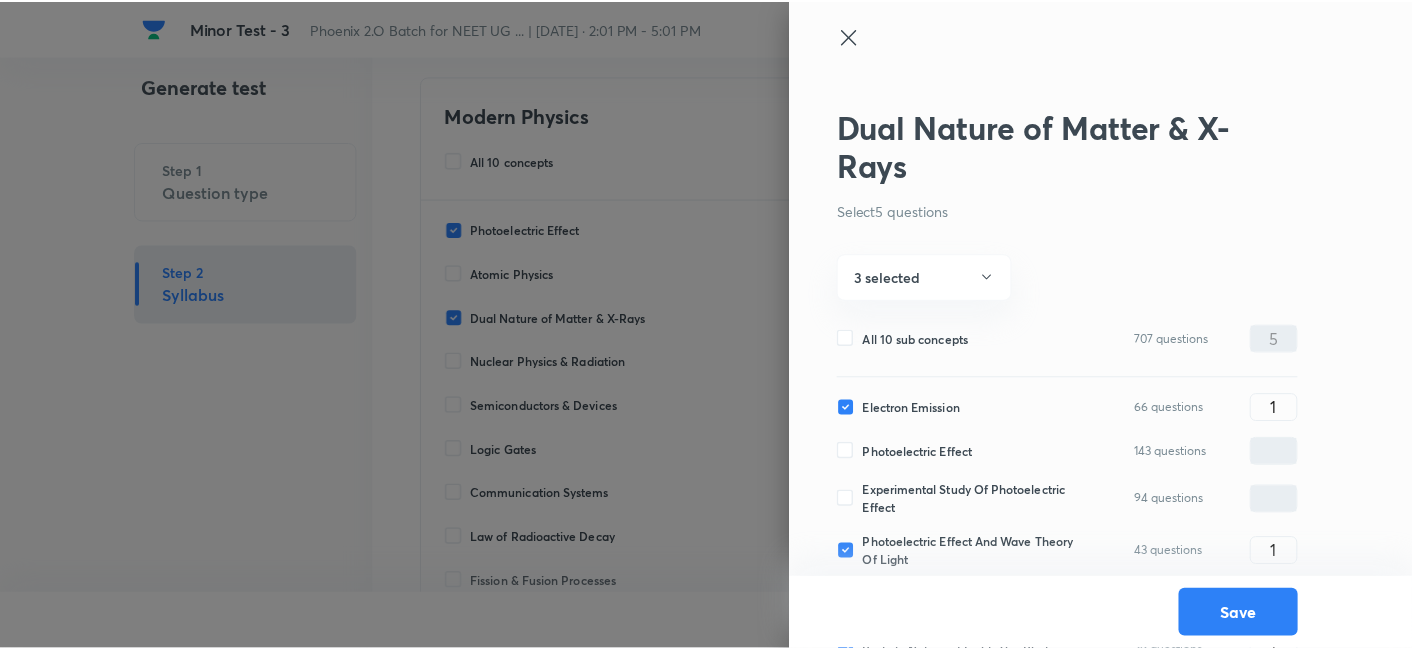 scroll, scrollTop: 270, scrollLeft: 0, axis: vertical 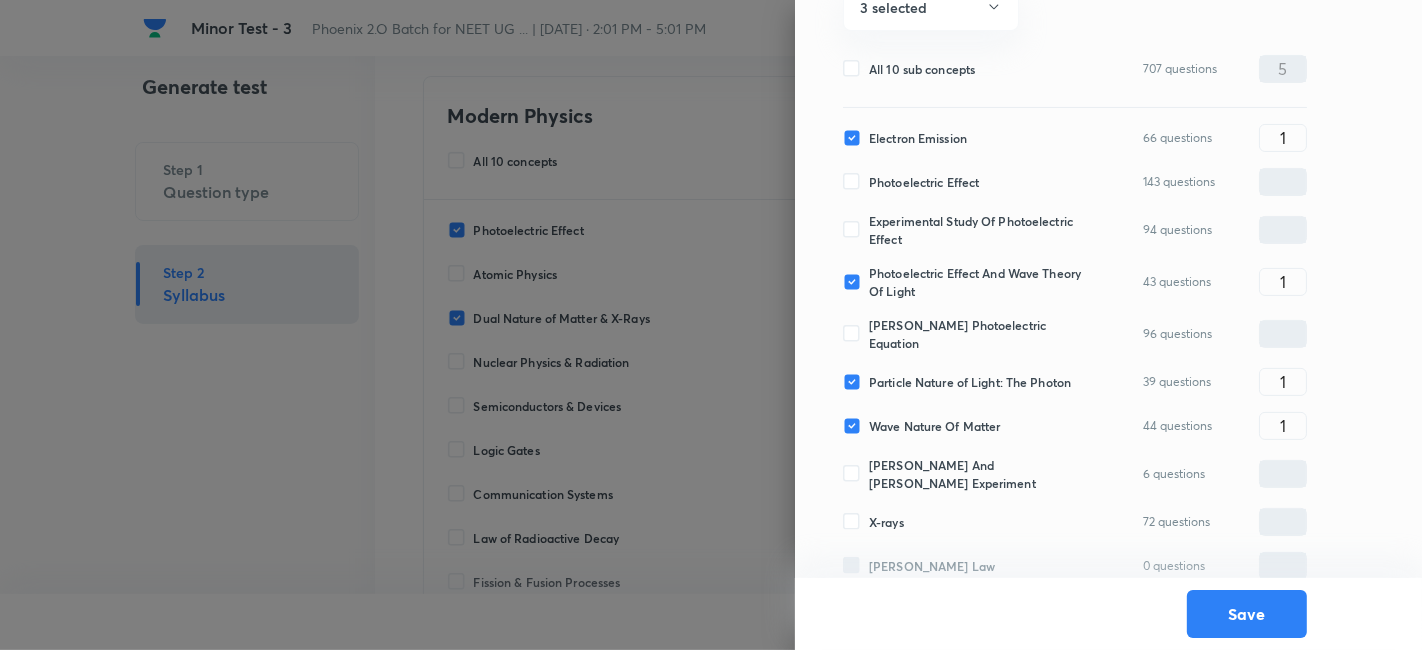 click on "Photoelectric Effect" at bounding box center [924, 182] 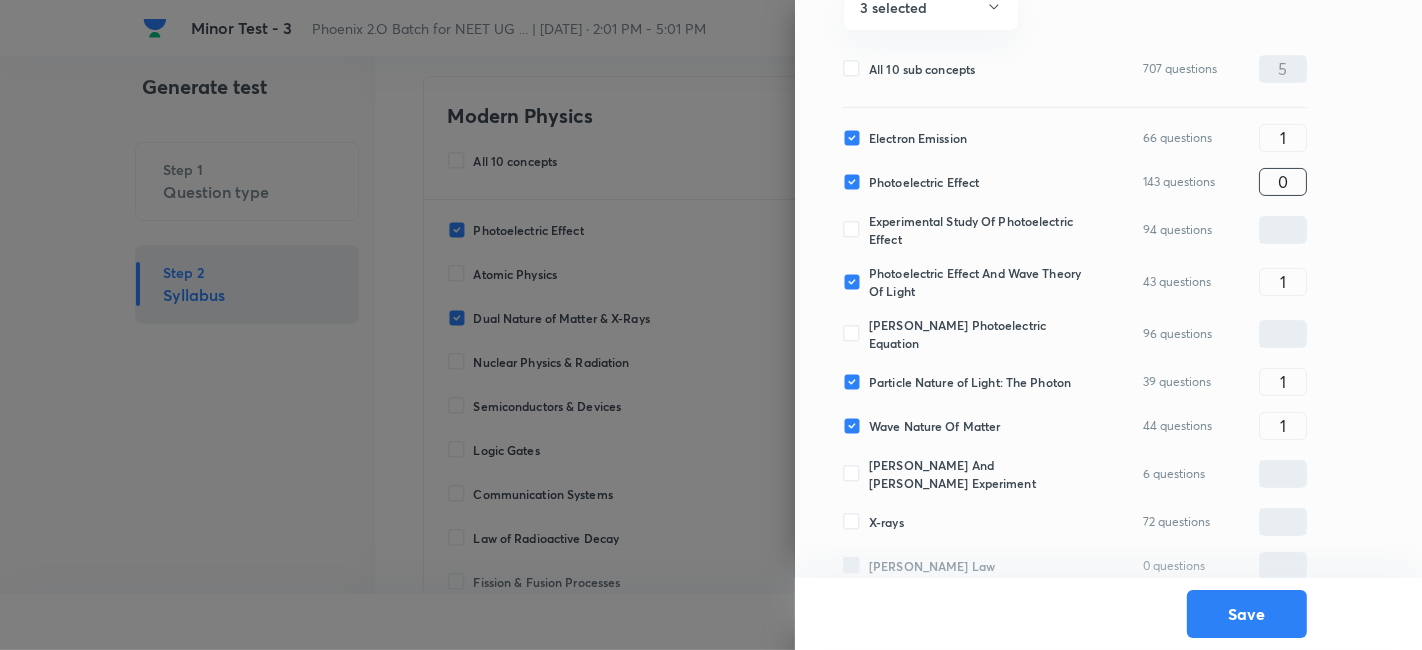 click on "0" at bounding box center (1283, 181) 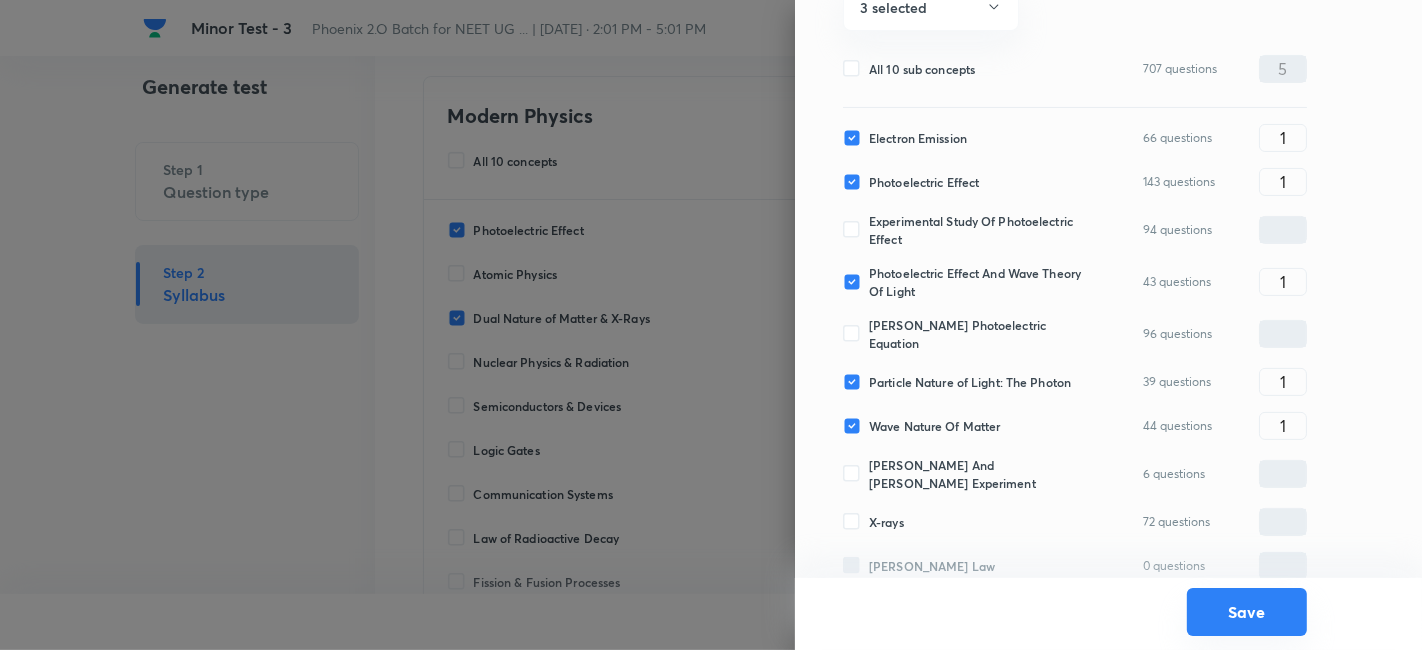 click on "Save" at bounding box center [1247, 612] 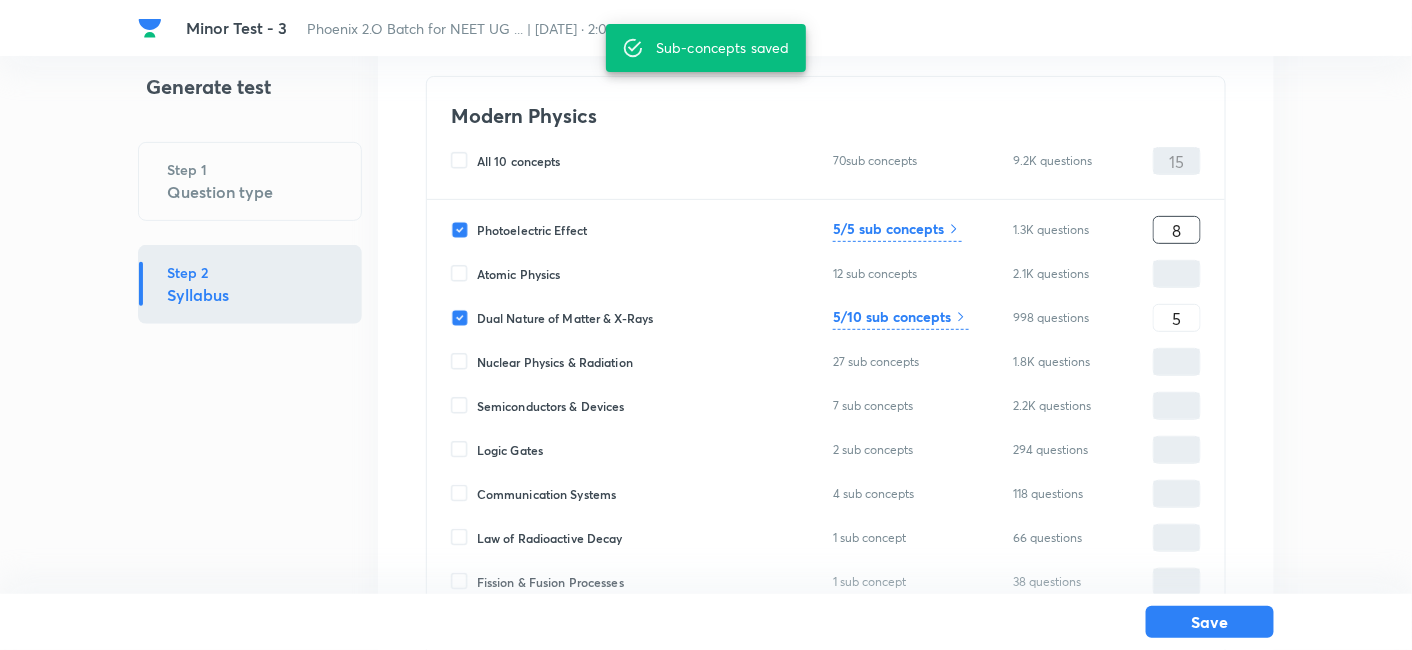click on "8" at bounding box center (1177, 230) 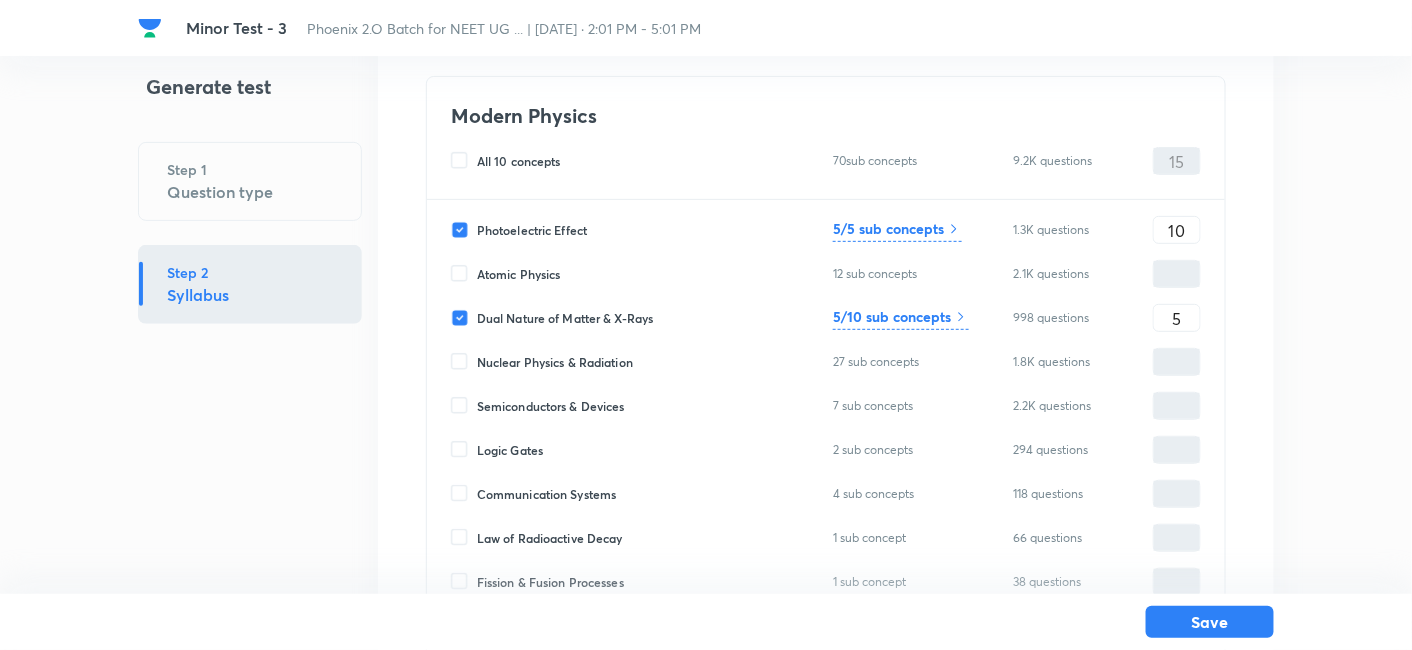 click on "5/5 sub concepts" at bounding box center (888, 228) 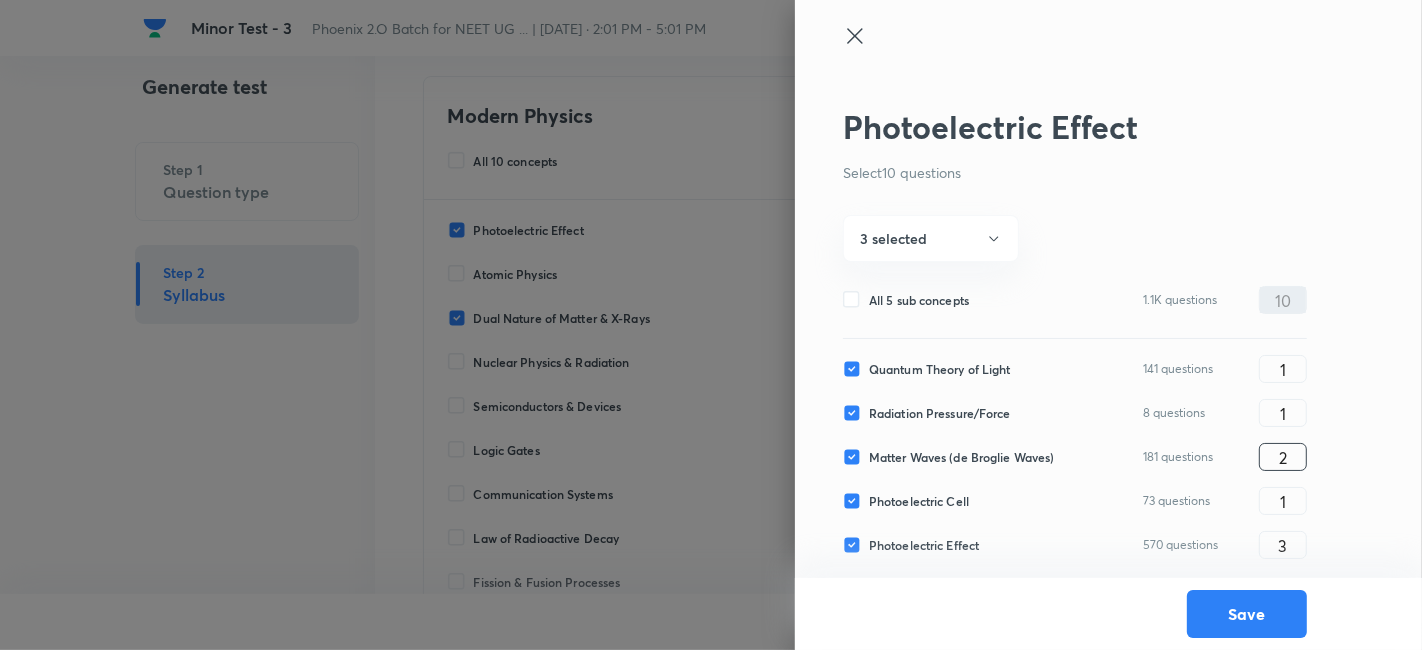 click on "2" at bounding box center [1283, 457] 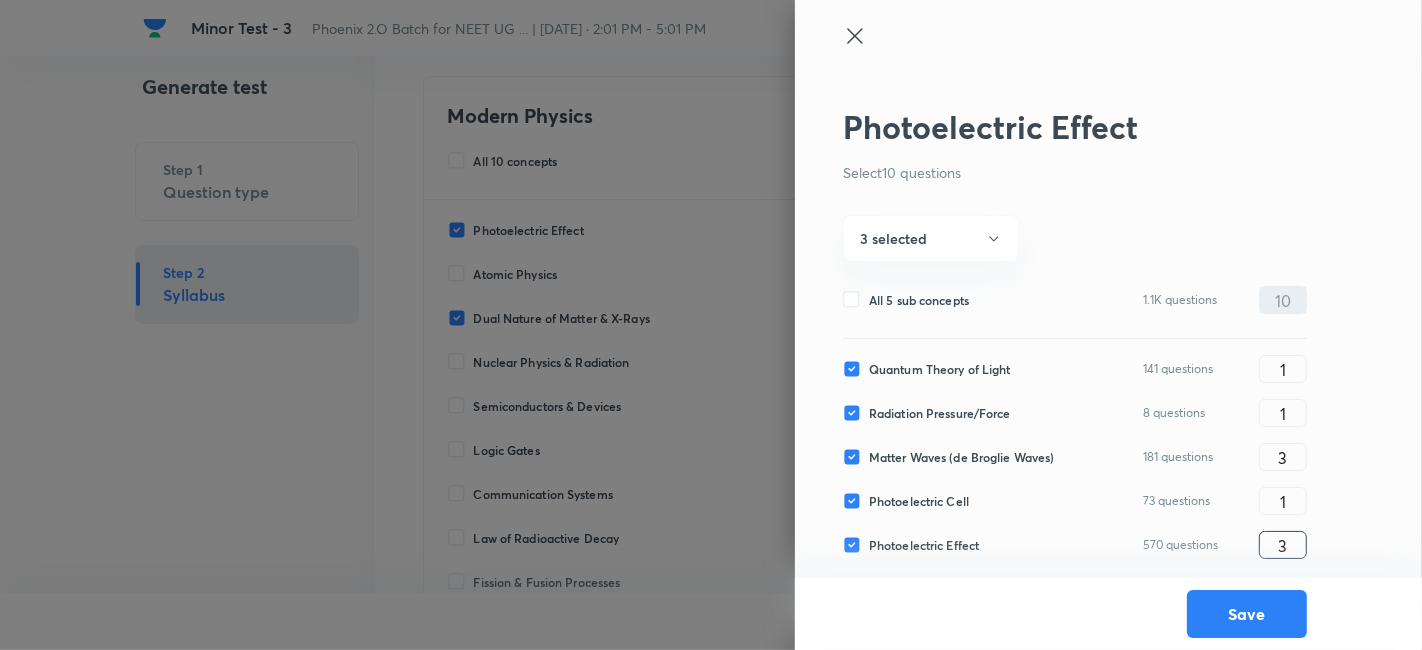 click on "3" at bounding box center (1283, 545) 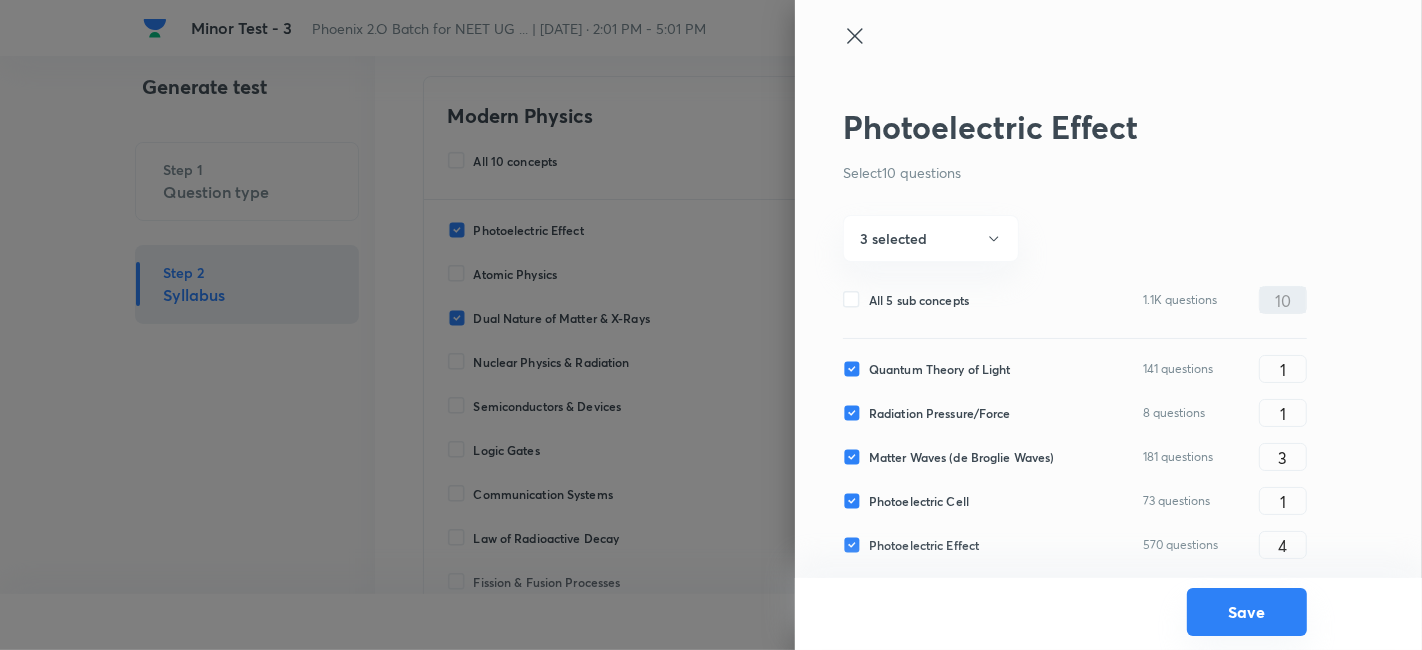 click on "Save" at bounding box center (1247, 612) 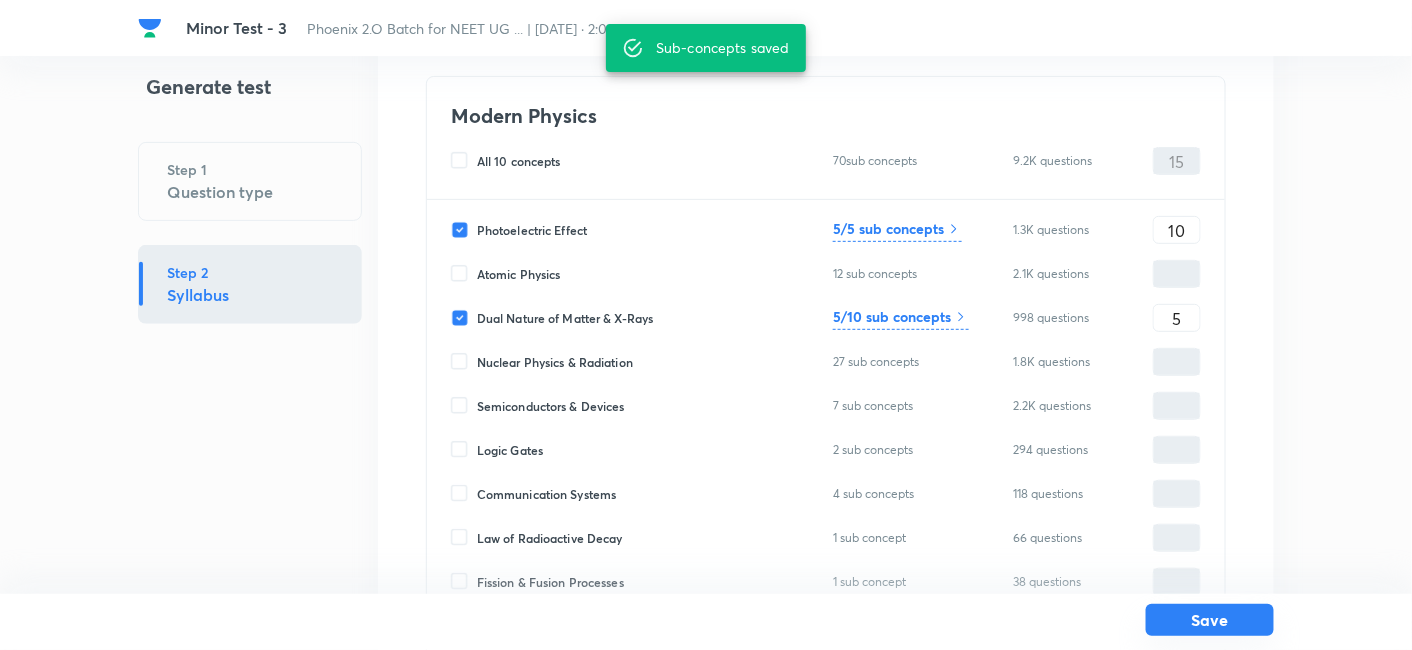 click on "Save" at bounding box center (1210, 620) 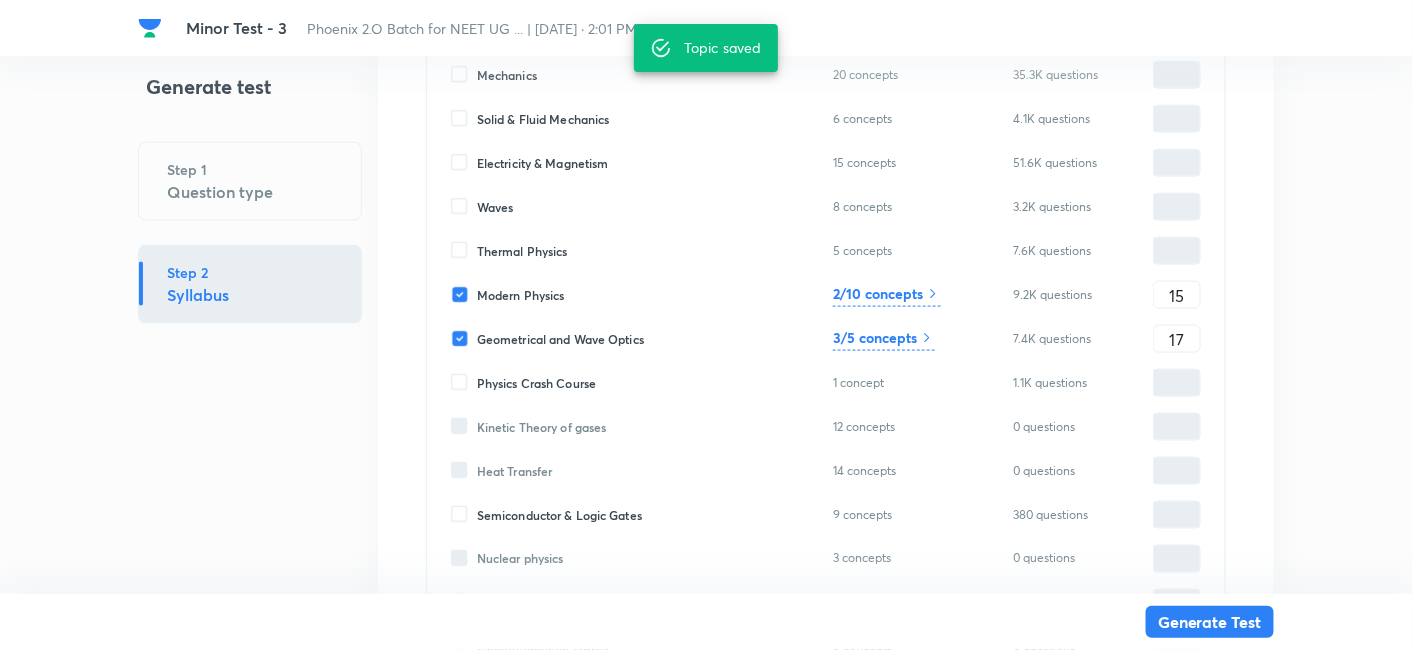 scroll, scrollTop: 661, scrollLeft: 0, axis: vertical 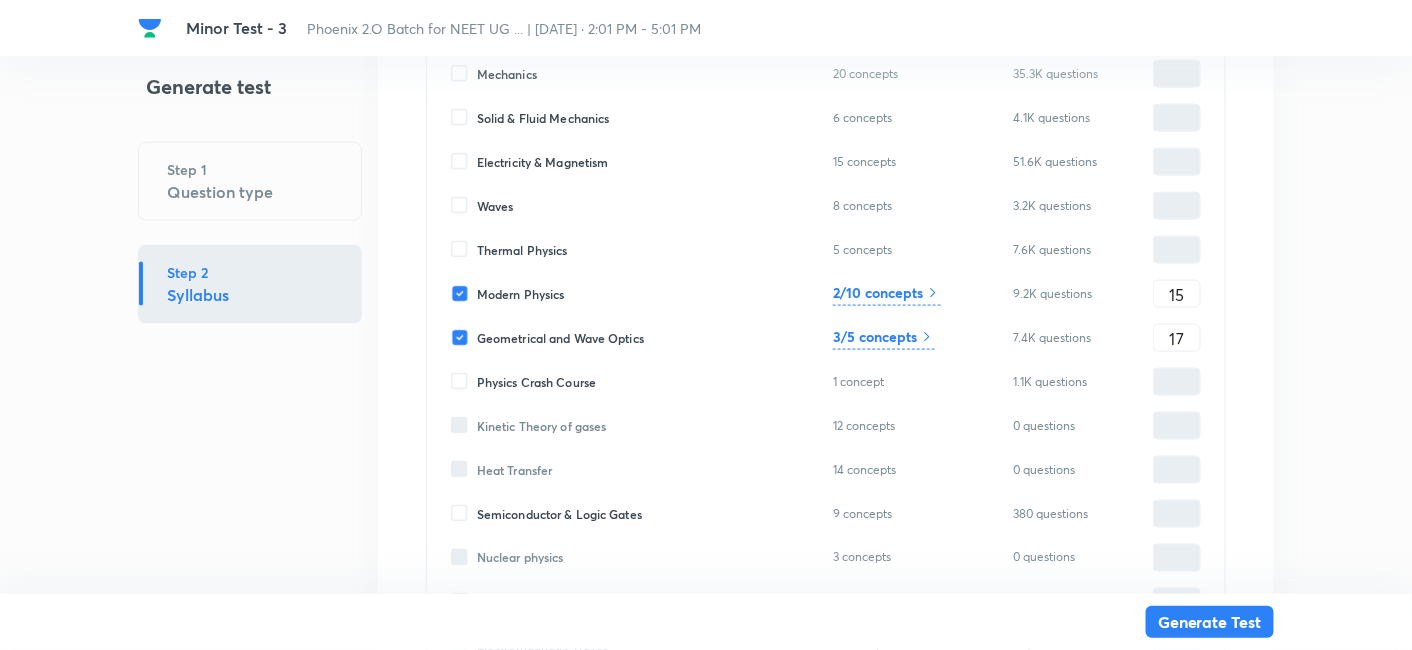 click on "3/5 concepts" at bounding box center [875, 336] 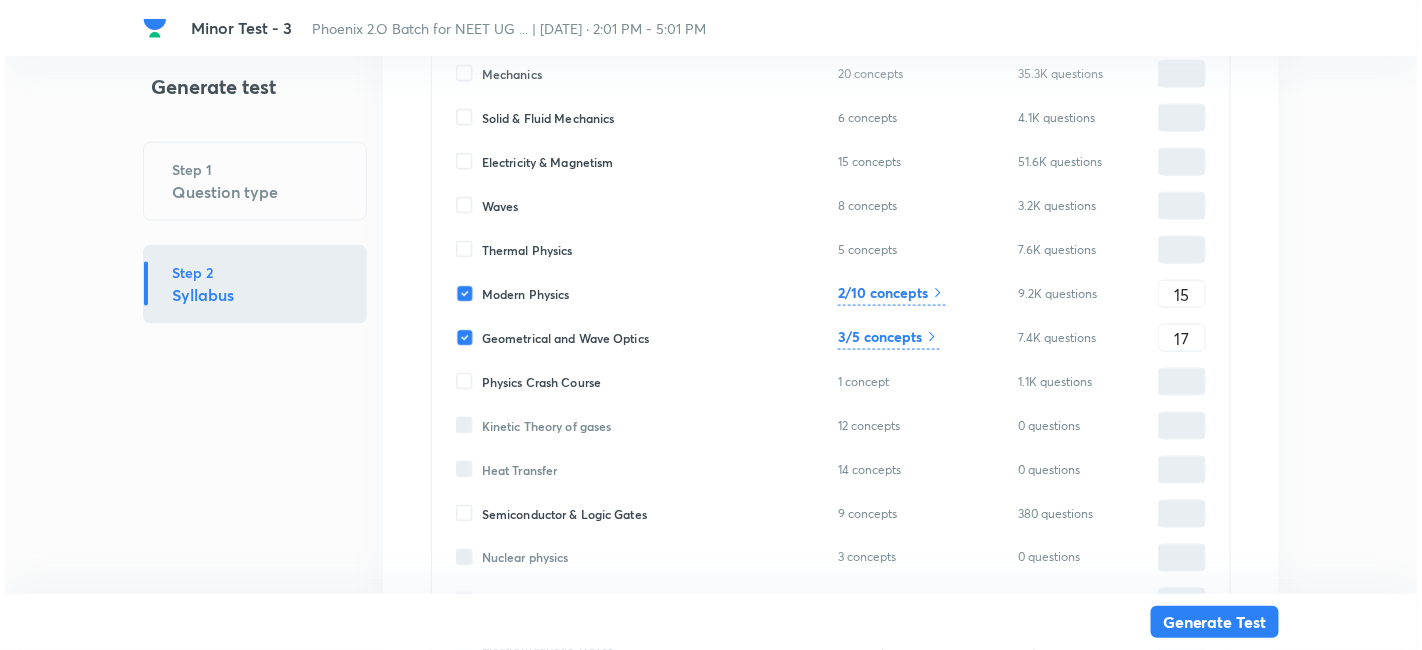 scroll, scrollTop: 101, scrollLeft: 0, axis: vertical 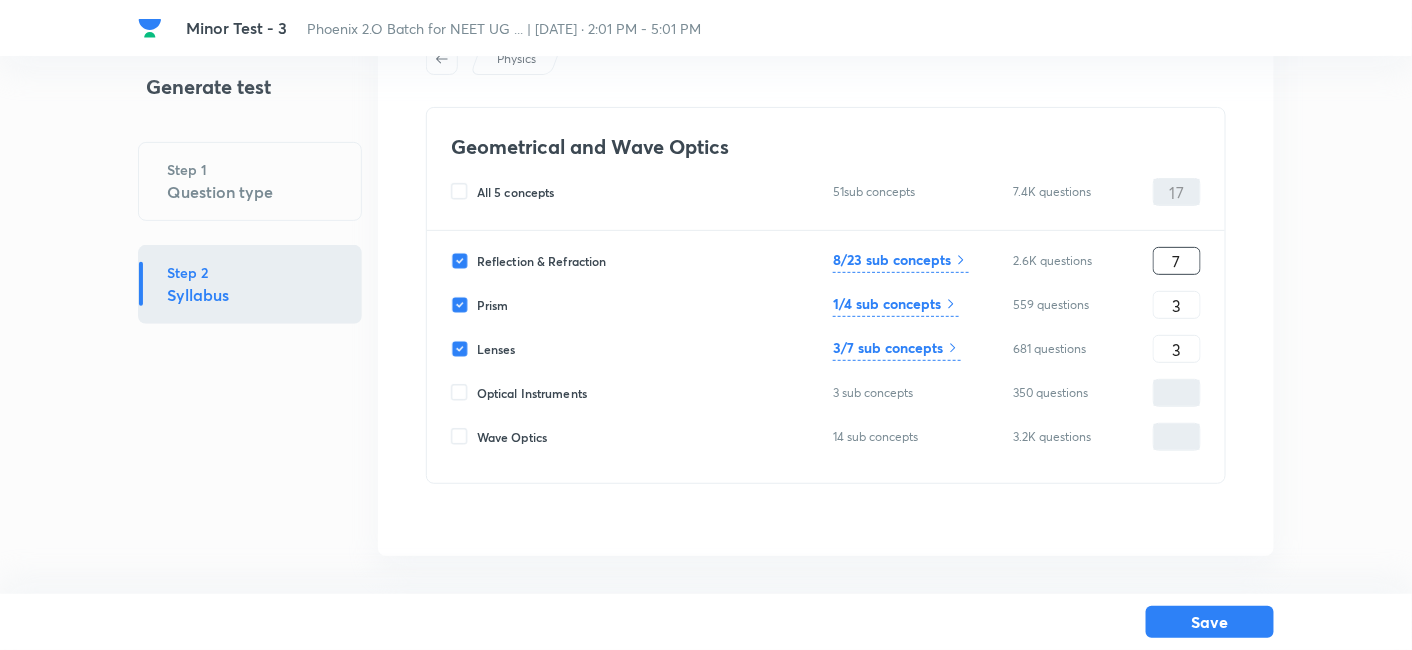click on "7" at bounding box center [1177, 261] 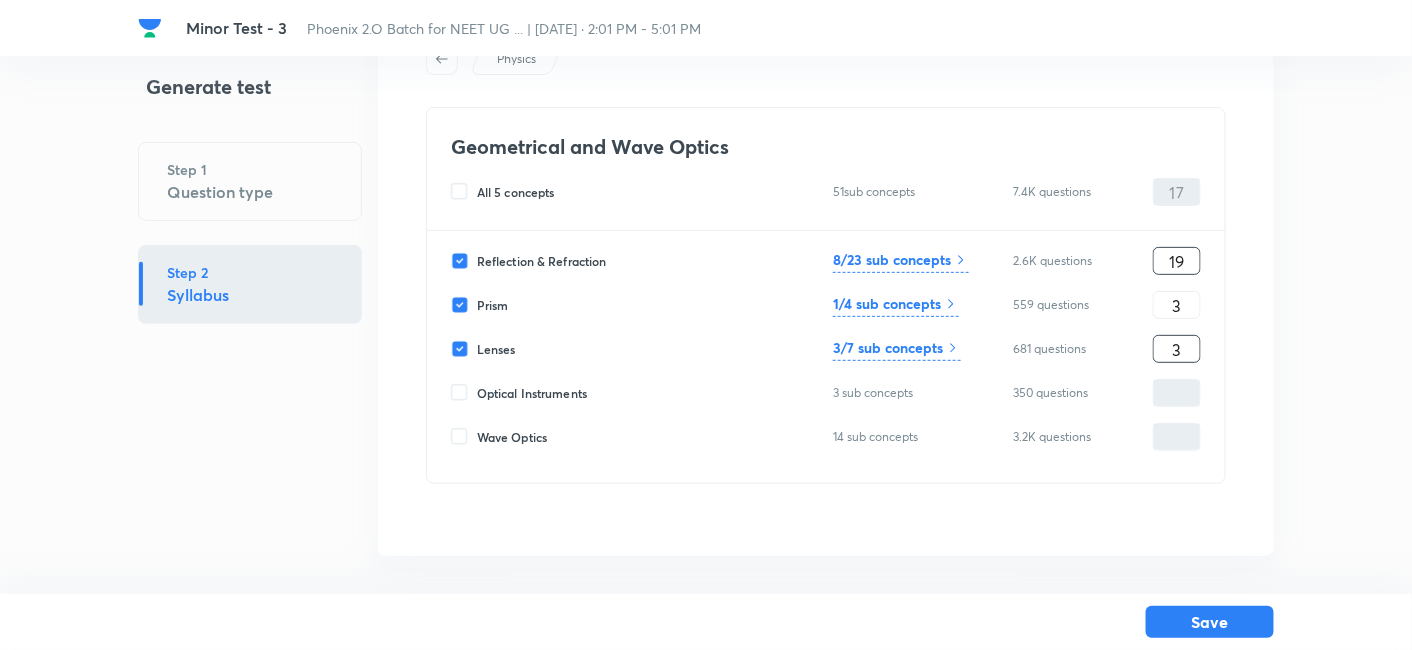 click on "19" at bounding box center (1177, 261) 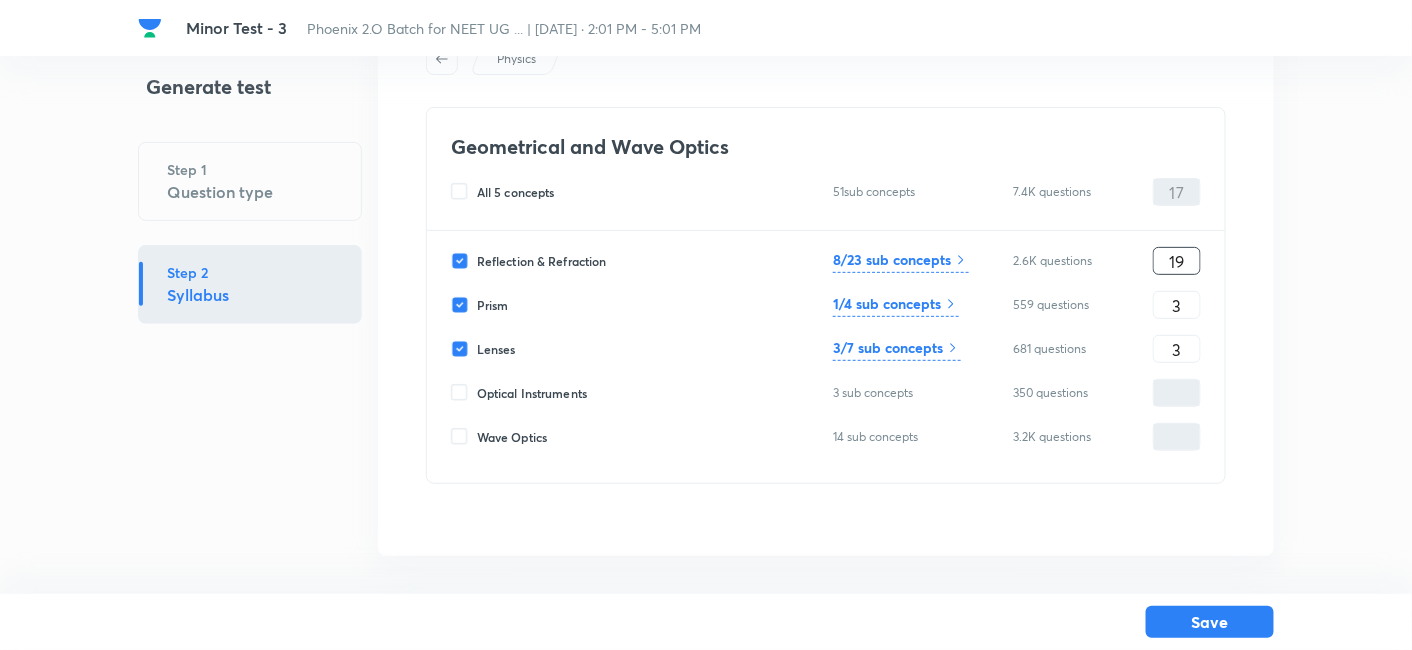 click on "19" at bounding box center (1177, 261) 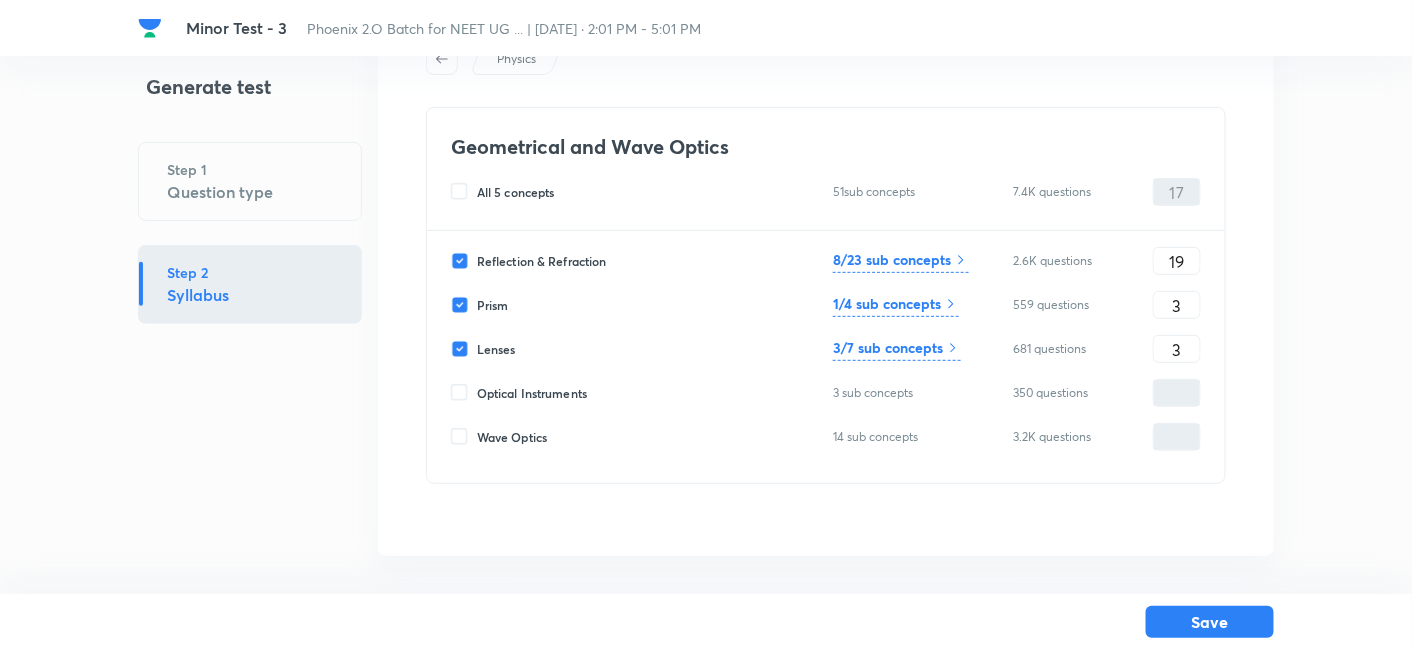 click on "Reflection & Refraction 8/23 sub concepts 2.6K questions 19 ​" at bounding box center (826, 261) 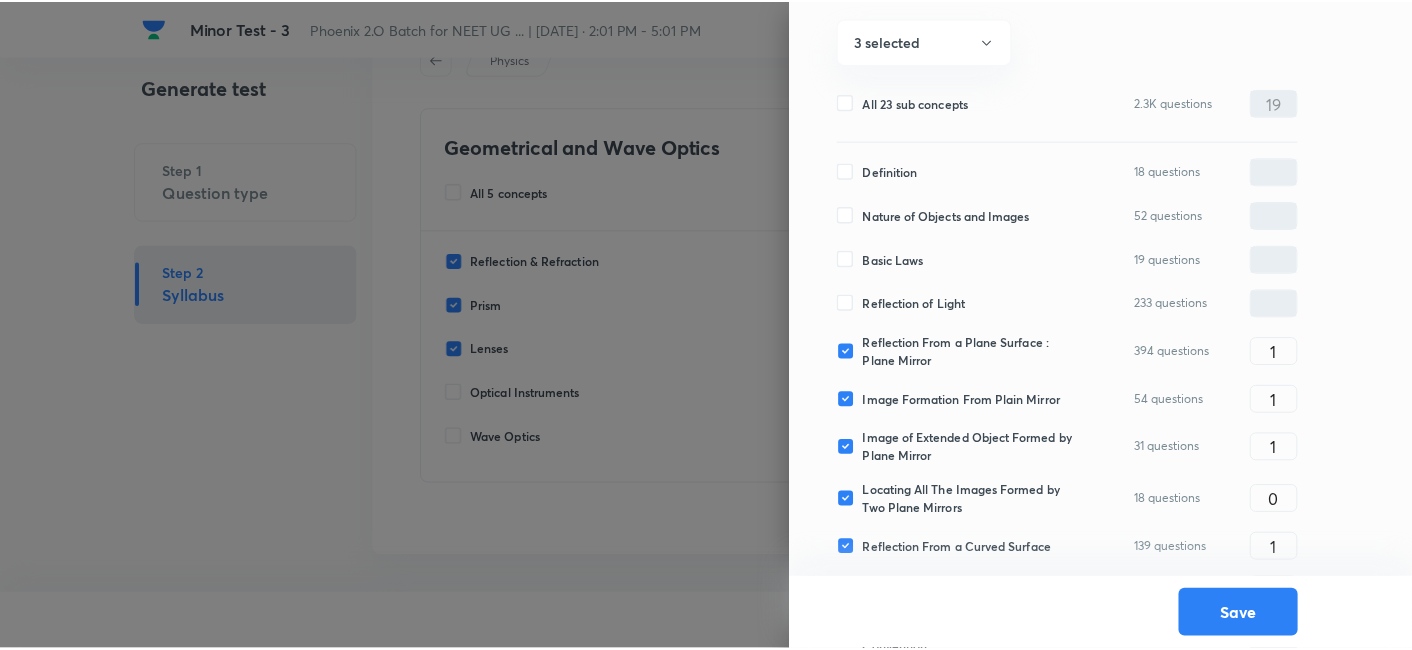 scroll, scrollTop: 0, scrollLeft: 0, axis: both 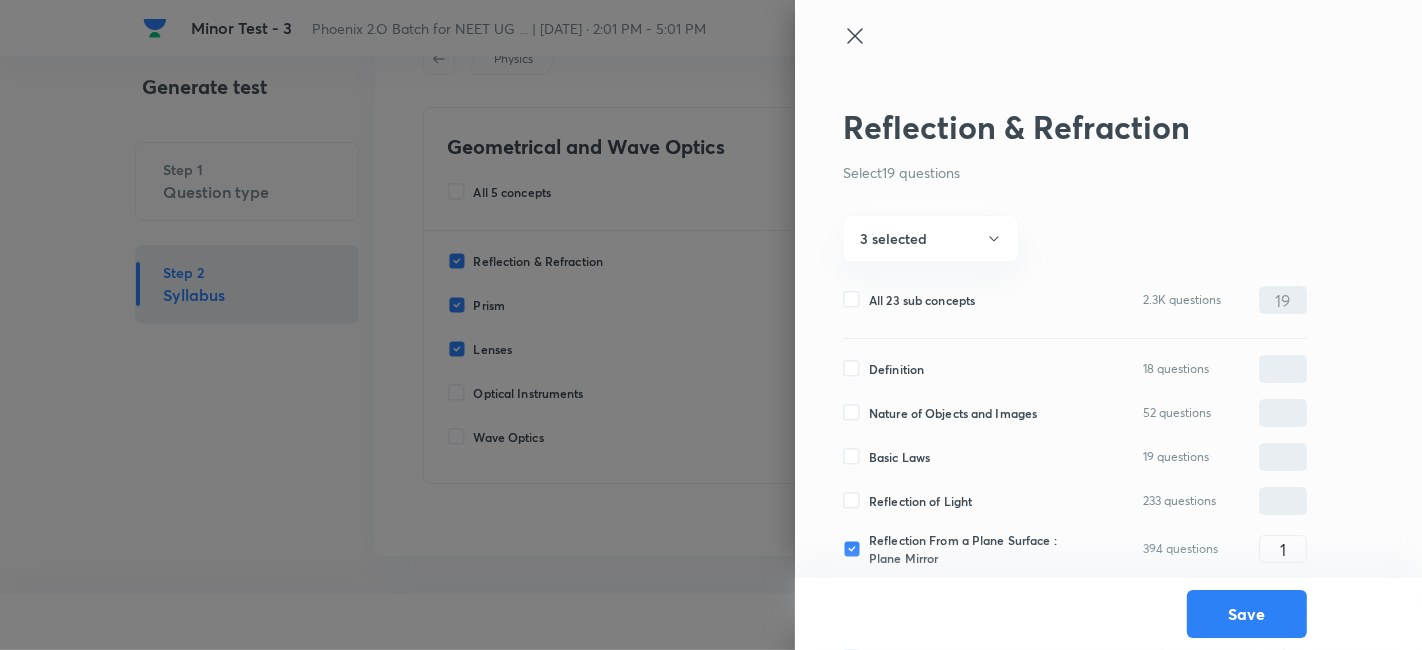 click 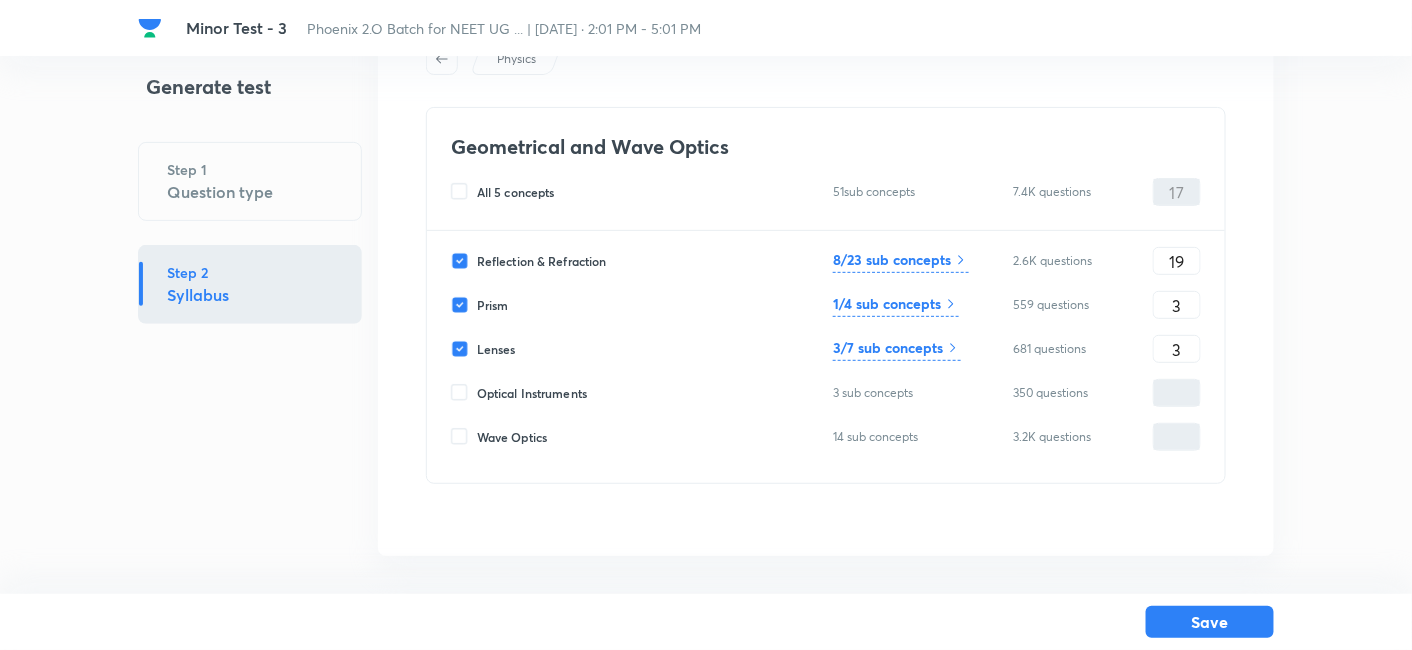 scroll, scrollTop: 0, scrollLeft: 0, axis: both 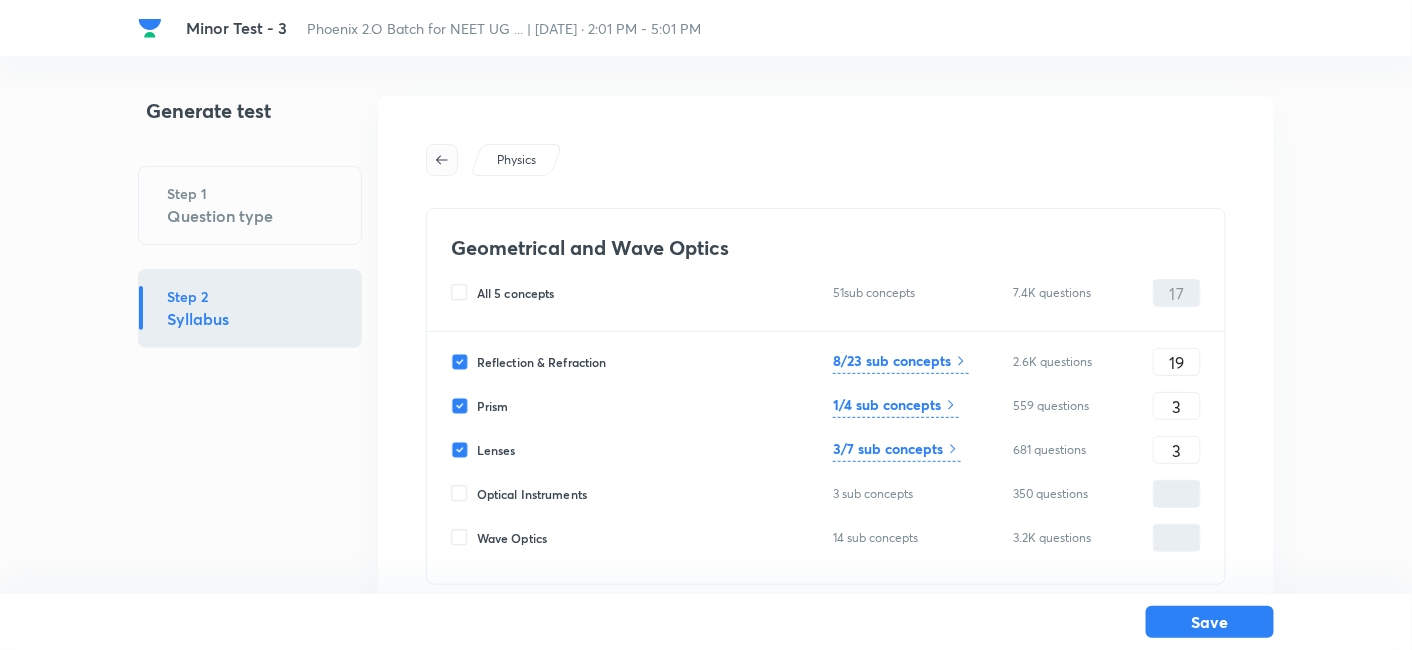click 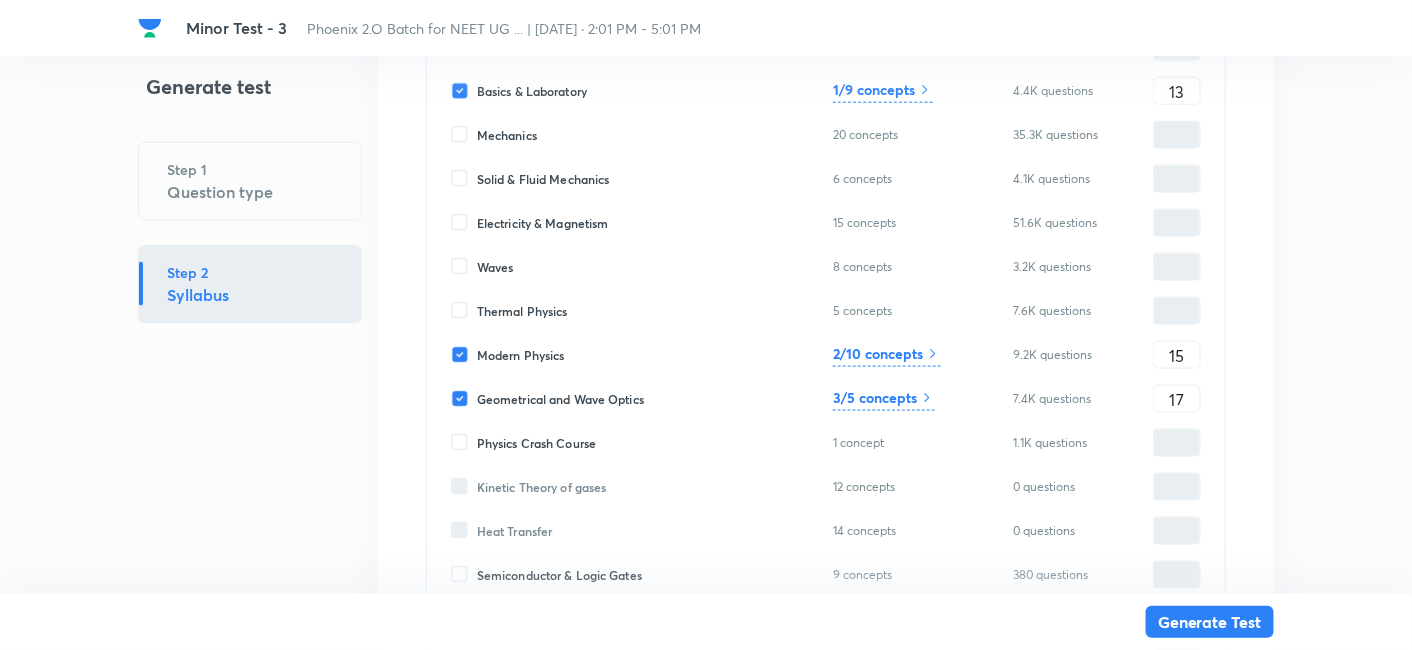 scroll, scrollTop: 622, scrollLeft: 0, axis: vertical 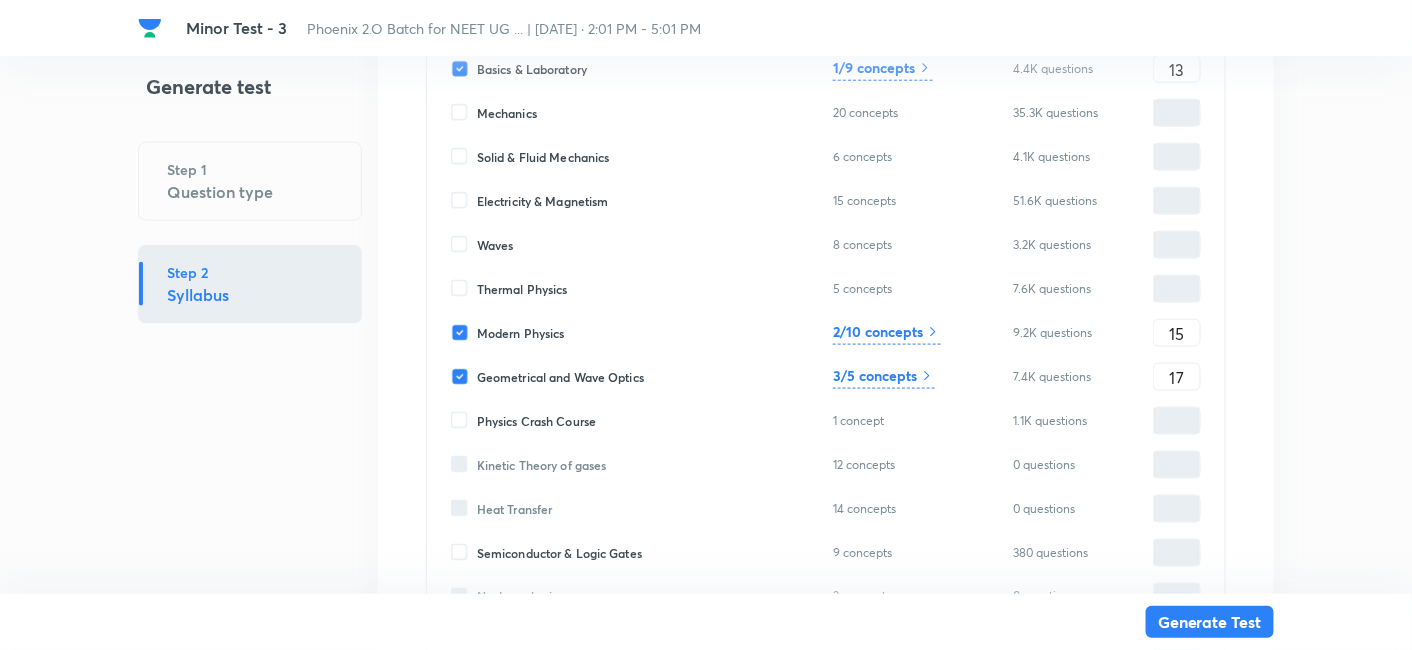click on "3/5 concepts" at bounding box center (875, 375) 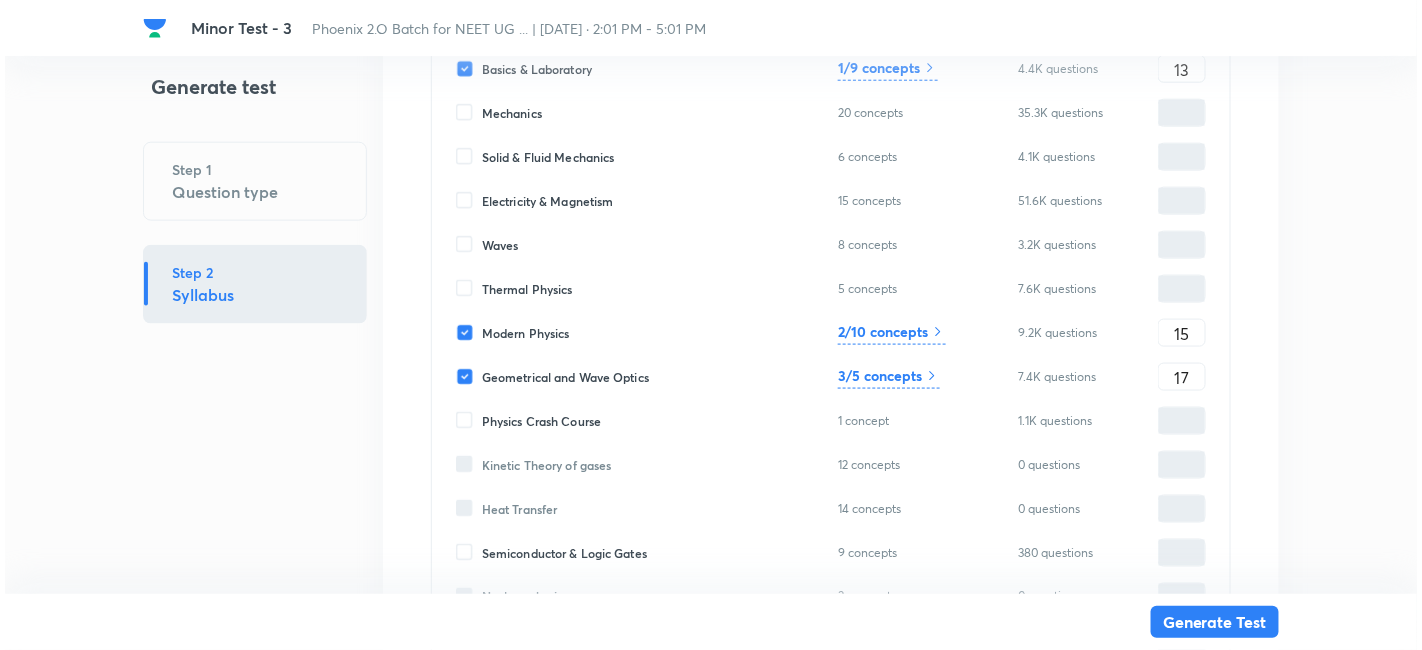 scroll, scrollTop: 101, scrollLeft: 0, axis: vertical 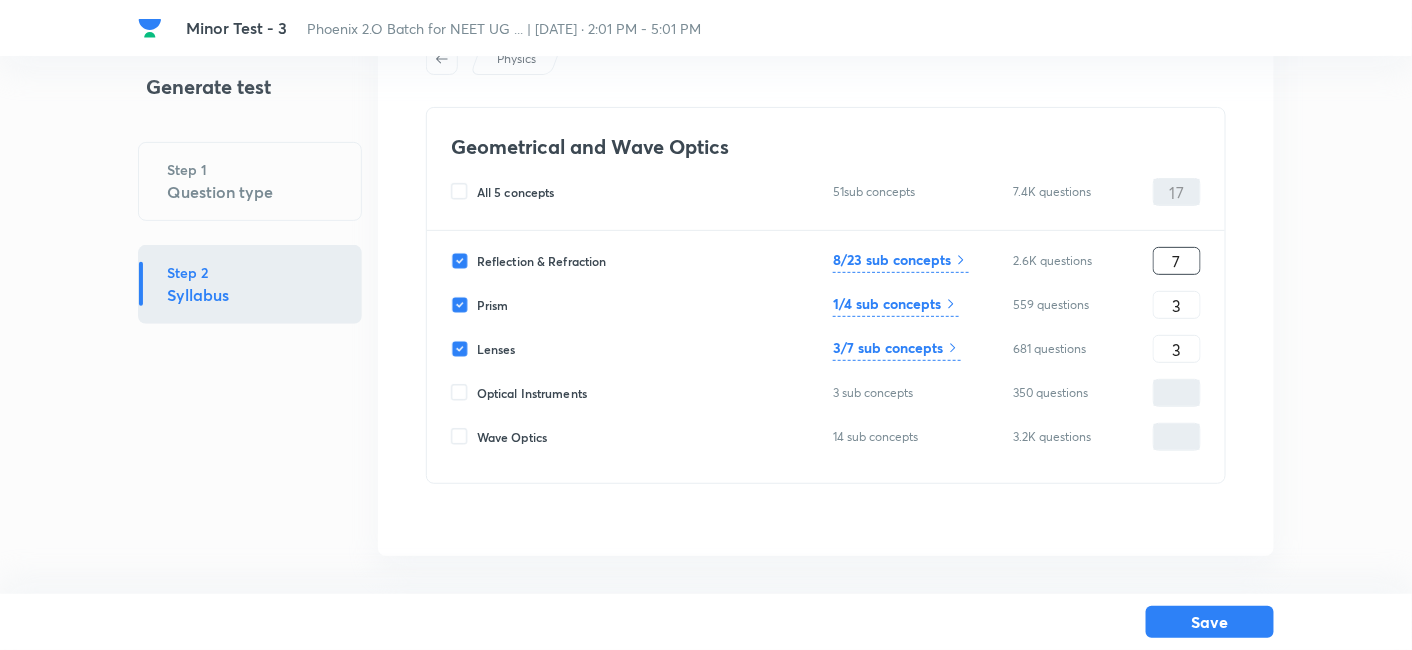 click on "7" at bounding box center [1177, 261] 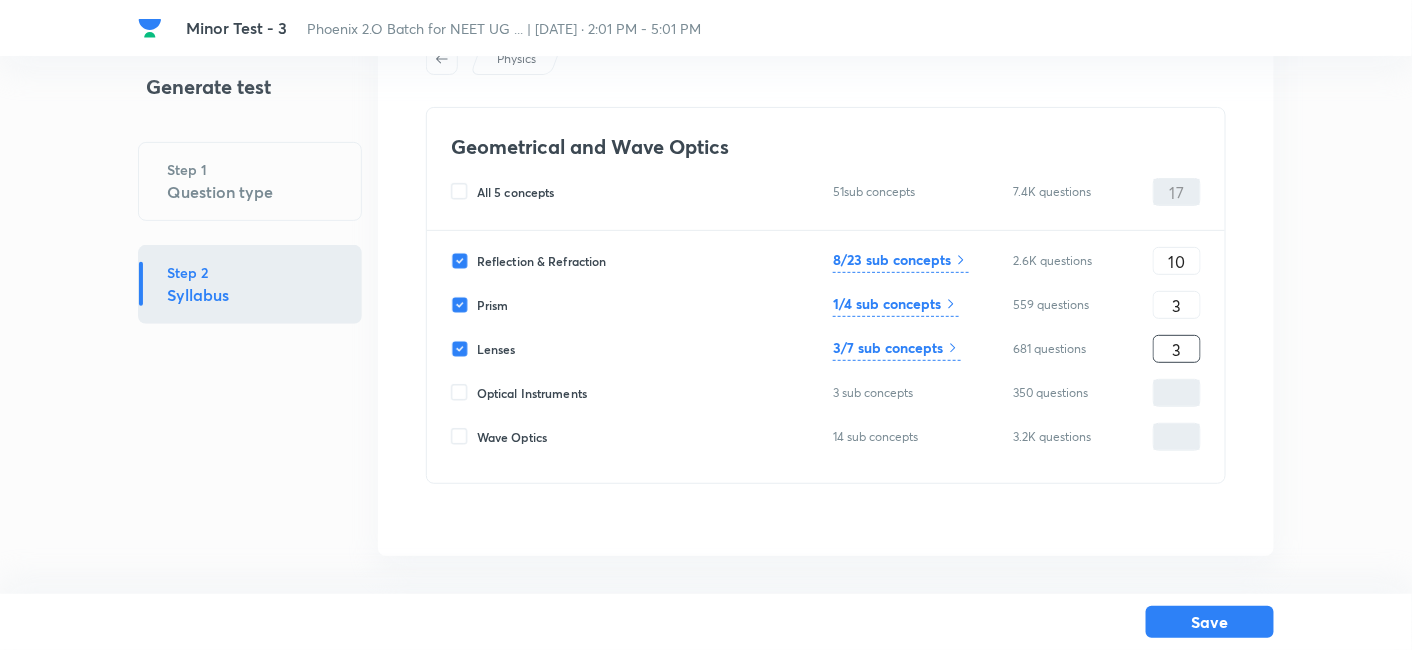 click on "3" at bounding box center (1177, 349) 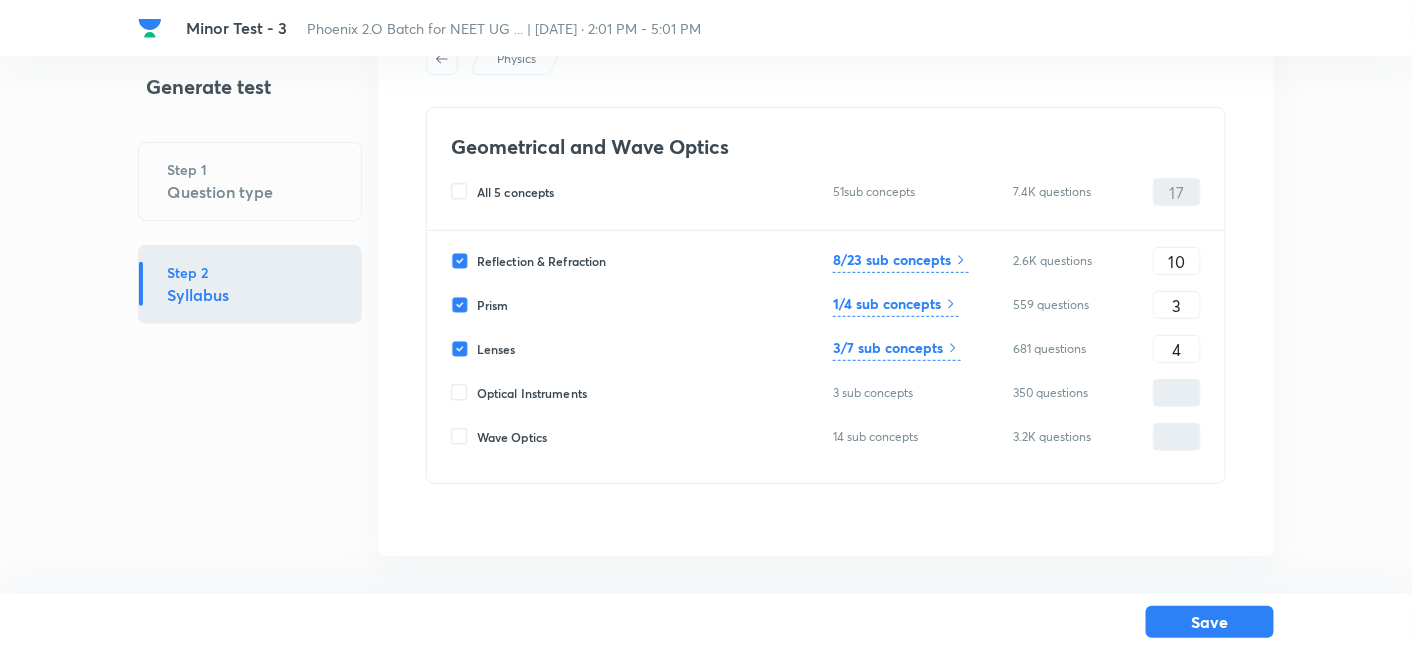 click 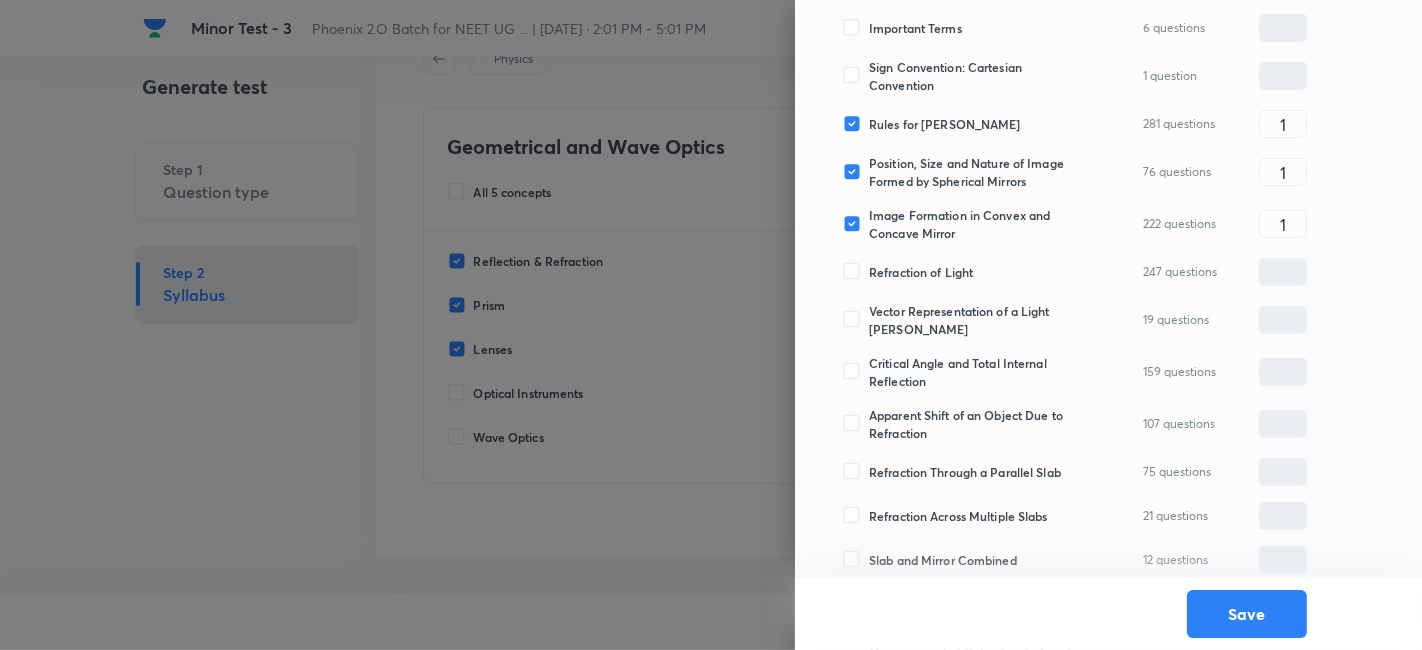 scroll, scrollTop: 868, scrollLeft: 0, axis: vertical 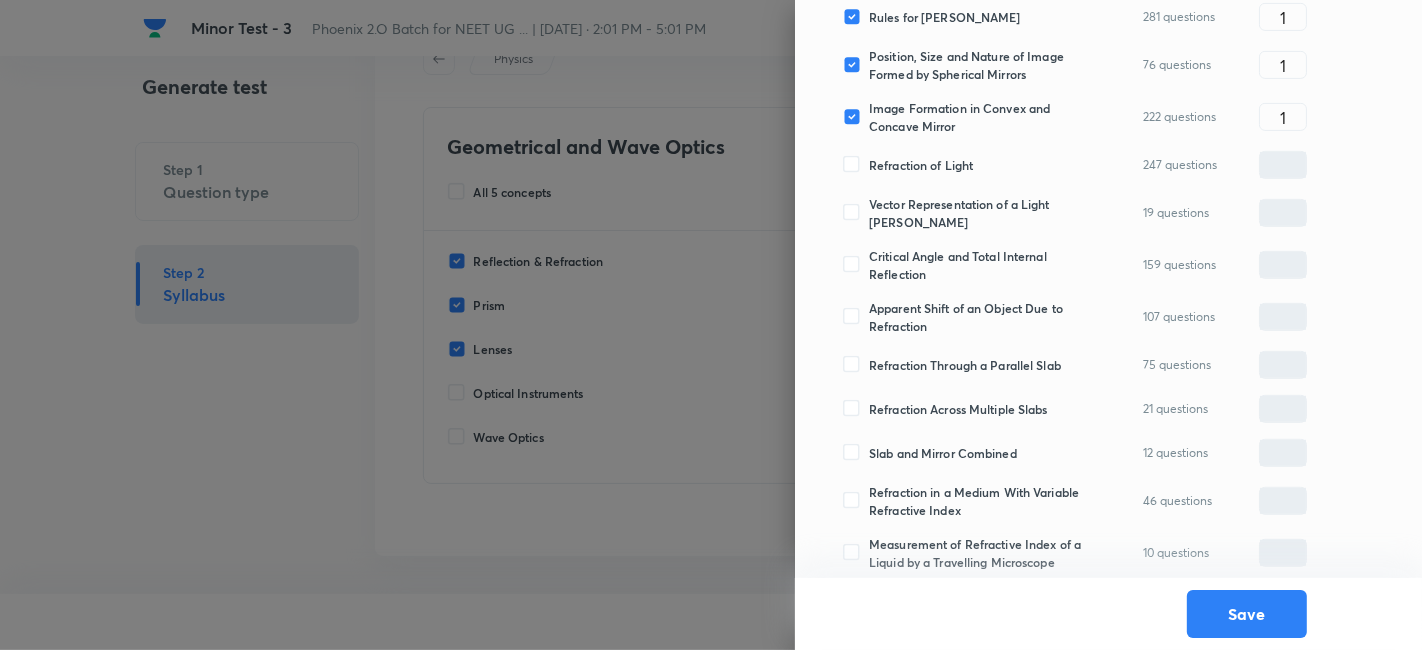 click on "Critical Angle and Total Internal Reflection" at bounding box center [978, 265] 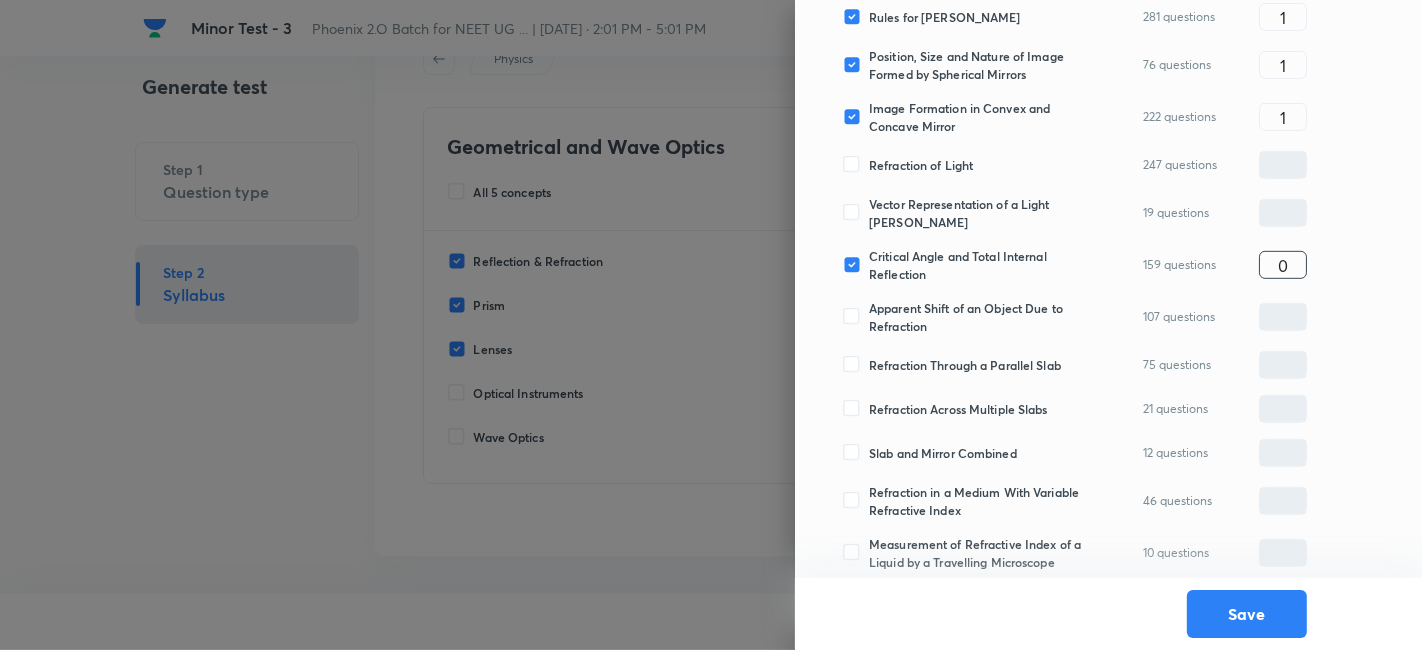 click on "0" at bounding box center (1283, 265) 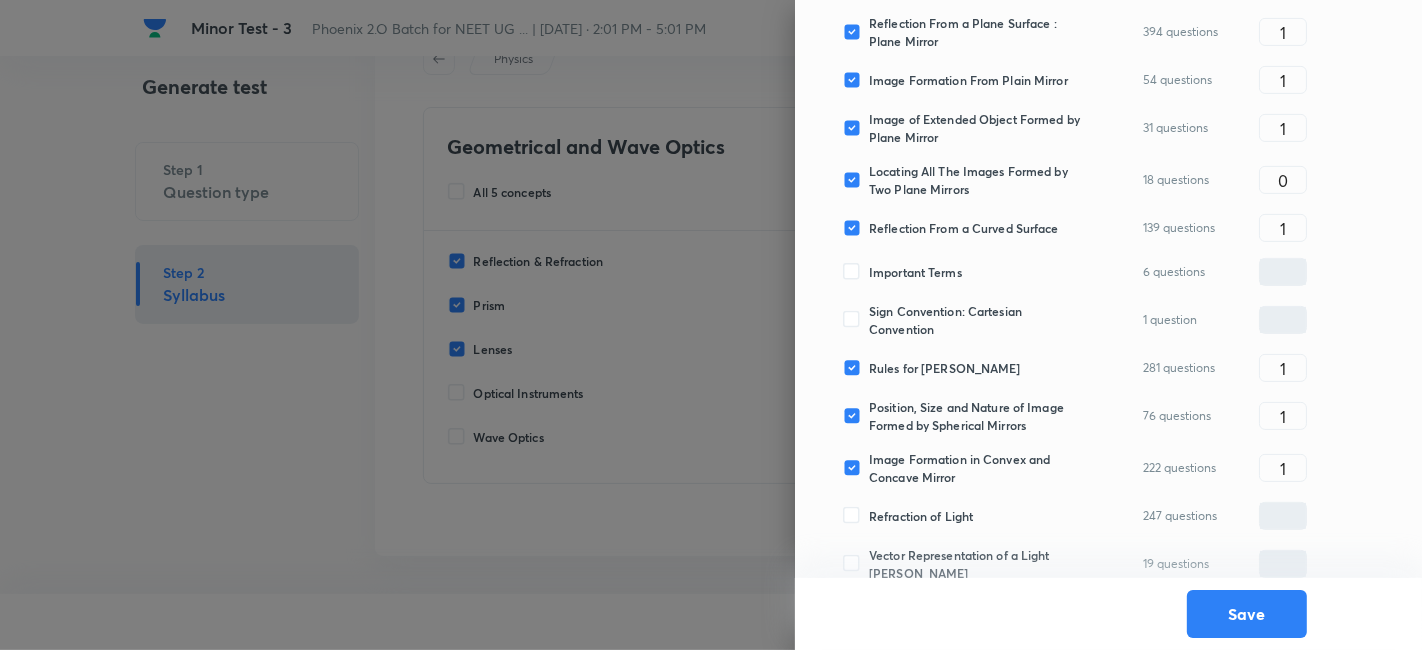 scroll, scrollTop: 523, scrollLeft: 0, axis: vertical 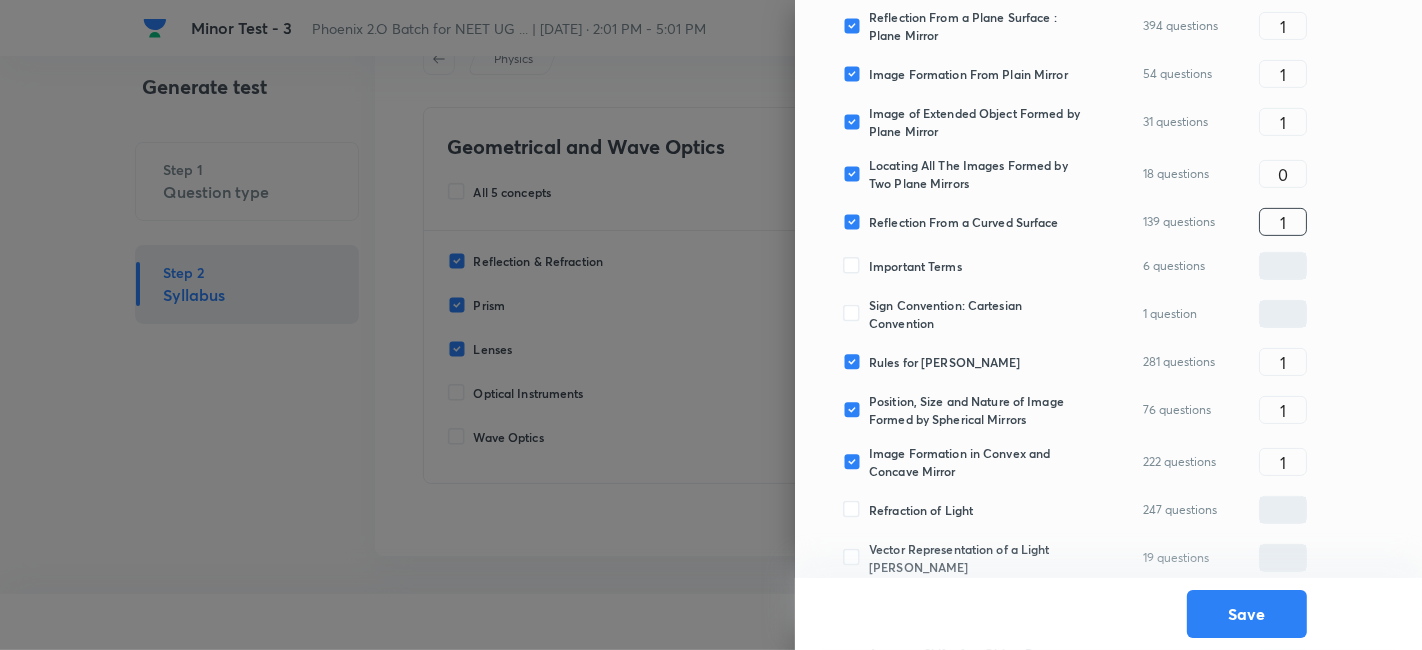click on "1" at bounding box center [1283, 222] 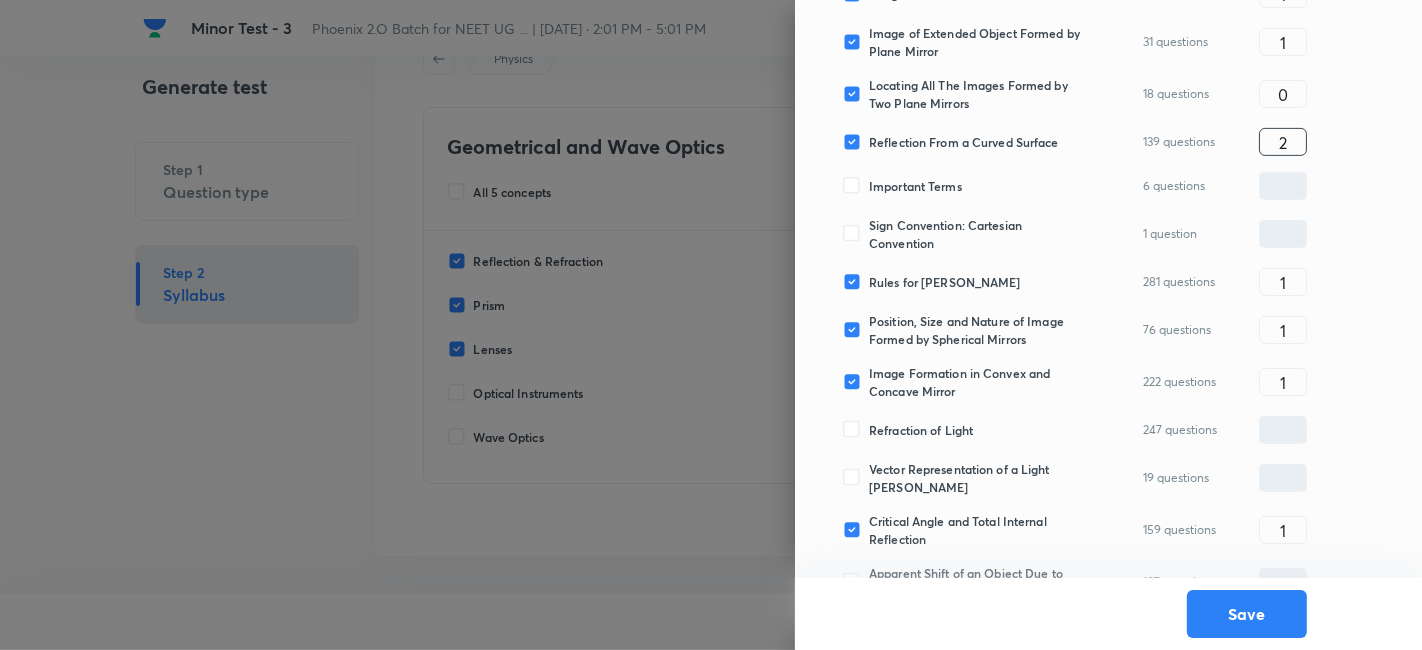 scroll, scrollTop: 604, scrollLeft: 0, axis: vertical 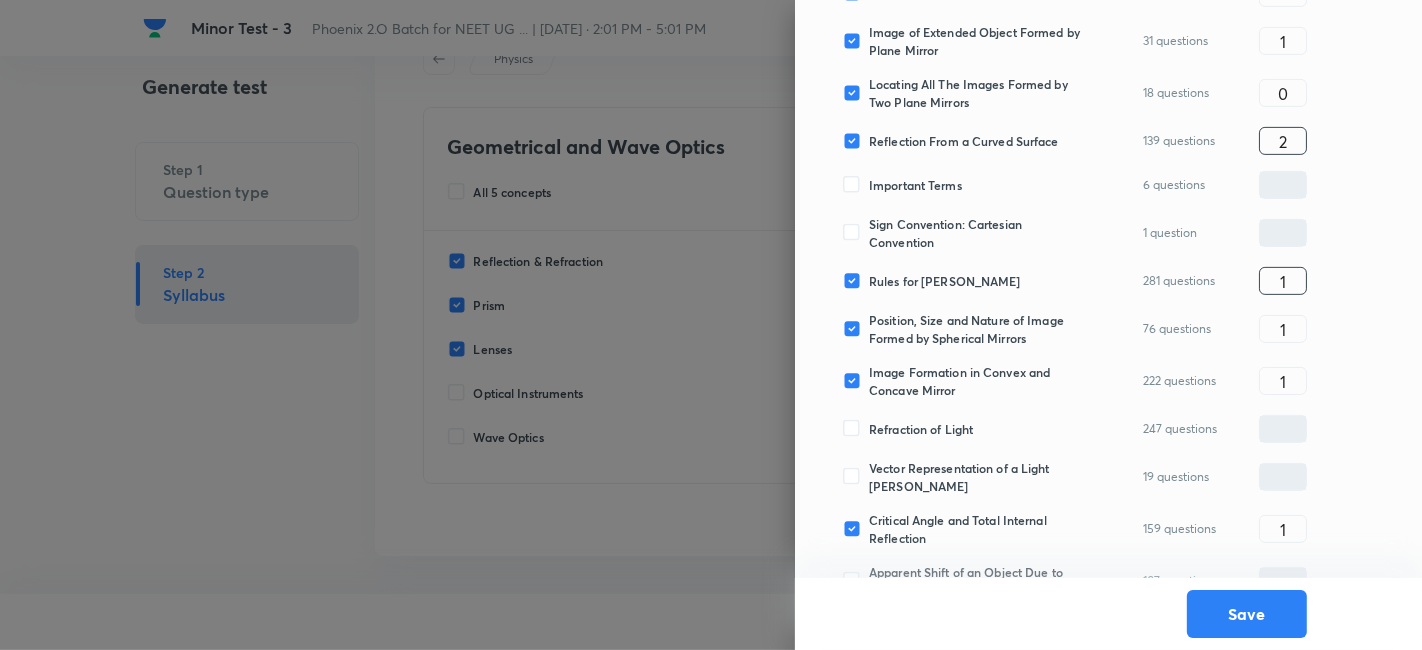 click on "1" at bounding box center (1283, 281) 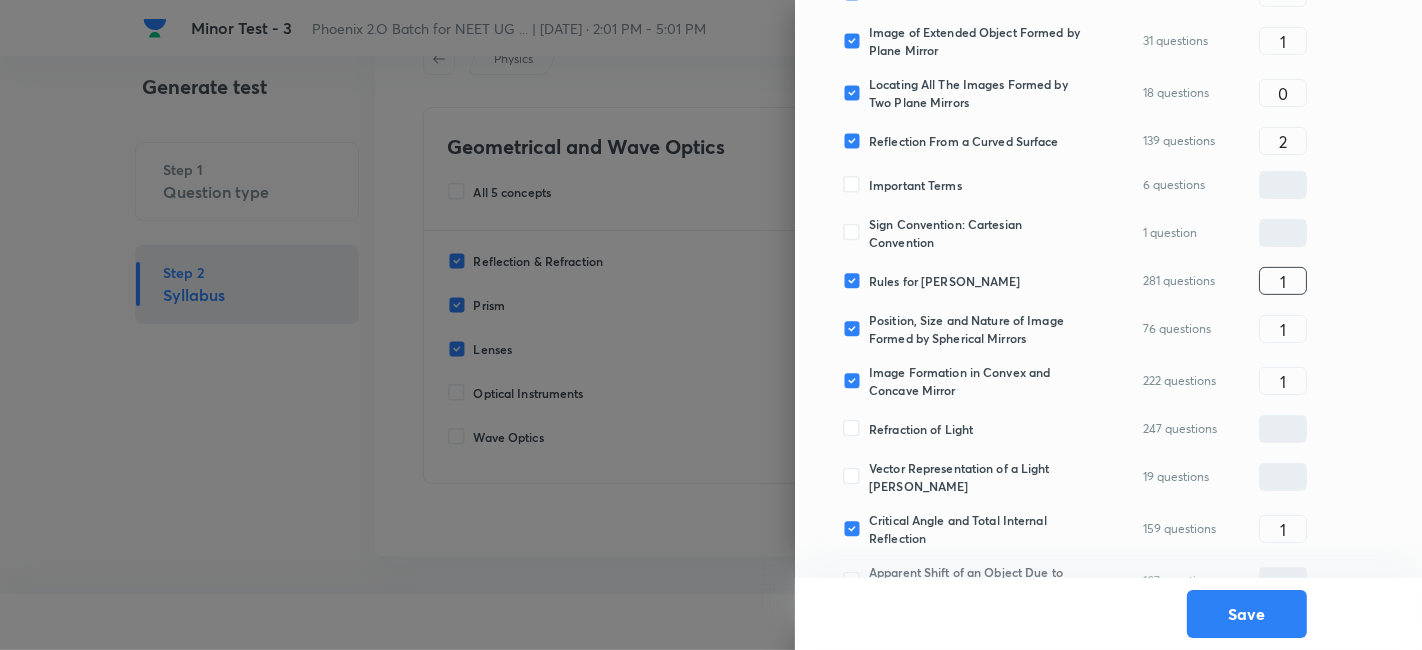 click on "1" at bounding box center [1283, 281] 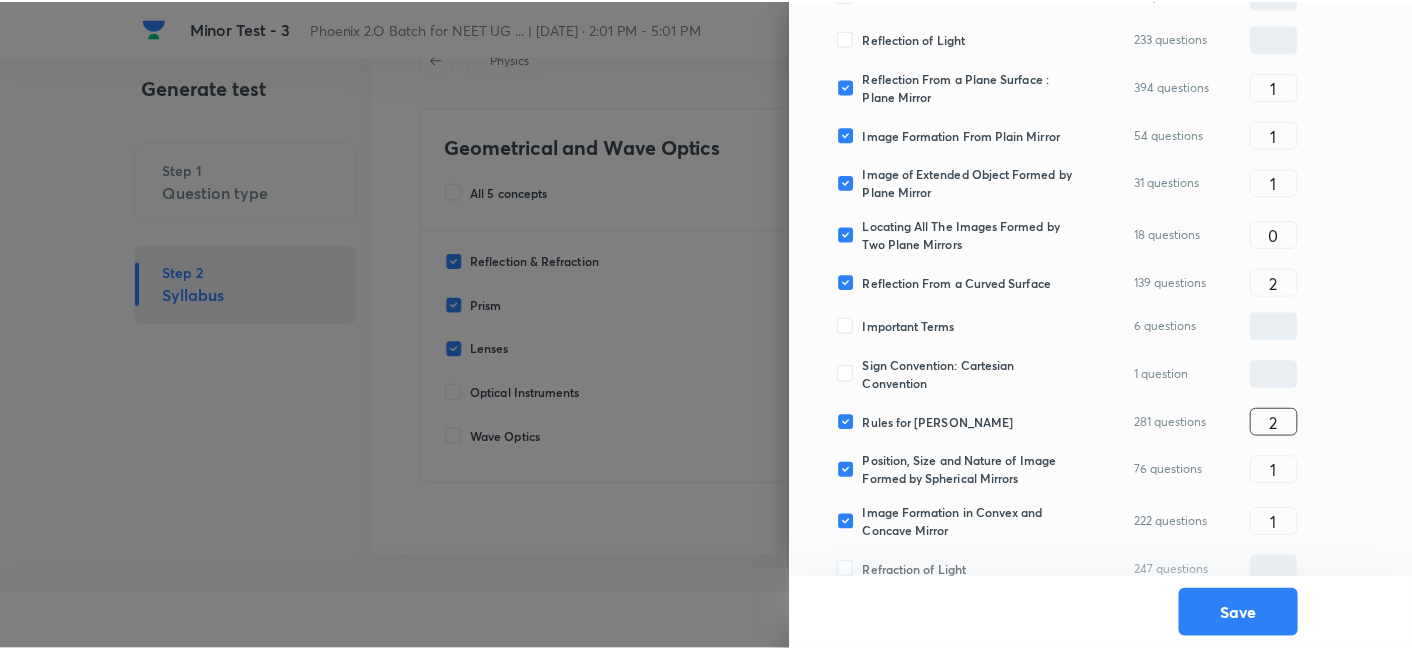 scroll, scrollTop: 461, scrollLeft: 0, axis: vertical 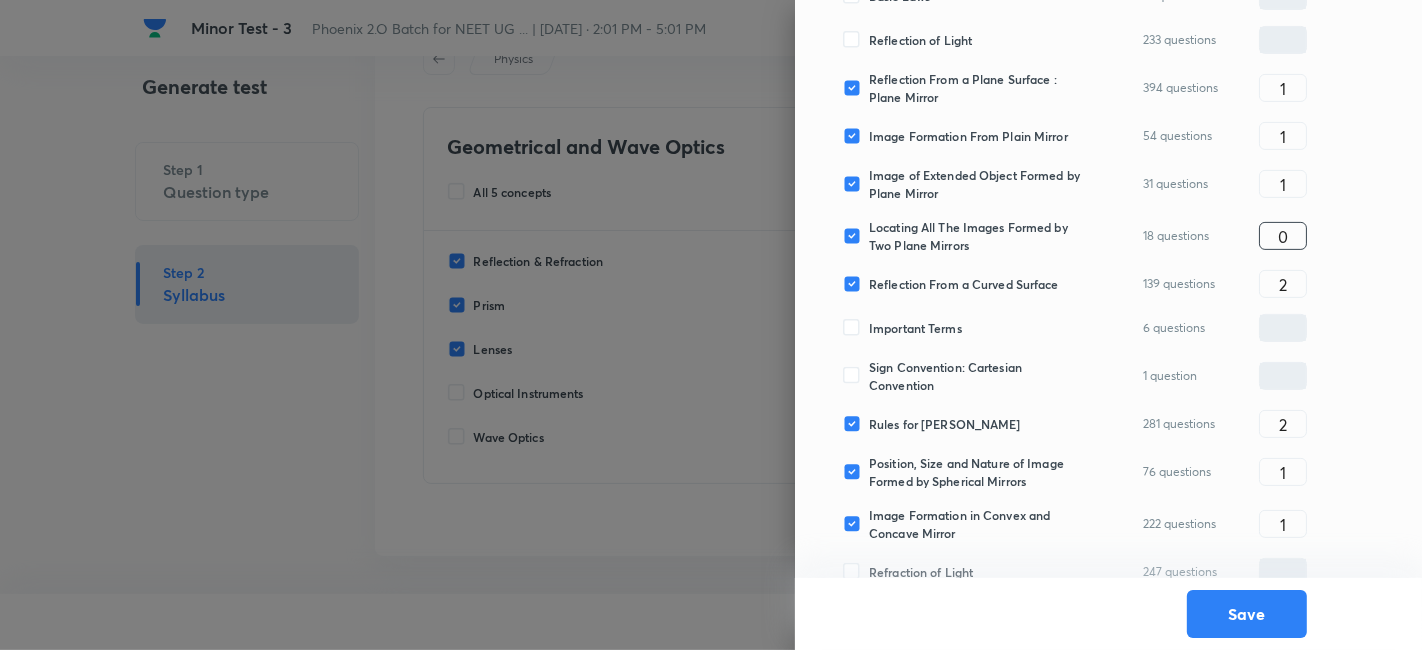 click on "0" at bounding box center [1283, 236] 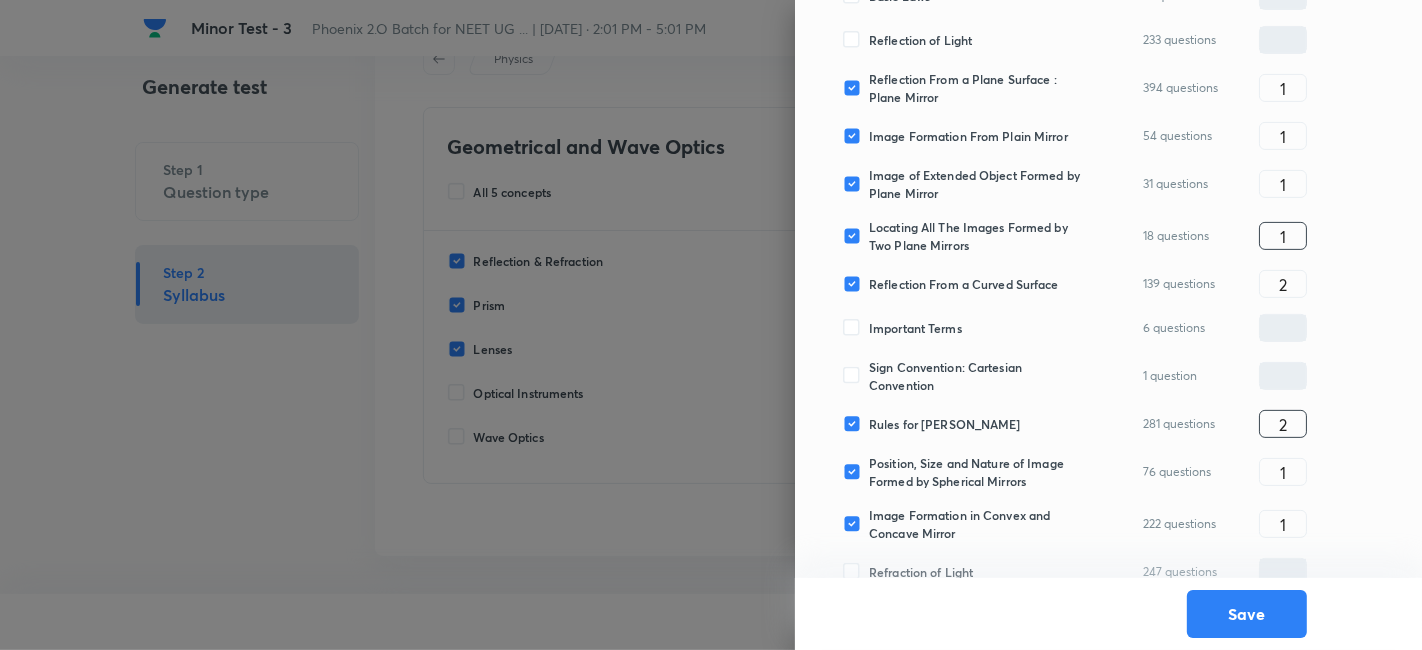 click on "2" at bounding box center (1283, 424) 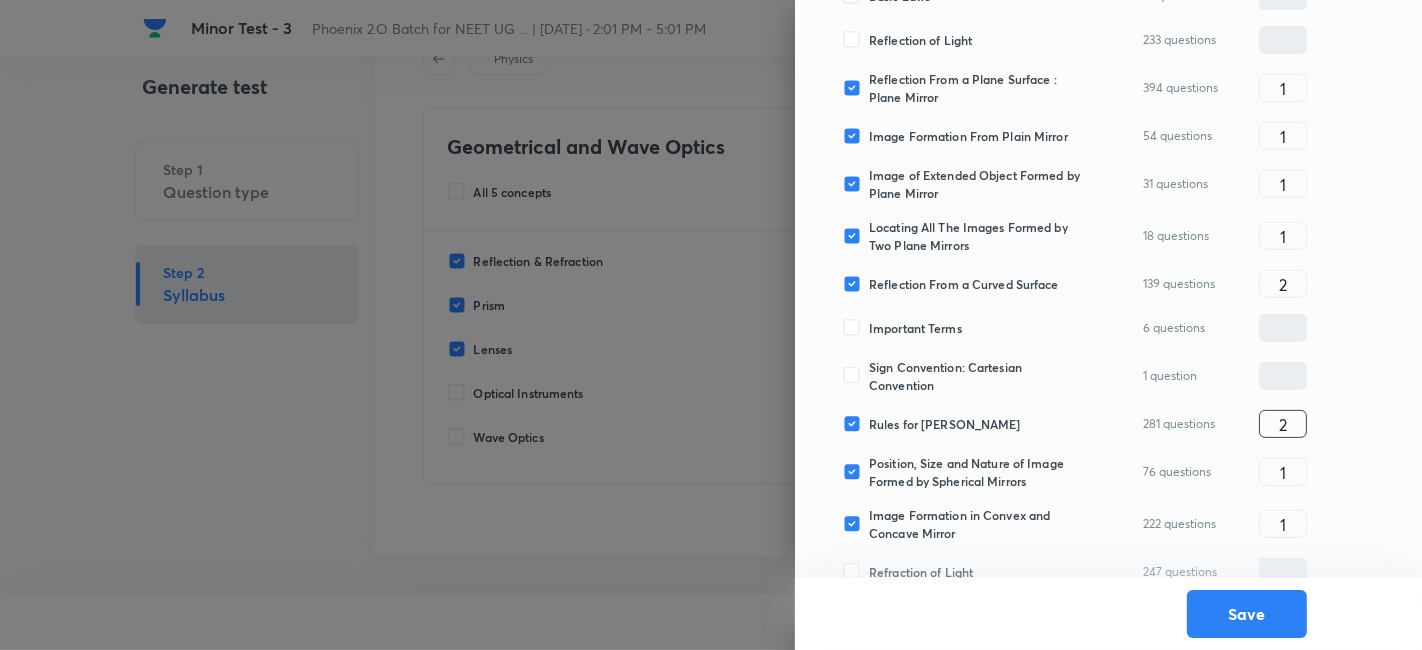 click on "2" at bounding box center [1283, 424] 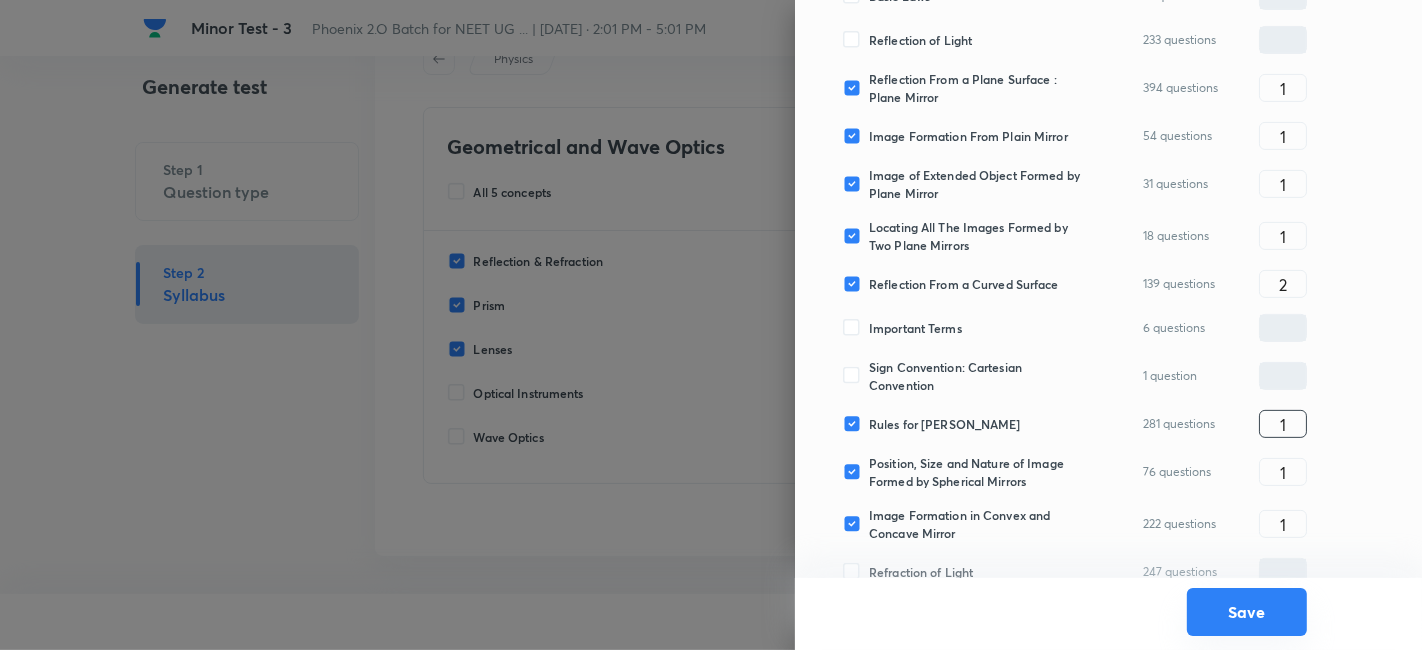 click on "Save" at bounding box center [1247, 612] 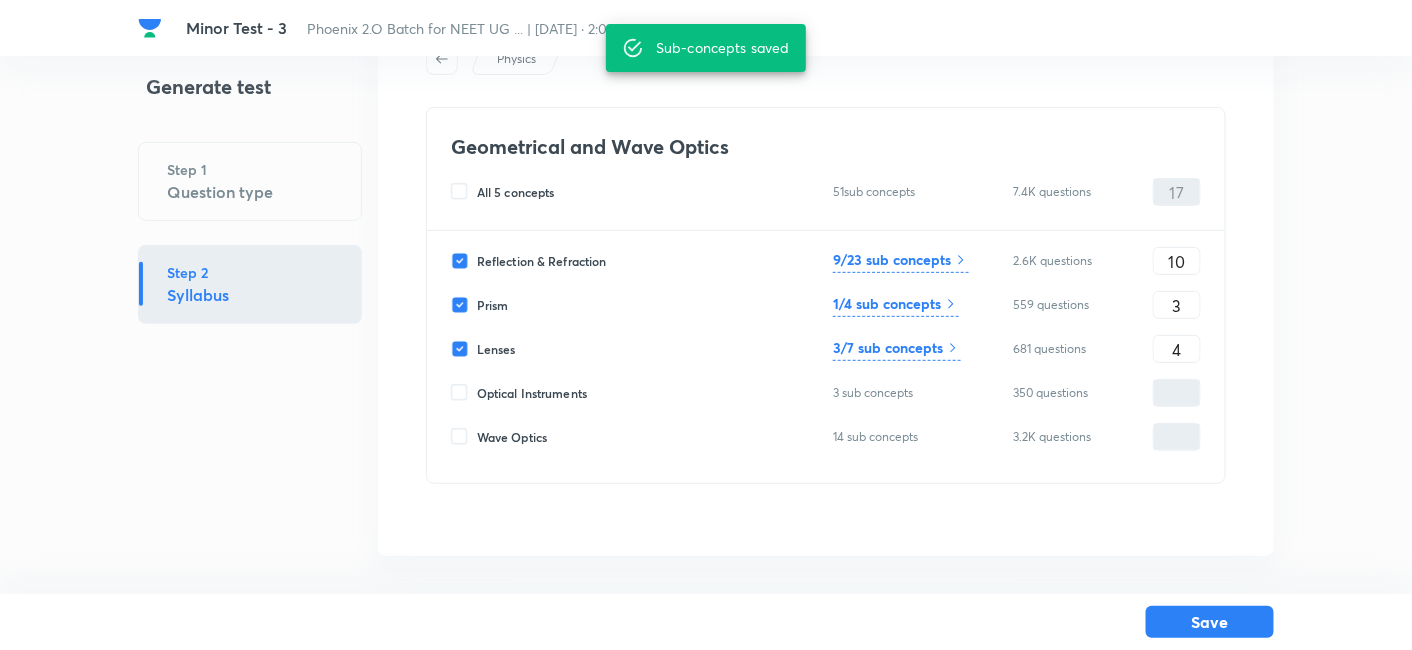 click on "3/7 sub concepts" at bounding box center [888, 347] 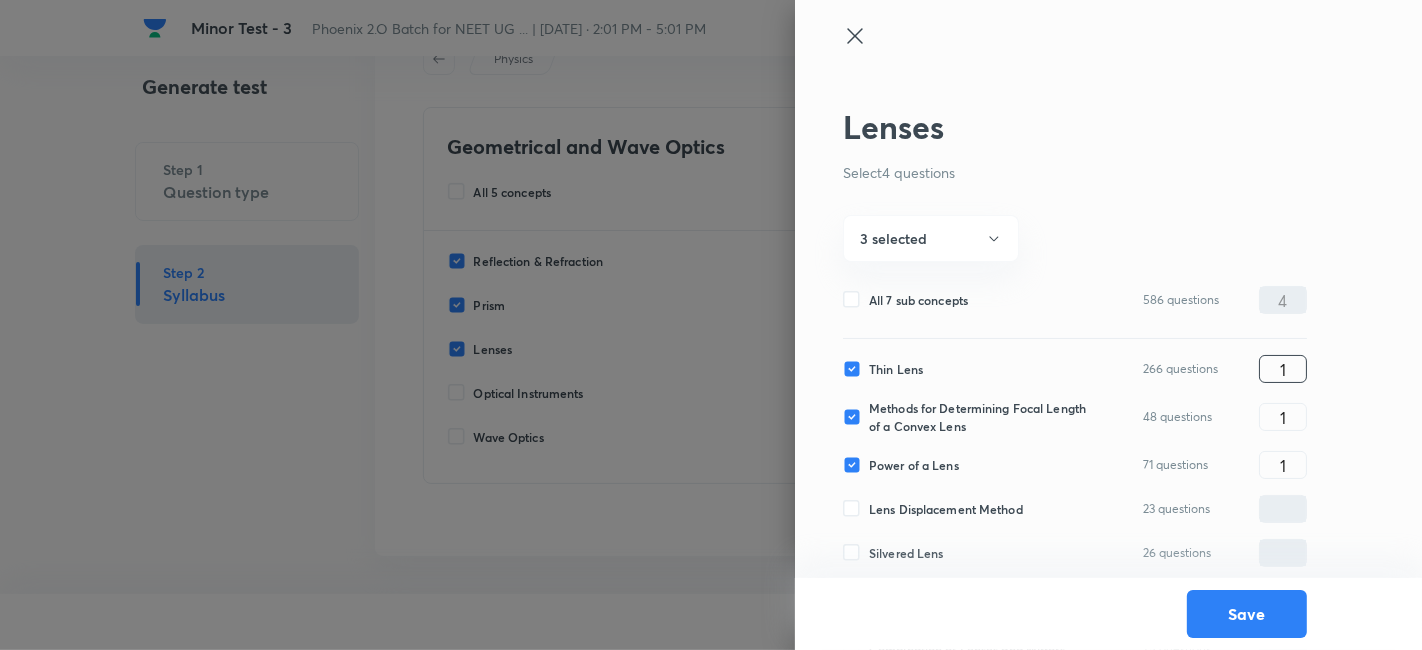 click on "1" at bounding box center (1283, 369) 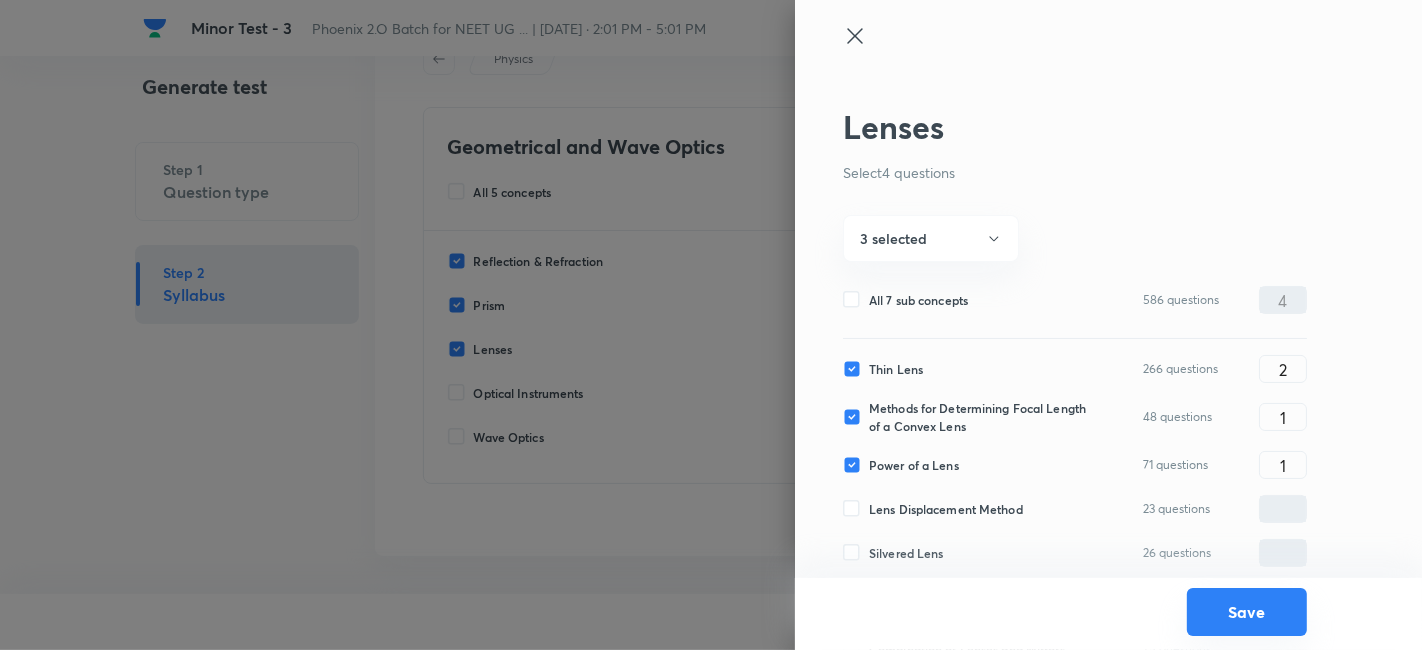 click on "Save" at bounding box center [1247, 612] 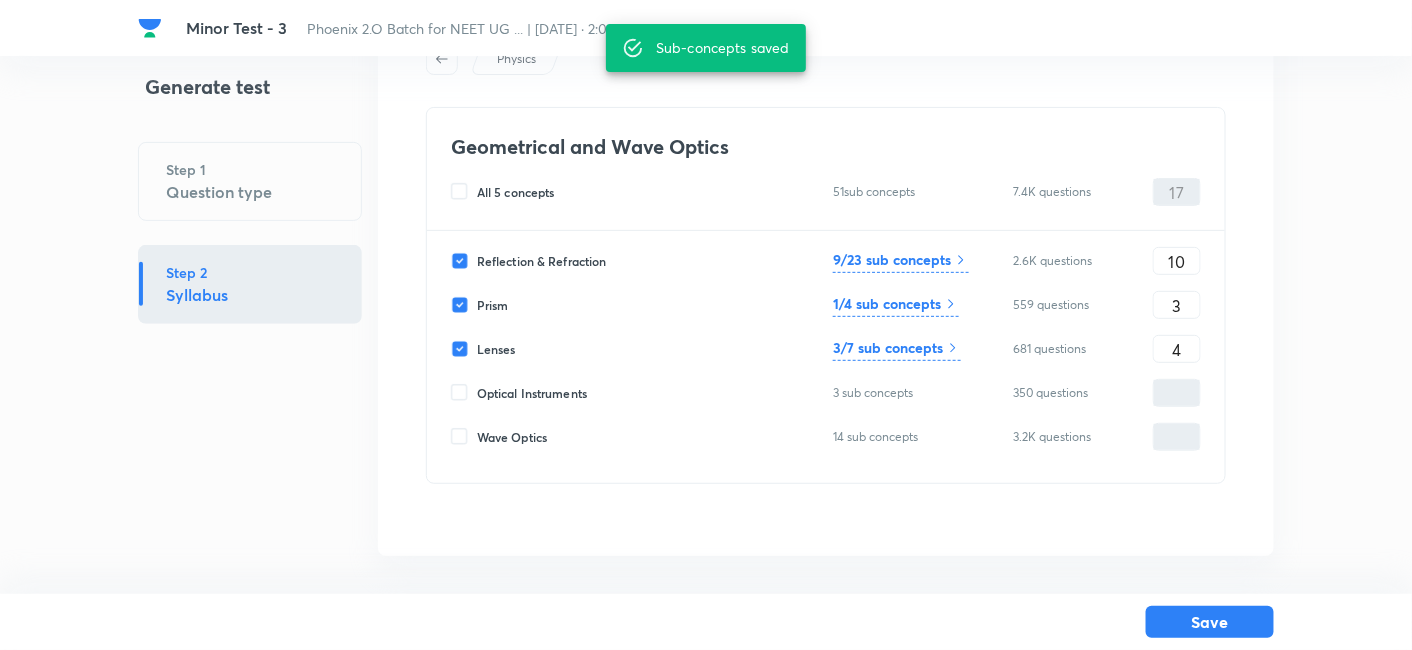 click on "Save" at bounding box center (1210, 622) 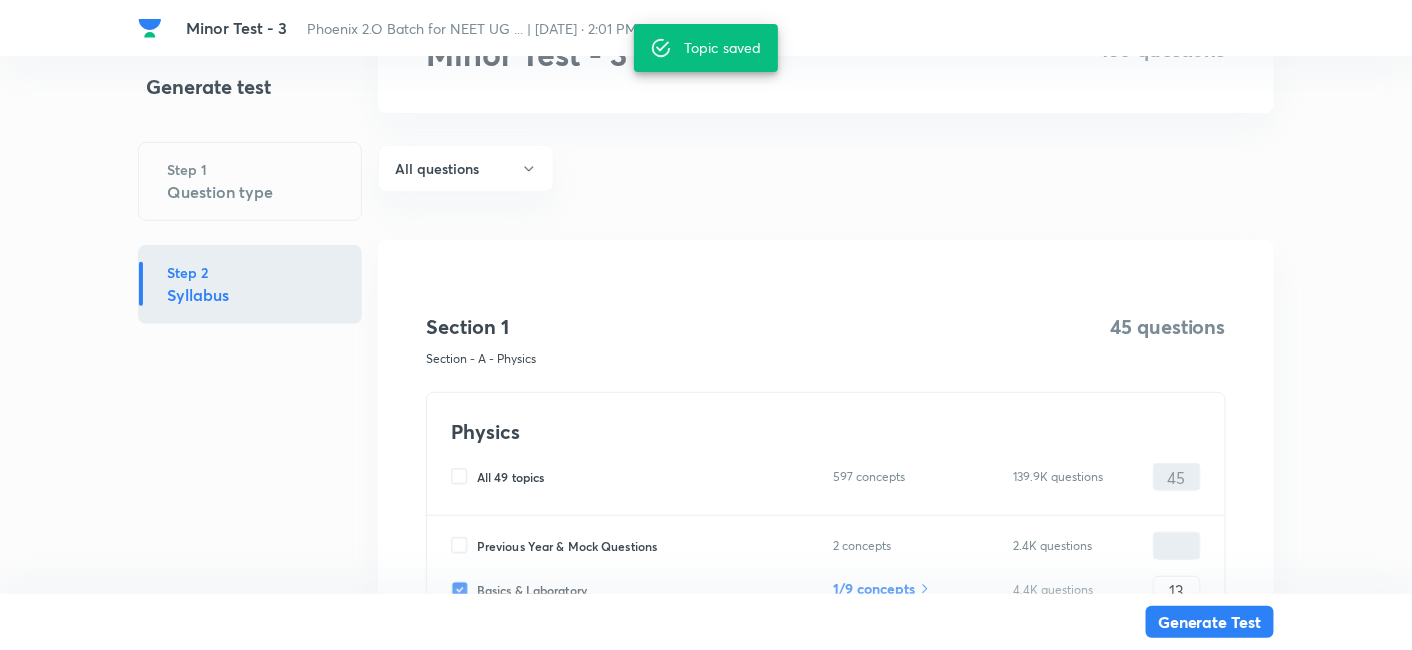 click on "Generate Test" at bounding box center [1210, 622] 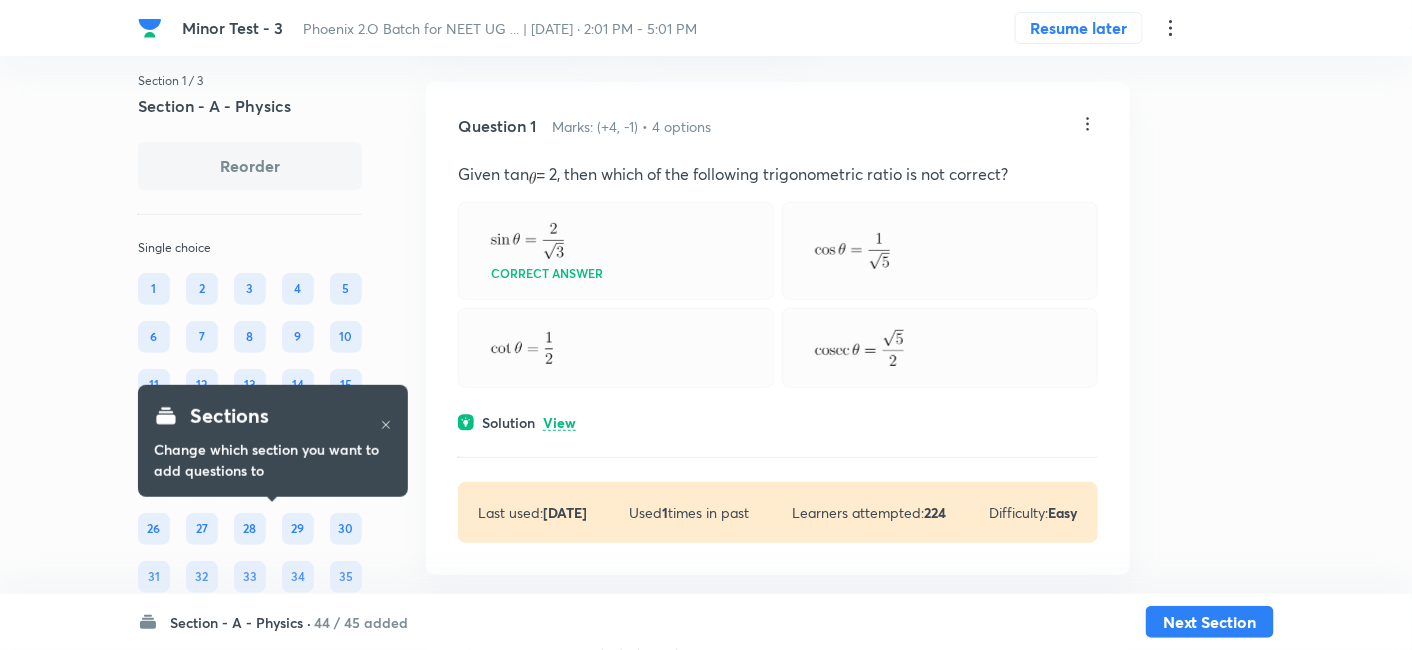 scroll, scrollTop: 0, scrollLeft: 0, axis: both 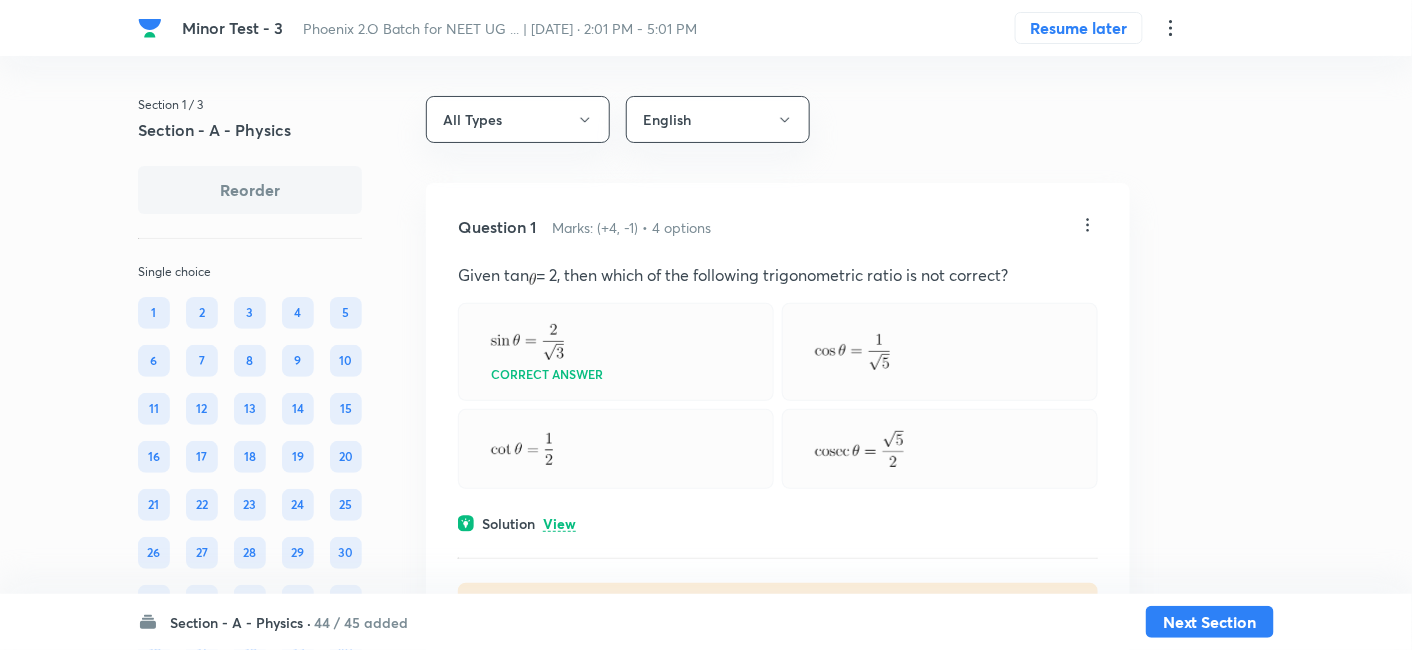 click on "44 / 45 added" at bounding box center [361, 622] 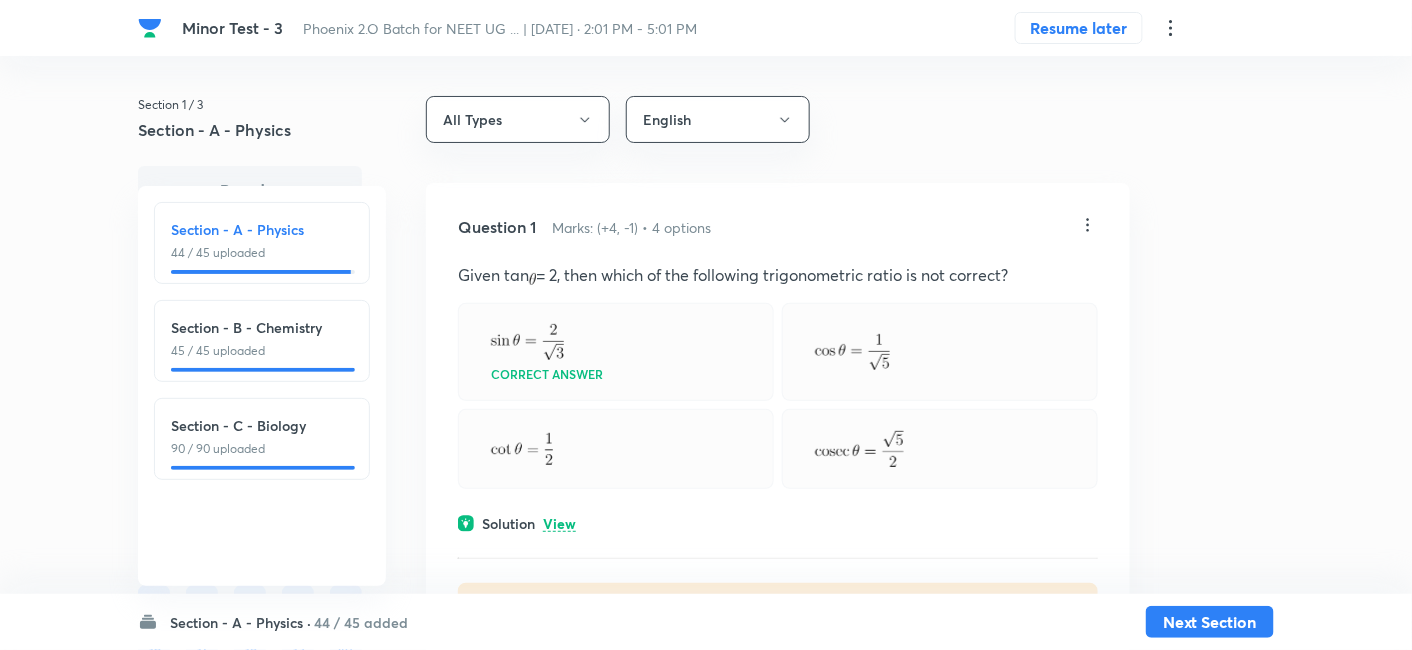 click 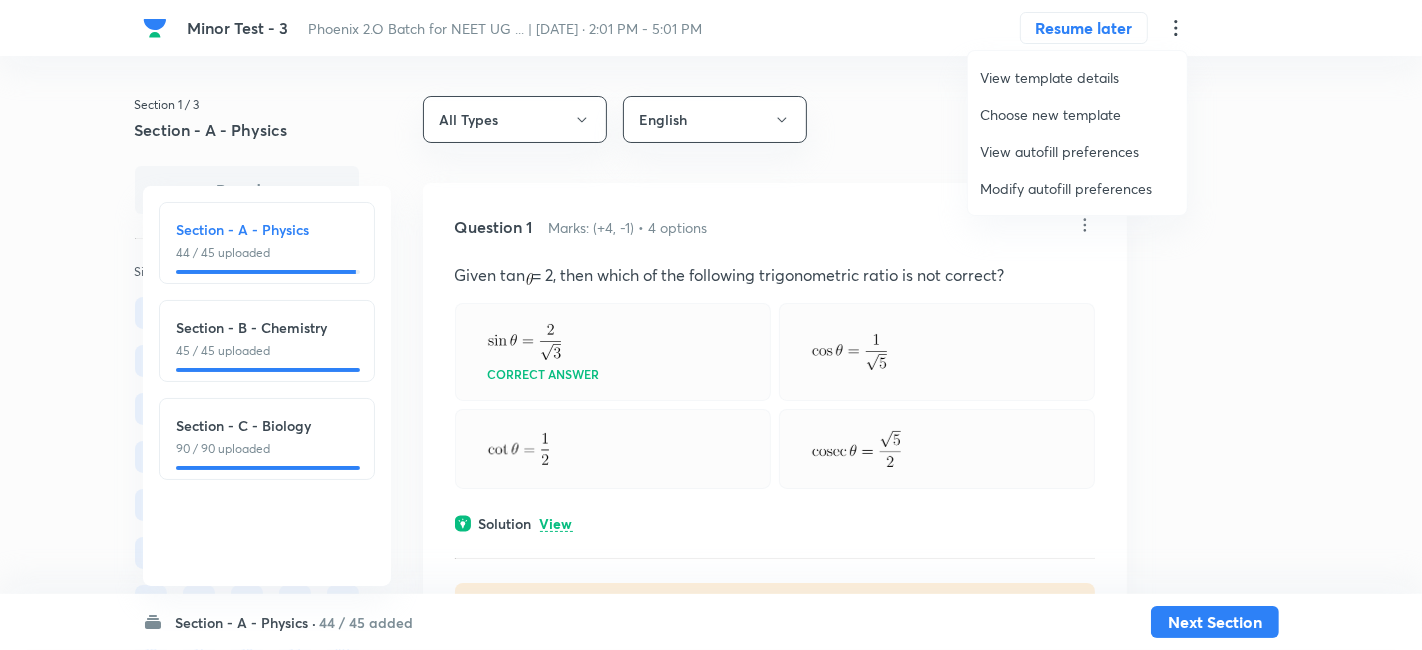 click on "Modify autofill preferences" at bounding box center [1077, 188] 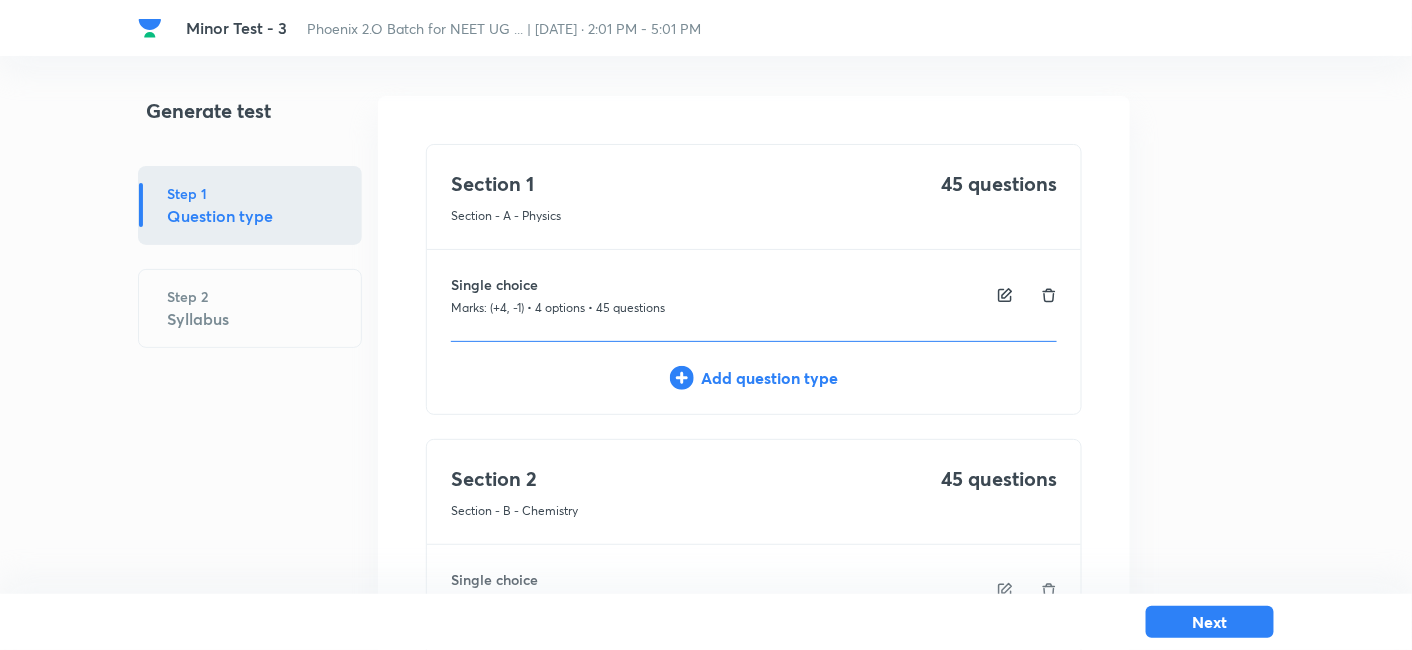 scroll, scrollTop: 540, scrollLeft: 0, axis: vertical 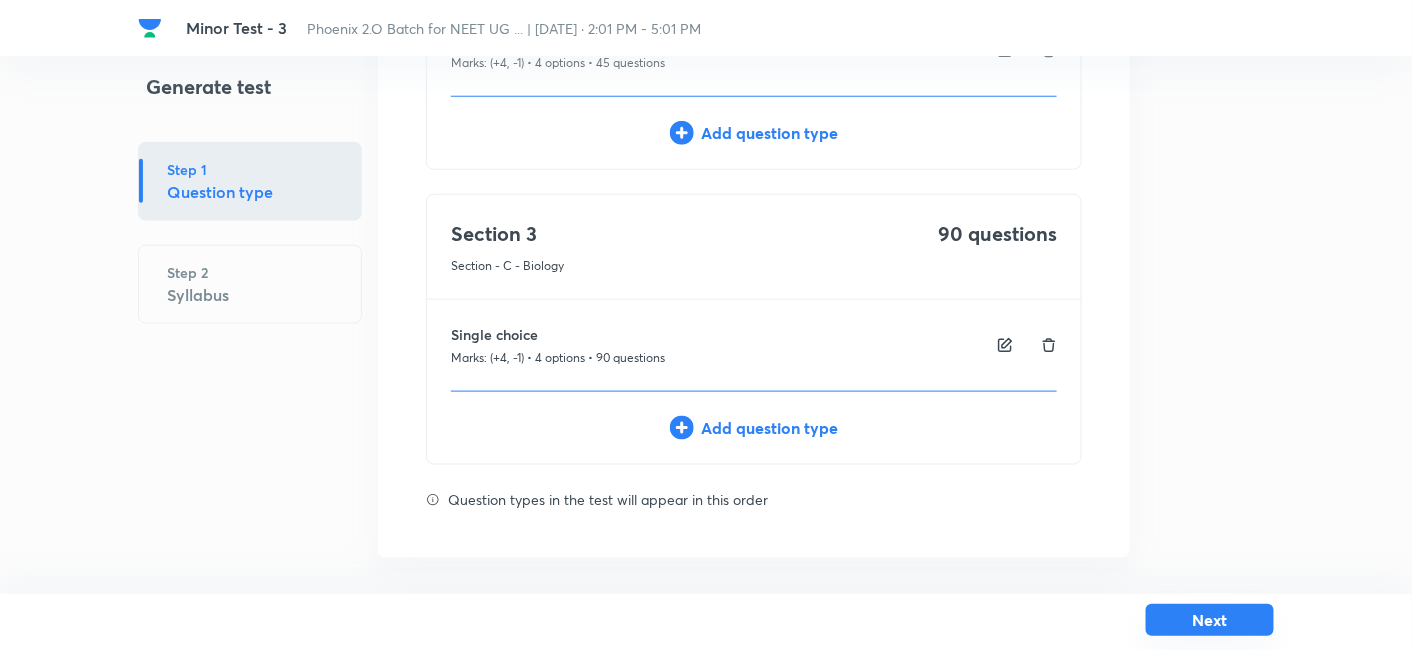 click on "Next" at bounding box center [1210, 620] 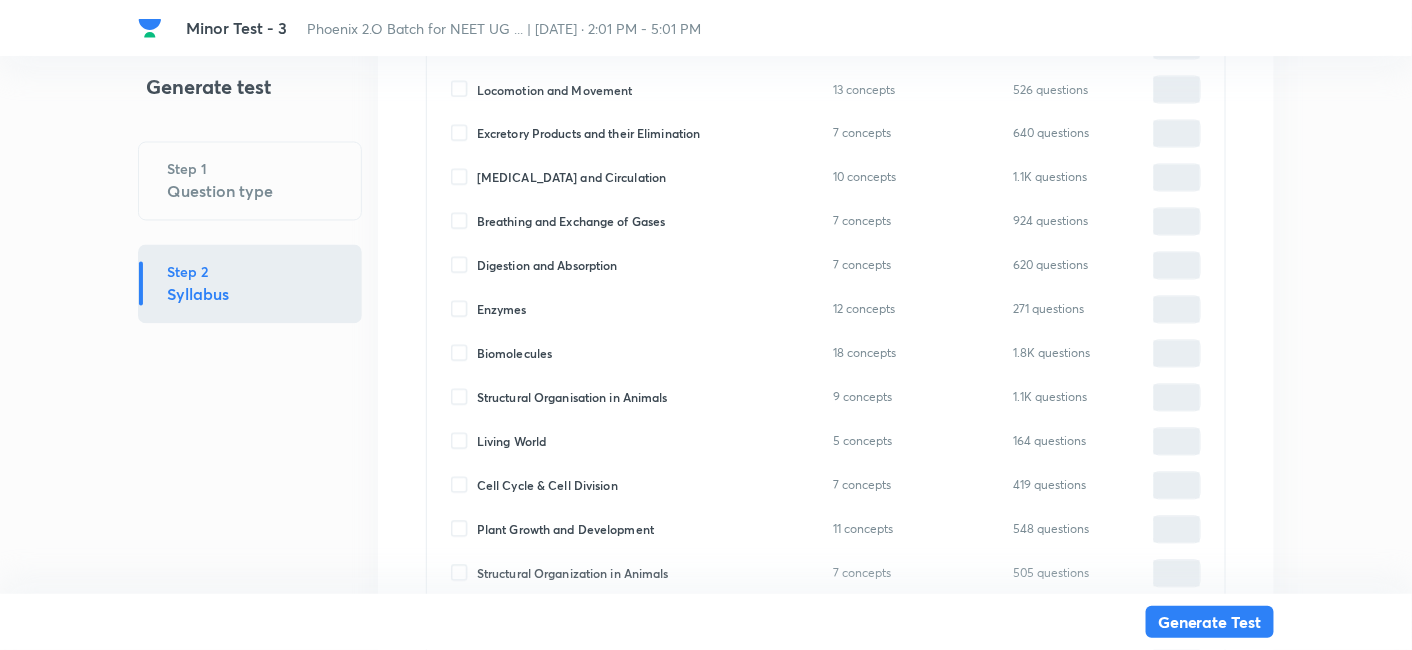 scroll, scrollTop: 6190, scrollLeft: 0, axis: vertical 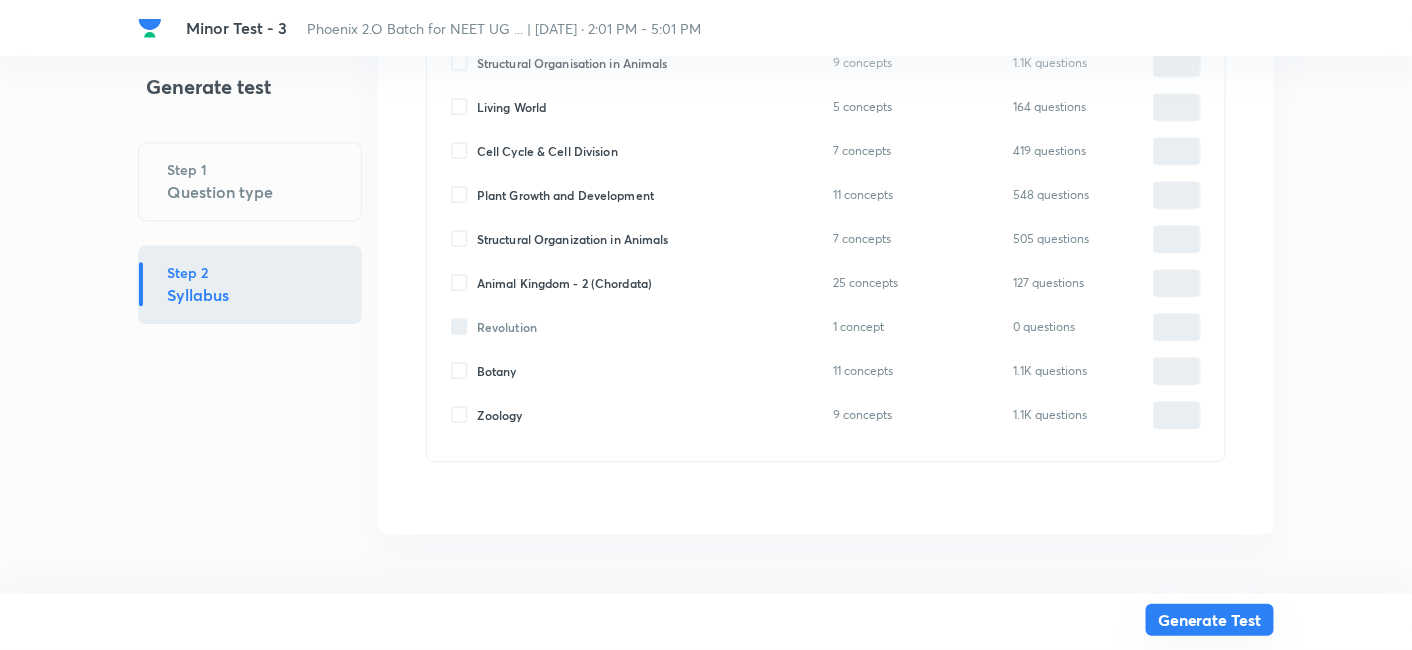 click on "Generate Test" at bounding box center (1210, 620) 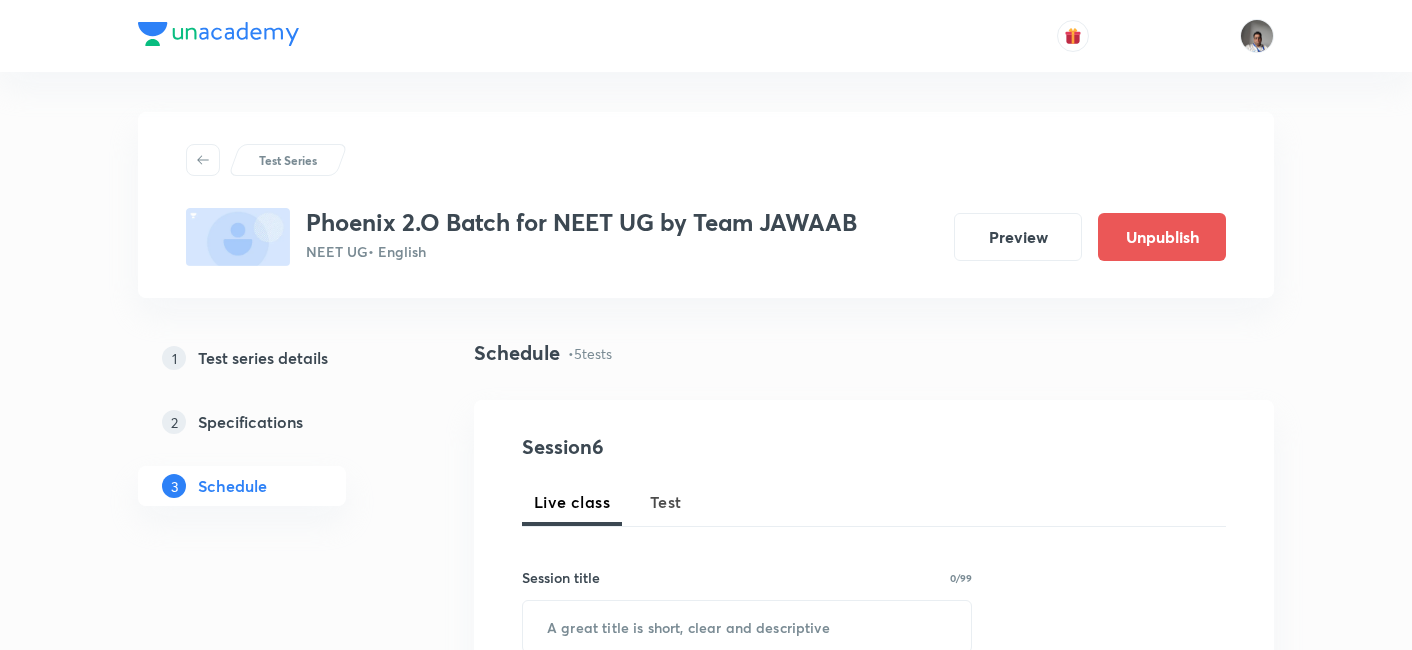scroll, scrollTop: 521, scrollLeft: 0, axis: vertical 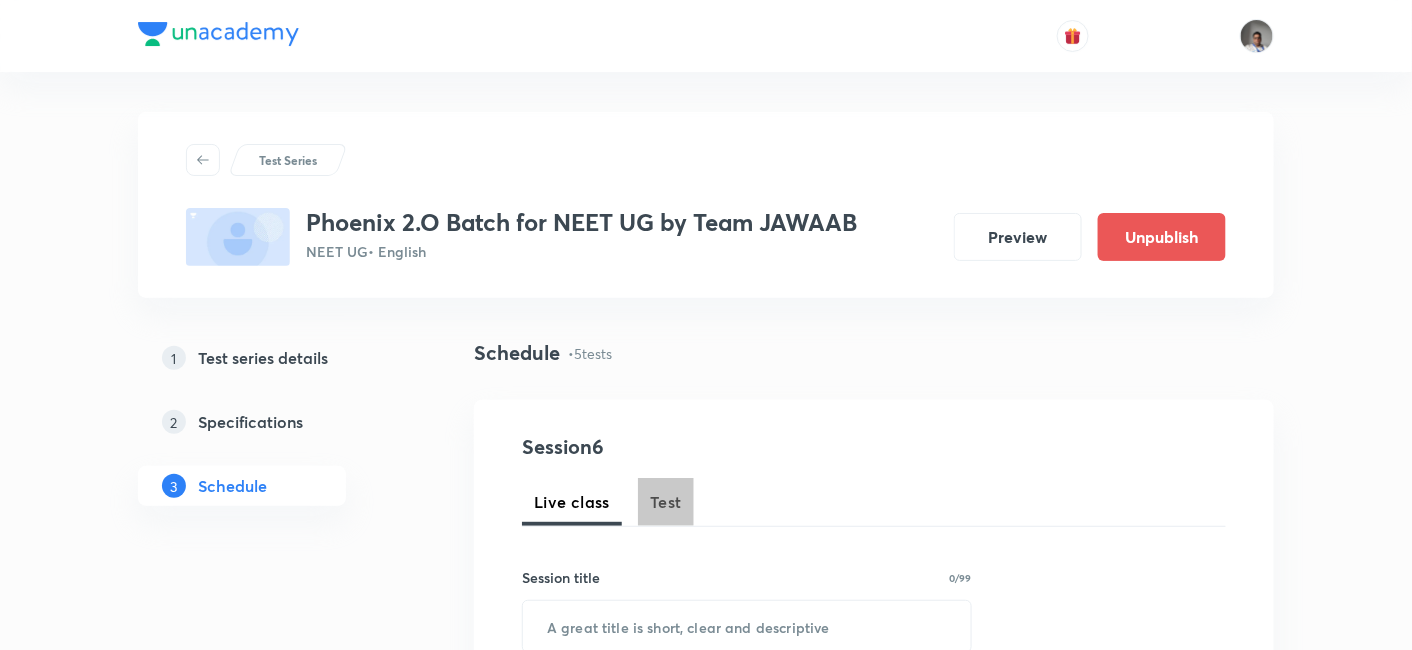click on "Test" at bounding box center (666, 502) 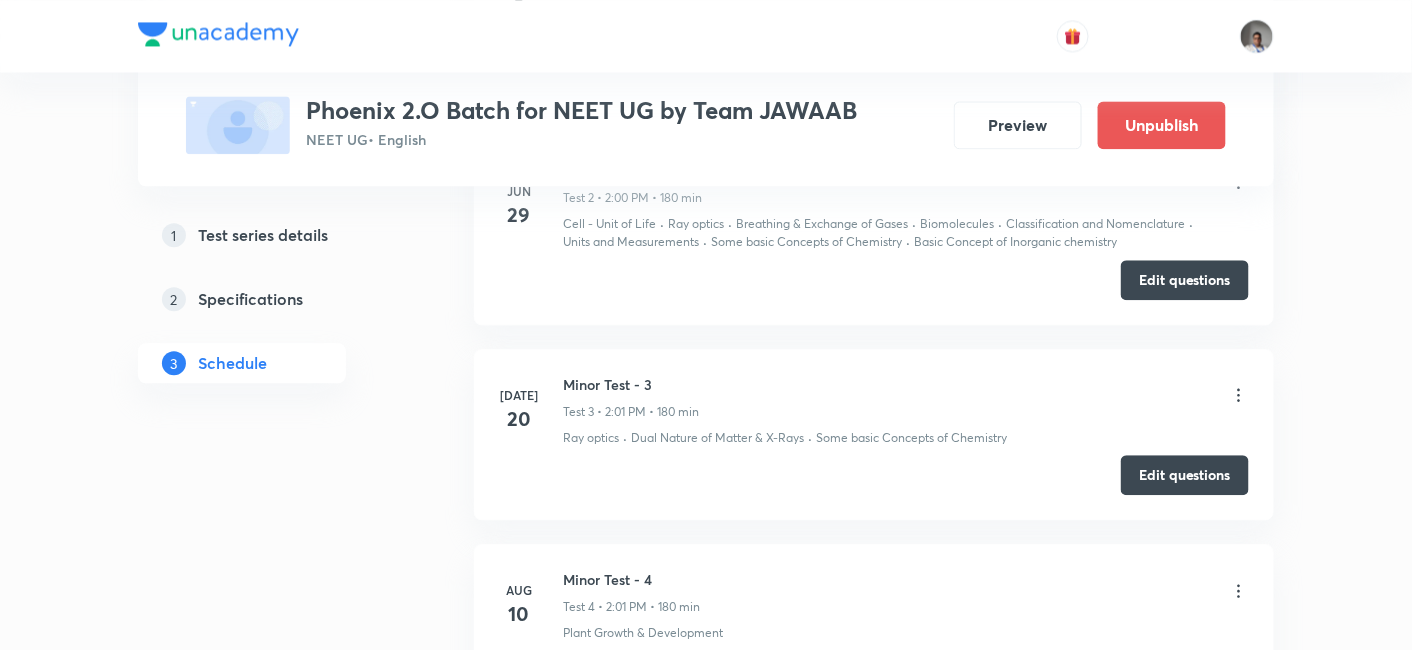 scroll, scrollTop: 1386, scrollLeft: 0, axis: vertical 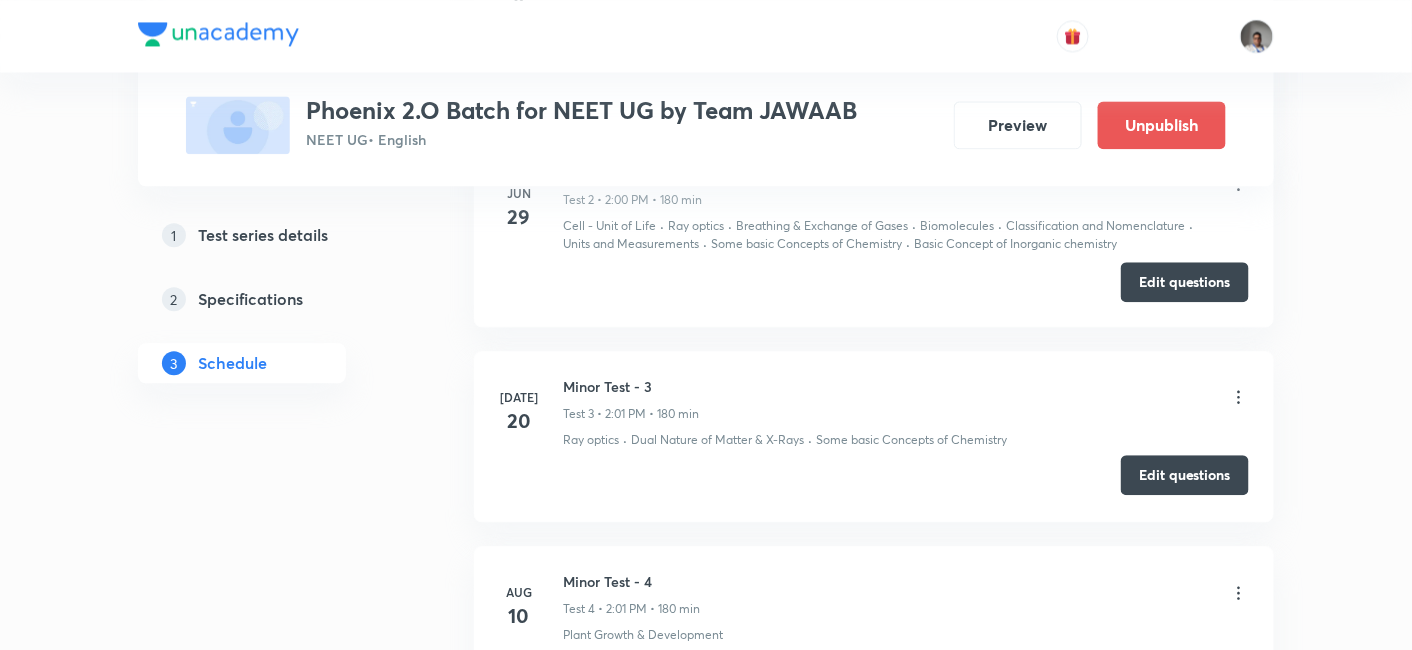 click on "Edit questions" at bounding box center [1185, 475] 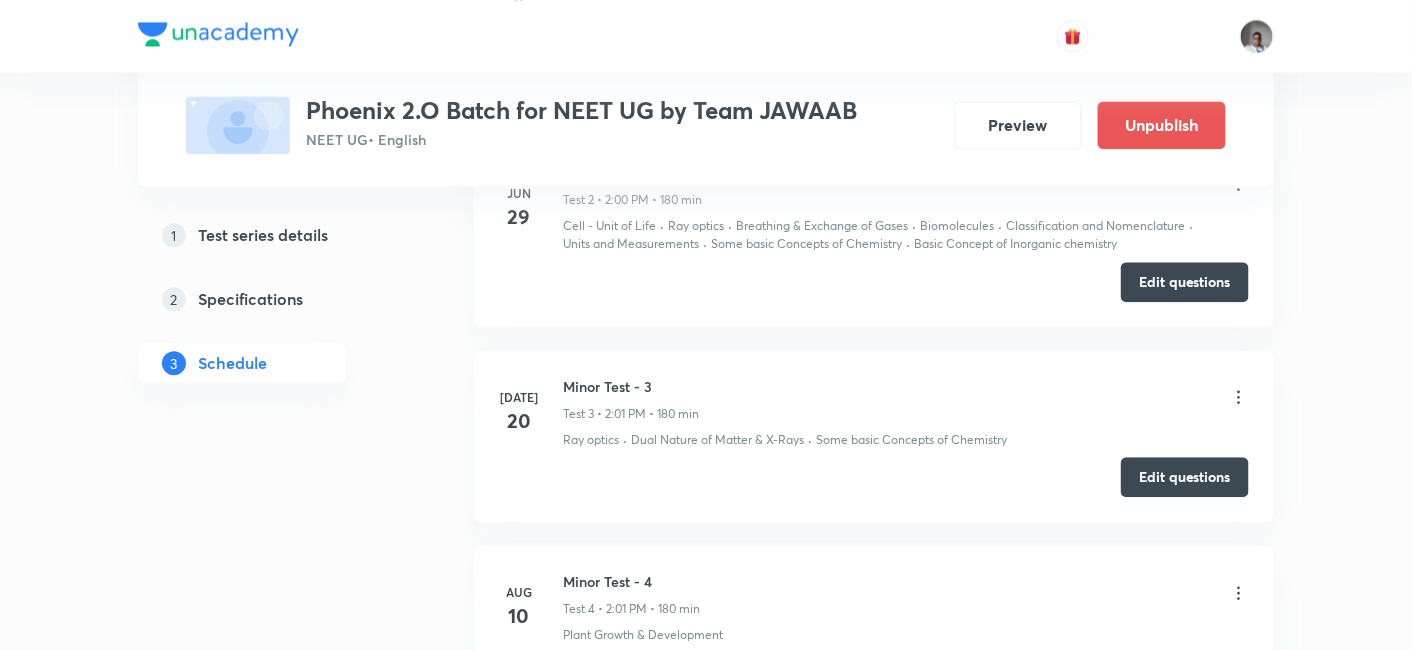 click on "Phoenix 2.O Batch for NEET UG by Team JAWAAB" at bounding box center (581, 110) 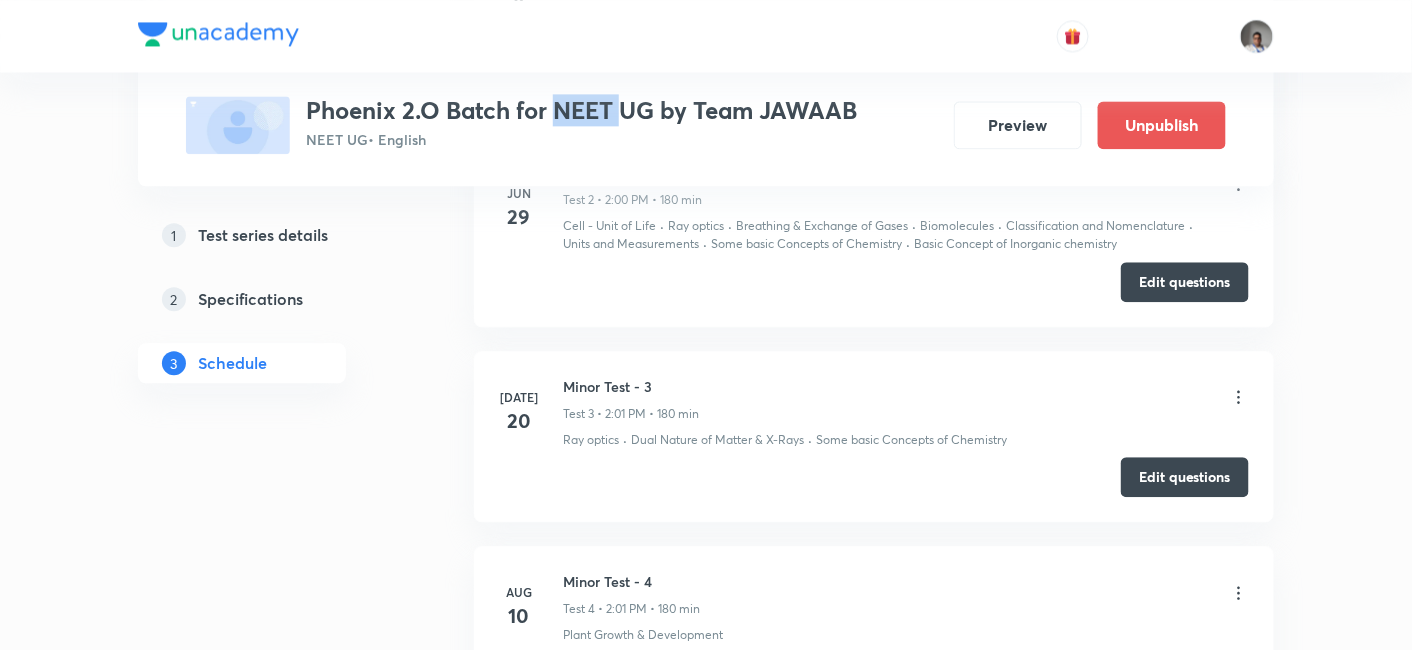 click on "Phoenix 2.O Batch for NEET UG by Team JAWAAB" at bounding box center (581, 110) 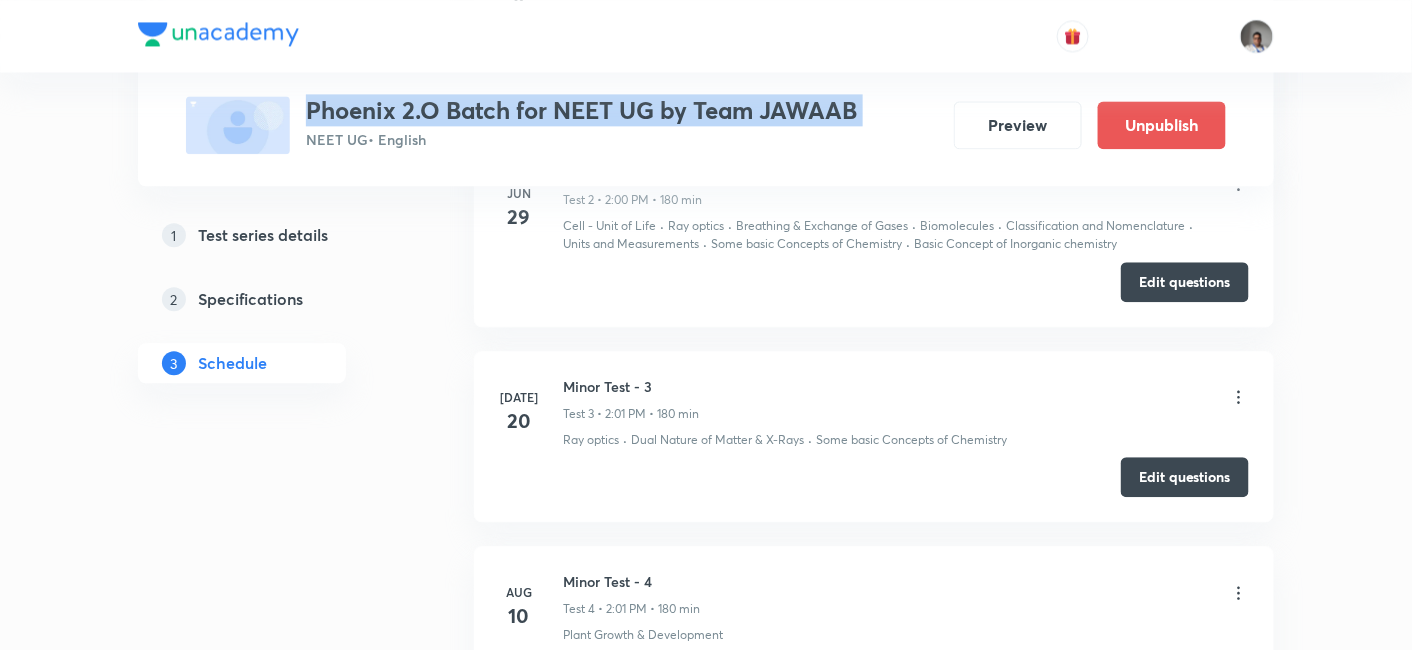 click on "Phoenix 2.O Batch for NEET UG by Team JAWAAB" at bounding box center [581, 110] 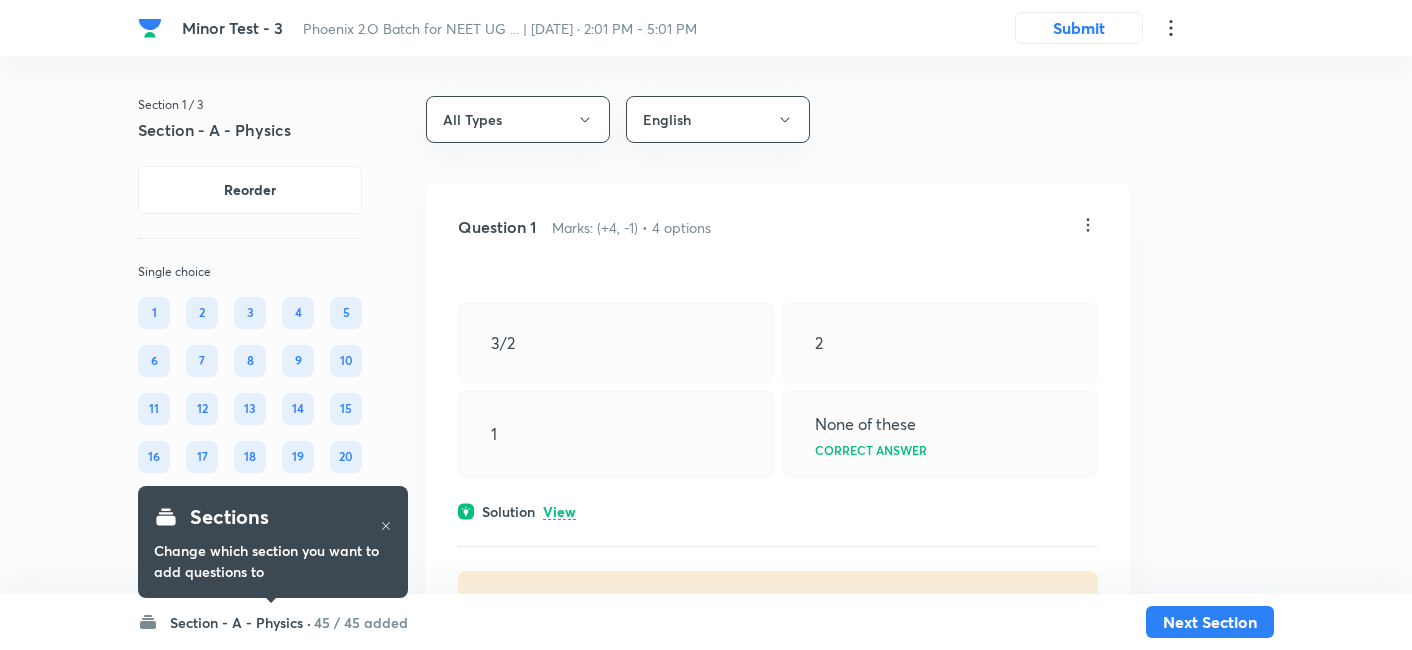 scroll, scrollTop: 0, scrollLeft: 0, axis: both 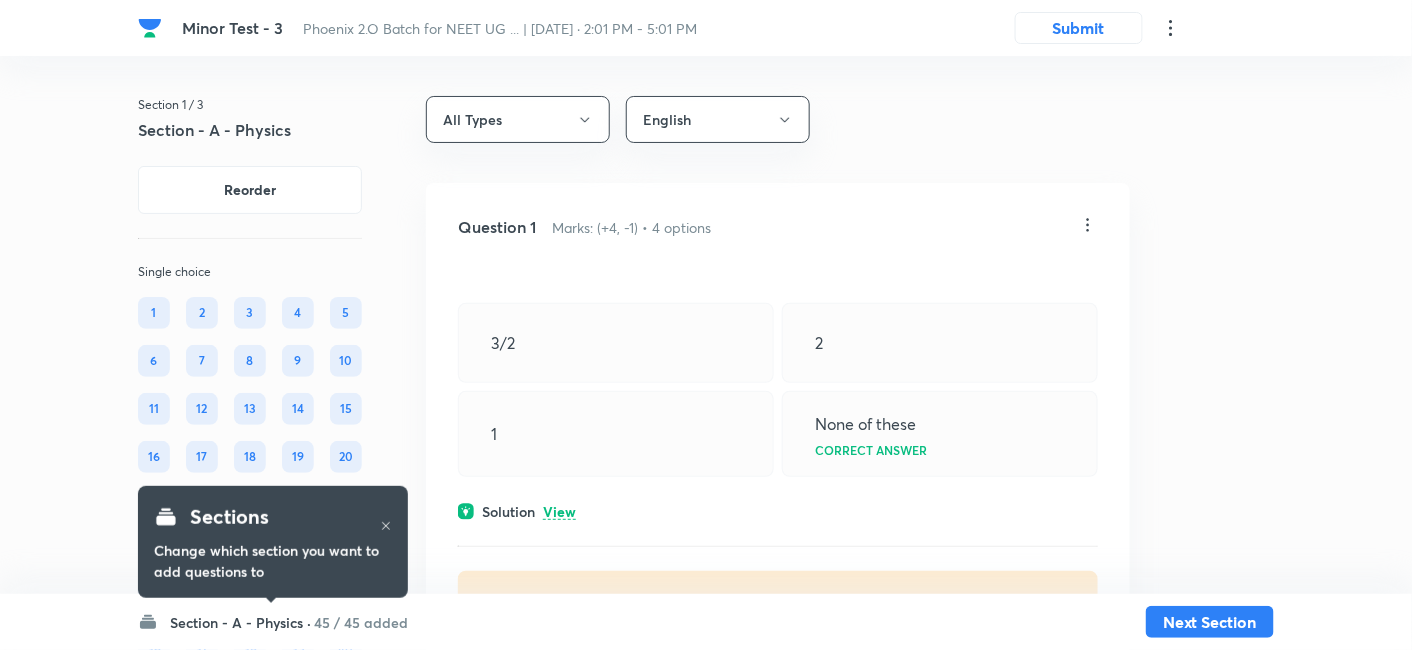 click on "45 / 45 added" at bounding box center [361, 622] 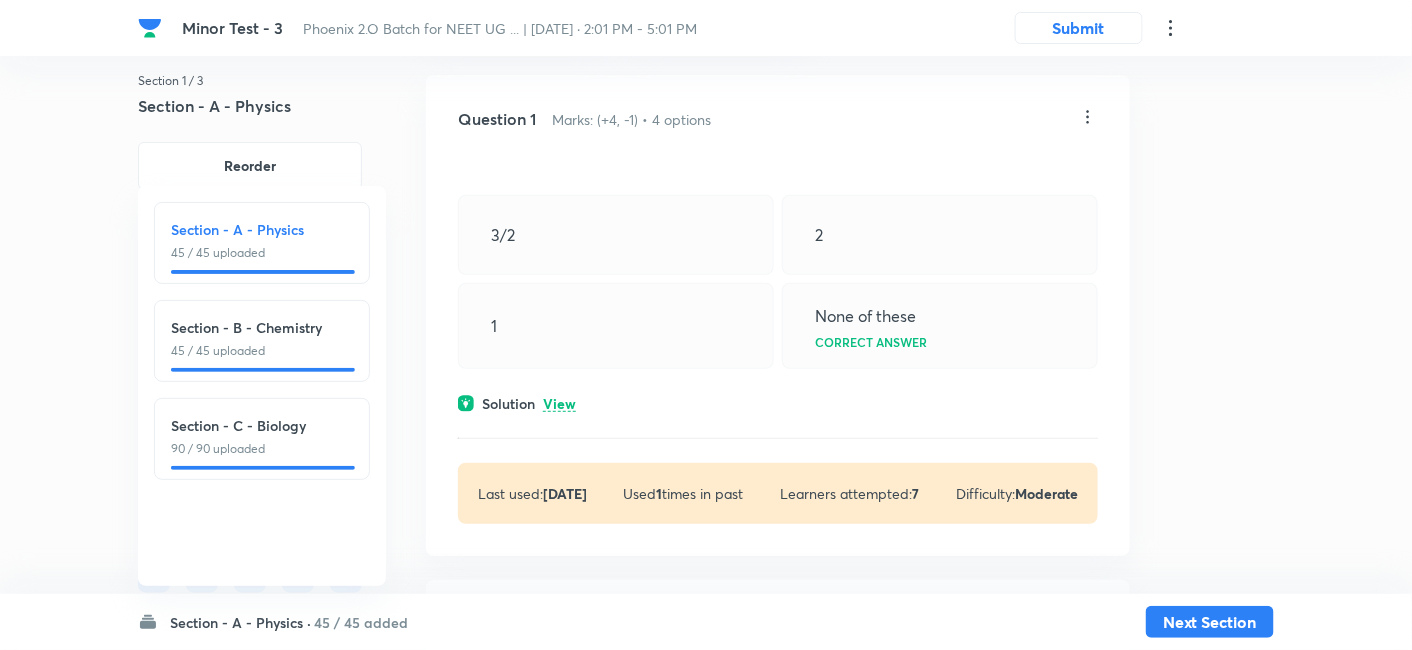 scroll, scrollTop: 114, scrollLeft: 0, axis: vertical 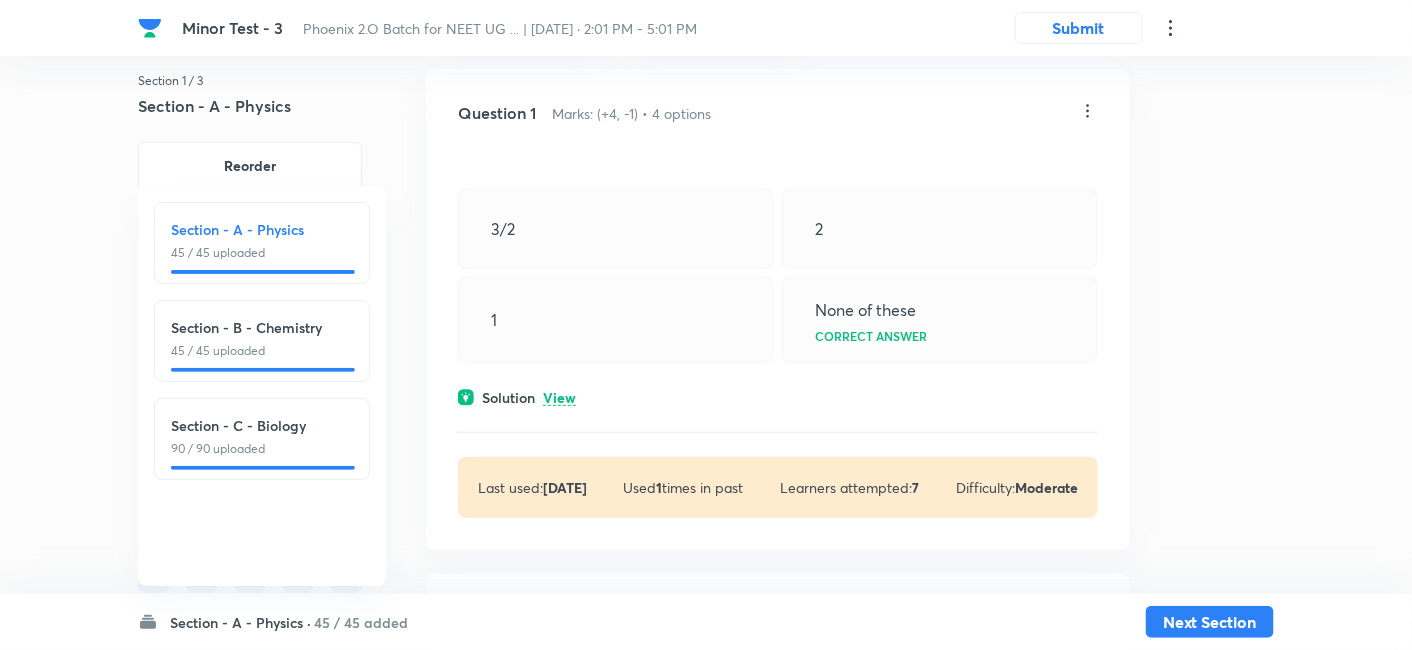 click on "View" at bounding box center [559, 398] 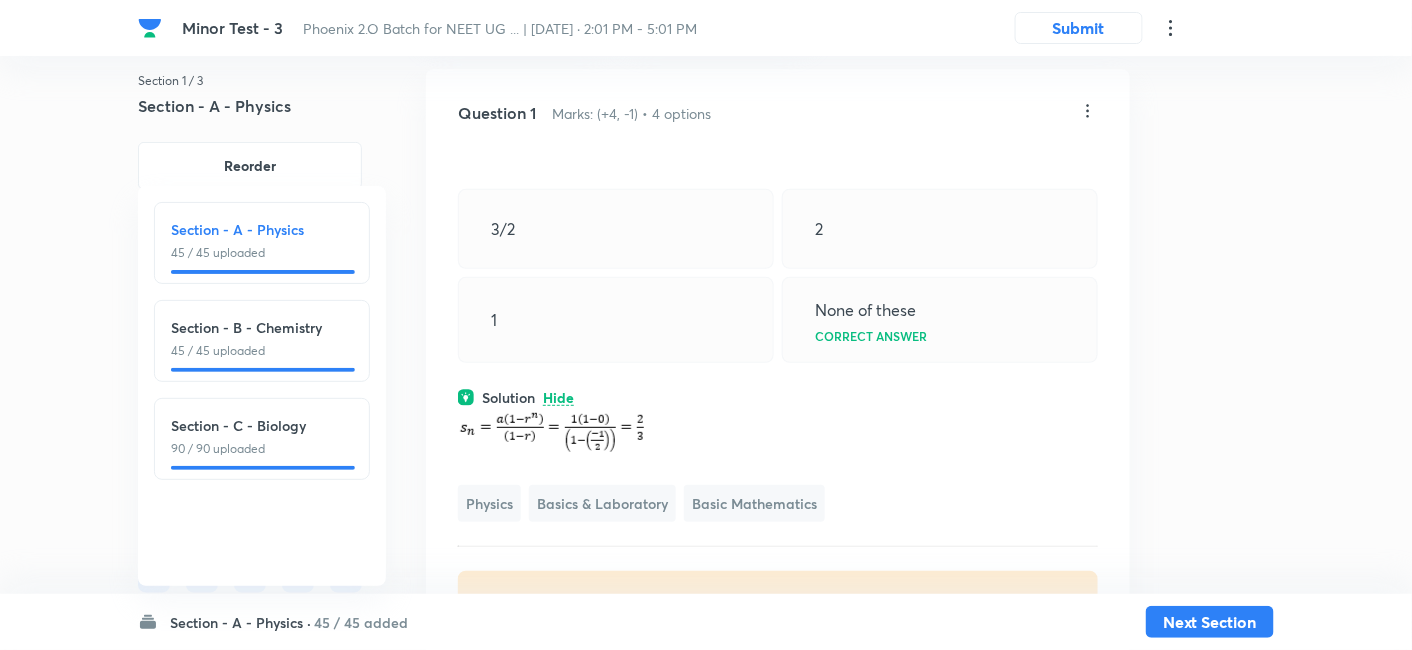 click 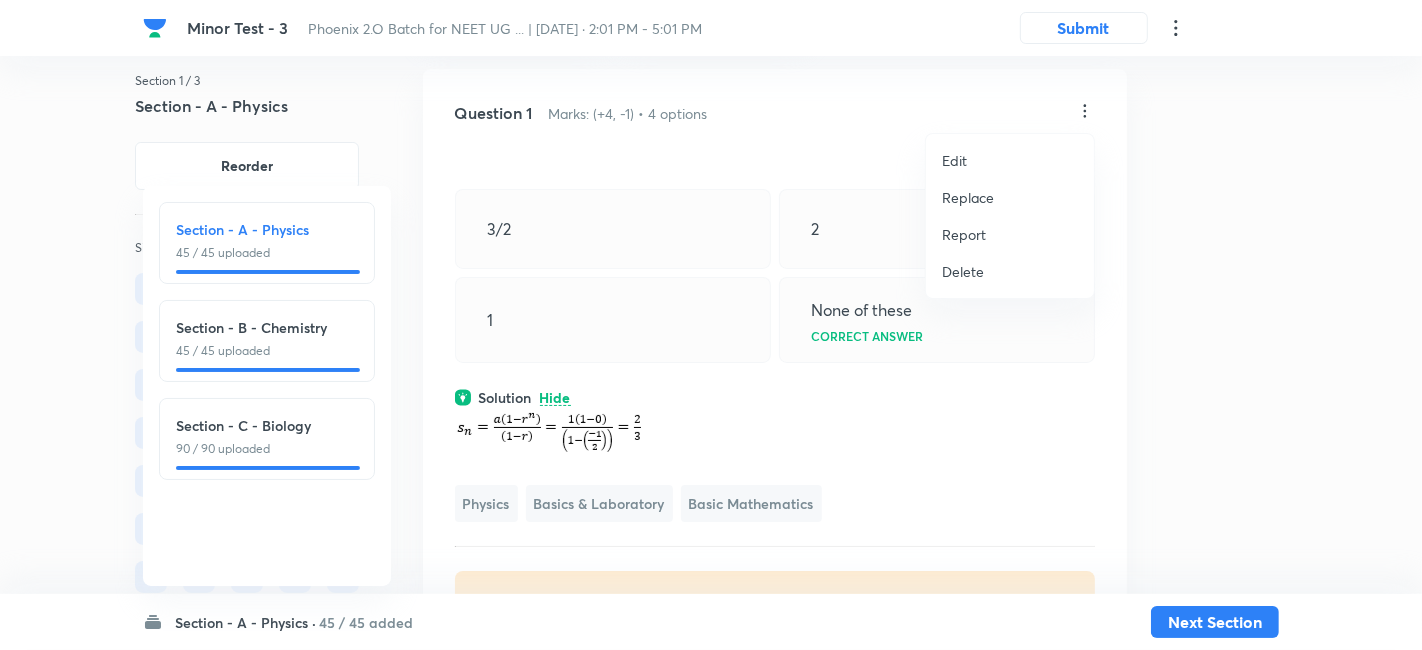click on "Replace" at bounding box center (968, 197) 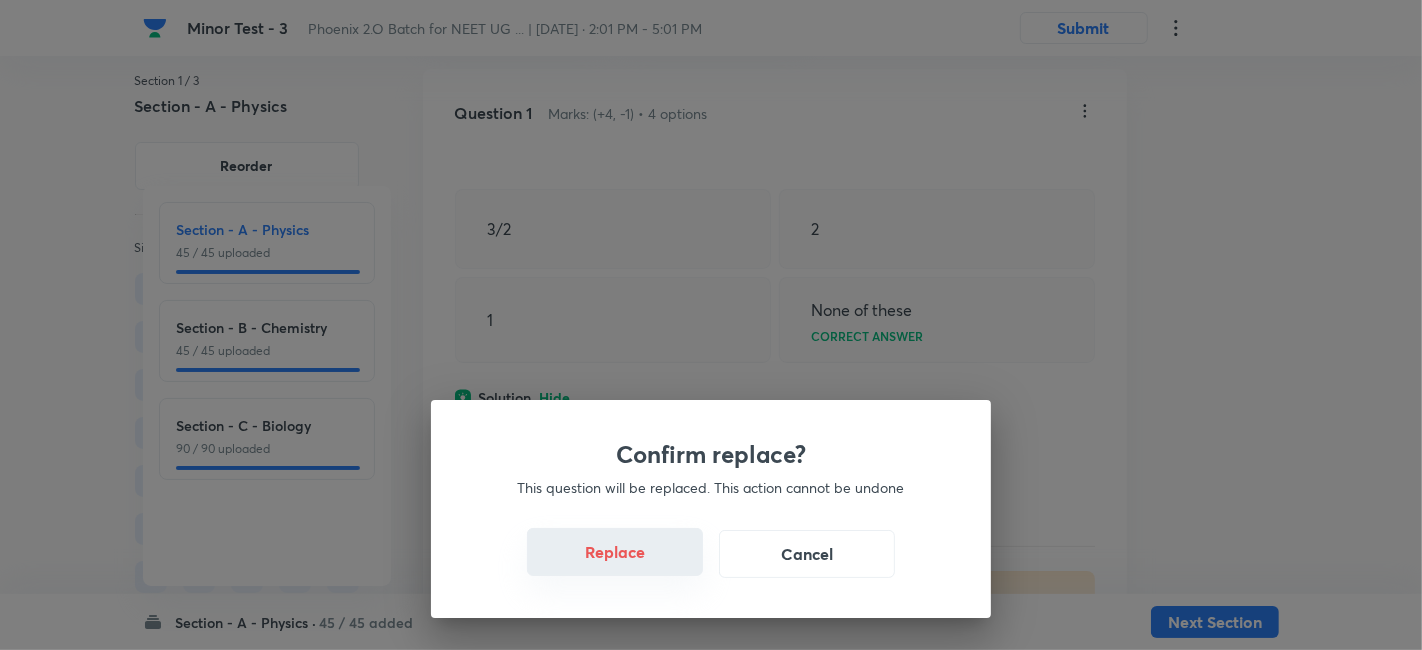 click on "Replace" at bounding box center (615, 552) 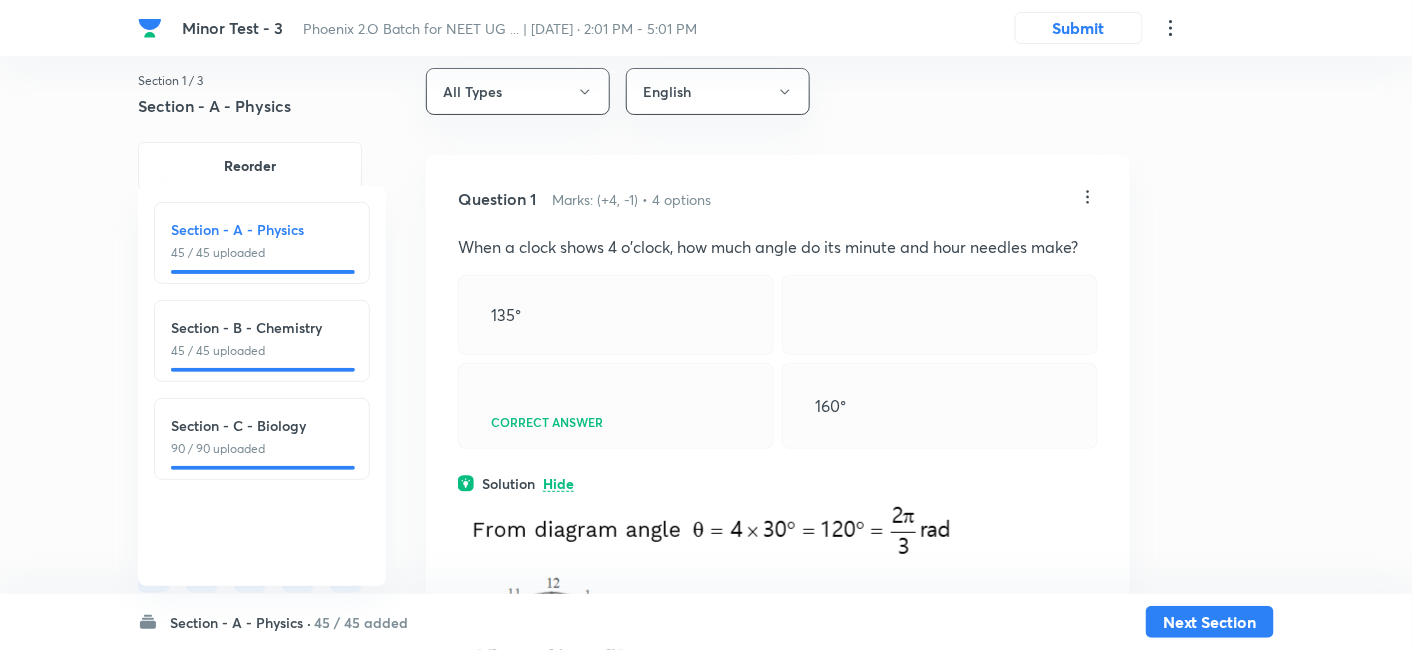 scroll, scrollTop: 20, scrollLeft: 0, axis: vertical 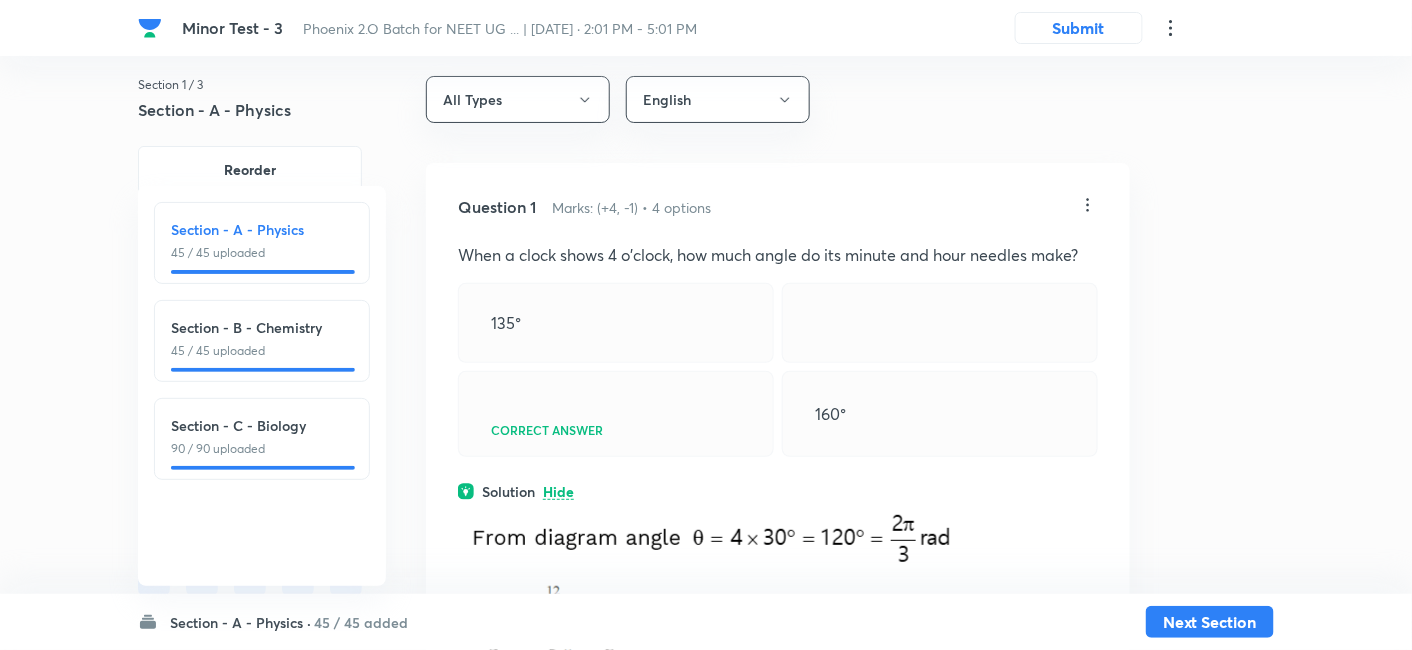click 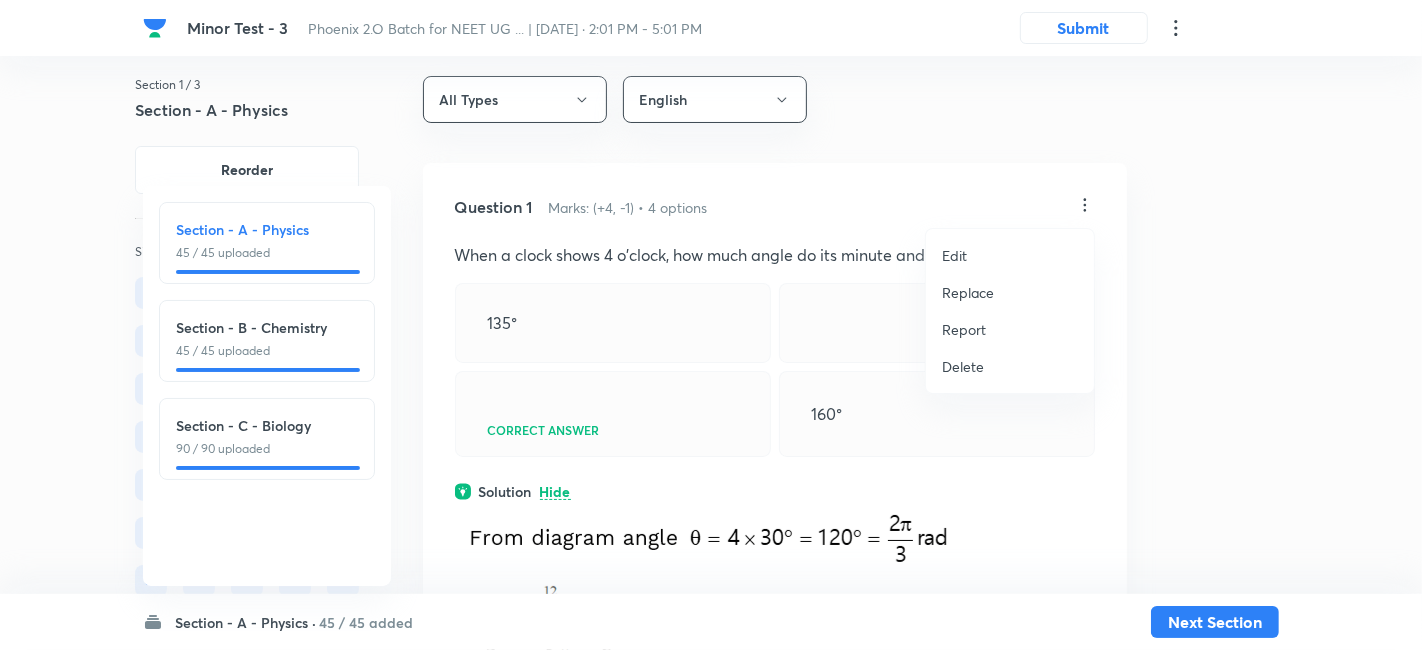 click on "Replace" at bounding box center (968, 292) 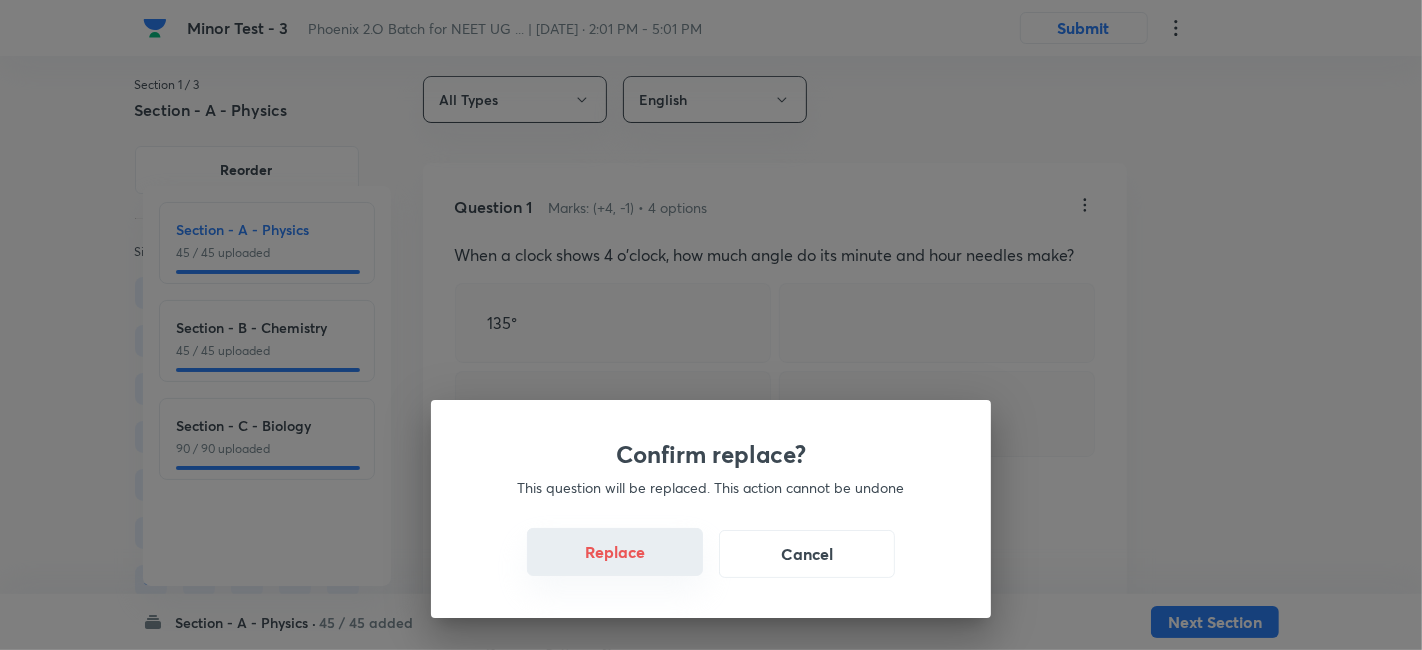 click on "Replace" at bounding box center [615, 552] 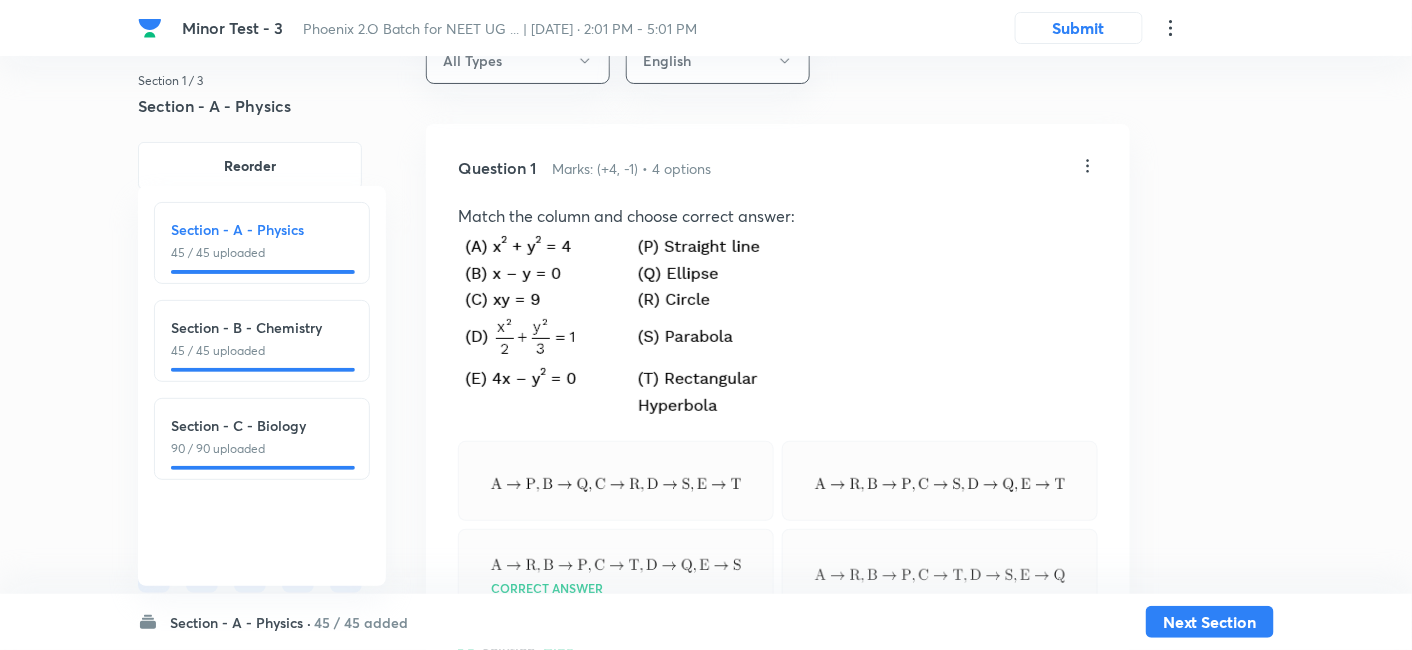 scroll, scrollTop: 57, scrollLeft: 0, axis: vertical 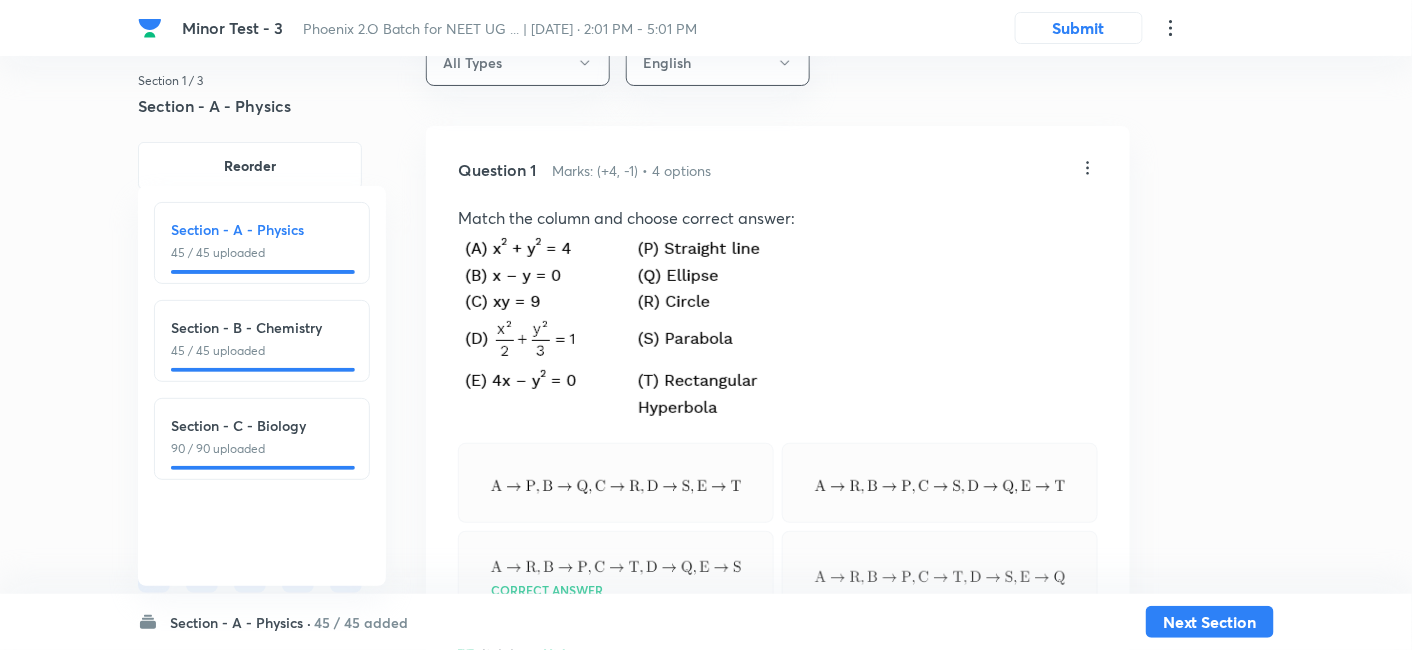 click 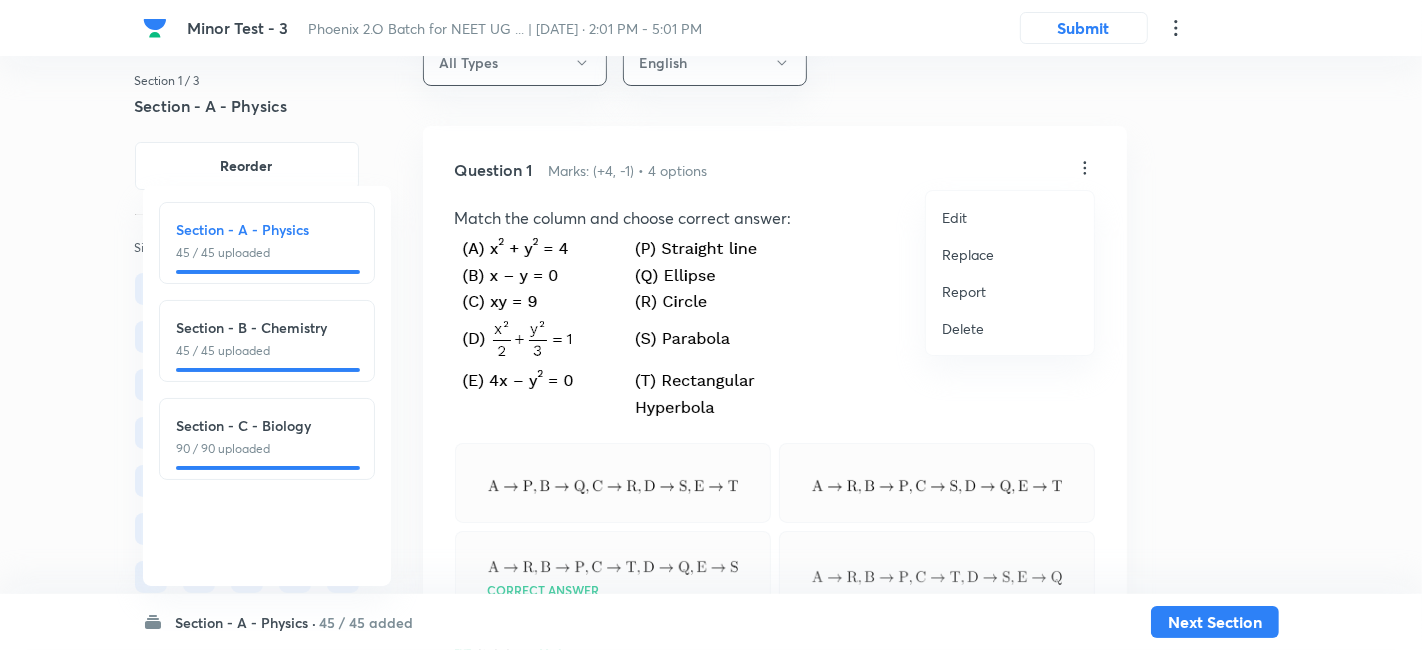 click on "Replace" at bounding box center (968, 254) 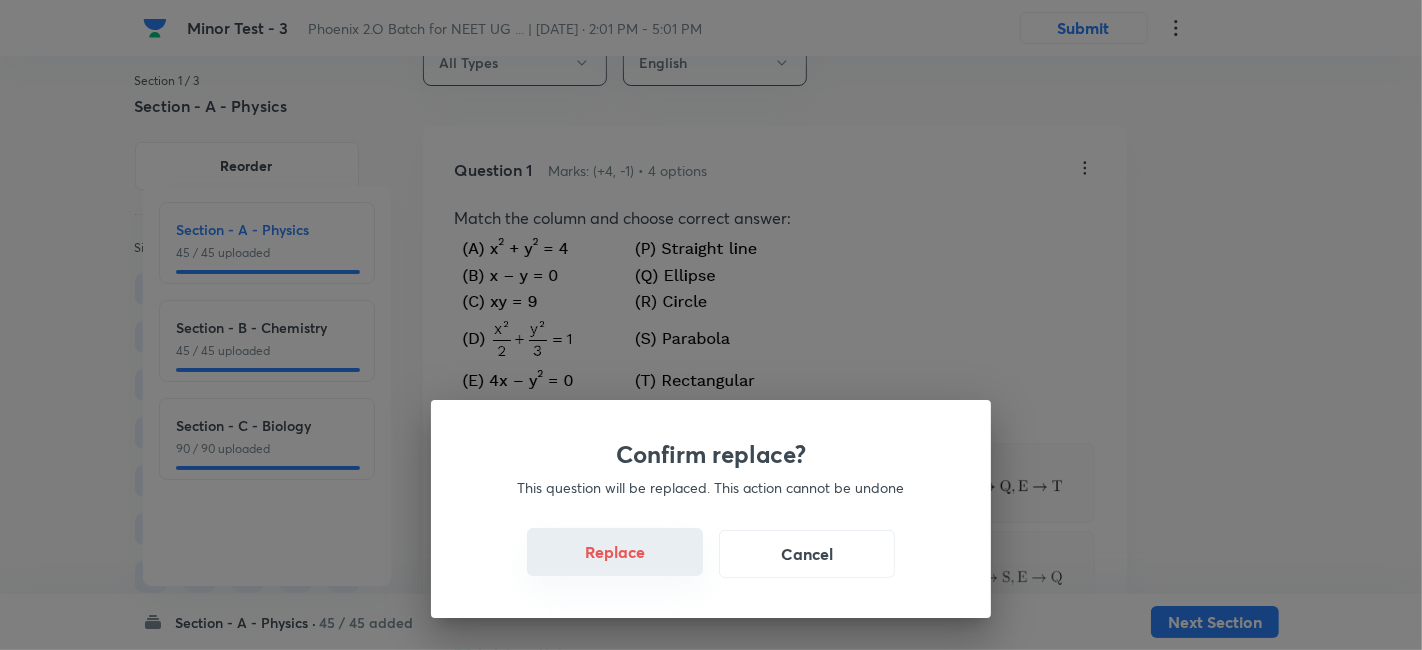 click on "Replace" at bounding box center (615, 552) 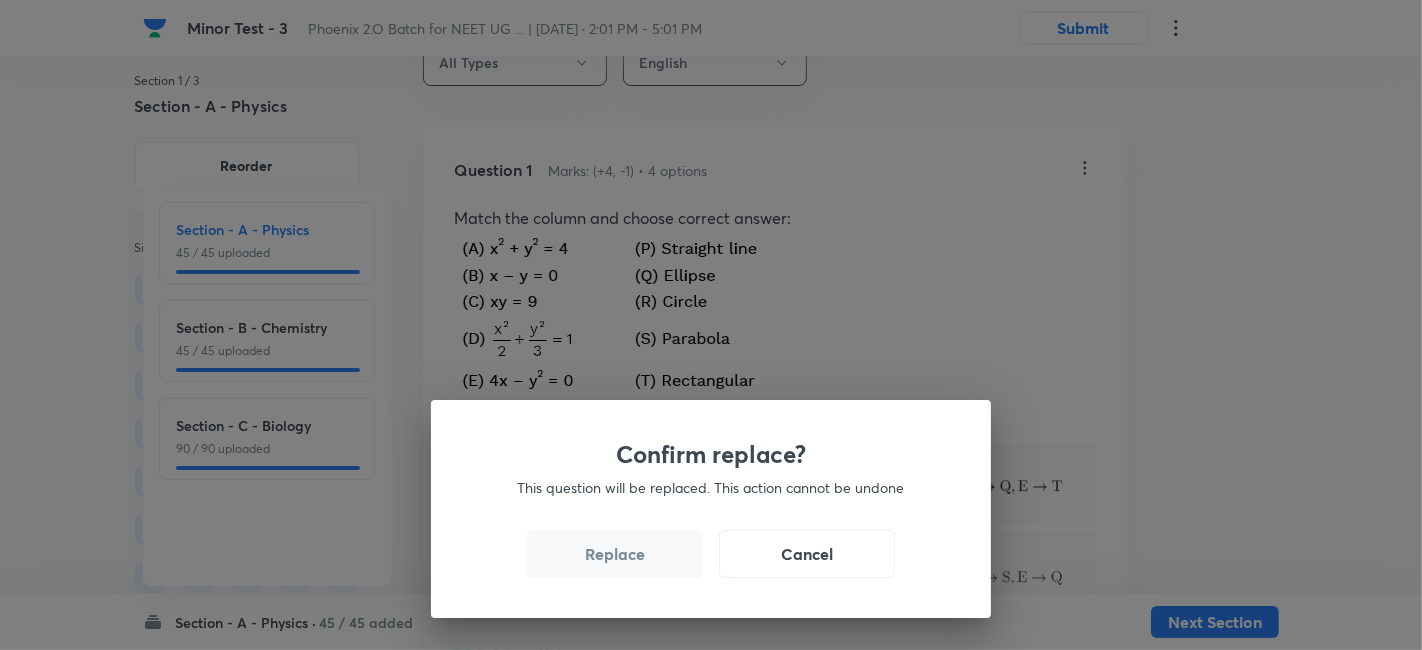 click on "Replace" at bounding box center [615, 554] 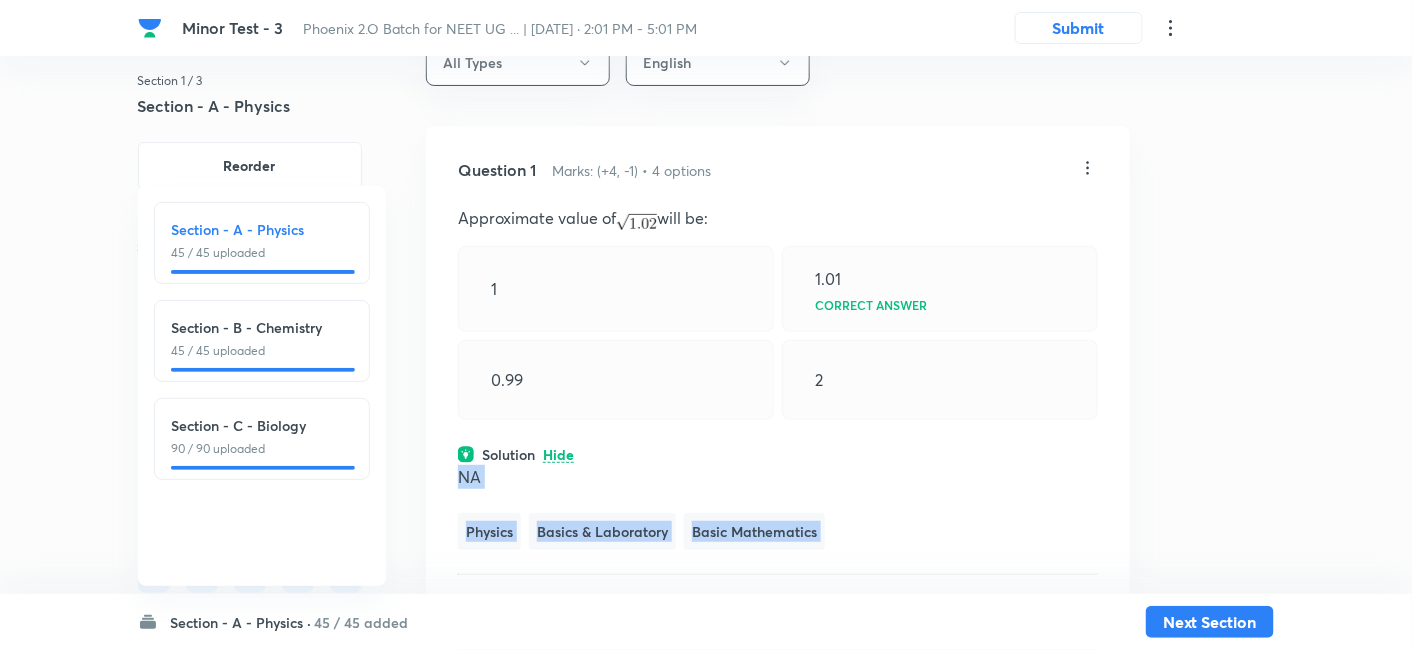 click on "Question 1 Marks: (+4, -1) • 4 options Approximate value of   will be: 1 1.01 Correct answer 0.99 2 Solution Hide NA Physics Basics & Laboratory Basic Mathematics Last used:  2 years ago Used  1  times in past Learners attempted:  106 Difficulty: Easy" at bounding box center [778, 409] 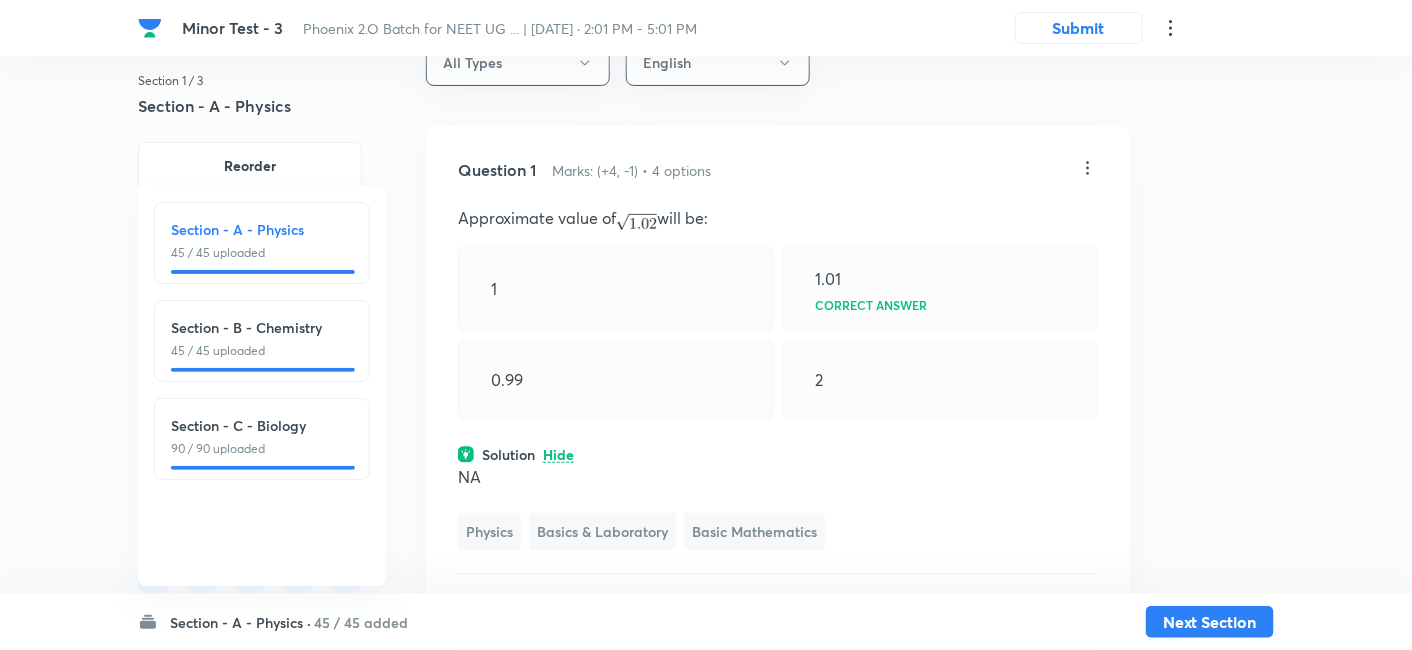 click 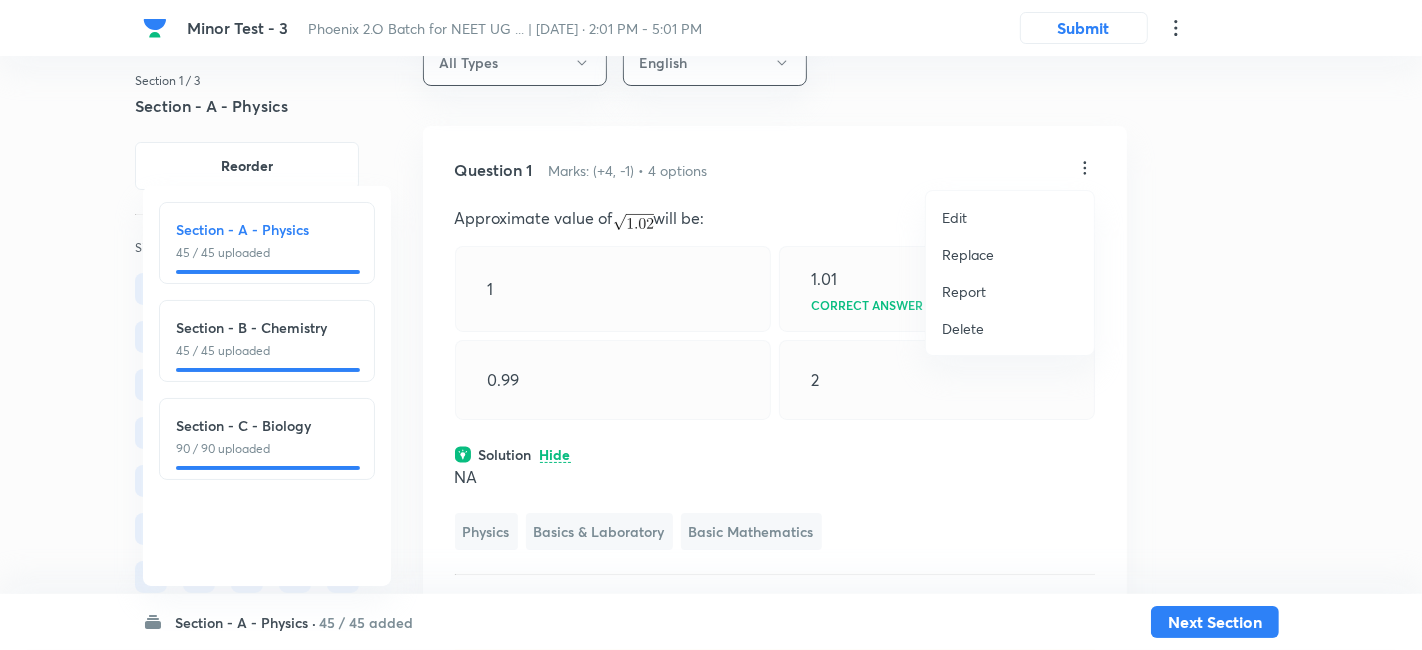 click on "Replace" at bounding box center [968, 254] 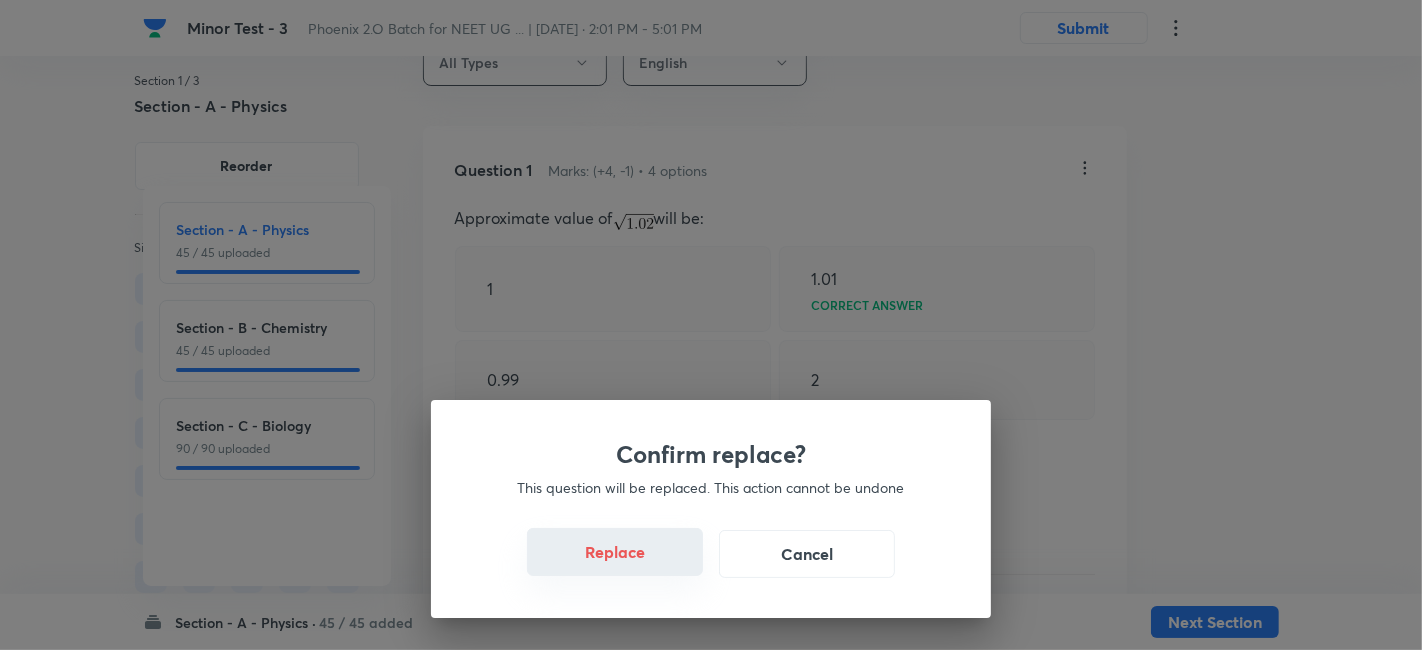 click on "Replace" at bounding box center (615, 552) 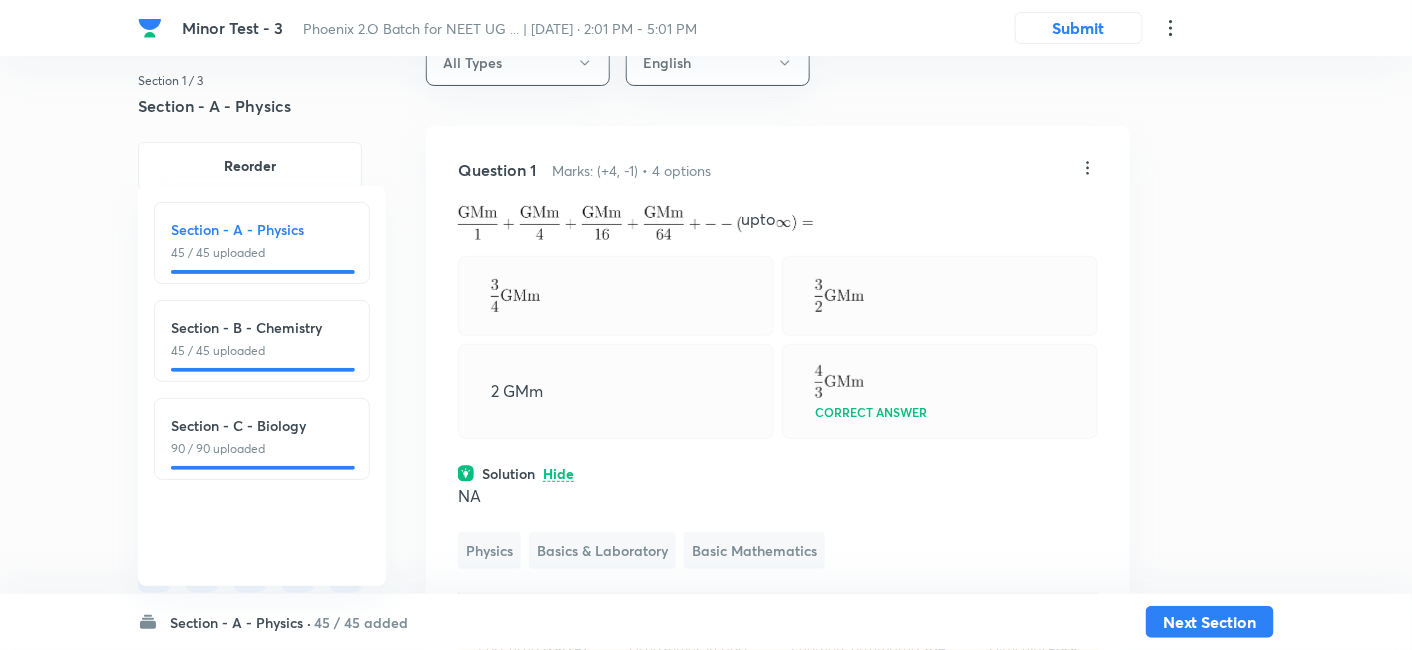 click 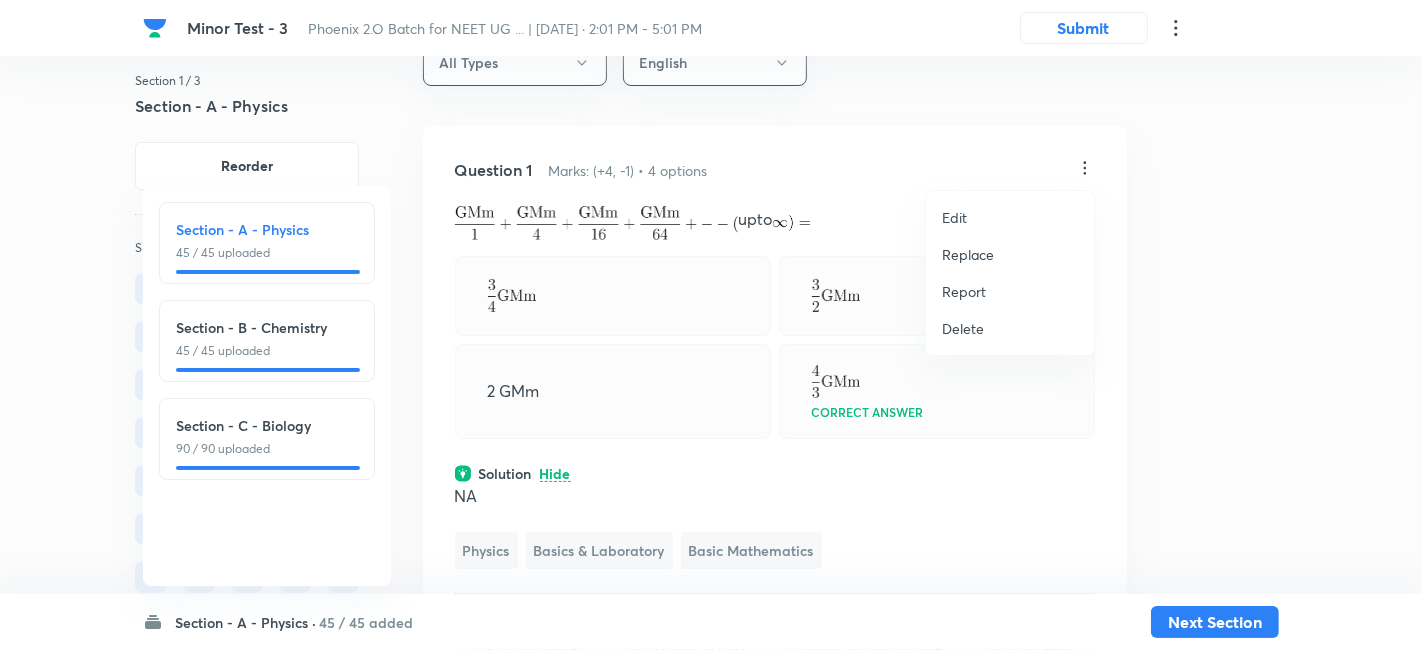 click on "Replace" at bounding box center [968, 254] 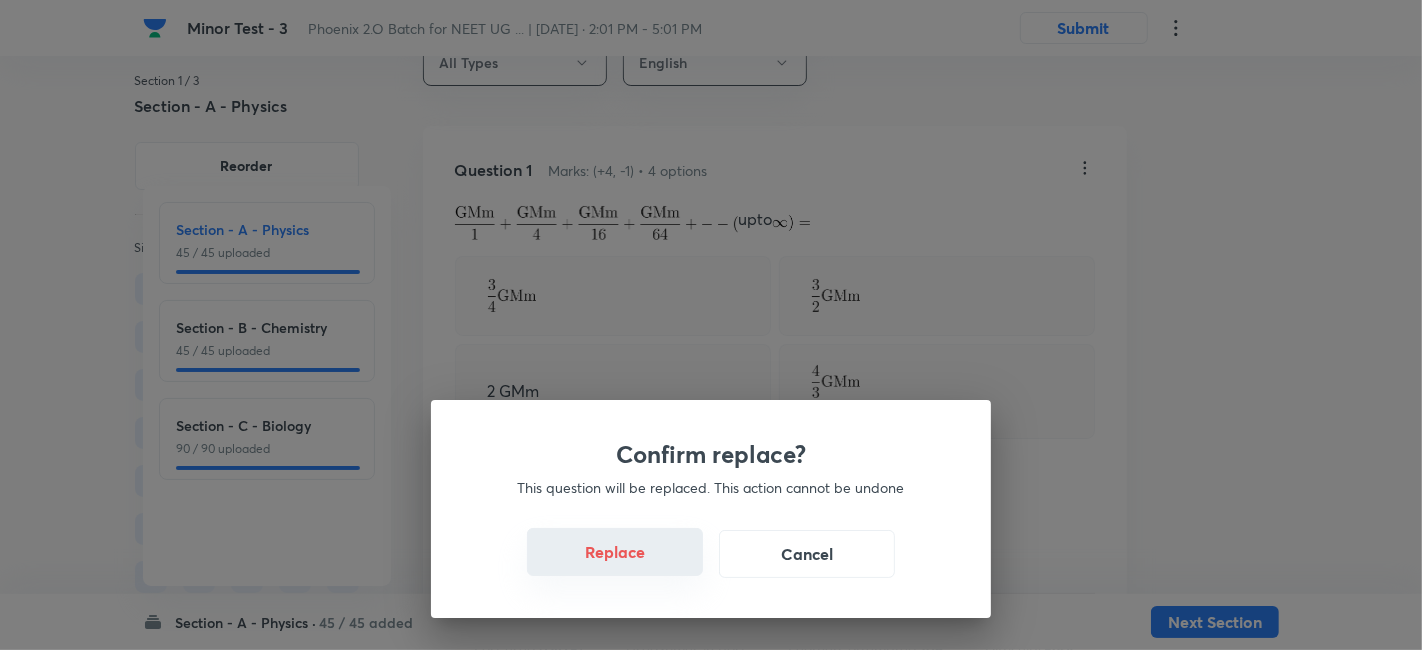click on "Replace" at bounding box center (615, 552) 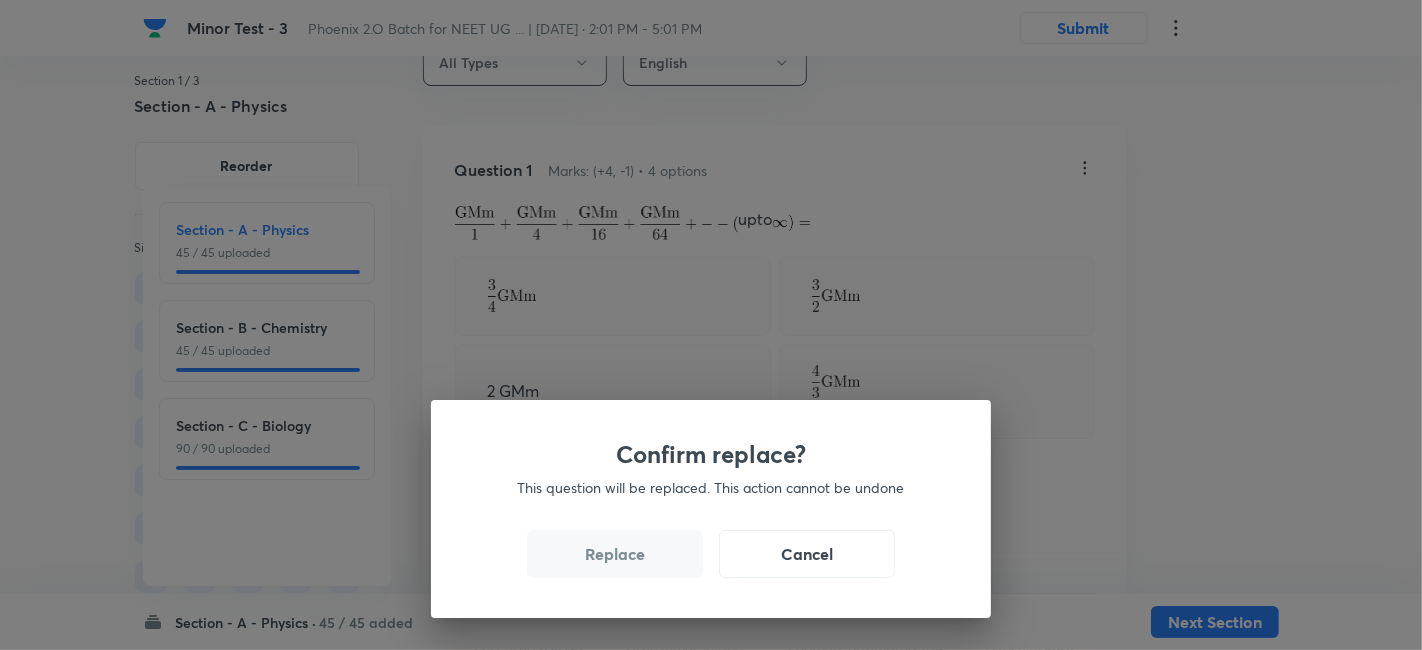 click on "Replace" at bounding box center (615, 554) 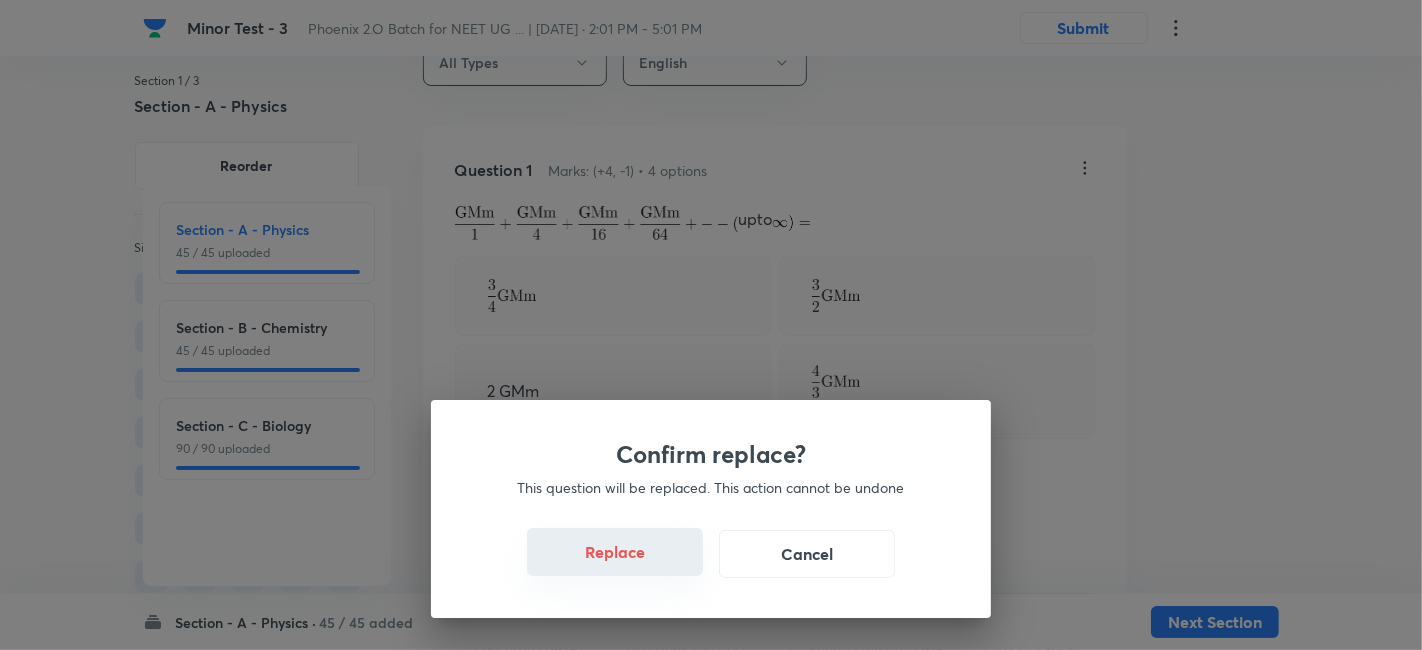 click on "Replace" at bounding box center [615, 552] 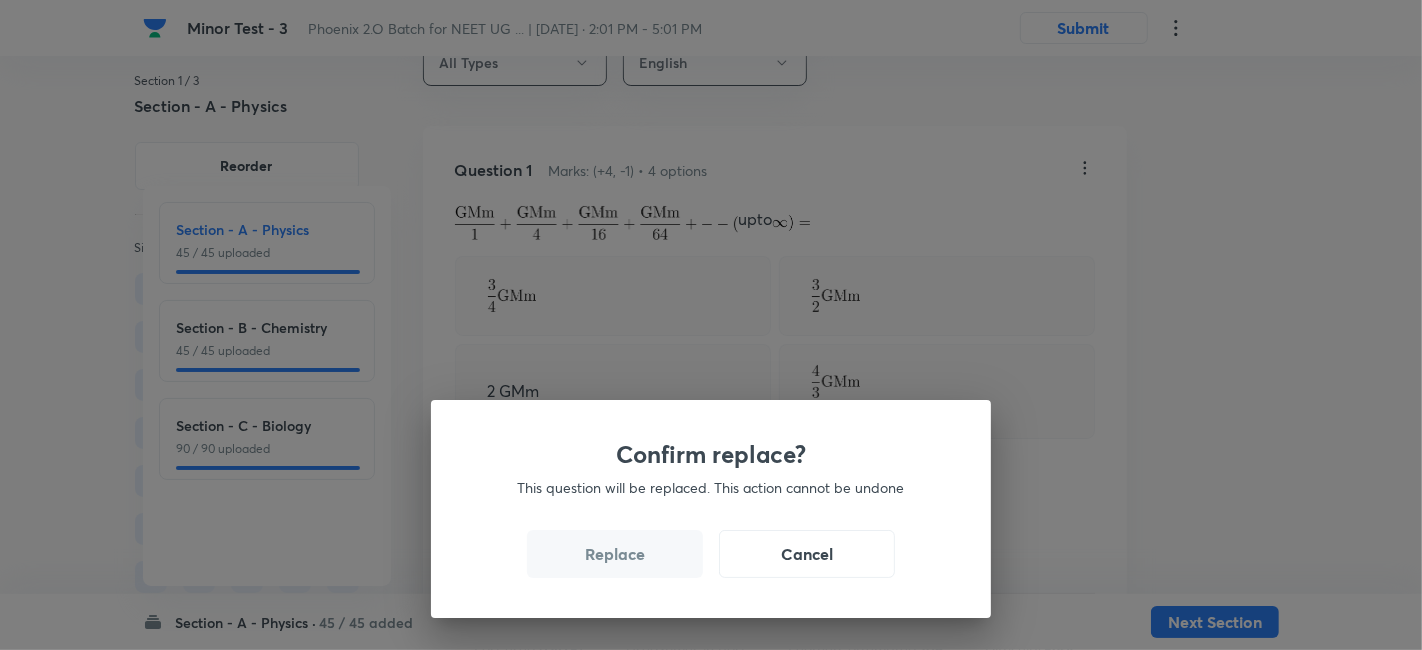 click on "Replace" at bounding box center [615, 554] 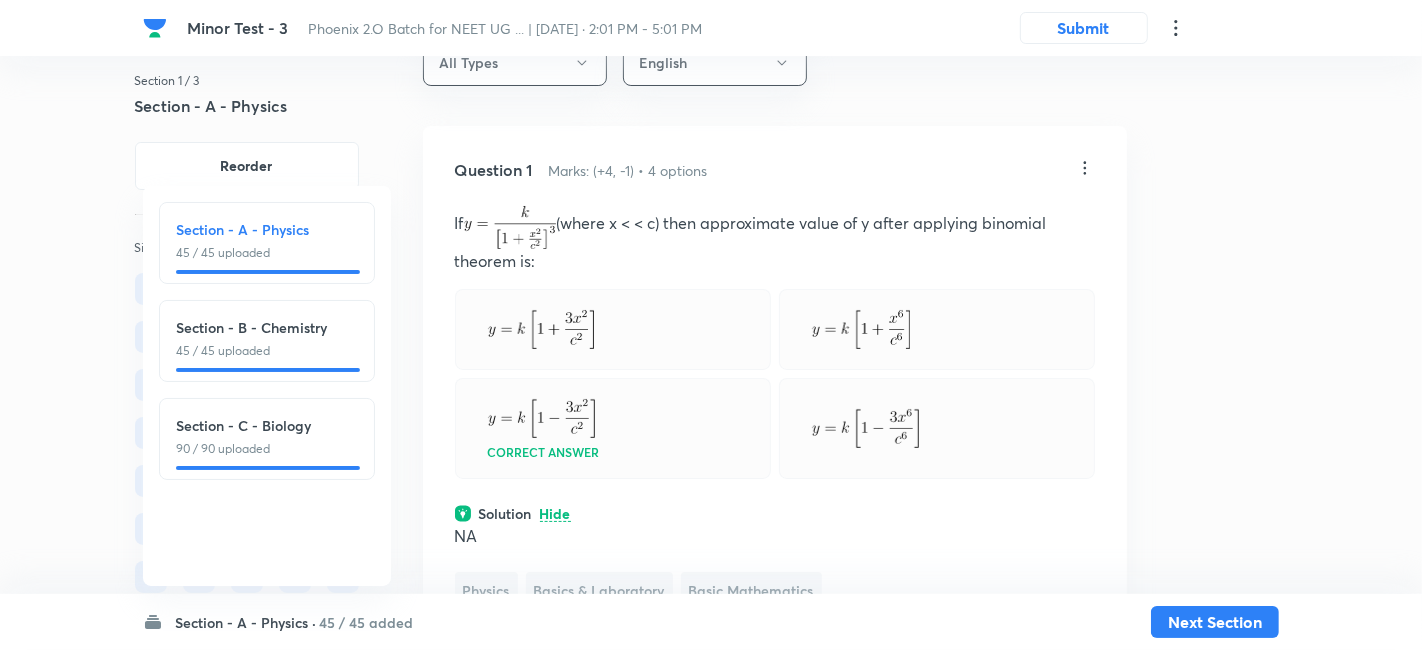 click on "Confirm replace? This question will be replaced. This action cannot be undone Replace Cancel" at bounding box center [711, 1159] 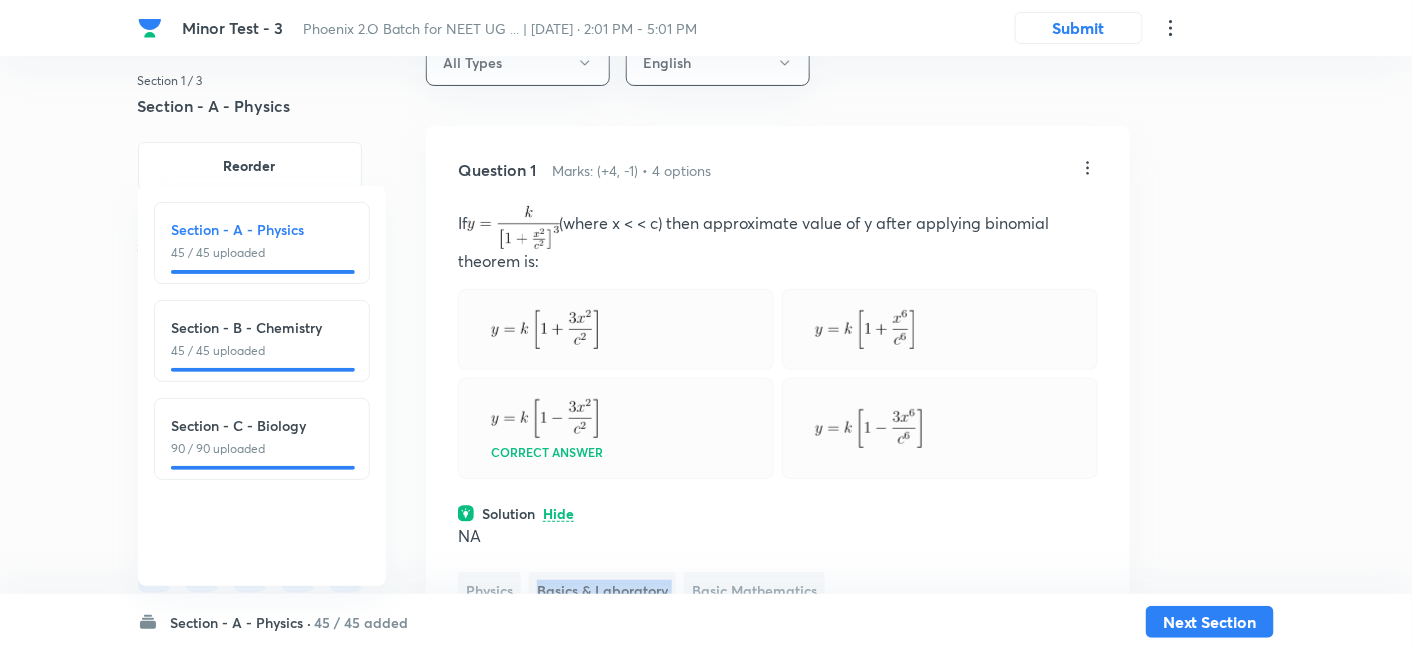 click on "NA Physics Basics & Laboratory Basic Mathematics" at bounding box center (778, 566) 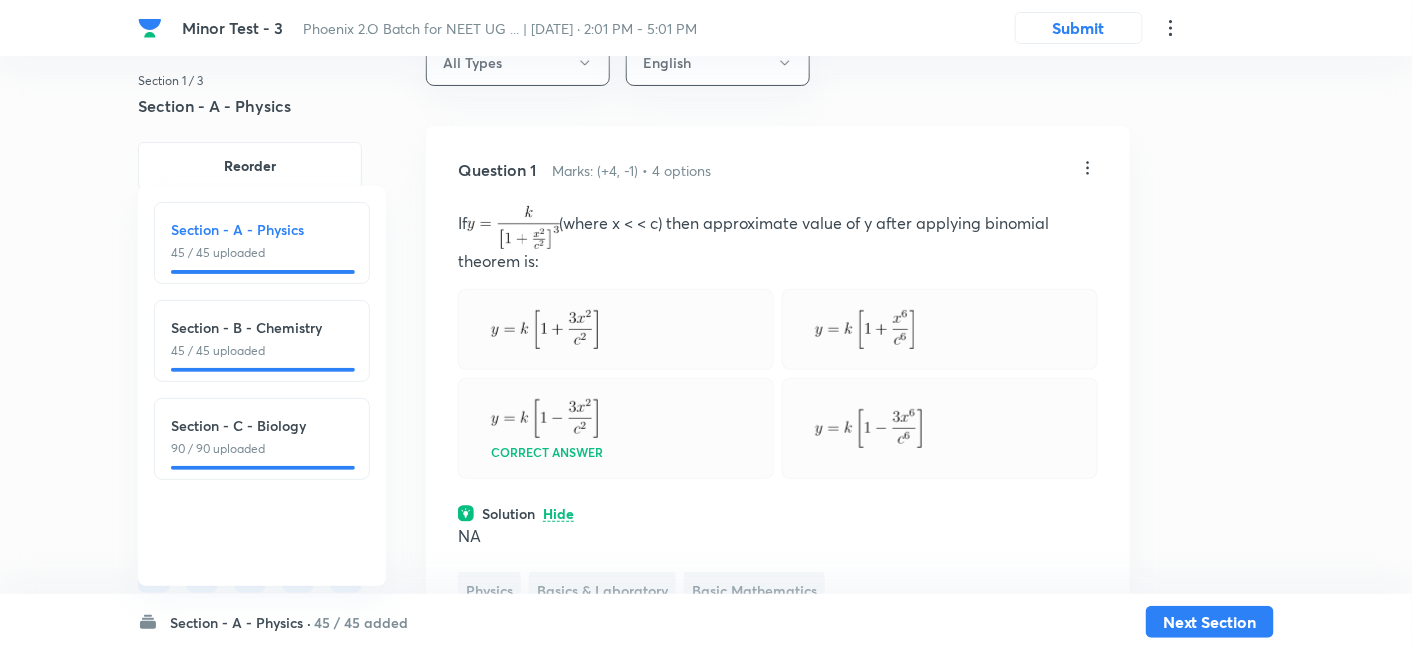 click 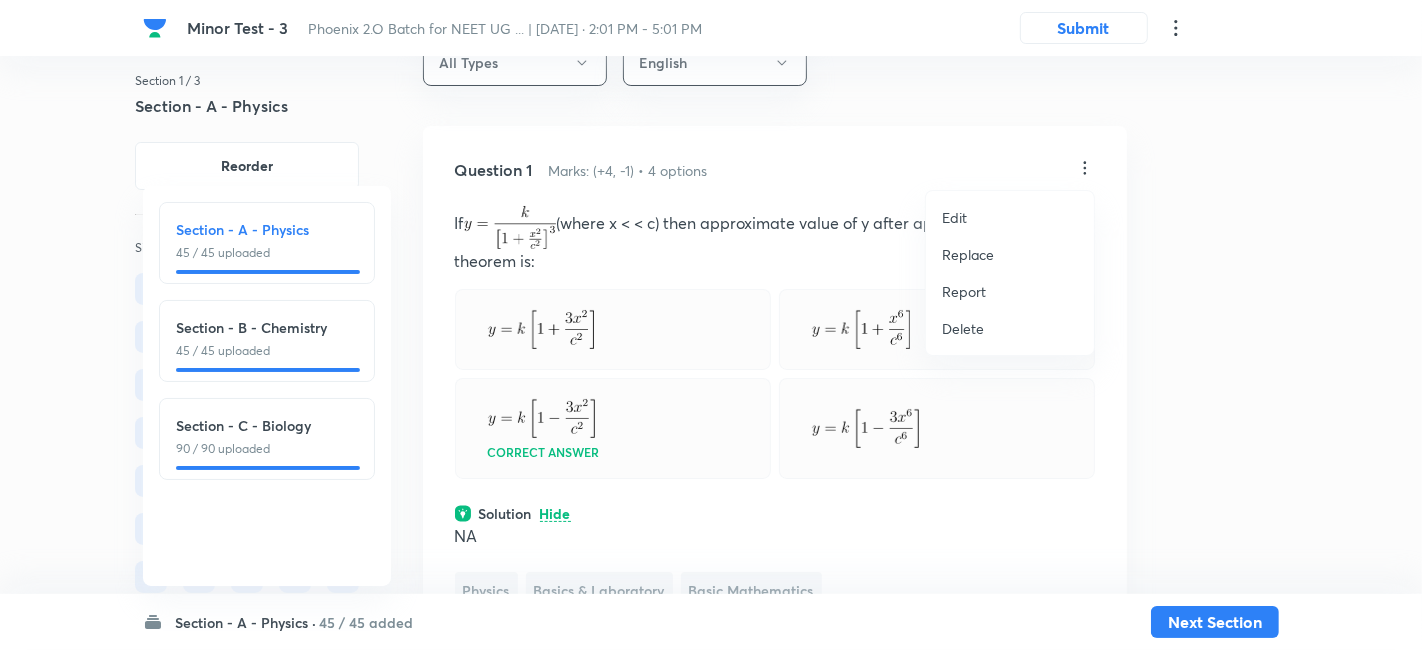 click on "Replace" at bounding box center (1010, 254) 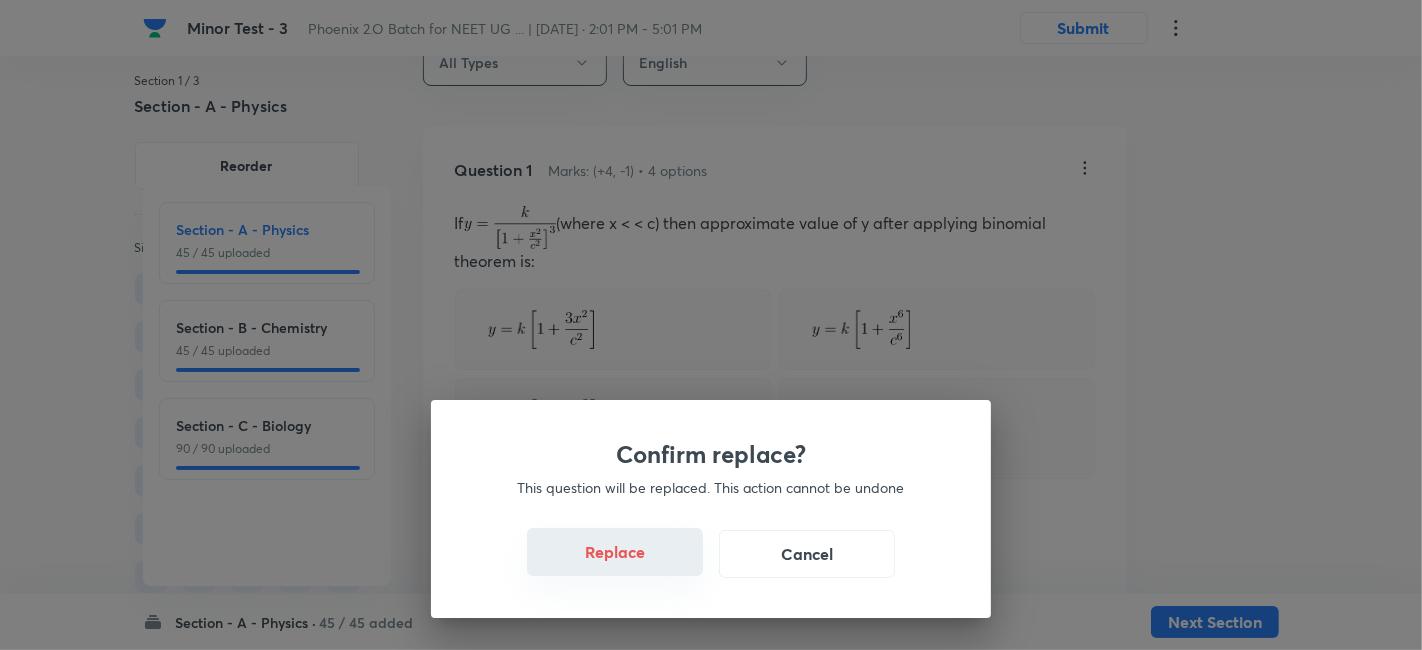 click on "Replace" at bounding box center [615, 552] 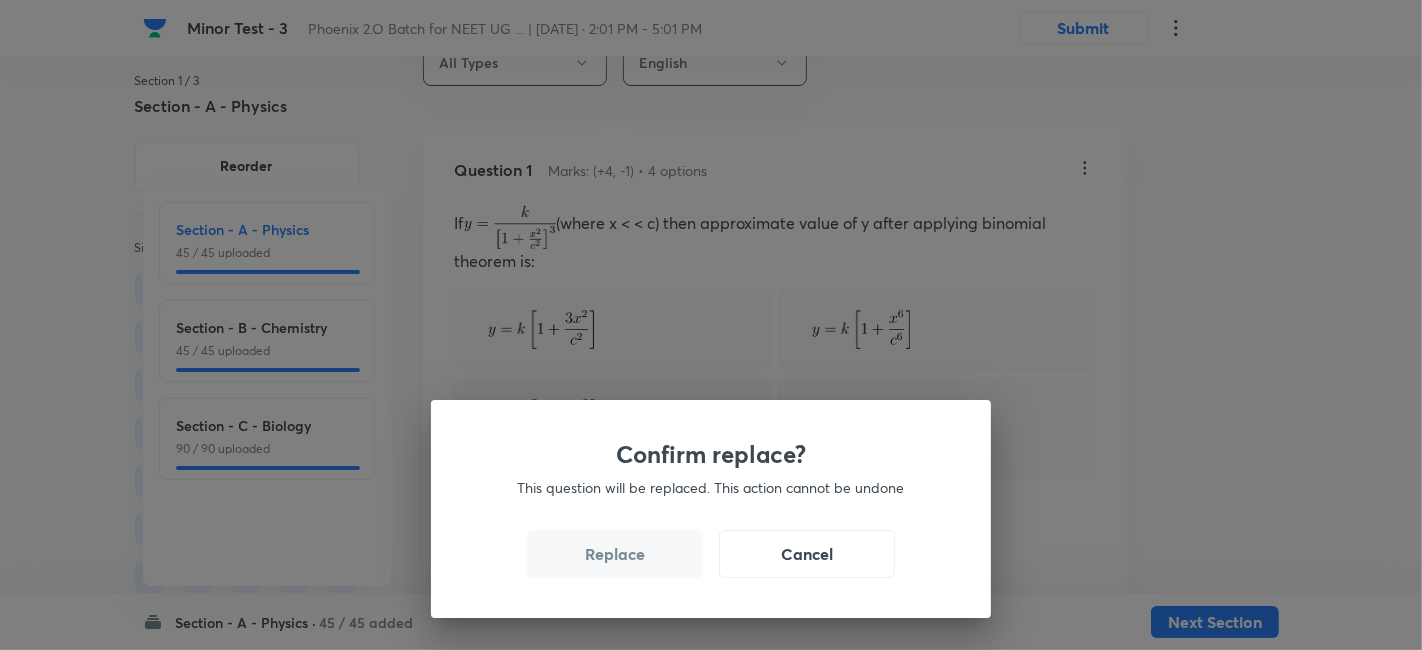 click on "Replace" at bounding box center [615, 554] 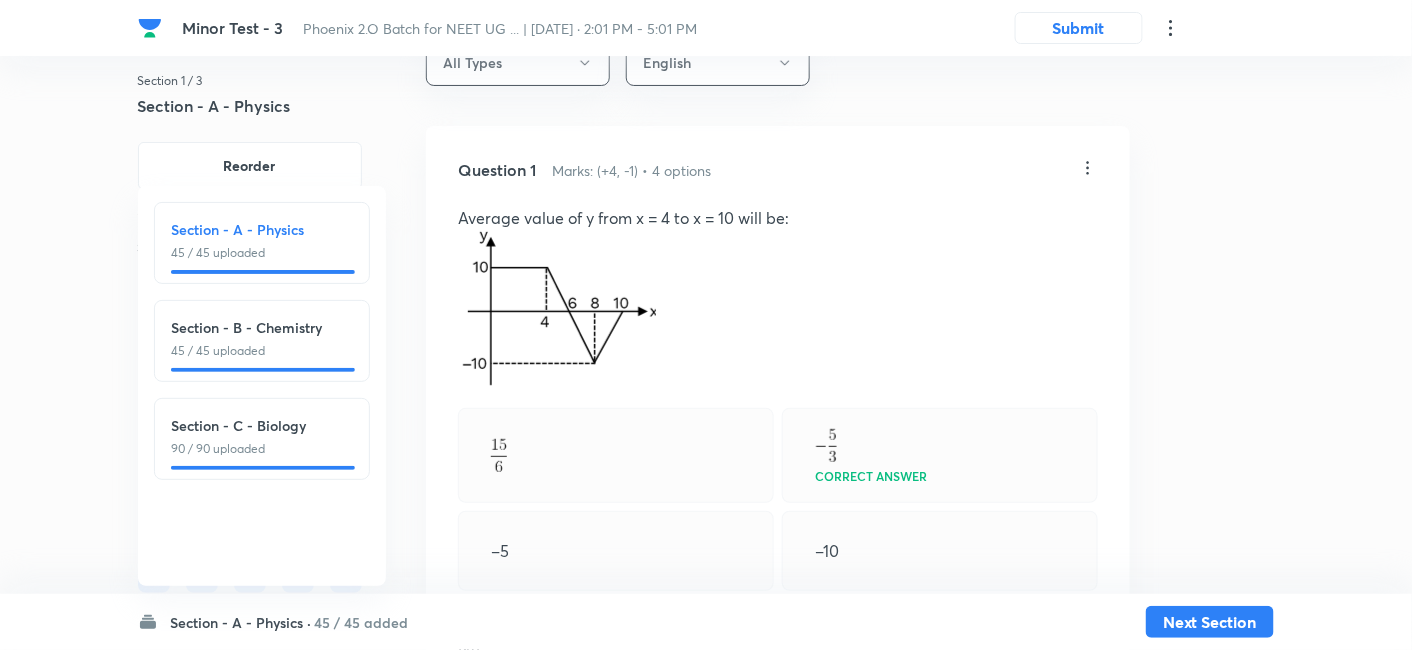 click on "Basics & Laboratory" at bounding box center (602, 702) 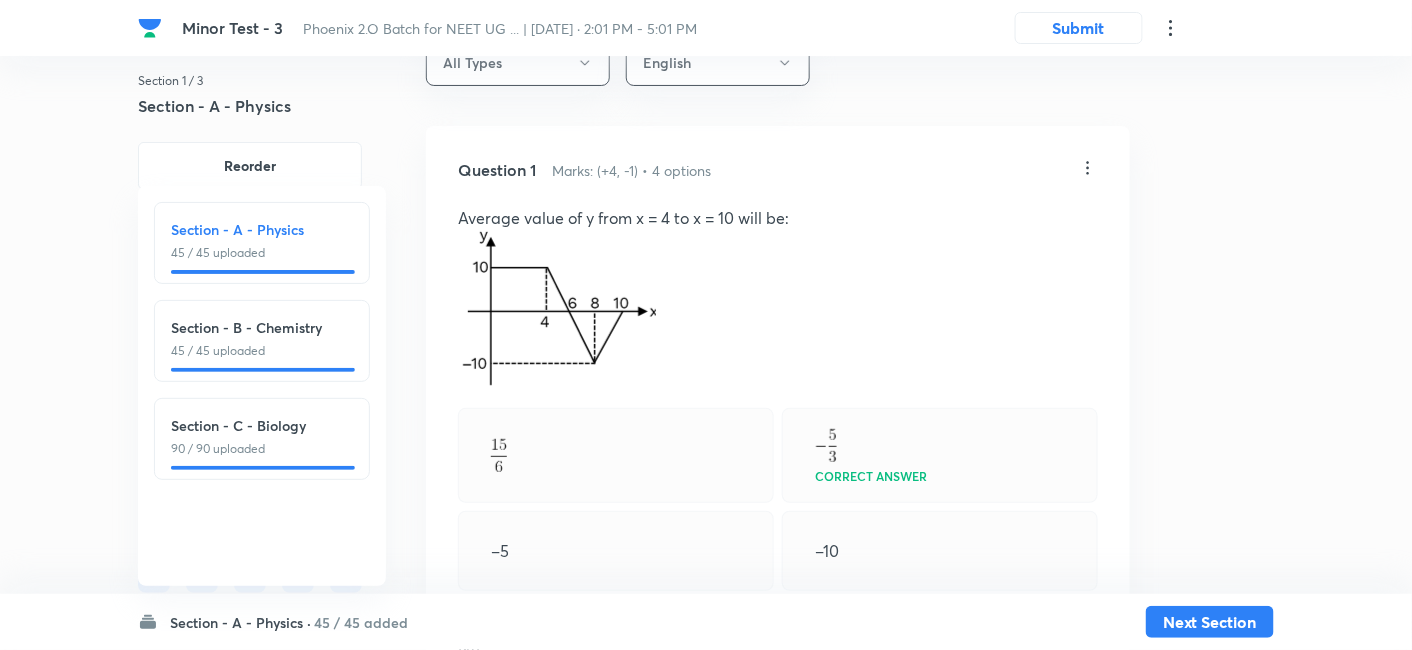 click on "Average value of y from x = 4 to x = 10 will be:" at bounding box center (778, 218) 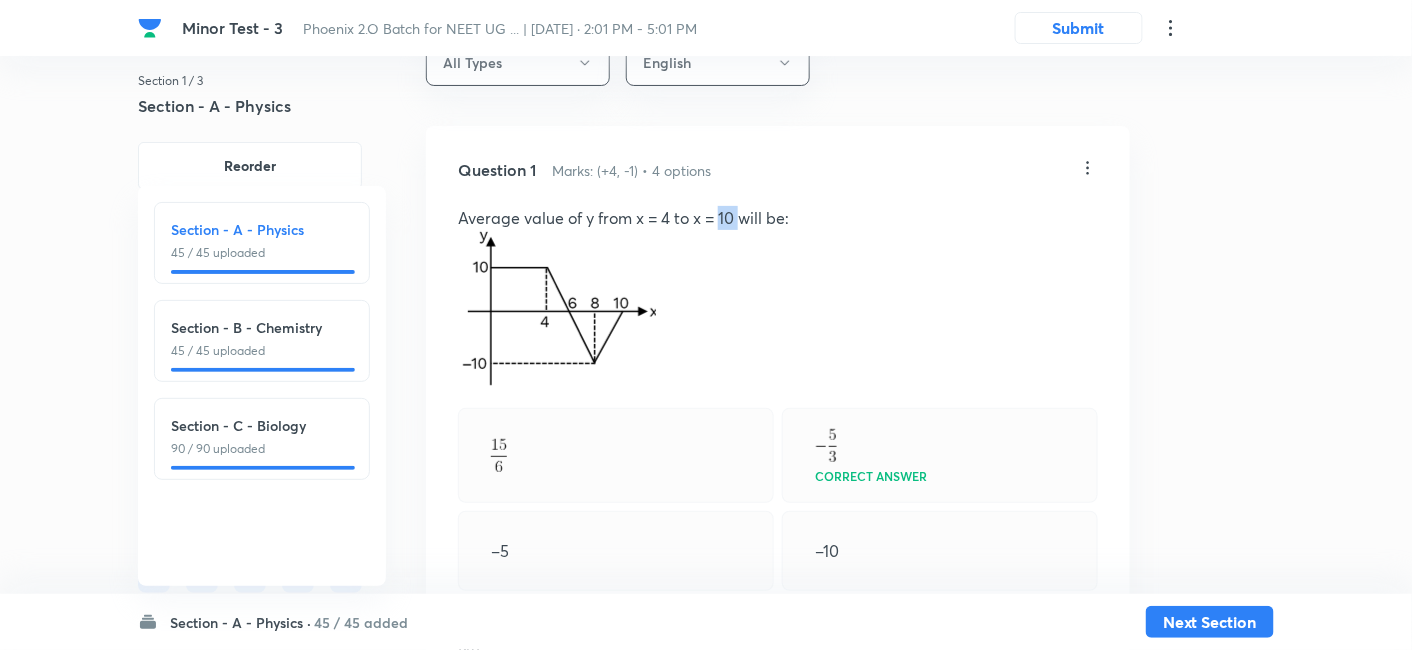 click on "Average value of y from x = 4 to x = 10 will be:" at bounding box center (778, 218) 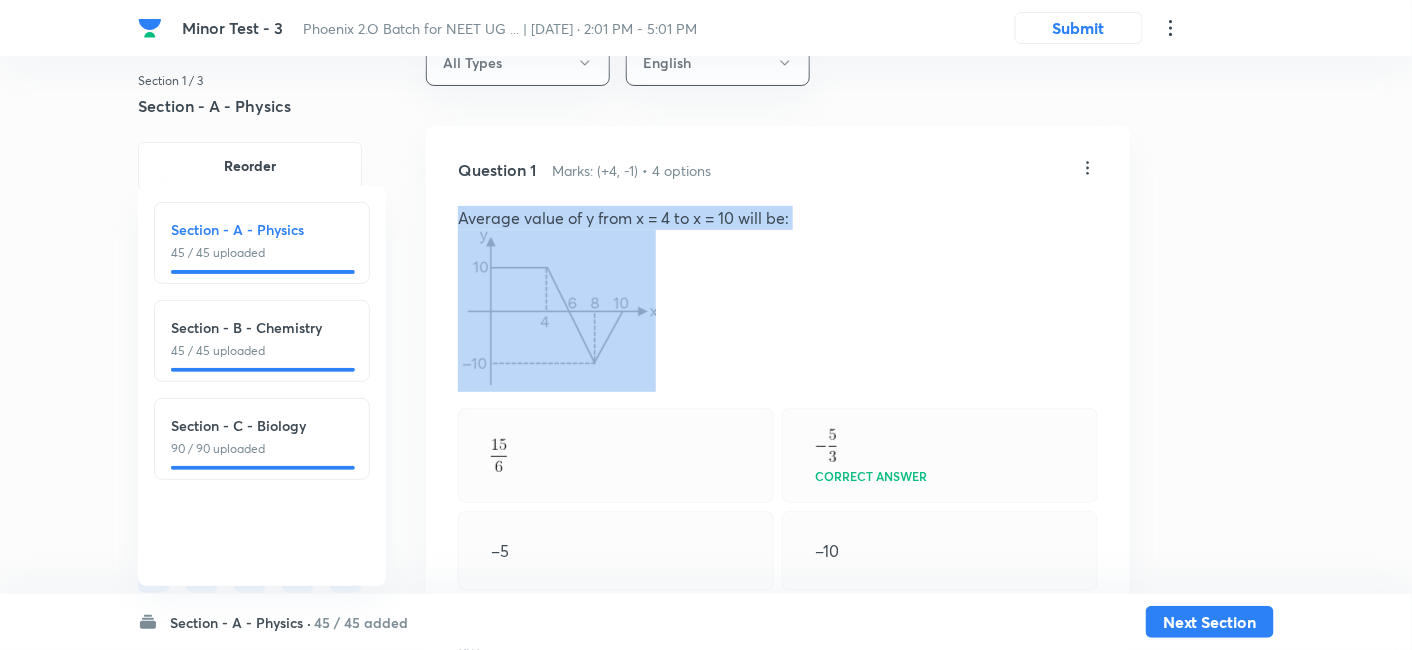 click on "Average value of y from x = 4 to x = 10 will be:" at bounding box center [778, 218] 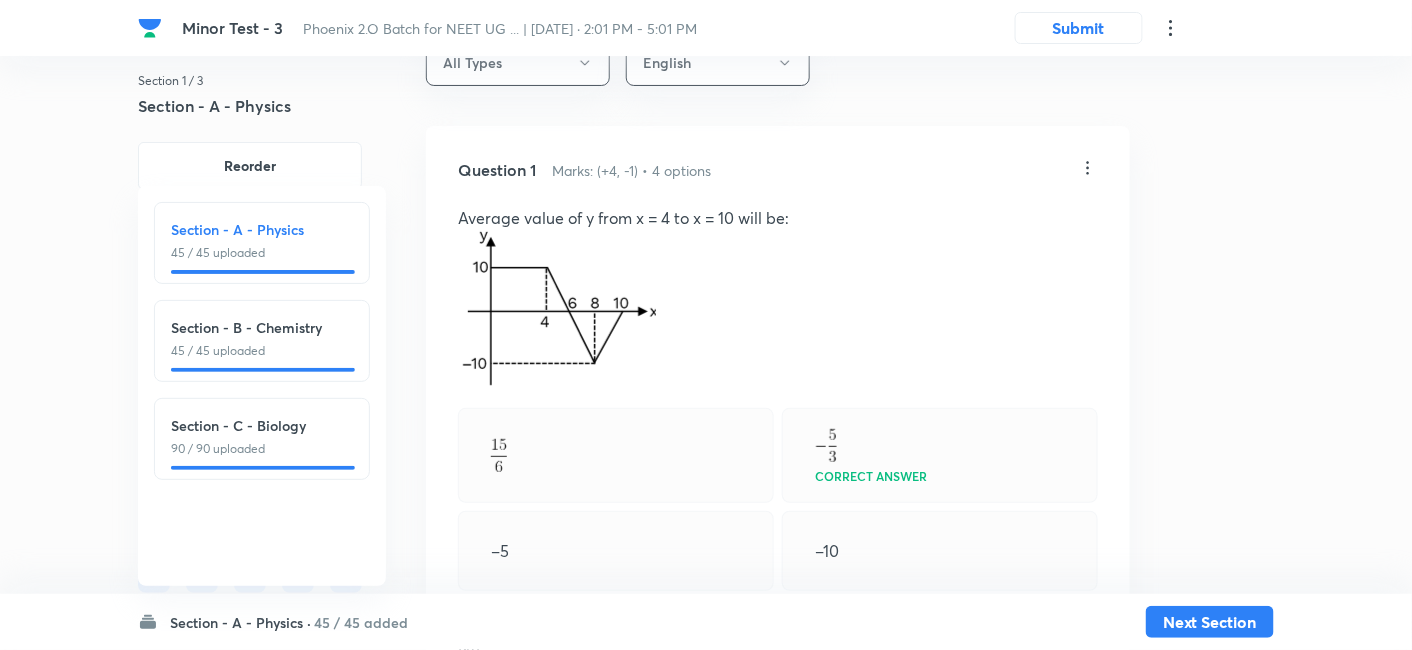click 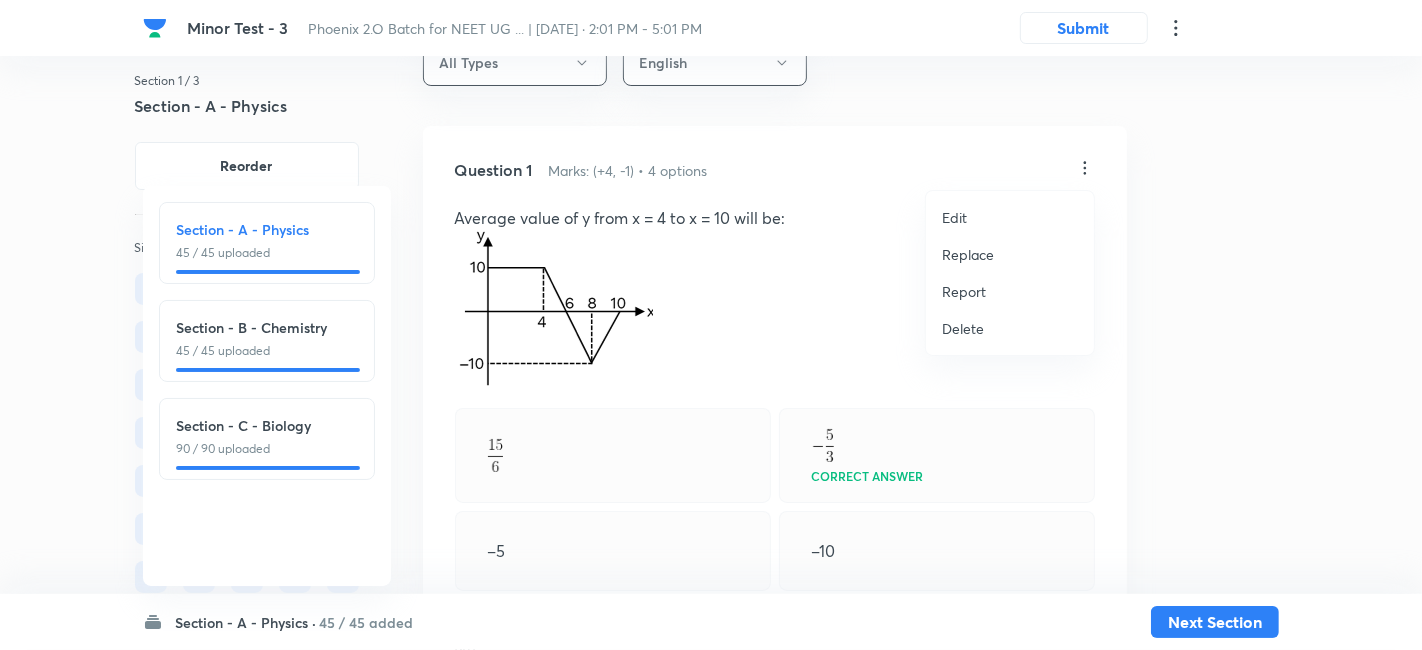 click on "Replace" at bounding box center (968, 254) 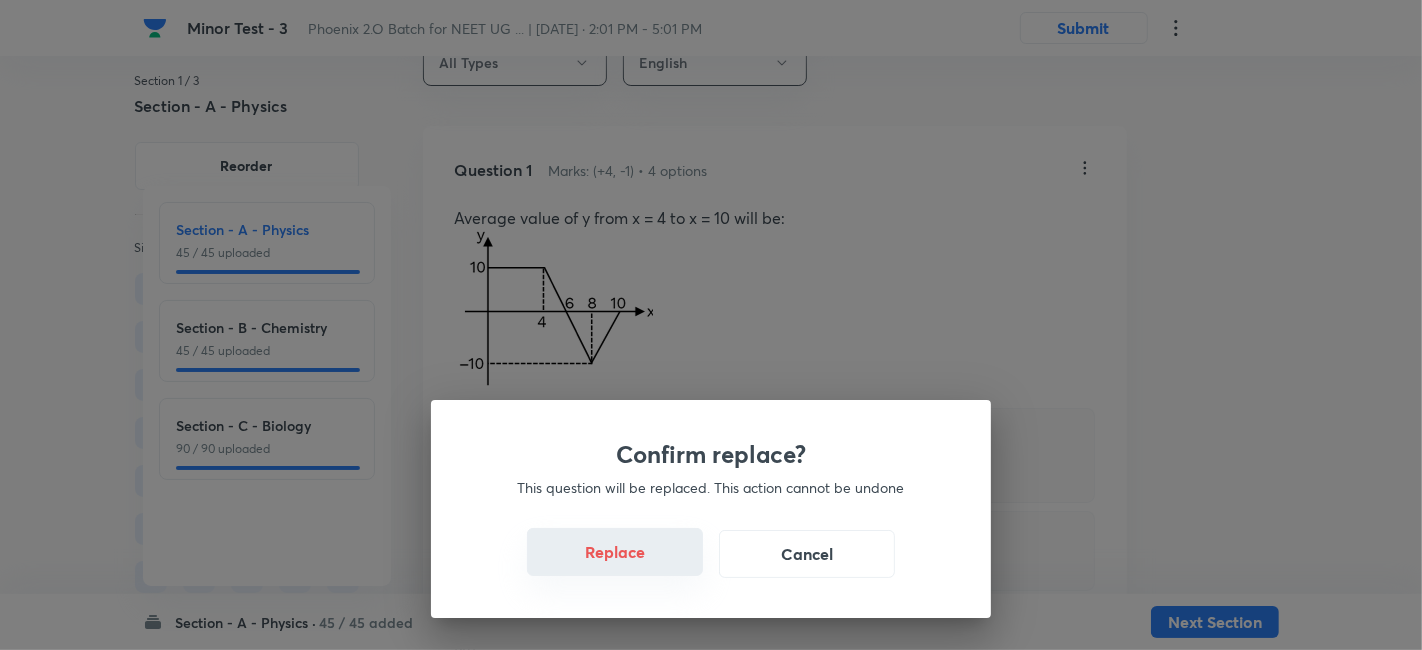 click on "Replace" at bounding box center [615, 552] 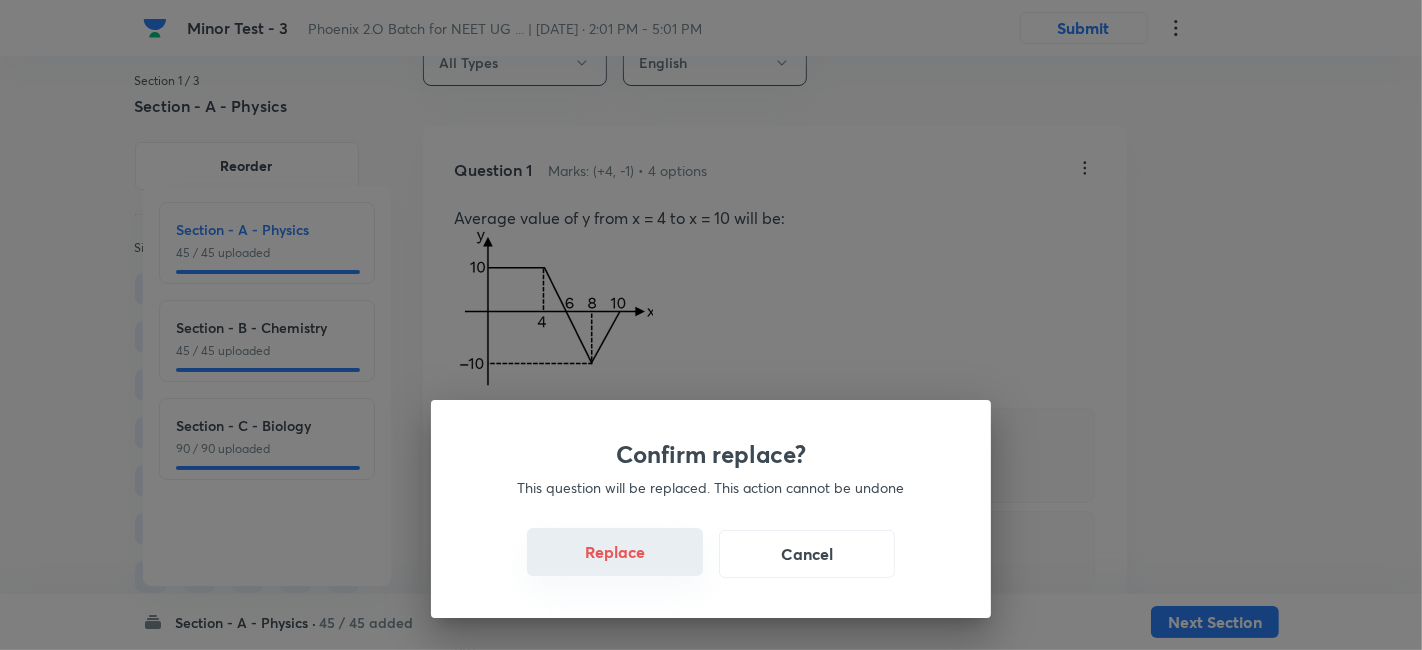 click on "Replace" at bounding box center [615, 552] 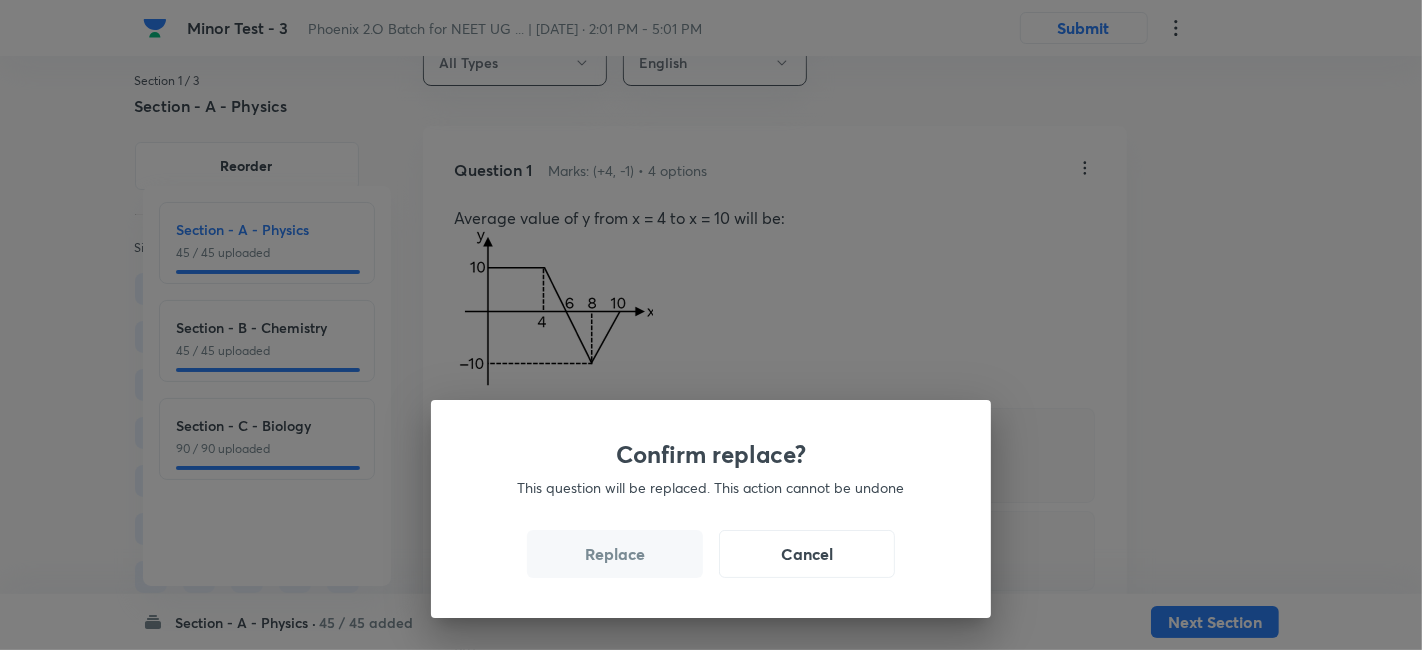 click on "Replace" at bounding box center [615, 554] 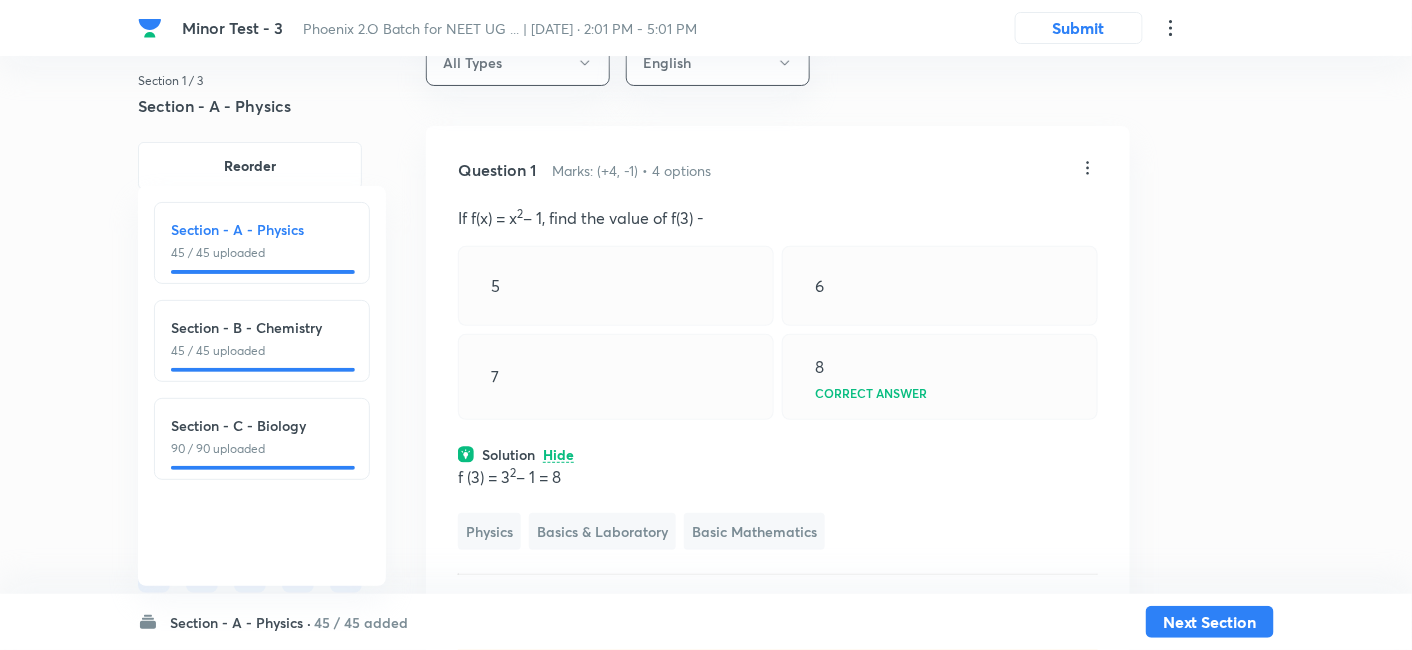 click 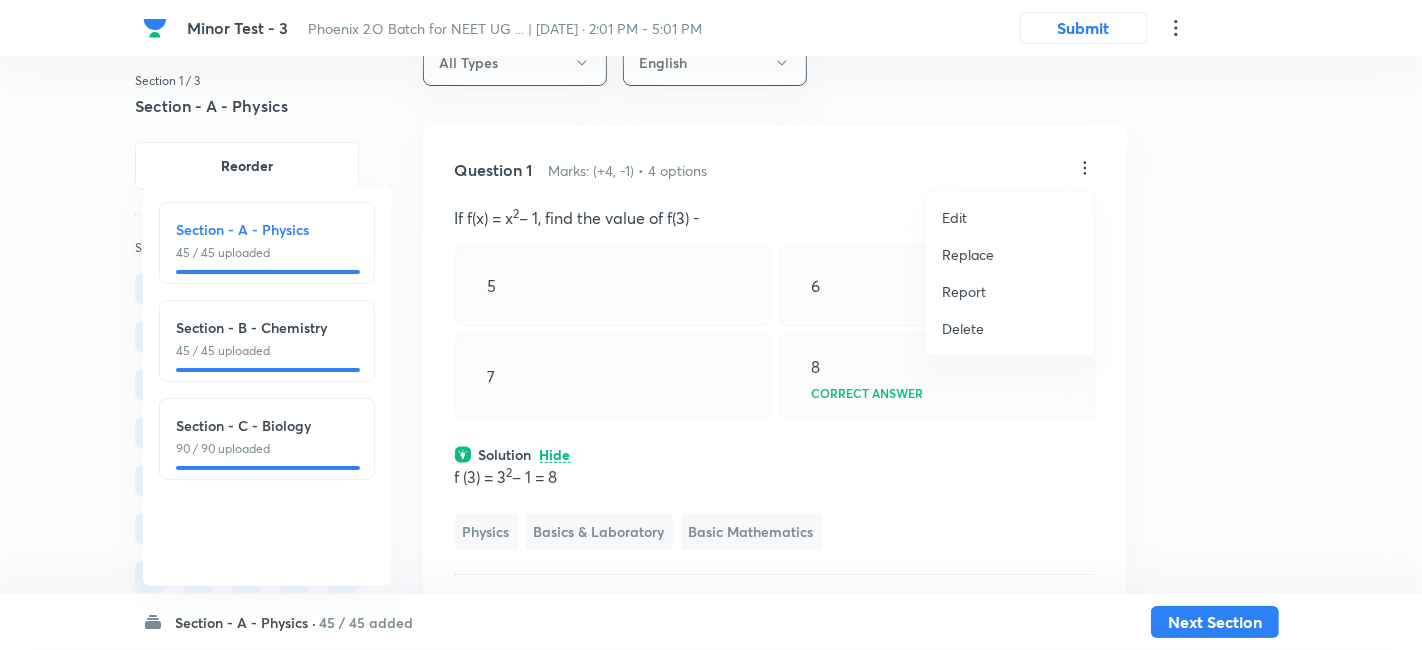 click on "Replace" at bounding box center [968, 254] 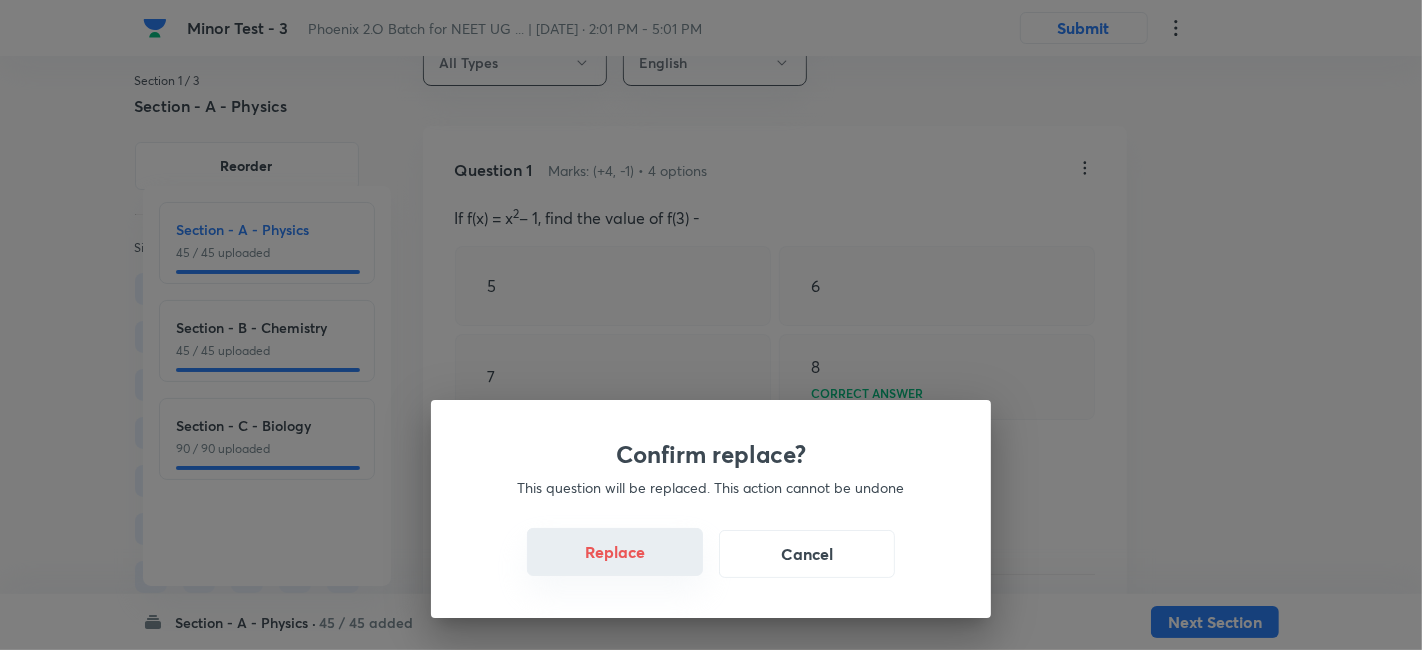 click on "Replace" at bounding box center (615, 552) 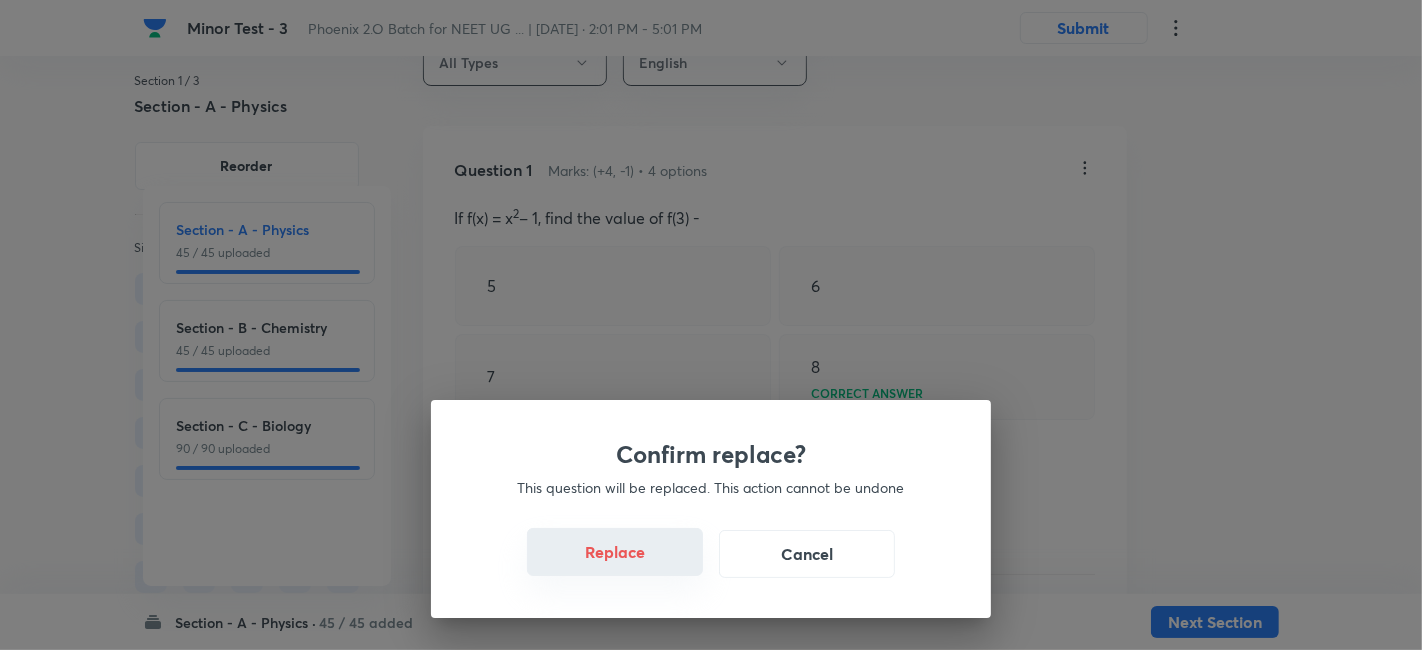 click on "Replace" at bounding box center [615, 552] 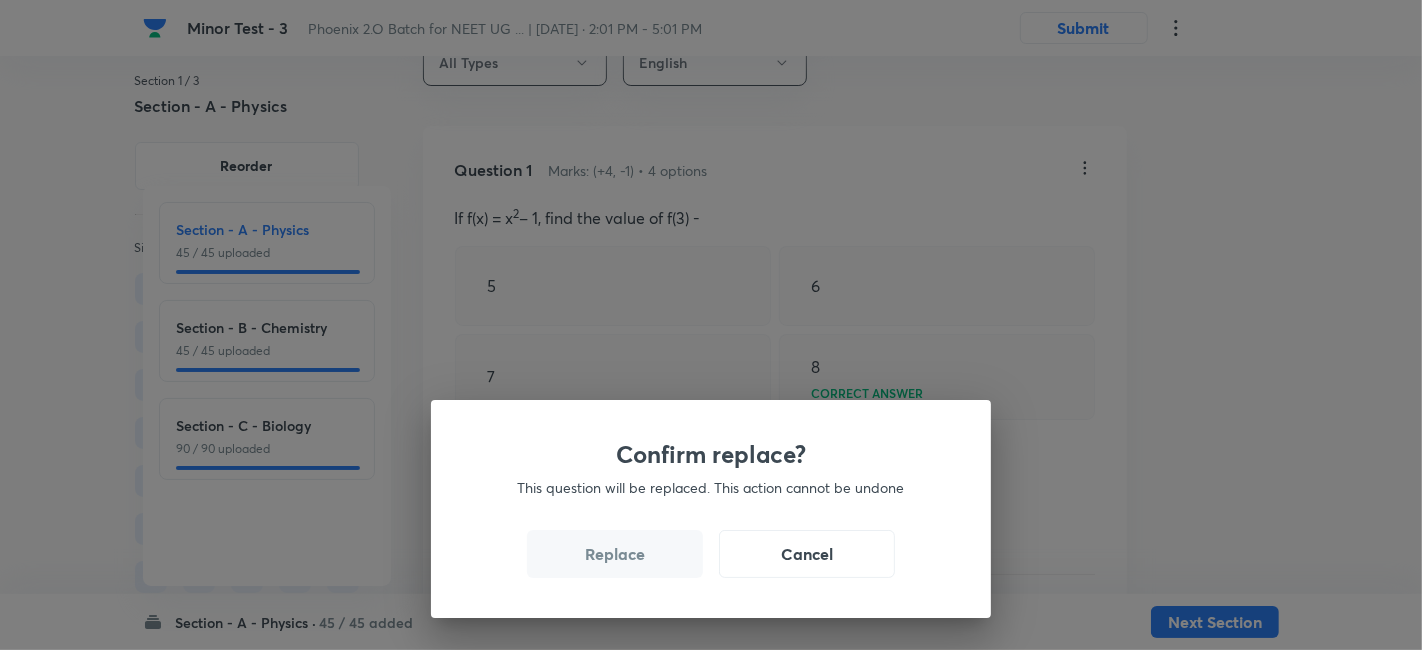 click on "Replace" at bounding box center [615, 554] 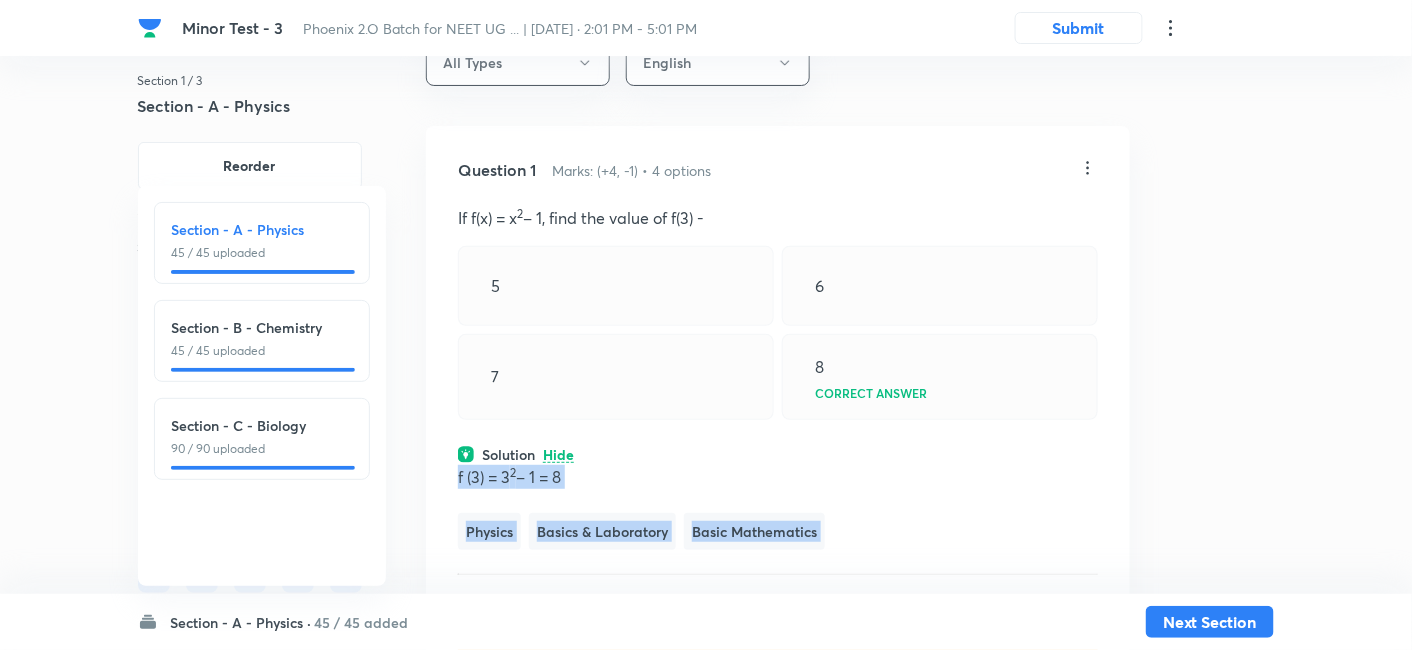click on "Question 1 Marks: (+4, -1) • 4 options If f(x) = x 2  – 1, find the value of f(3) - 5 6 7 8 Correct answer Solution Hide f (3) = 3 2  – 1 = 8 Physics Basics & Laboratory Basic Mathematics Last used:  2 years ago Used  2  times in past Learners attempted:  93 Difficulty: Easy" at bounding box center [778, 409] 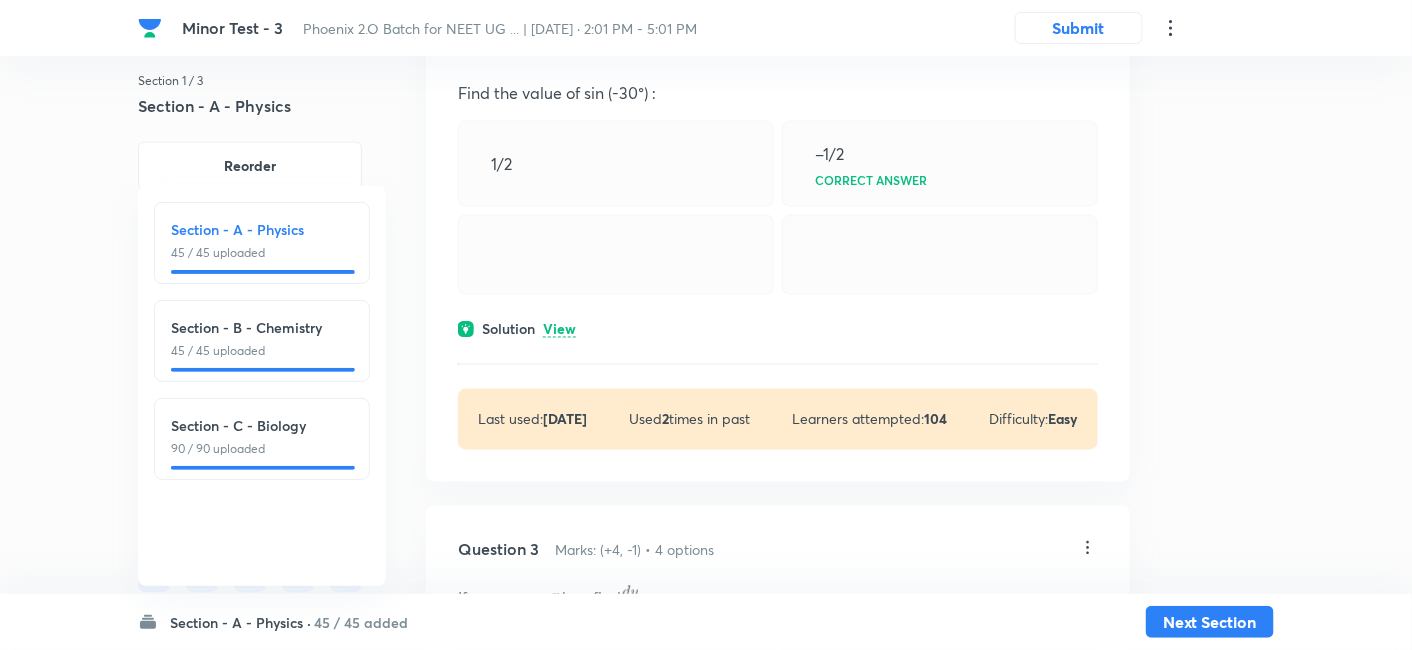 scroll, scrollTop: 902, scrollLeft: 0, axis: vertical 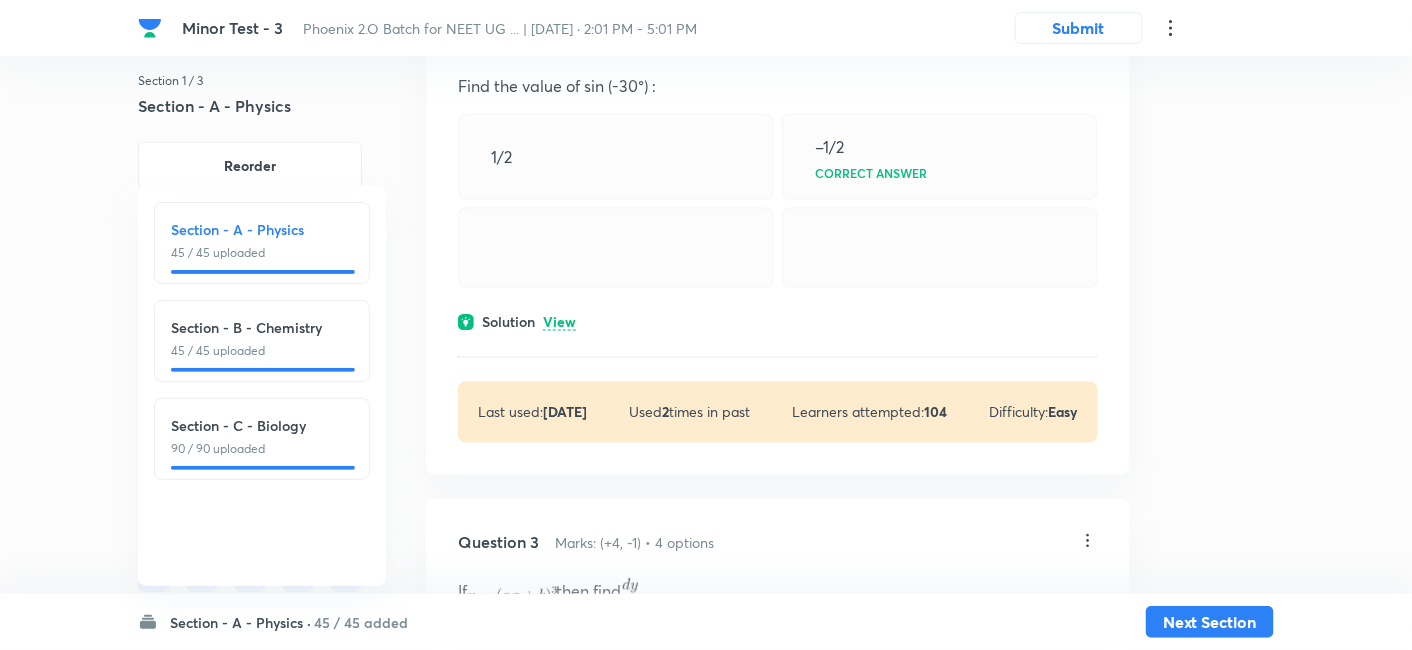 click on "View" at bounding box center [559, 323] 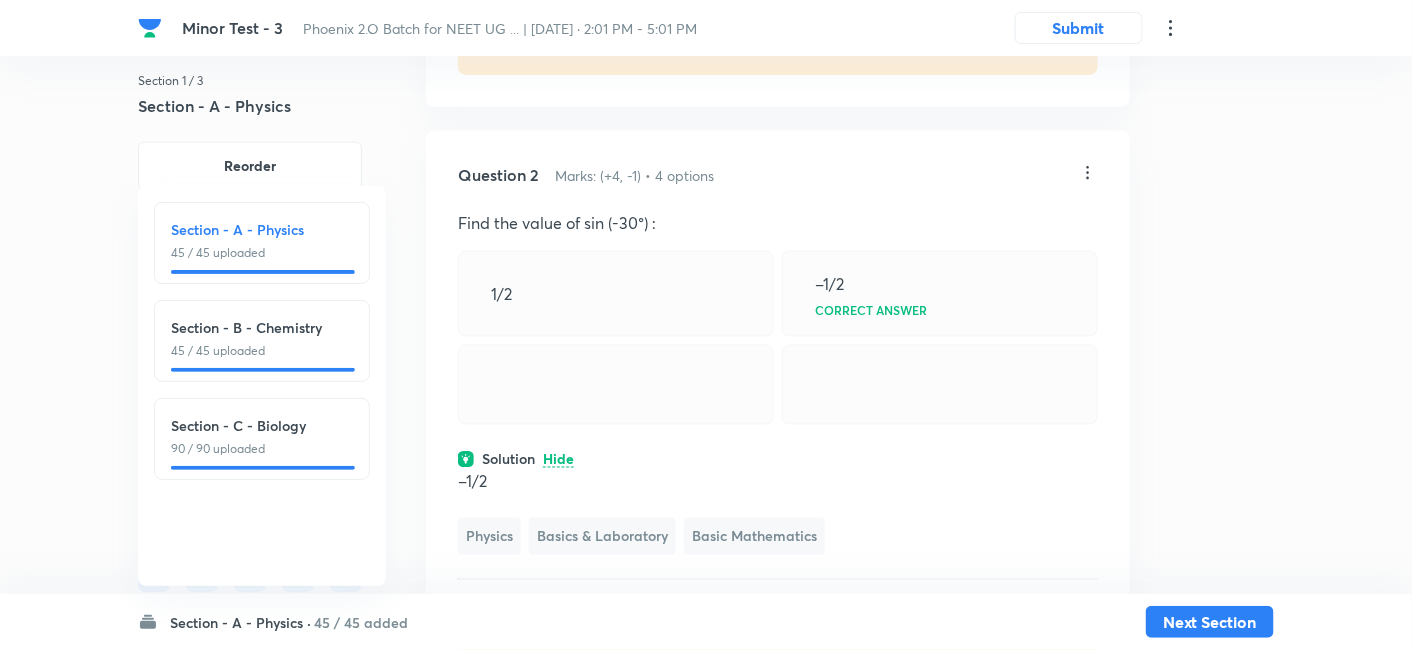 scroll, scrollTop: 751, scrollLeft: 0, axis: vertical 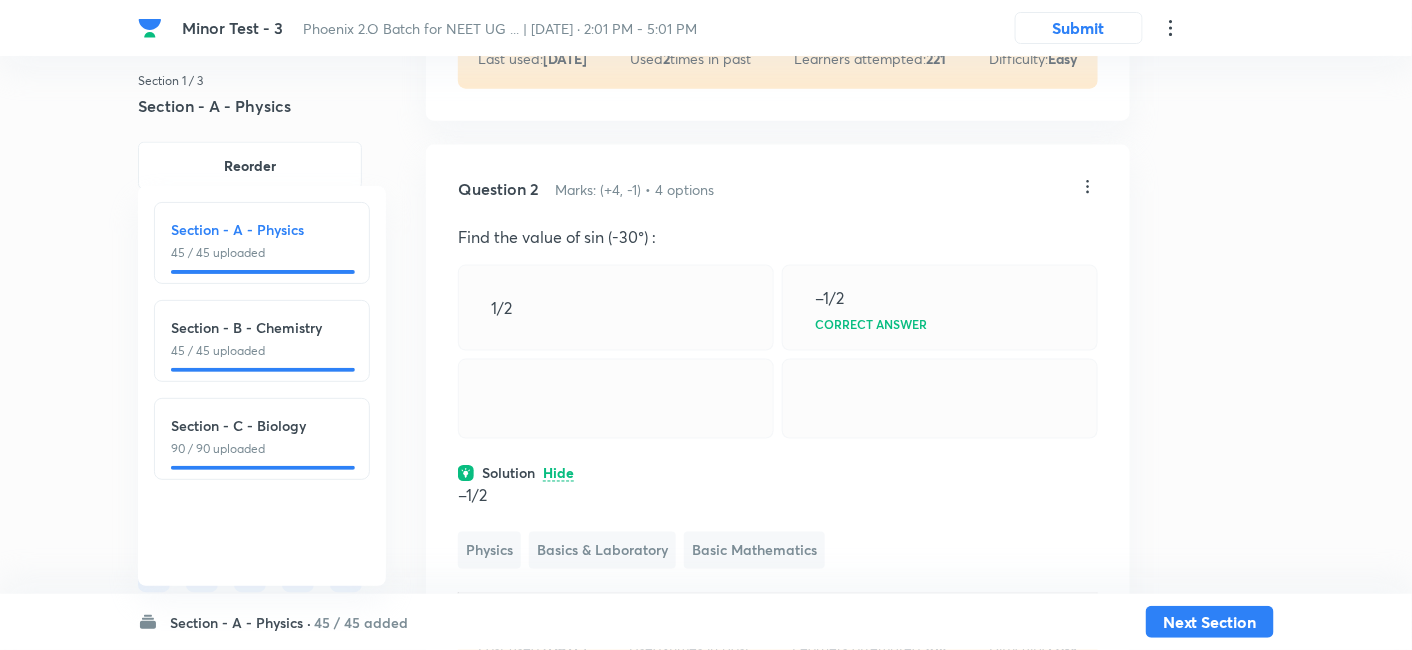 click 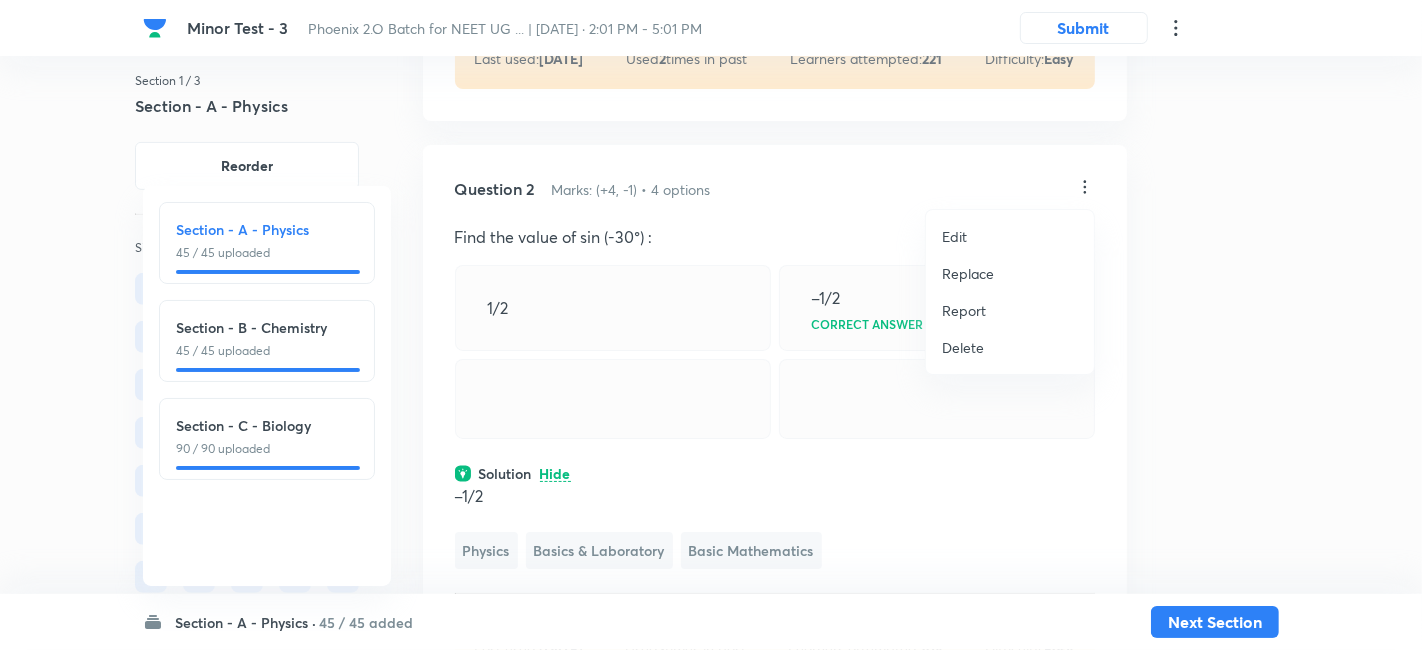 click on "Replace" at bounding box center [968, 273] 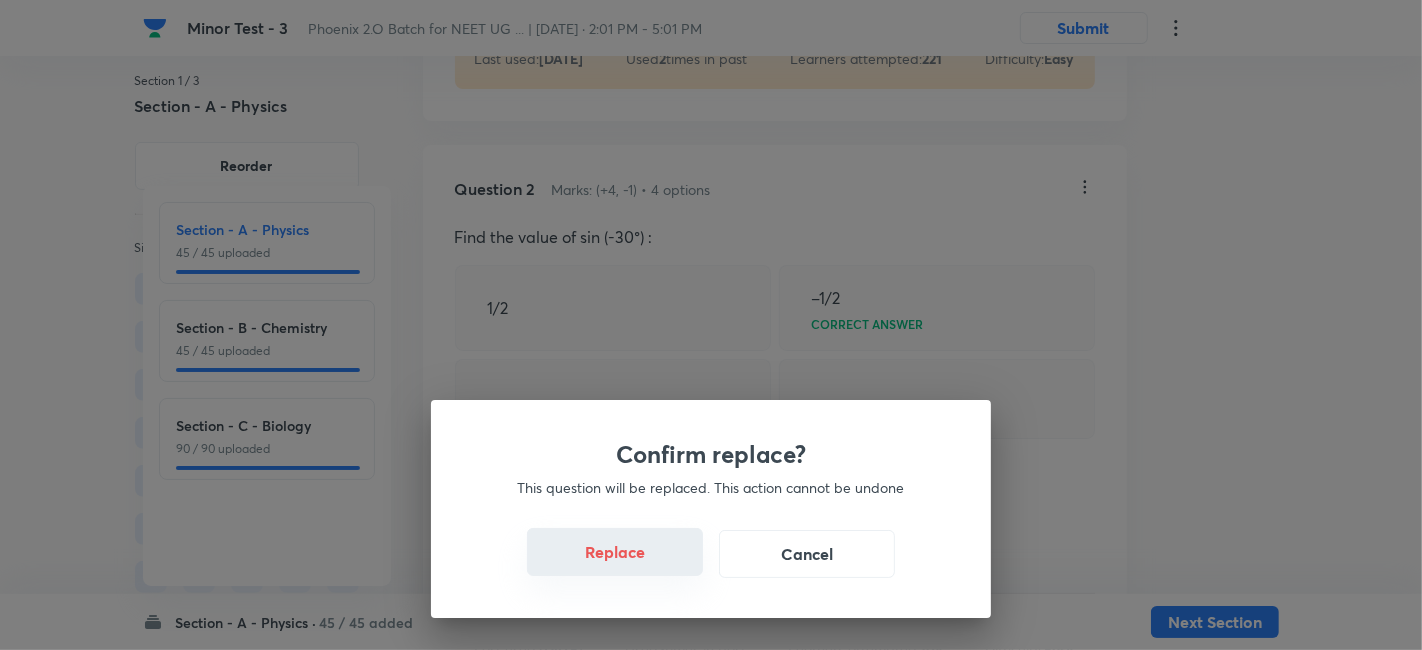 click on "Replace" at bounding box center (615, 552) 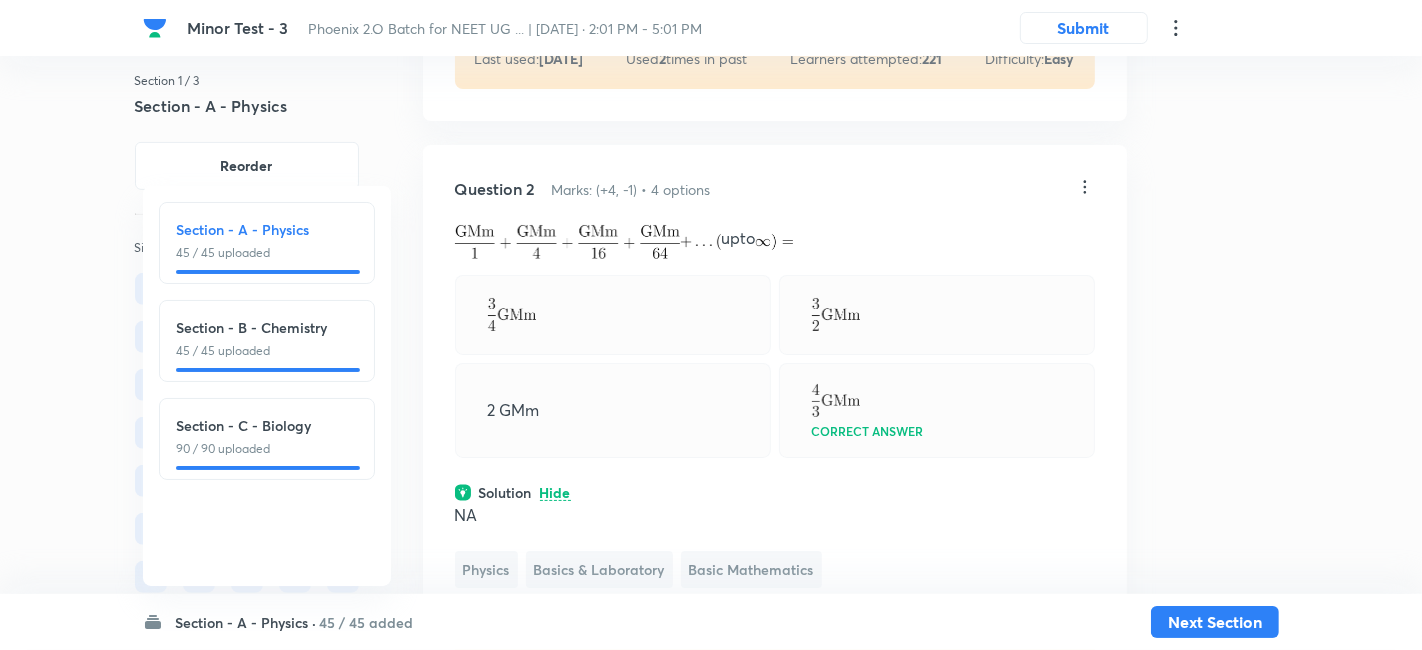 click on "Confirm replace? This question will be replaced. This action cannot be undone Replace Cancel" at bounding box center [711, 975] 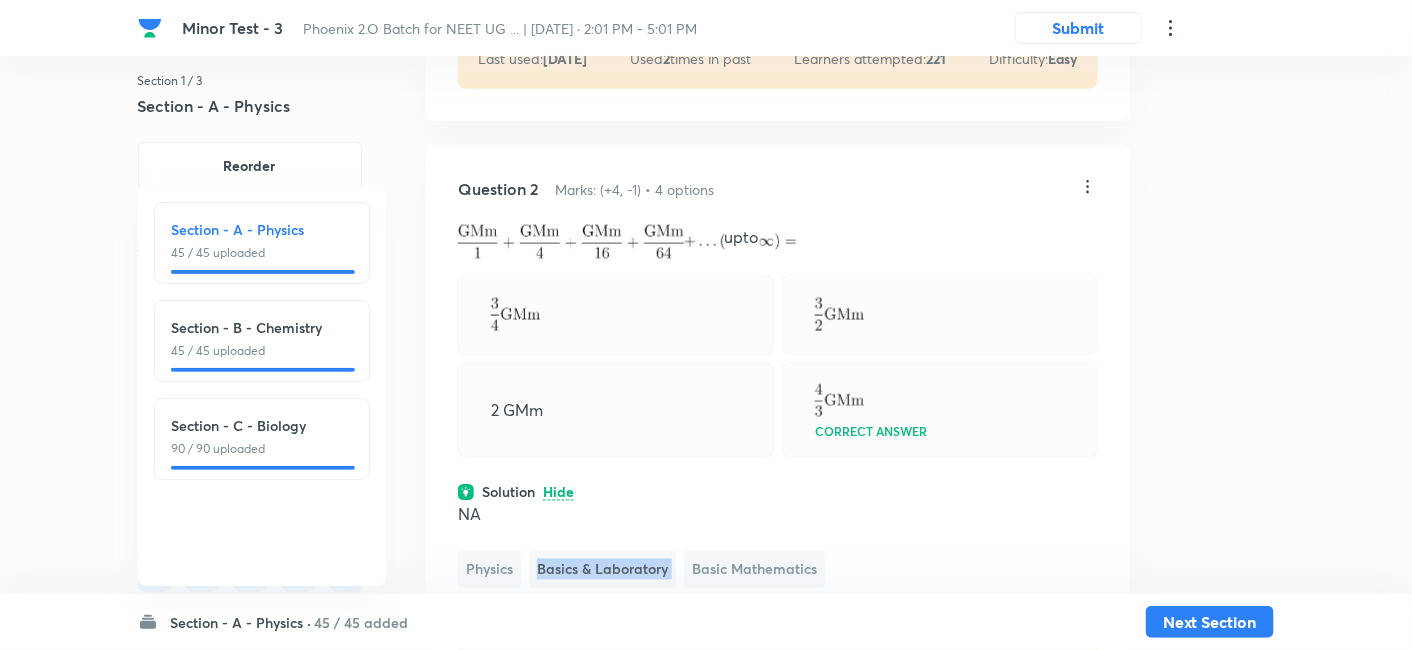 click on "Basics & Laboratory" at bounding box center (602, 569) 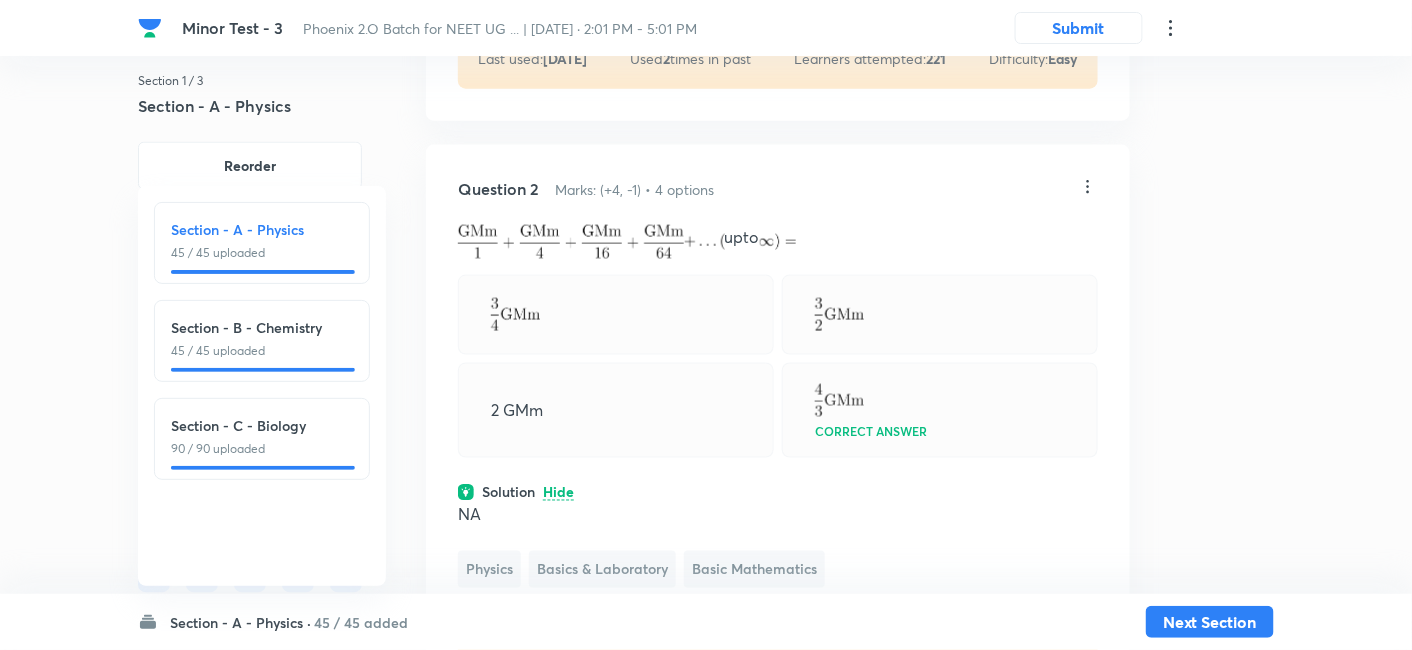 click 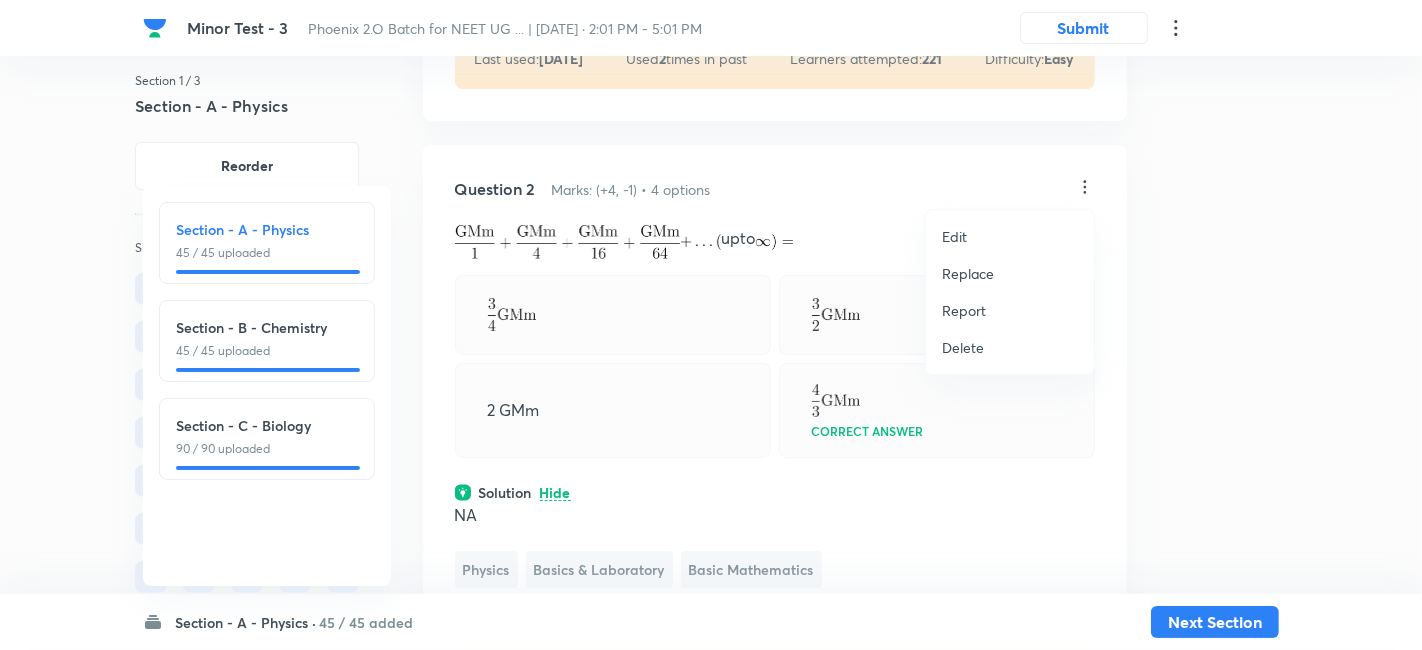click on "Replace" at bounding box center [968, 273] 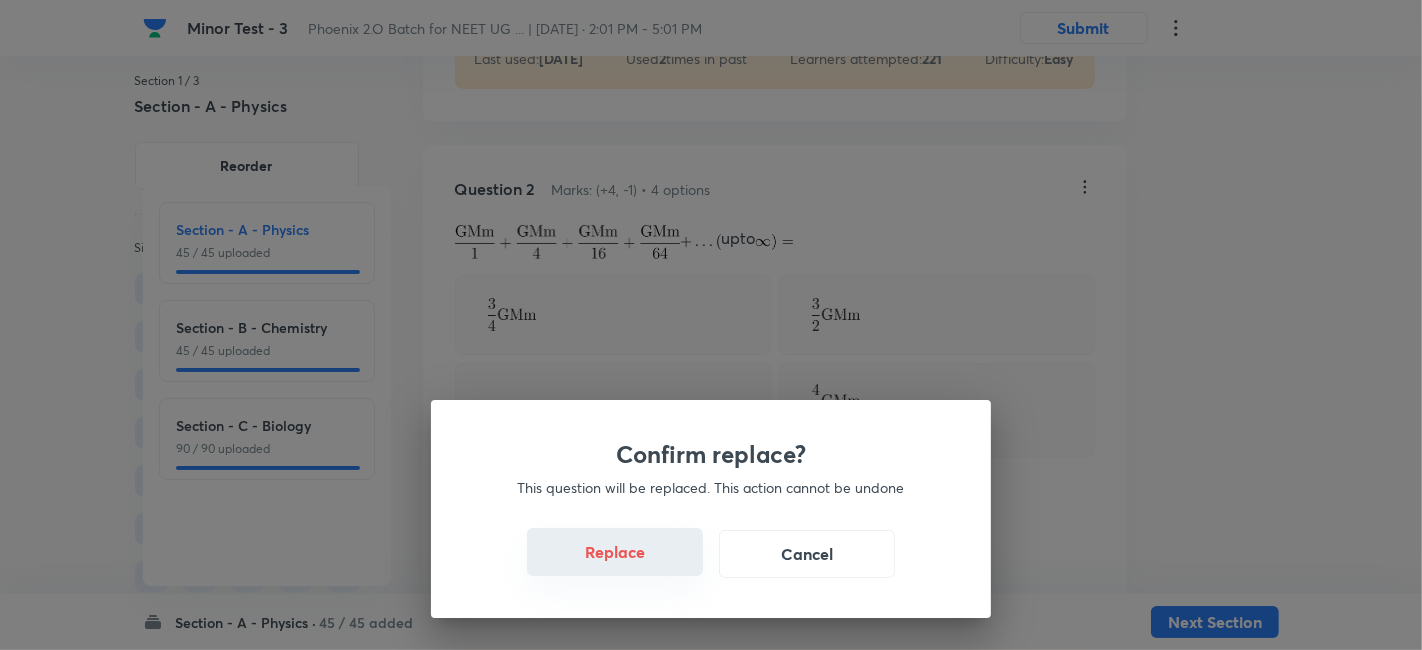 click on "Replace" at bounding box center (615, 552) 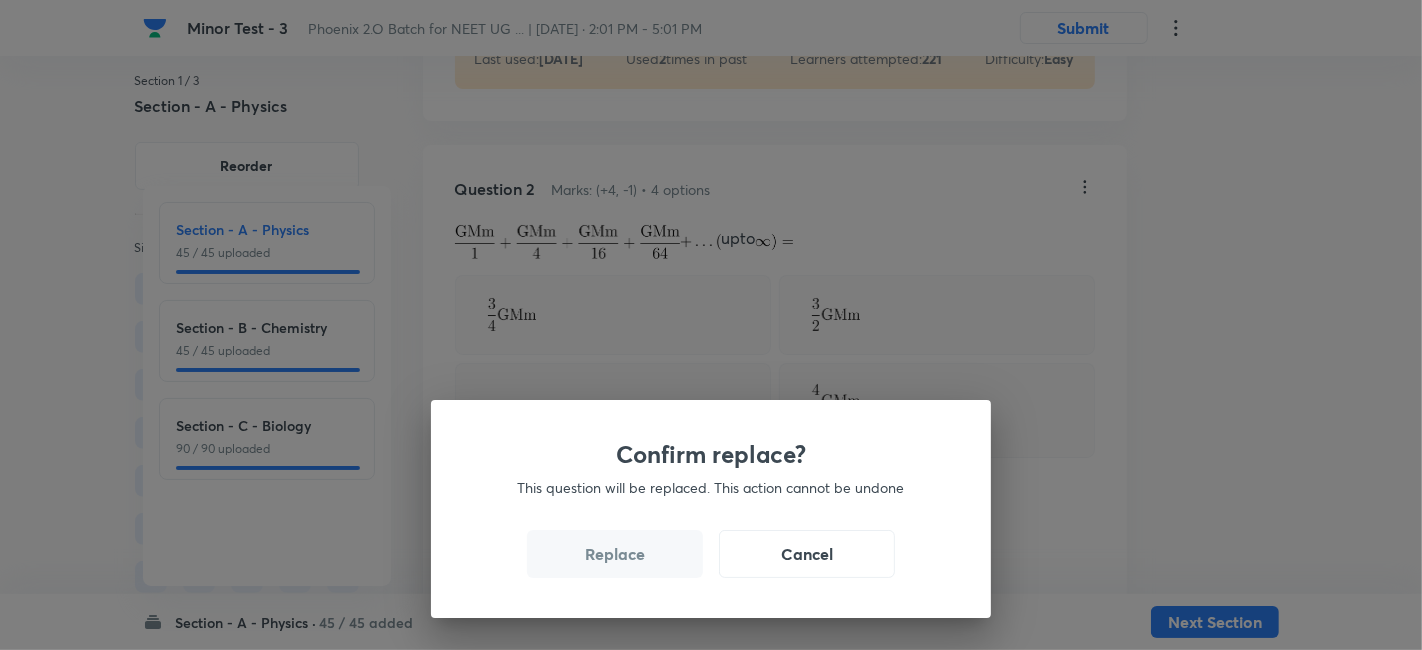 click on "Replace" at bounding box center [615, 554] 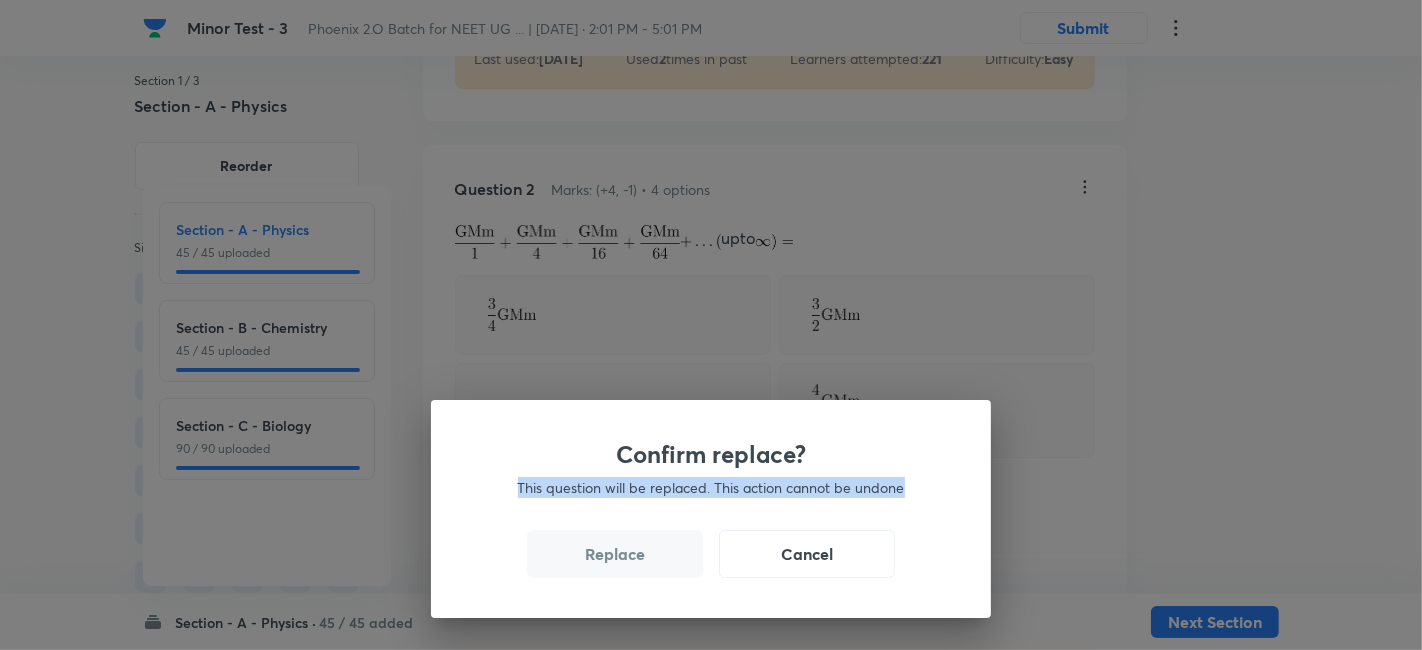click on "Confirm replace? This question will be replaced. This action cannot be undone Replace Cancel" at bounding box center [711, 325] 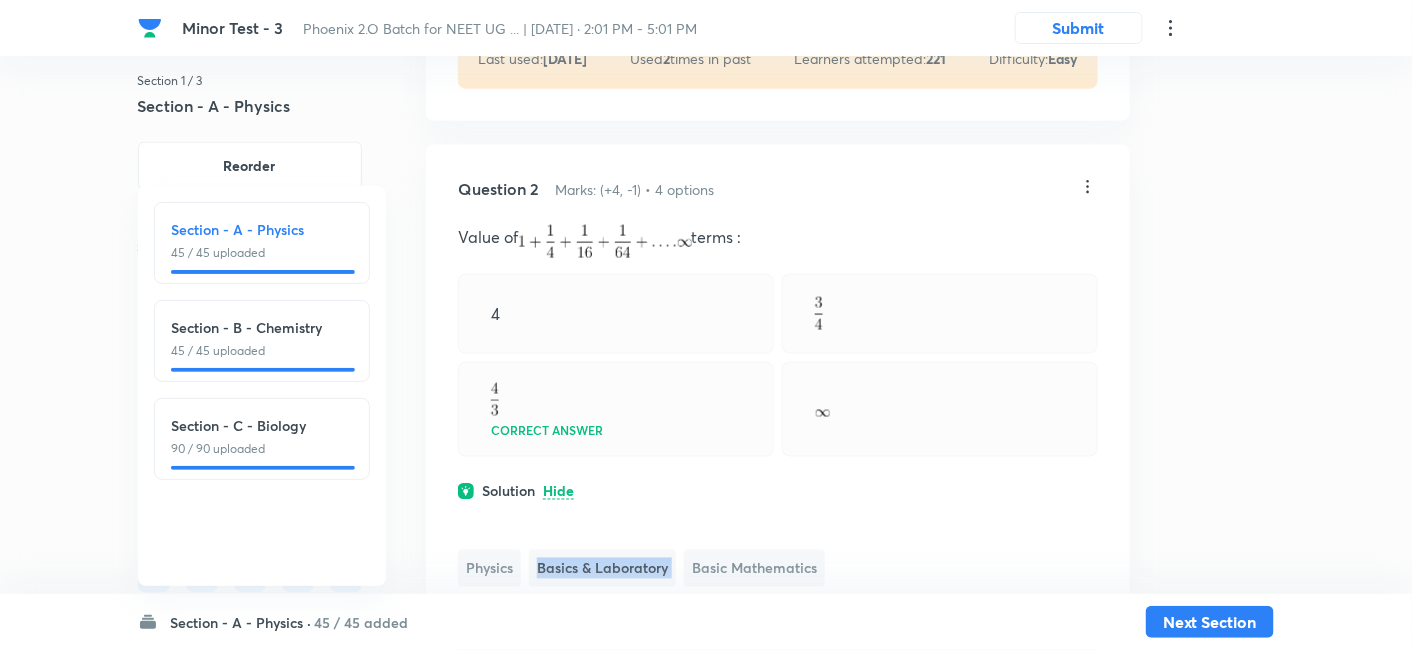 click on "Basics & Laboratory" at bounding box center (602, 568) 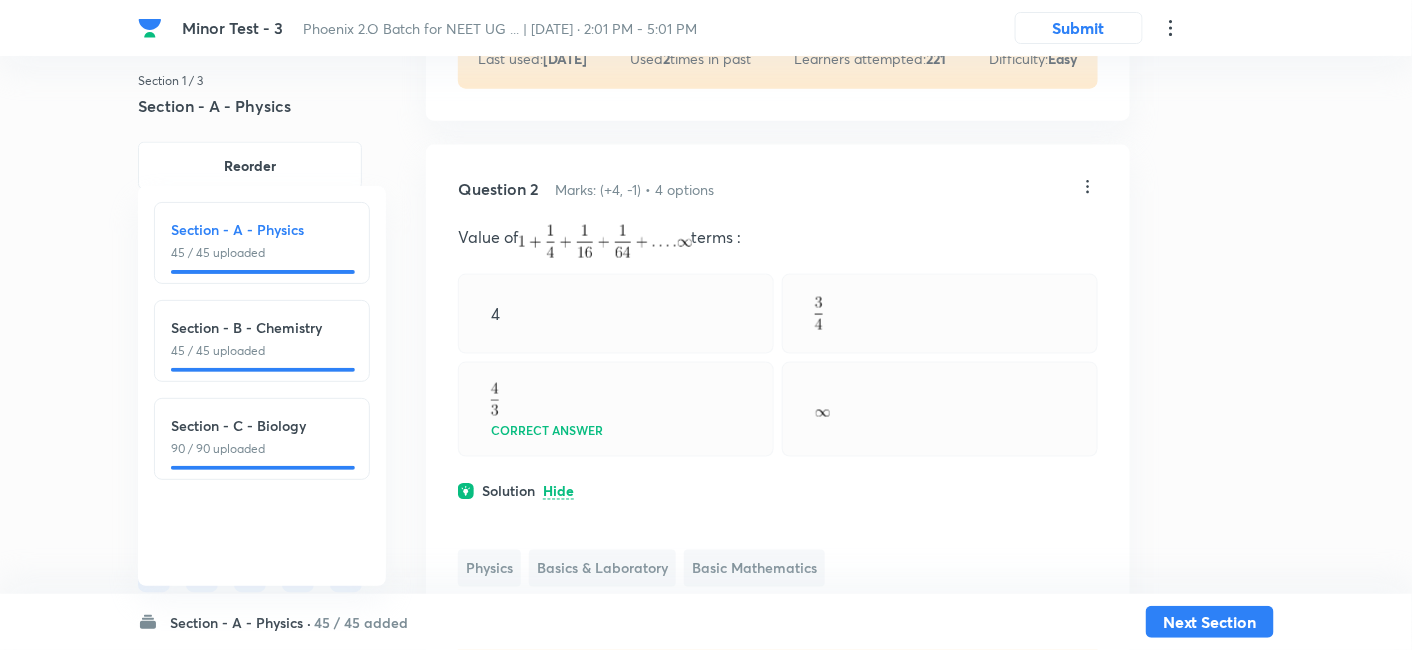 click 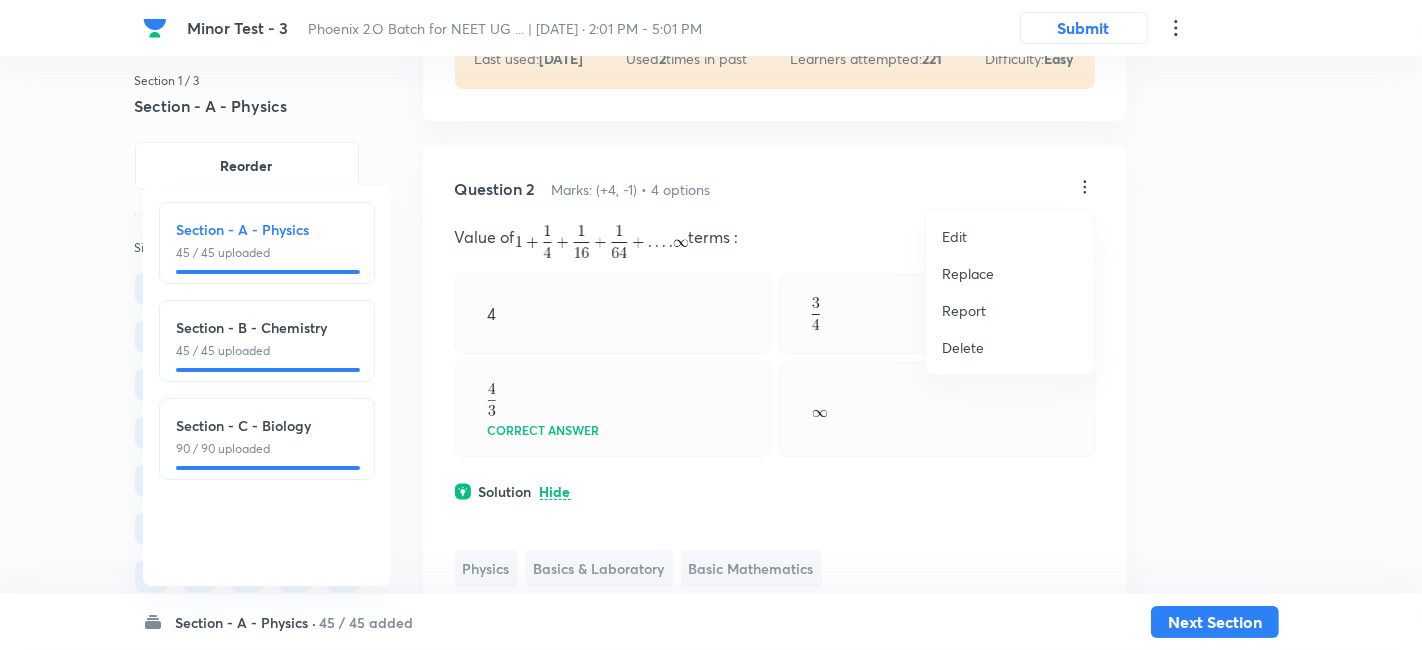 click on "Replace" at bounding box center (968, 273) 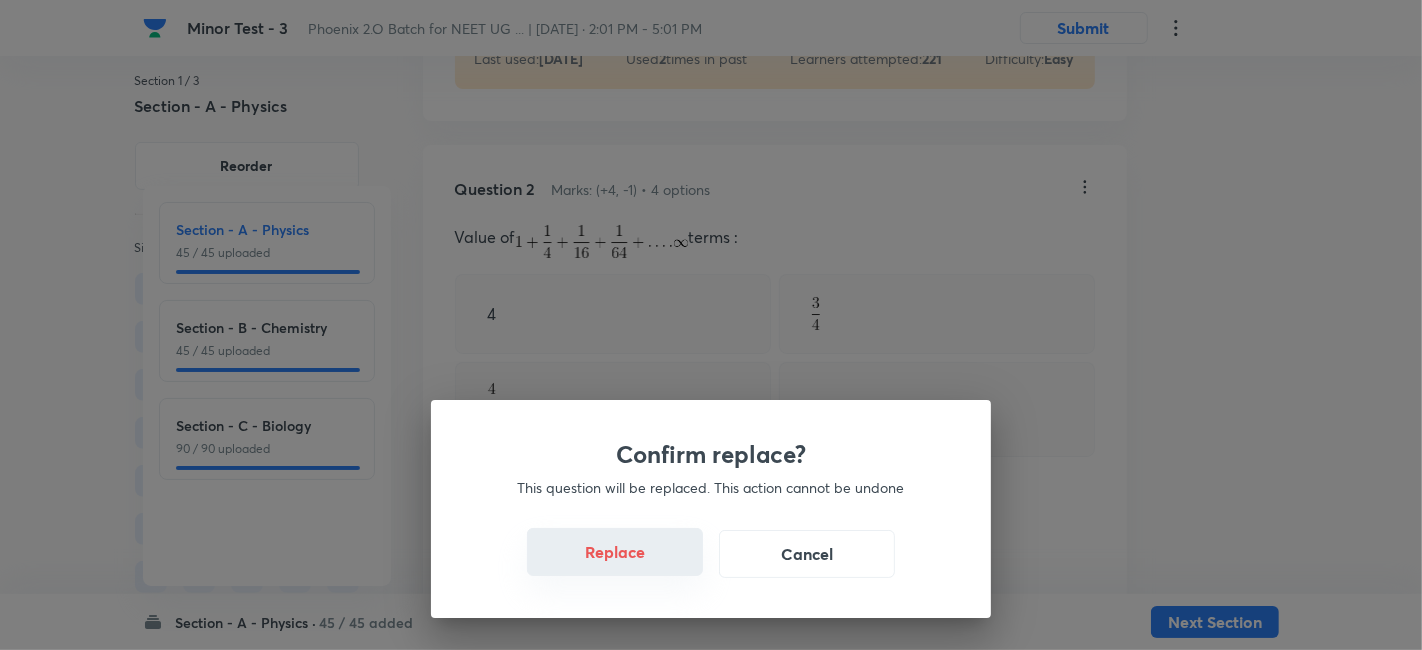 click on "Replace" at bounding box center (615, 552) 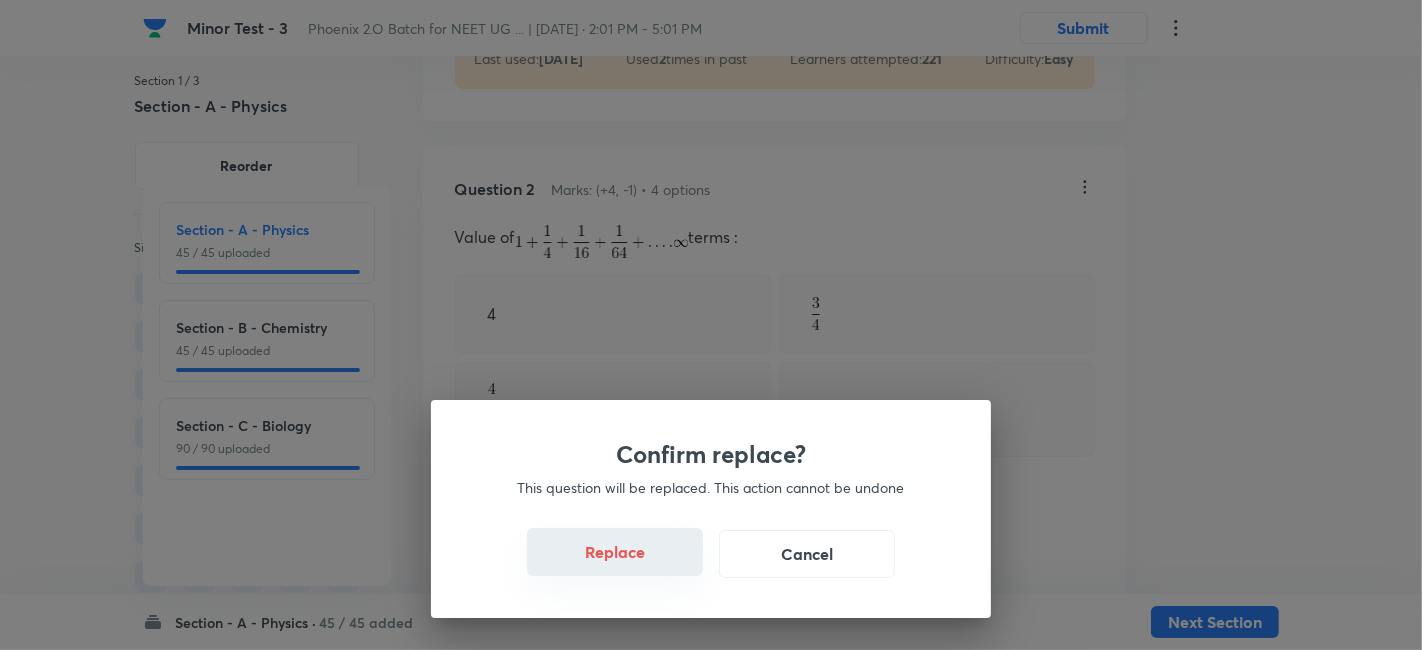 click on "Replace" at bounding box center [615, 552] 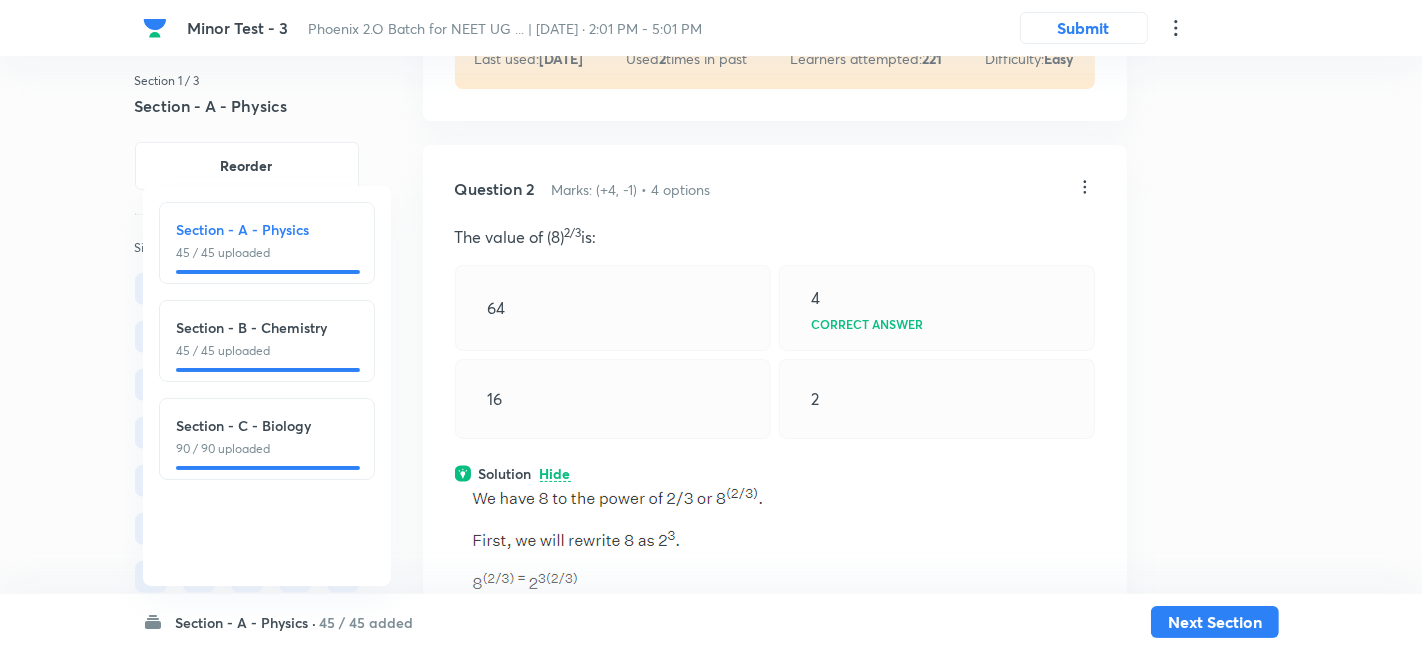 click on "Confirm replace? This question will be replaced. This action cannot be undone Replace Cancel" at bounding box center (711, 325) 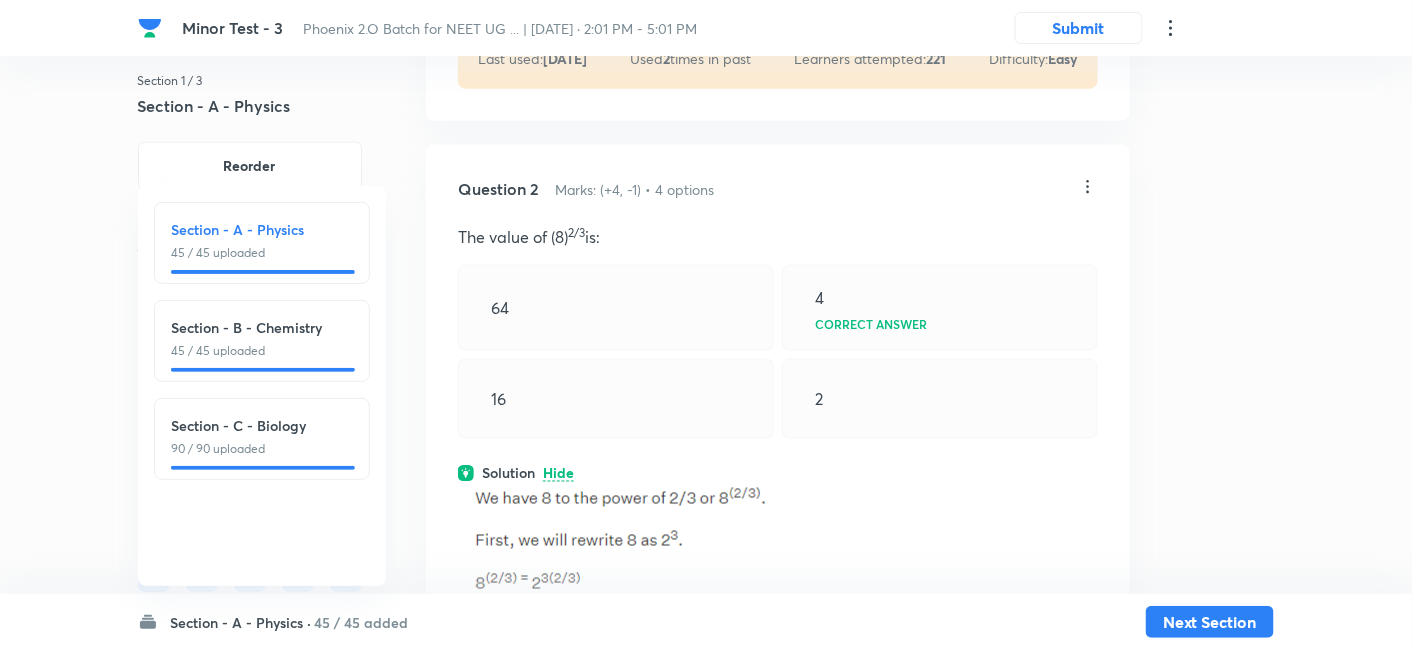 click on "Basics & Laboratory" at bounding box center (602, 809) 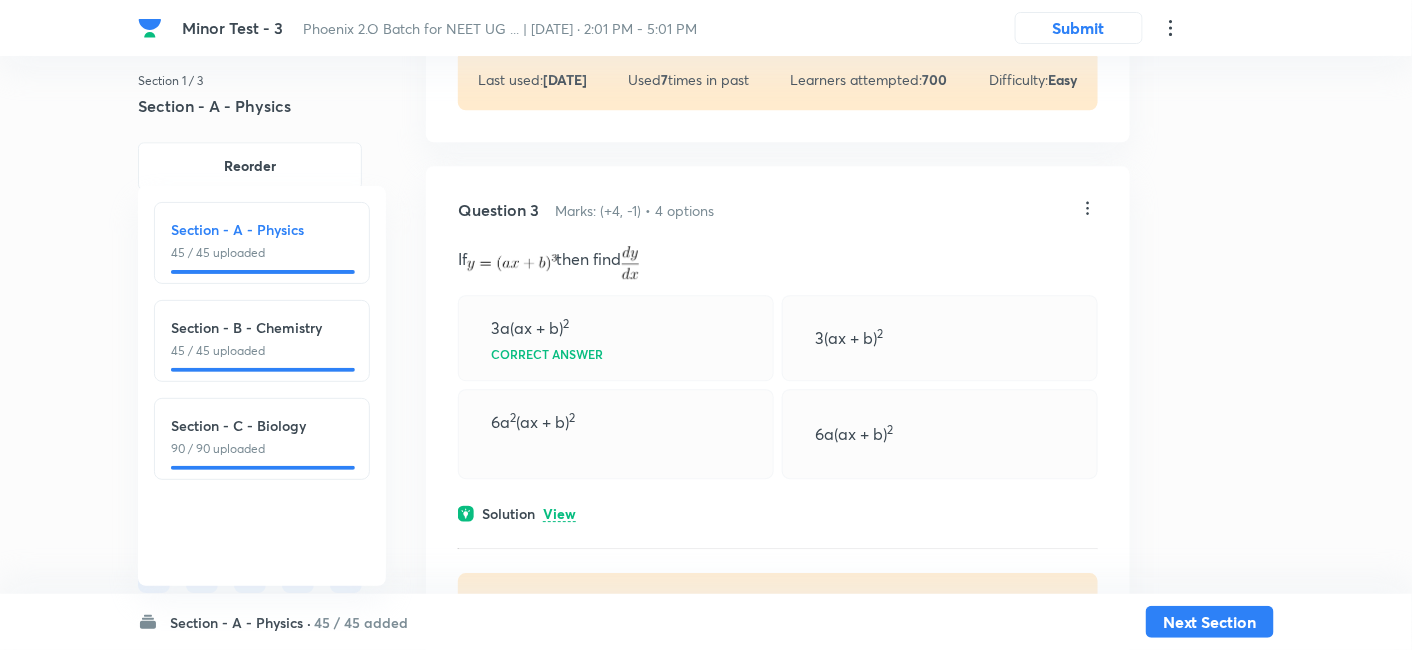 scroll, scrollTop: 1584, scrollLeft: 0, axis: vertical 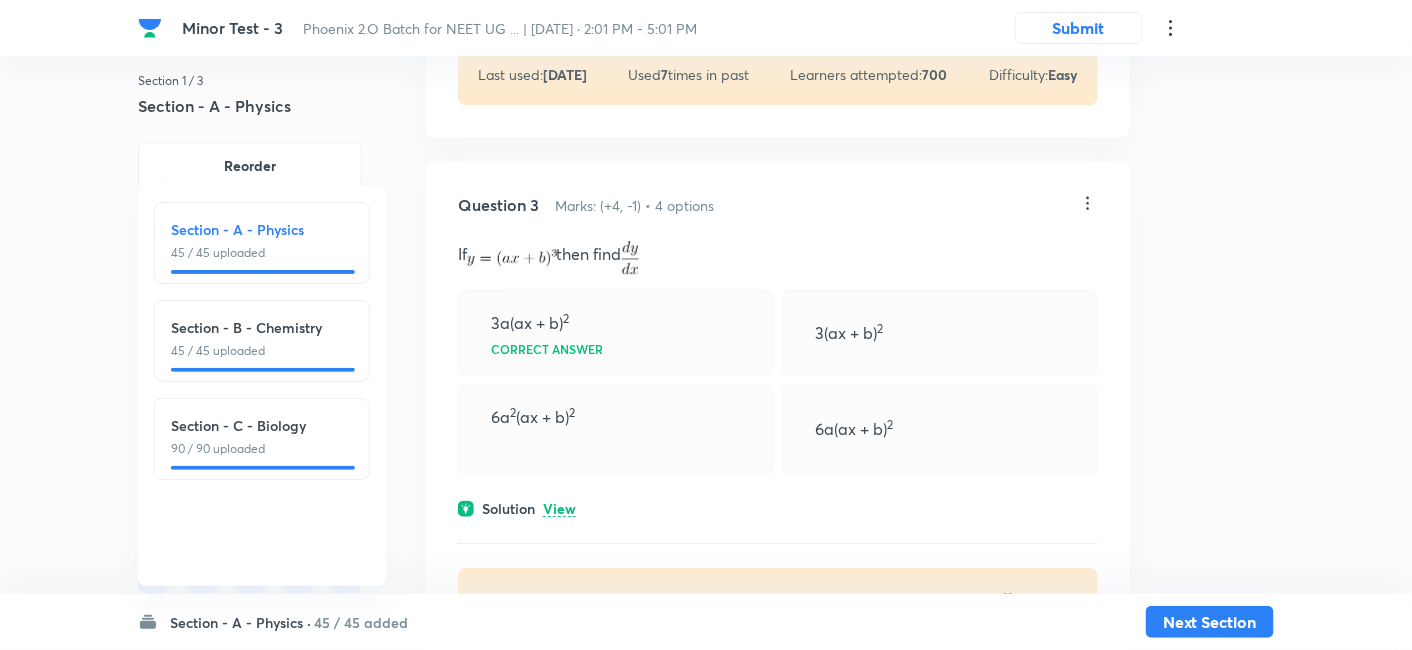 click on "View" at bounding box center (559, 509) 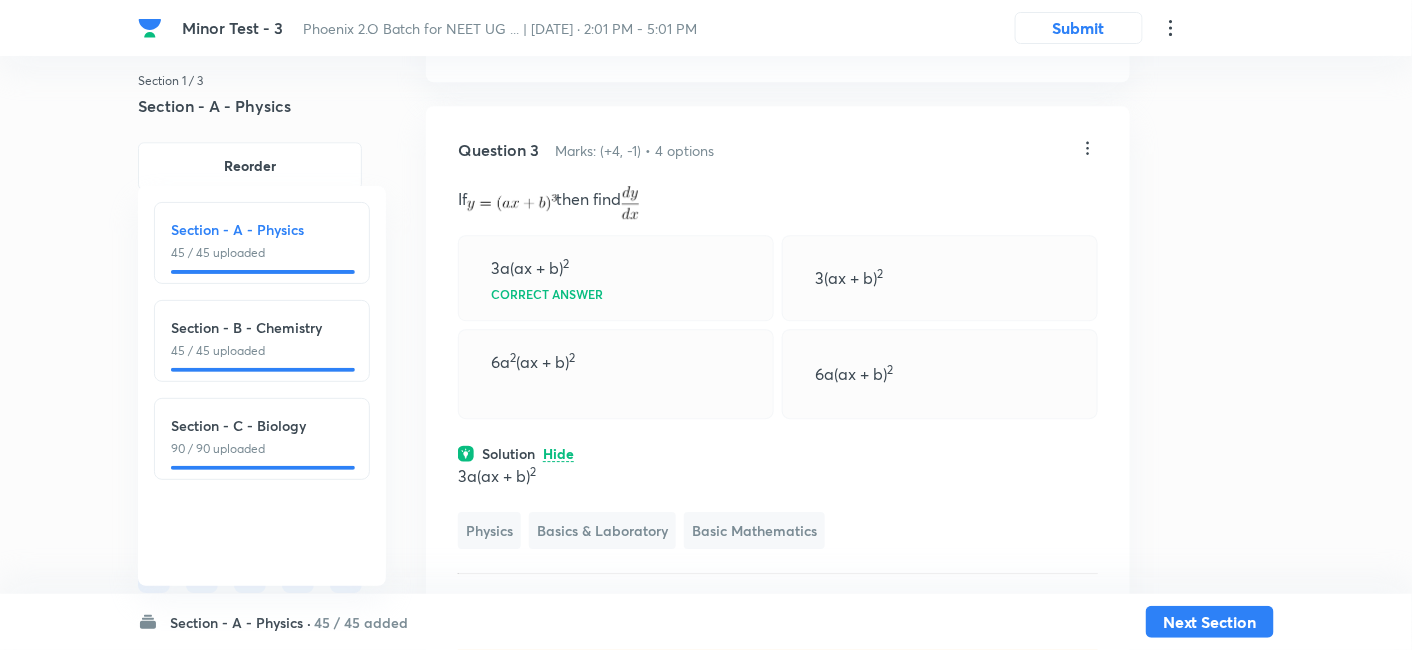scroll, scrollTop: 1637, scrollLeft: 0, axis: vertical 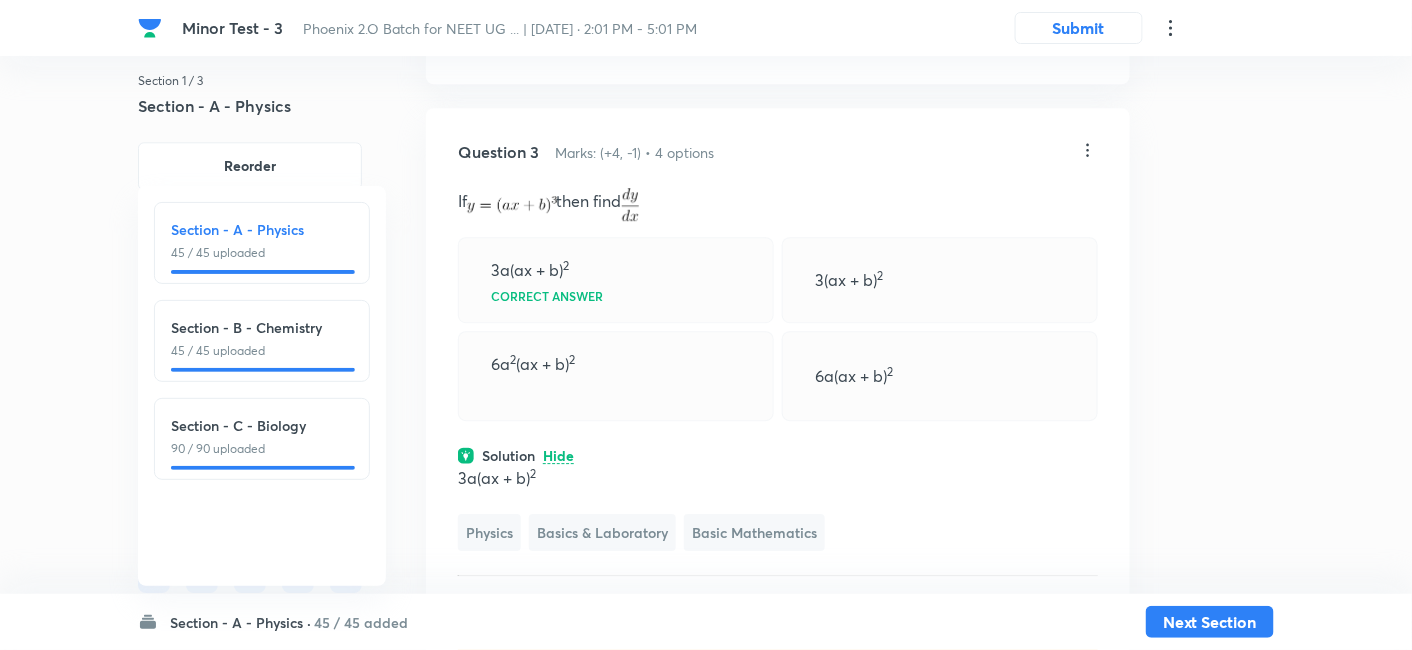 click 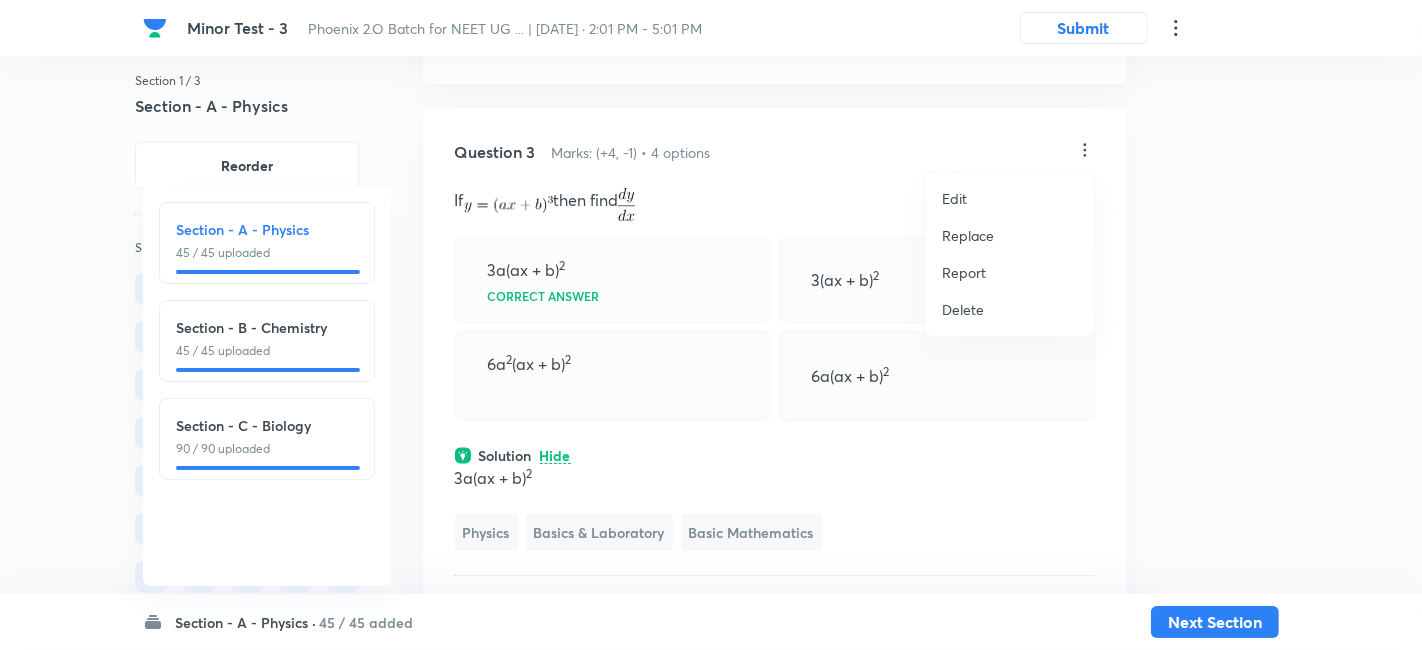 click on "Replace" at bounding box center (968, 235) 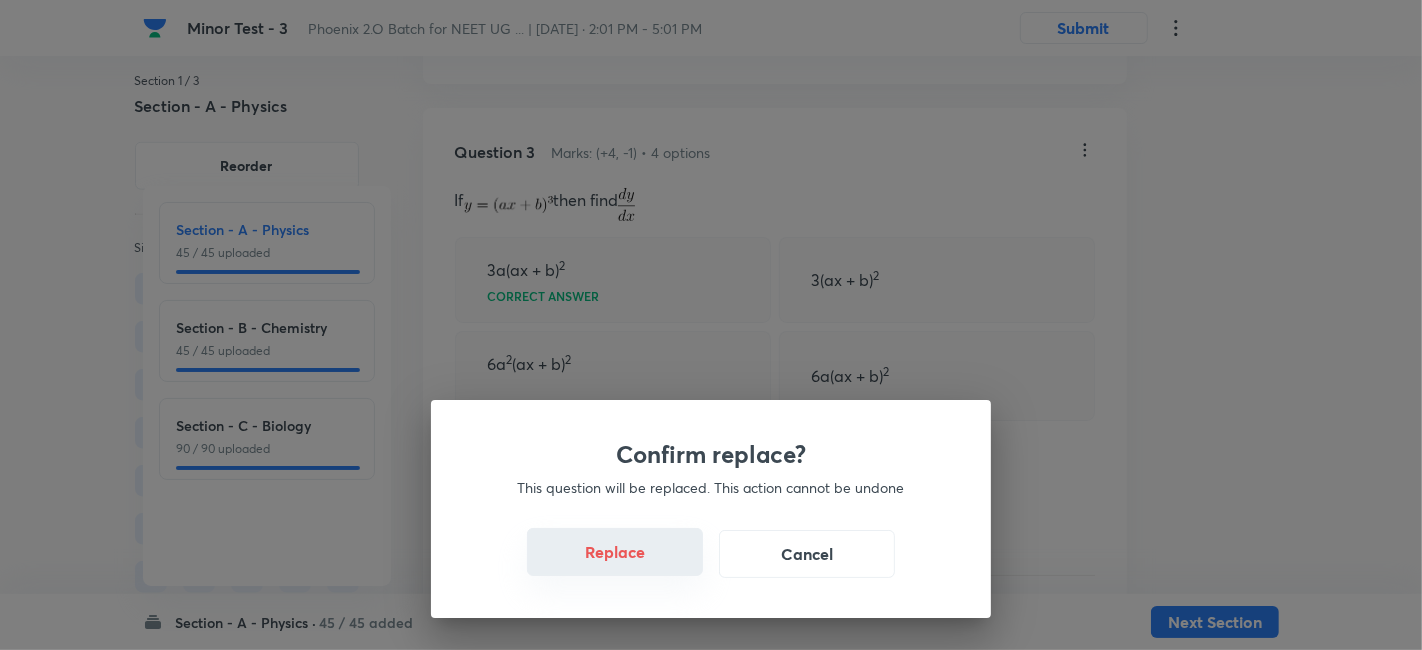 click on "Replace" at bounding box center (615, 552) 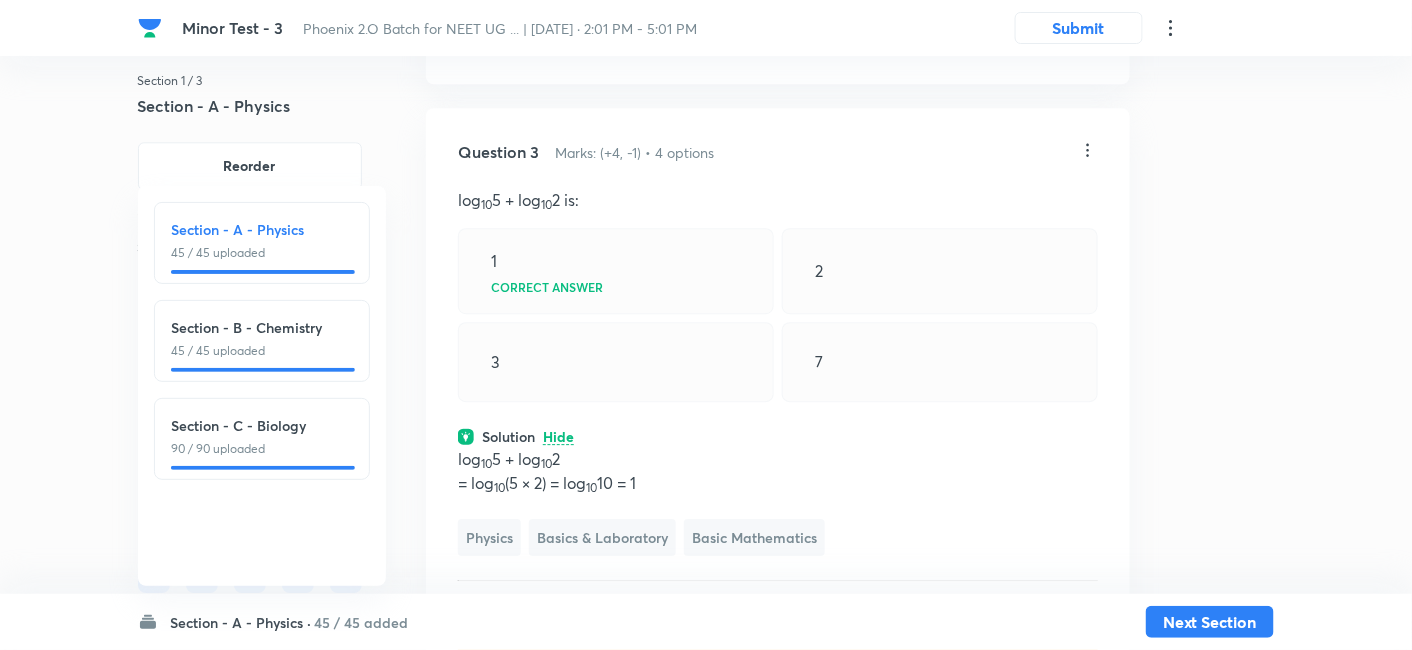 click on "Question 3 Marks: (+4, -1) • 4 options log 10  5 + log 10  2 is: 1 Correct answer 2 3 7 Solution Hide log 10  5 + log 10  2 = log 10  (5 × 2) = log 10  10 = 1 Physics Basics & Laboratory Basic Mathematics Last used:  2 years ago Used  7  times in past Learners attempted:  700 Difficulty: Moderate" at bounding box center [778, 403] 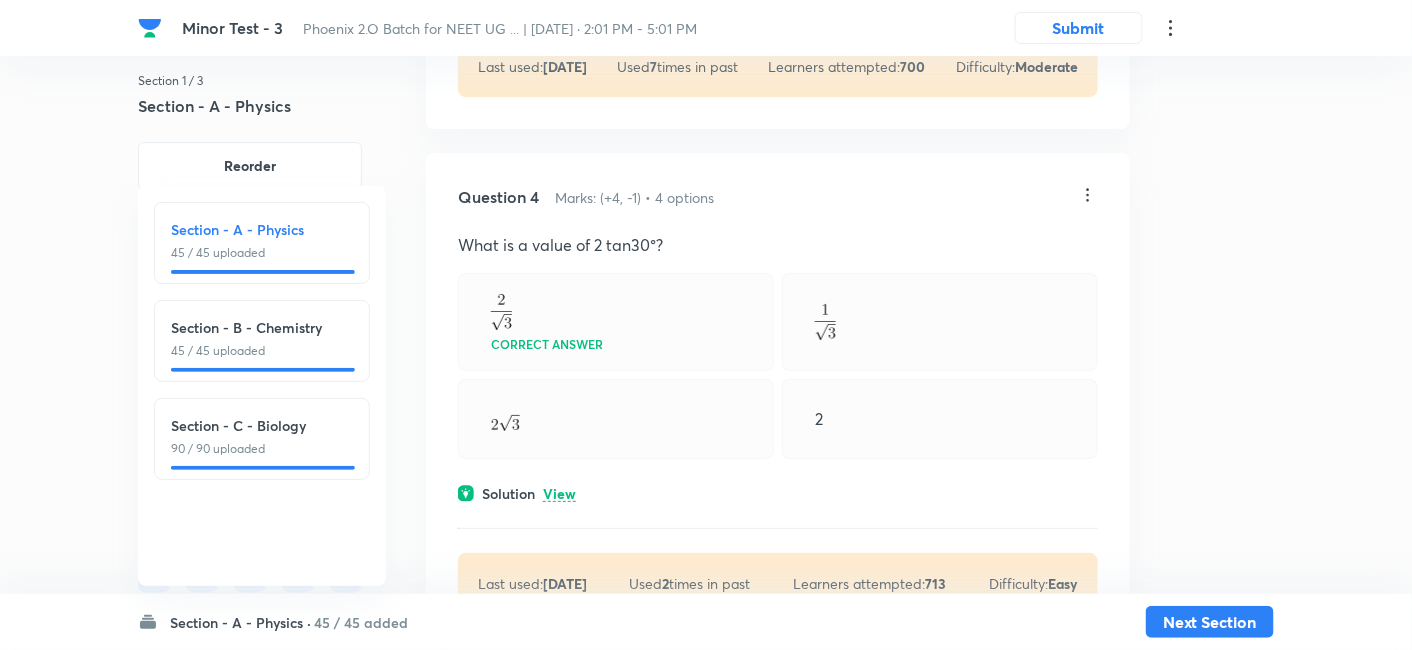 scroll, scrollTop: 2208, scrollLeft: 0, axis: vertical 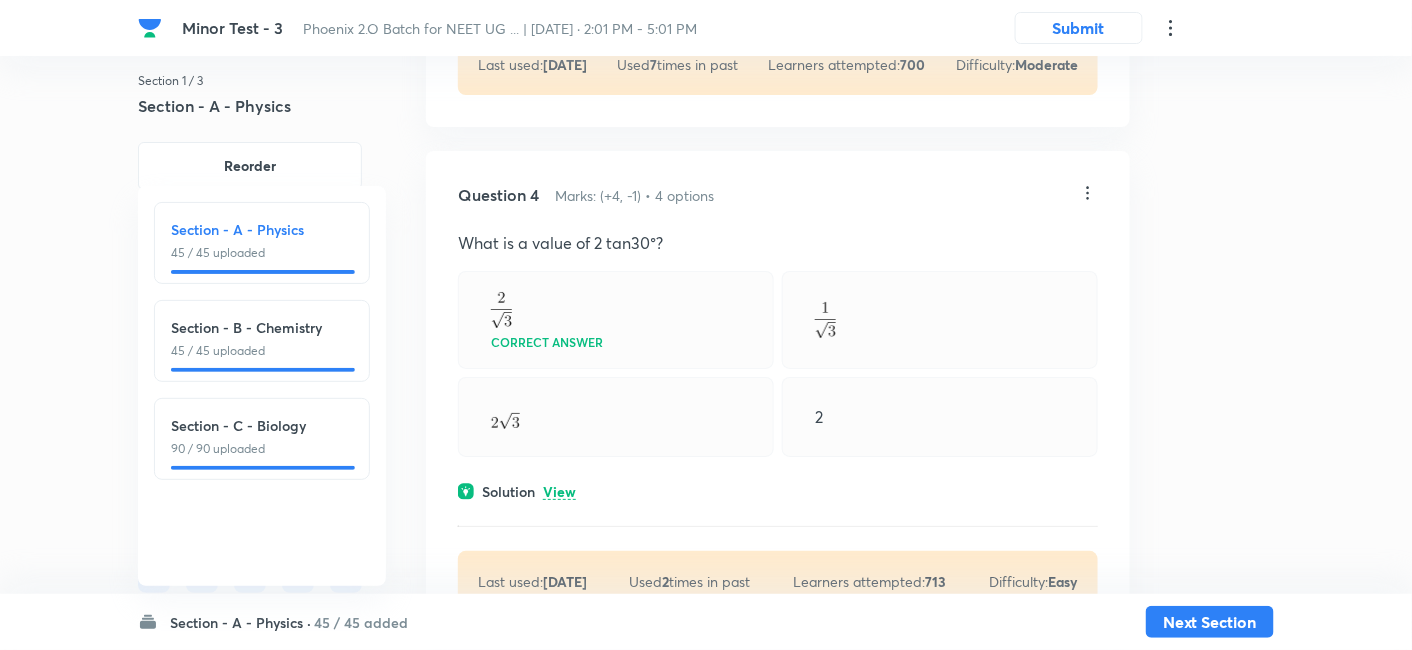 click on "View" at bounding box center (559, 492) 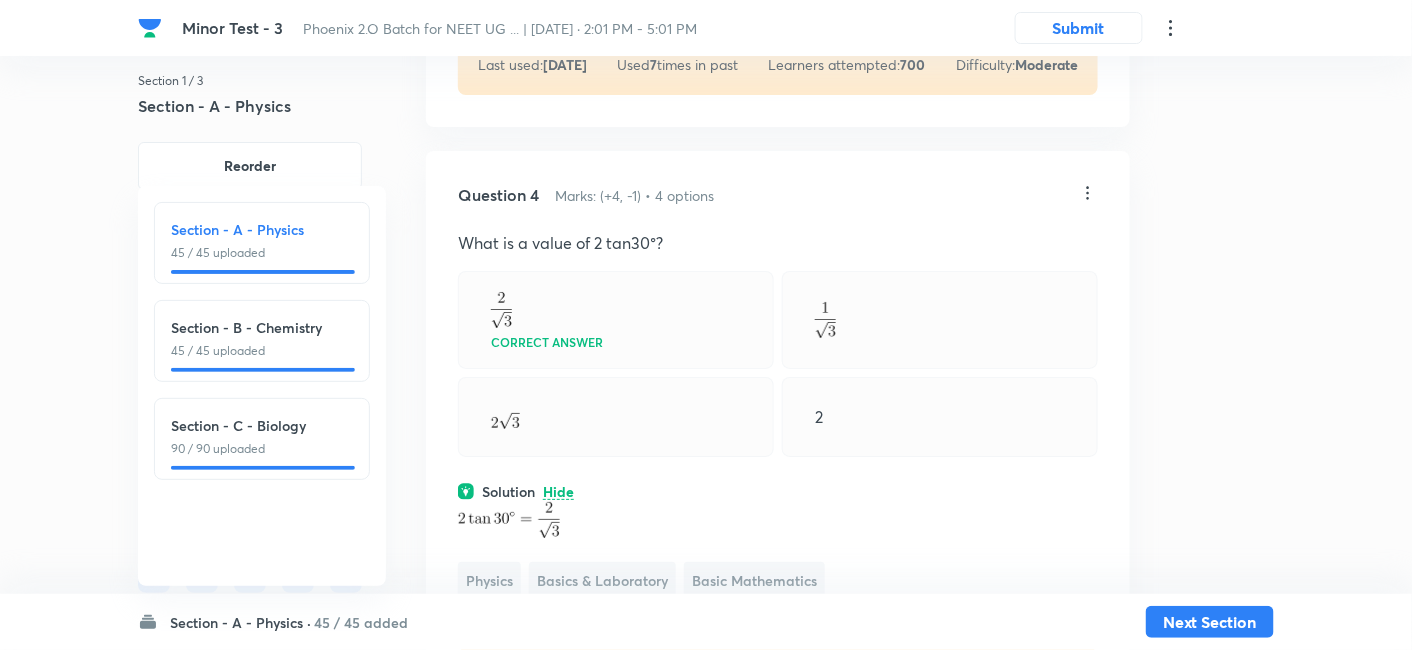 click on "Question 4 Marks: (+4, -1) • 4 options What is a value of 2 tan30°? Correct answer 2 Solution Hide Physics Basics & Laboratory Basic Mathematics Last used:  2 years ago Used  2  times in past Learners attempted:  713 Difficulty: Easy" at bounding box center [778, 446] 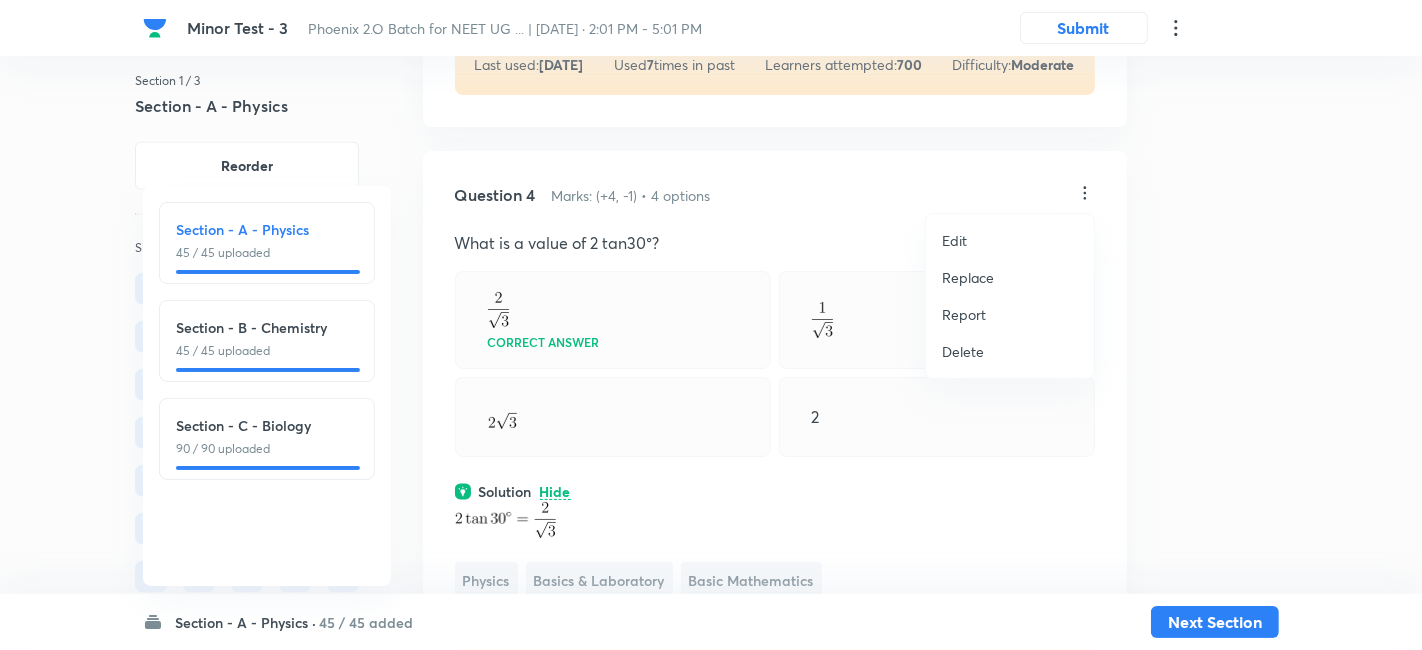 click on "Replace" at bounding box center (968, 277) 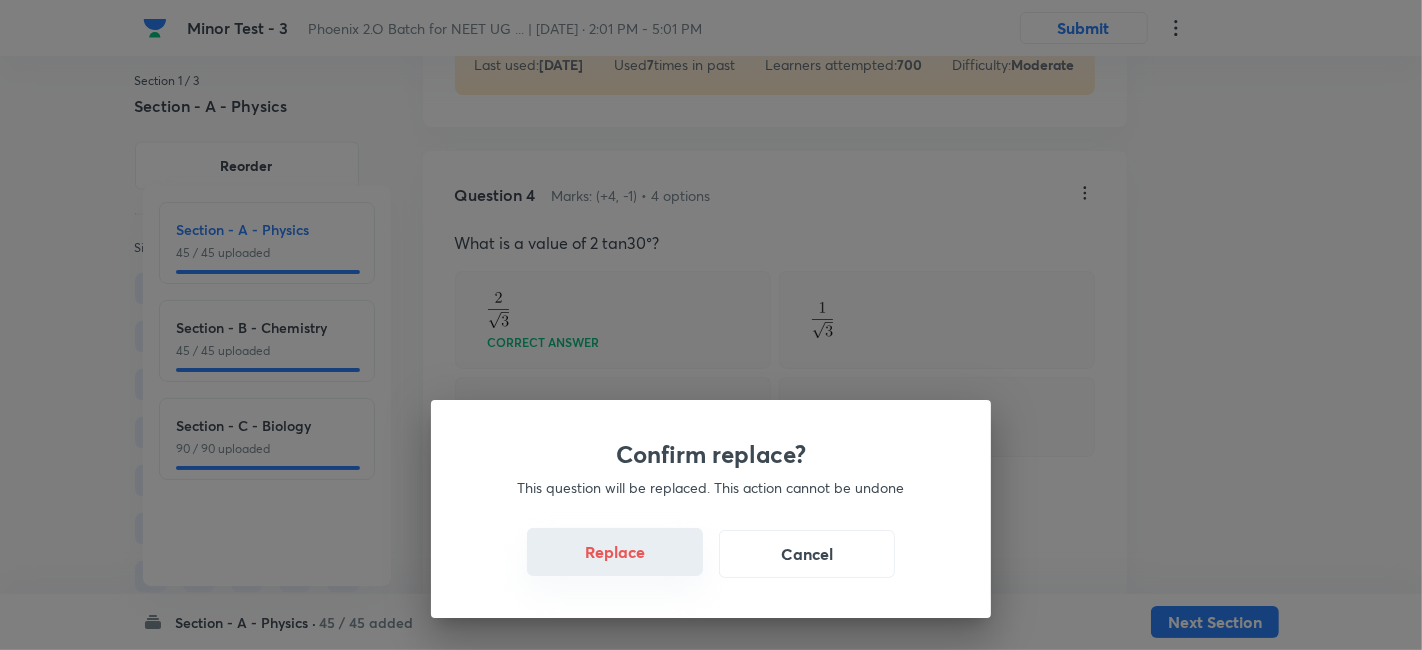 click on "Replace" at bounding box center [615, 552] 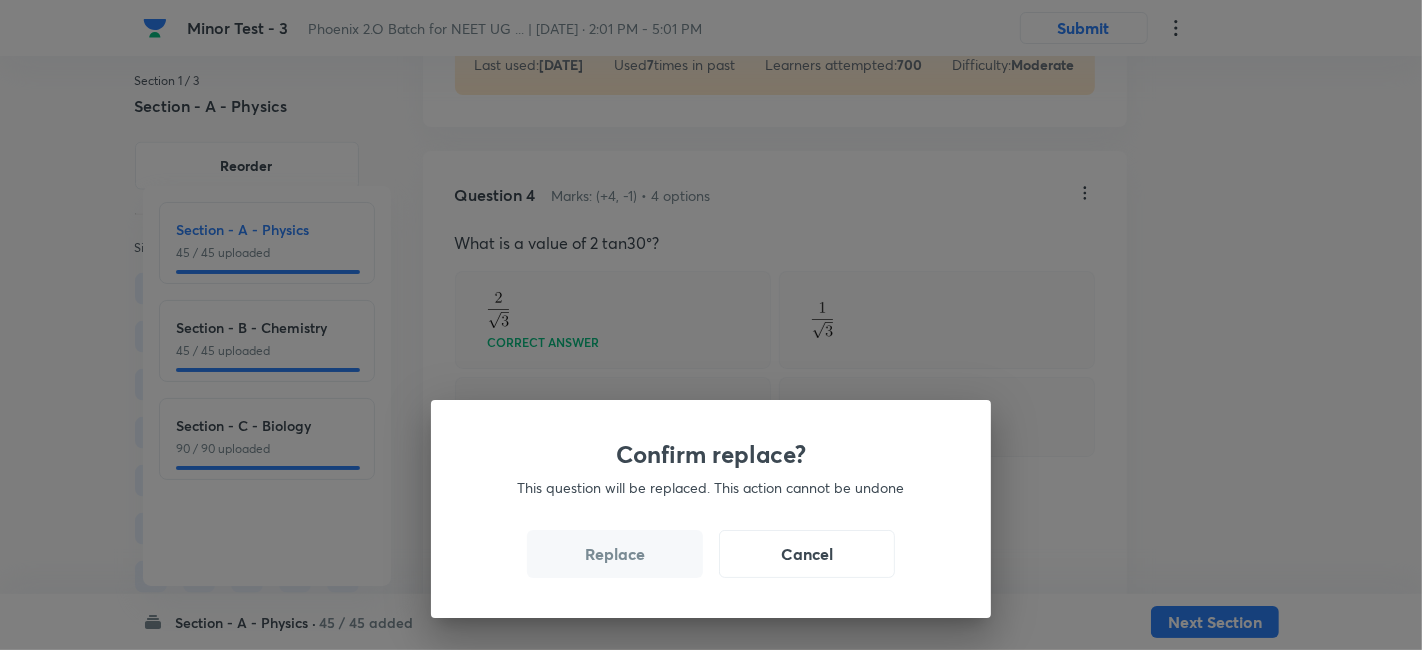 click on "Replace" at bounding box center [615, 554] 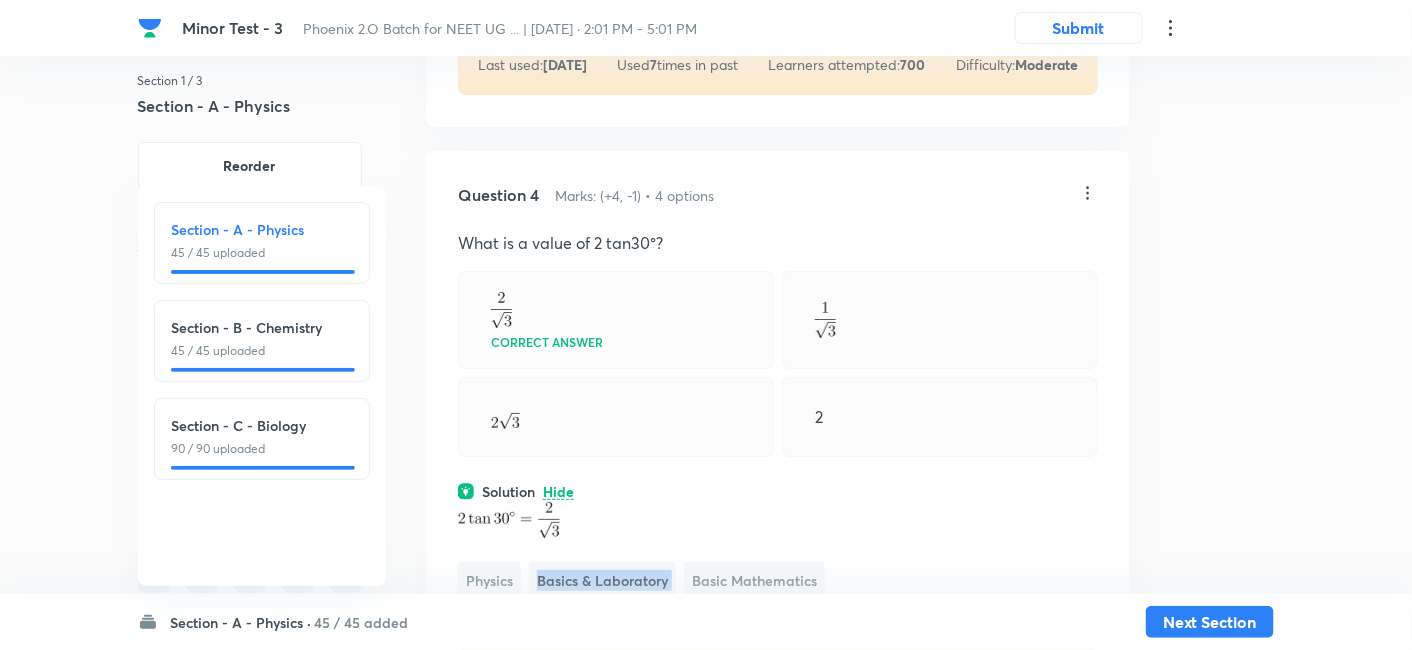 click on "Basics & Laboratory" at bounding box center [602, 580] 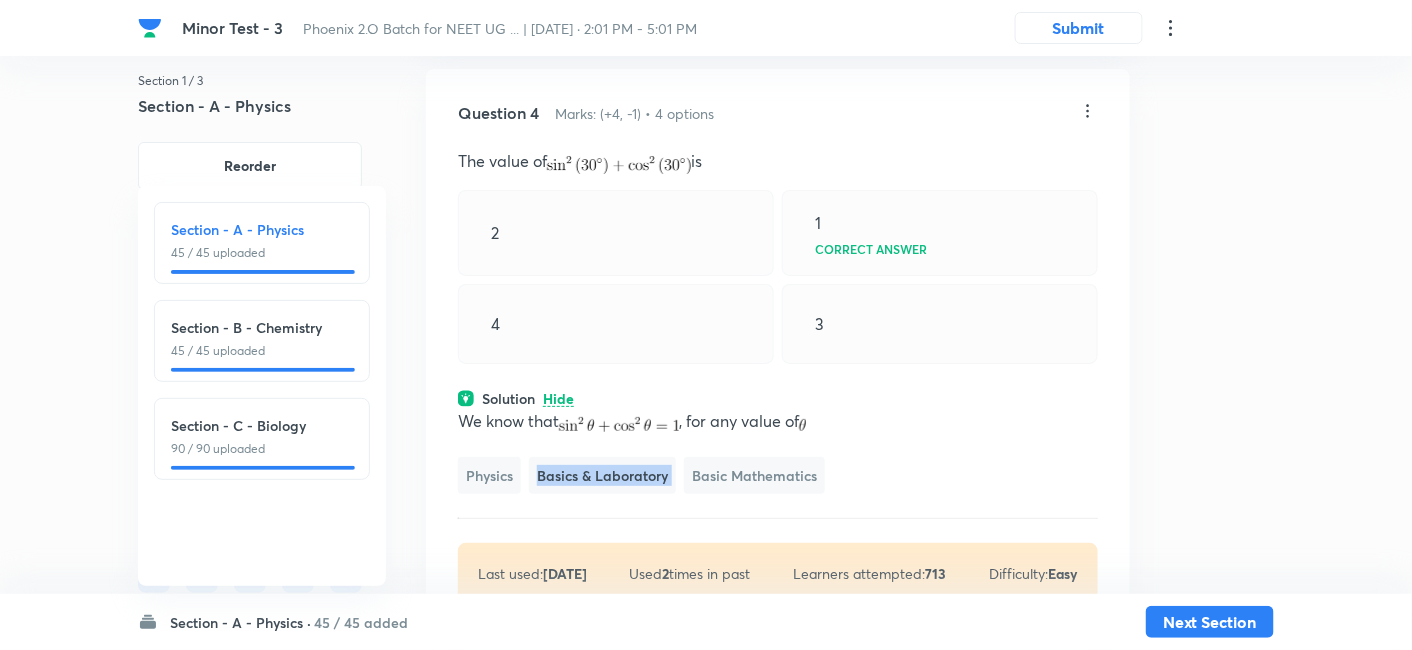 scroll, scrollTop: 2292, scrollLeft: 0, axis: vertical 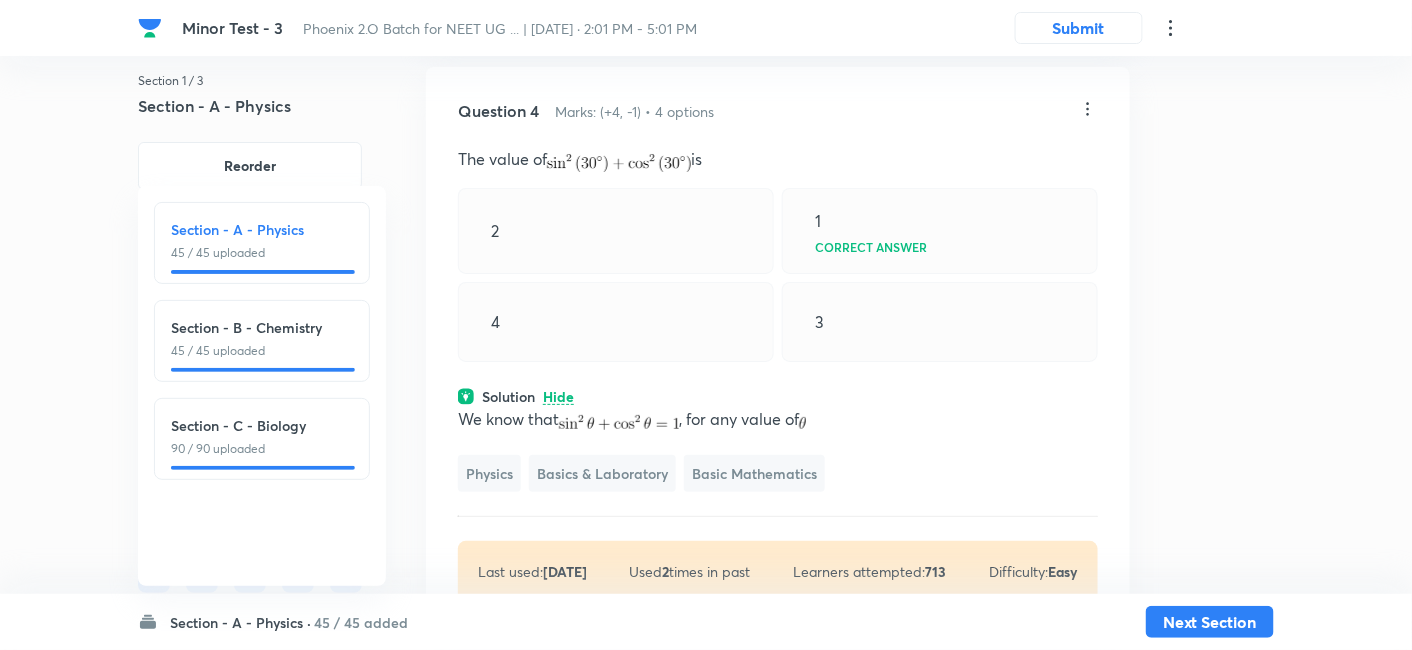 click 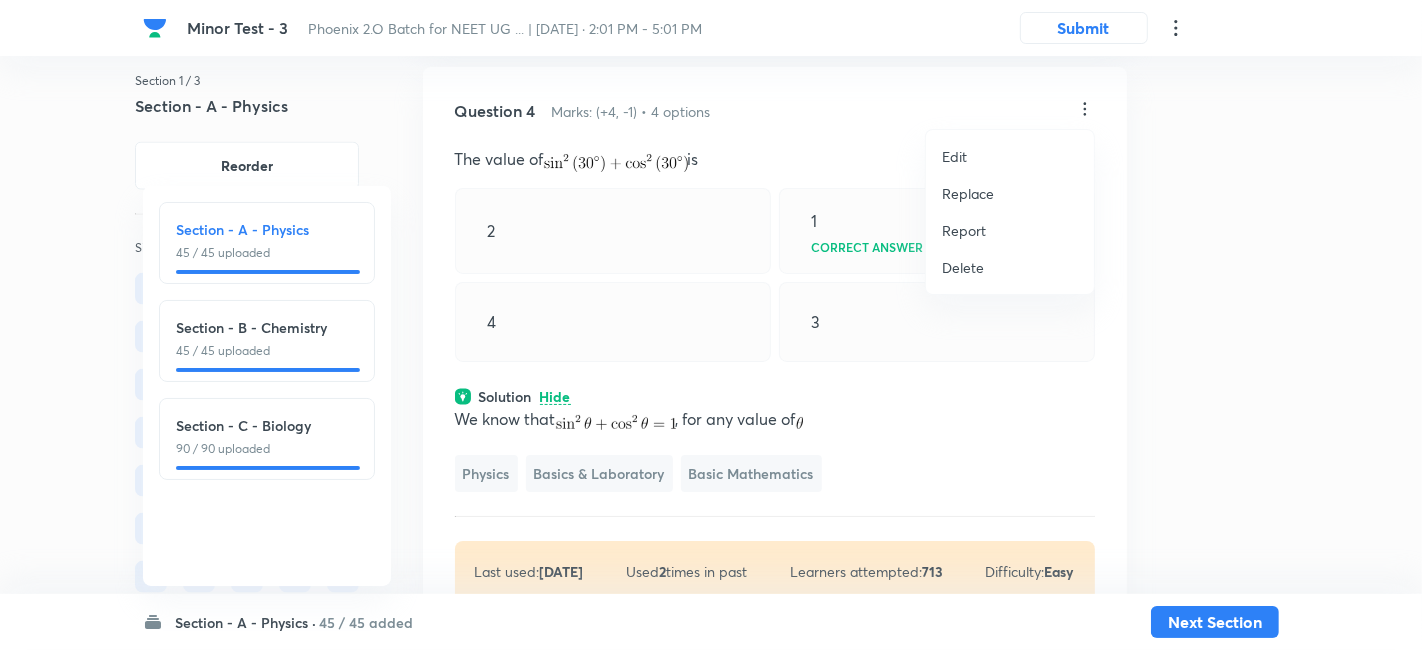 click on "Replace" at bounding box center (968, 193) 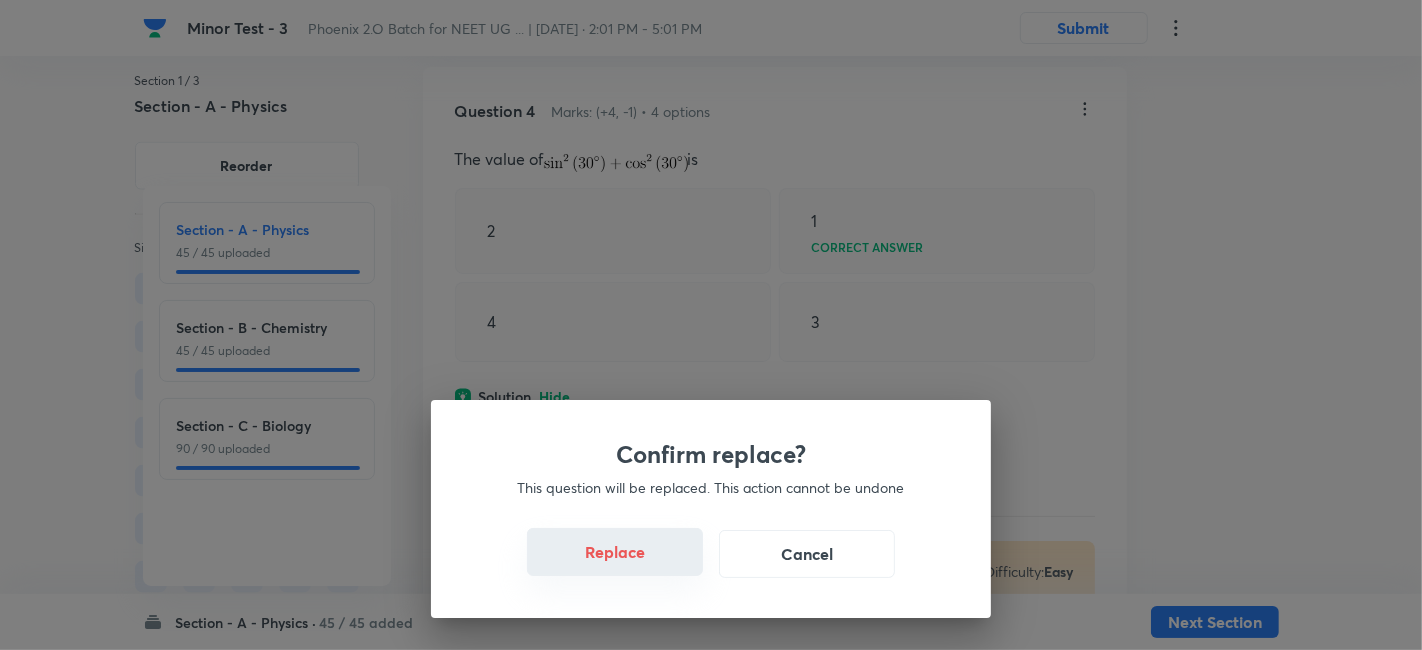 click on "Replace" at bounding box center [615, 552] 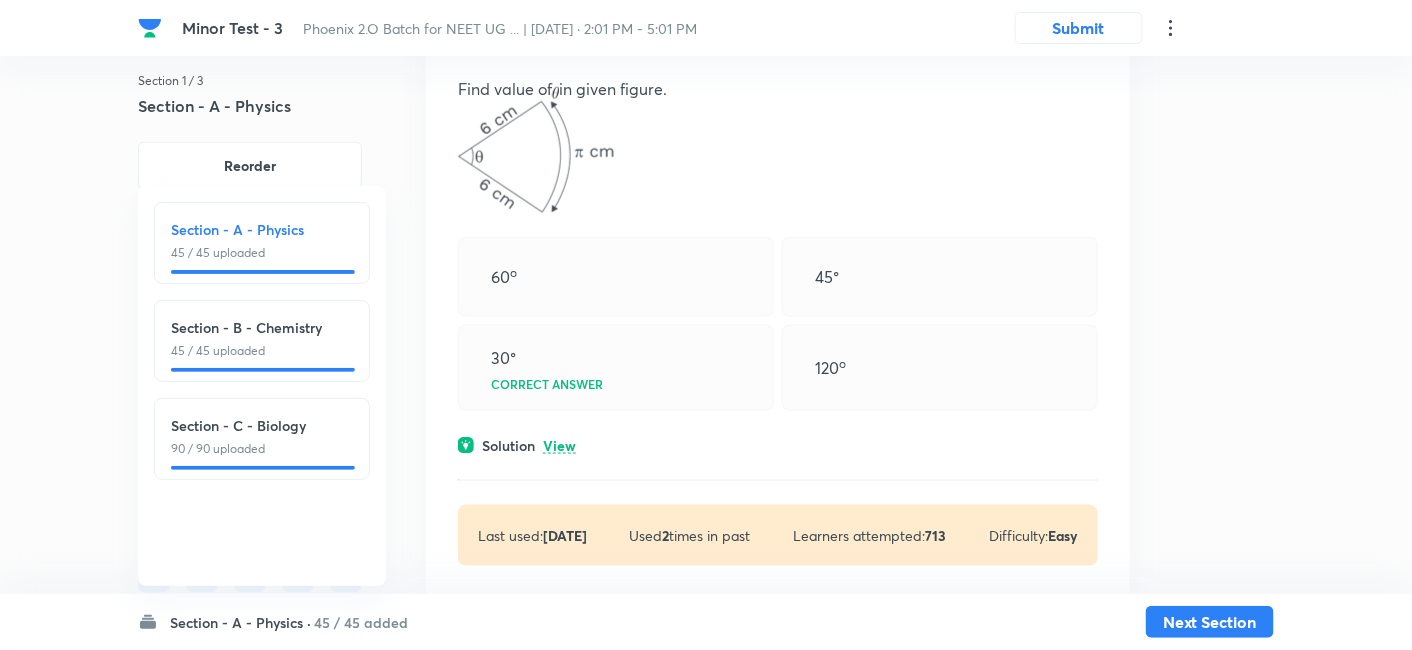 scroll, scrollTop: 2974, scrollLeft: 0, axis: vertical 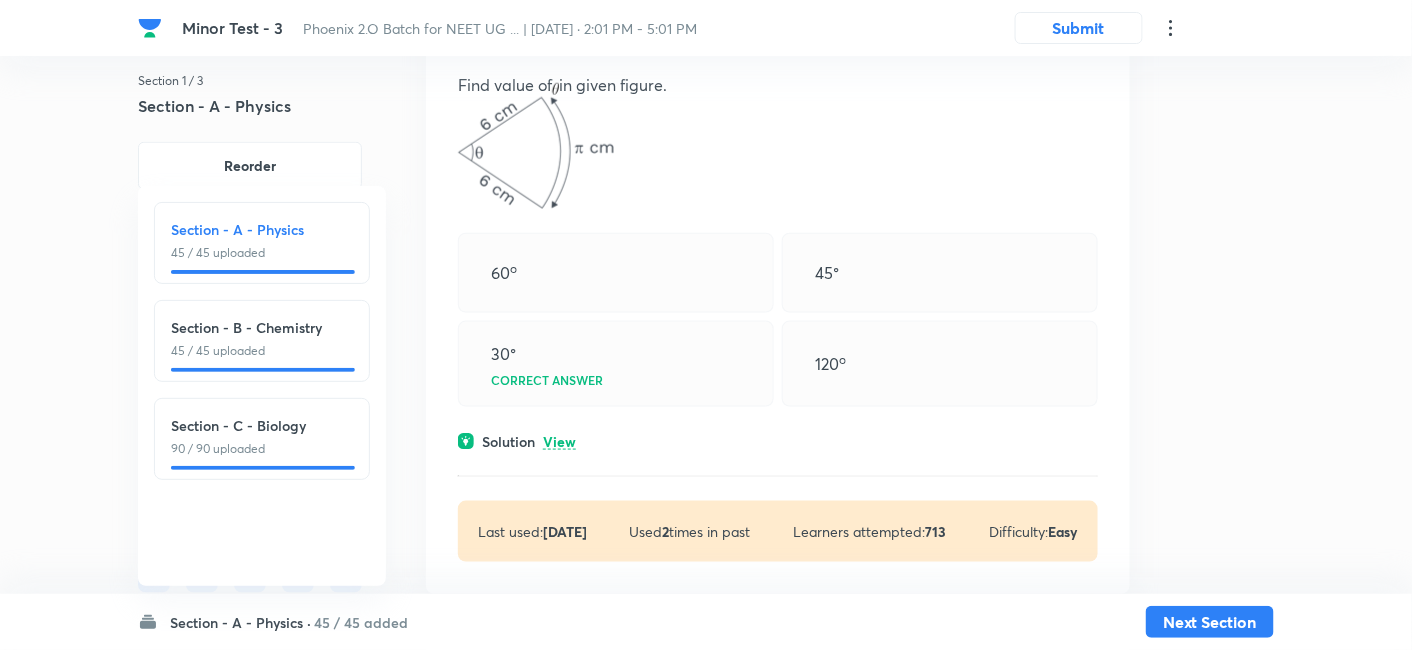 click on "View" at bounding box center (559, 442) 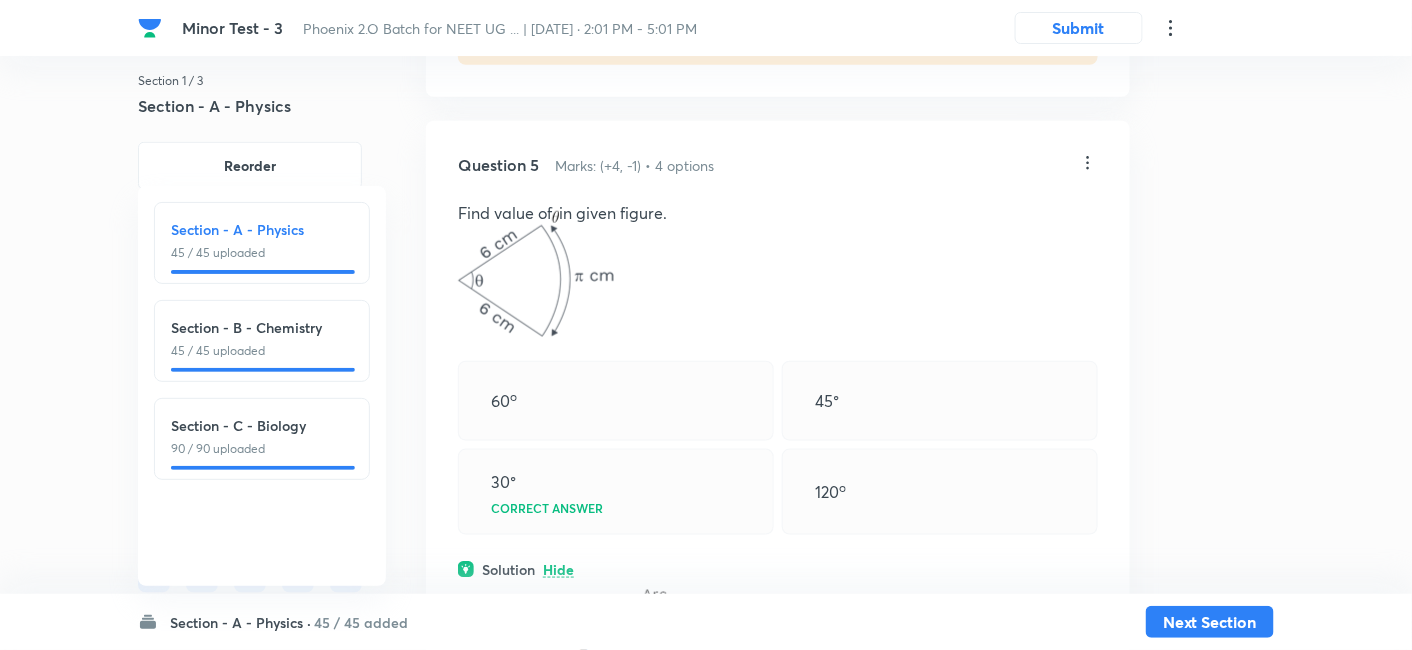 scroll, scrollTop: 2843, scrollLeft: 0, axis: vertical 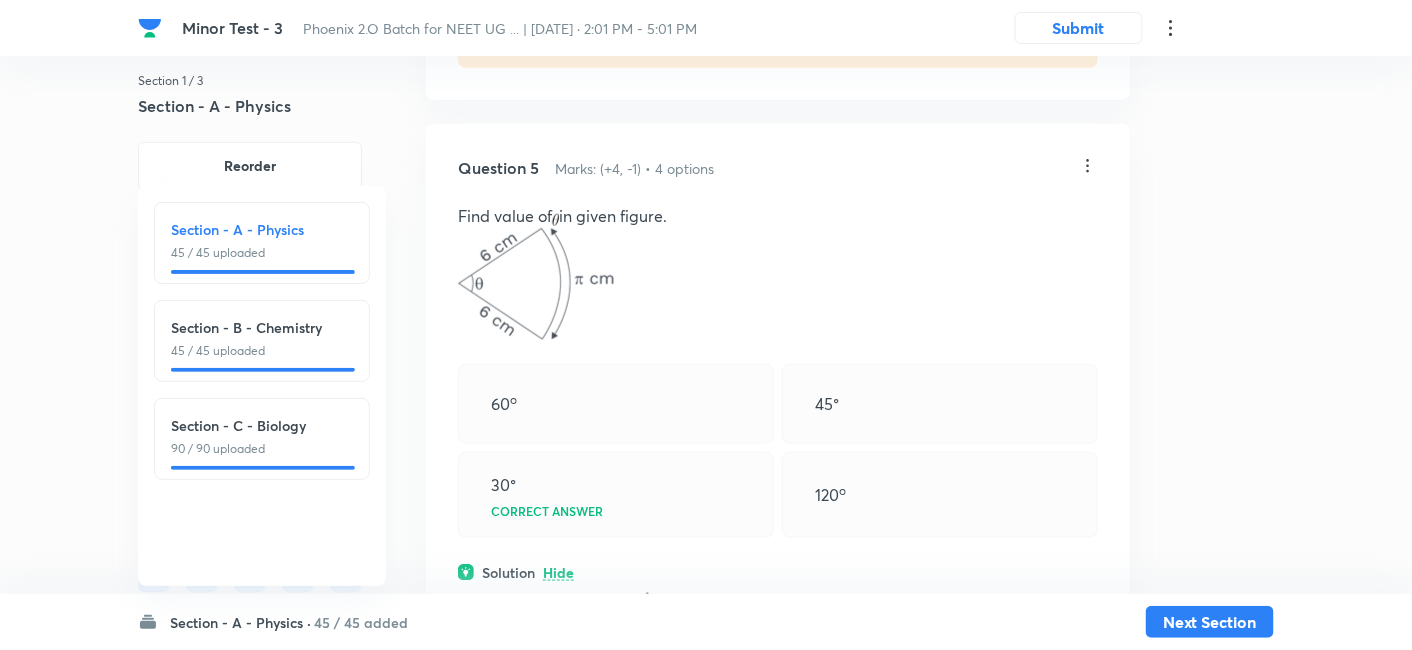 click 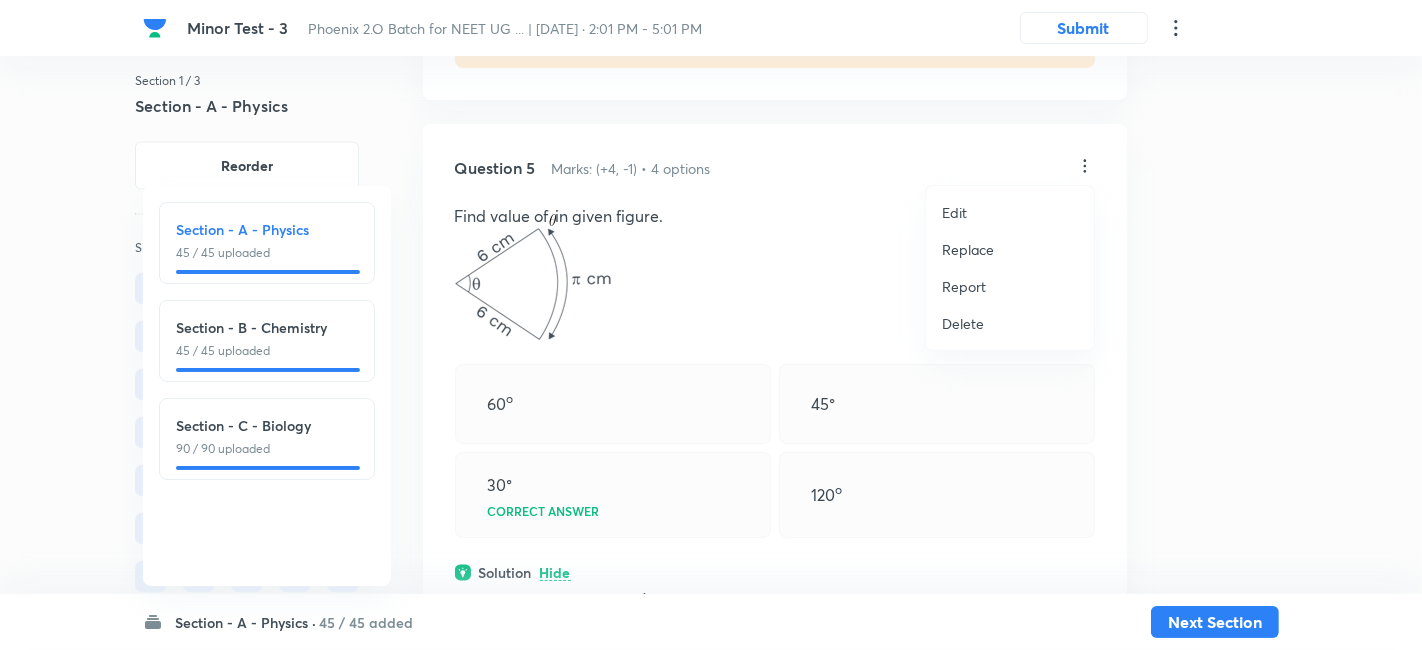 click on "Replace" at bounding box center (968, 249) 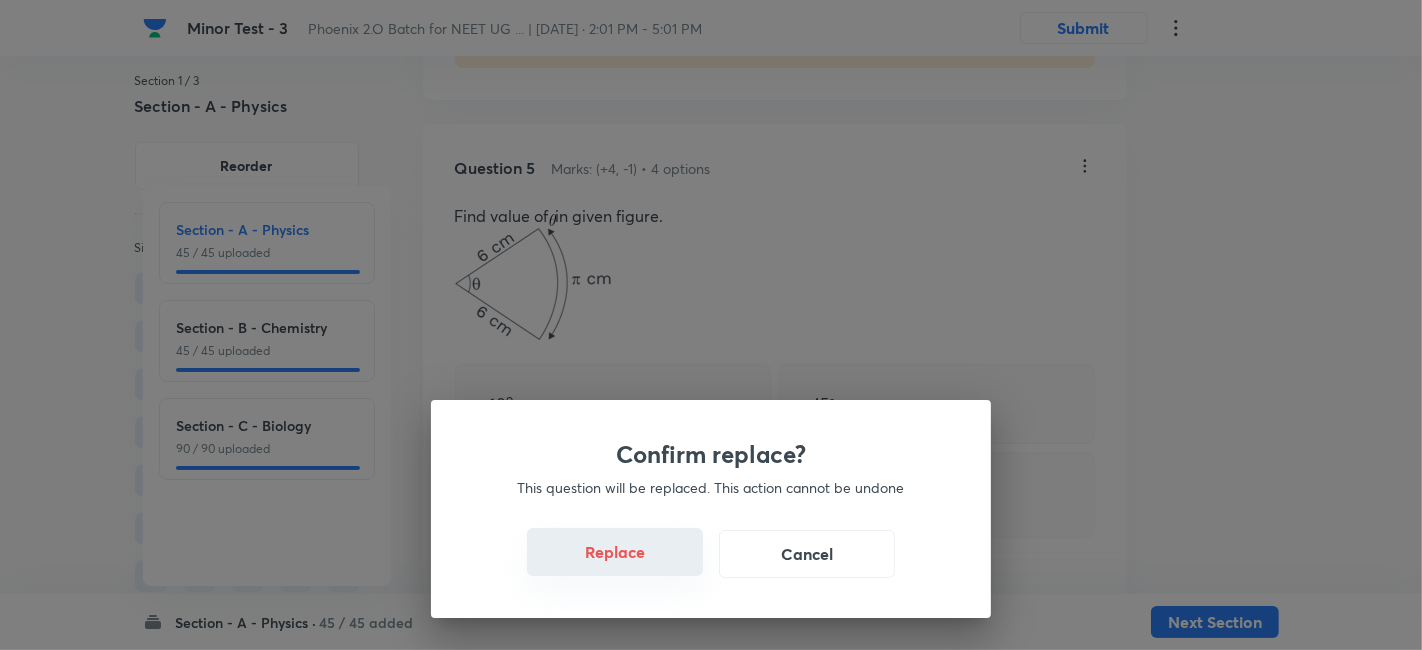 click on "Replace" at bounding box center [615, 552] 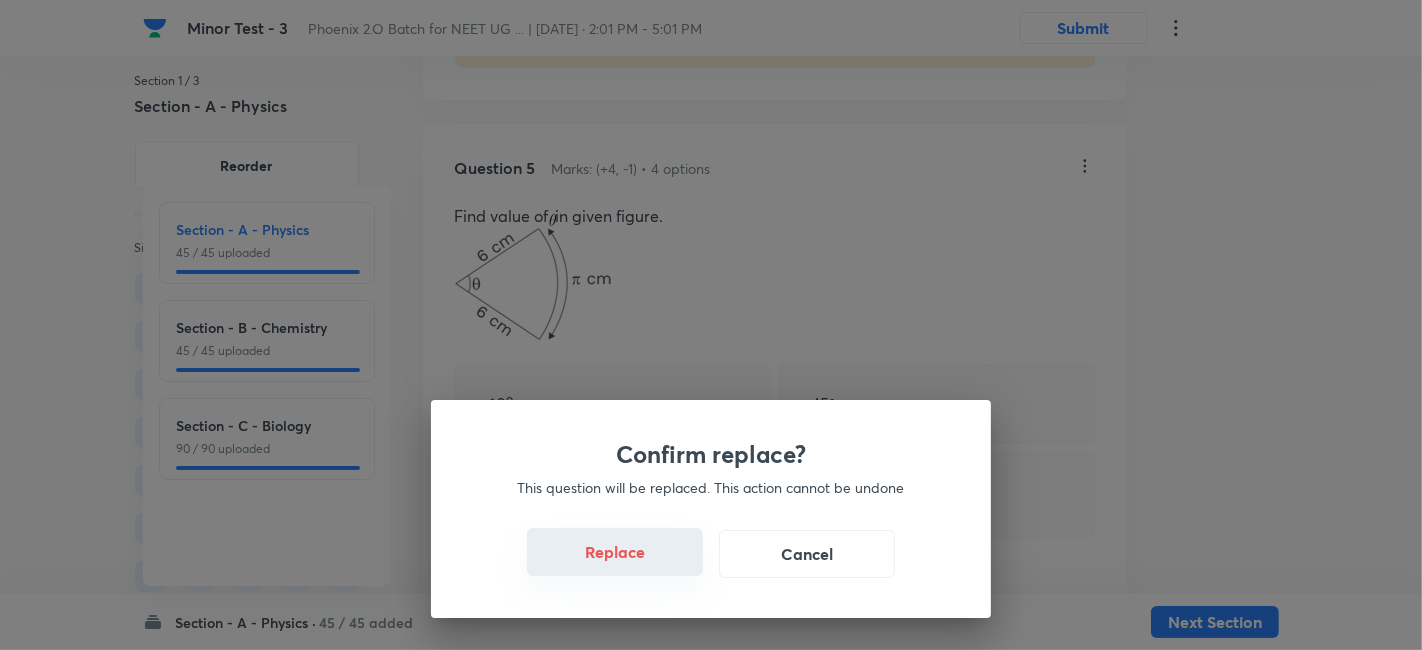 click on "Replace" at bounding box center (615, 552) 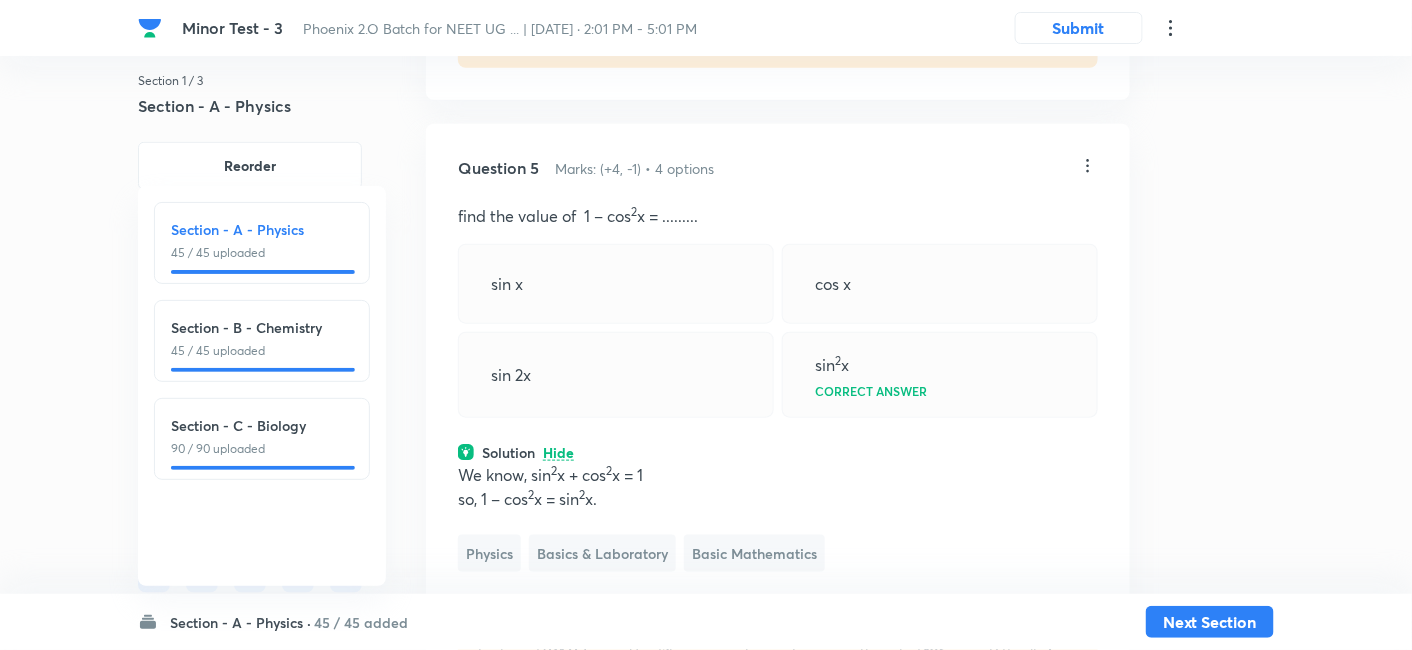 click 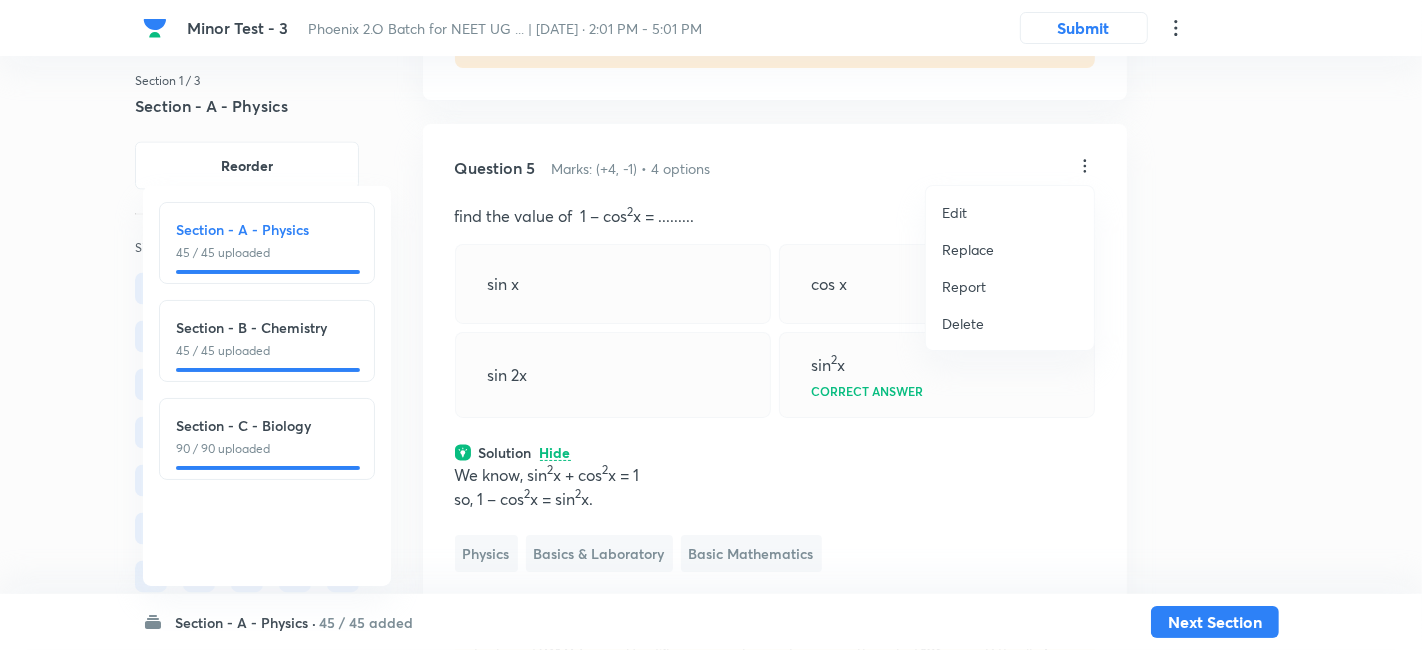 click on "Replace" at bounding box center [968, 249] 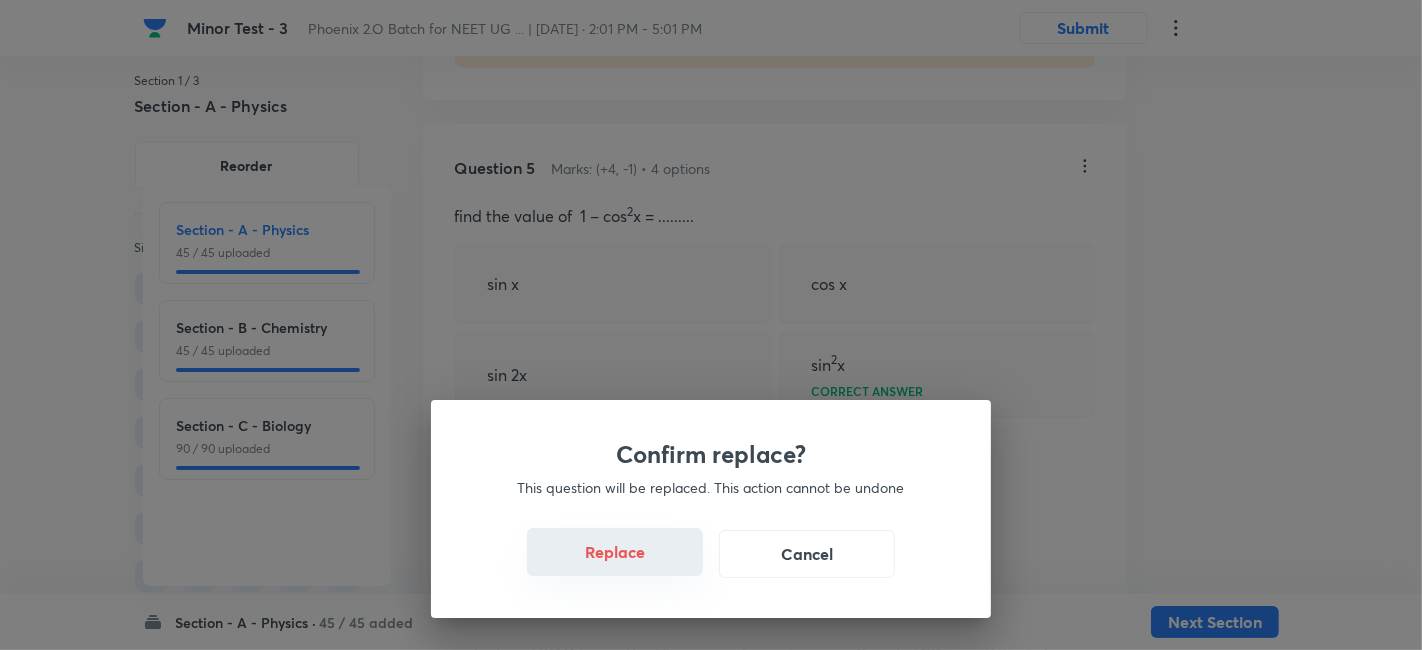click on "Replace" at bounding box center (615, 552) 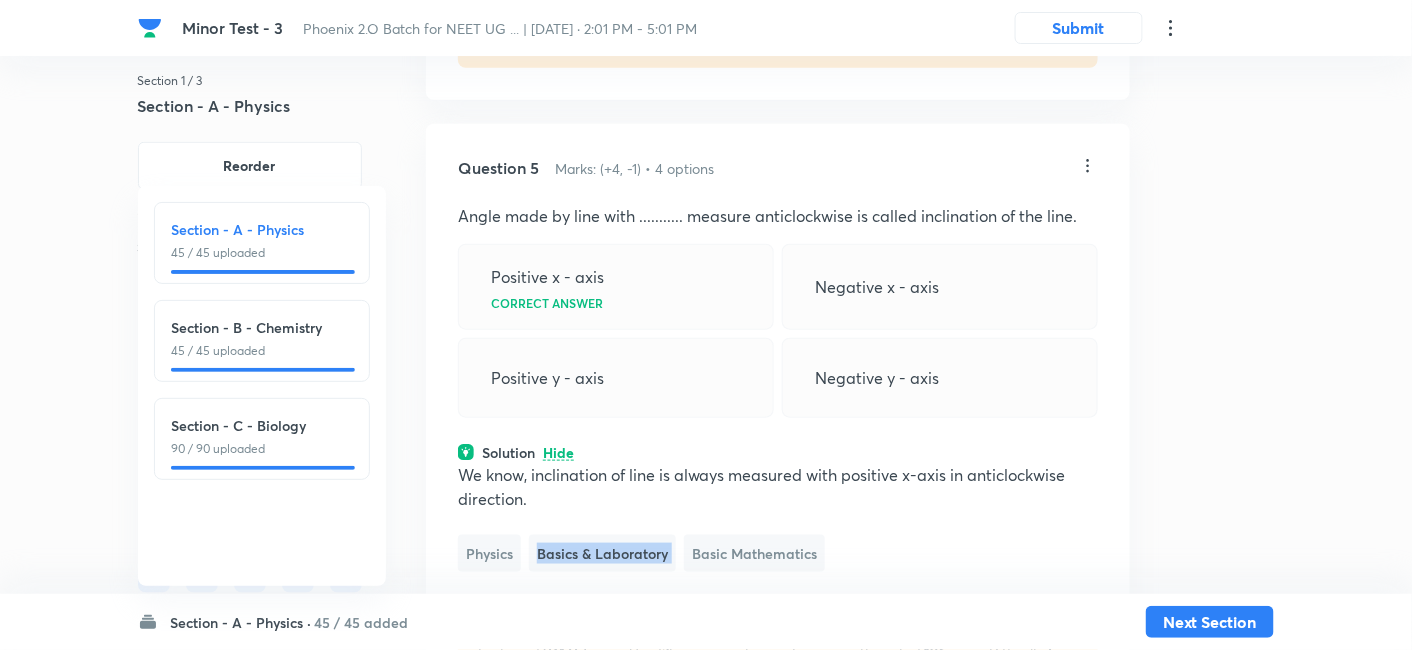 click on "Basics & Laboratory" at bounding box center [602, 553] 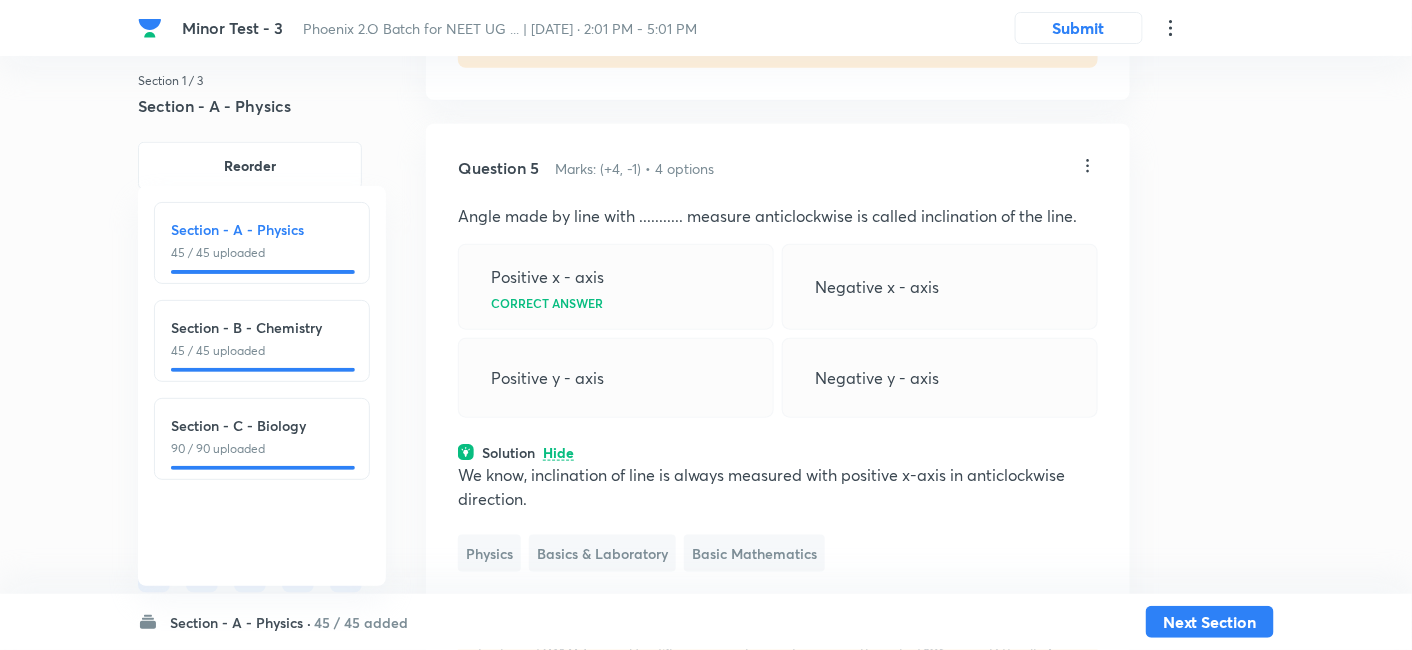 click 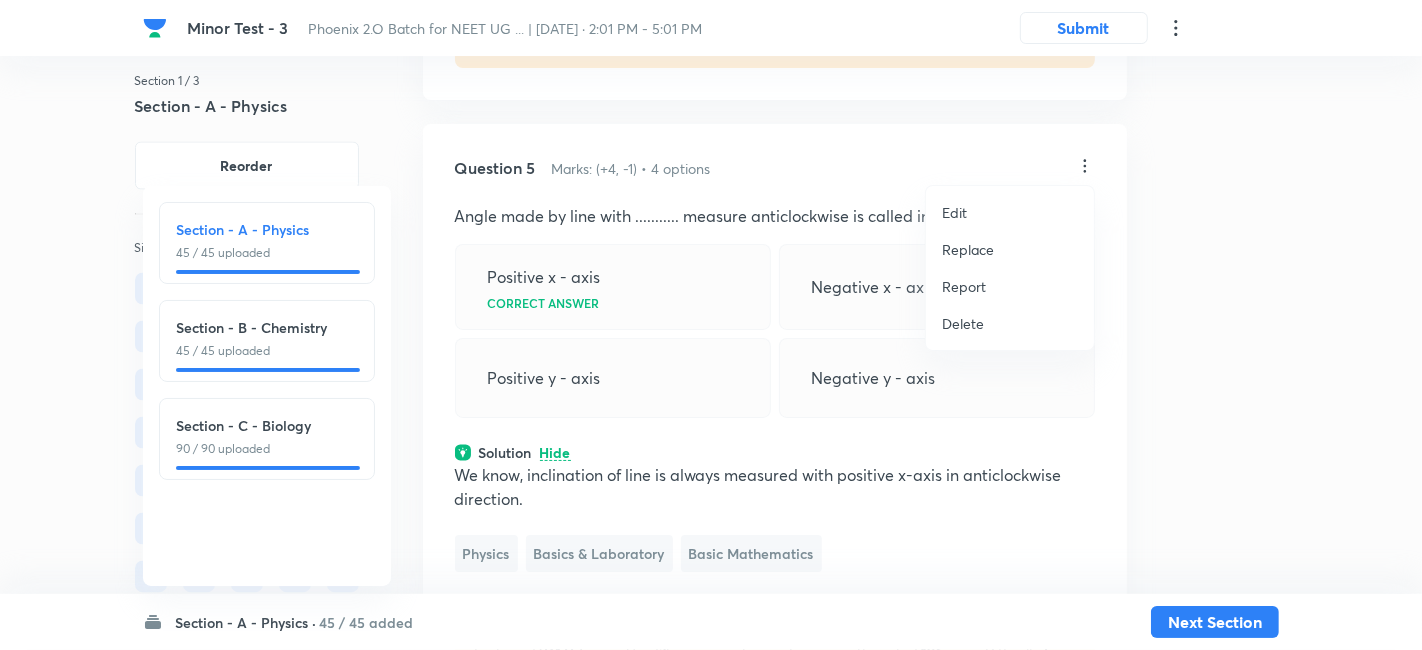 click on "Replace" at bounding box center (968, 249) 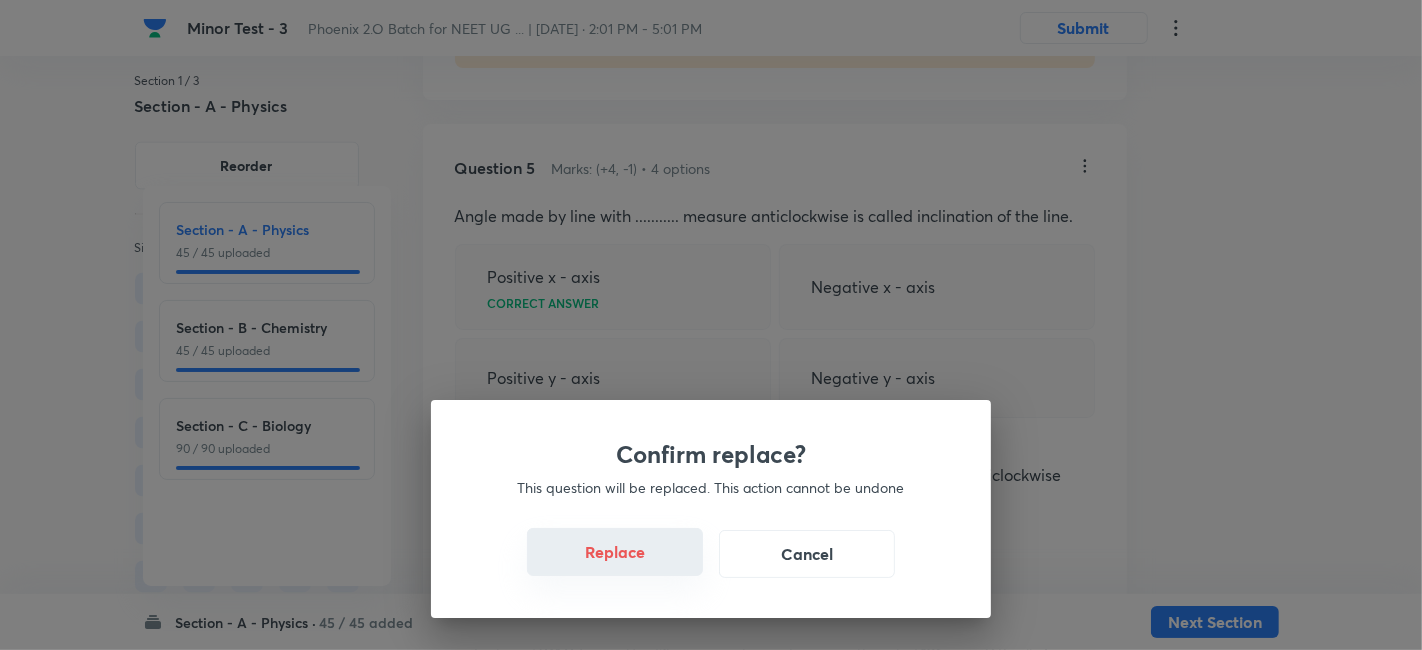 click on "Replace" at bounding box center (615, 552) 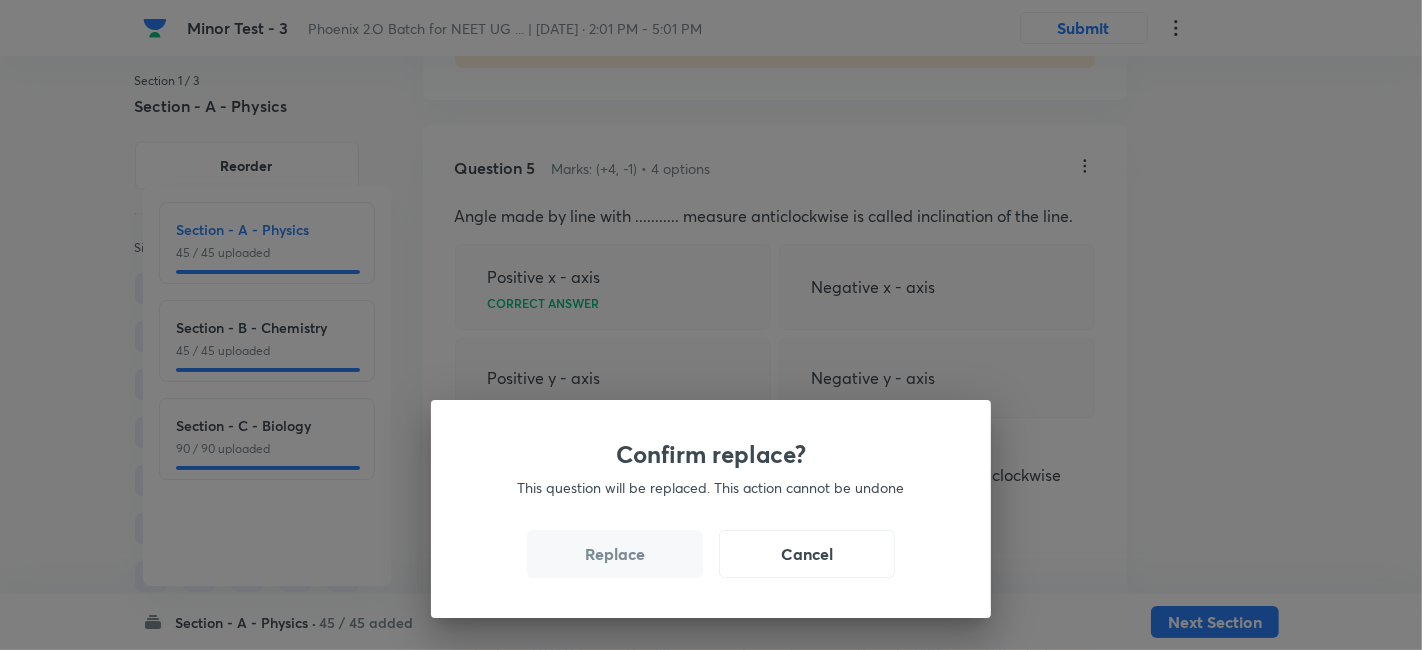 click on "Replace" at bounding box center (615, 554) 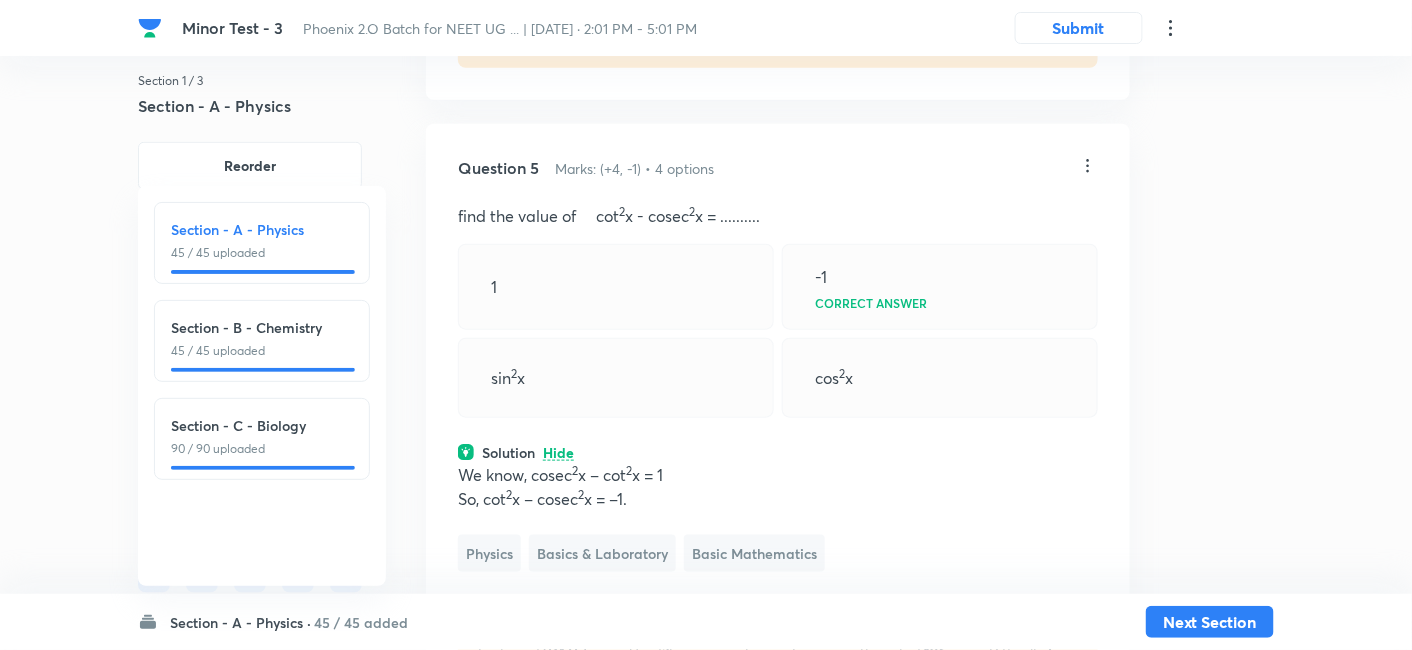 click 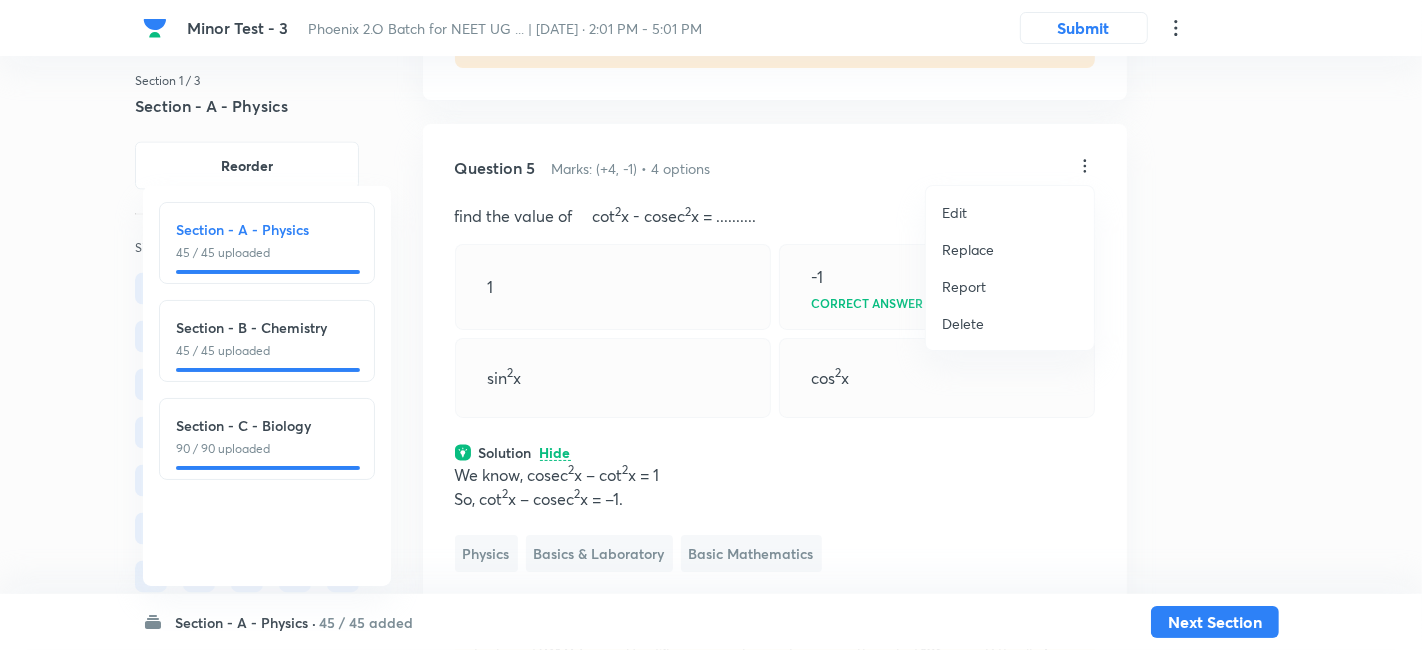 click on "Replace" at bounding box center [968, 249] 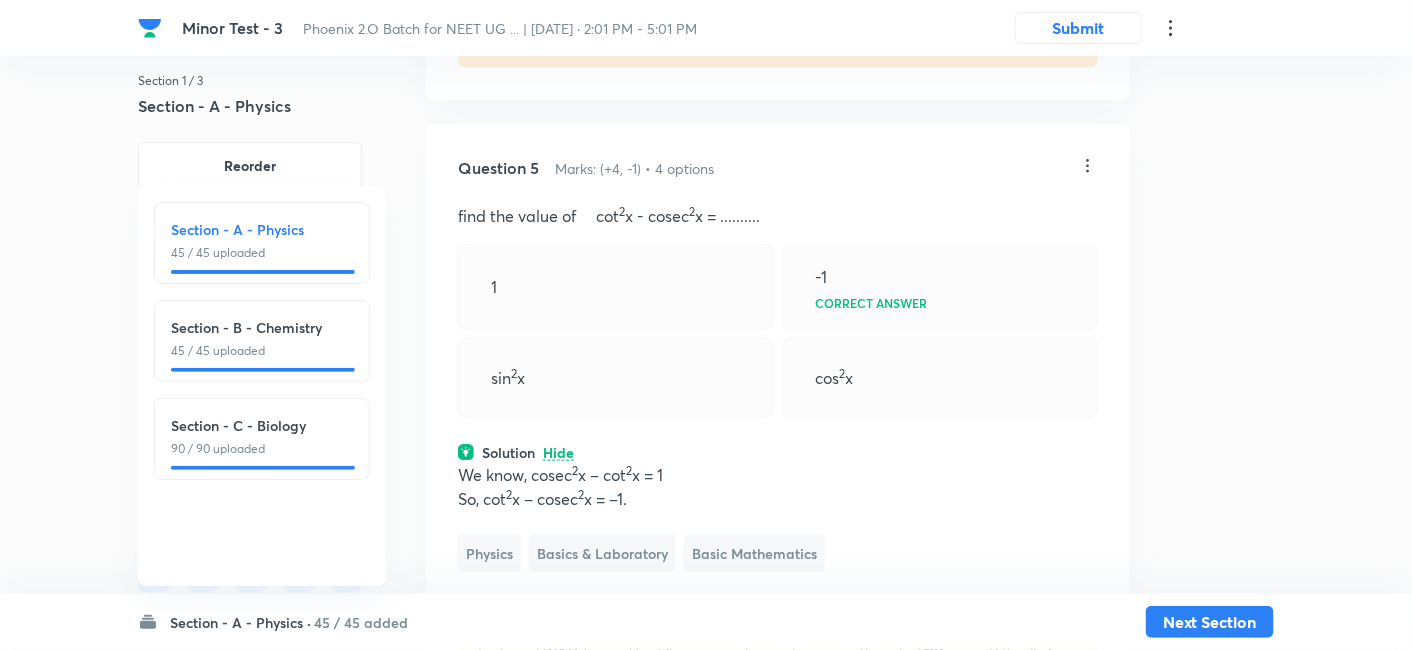 click 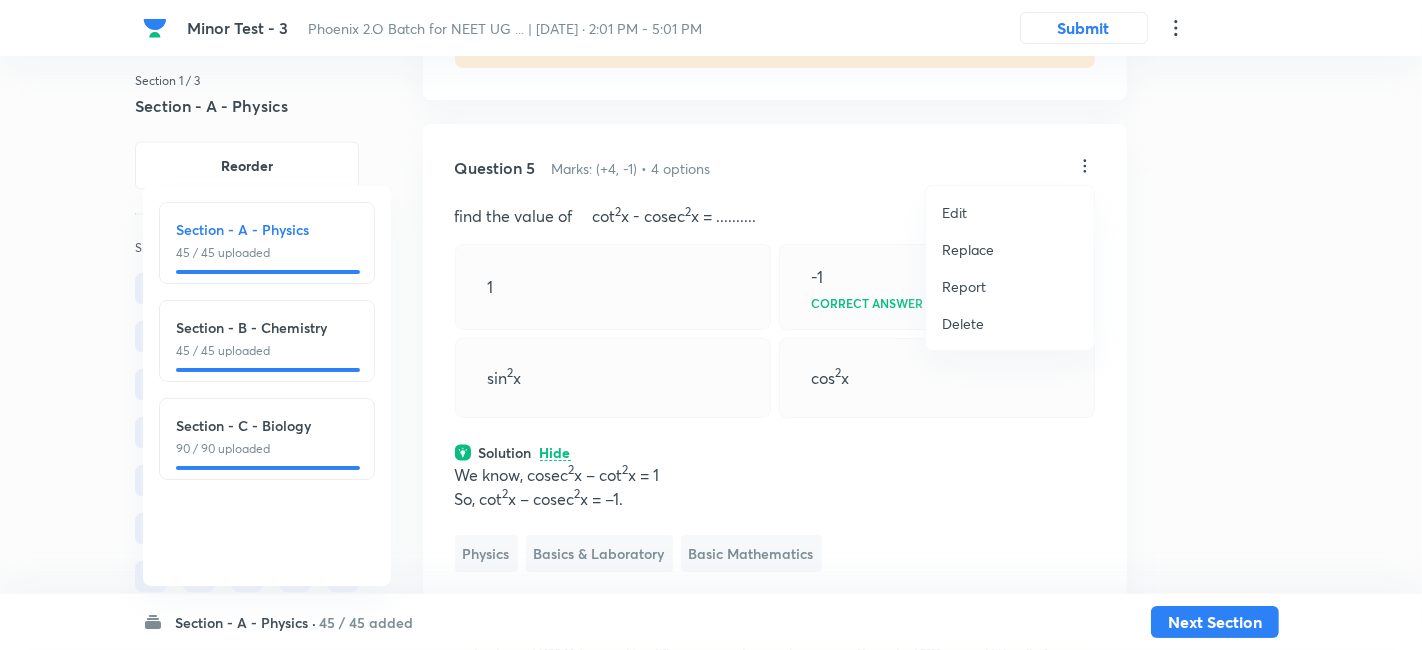 click on "Replace" at bounding box center [968, 249] 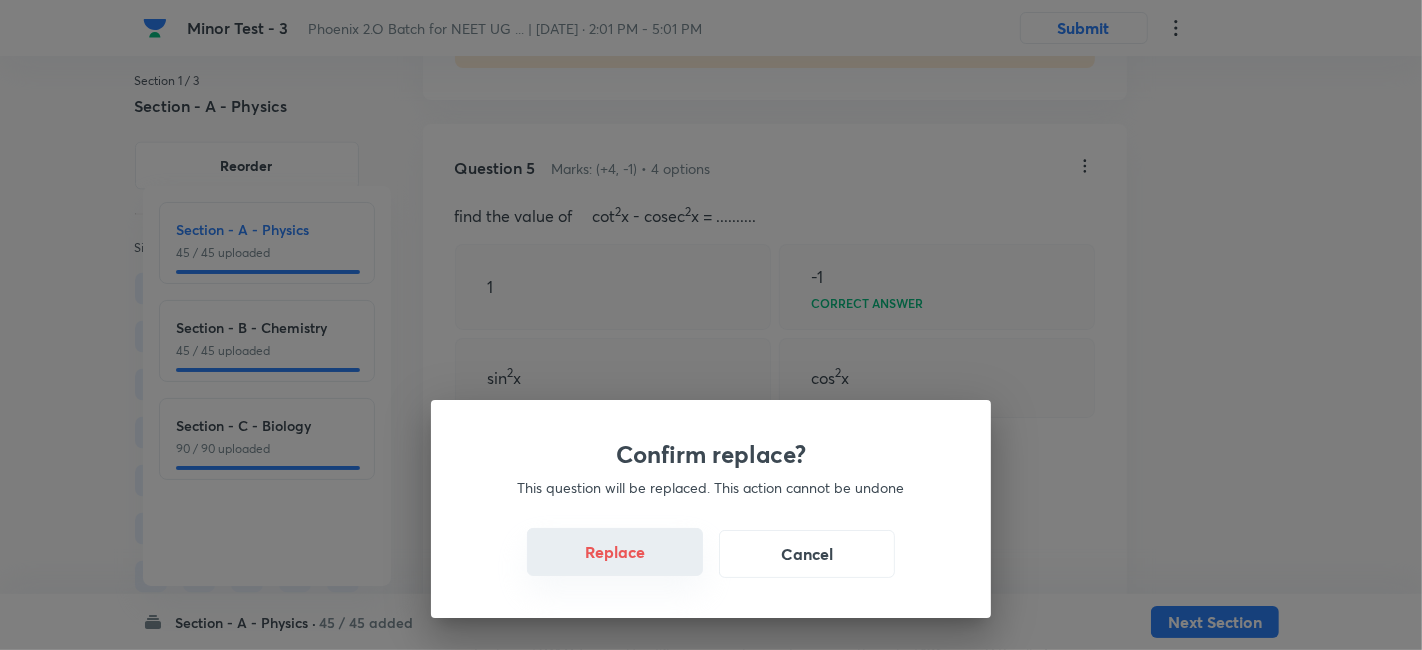 click on "Replace" at bounding box center [615, 552] 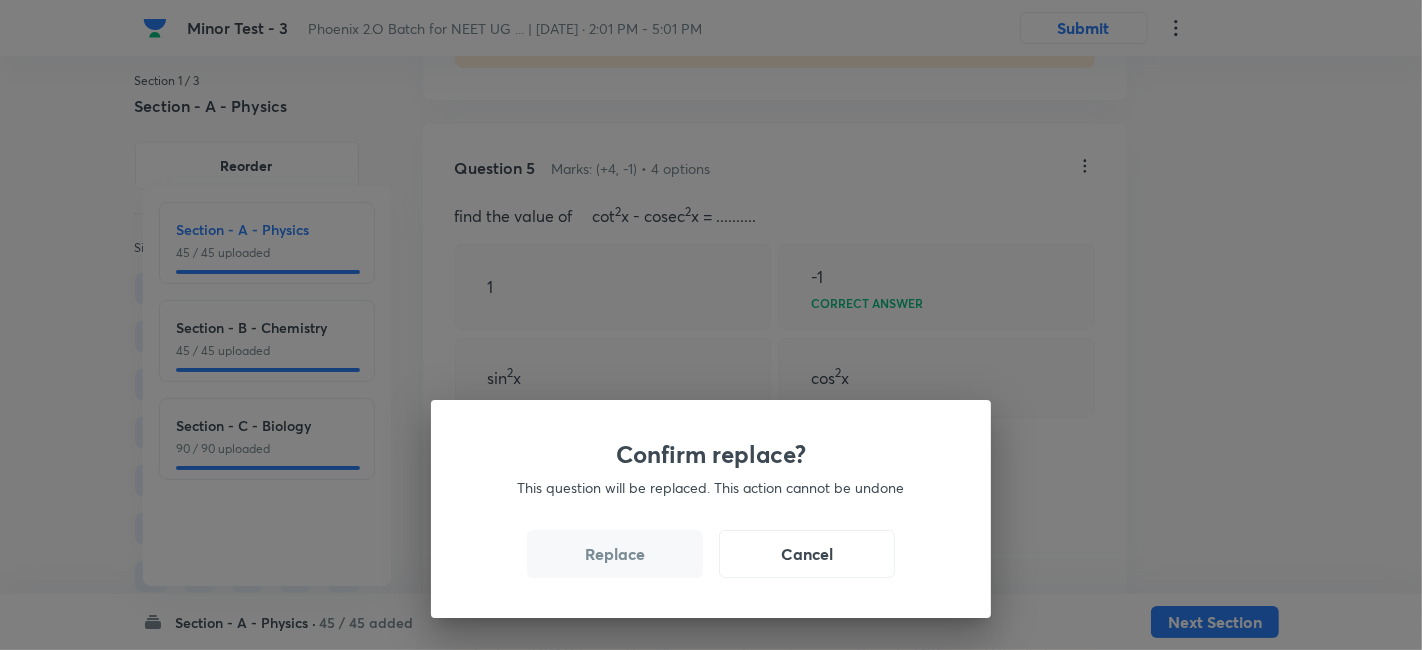 click on "Replace" at bounding box center [615, 554] 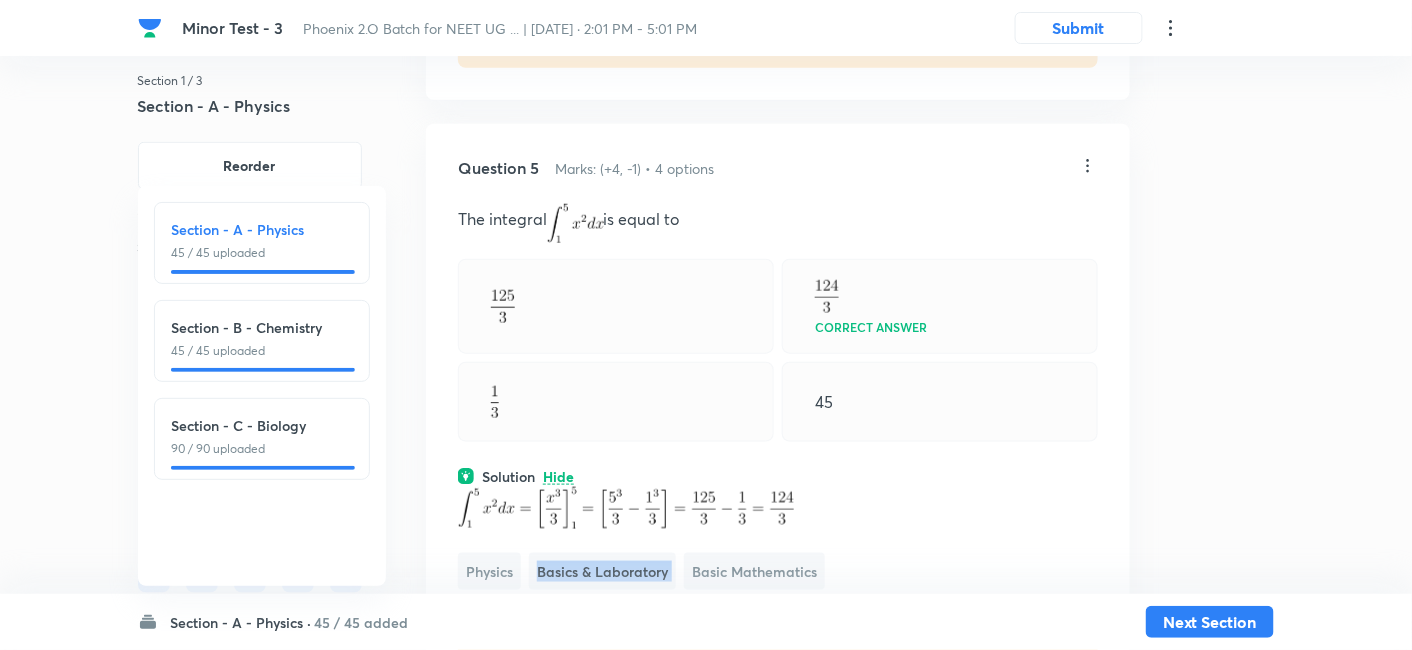 click on "Basics & Laboratory" at bounding box center [602, 571] 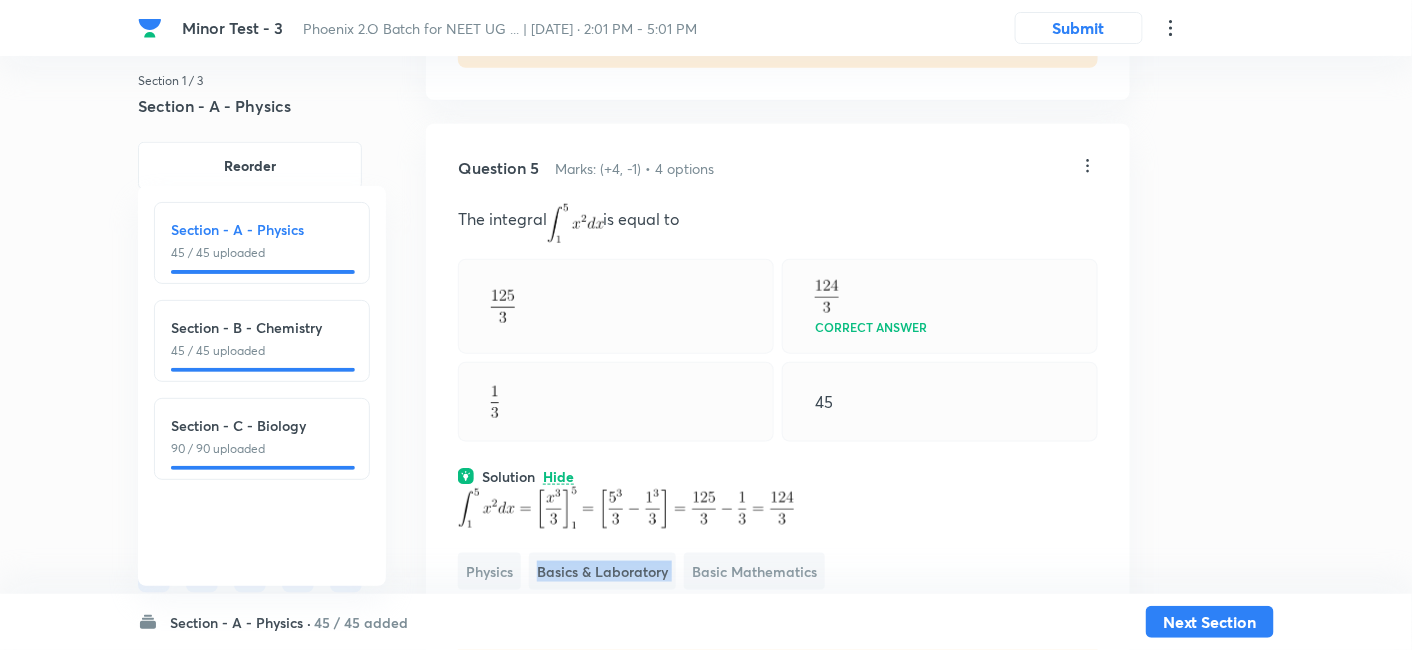 click on "Basics & Laboratory" at bounding box center (602, 571) 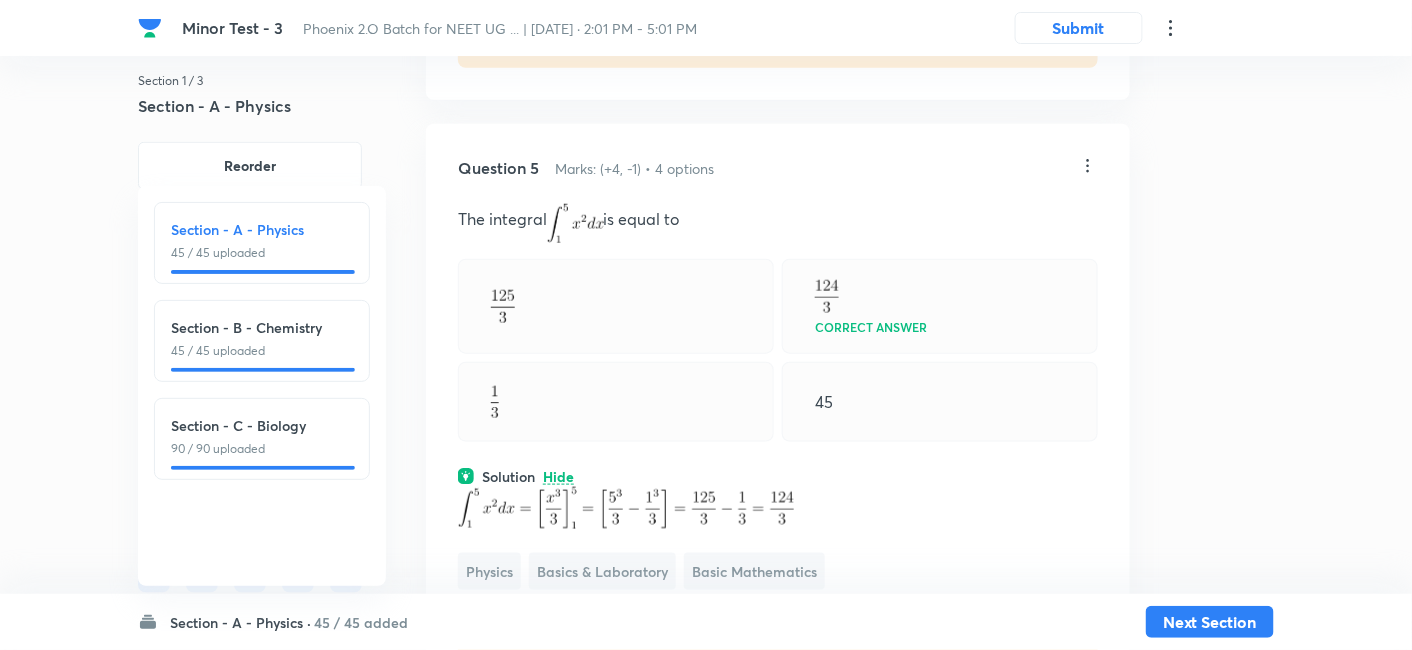 click 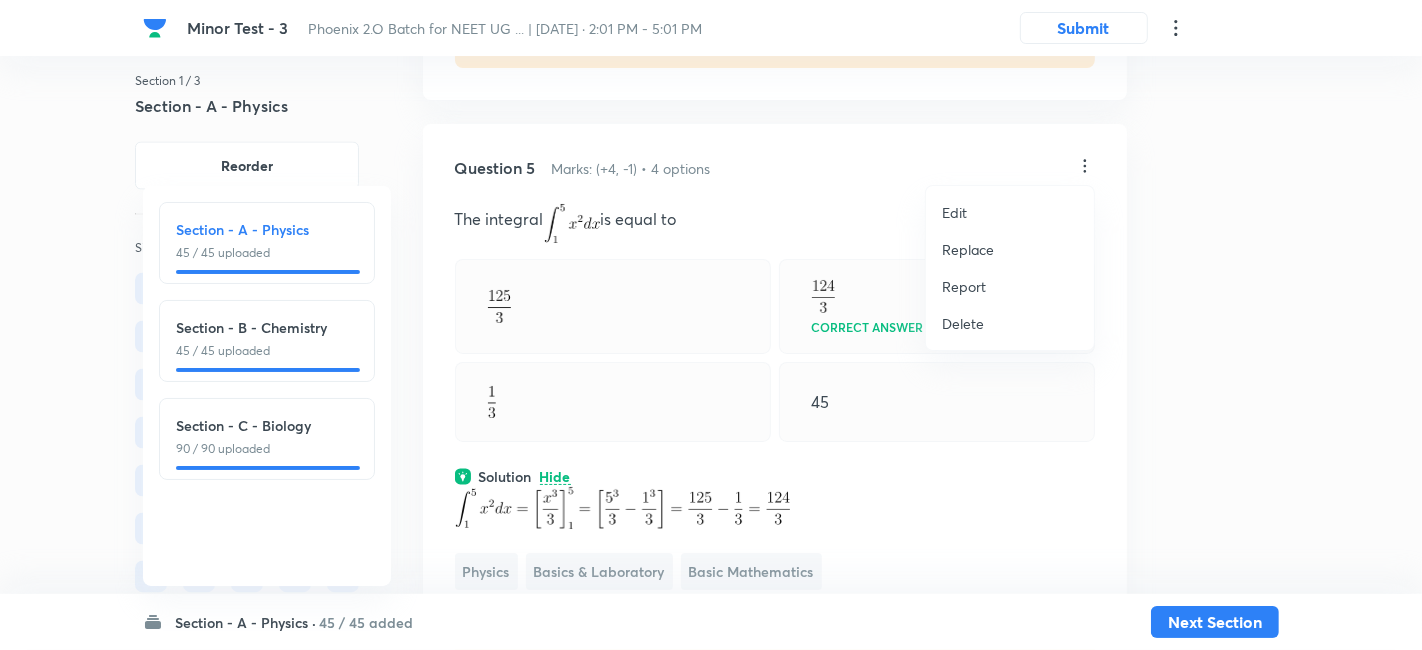 click on "Replace" at bounding box center [968, 249] 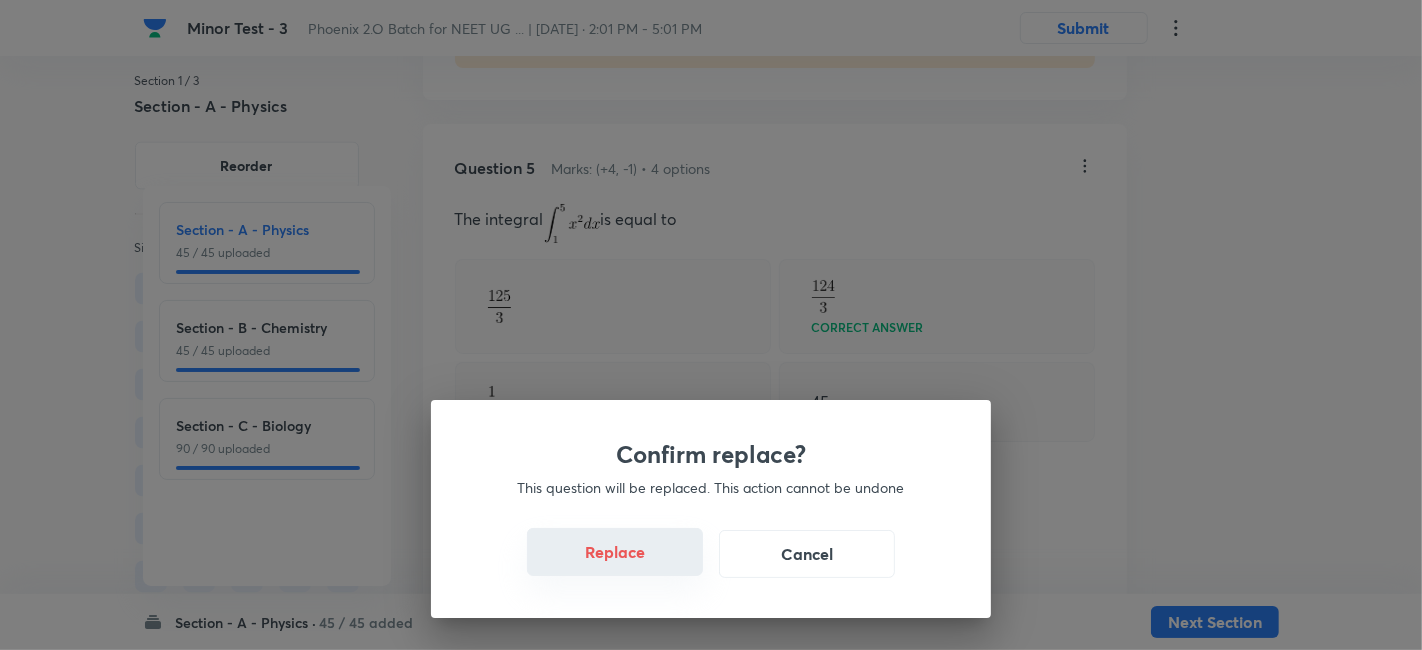 click on "Replace" at bounding box center [615, 552] 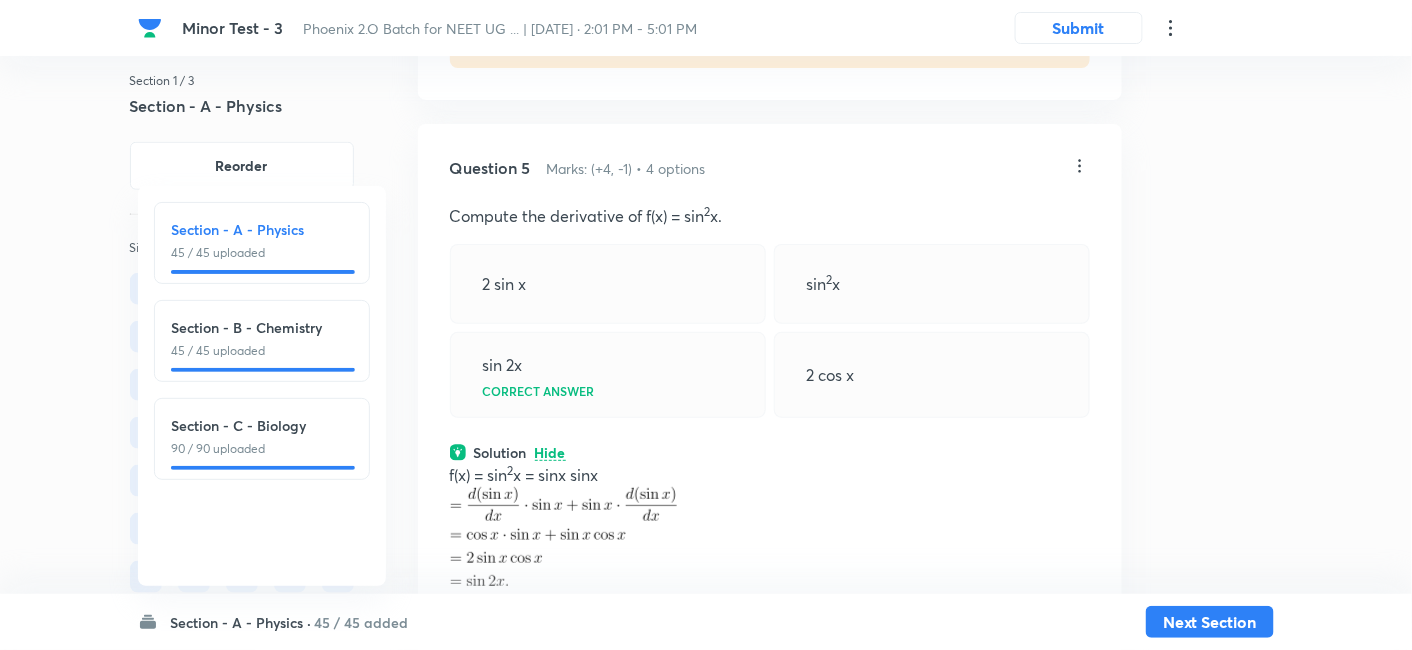 click at bounding box center [563, 536] 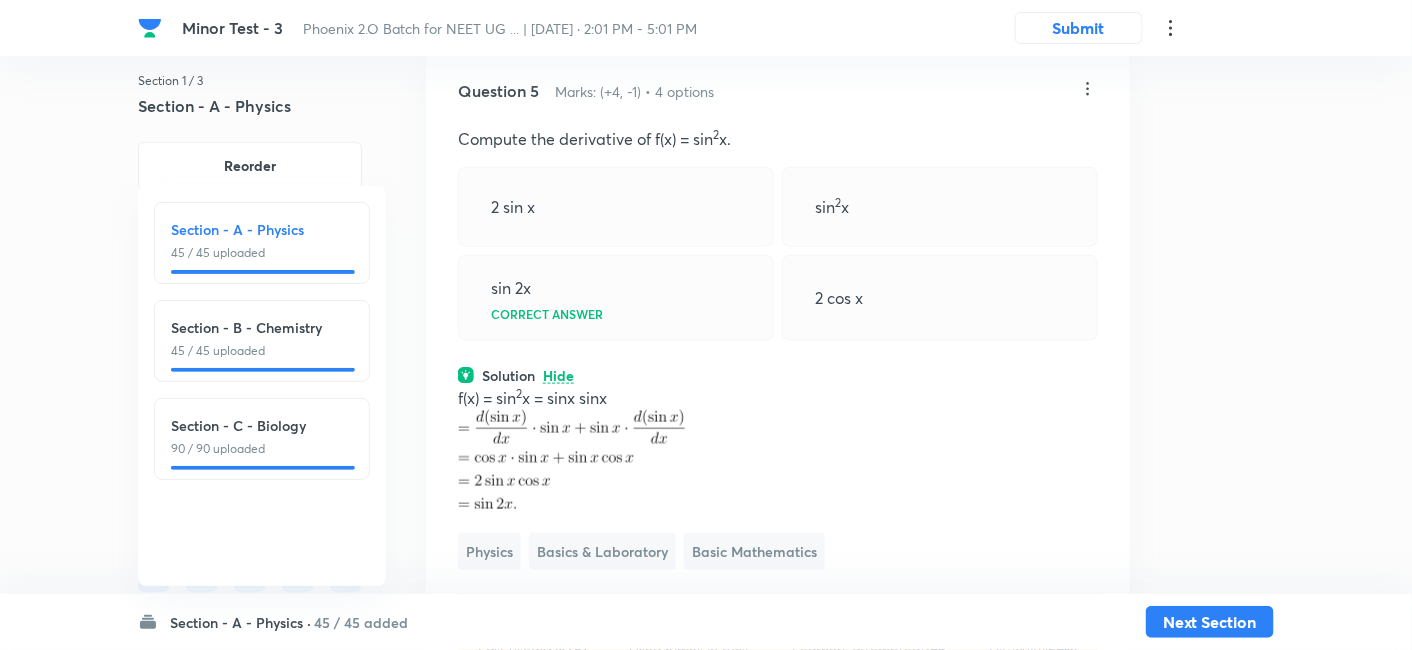 scroll, scrollTop: 2922, scrollLeft: 0, axis: vertical 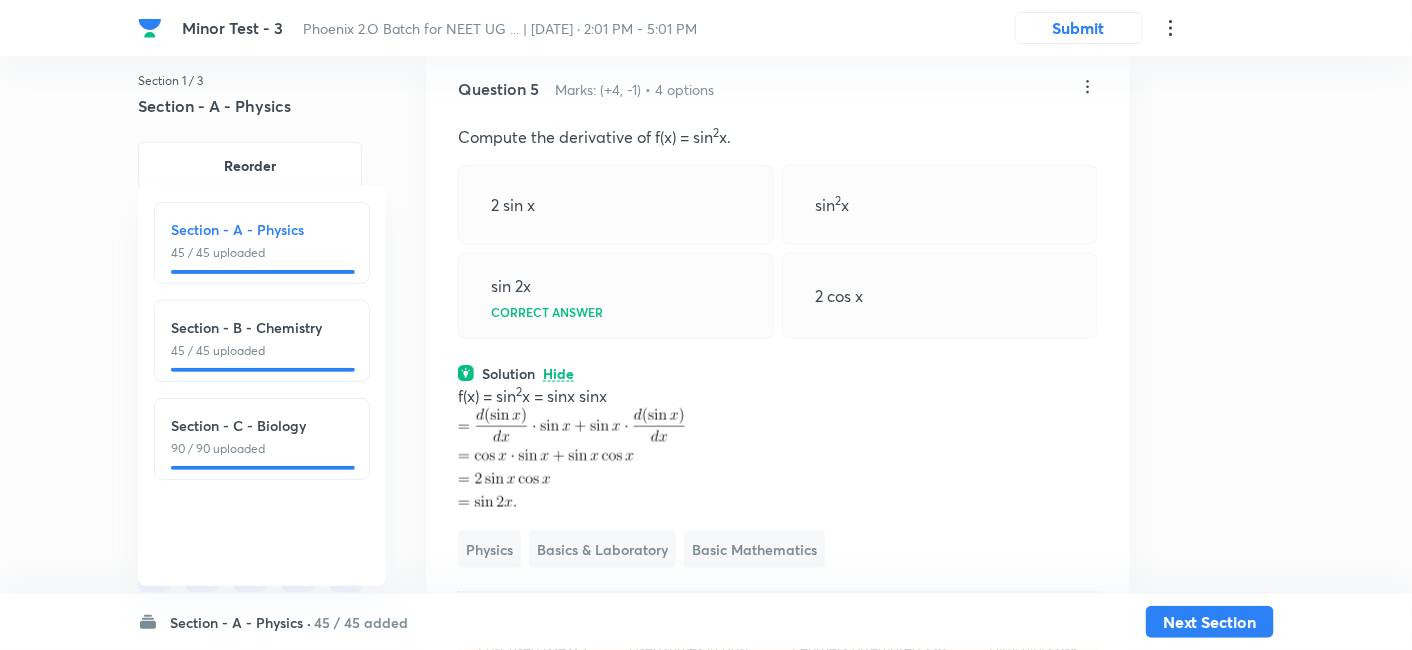click 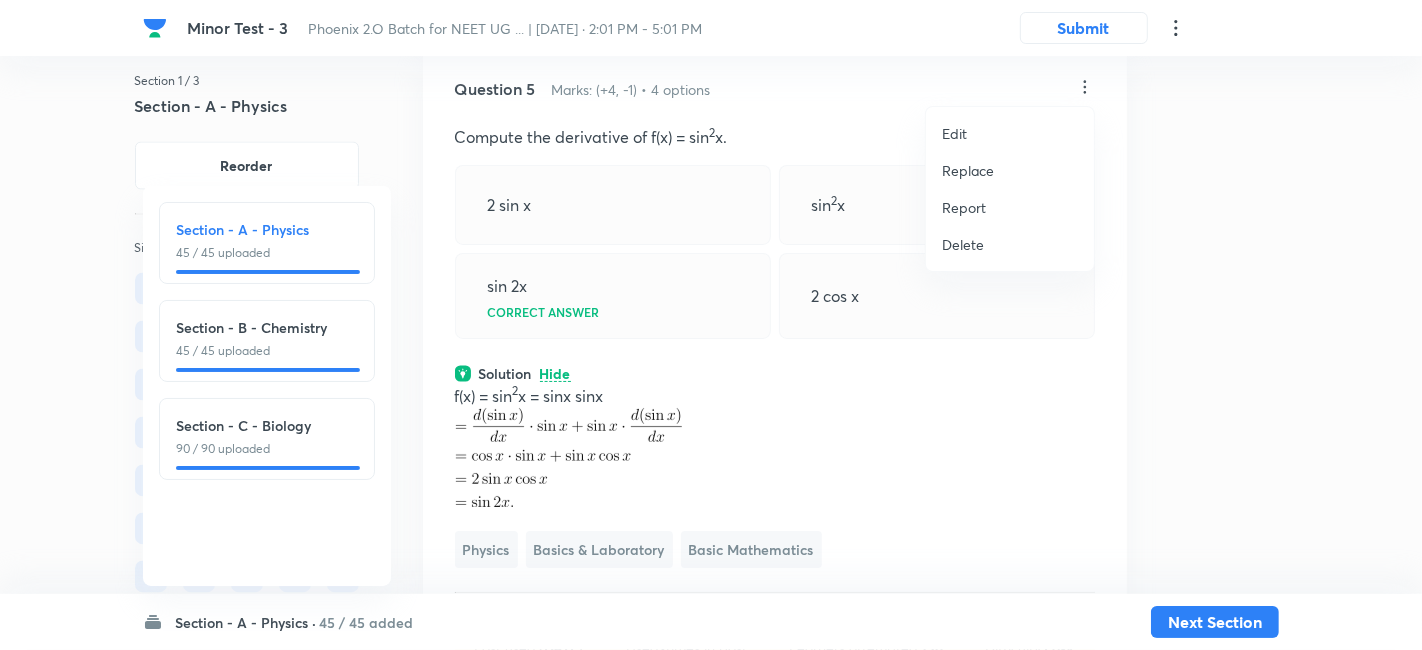 click on "Replace" at bounding box center [968, 170] 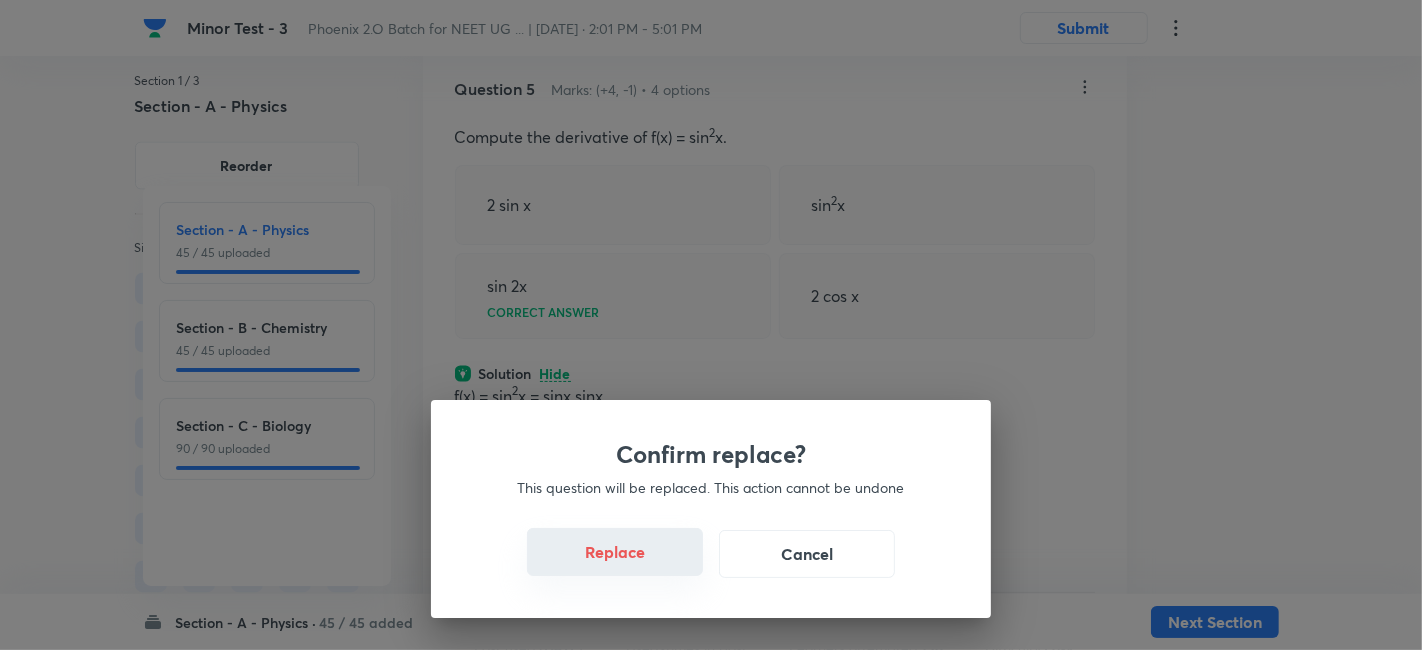 click on "Replace" at bounding box center [615, 552] 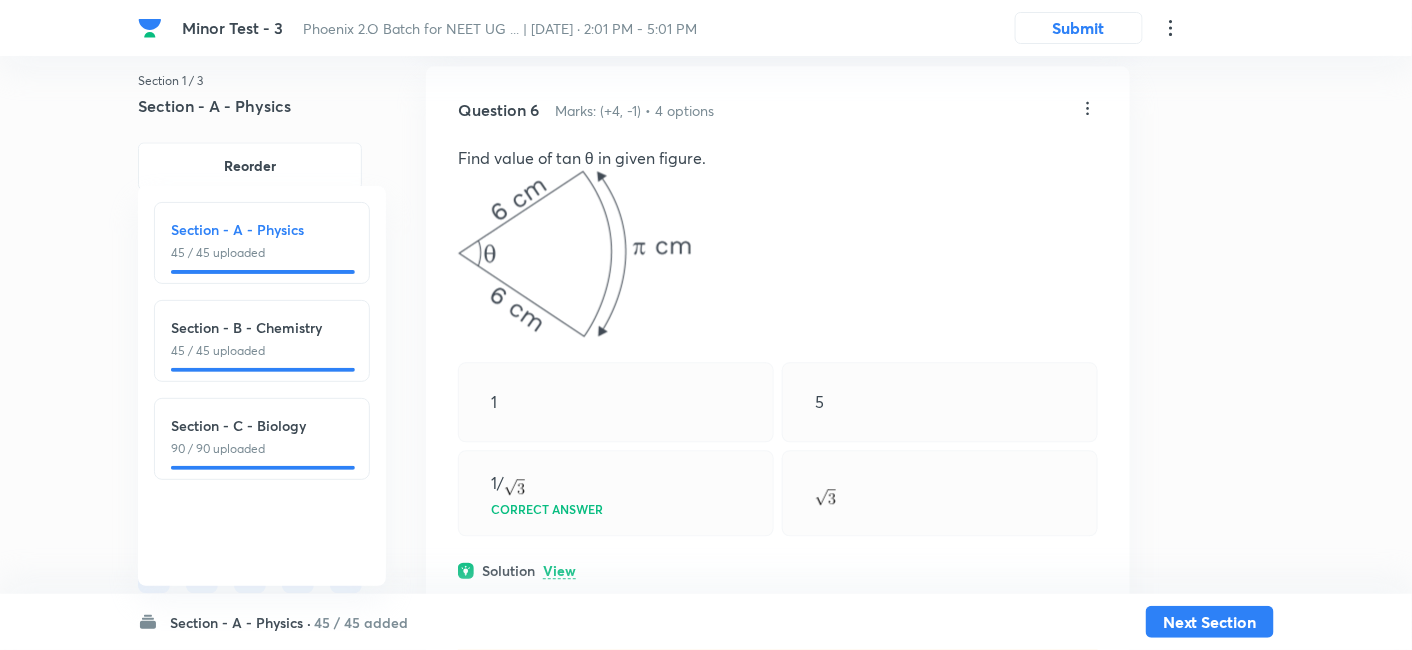 scroll, scrollTop: 3644, scrollLeft: 0, axis: vertical 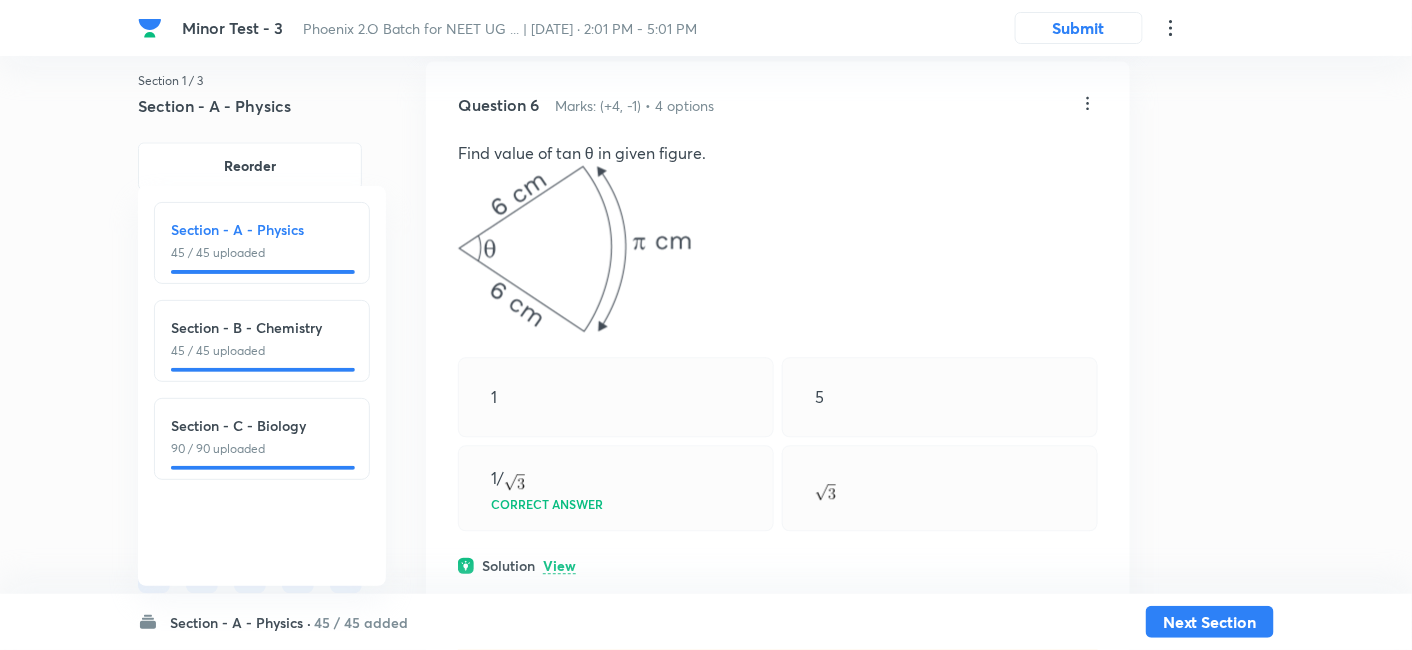 click on "View" at bounding box center [559, 566] 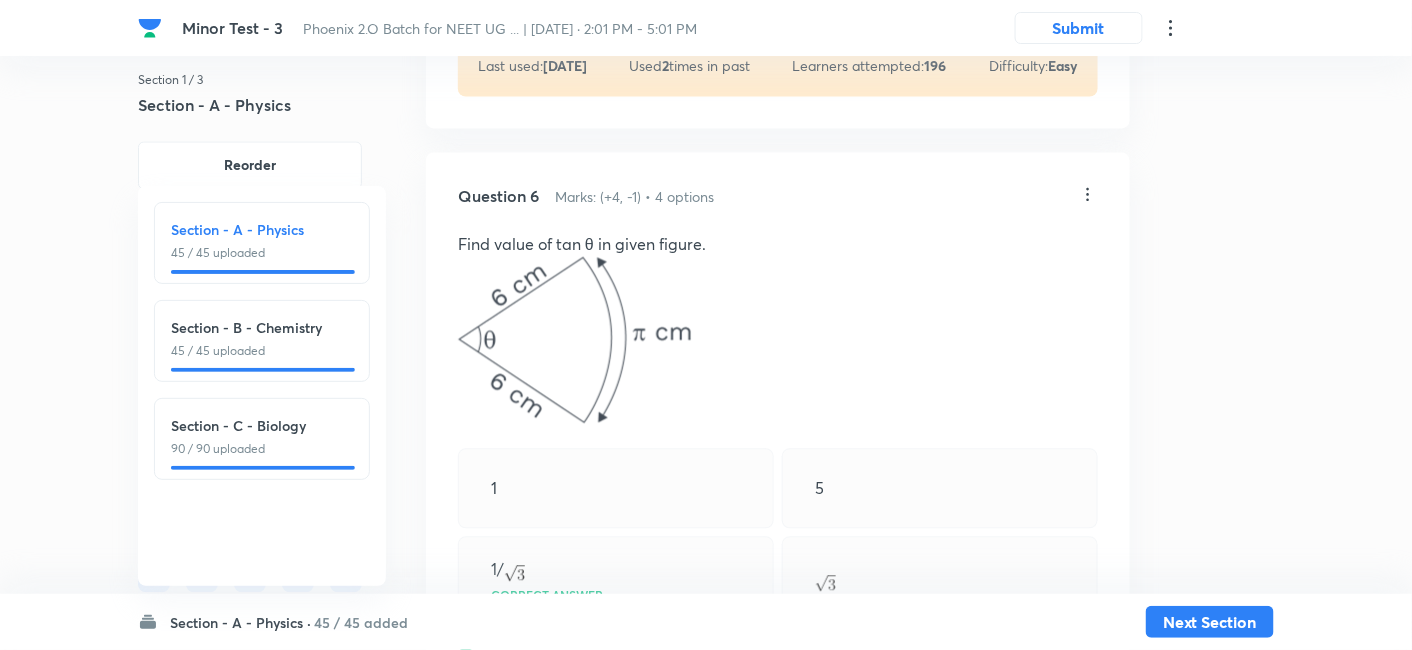 scroll, scrollTop: 3528, scrollLeft: 0, axis: vertical 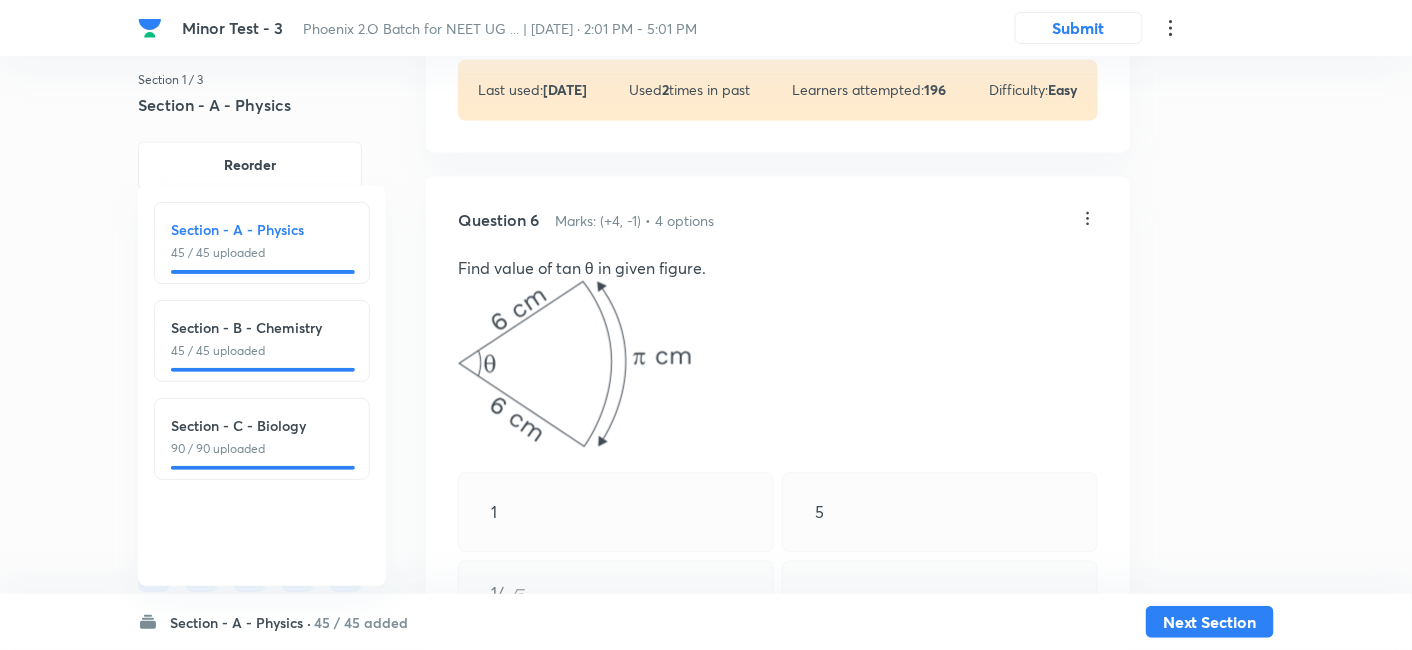 click 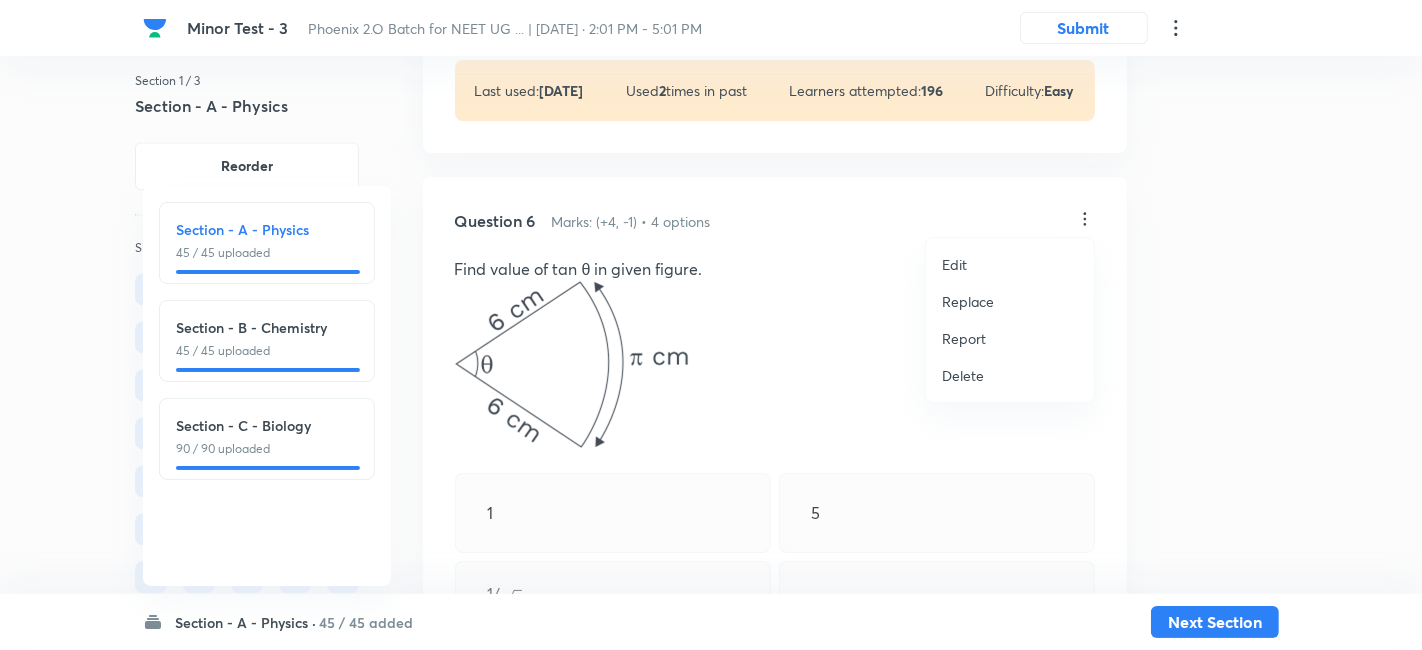 click on "Replace" at bounding box center (968, 301) 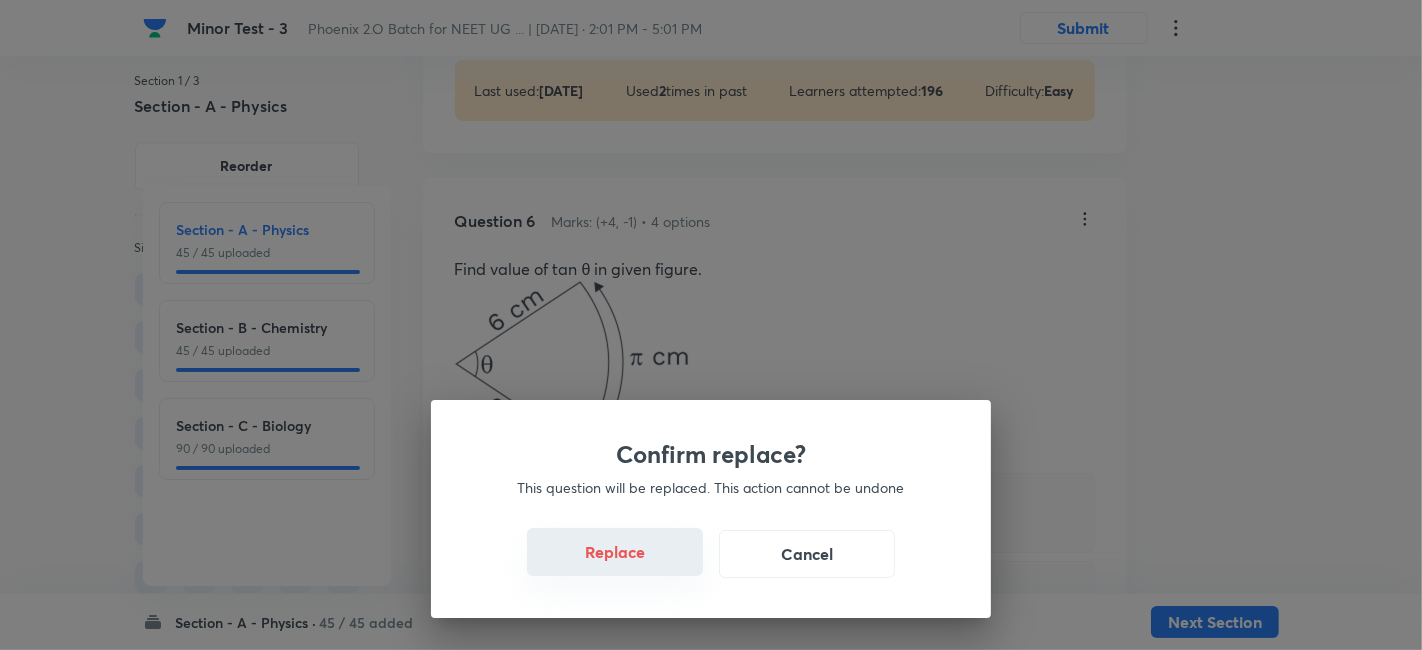 click on "Replace" at bounding box center (615, 552) 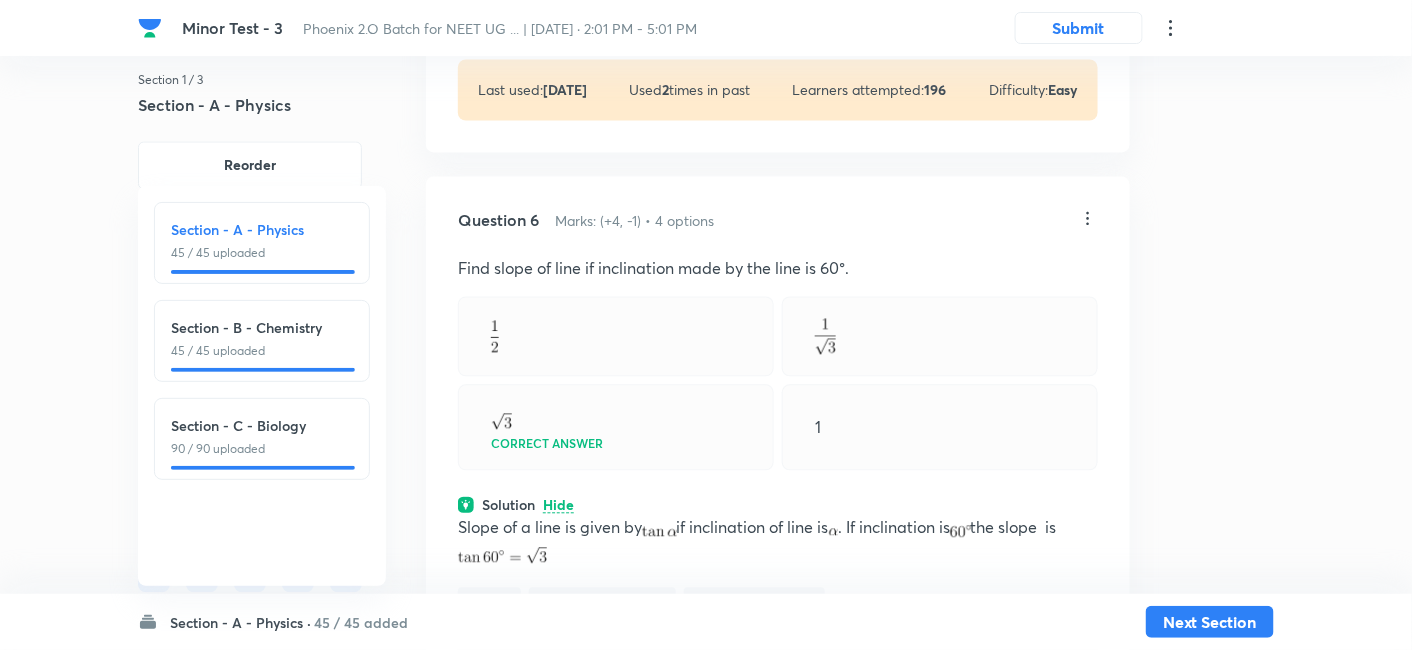 click 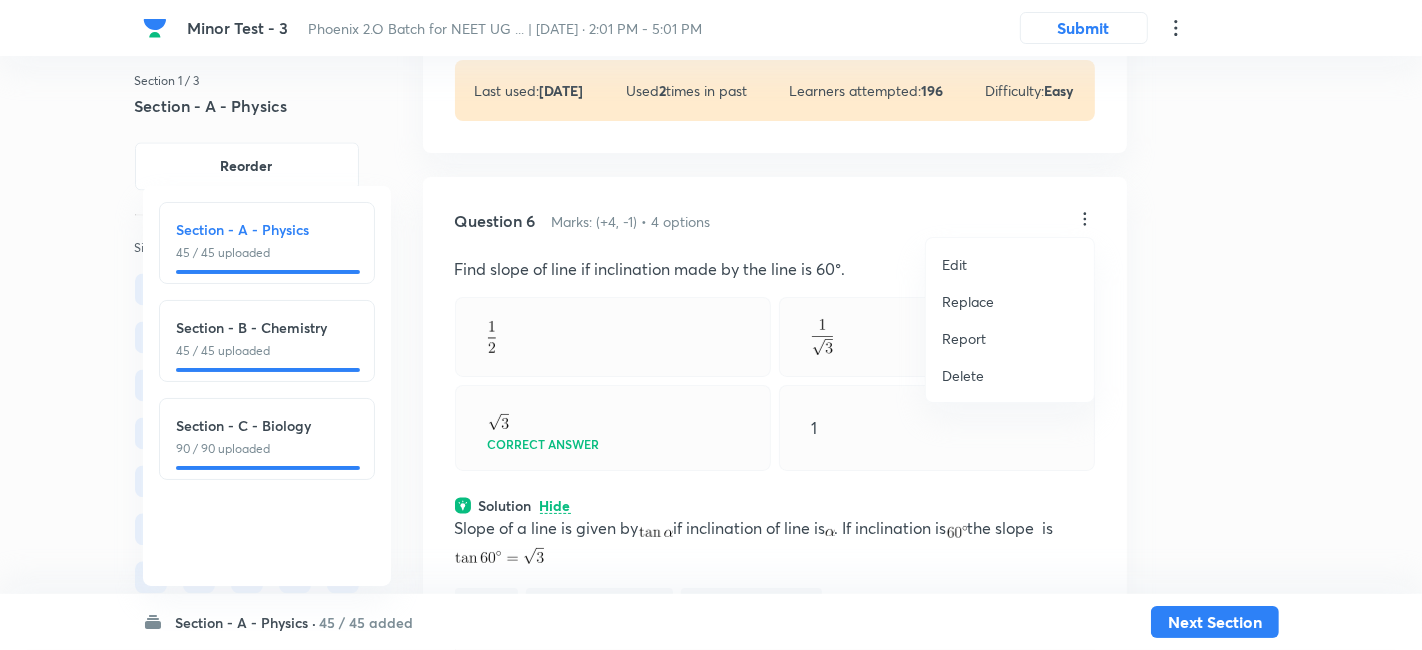 click on "Replace" at bounding box center (968, 301) 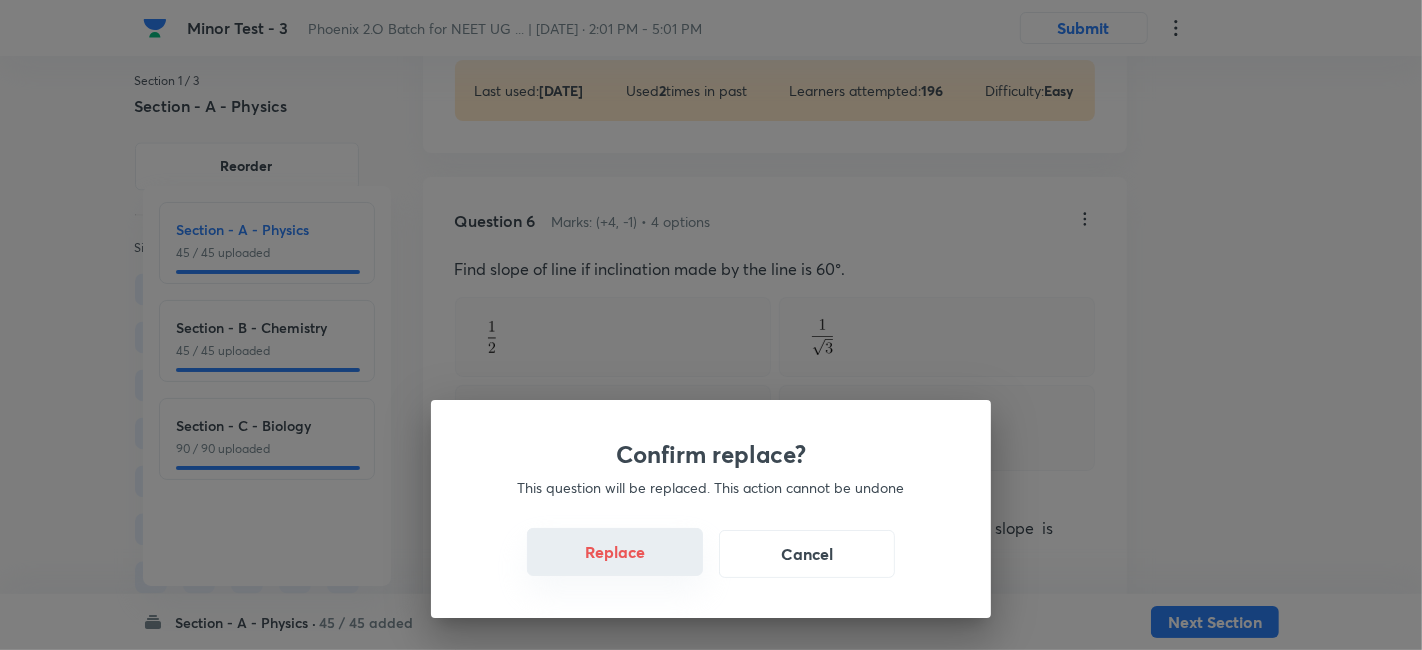 click on "Replace" at bounding box center (615, 552) 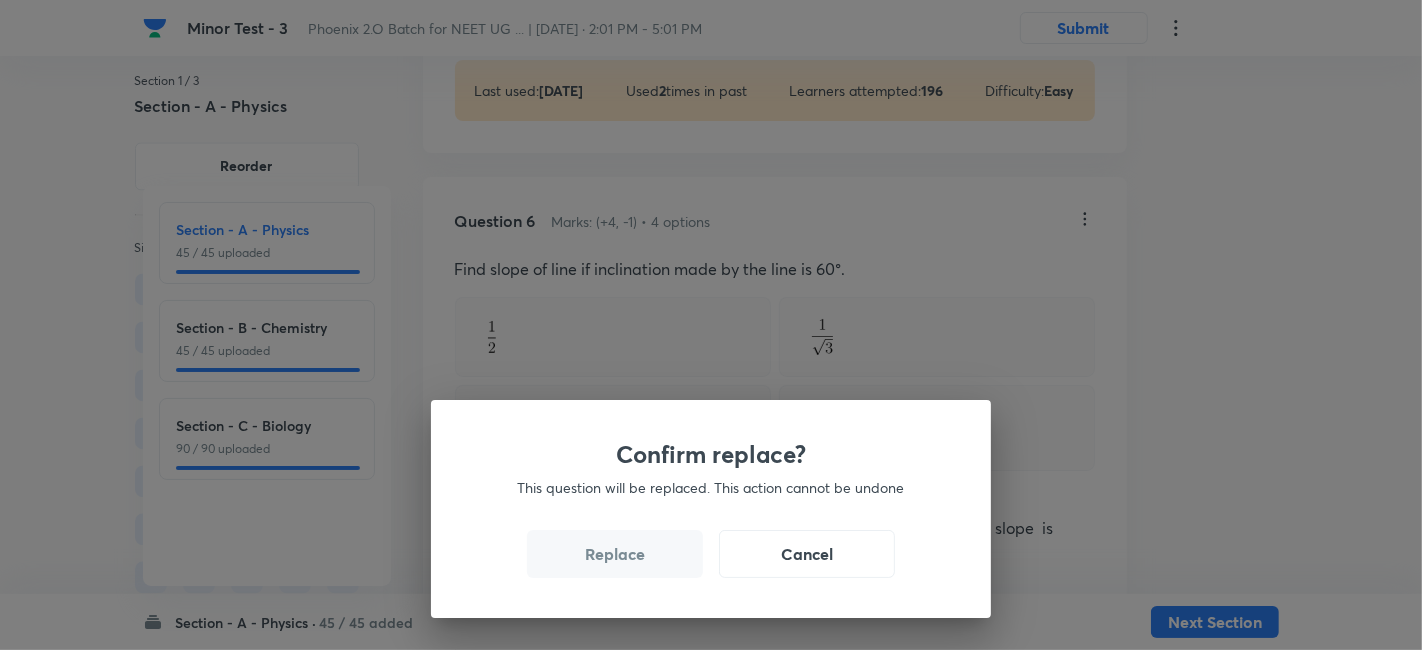 click on "Replace" at bounding box center [615, 554] 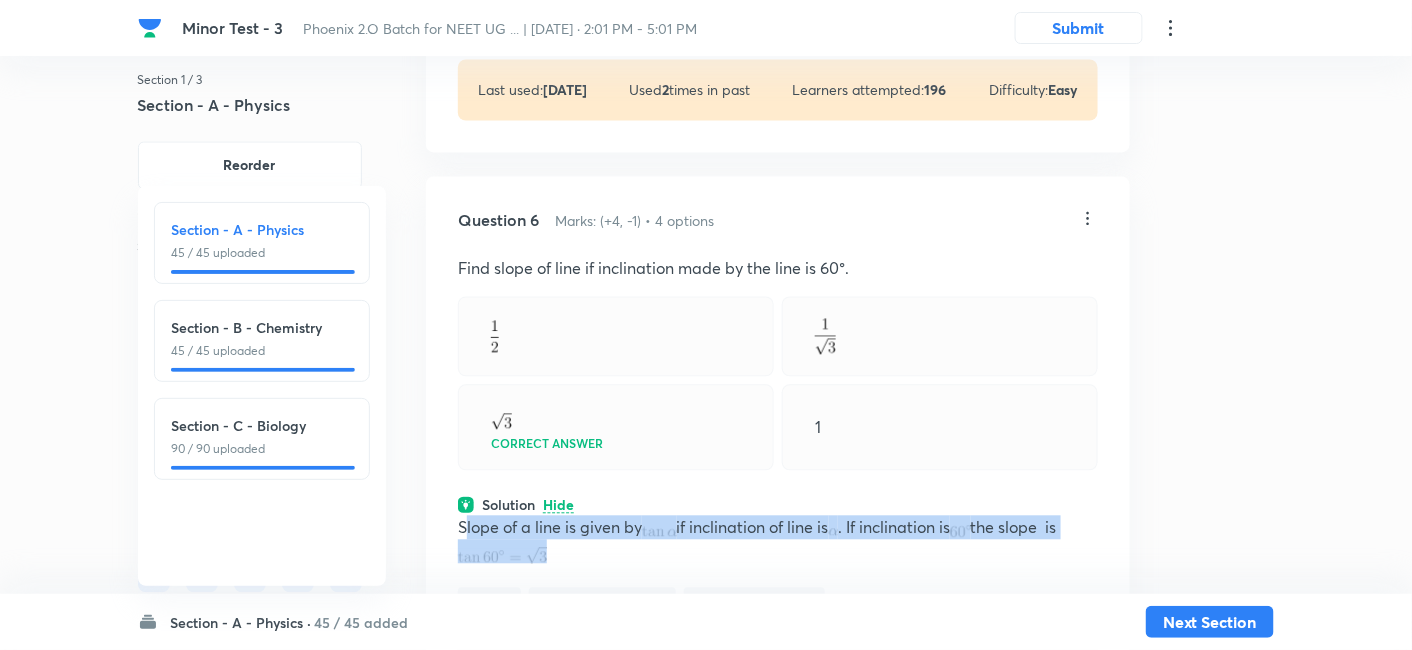 click on "Slope of a line is given by   if inclination of line is  . If inclination is   the slope  is" at bounding box center [778, 540] 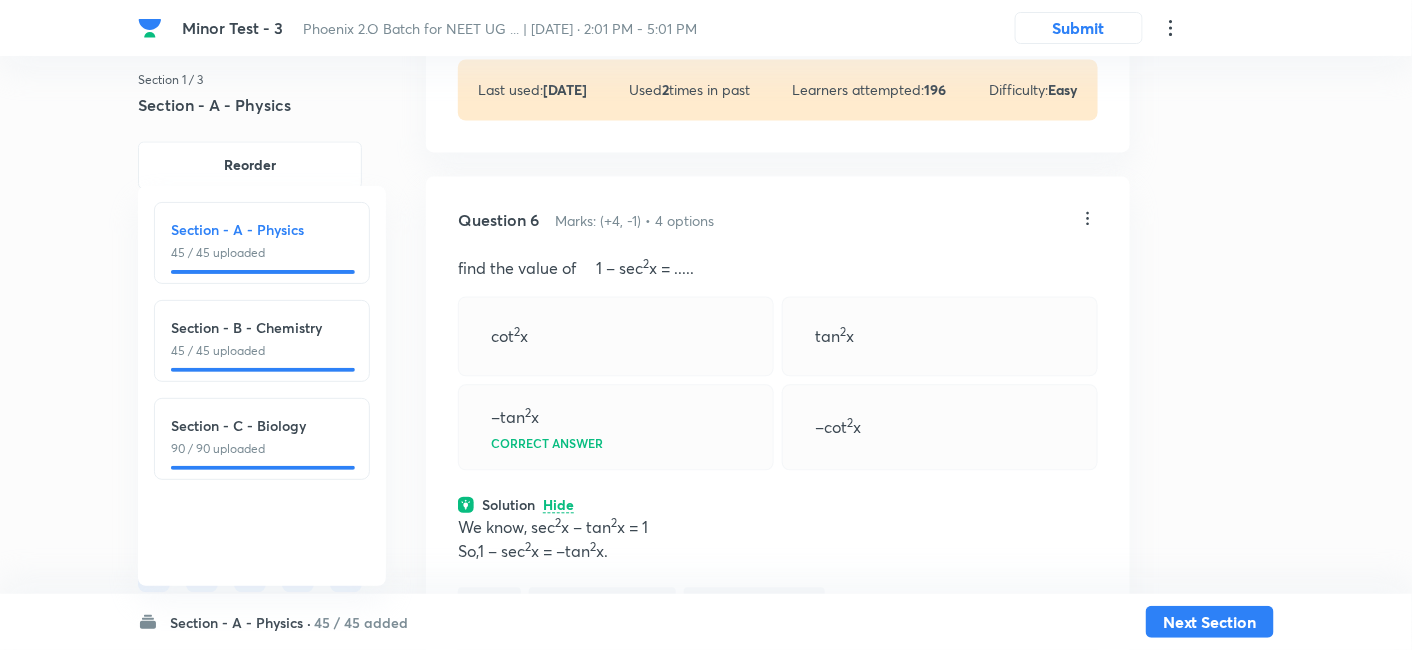 click 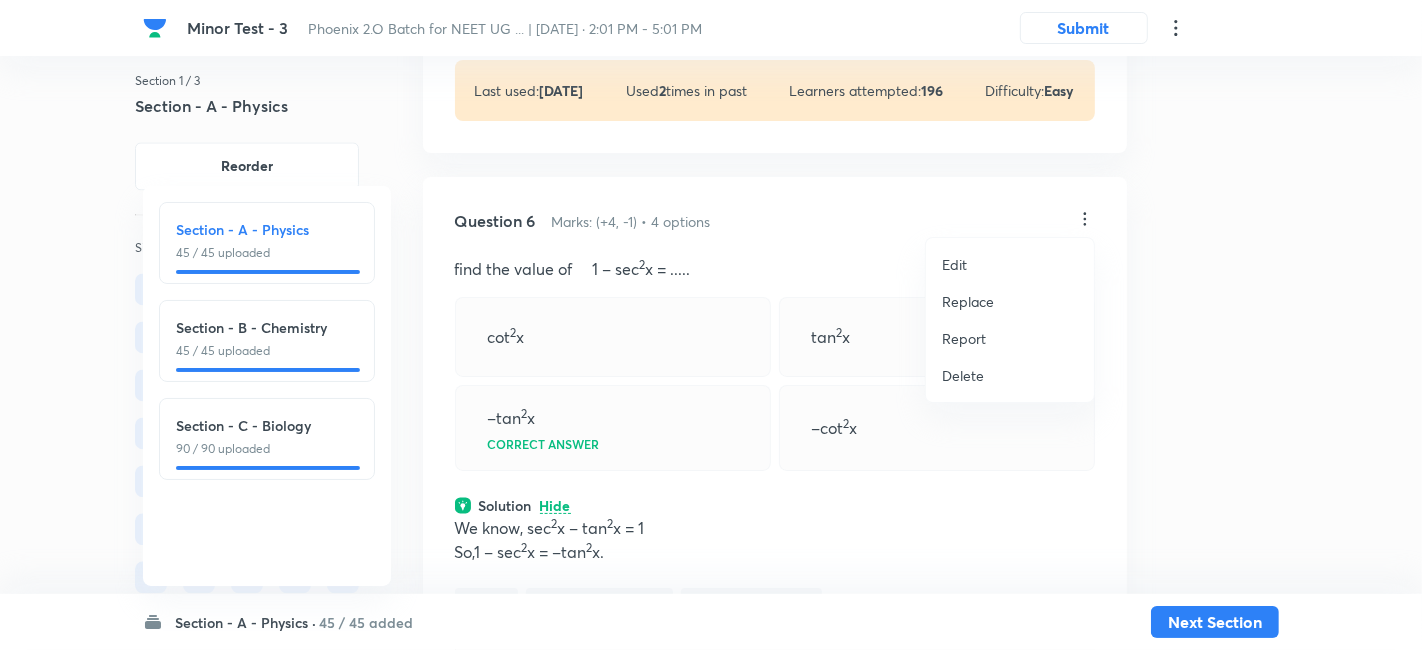 click on "Replace" at bounding box center (968, 301) 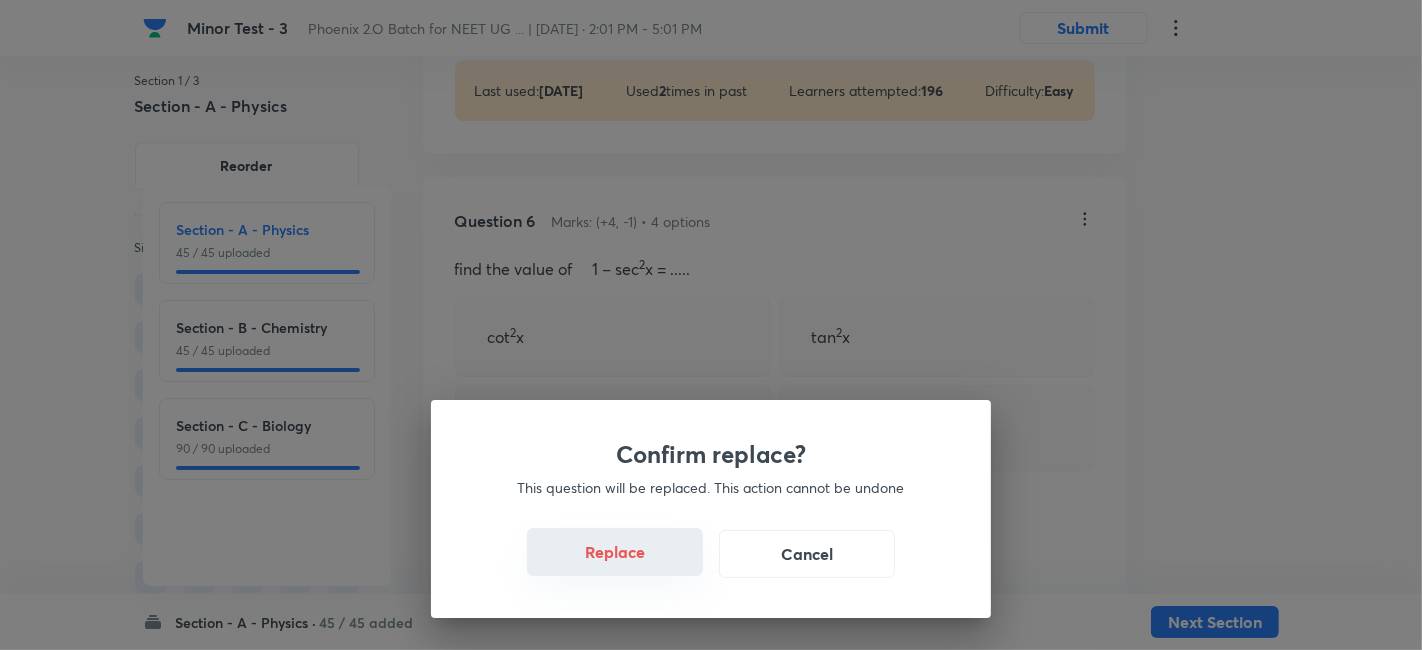 click on "Replace" at bounding box center (615, 552) 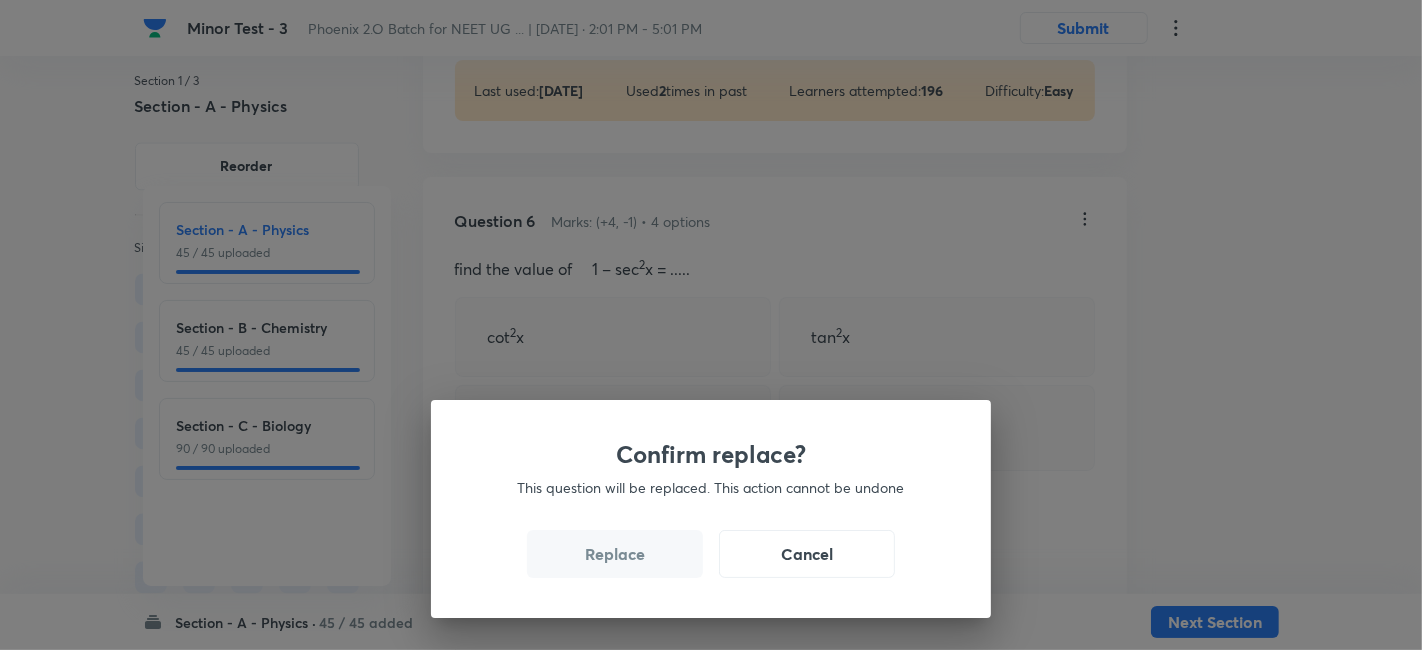 click on "Replace" at bounding box center [615, 554] 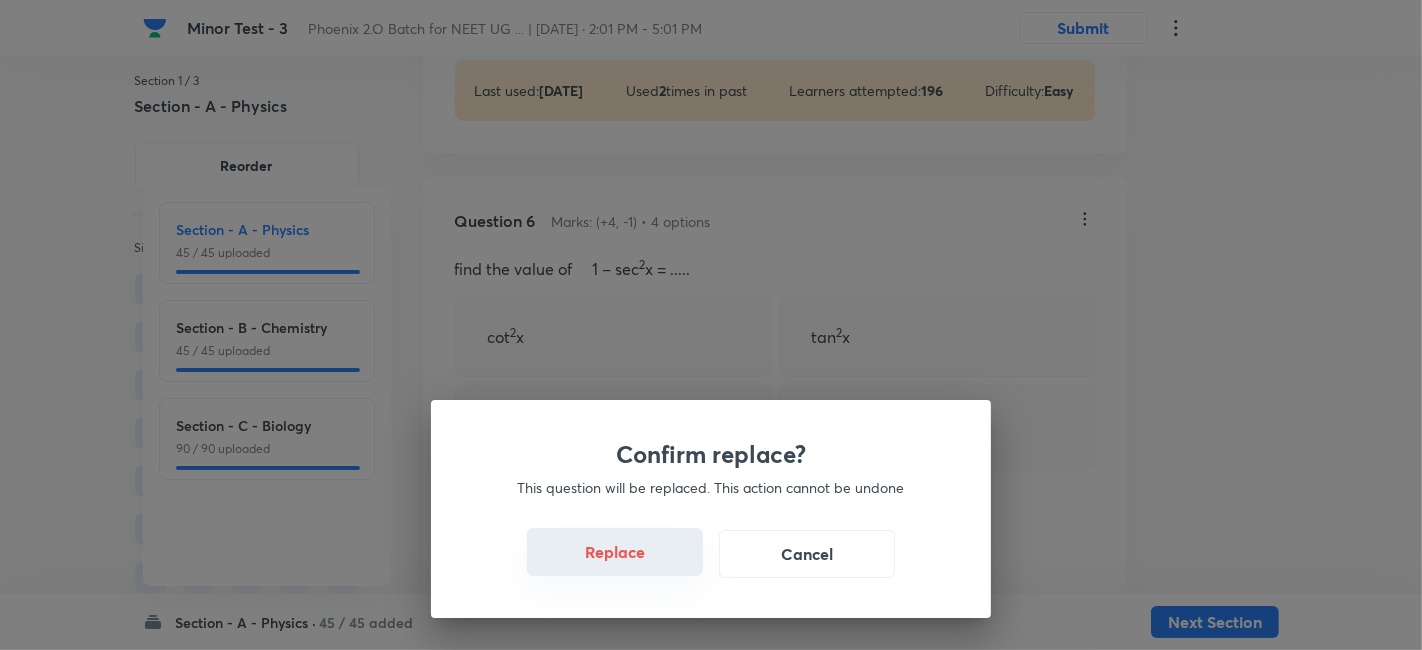 click on "Replace" at bounding box center [615, 552] 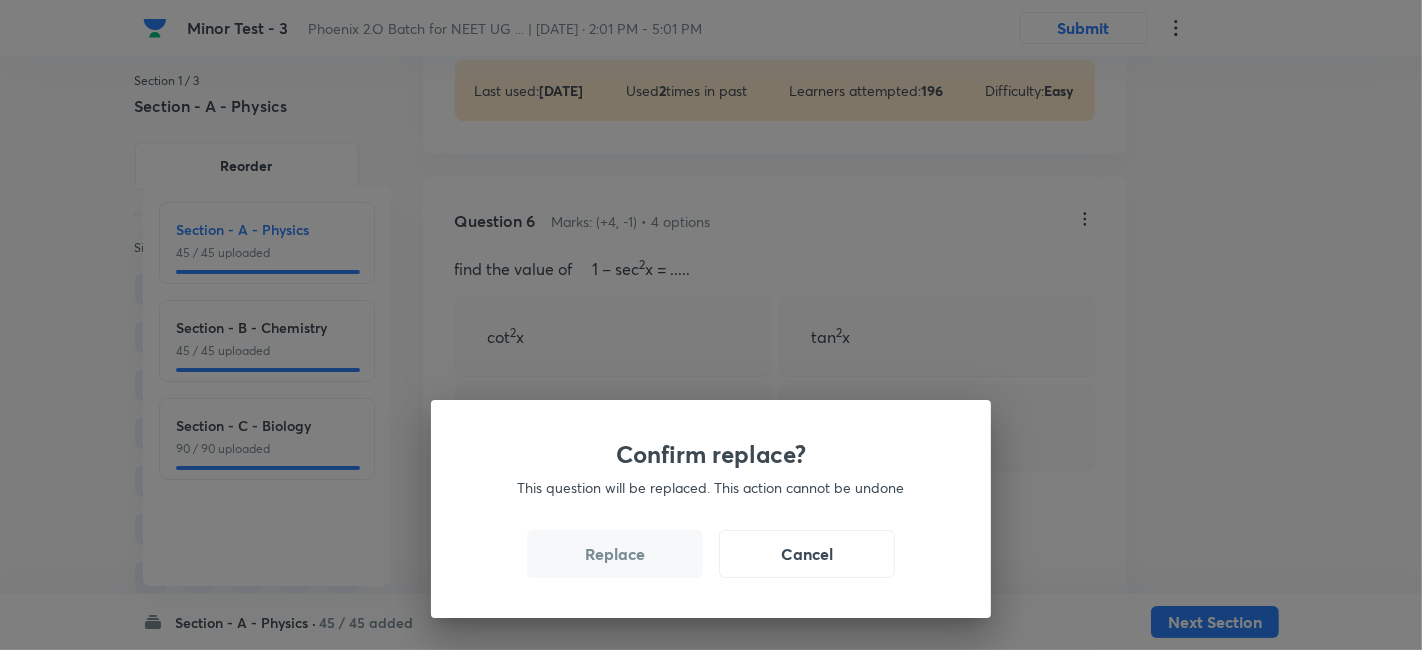 click on "Replace" at bounding box center [615, 554] 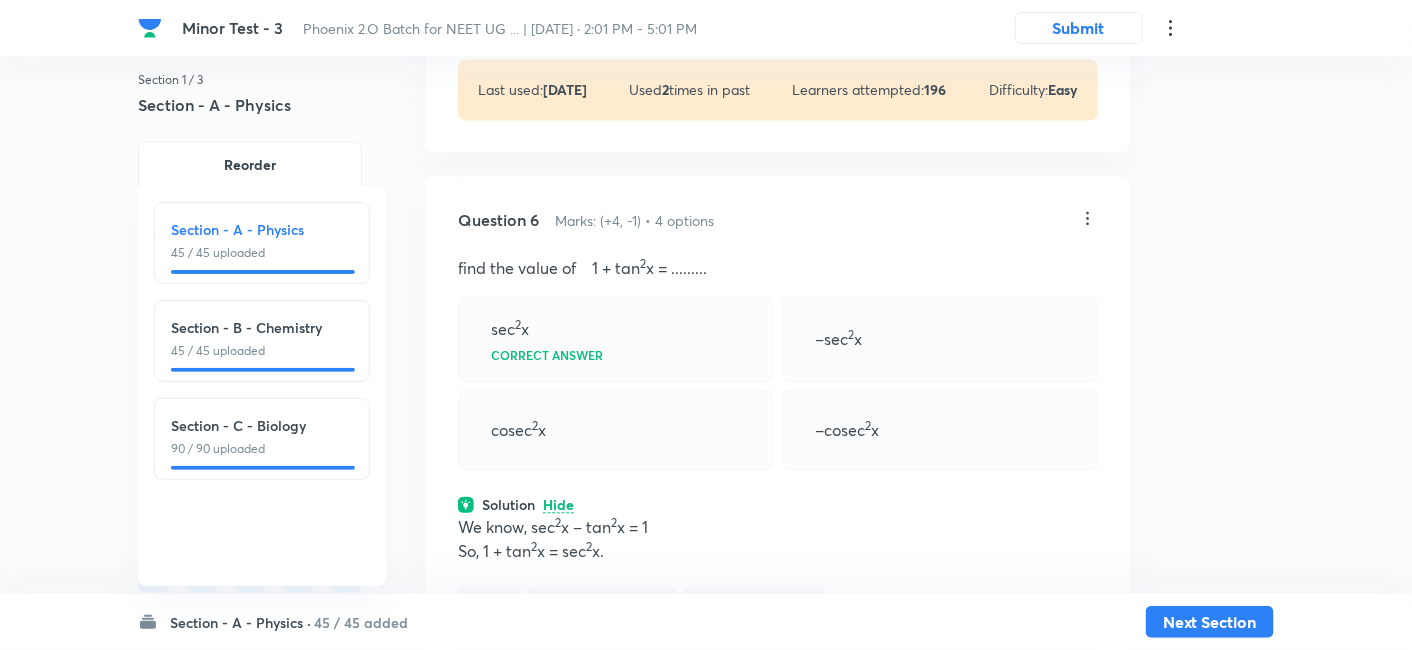 click 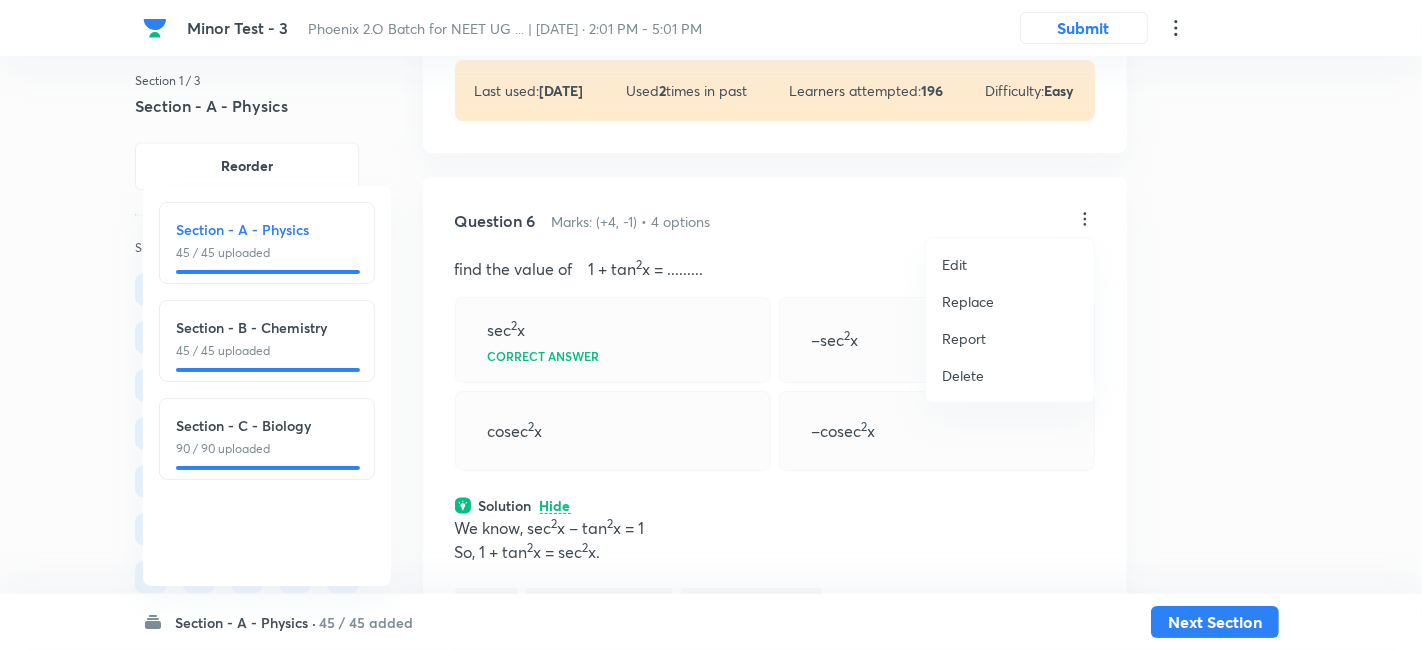 click on "Replace" at bounding box center (968, 301) 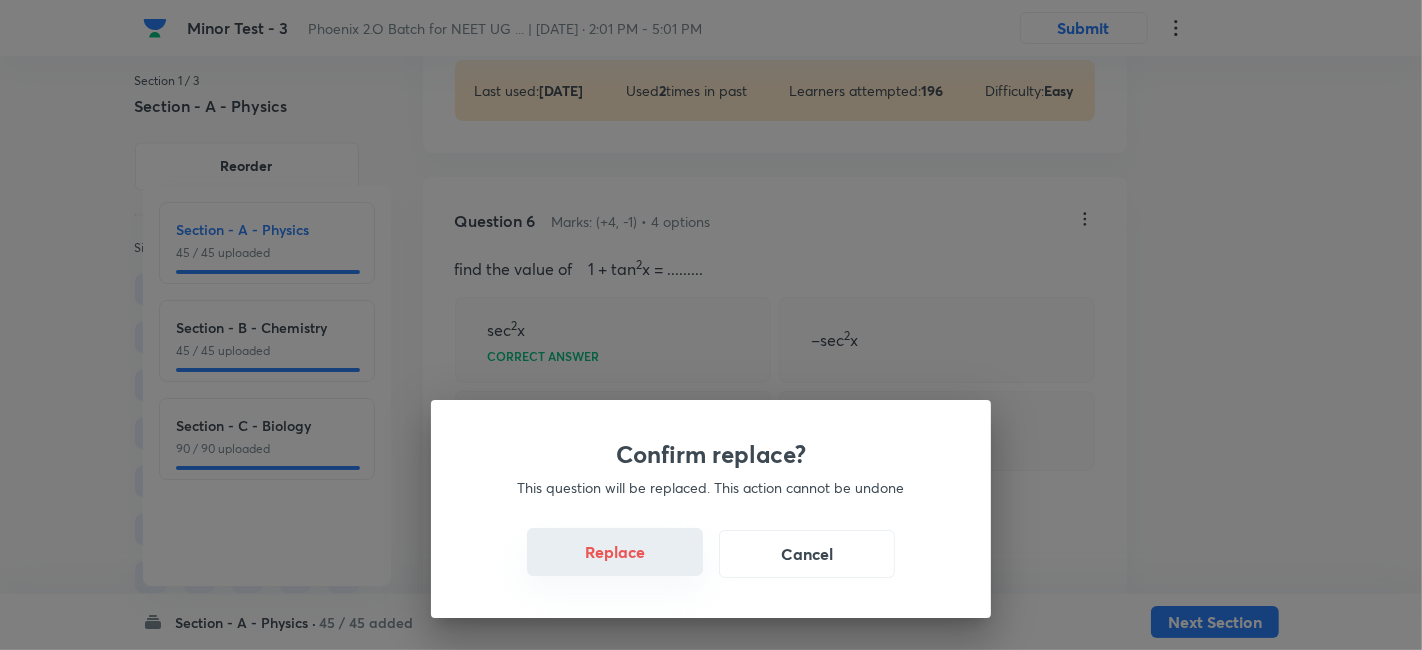 click on "Replace" at bounding box center (615, 552) 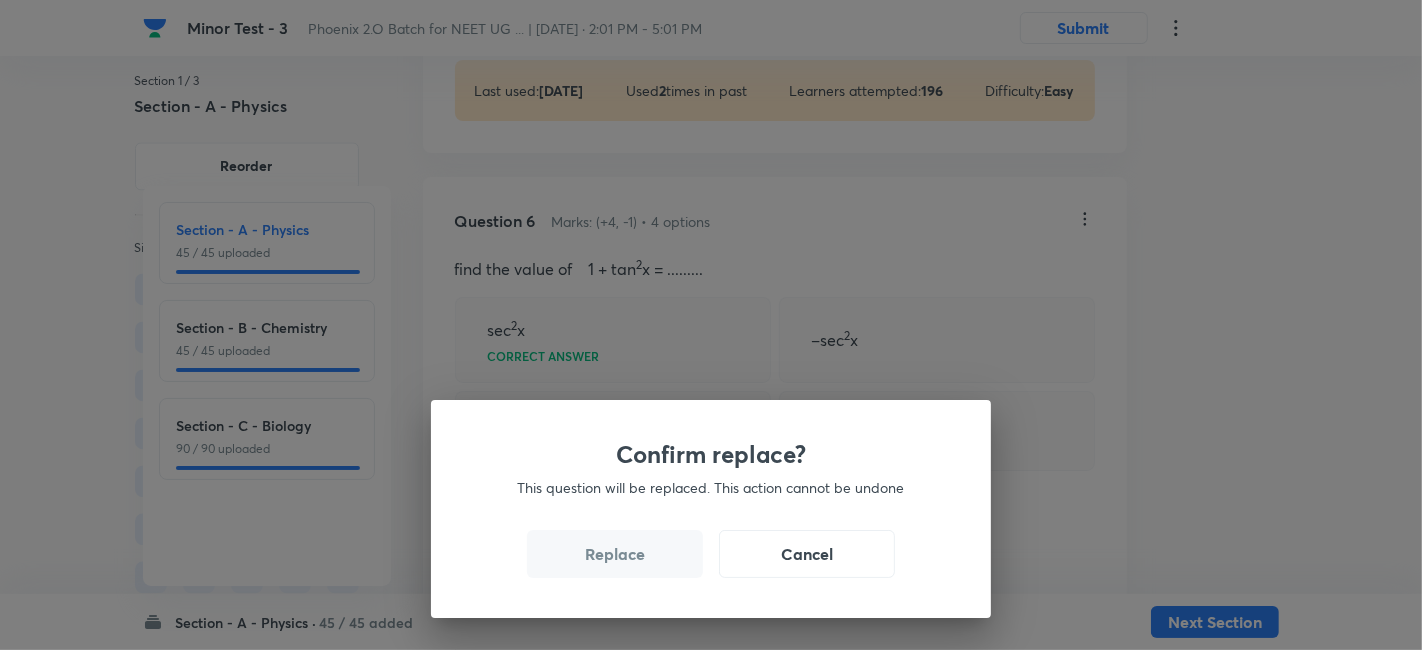 click on "Replace" at bounding box center (615, 554) 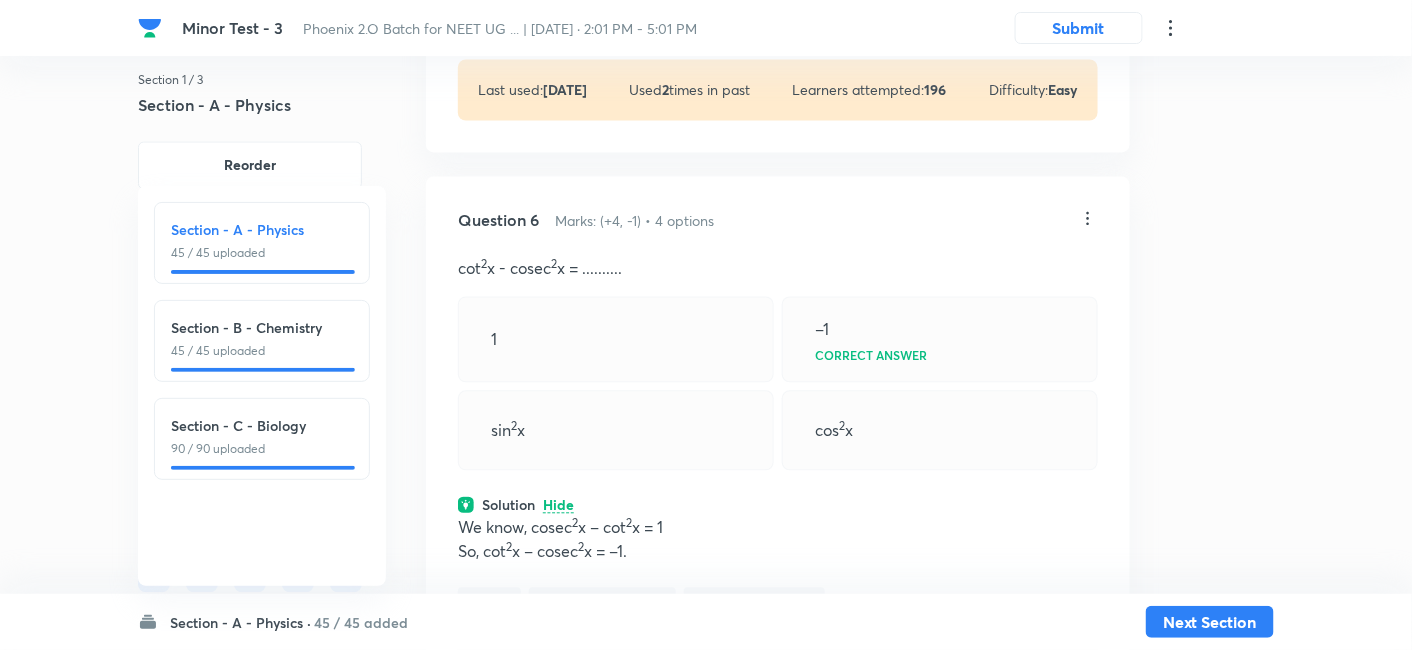click 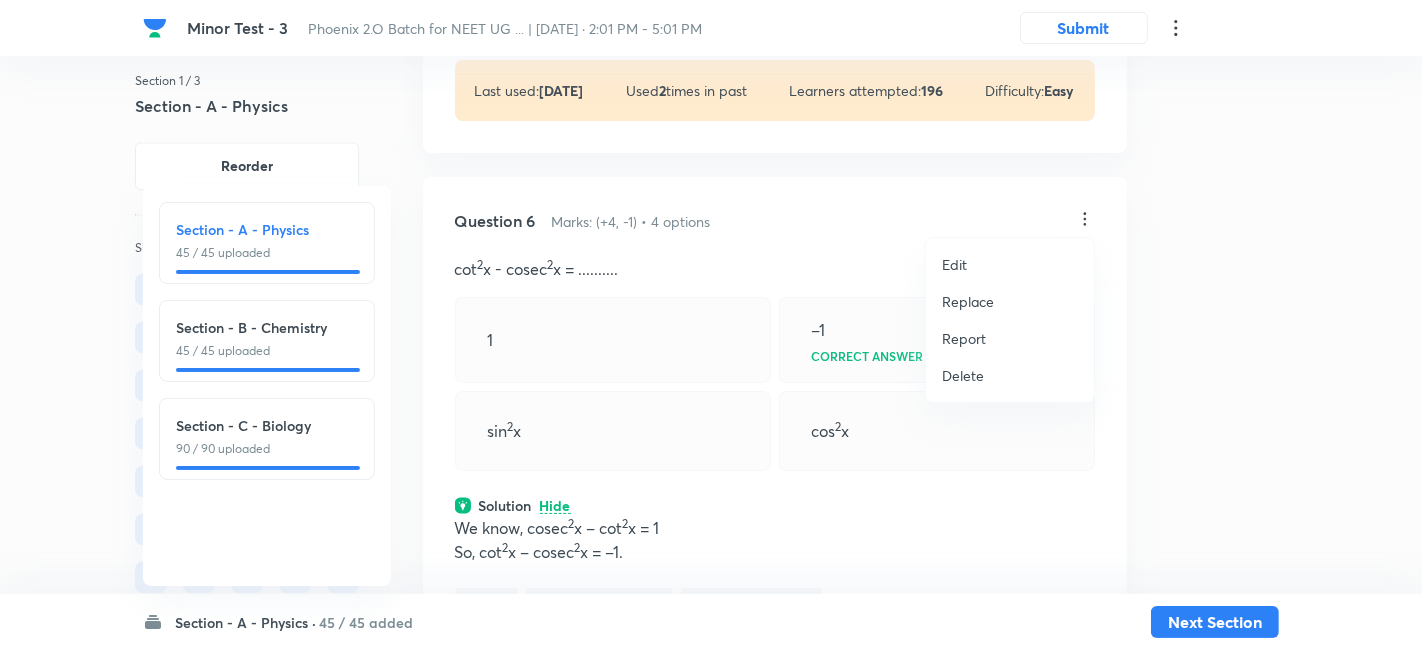 click on "Replace" at bounding box center (968, 301) 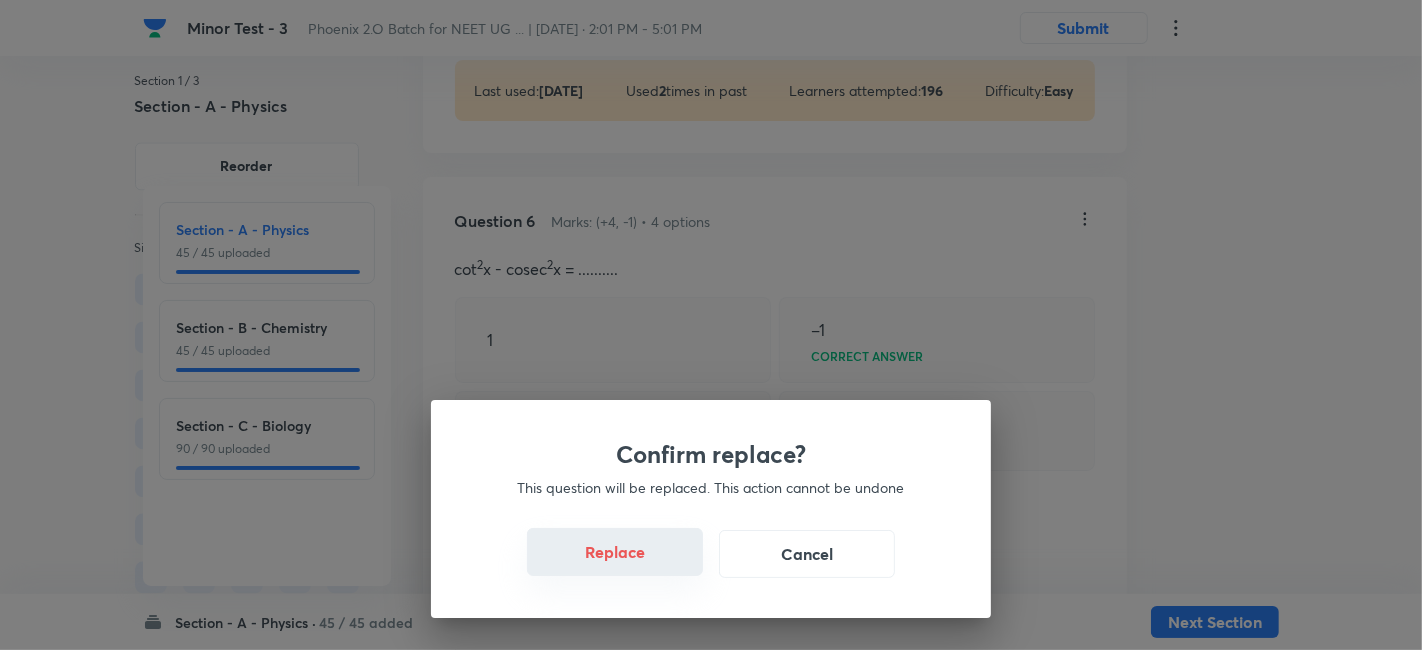 click on "Replace" at bounding box center [615, 552] 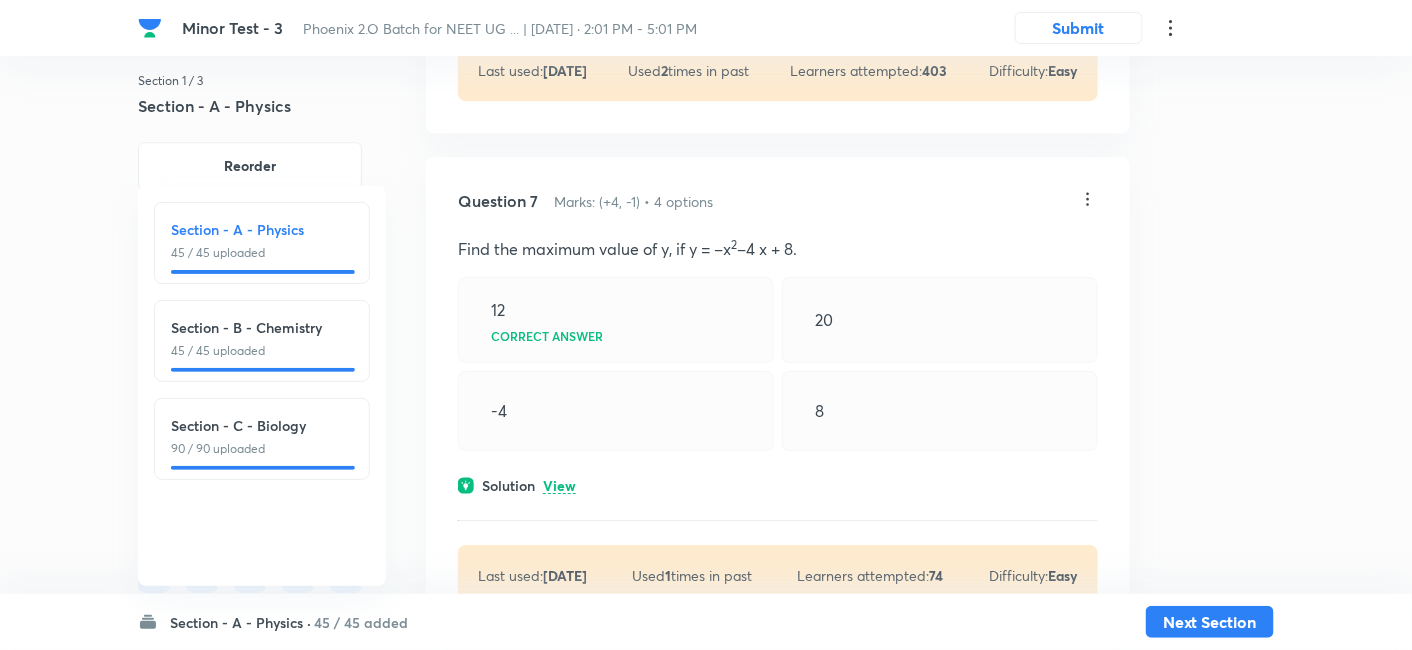 scroll, scrollTop: 4220, scrollLeft: 0, axis: vertical 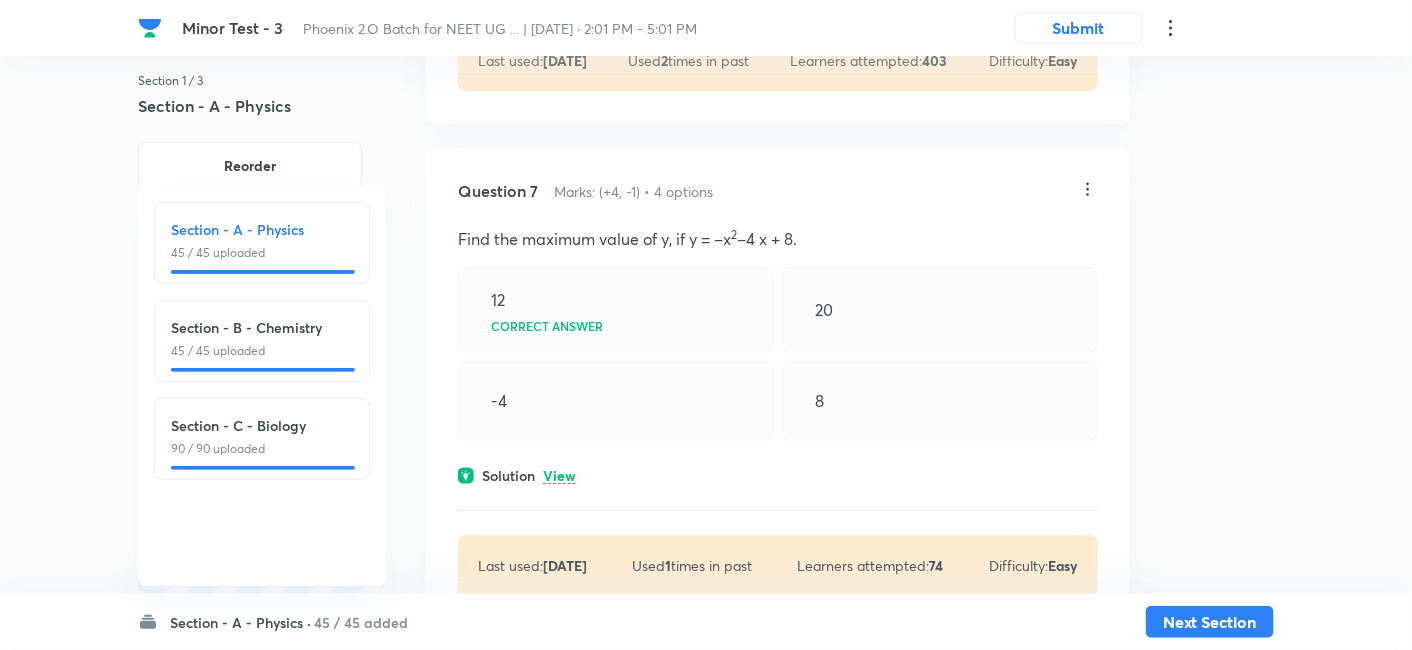 click on "View" at bounding box center (559, 476) 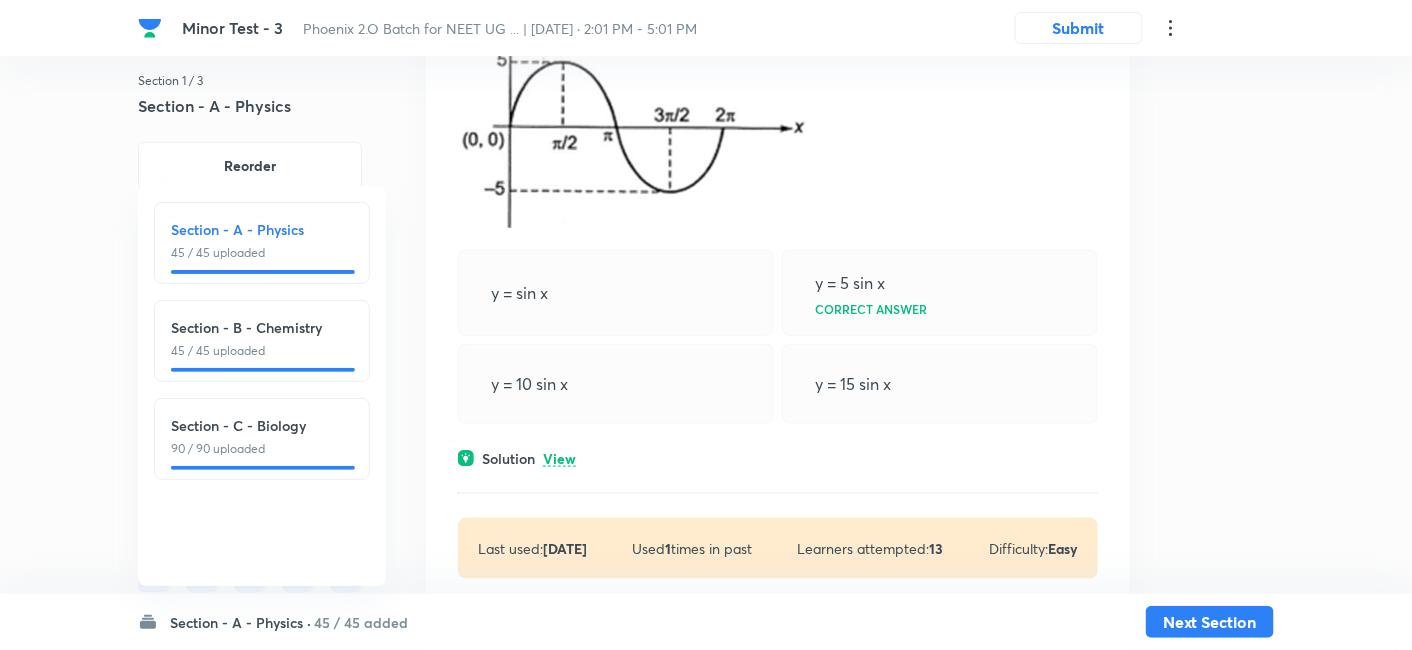scroll, scrollTop: 5290, scrollLeft: 0, axis: vertical 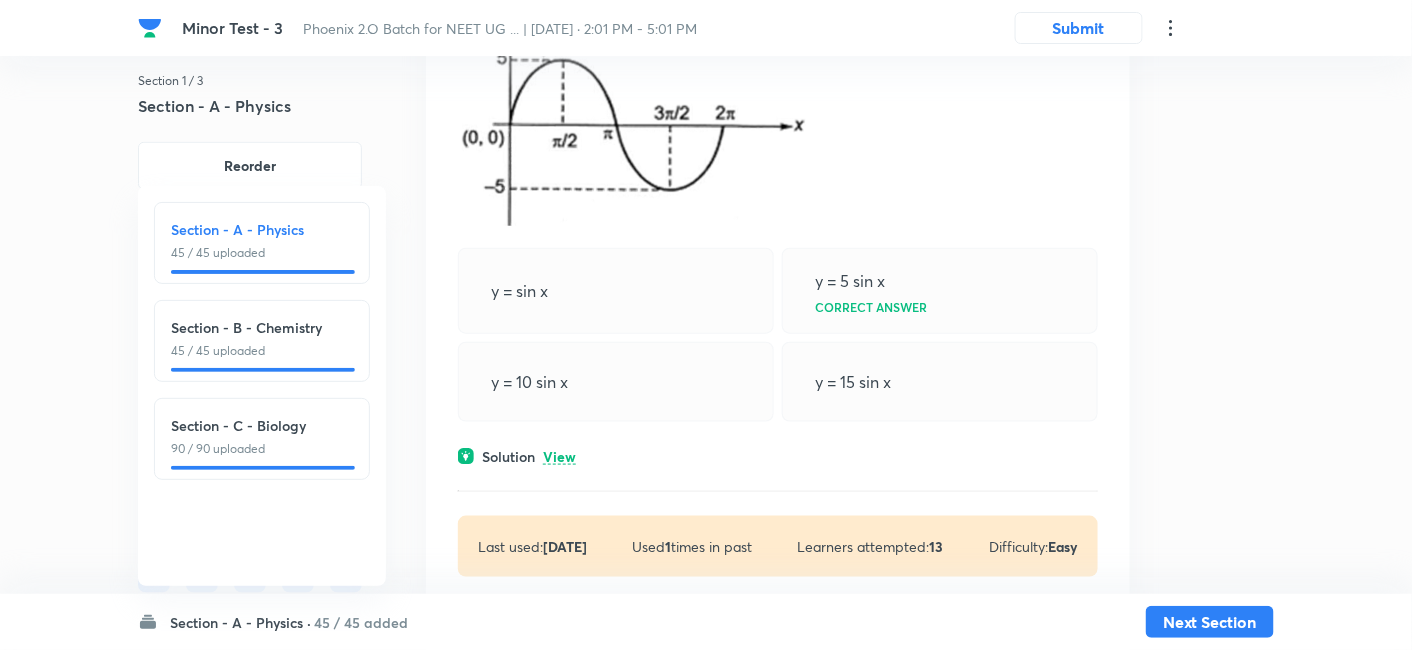 click on "View" at bounding box center (559, 457) 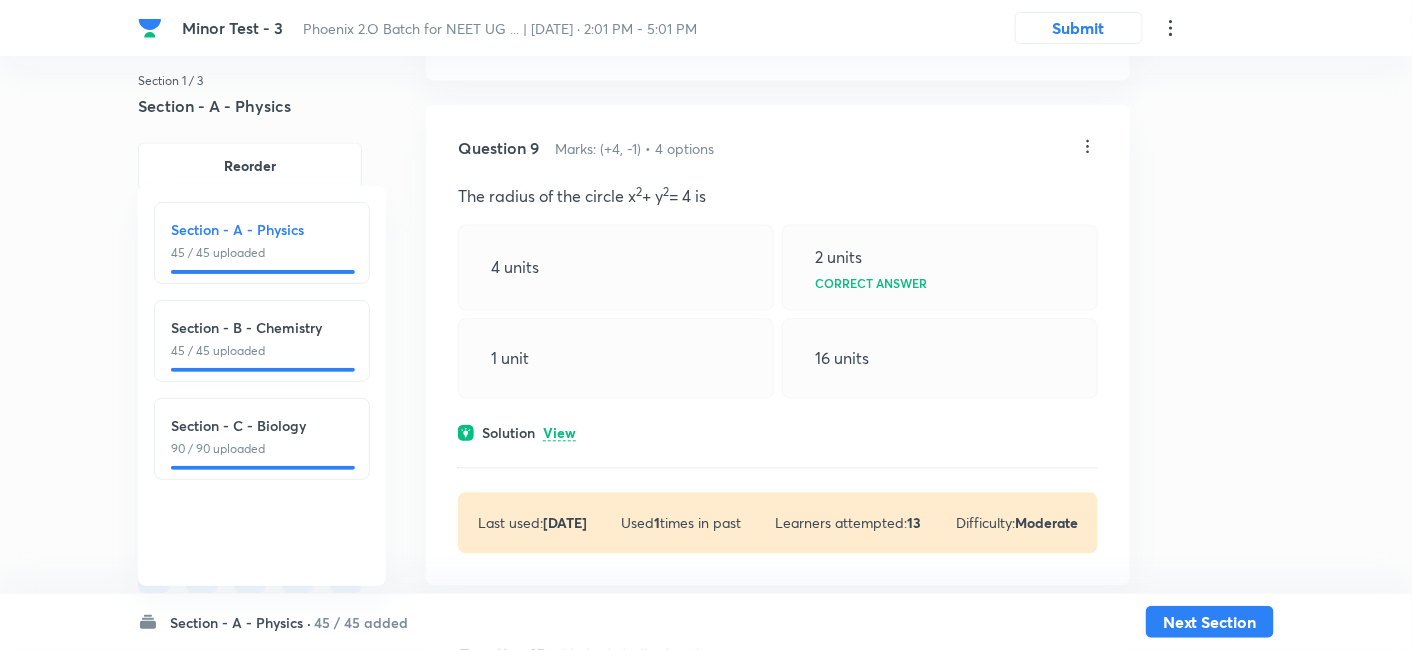 scroll, scrollTop: 5982, scrollLeft: 0, axis: vertical 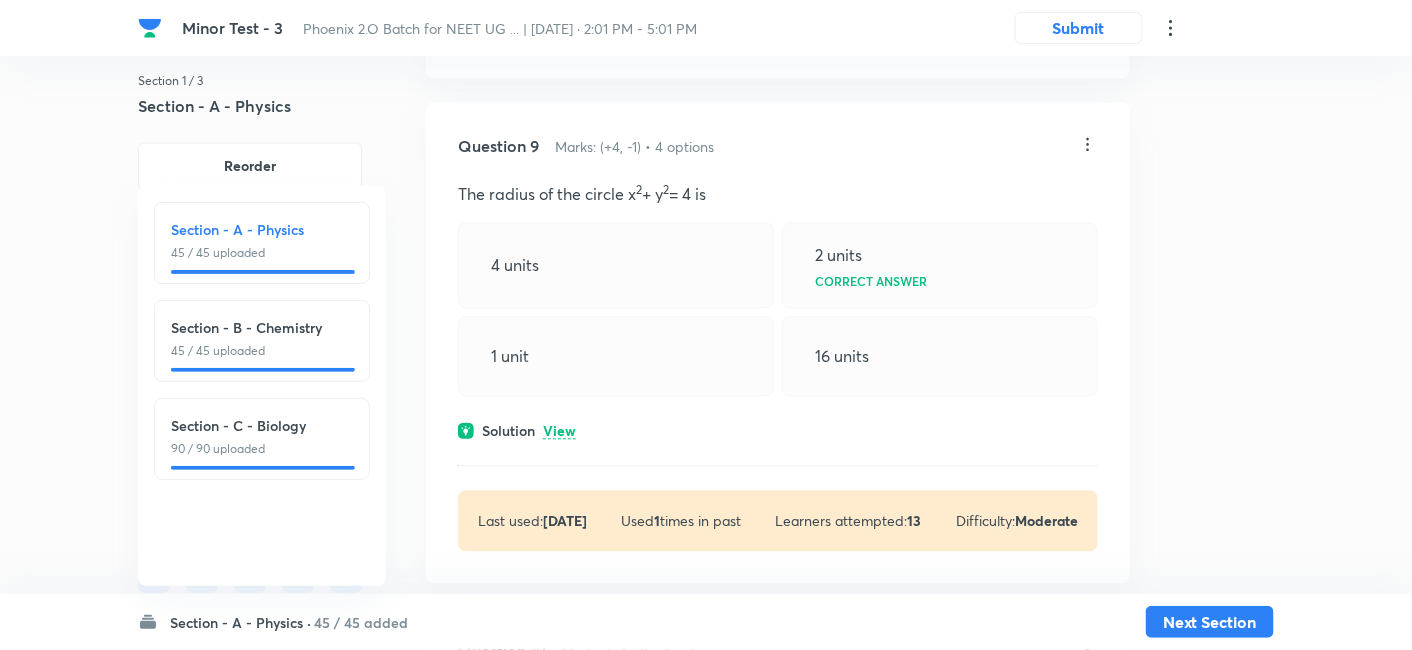 click on "View" at bounding box center [559, 431] 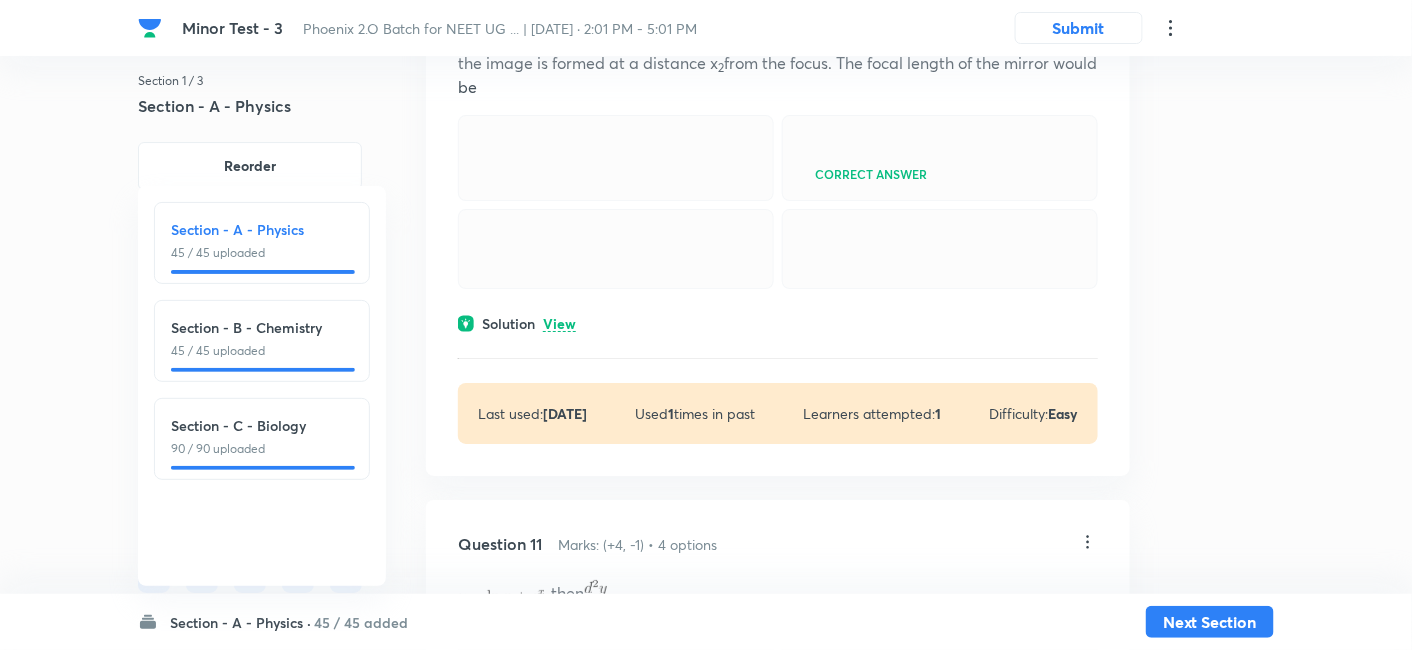 scroll, scrollTop: 6848, scrollLeft: 0, axis: vertical 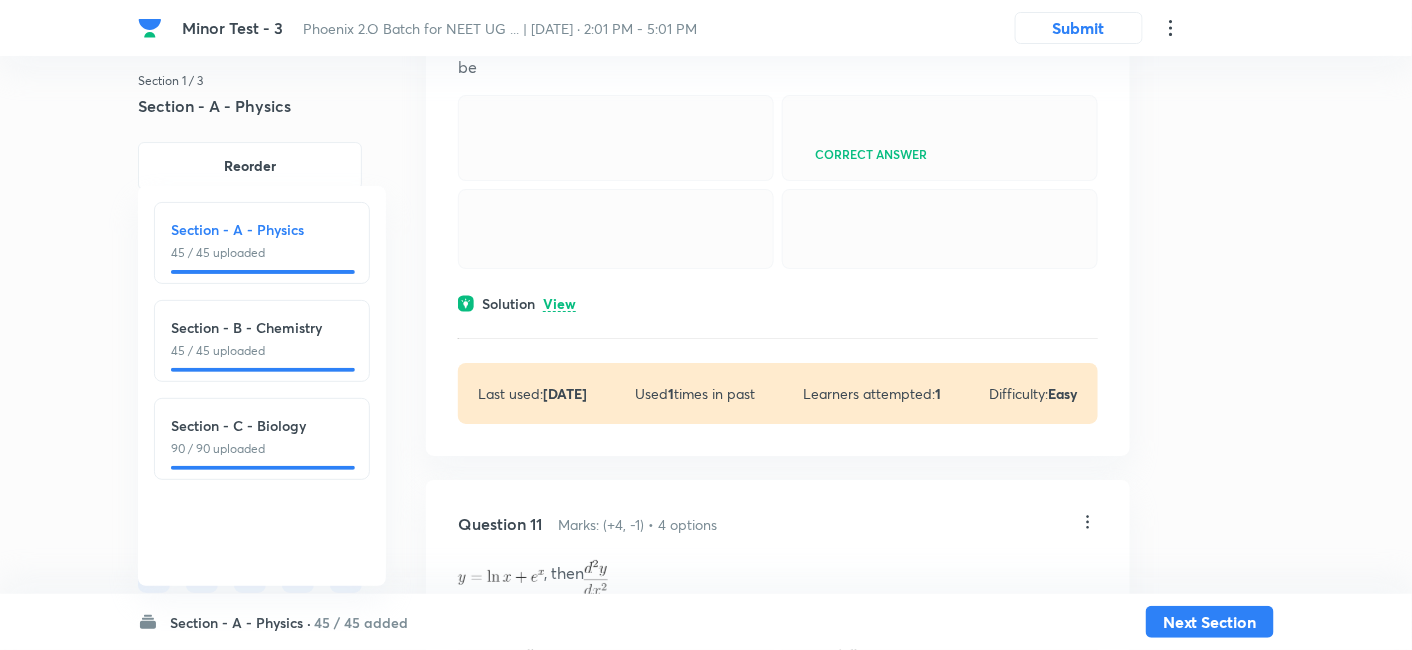 click on "View" at bounding box center [559, 304] 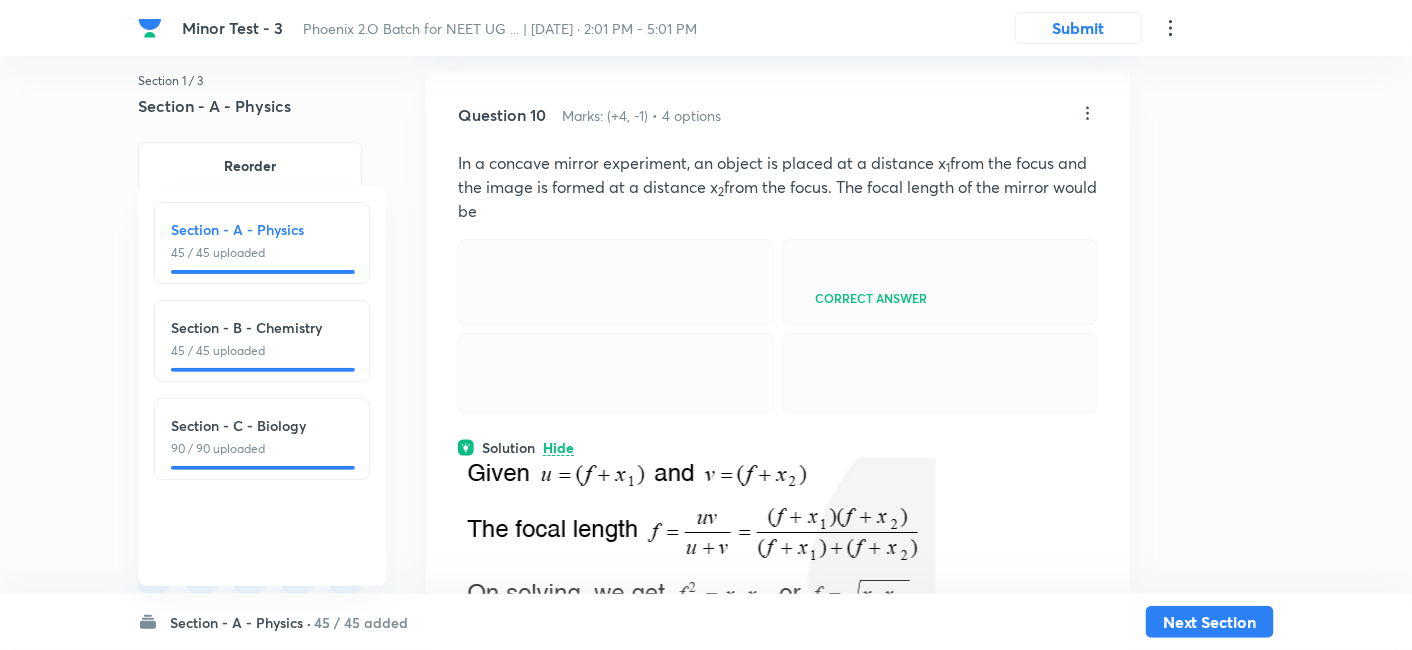scroll, scrollTop: 6703, scrollLeft: 0, axis: vertical 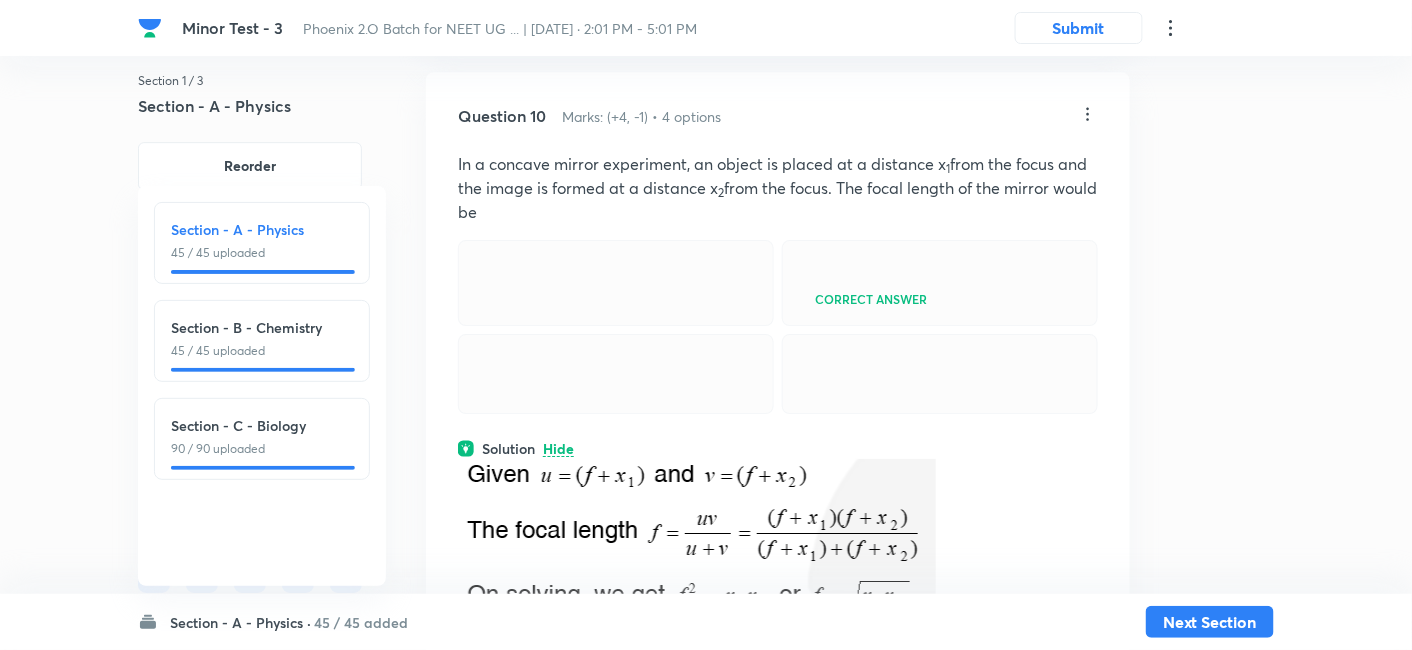 click 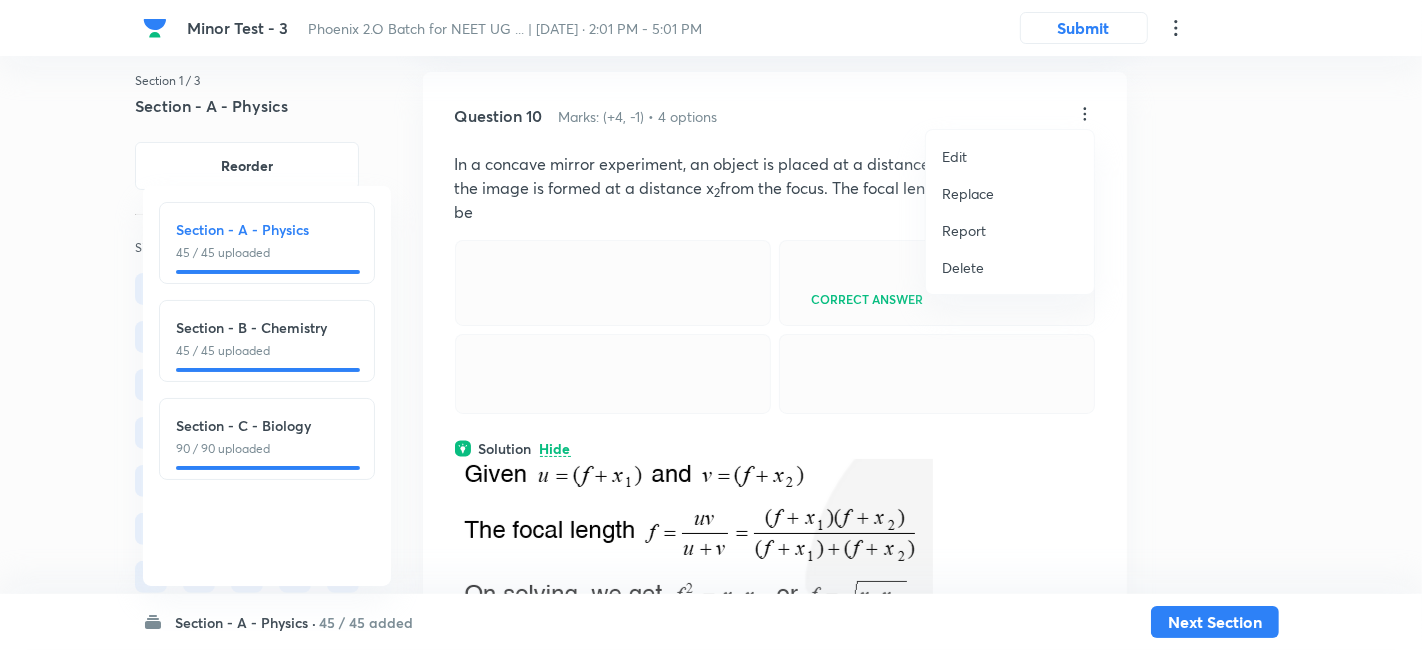 click on "Replace" at bounding box center [968, 193] 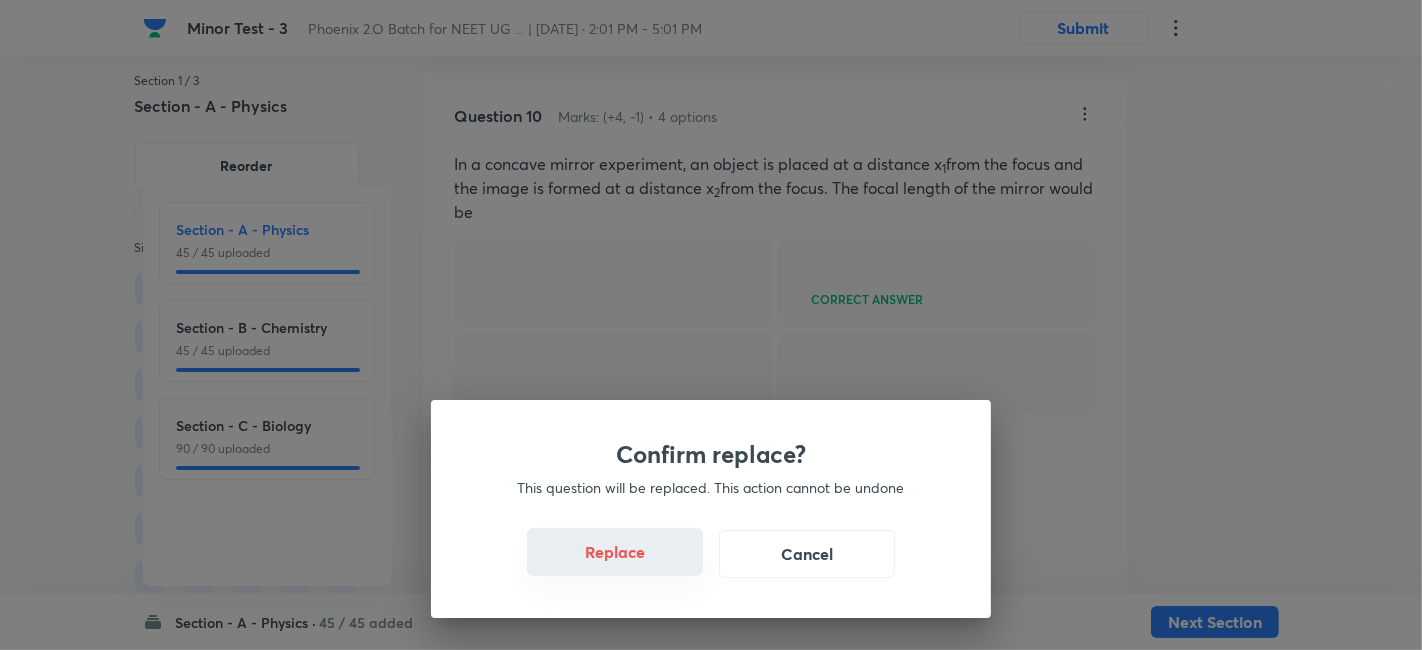 click on "Replace" at bounding box center (615, 552) 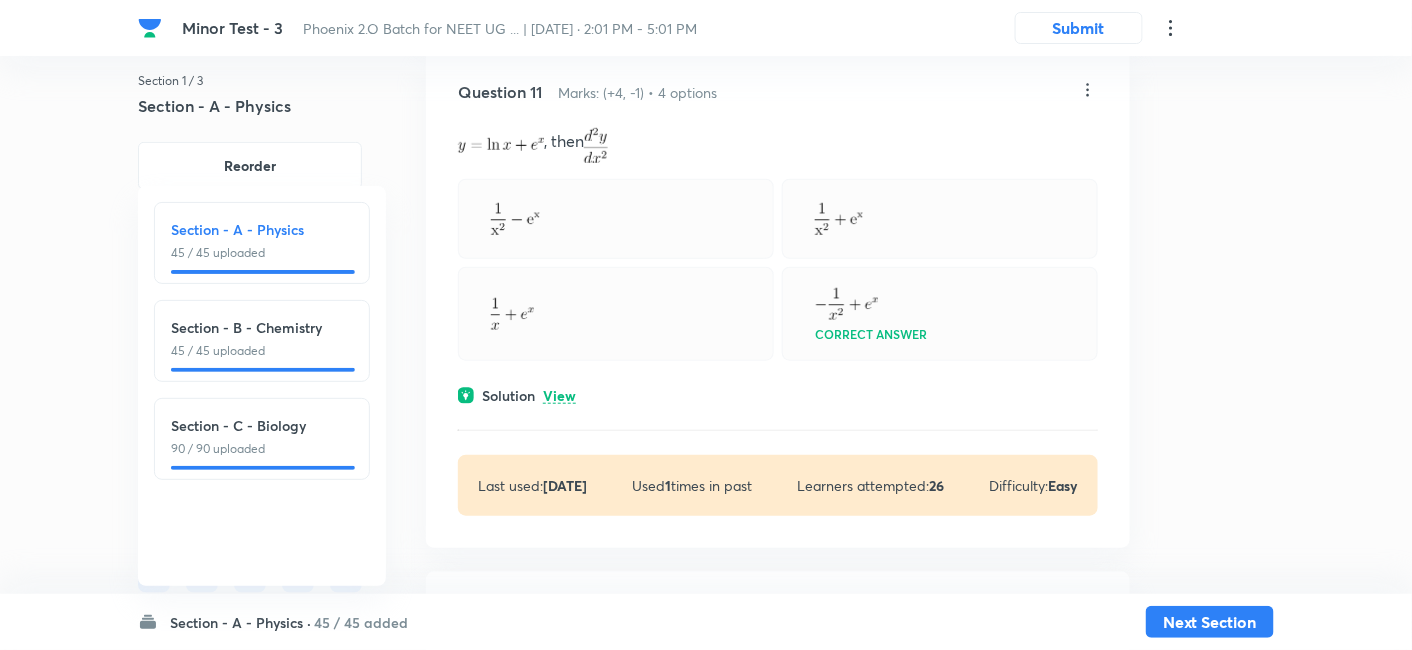 scroll, scrollTop: 7492, scrollLeft: 0, axis: vertical 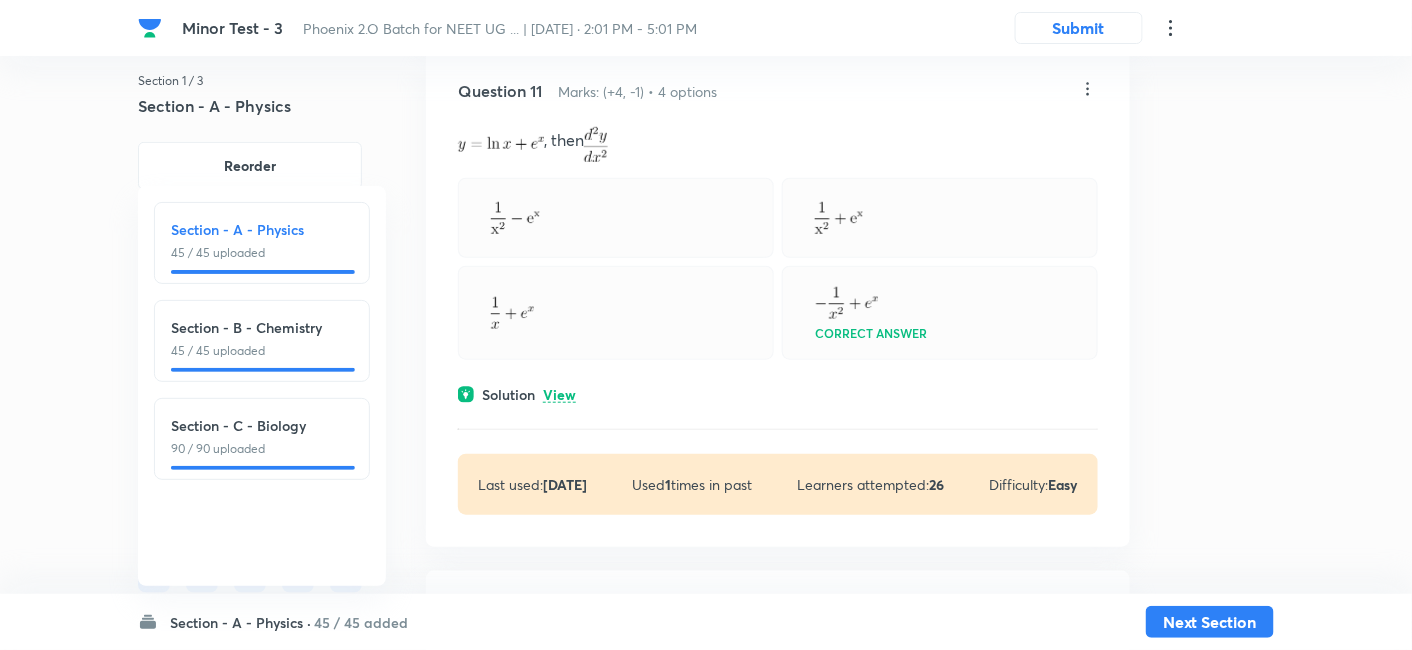 click on "View" at bounding box center [559, 395] 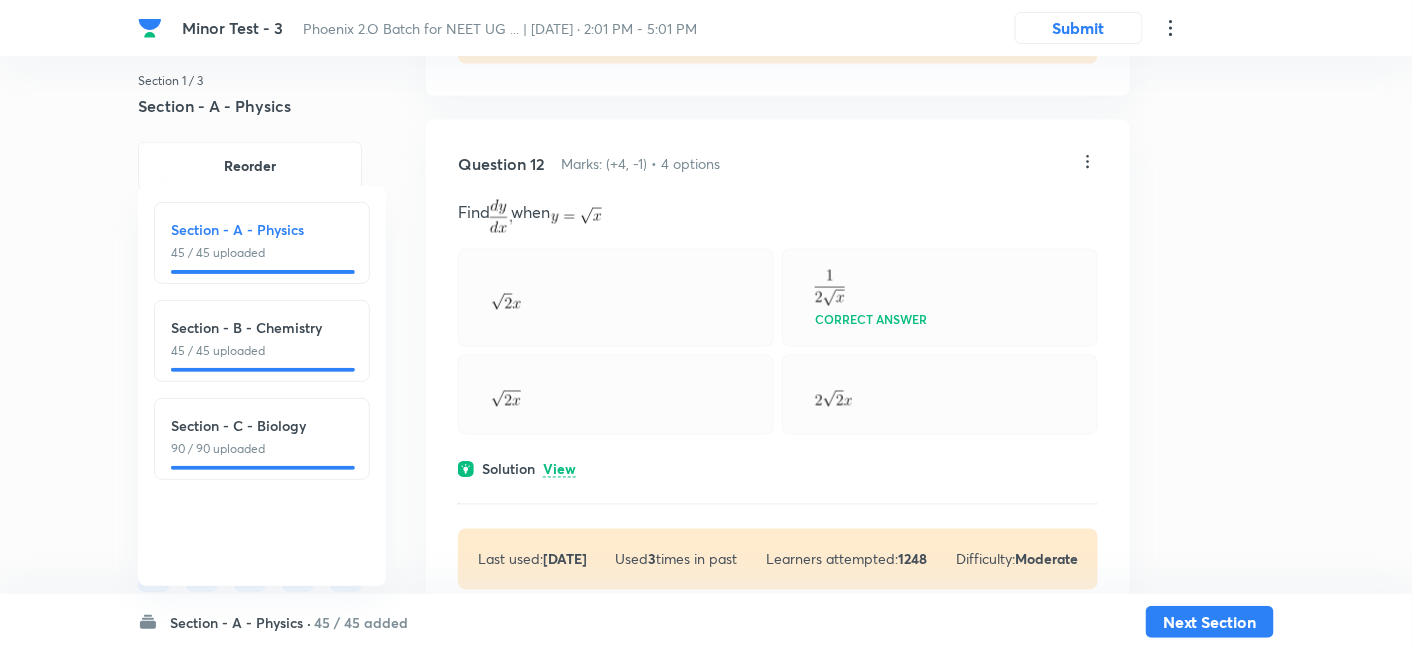 scroll, scrollTop: 8040, scrollLeft: 0, axis: vertical 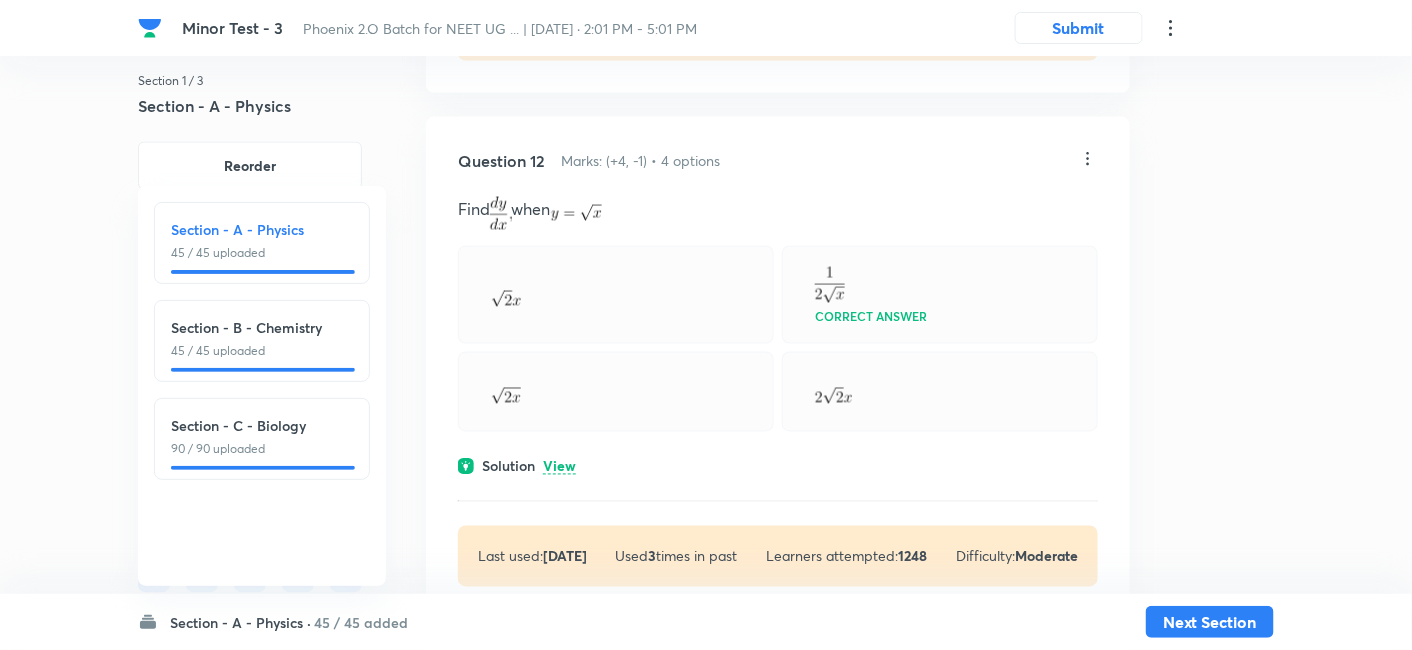 click on "View" at bounding box center (559, 467) 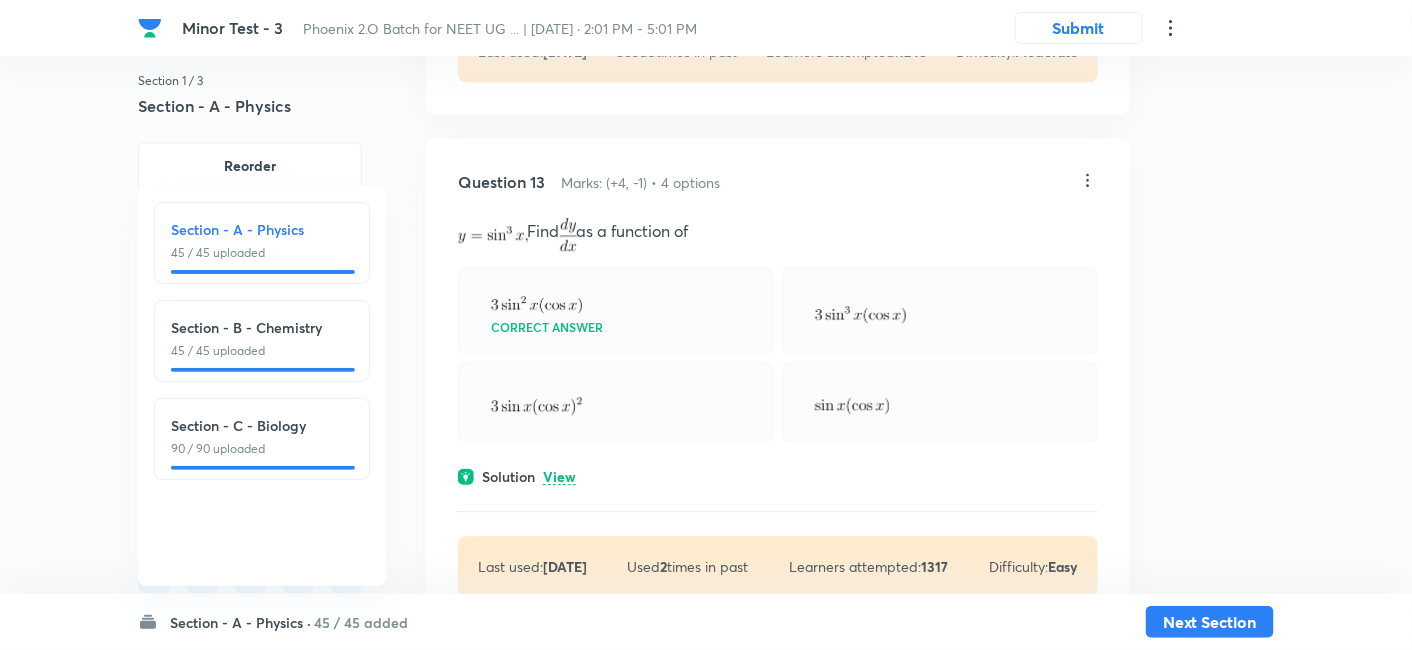 scroll, scrollTop: 8643, scrollLeft: 0, axis: vertical 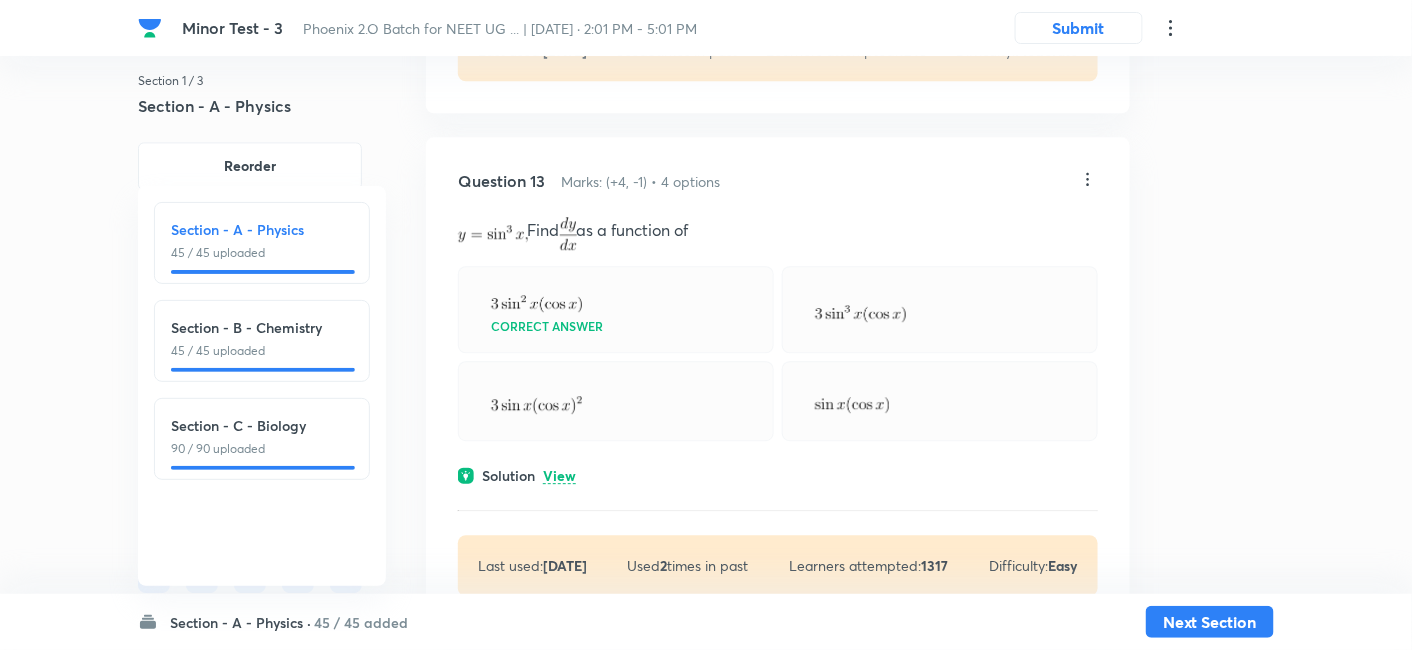 click on "View" at bounding box center [559, 476] 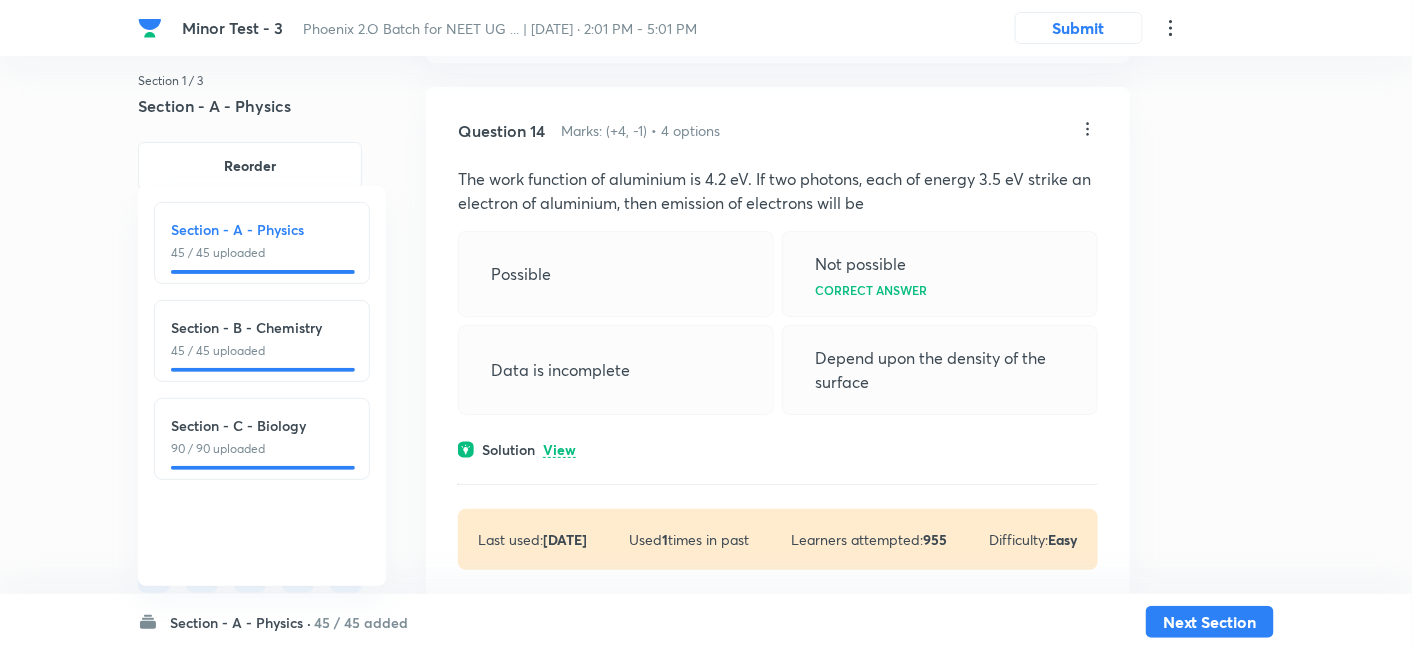 scroll, scrollTop: 9352, scrollLeft: 0, axis: vertical 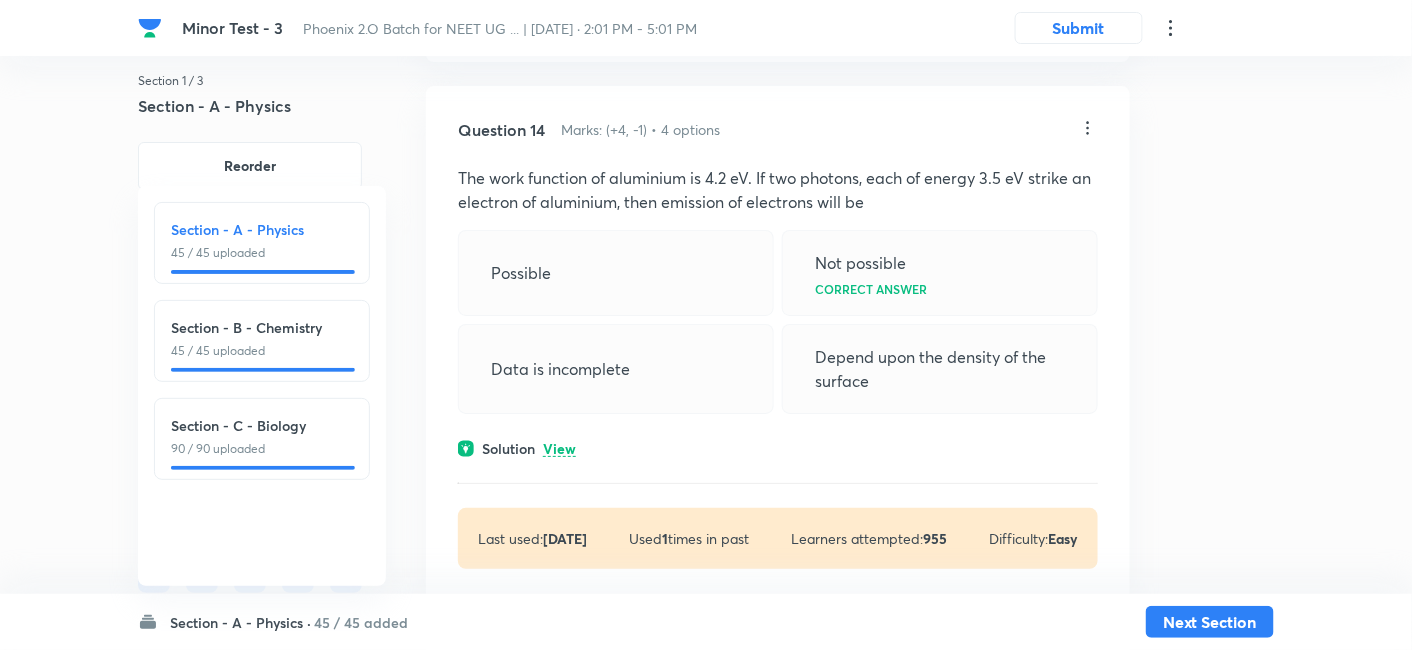click on "View" at bounding box center (559, 449) 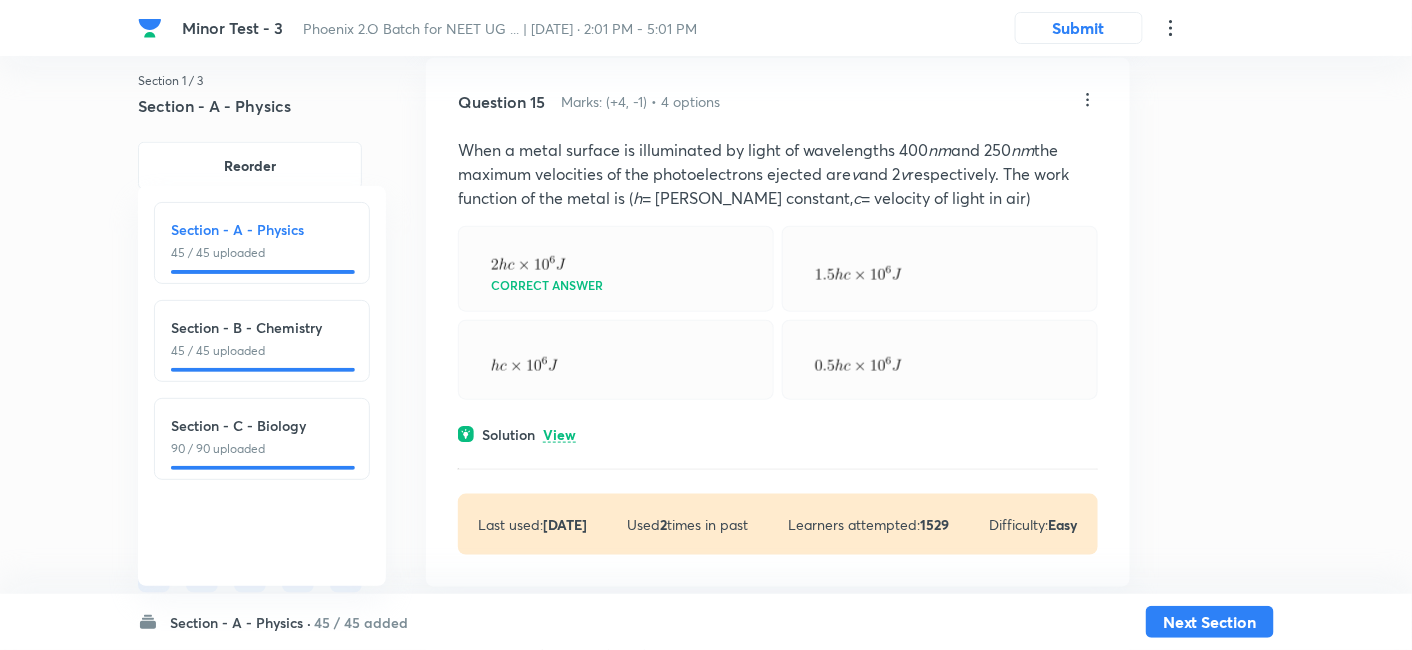 scroll, scrollTop: 10032, scrollLeft: 0, axis: vertical 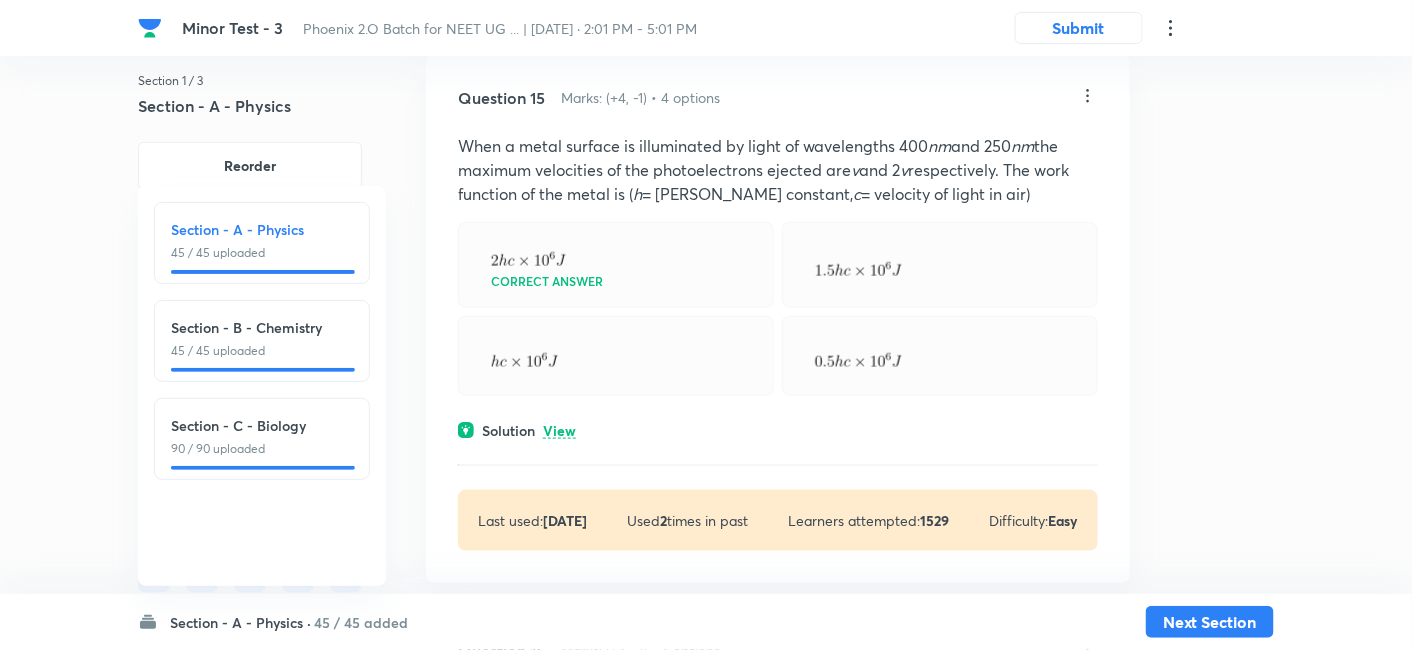 click on "View" at bounding box center (559, 431) 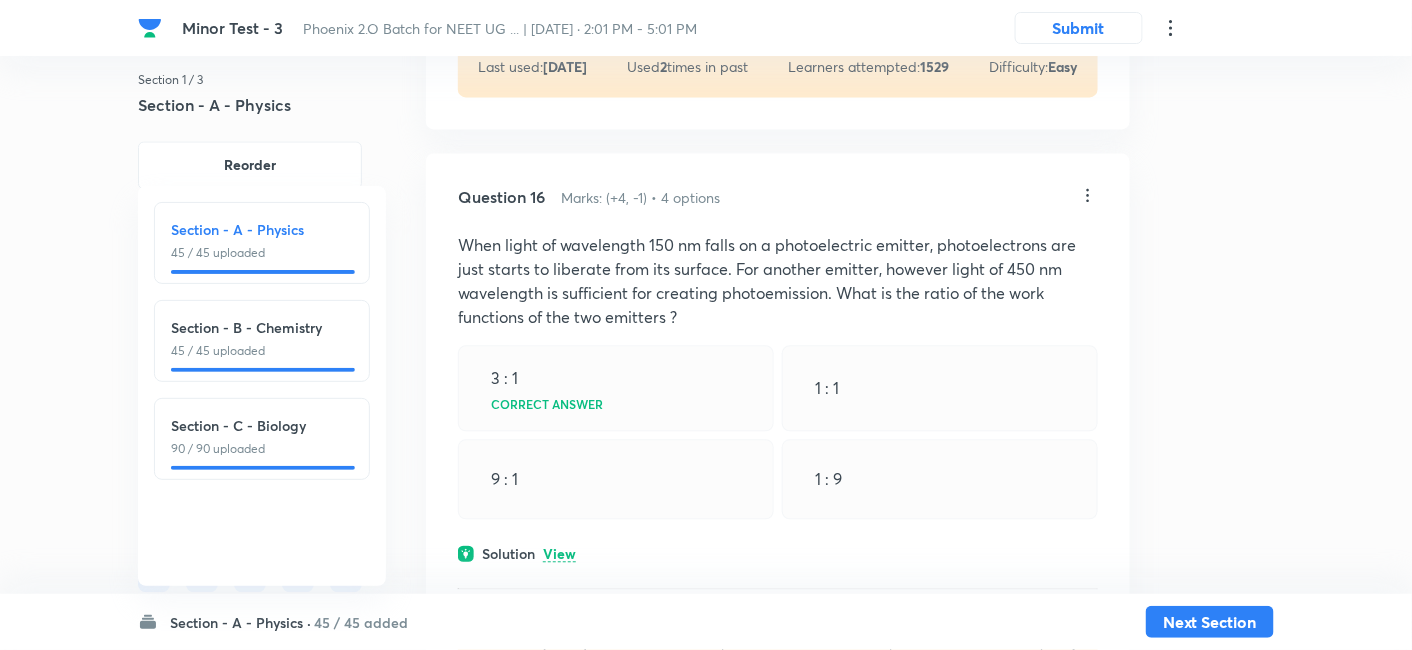 scroll, scrollTop: 10730, scrollLeft: 0, axis: vertical 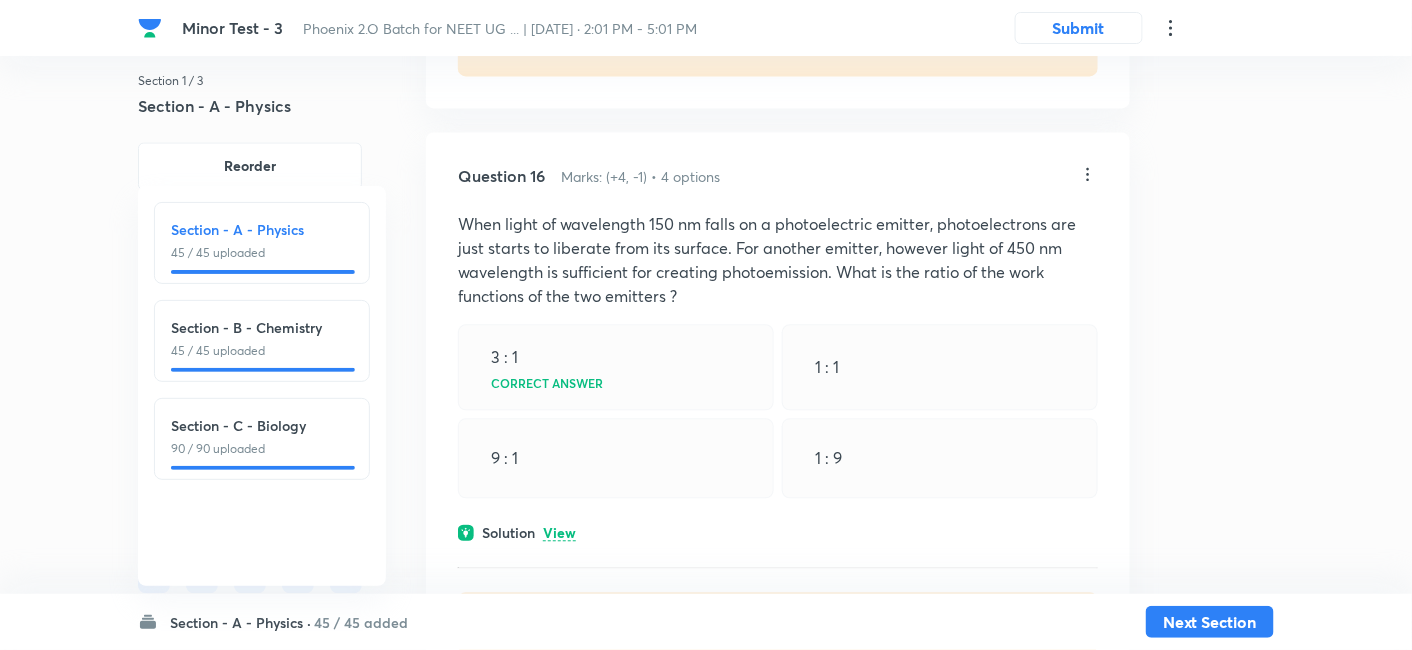 click on "View" at bounding box center (559, 533) 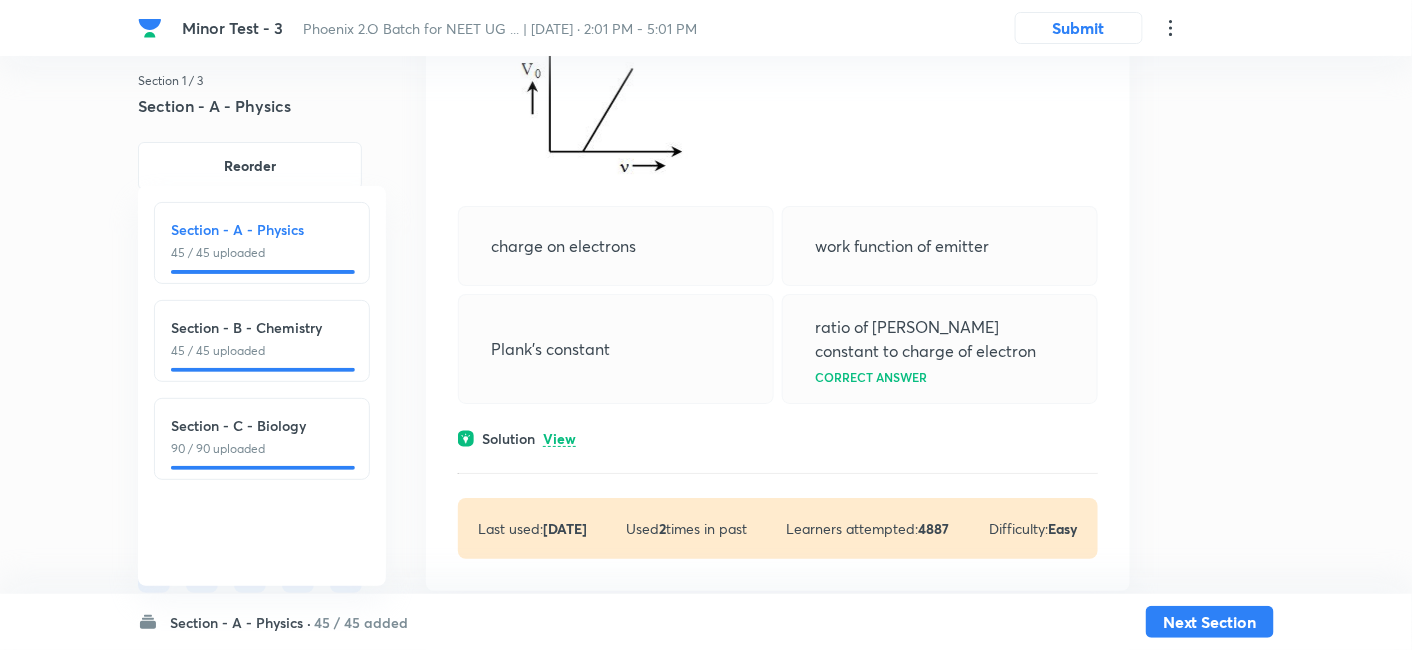 scroll, scrollTop: 11697, scrollLeft: 0, axis: vertical 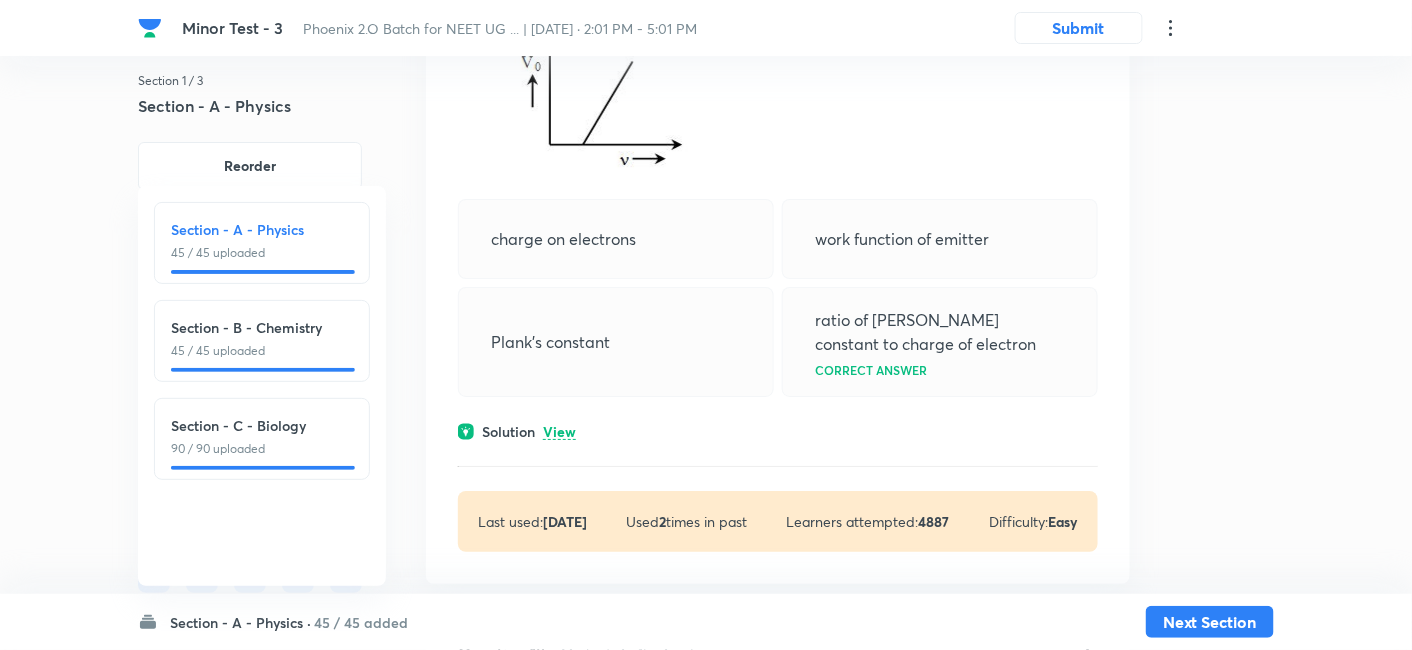 click on "View" at bounding box center [559, 432] 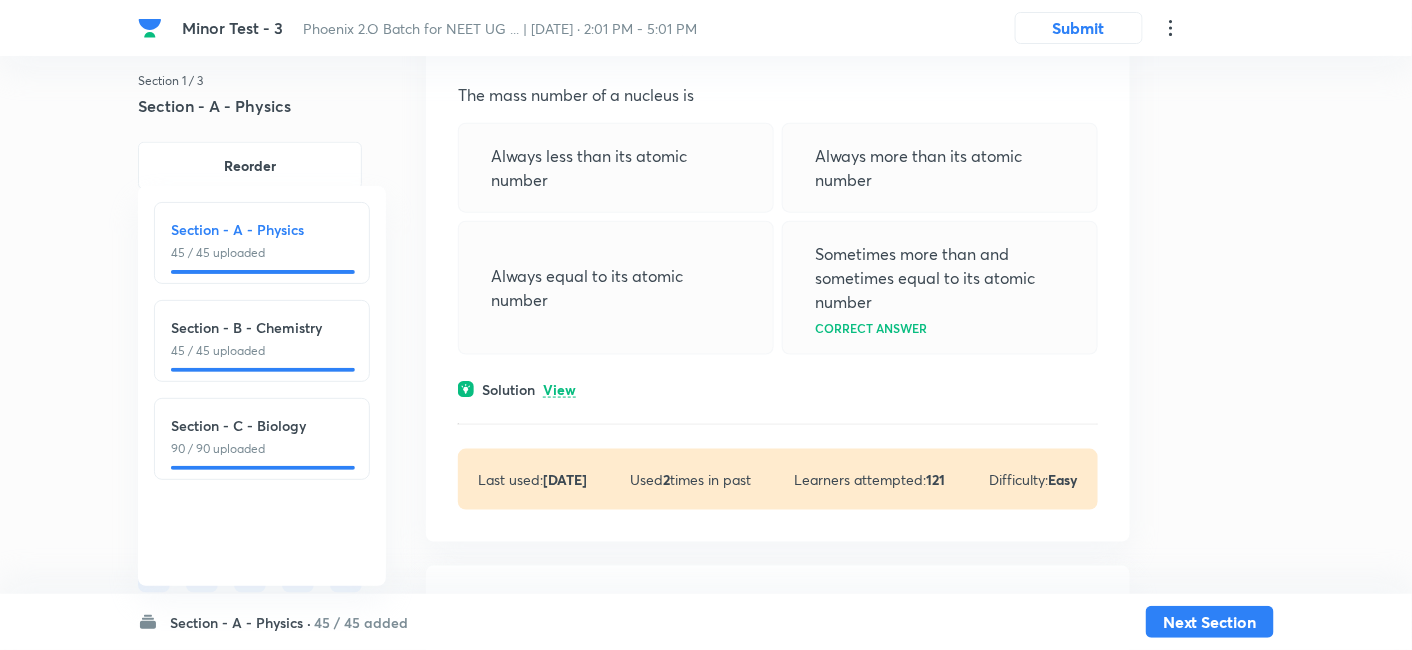 scroll, scrollTop: 12548, scrollLeft: 0, axis: vertical 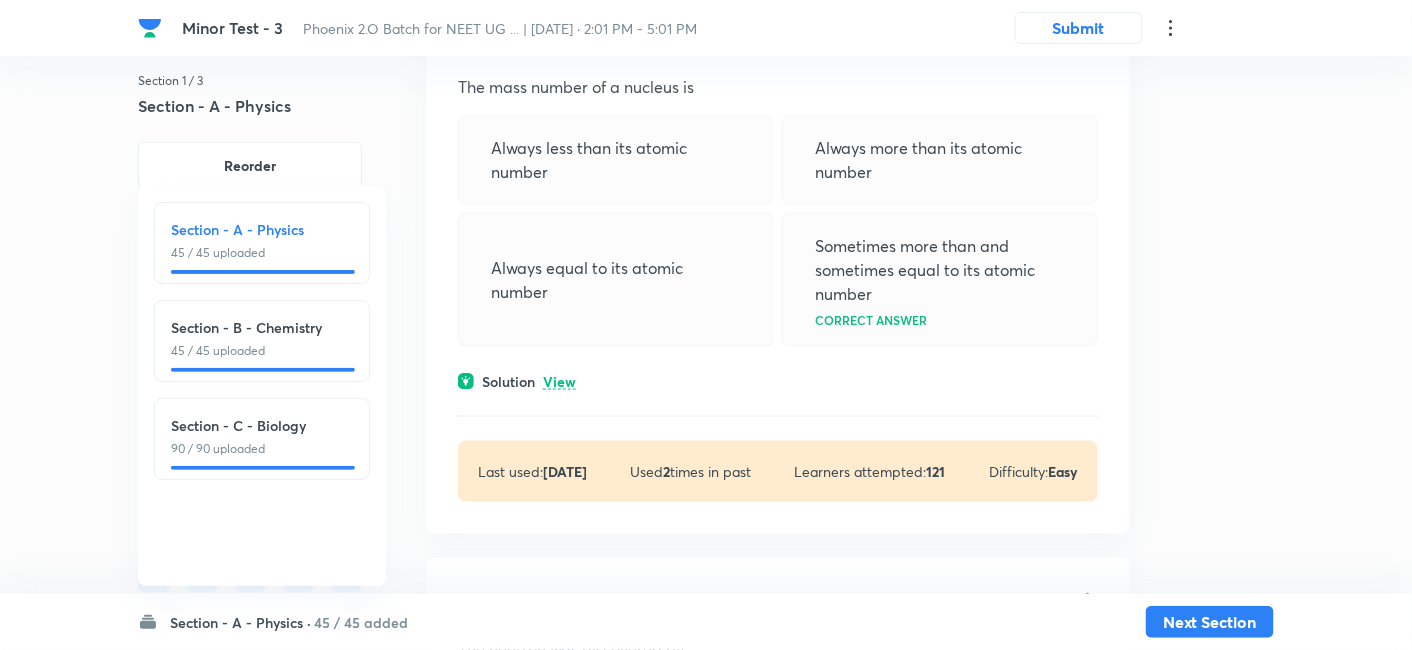 click on "View" at bounding box center [559, 382] 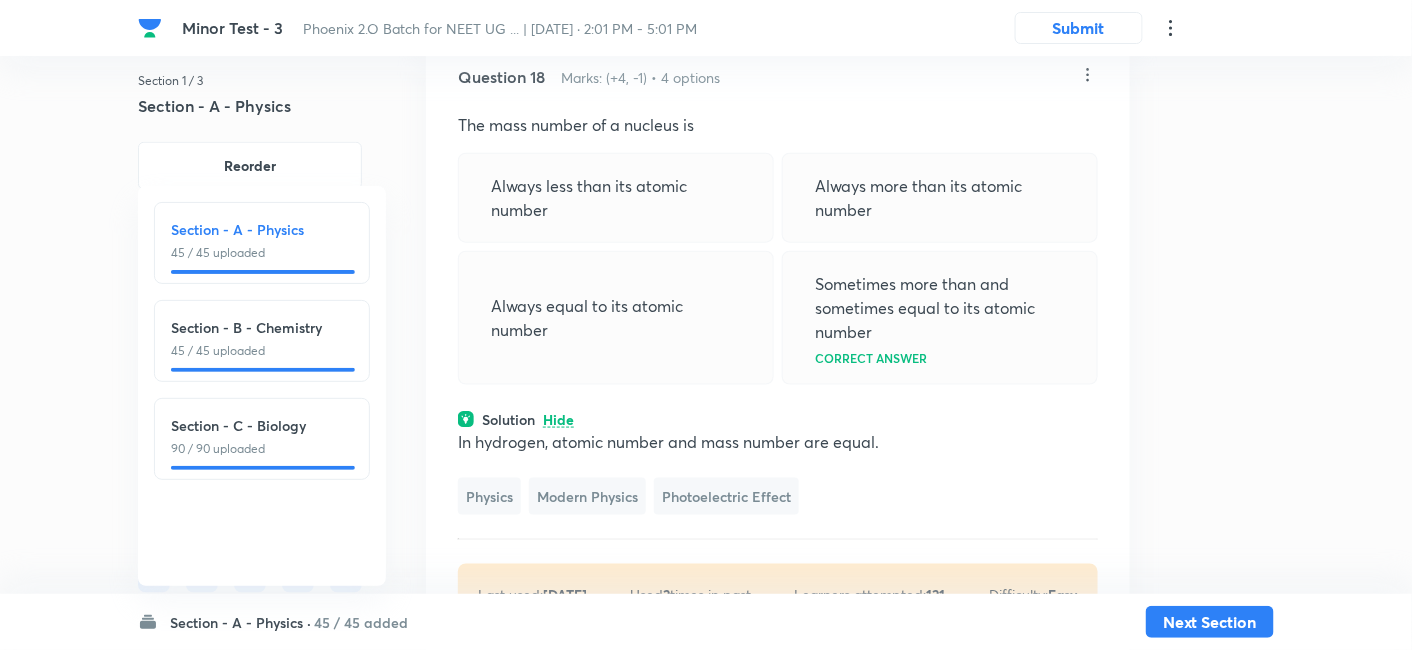 scroll, scrollTop: 12471, scrollLeft: 0, axis: vertical 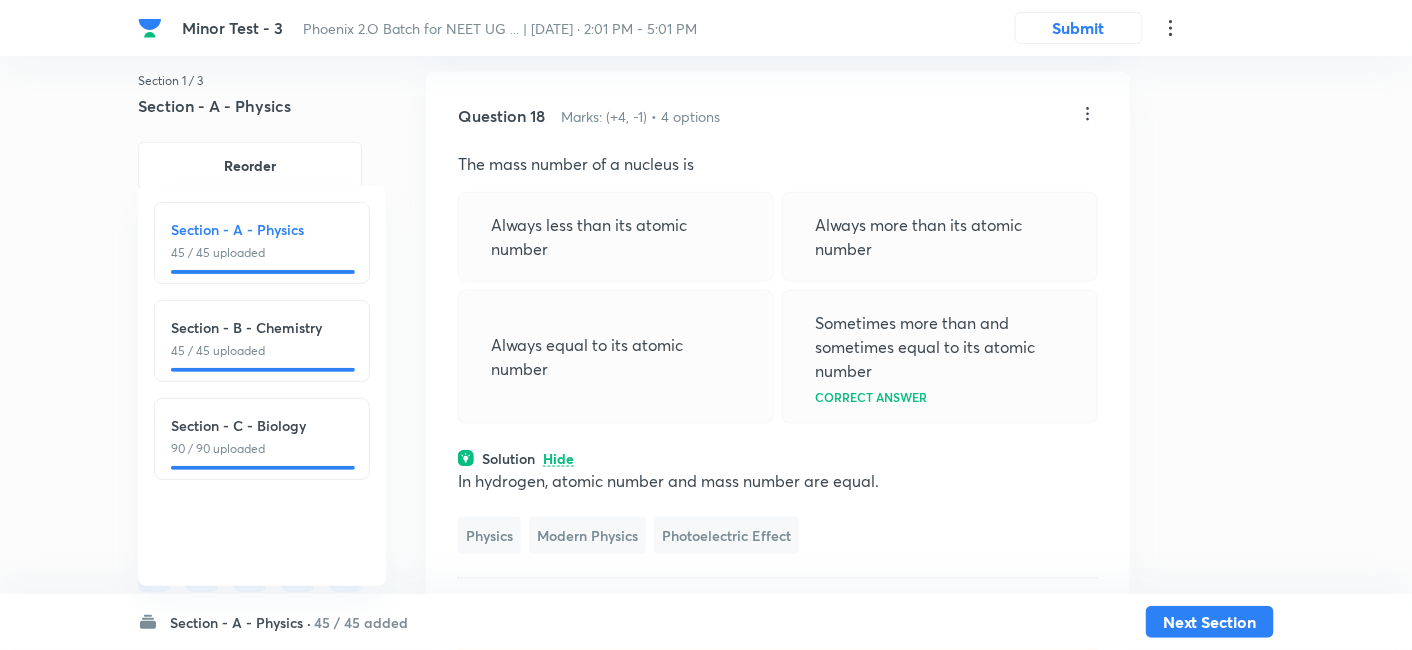 click 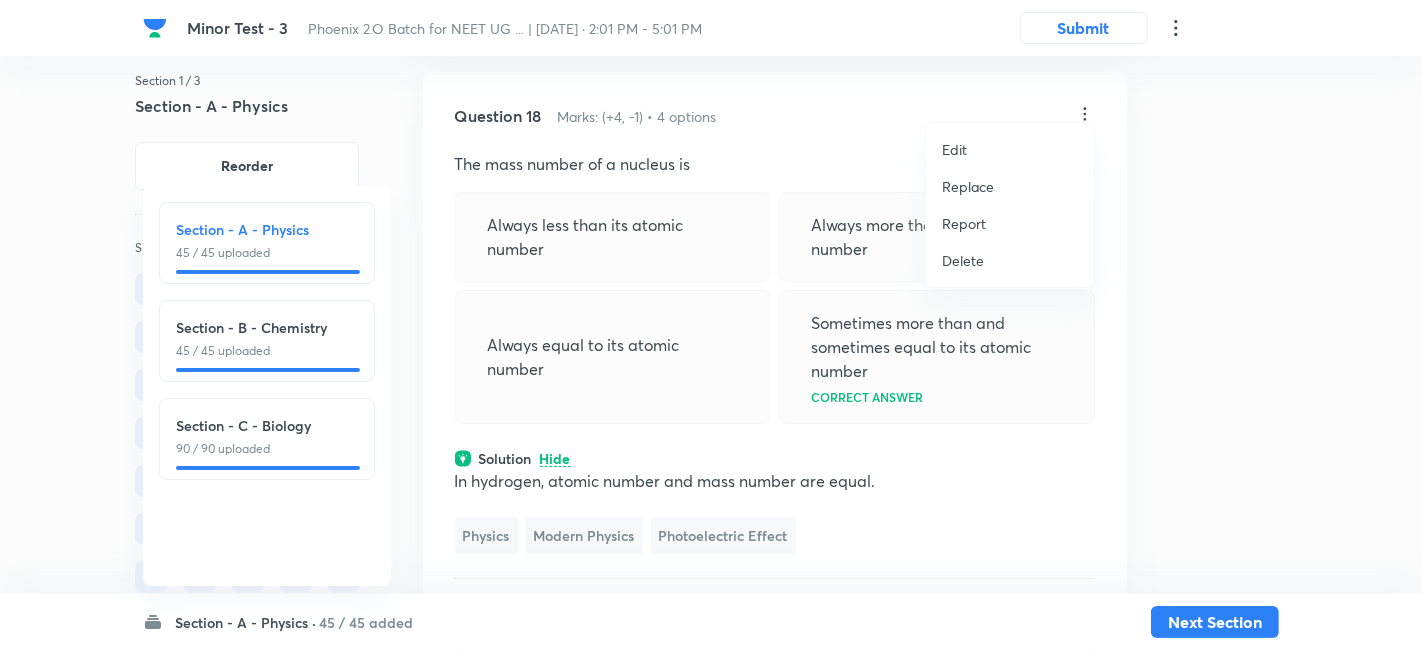 click on "Replace" at bounding box center (968, 186) 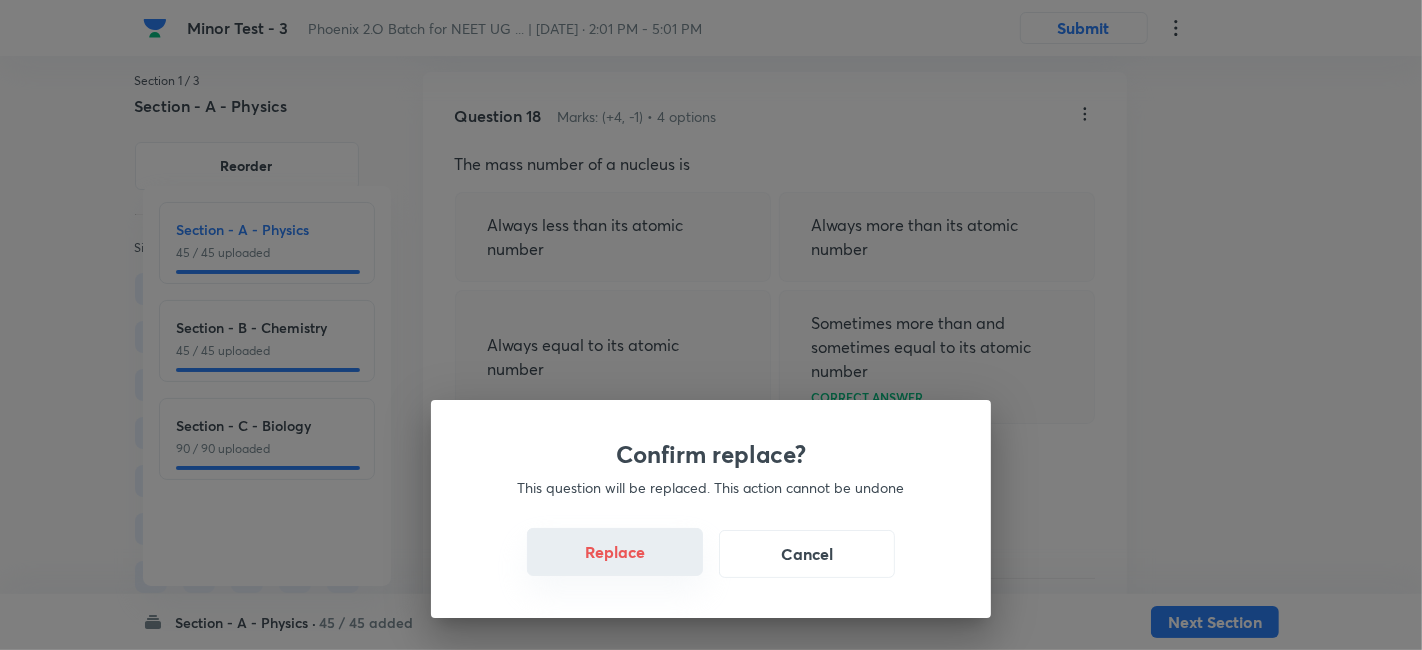 click on "Replace" at bounding box center (615, 552) 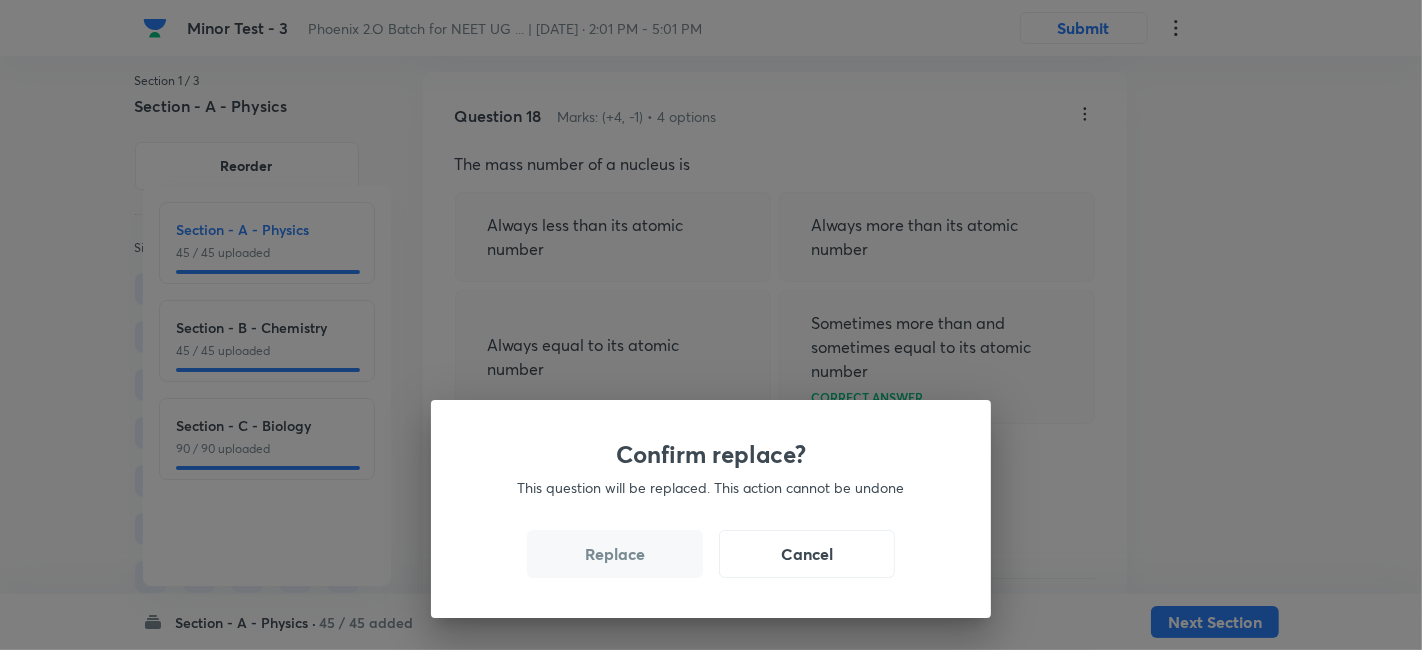click on "Replace" at bounding box center [615, 554] 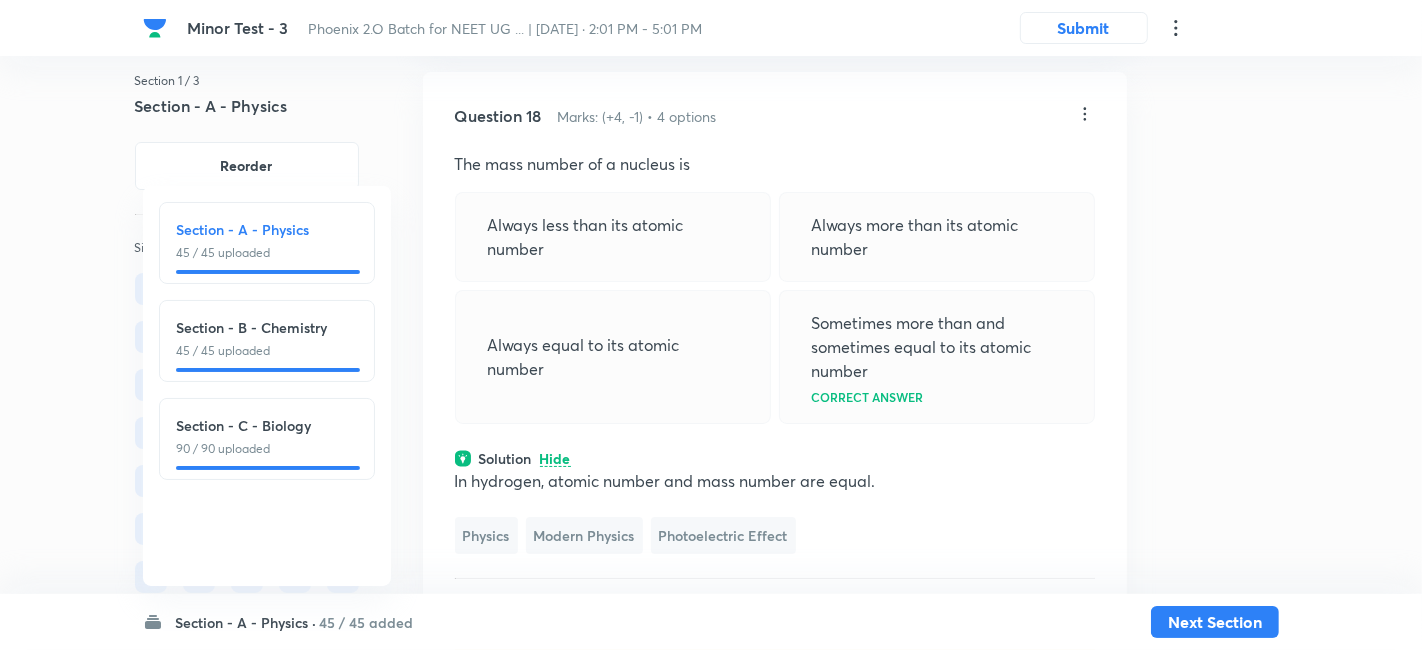 click on "Confirm replace? This question will be replaced. This action cannot be undone Replace Cancel" at bounding box center (711, 975) 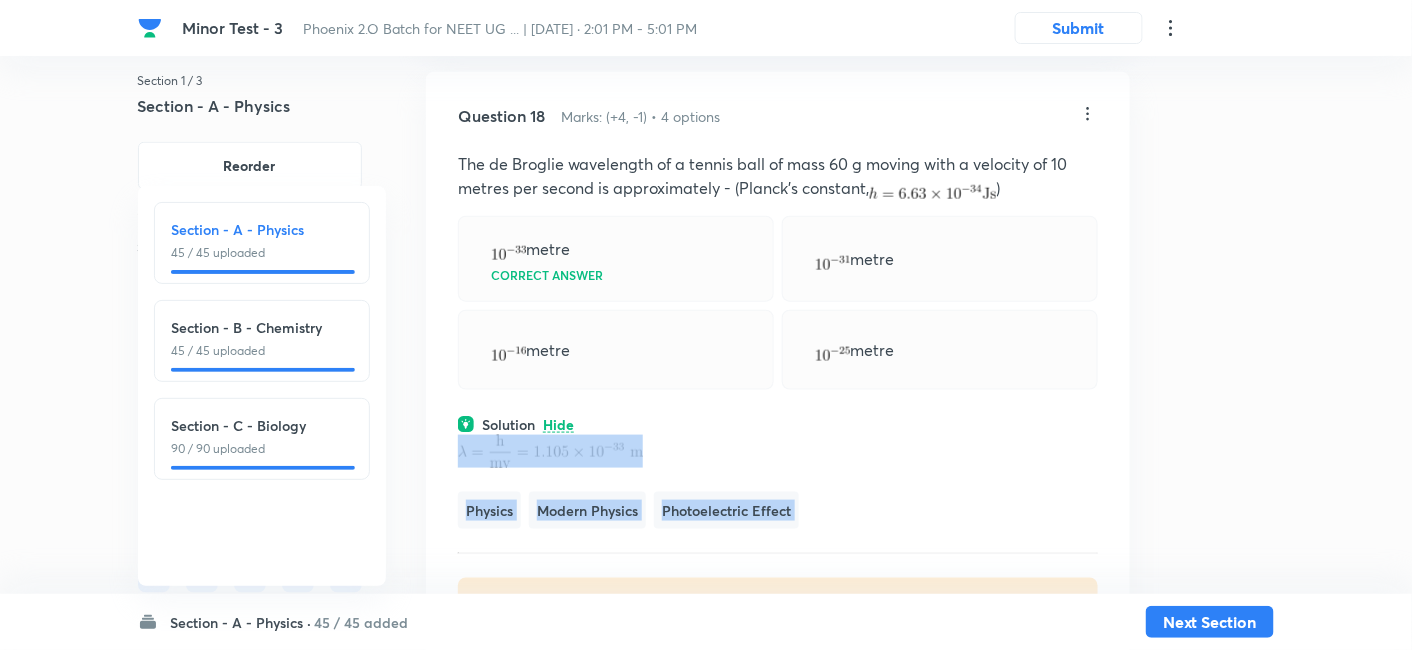 click on "Question 18 Marks: (+4, -1) • 4 options The de Broglie wavelength of a tennis ball of mass 60 g moving with a velocity of 10 metres per second is approximately - (Planck's constant,  )  metre  Correct answer  metre   metre   metre  Solution Hide Physics Modern Physics Photoelectric Effect Last used:  3 years ago Used  2  times in past Learners attempted:  517 Difficulty: Easy" at bounding box center (778, 371) 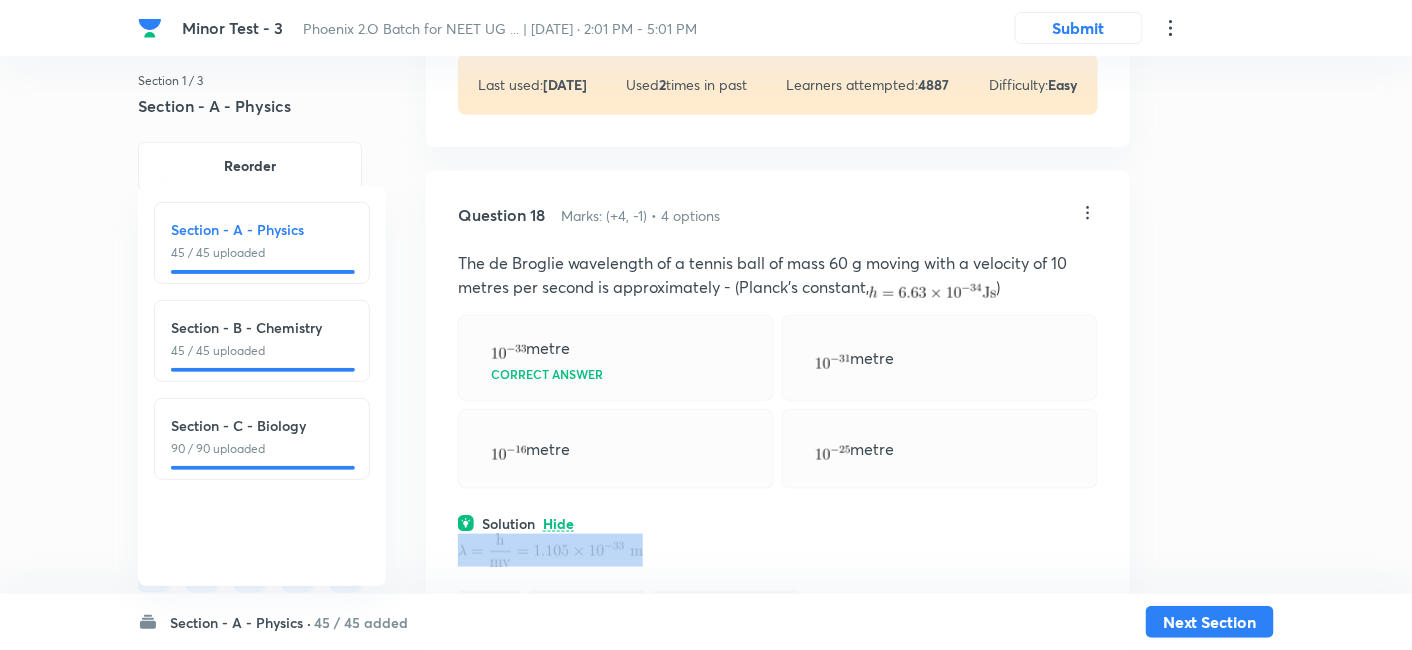 scroll, scrollTop: 12371, scrollLeft: 0, axis: vertical 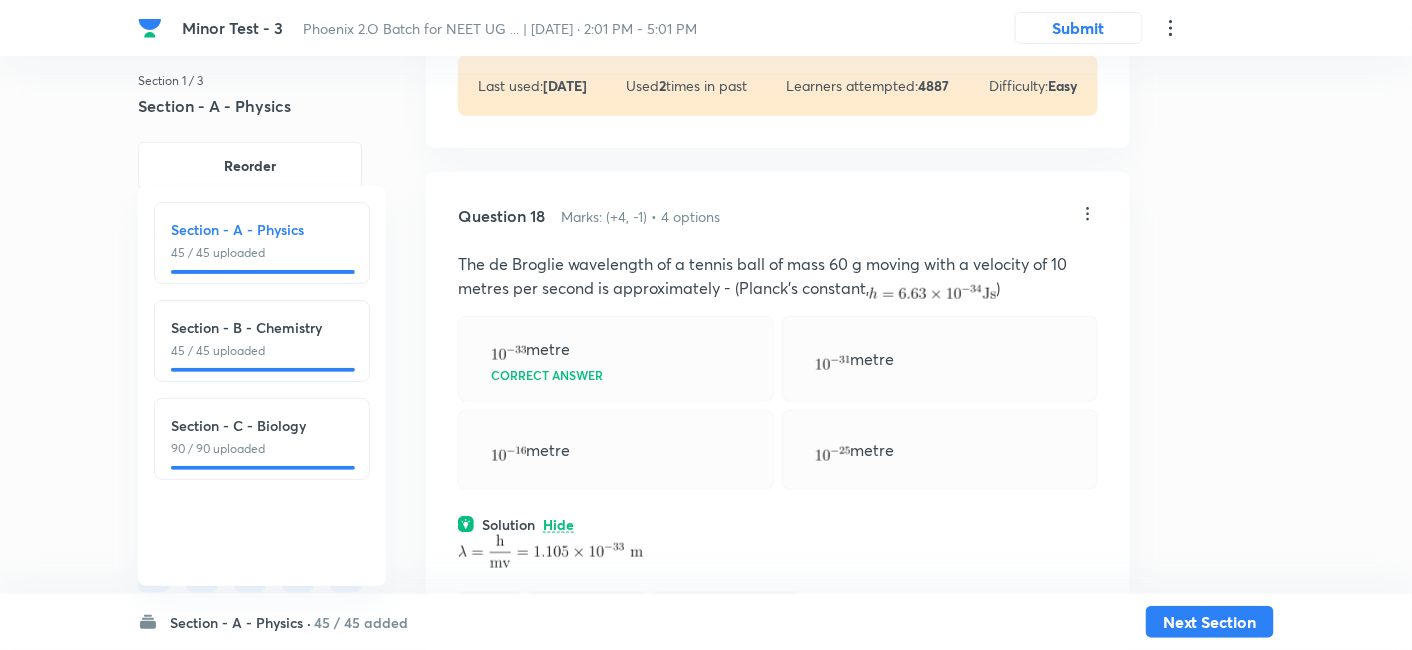click 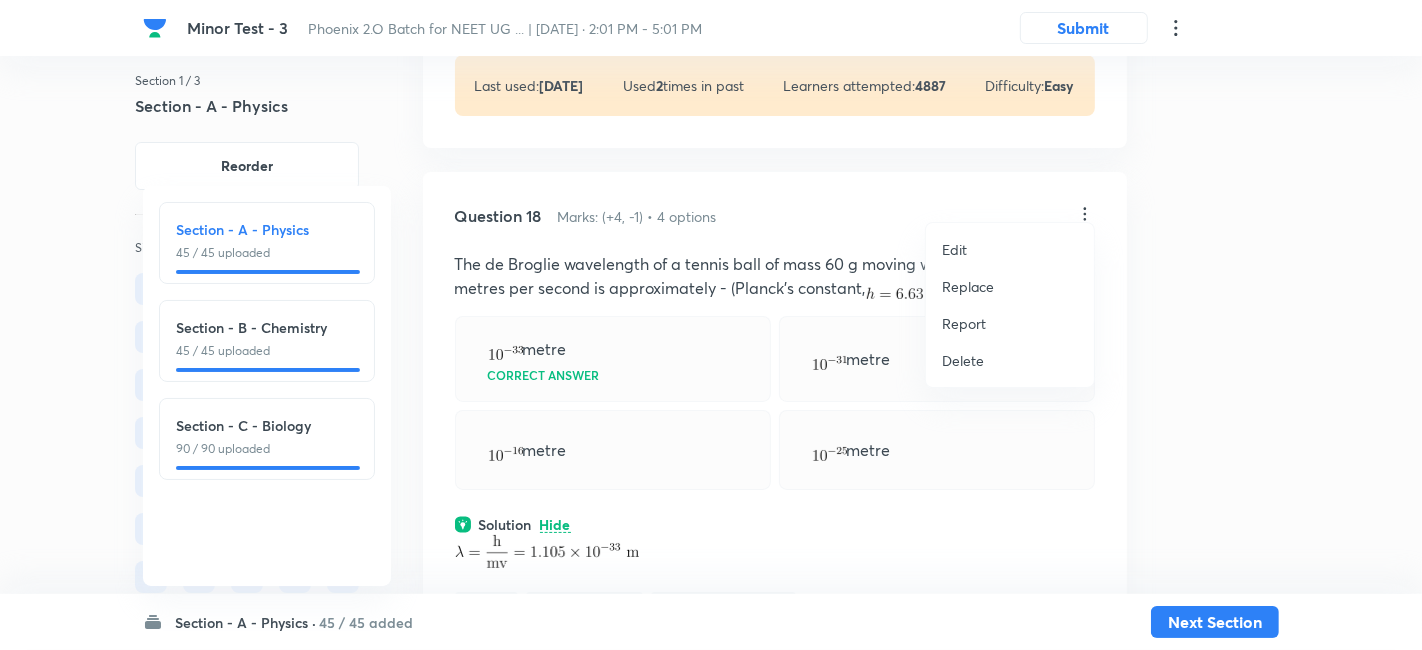 click on "Replace" at bounding box center (968, 286) 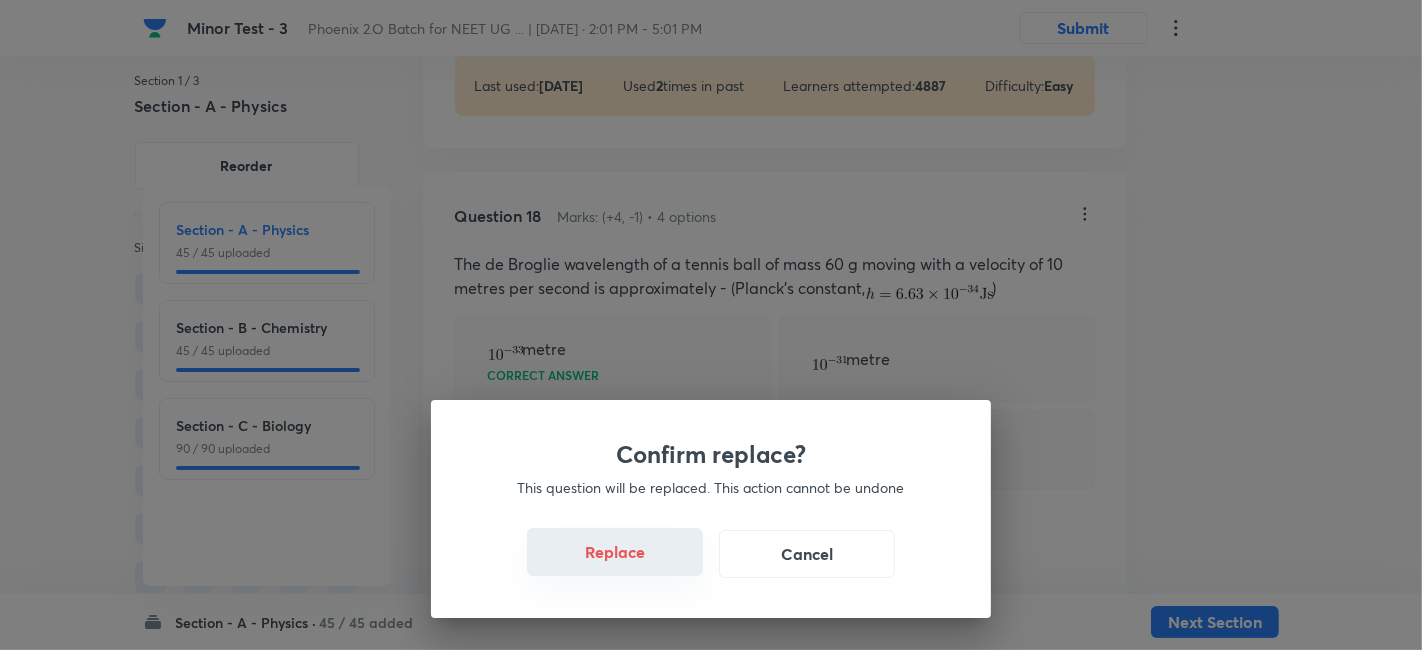 click on "Replace" at bounding box center (615, 552) 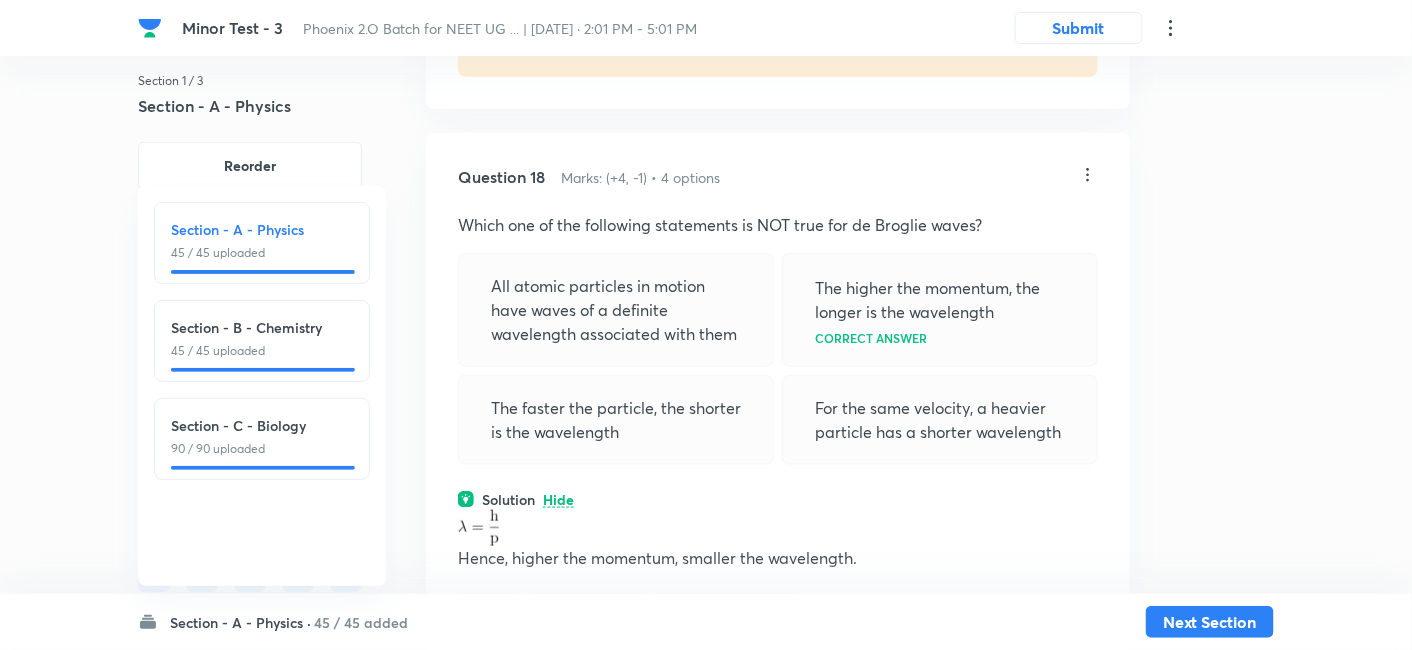 scroll, scrollTop: 12408, scrollLeft: 0, axis: vertical 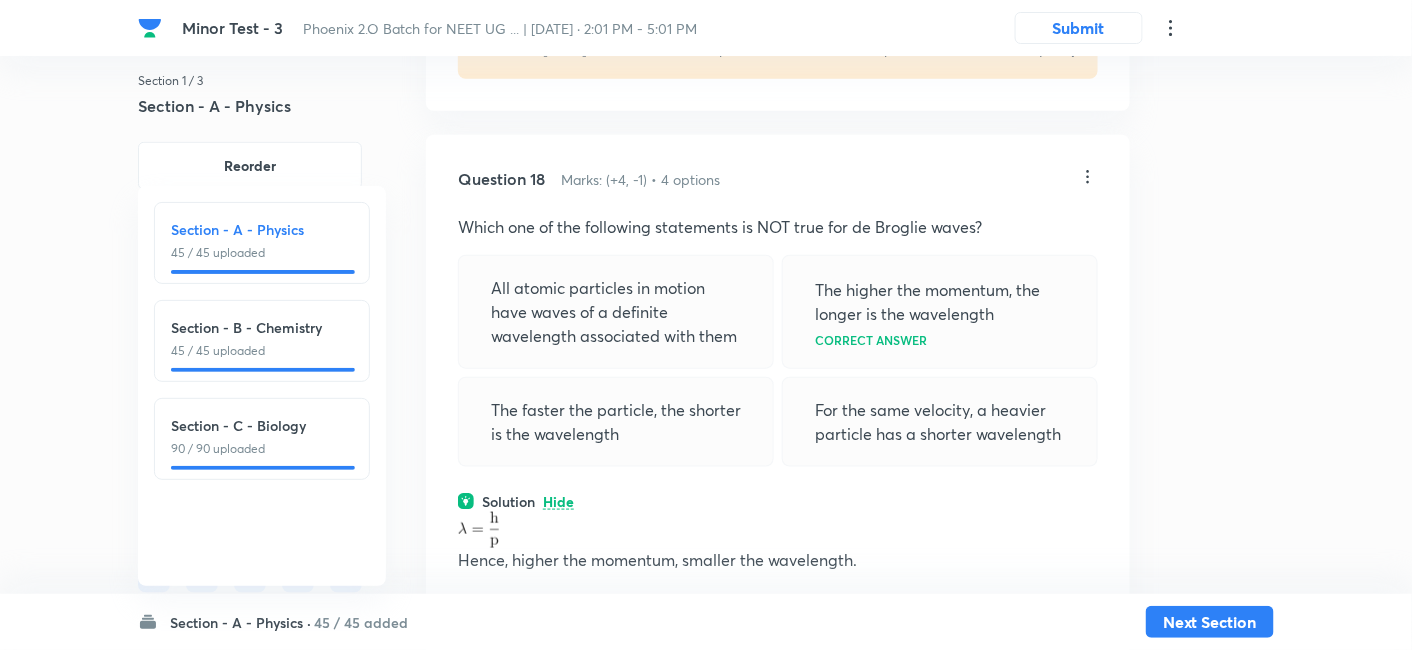 click 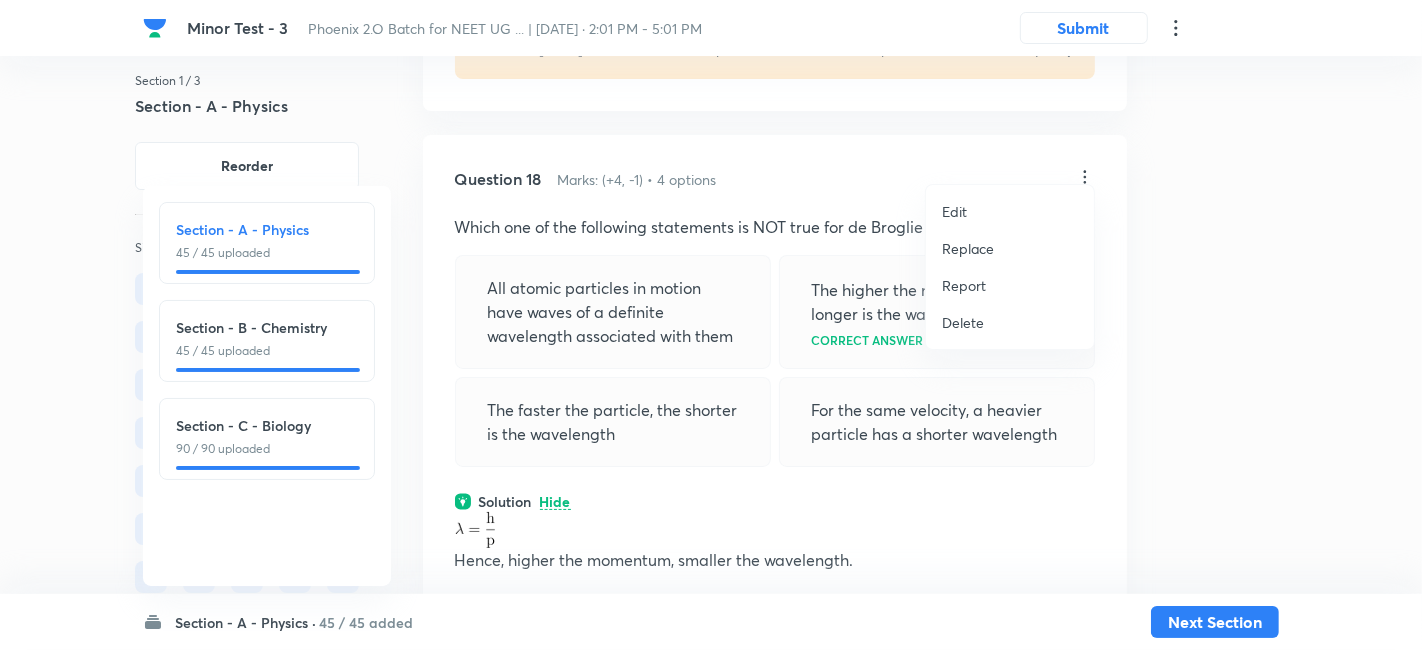 click on "Replace" at bounding box center [968, 248] 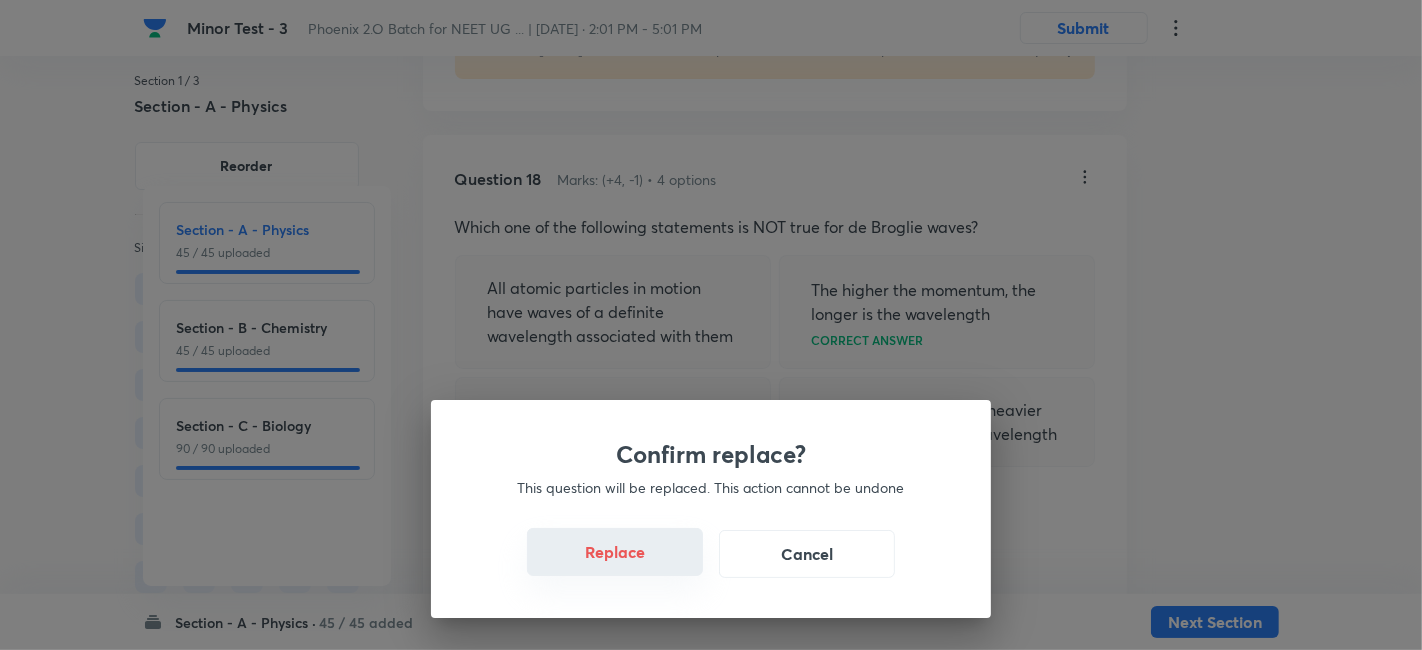 click on "Replace" at bounding box center (615, 552) 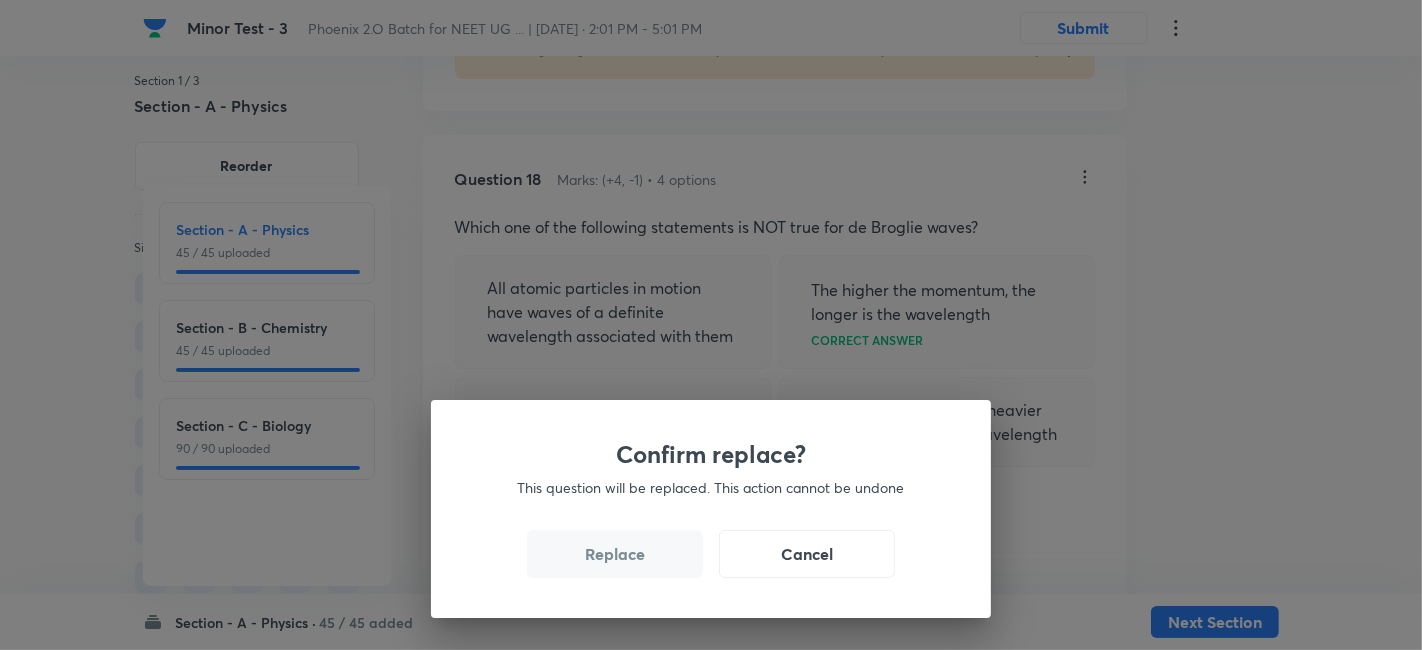 click on "Replace" at bounding box center [615, 554] 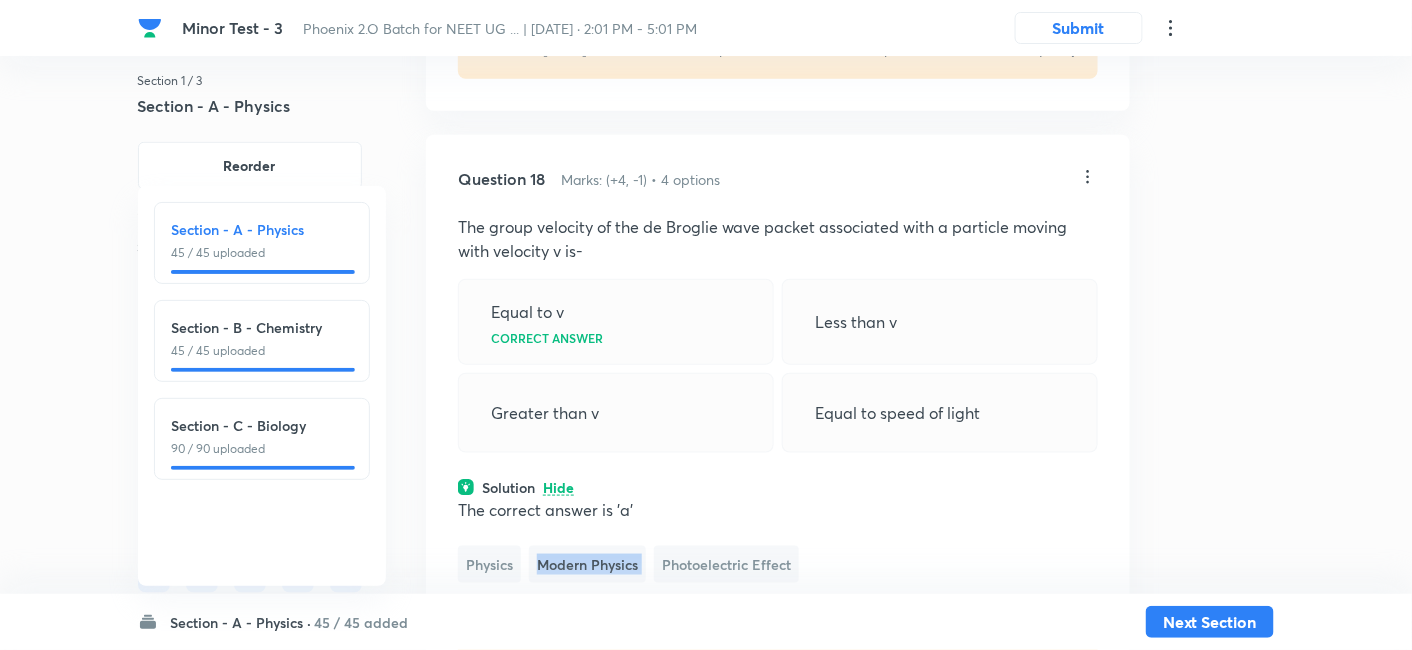 click on "Modern Physics" at bounding box center (587, 564) 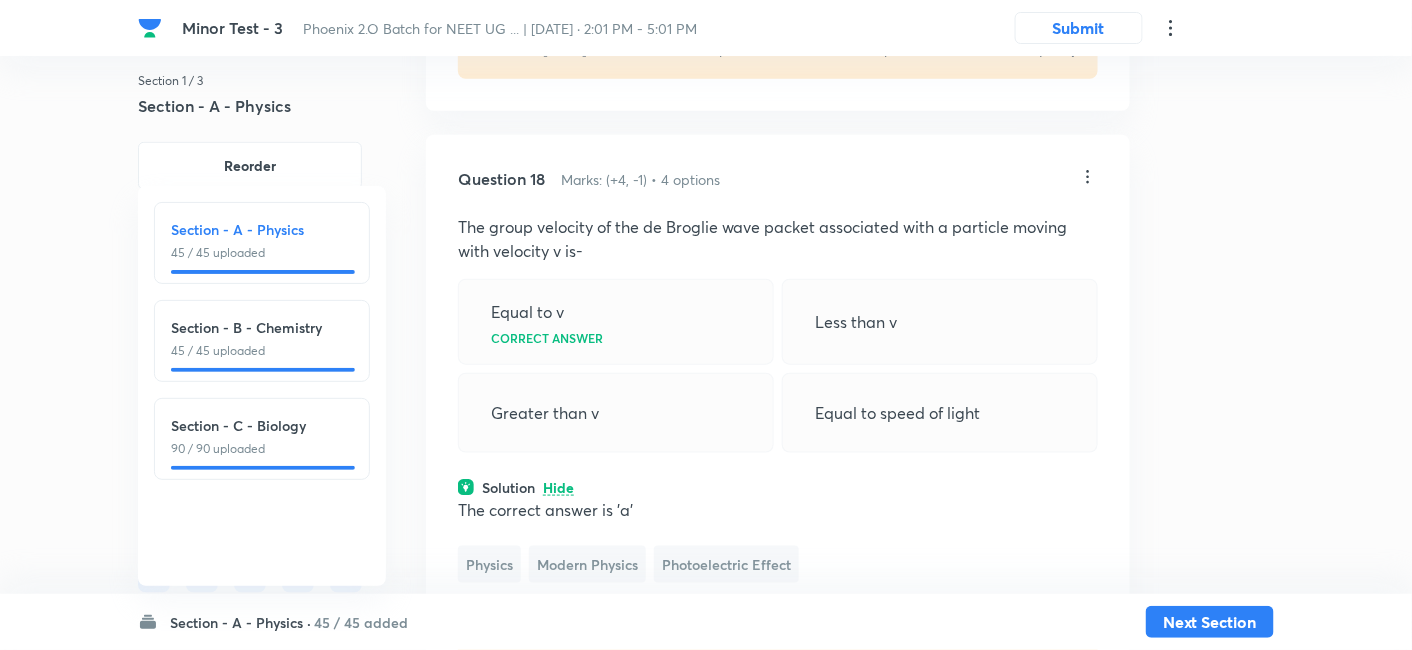 click 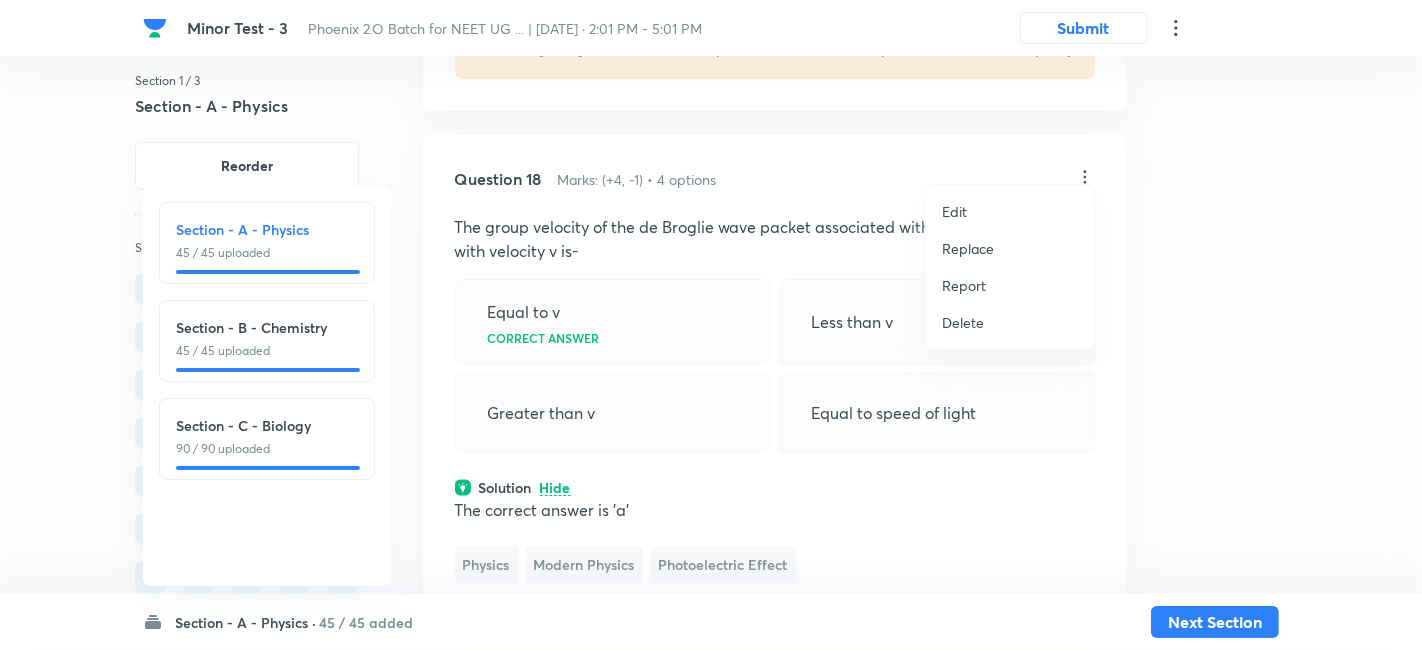 click on "Replace" at bounding box center [968, 248] 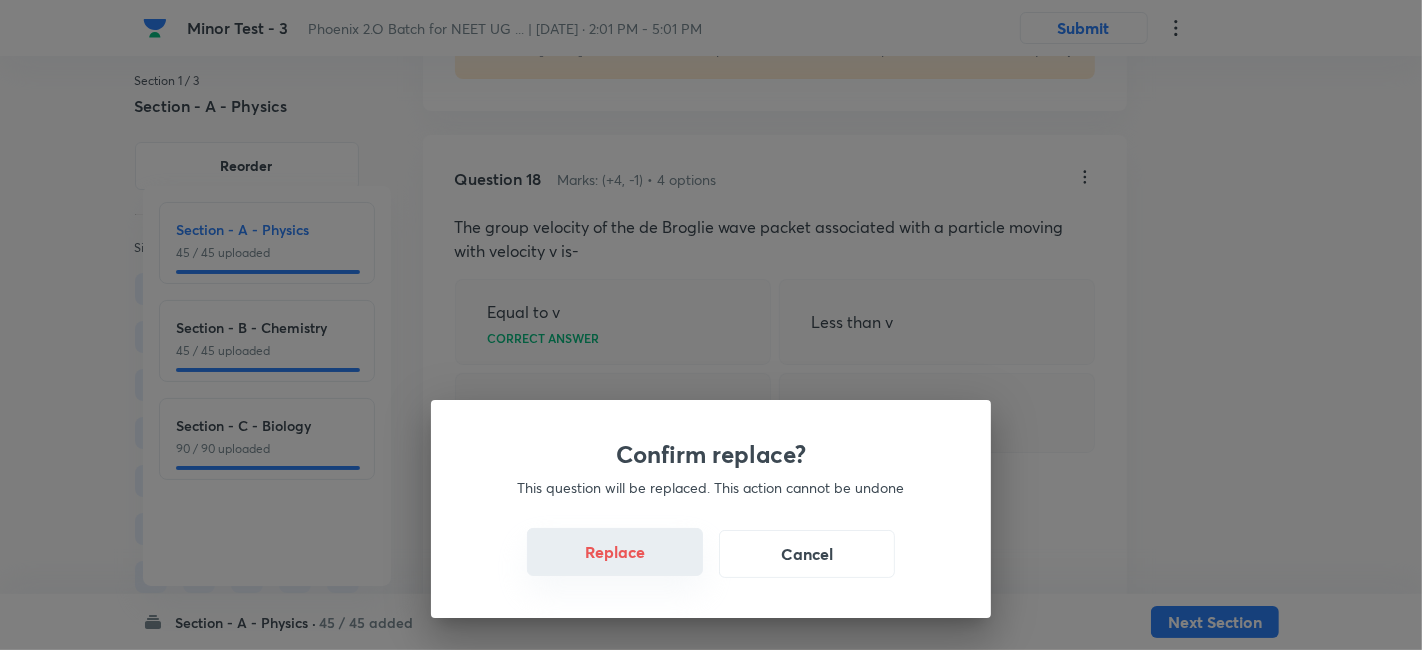 click on "Replace" at bounding box center [615, 552] 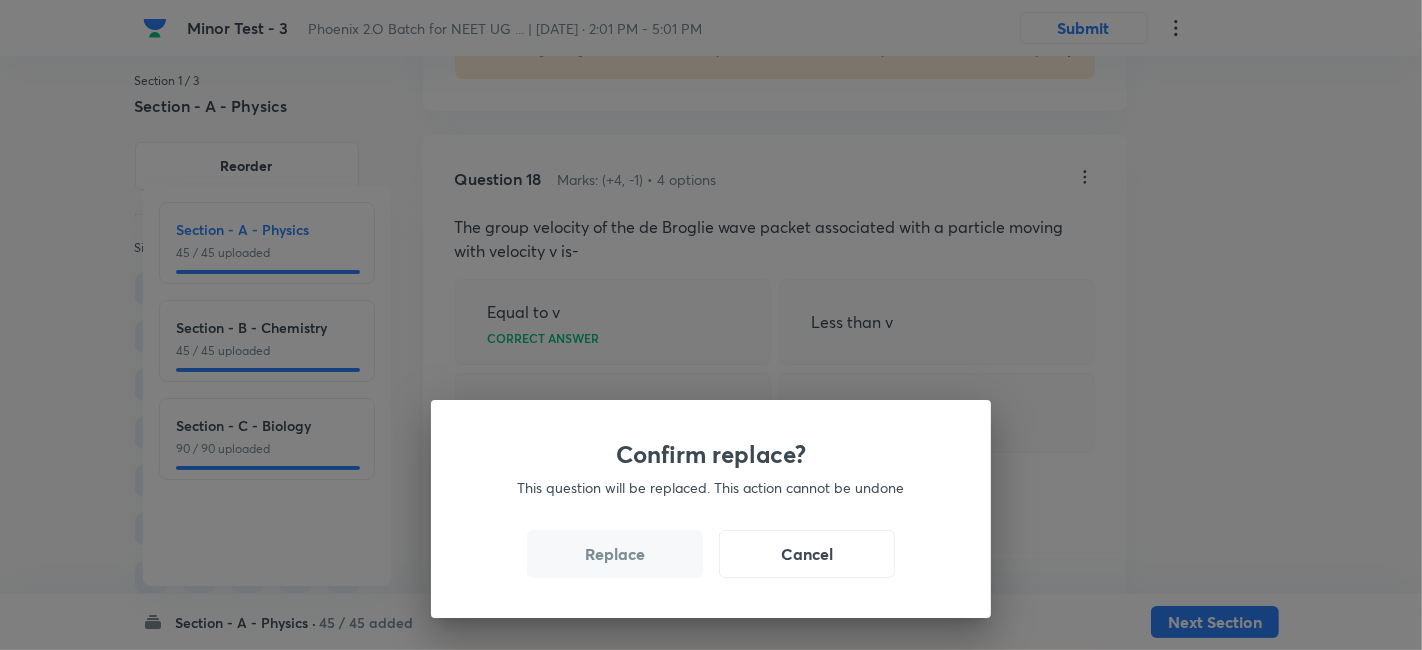 click on "Replace" at bounding box center [615, 554] 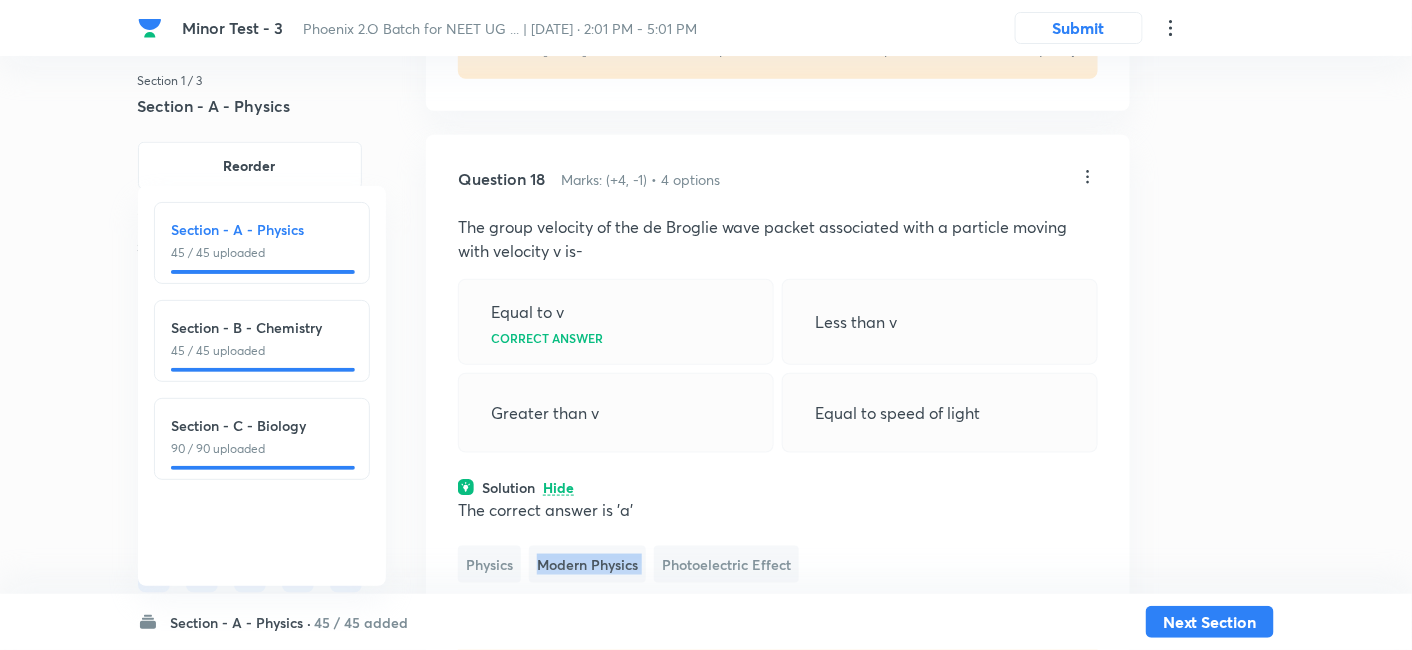 click on "Modern Physics" at bounding box center [587, 564] 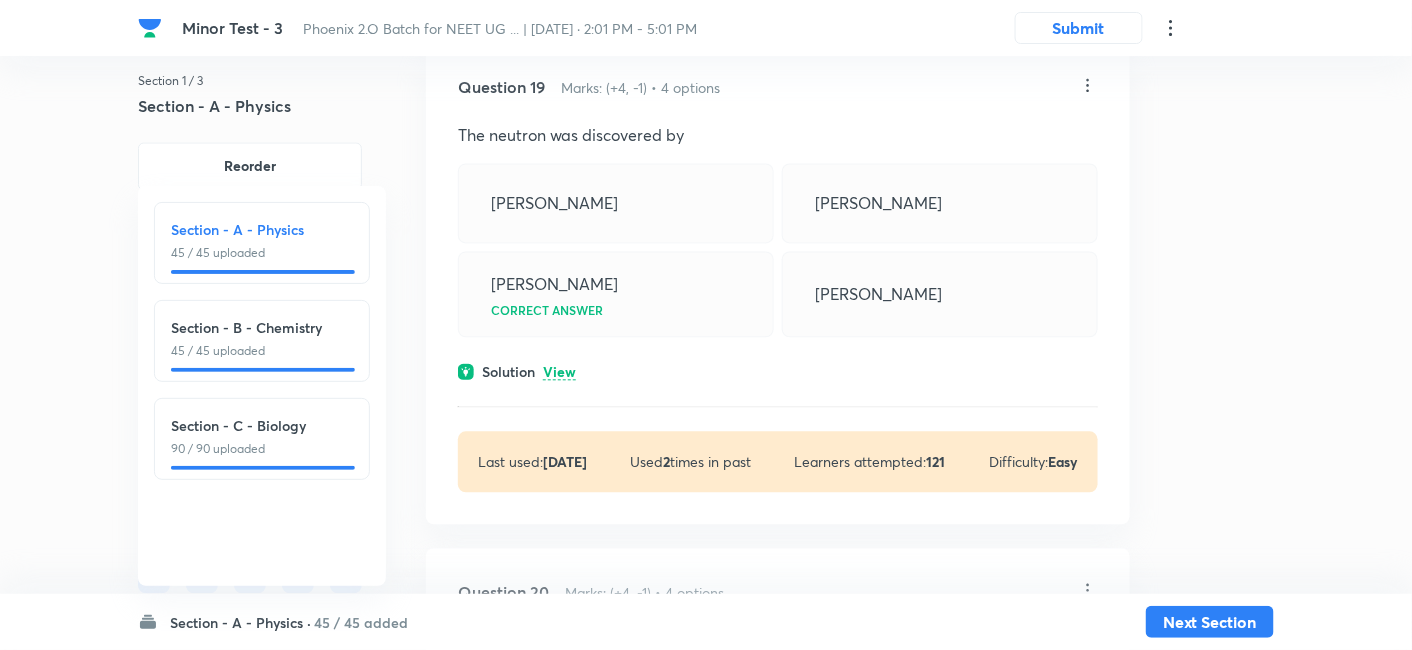 scroll, scrollTop: 13153, scrollLeft: 0, axis: vertical 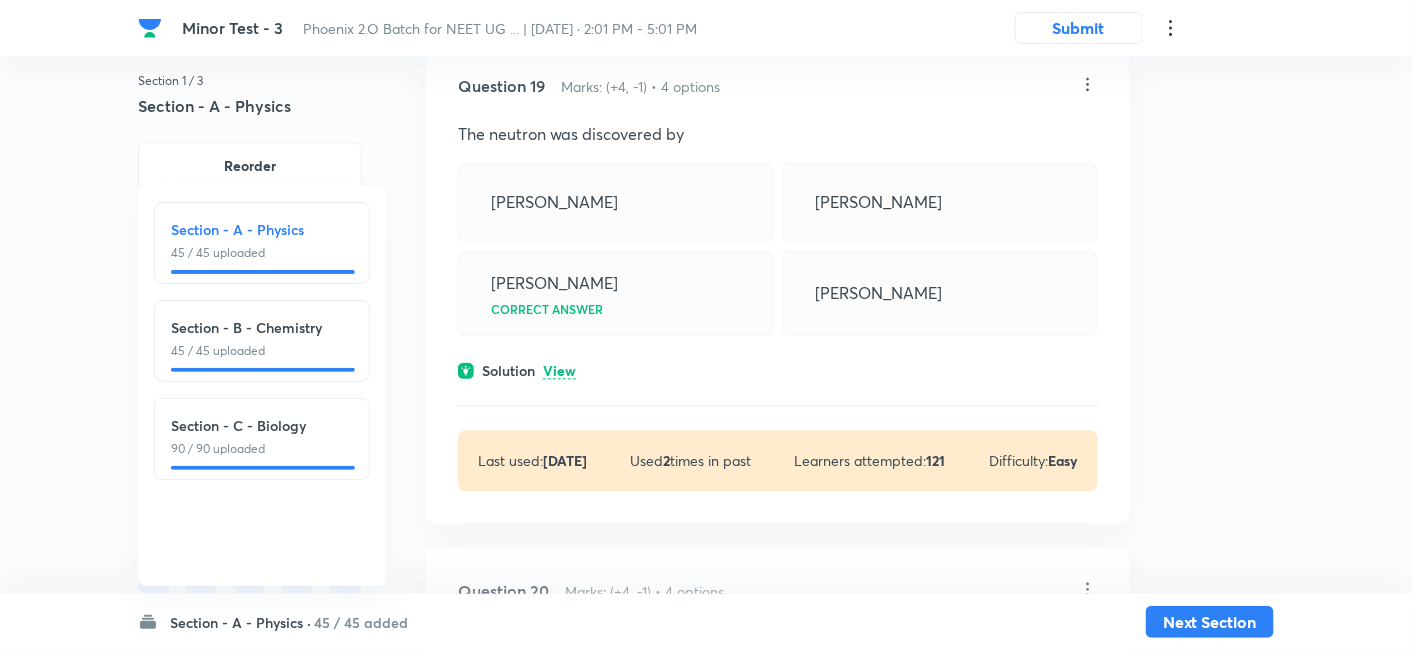 click on "View" at bounding box center [559, 371] 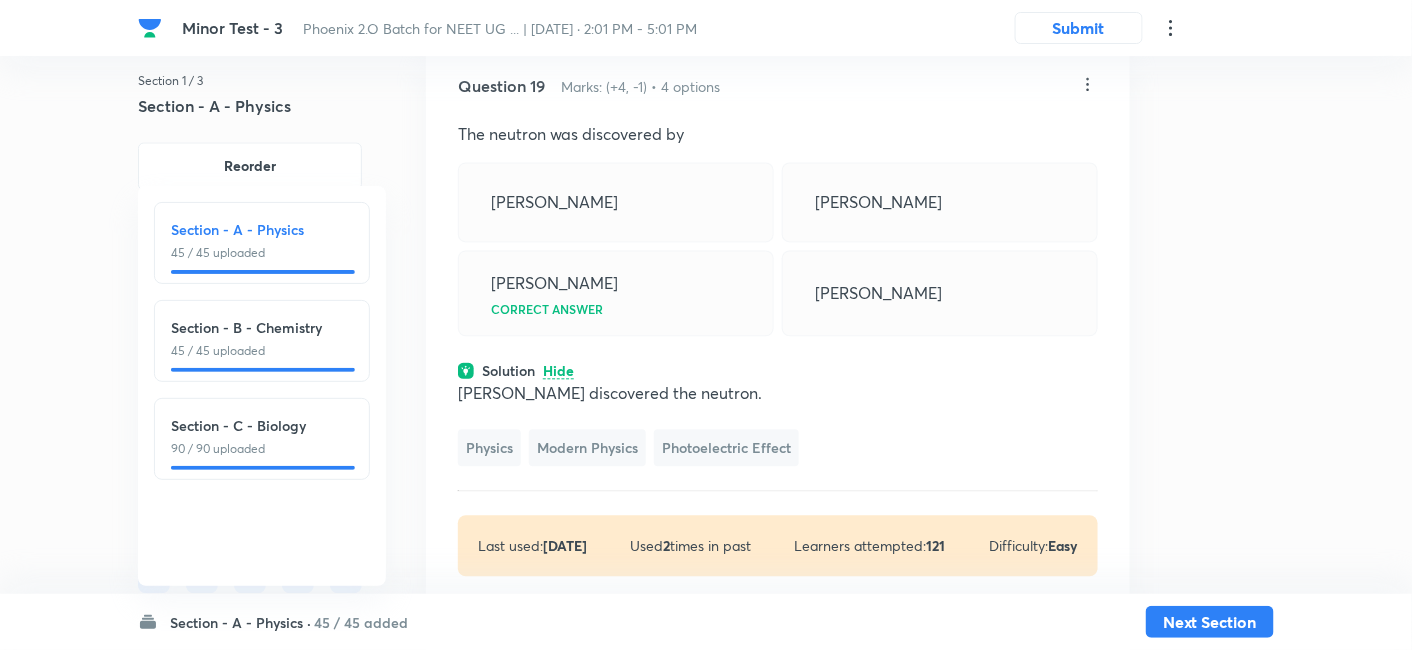 click 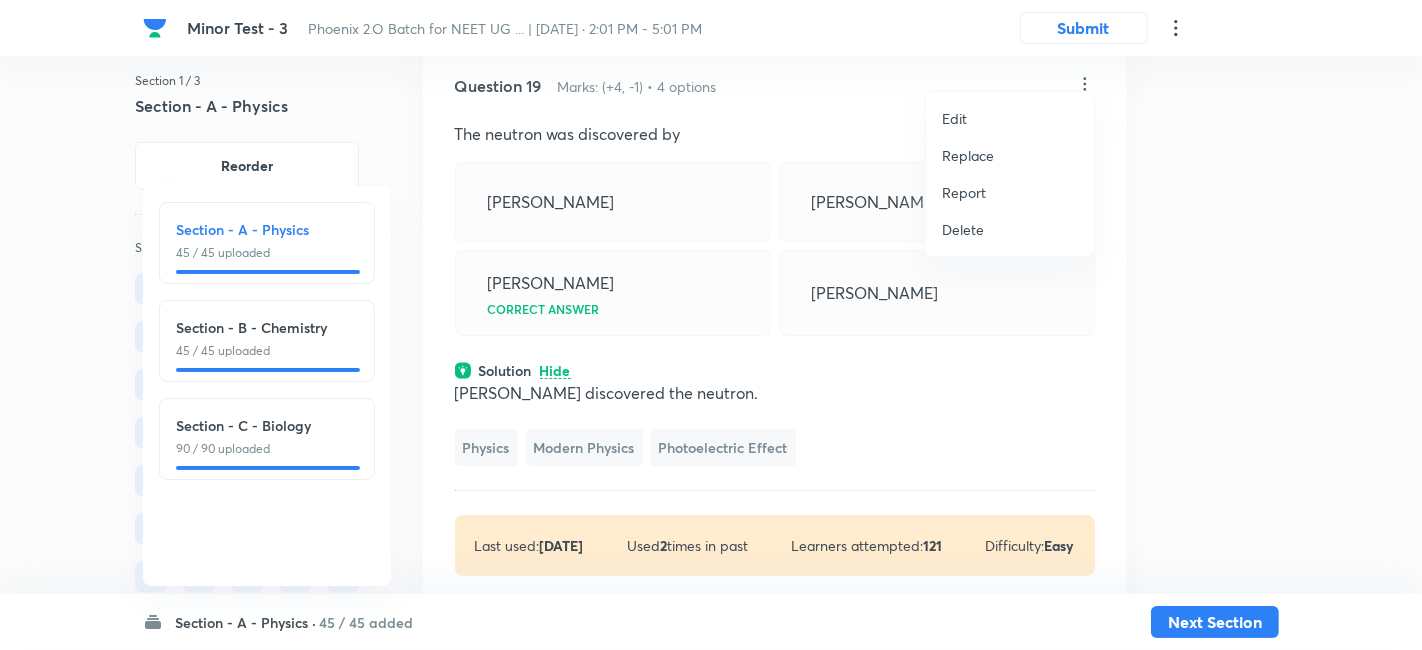 click on "Replace" at bounding box center [968, 155] 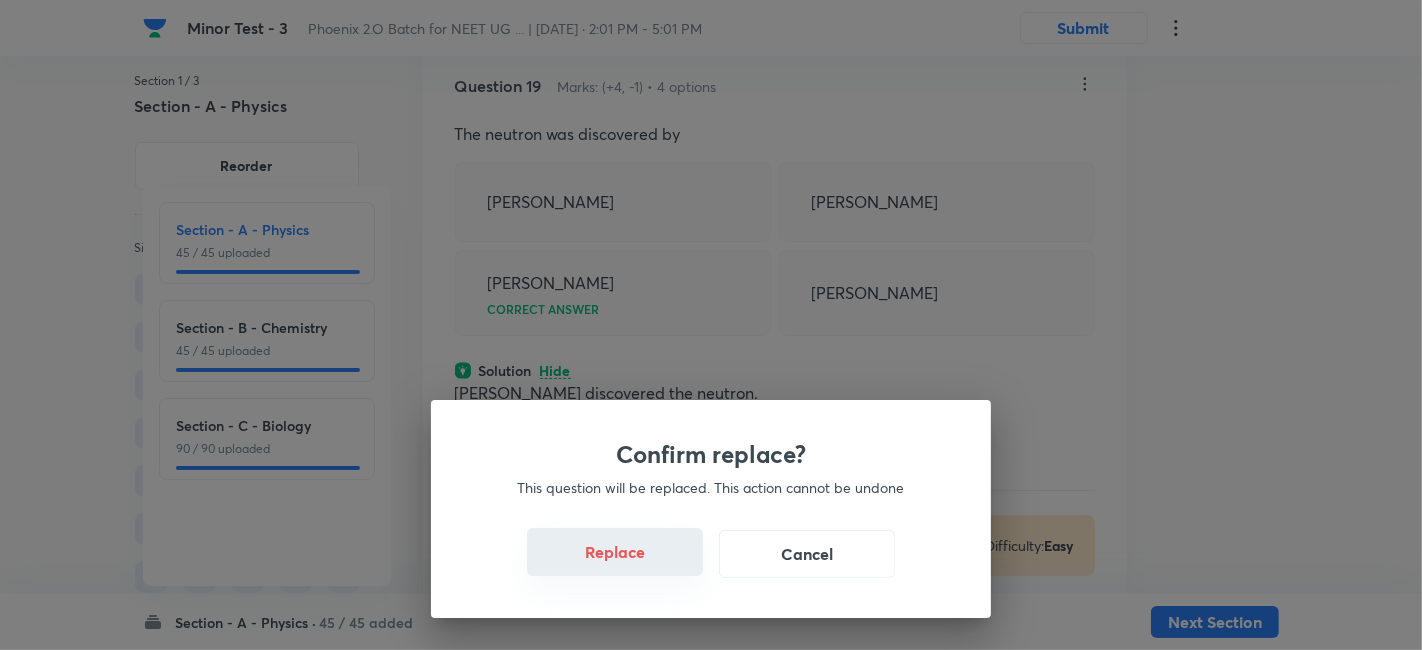 click on "Replace" at bounding box center (615, 552) 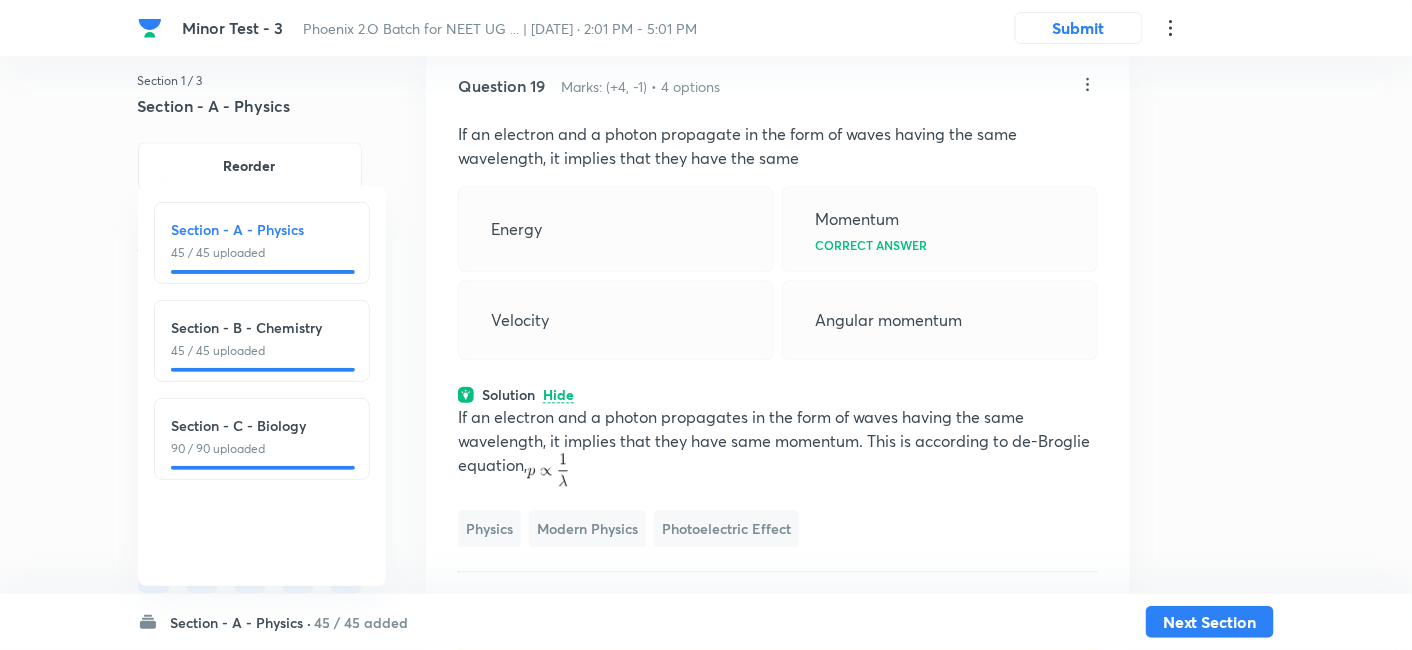 click on "Question 19 Marks: (+4, -1) • 4 options If an electron and a photon propagate in the form of waves having the same wavelength, it implies that they have the same  Energy Momentum  Correct answer Velocity Angular momentum  Solution Hide If an electron and a photon propagates in the form of waves having the same wavelength, it implies that they have same momentum. This is according to de-Broglie equation,  Physics Modern Physics Photoelectric Effect Last used:  2 years ago Used  3  times in past Learners attempted:  553 Difficulty: Easy" at bounding box center [778, 365] 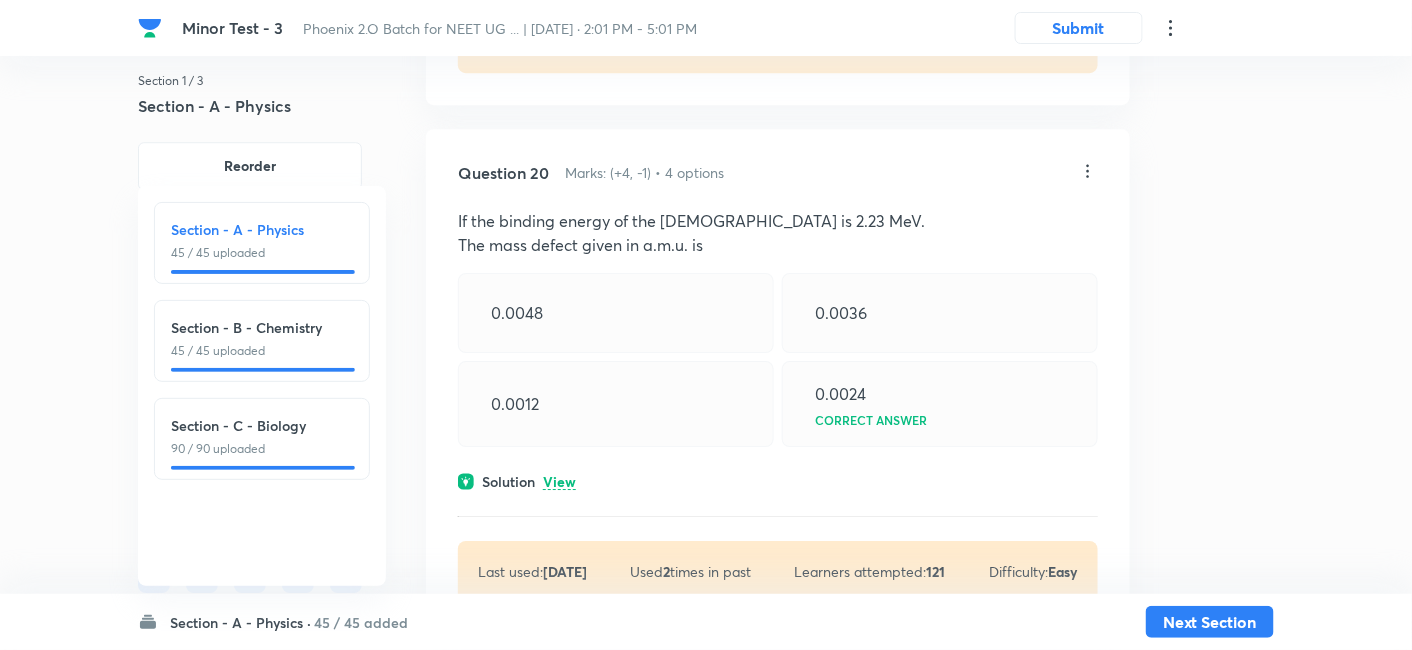 scroll, scrollTop: 13737, scrollLeft: 0, axis: vertical 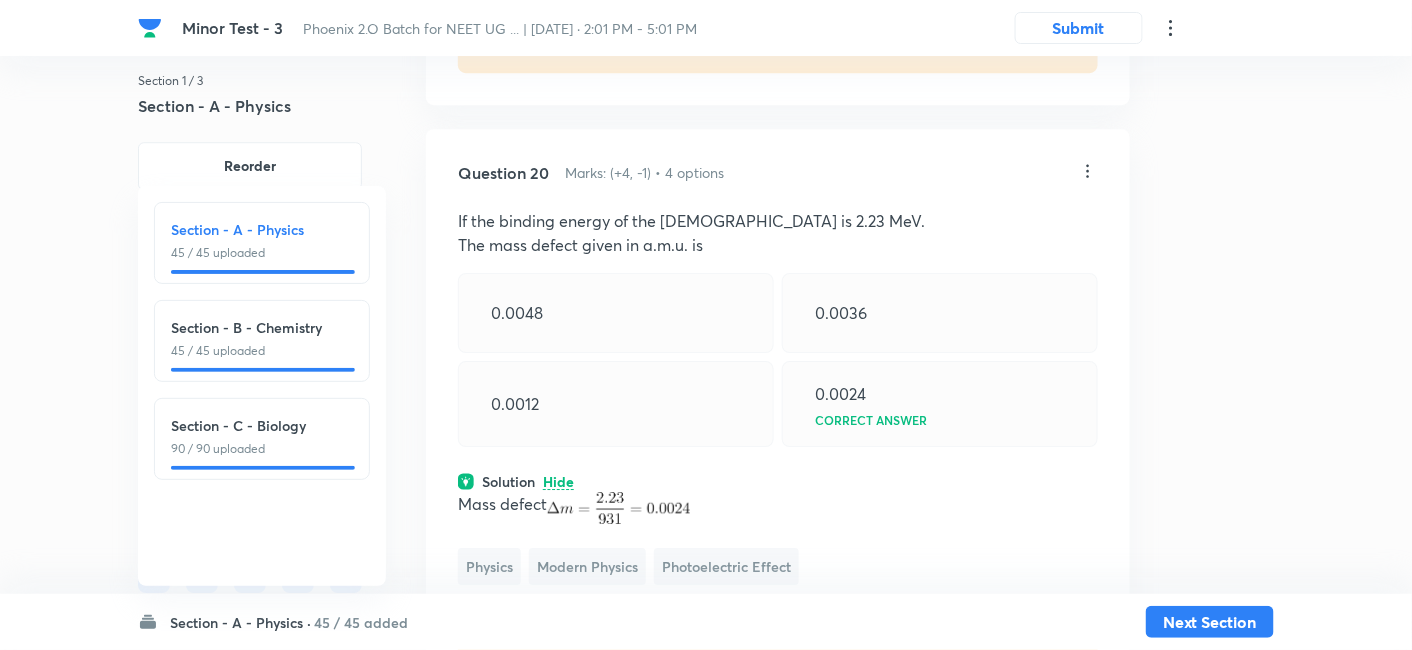 click 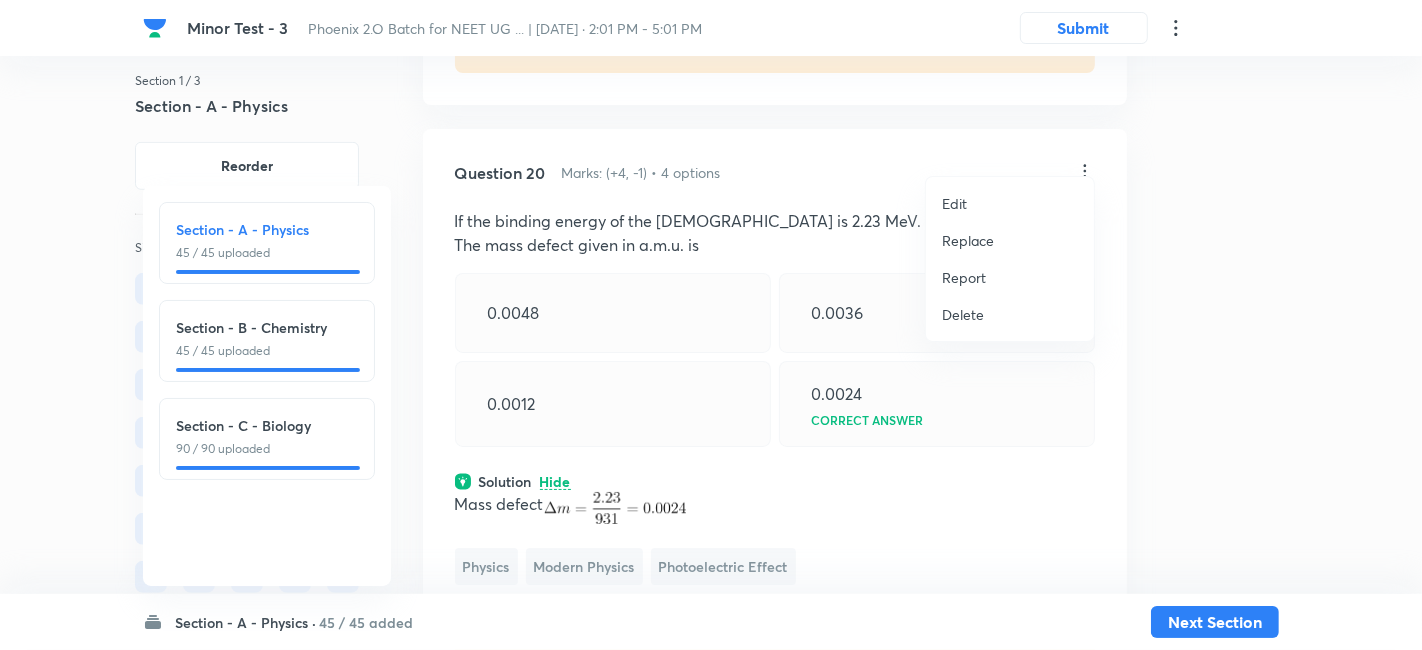 click on "Replace" at bounding box center [968, 240] 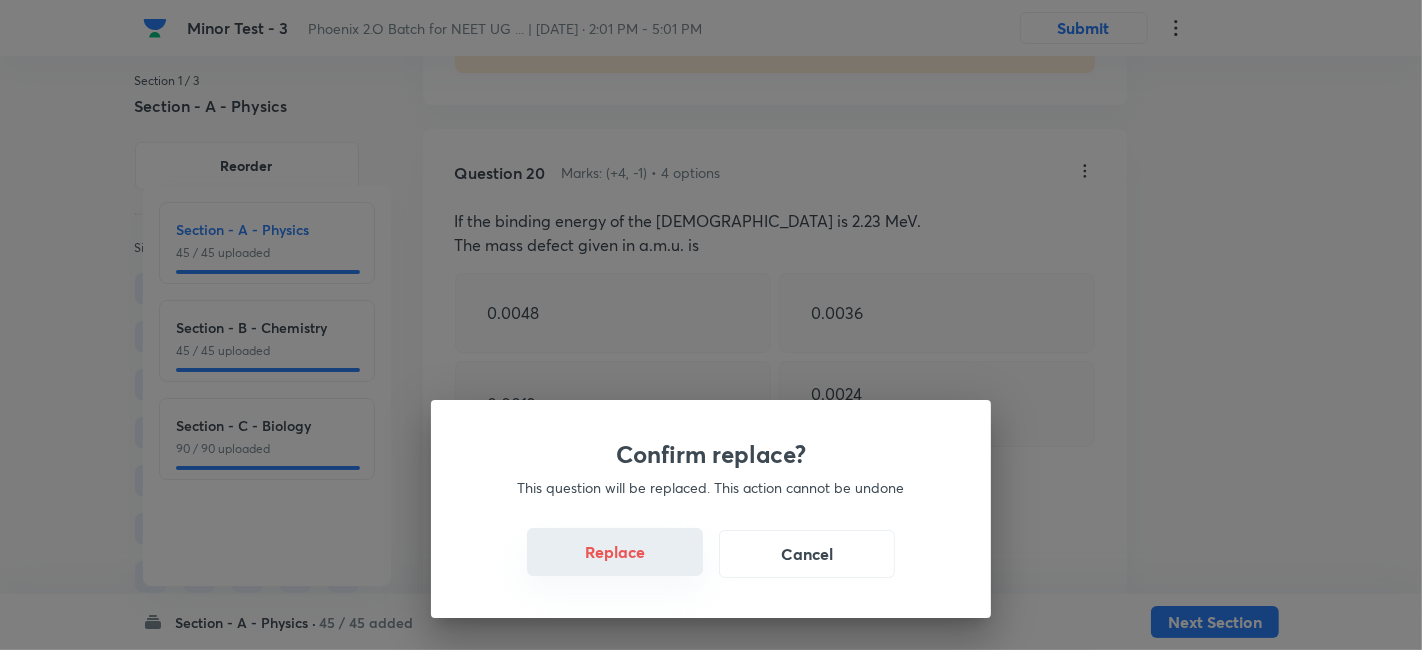 click on "Replace" at bounding box center (615, 552) 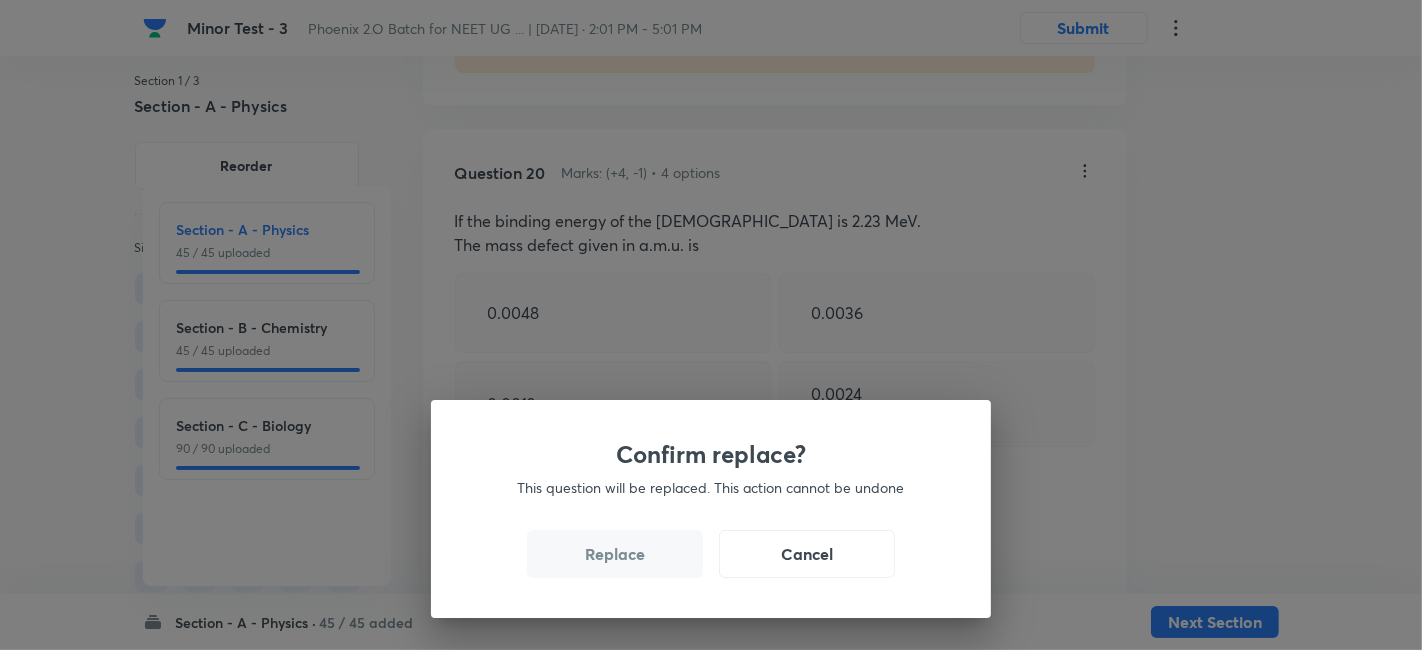 click on "Confirm replace? This question will be replaced. This action cannot be undone Replace Cancel" at bounding box center [711, 325] 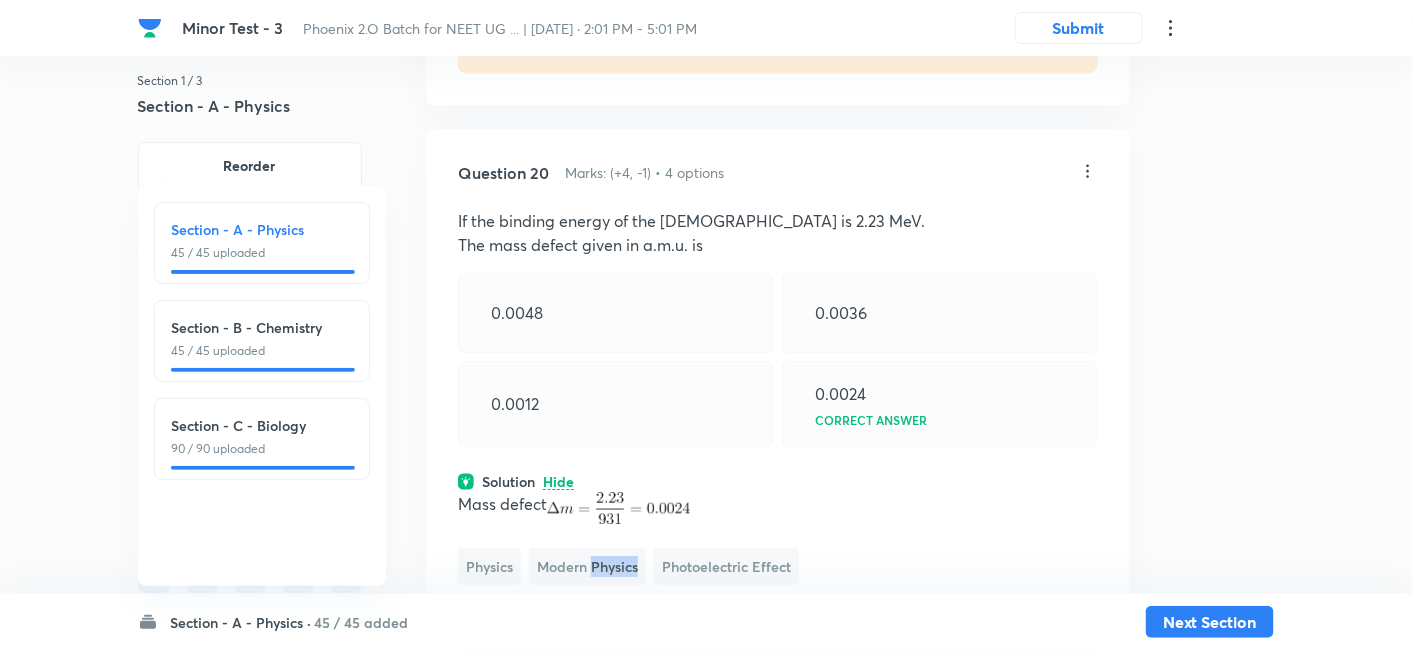click on "Modern Physics" at bounding box center (587, 566) 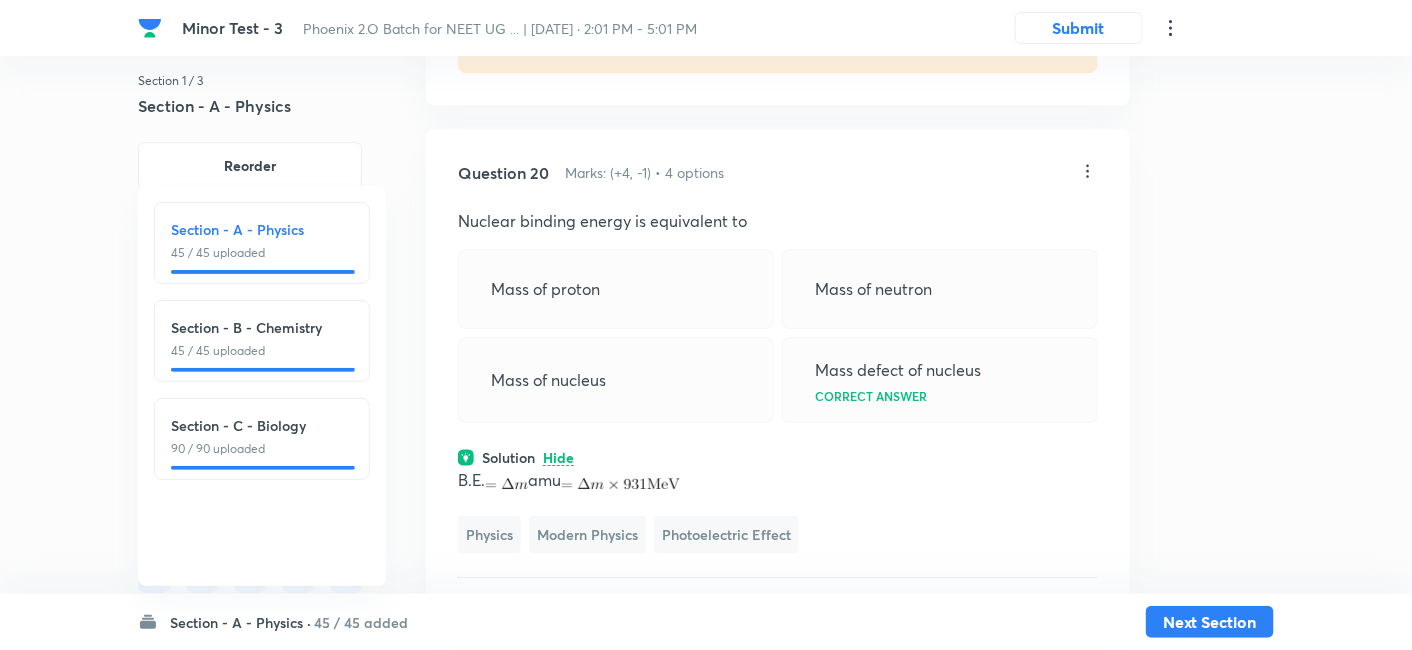 click 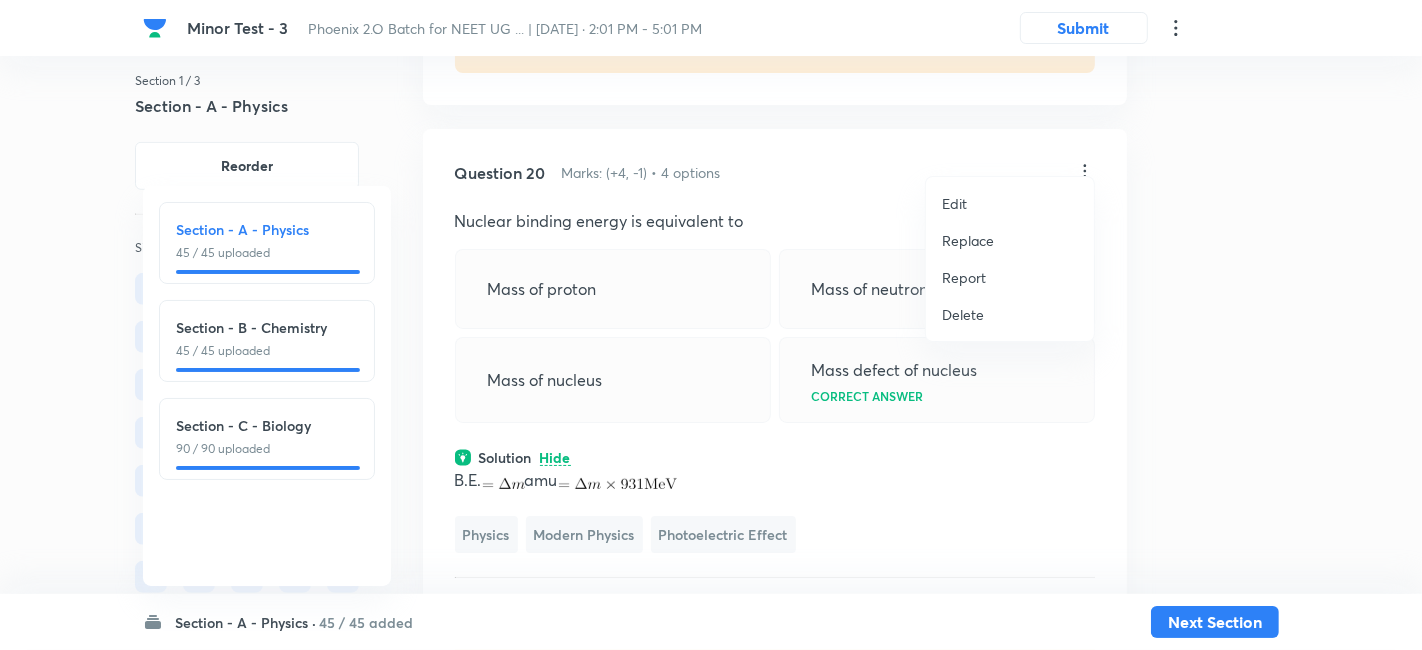 click on "Replace" at bounding box center [968, 240] 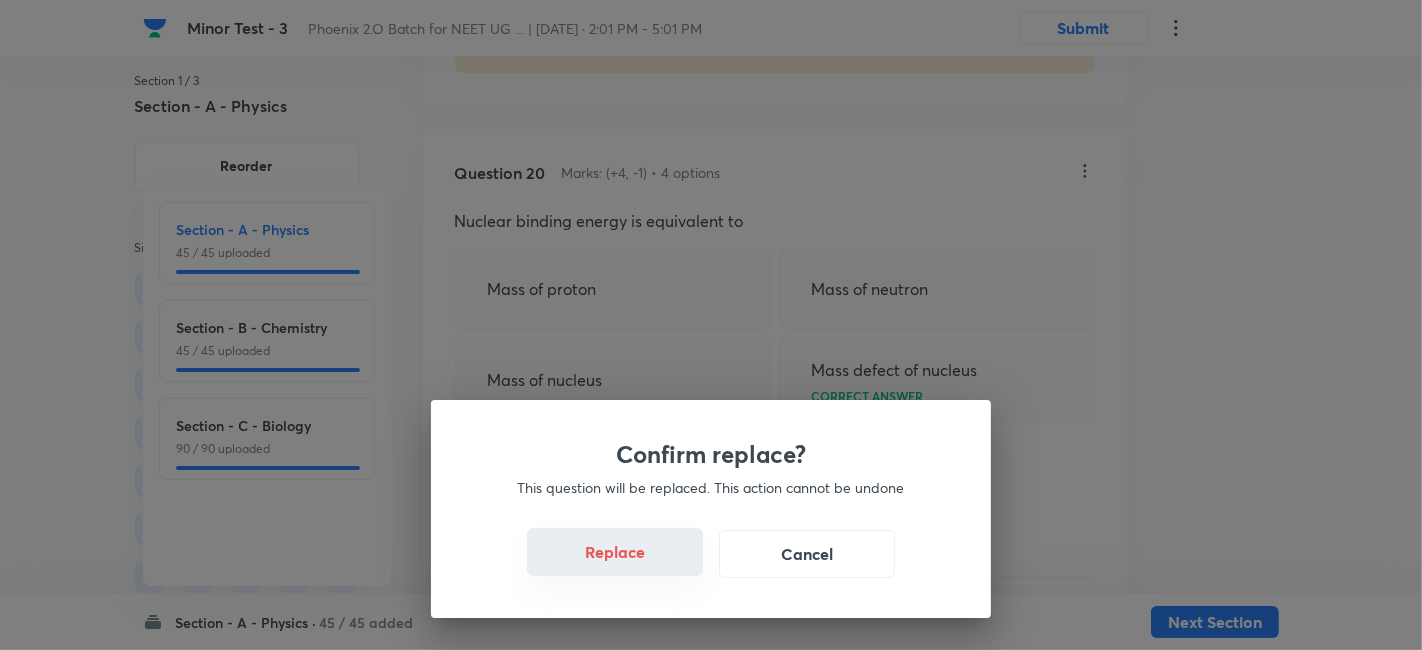 click on "Replace" at bounding box center [615, 552] 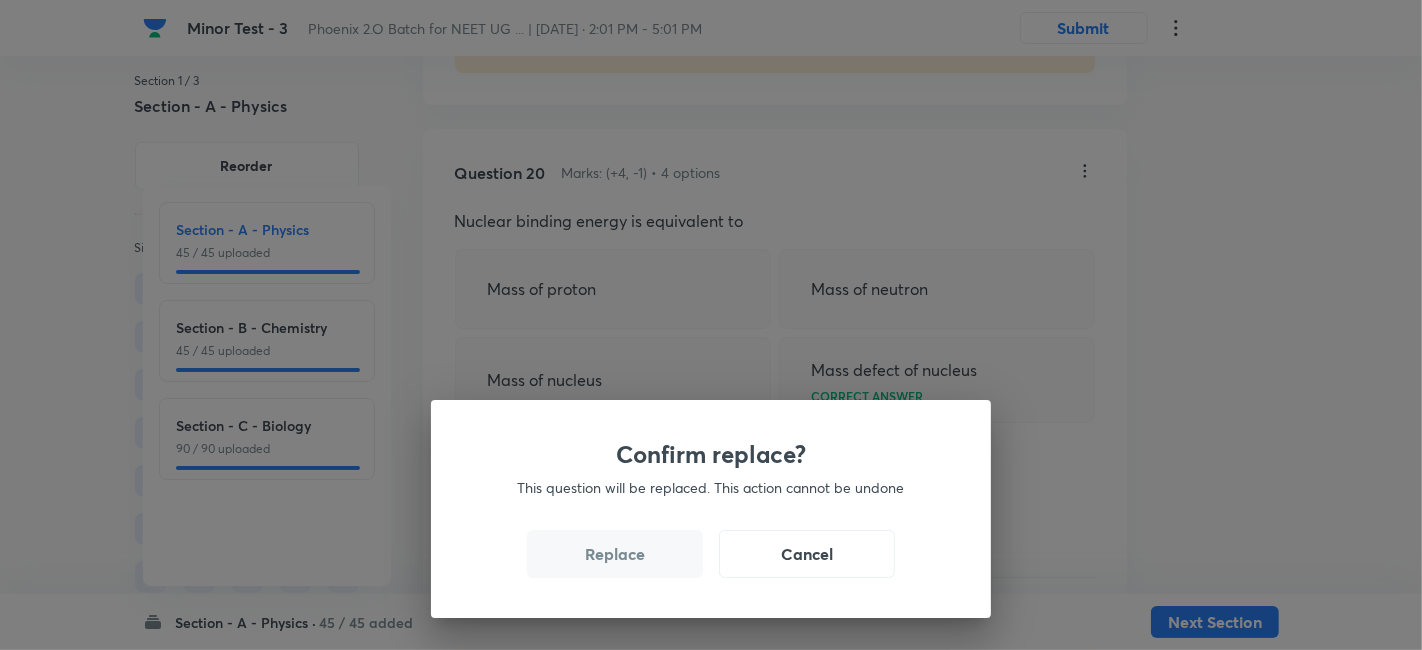 click on "Replace" at bounding box center (615, 554) 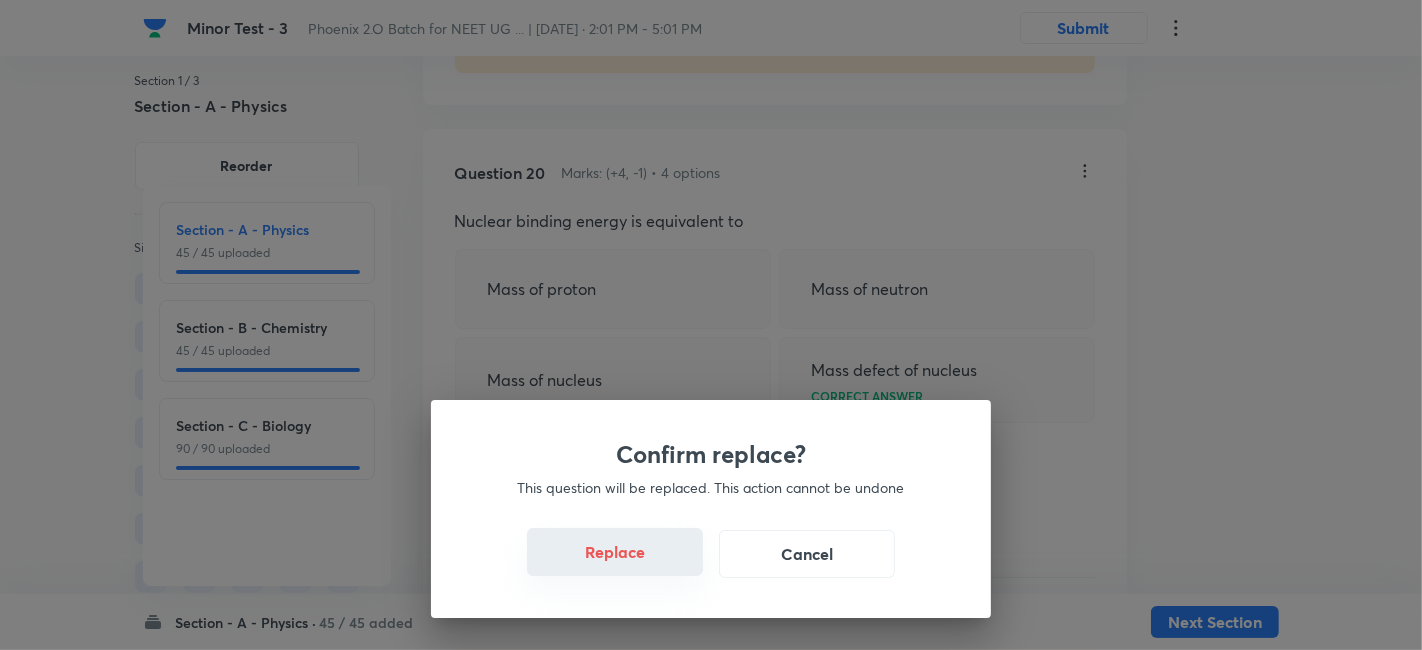 click on "Replace" at bounding box center (615, 552) 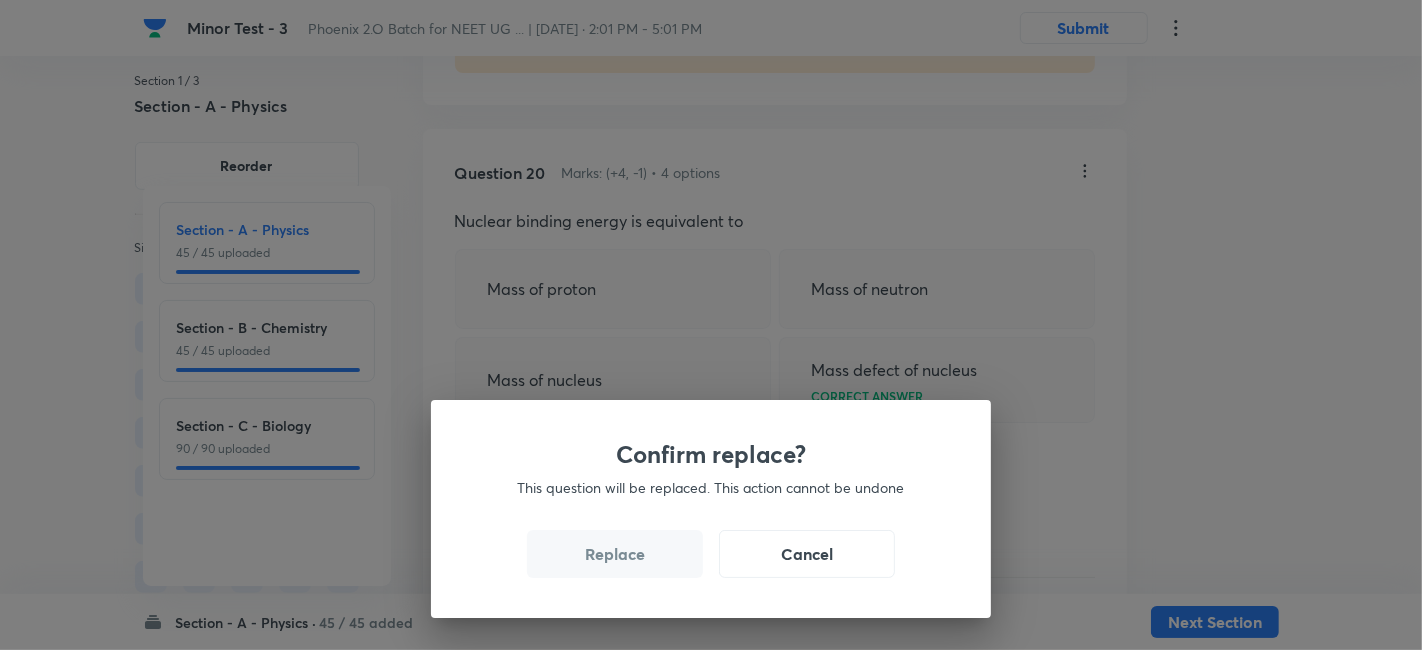 click on "Replace" at bounding box center (615, 554) 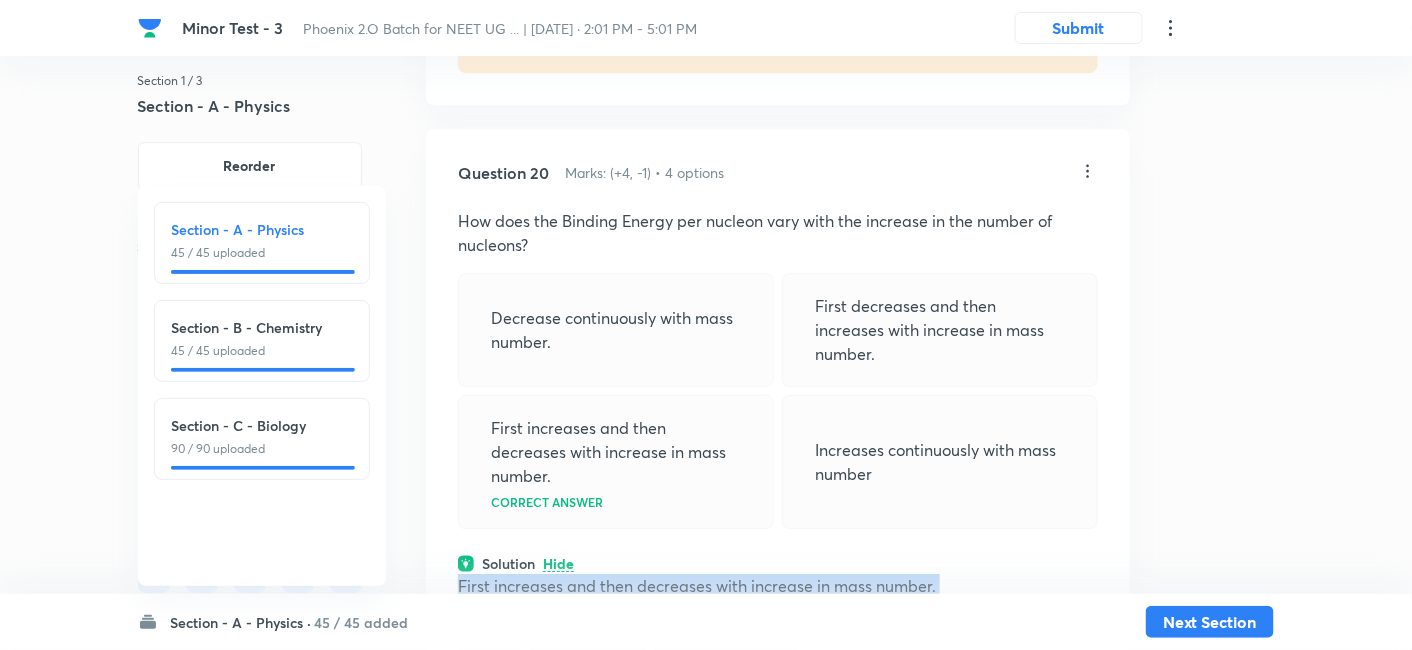 click on "First increases and then decreases with increase in mass number." at bounding box center [778, 586] 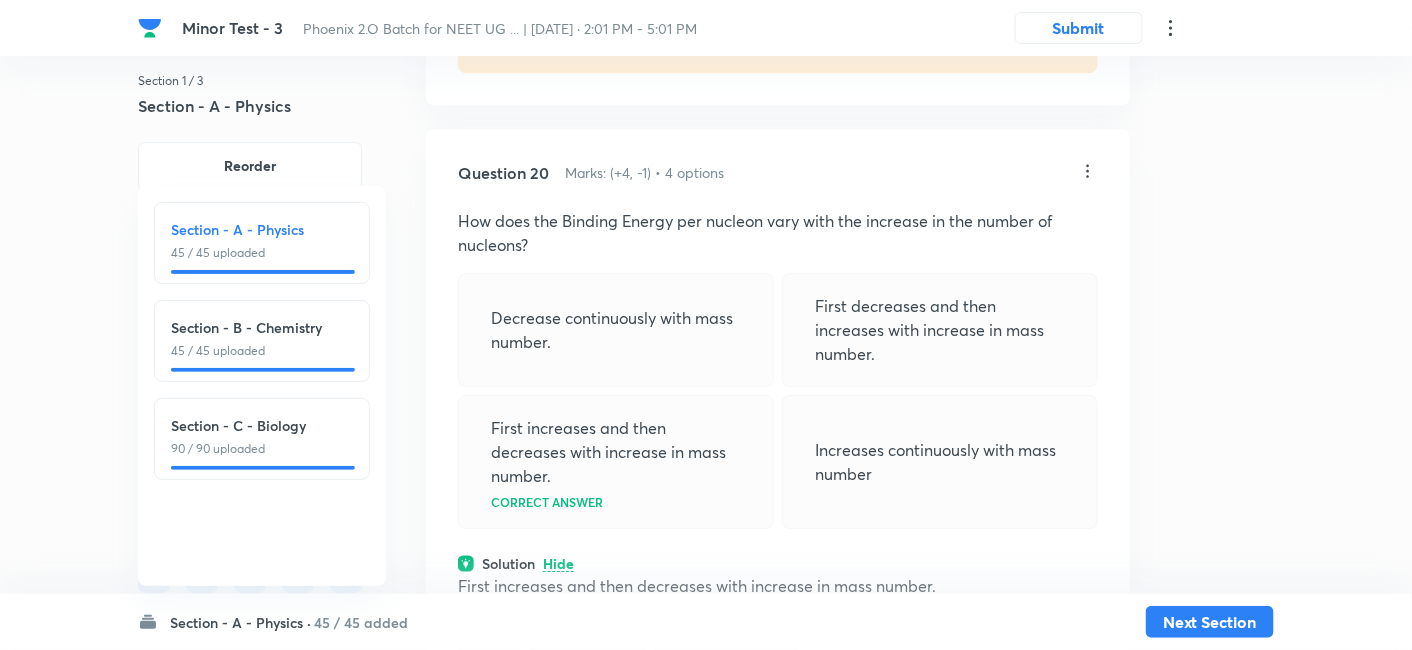 click 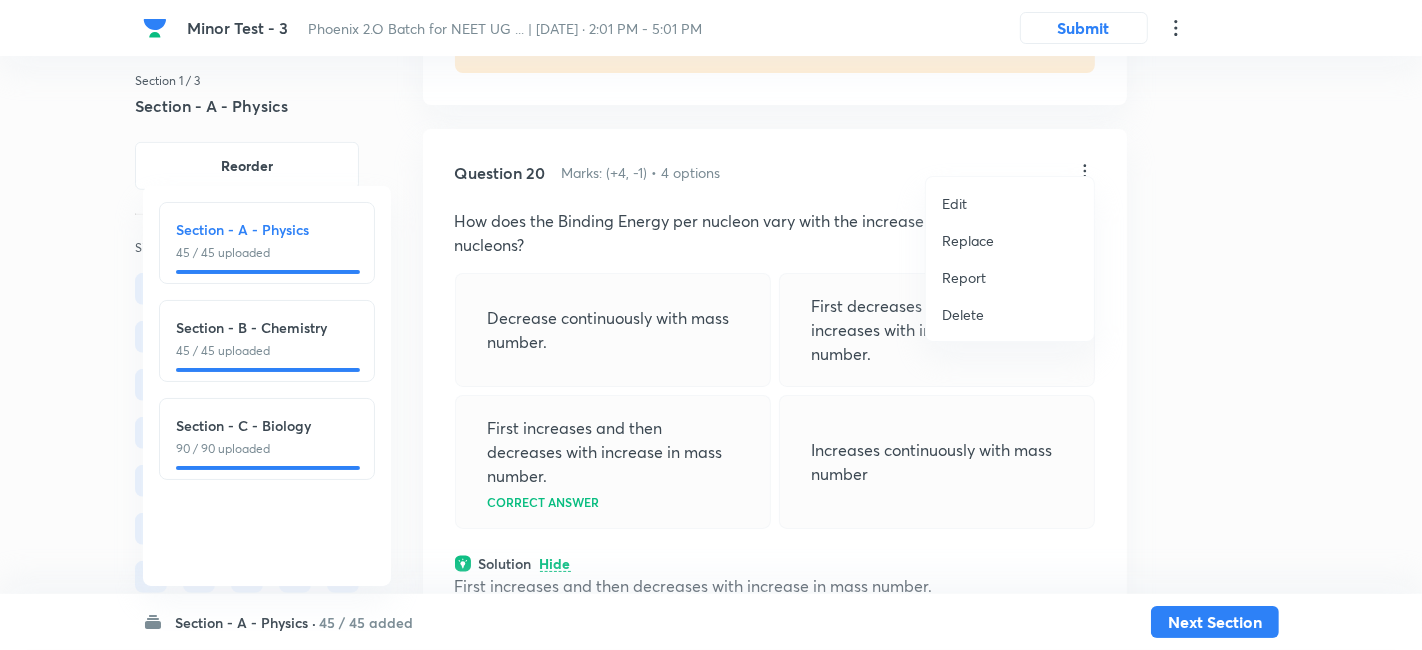click on "Replace" at bounding box center (968, 240) 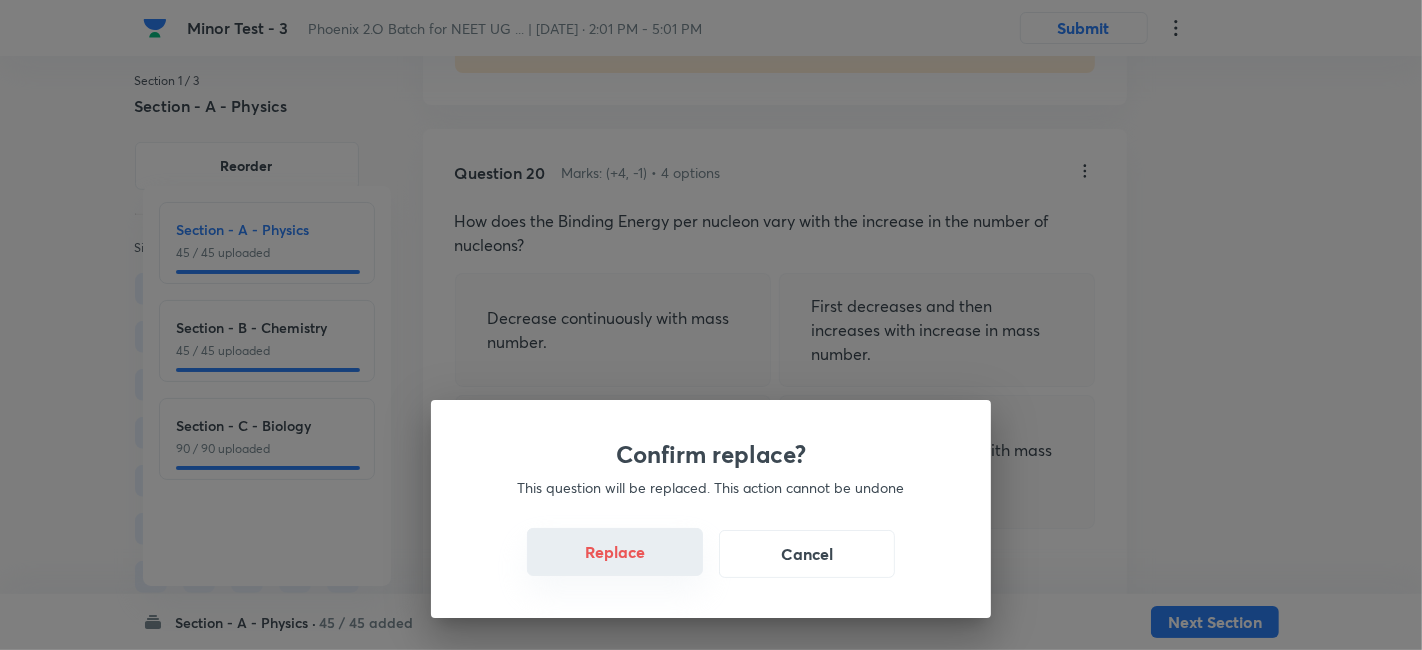 click on "Replace" at bounding box center (615, 552) 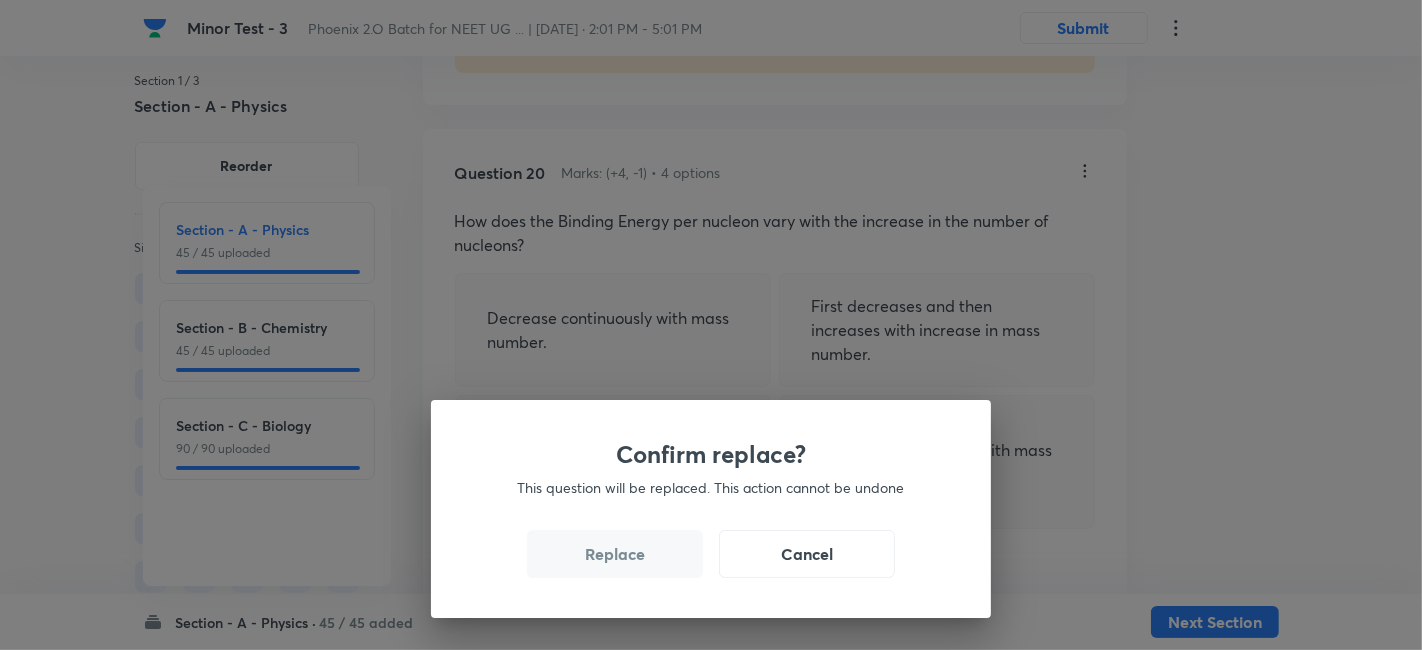 click on "Replace" at bounding box center (615, 554) 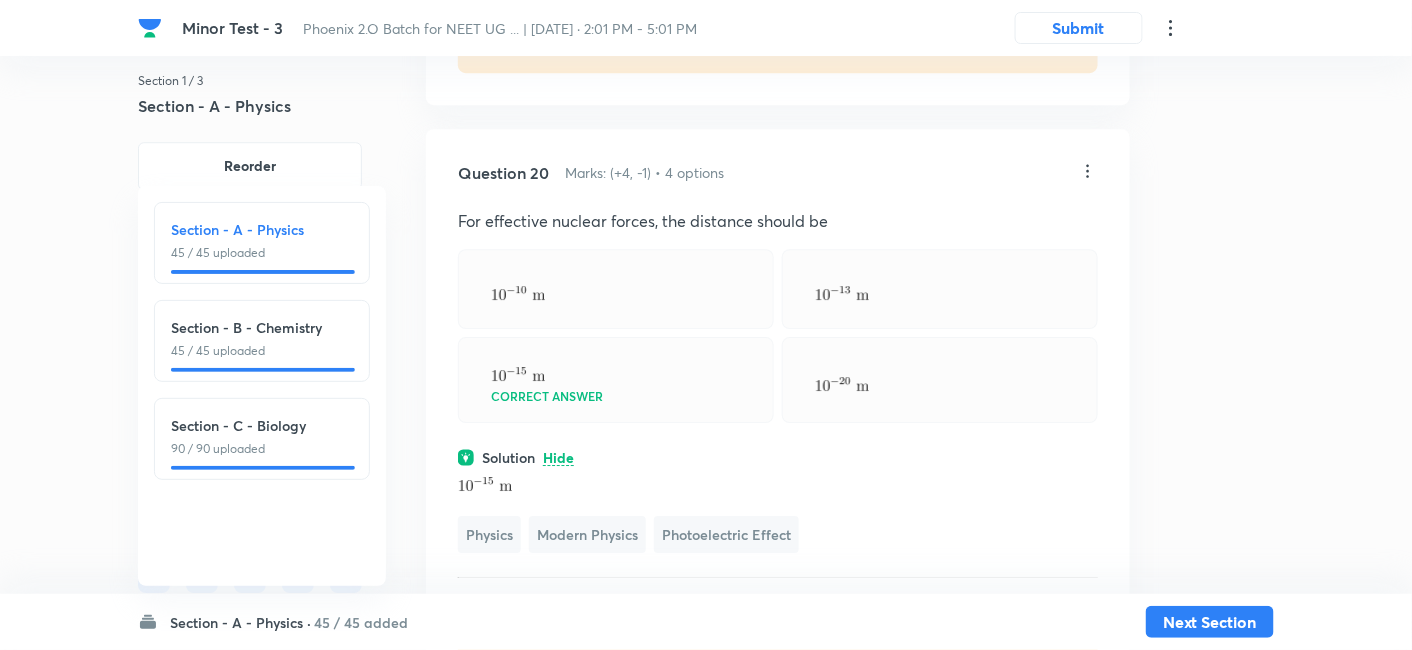 click 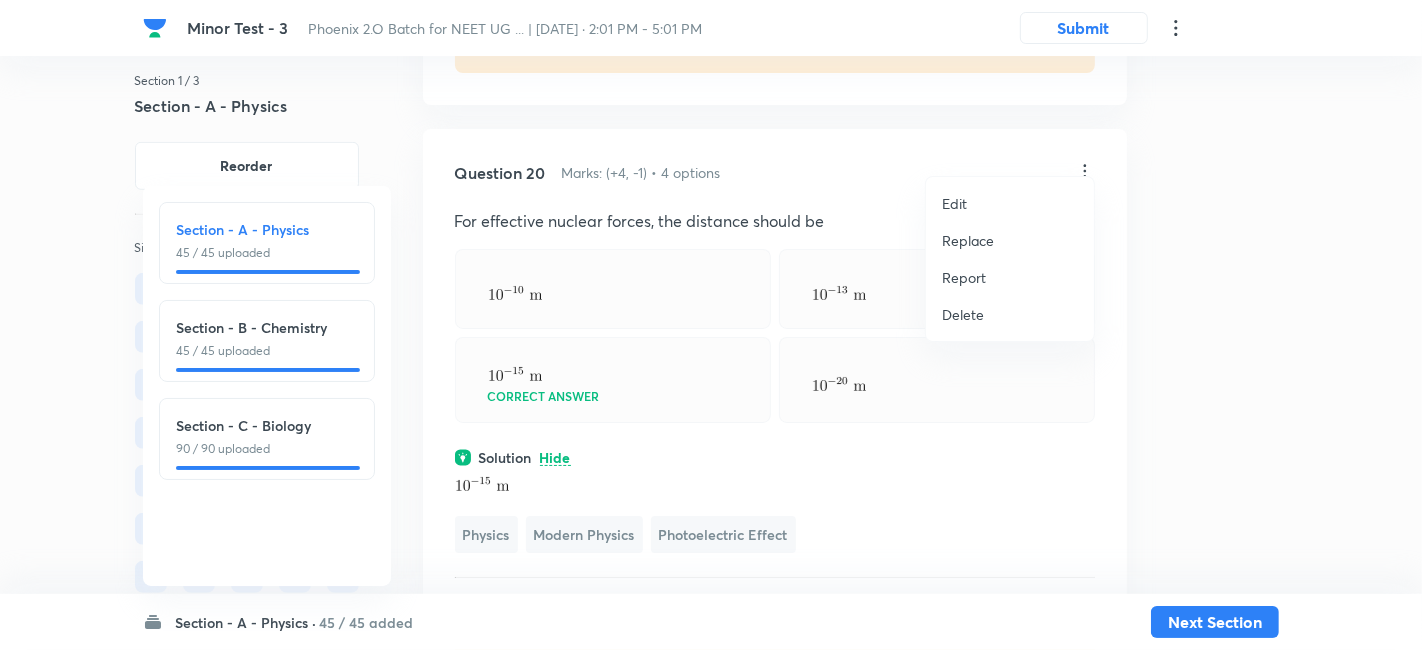 click on "Replace" at bounding box center (968, 240) 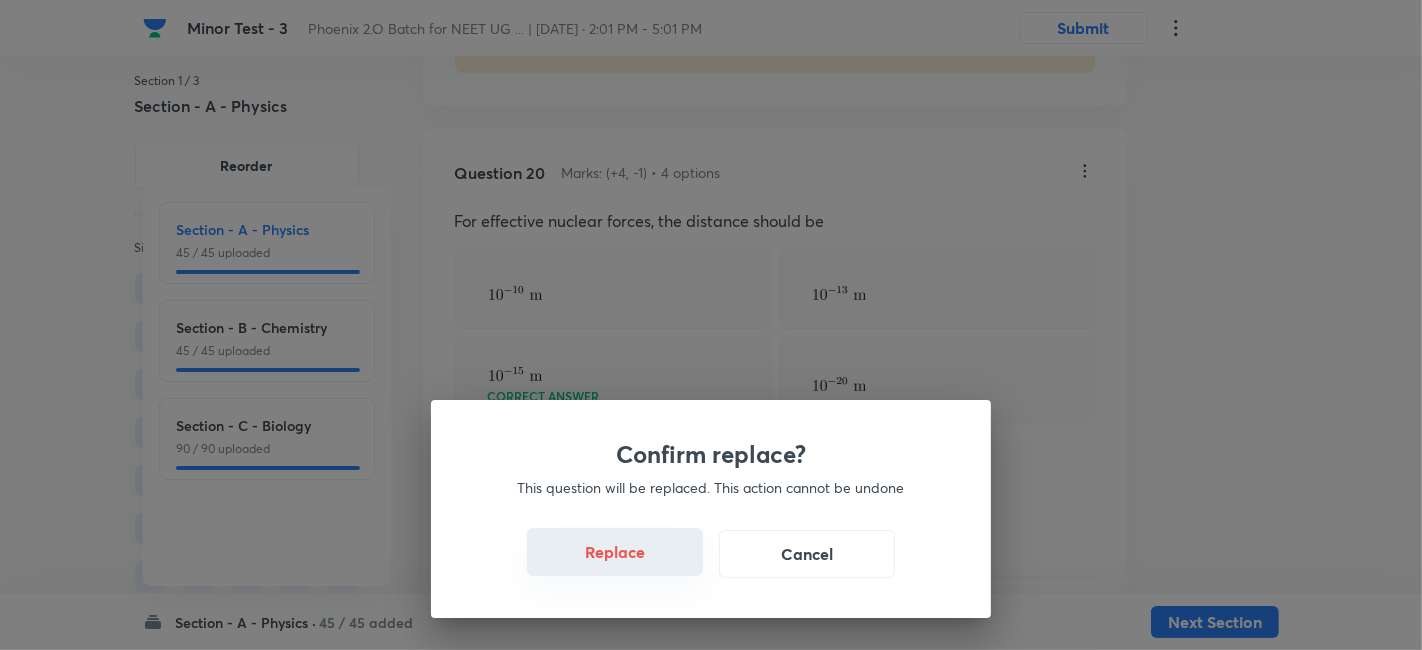 click on "Replace" at bounding box center [615, 552] 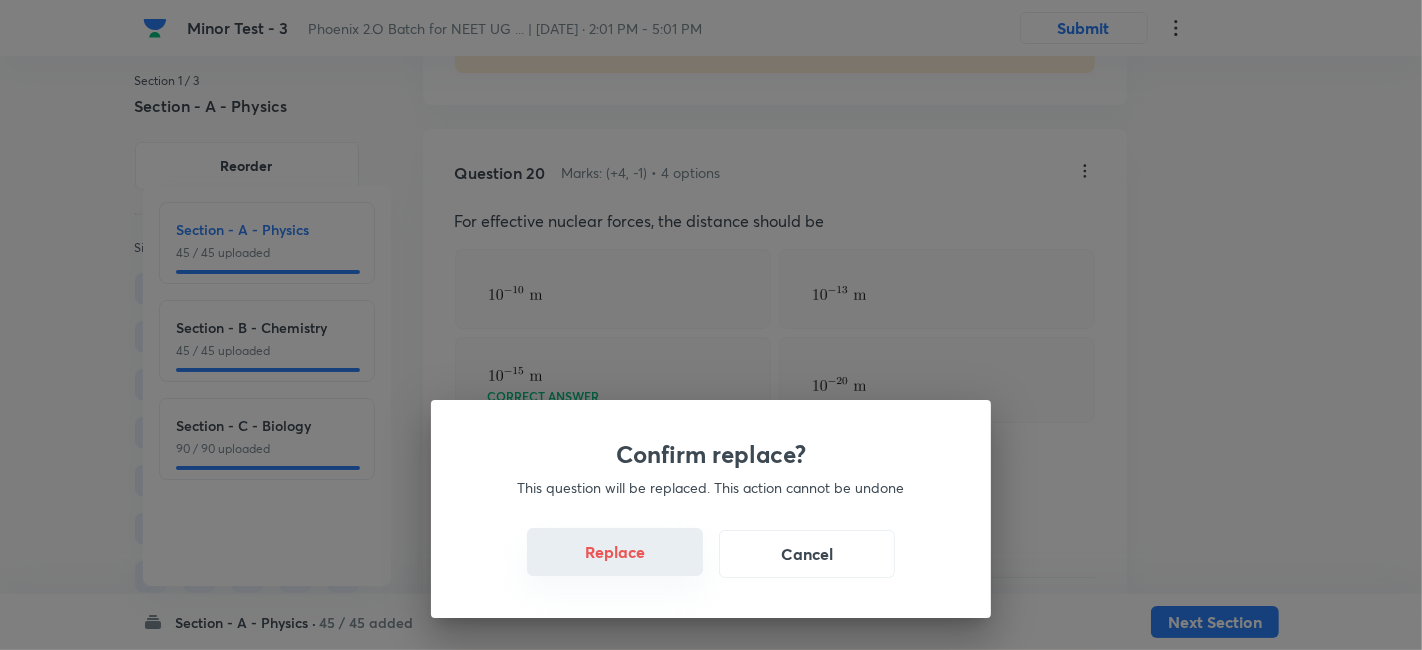 click on "Replace" at bounding box center [615, 552] 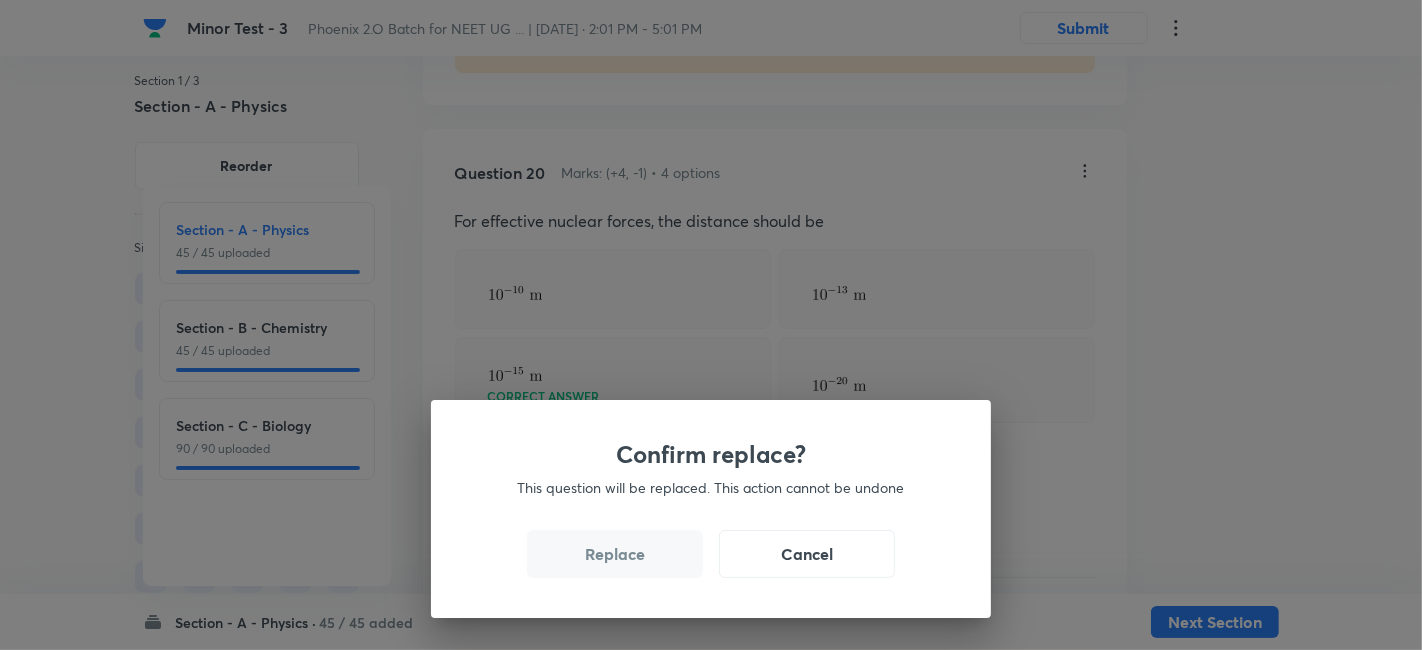 click on "Replace" at bounding box center (615, 554) 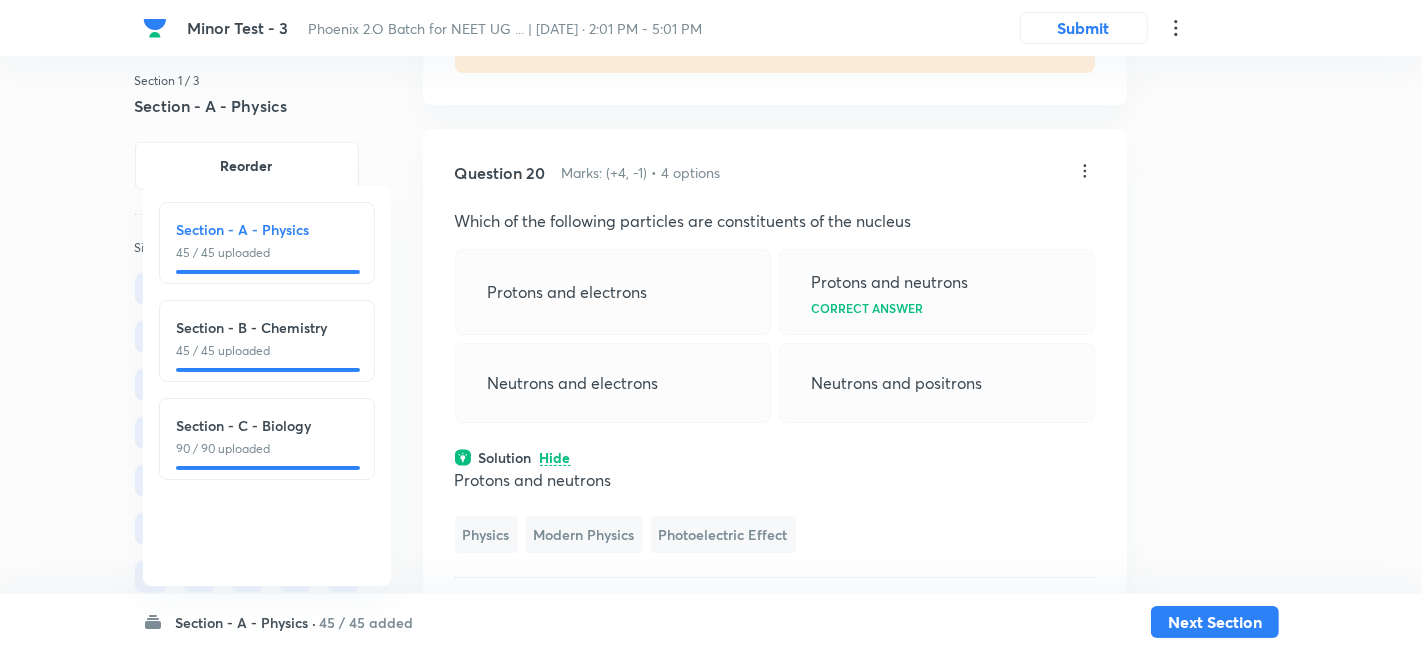 click on "Confirm replace? This question will be replaced. This action cannot be undone Replace Cancel" at bounding box center [711, 975] 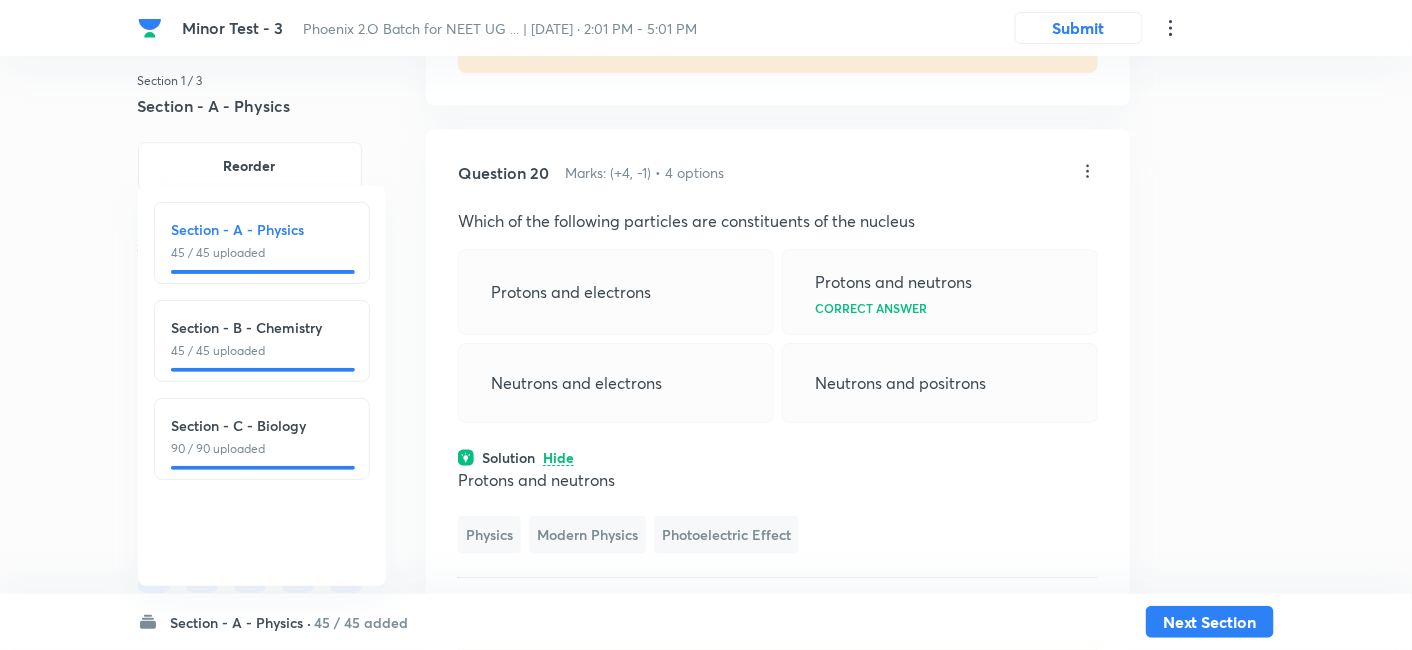 click on "Question 20 Marks: (+4, -1) • 4 options Which of the following particles are constituents of the nucleus  Protons and electrons  Protons and neutrons  Correct answer Neutrons and electrons  Neutrons and positrons Solution Hide Protons and neutrons  Physics Modern Physics Photoelectric Effect Last used:  2 years ago Used  2  times in past Learners attempted:  121 Difficulty: Easy" at bounding box center [778, 412] 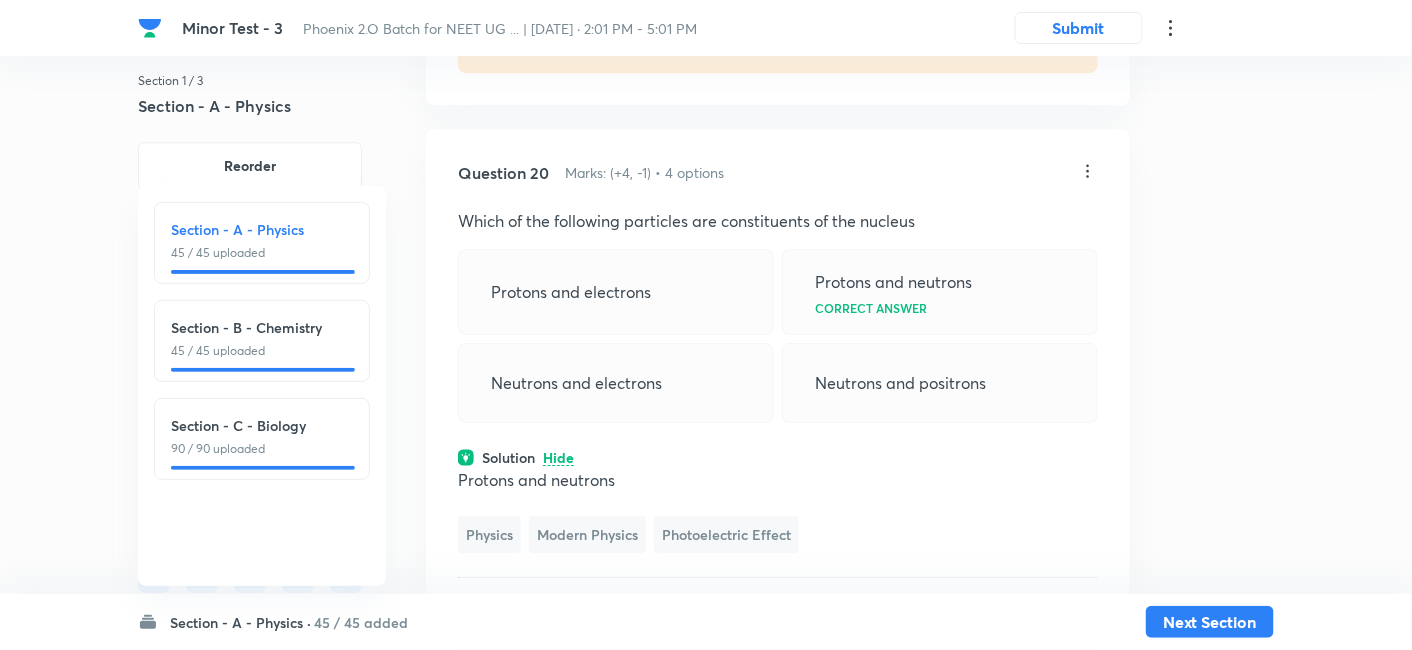 click 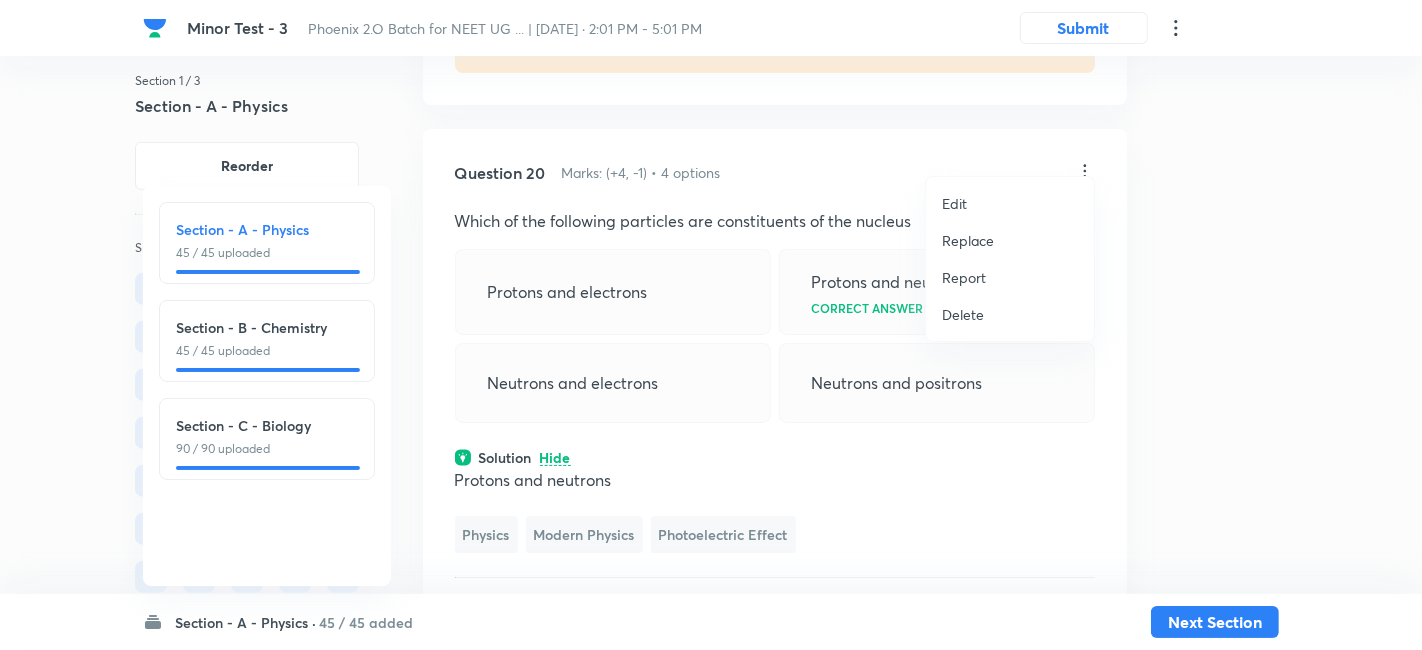click on "Replace" at bounding box center (968, 240) 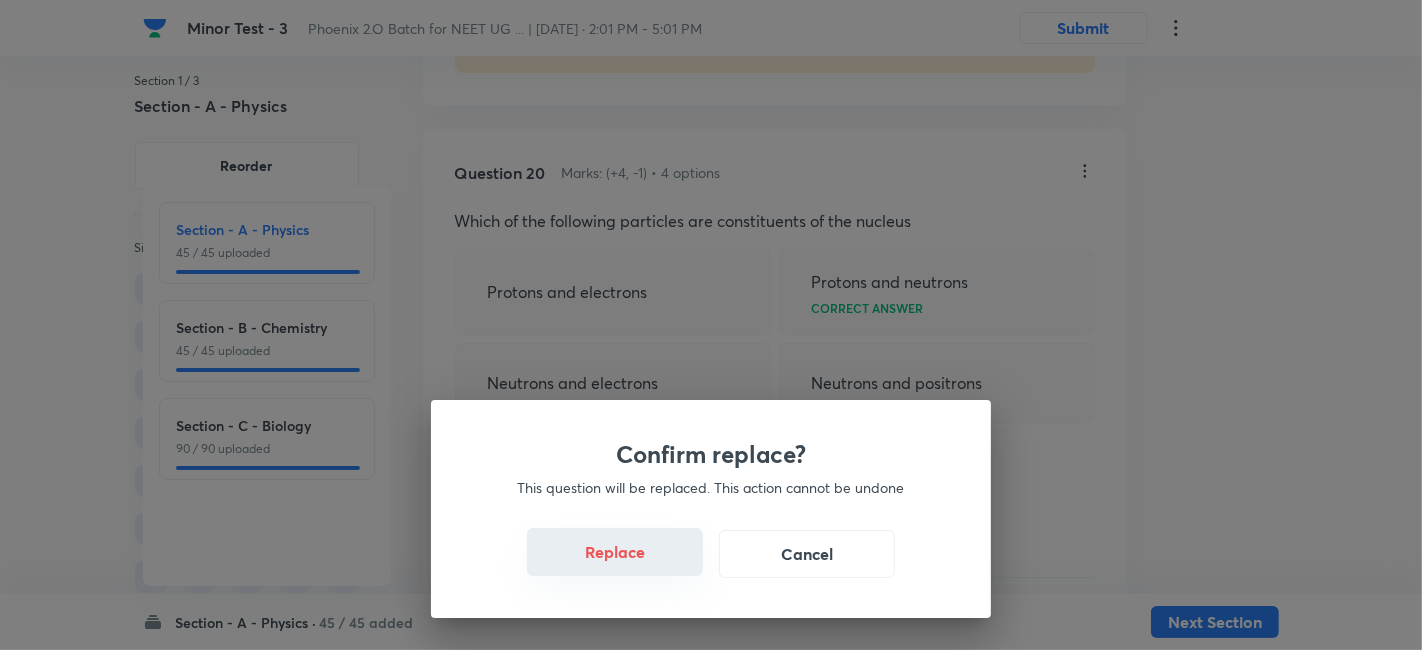click on "Replace" at bounding box center [615, 552] 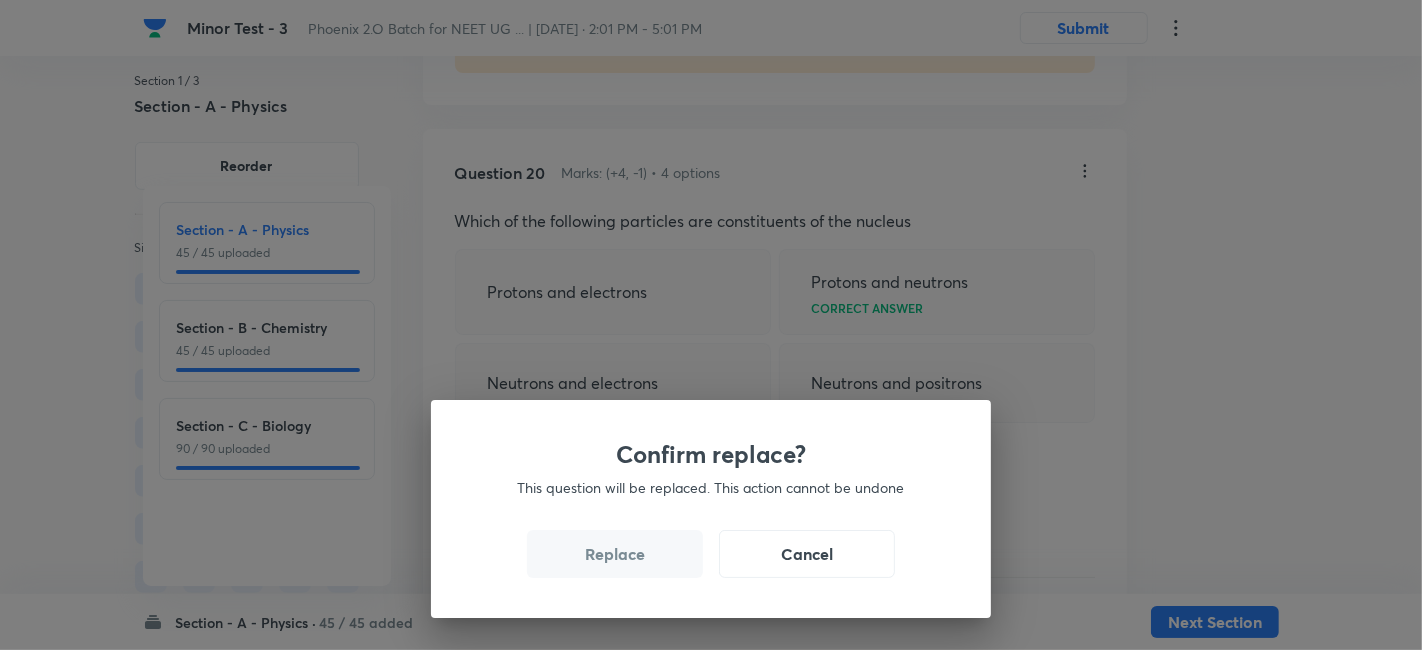 click on "Replace" at bounding box center (615, 554) 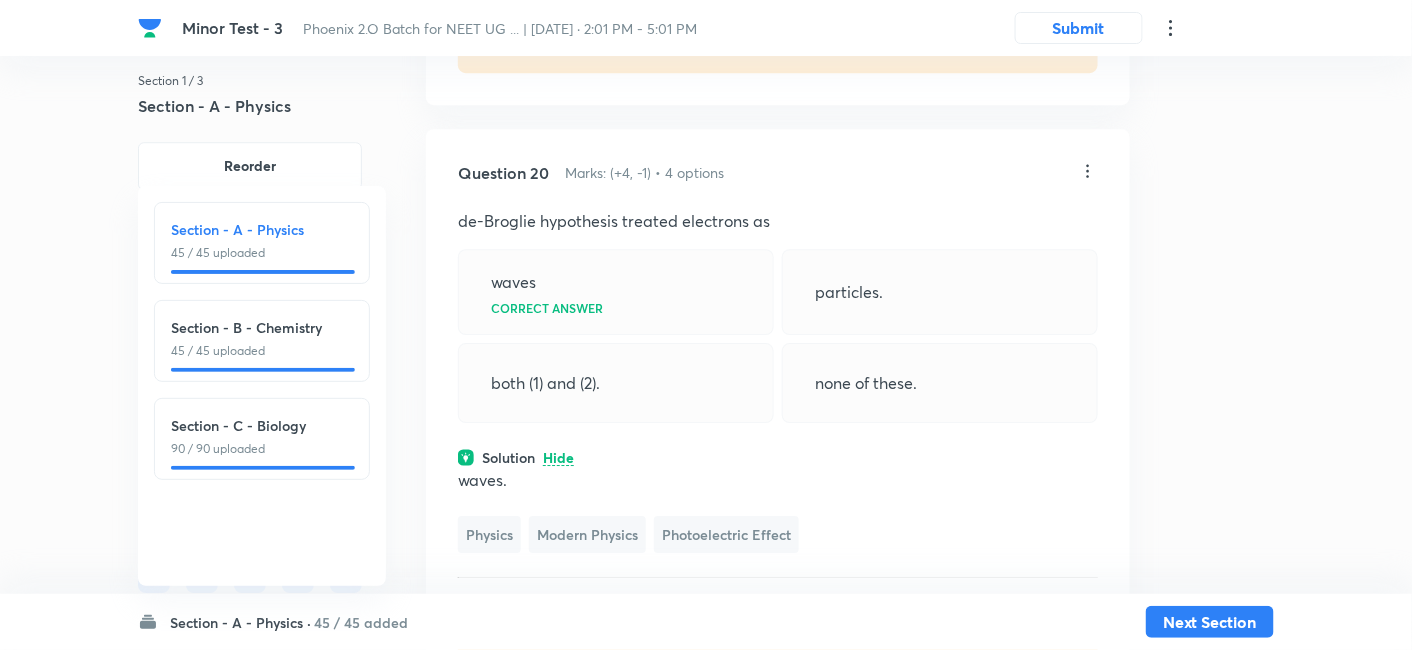 click 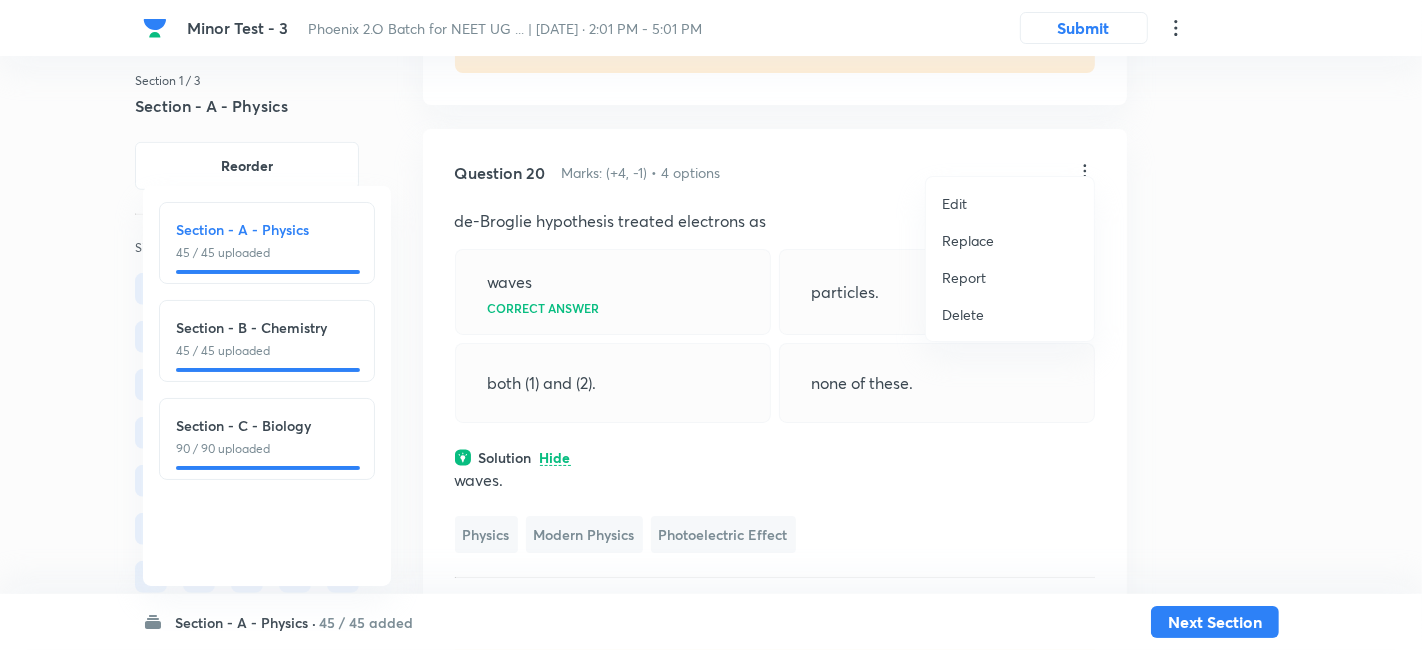 click on "Replace" at bounding box center [968, 240] 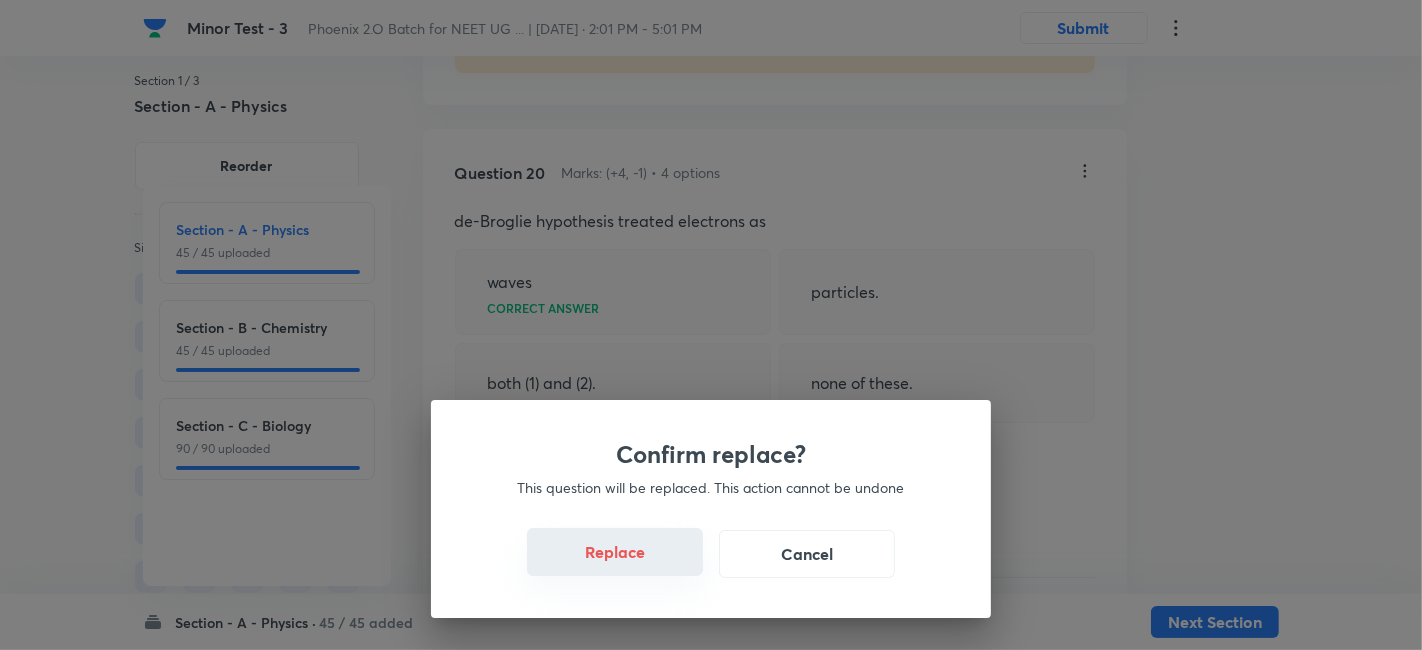 click on "Replace" at bounding box center (615, 552) 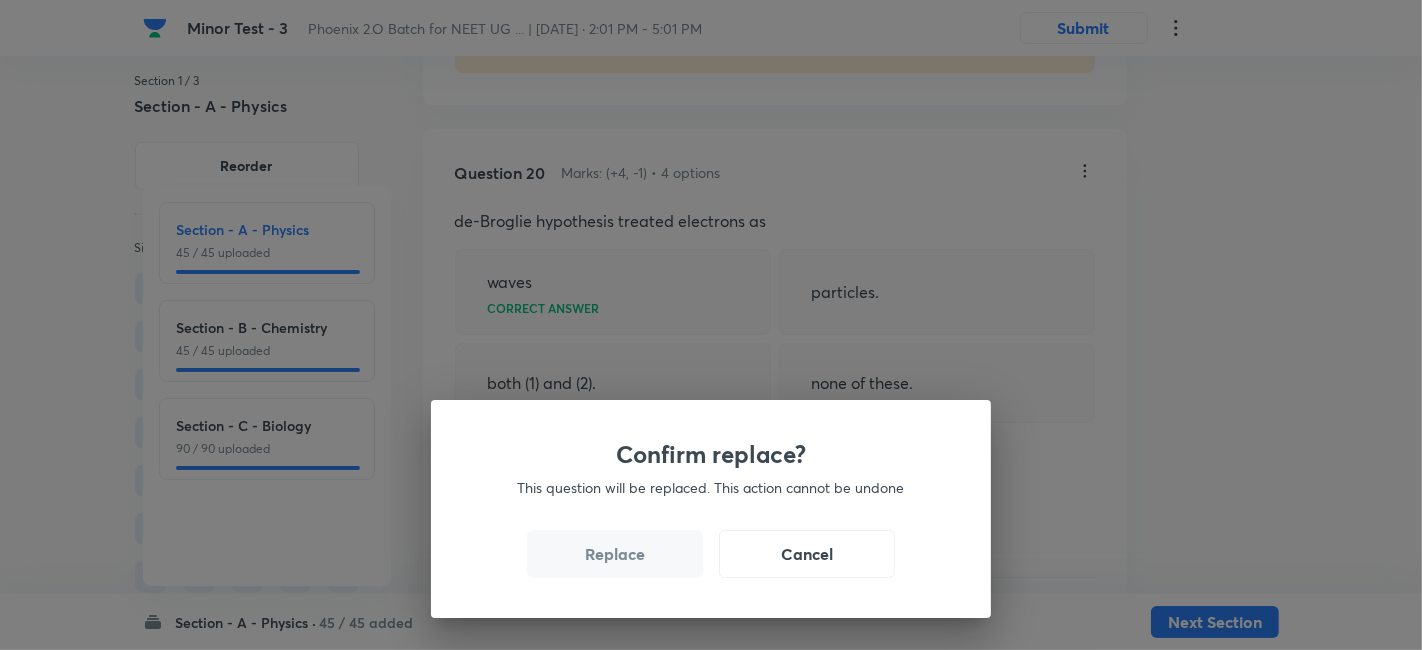 click on "Replace" at bounding box center [615, 554] 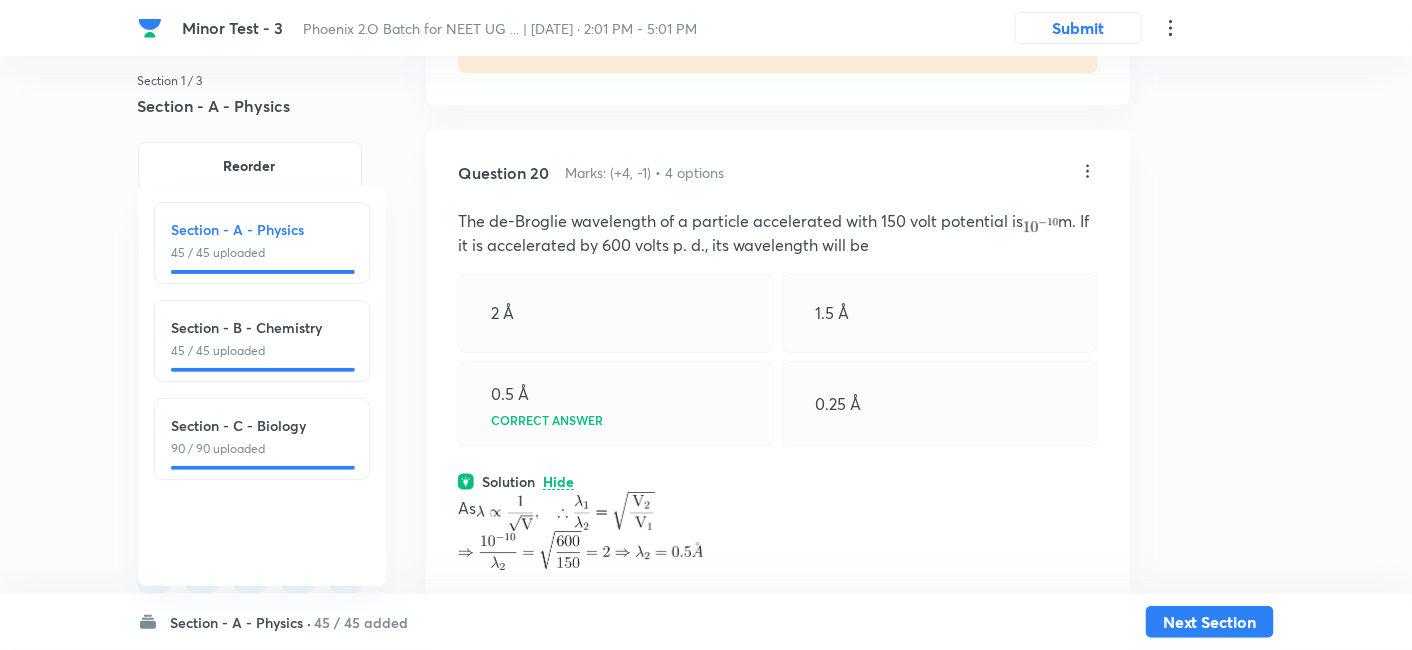 click on "As  ﻿ Physics Modern Physics Photoelectric Effect" at bounding box center (778, 562) 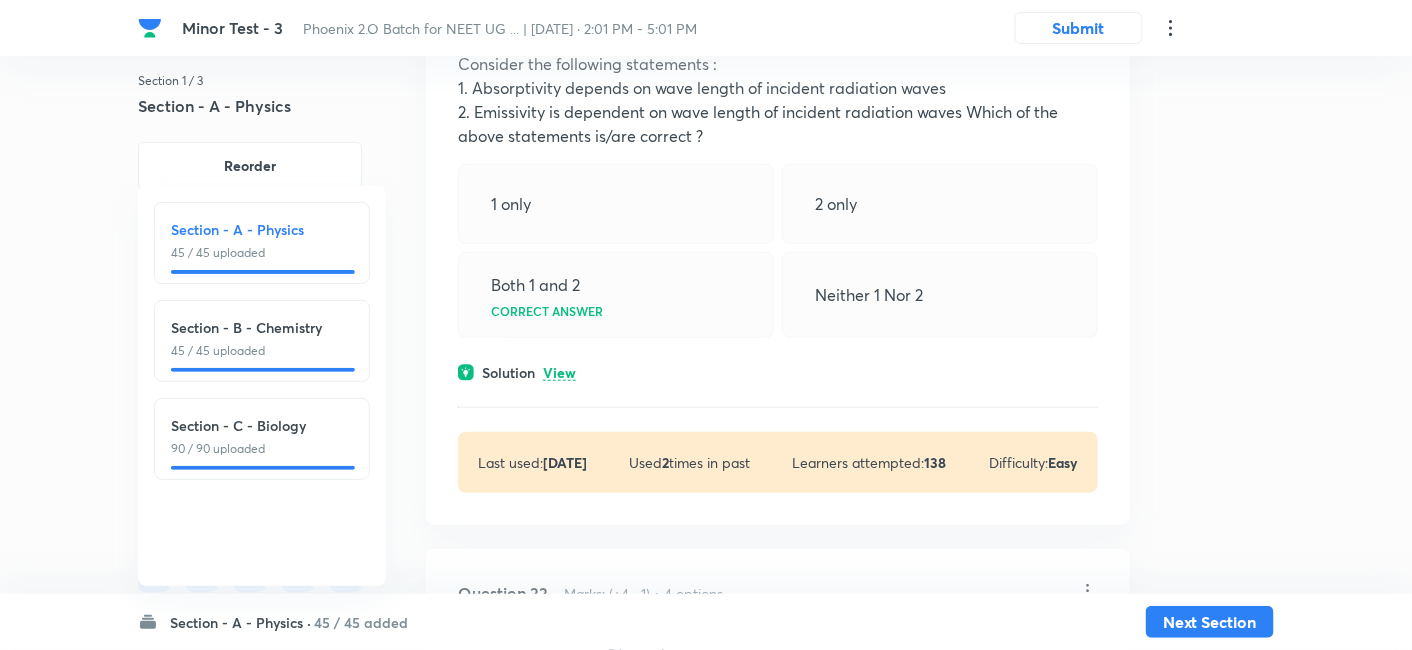 scroll, scrollTop: 14575, scrollLeft: 0, axis: vertical 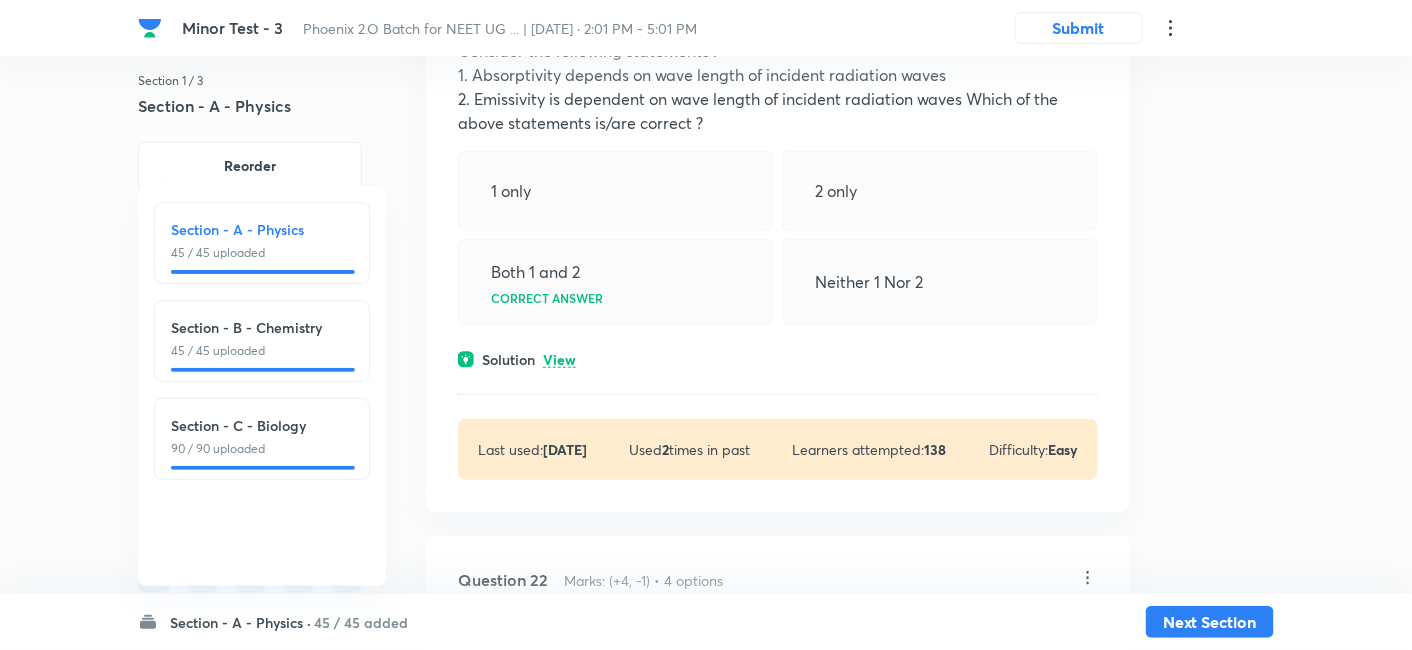 click on "View" at bounding box center (559, 360) 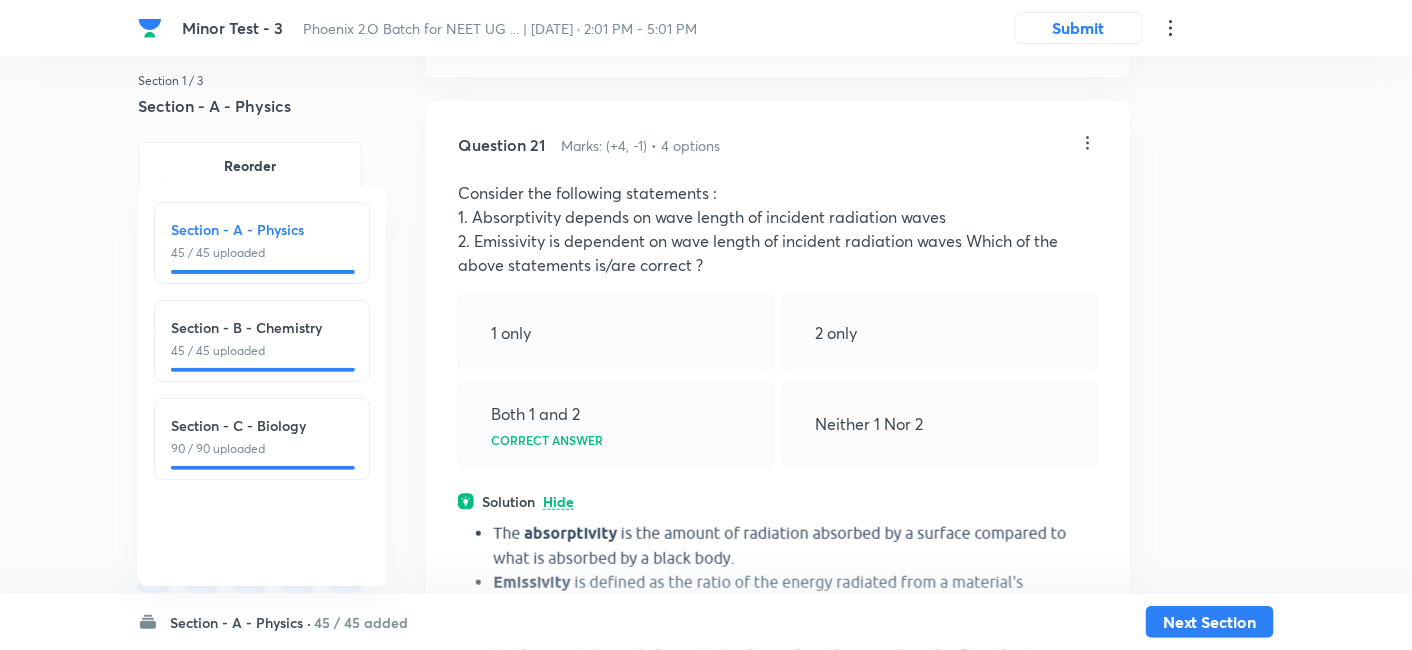 scroll, scrollTop: 14430, scrollLeft: 0, axis: vertical 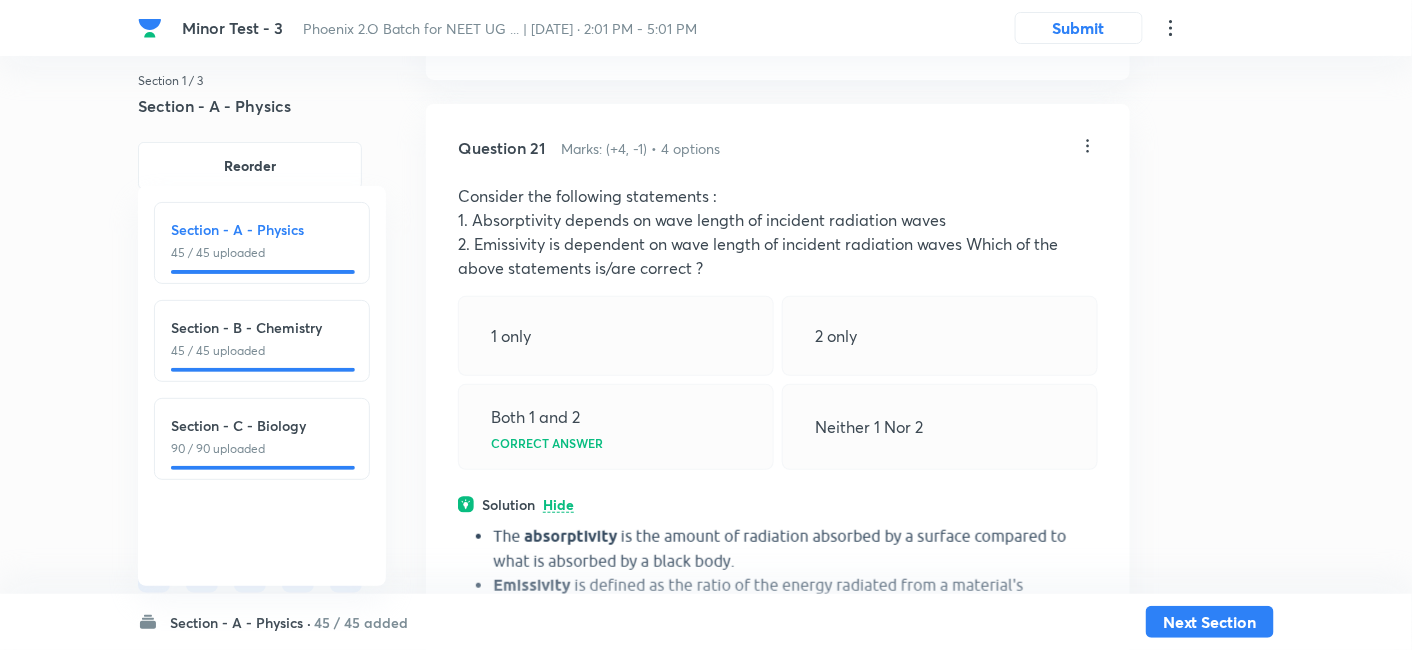 click 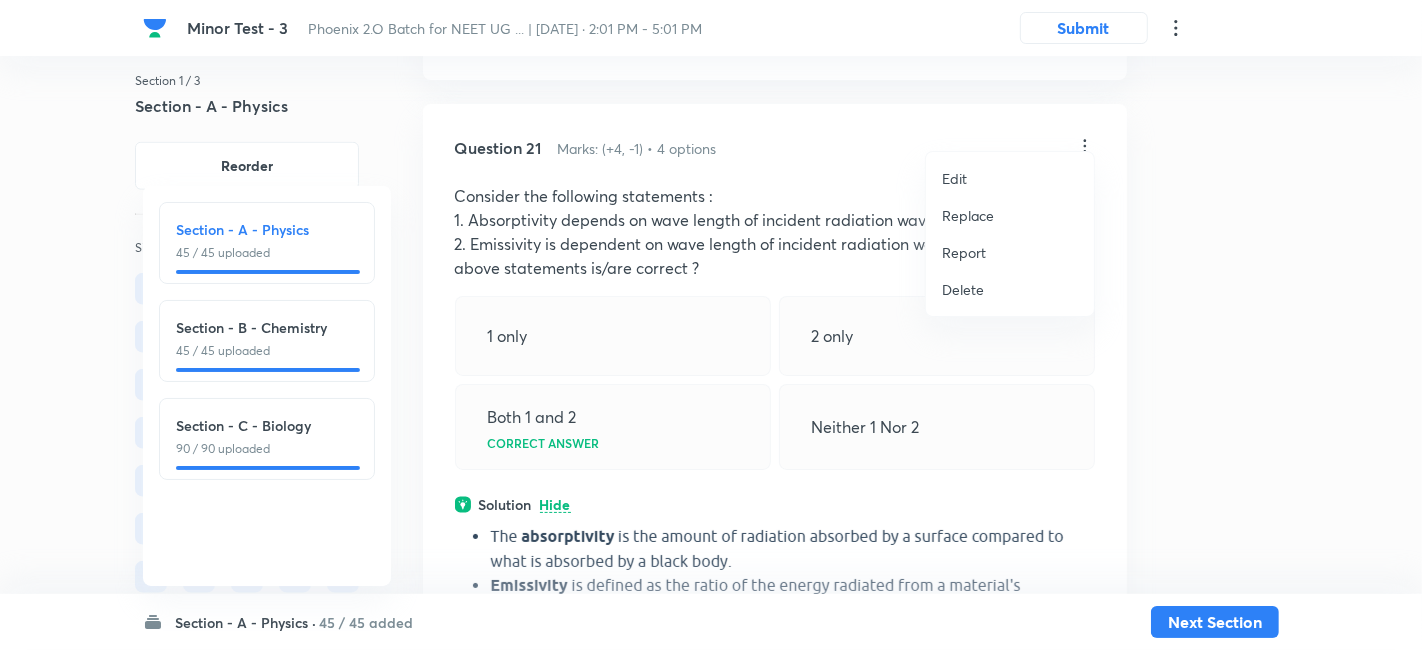 click on "Replace" at bounding box center [968, 215] 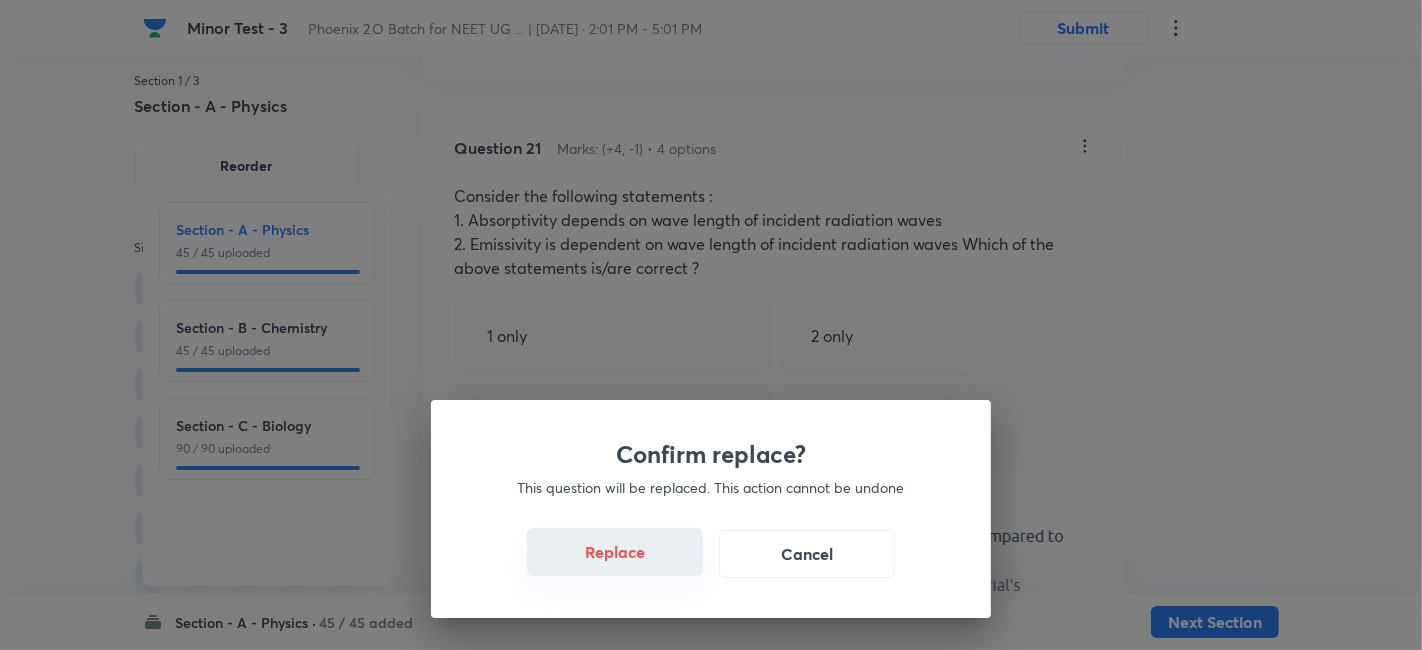 click on "Replace" at bounding box center [615, 552] 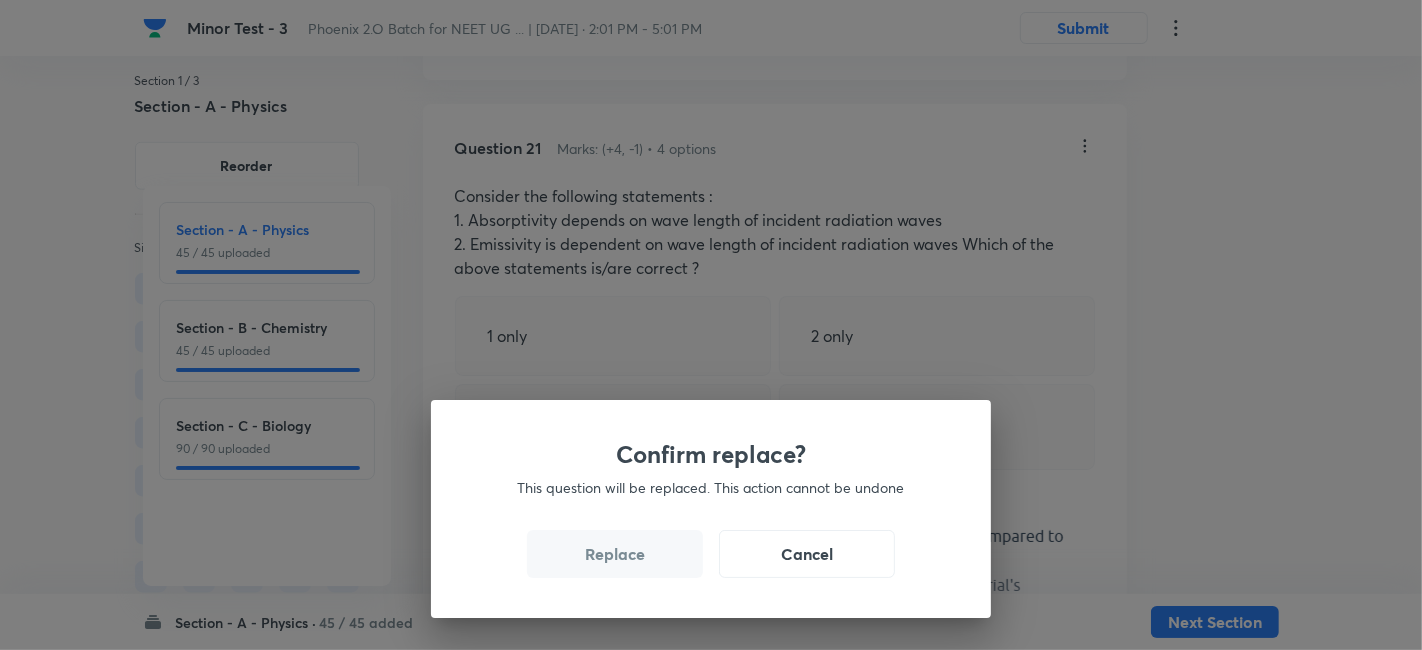 click on "Replace" at bounding box center [615, 554] 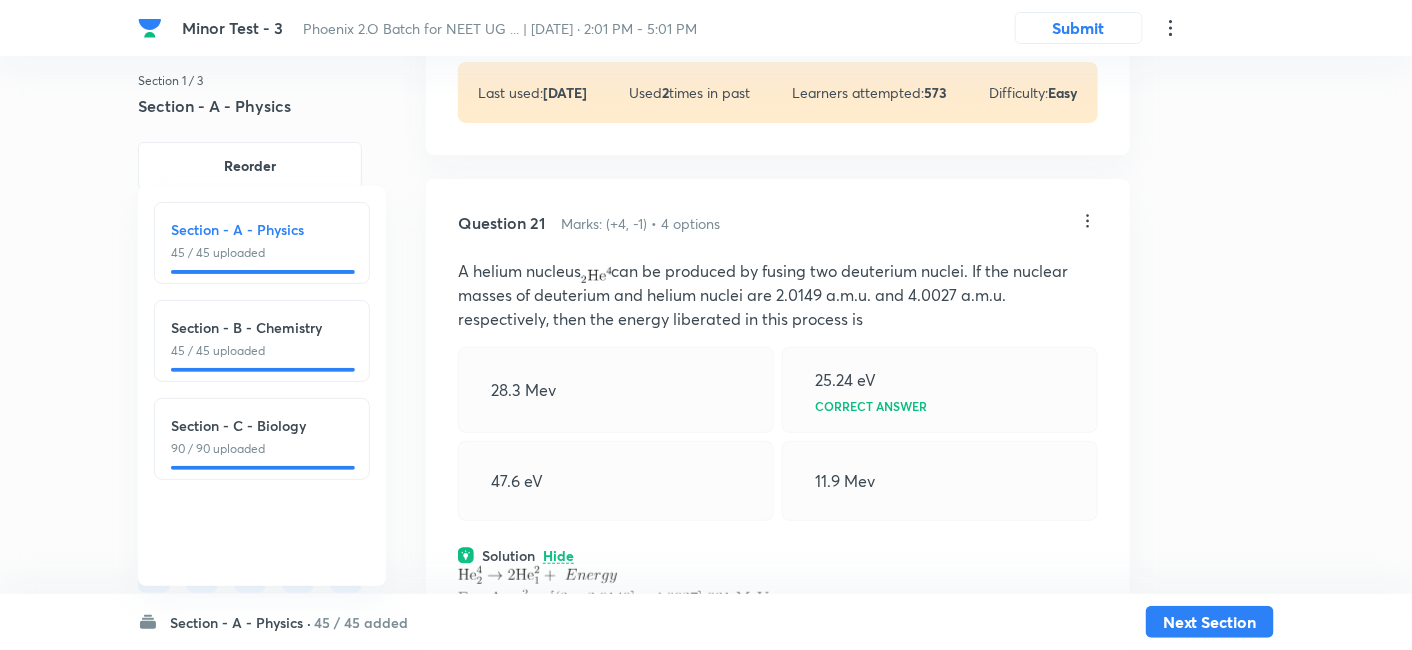 scroll, scrollTop: 14352, scrollLeft: 0, axis: vertical 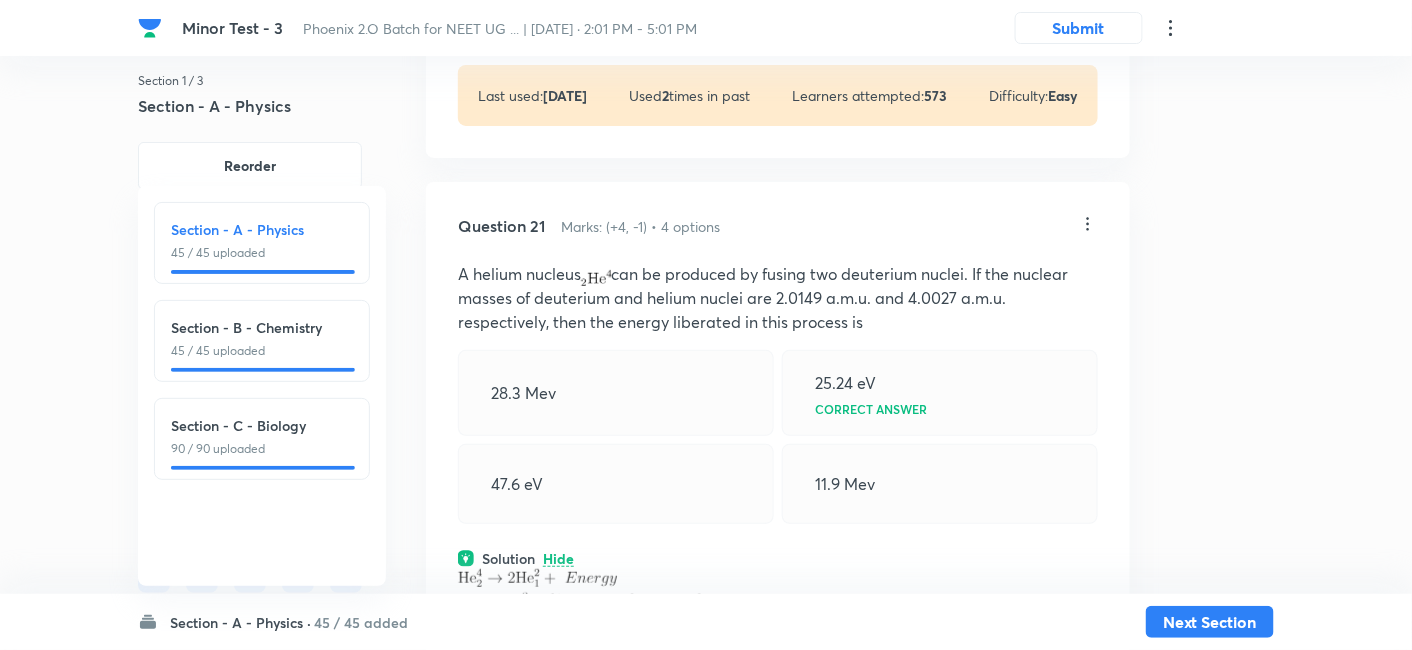 click 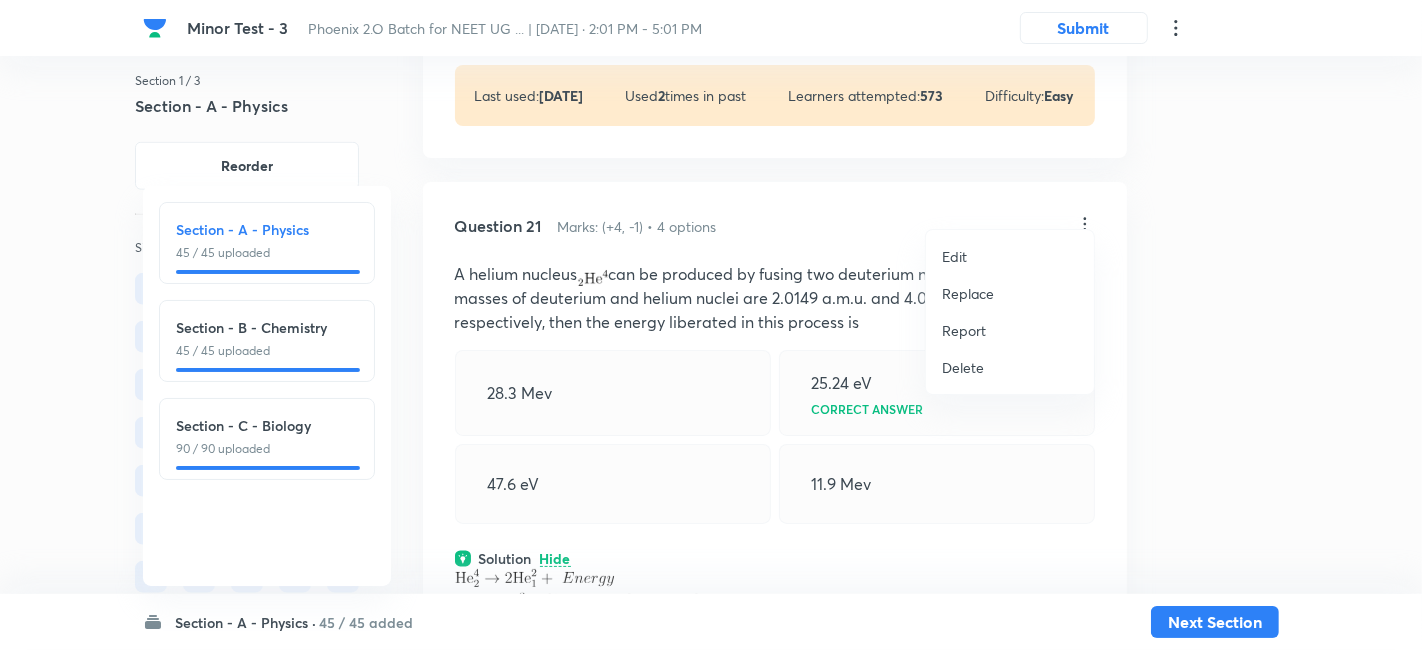 click on "Replace" at bounding box center [968, 293] 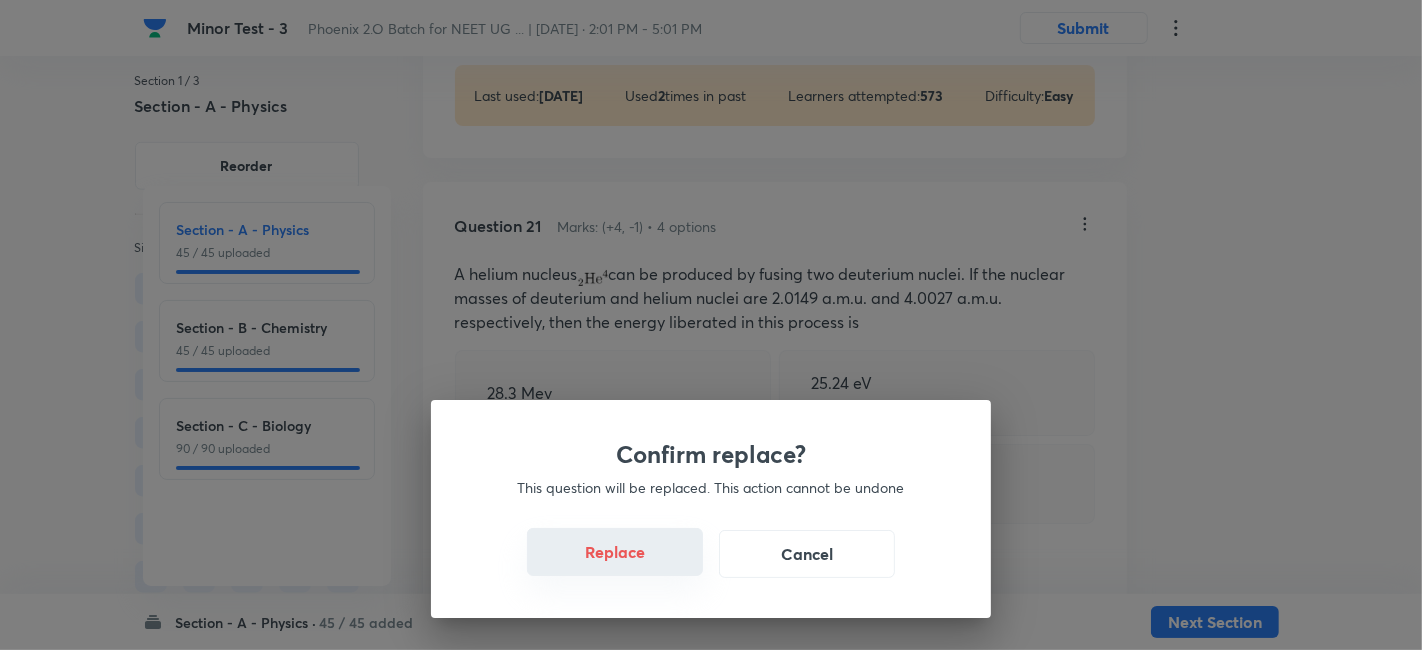 click on "Replace" at bounding box center (615, 552) 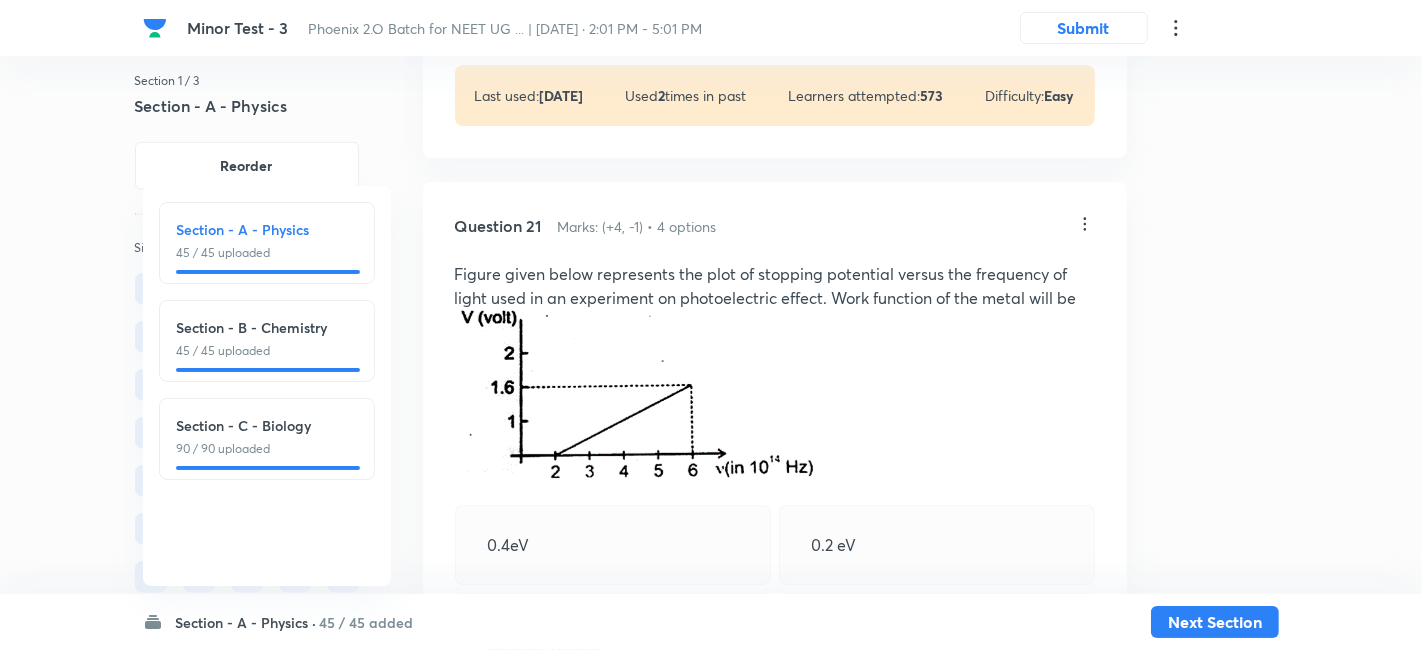 click on "Confirm replace? This question will be replaced. This action cannot be undone Replace Cancel" at bounding box center [711, 975] 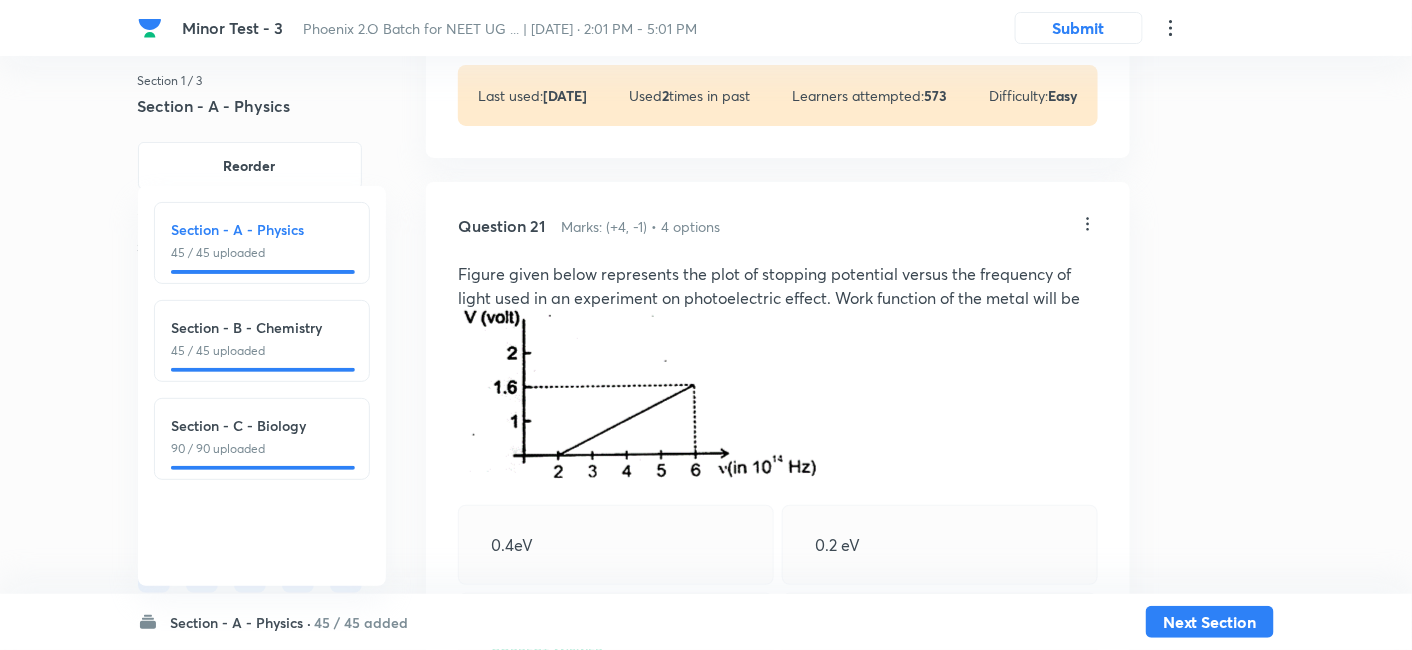 click on "Question 21 Marks: (+4, -1) • 4 options Figure given below represents the plot of stopping potential versus the frequency of light used in an experiment on photoelectric effect. Work function of the metal will be 0.4eV 0.2 eV 0.8 eV Correct answer 1.8 eV Solution Hide C Physics Modern Physics Photoelectric Effect Last used:  1 year ago Used  1  times in past Learners attempted:  514 Difficulty: Easy" at bounding box center (778, 566) 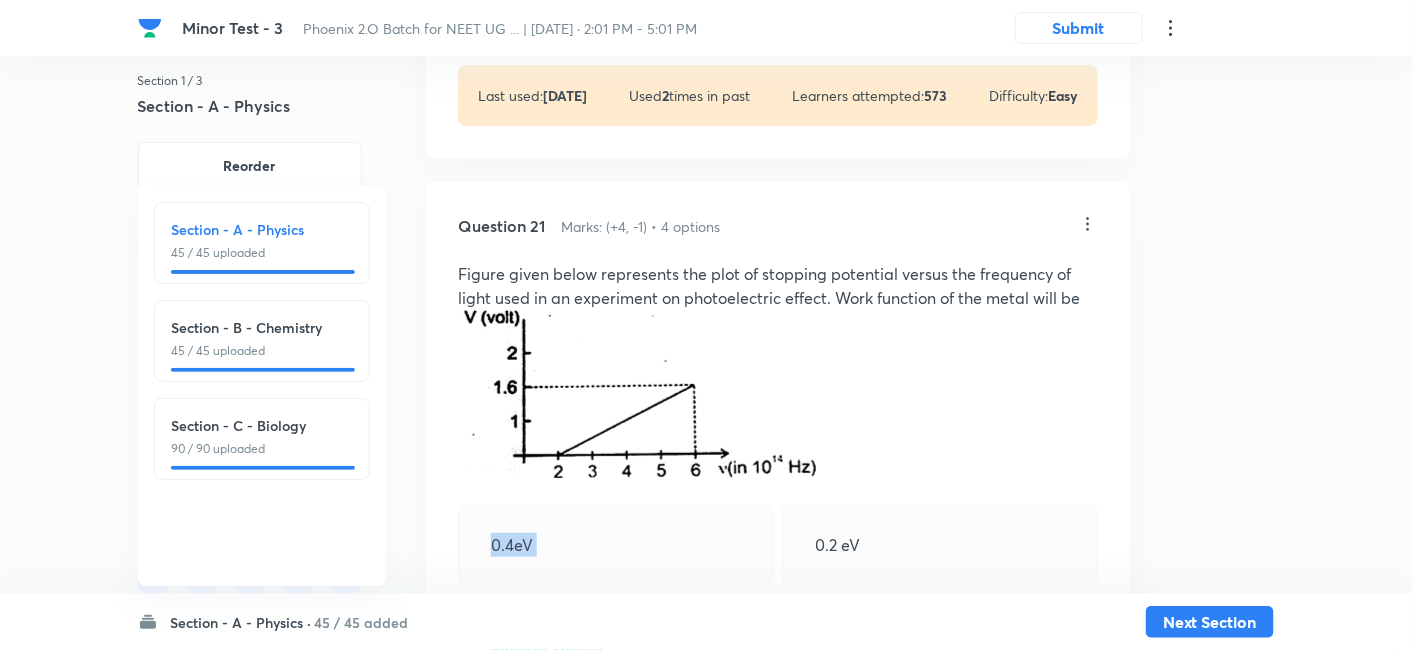 click on "0.4eV" at bounding box center (616, 545) 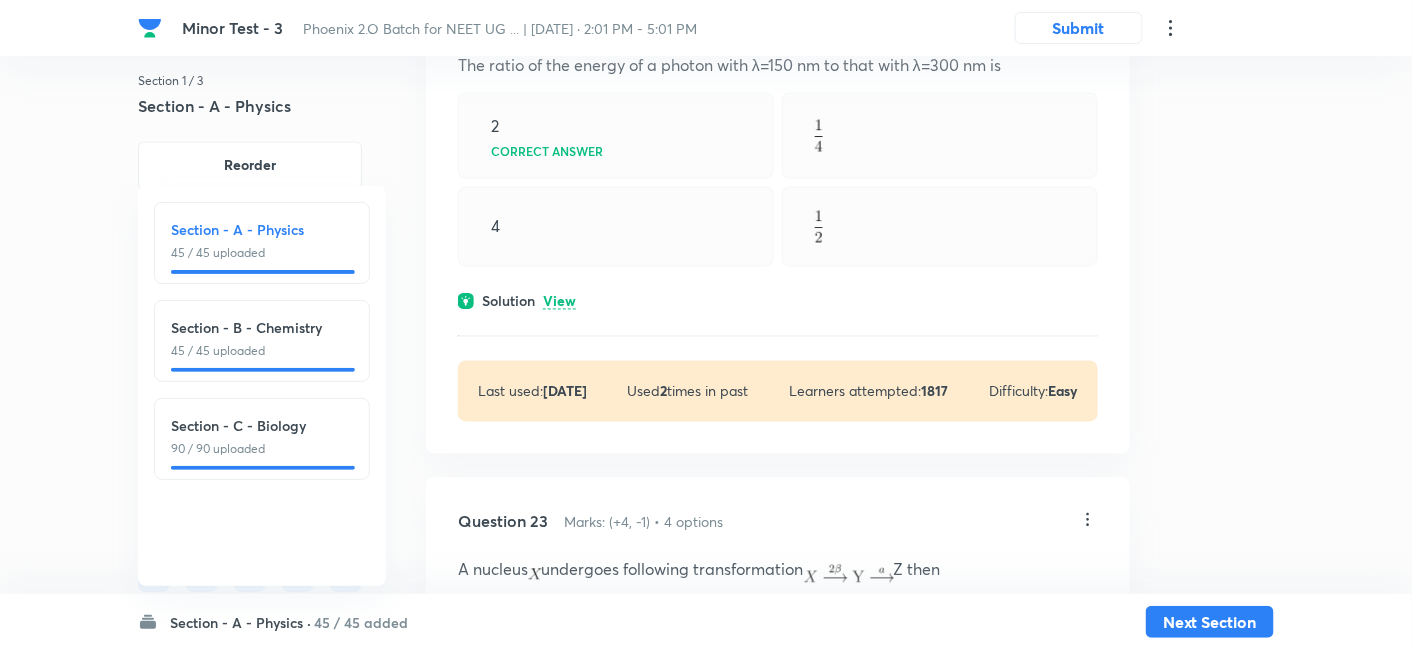 scroll, scrollTop: 15357, scrollLeft: 0, axis: vertical 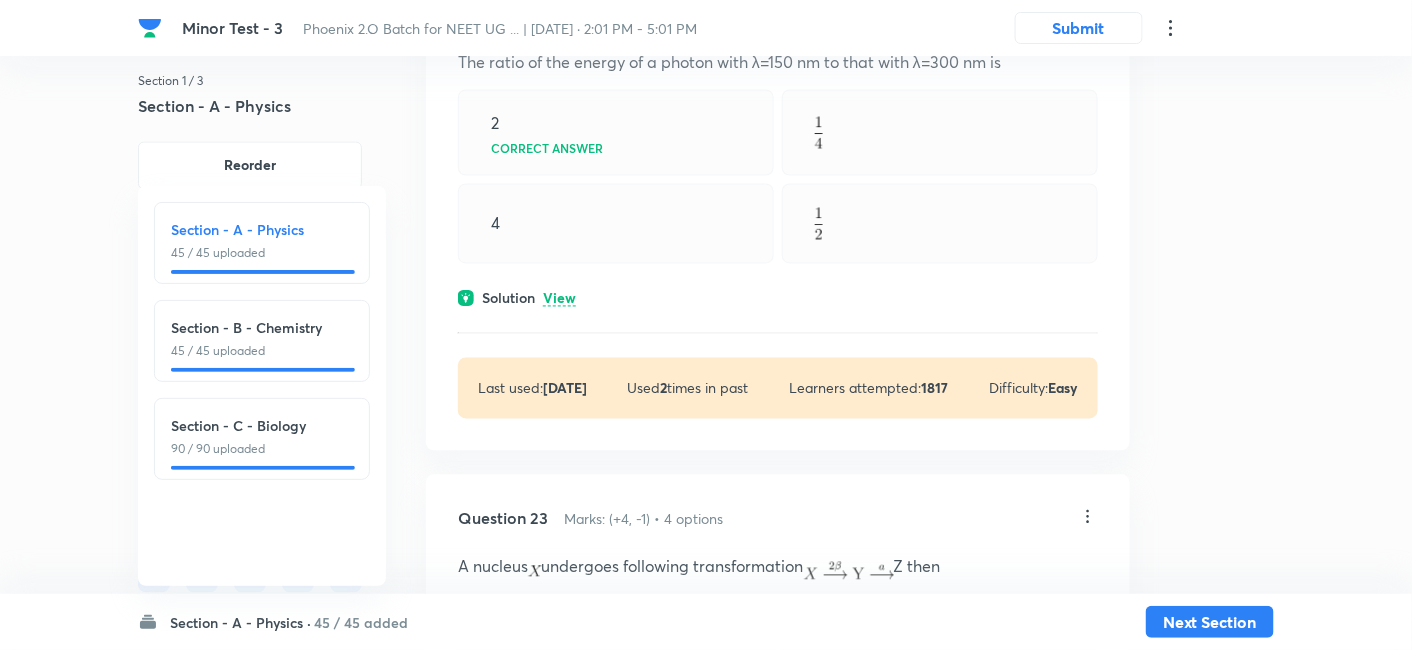 click on "View" at bounding box center (559, 299) 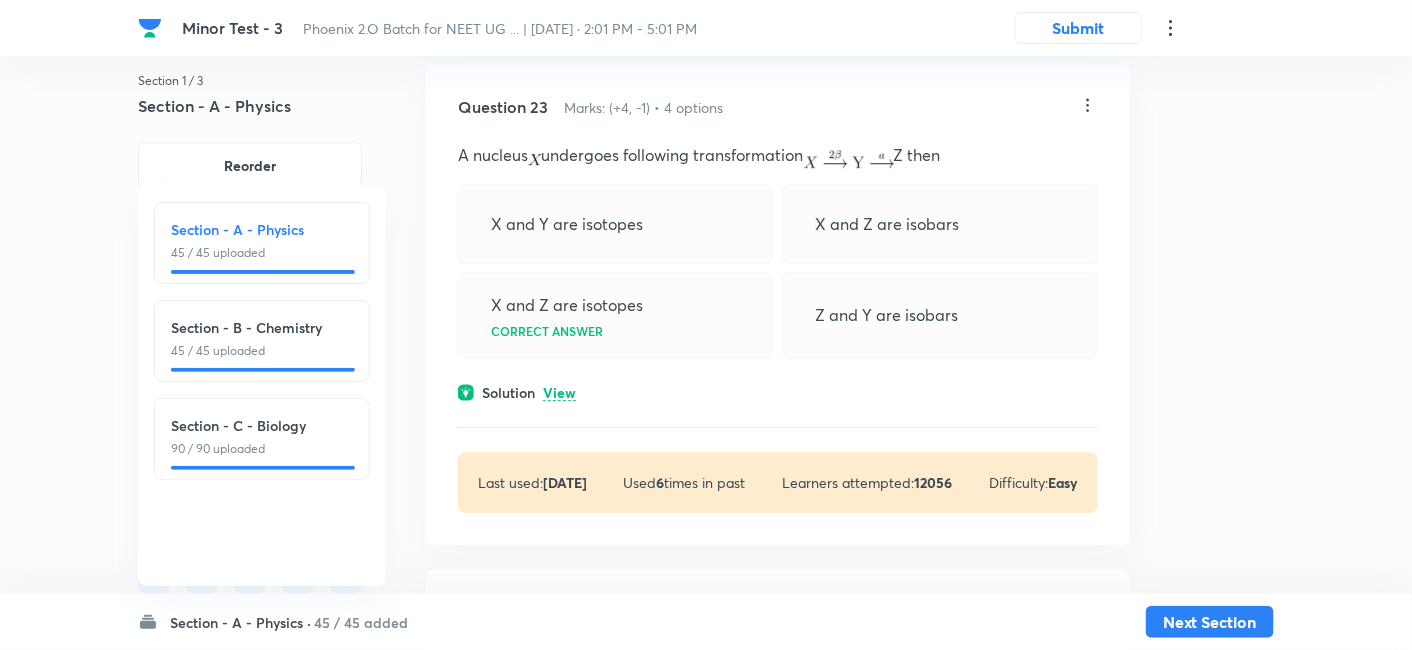 scroll, scrollTop: 16008, scrollLeft: 0, axis: vertical 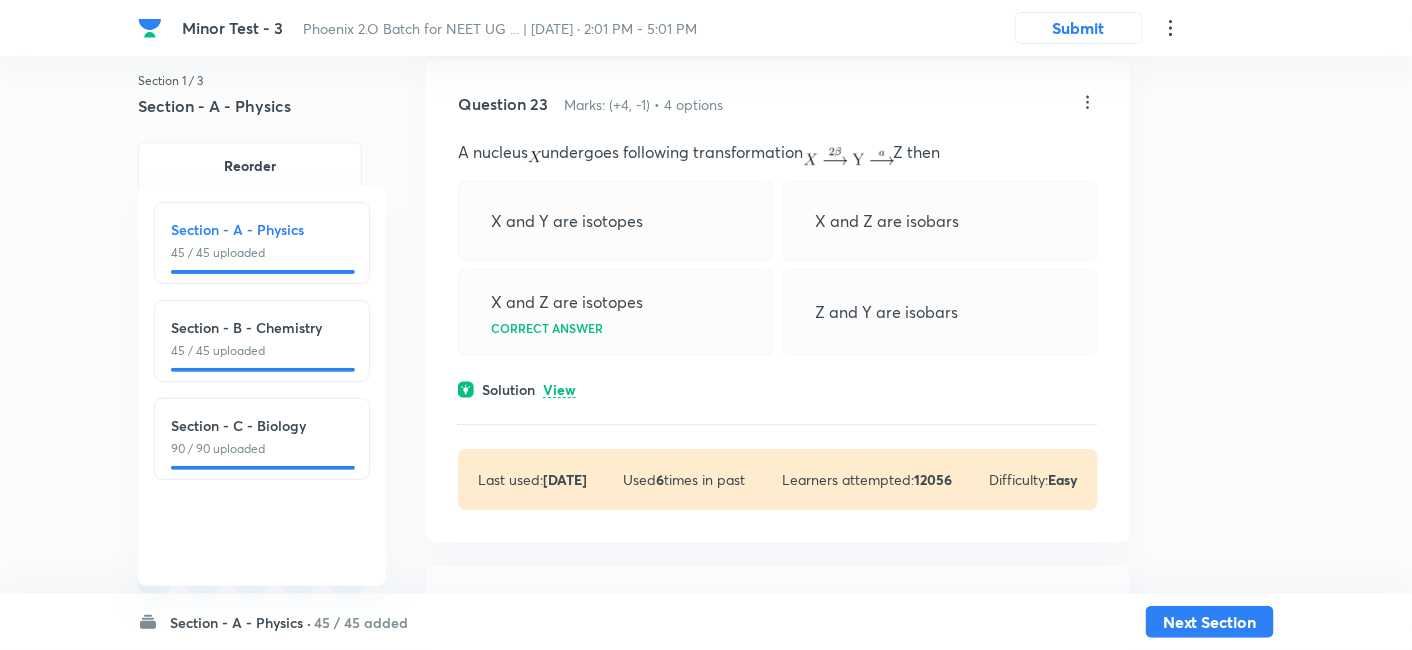 click on "View" at bounding box center [559, 390] 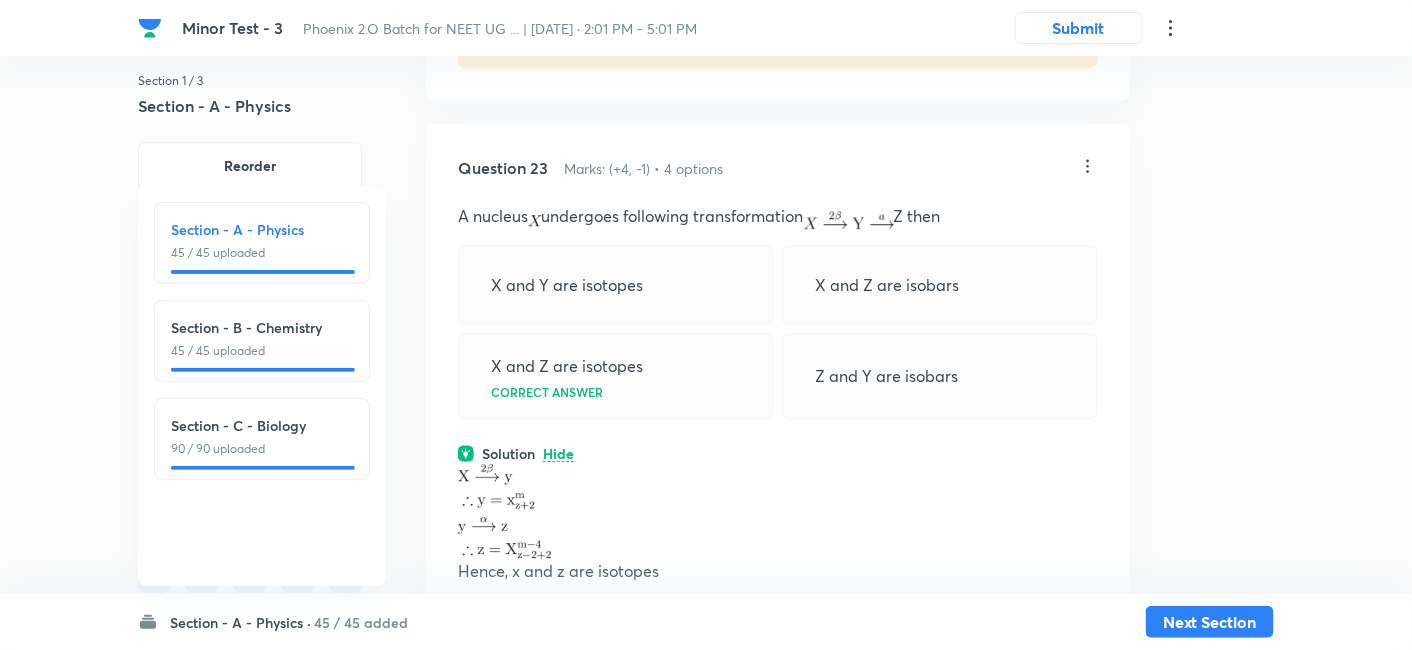 scroll, scrollTop: 15934, scrollLeft: 0, axis: vertical 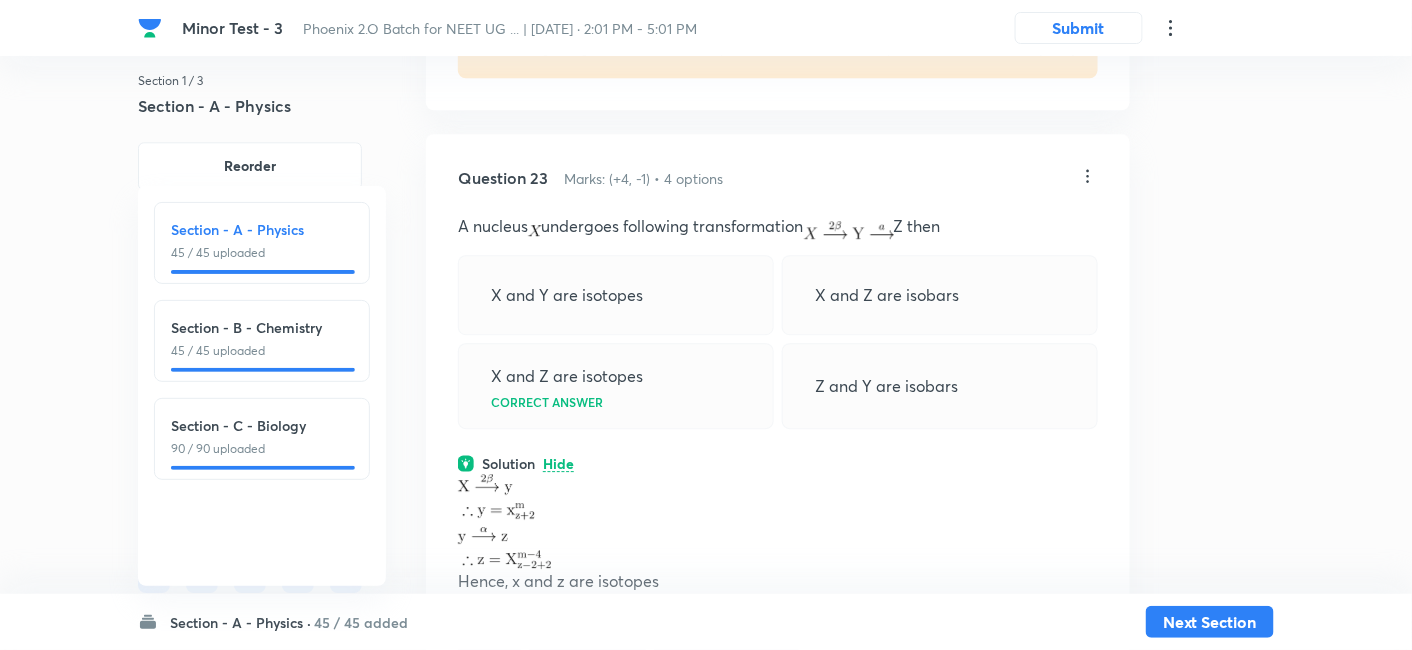 click 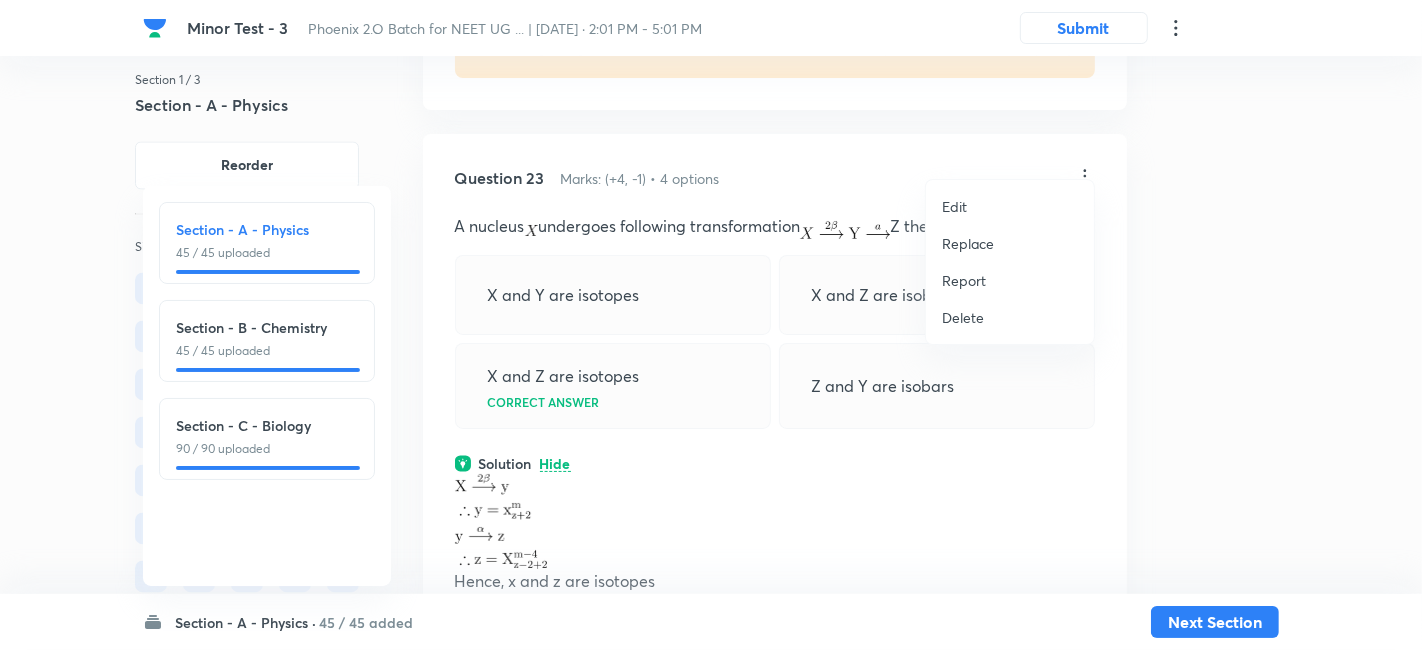 click on "Replace" at bounding box center [968, 243] 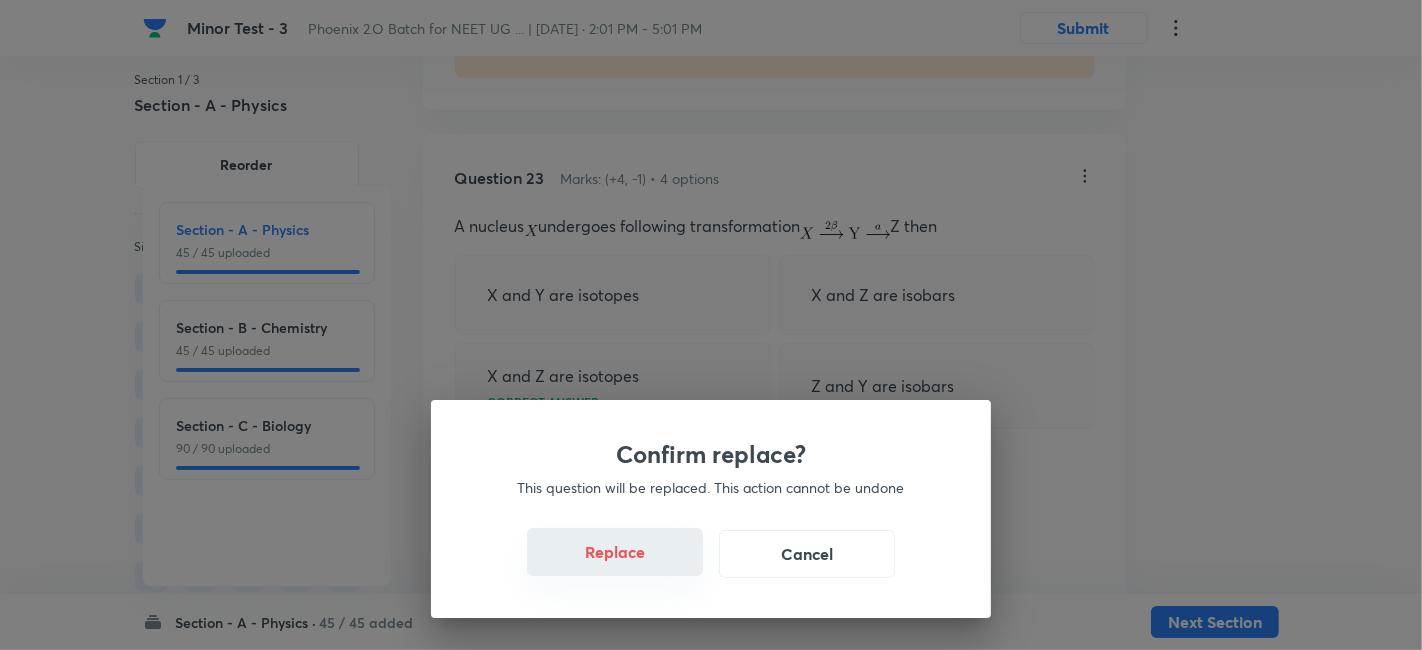 click on "Replace" at bounding box center [615, 552] 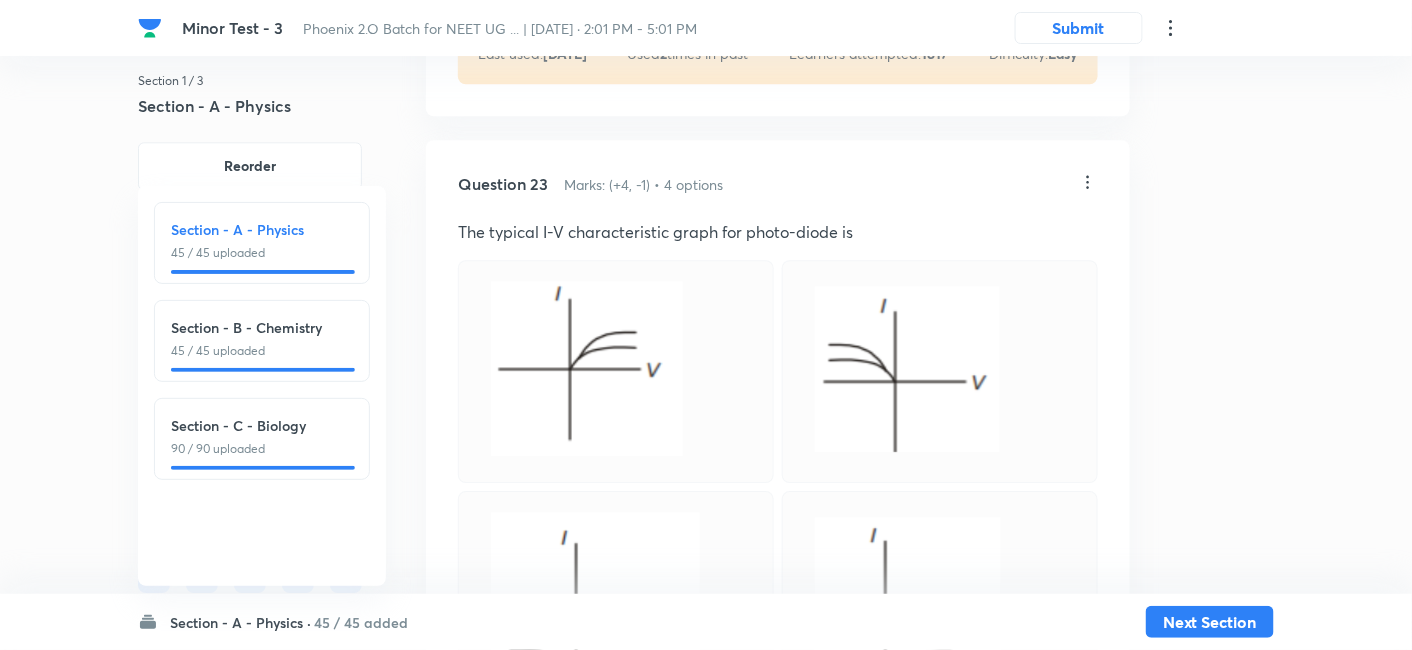 scroll, scrollTop: 15926, scrollLeft: 0, axis: vertical 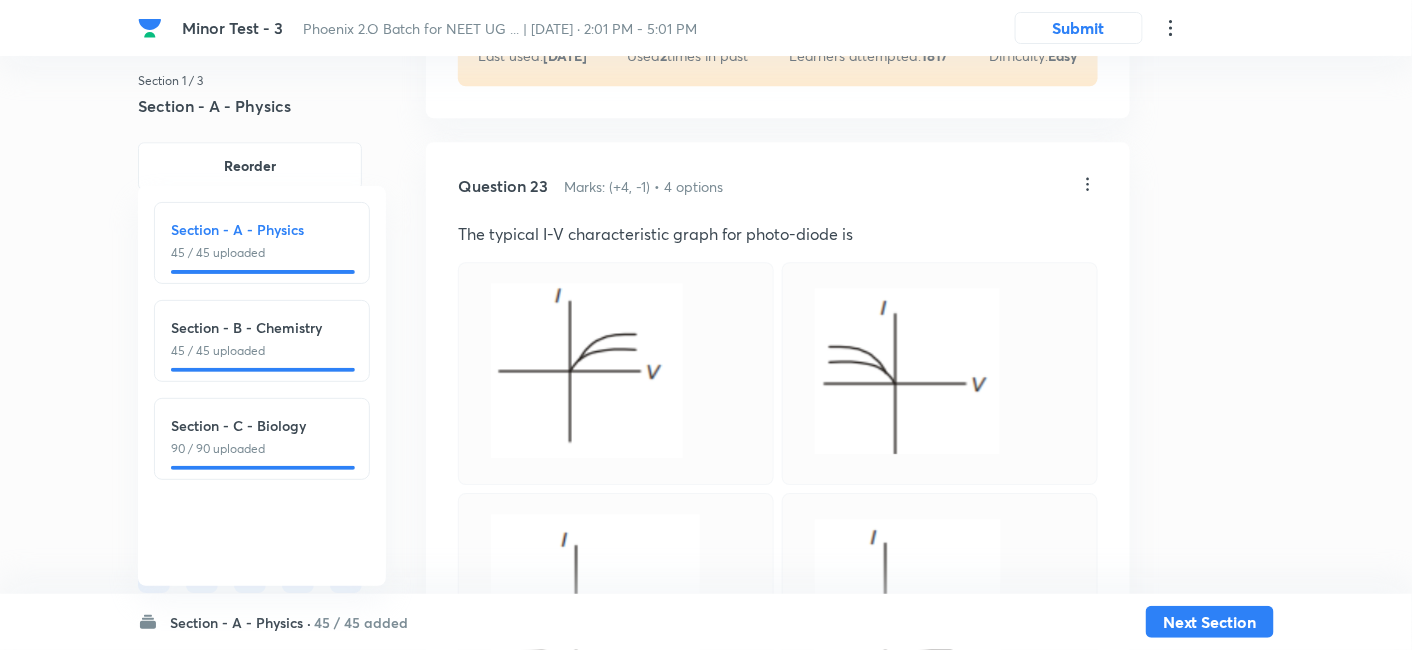 click 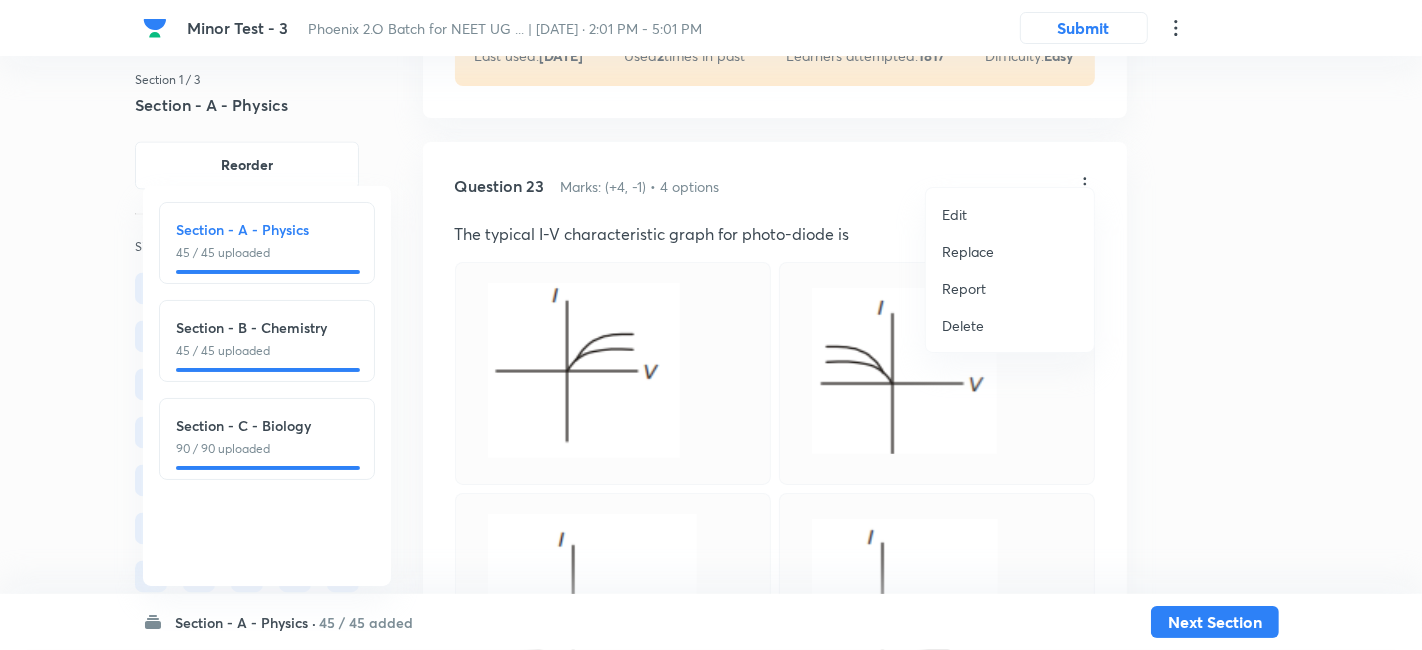 click on "Replace" at bounding box center [968, 251] 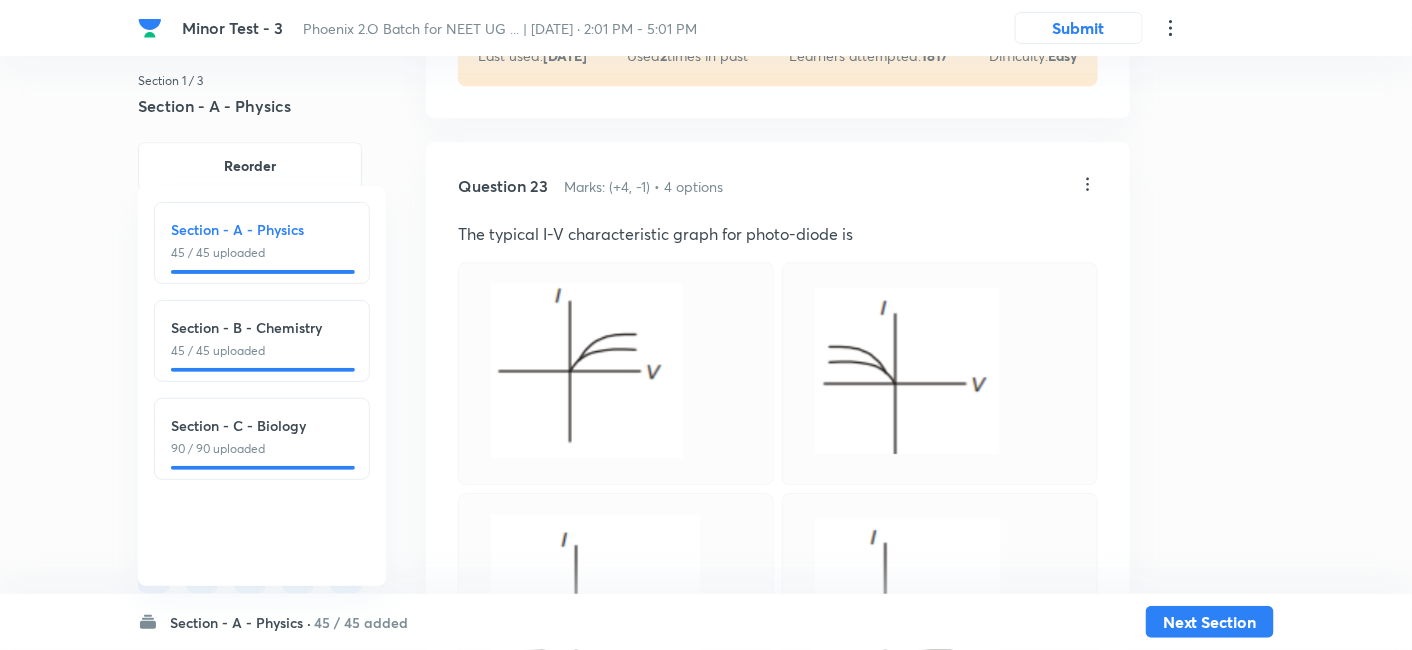 click 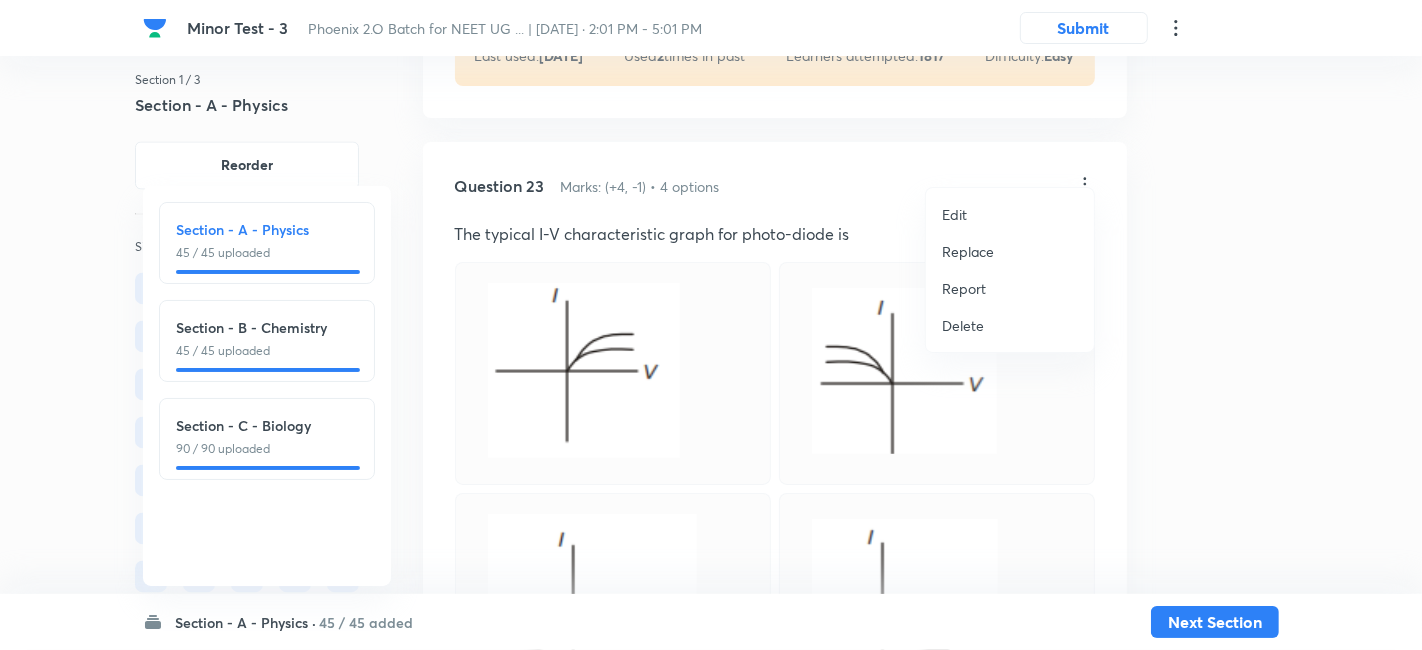 click on "Replace" at bounding box center [968, 251] 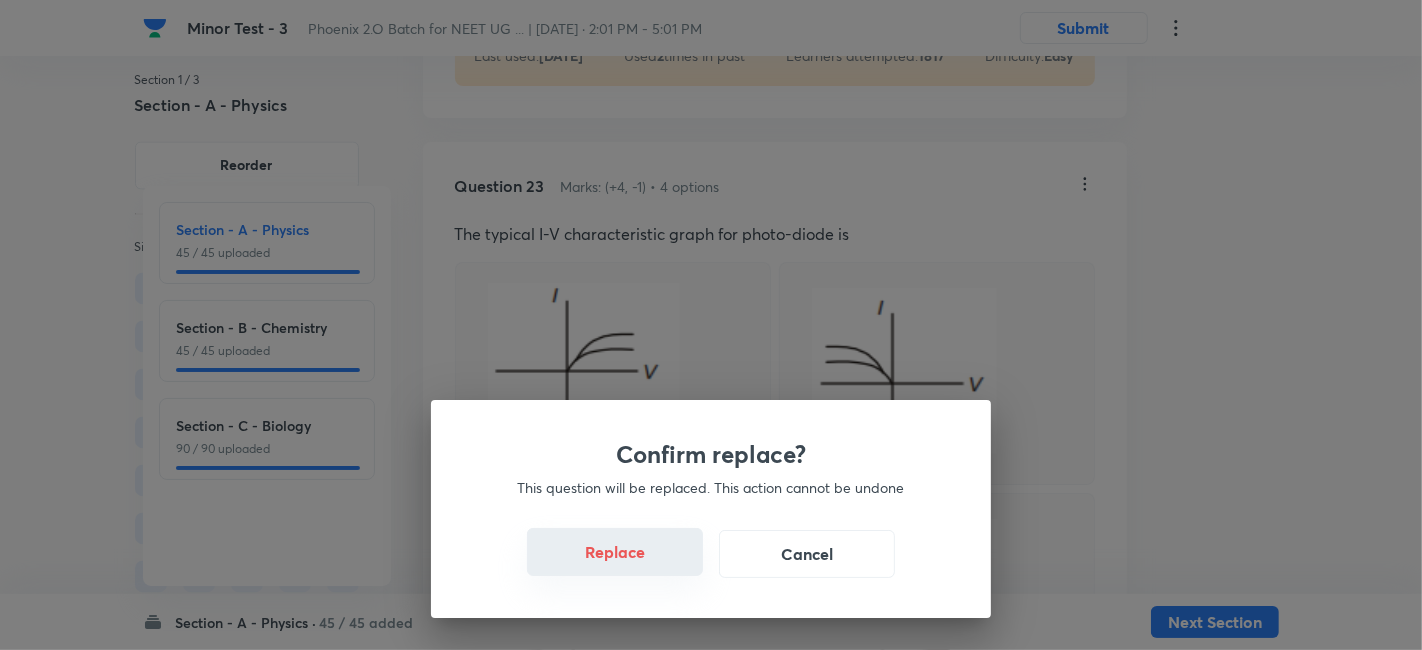 click on "Replace" at bounding box center [615, 552] 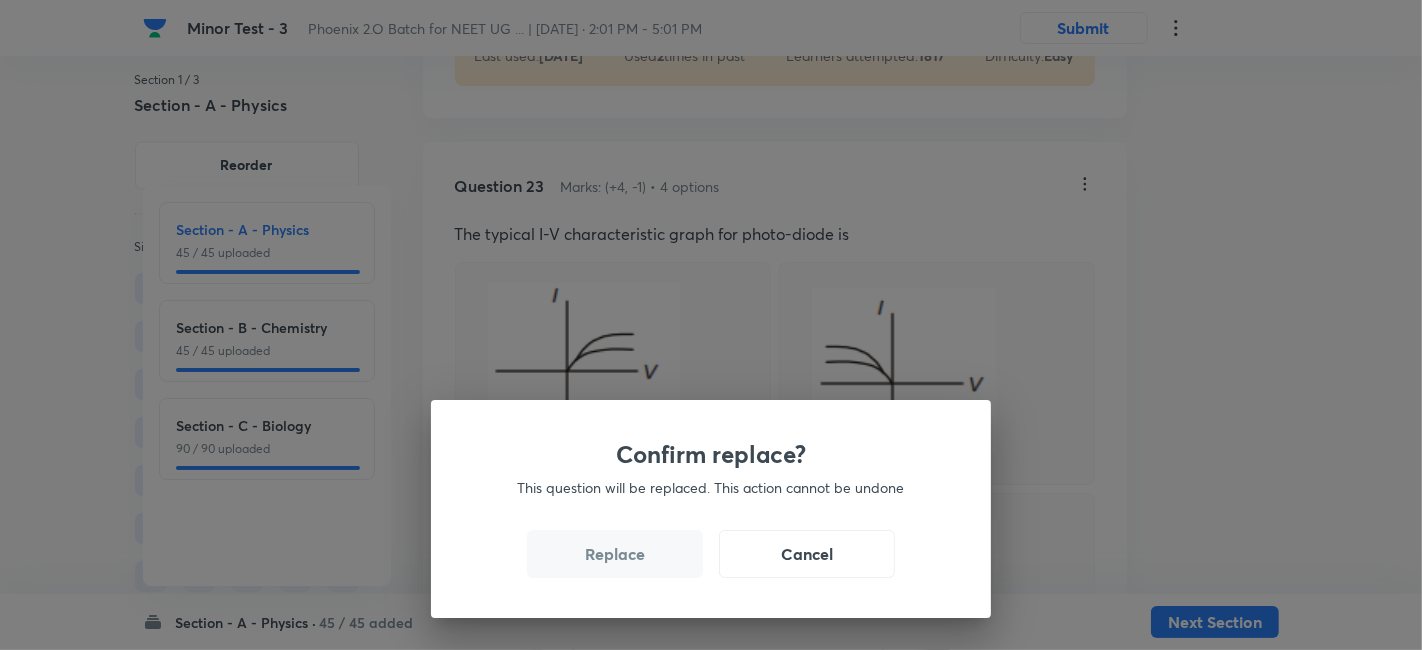 click on "Replace" at bounding box center [615, 554] 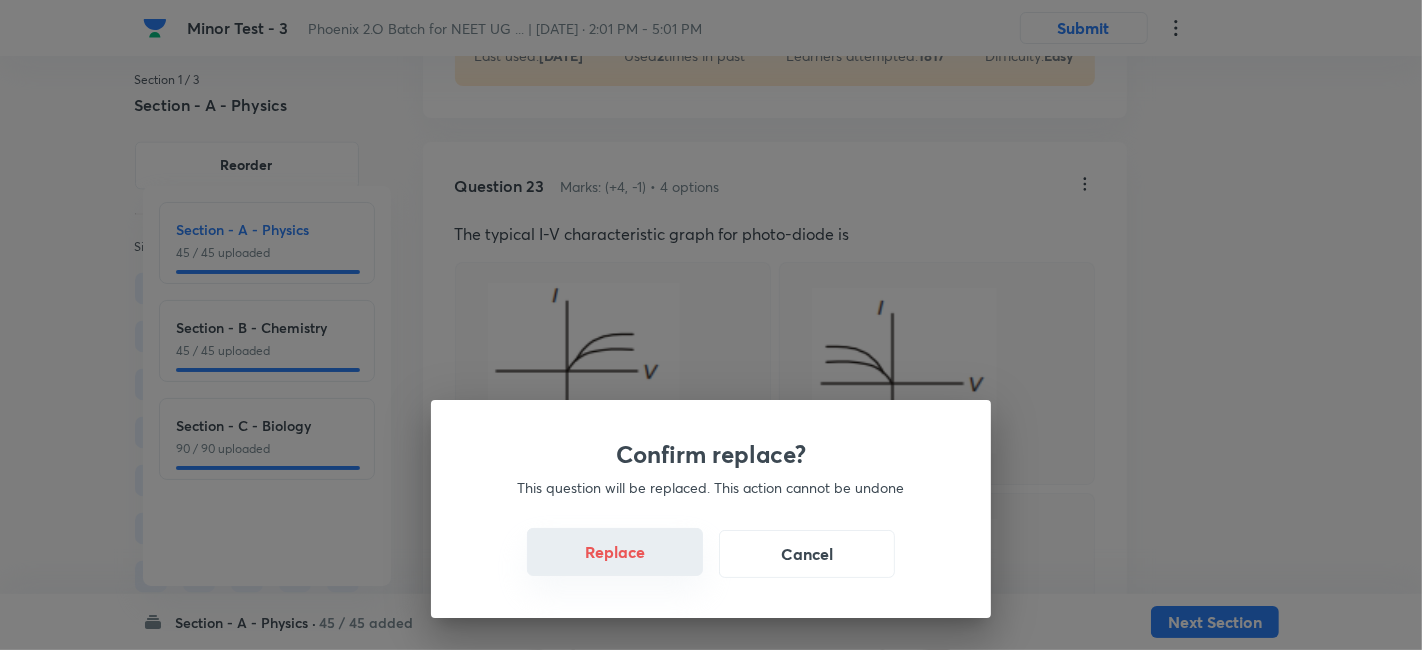 click on "Replace" at bounding box center [615, 552] 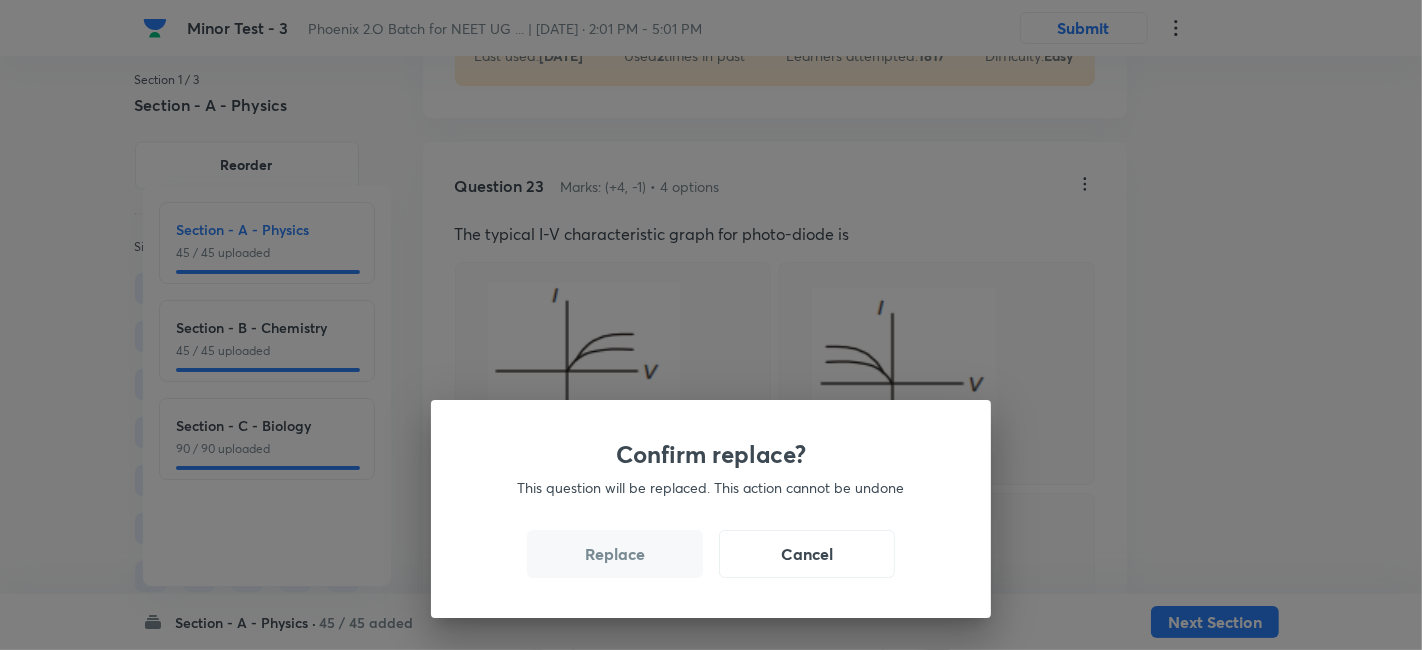 click on "Replace" at bounding box center (615, 554) 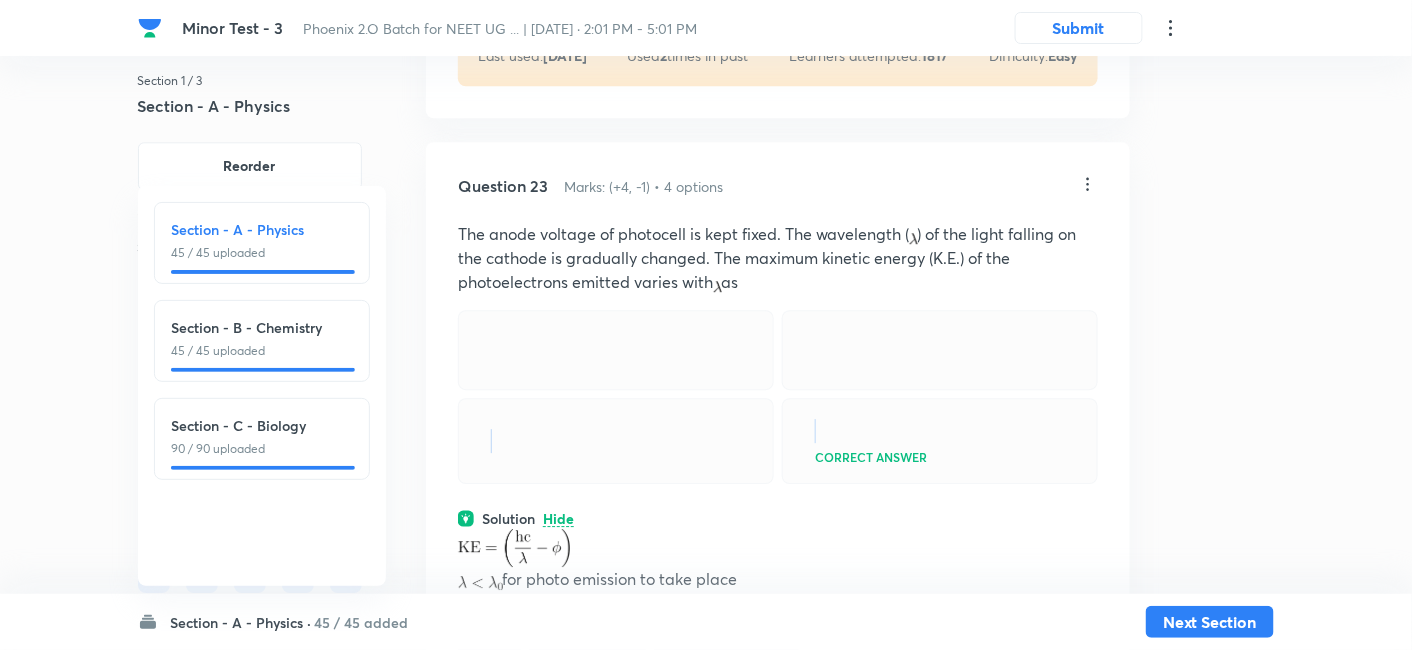 click at bounding box center [616, 441] 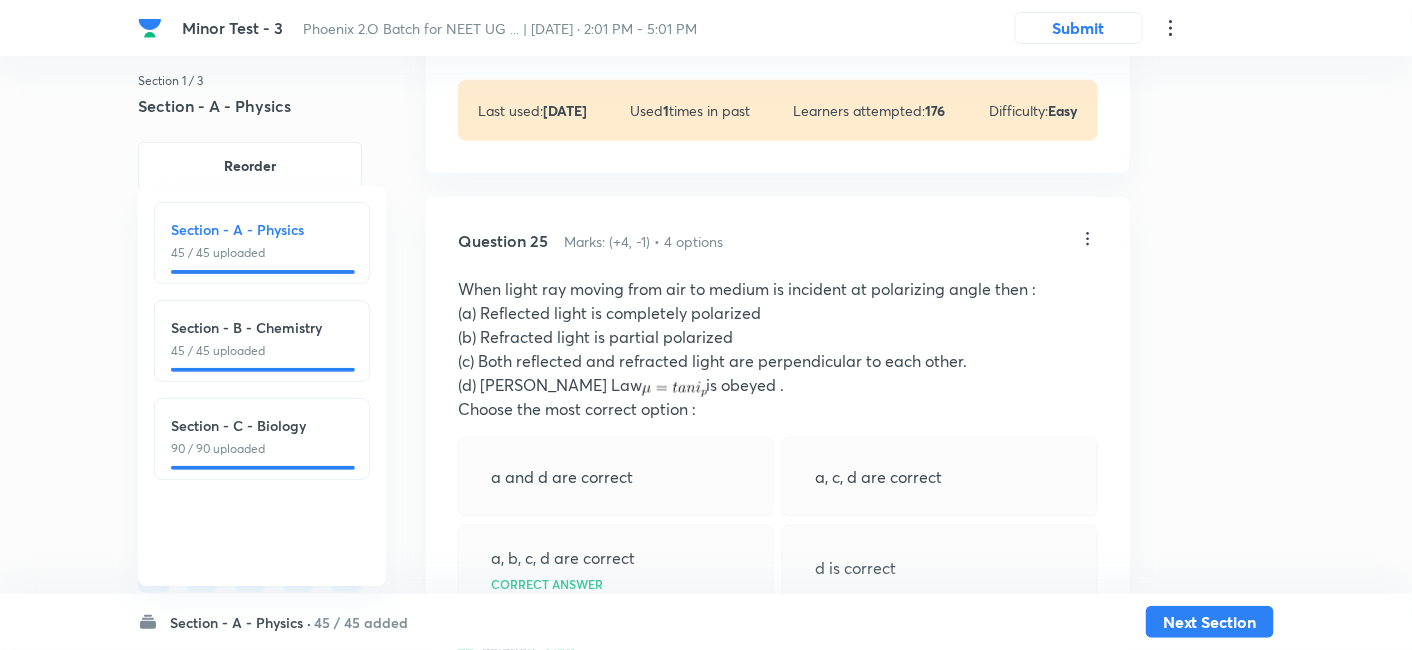 scroll, scrollTop: 17115, scrollLeft: 0, axis: vertical 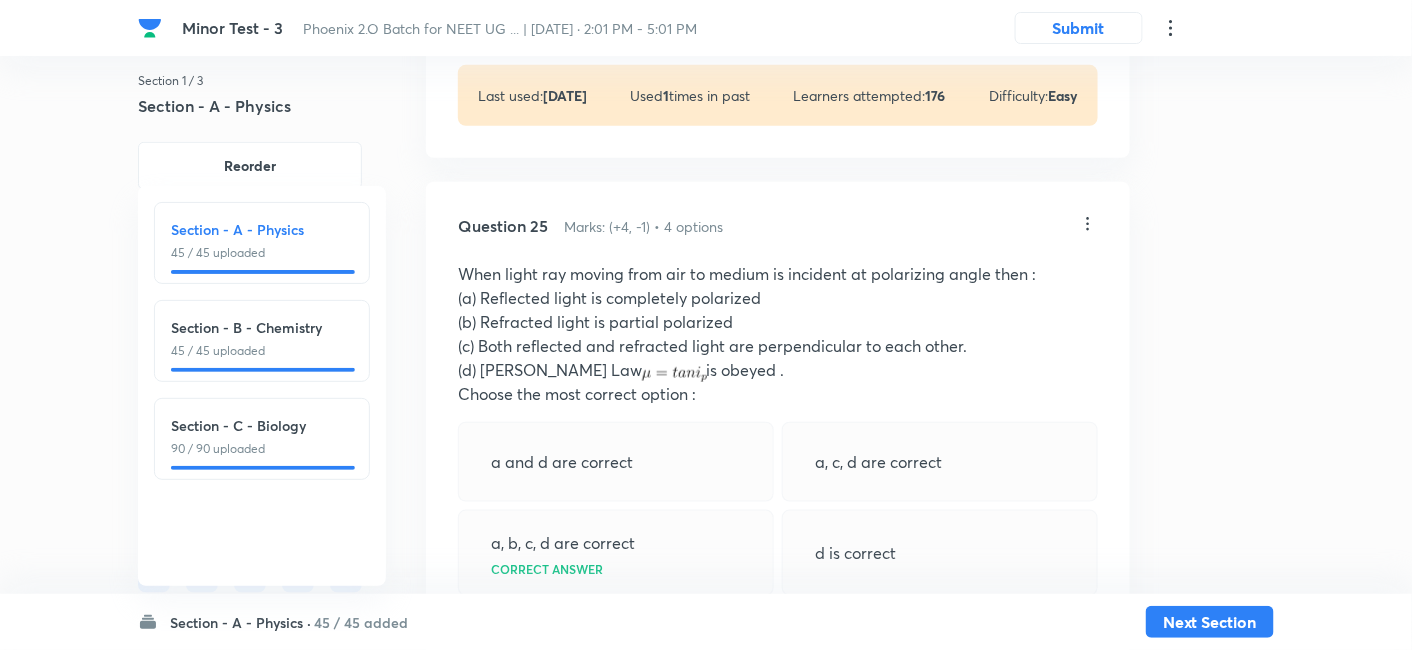 click on "View" at bounding box center (559, 6) 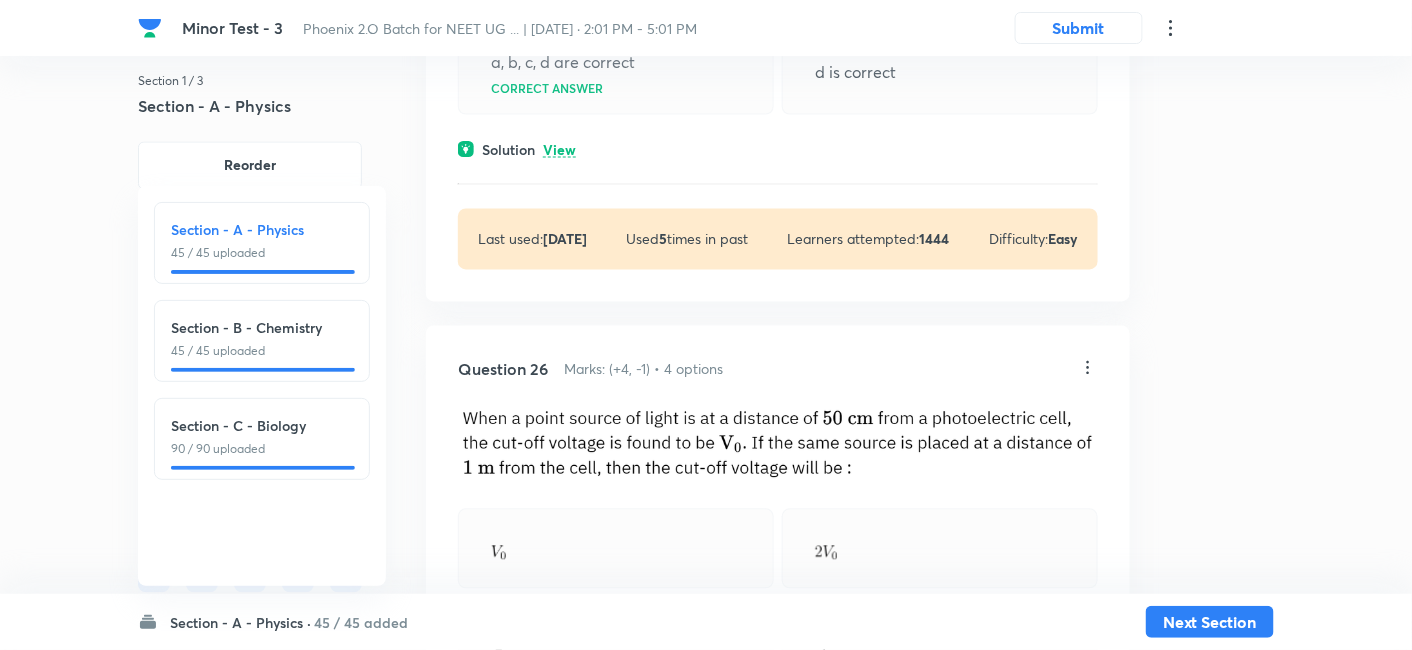 scroll, scrollTop: 17724, scrollLeft: 0, axis: vertical 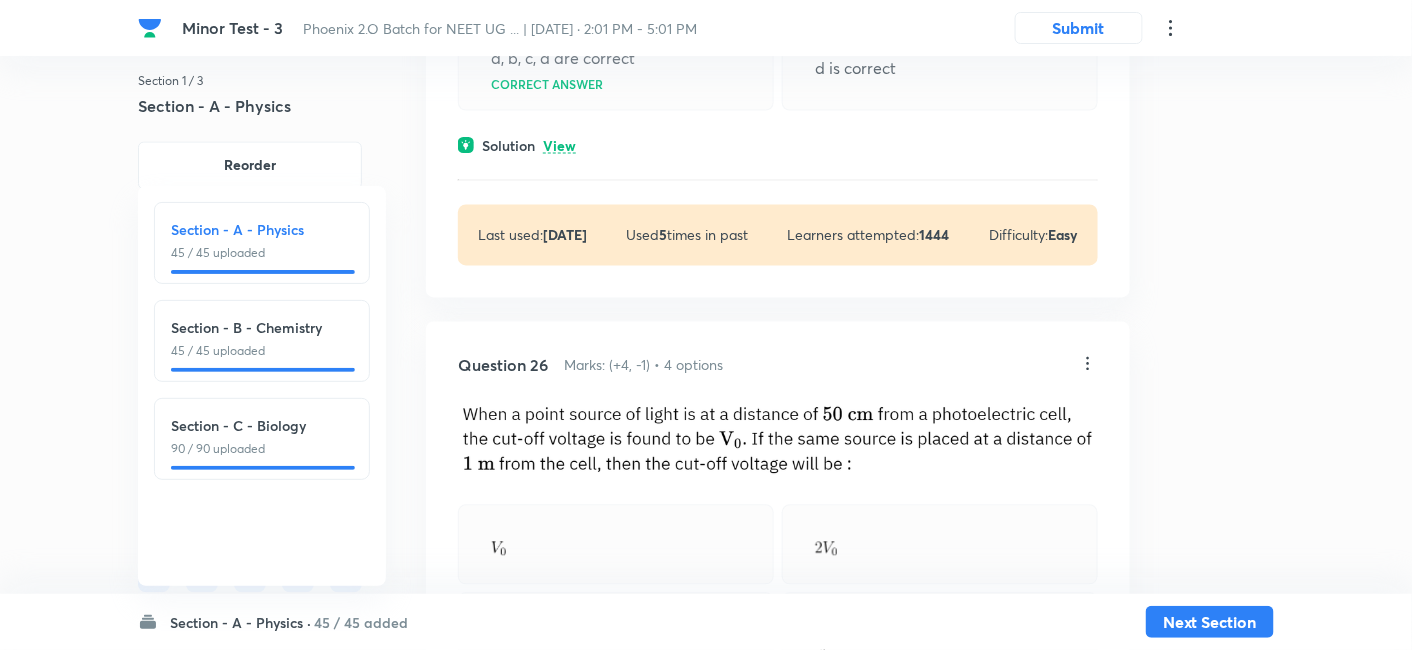 click on "View" at bounding box center [559, 146] 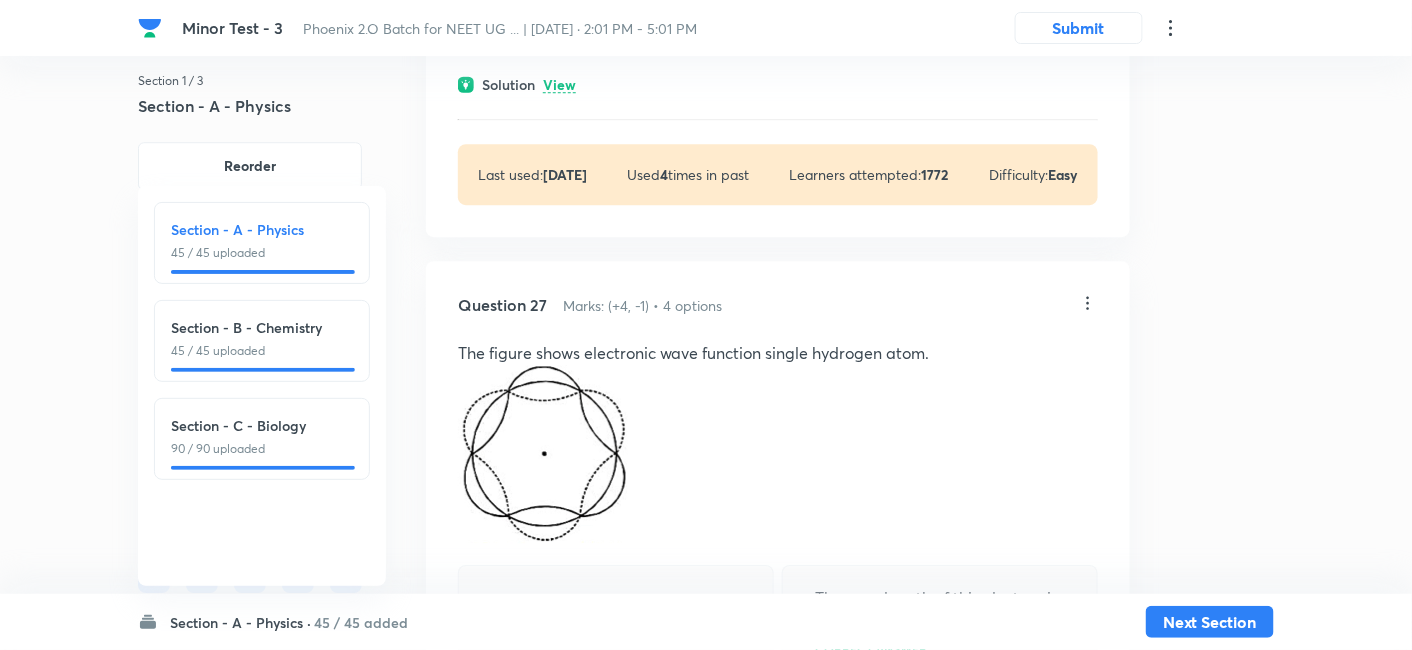 scroll, scrollTop: 18454, scrollLeft: 0, axis: vertical 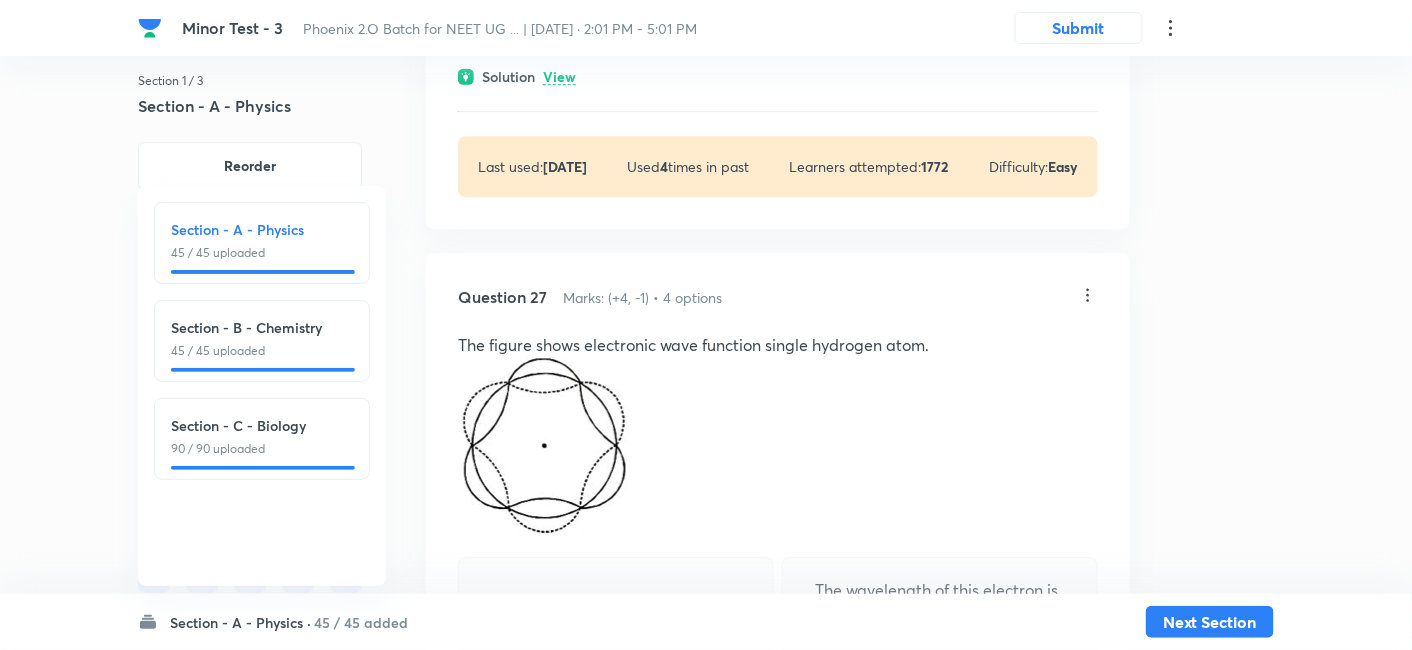 click on "View" at bounding box center (559, 77) 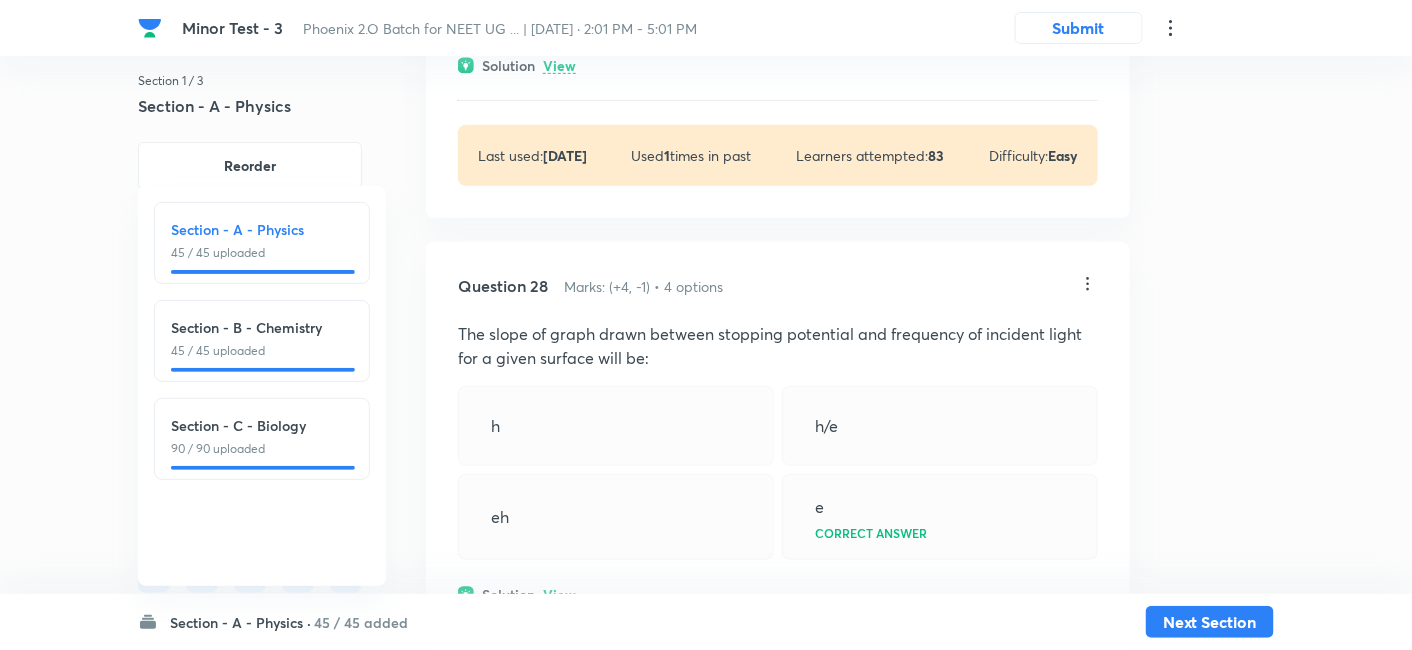 scroll, scrollTop: 19300, scrollLeft: 0, axis: vertical 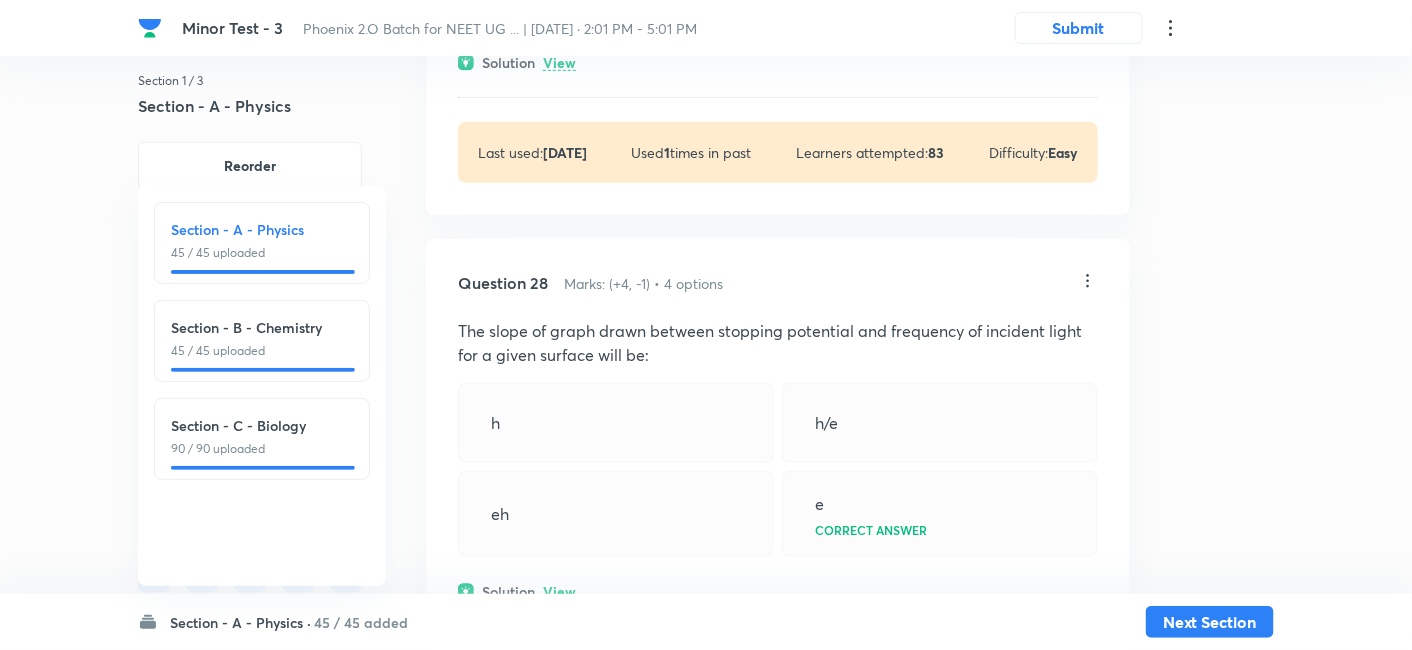 click on "View" at bounding box center (559, 63) 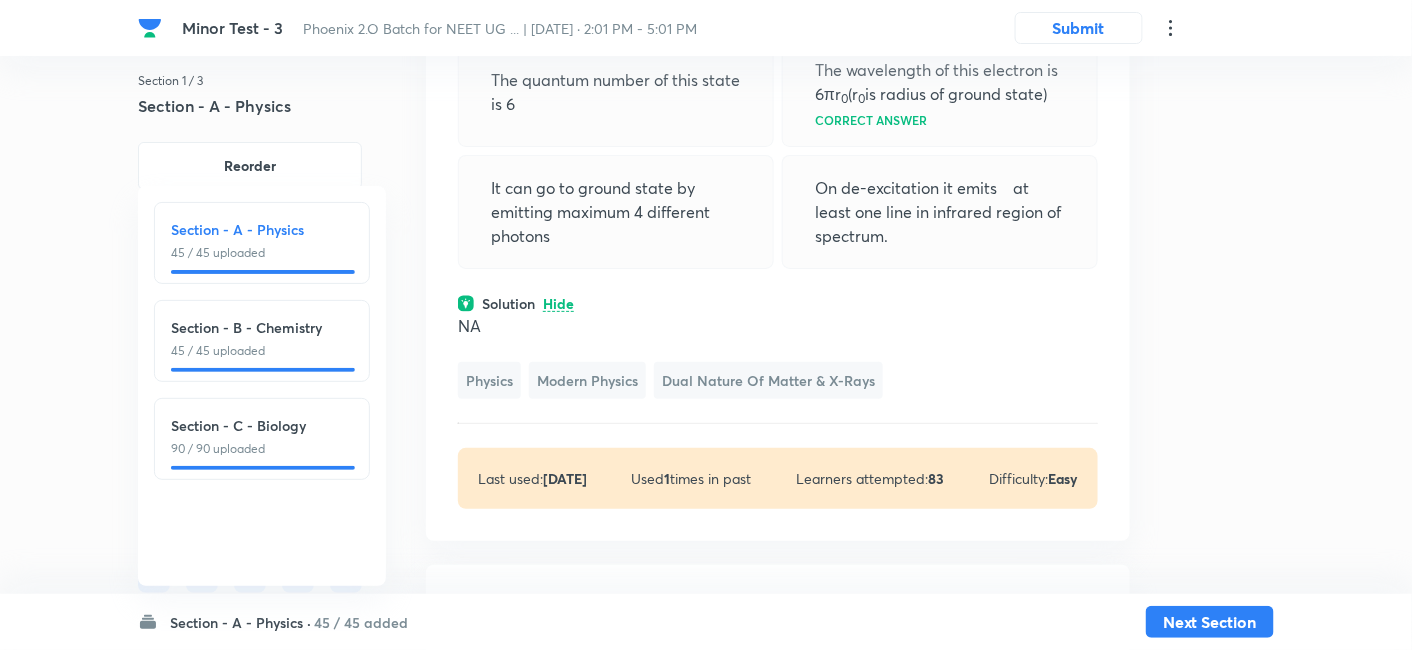 scroll, scrollTop: 19050, scrollLeft: 0, axis: vertical 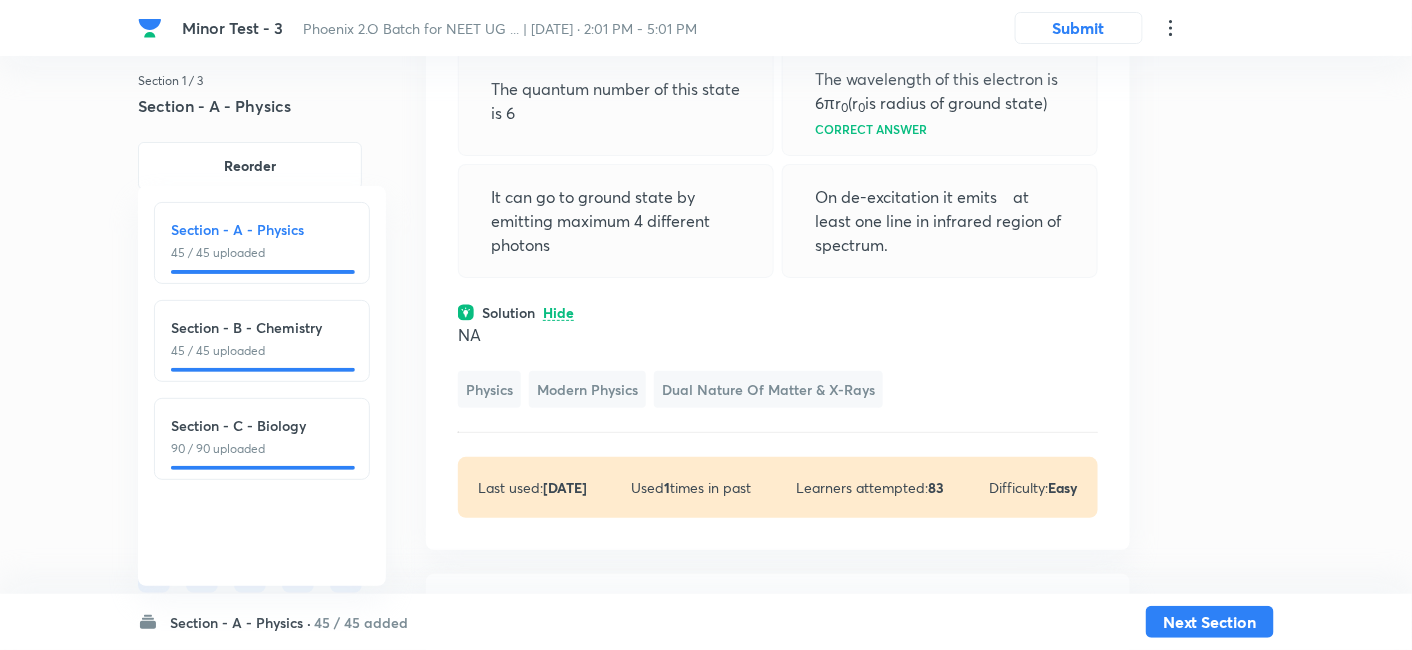 click 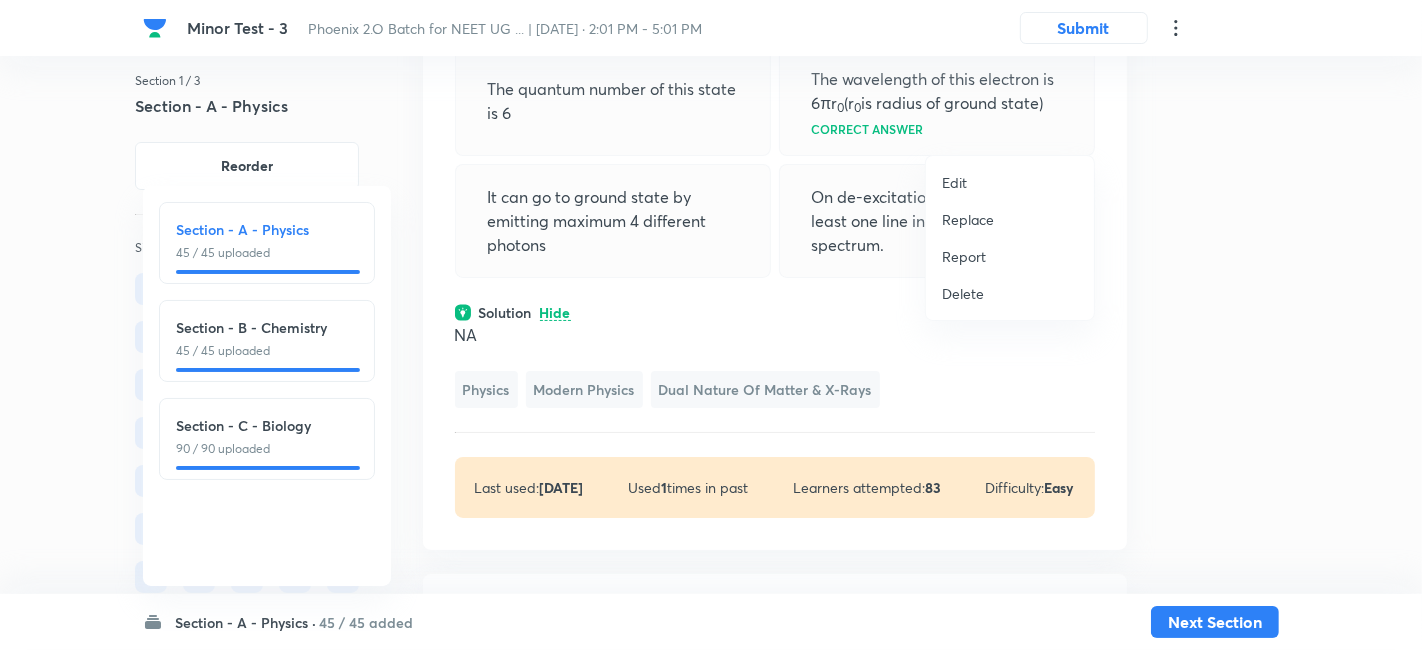 click on "Replace" at bounding box center [968, 219] 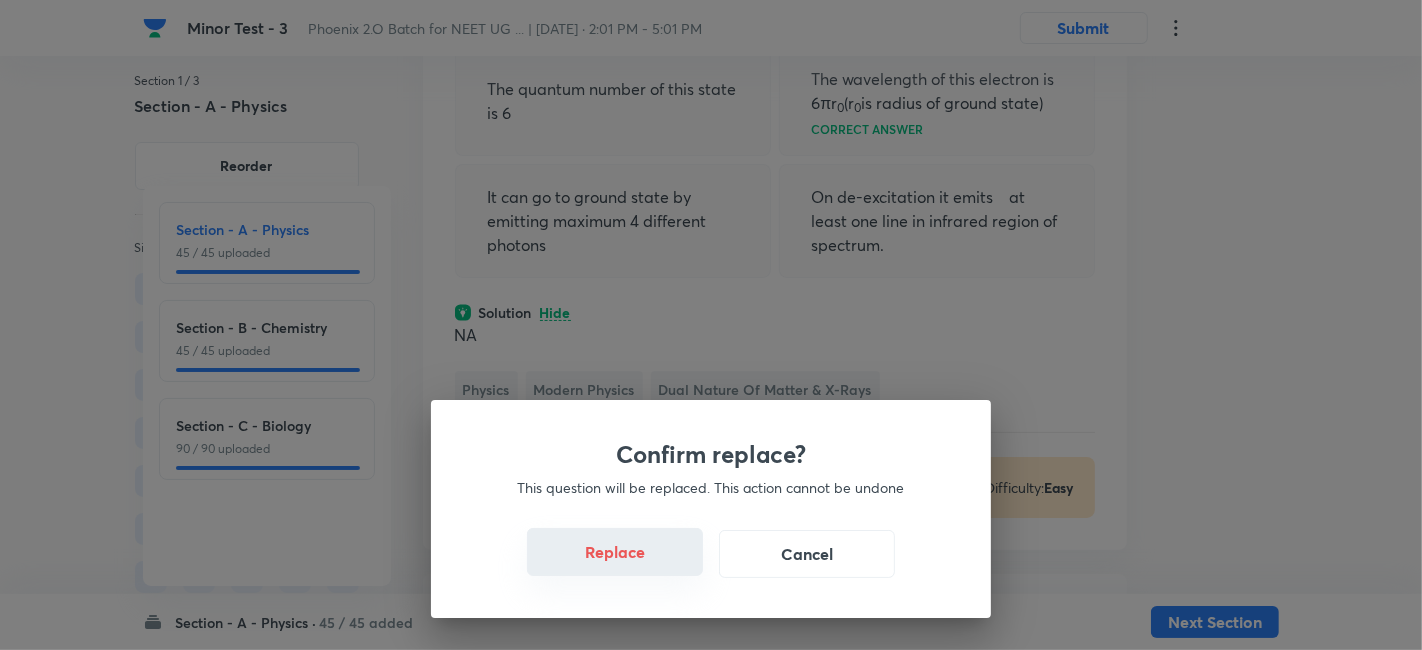 click on "Replace" at bounding box center (615, 552) 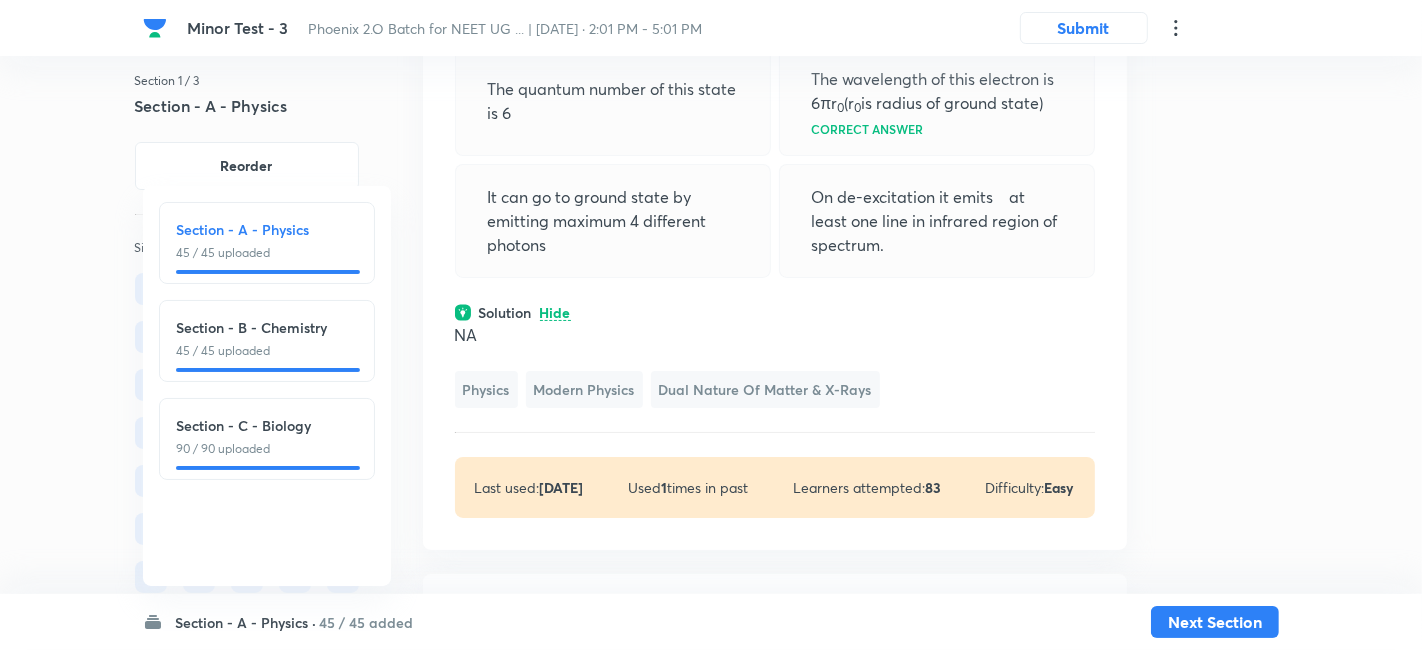 click on "Confirm replace? This question will be replaced. This action cannot be undone Replace Cancel" at bounding box center (711, 325) 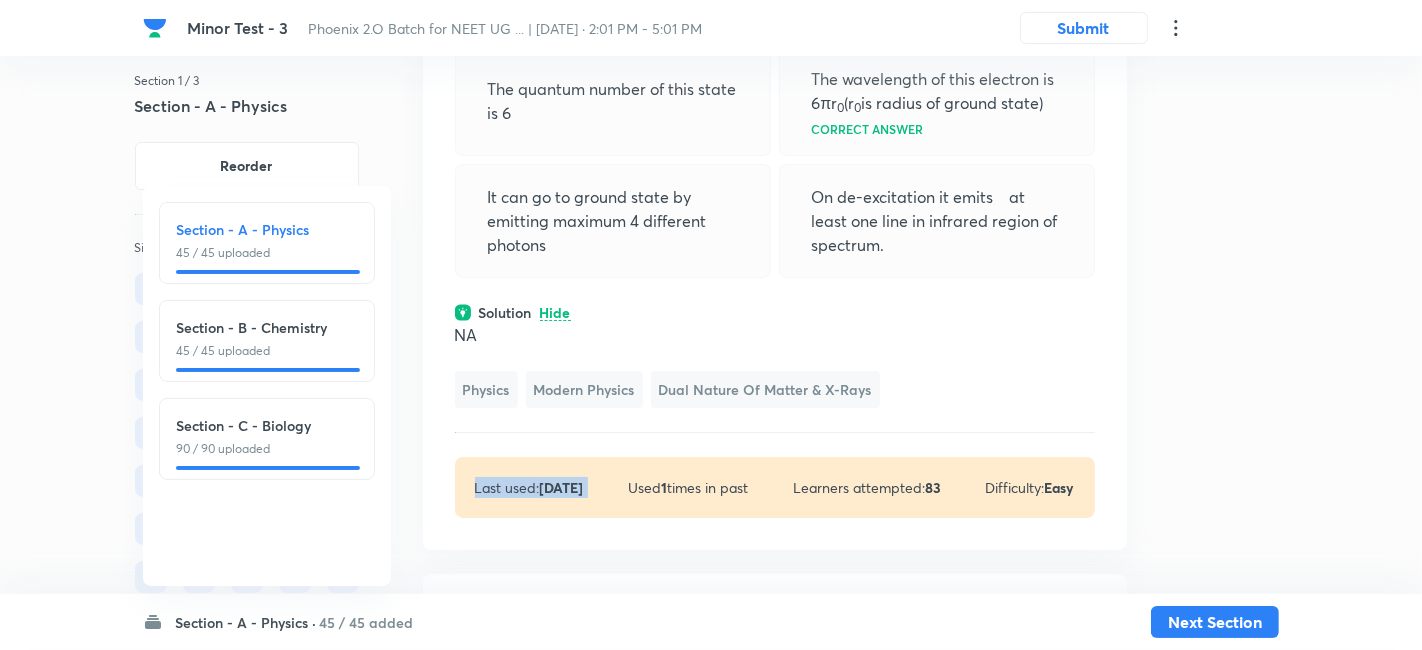 click on "Question 27 Marks: (+4, -1) • 4 options The figure shows electronic wave function single hydrogen atom. The quantum number of this state is 6 The wavelength of this electron is 6πr 0  (r 0  is radius of ground state) Correct answer It can go to ground state by emitting maximum 4 different photons  On de-excitation it emits    at least one line in infrared region of spectrum. Solution Hide NA Physics Modern Physics Dual Nature of Matter & X-Rays Last used:  1 year ago Used  1  times in past Learners attempted:  83 Difficulty: Easy" at bounding box center (775, 146) 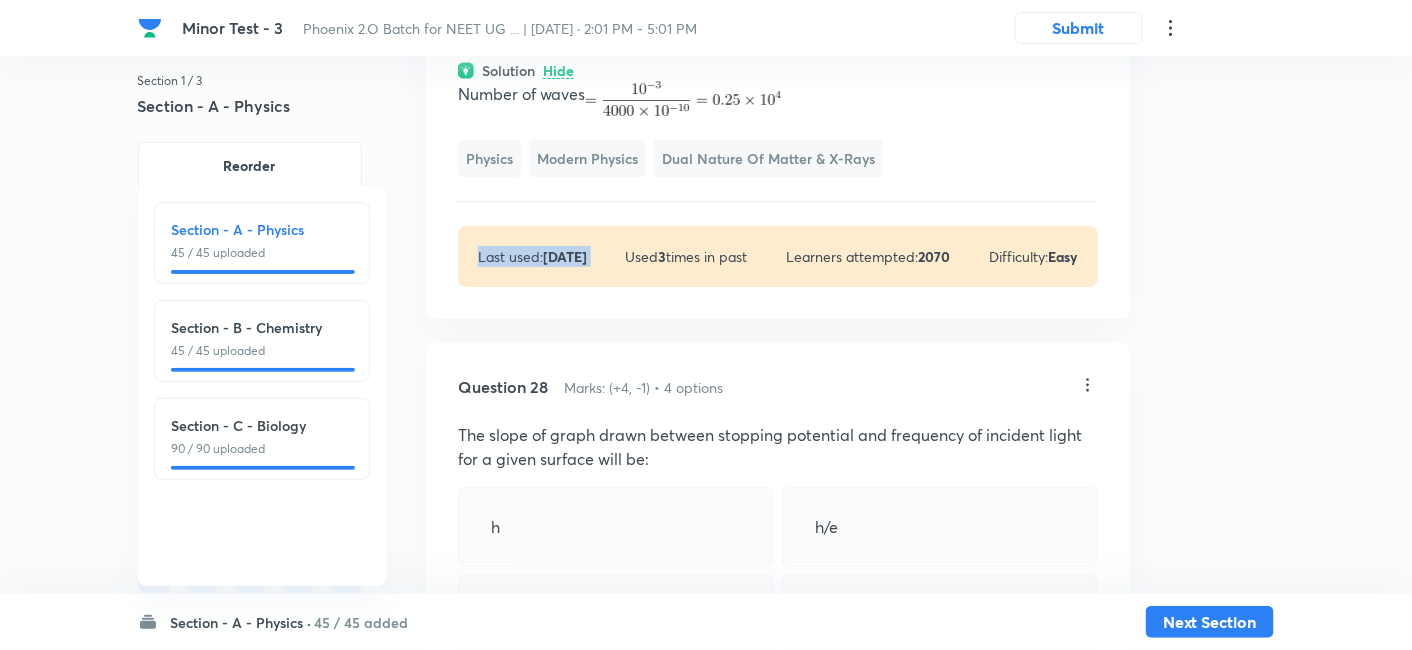 click on "Question 27 Marks: (+4, -1) • 4 options If the wavelength of light is 4000 Å, then the number of waves in 1 mm length will be  25 0.25 Correct answer Solution Hide  Number of waves  Physics Modern Physics Dual Nature of Matter & X-Rays Last used:  1 year ago Used  3  times in past Learners attempted:  2070 Difficulty: Easy" at bounding box center [778, 30] 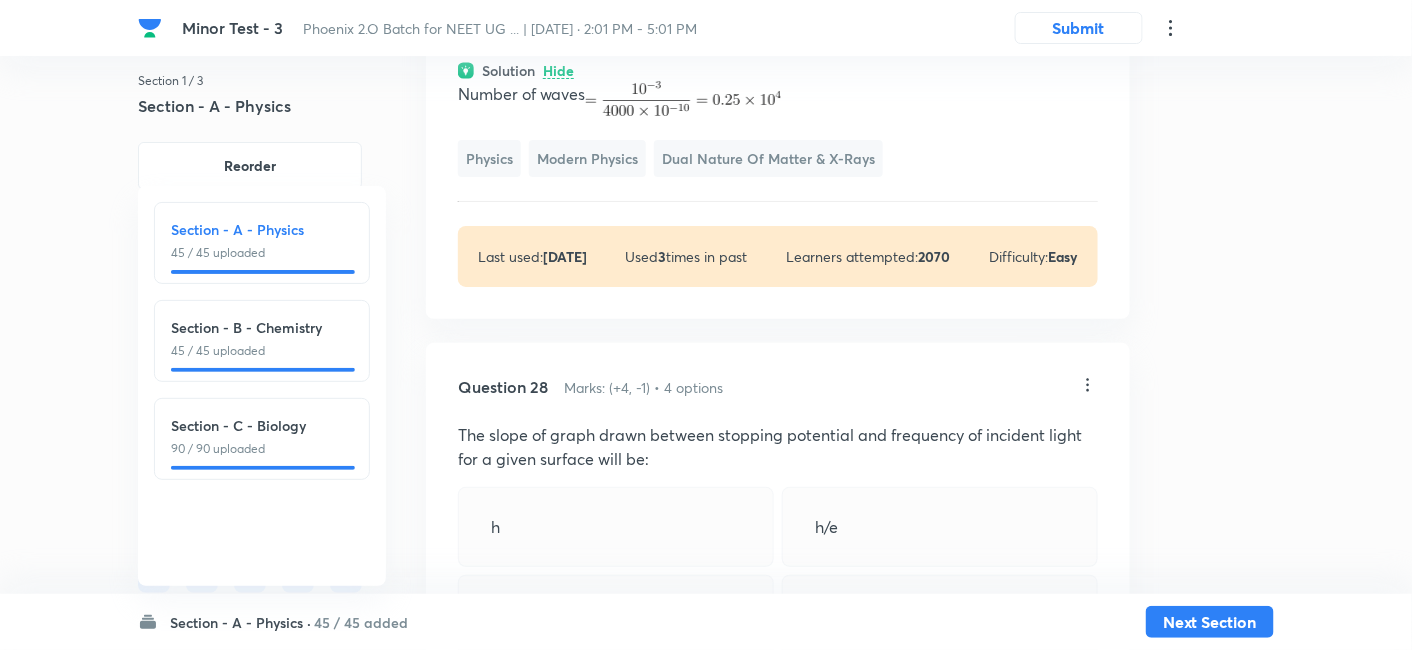 click 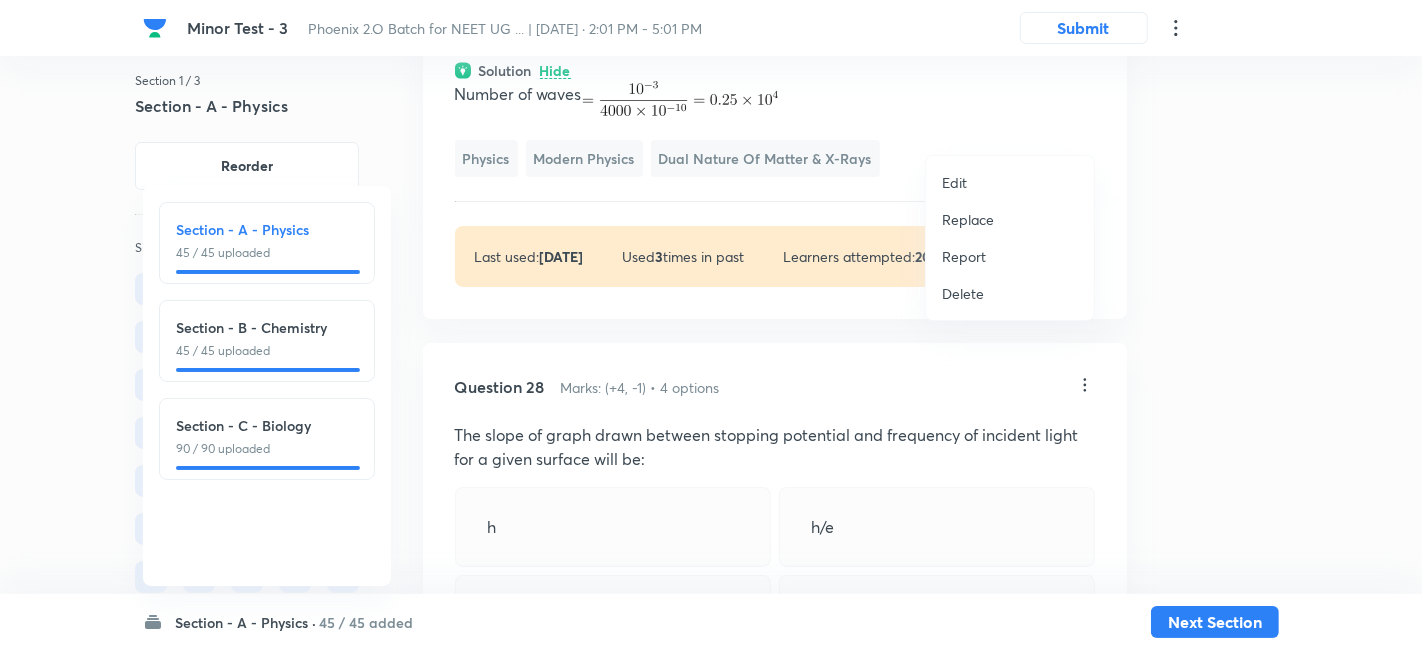 click on "Replace" at bounding box center (968, 219) 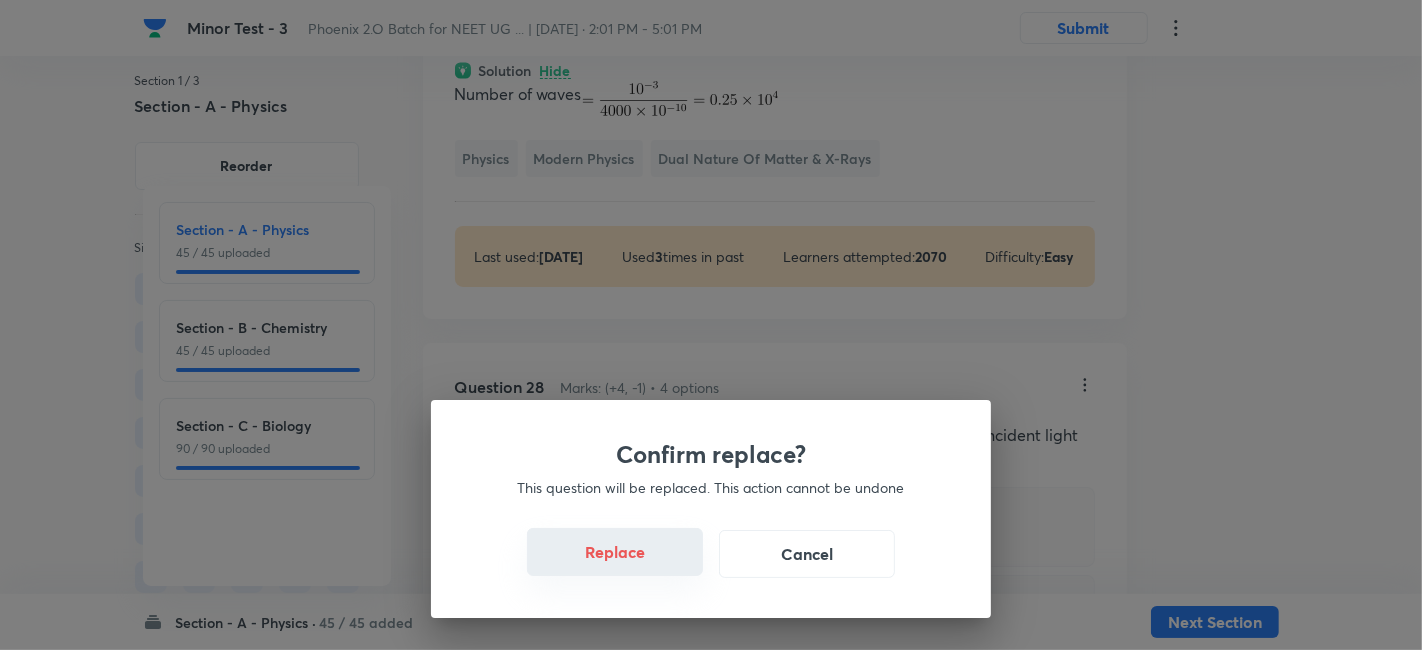 click on "Replace" at bounding box center [615, 552] 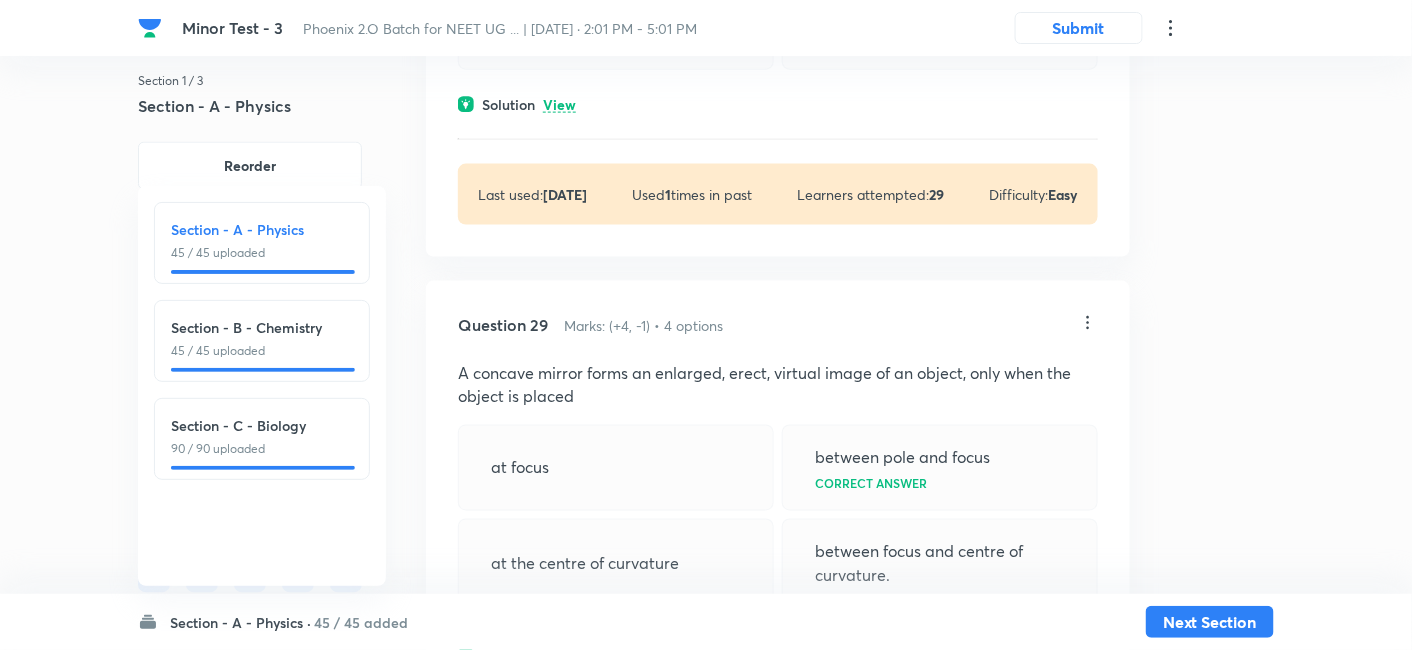 scroll, scrollTop: 19870, scrollLeft: 0, axis: vertical 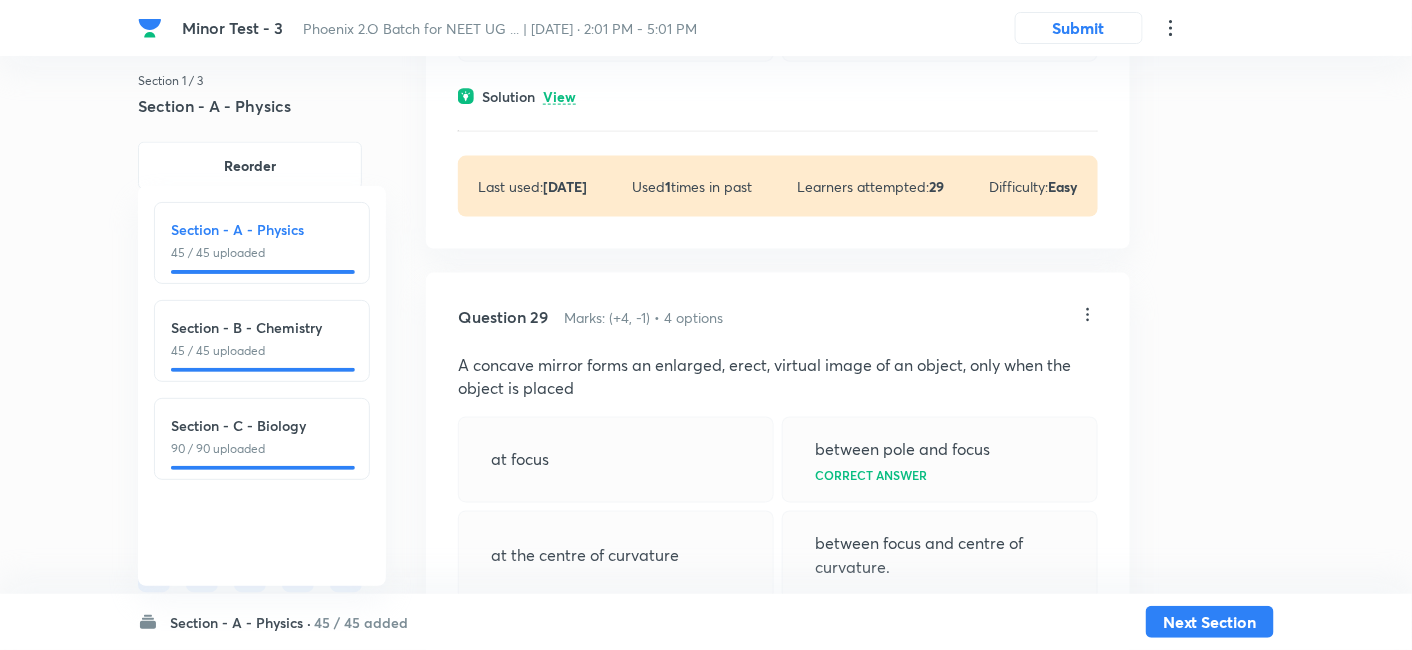 click on "View" at bounding box center (559, 97) 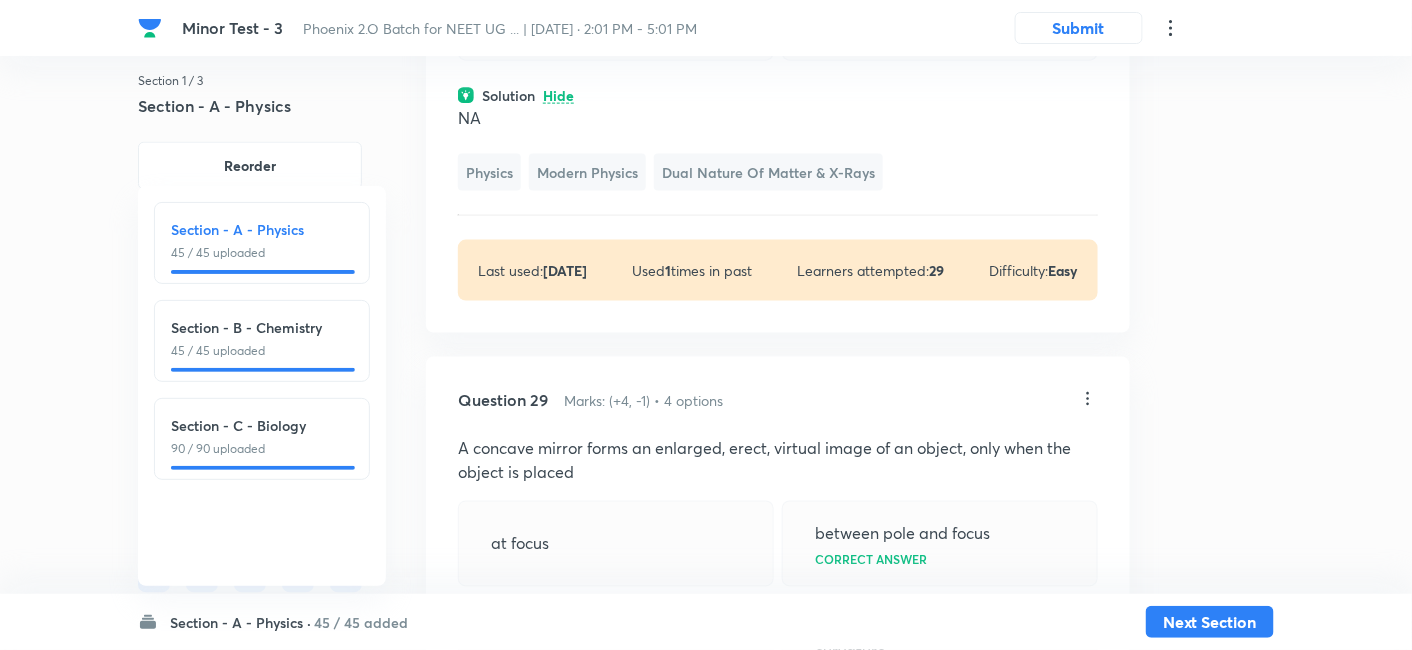 scroll, scrollTop: 19872, scrollLeft: 0, axis: vertical 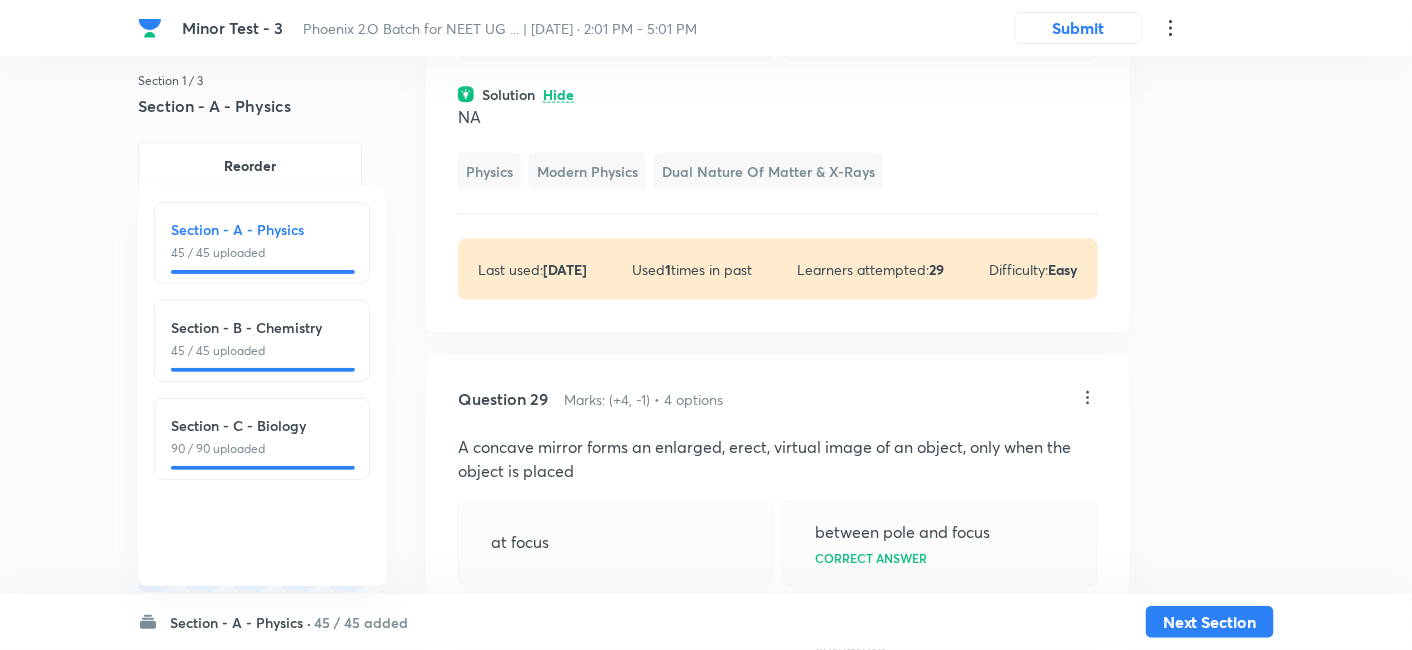click 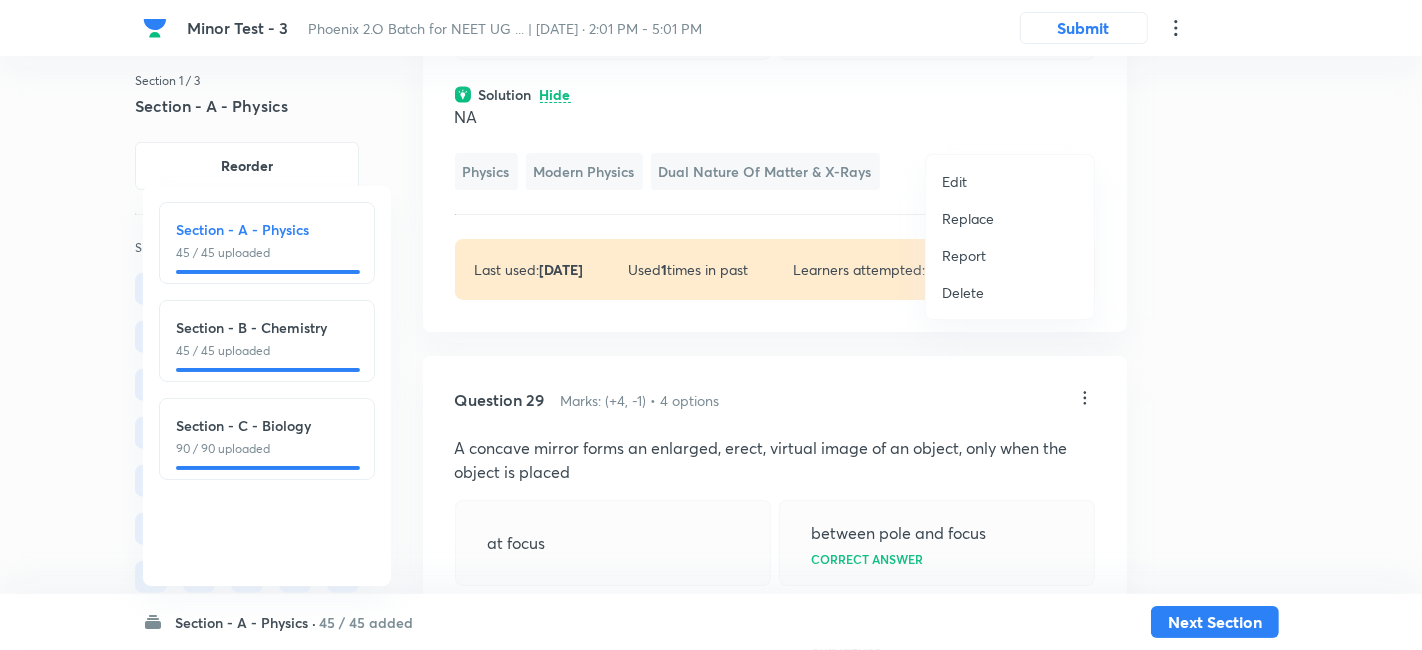 click on "Replace" at bounding box center [968, 218] 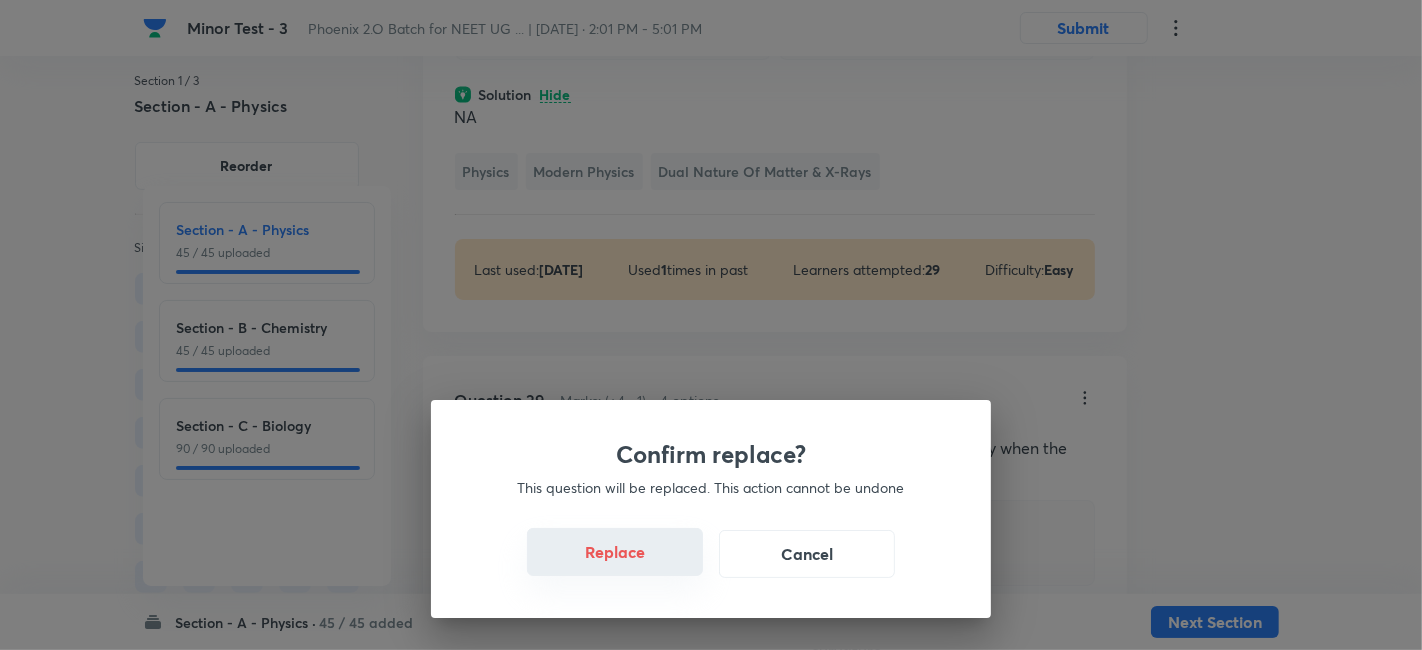 click on "Replace" at bounding box center (615, 552) 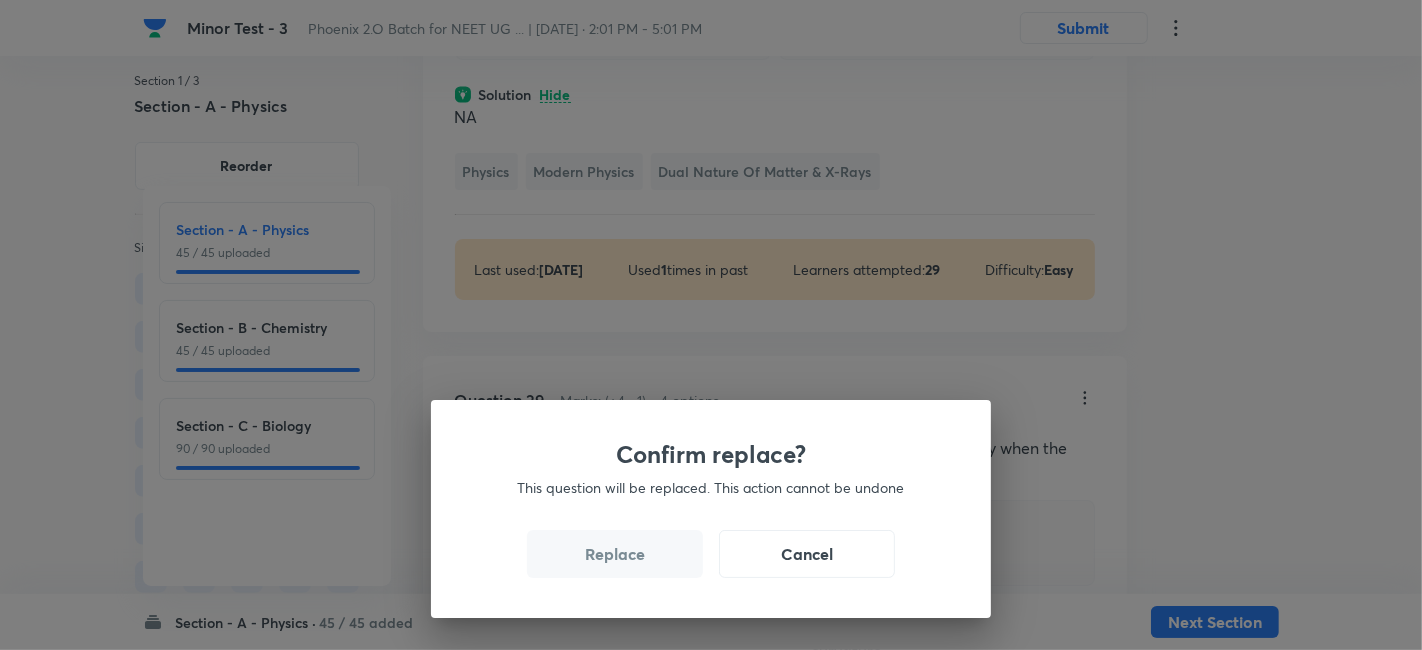 click on "Replace" at bounding box center [615, 554] 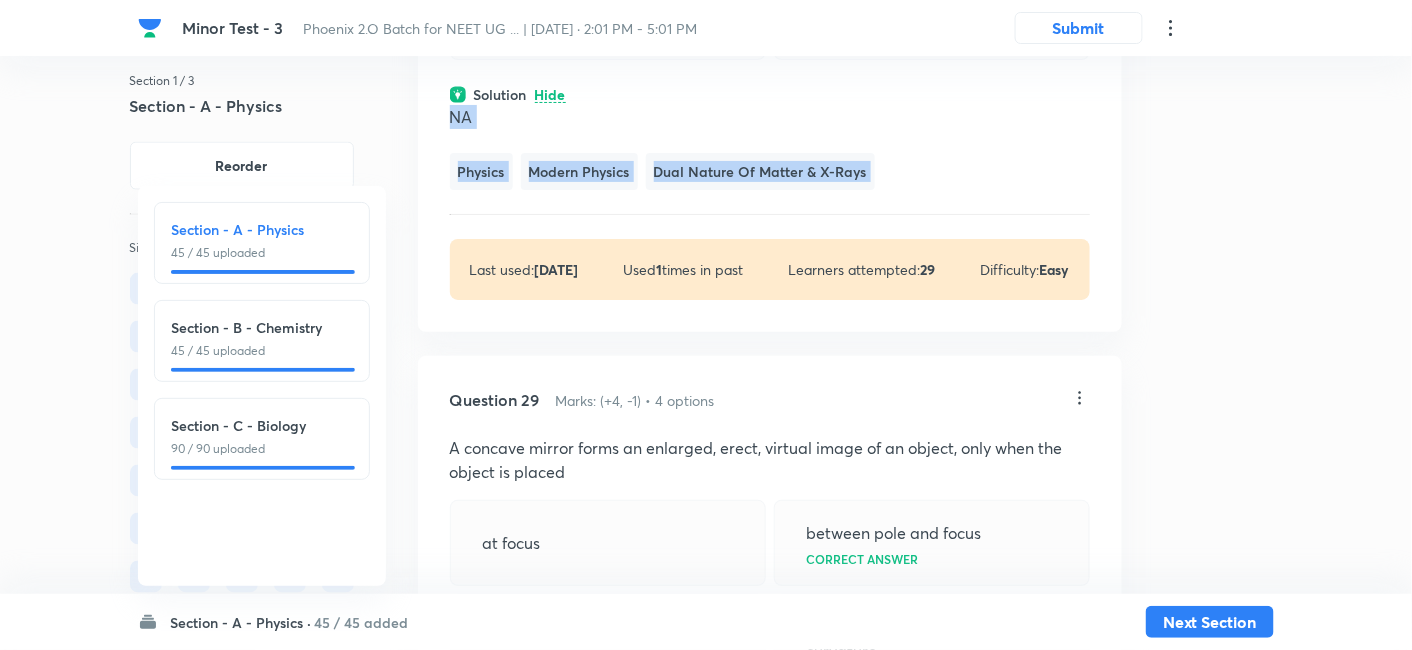 click at bounding box center [770, 214] 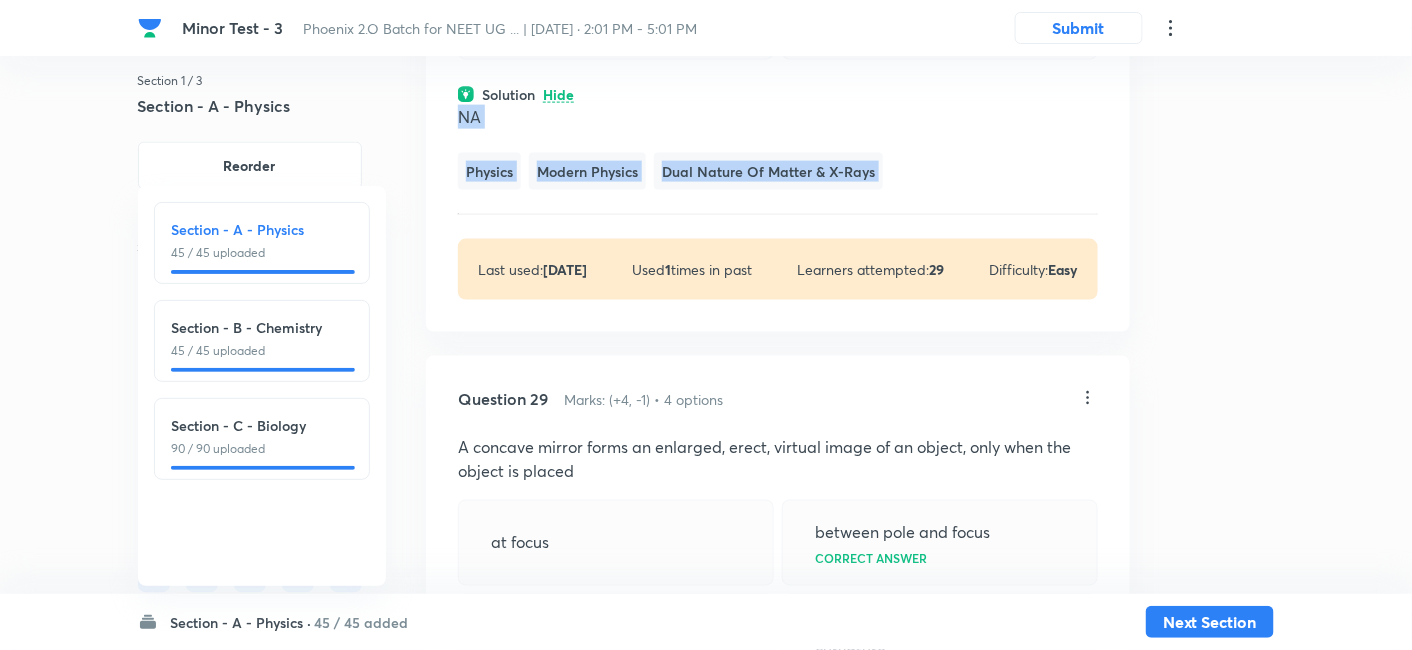 click at bounding box center [778, 214] 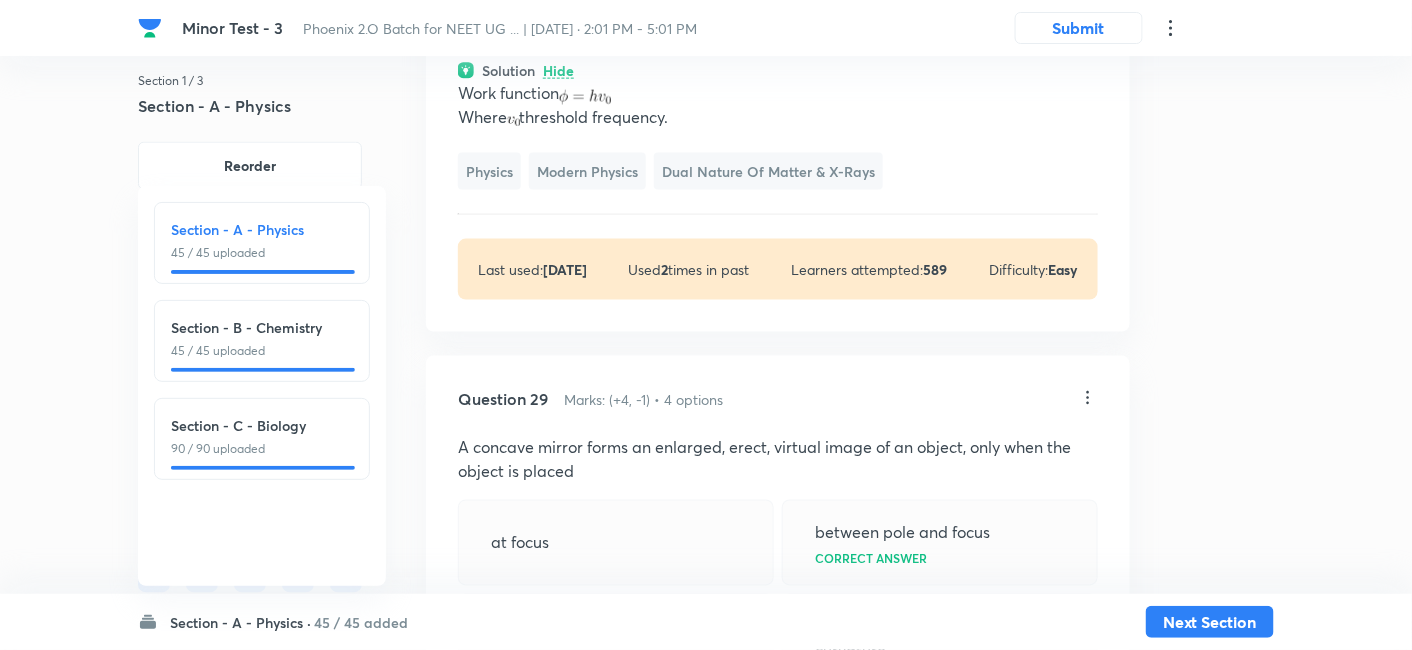 click 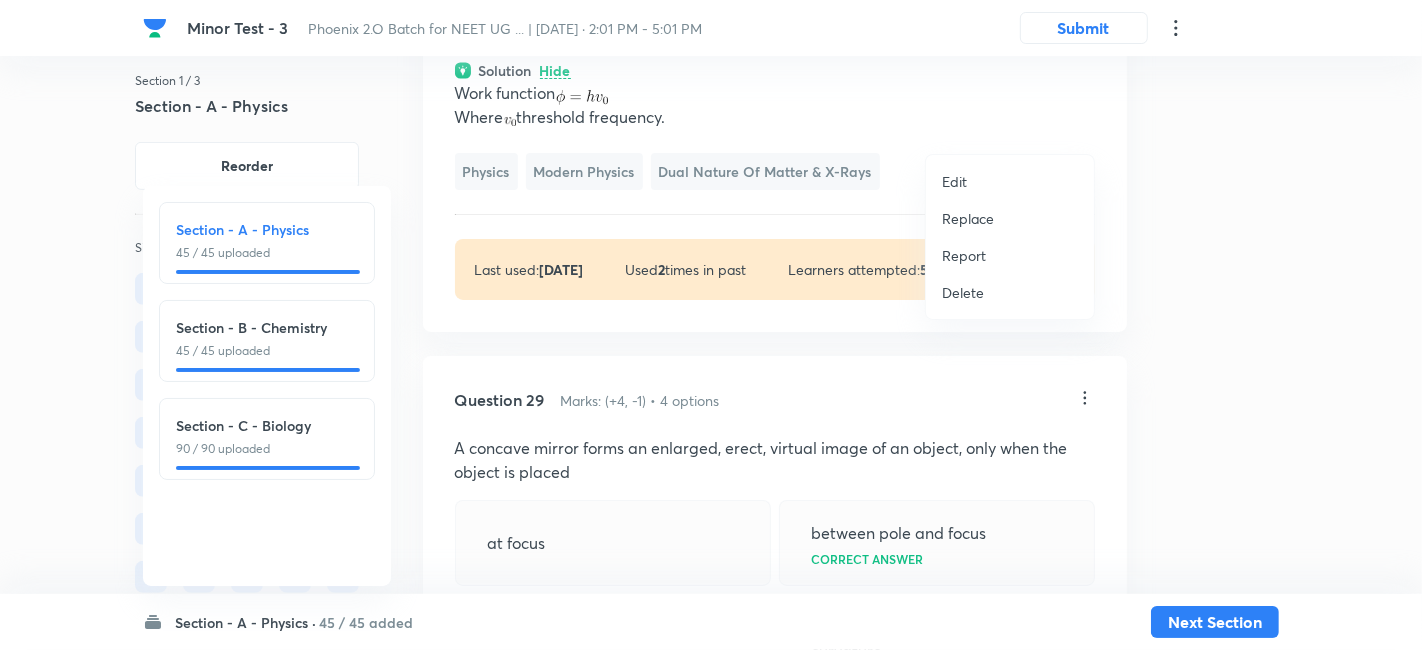 click on "Replace" at bounding box center (968, 218) 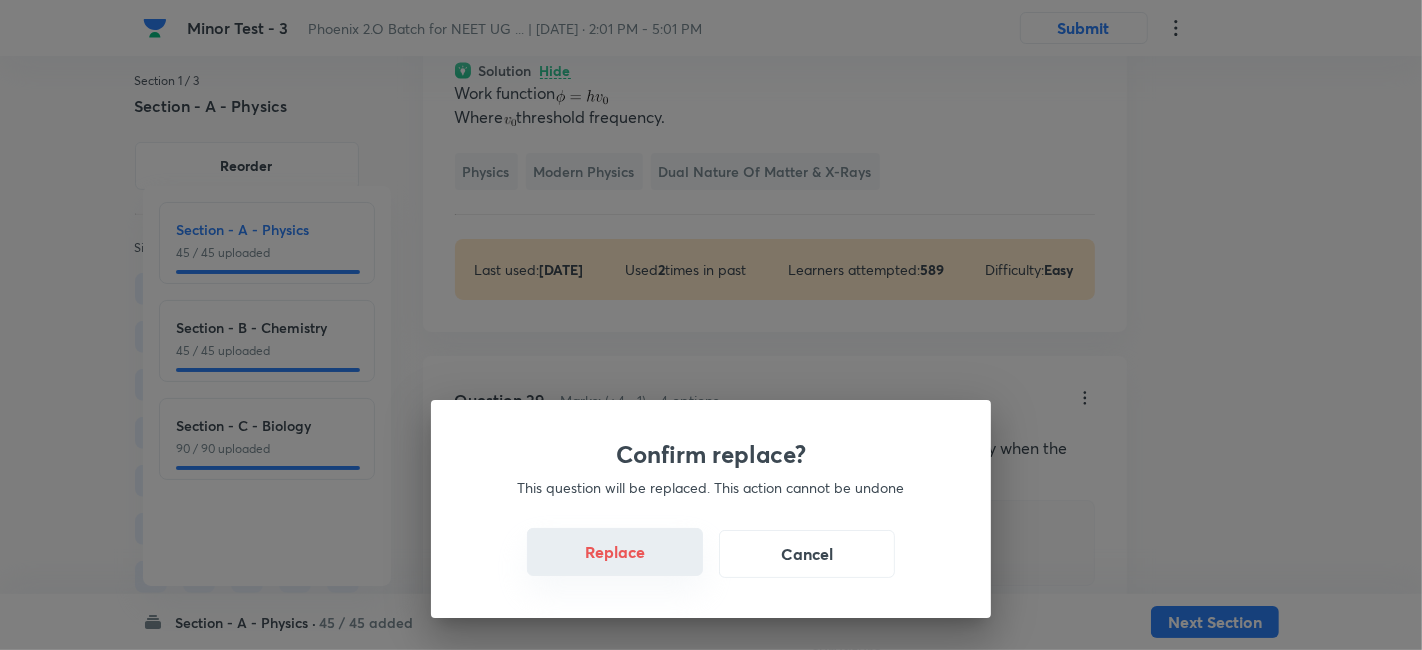 click on "Replace" at bounding box center [615, 552] 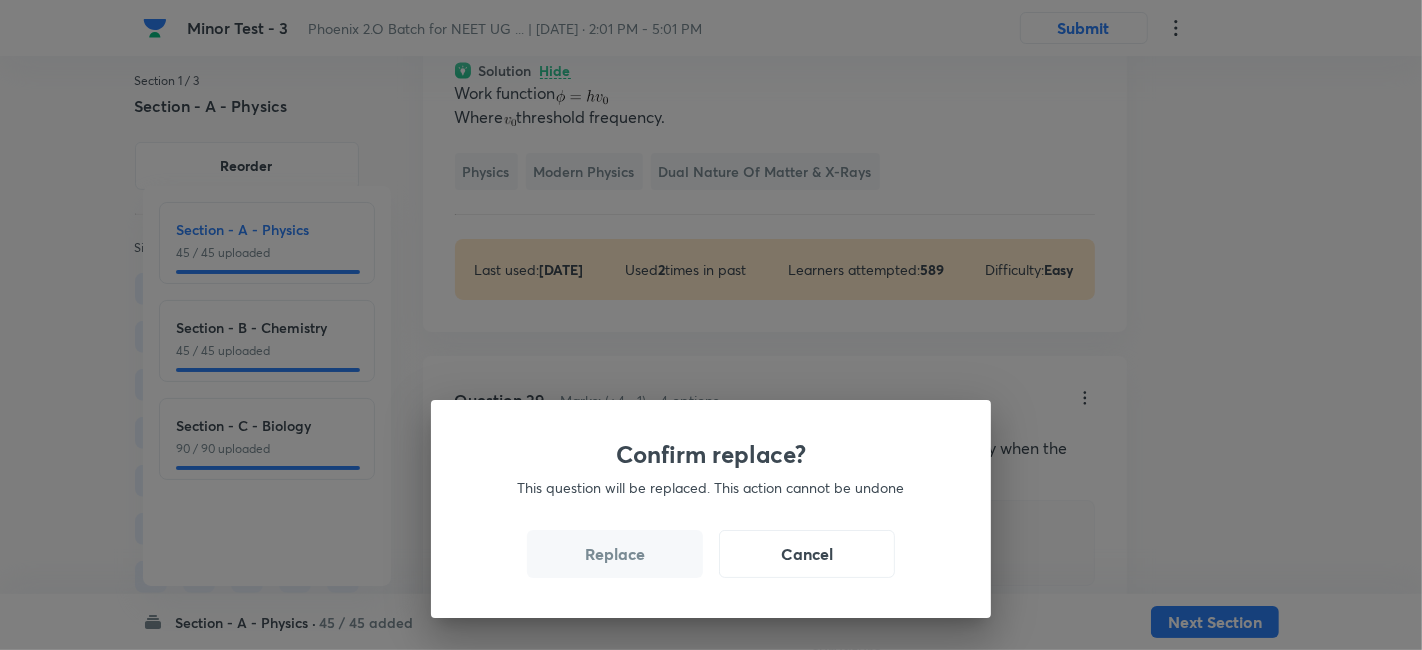 click on "Replace" at bounding box center [615, 554] 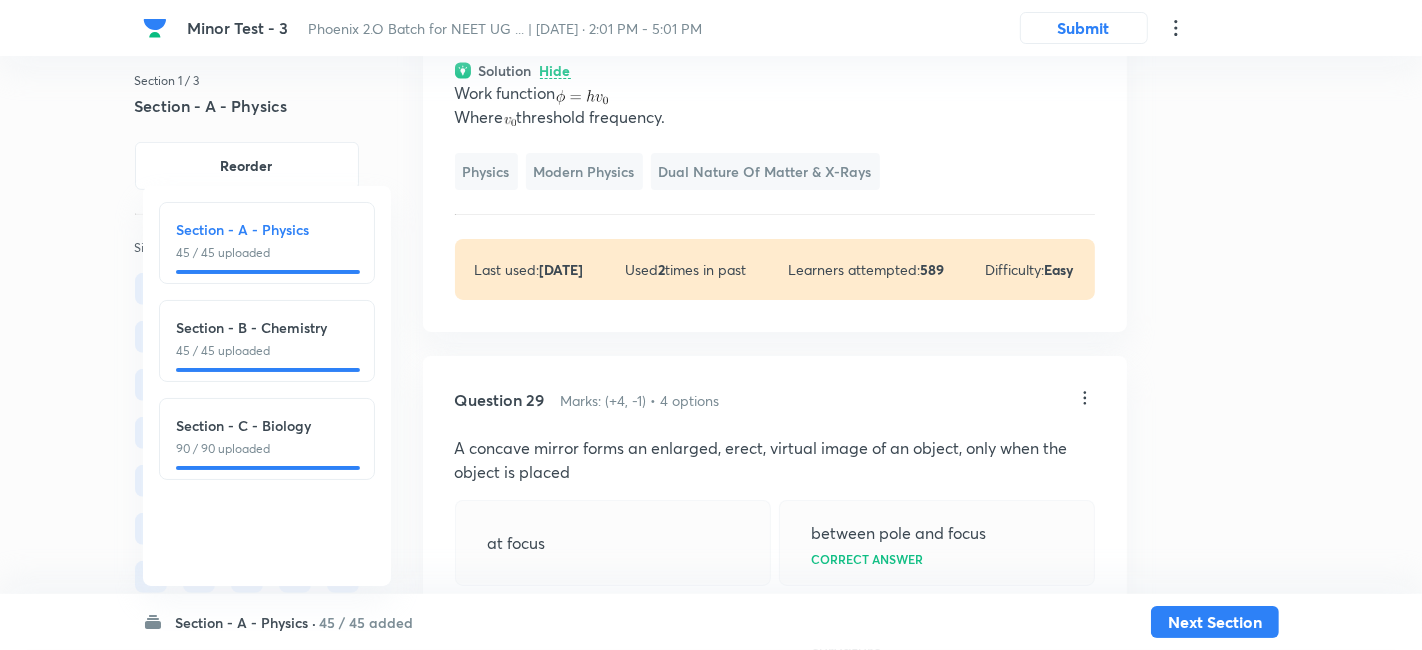 drag, startPoint x: 604, startPoint y: 562, endPoint x: 622, endPoint y: 562, distance: 18 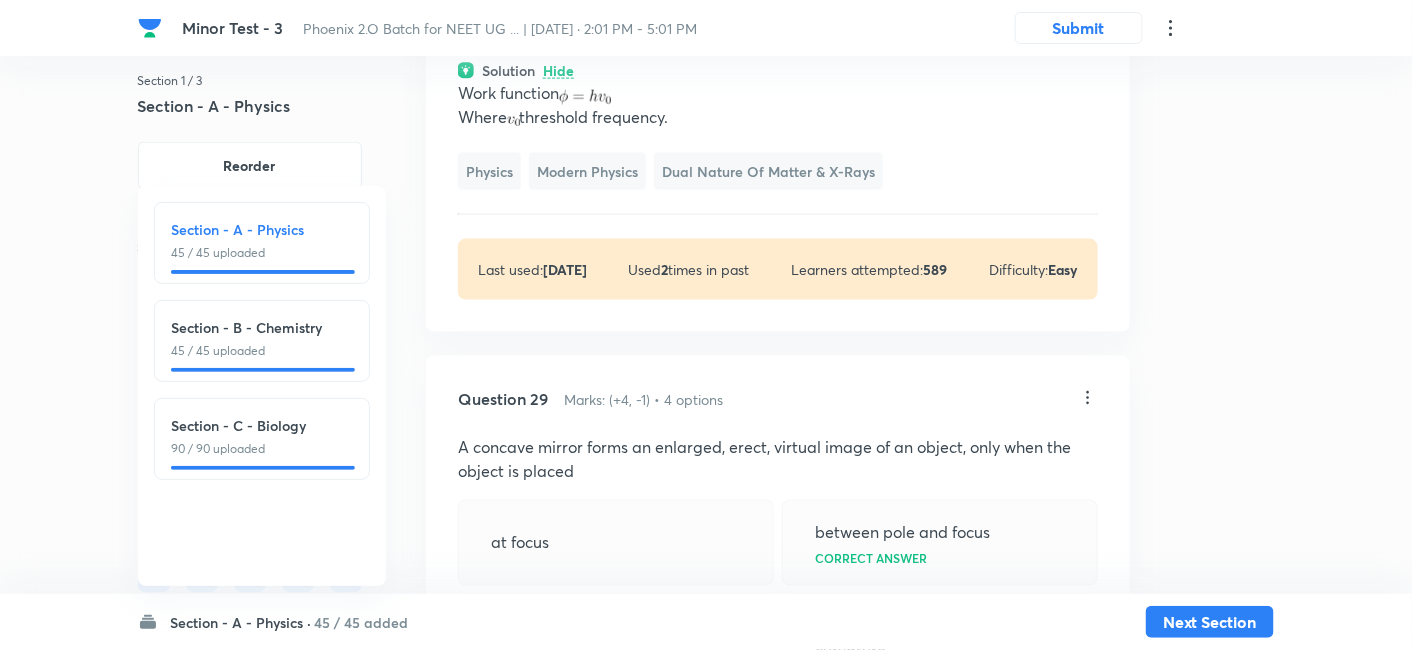 click on "Question 28 Marks: (+4, -1) • 4 options Light of frequency    is incident of photon   . Then work function of device will be- hv h Correct answer h[v -   ] h[  - v] Solution Hide Work function   Where    threshold frequency. Physics Modern Physics Dual Nature of Matter & X-Rays Last used:  3 years ago Used  2  times in past Learners attempted:  589 Difficulty: Easy" at bounding box center [778, 37] 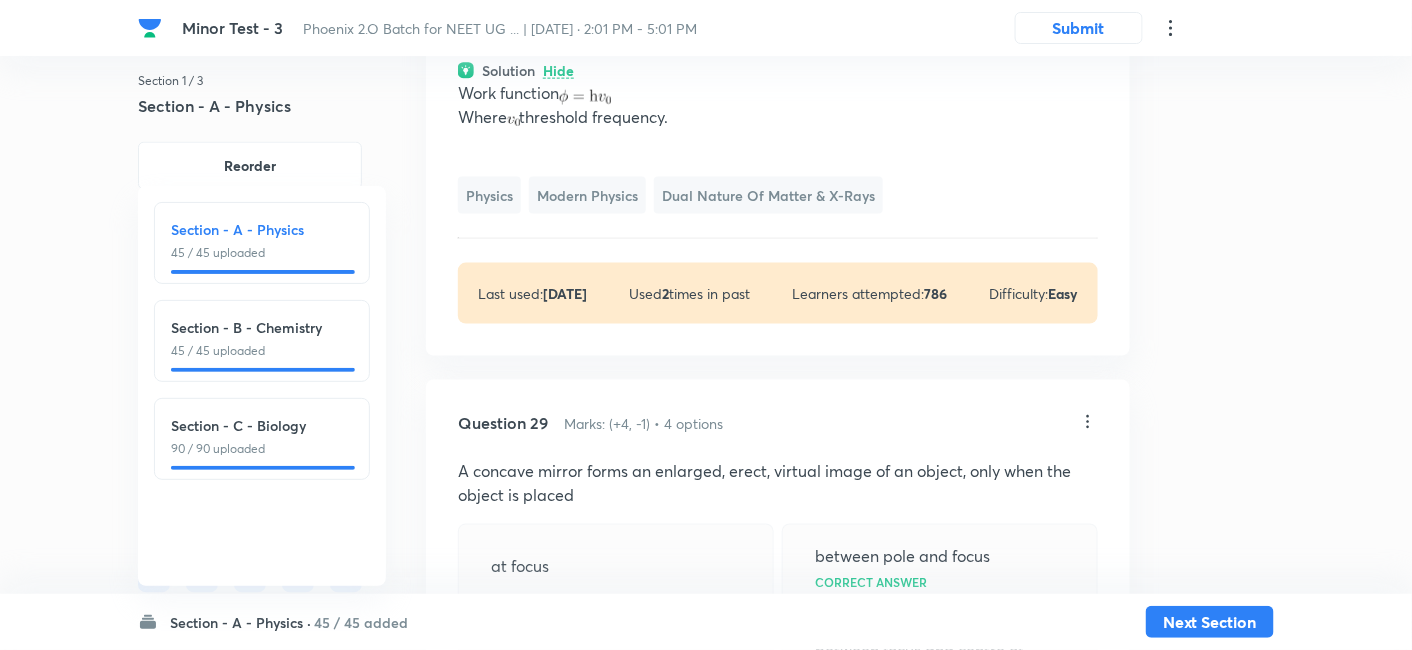 click 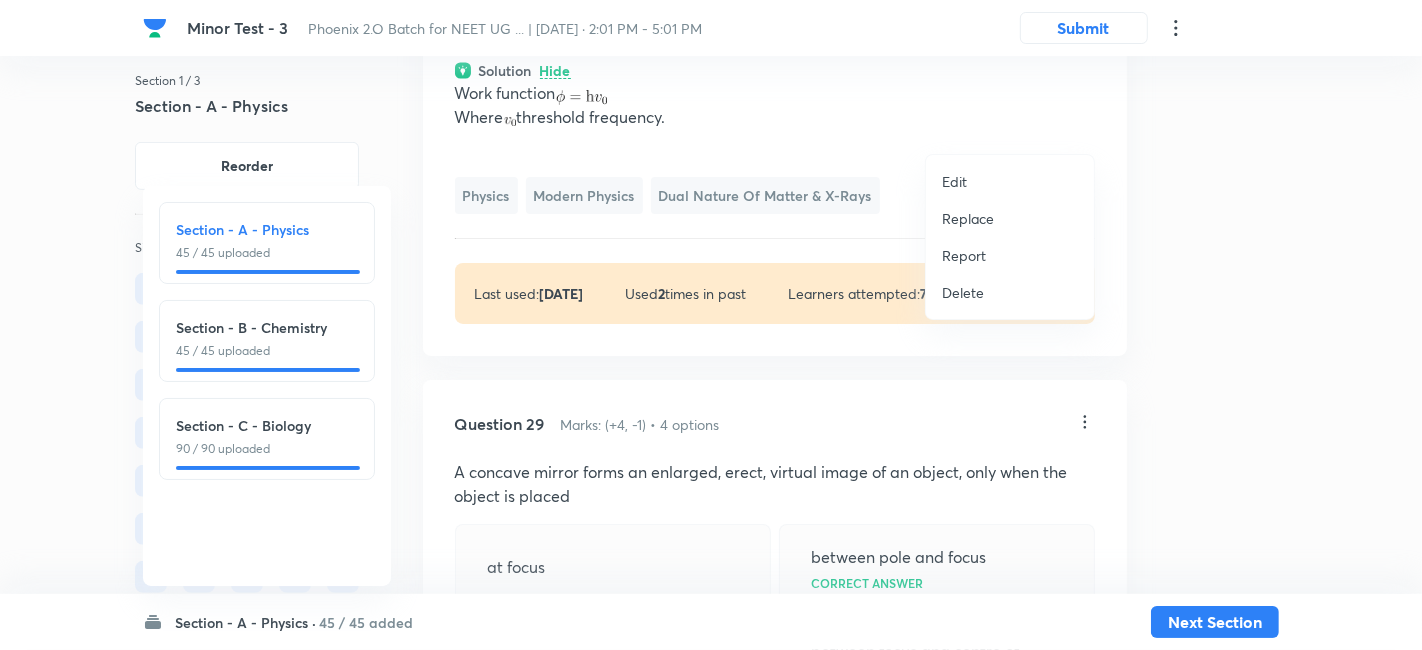 click on "Replace" at bounding box center (968, 218) 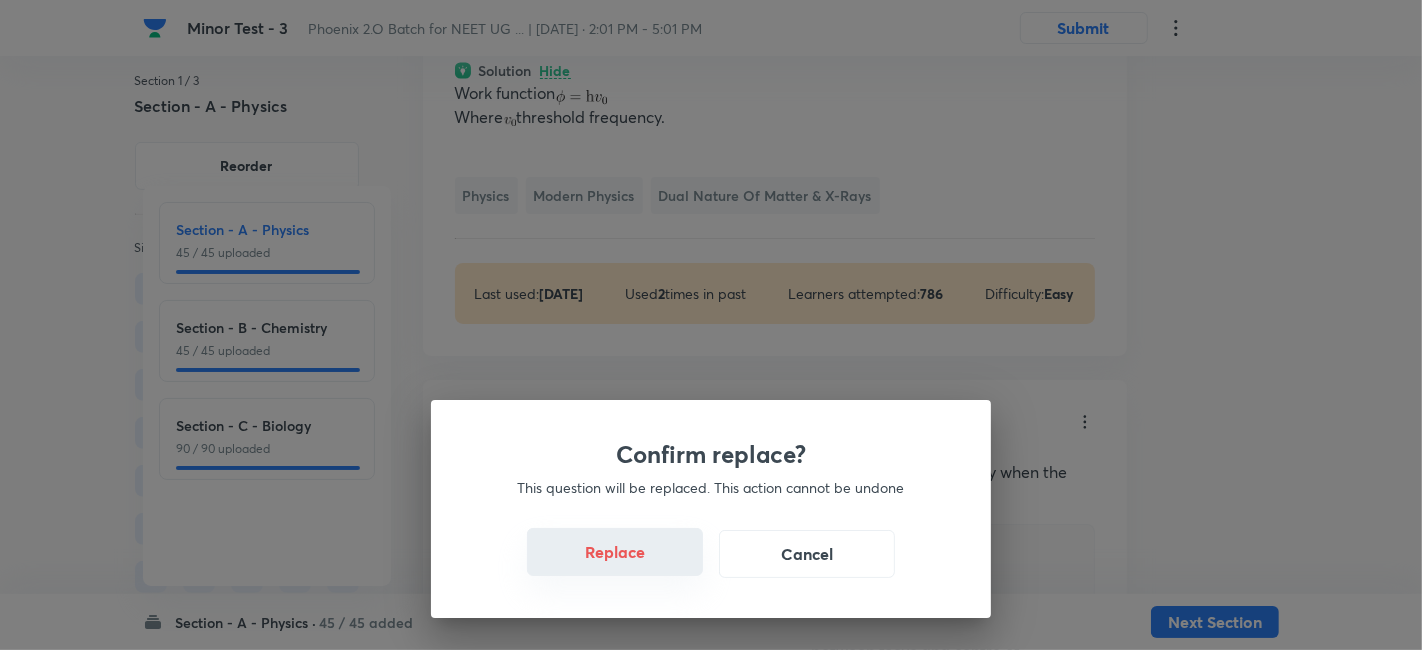 click on "Replace" at bounding box center (615, 552) 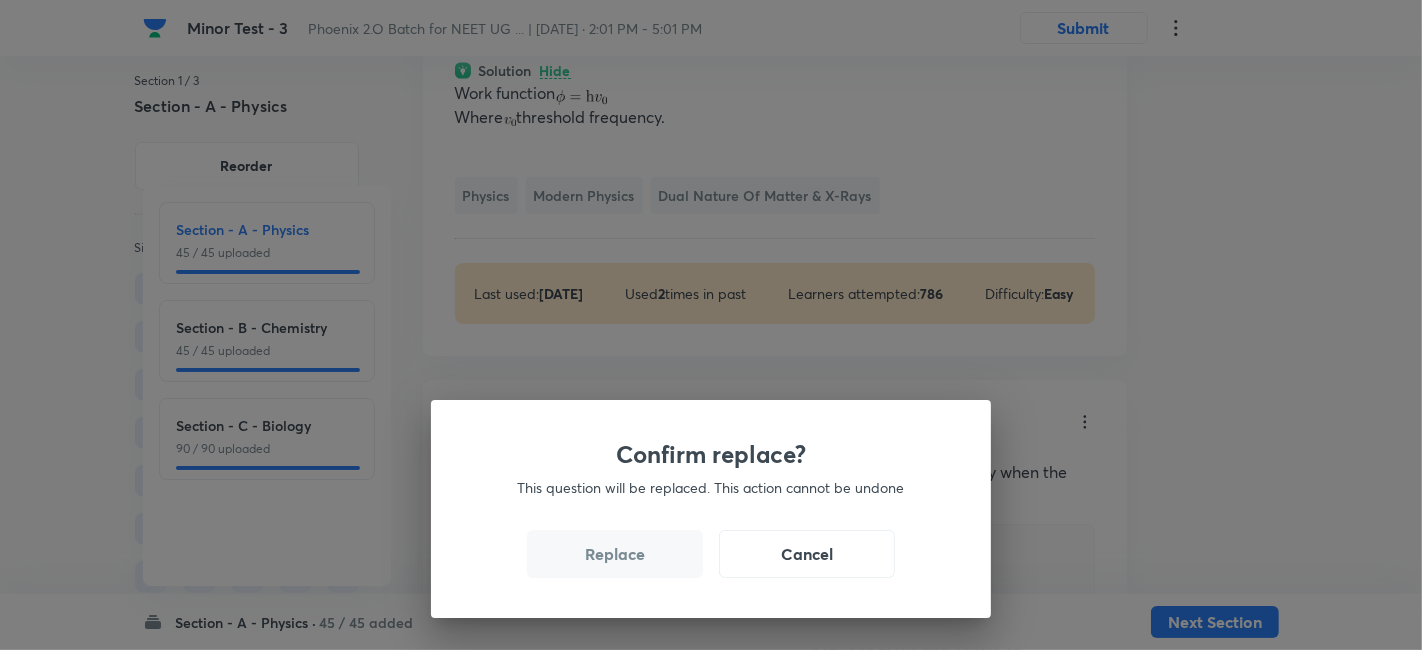 click on "Replace" at bounding box center (615, 554) 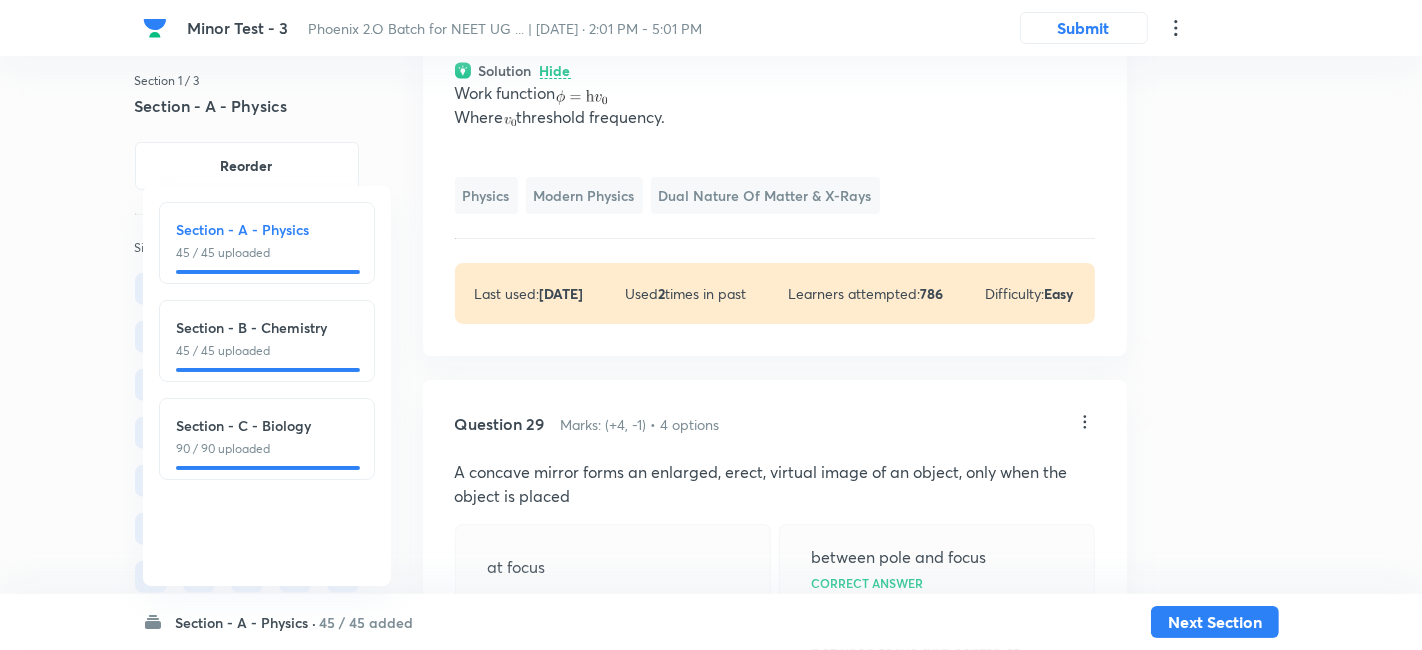click on "Confirm replace? This question will be replaced. This action cannot be undone Replace Cancel" at bounding box center [711, 325] 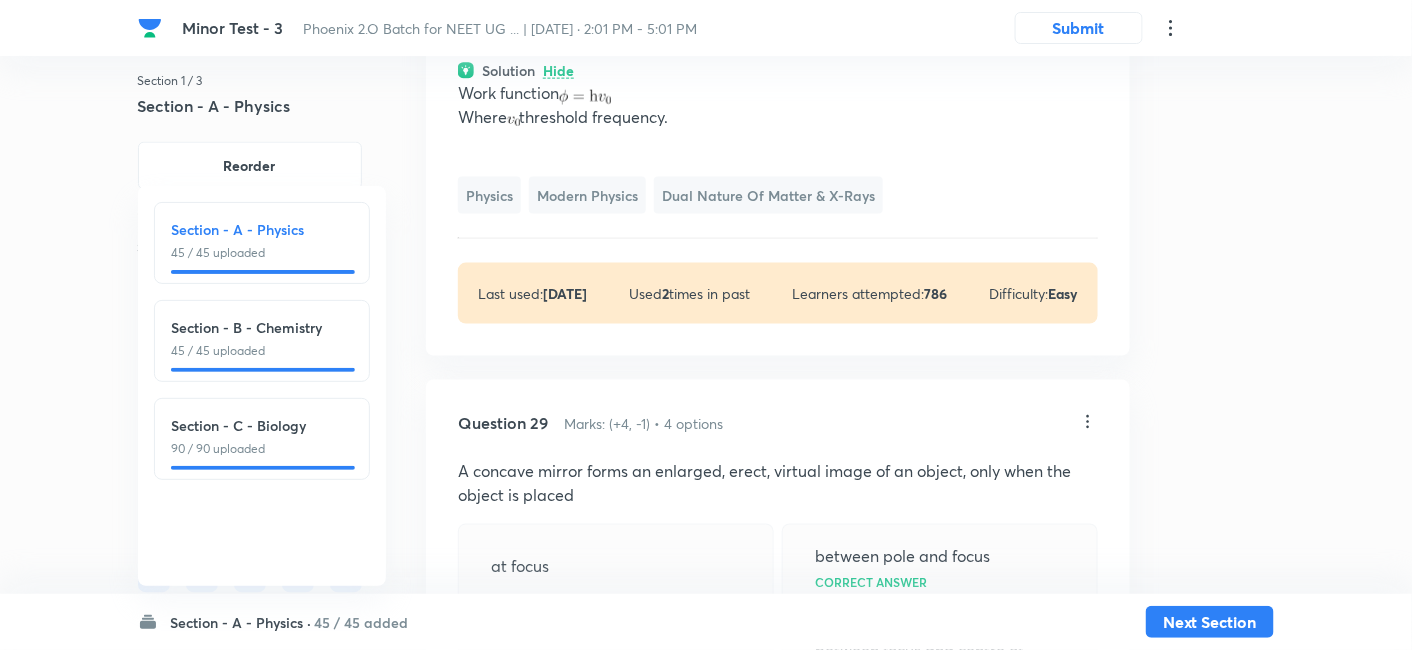 click on "Question 28 Marks: (+4, -1) • 4 options Light of frequency    is incident of photon  . Then work function of device will be- Correct answer Solution Hide Work function  Where    threshold frequency. Physics Modern Physics Dual Nature of Matter & X-Rays Last used:  2 years ago Used  2  times in past Learners attempted:  786 Difficulty: Easy" at bounding box center [778, 49] 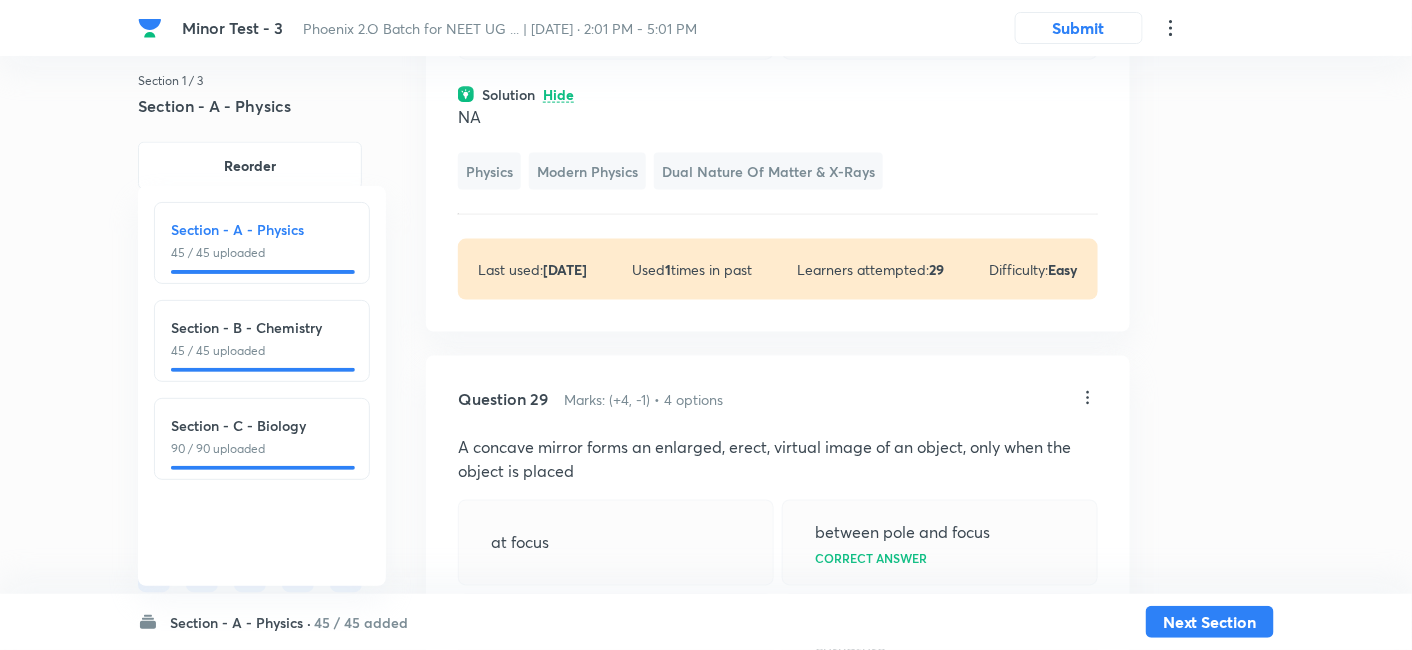 click 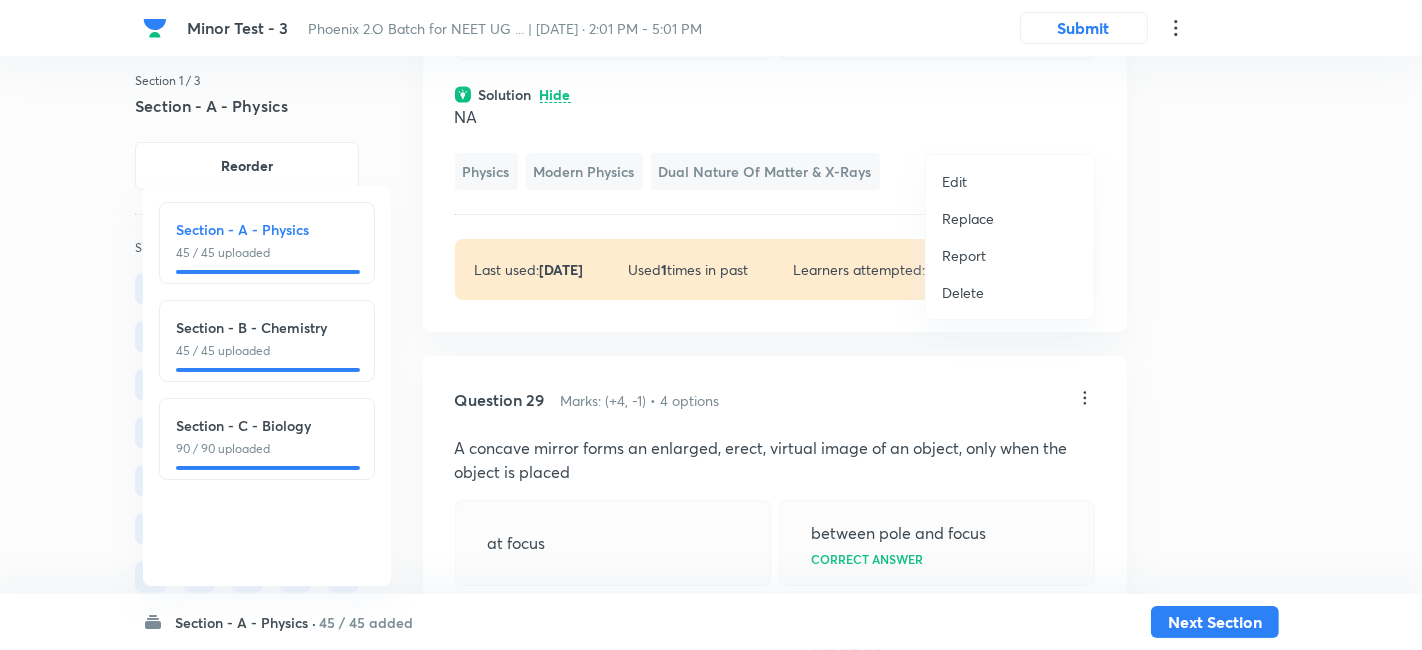 click on "Replace" at bounding box center [968, 218] 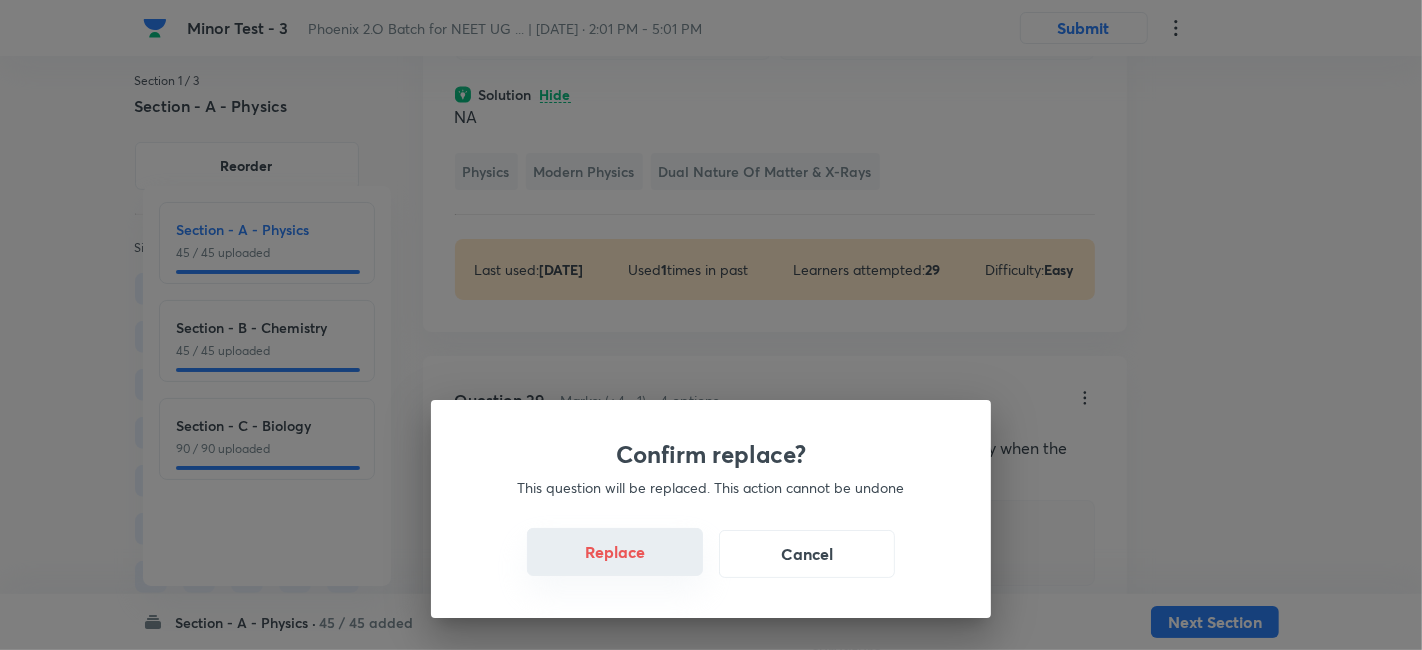 click on "Replace" at bounding box center (615, 552) 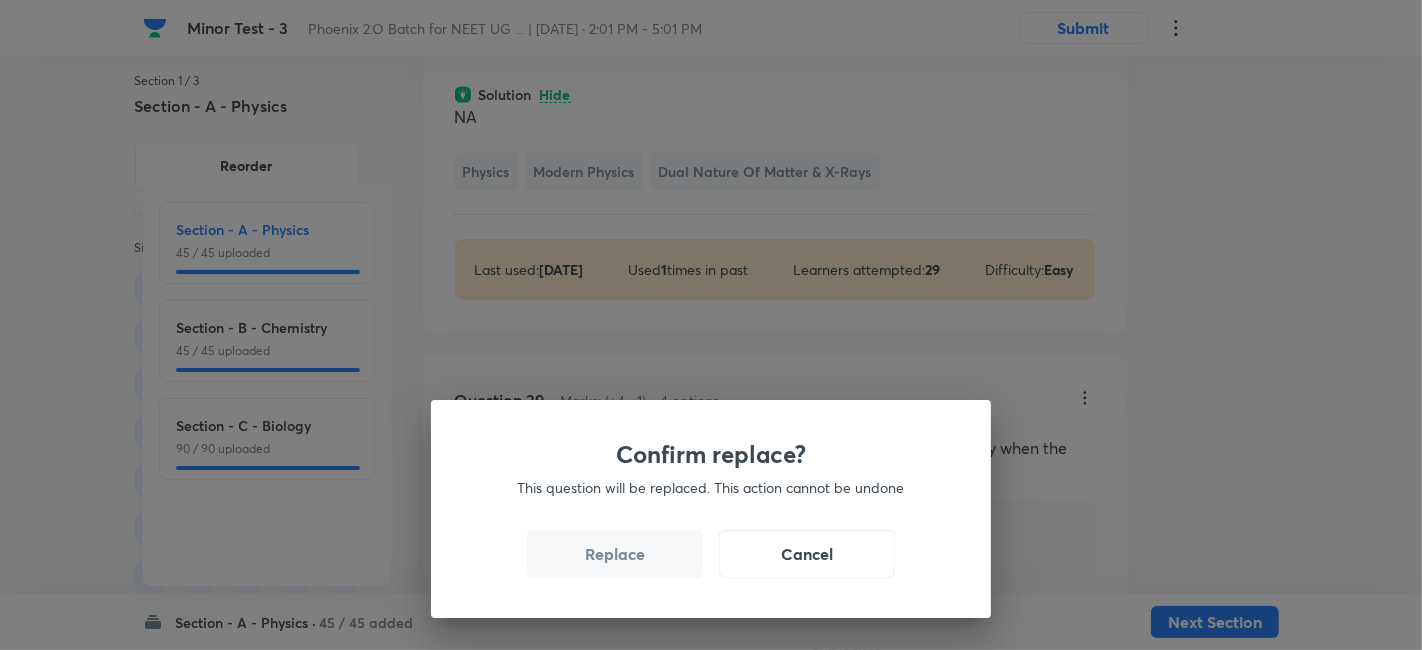 click on "Replace" at bounding box center [615, 554] 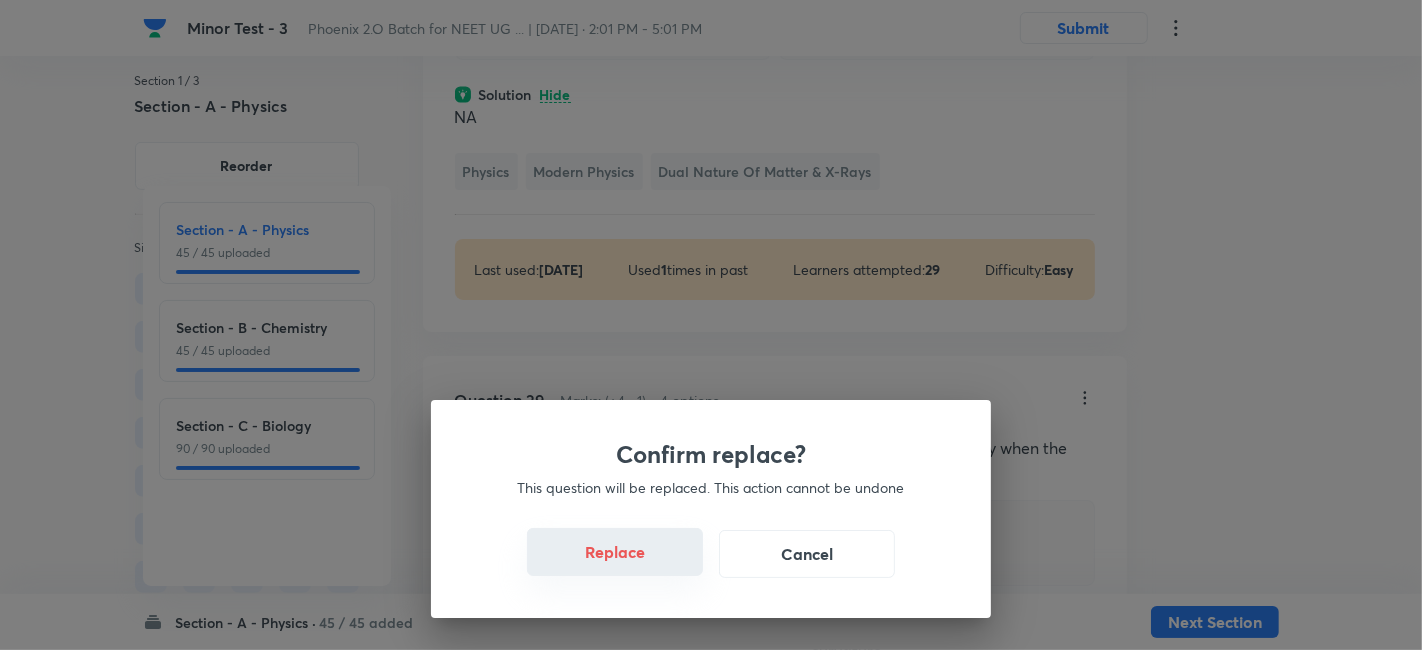 click on "Replace" at bounding box center (615, 552) 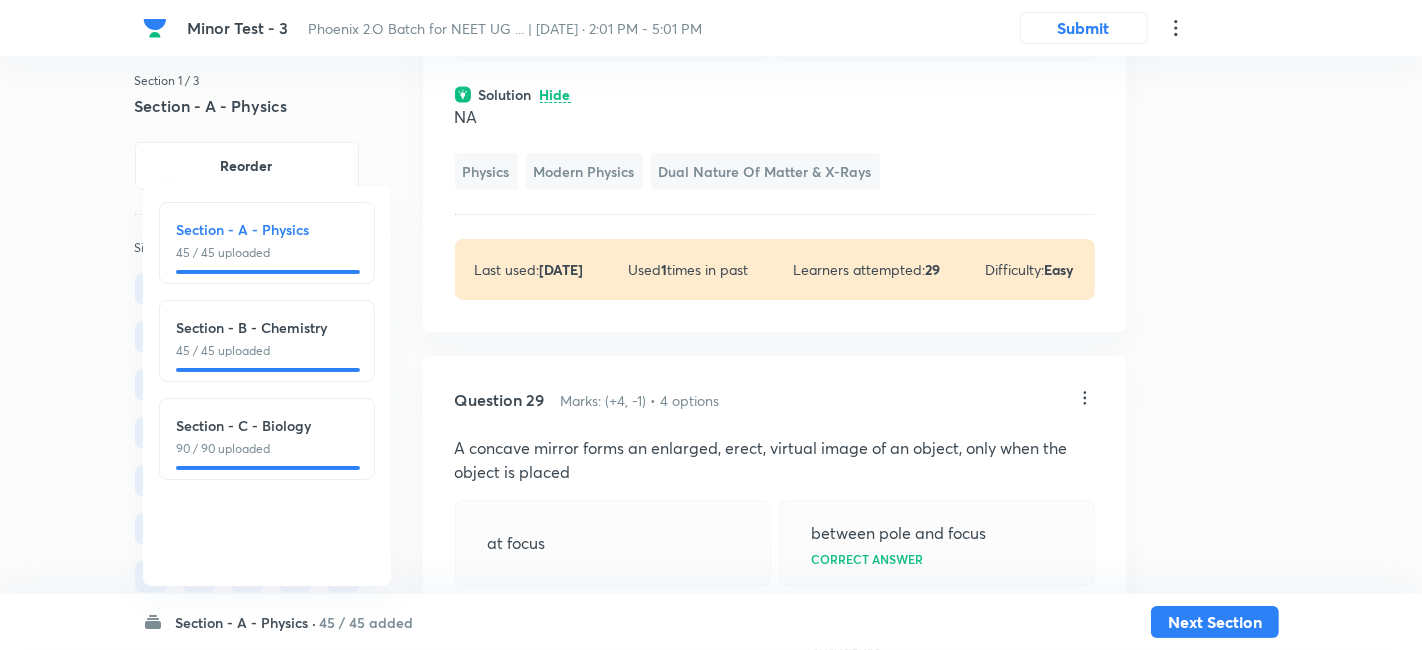 click on "Confirm replace? This question will be replaced. This action cannot be undone Replace Cancel" at bounding box center (711, 975) 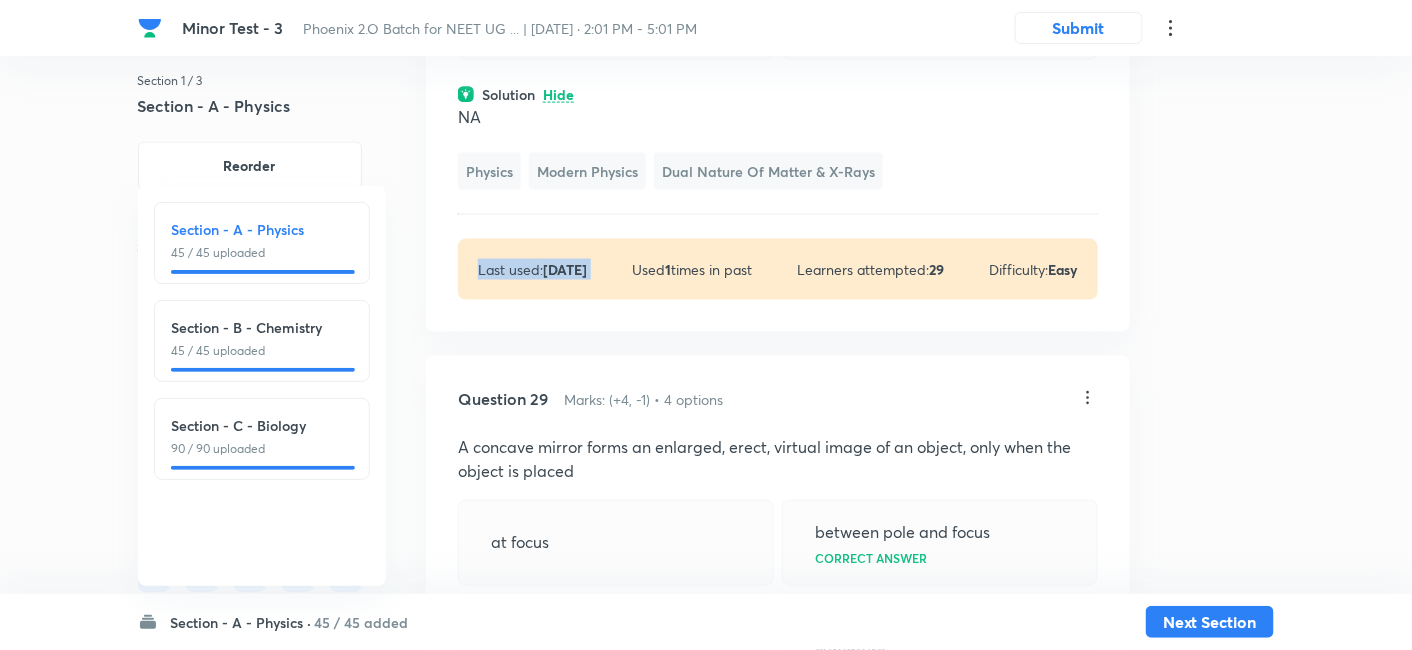 click on "Question 28 Marks: (+4, -1) • 4 options Surface of sodium is illuminated by a light of 6000 Å wavelength. Work function of sodium is 1.6 eV. Then minimum K.E. of emitted electrons is: 0 eV 1.53 eV 2.46 eV Correct answer 4.14 eV Solution Hide NA Physics Modern Physics Dual Nature of Matter & X-Rays Last used:  2 years ago Used  1  times in past Learners attempted:  29 Difficulty: Easy" at bounding box center (778, 37) 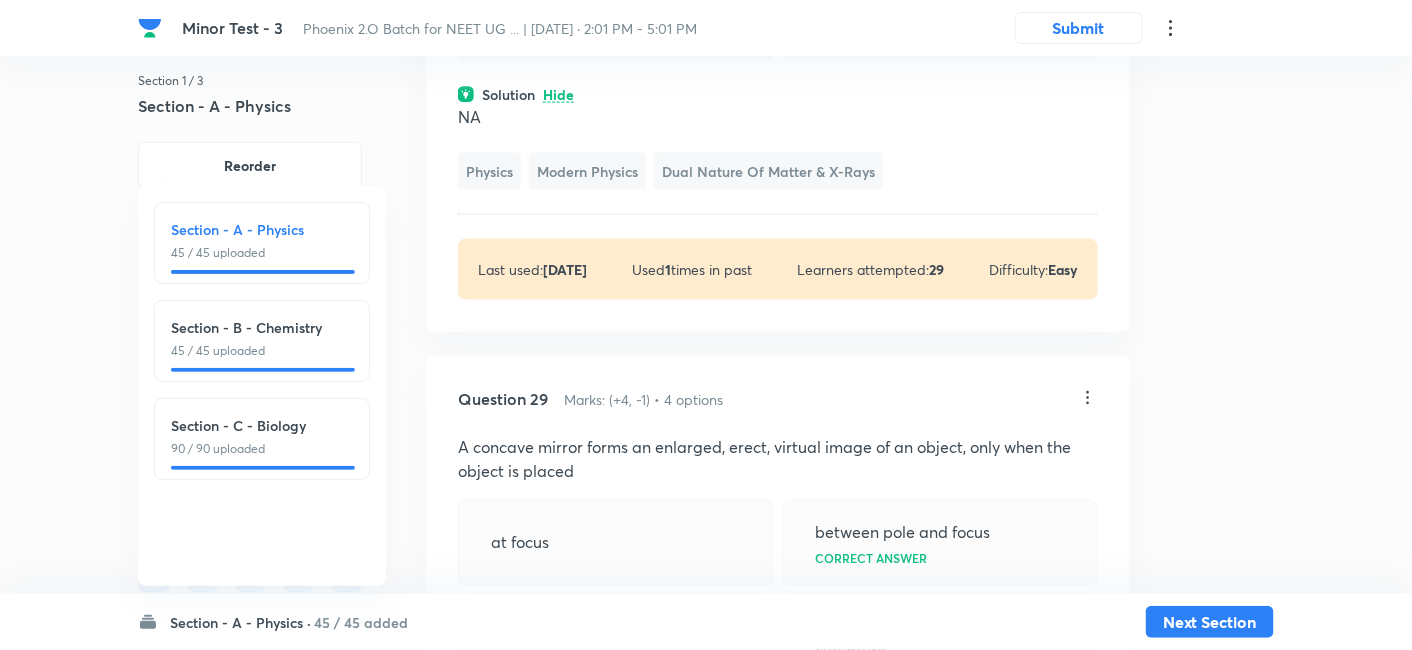 click 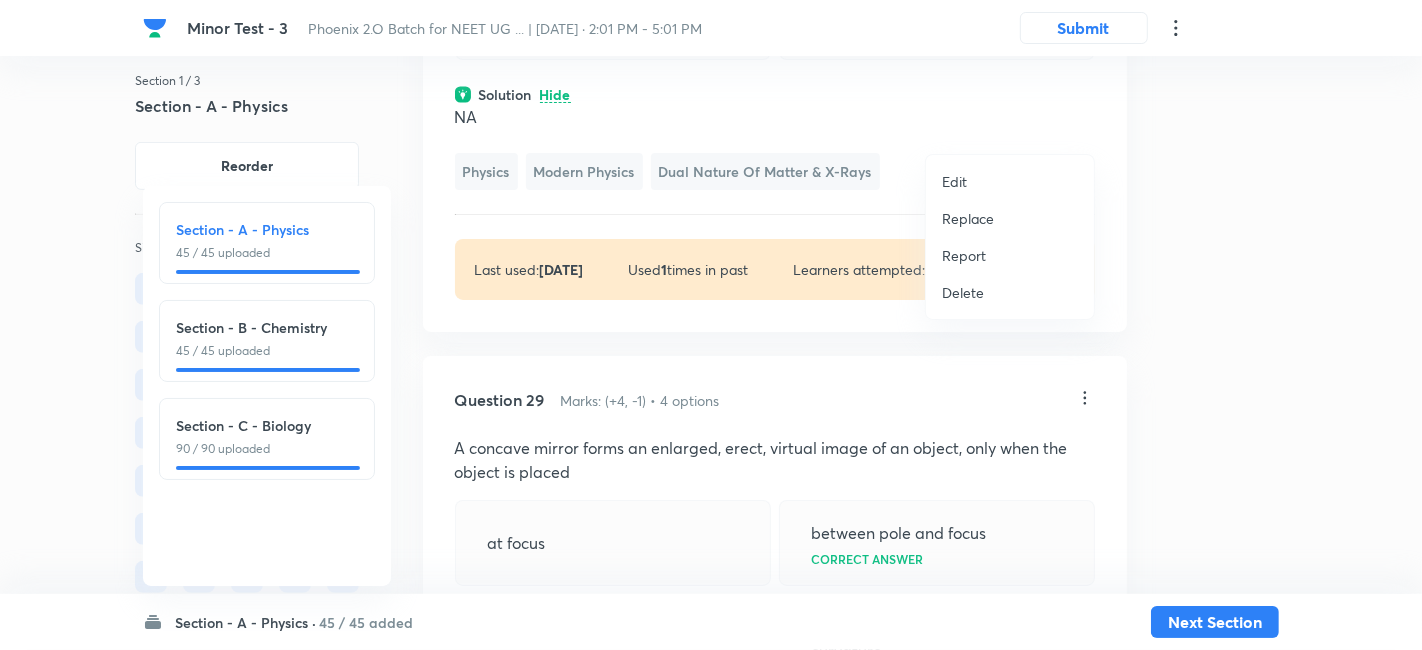 click on "Replace" at bounding box center [968, 218] 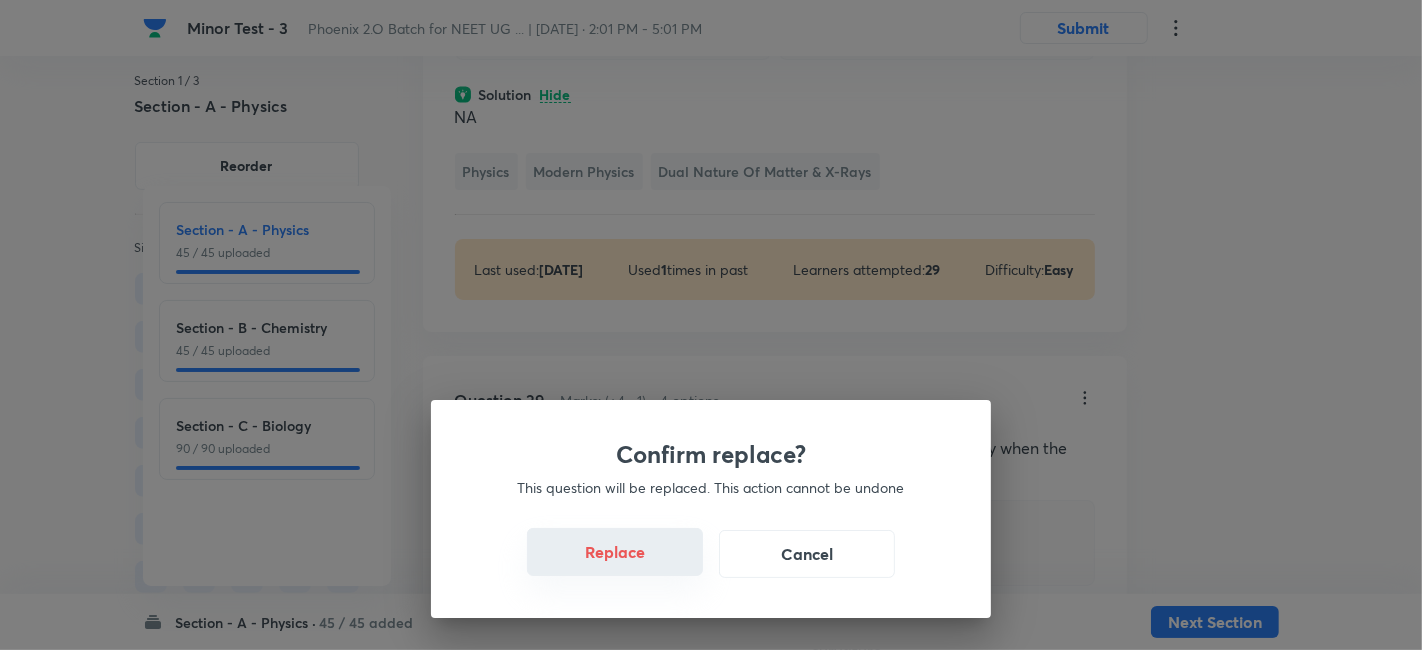 click on "Replace" at bounding box center (615, 552) 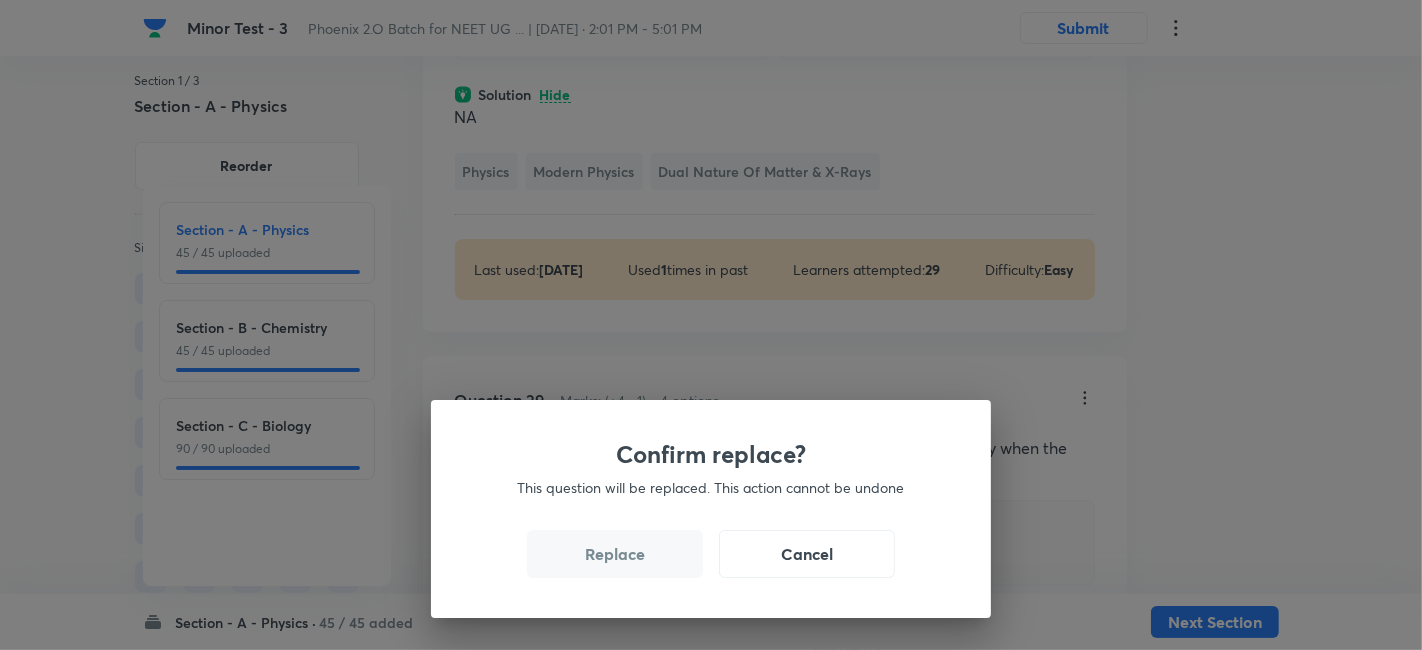 click on "Replace" at bounding box center (615, 554) 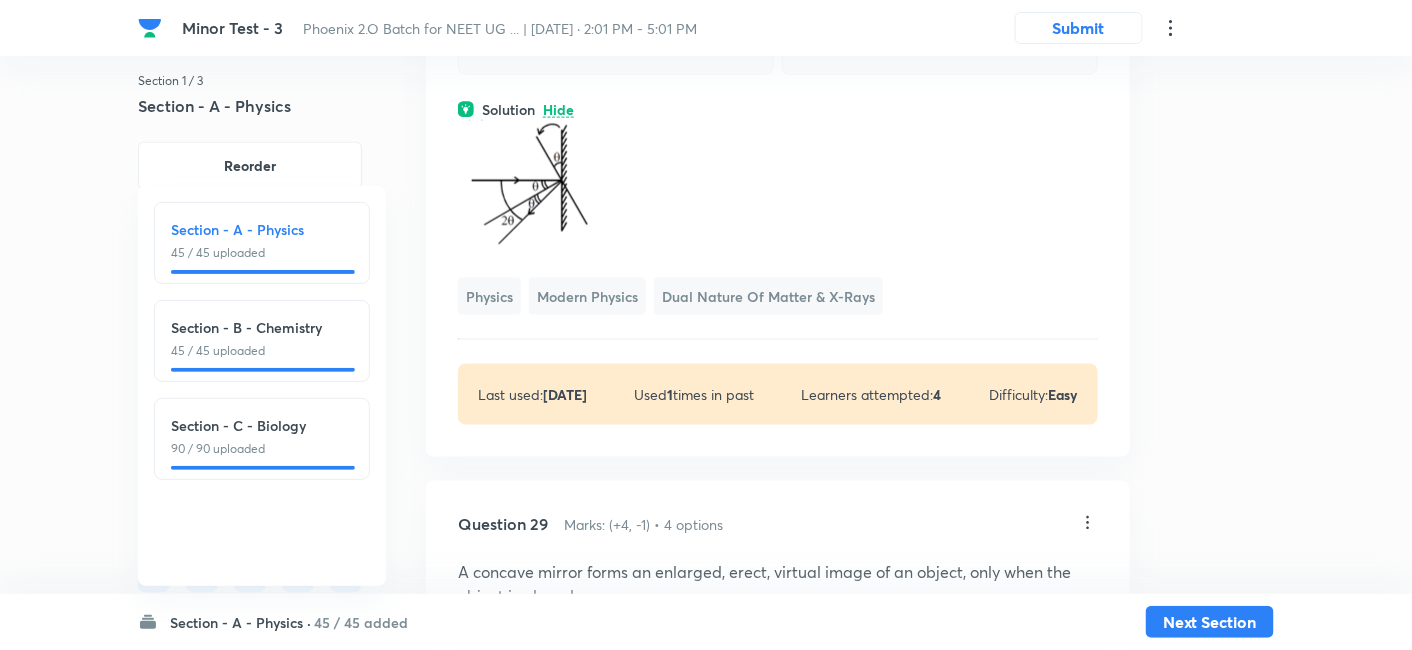 scroll, scrollTop: 19837, scrollLeft: 0, axis: vertical 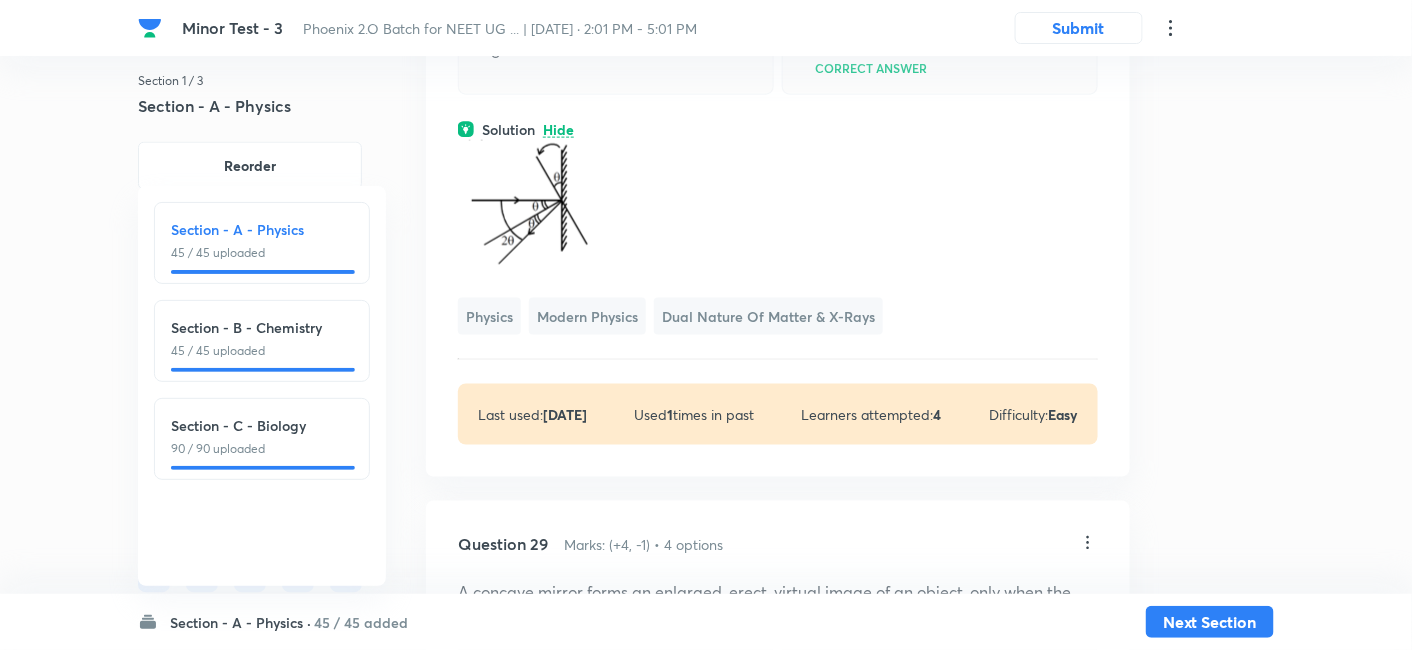 click 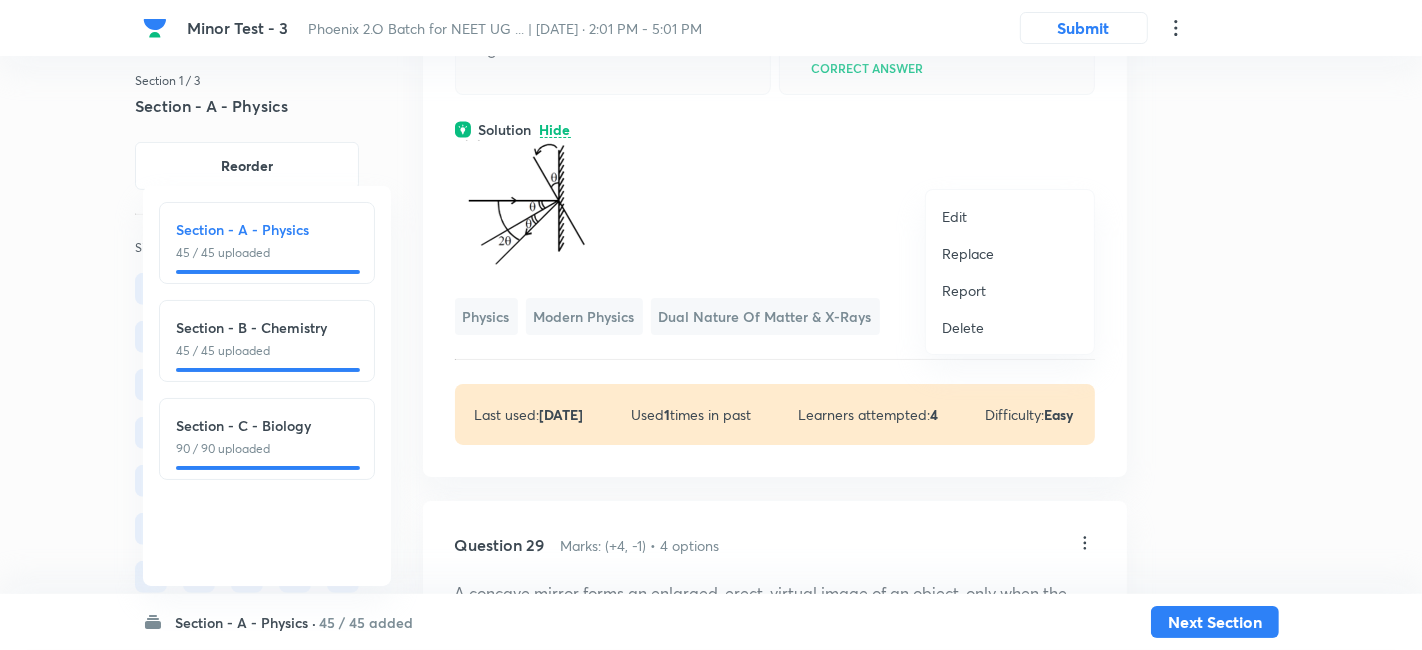 click on "Replace" at bounding box center (968, 253) 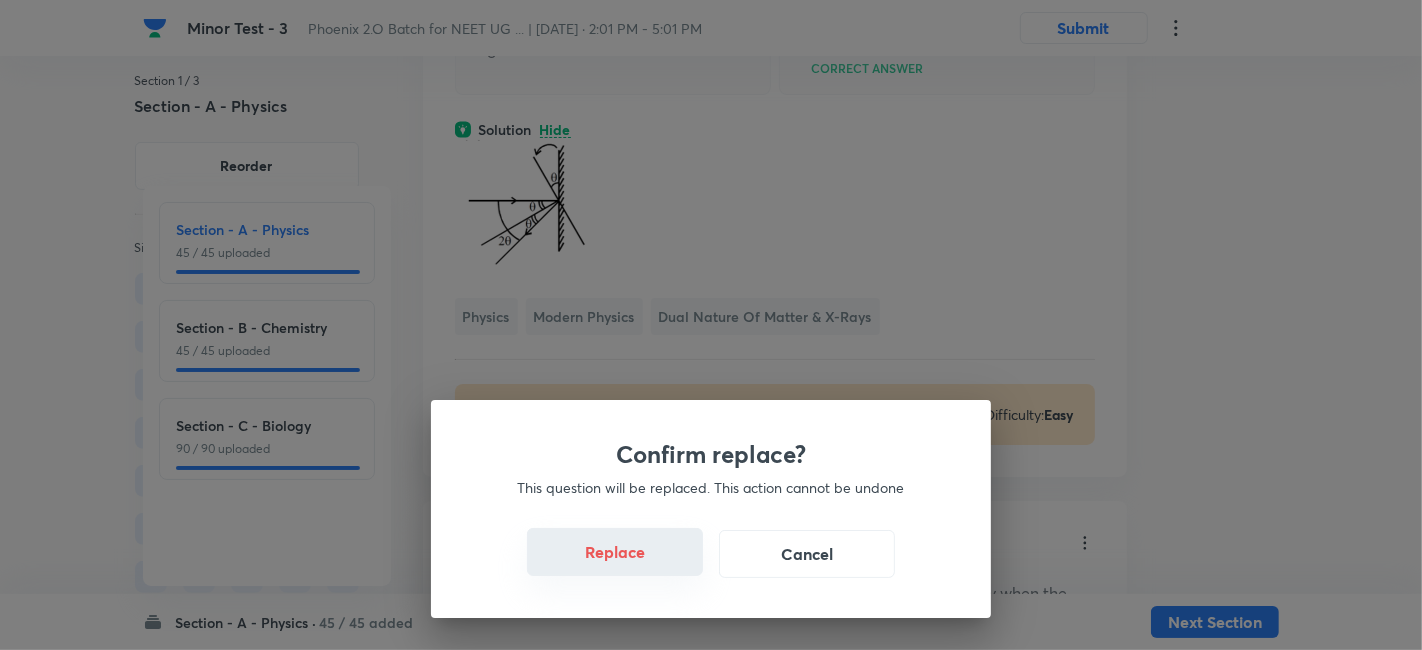 click on "Replace" at bounding box center (615, 552) 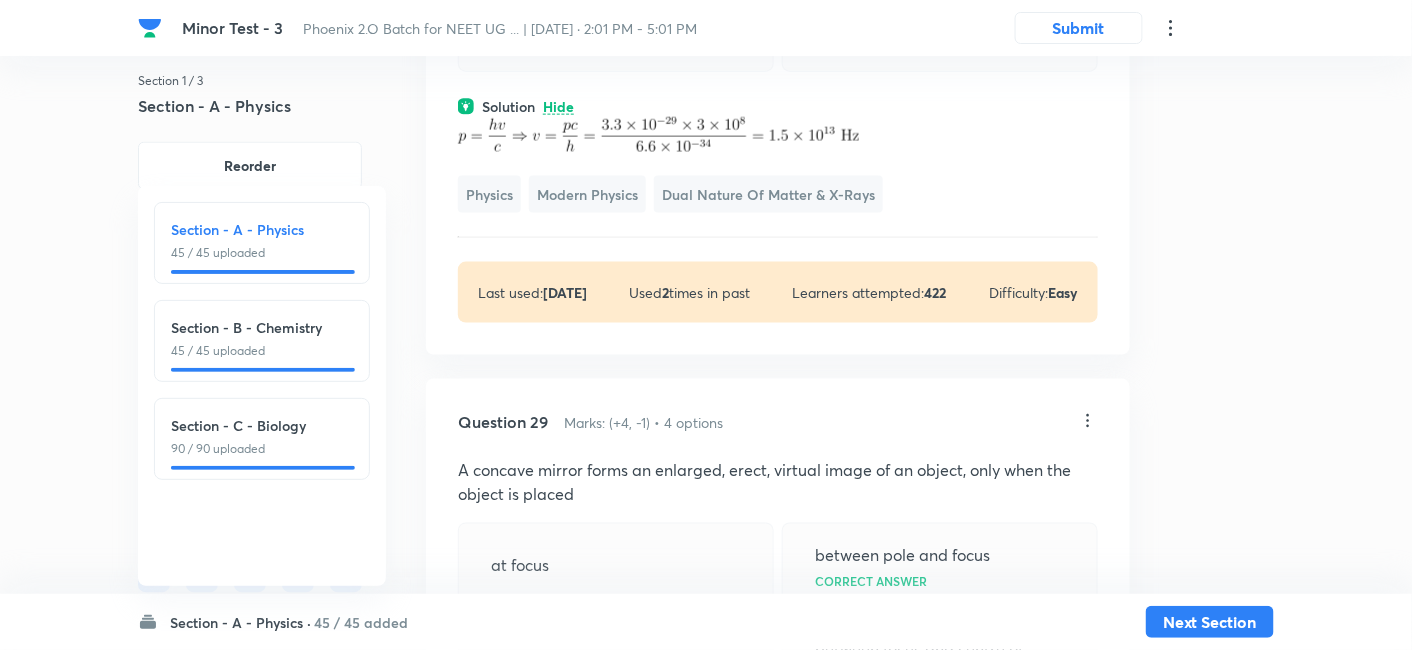 click 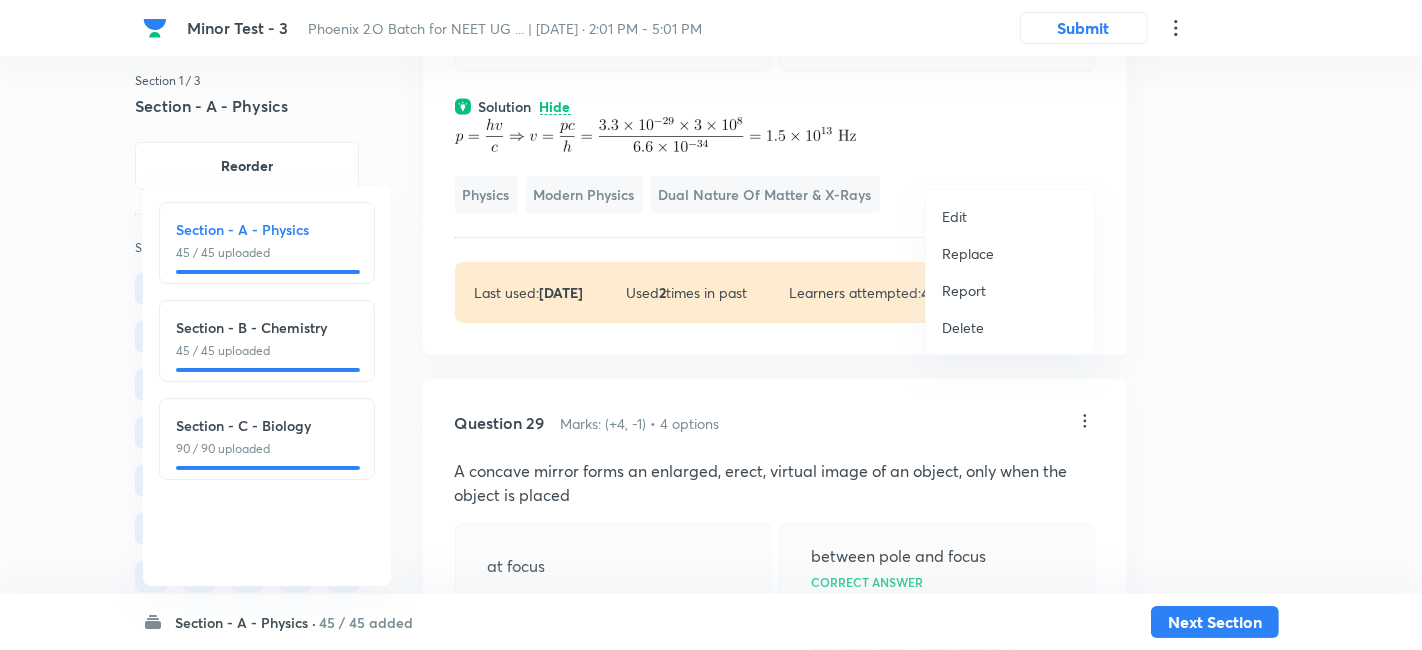 click on "Replace" at bounding box center (968, 253) 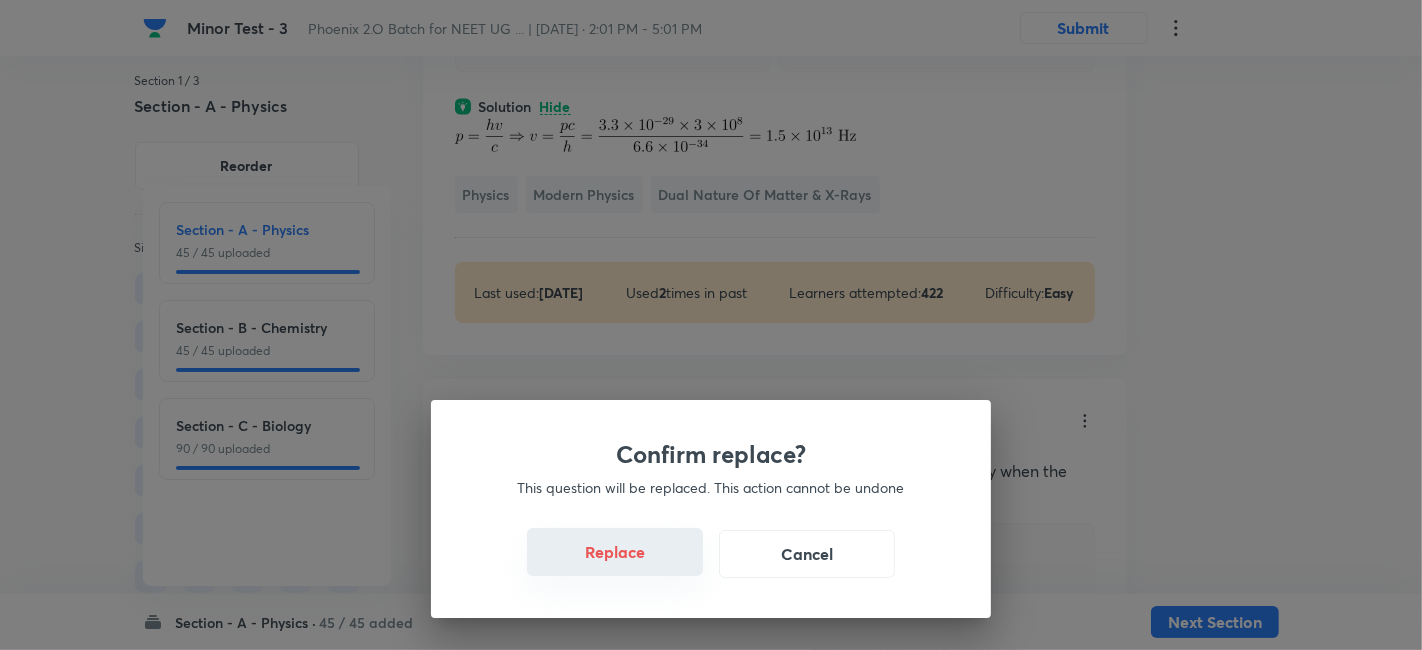 click on "Replace" at bounding box center (615, 552) 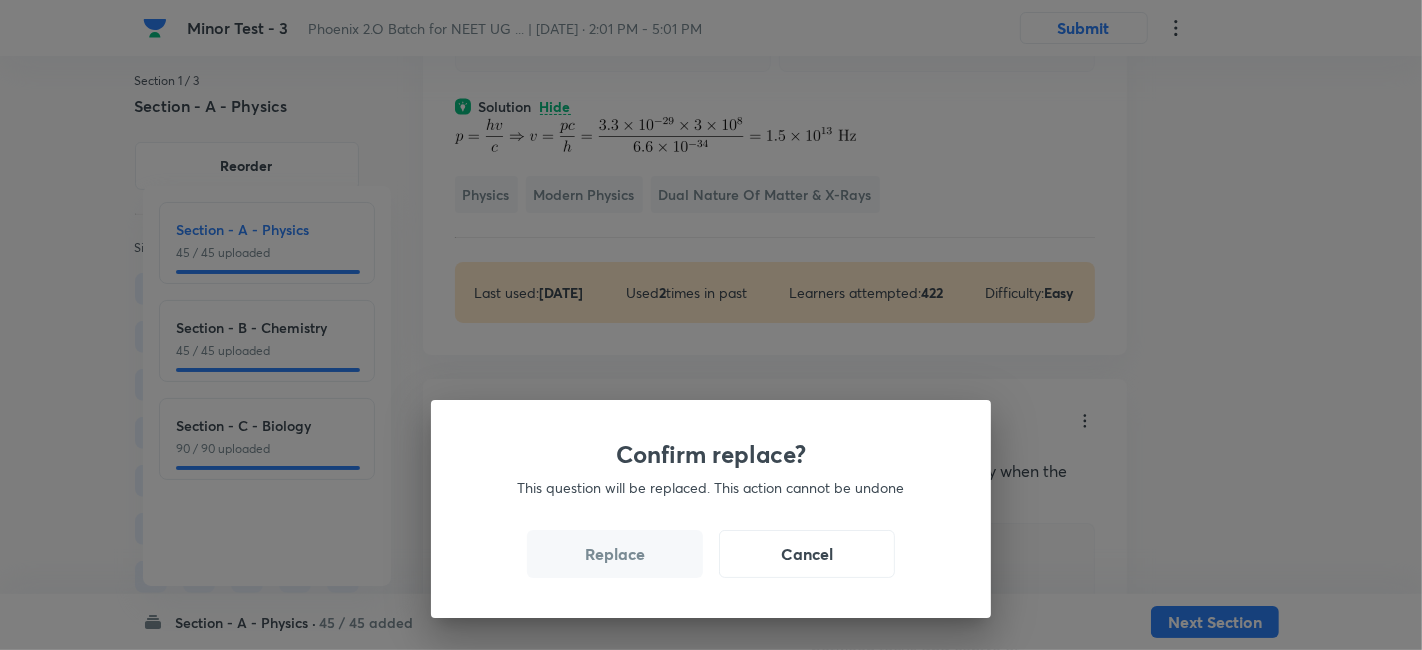 click on "Confirm replace? This question will be replaced. This action cannot be undone Replace Cancel" at bounding box center [711, 325] 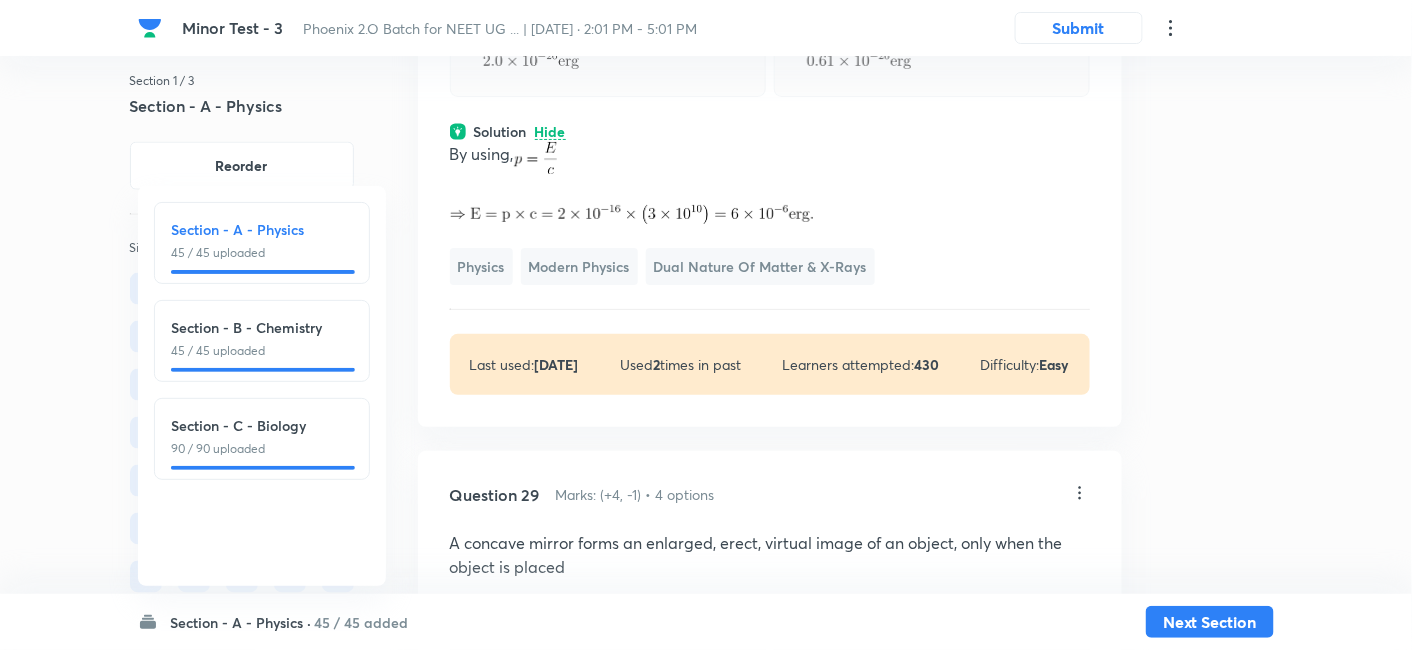 click at bounding box center [632, 214] 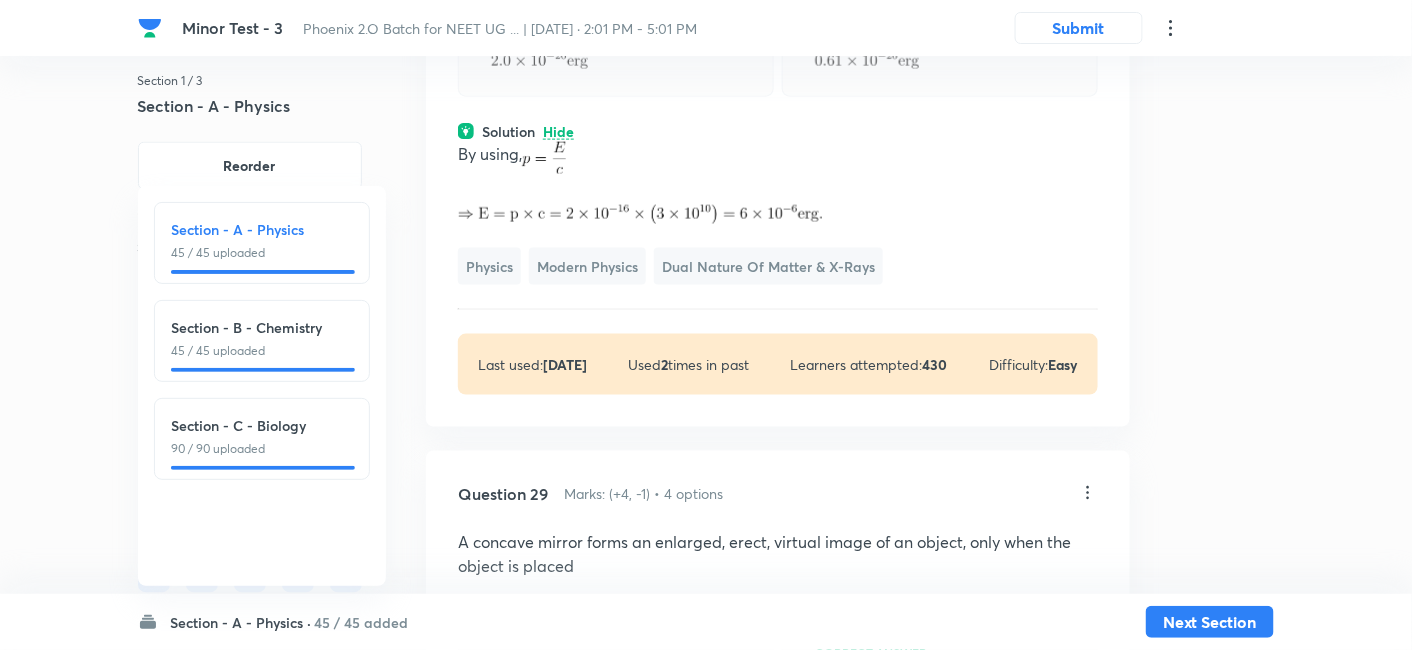 click at bounding box center (640, 214) 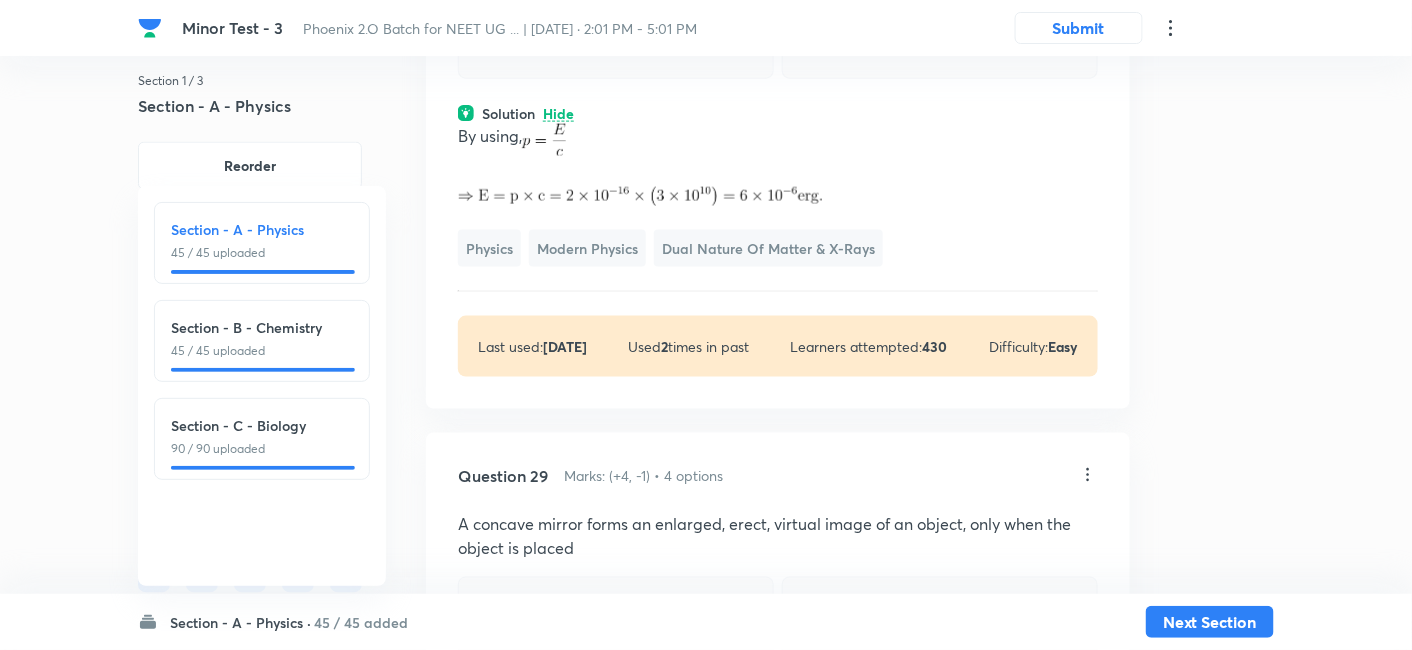 scroll, scrollTop: 19853, scrollLeft: 0, axis: vertical 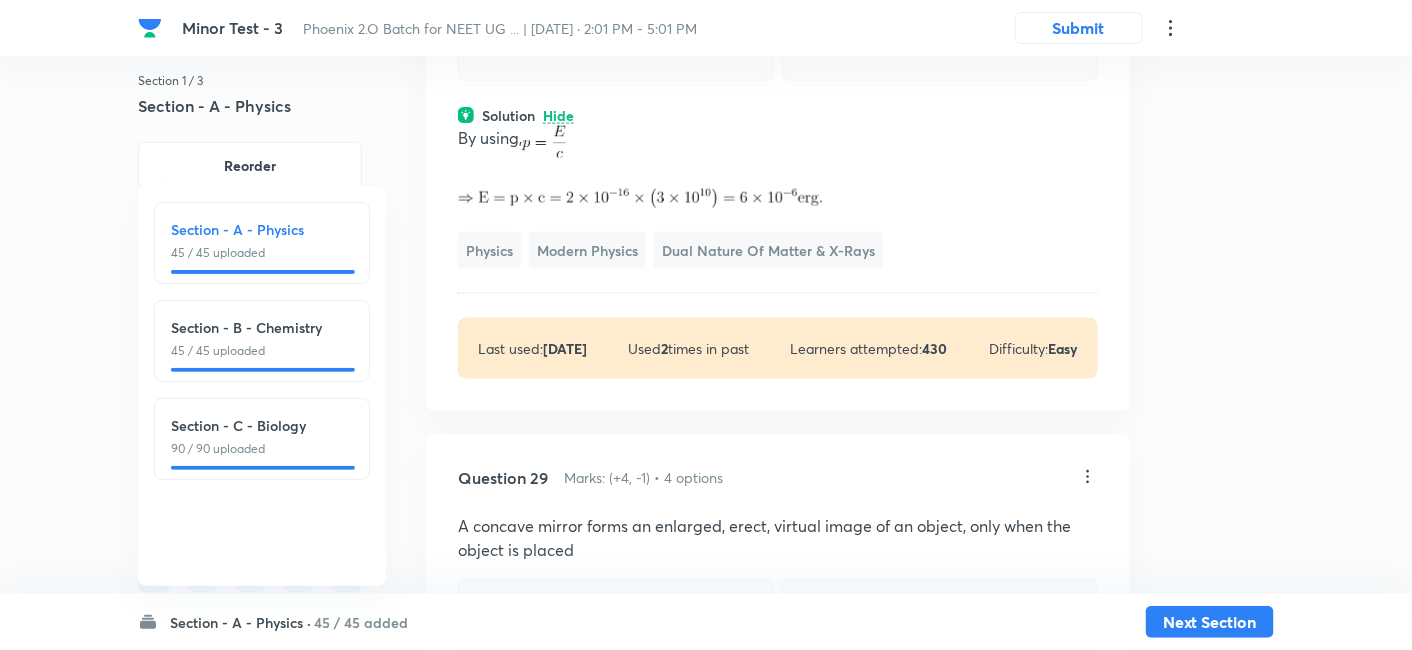 click 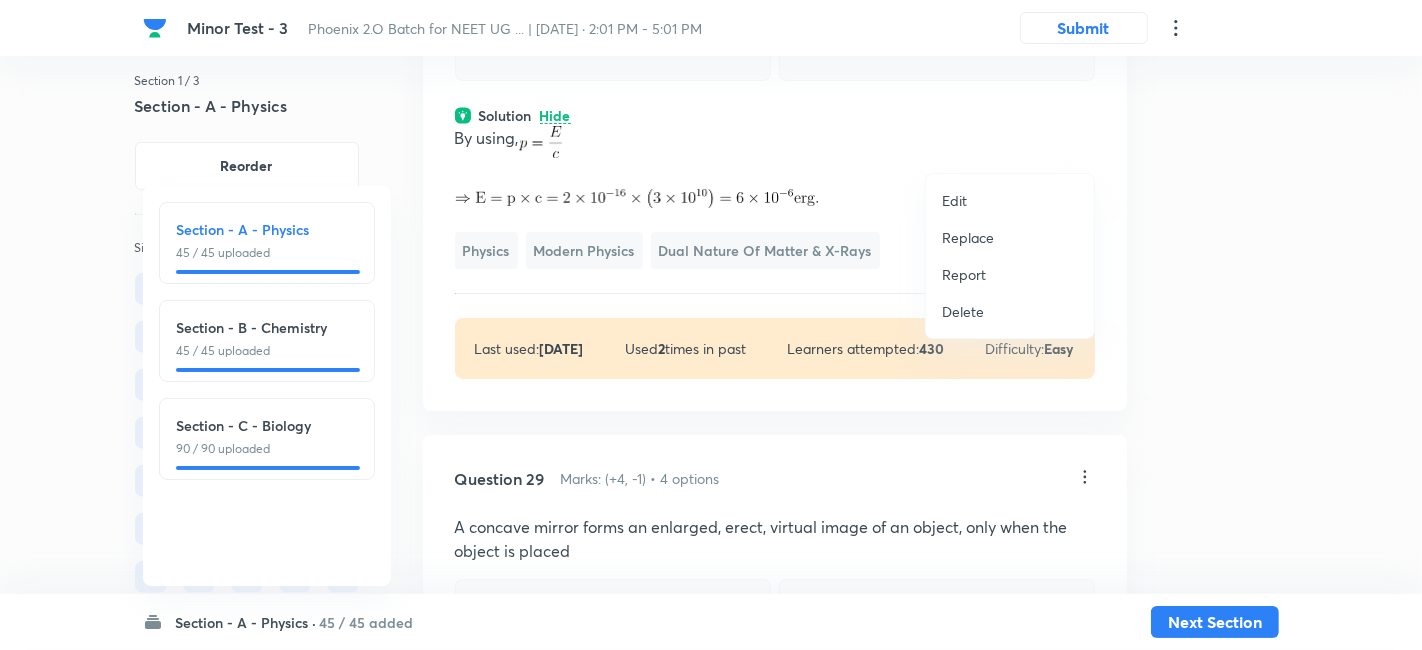 click at bounding box center [711, 325] 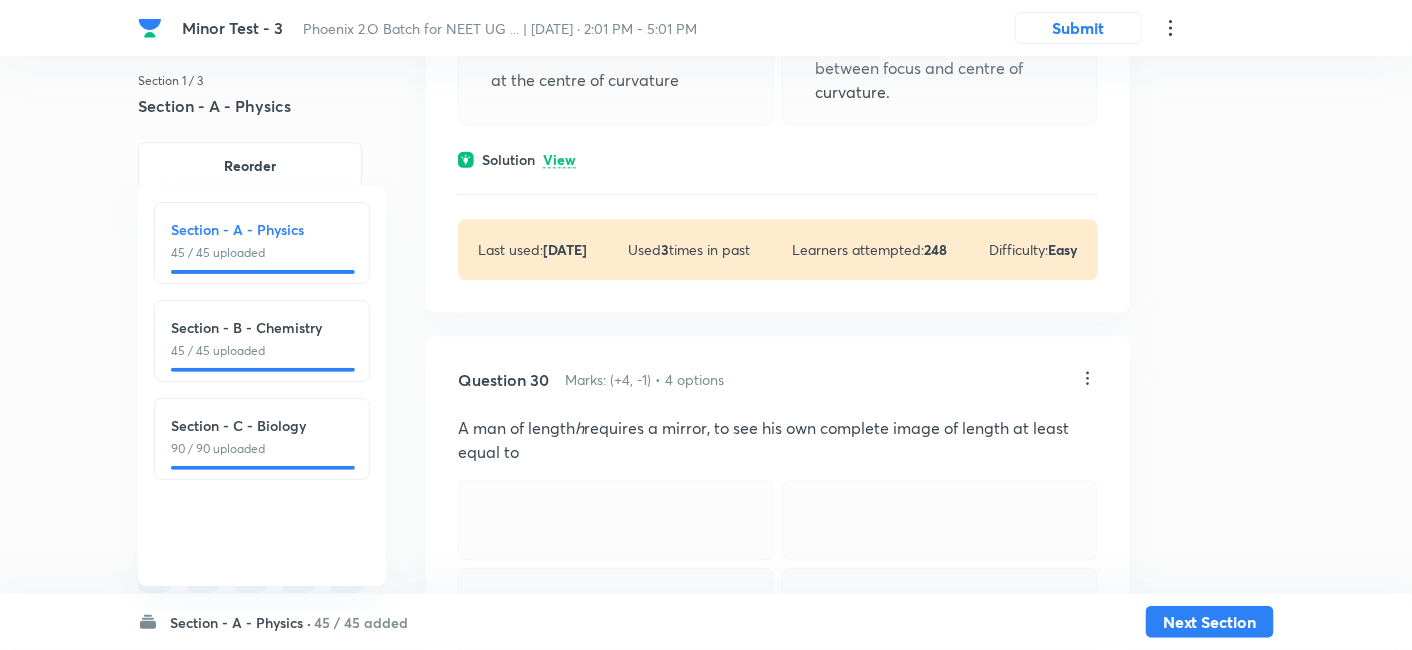 scroll, scrollTop: 20495, scrollLeft: 0, axis: vertical 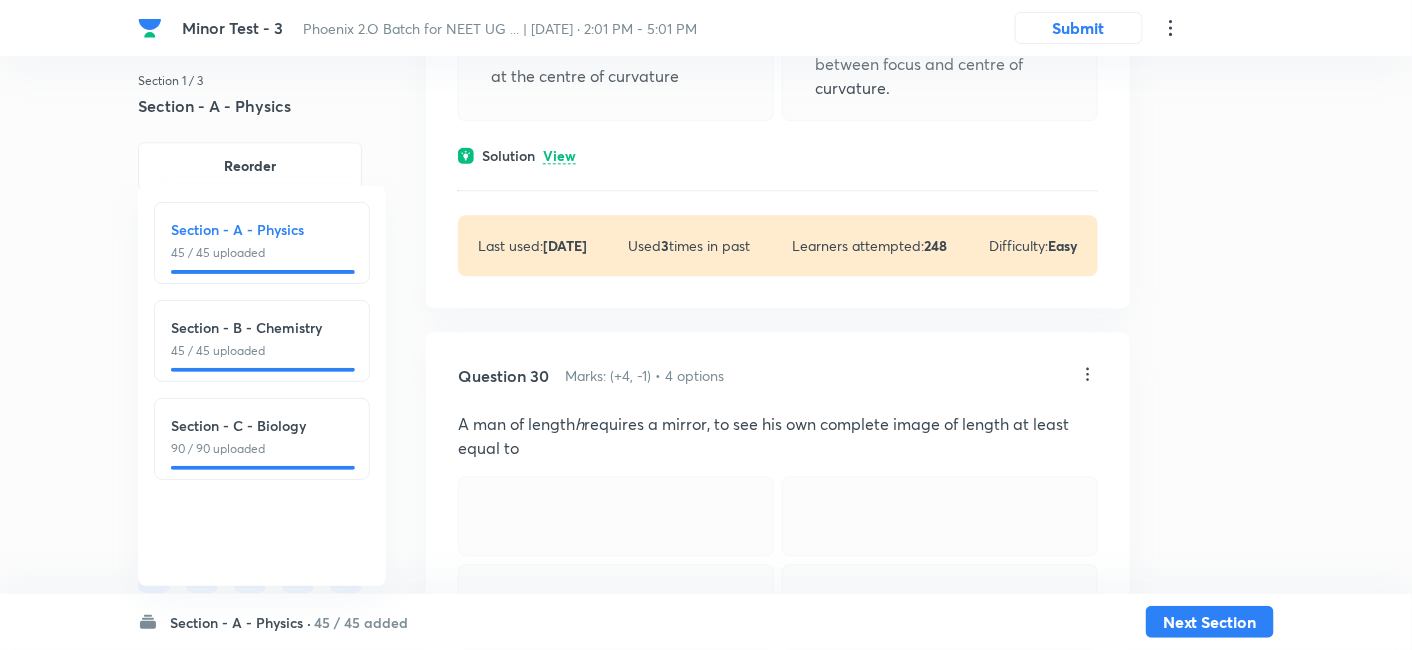 click on "View" at bounding box center [559, 156] 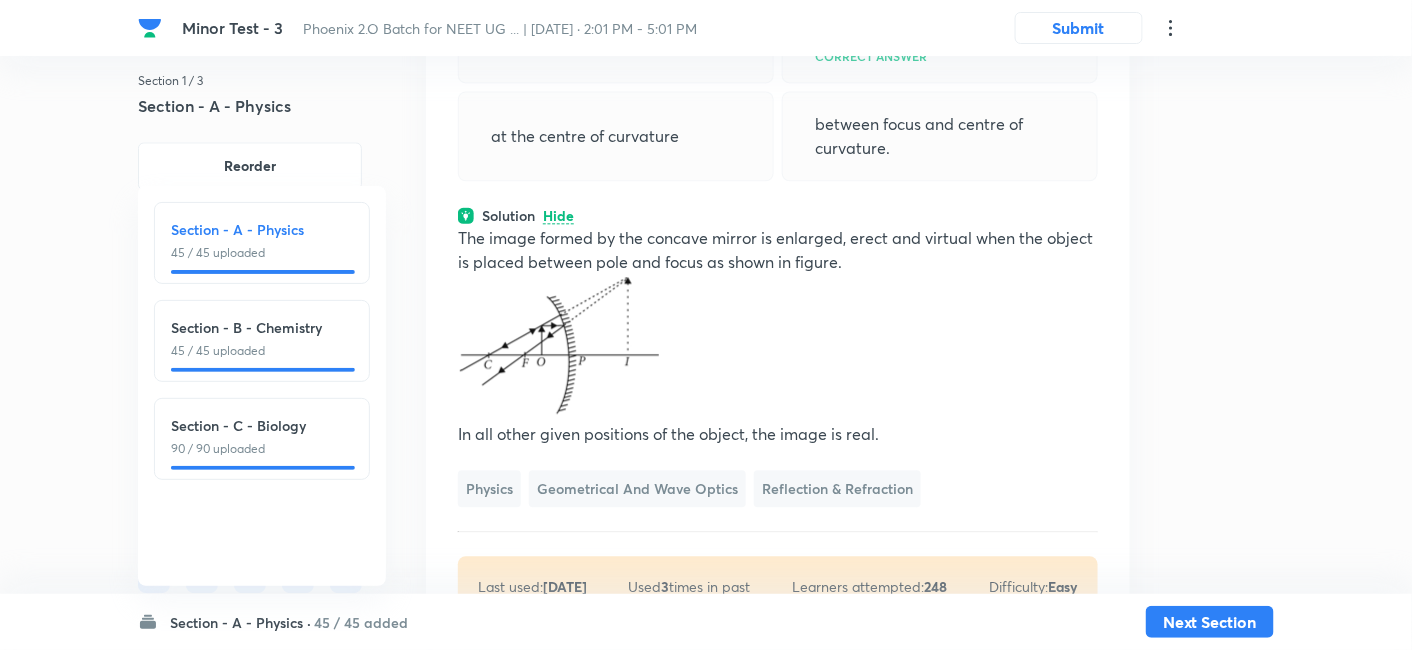 scroll, scrollTop: 20433, scrollLeft: 0, axis: vertical 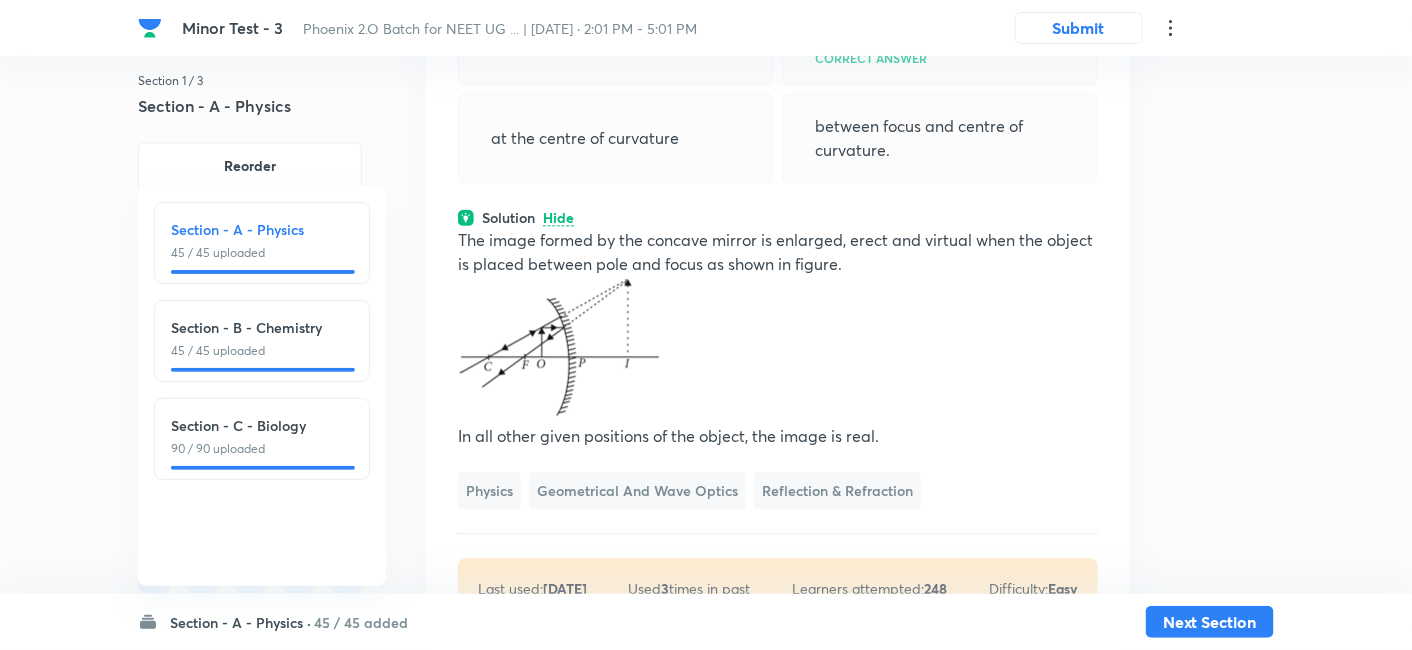 click on "Question 29 Marks: (+4, -1) • 4 options A concave mirror forms an enlarged, erect, virtual image of an object, only when the object is placed at focus between pole and focus Correct answer at the centre of curvature between focus and centre of curvature. Solution Hide The image formed by the concave mirror is enlarged, erect and virtual when the object is placed between pole and focus as shown in figure. In all other given positions of the object, the image is real. Physics Geometrical and Wave Optics Reflection & Refraction Last used:  2 years ago Used  3  times in past Learners attempted:  248 Difficulty: Easy" at bounding box center (778, 253) 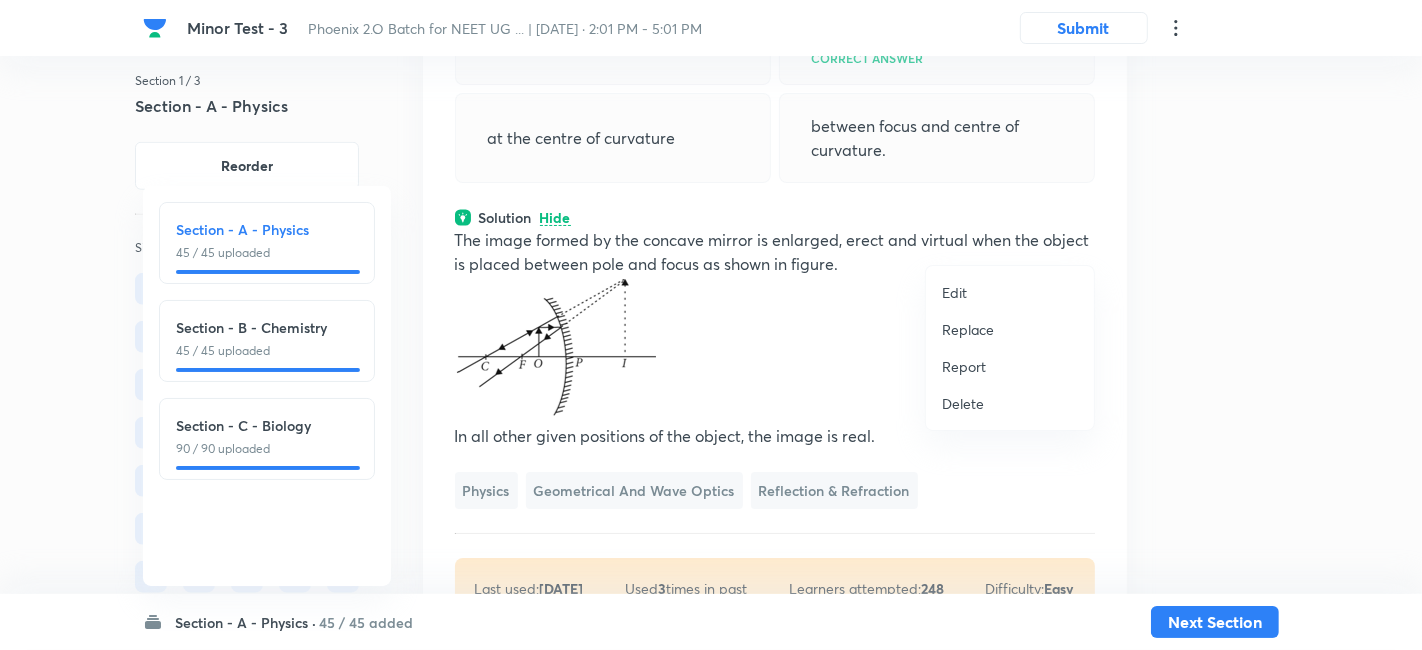 click on "Replace" at bounding box center [968, 329] 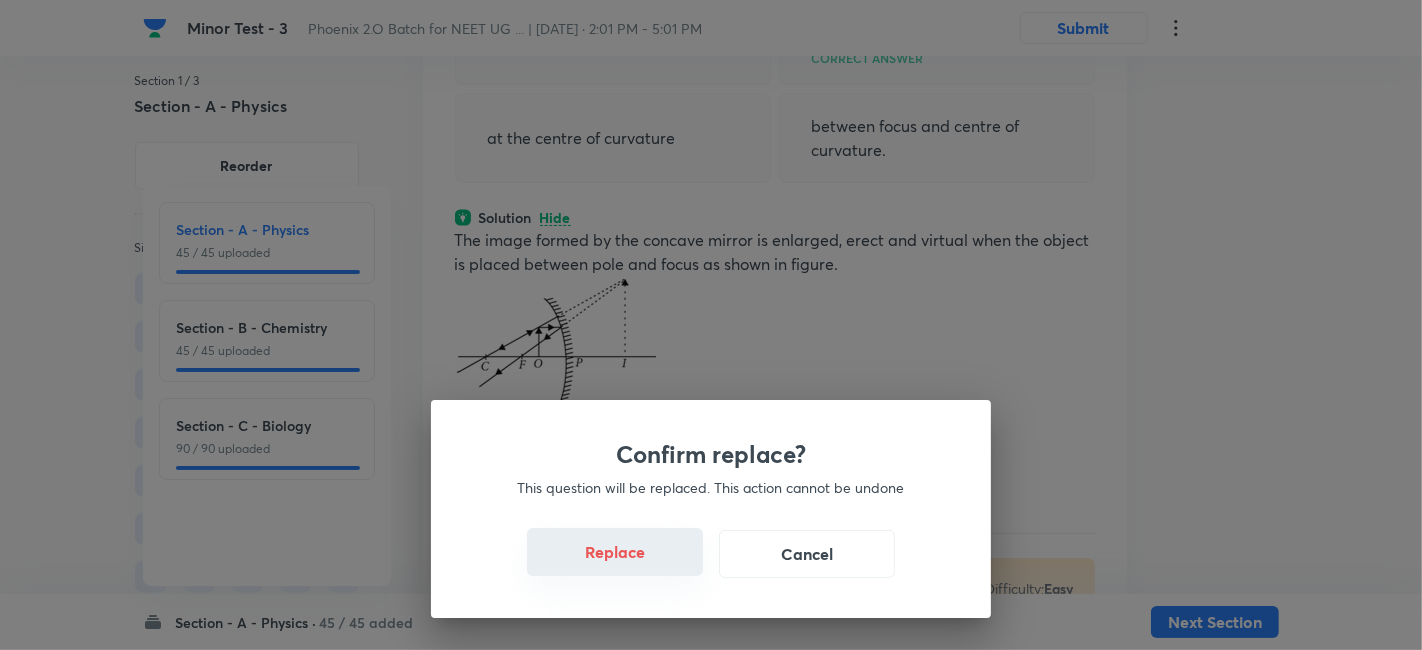 click on "Replace" at bounding box center [615, 552] 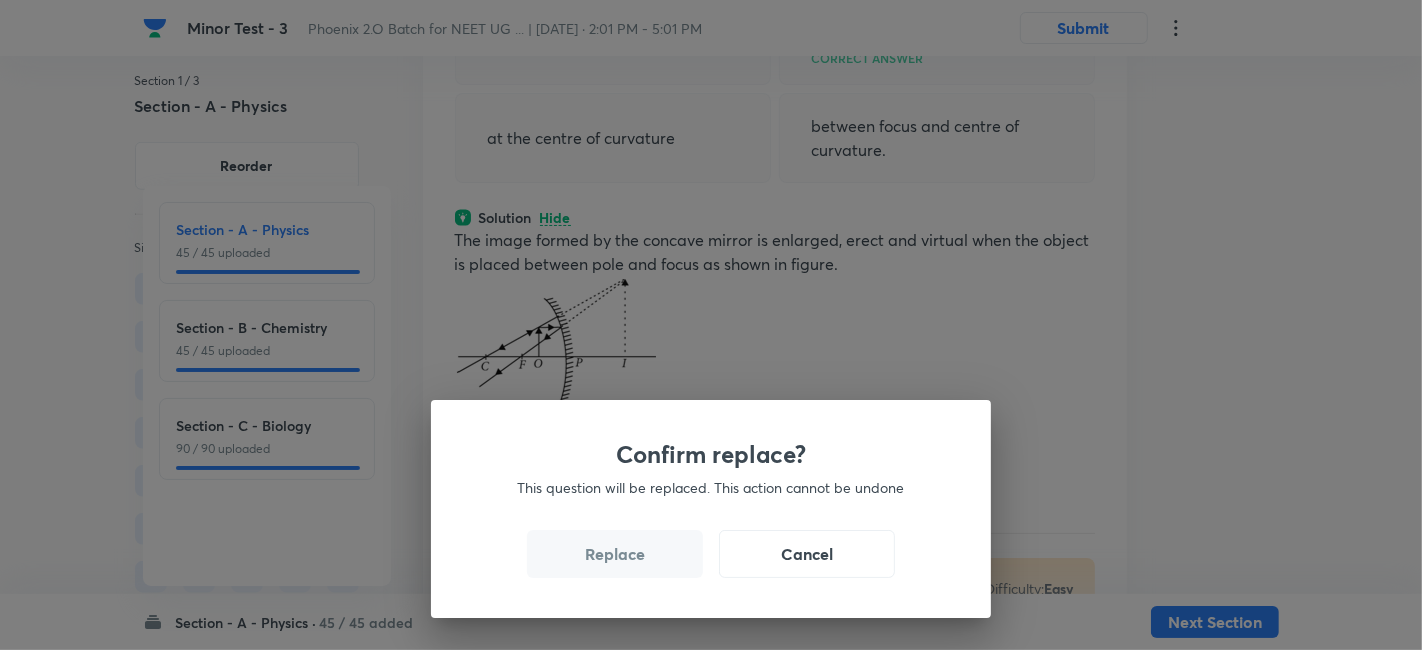 click on "Replace" at bounding box center [615, 554] 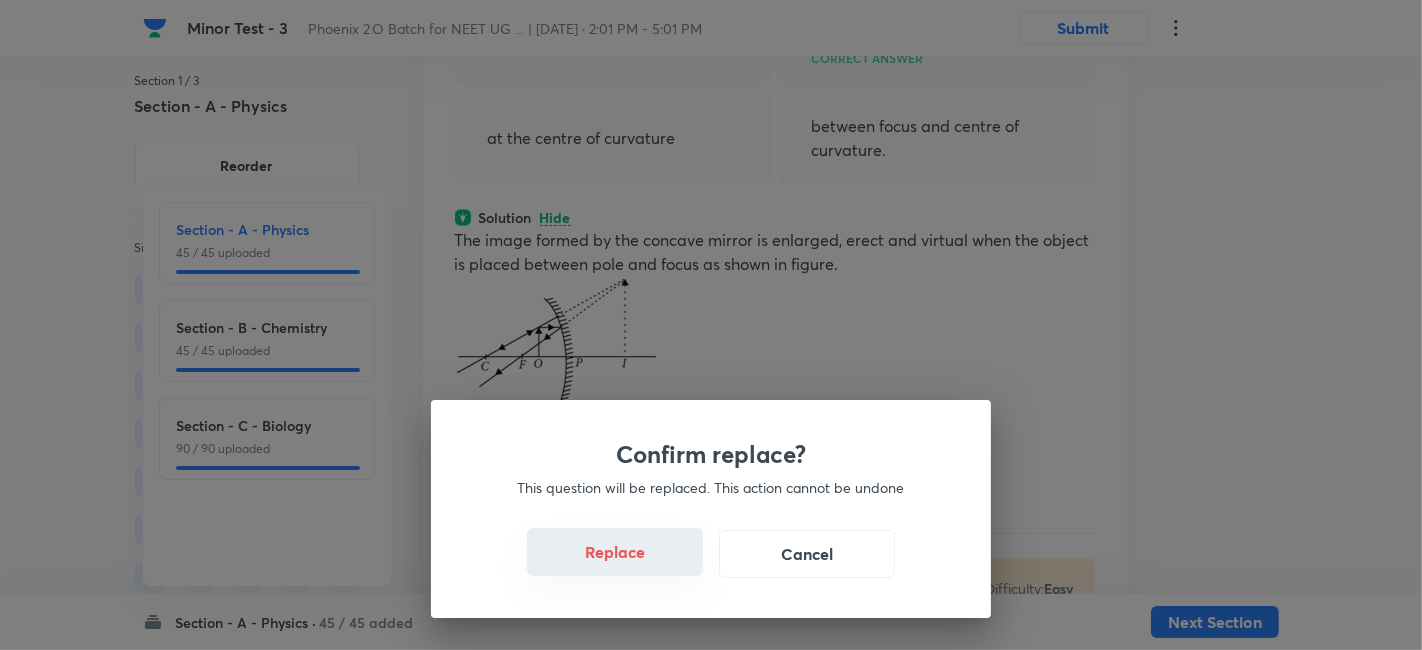click on "Replace" at bounding box center (615, 552) 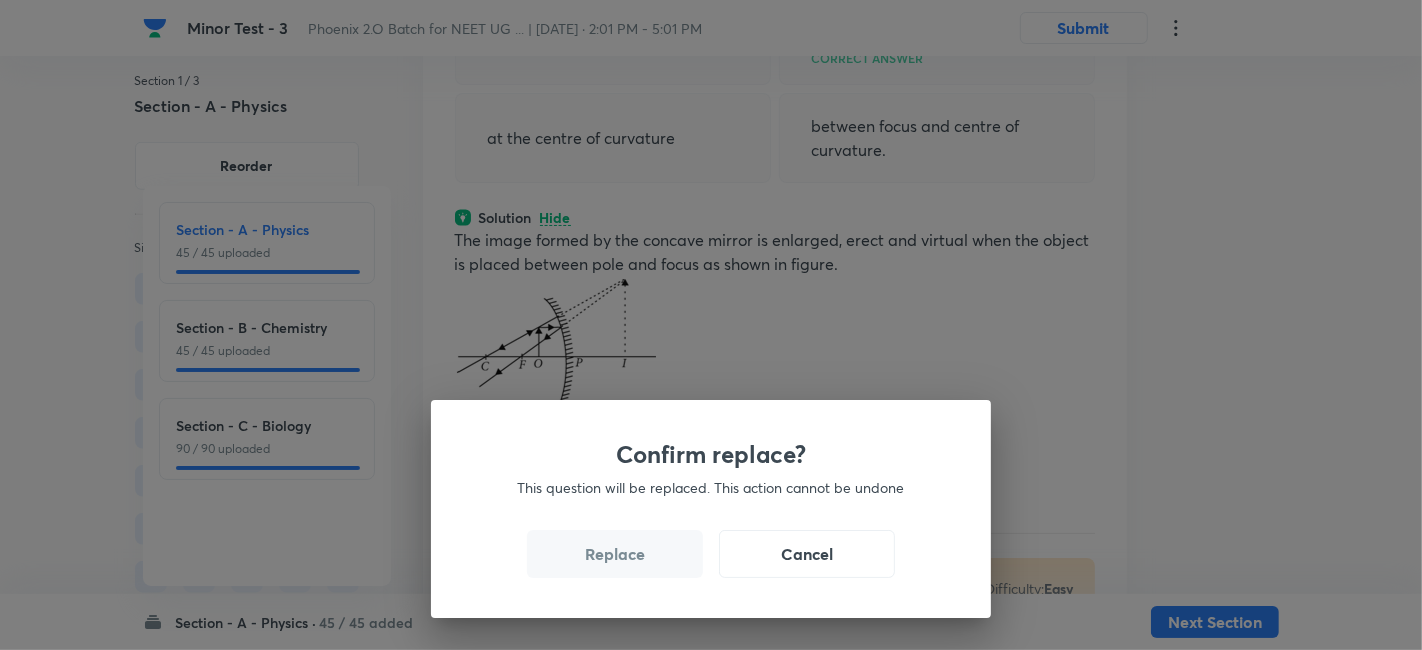 click on "Replace" at bounding box center (615, 554) 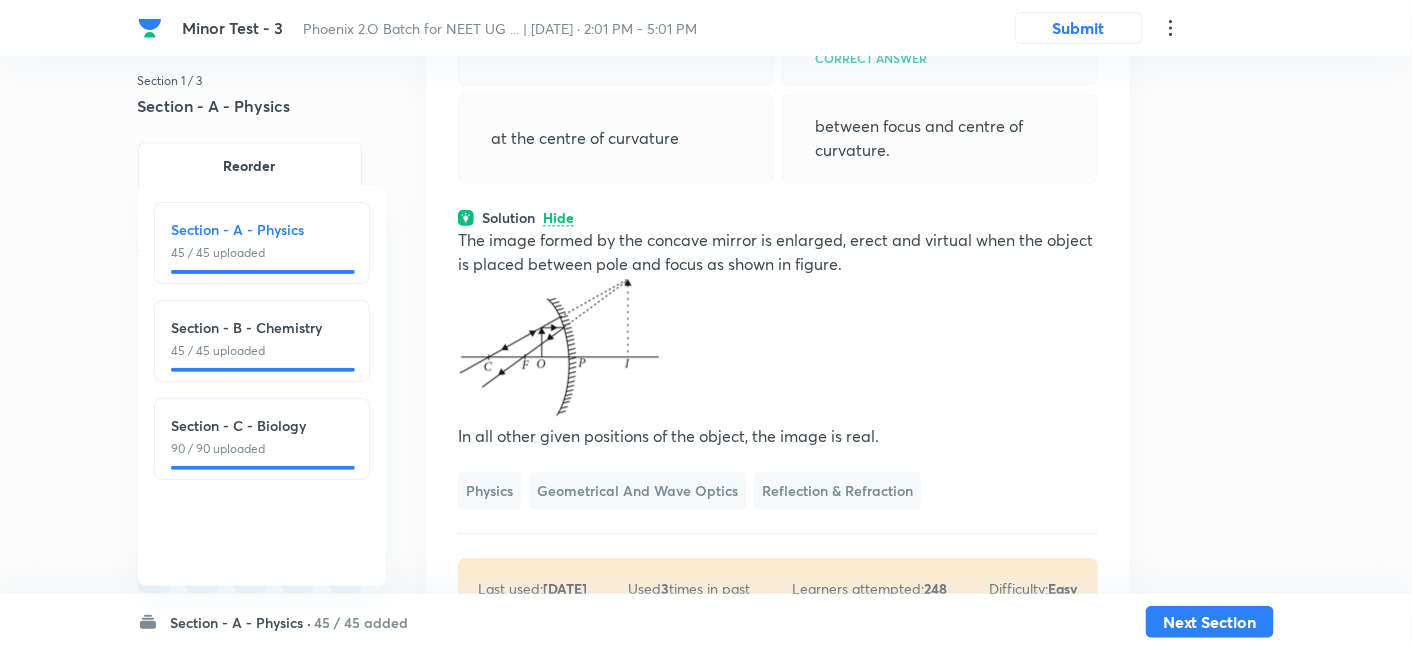 click on "Solution Hide" at bounding box center [778, 217] 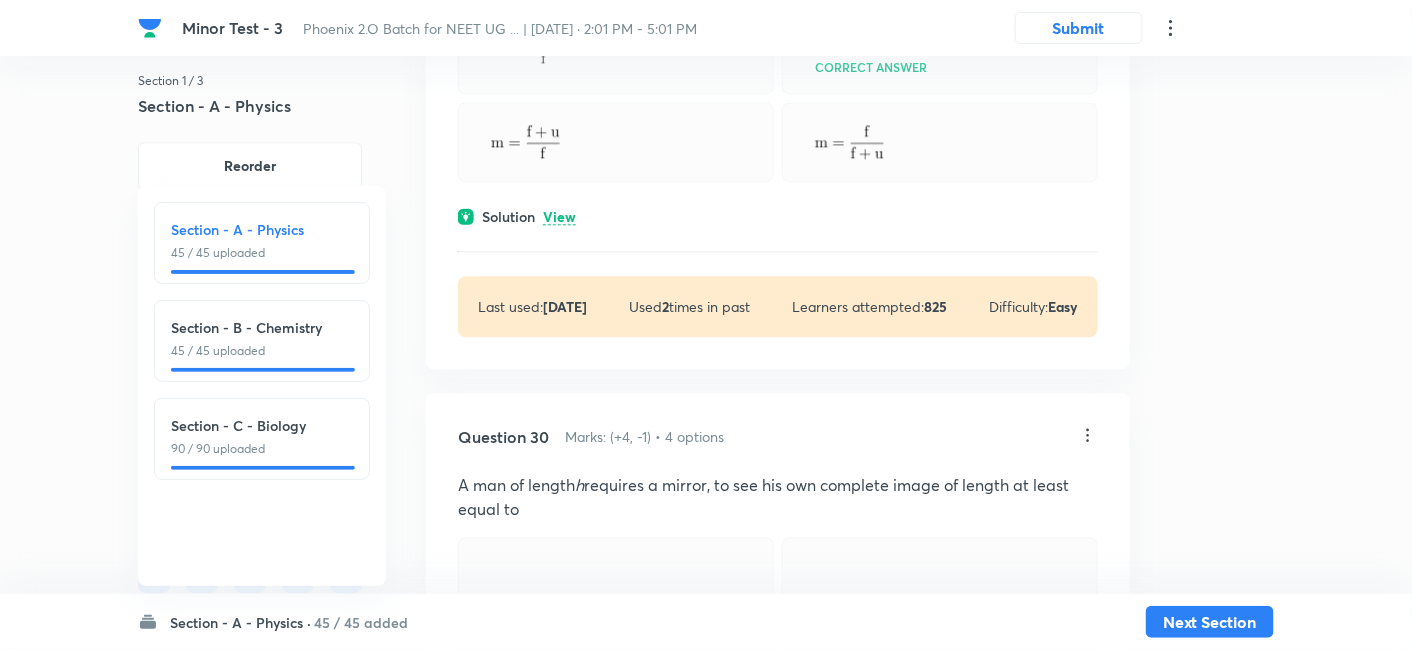 click 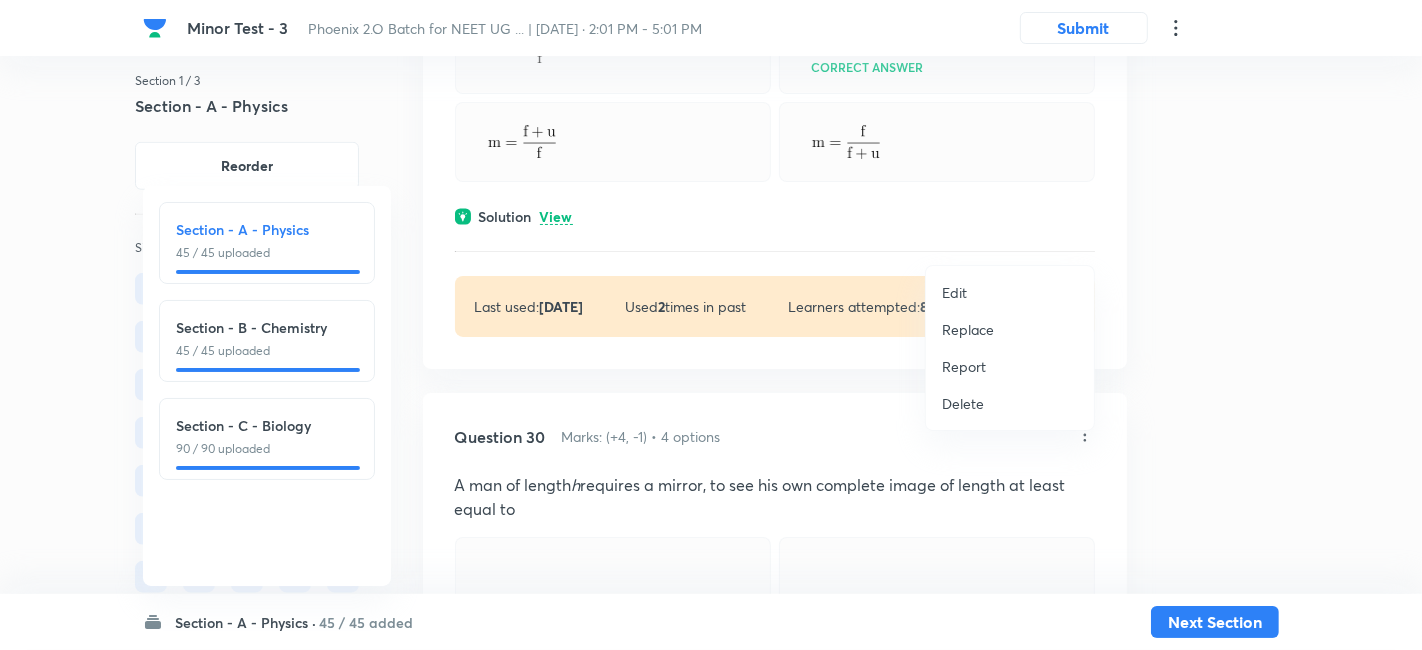 click on "Replace" at bounding box center (968, 329) 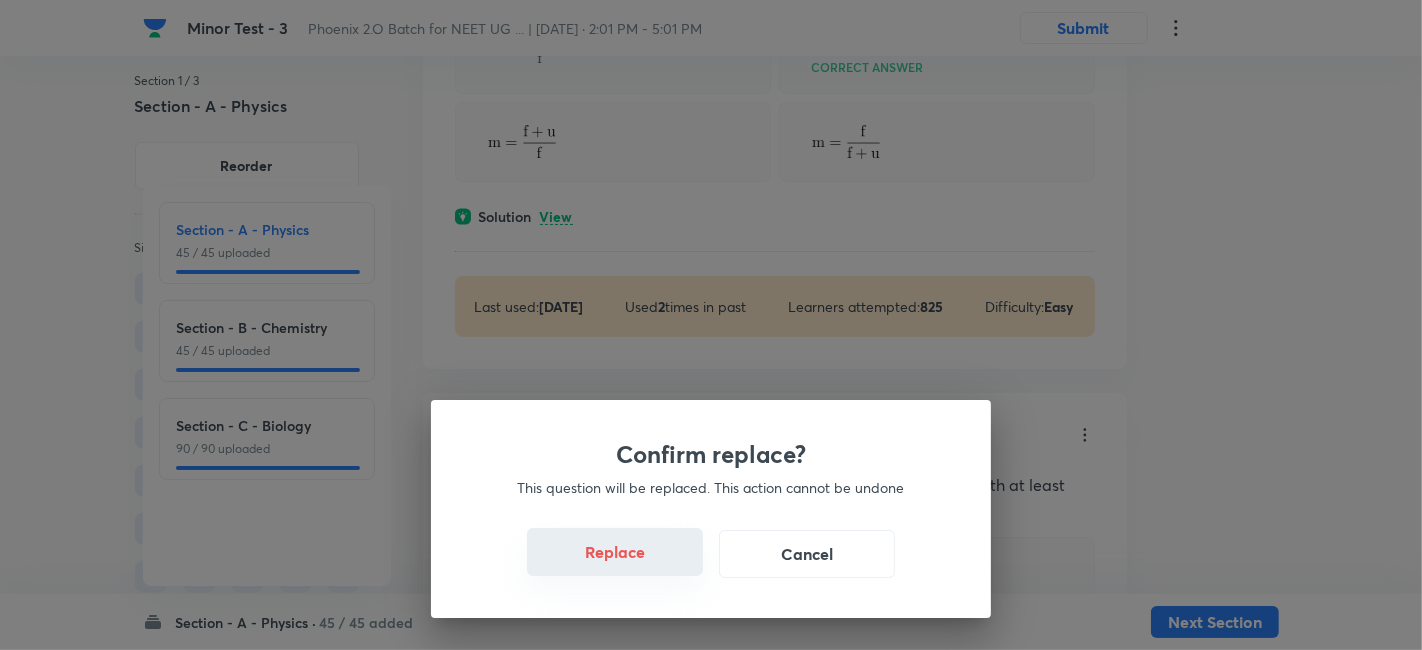 click on "Replace" at bounding box center (615, 552) 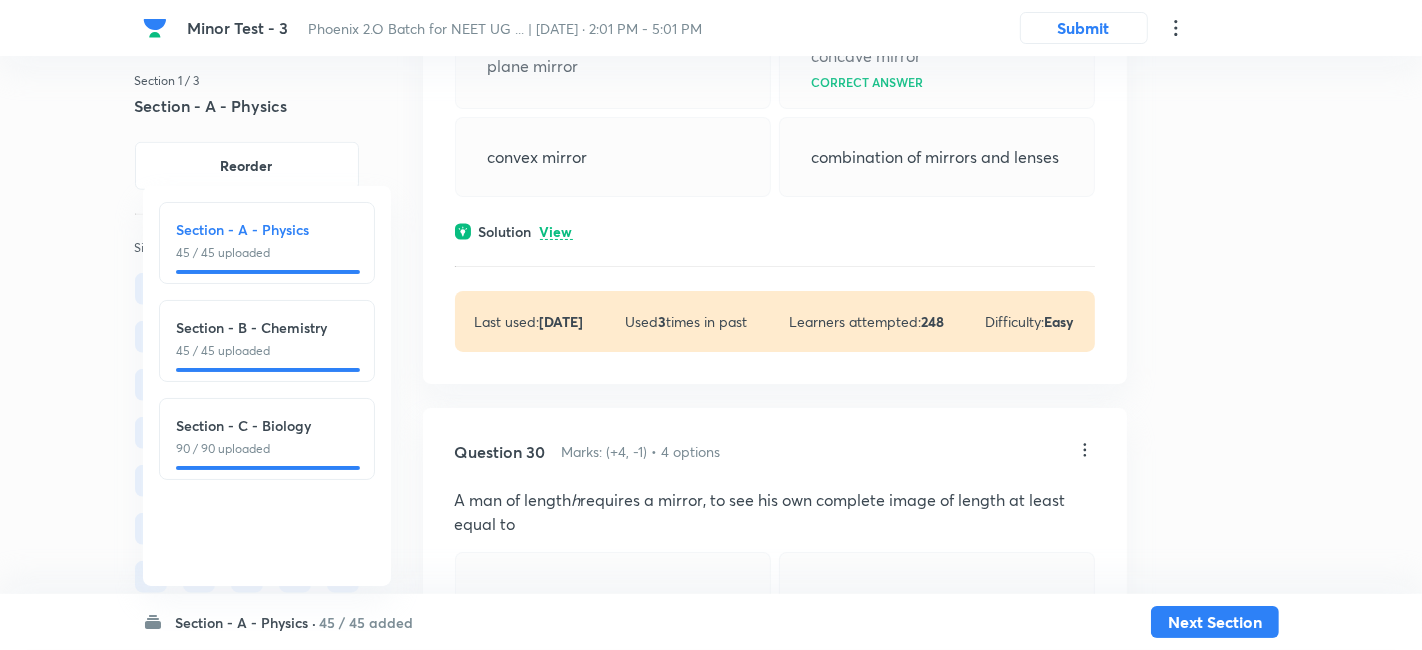 click on "Confirm replace? This question will be replaced. This action cannot be undone Replace Cancel" at bounding box center (711, 325) 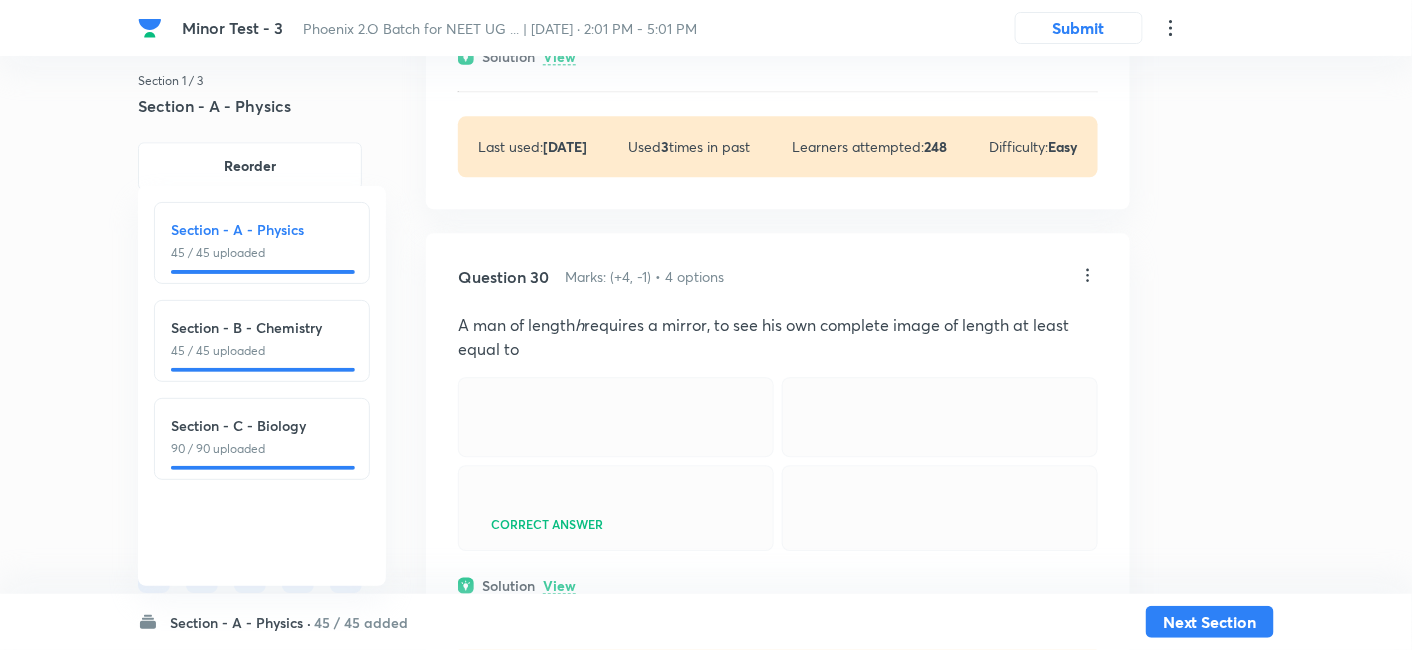 scroll, scrollTop: 20610, scrollLeft: 0, axis: vertical 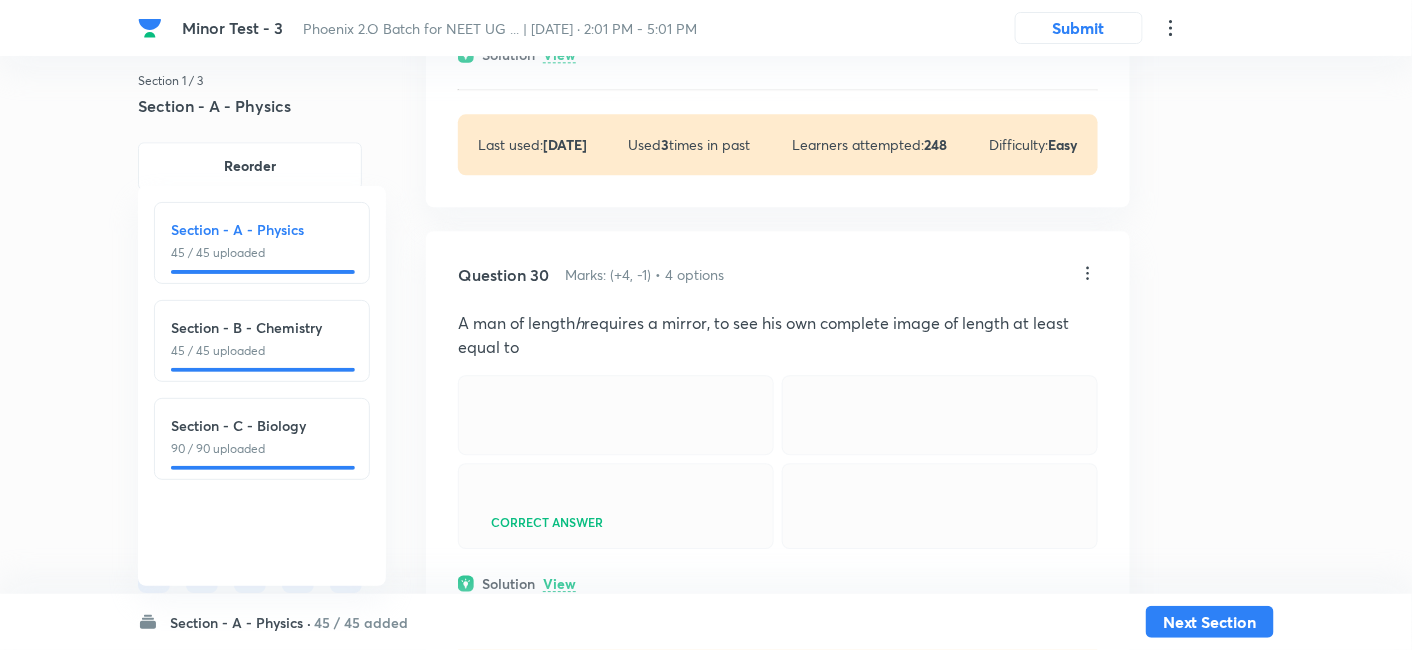 click on "View" at bounding box center (559, 55) 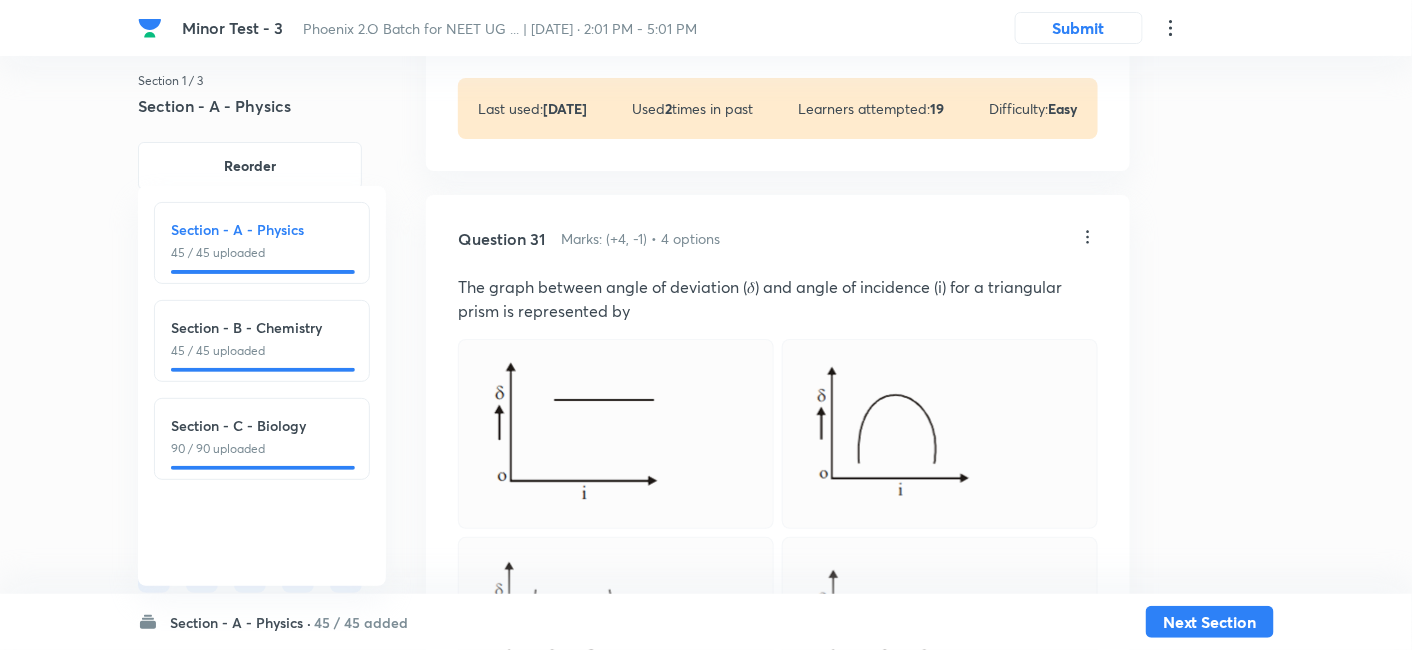 scroll, scrollTop: 21310, scrollLeft: 0, axis: vertical 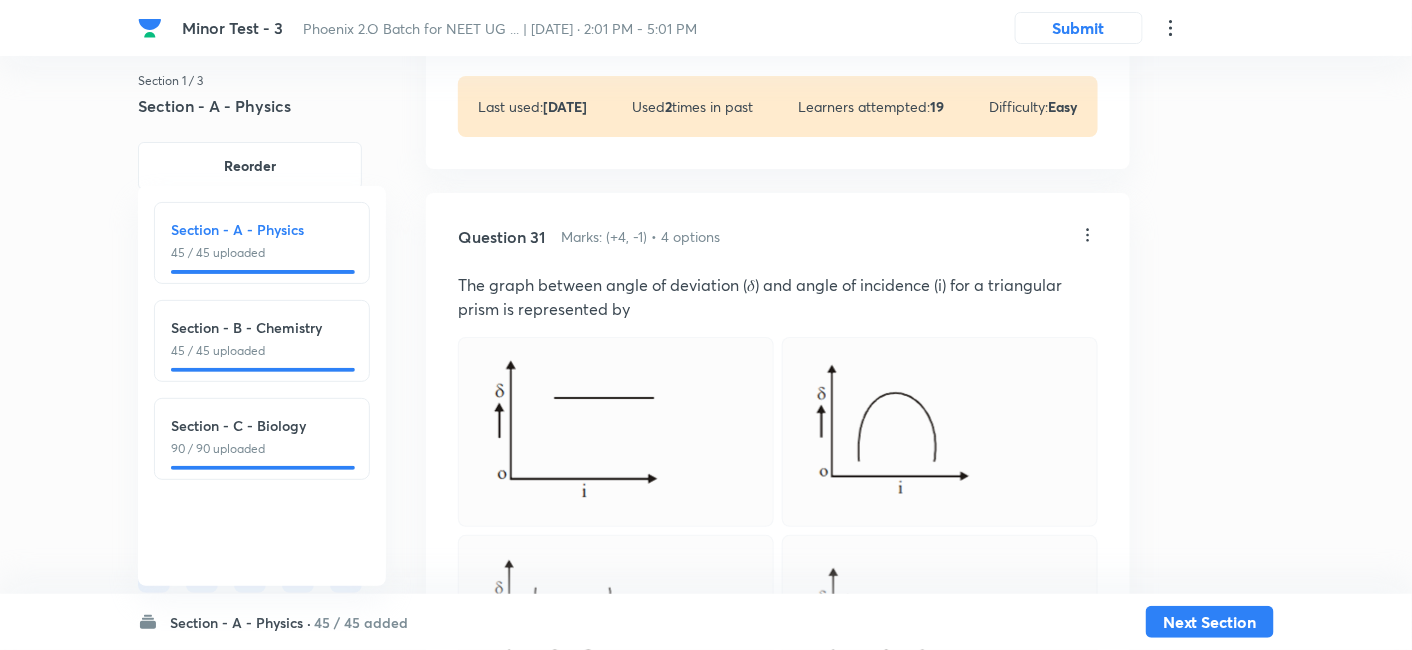 click on "View" at bounding box center [559, 17] 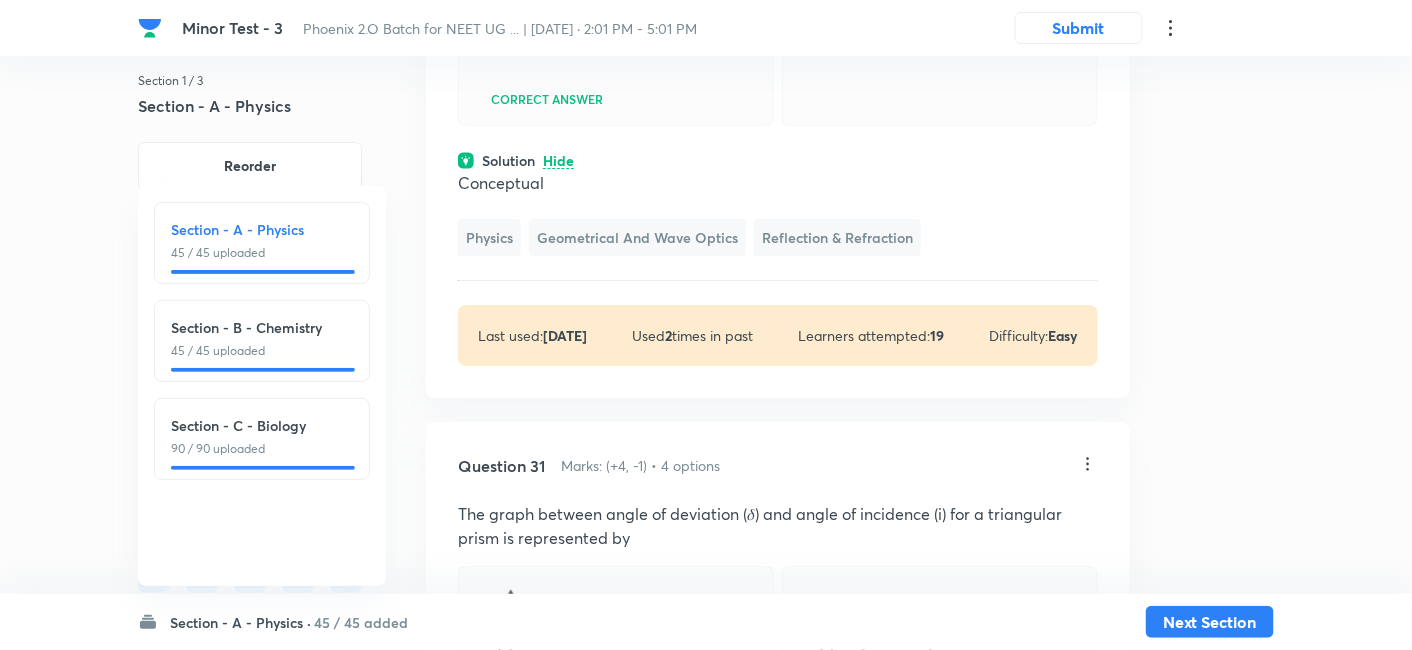 scroll, scrollTop: 21165, scrollLeft: 0, axis: vertical 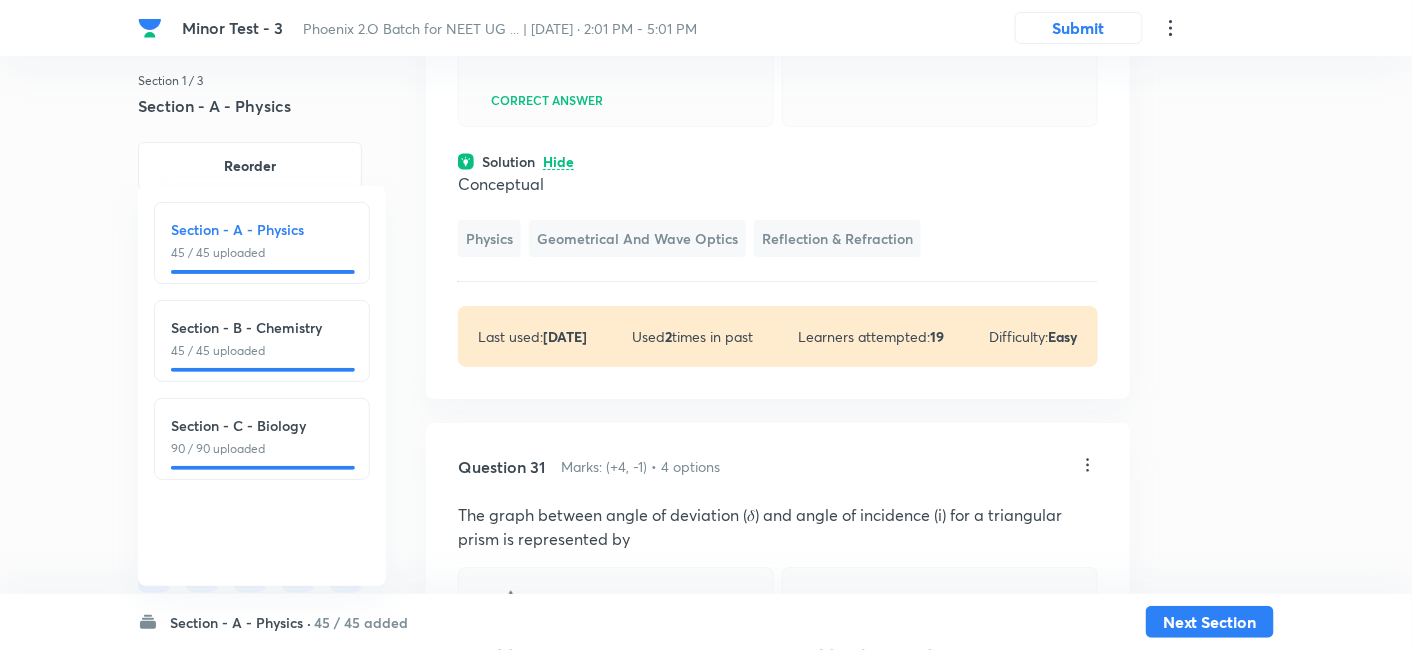 click 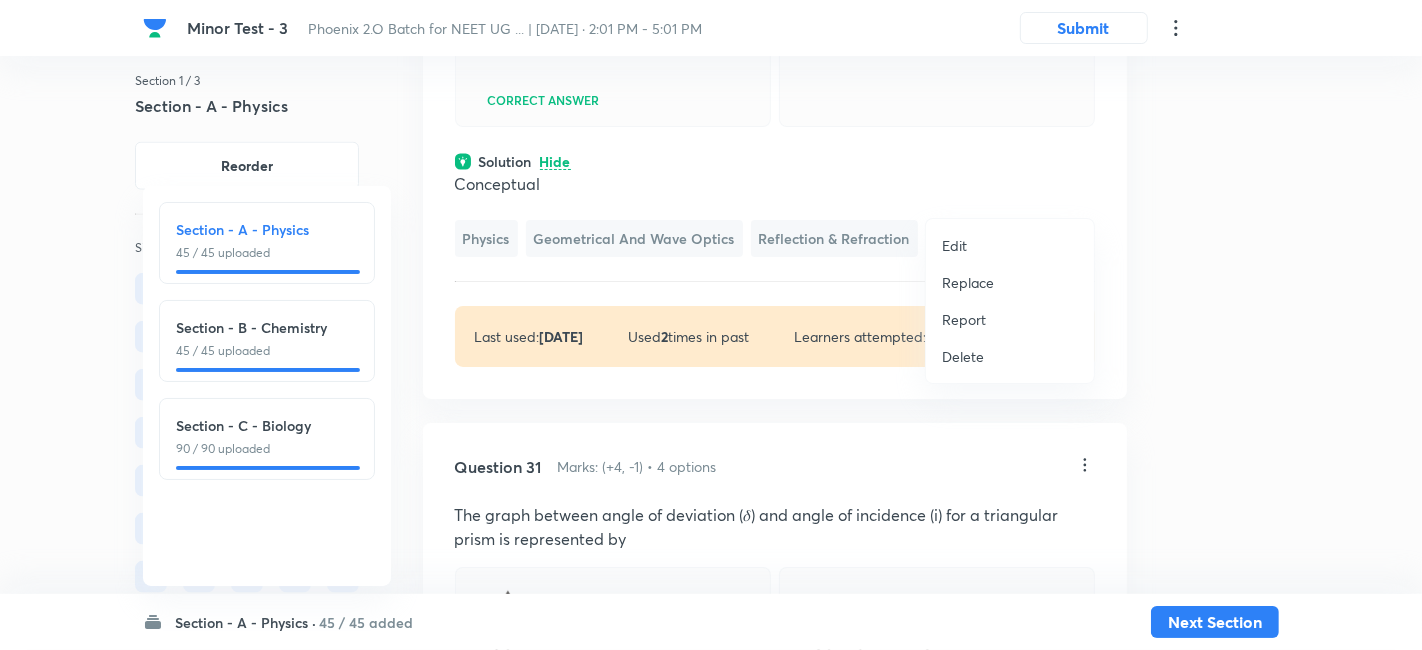 click on "Replace" at bounding box center (968, 282) 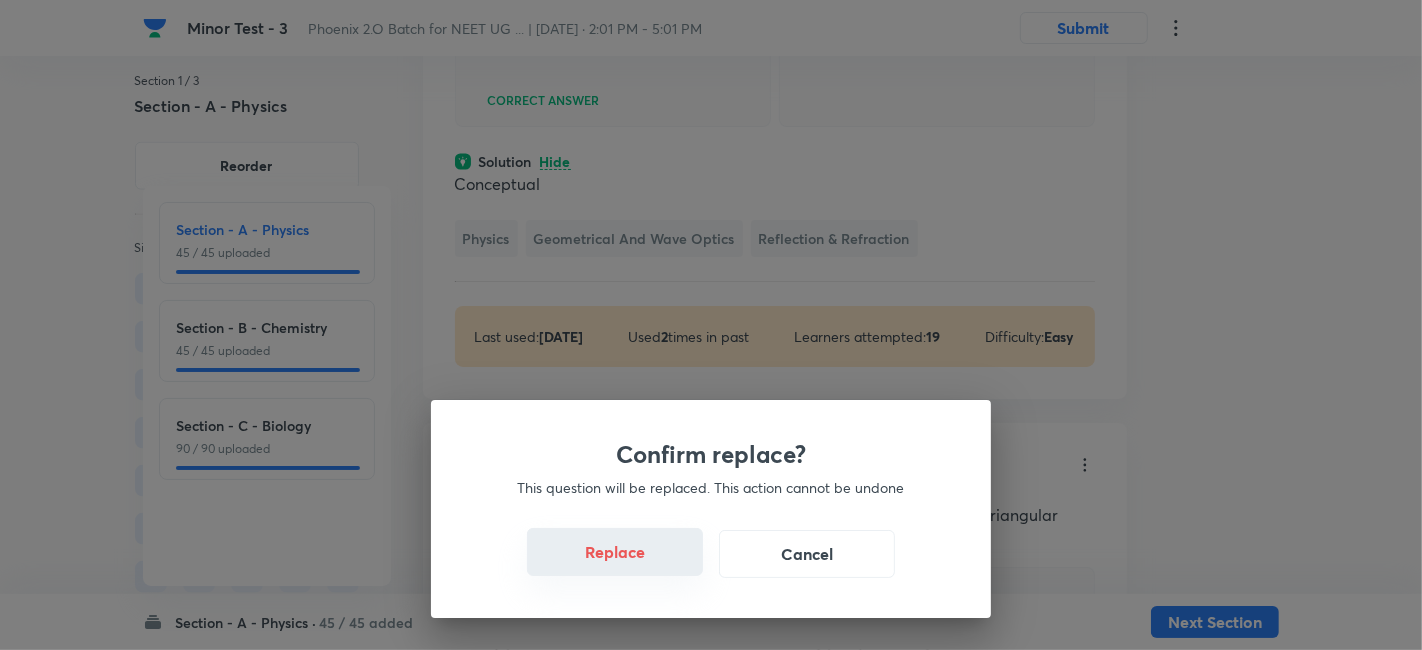 click on "Replace" at bounding box center (615, 552) 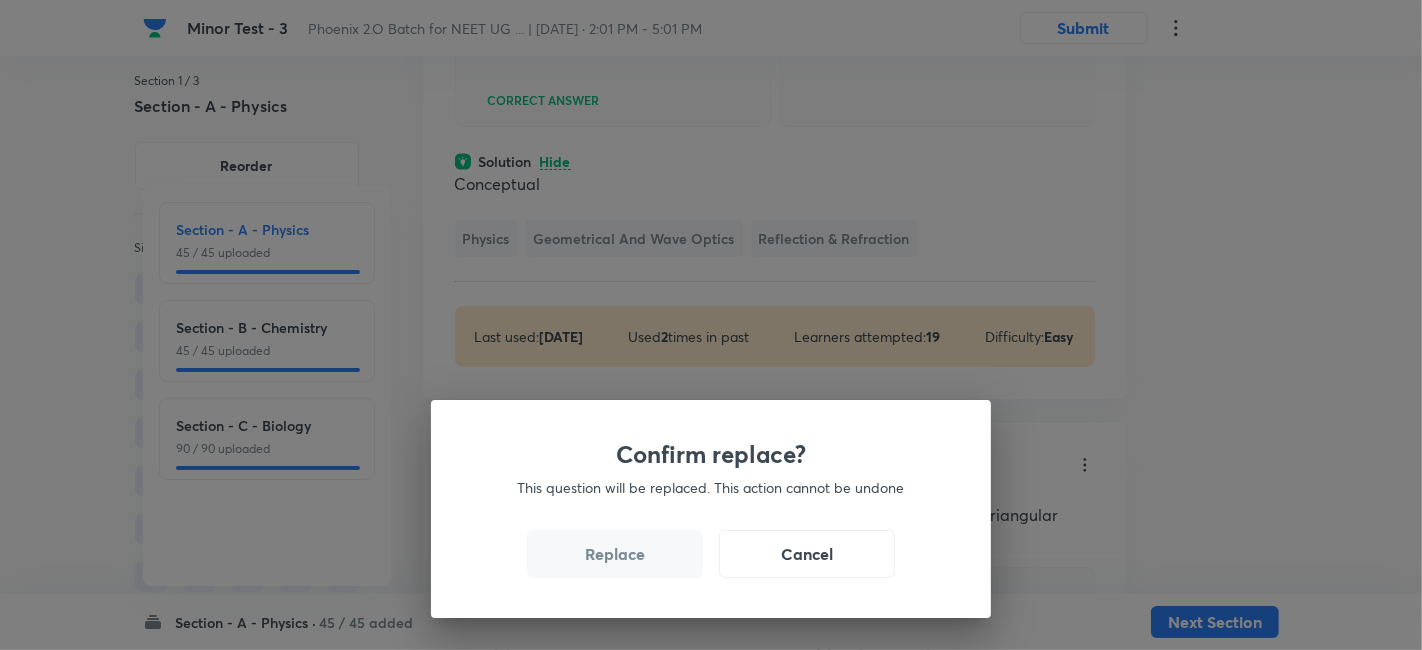 click on "Replace" at bounding box center (615, 554) 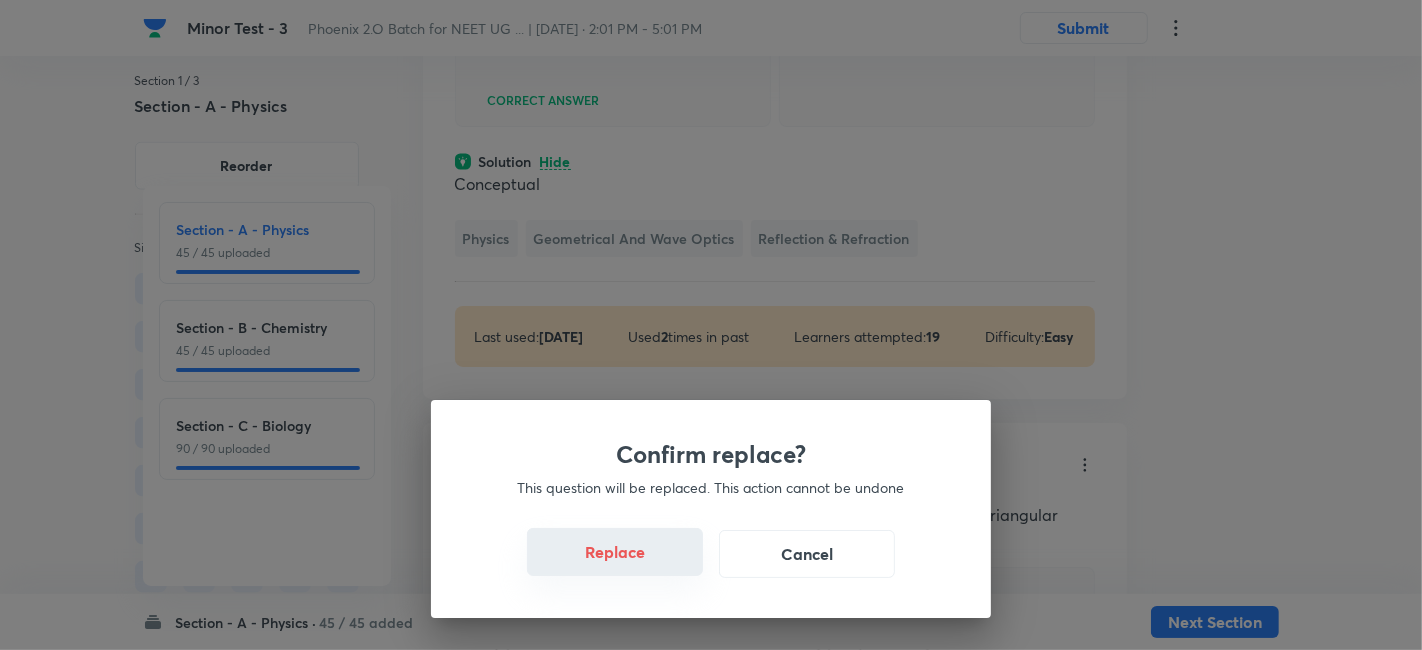 click on "Replace" at bounding box center [615, 552] 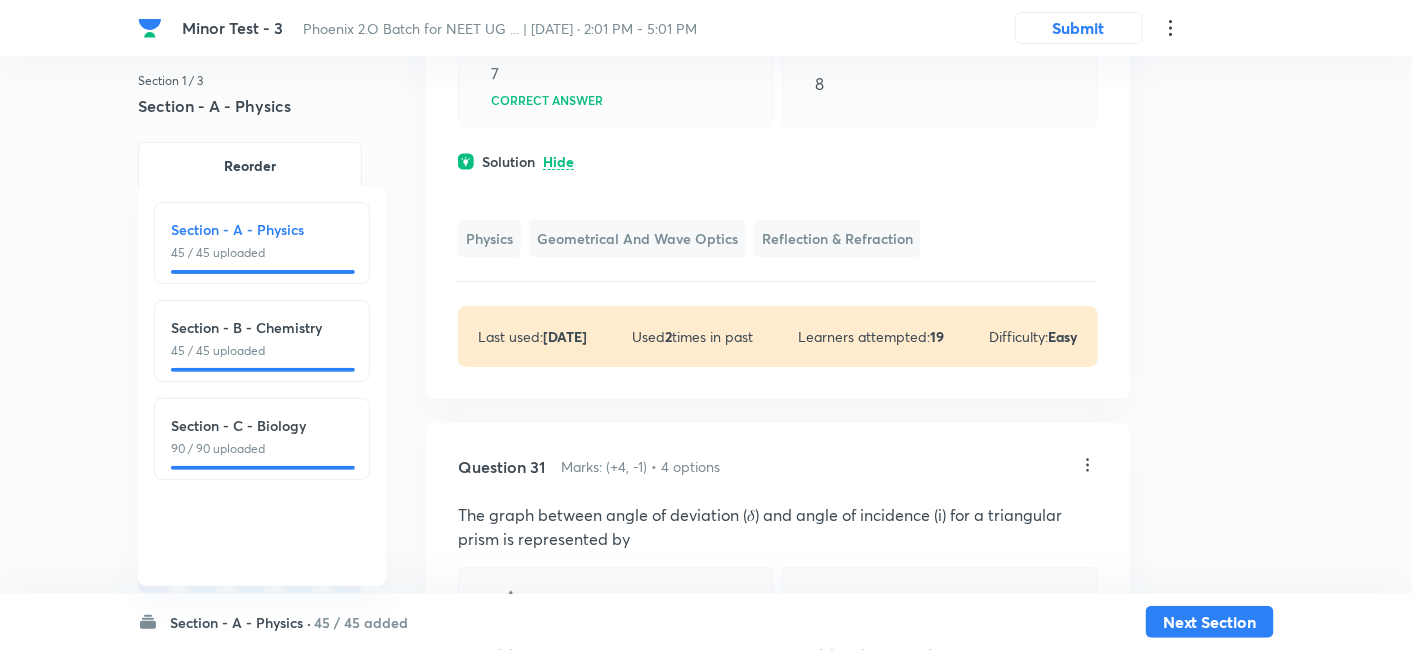 click 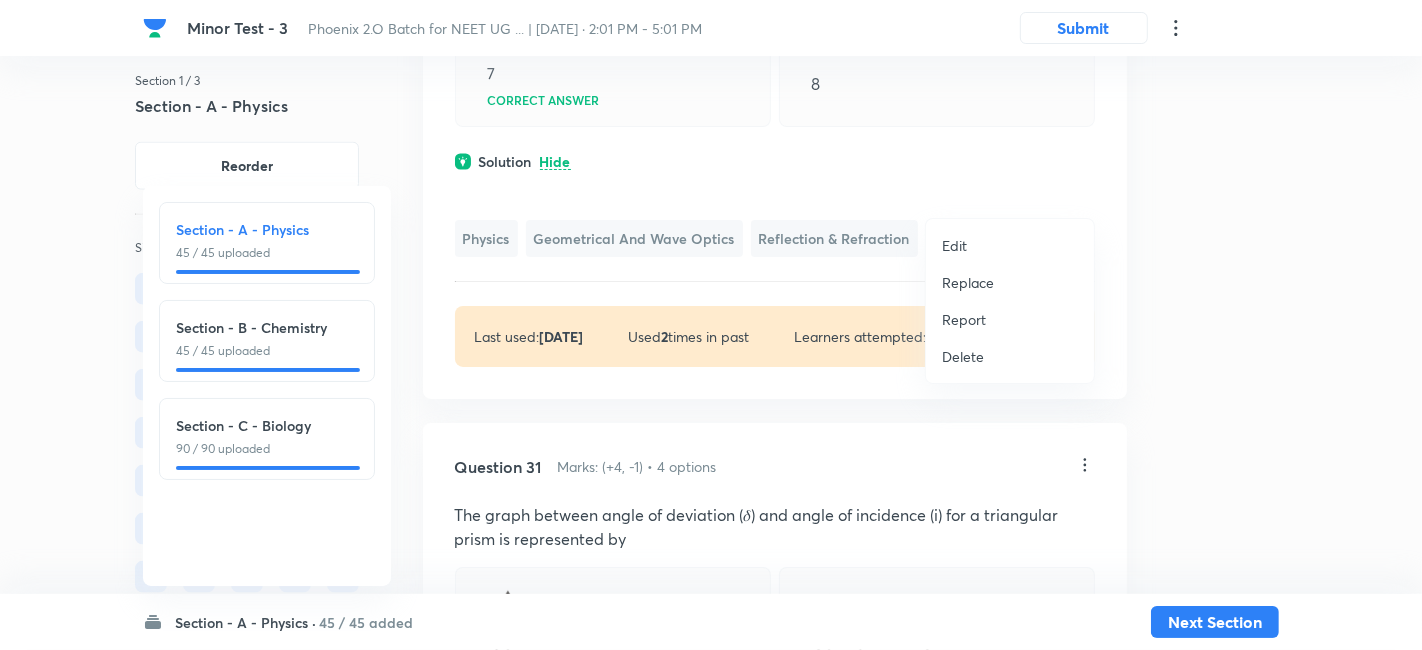click on "Replace" at bounding box center (968, 282) 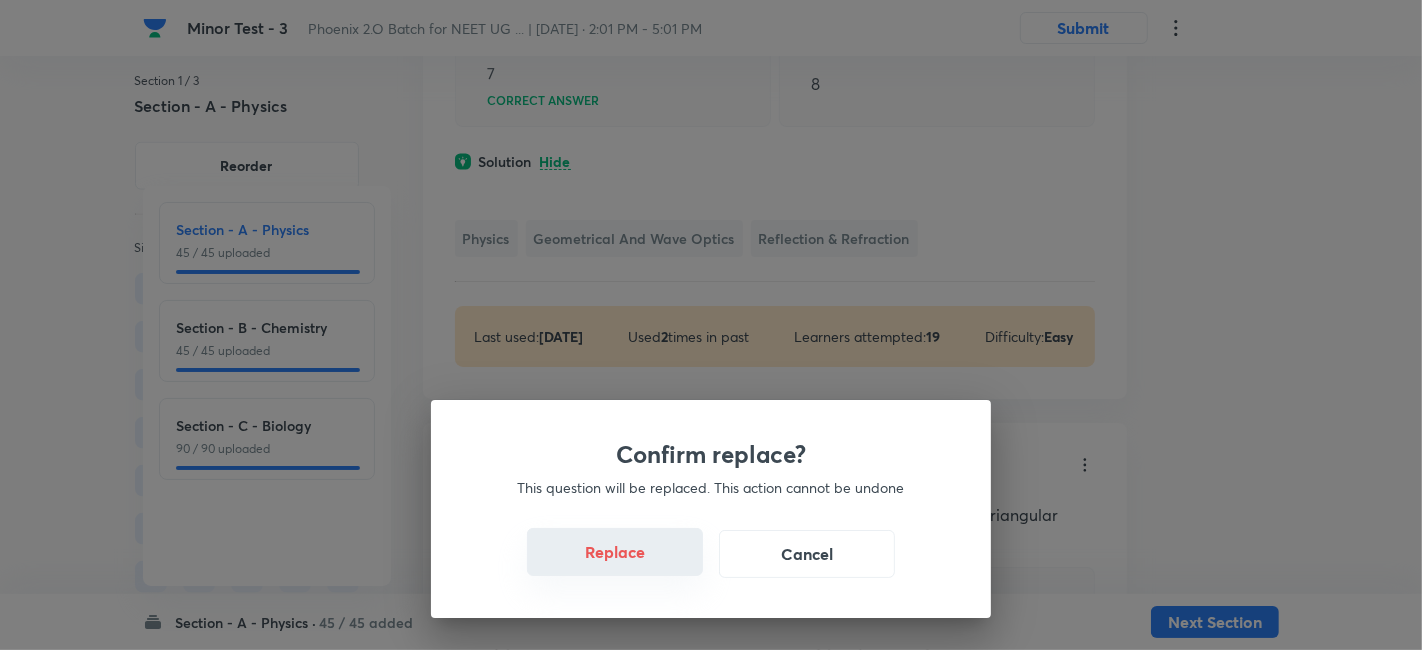click on "Replace" at bounding box center [615, 552] 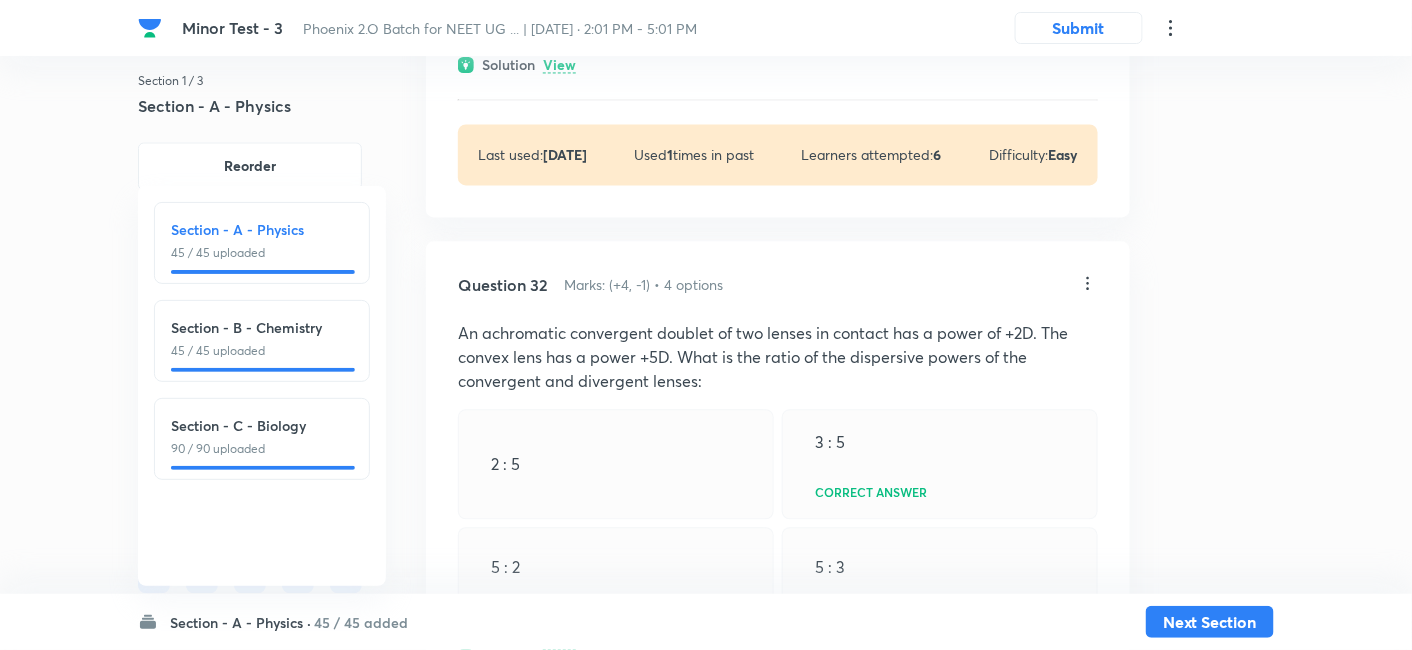 scroll, scrollTop: 22728, scrollLeft: 0, axis: vertical 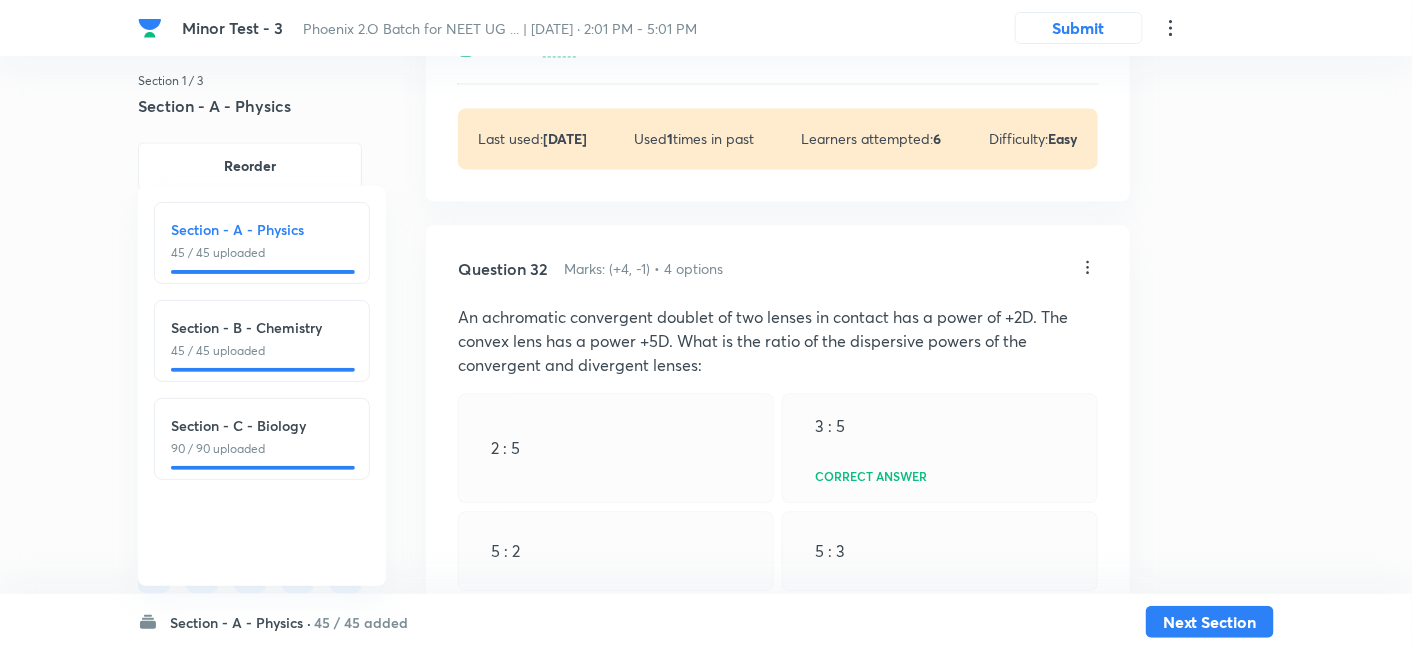 click on "View" at bounding box center (559, 49) 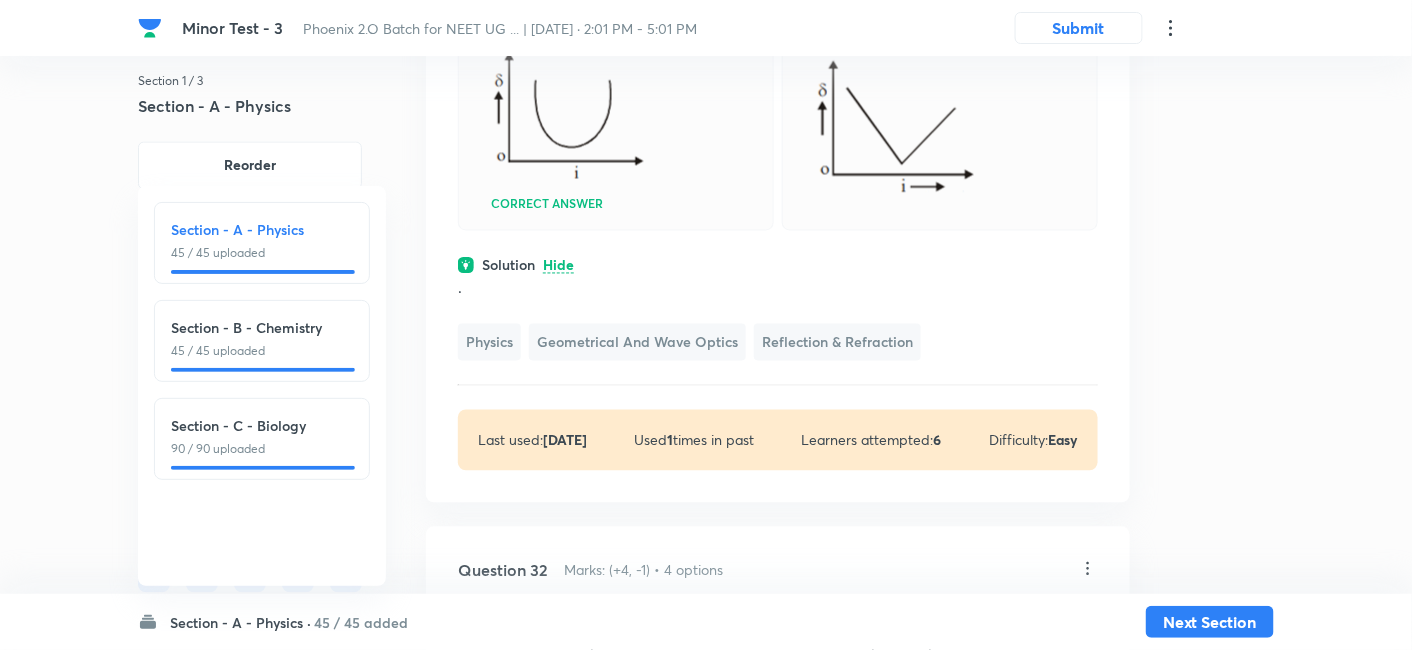 scroll, scrollTop: 22481, scrollLeft: 0, axis: vertical 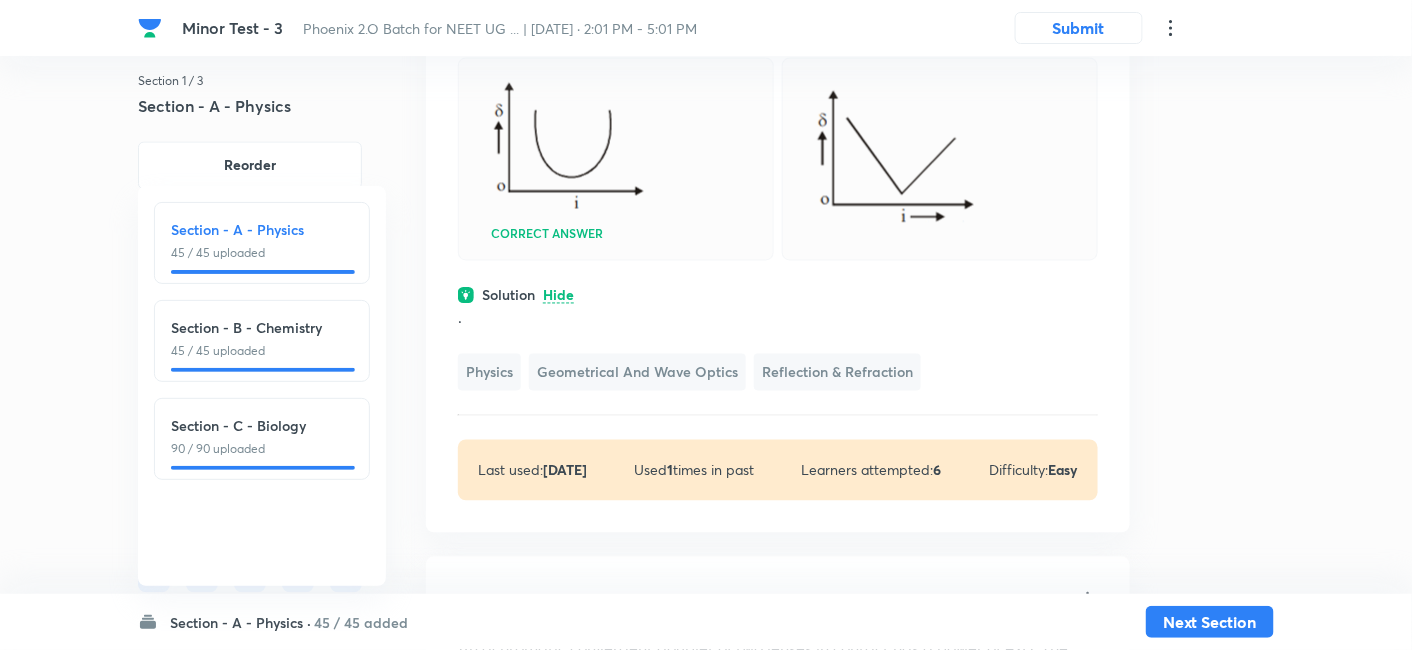 click 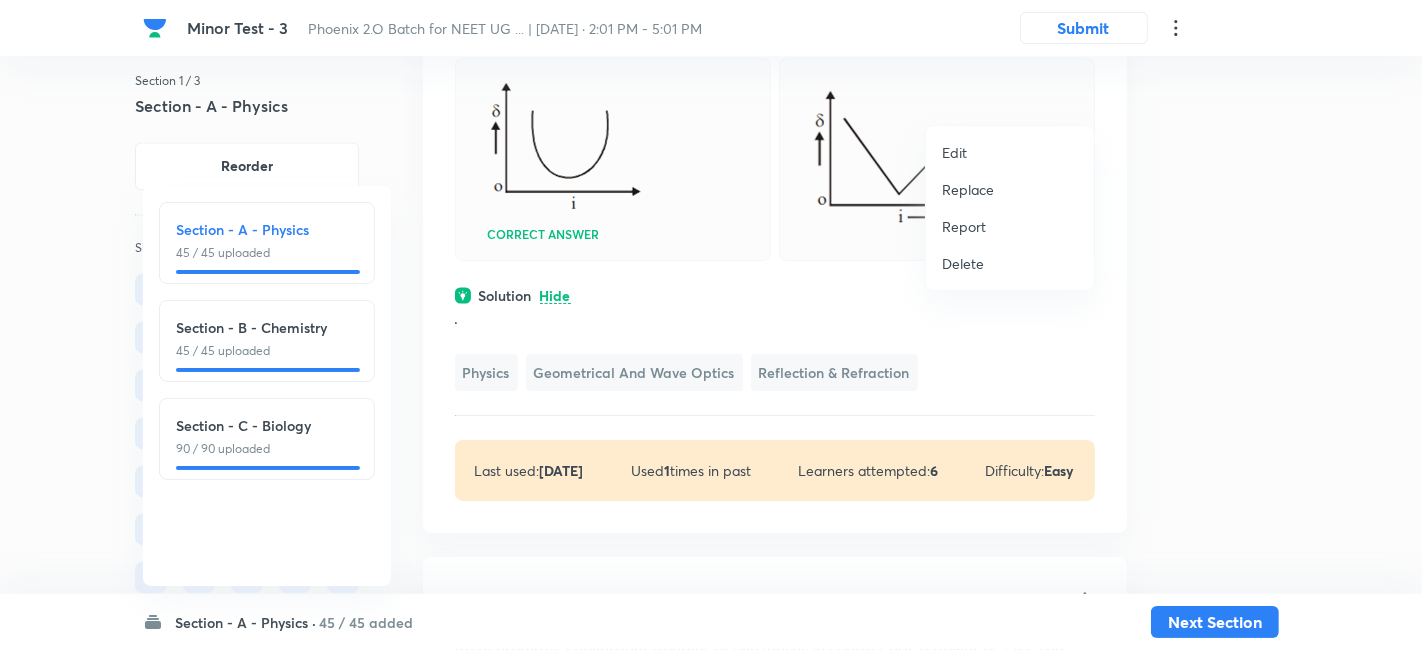 click on "Replace" at bounding box center [968, 189] 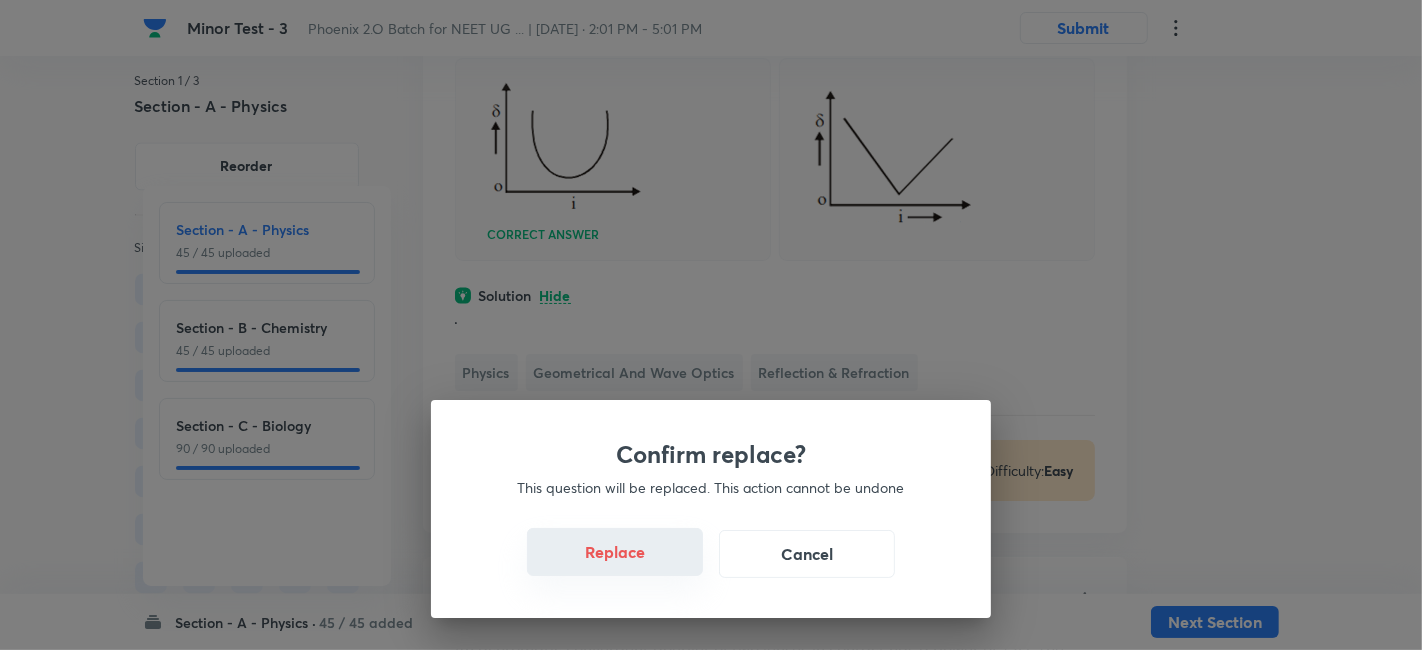 click on "Replace" at bounding box center [615, 552] 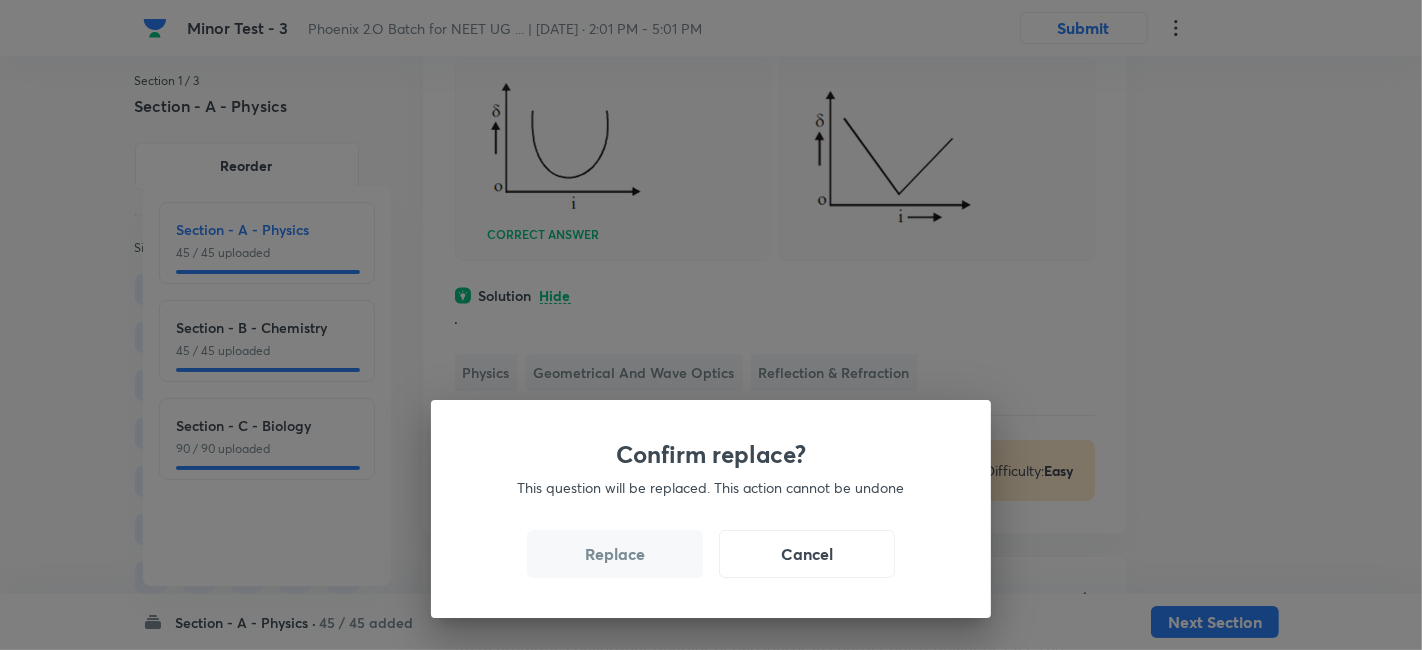 click on "Confirm replace? This question will be replaced. This action cannot be undone Replace Cancel" at bounding box center [711, 509] 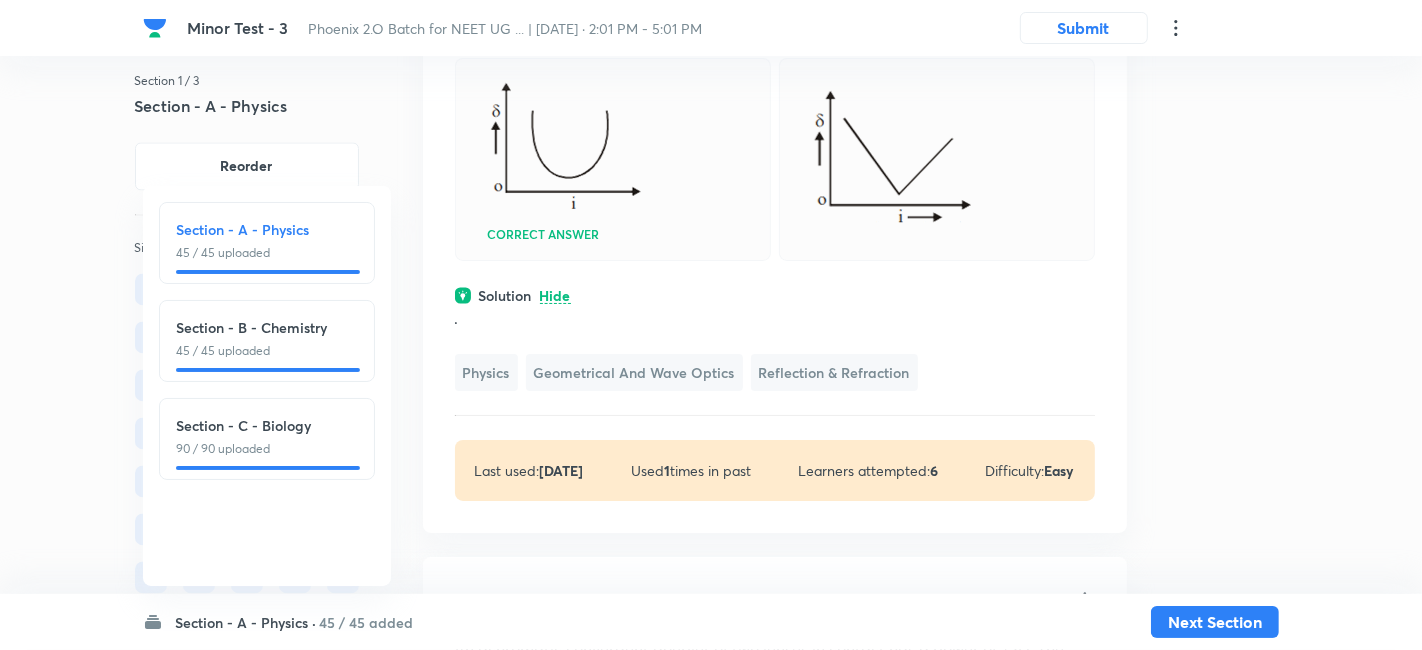 click on "Confirm replace? This question will be replaced. This action cannot be undone Replace Cancel" at bounding box center [711, 325] 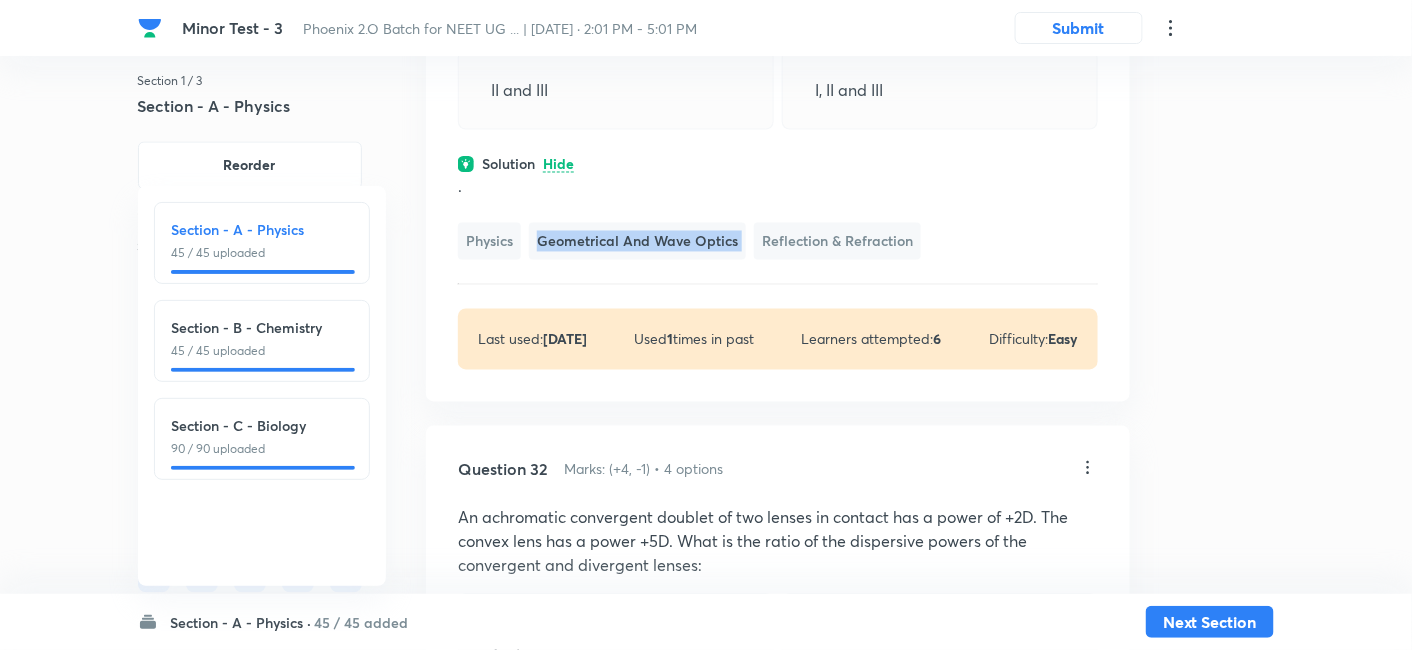 click on ". Physics Geometrical and Wave Optics Reflection & Refraction" at bounding box center (778, 217) 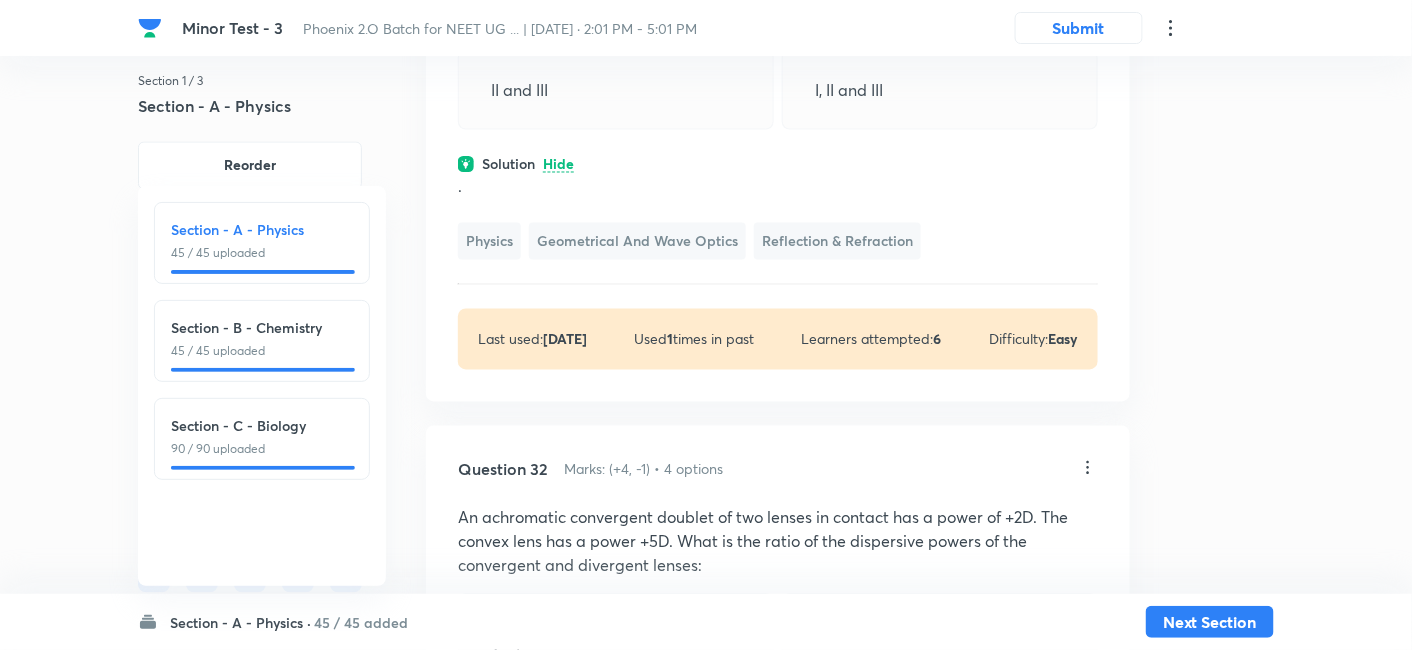 click 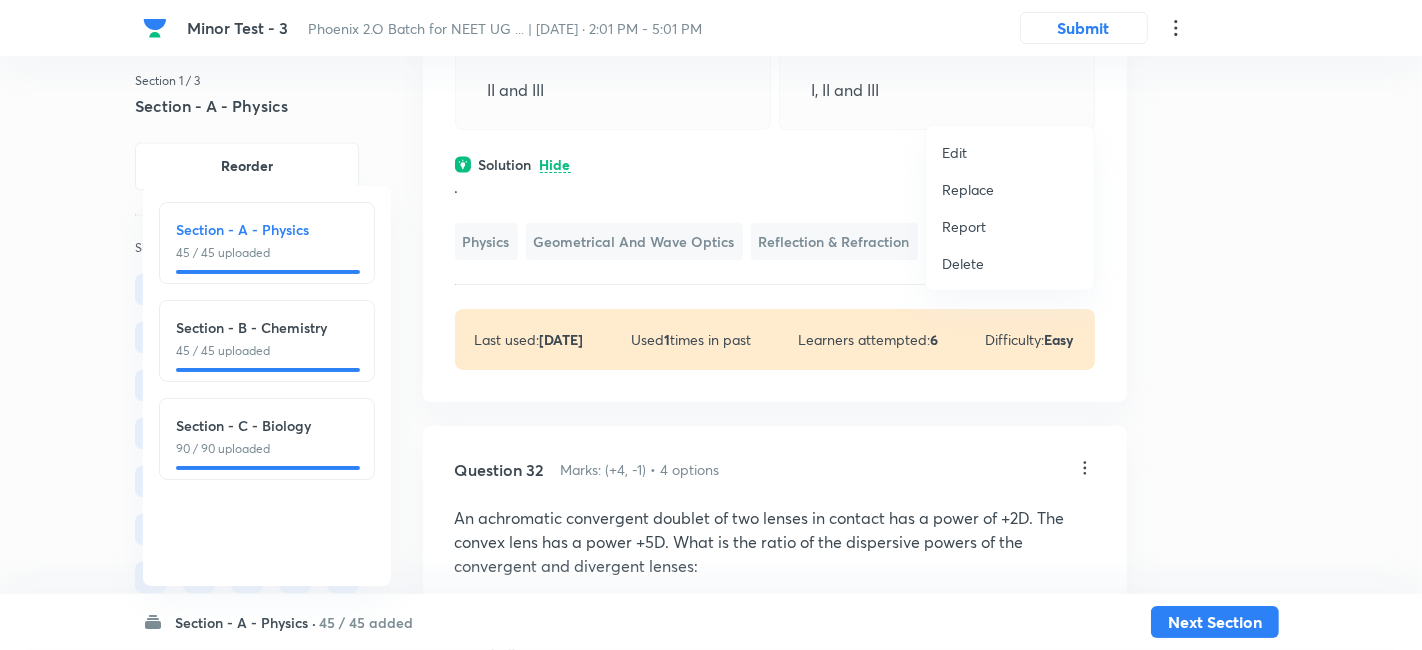click on "Replace" at bounding box center (968, 189) 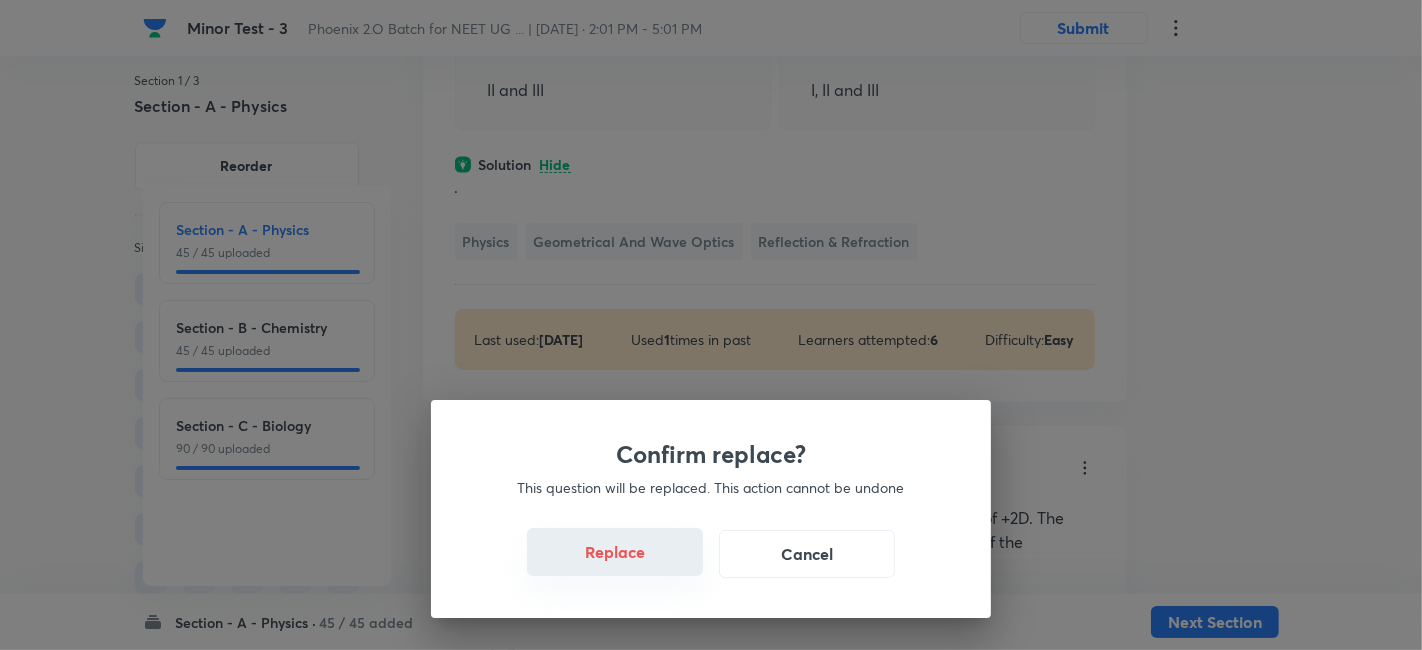 click on "Replace" at bounding box center (615, 552) 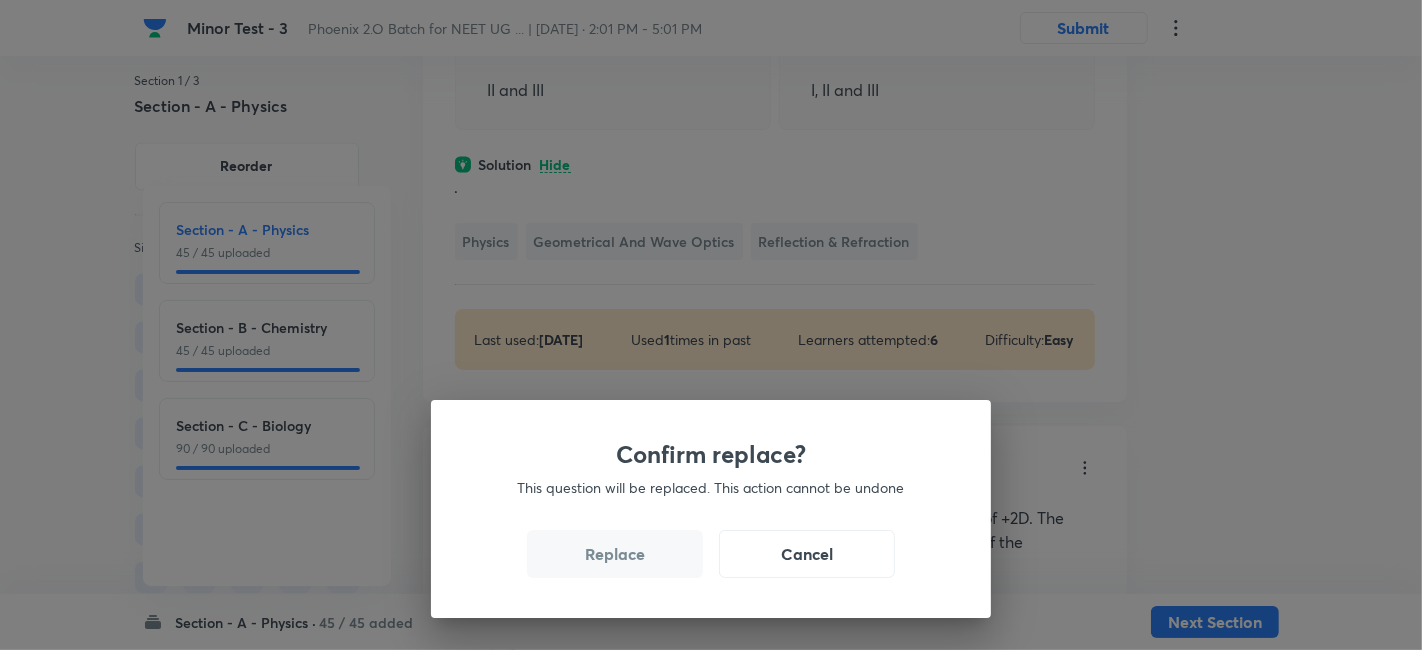 click on "Replace" at bounding box center [615, 554] 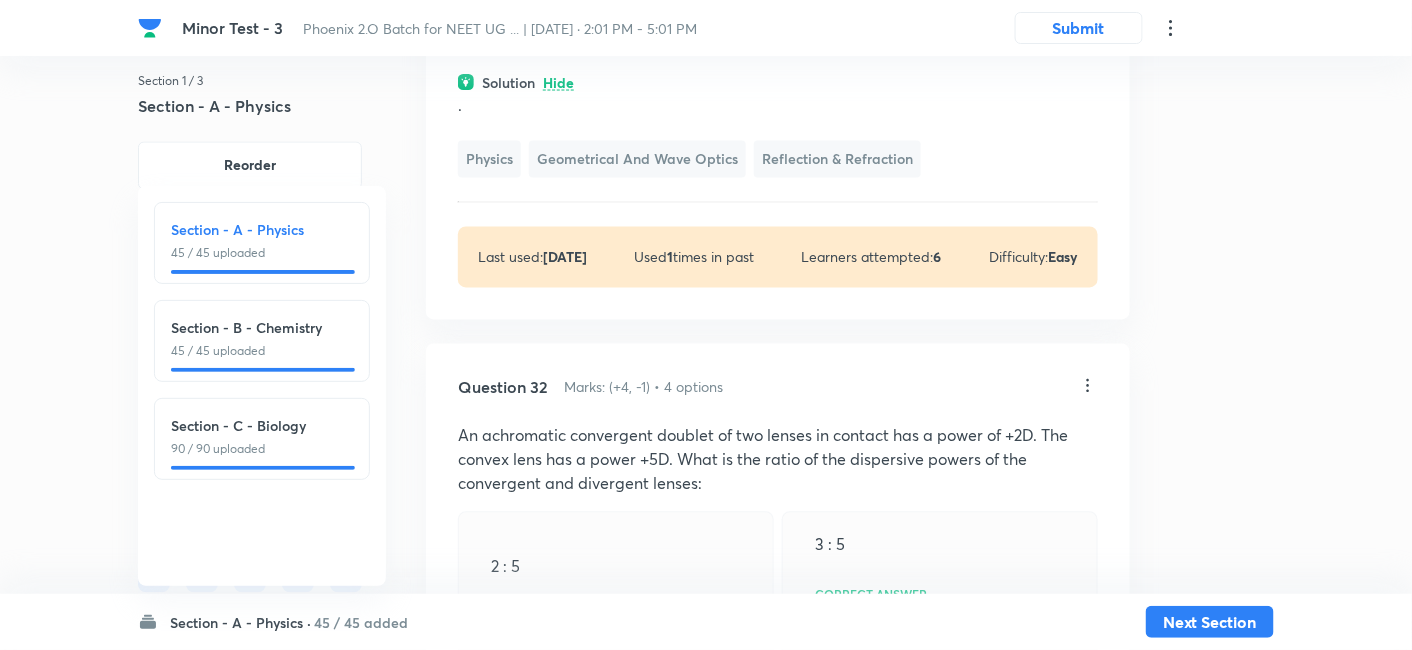click 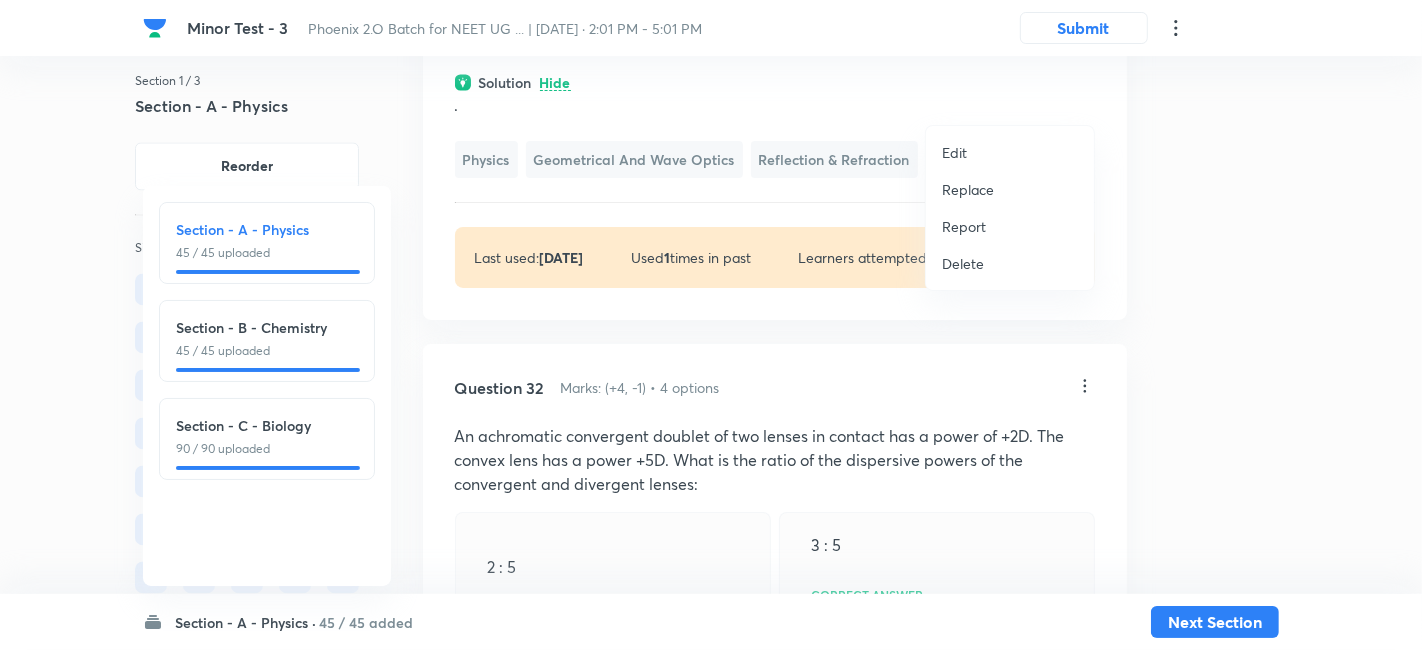 click on "Replace" at bounding box center [968, 189] 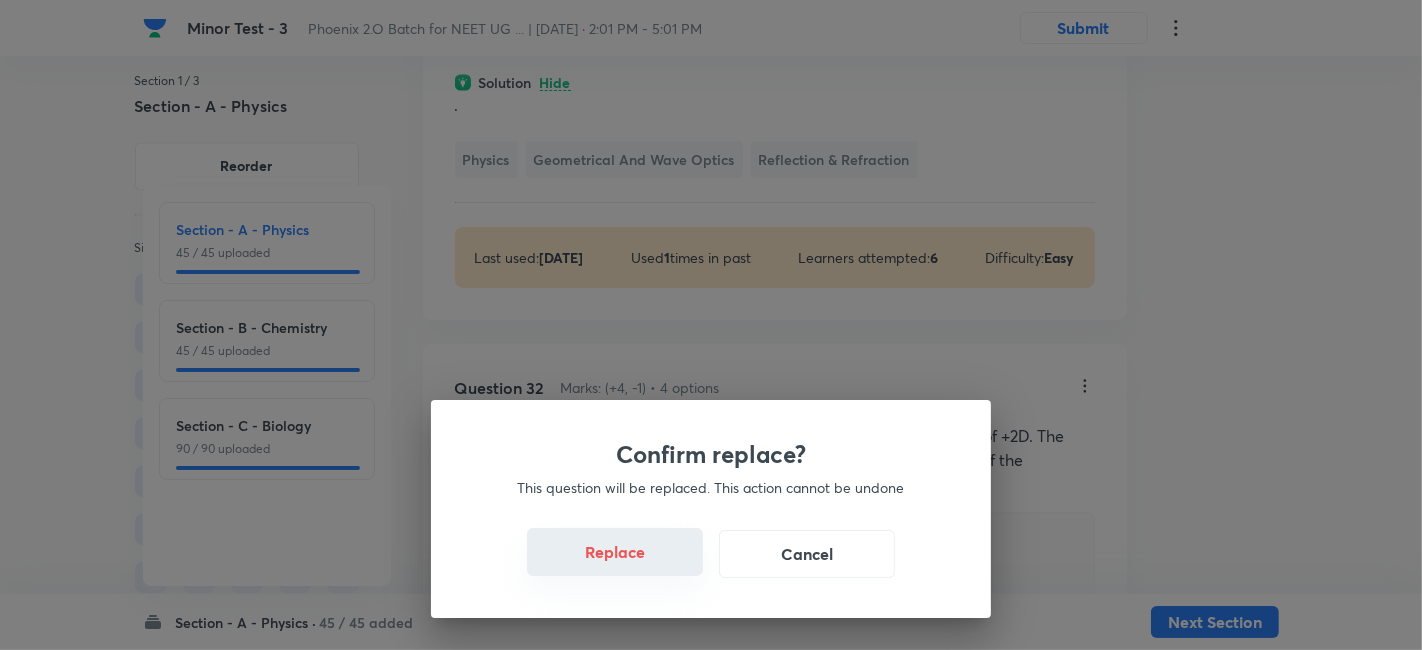 click on "Replace" at bounding box center [615, 552] 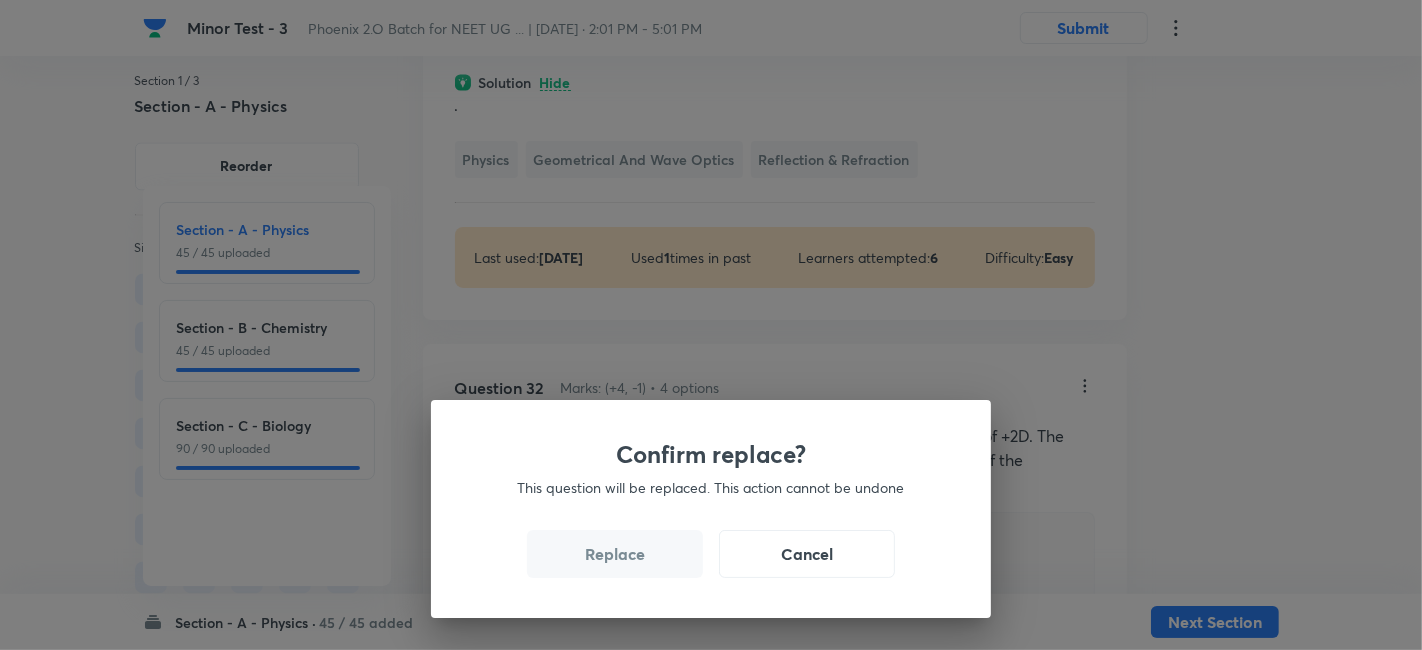 click on "Replace" at bounding box center [615, 554] 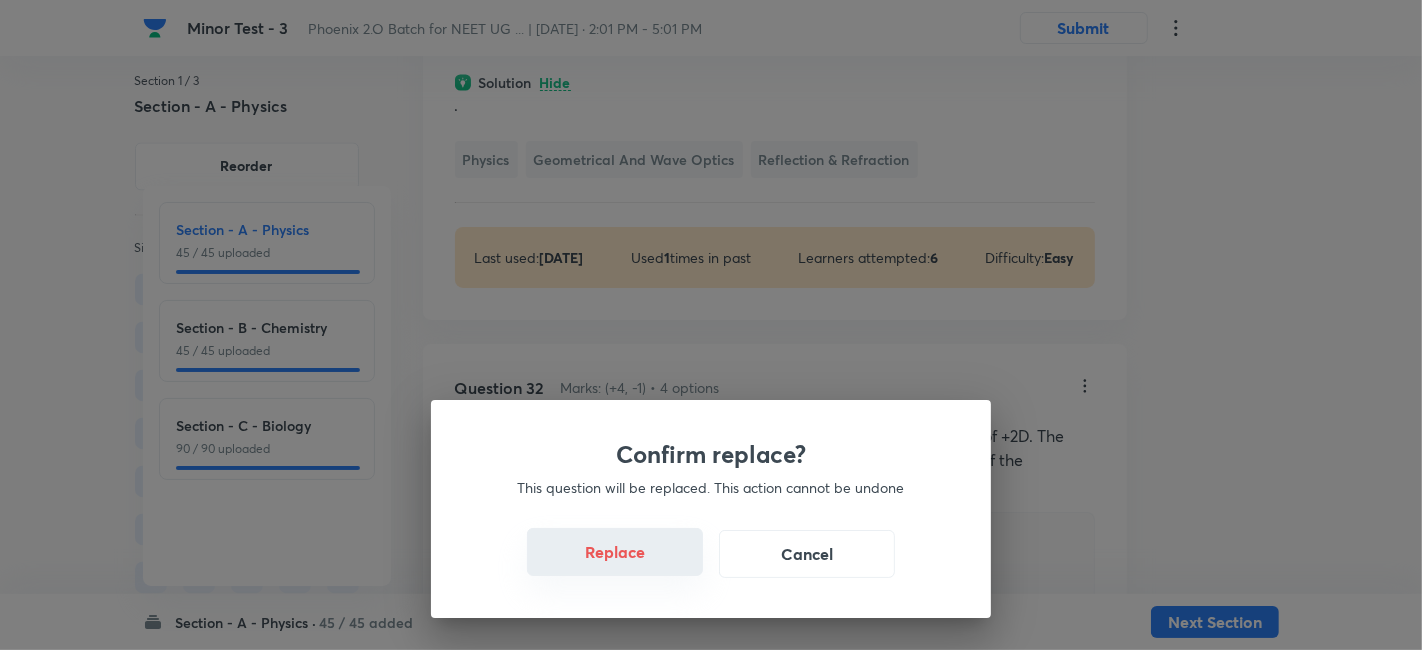click on "Replace" at bounding box center [615, 552] 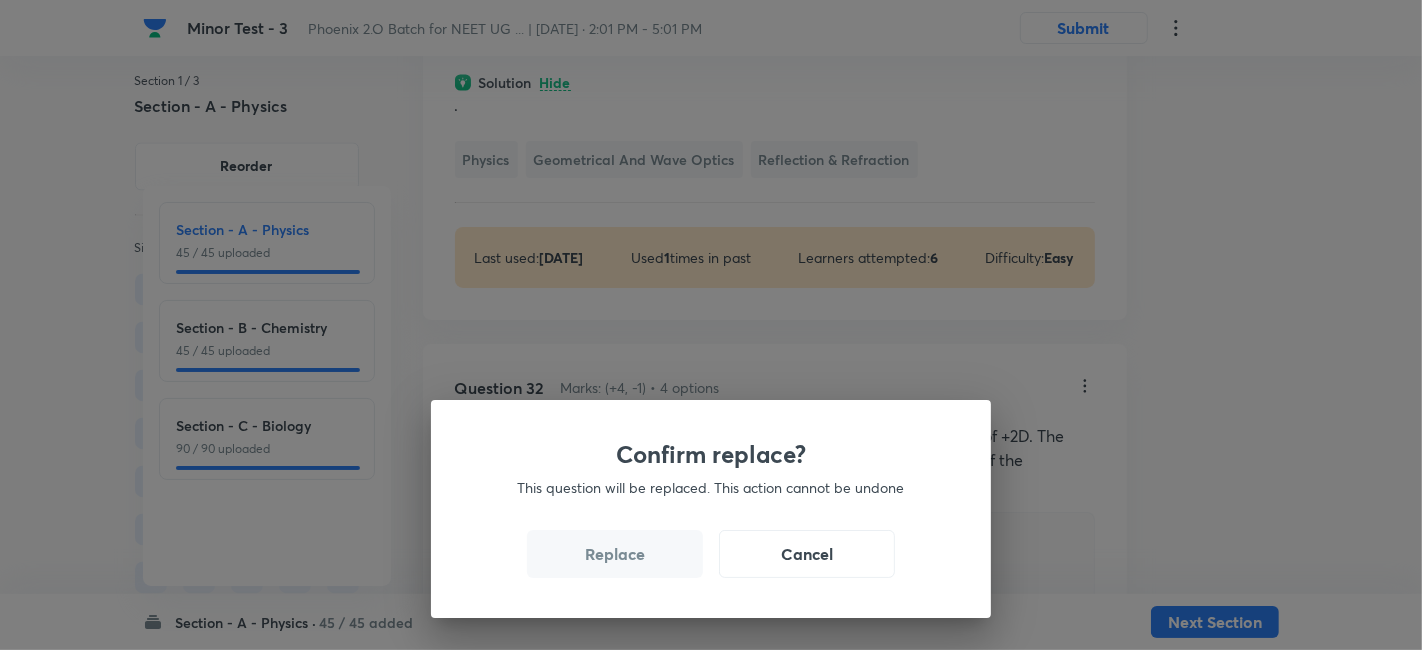 click on "Replace" at bounding box center (615, 554) 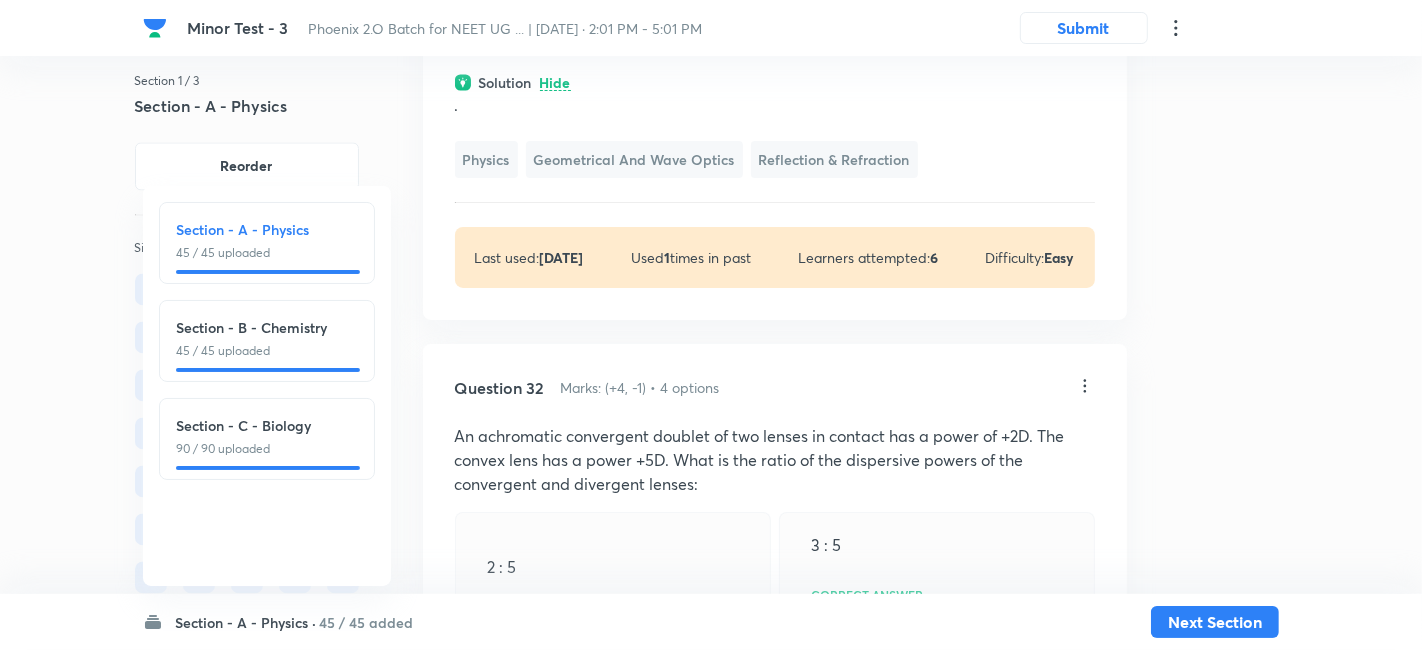 click on "Confirm replace? This question will be replaced. This action cannot be undone Replace Cancel" at bounding box center (711, 975) 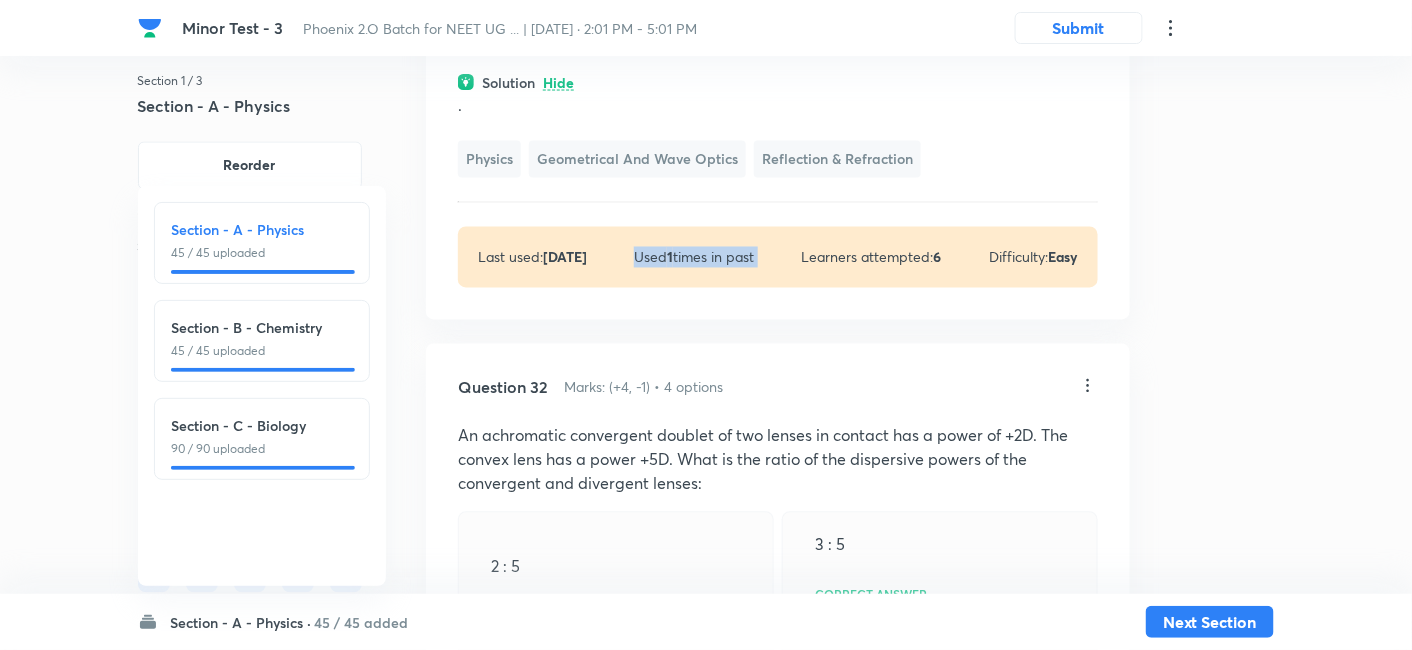 click on "Last used:  1 year ago Used  1  times in past Learners attempted:  6 Difficulty: Easy" at bounding box center [778, 257] 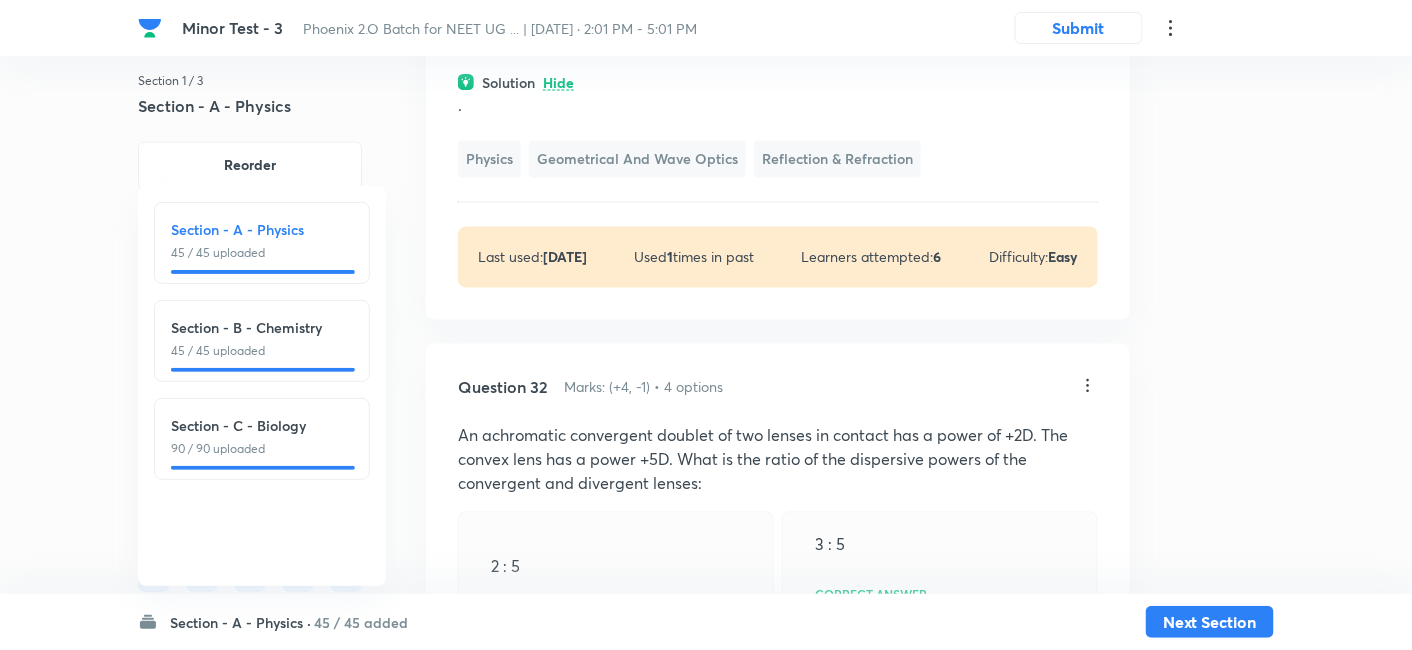 click 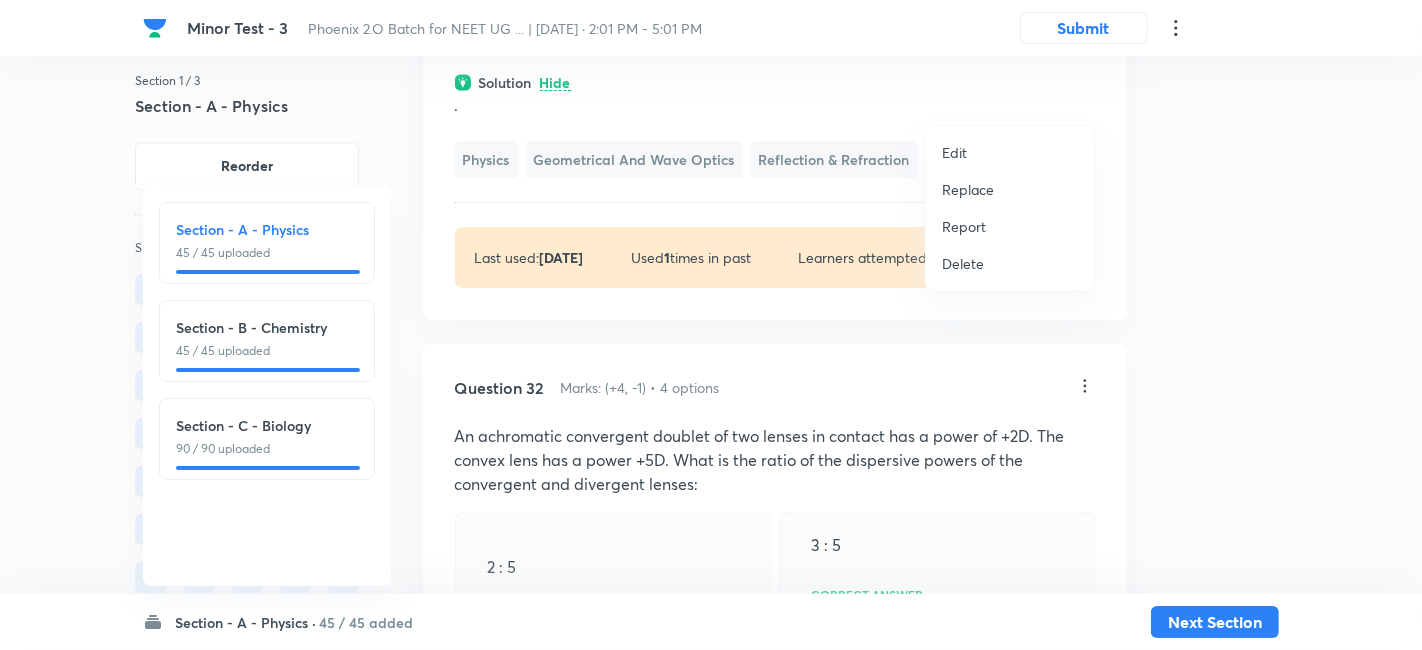 click on "Replace" at bounding box center (968, 189) 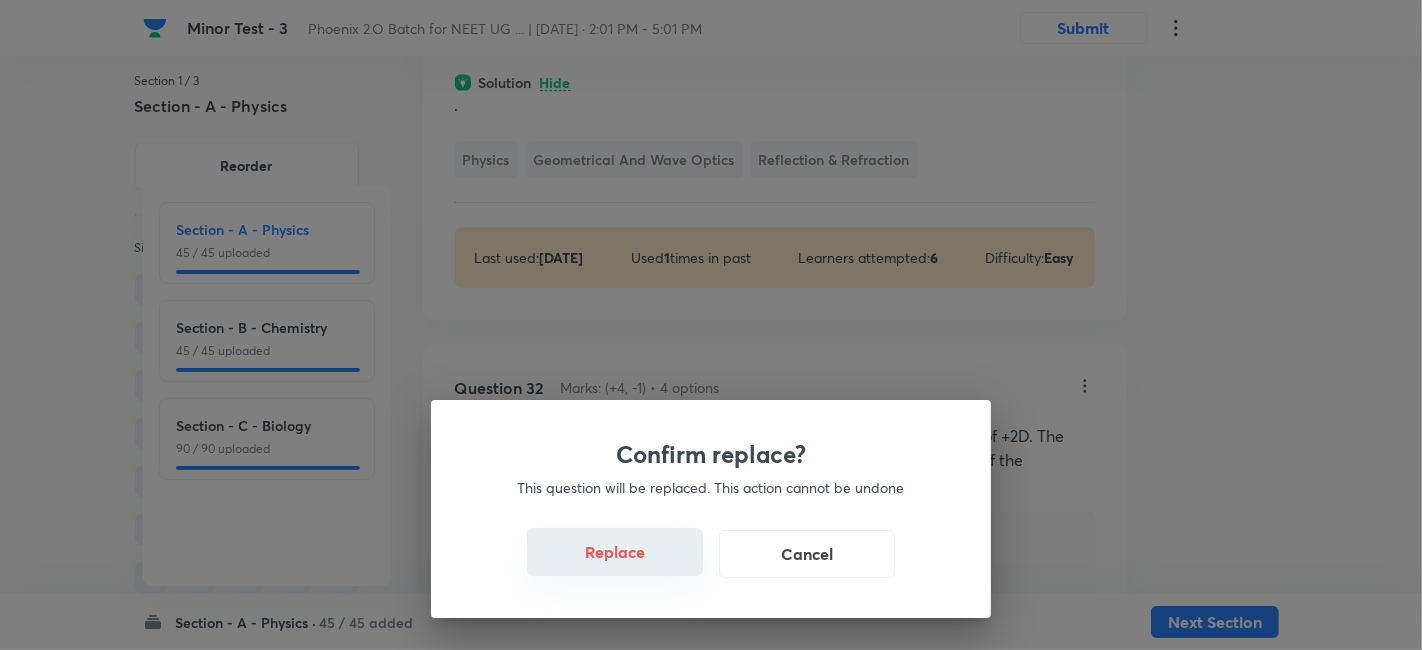 click on "Replace" at bounding box center (615, 552) 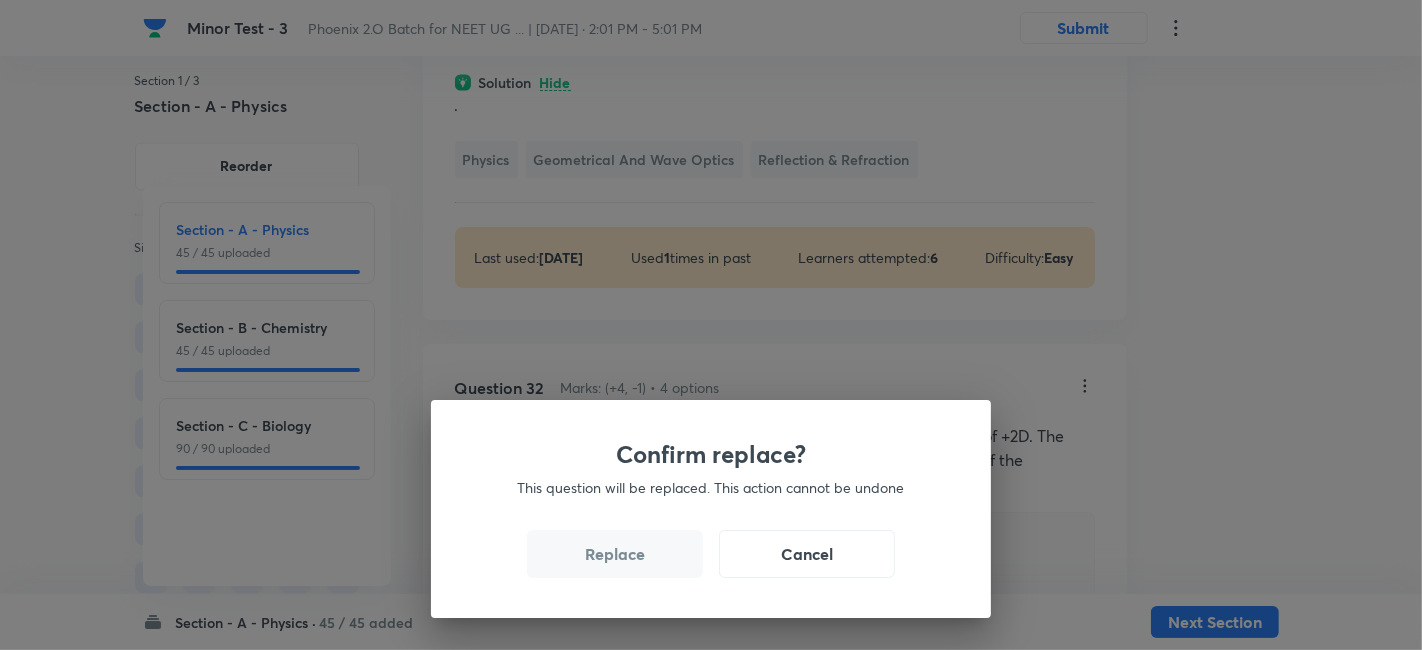 click on "Replace" at bounding box center (615, 554) 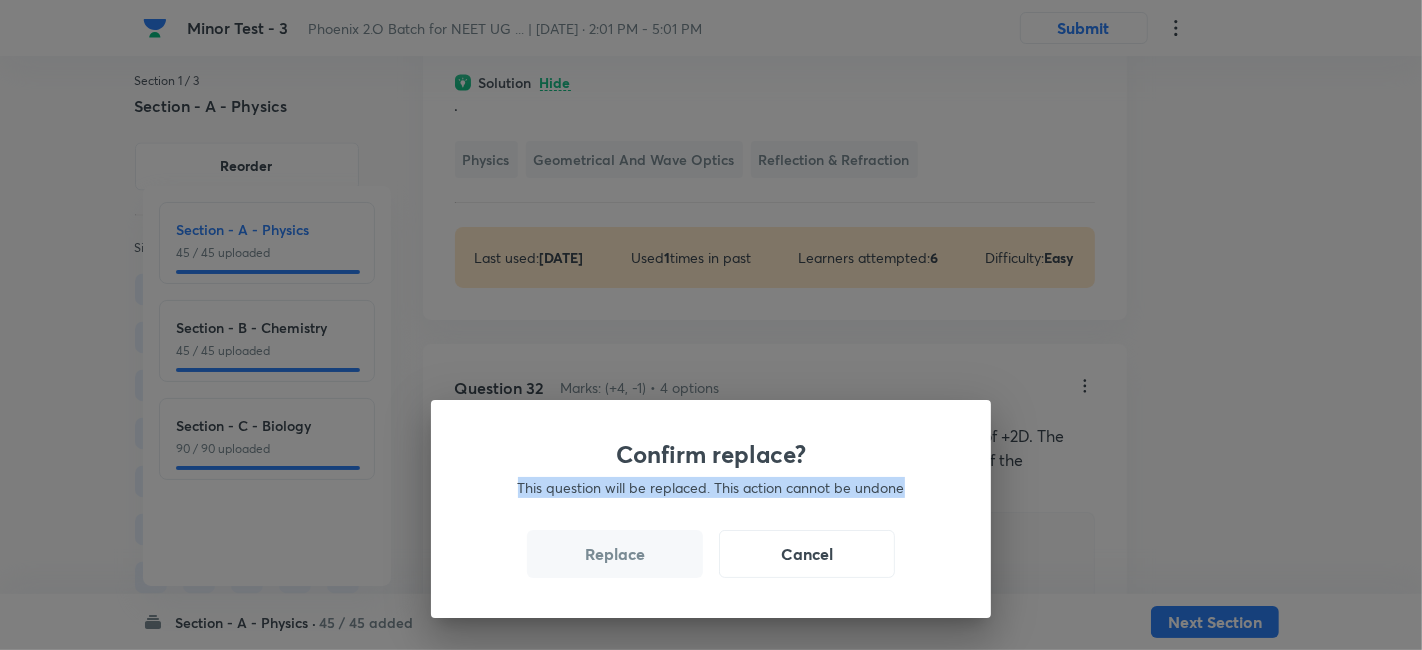 click on "Confirm replace? This question will be replaced. This action cannot be undone Replace Cancel" at bounding box center [711, 325] 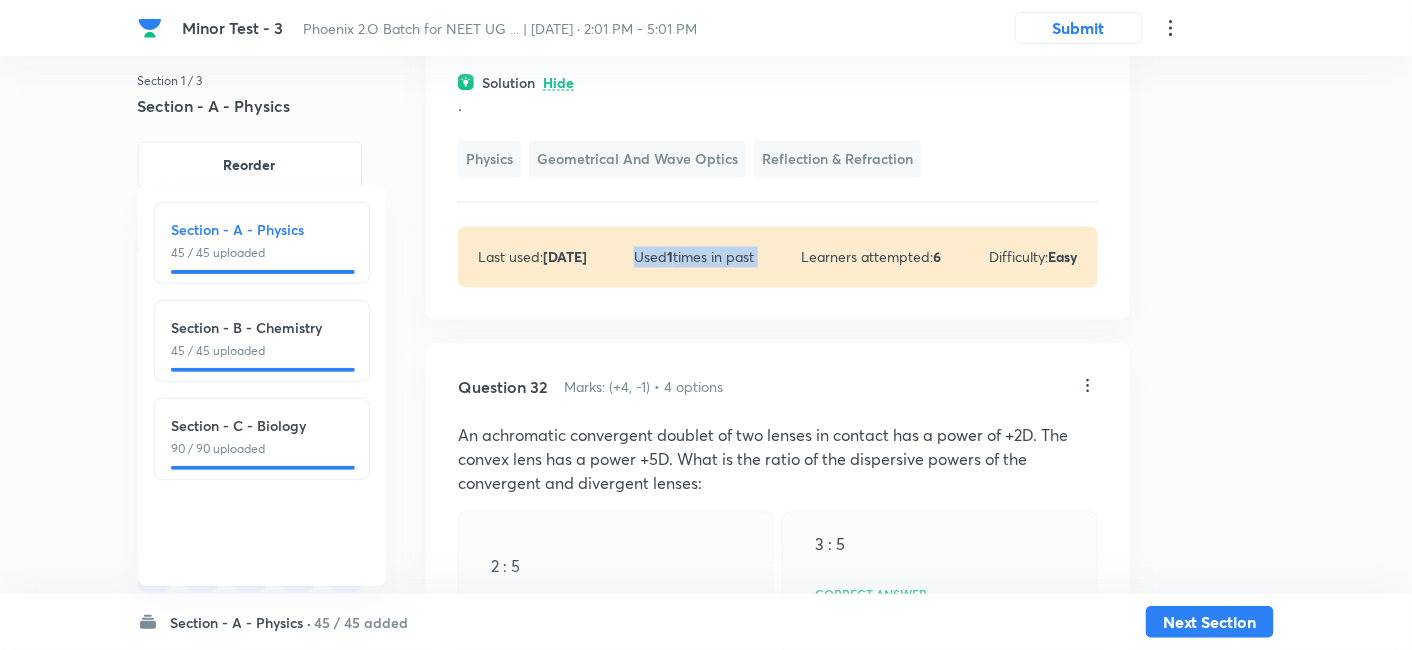 click on "Question 31 Marks: (+4, -1) • 4 options Total internal reflection can take place only if  light goes from optically rarer medium (smaller refractive index) to optically denser medium light goes from optically denser medium to rarer medium  Correct answer the refractive indices of the two media are close to different  the refractive indices of the two media are widely different Solution Hide . Physics Geometrical and Wave Optics Reflection & Refraction Last used:  1 year ago Used  1  times in past Learners attempted:  6 Difficulty: Easy" at bounding box center [778, 18] 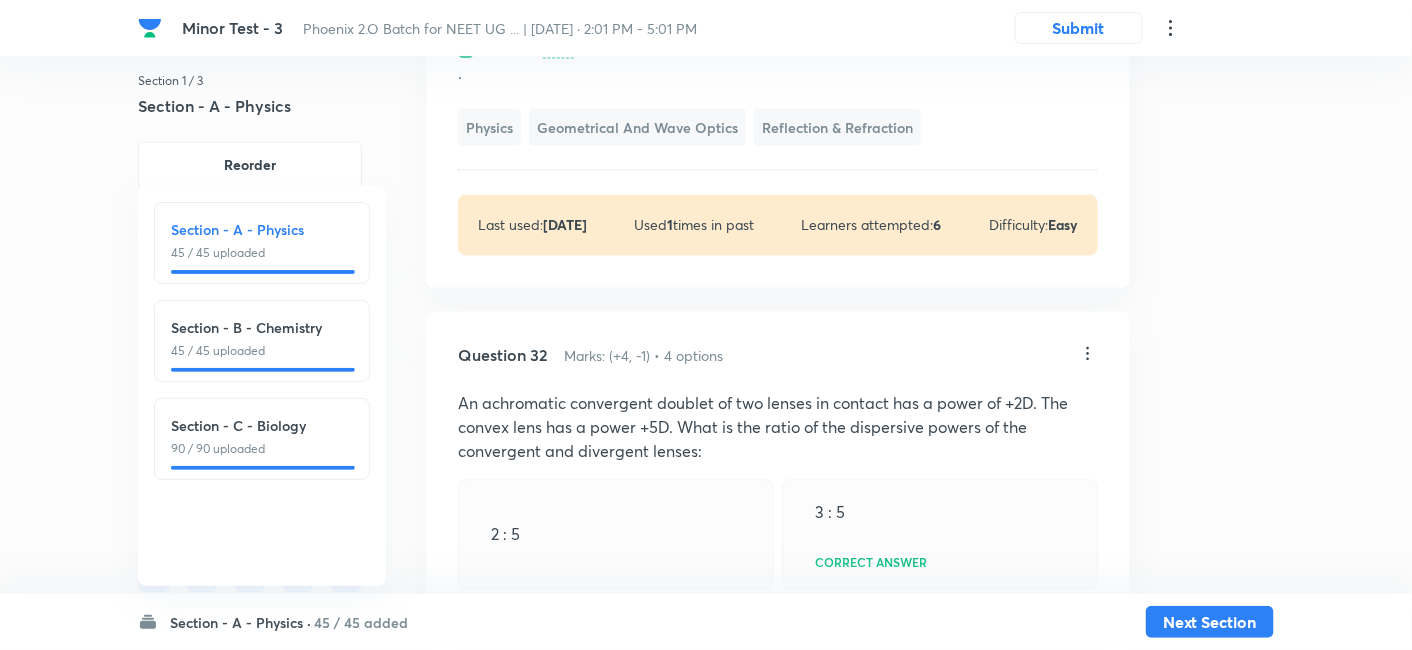 click 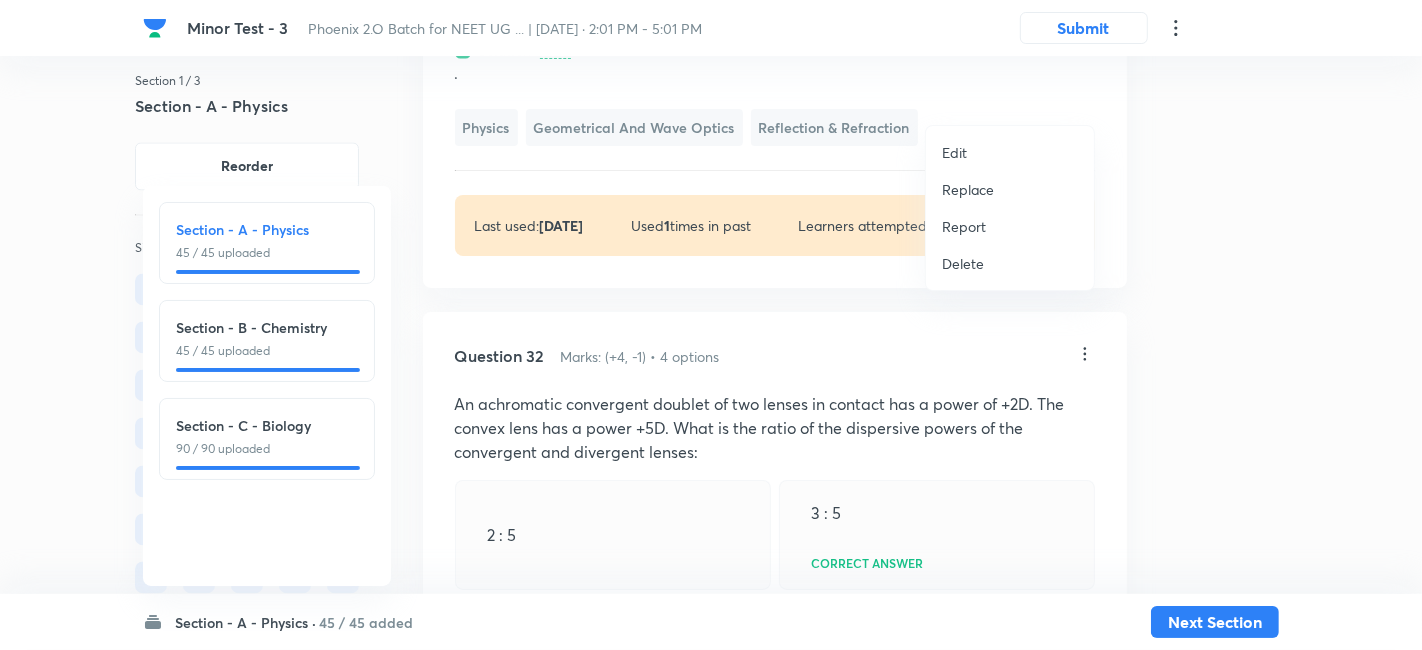click on "Replace" at bounding box center (968, 189) 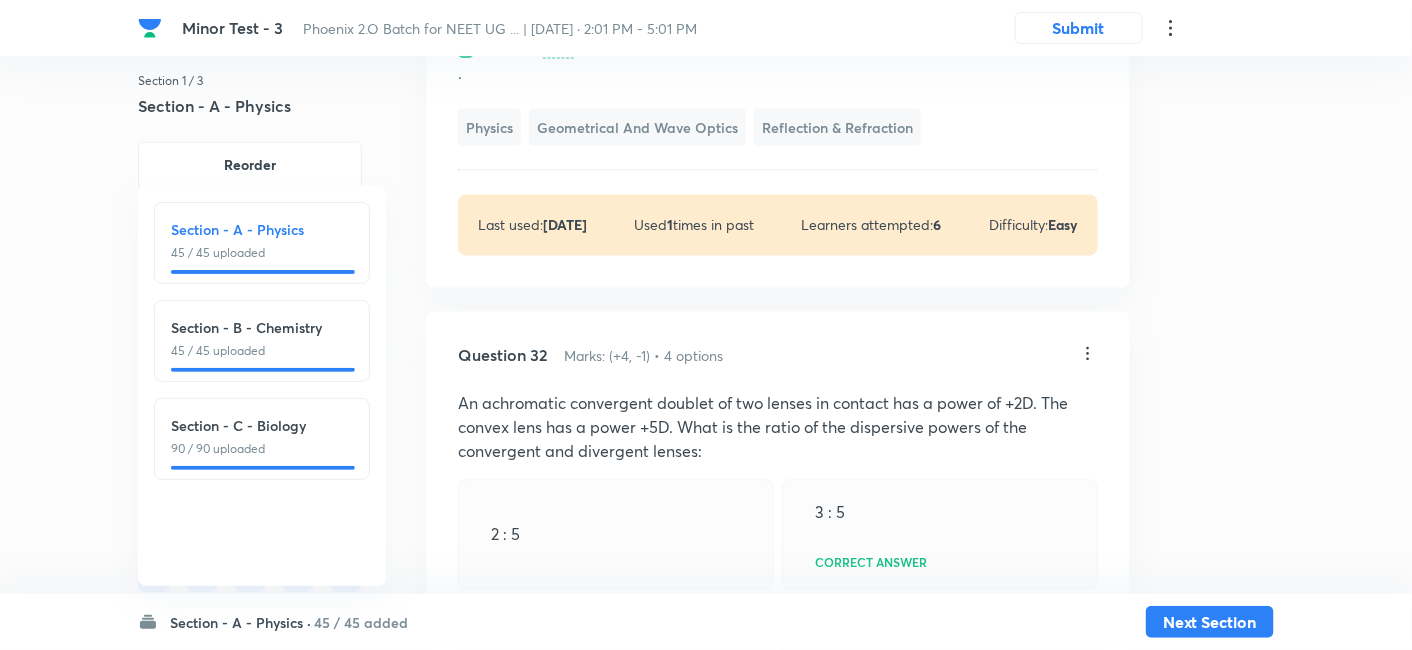 click 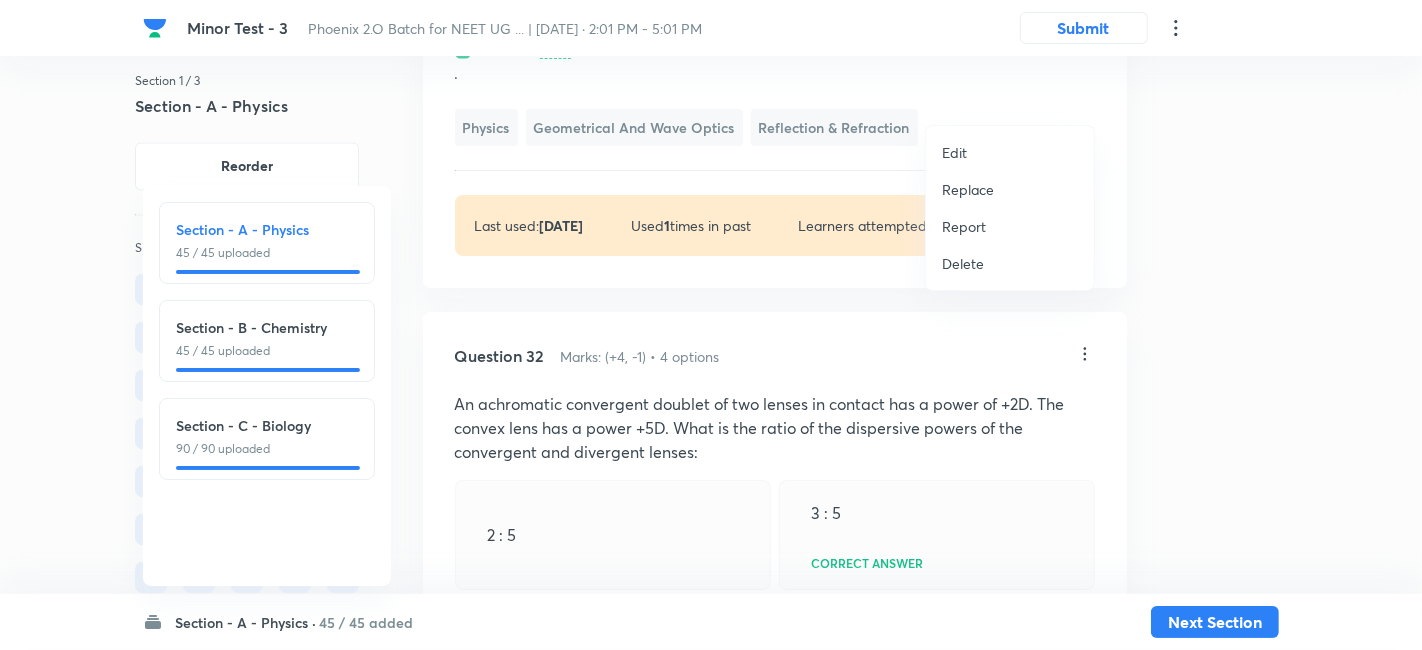 click on "Replace" at bounding box center [968, 189] 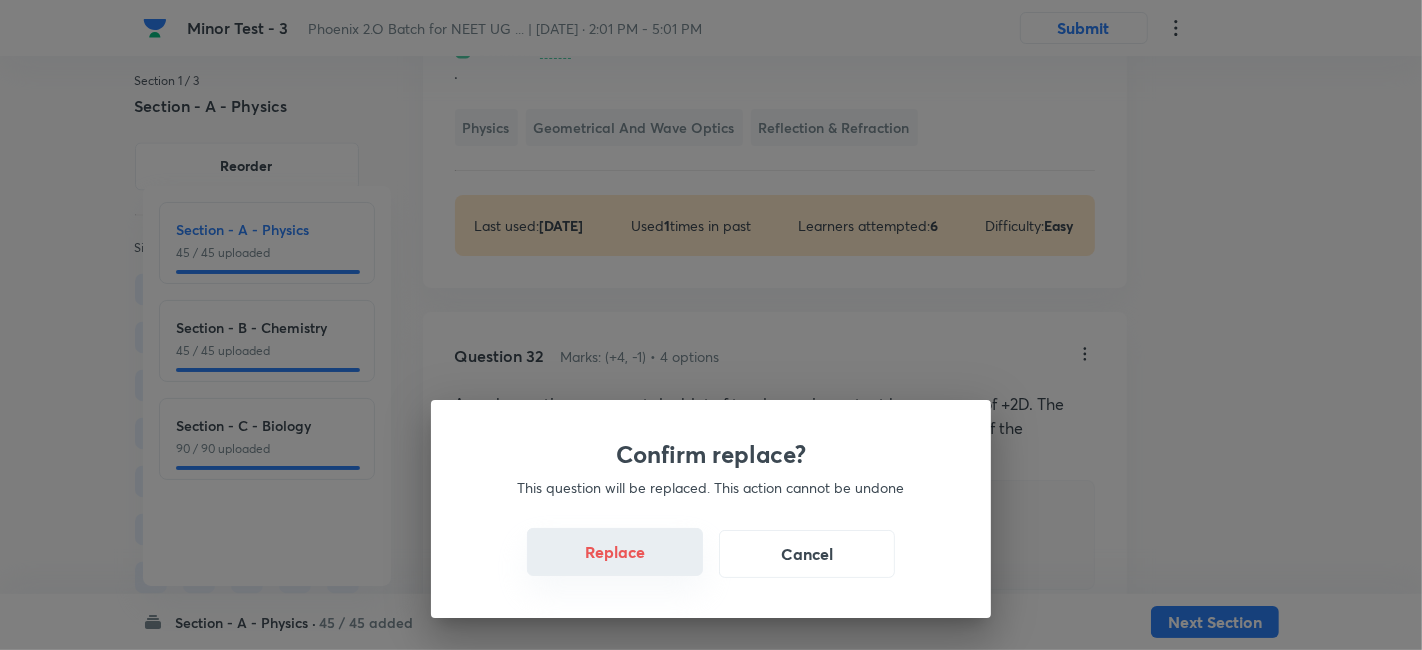 click on "Replace" at bounding box center [615, 552] 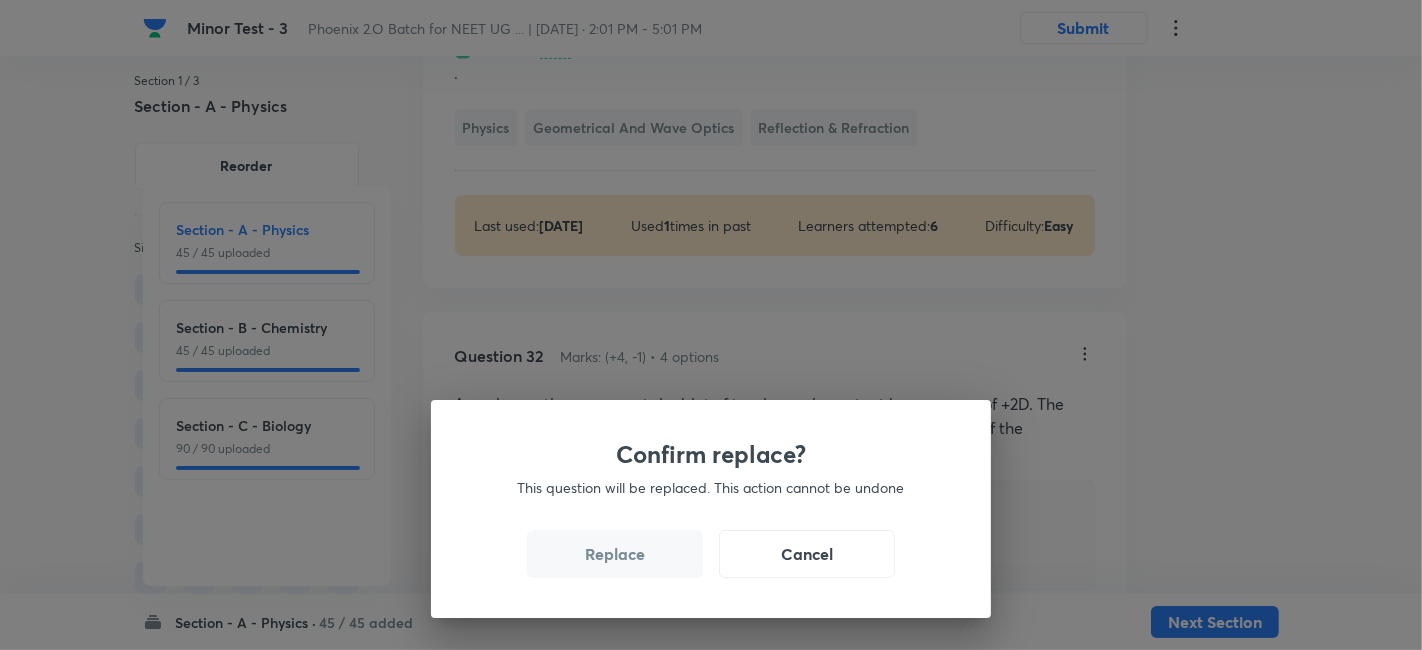 click on "Replace" at bounding box center [615, 554] 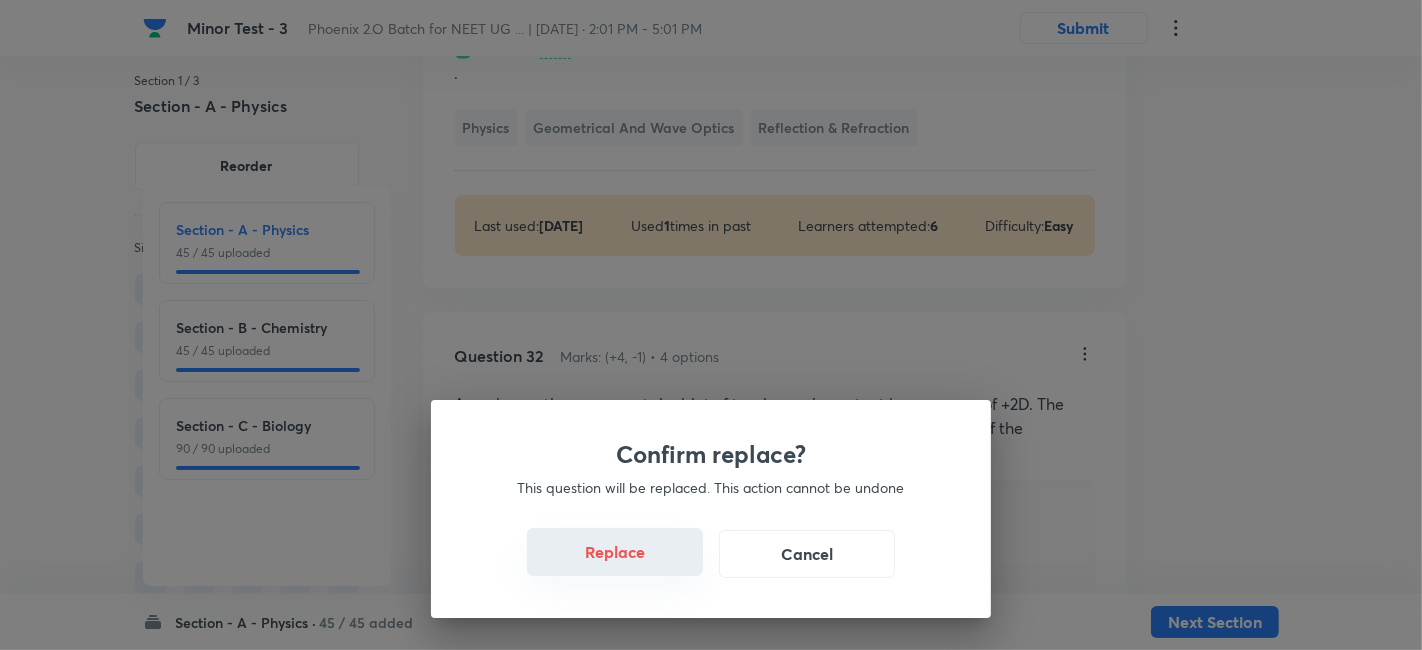 click on "Replace" at bounding box center [615, 552] 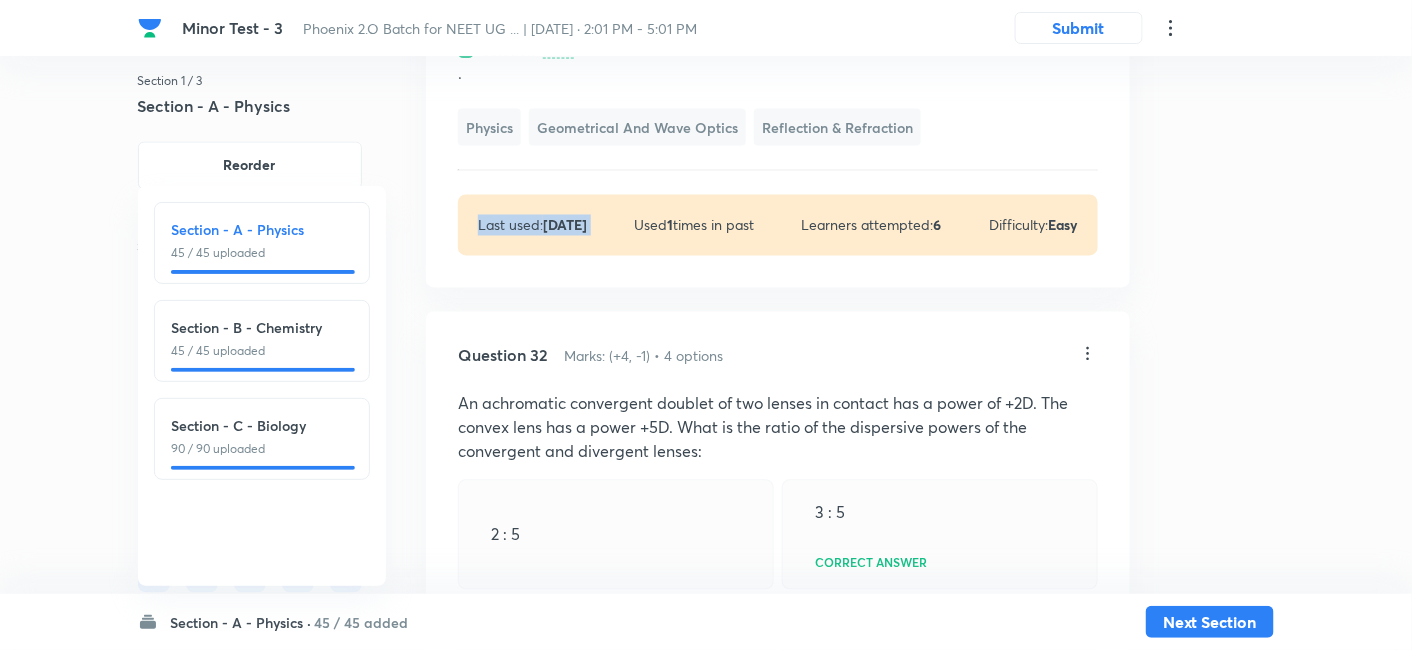 click on "Last used:  1 year ago Used  1  times in past Learners attempted:  6 Difficulty: Easy" at bounding box center (778, 225) 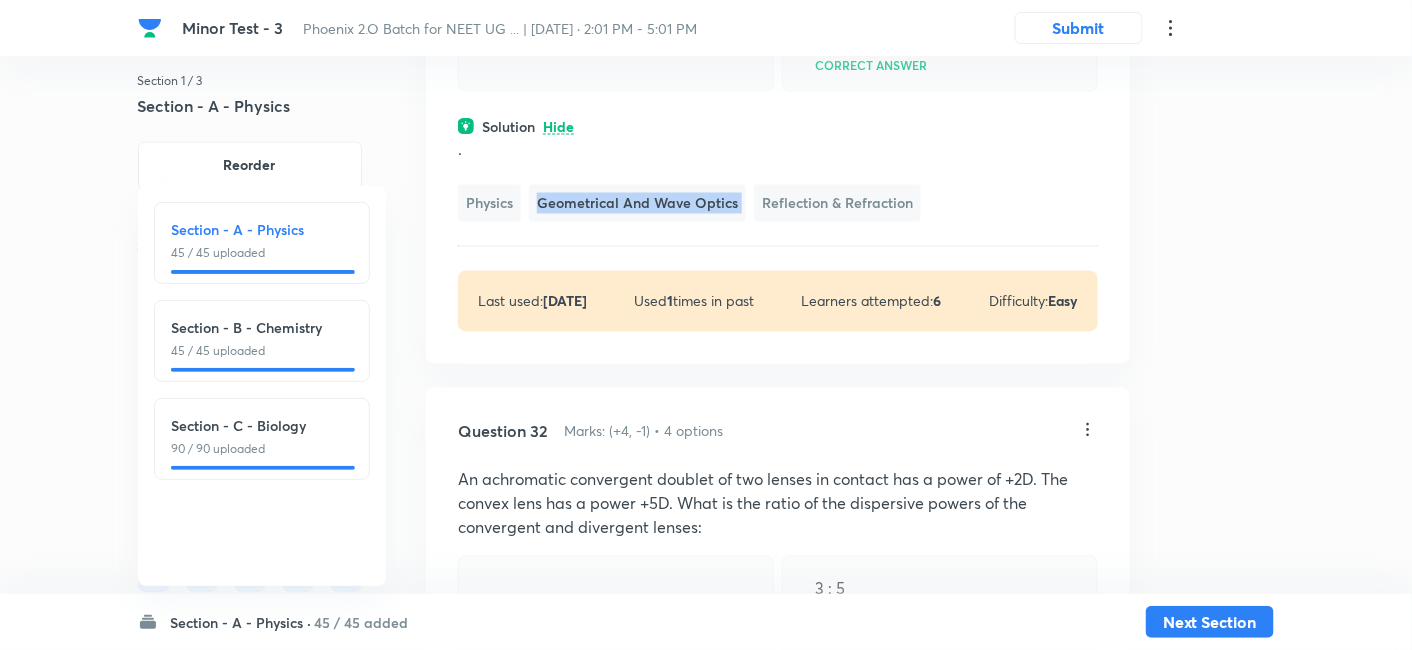 click on "Geometrical and Wave Optics" at bounding box center (637, 203) 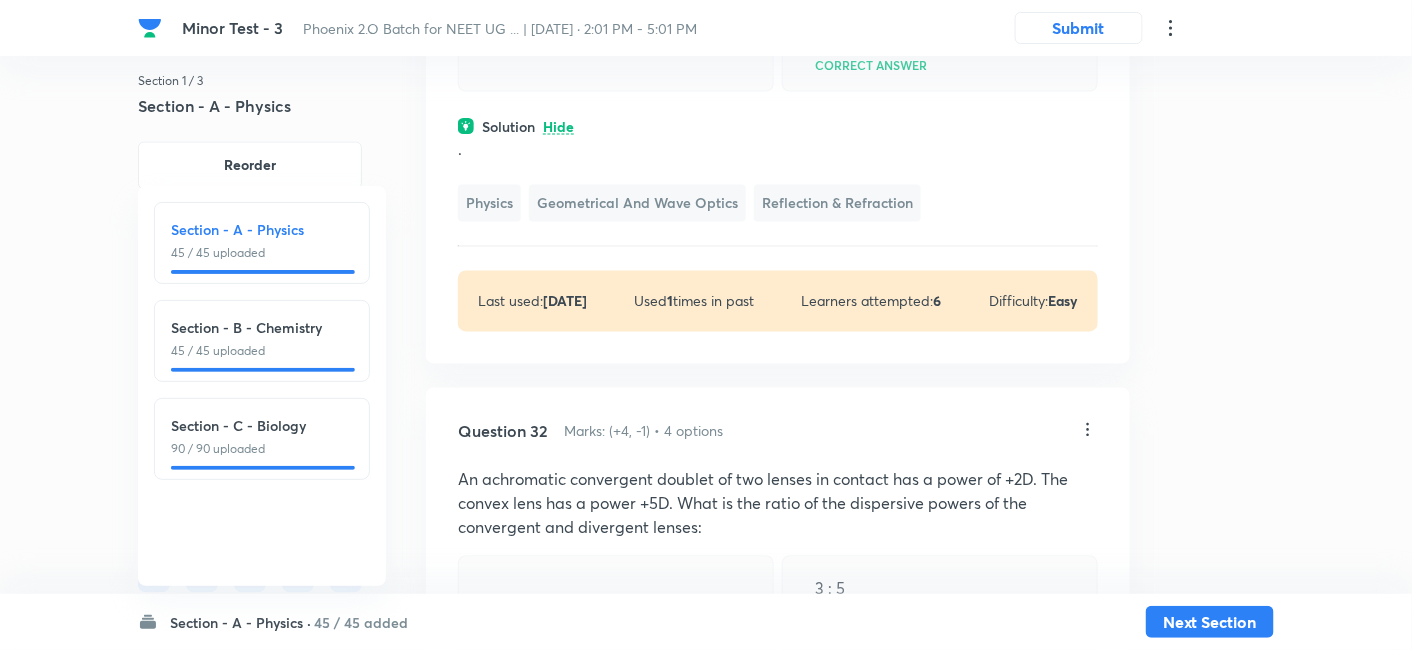 click 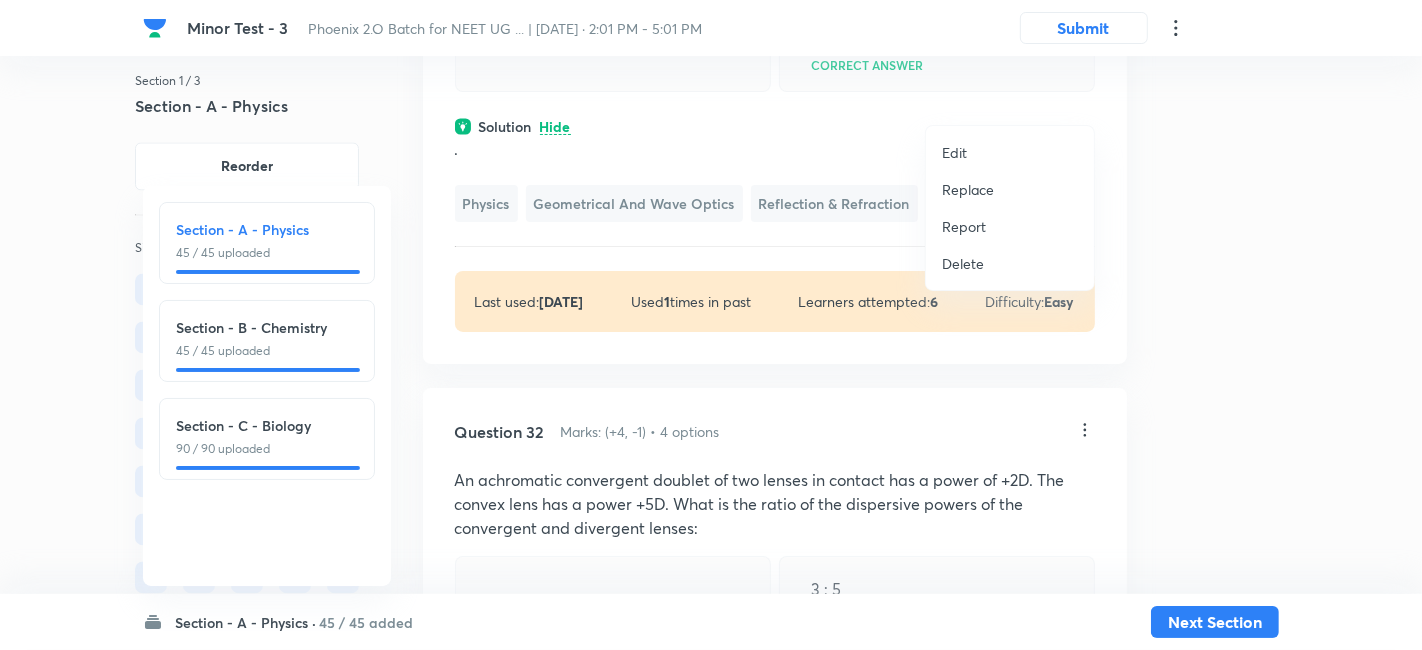 click on "Replace" at bounding box center (968, 189) 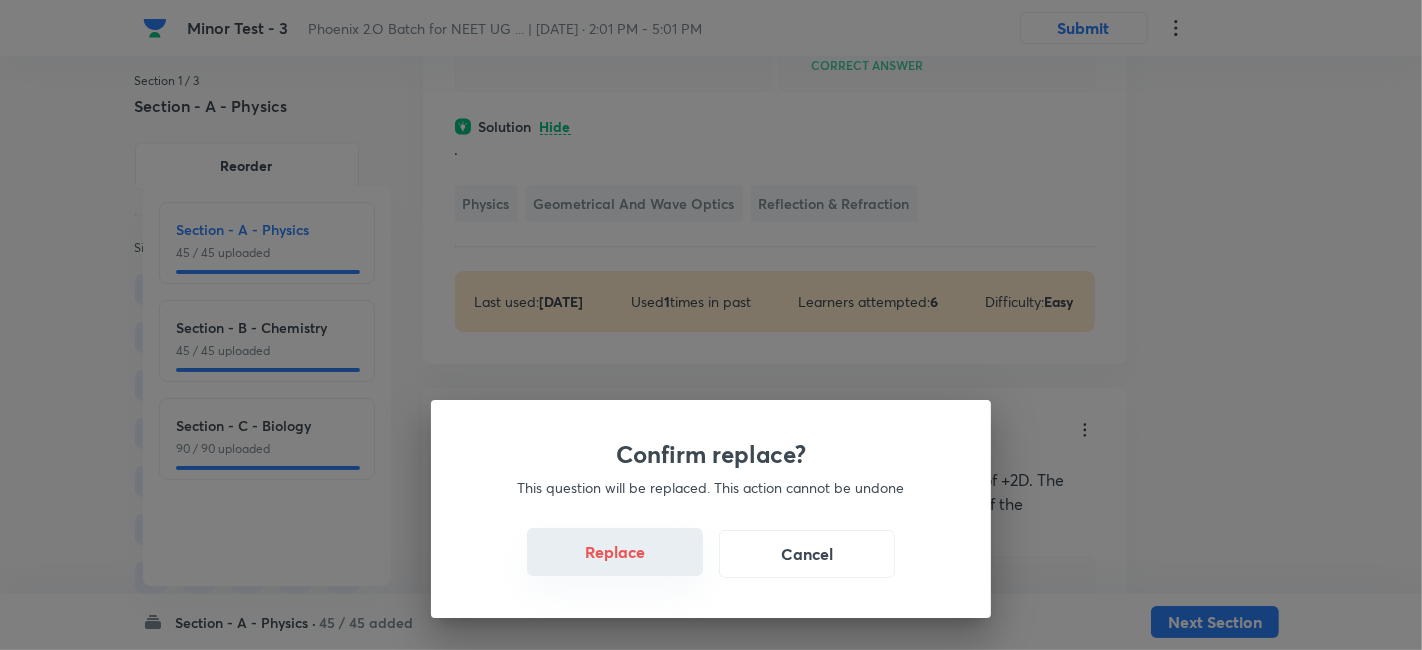 click on "Replace" at bounding box center [615, 552] 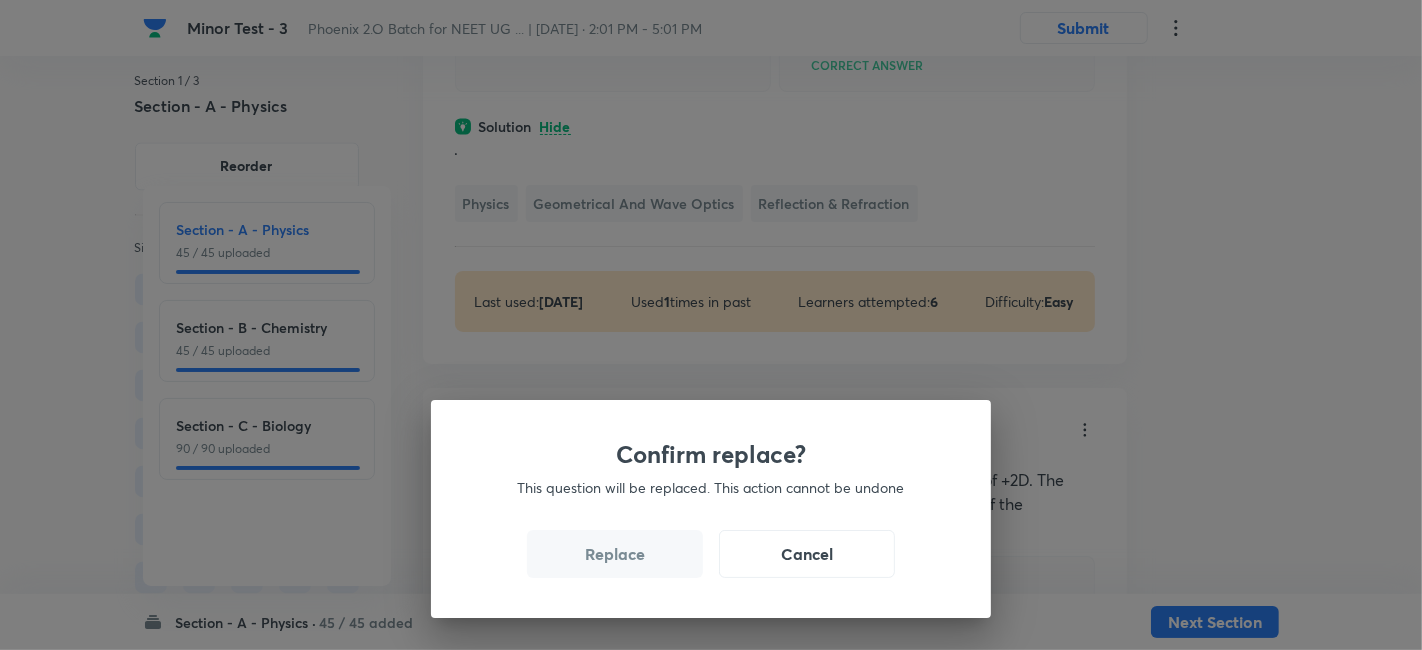 click on "Replace" at bounding box center [615, 554] 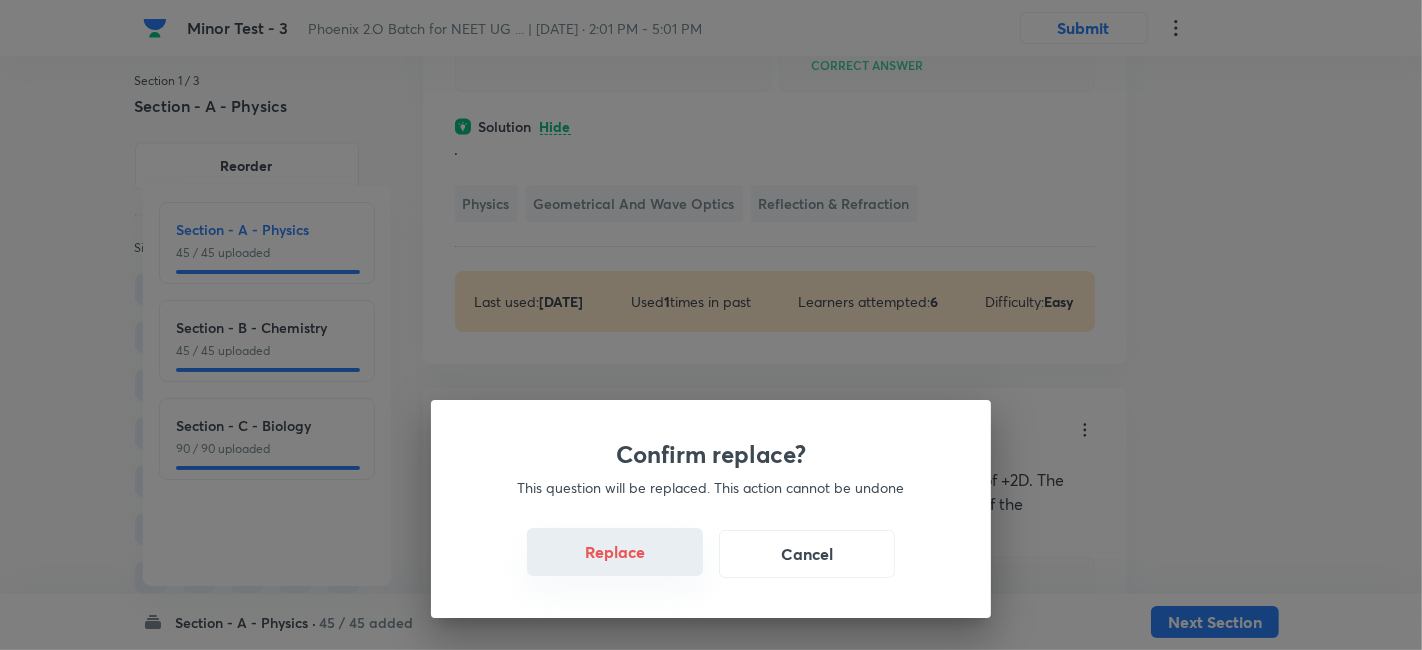 click on "Replace" at bounding box center (615, 552) 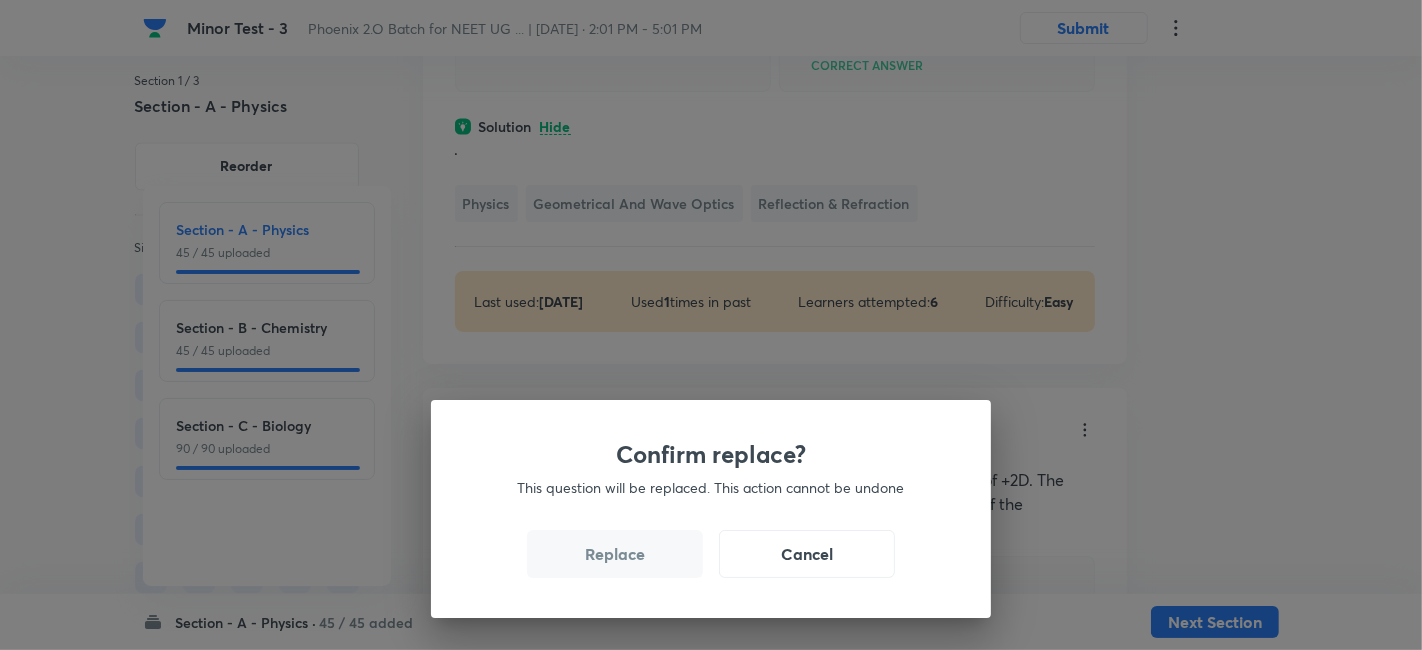 click on "Replace" at bounding box center [615, 554] 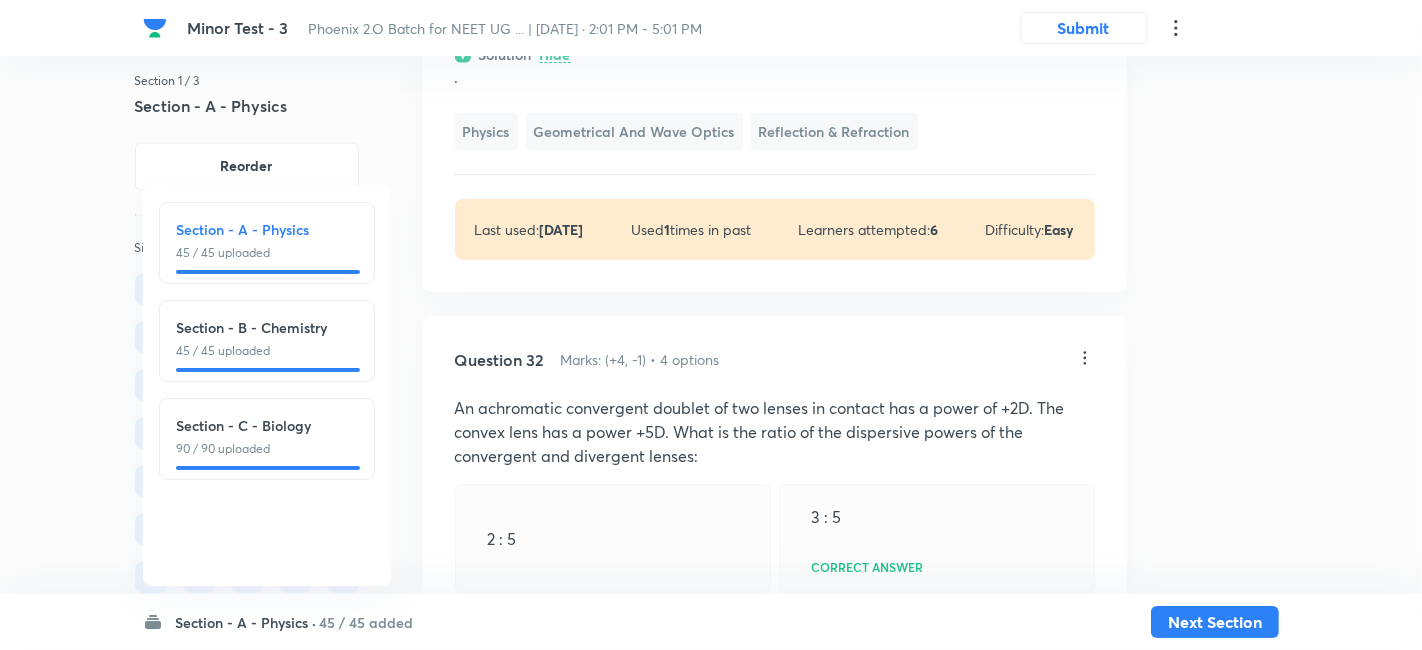 click on "Confirm replace? This question will be replaced. This action cannot be undone Replace Cancel" at bounding box center [711, 325] 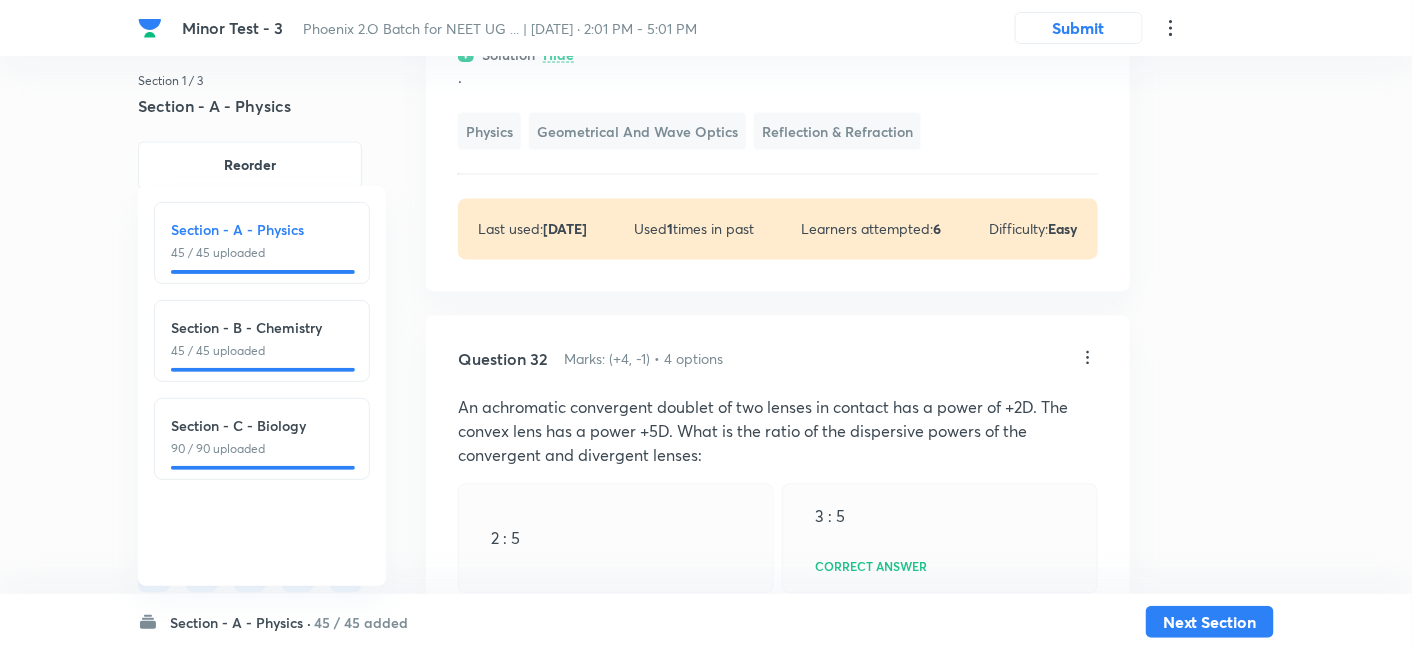 click 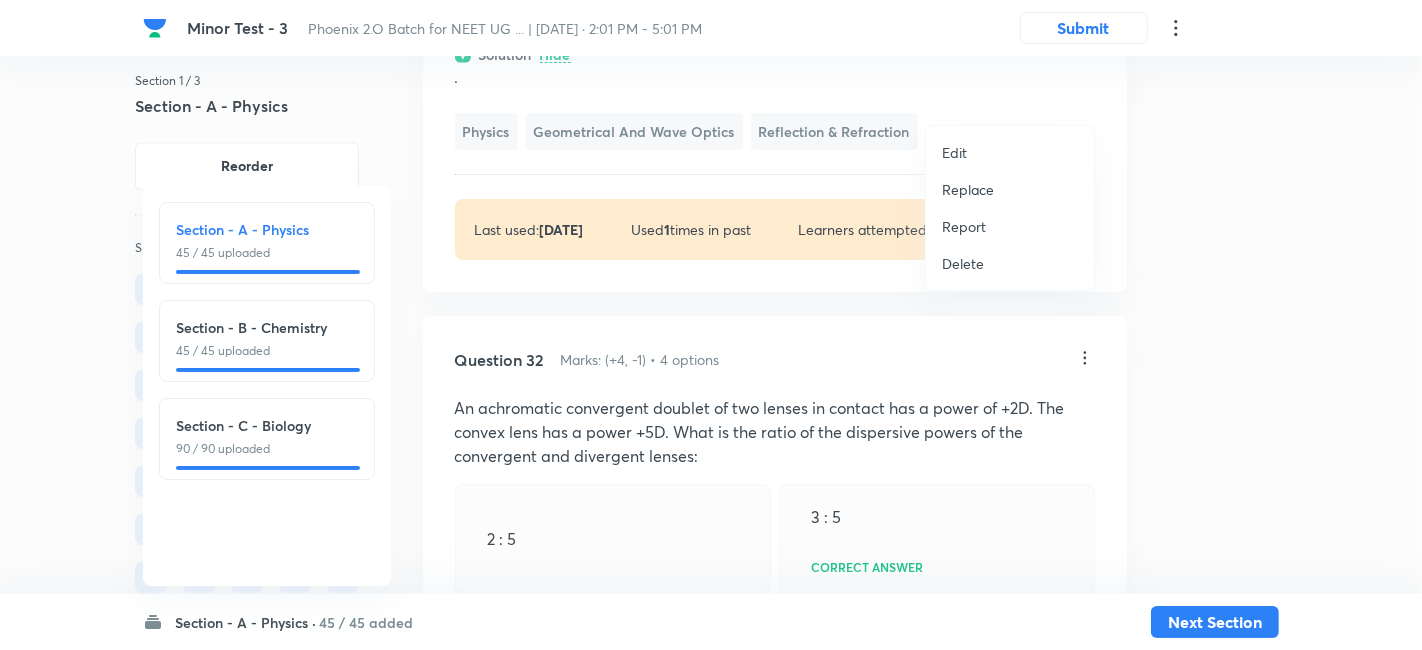 click on "Replace" at bounding box center (968, 189) 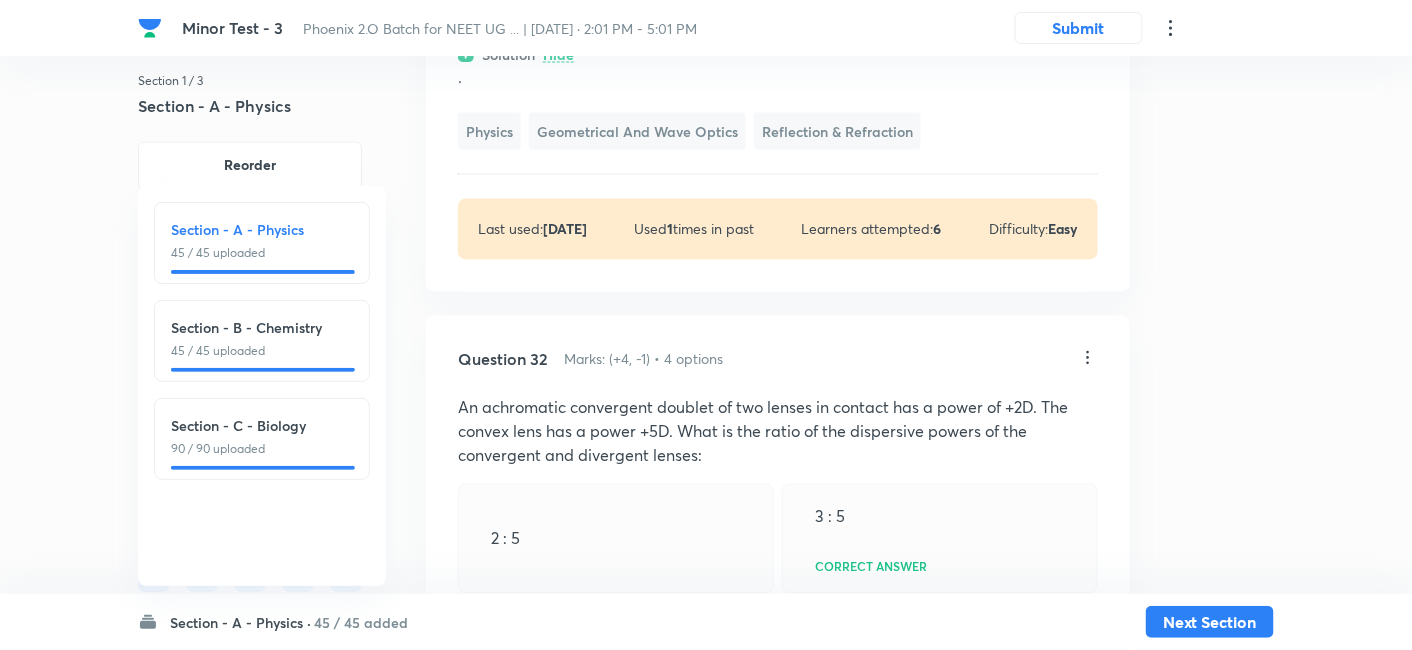 click 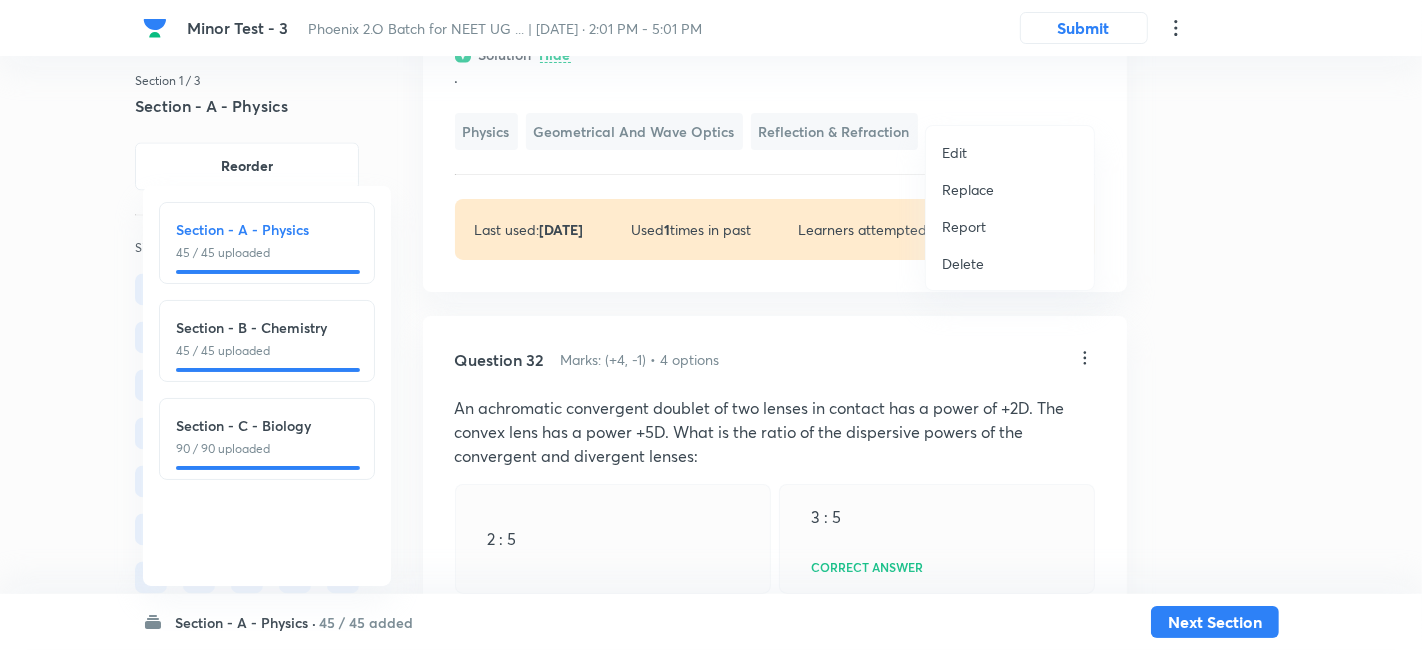 click on "Replace" at bounding box center [968, 189] 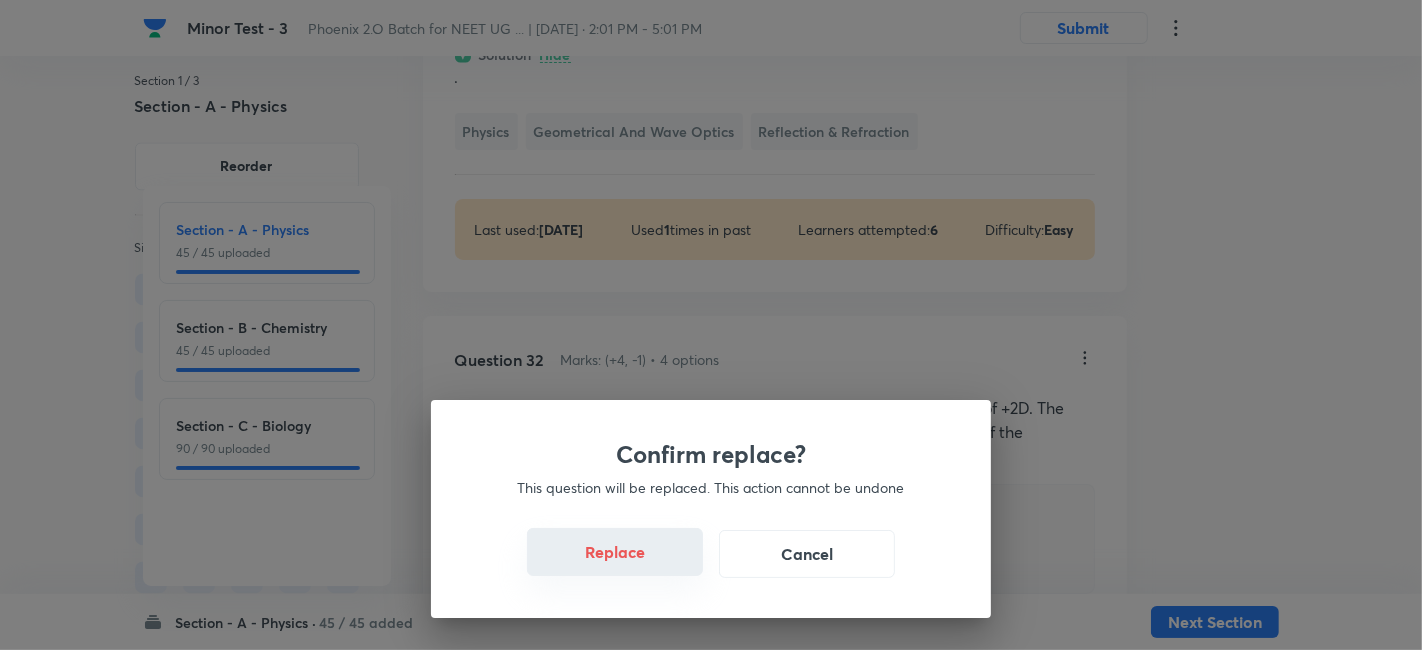 click on "Replace" at bounding box center [615, 552] 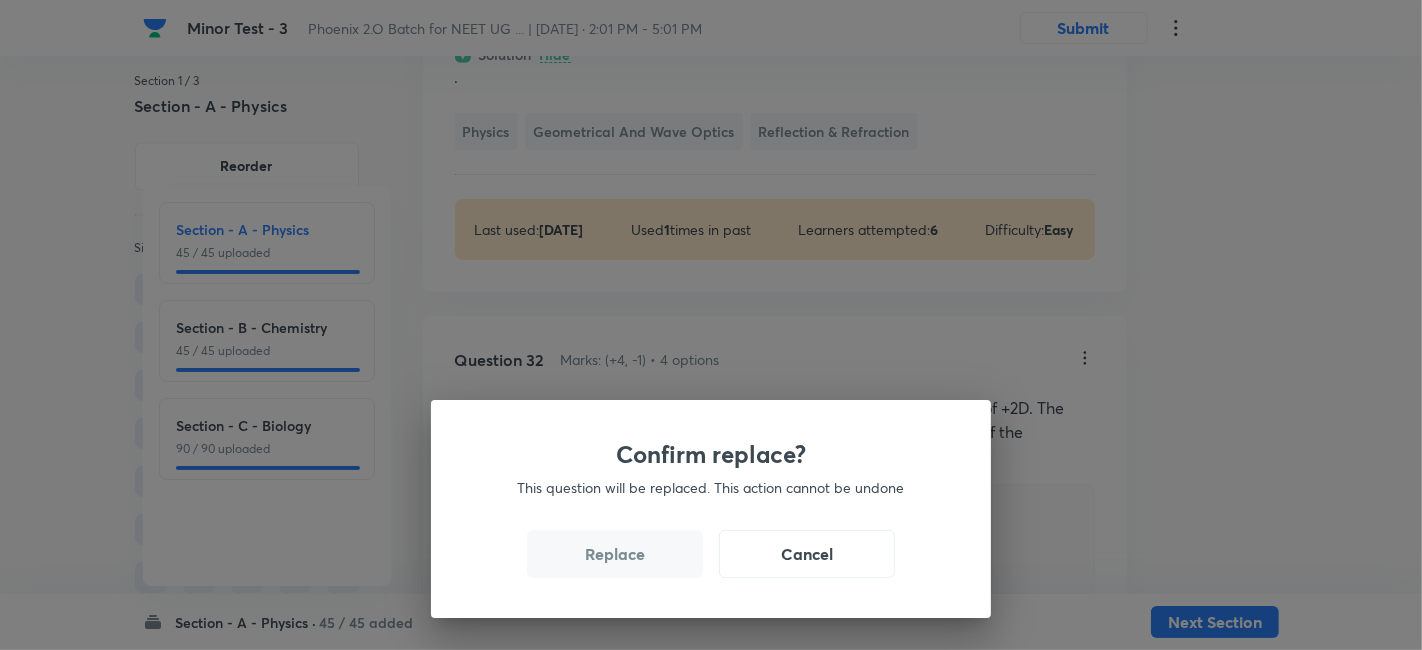 click on "Replace" at bounding box center [615, 554] 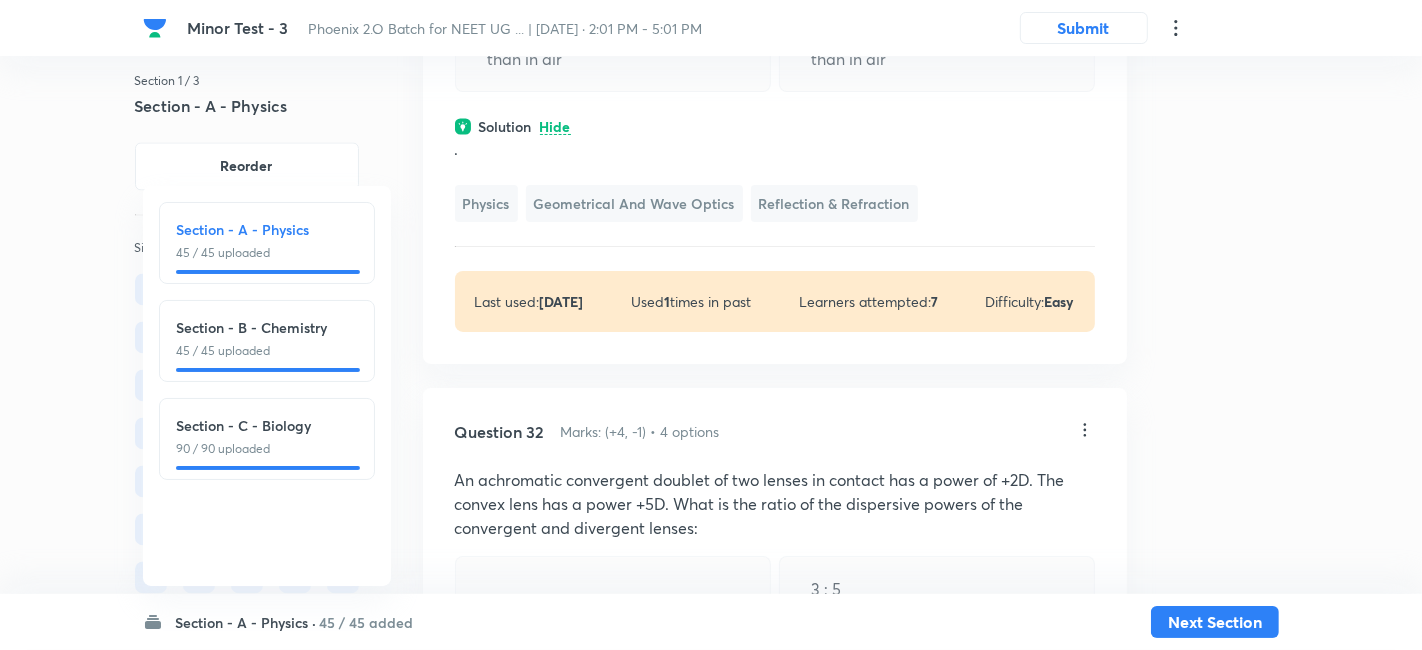 click on "Confirm replace? This question will be replaced. This action cannot be undone Replace Cancel" at bounding box center (711, 325) 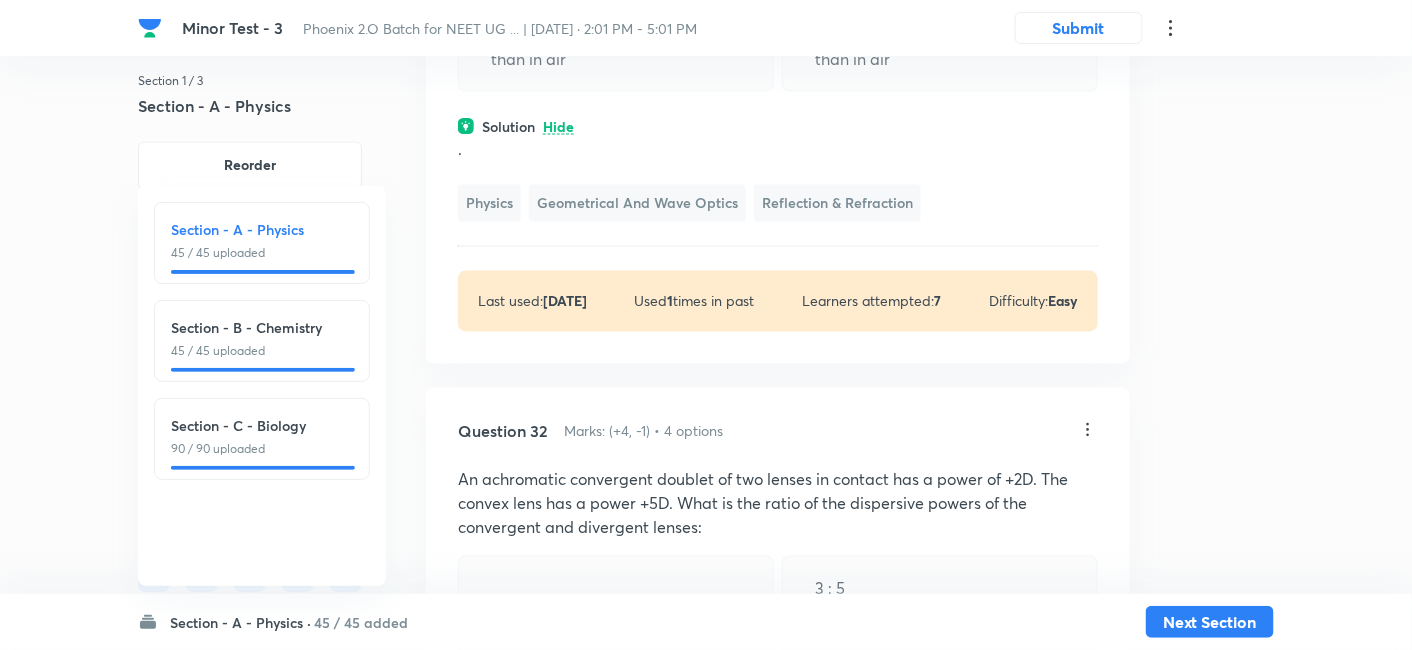 click 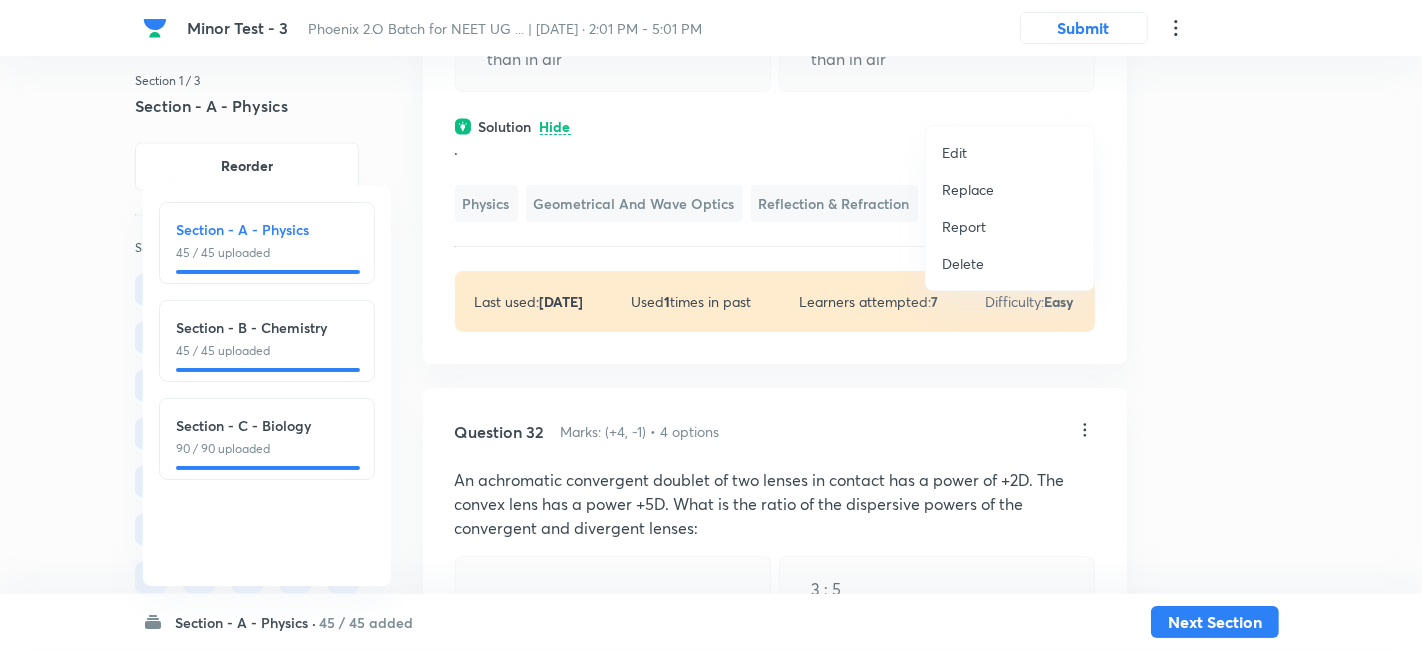 click on "Replace" at bounding box center (968, 189) 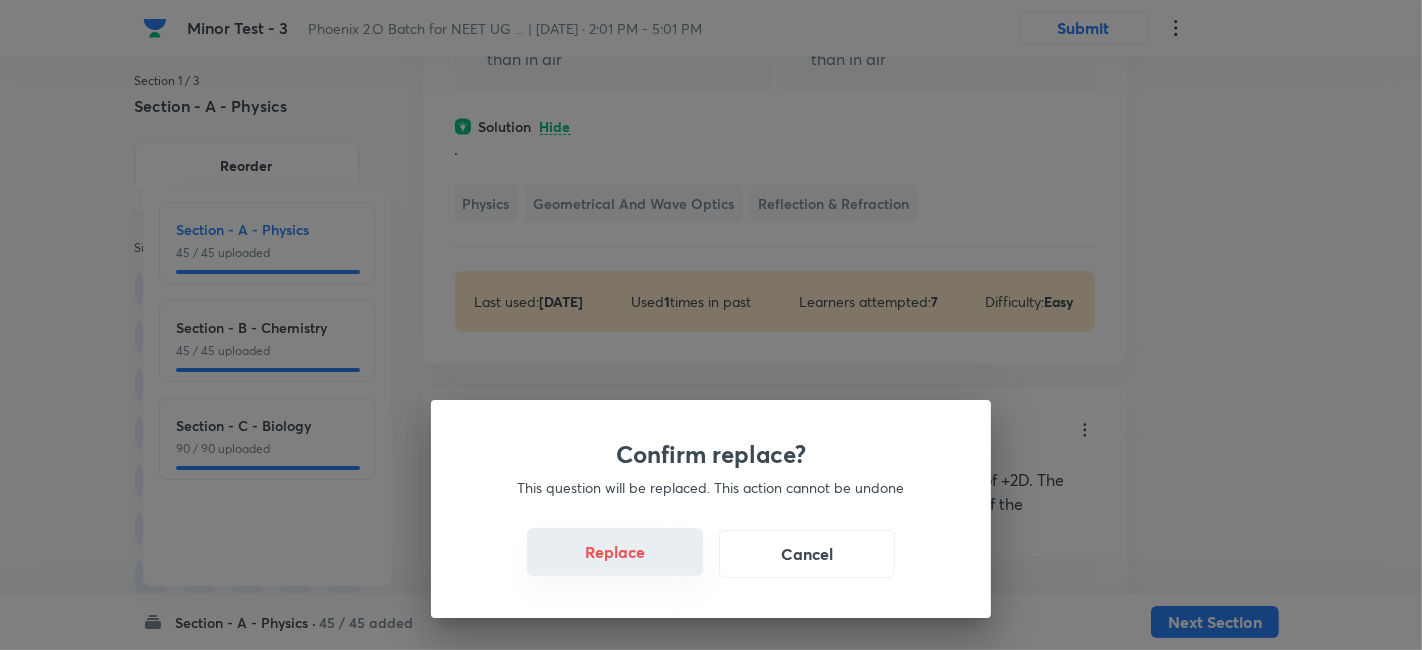 click on "Replace" at bounding box center [615, 552] 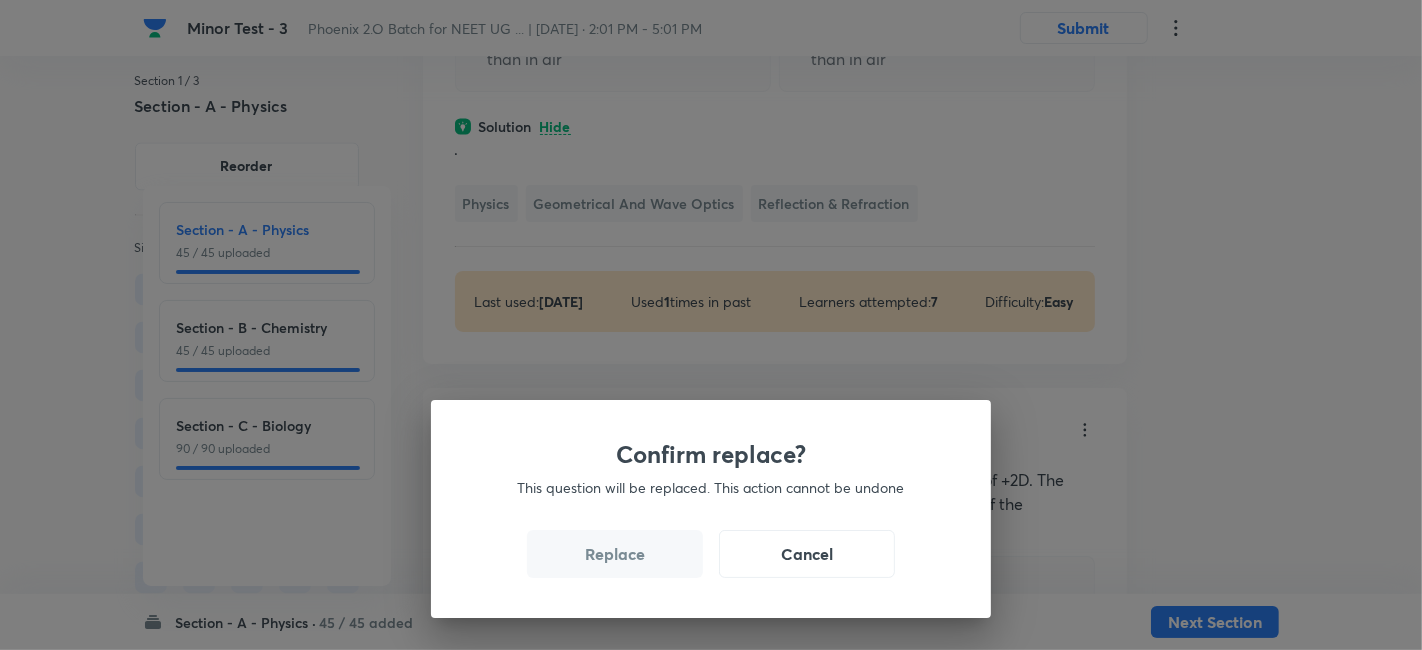 click on "Confirm replace? This question will be replaced. This action cannot be undone Replace Cancel" at bounding box center [711, 509] 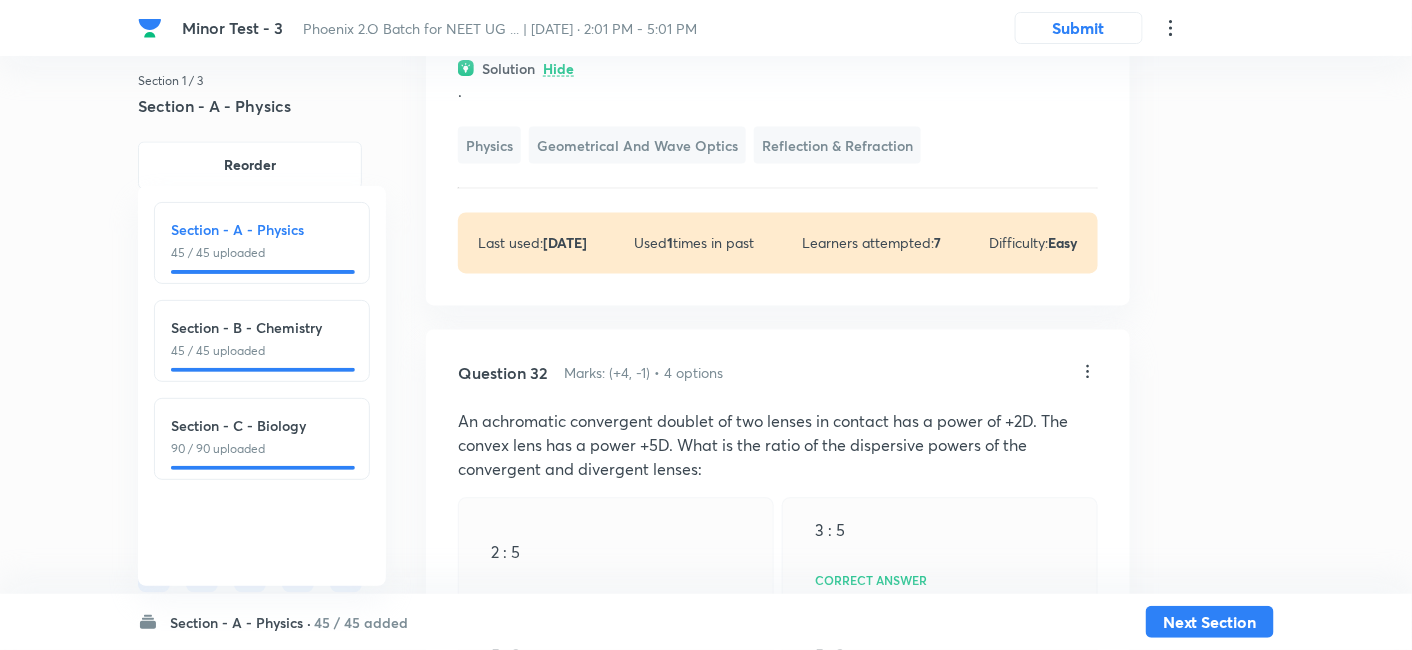 click 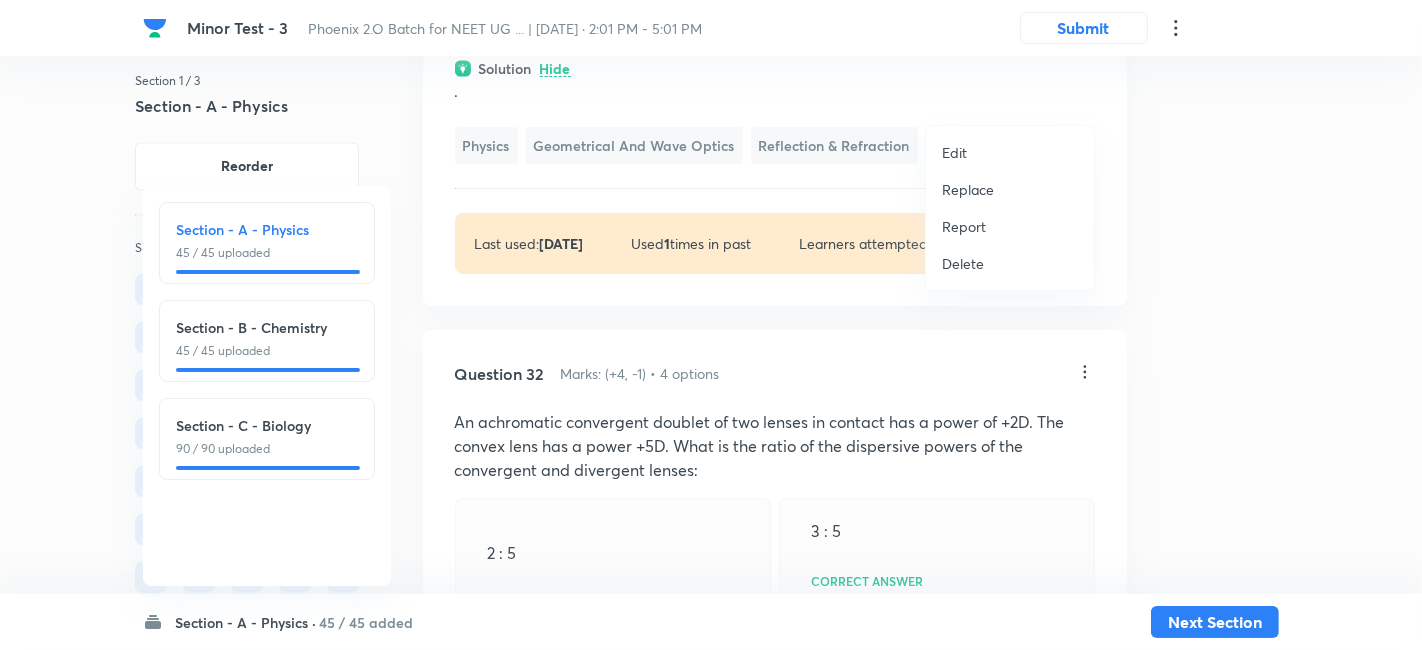 click on "Replace" at bounding box center [968, 189] 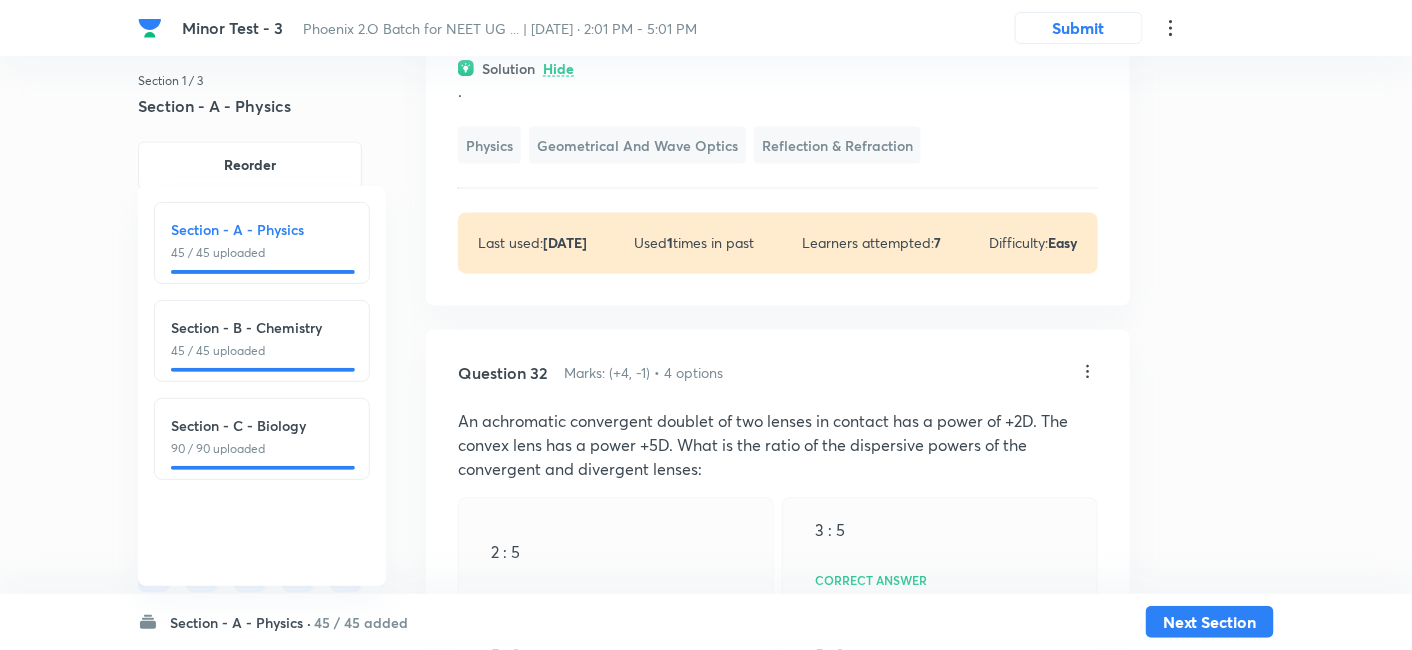 click on "Question 31 Marks: (+4, -1) • 4 options An object is at a distance of 0.5  m  in front of a plane mirror. Distance between the object and image is  0.5 1 m  Correct answer 0.25 m ﻿1.5 m Solution Hide . Physics Geometrical and Wave Optics Reflection & Refraction Last used:  1 year ago Used  1  times in past Learners attempted:  7 Difficulty: Easy" at bounding box center [778, 11] 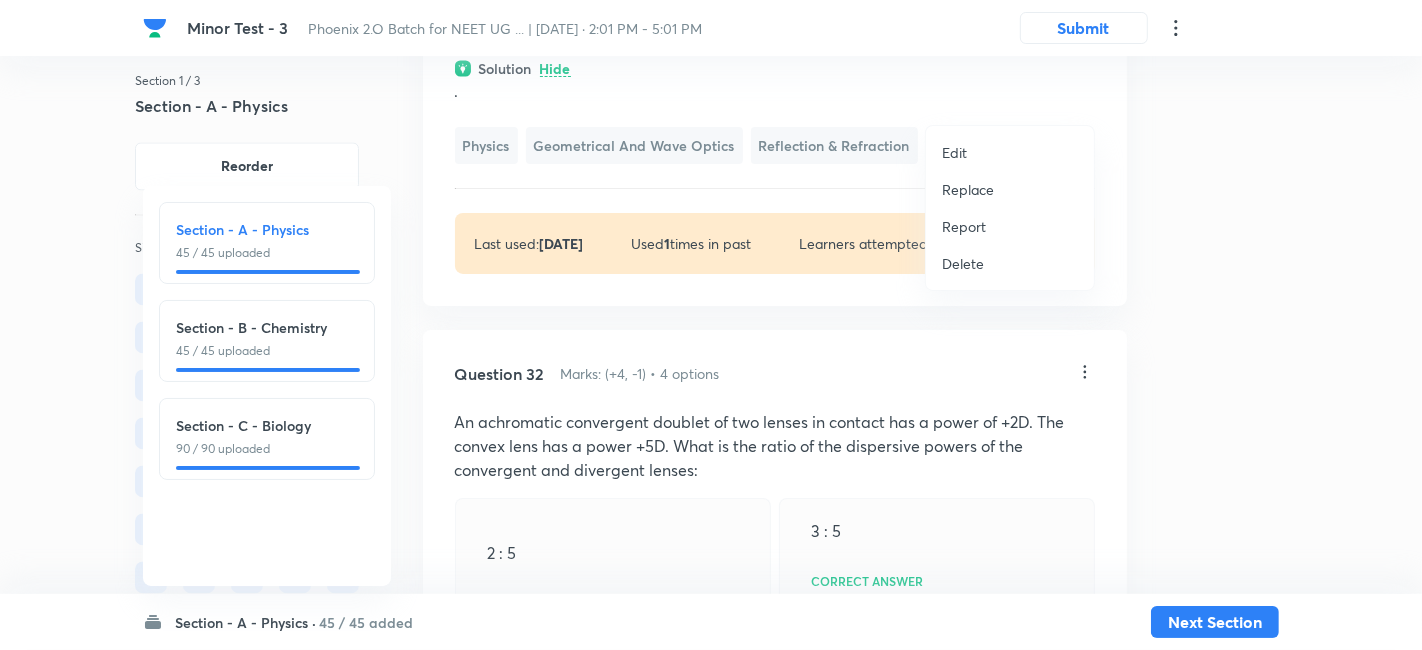 click on "Replace" at bounding box center (968, 189) 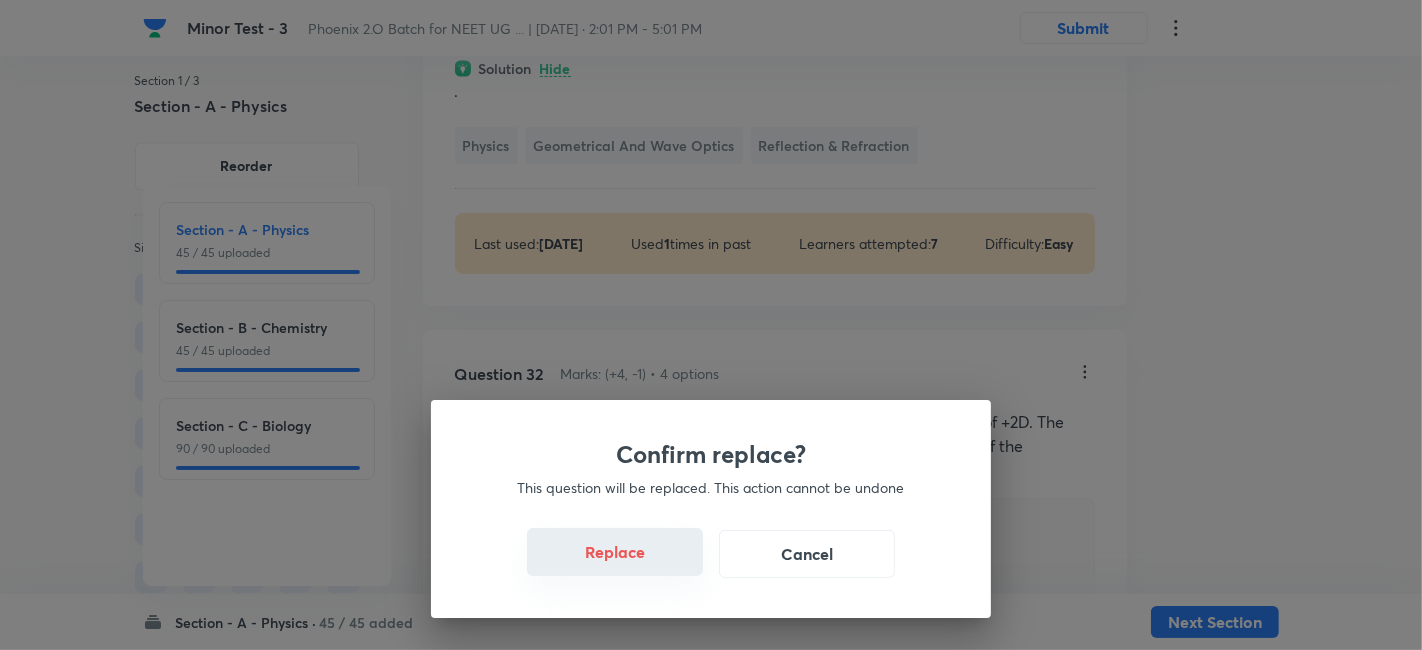 click on "Replace" at bounding box center (615, 552) 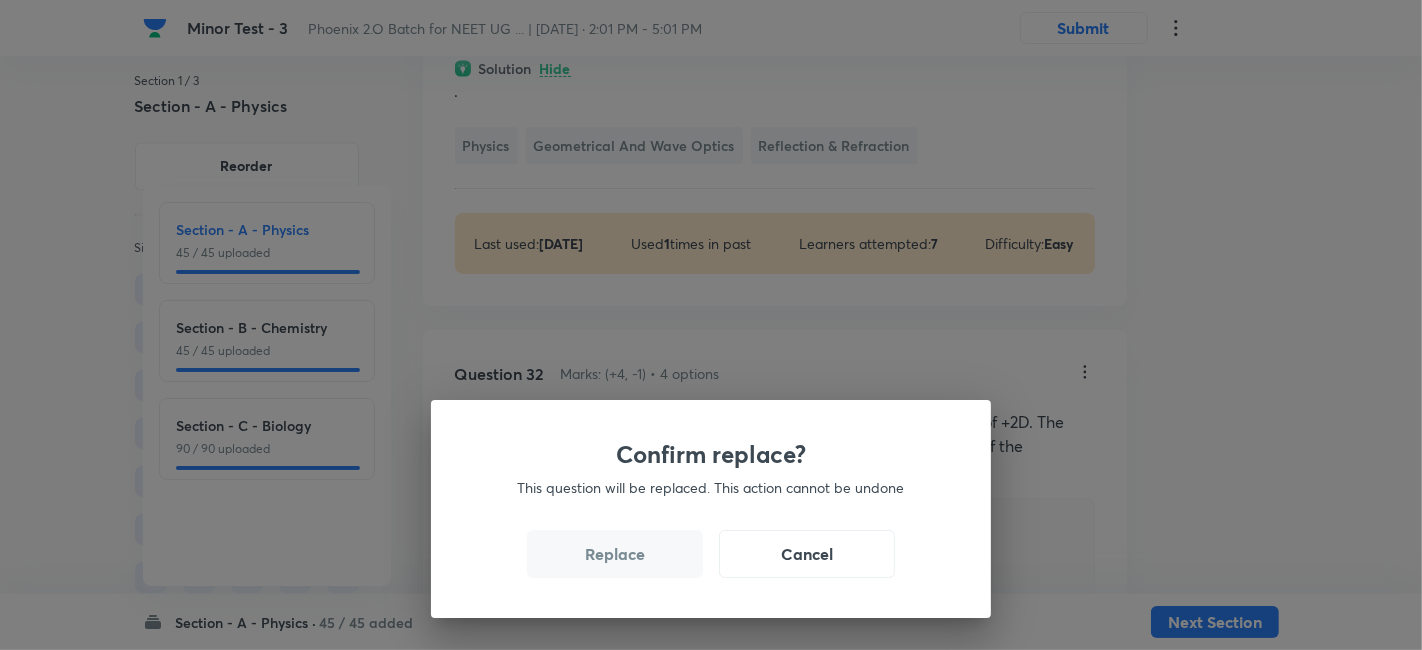 click on "Replace" at bounding box center (615, 554) 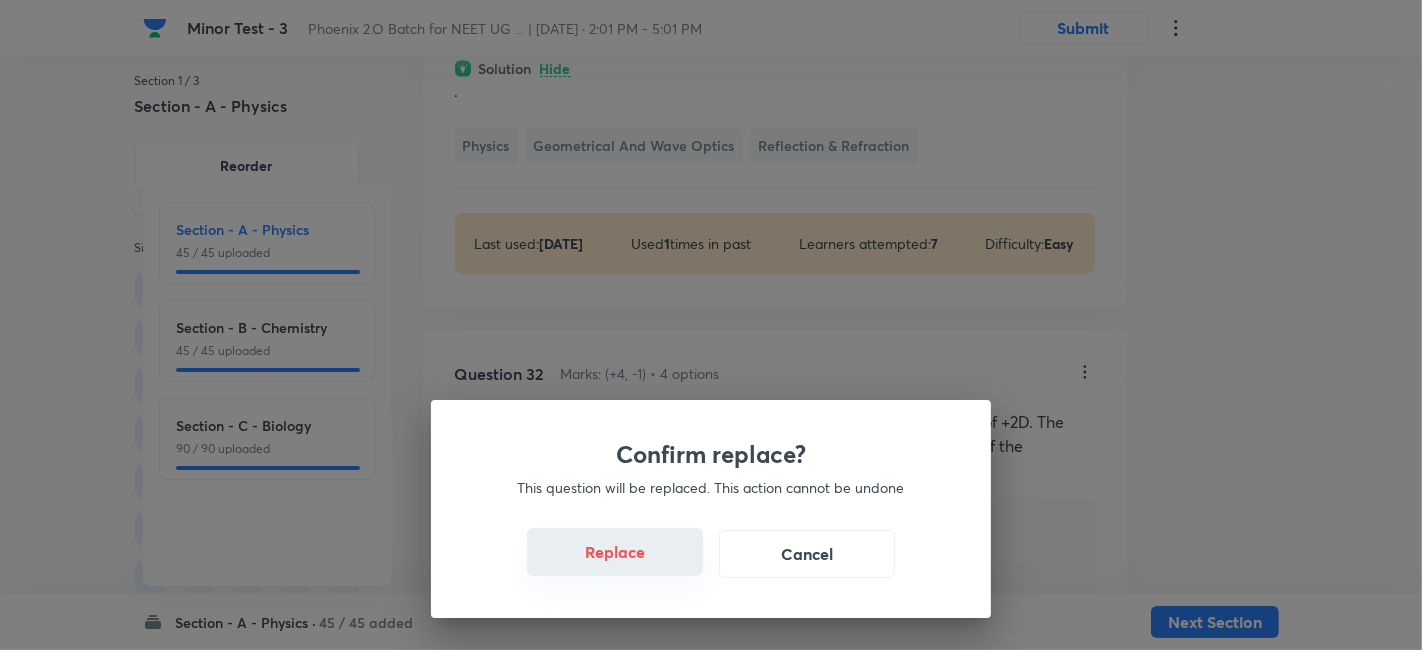 click on "Replace" at bounding box center [615, 552] 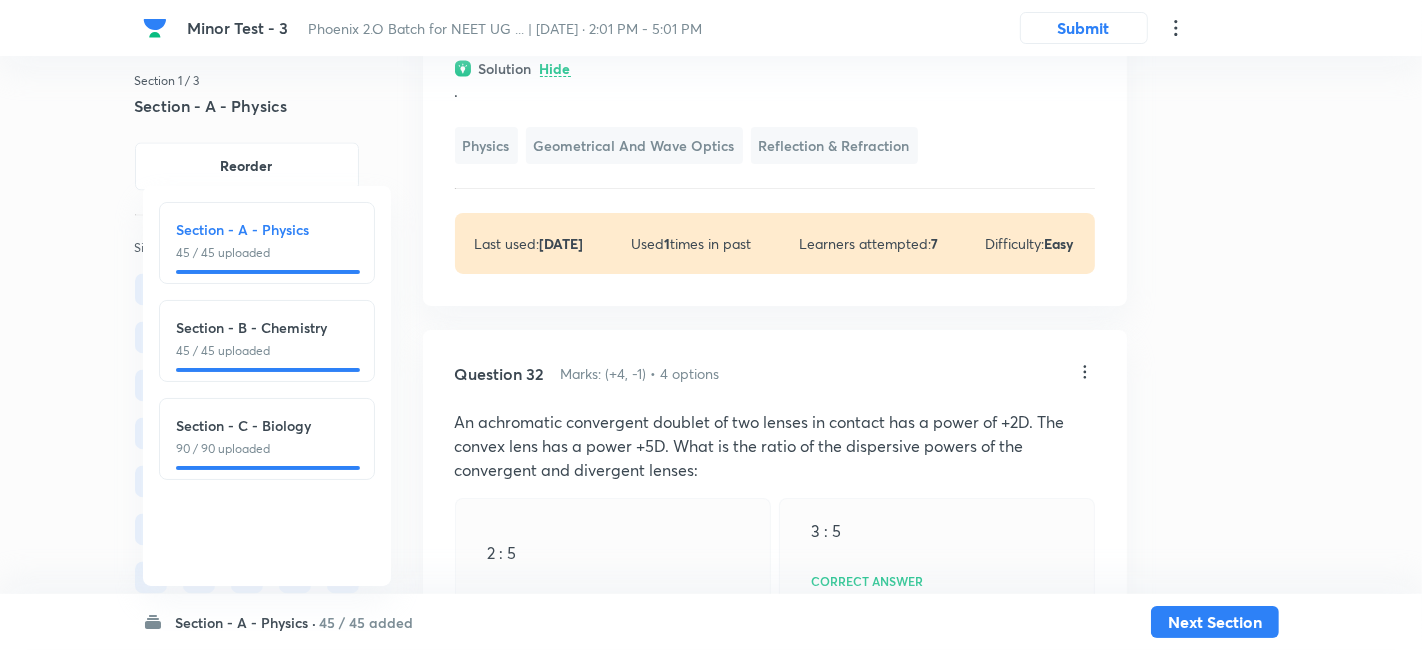 click on "Confirm replace? This question will be replaced. This action cannot be undone Replace Cancel" at bounding box center [711, 1159] 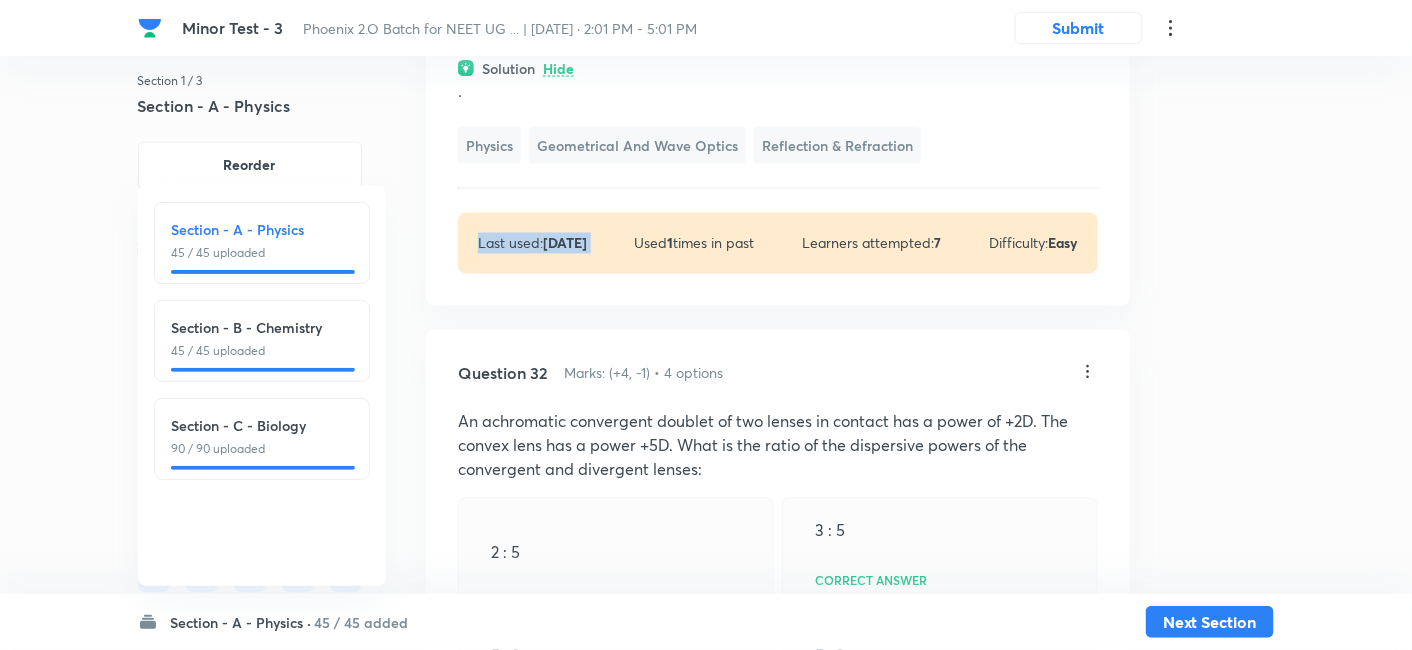 click on "Last used:  1 year ago Used  1  times in past Learners attempted:  7 Difficulty: Easy" at bounding box center (778, 243) 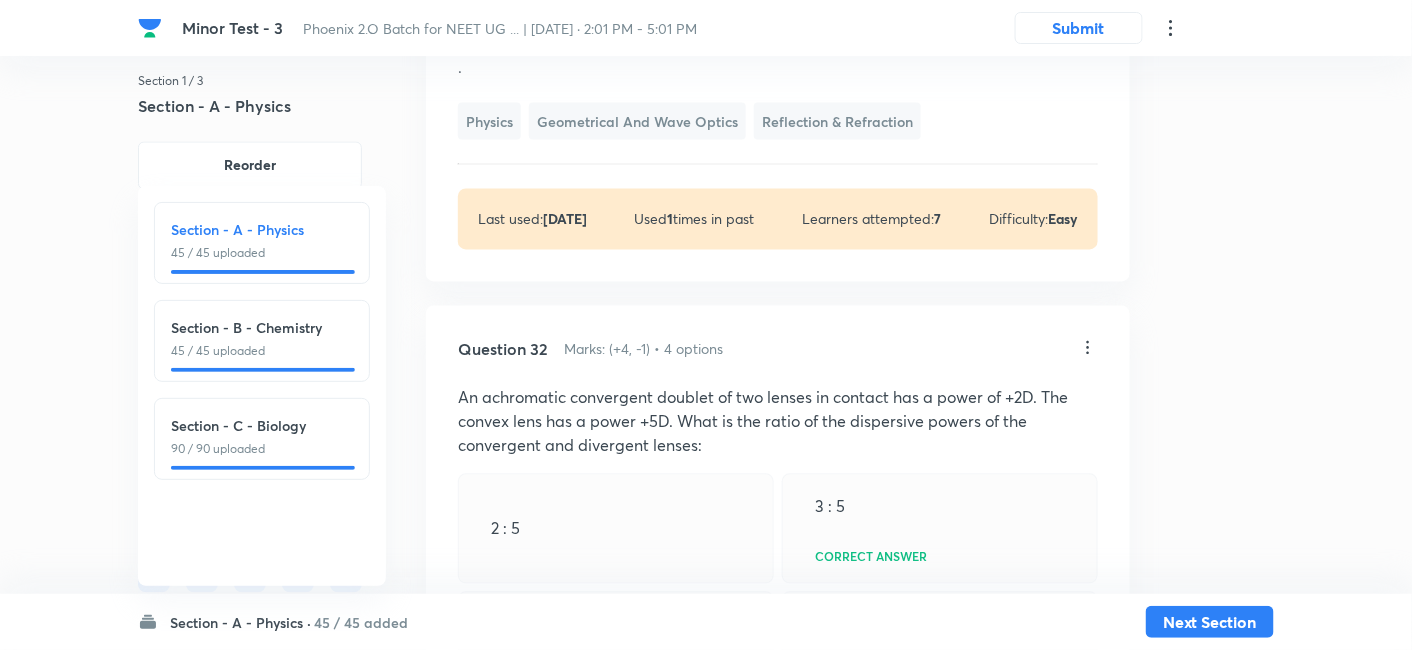 click 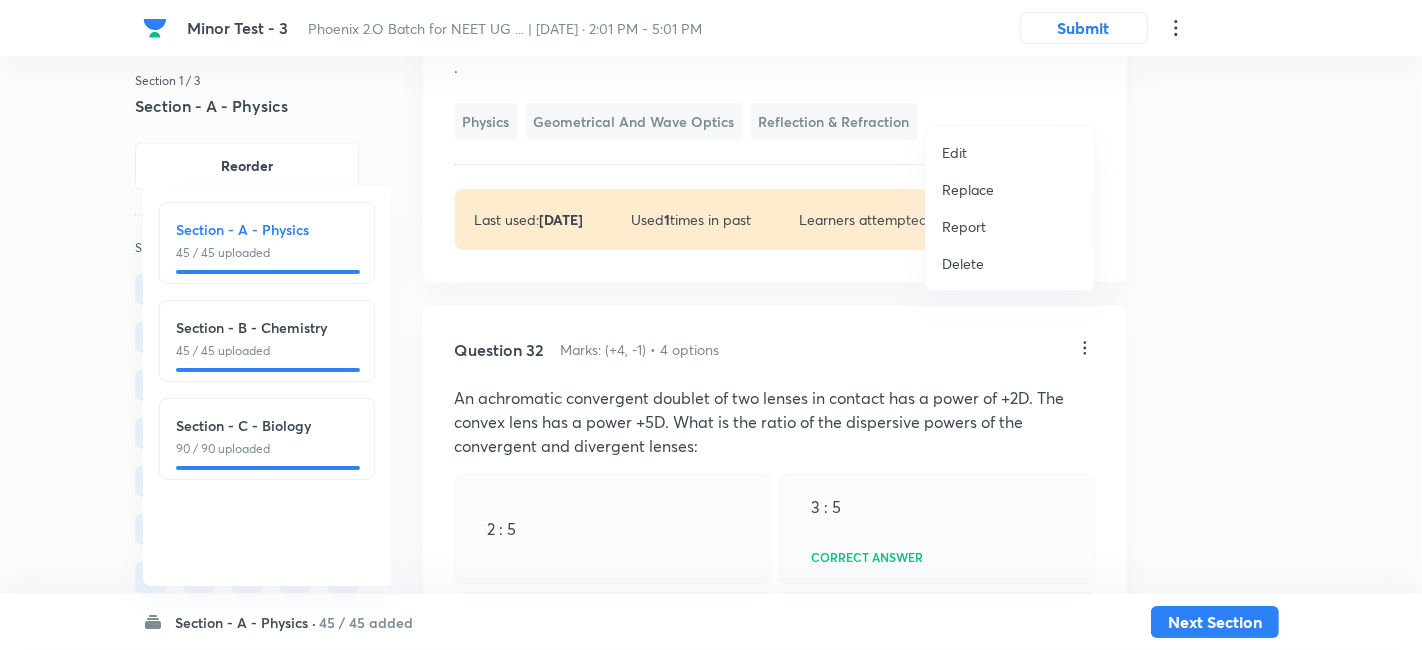 click on "Replace" at bounding box center [968, 189] 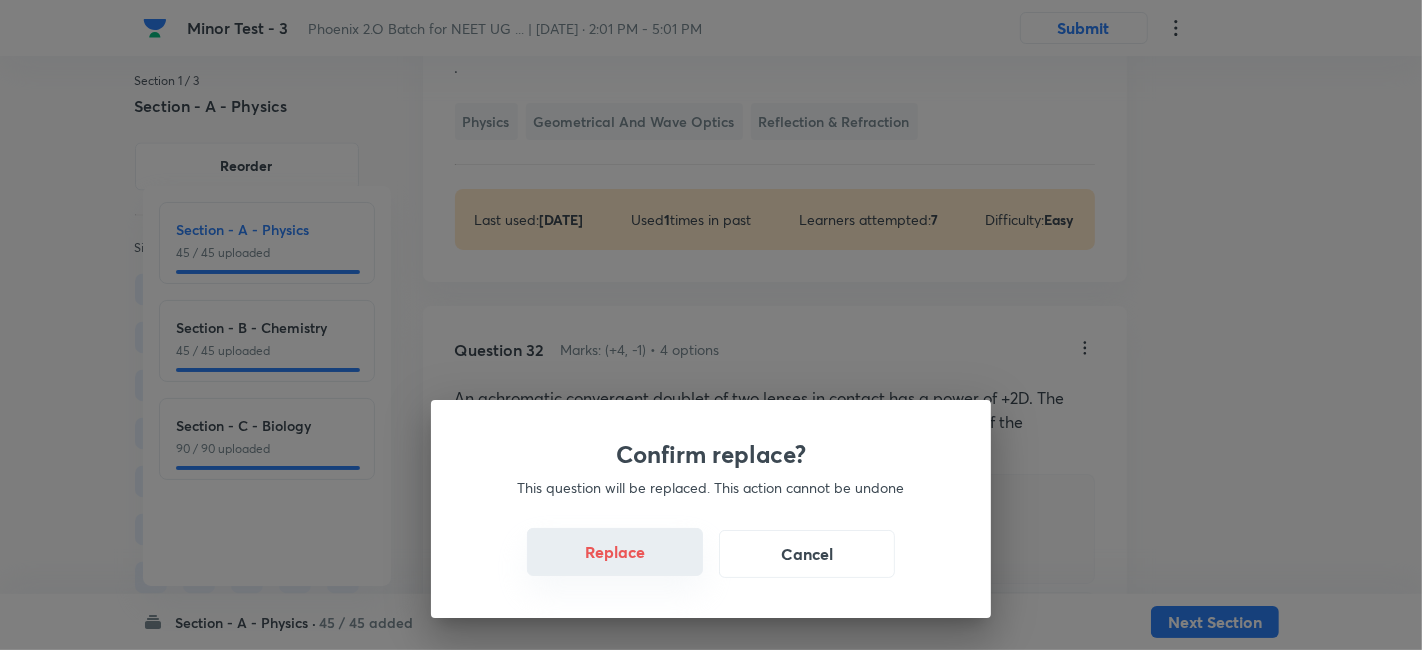 click on "Replace" at bounding box center [615, 552] 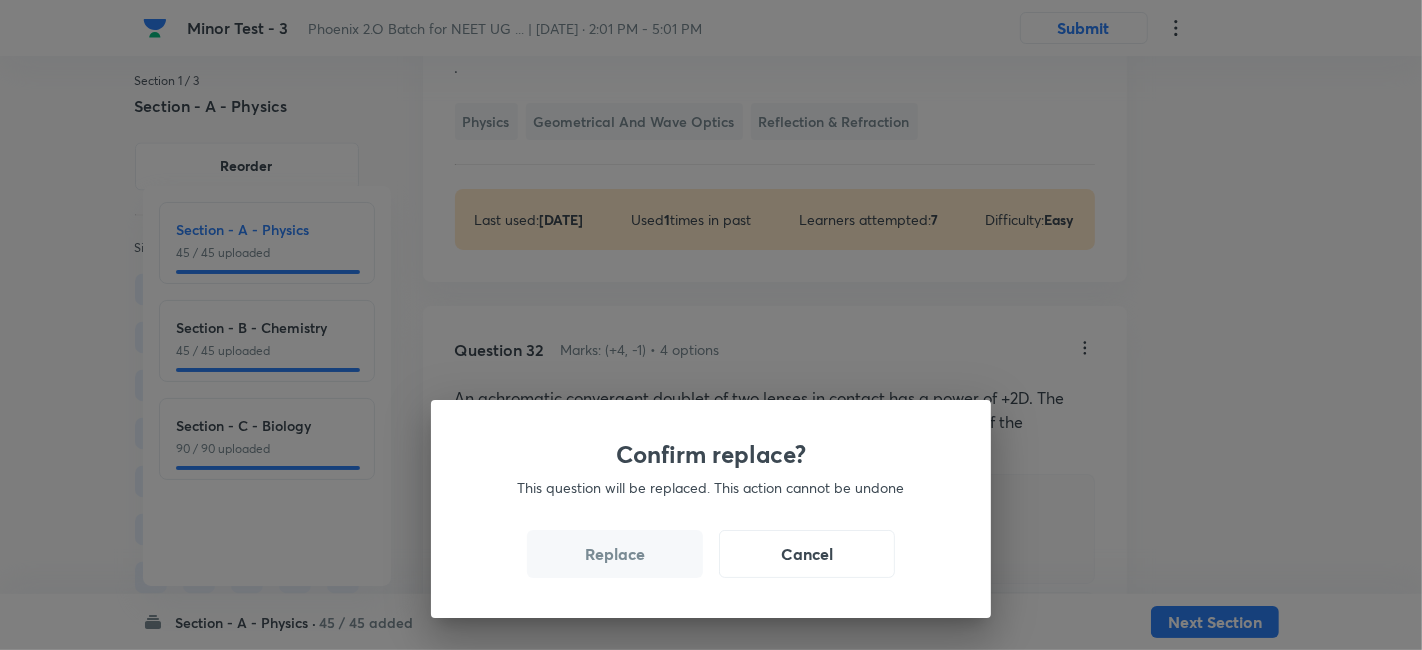 click on "Replace" at bounding box center [615, 554] 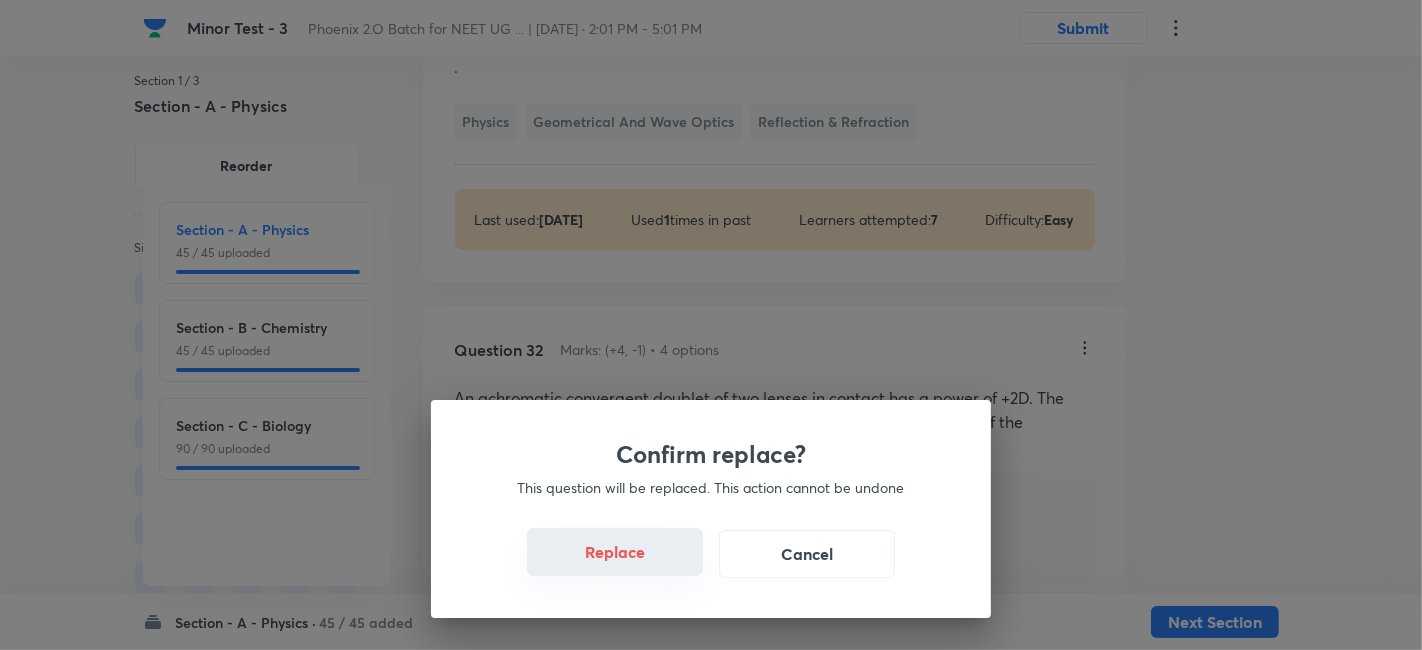 click on "Replace" at bounding box center (615, 552) 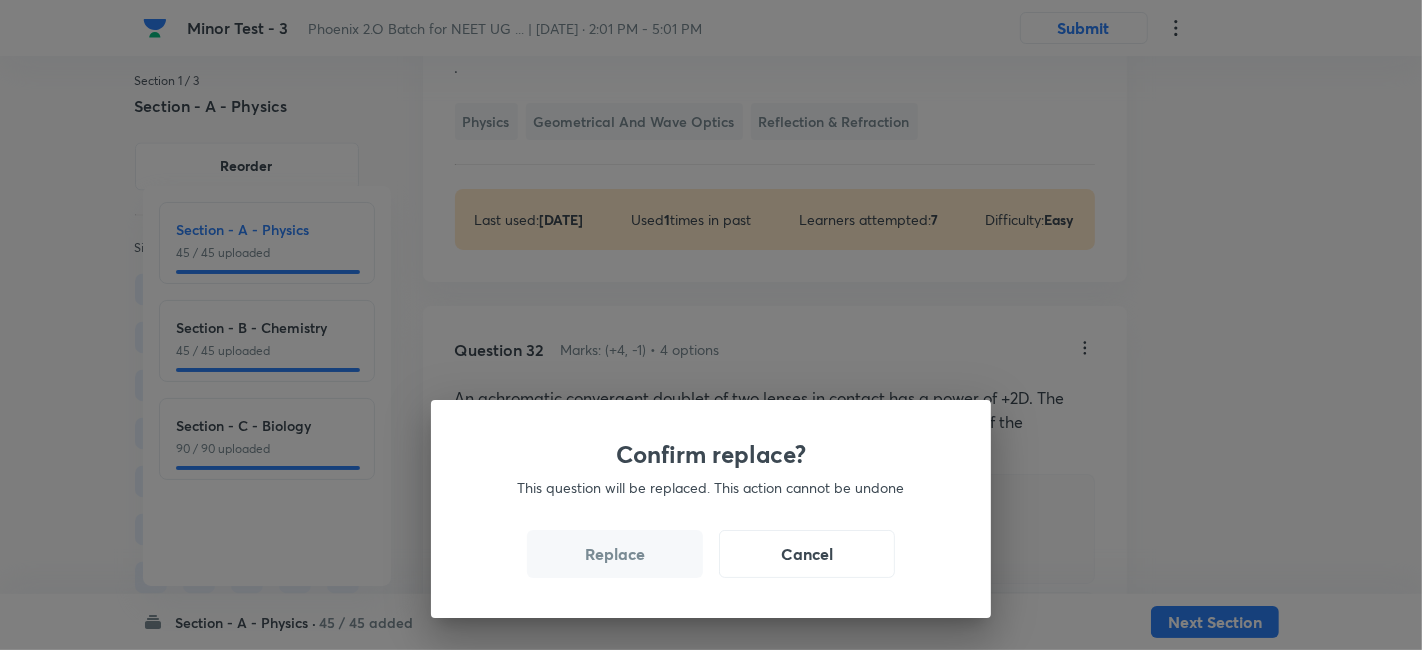 click on "Replace" at bounding box center (615, 554) 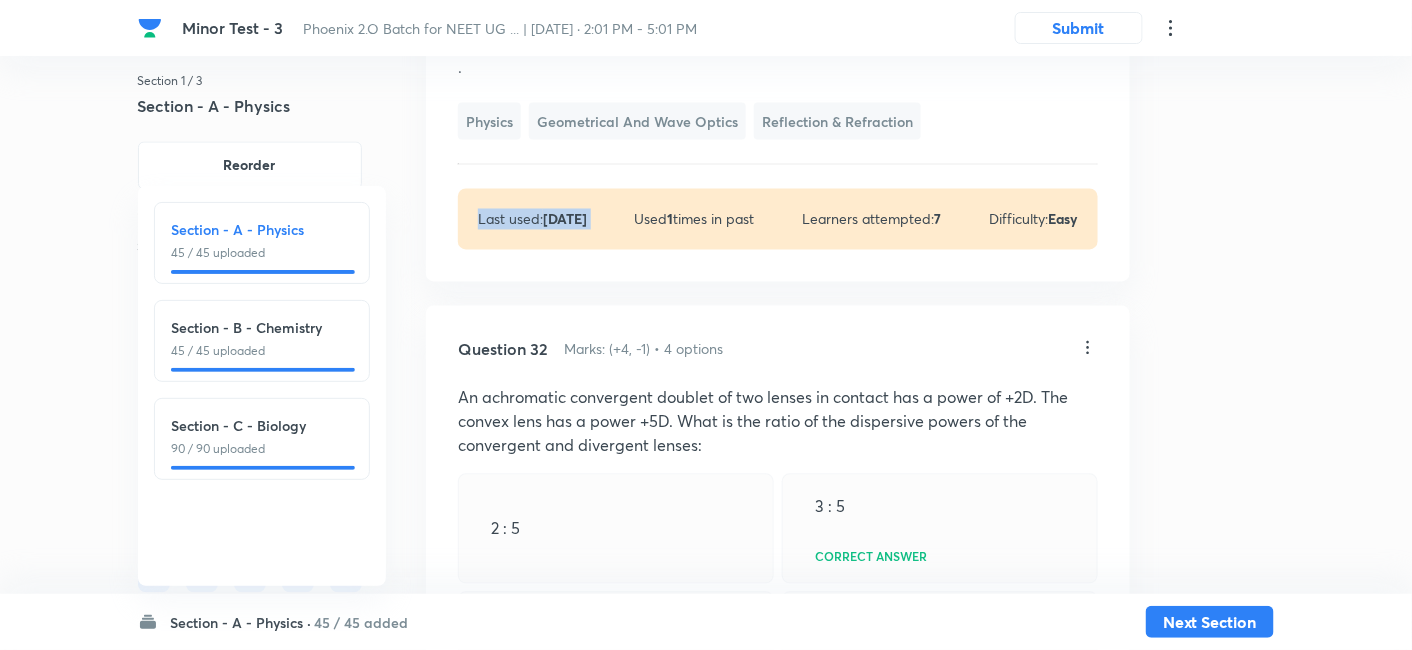 click on "1 year ago" at bounding box center [565, 219] 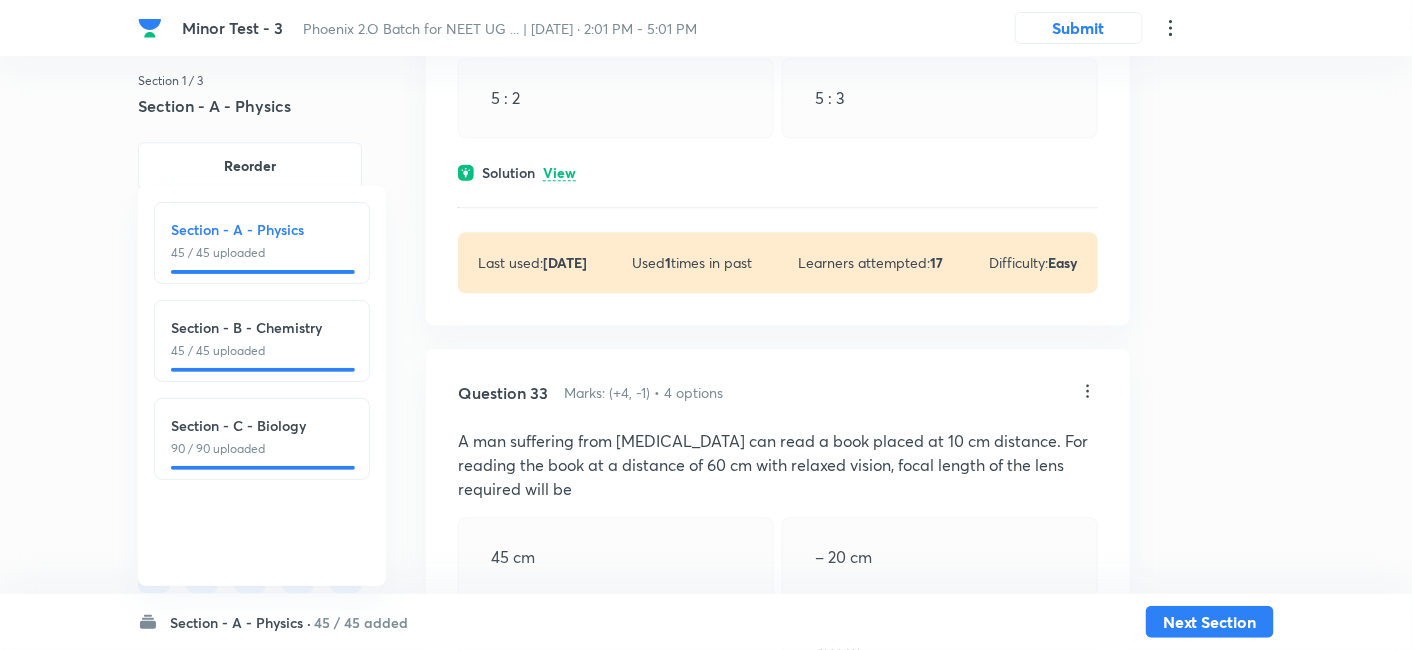 scroll, scrollTop: 23028, scrollLeft: 0, axis: vertical 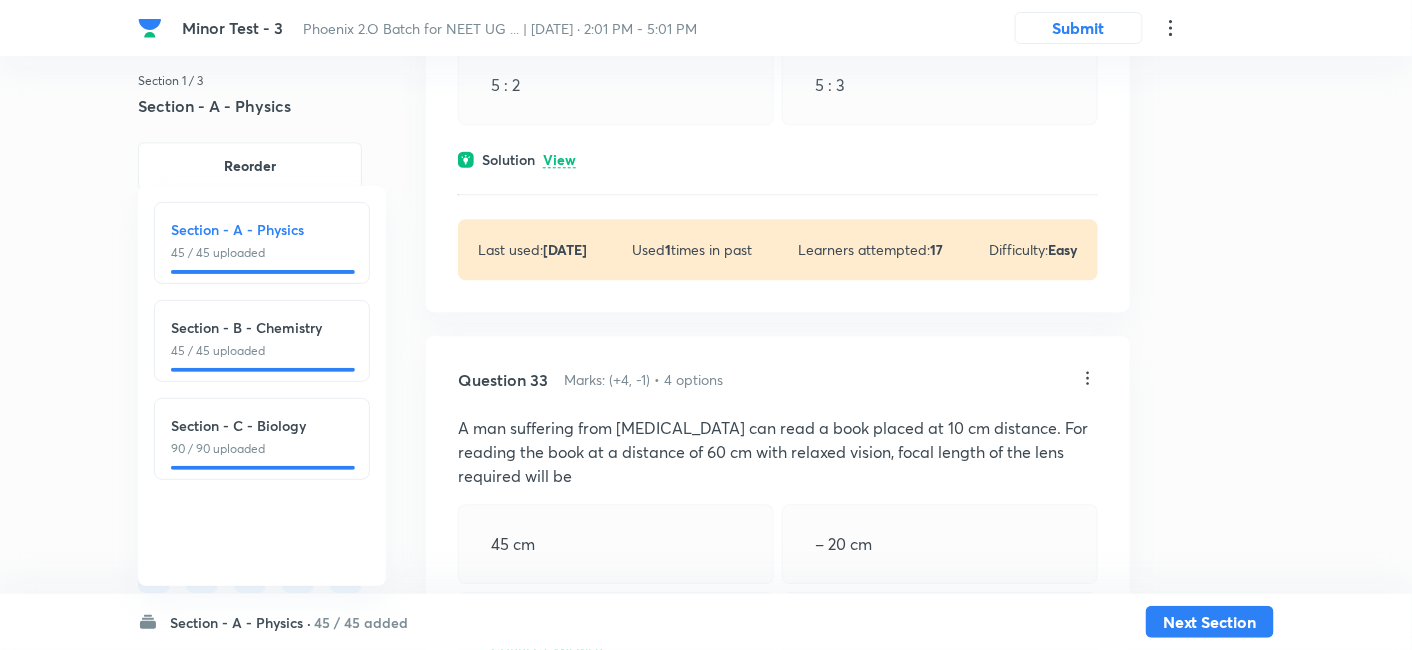 click on "View" at bounding box center (559, 160) 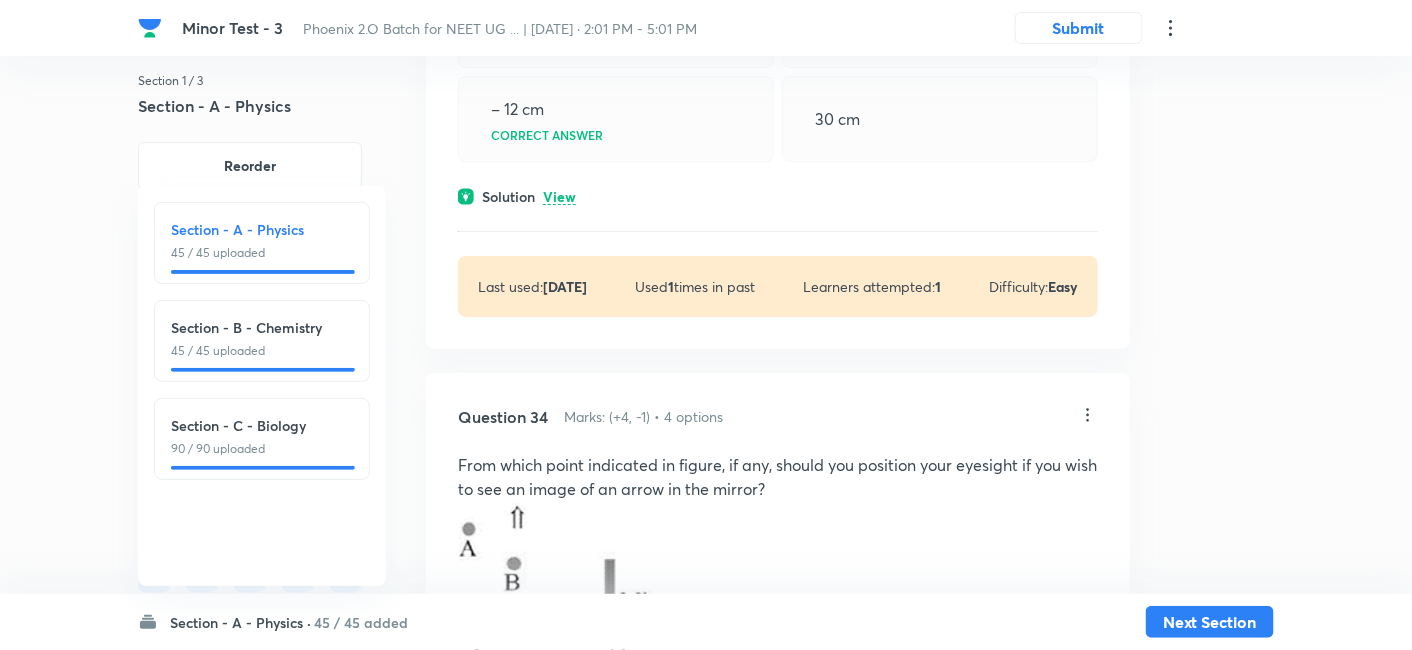 scroll, scrollTop: 23654, scrollLeft: 0, axis: vertical 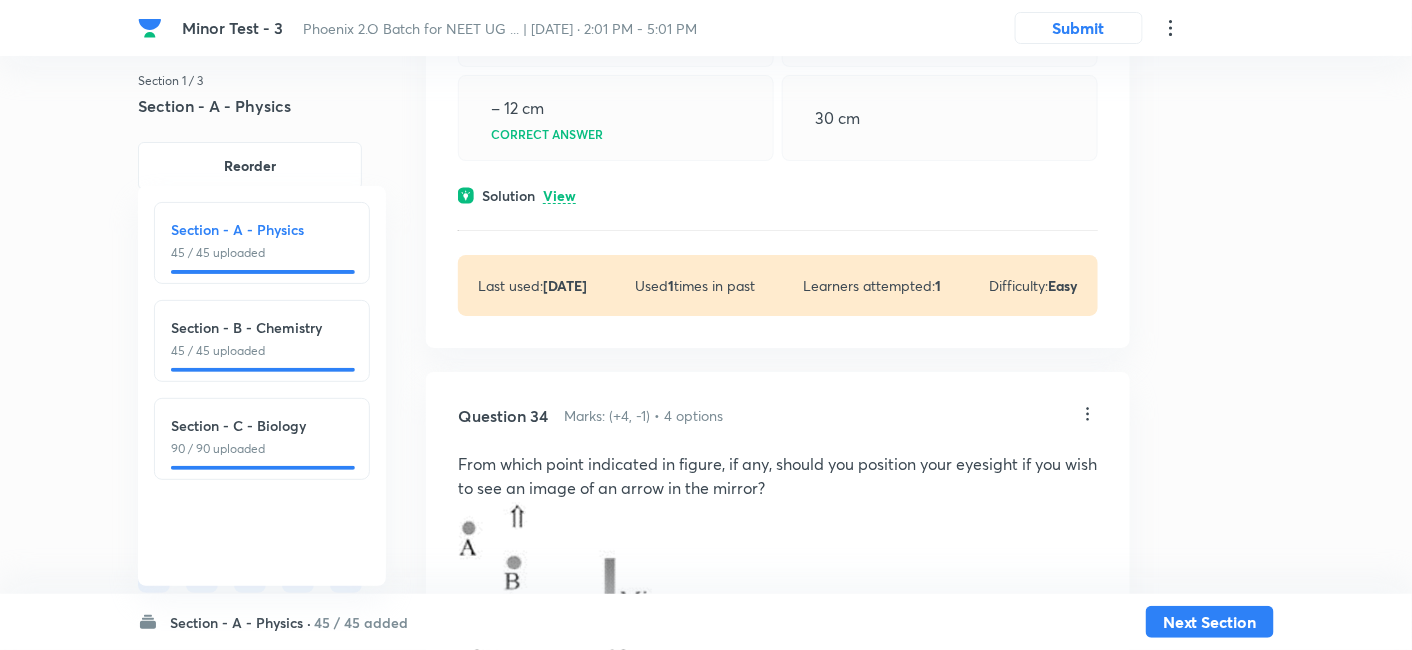 click on "View" at bounding box center (559, 196) 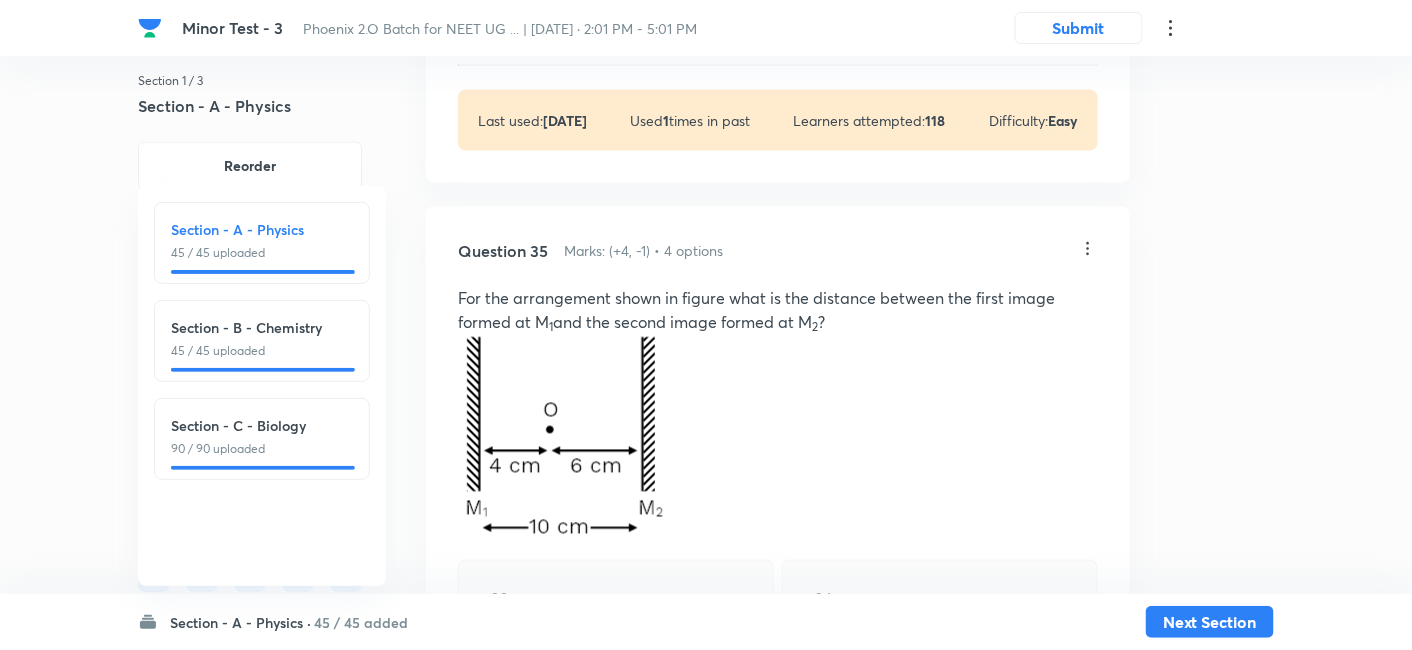 scroll, scrollTop: 24752, scrollLeft: 0, axis: vertical 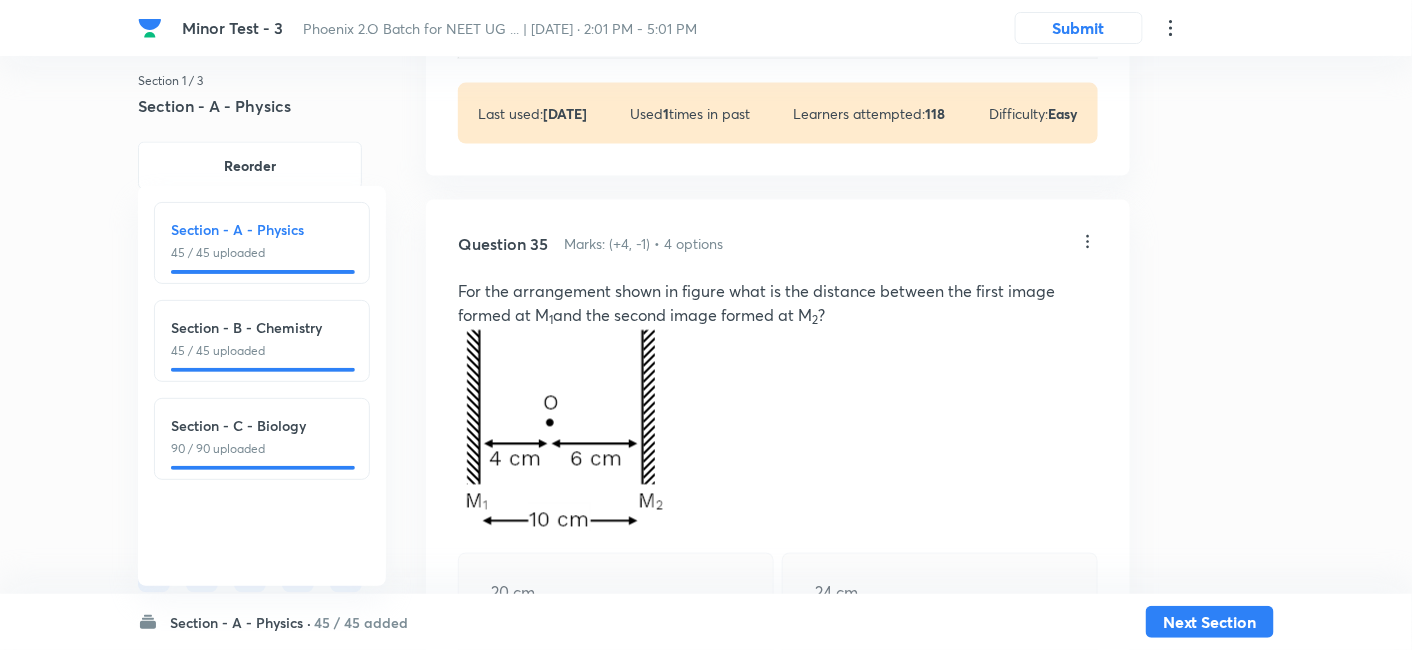 click on "View" at bounding box center (559, 24) 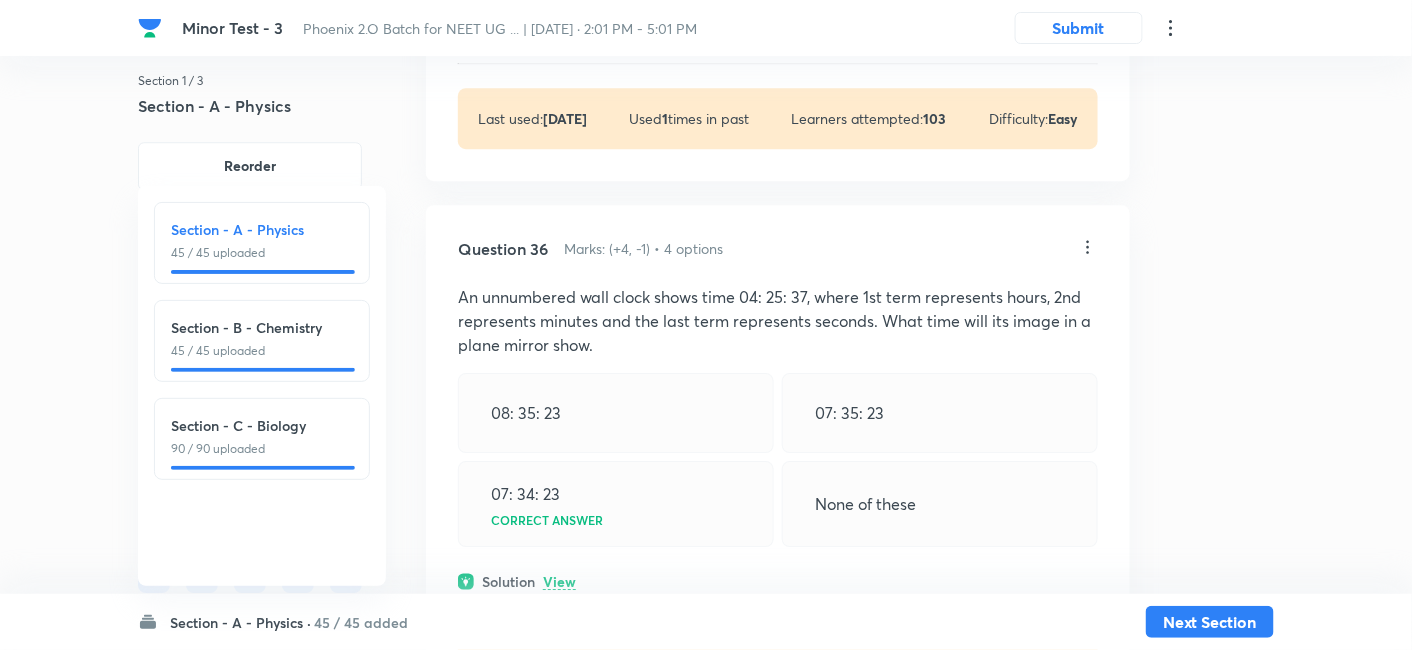 scroll, scrollTop: 25602, scrollLeft: 0, axis: vertical 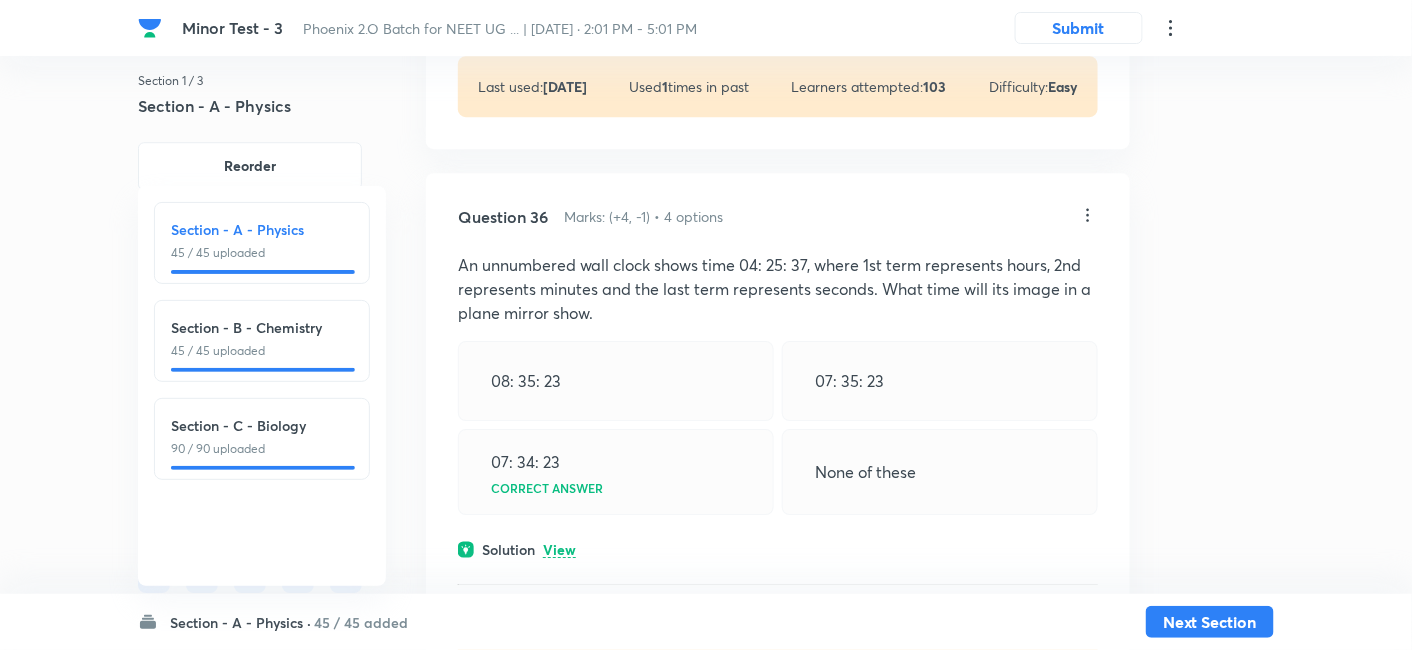 click on "View" at bounding box center (559, -3) 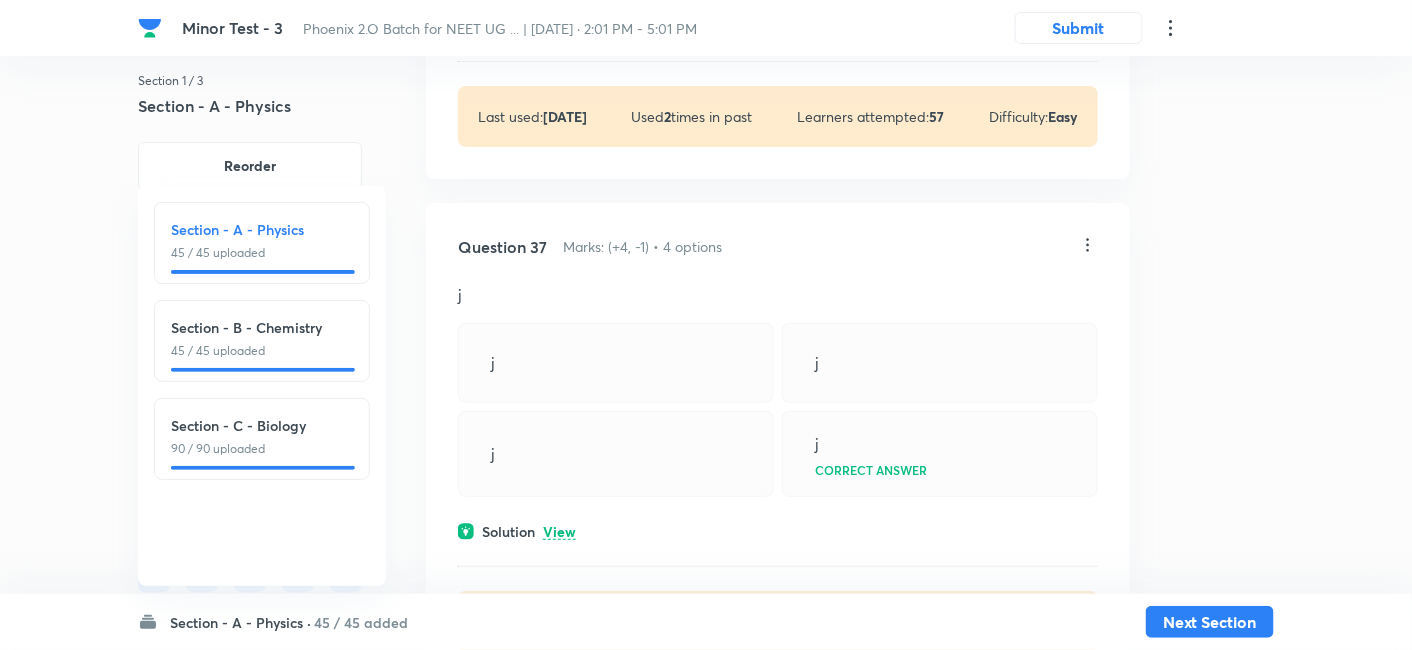 scroll, scrollTop: 26219, scrollLeft: 0, axis: vertical 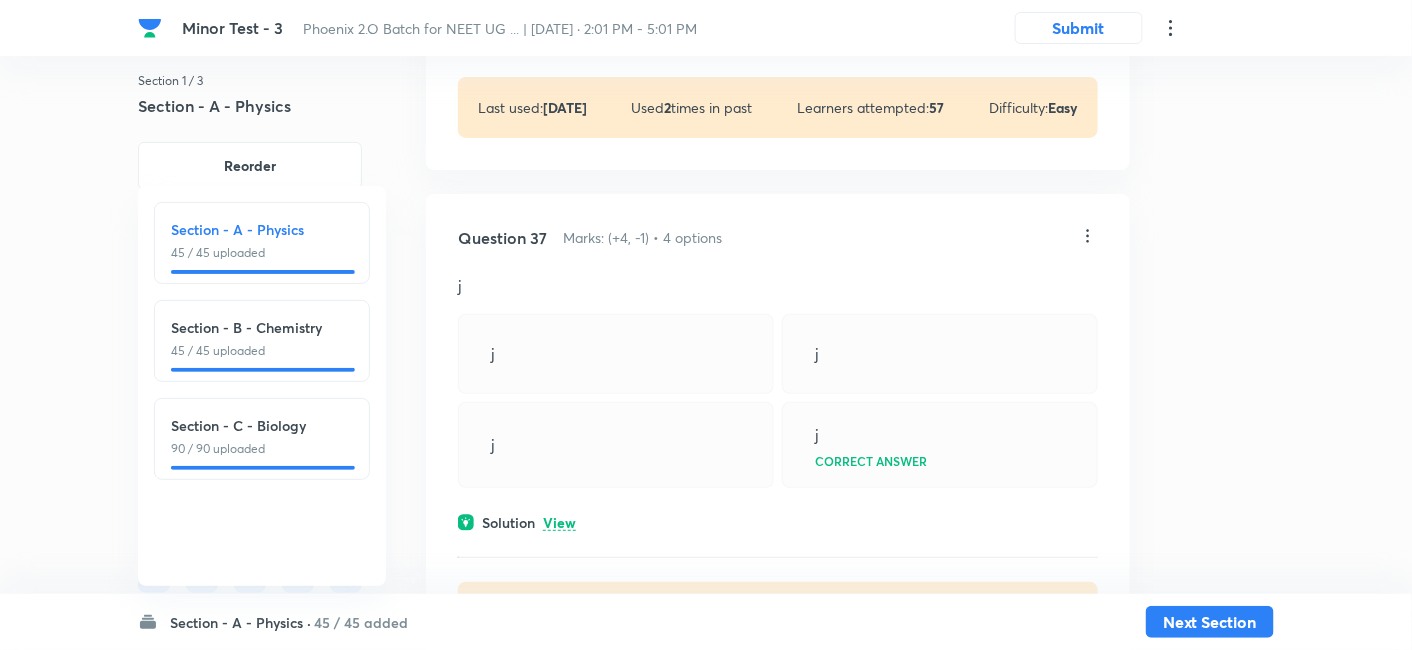 click on "View" at bounding box center (559, 18) 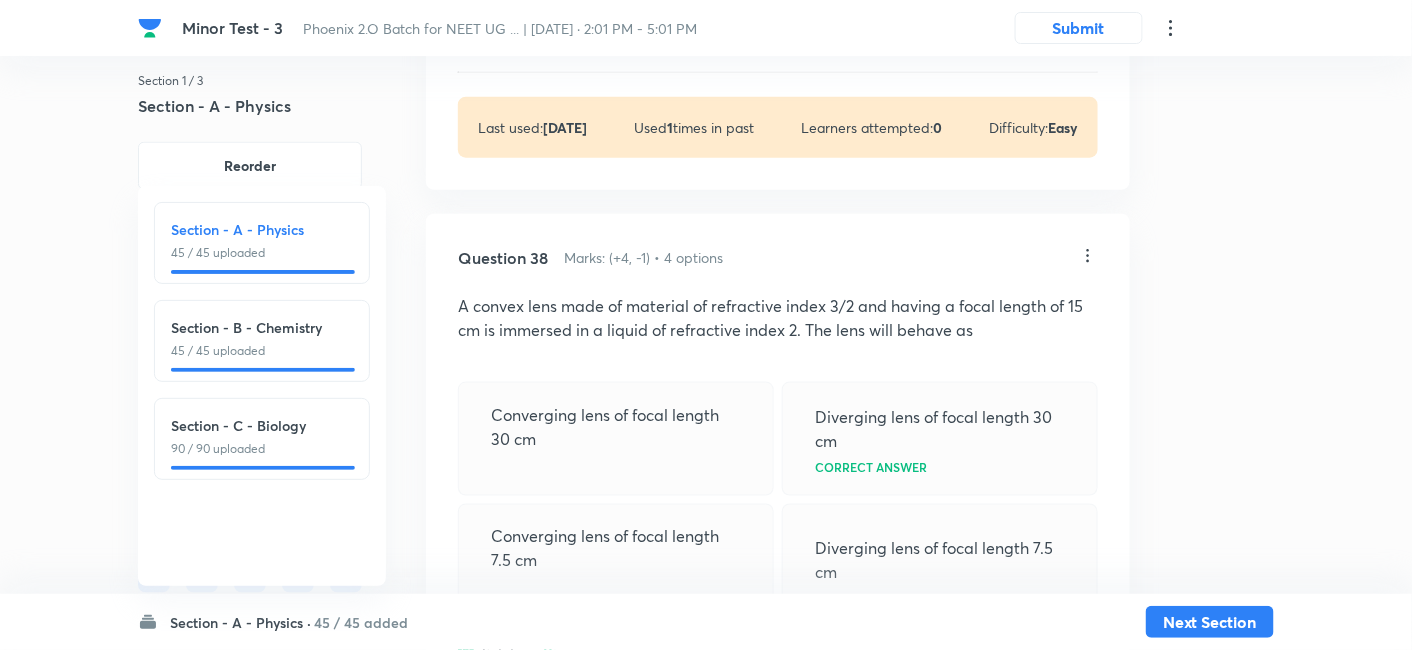 scroll, scrollTop: 26897, scrollLeft: 0, axis: vertical 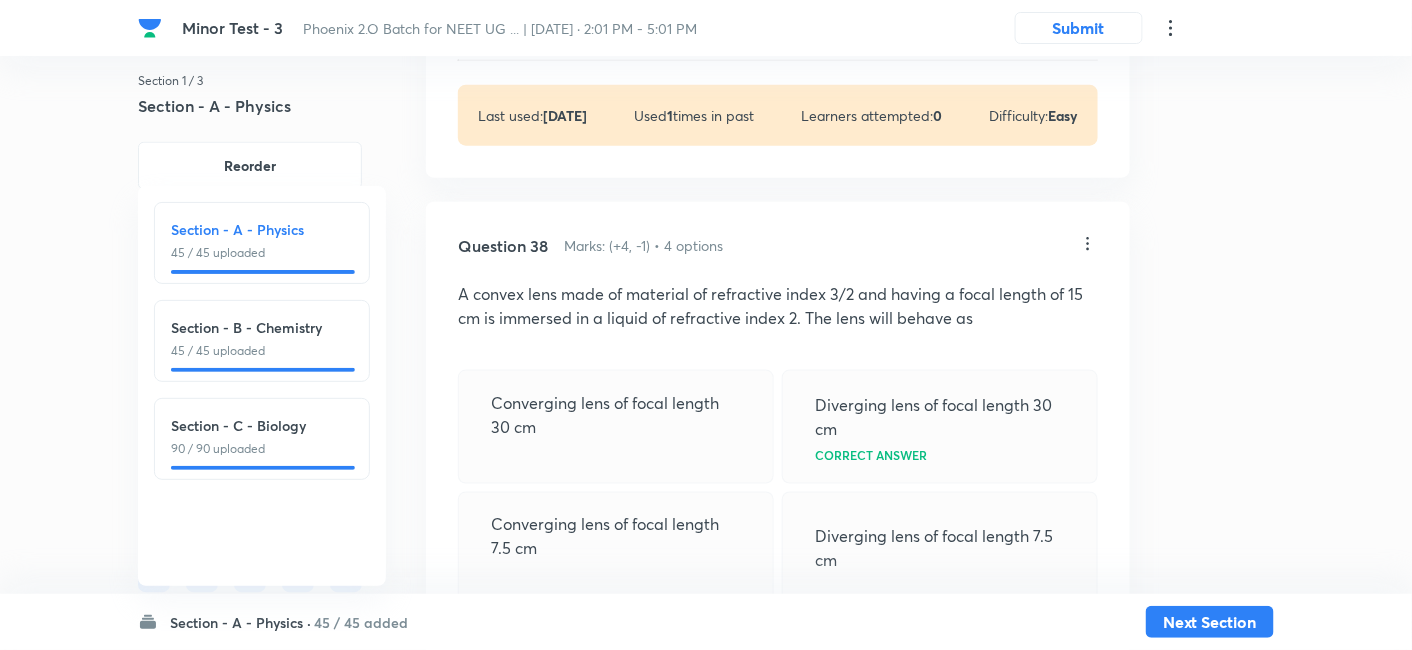 click on "View" at bounding box center [559, 26] 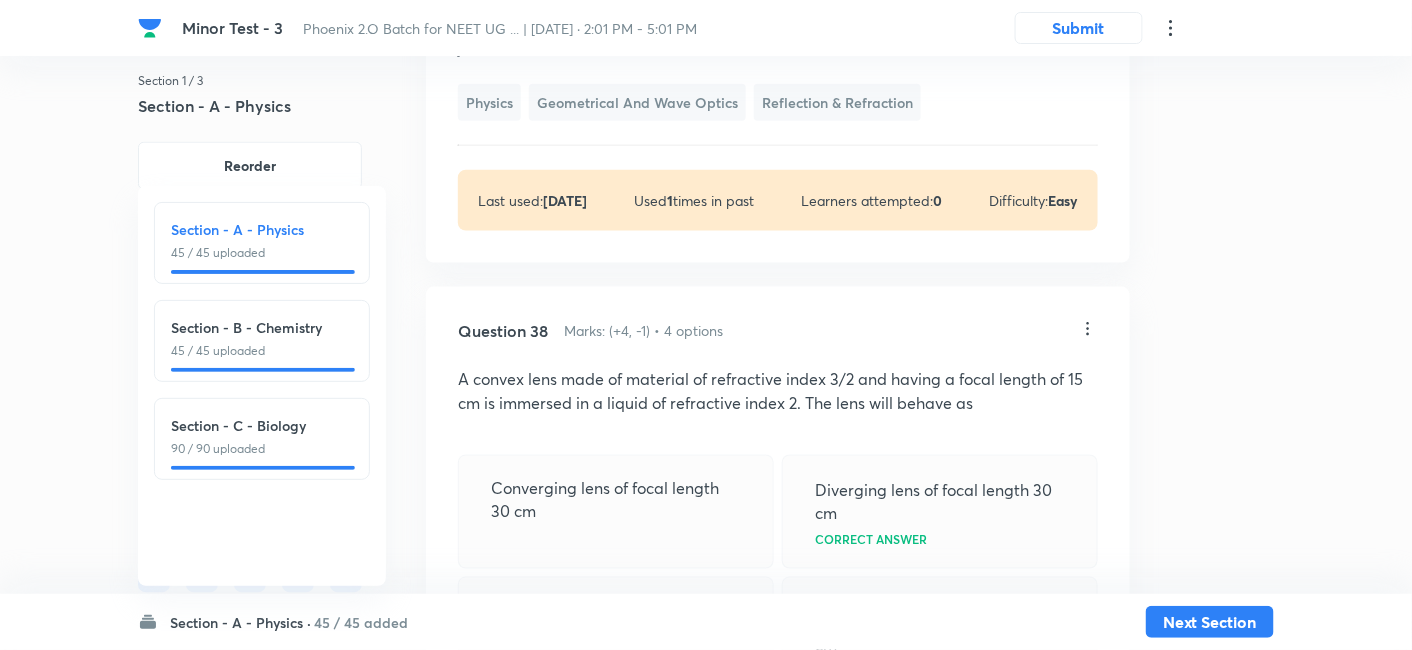 click at bounding box center (1088, -260) 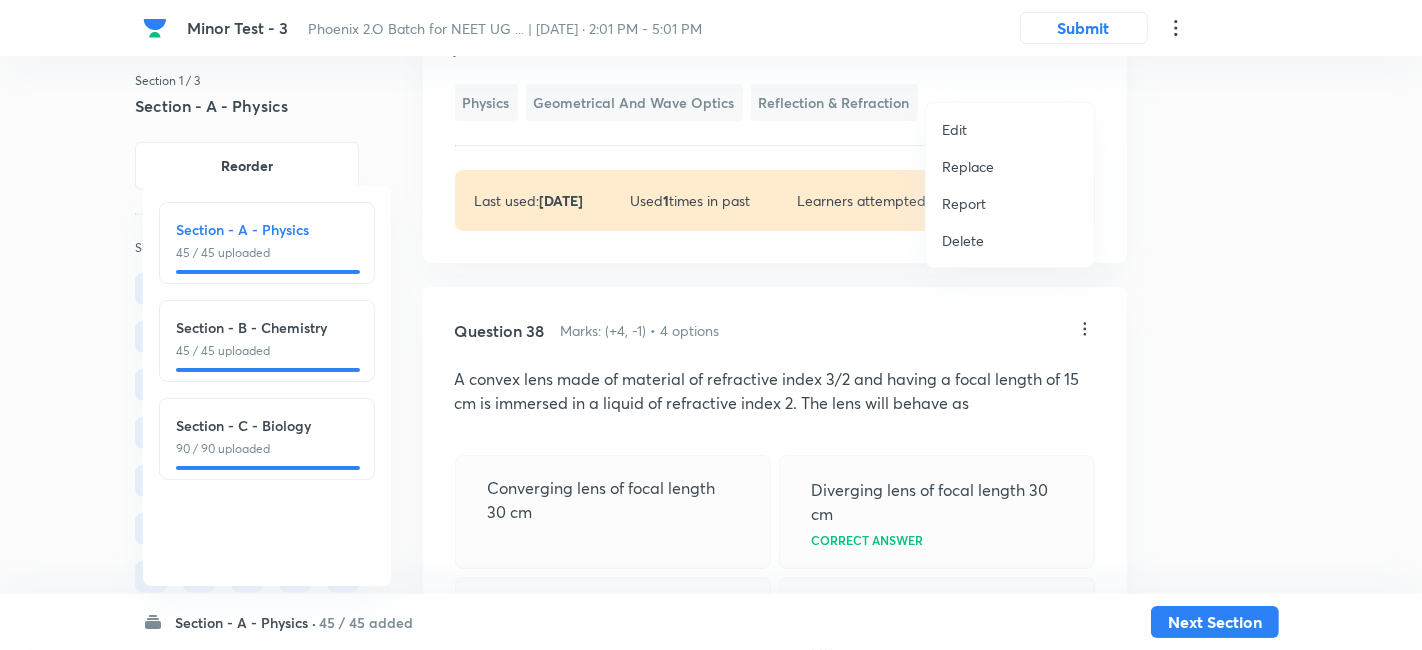 click on "Replace" at bounding box center (968, 166) 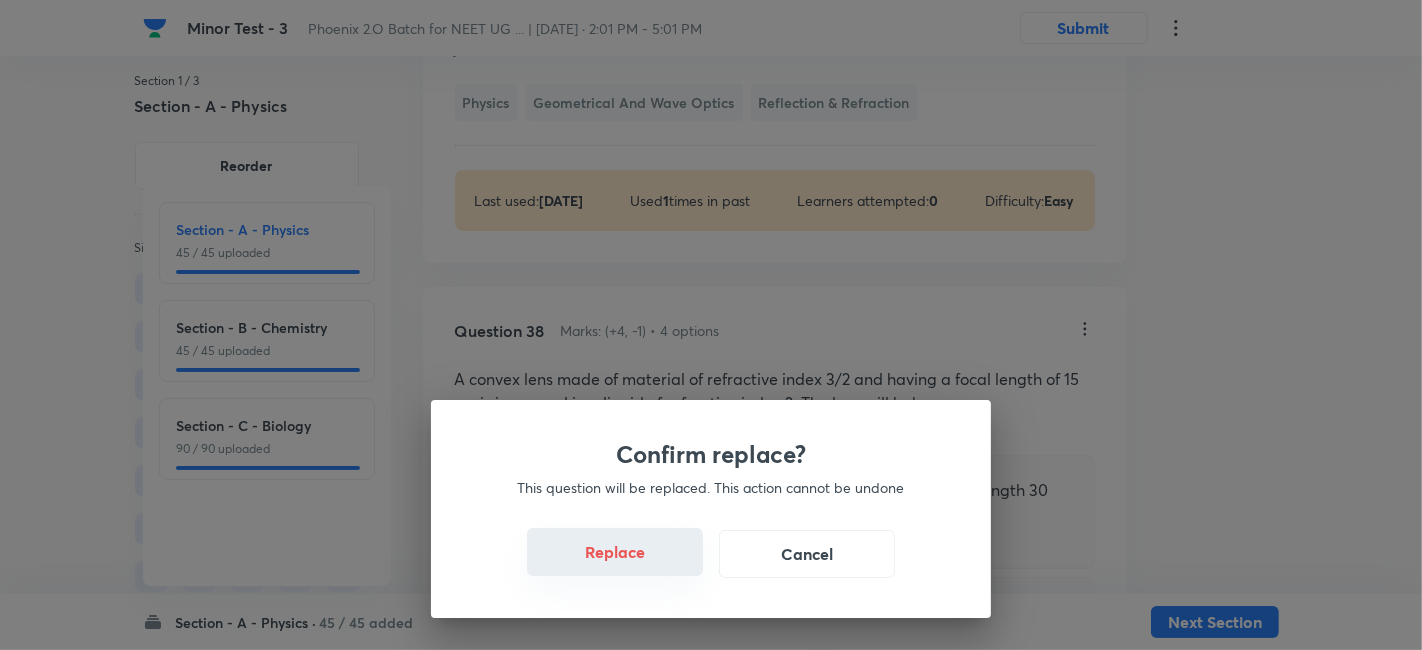 click on "Replace" at bounding box center [615, 552] 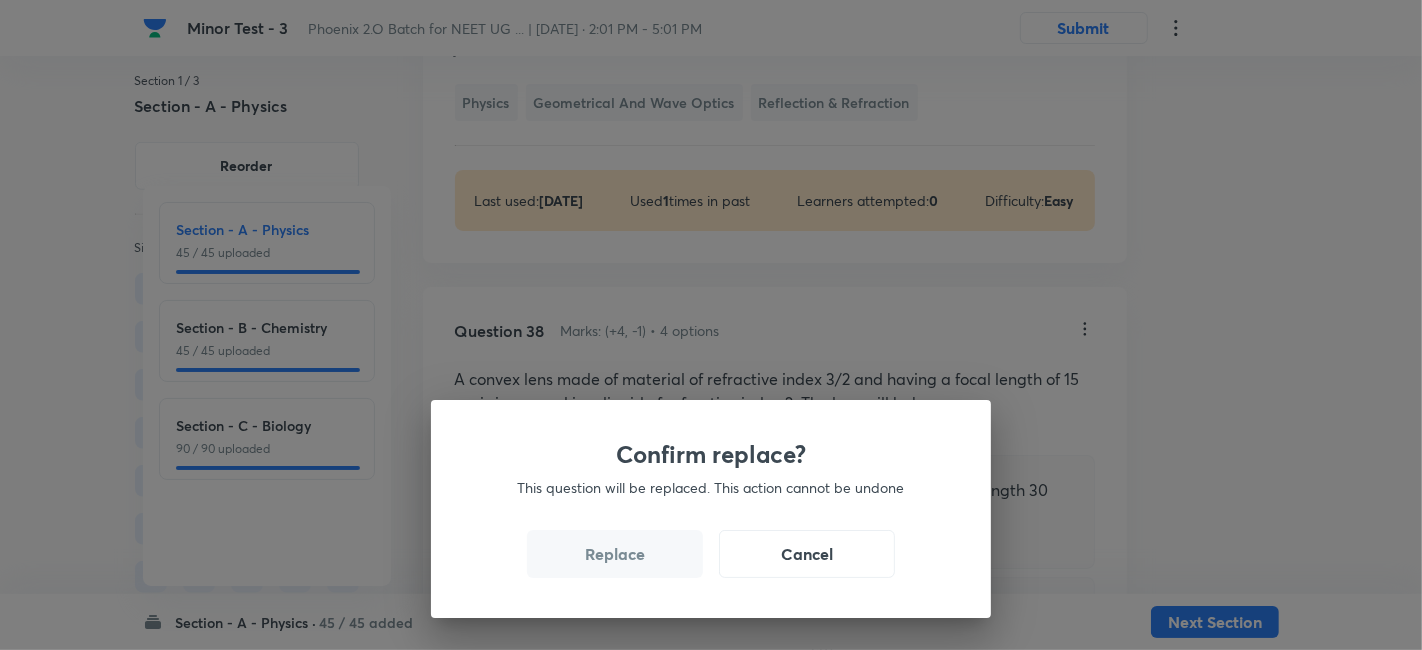 click on "Replace" at bounding box center [615, 554] 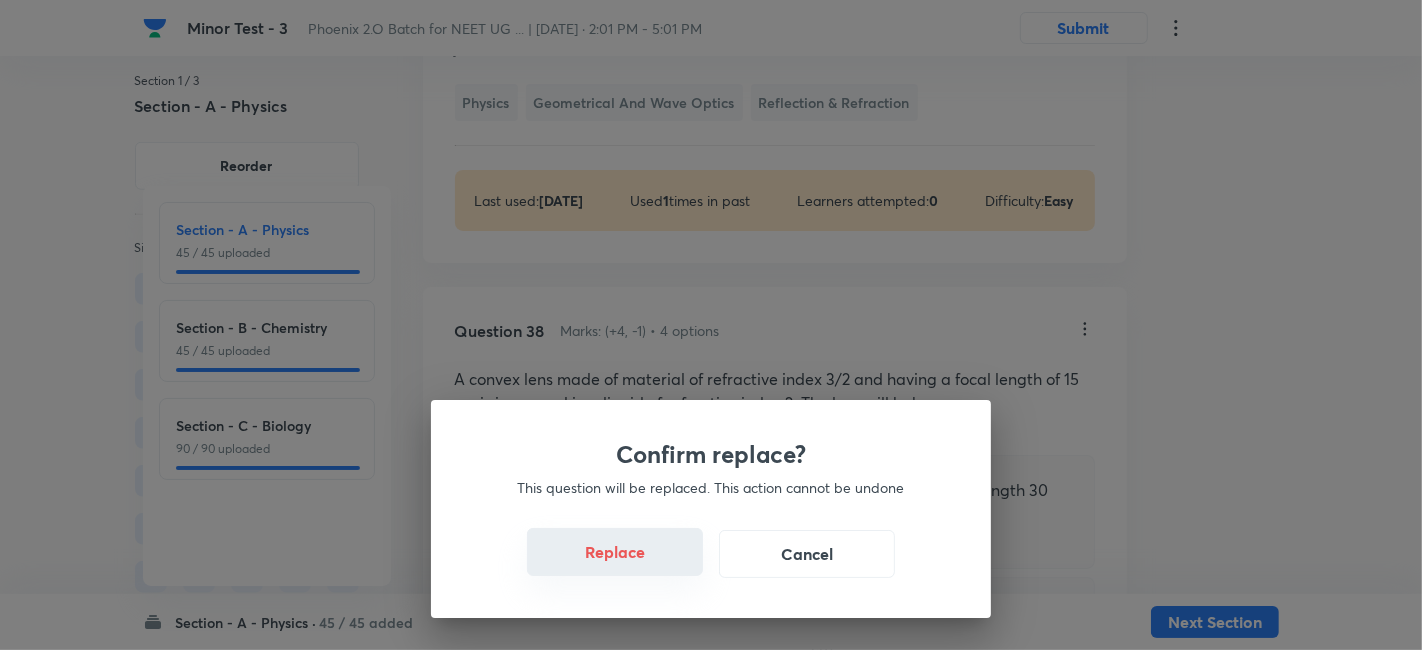 click on "Replace" at bounding box center (615, 552) 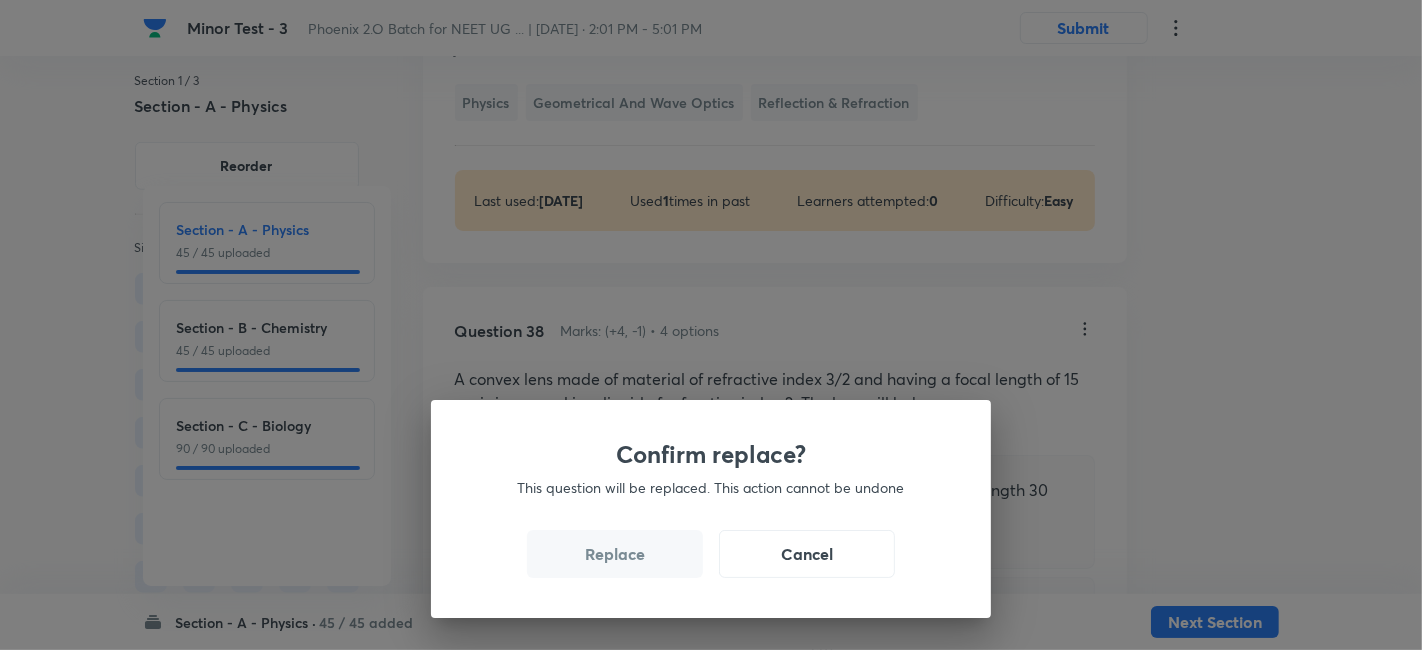 click on "Replace" at bounding box center (615, 554) 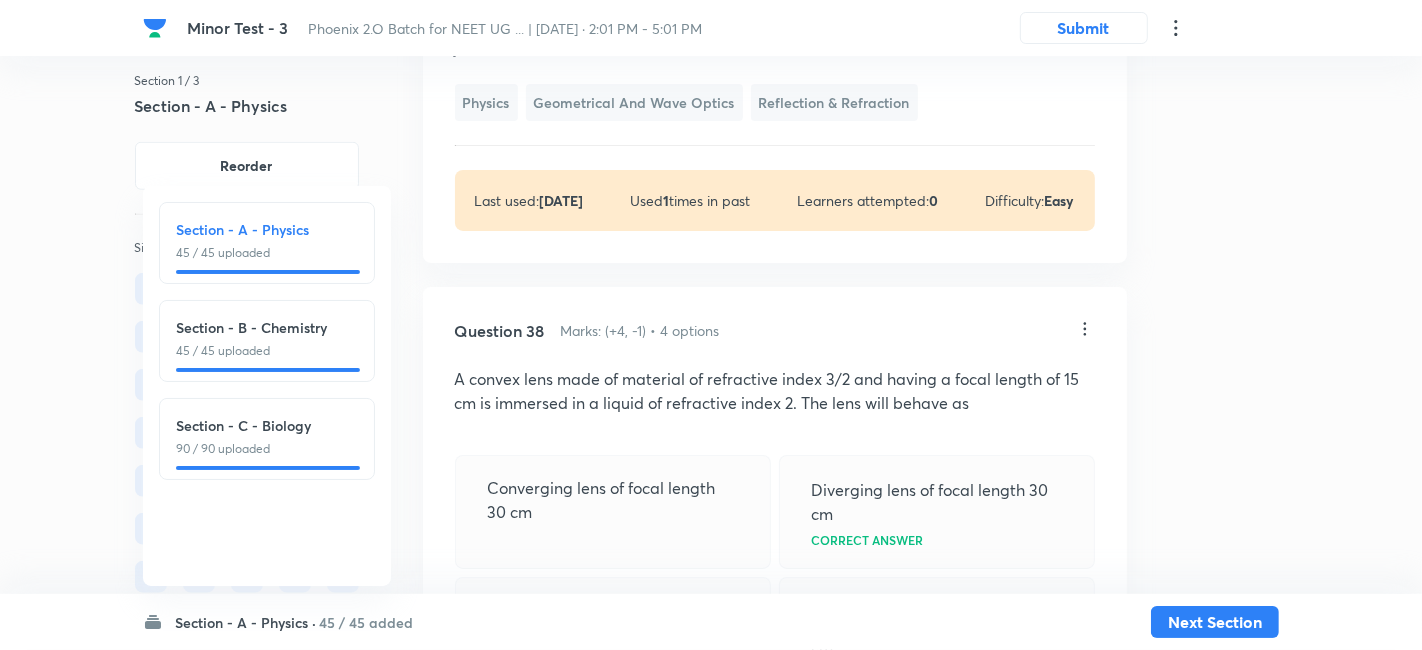 click on "Confirm replace? This question will be replaced. This action cannot be undone Replace Cancel" at bounding box center [711, 975] 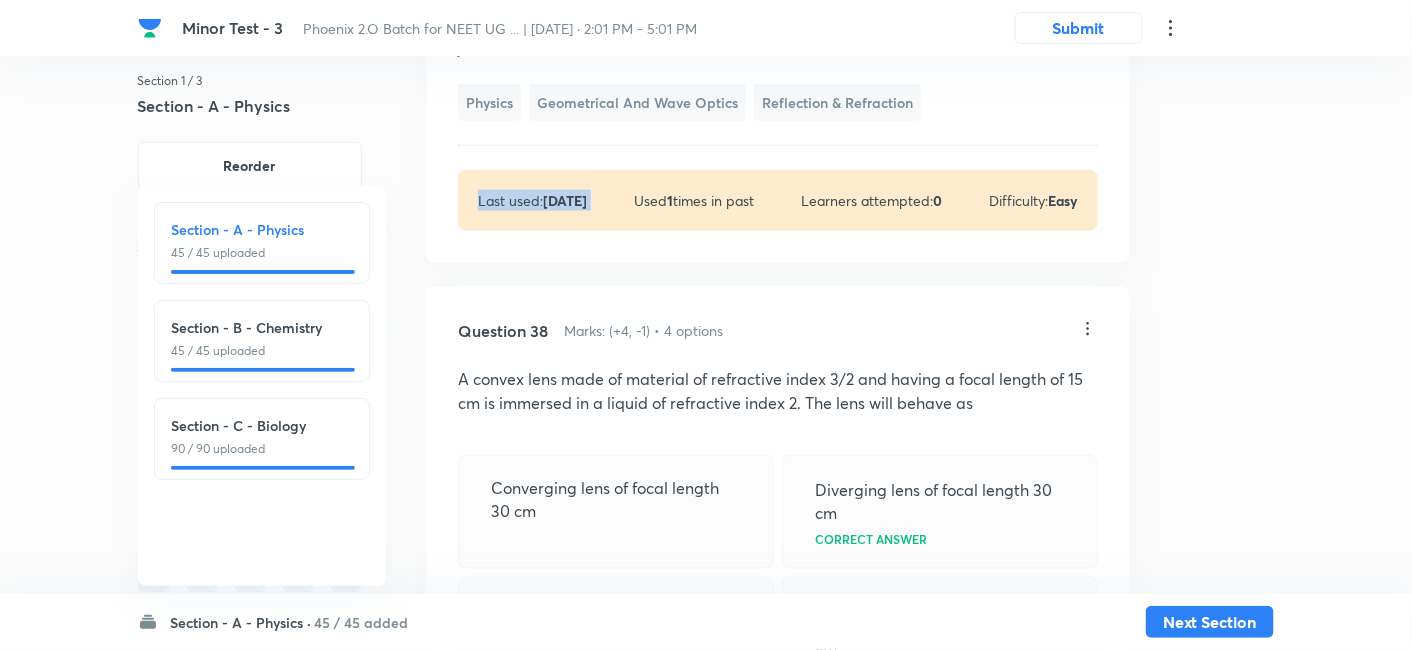 click on "Last used:  2 years ago Used  1  times in past Learners attempted:  0 Difficulty: Easy" at bounding box center [778, 200] 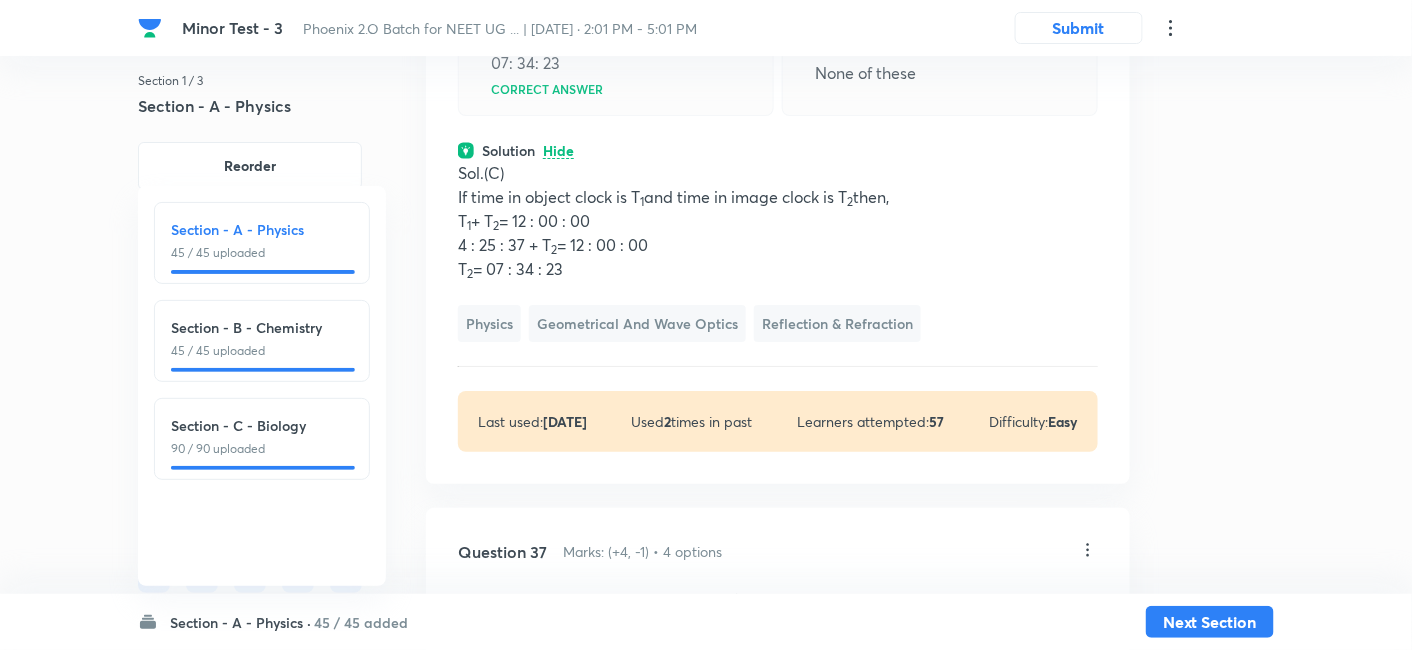 scroll, scrollTop: 26085, scrollLeft: 0, axis: vertical 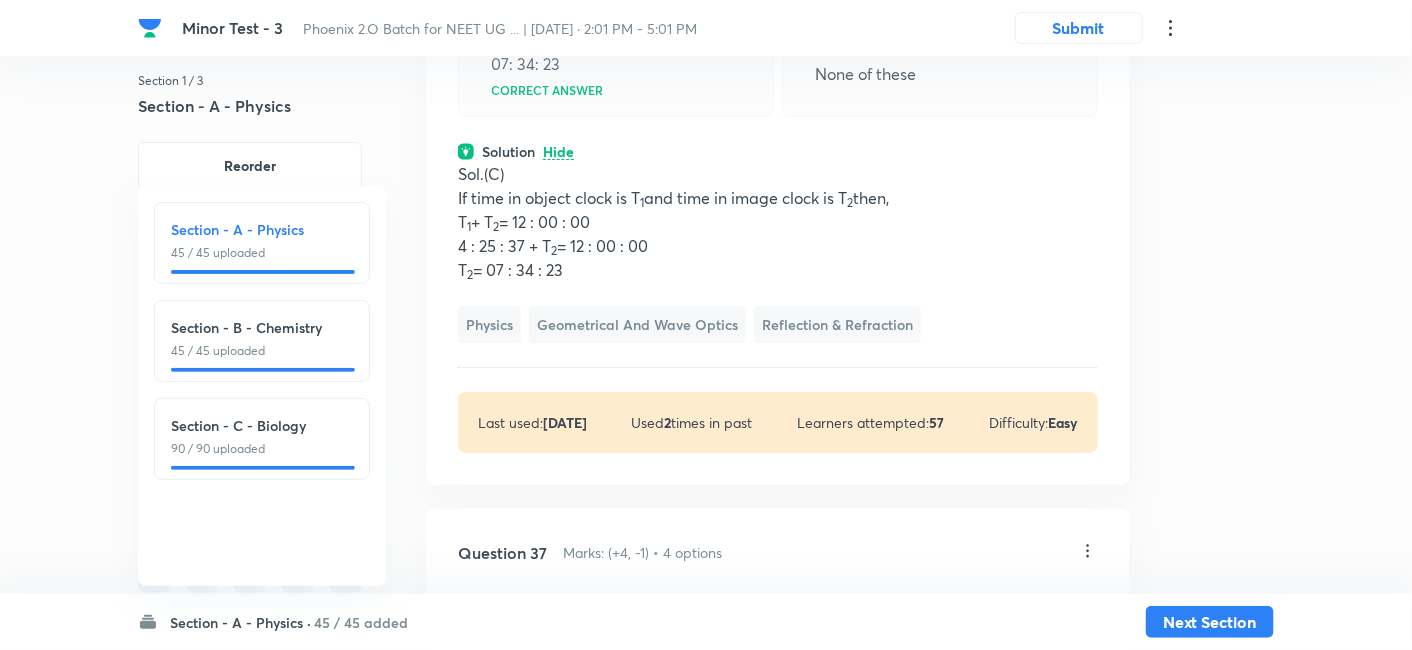 click 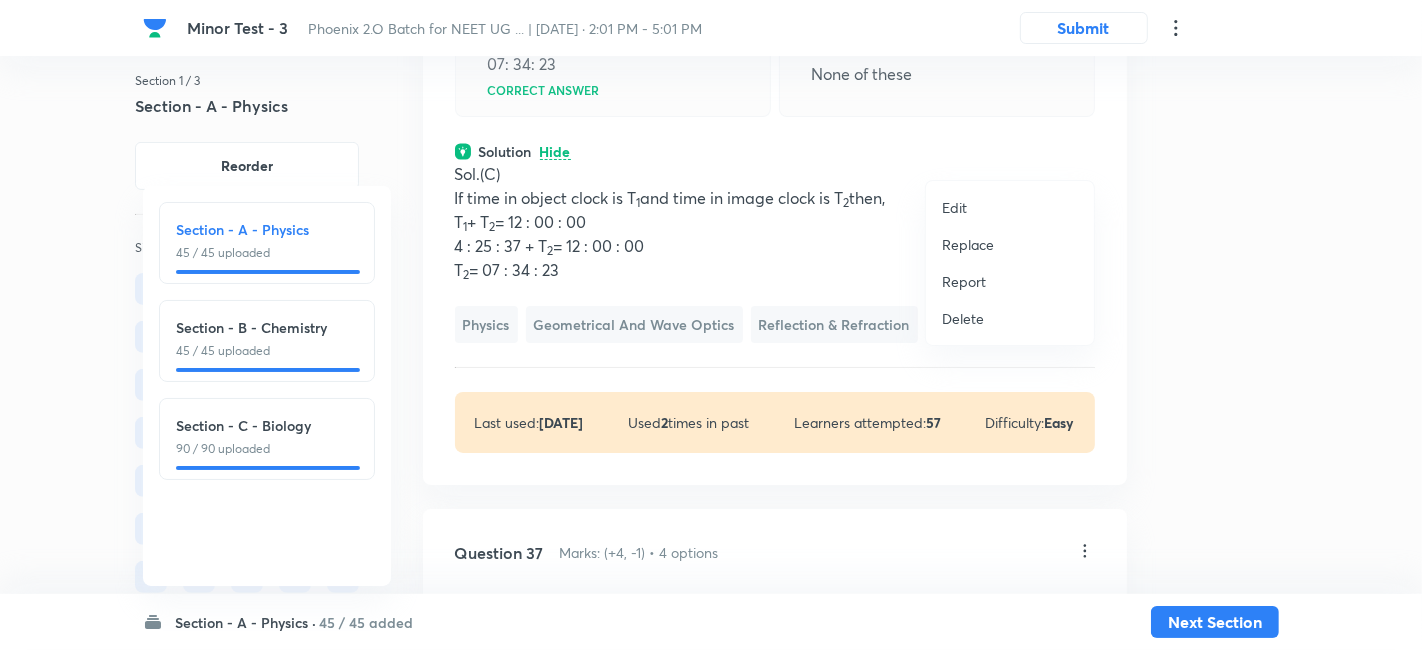 click on "Replace" at bounding box center (968, 244) 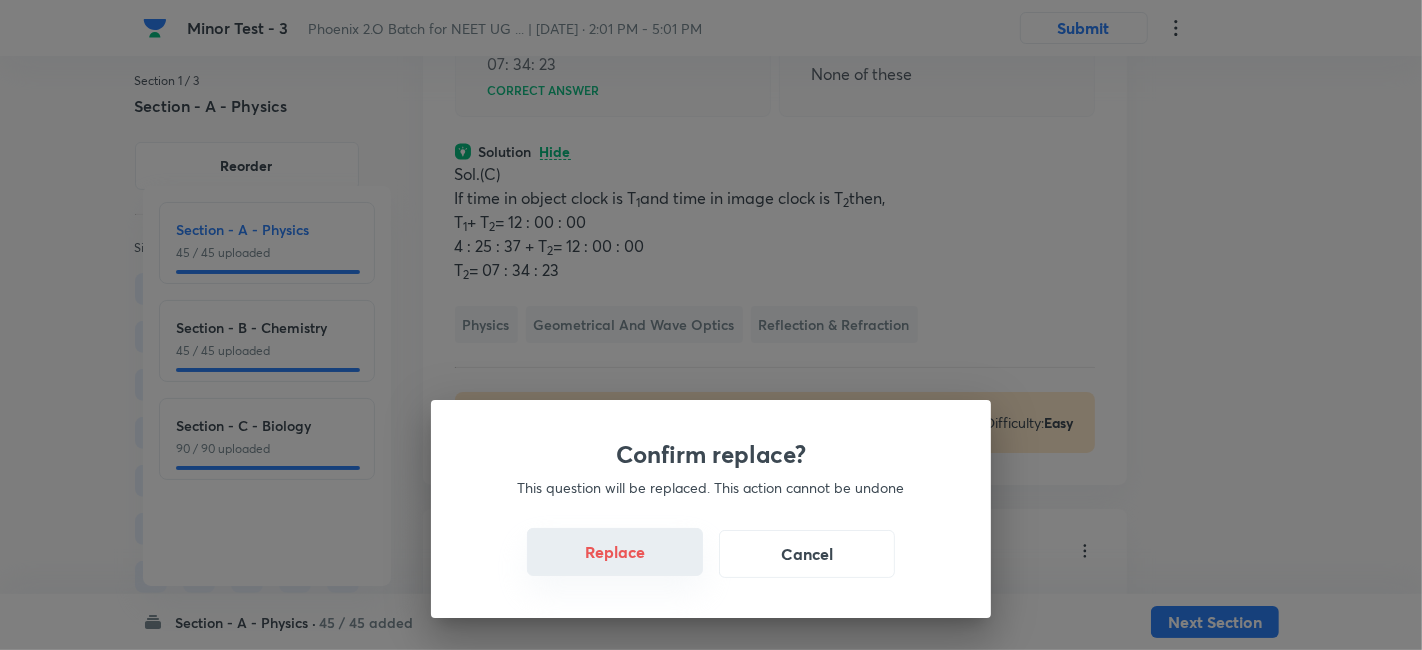 click on "Replace" at bounding box center [615, 552] 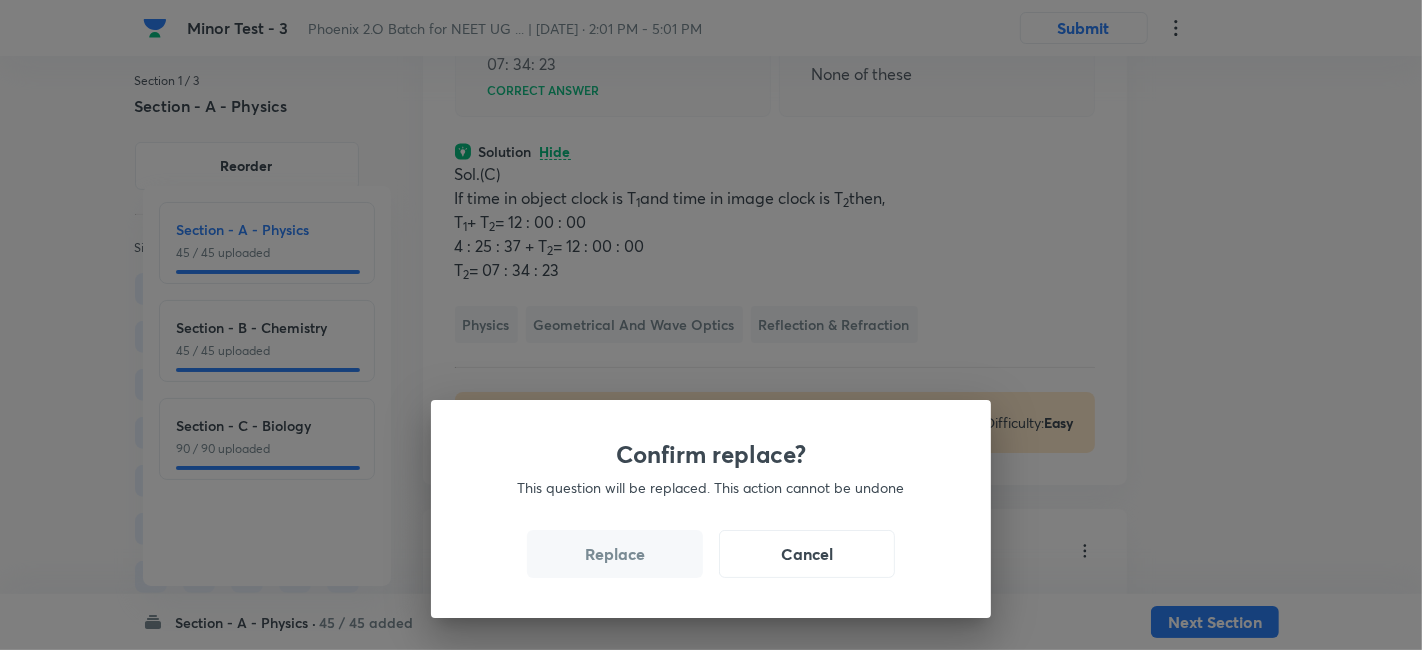 click on "Replace" at bounding box center (615, 554) 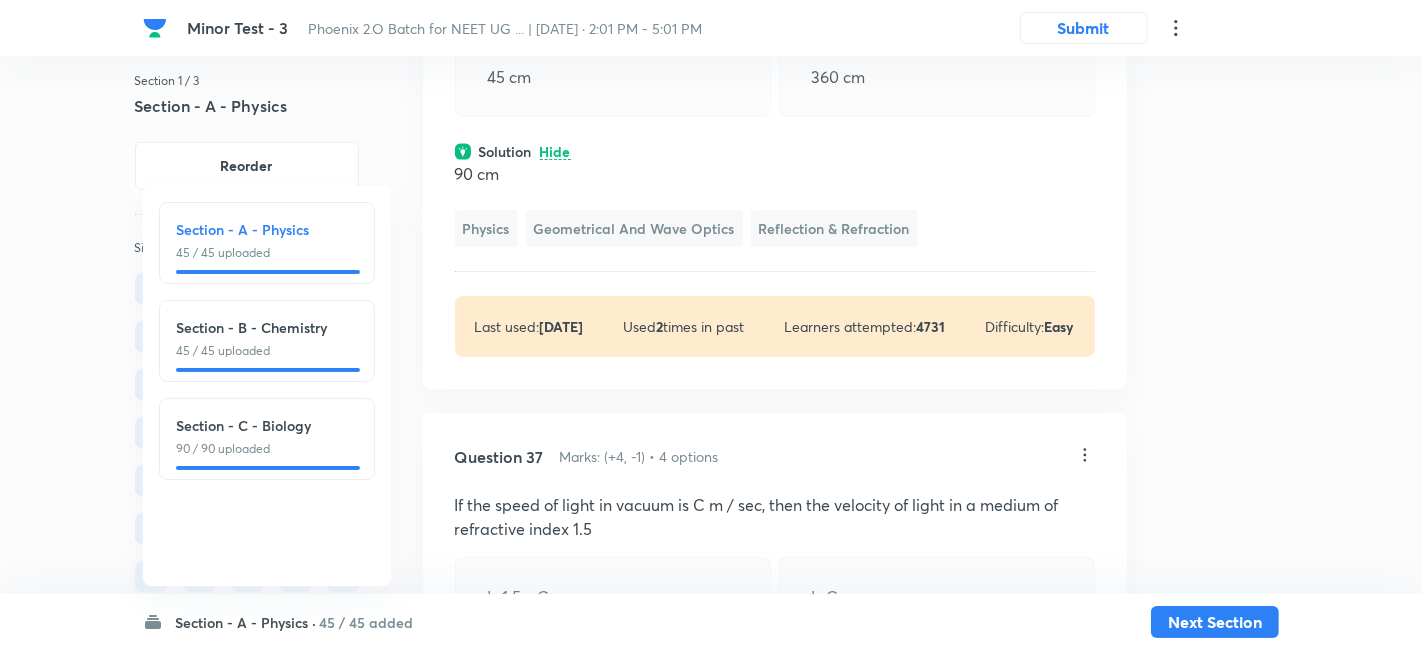 click on "Confirm replace? This question will be replaced. This action cannot be undone Replace Cancel" at bounding box center (711, 975) 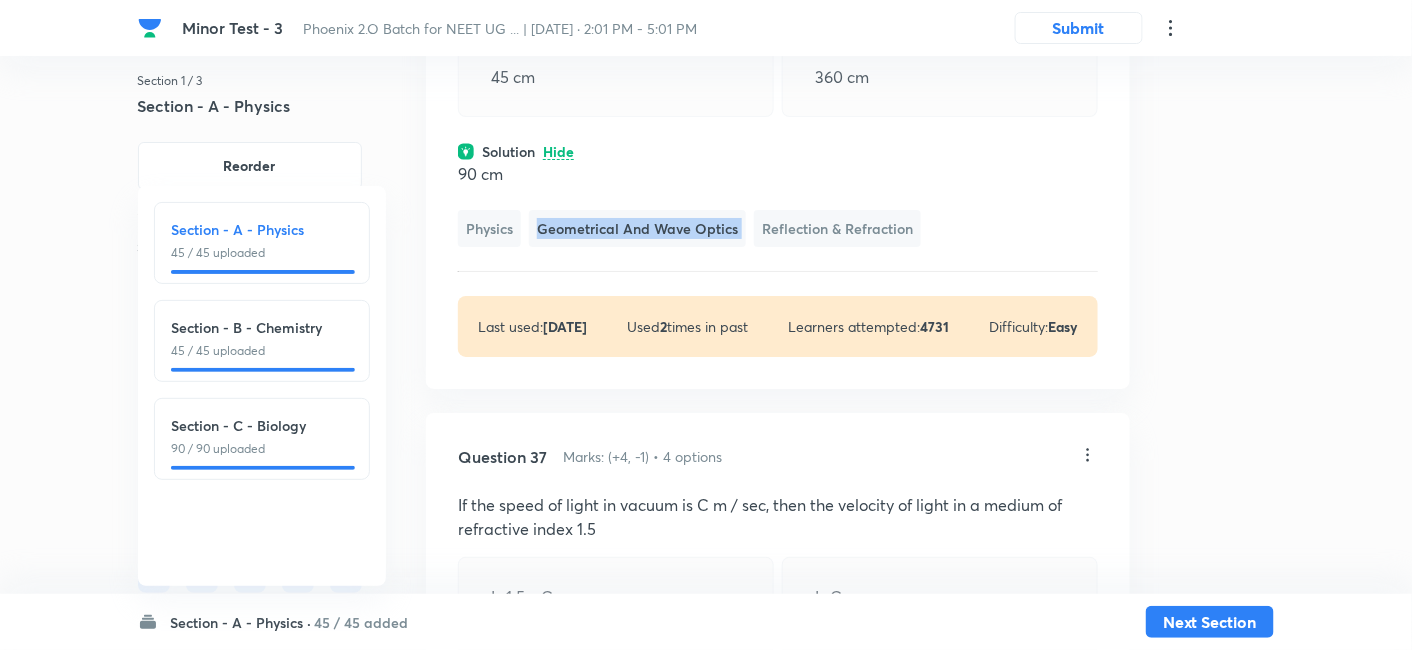 click on "Geometrical and Wave Optics" at bounding box center [637, 228] 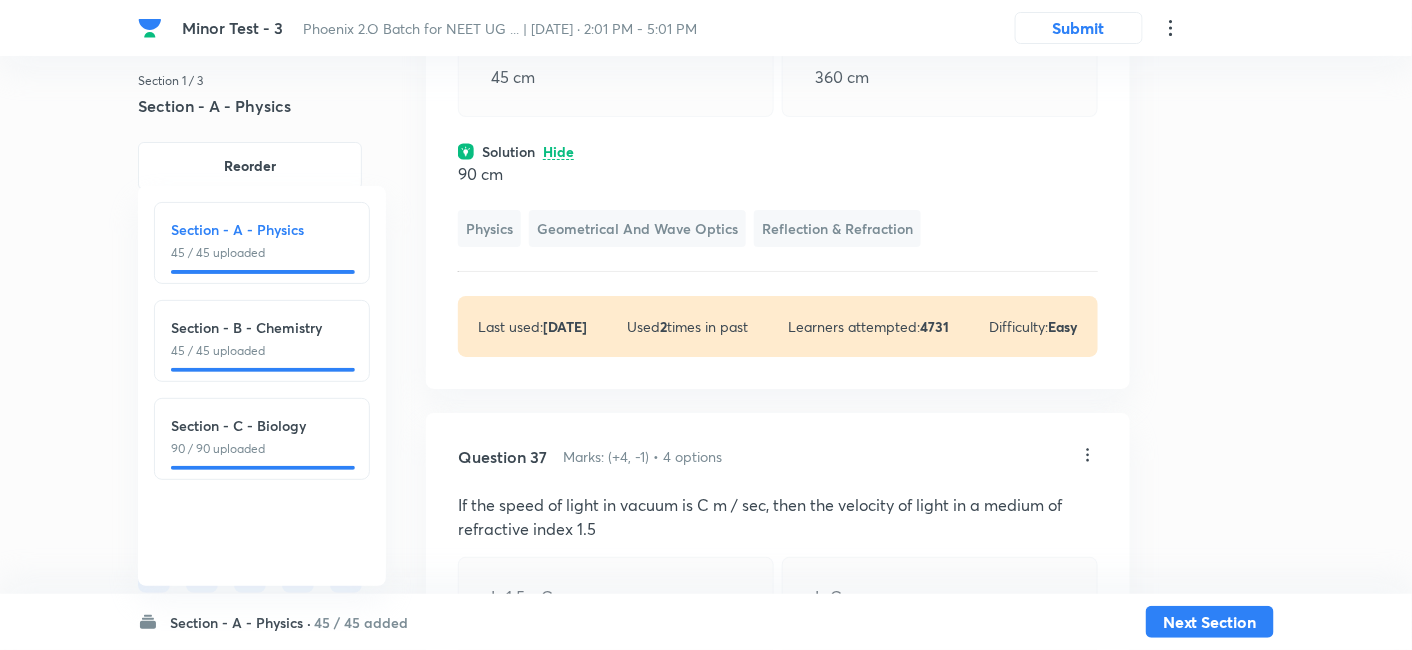 click 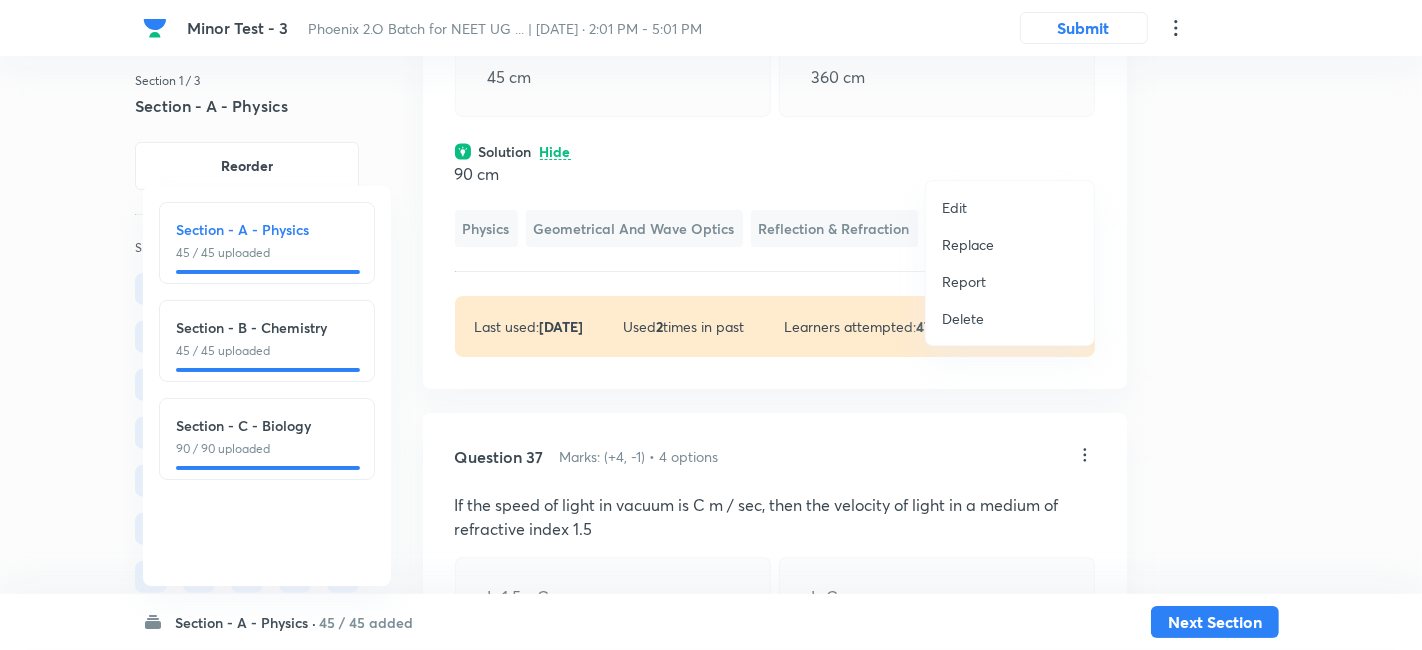 click on "Replace" at bounding box center (1010, 244) 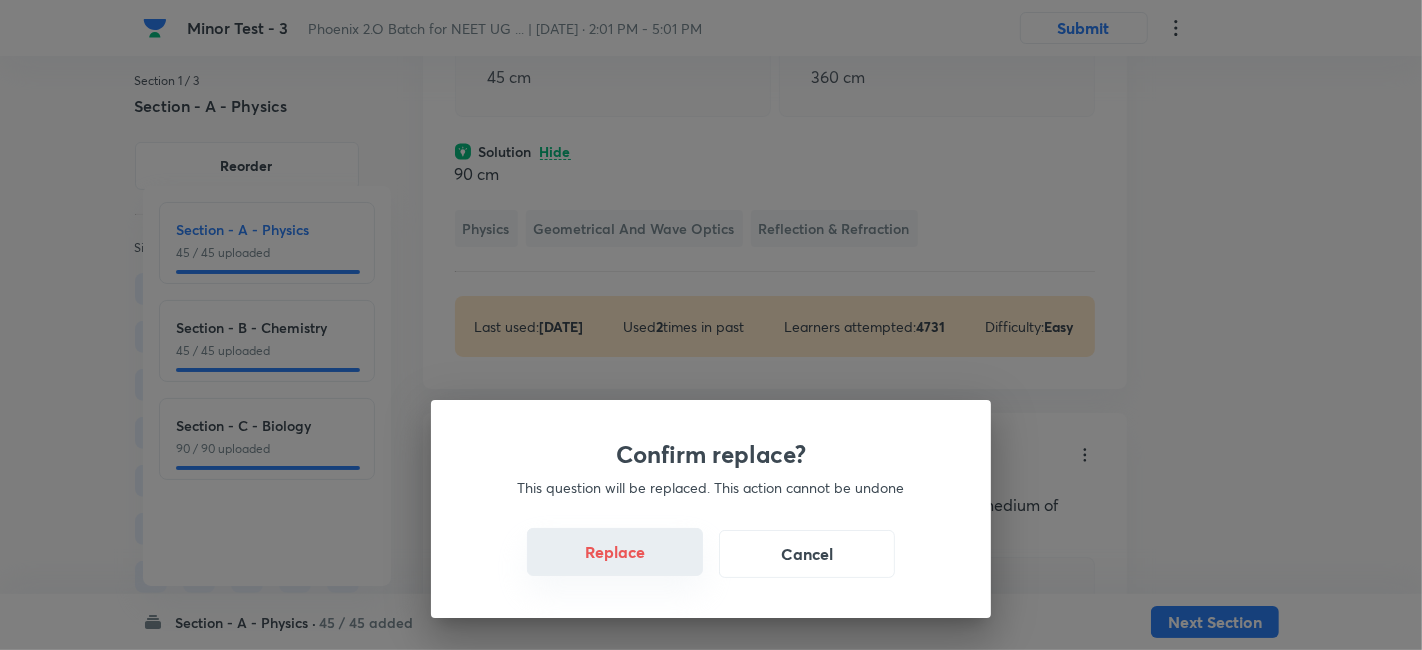 click on "Replace" at bounding box center (615, 552) 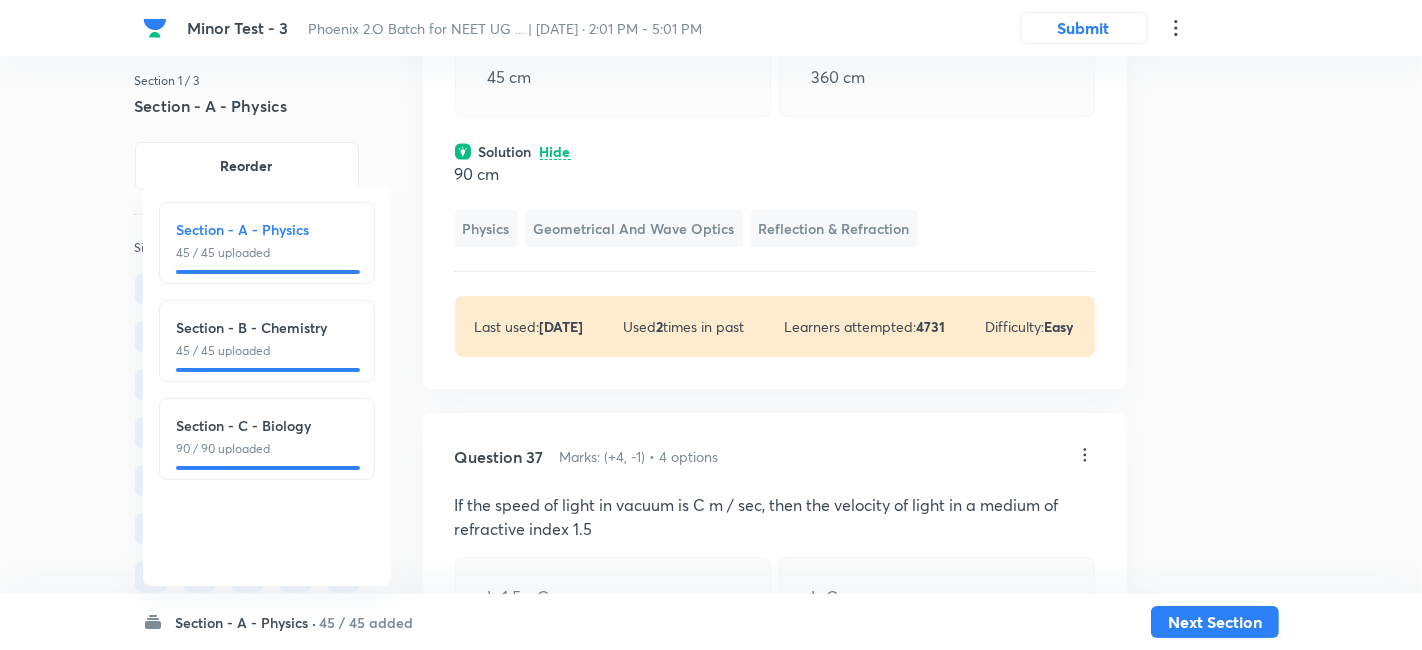 click on "Confirm replace? This question will be replaced. This action cannot be undone Replace Cancel" at bounding box center [711, 325] 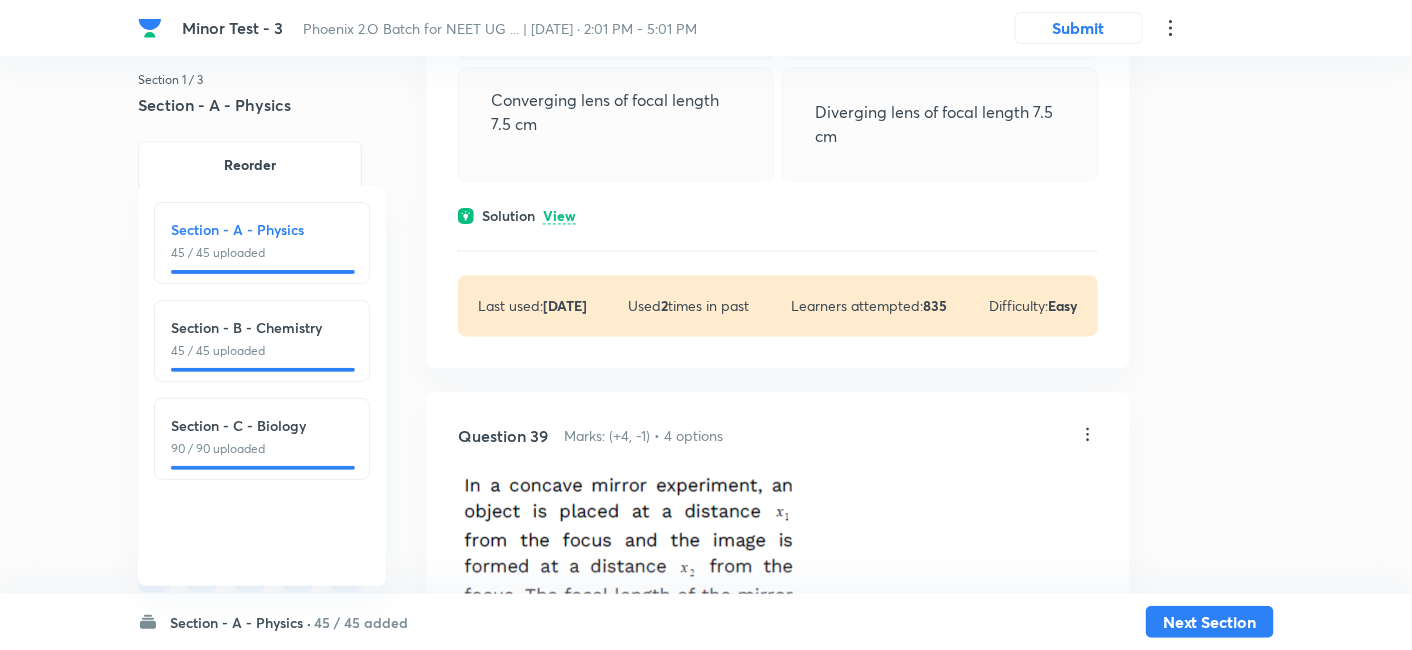 scroll, scrollTop: 27401, scrollLeft: 0, axis: vertical 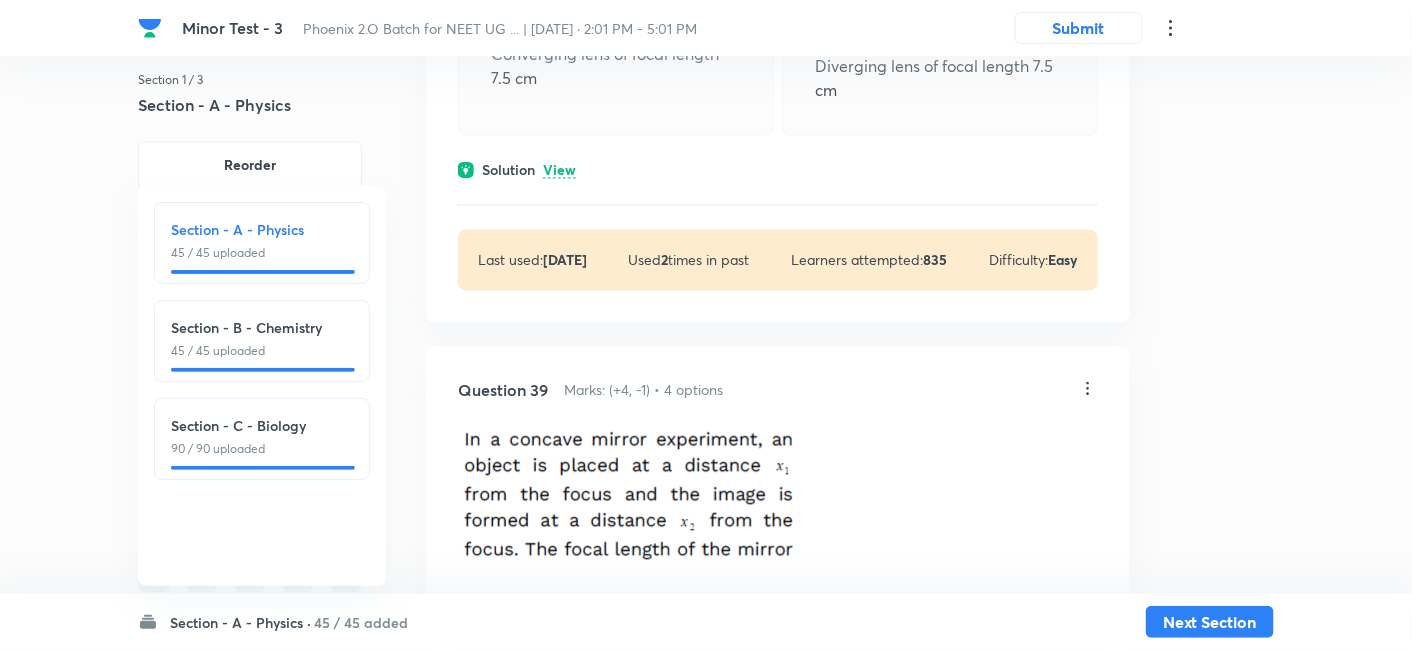 click on "View" at bounding box center (559, 171) 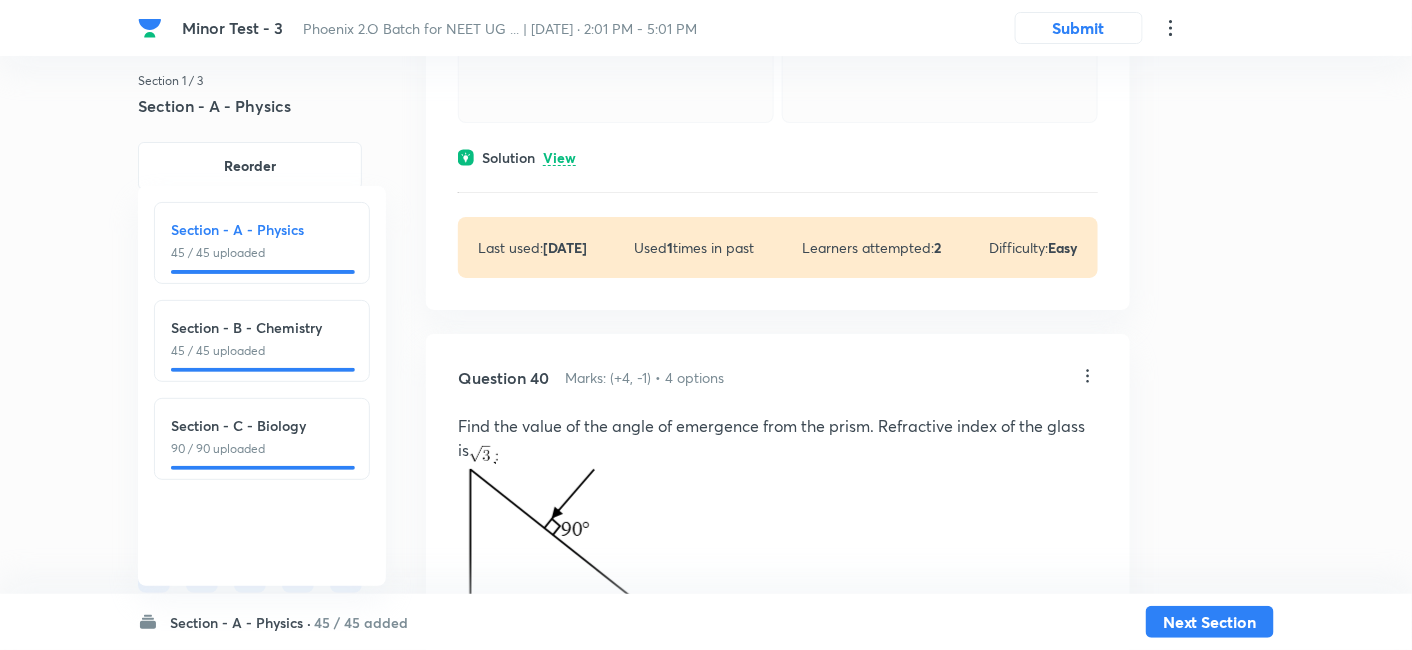 scroll, scrollTop: 28462, scrollLeft: 0, axis: vertical 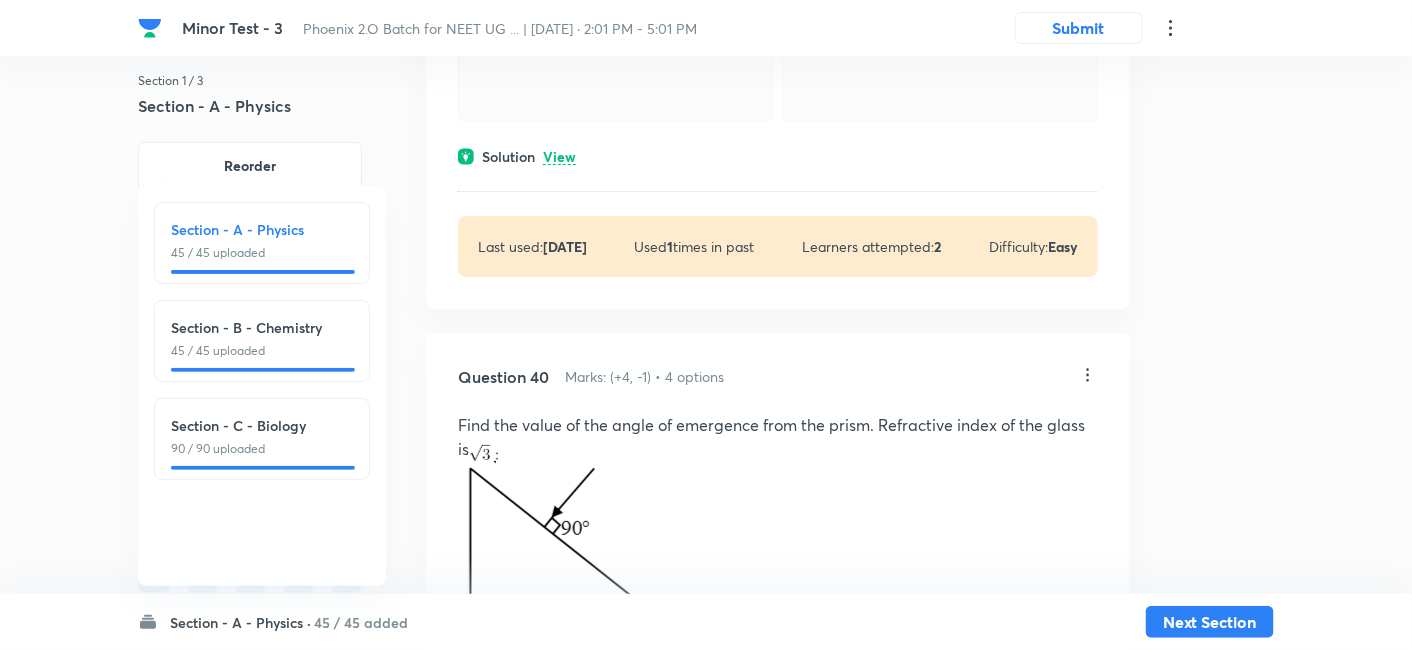 click on "View" at bounding box center (559, 157) 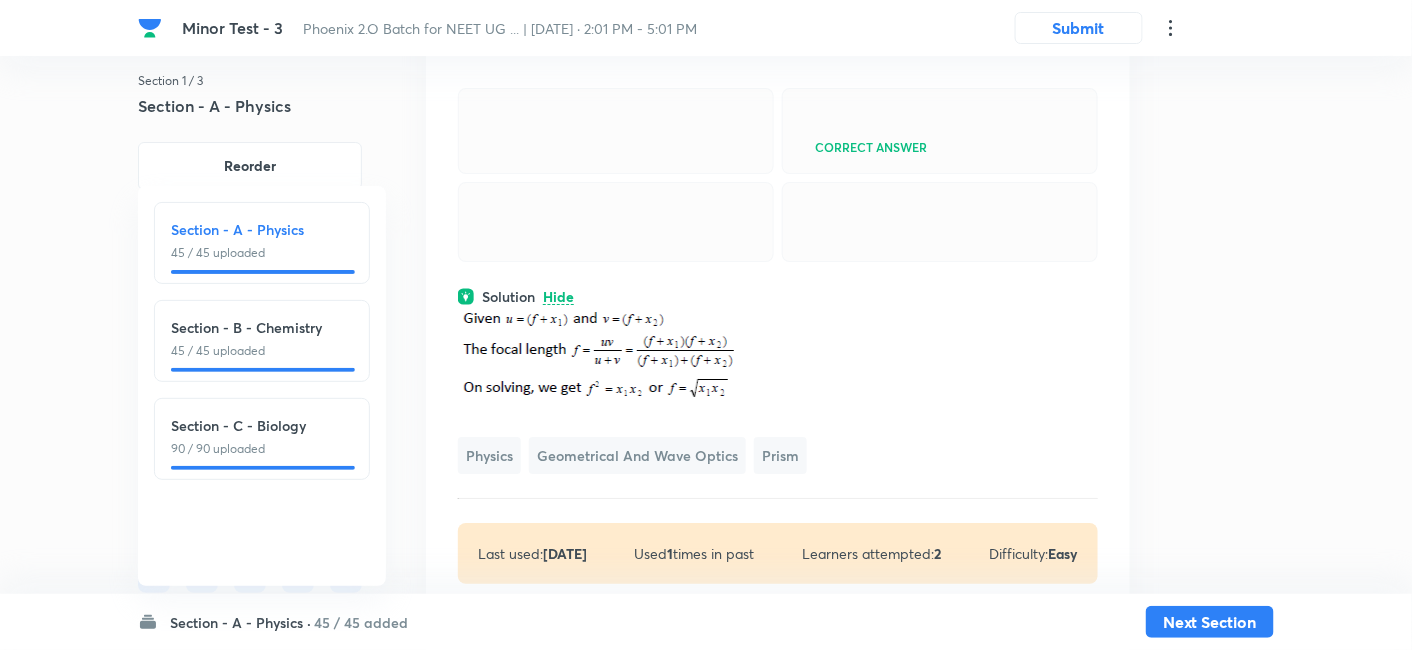 scroll, scrollTop: 28314, scrollLeft: 0, axis: vertical 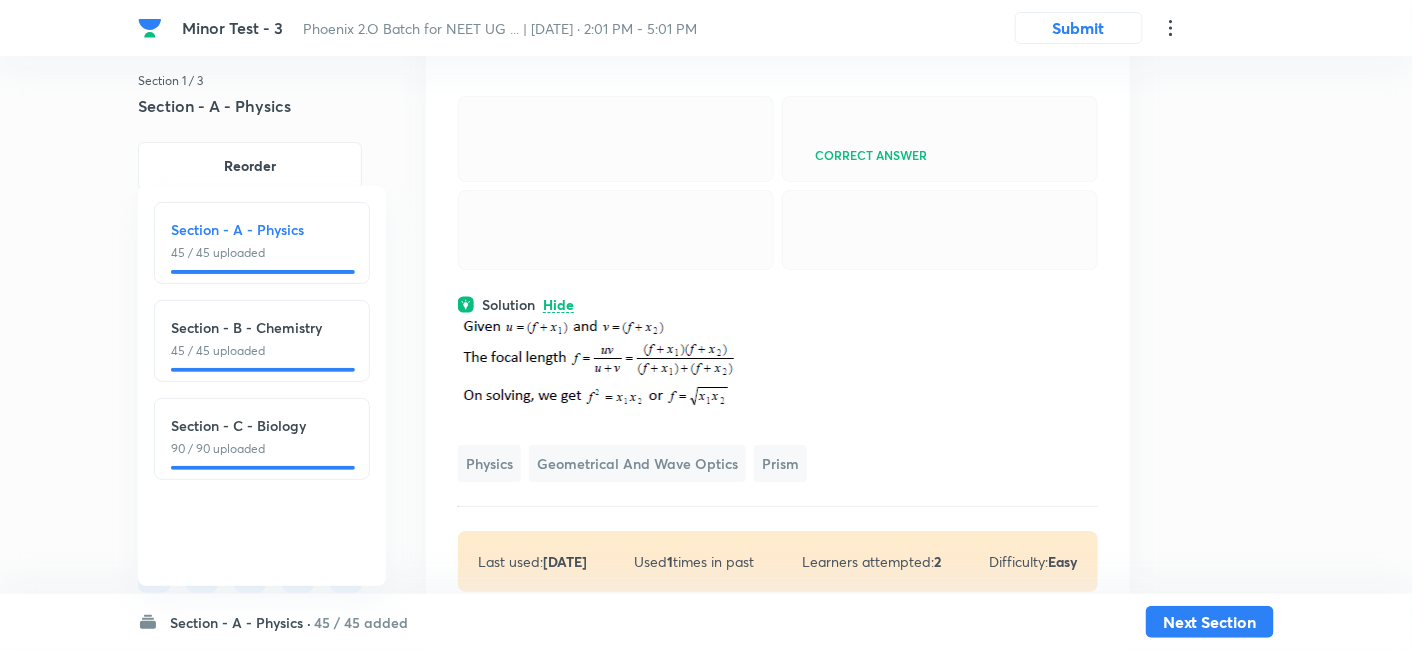 click 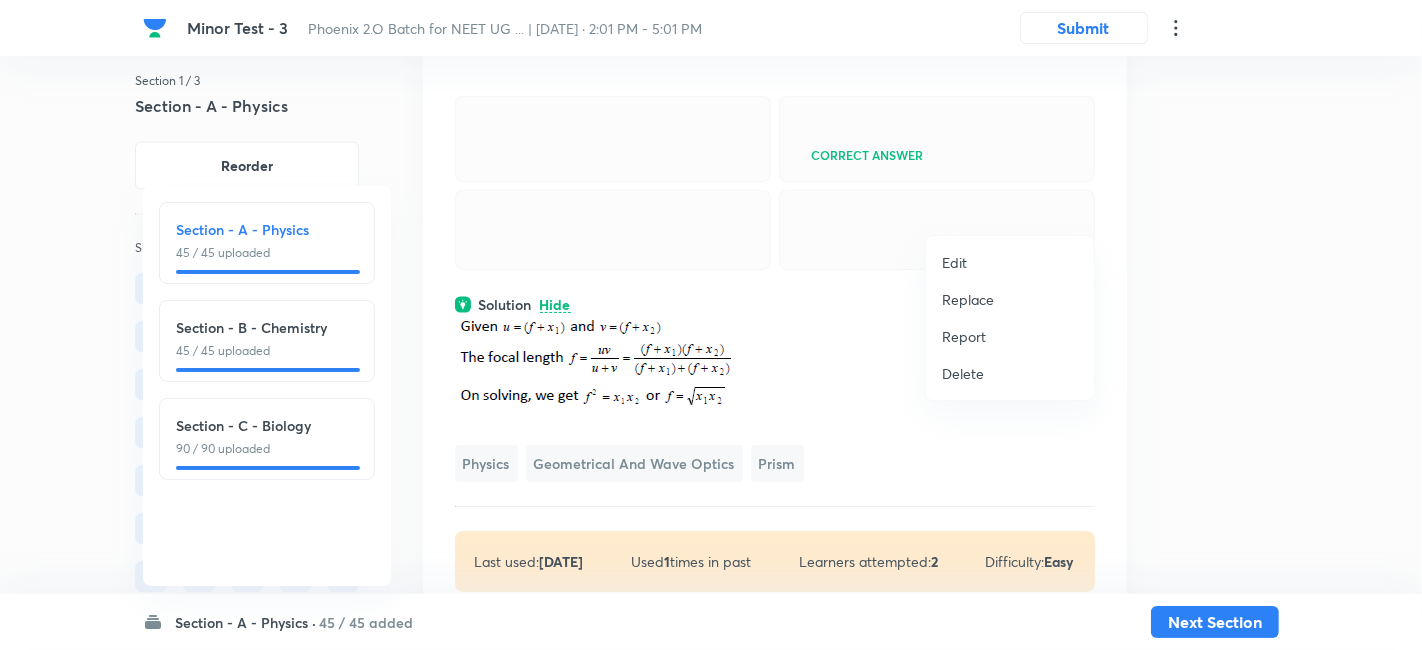 click on "Replace" at bounding box center [968, 299] 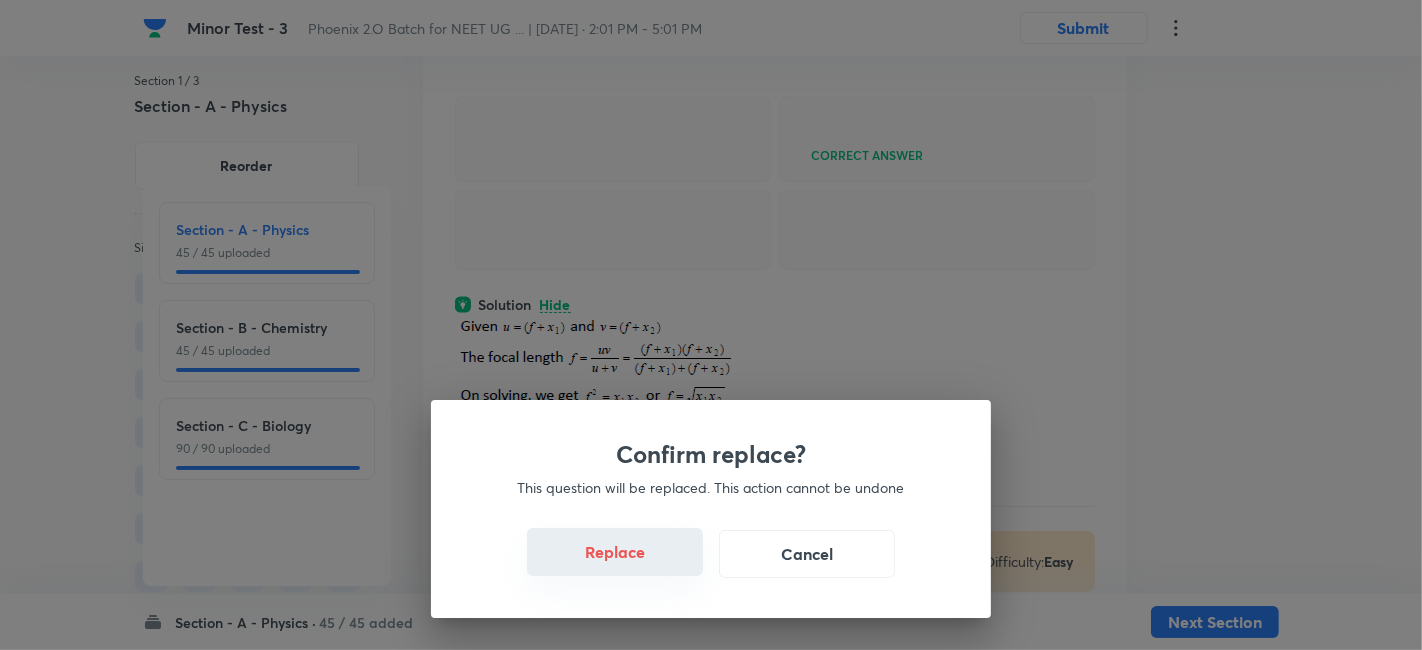 click on "Replace" at bounding box center [615, 552] 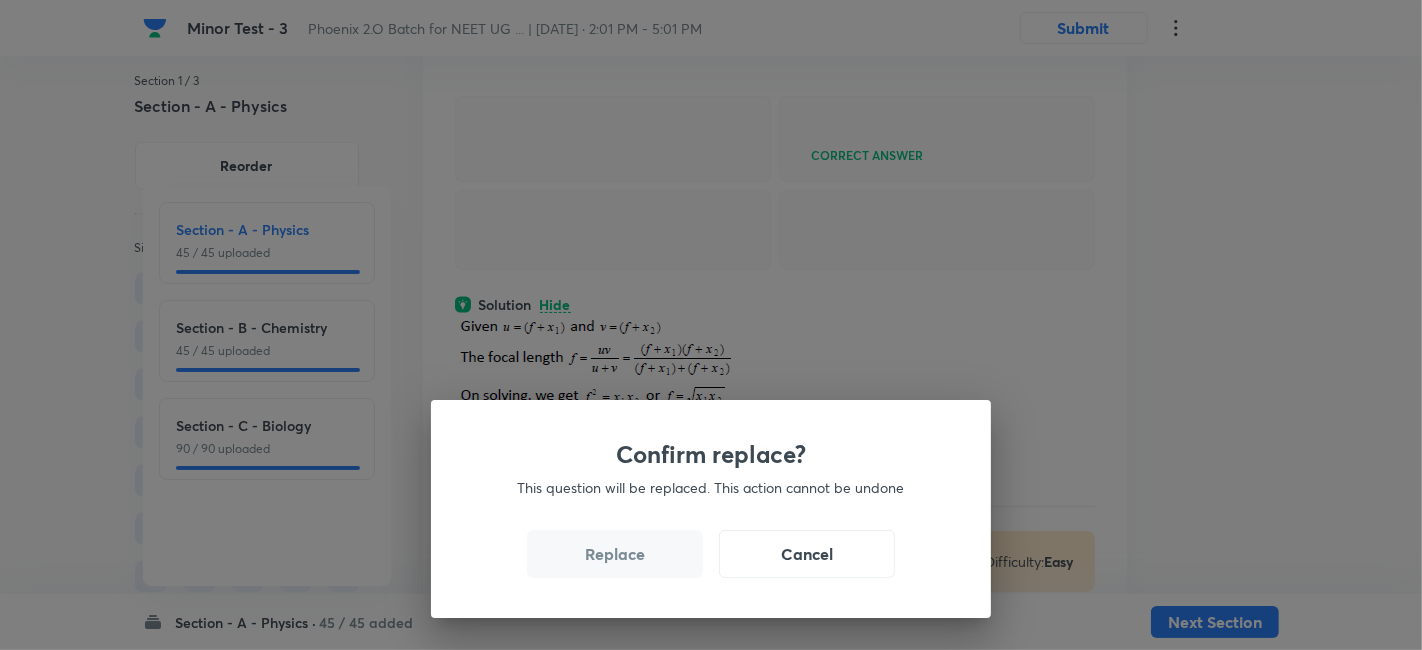 click on "Replace" at bounding box center (615, 554) 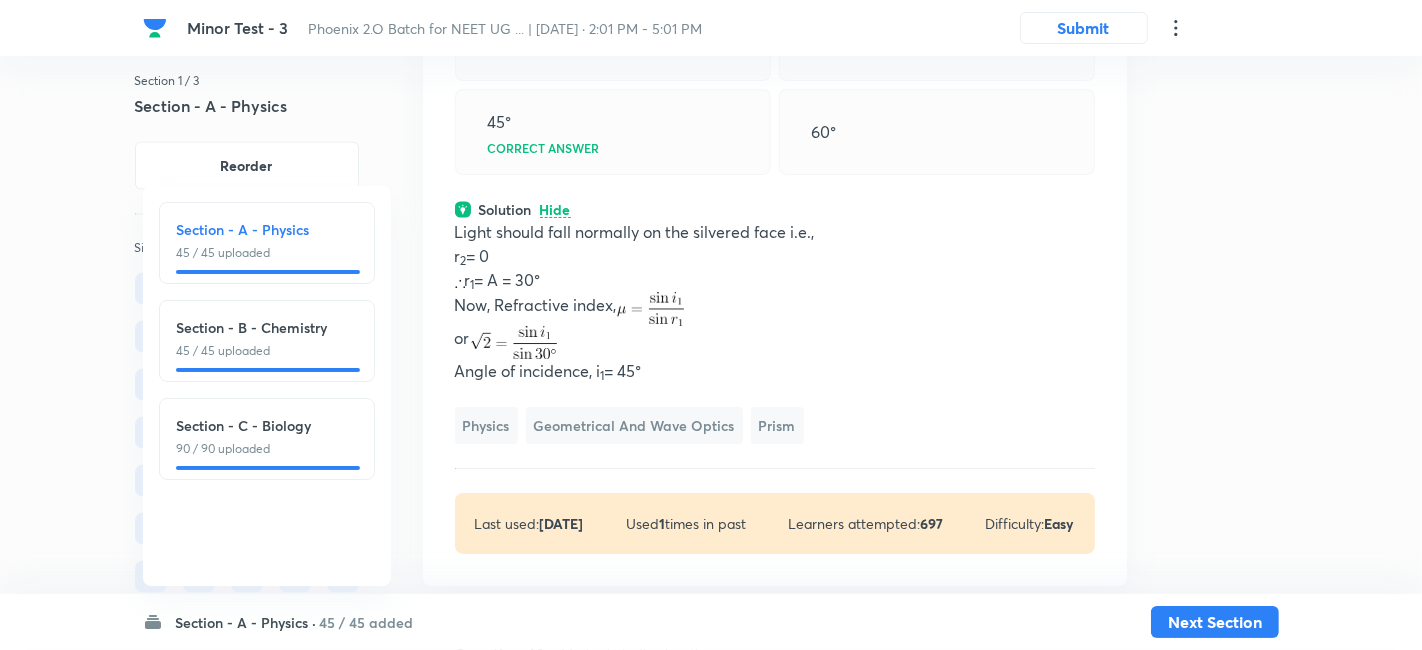 click on "Confirm replace? This question will be replaced. This action cannot be undone Replace Cancel" at bounding box center [711, 975] 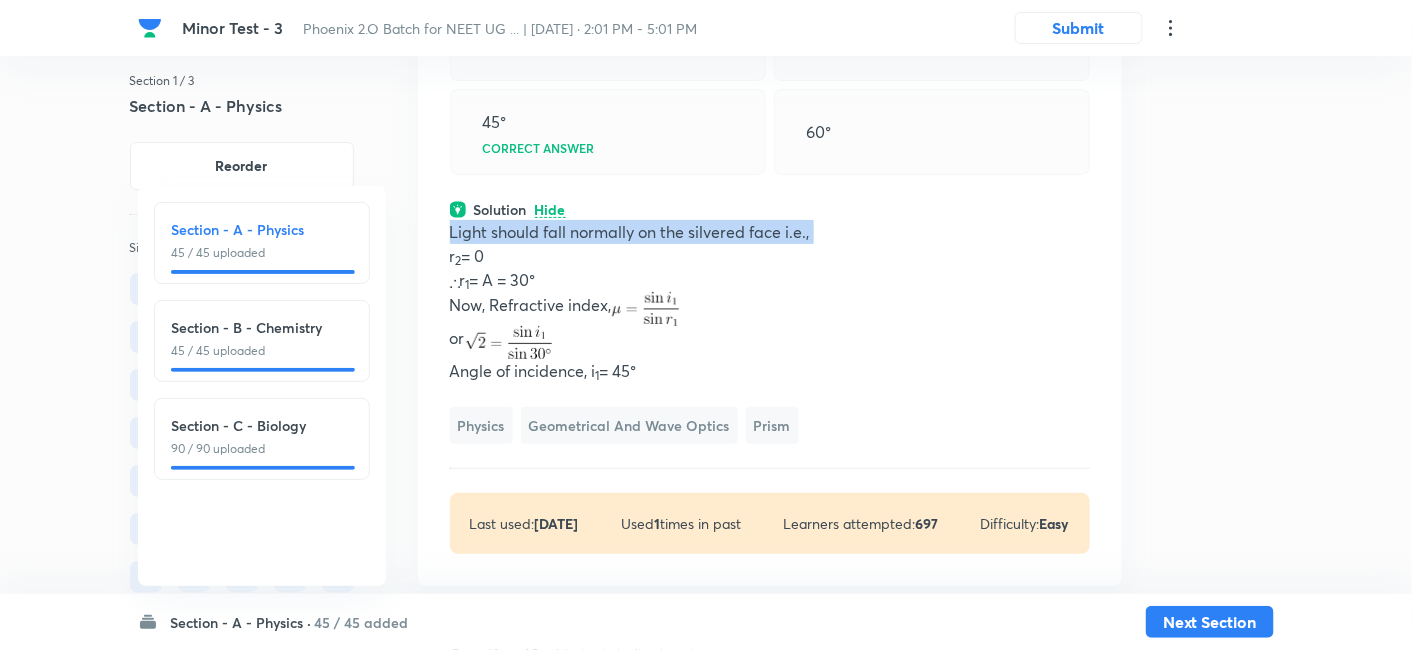 click on "Light should fall normally on the silvered face i.e.," at bounding box center (770, 232) 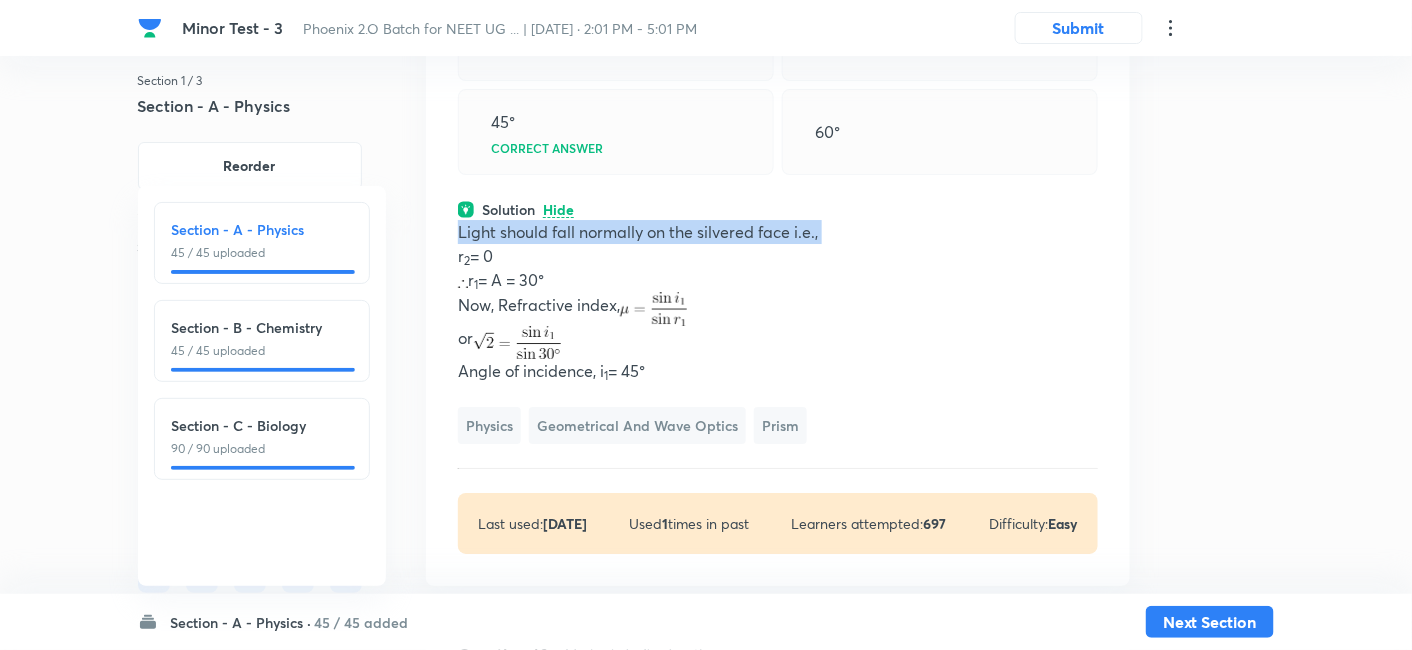 click on "Light should fall normally on the silvered face i.e.," at bounding box center [778, 232] 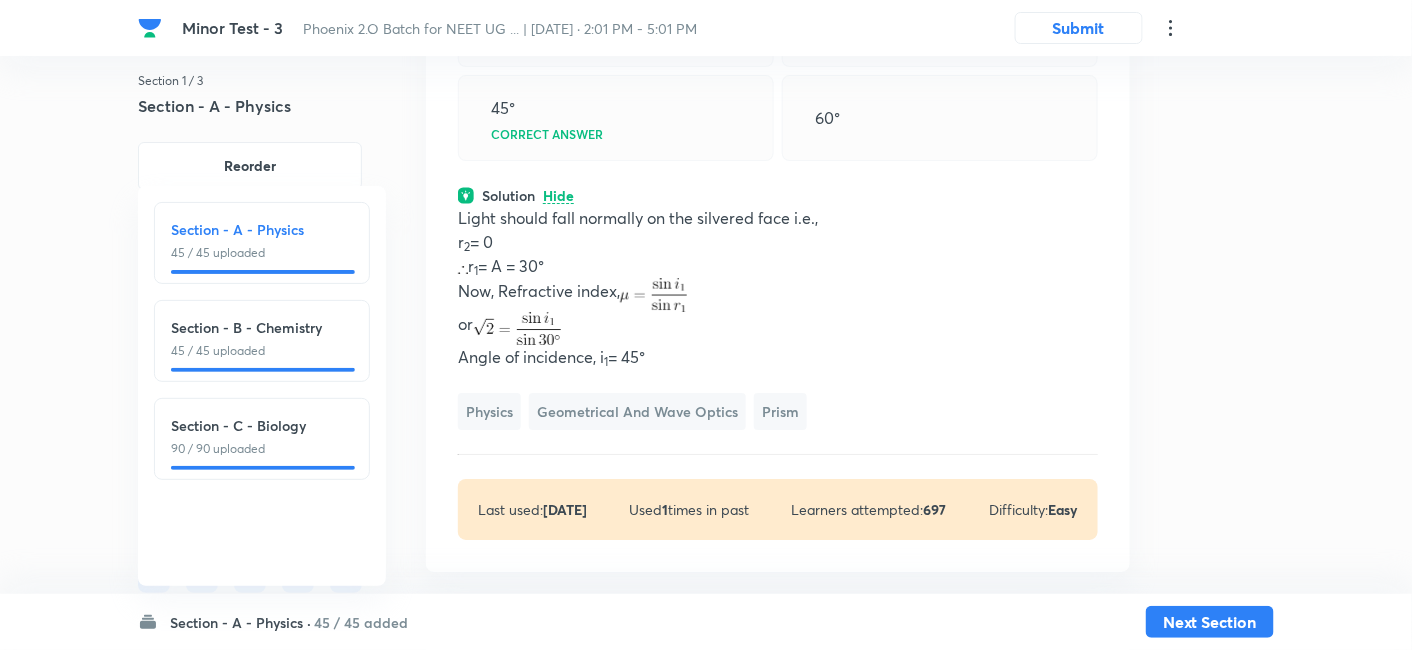 scroll, scrollTop: 28328, scrollLeft: 0, axis: vertical 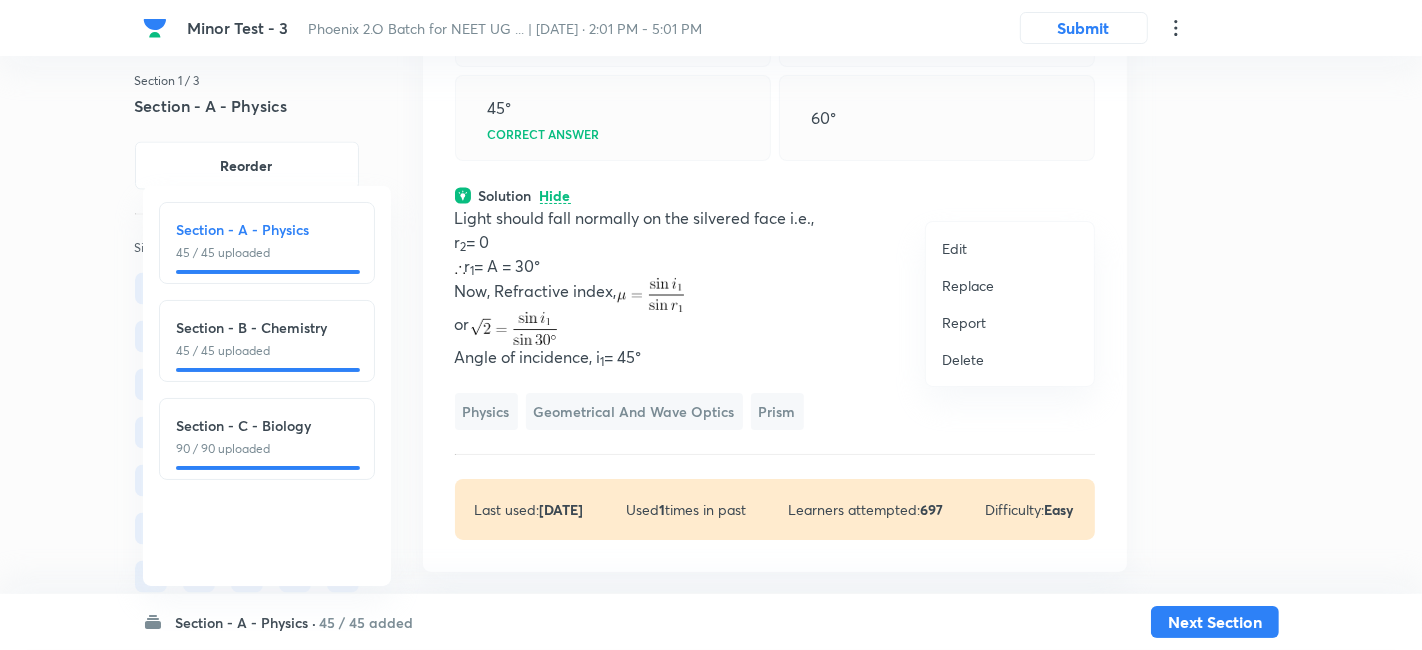 click at bounding box center [711, 325] 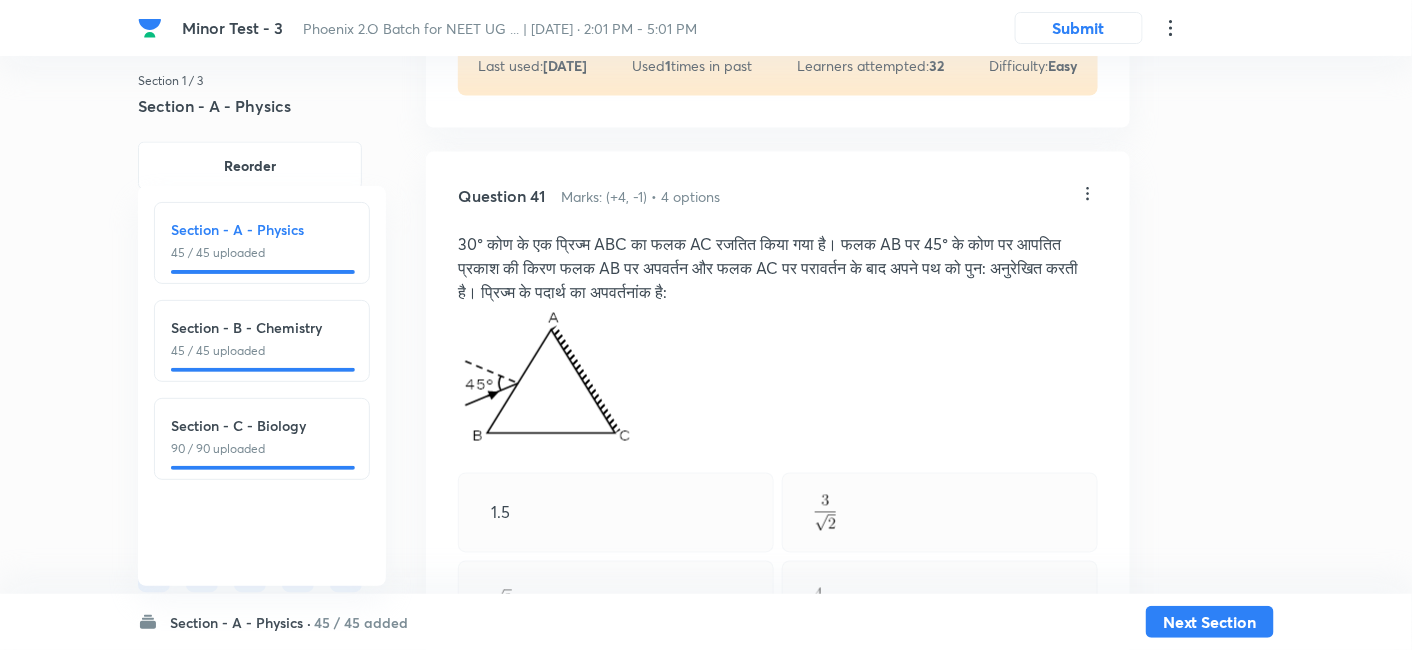 scroll, scrollTop: 29482, scrollLeft: 0, axis: vertical 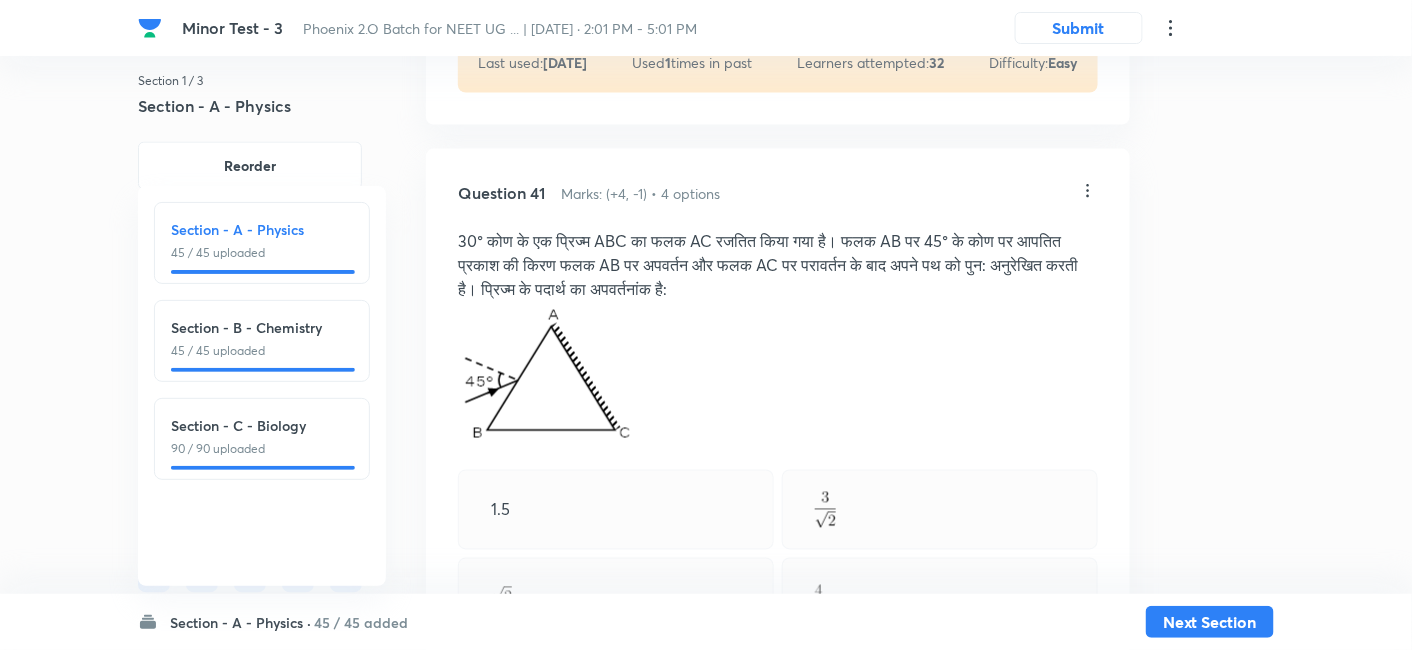 click on "View" at bounding box center (559, -27) 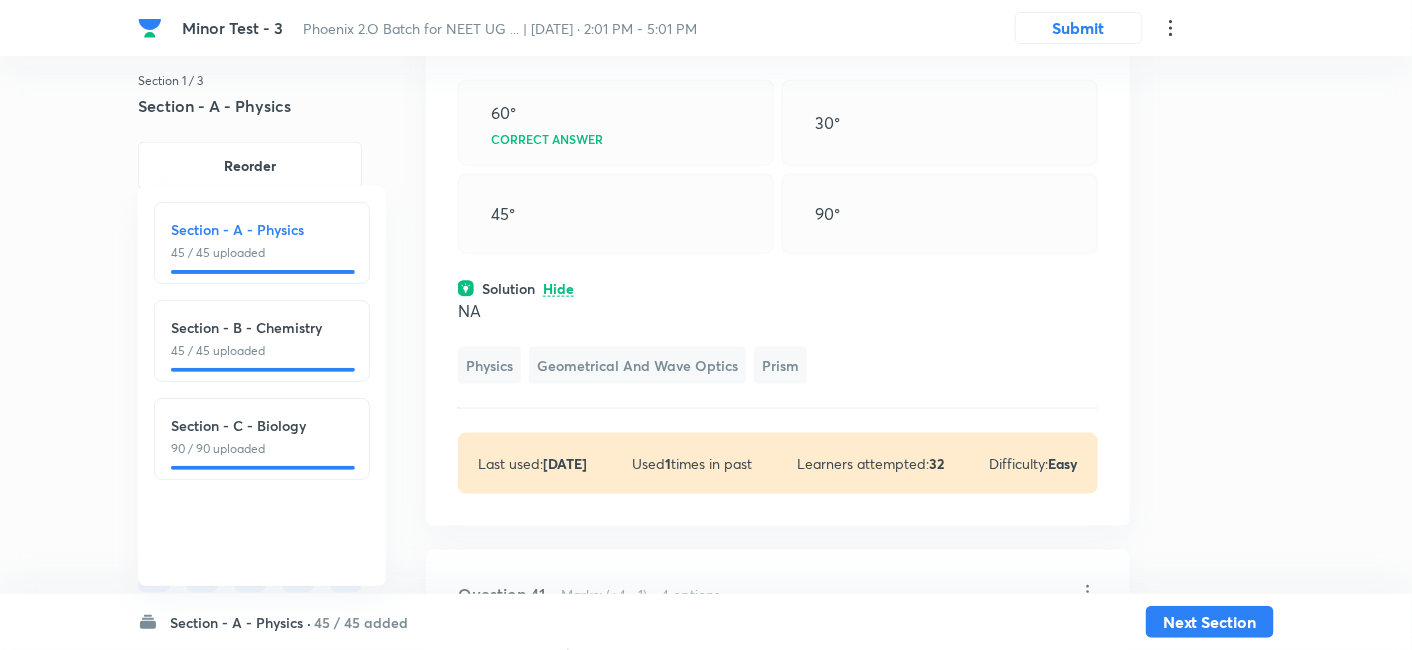 scroll, scrollTop: 29164, scrollLeft: 0, axis: vertical 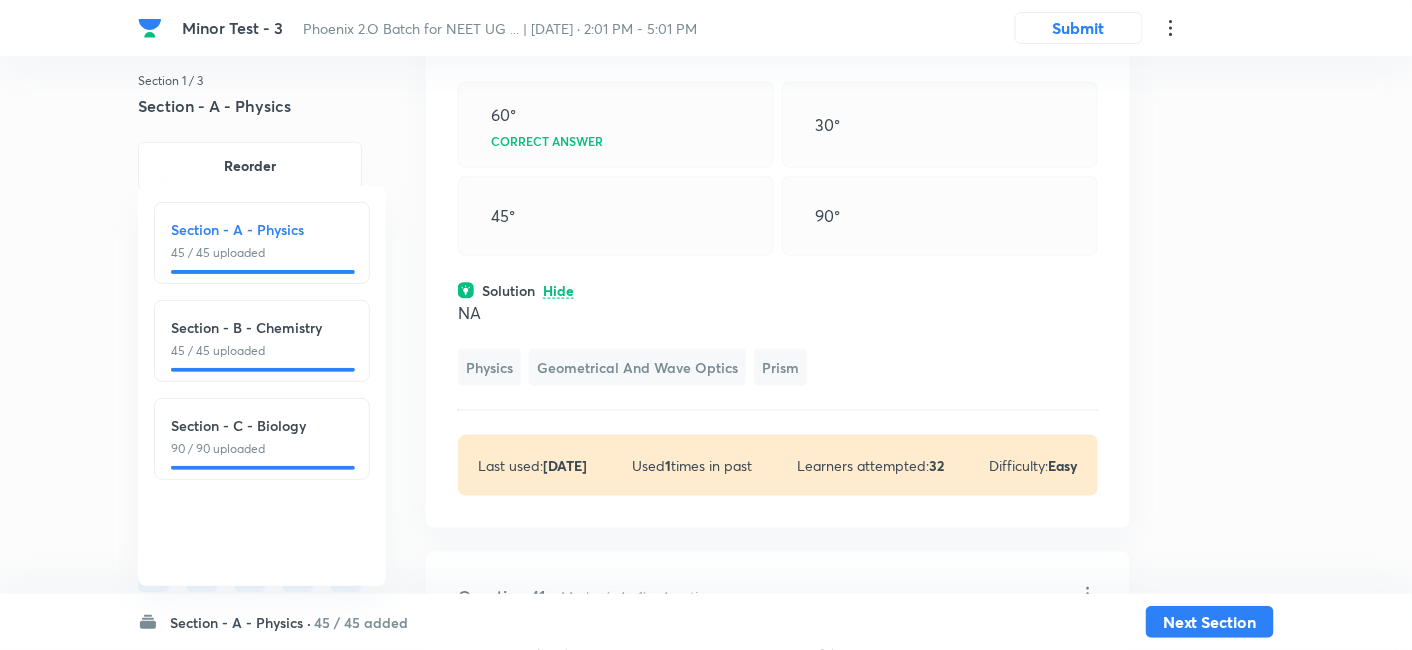click 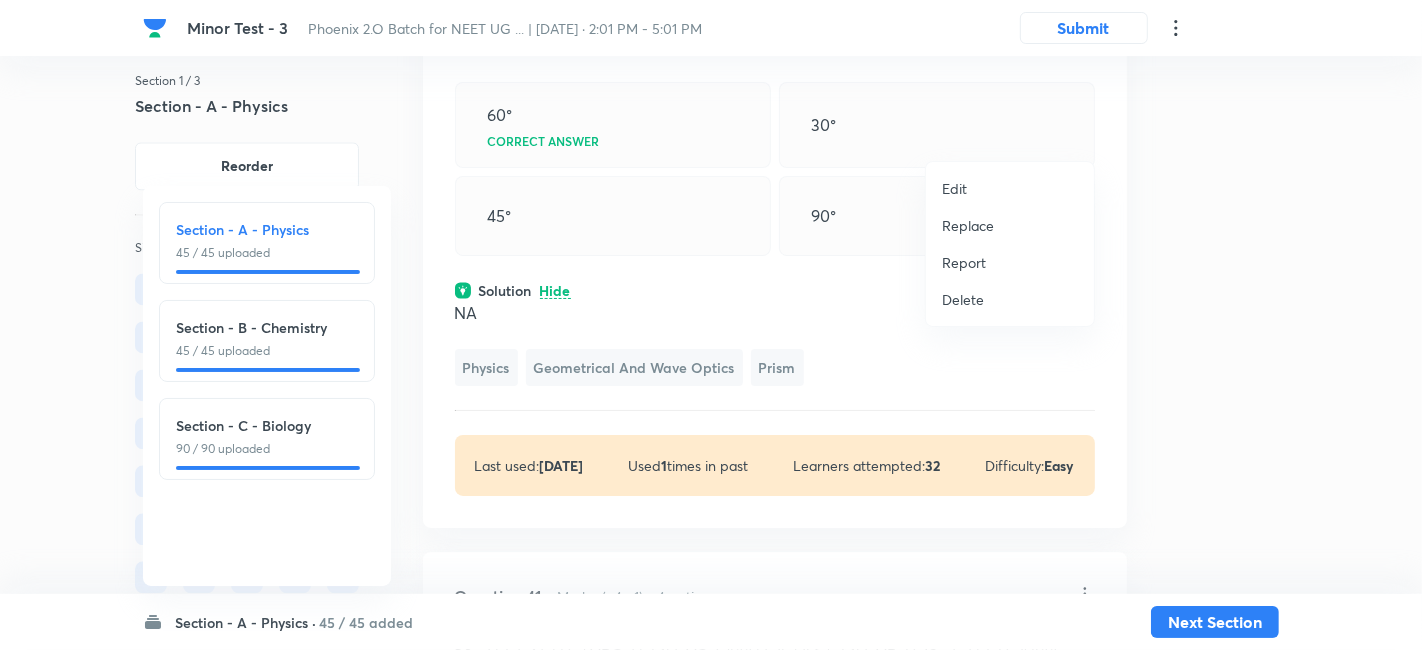 click on "Replace" at bounding box center [968, 225] 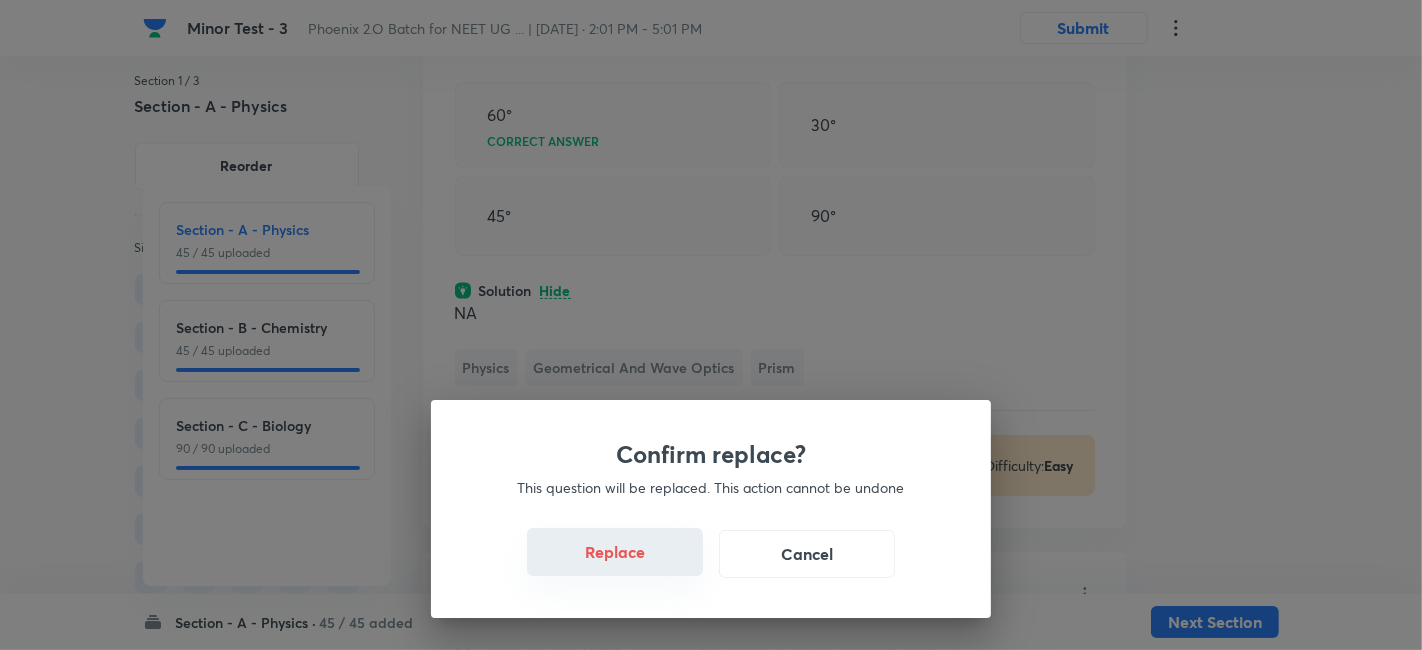 click on "Replace" at bounding box center (615, 552) 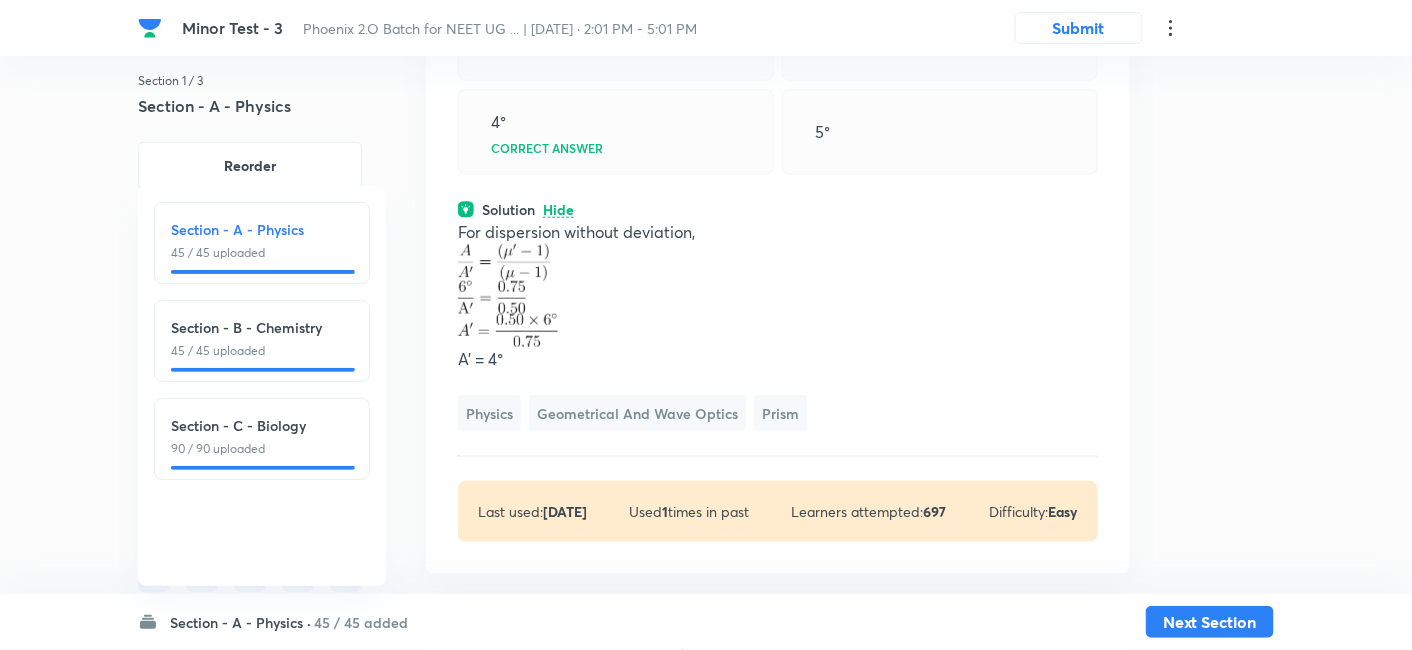 scroll, scrollTop: 29075, scrollLeft: 0, axis: vertical 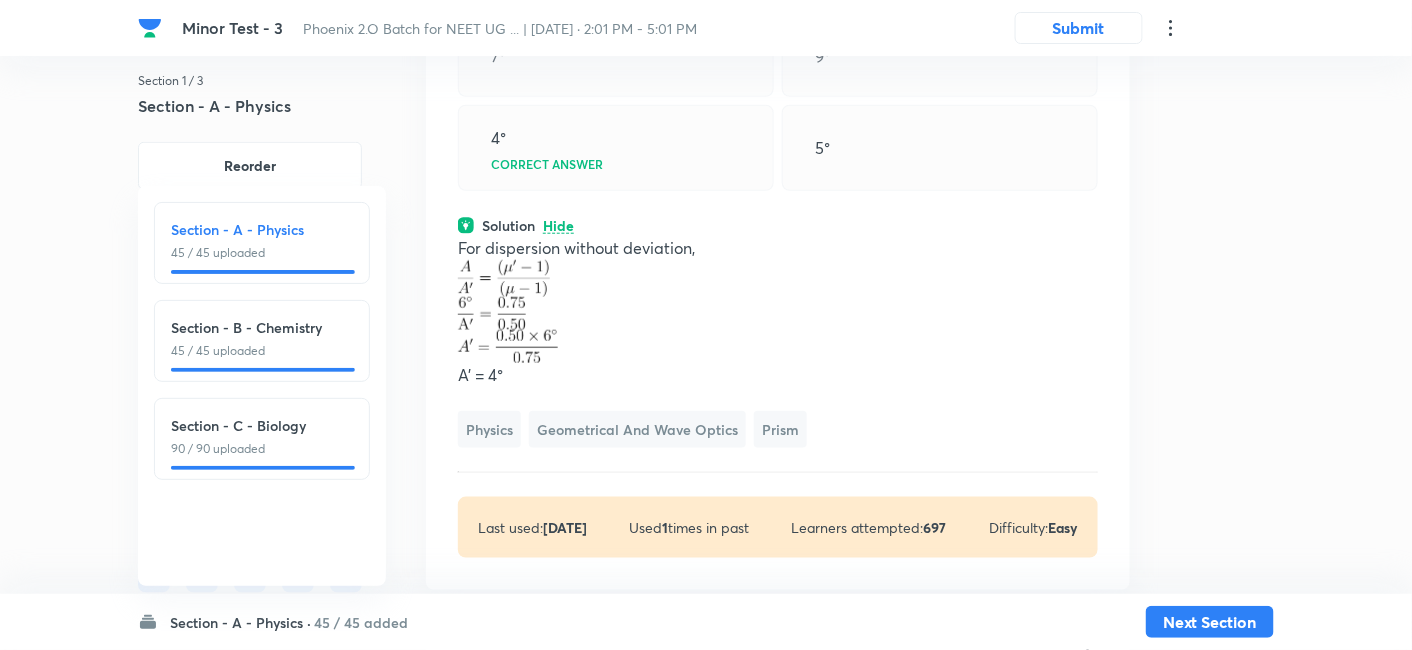 click 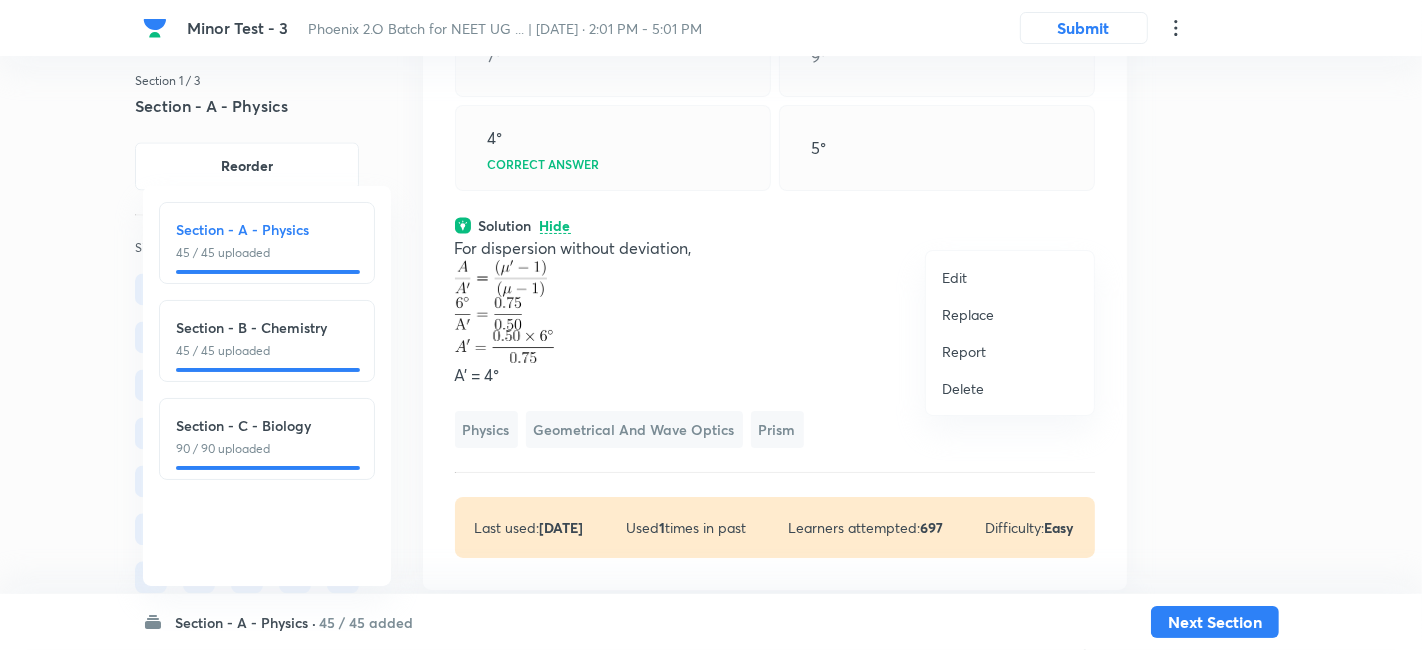 click on "Replace" at bounding box center (968, 314) 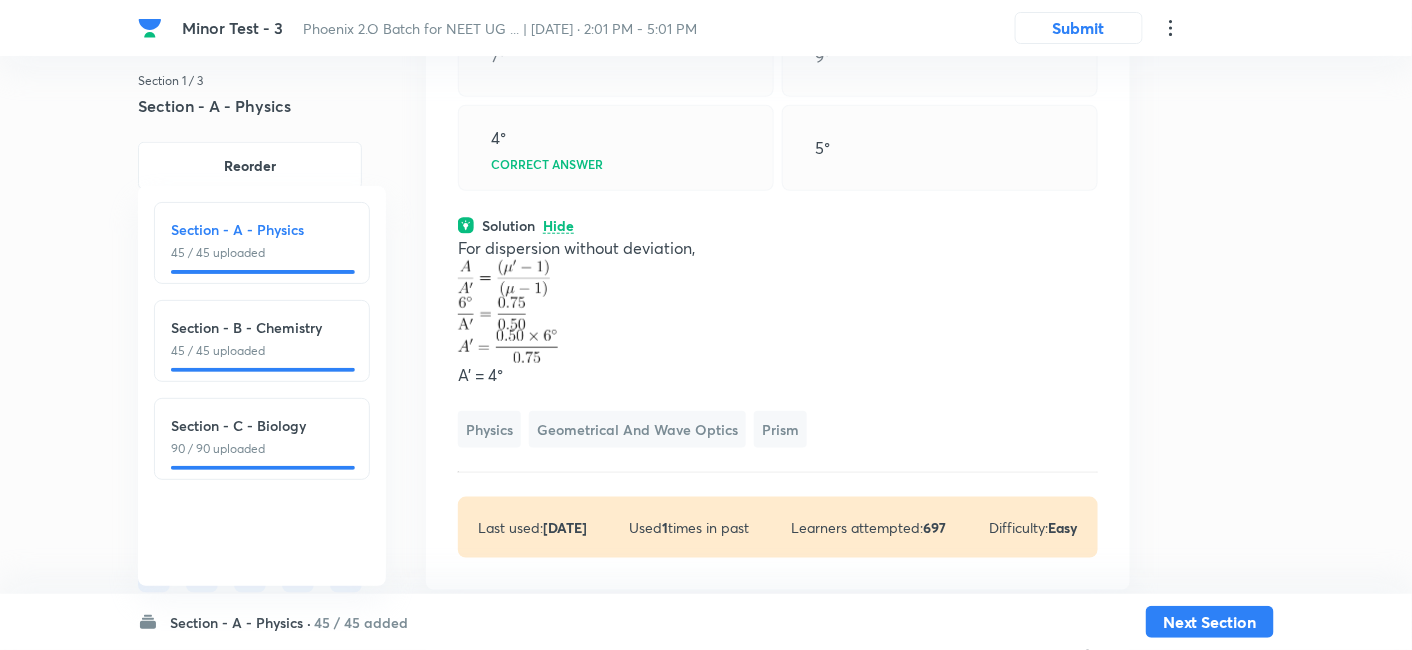 click 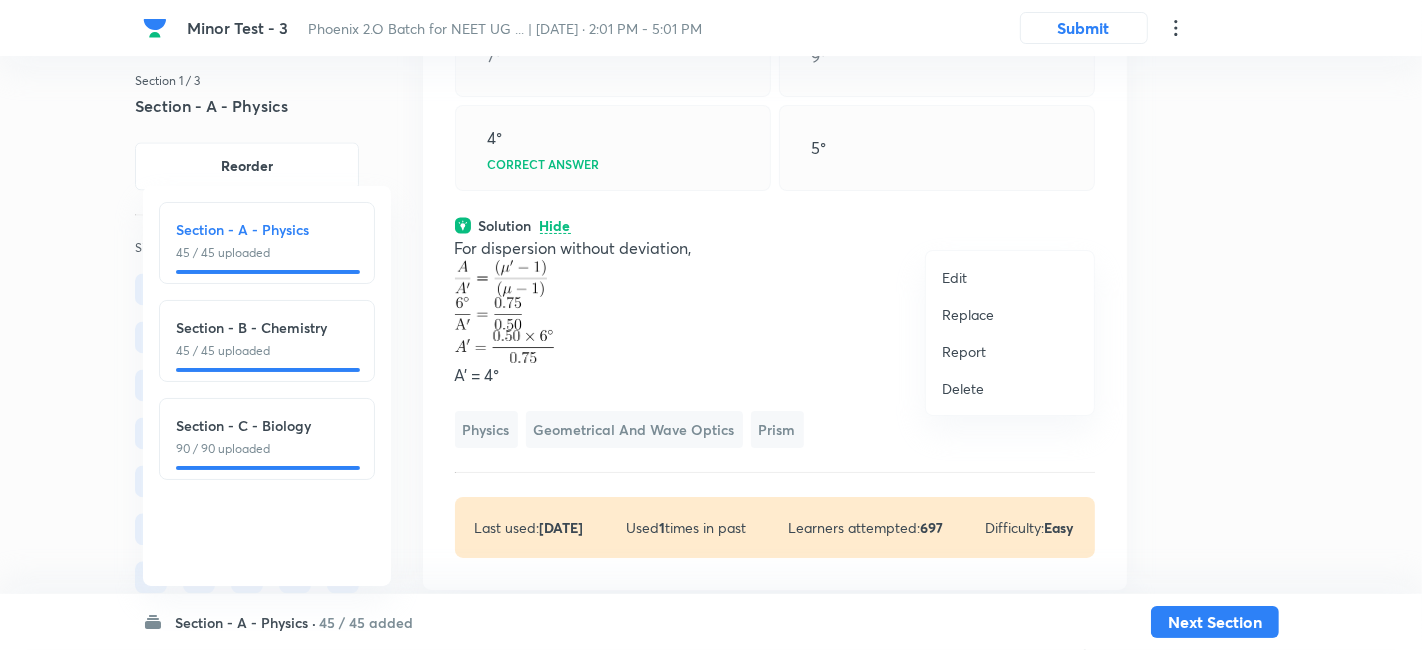 click on "Replace" at bounding box center (968, 314) 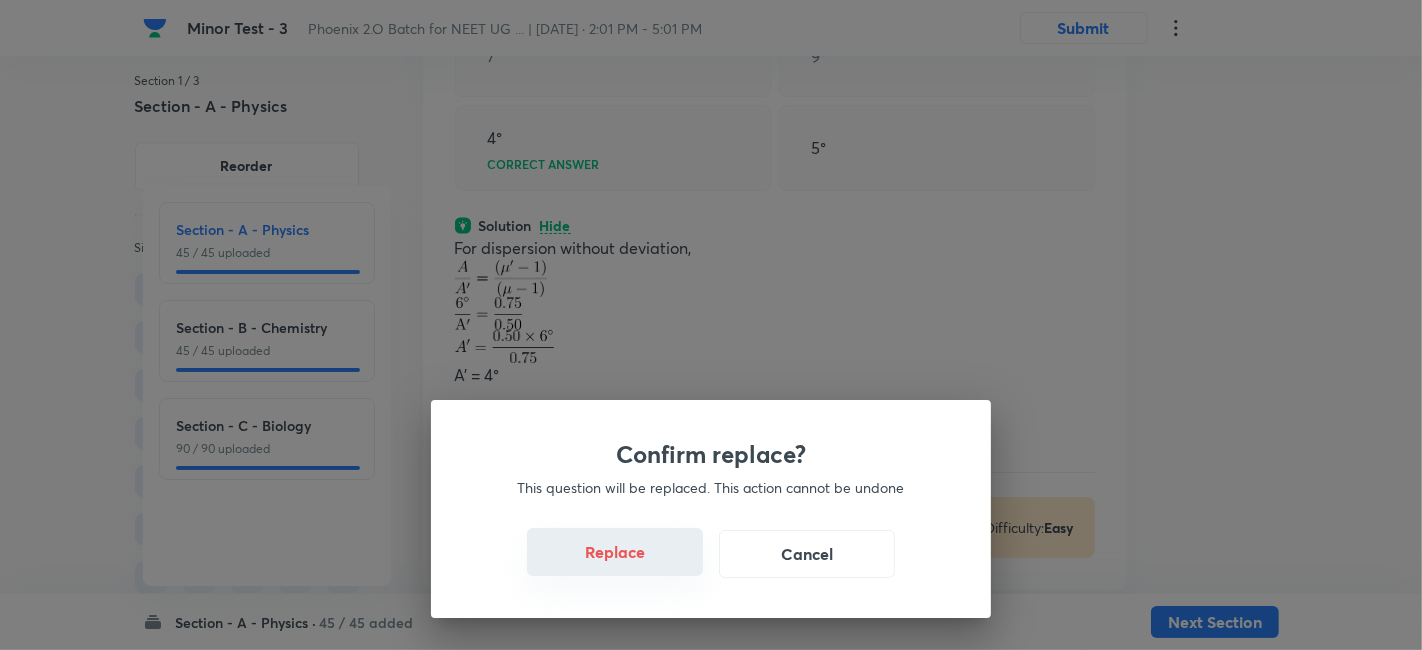 click on "Replace" at bounding box center (615, 552) 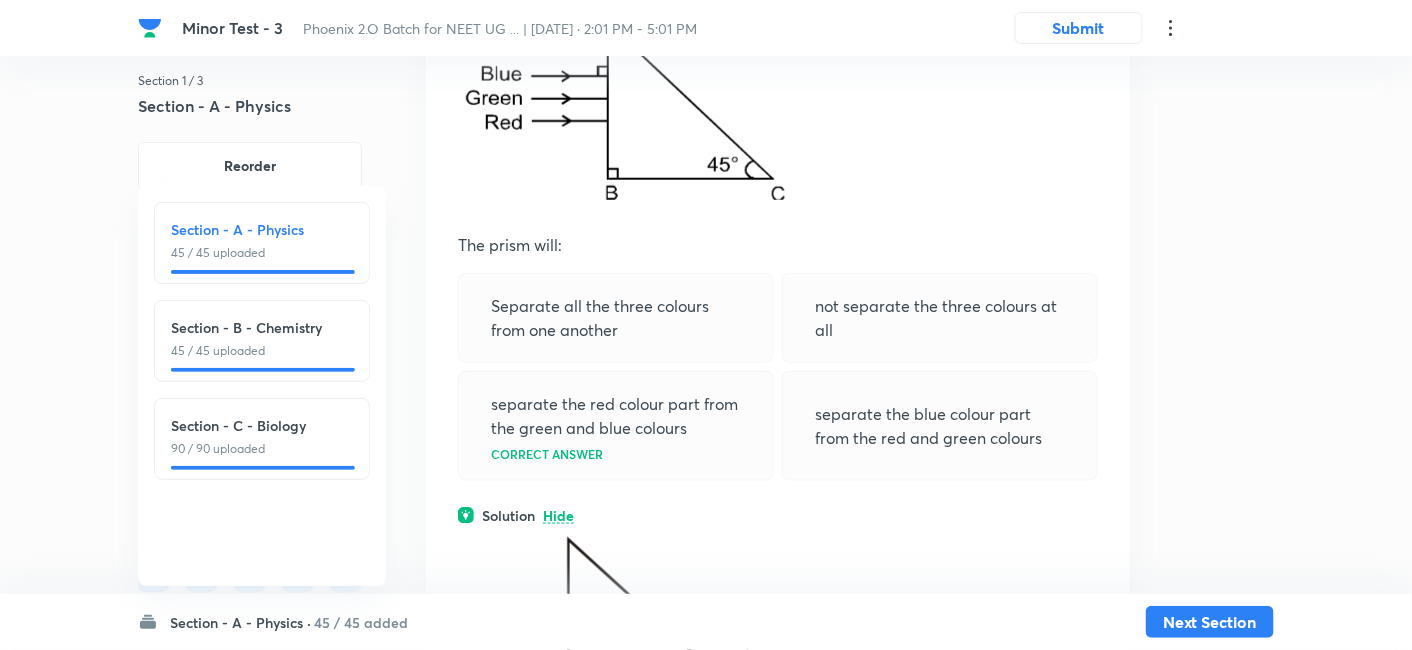 scroll, scrollTop: 29045, scrollLeft: 0, axis: vertical 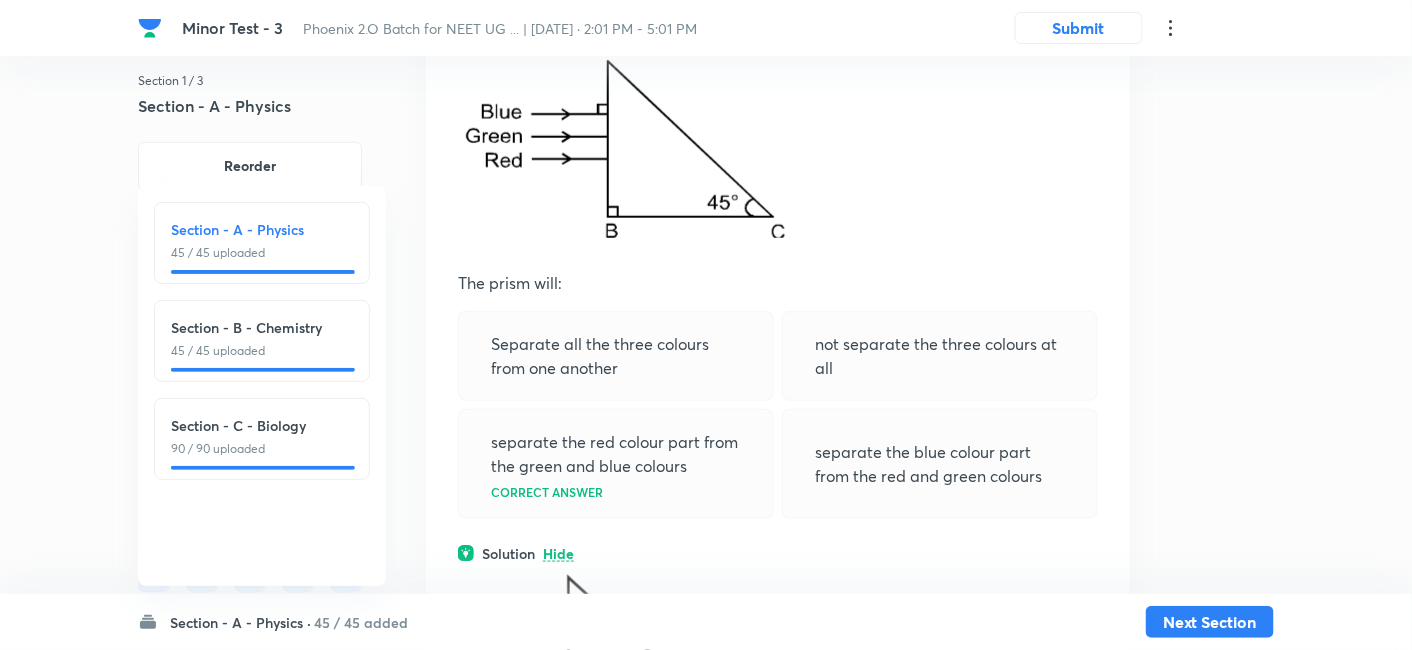 click 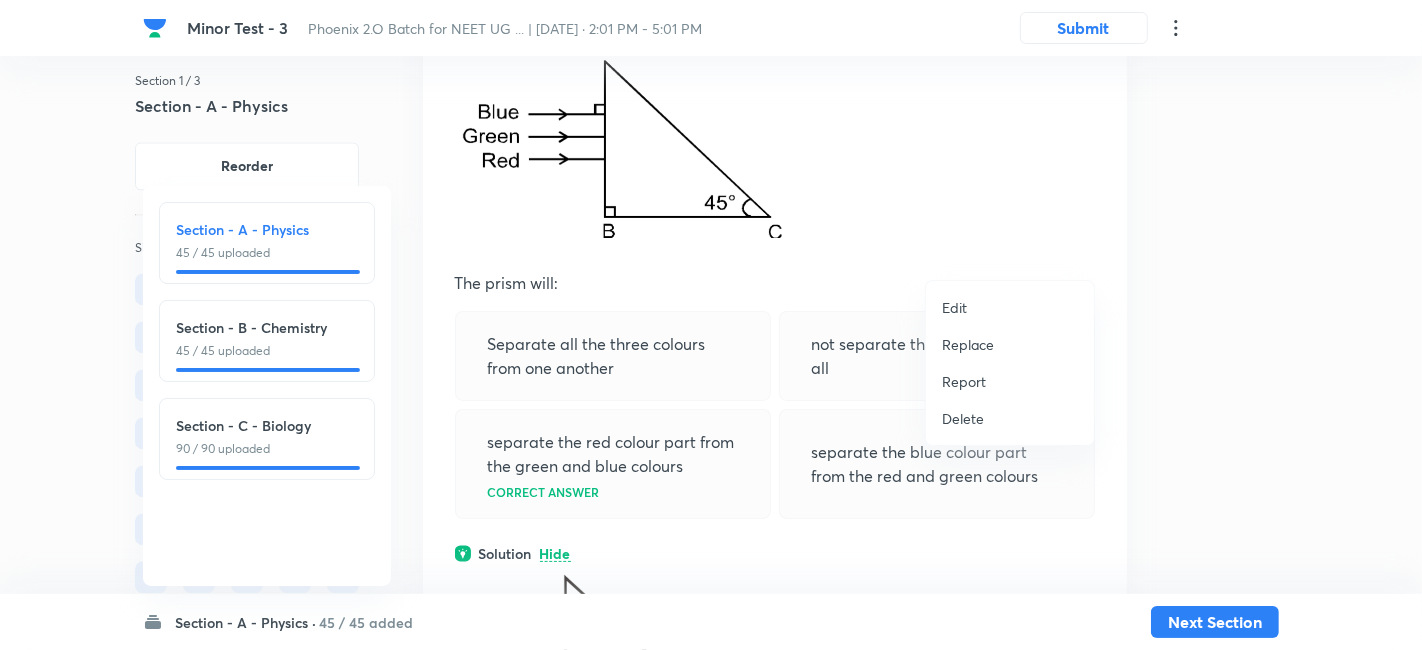 click on "Replace" at bounding box center (968, 344) 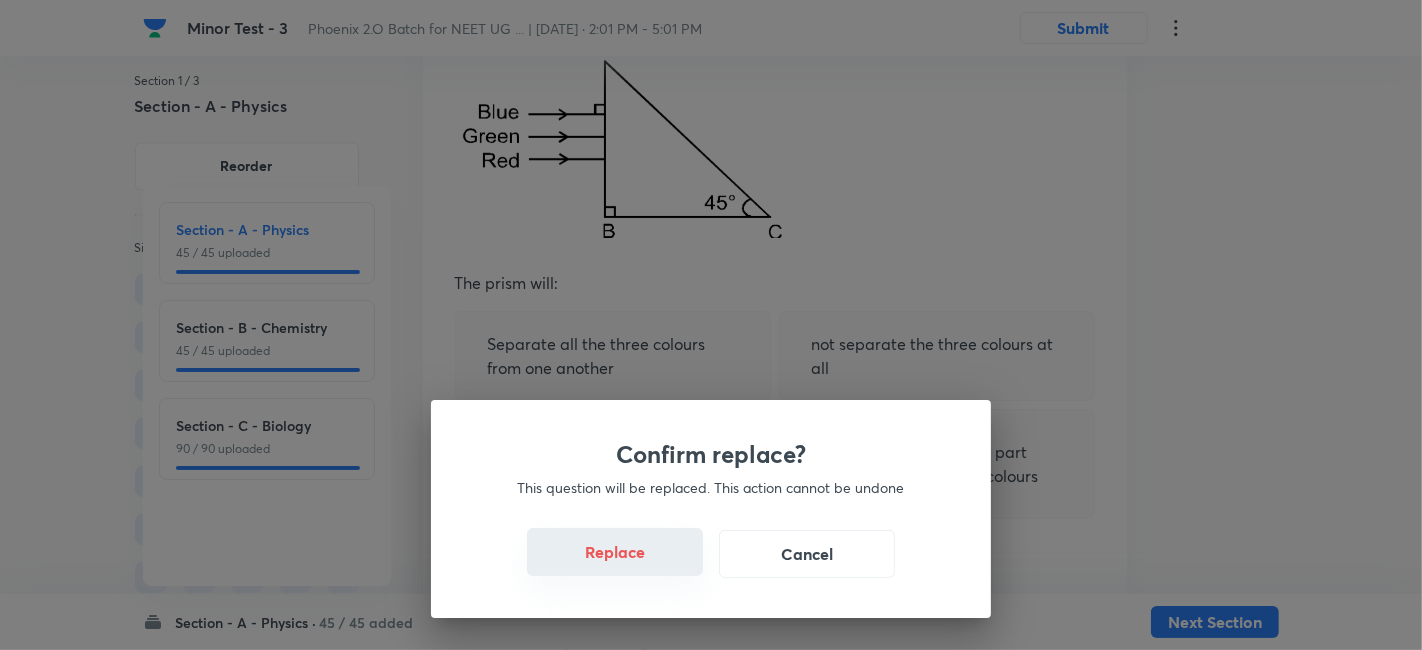 click on "Replace" at bounding box center (615, 552) 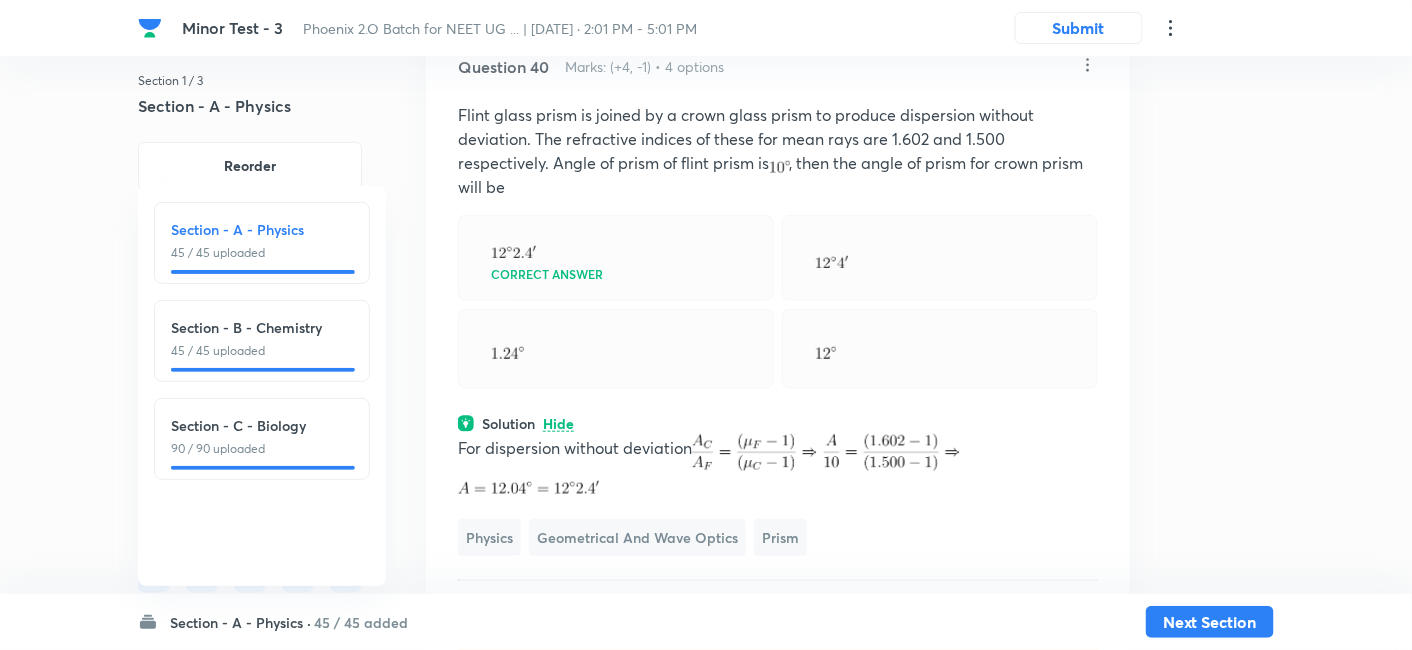 scroll, scrollTop: 28900, scrollLeft: 0, axis: vertical 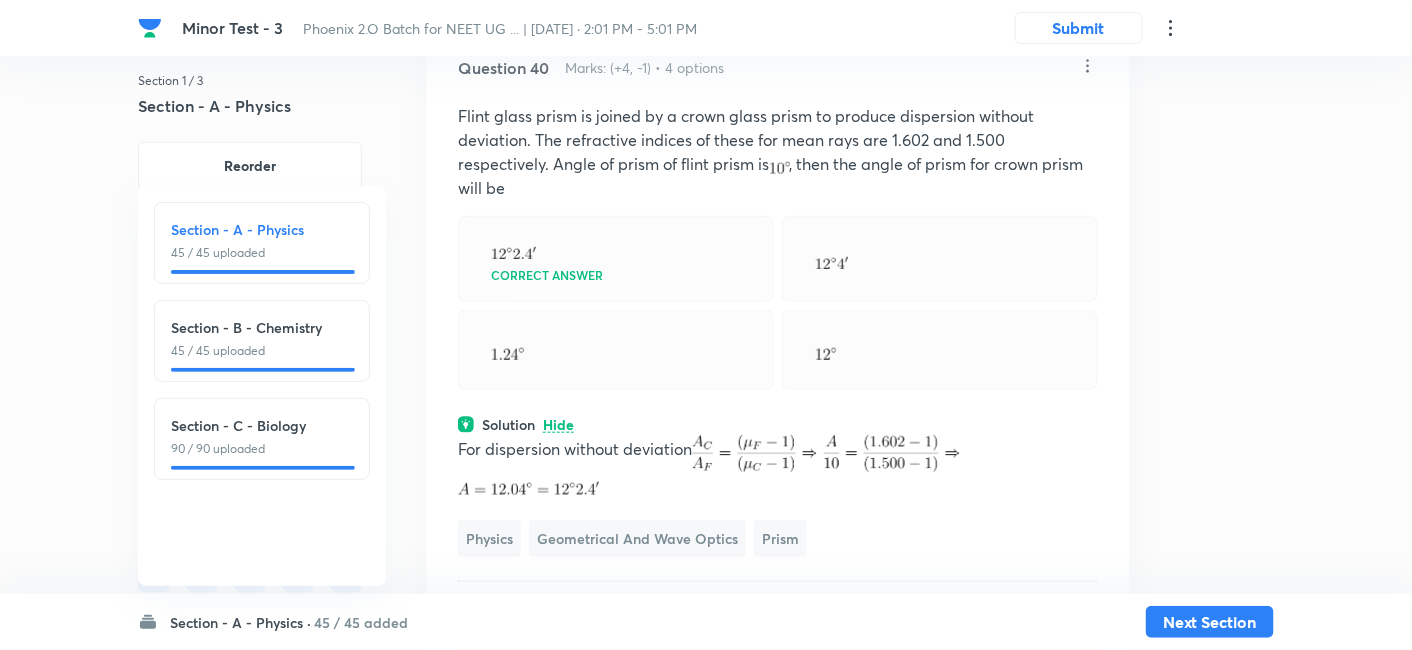 click 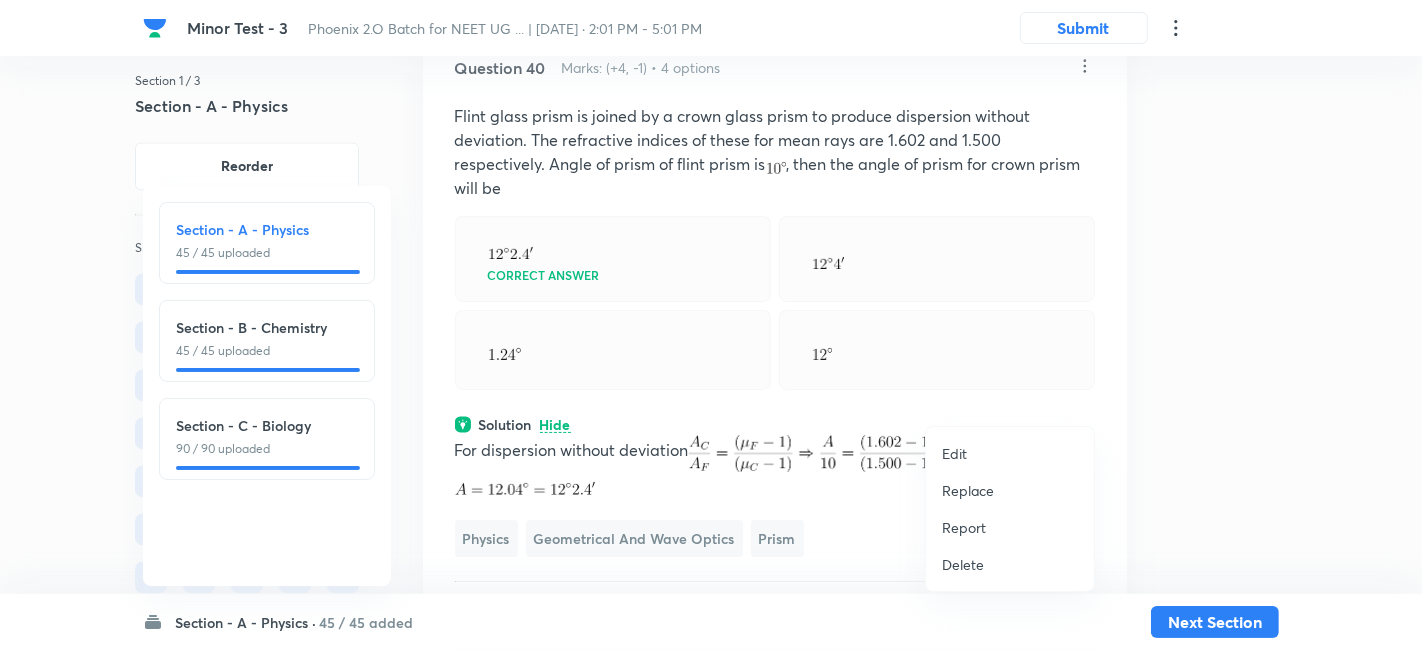 click on "Replace" at bounding box center (968, 490) 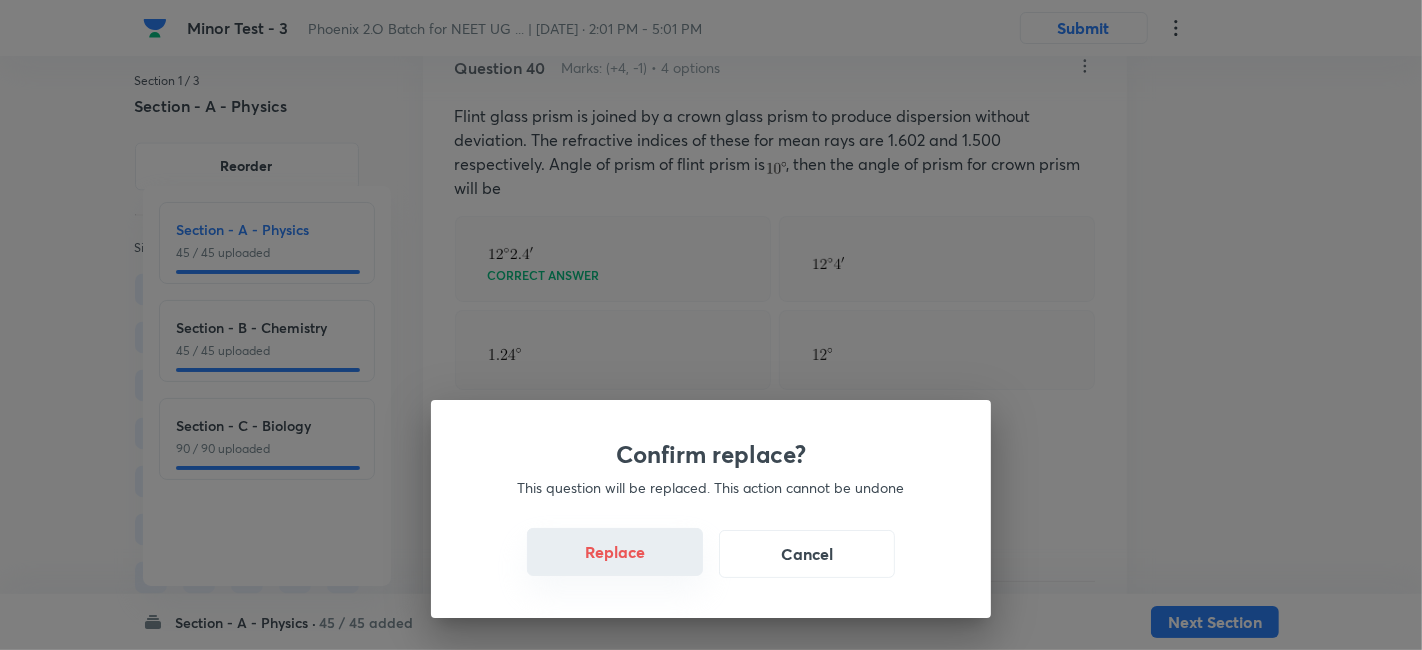click on "Replace" at bounding box center [615, 552] 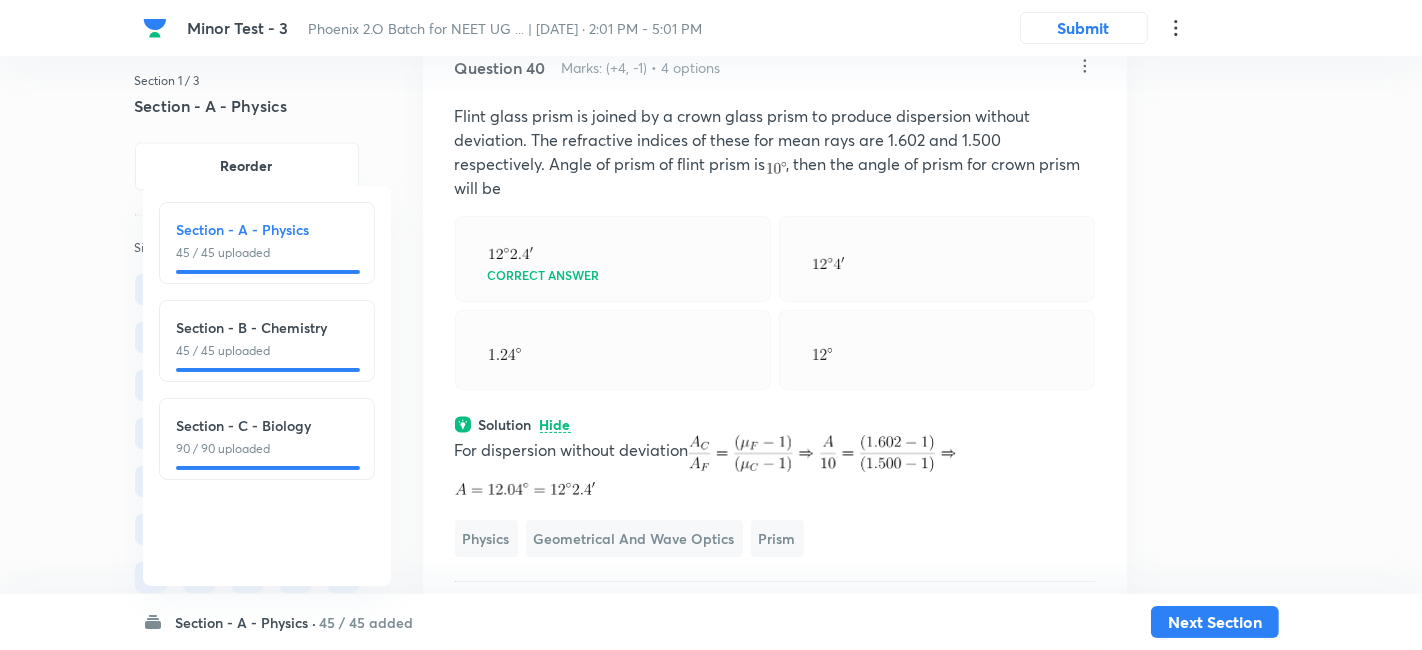 click on "Confirm replace? This question will be replaced. This action cannot be undone Replace Cancel" at bounding box center (711, 325) 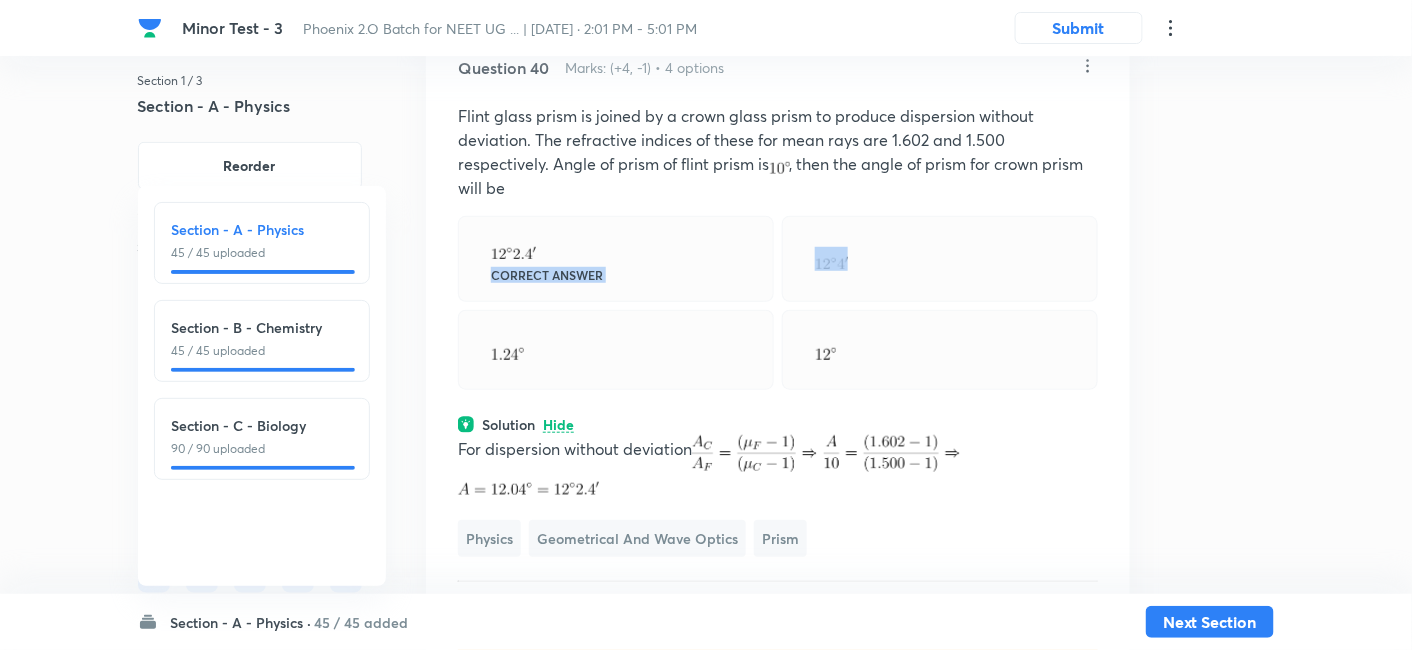 click on "Correct answer" at bounding box center [616, 259] 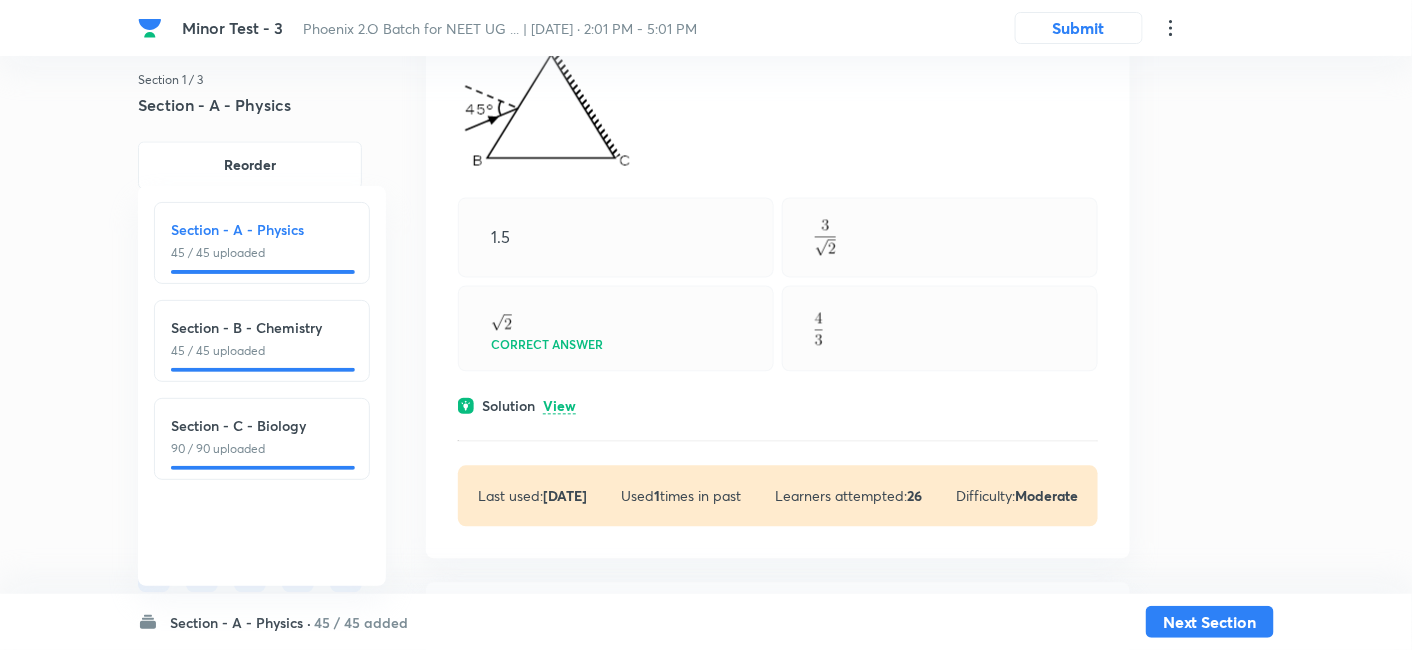 scroll, scrollTop: 29734, scrollLeft: 0, axis: vertical 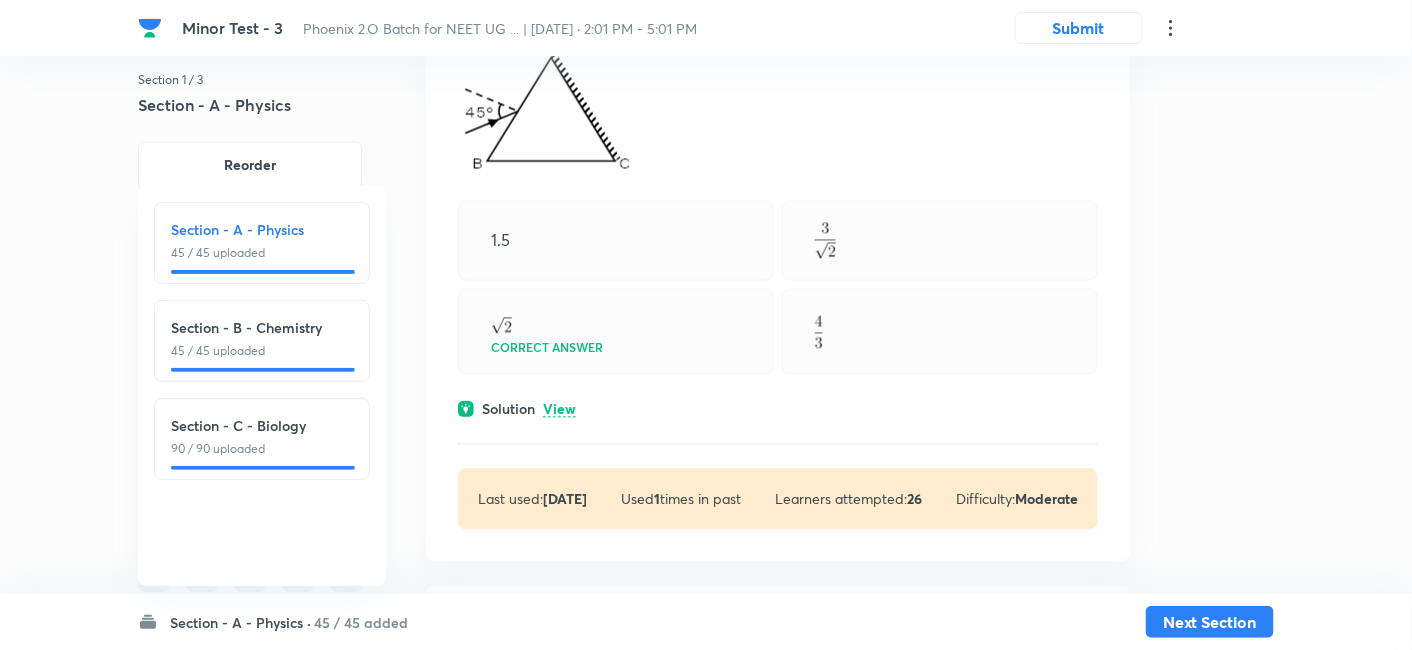 click 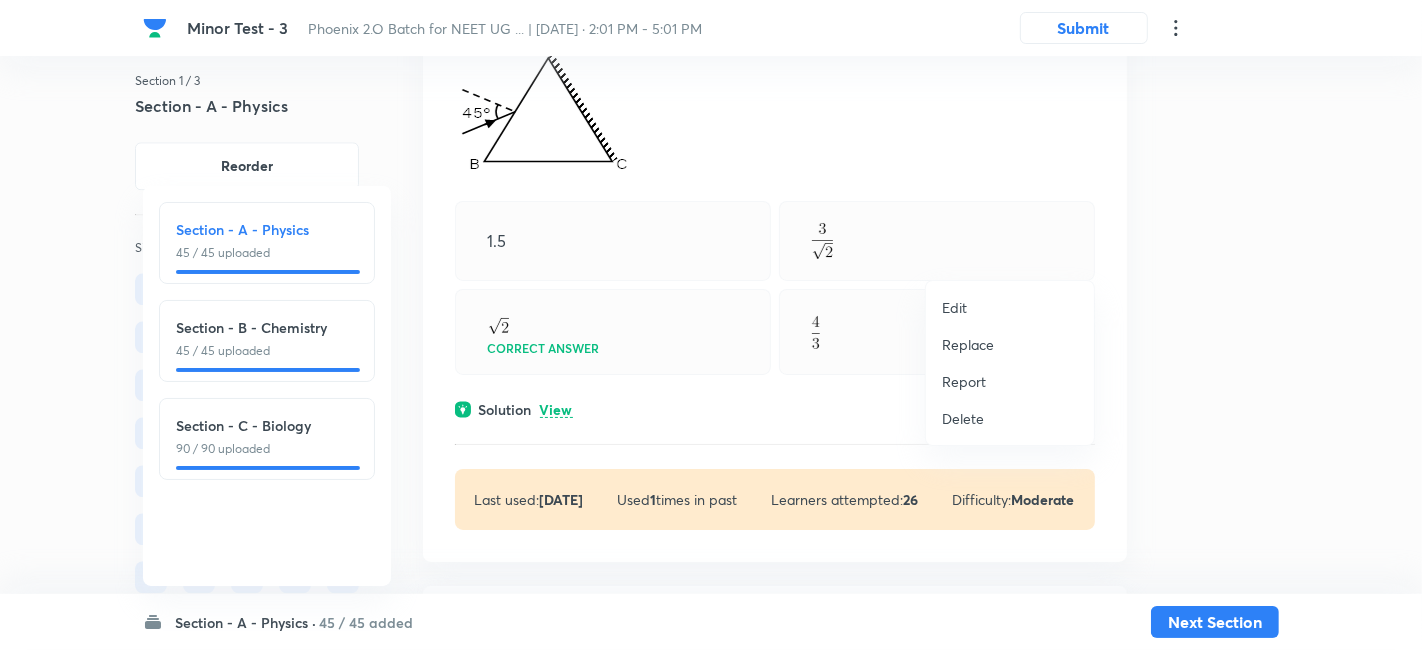 click on "Replace" at bounding box center [968, 344] 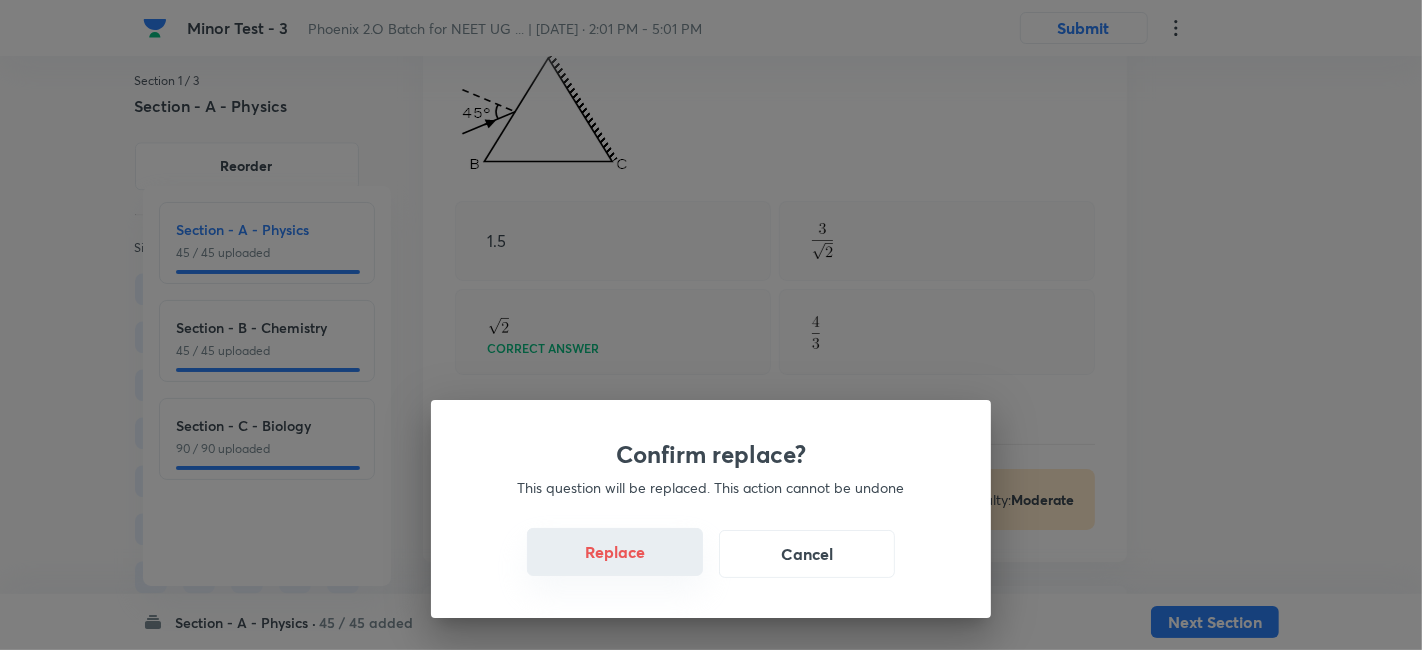 click on "Replace" at bounding box center [615, 552] 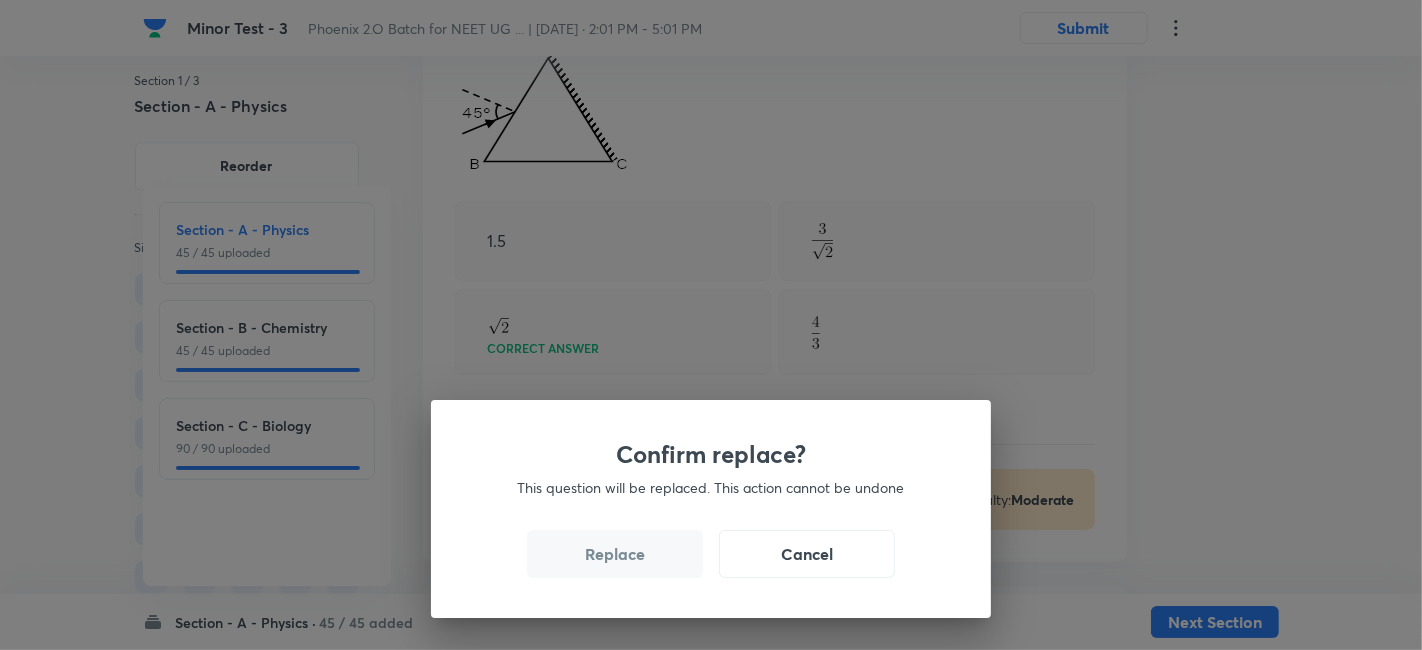 click on "Replace" at bounding box center (615, 554) 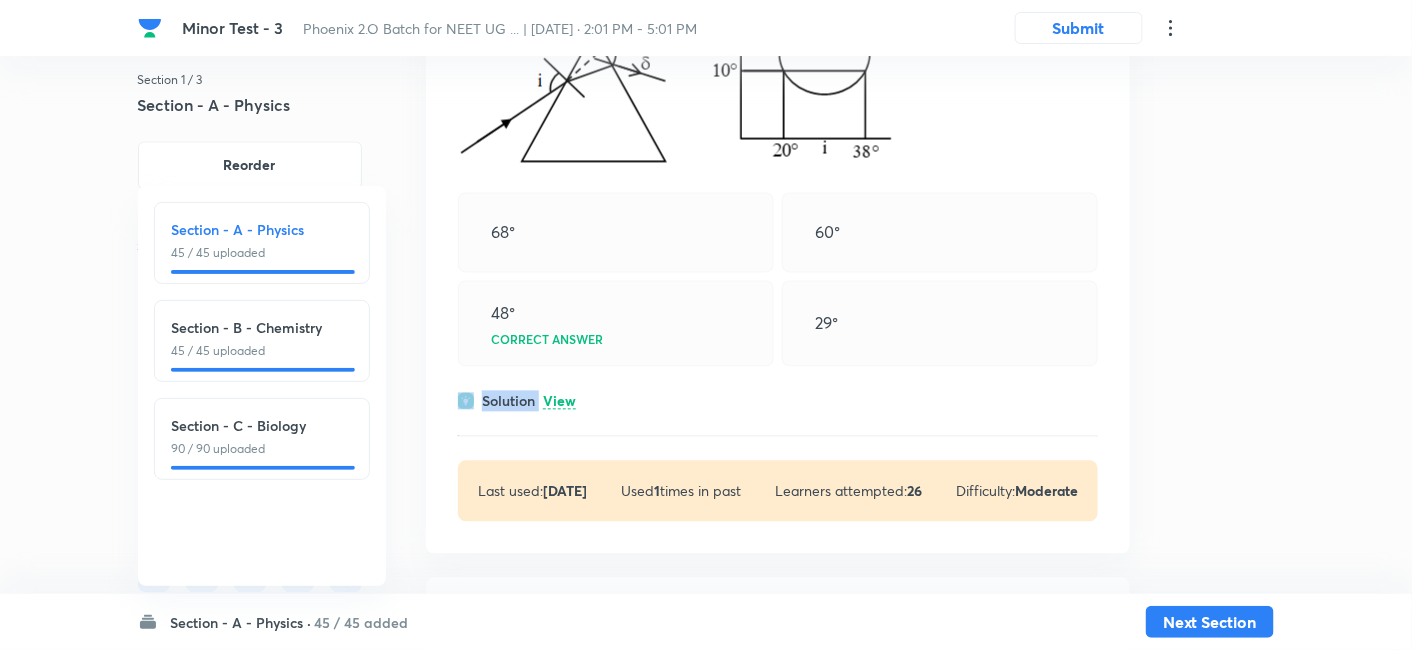 click on "Question 41 Marks: (+4, -1) • 4 options एक किरण प्रिज्म पर अभिलम्ब के साथ कोण i पर आपतित होती हैं। तथा जब यह बाहर आती हैं। तो इसका विचलन कोण δ हैं। प्रिज्म का कोण होगा।         68° 60° 48°  Correct answer 29° Solution View Last used:  1 year ago Used  1  times in past Learners attempted:  26 Difficulty: Moderate" at bounding box center (778, 217) 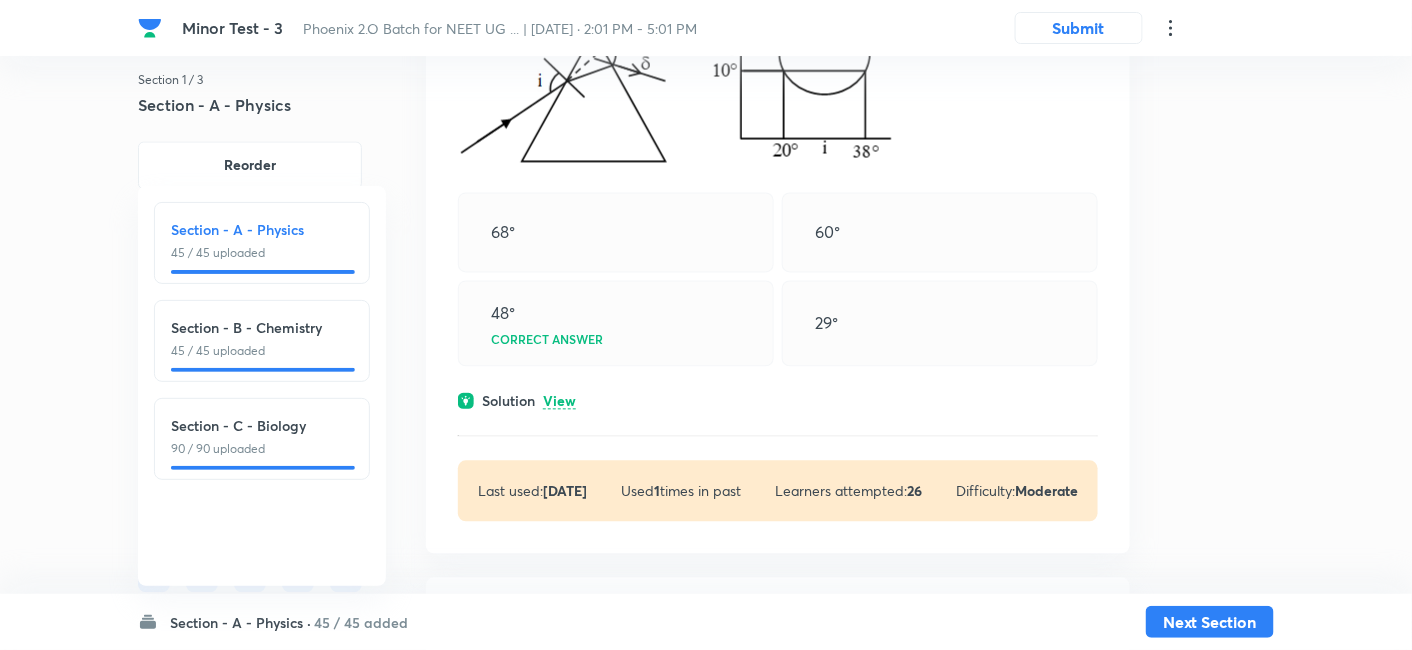 click 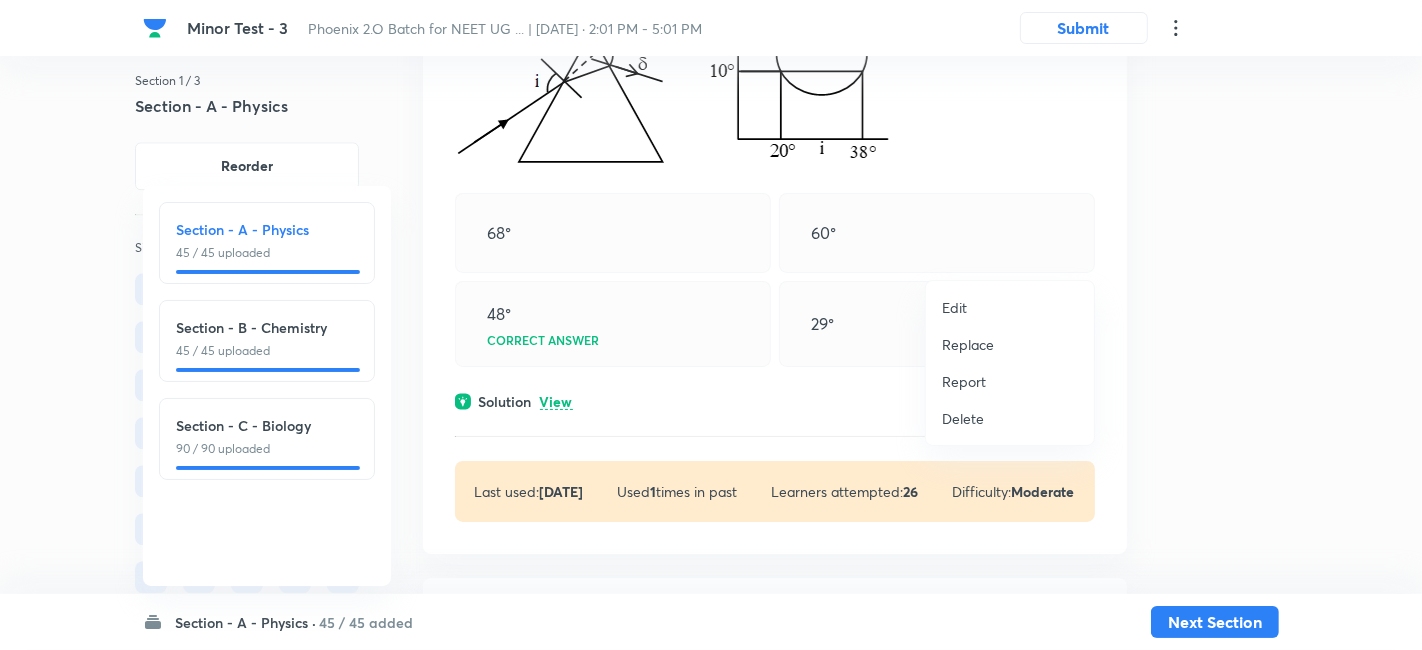 click on "Replace" at bounding box center (968, 344) 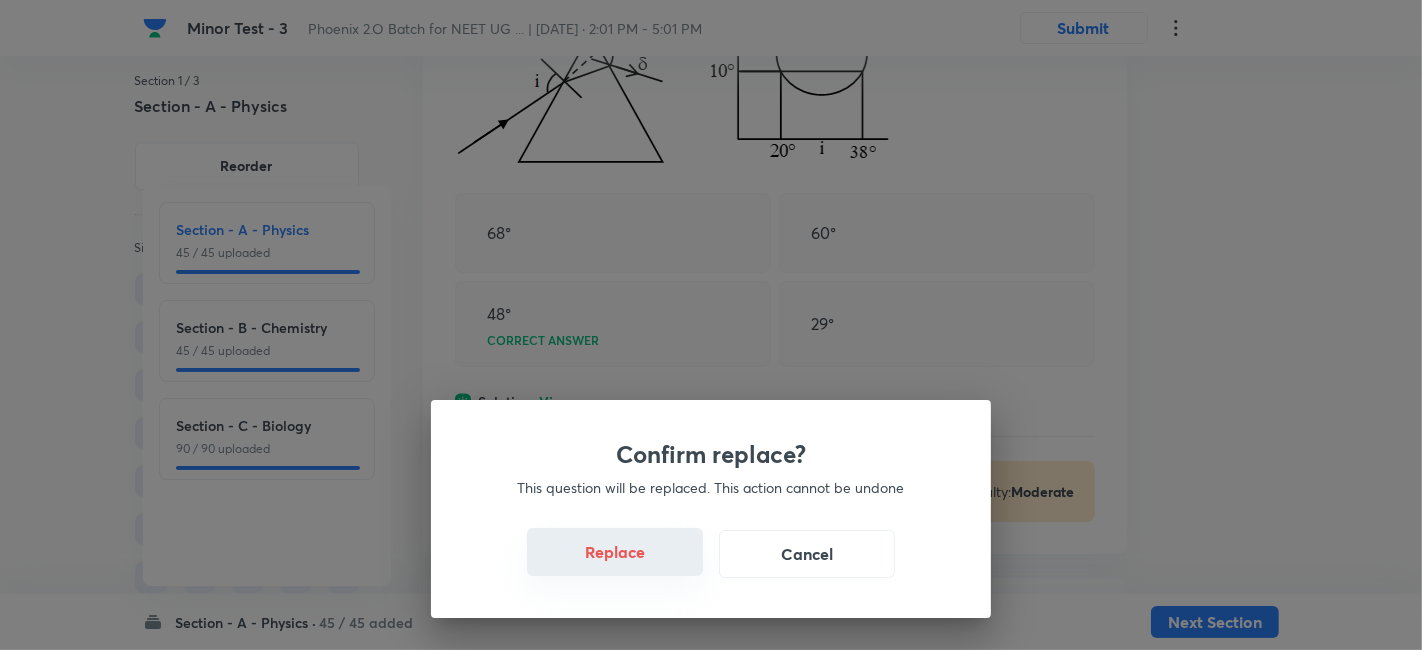 click on "Replace" at bounding box center [615, 552] 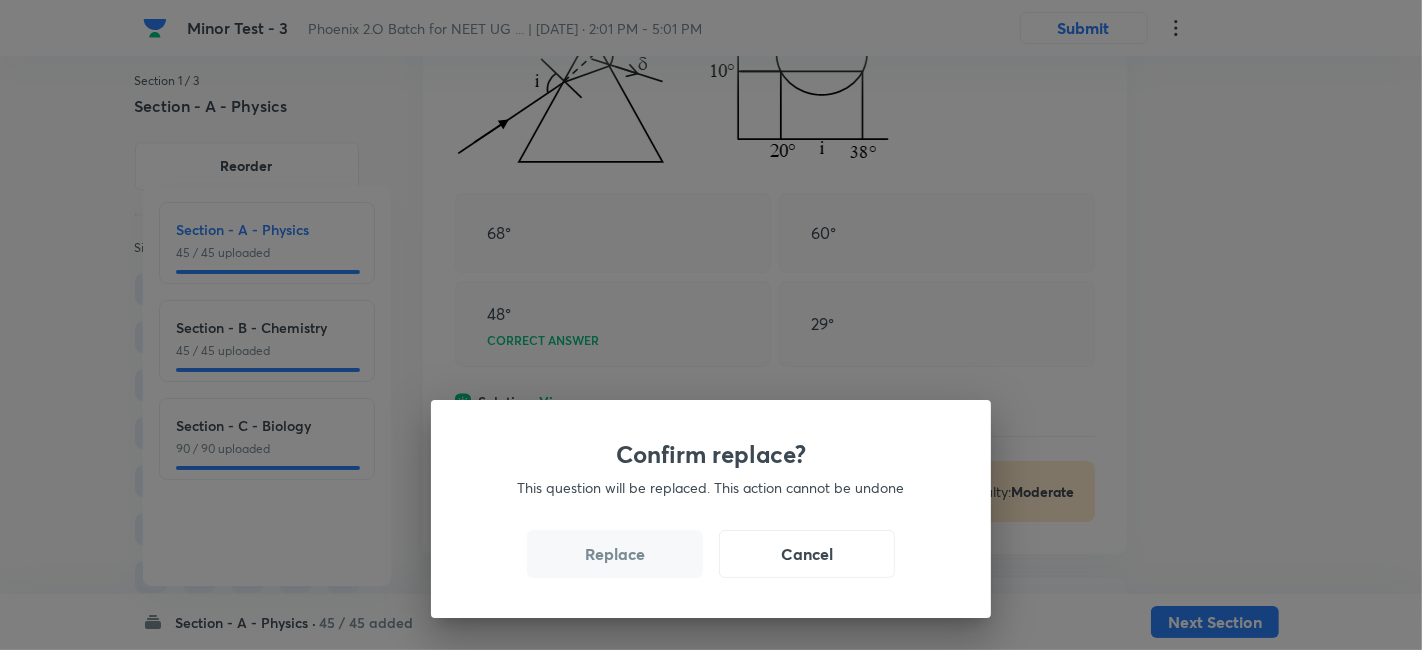 click on "Replace" at bounding box center (615, 554) 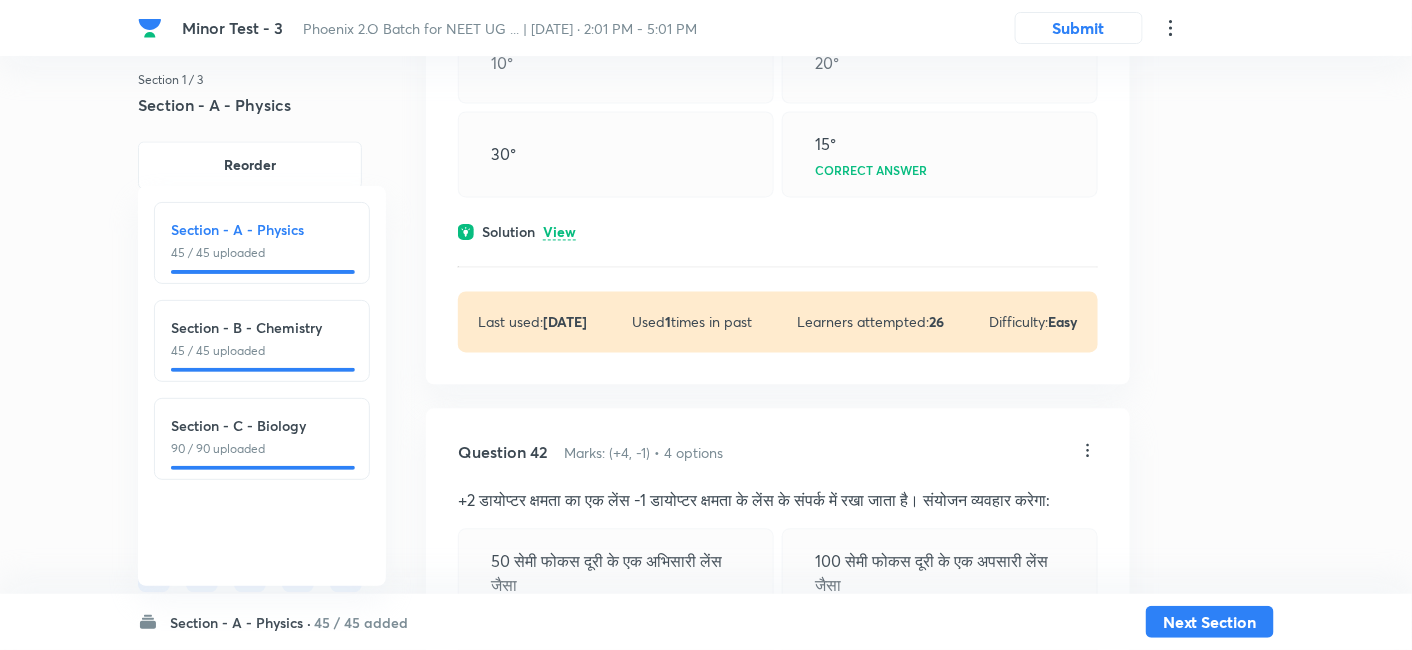 click 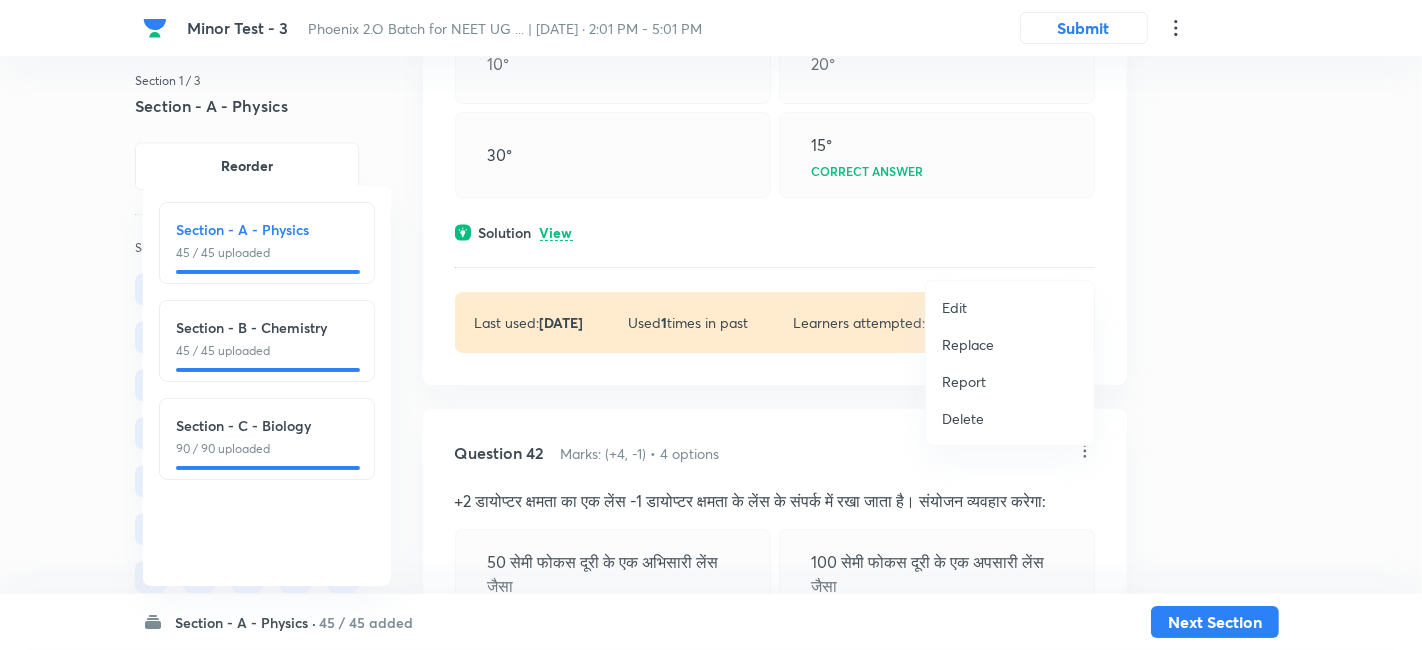 click on "Replace" at bounding box center (968, 344) 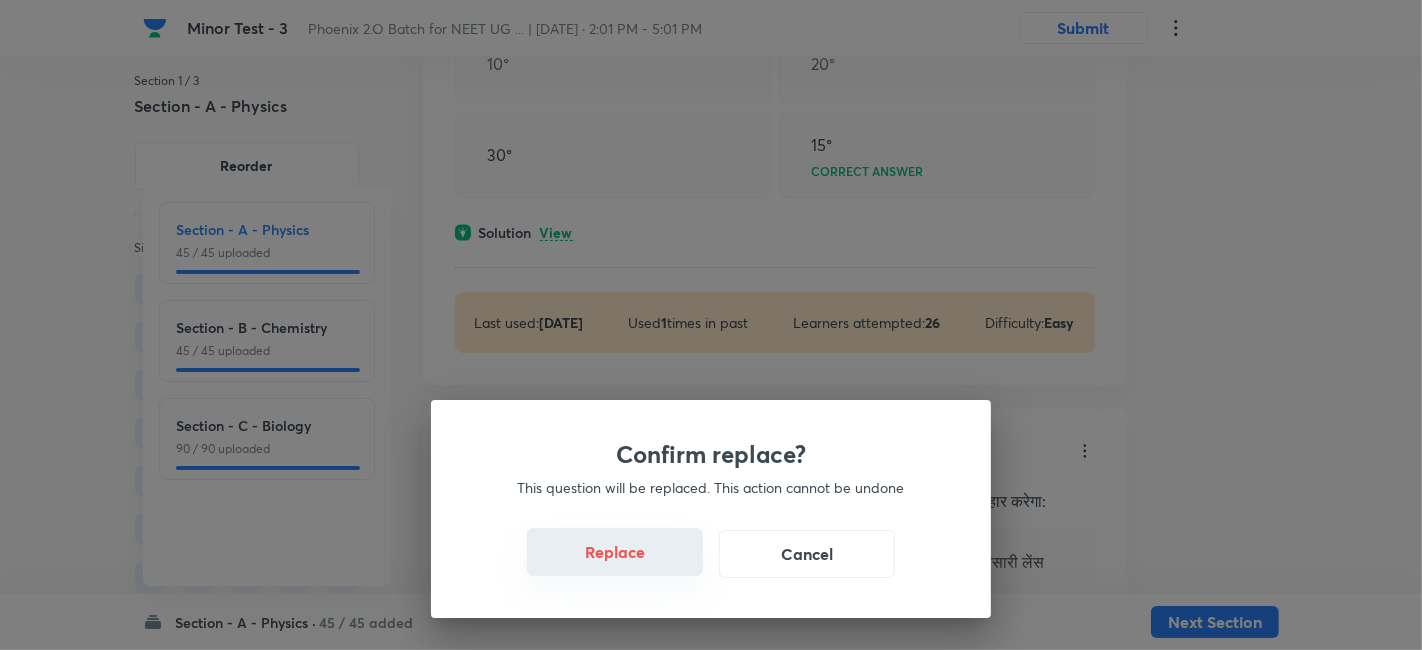 click on "Replace" at bounding box center (615, 552) 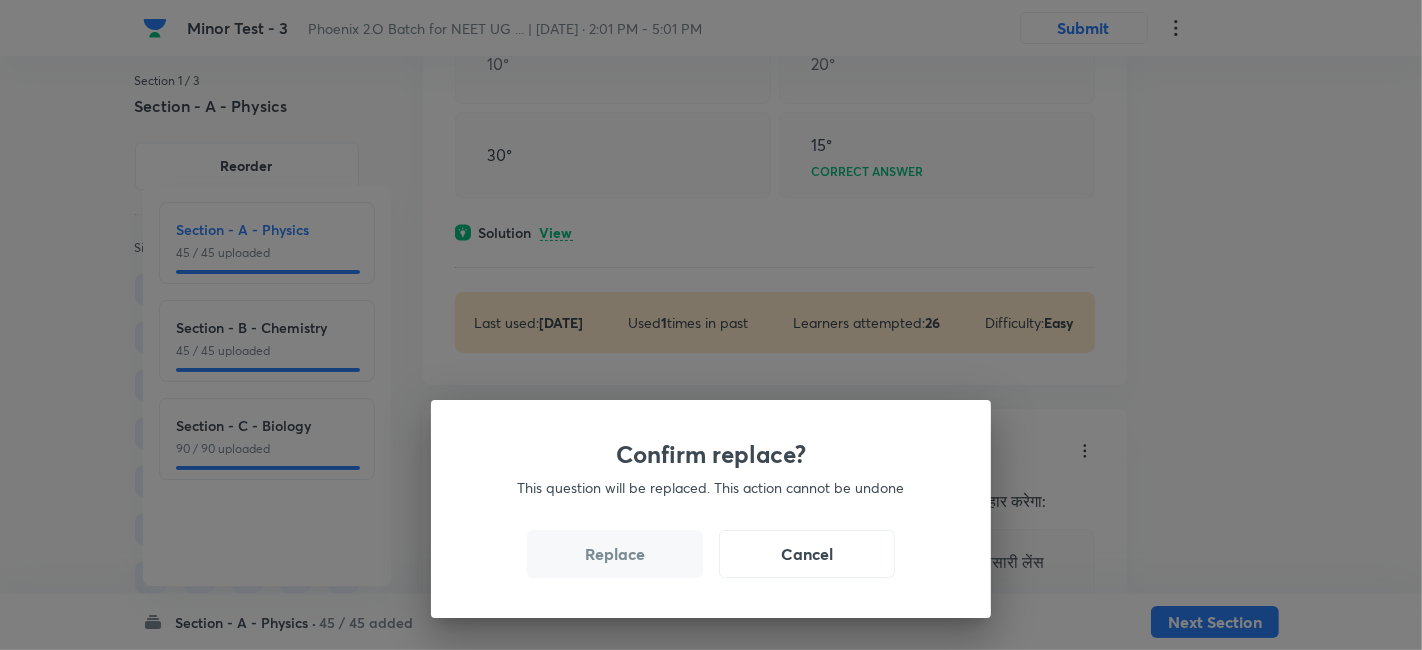 click on "Replace" at bounding box center (615, 554) 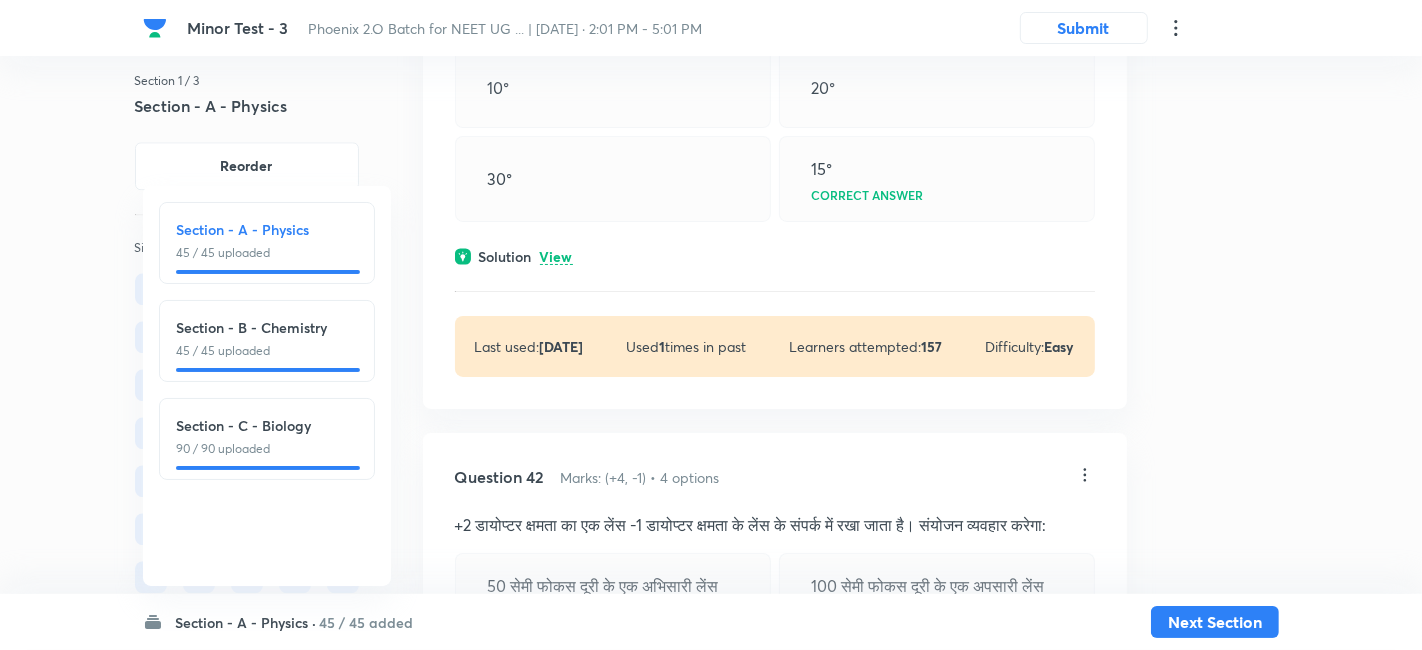 click on "Confirm replace? This question will be replaced. This action cannot be undone Replace Cancel" at bounding box center [711, 975] 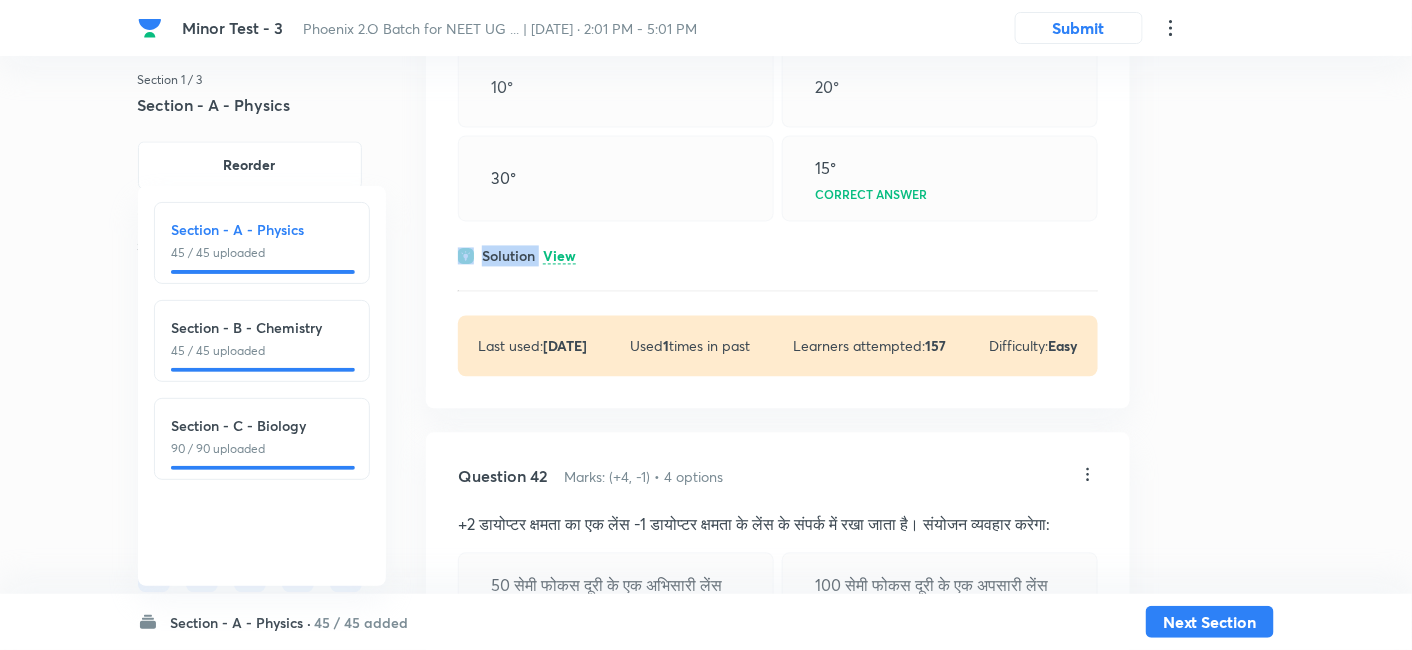 click on "Question 41 Marks: (+4, -1) • 4 options The angle of incidence for a ray of light at a refracting surface of a prism is 30°. The angle of prism is 45°. If the ray suffers minimum deviation through the prism, the angle of minimum deviation: 10° 20° 30° 15°  Correct answer Solution View Last used:  1 year ago Used  1  times in past Learners attempted:  157 Difficulty: Easy" at bounding box center (778, 144) 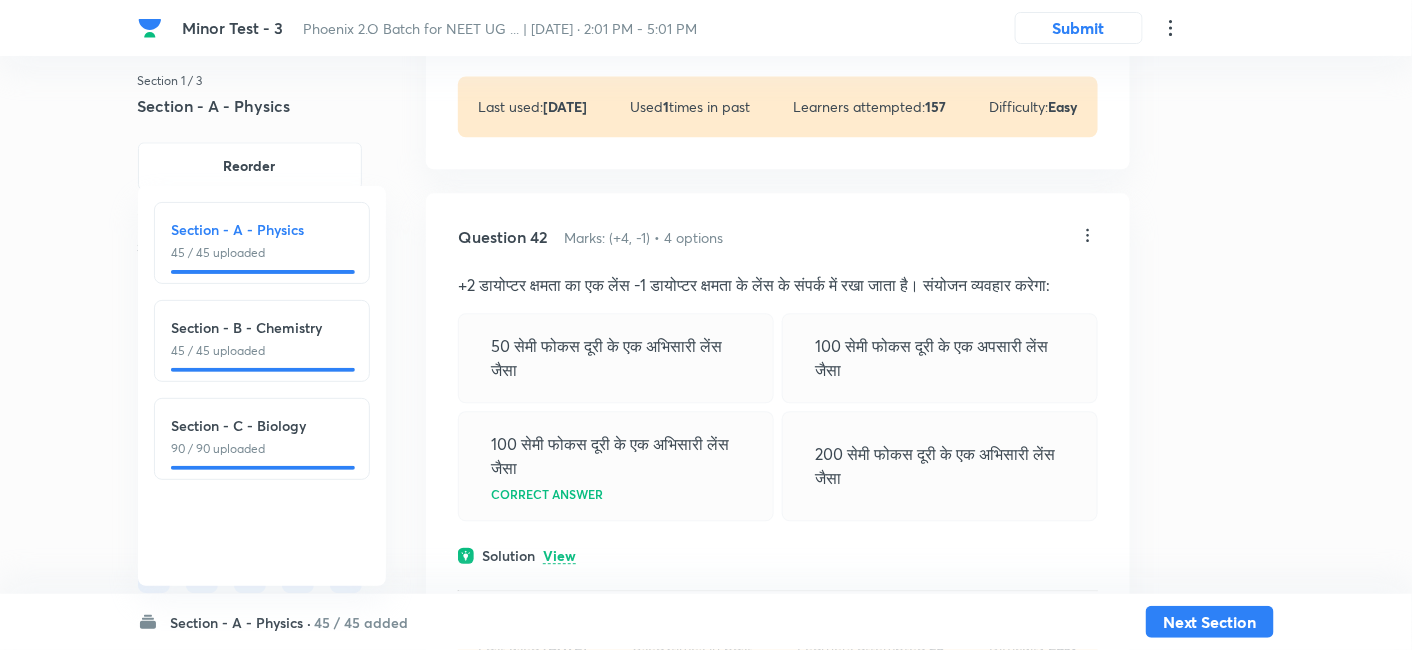 scroll, scrollTop: 29982, scrollLeft: 0, axis: vertical 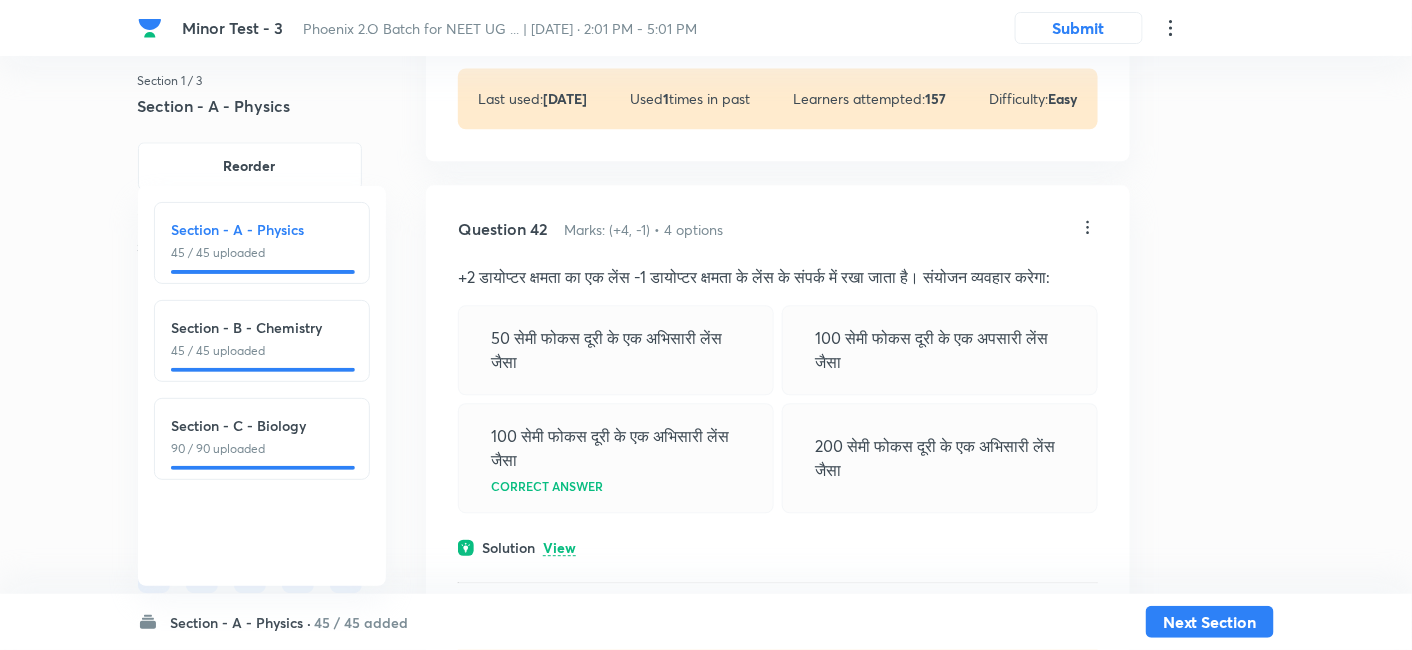 click on "View" at bounding box center [559, 9] 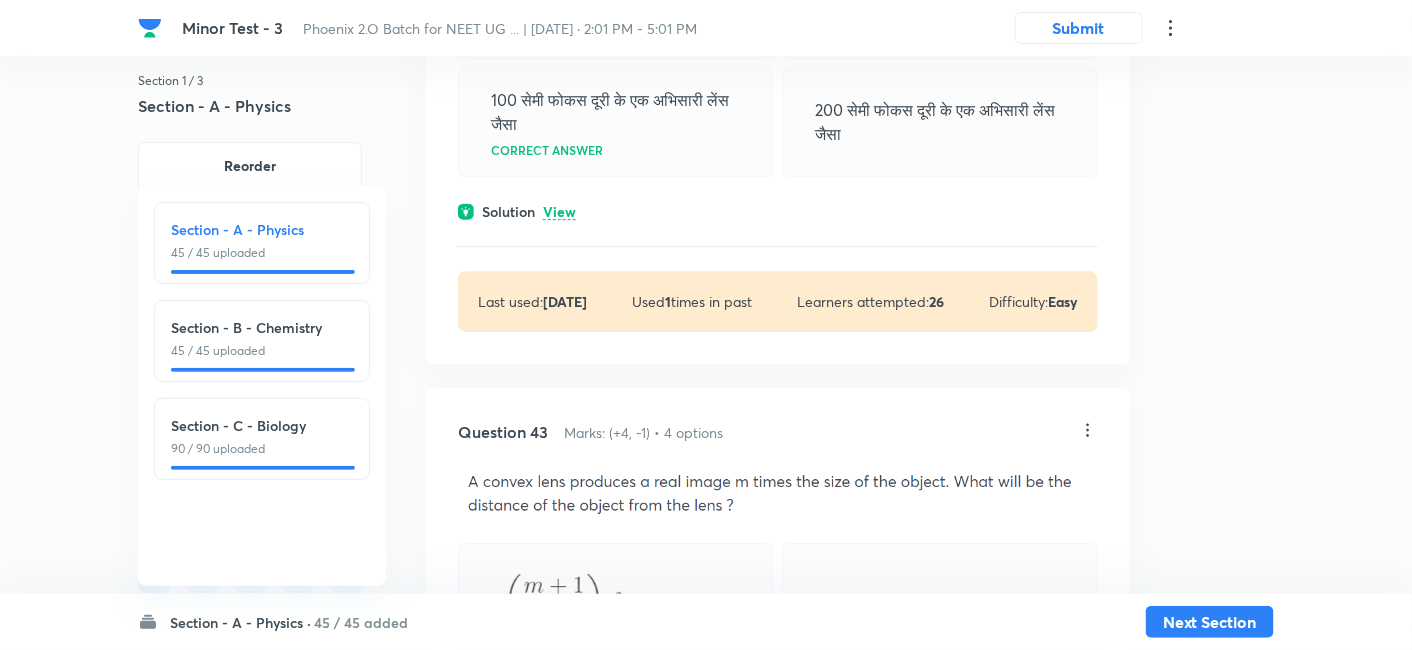 scroll, scrollTop: 30415, scrollLeft: 0, axis: vertical 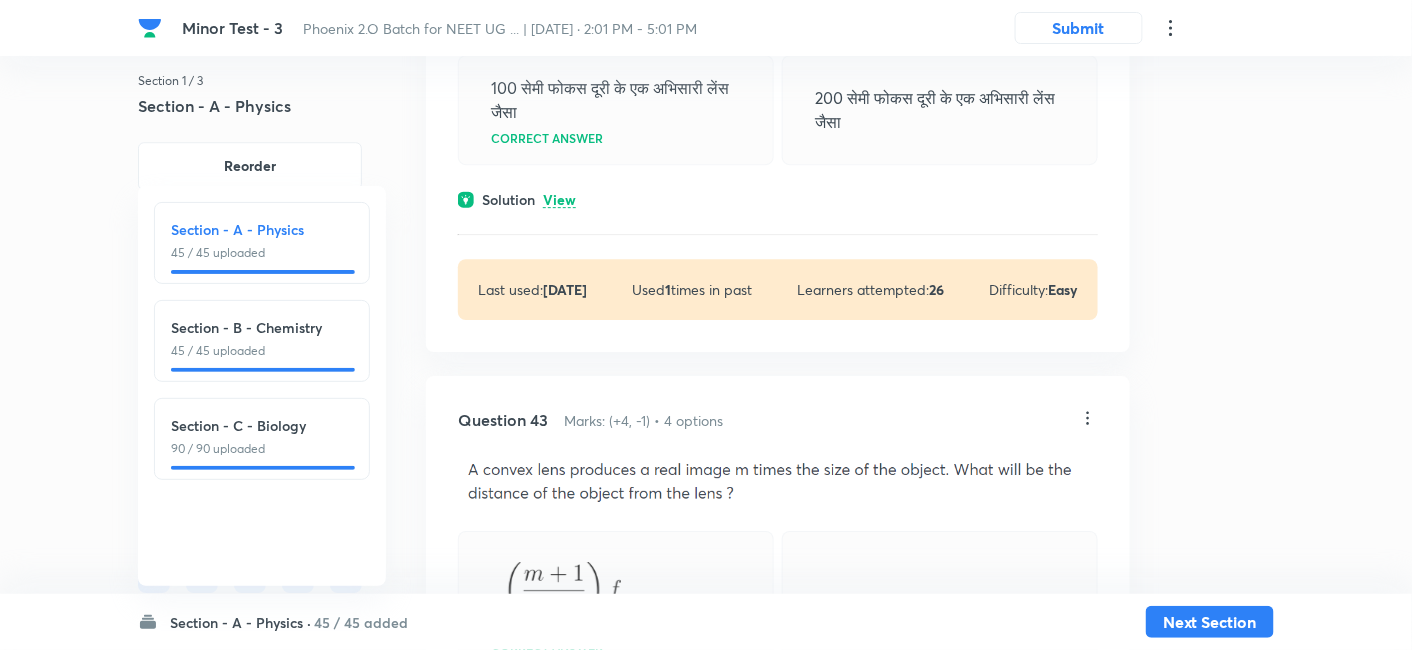 click 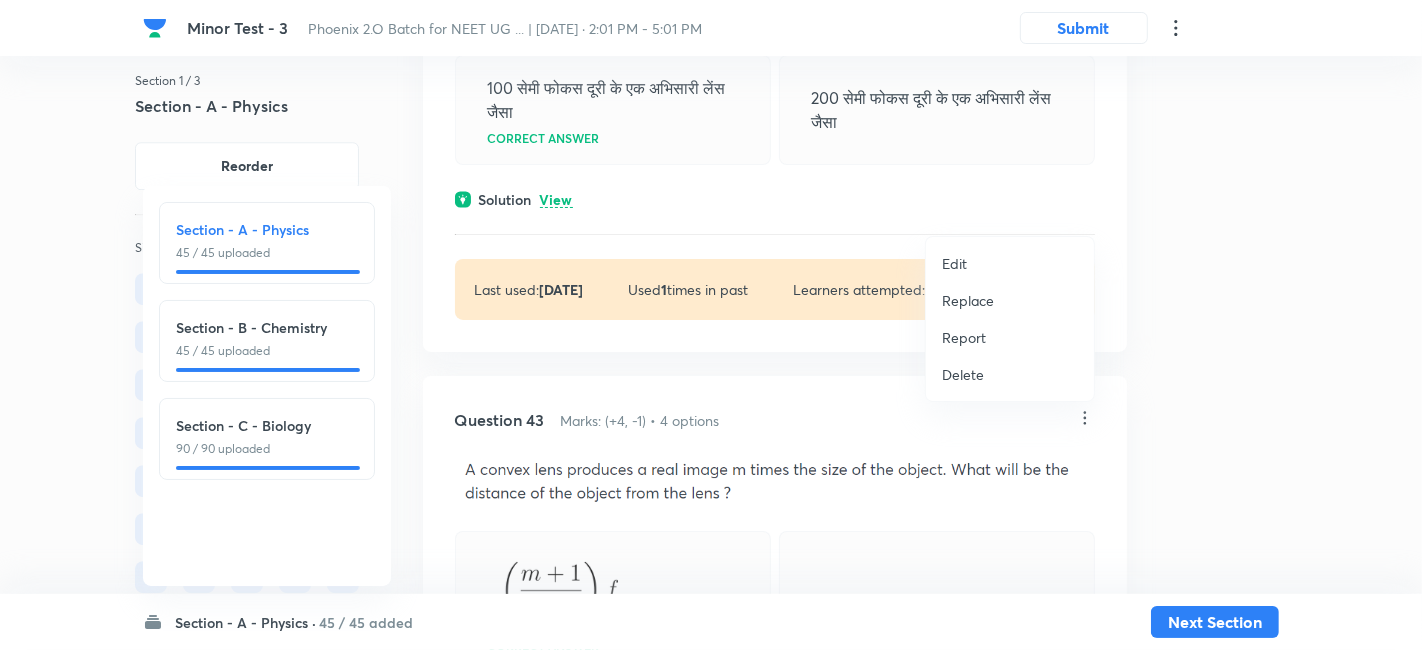 click on "Replace" at bounding box center [968, 300] 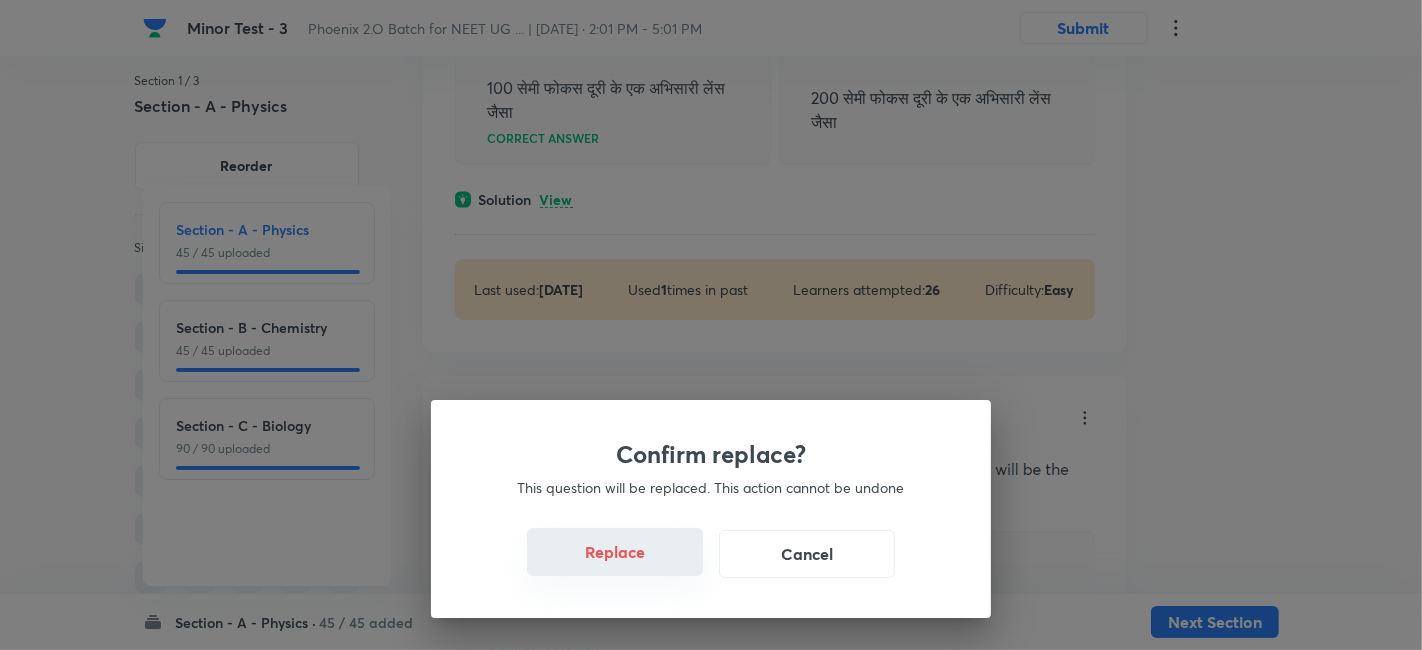 click on "Replace" at bounding box center [615, 552] 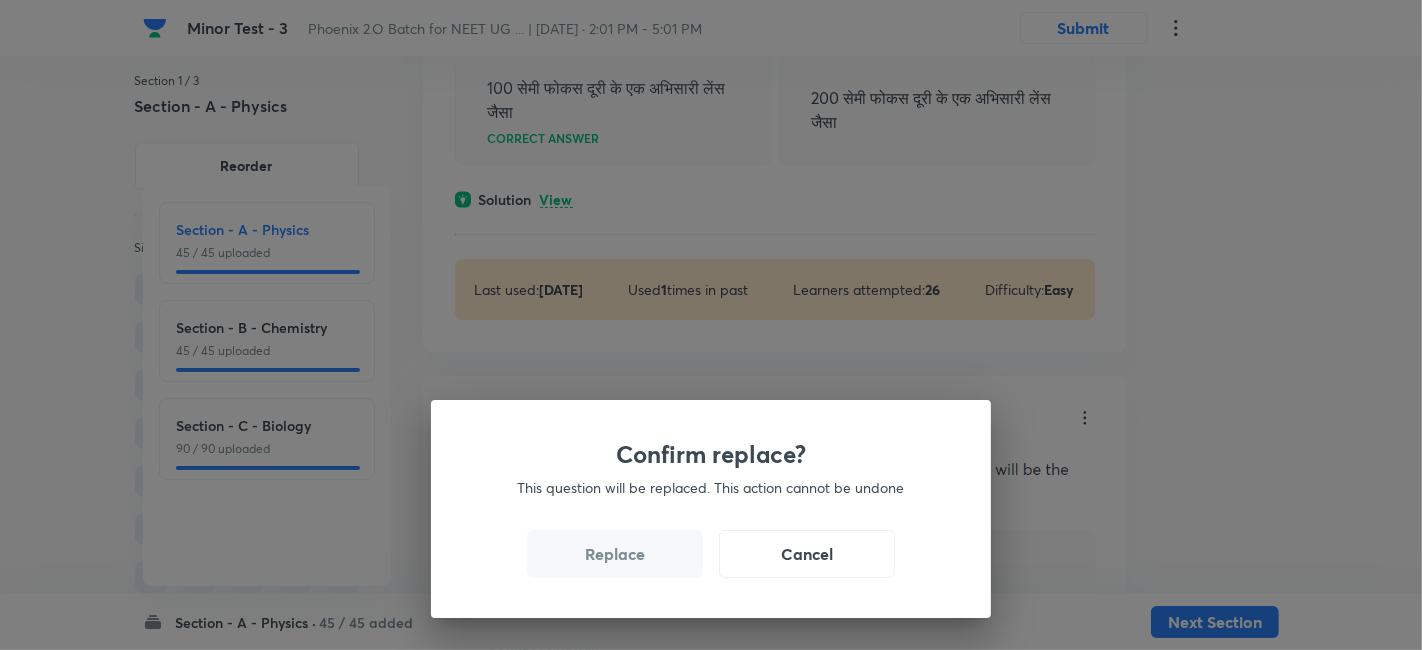 click on "Replace" at bounding box center (615, 554) 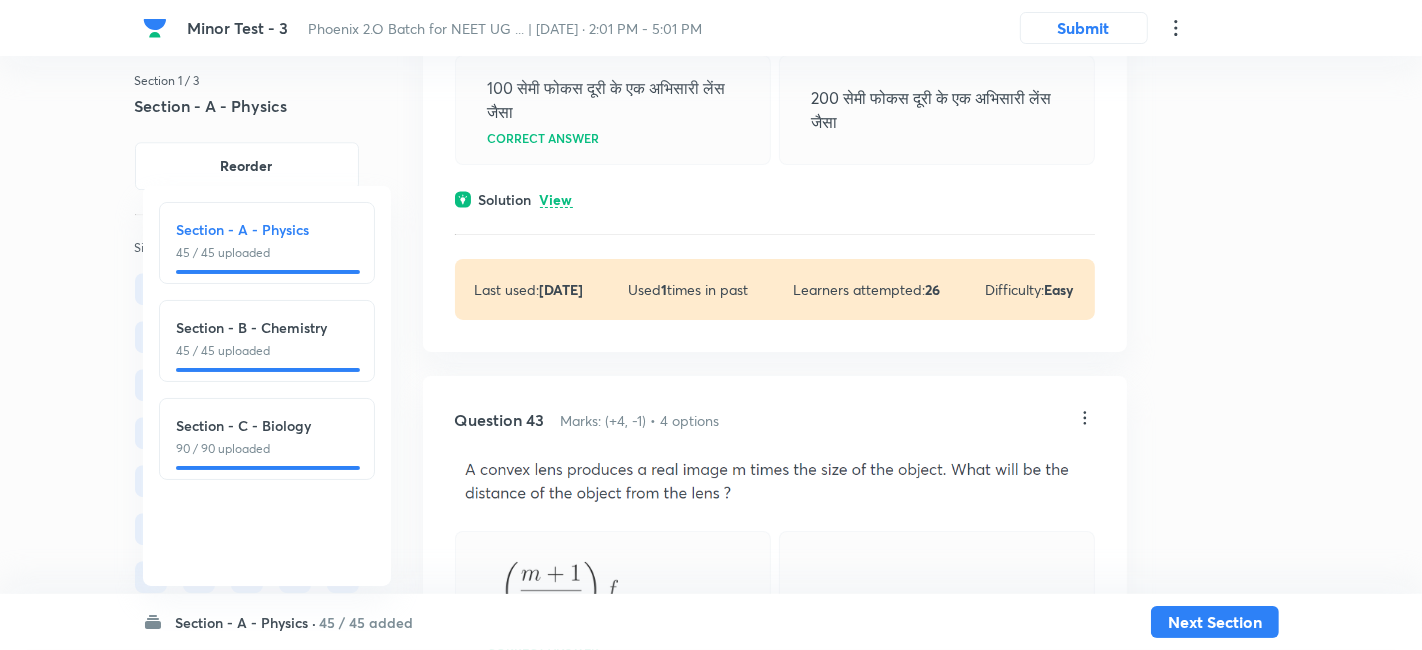 click on "Confirm replace? This question will be replaced. This action cannot be undone Replace Cancel" at bounding box center [711, 975] 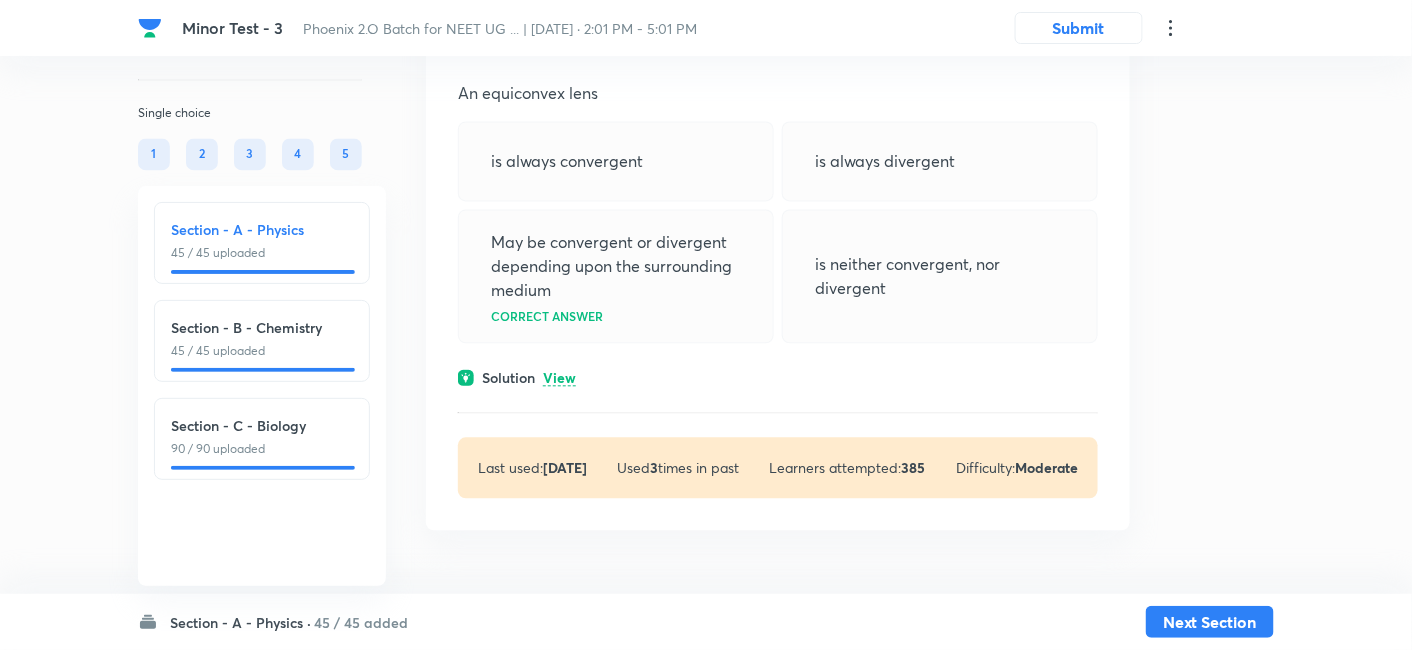 scroll, scrollTop: 32543, scrollLeft: 0, axis: vertical 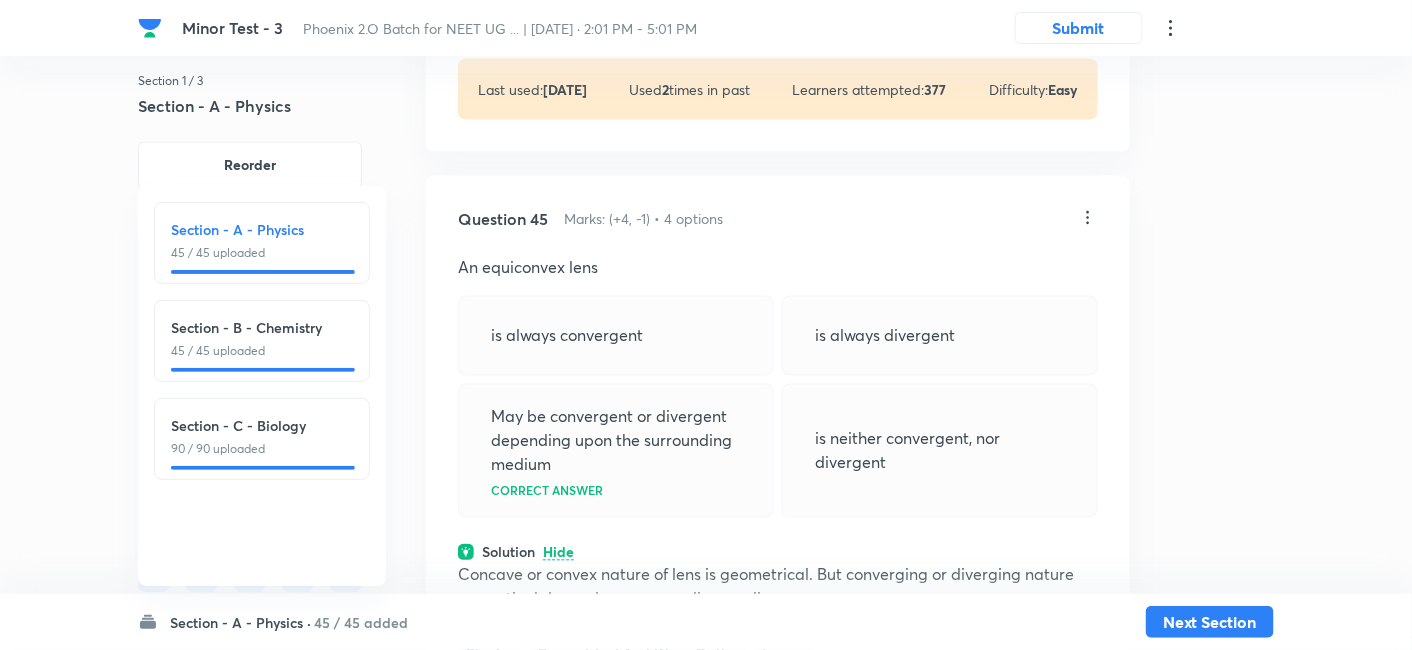 click on "View" at bounding box center [559, 0] 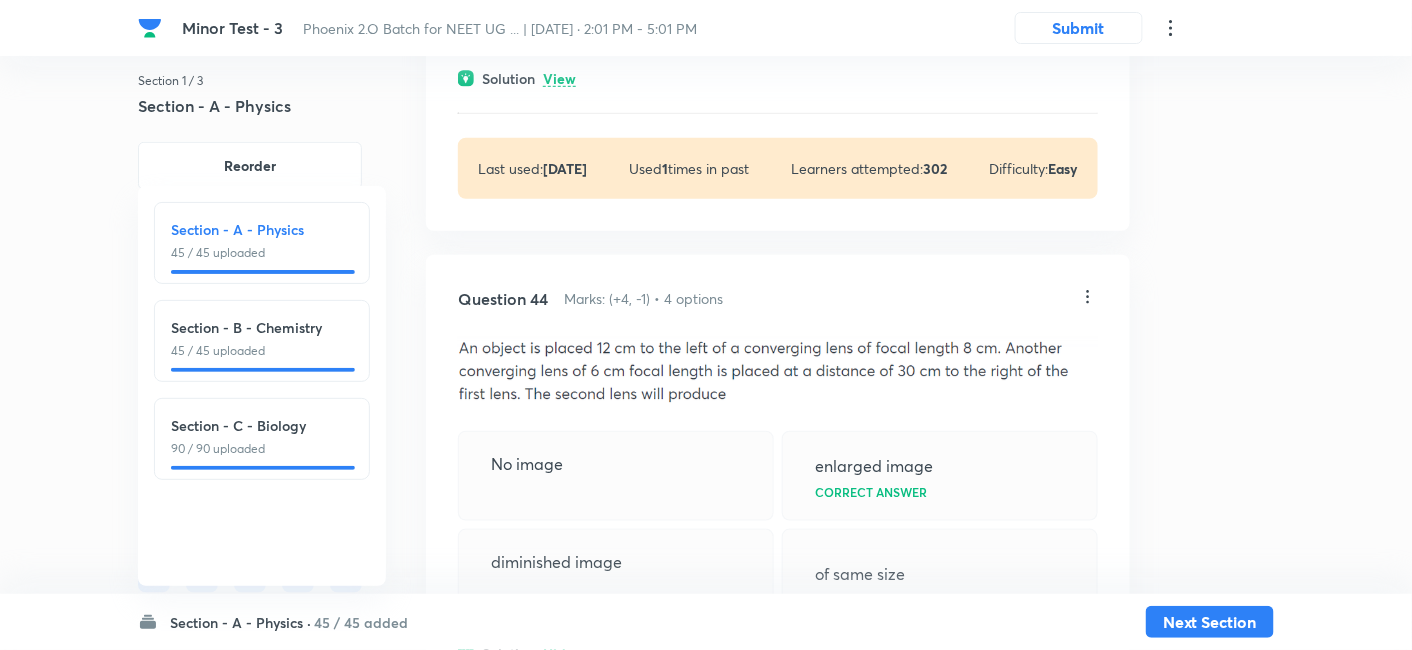 scroll, scrollTop: 31383, scrollLeft: 0, axis: vertical 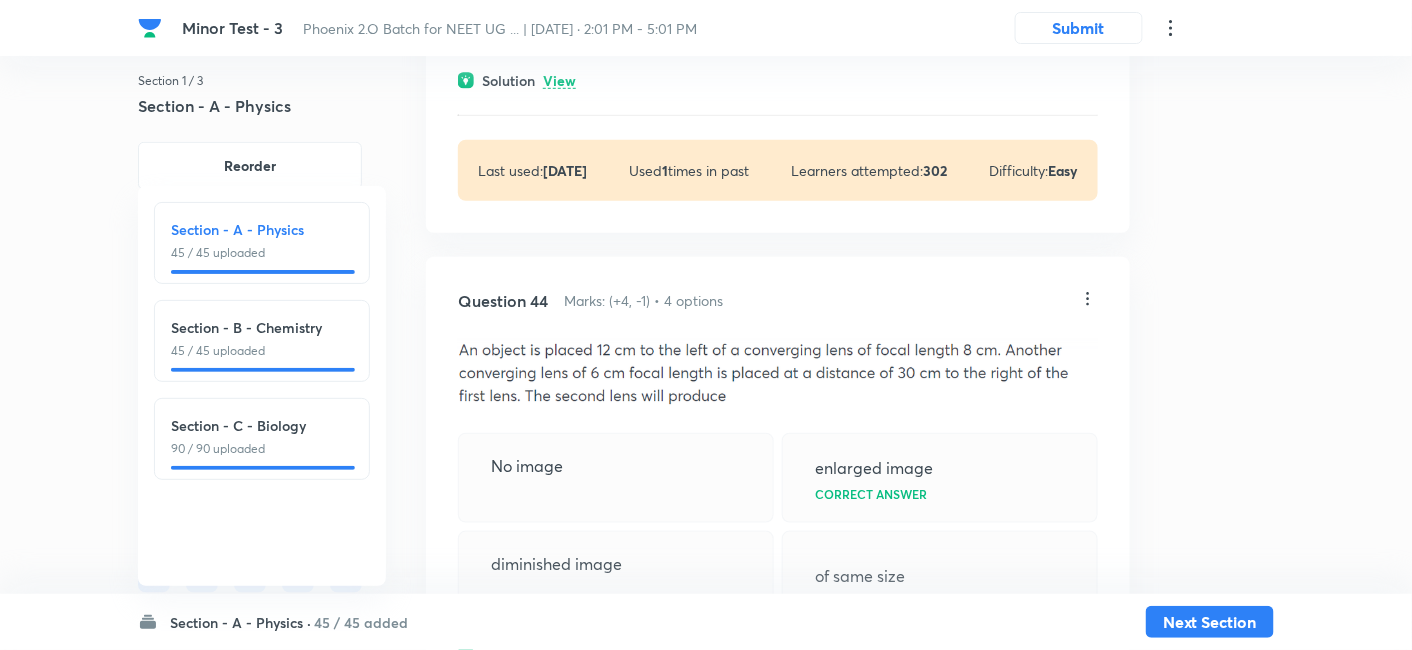 click on "View" at bounding box center (559, 81) 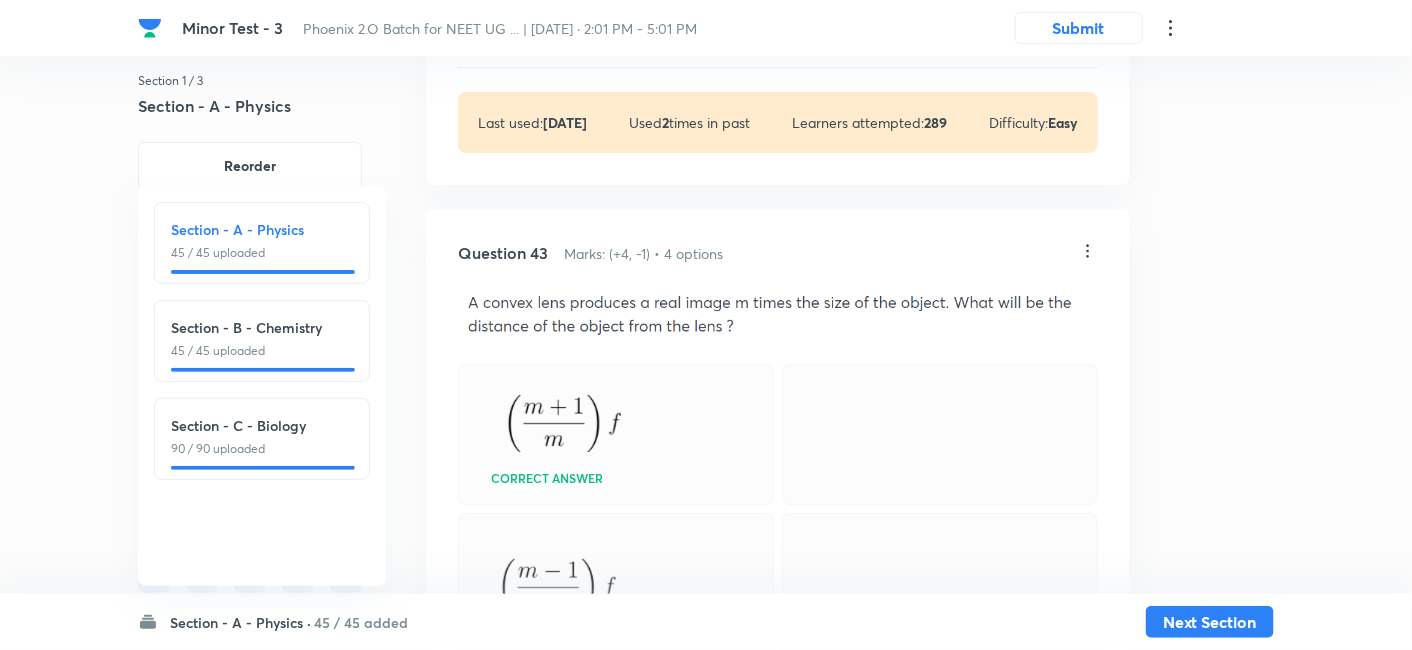 scroll, scrollTop: 30736, scrollLeft: 0, axis: vertical 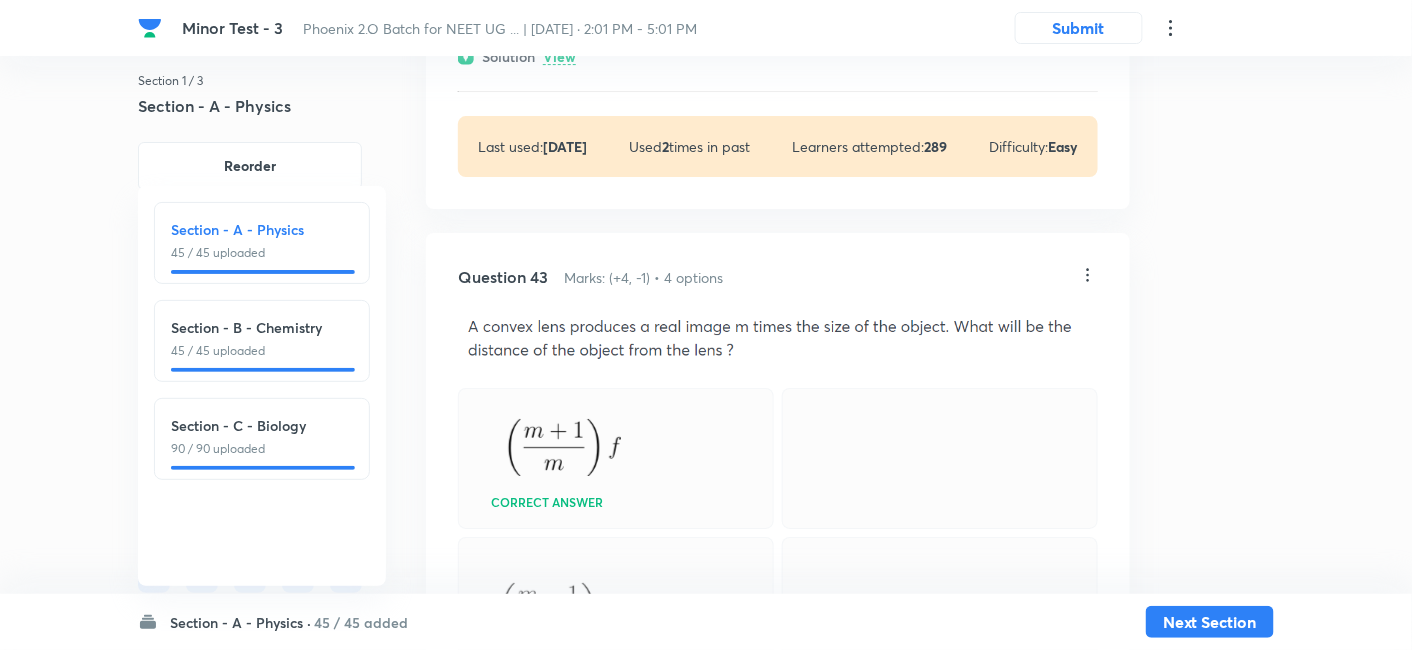 click on "View" at bounding box center (559, 57) 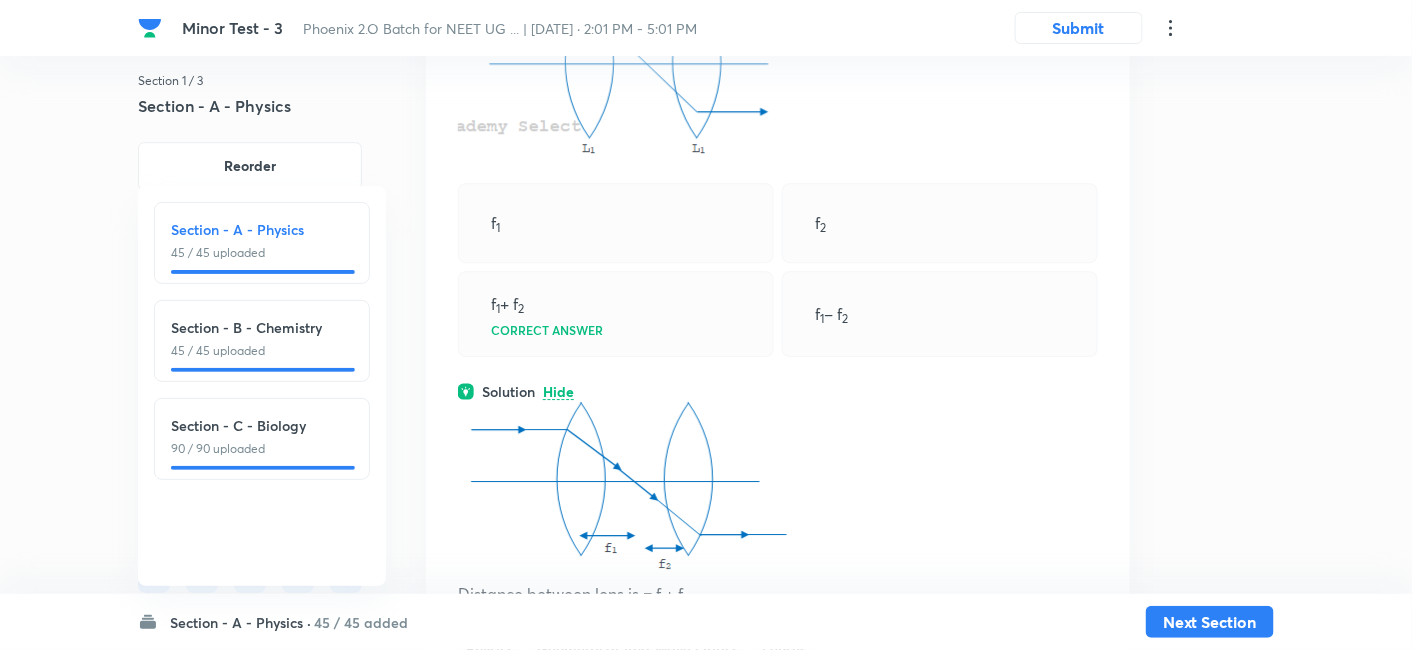 scroll, scrollTop: 30400, scrollLeft: 0, axis: vertical 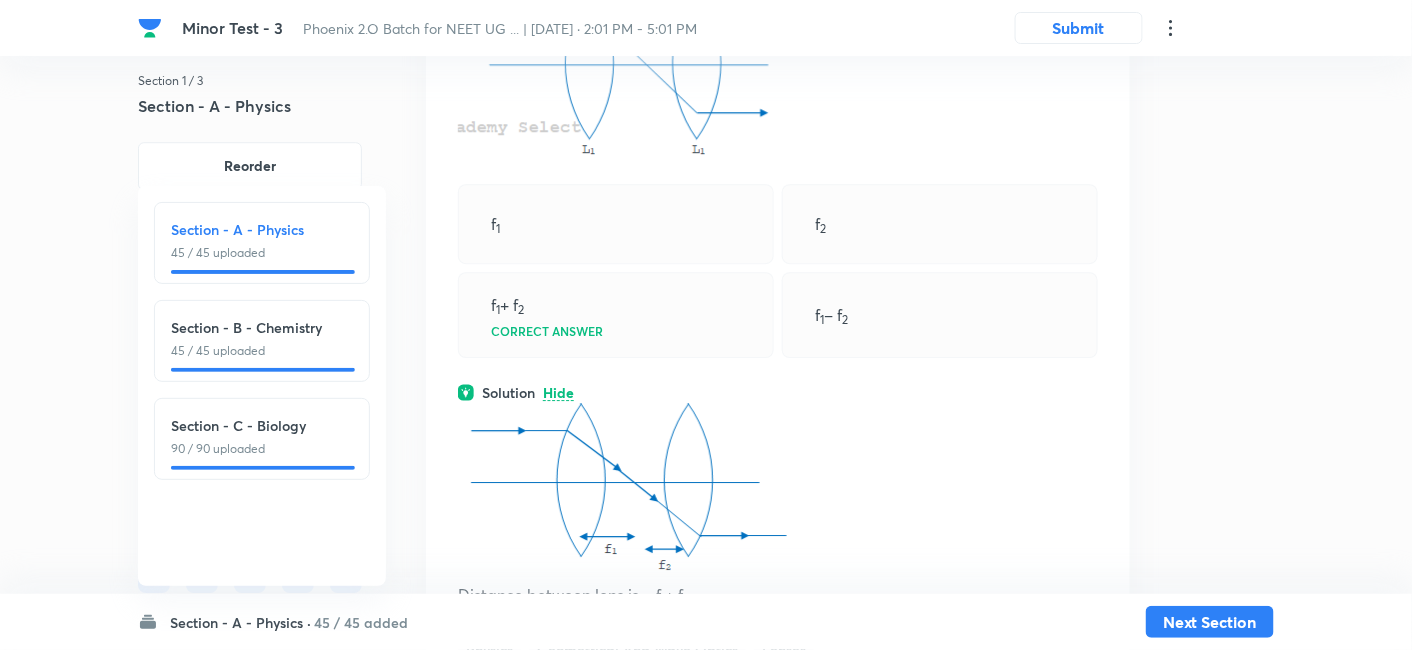 click 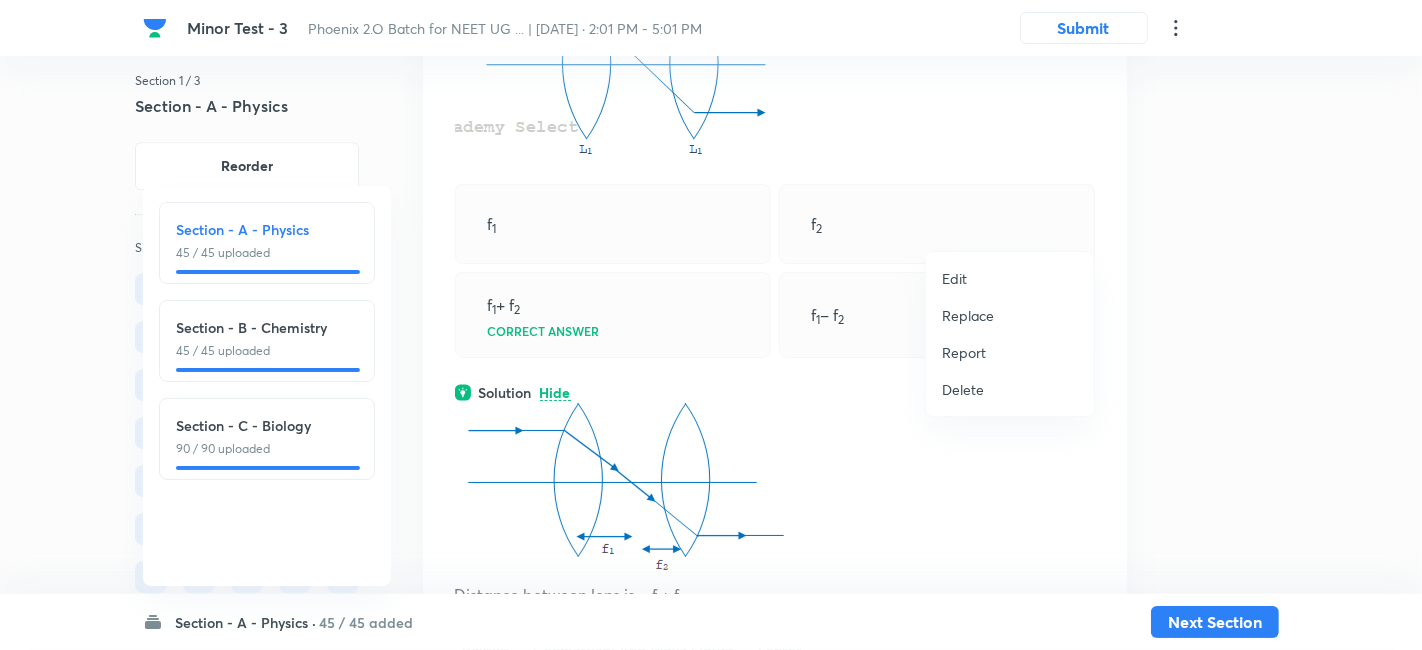 click on "Replace" at bounding box center [968, 315] 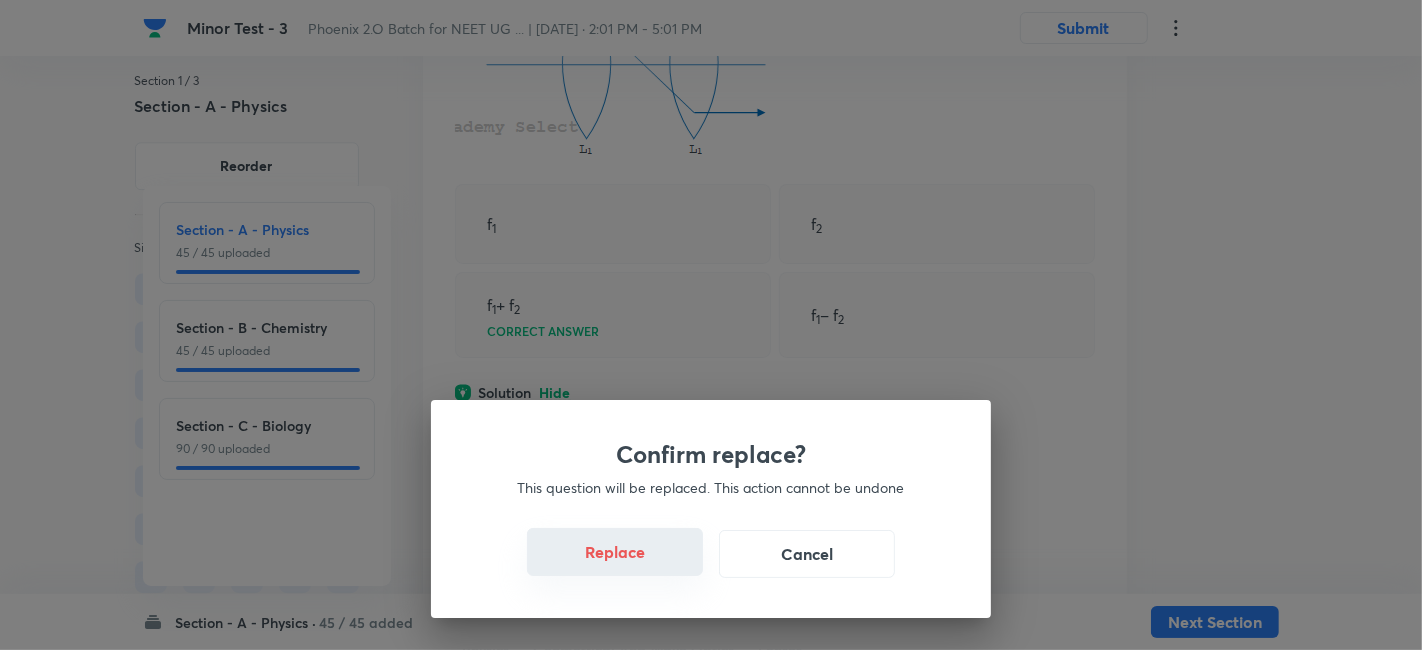 click on "Replace" at bounding box center [615, 552] 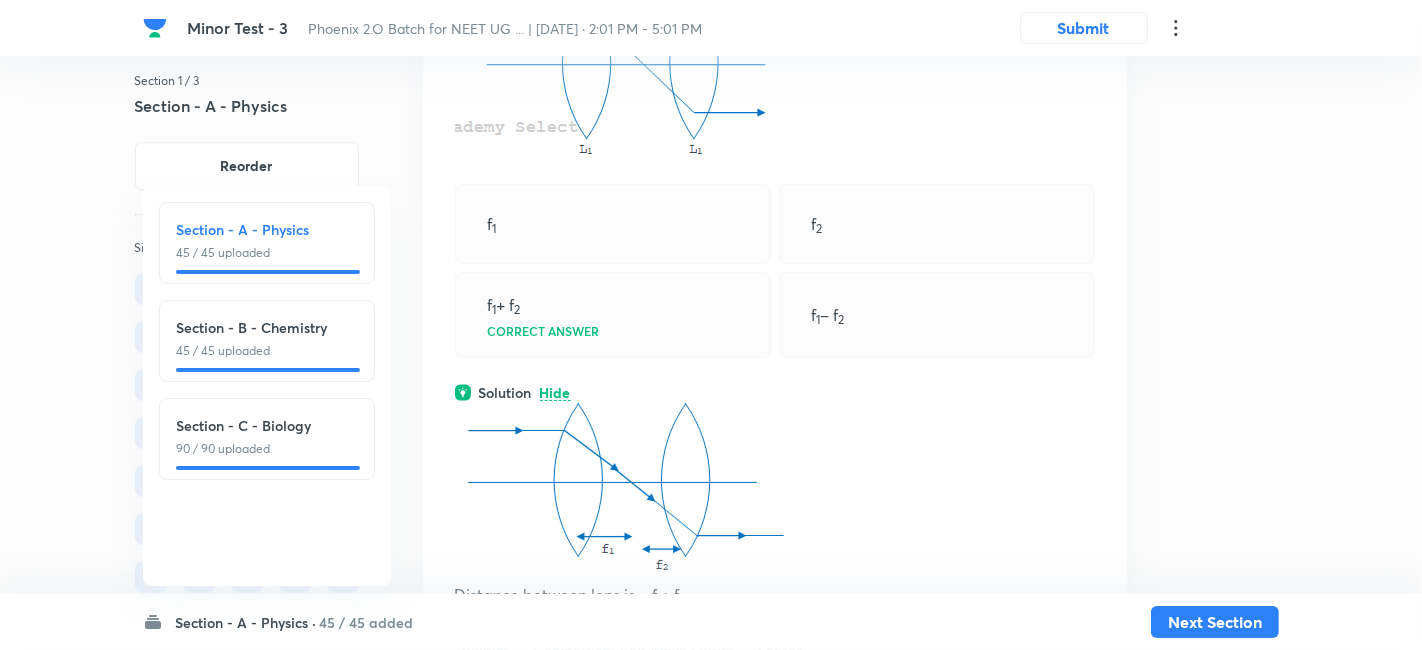 click on "Confirm replace? This question will be replaced. This action cannot be undone Replace Cancel" at bounding box center [711, 975] 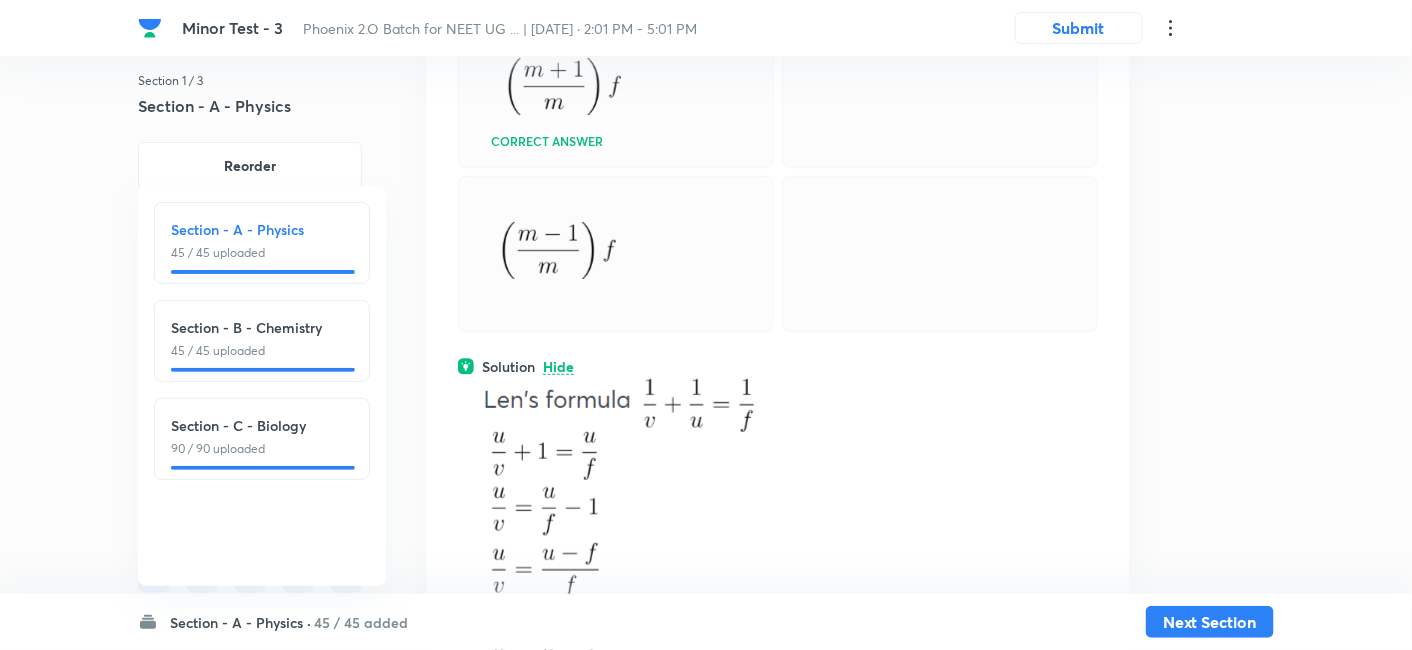 scroll, scrollTop: 31120, scrollLeft: 0, axis: vertical 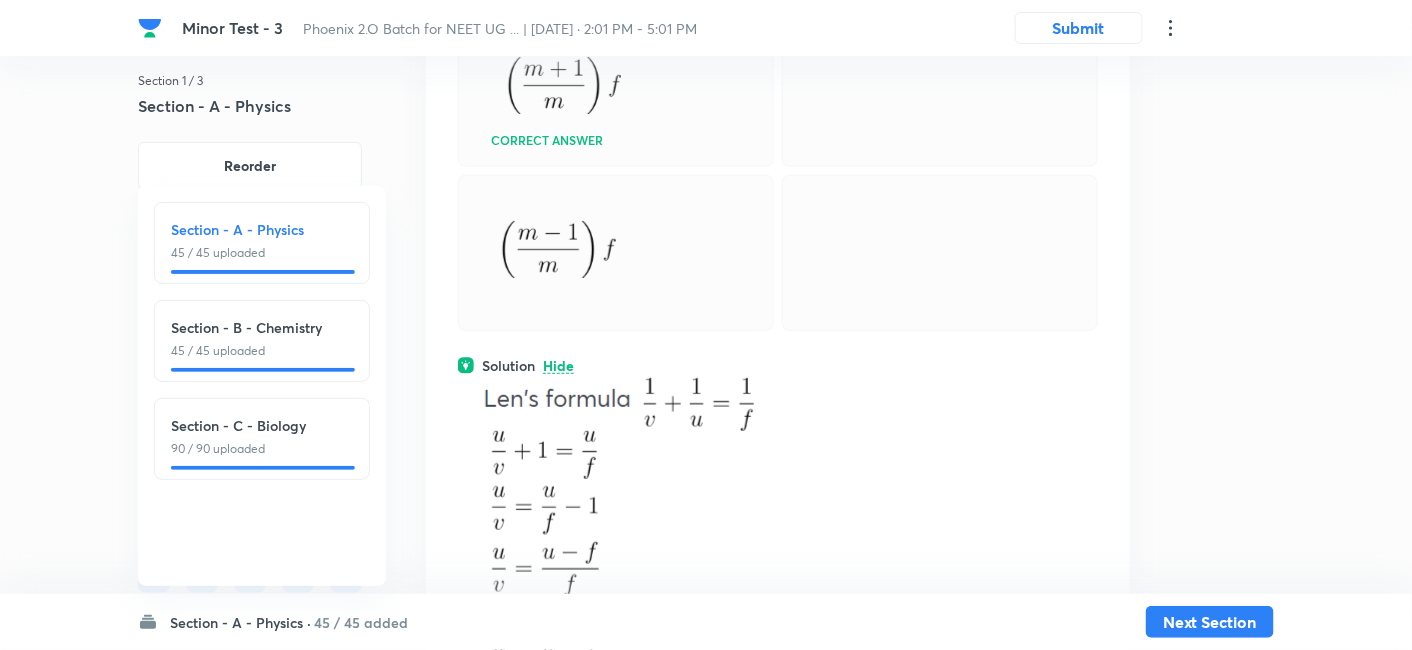 click 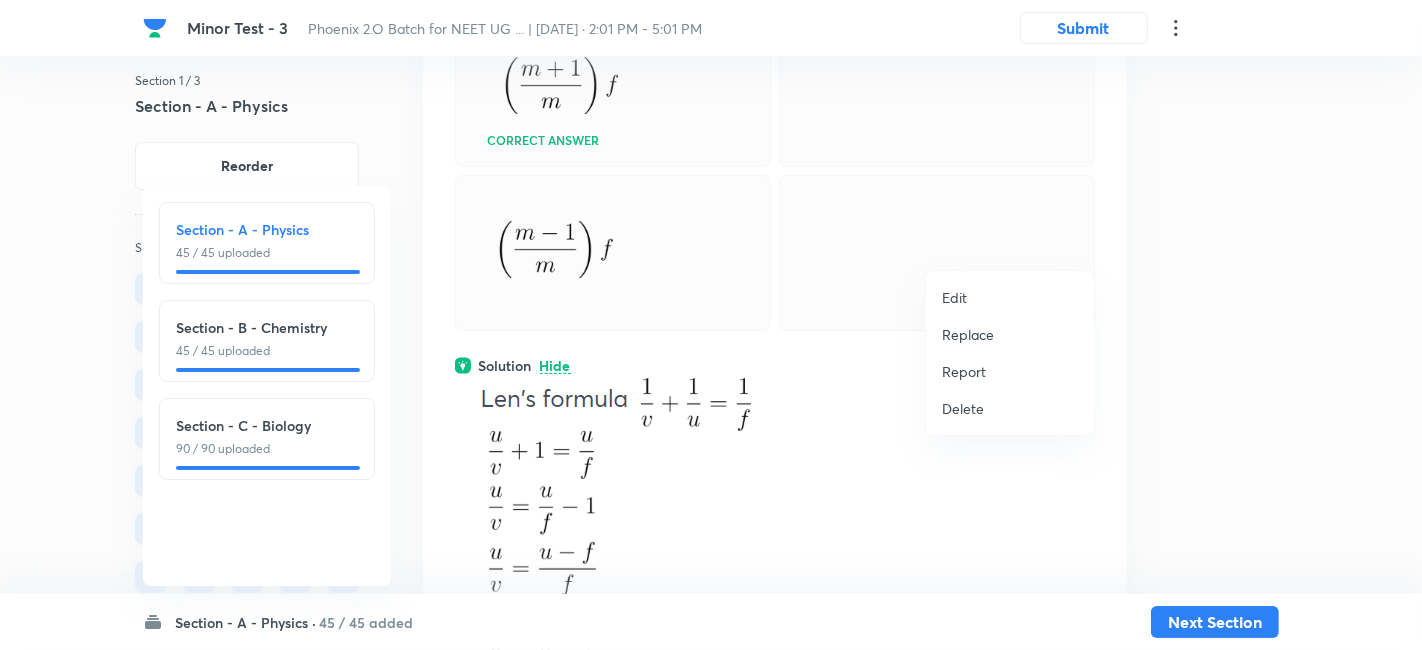 click on "Replace" at bounding box center [968, 334] 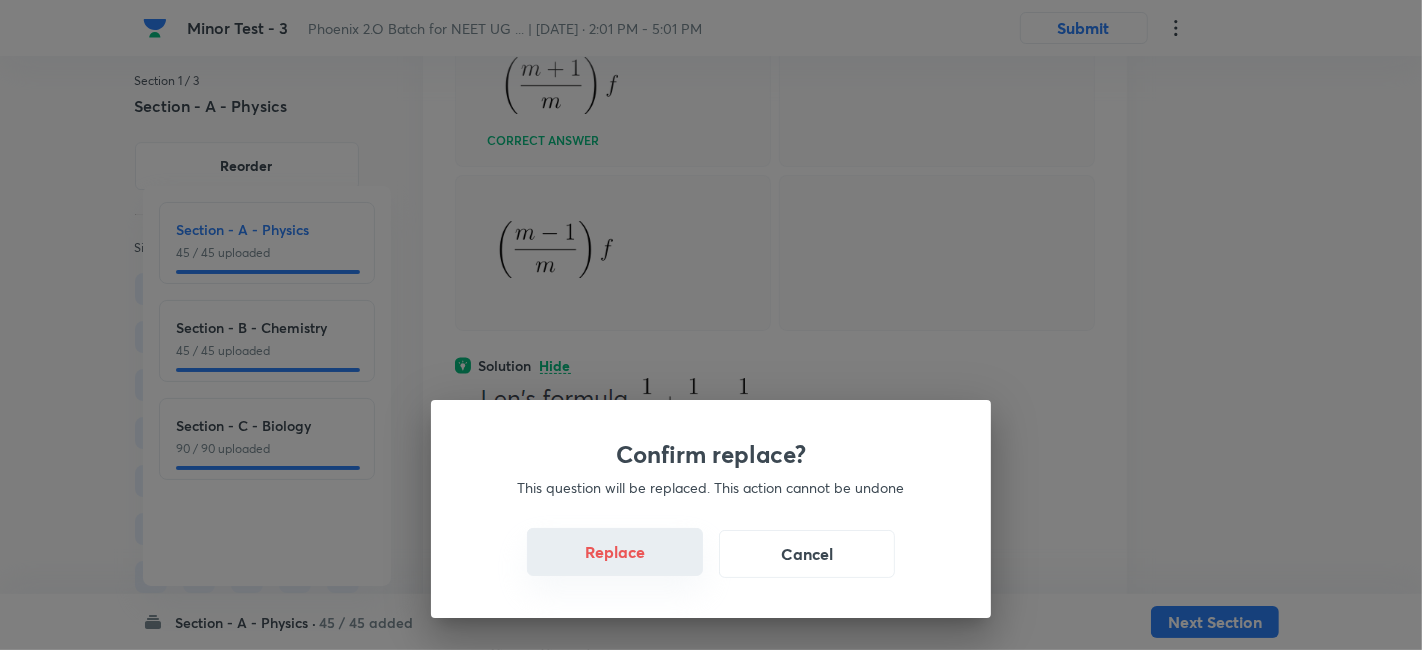 click on "Replace" at bounding box center [615, 552] 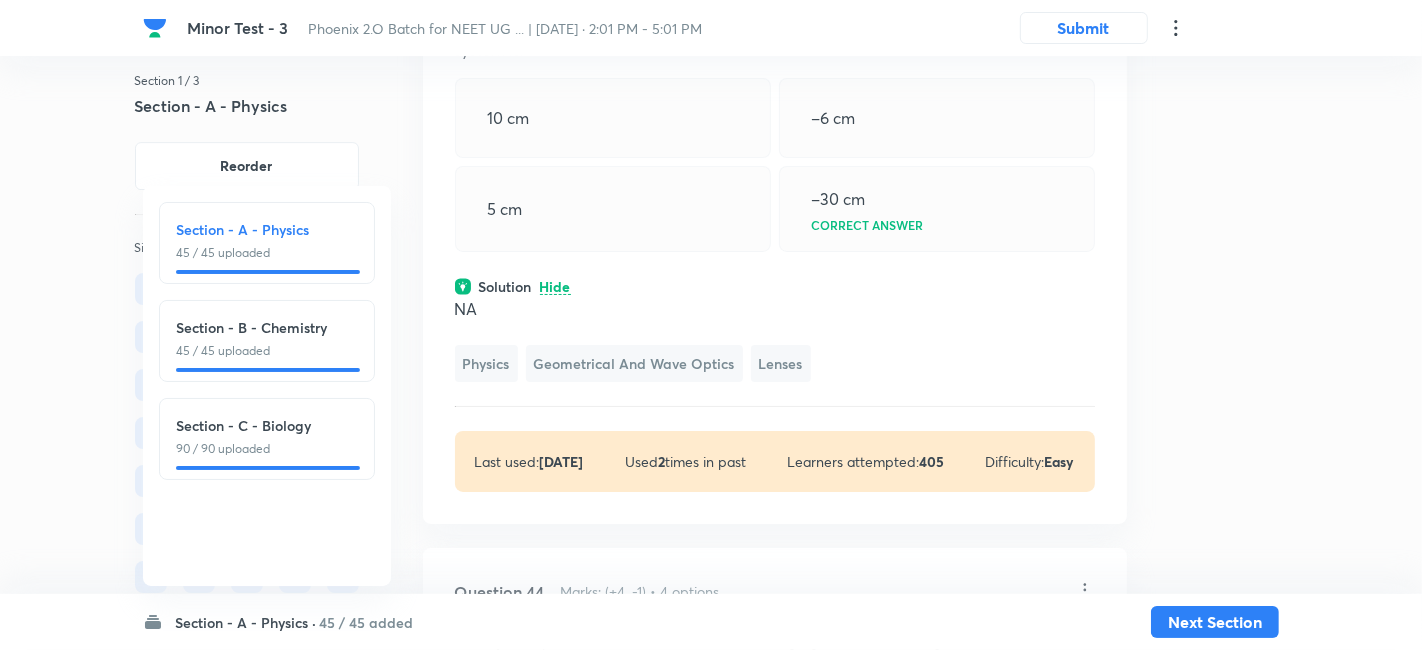 click on "Confirm replace? This question will be replaced. This action cannot be undone Replace Cancel" at bounding box center [711, 325] 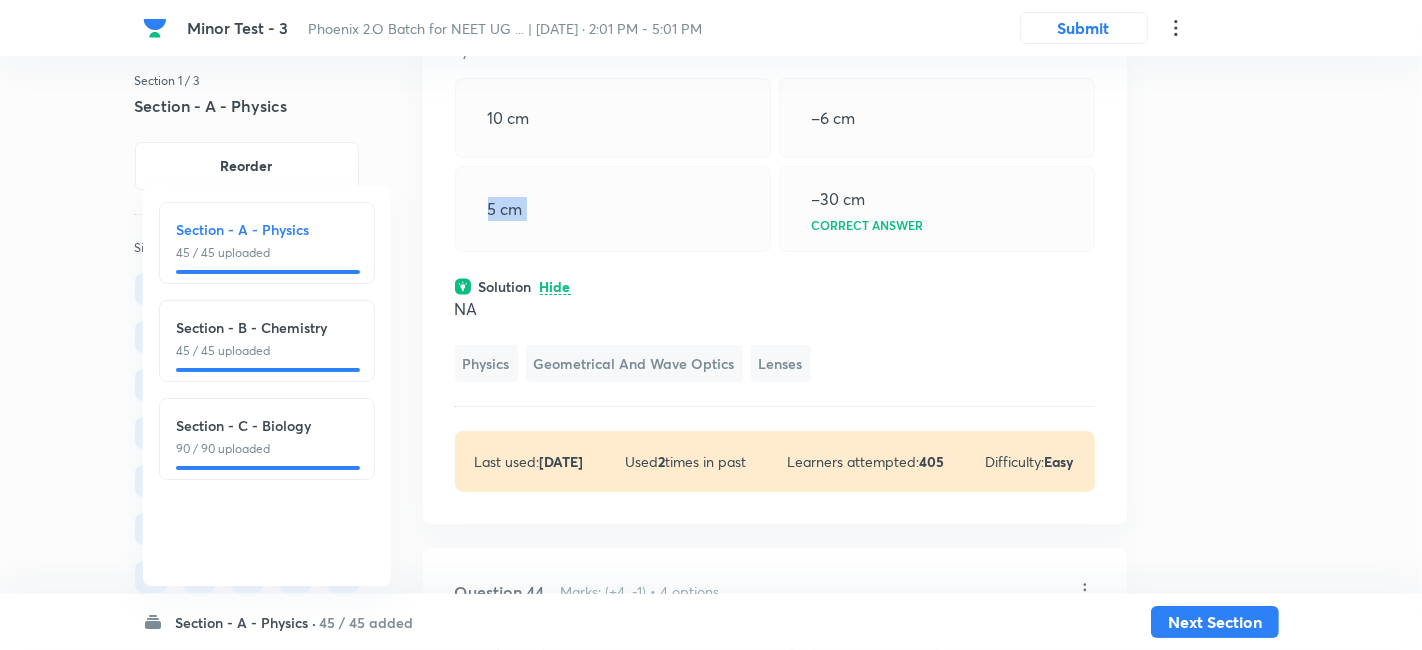 click on "5 cm" at bounding box center (613, 209) 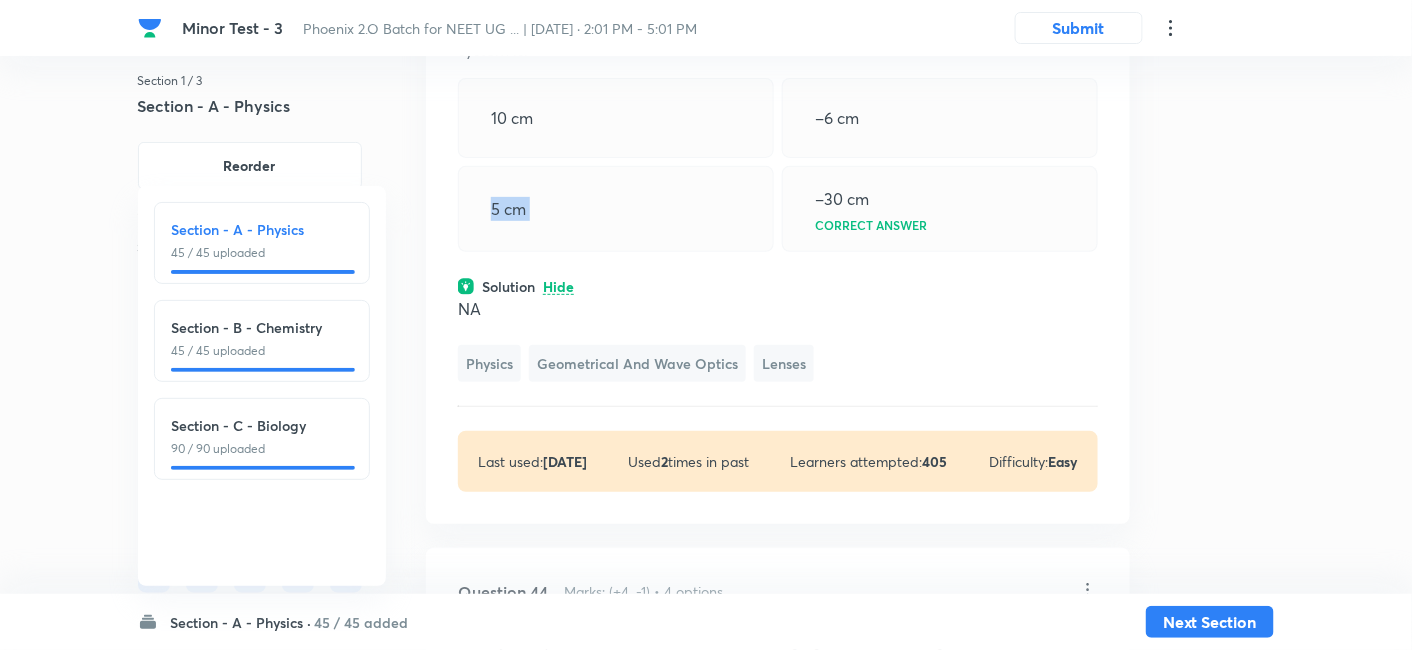 click on "5 cm" at bounding box center [616, 209] 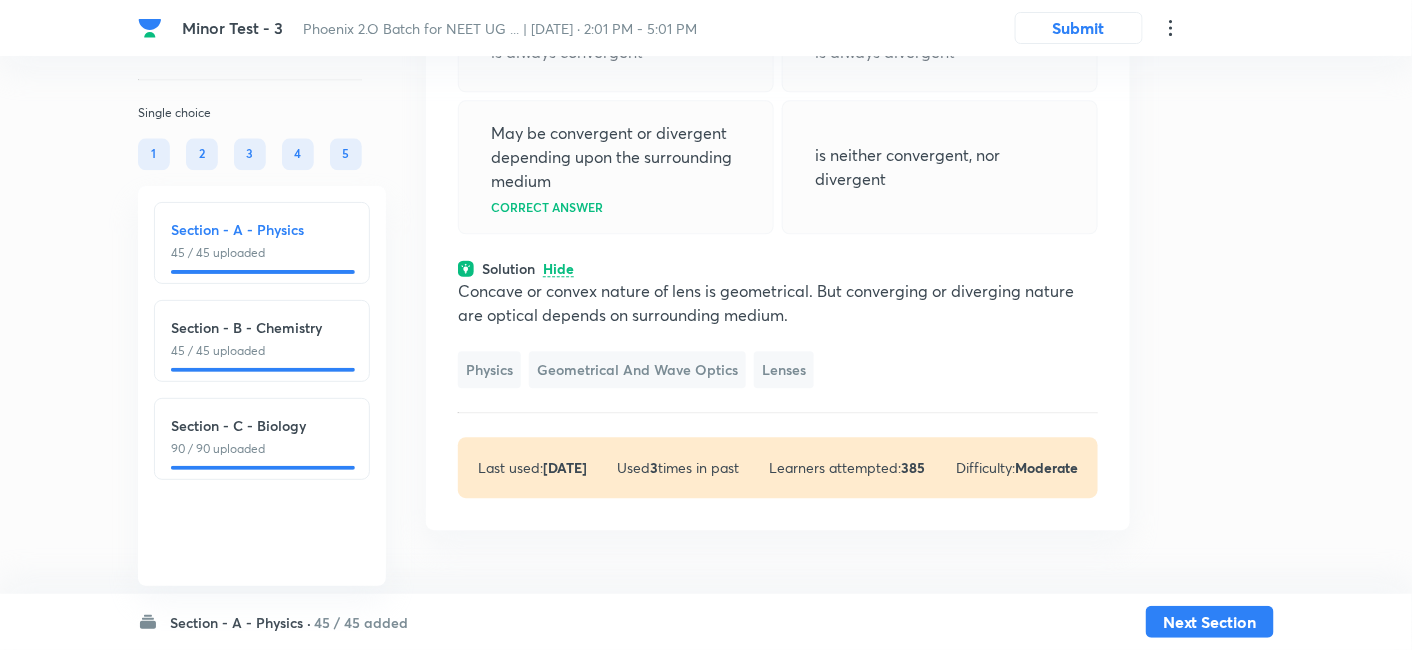 scroll, scrollTop: 32765, scrollLeft: 0, axis: vertical 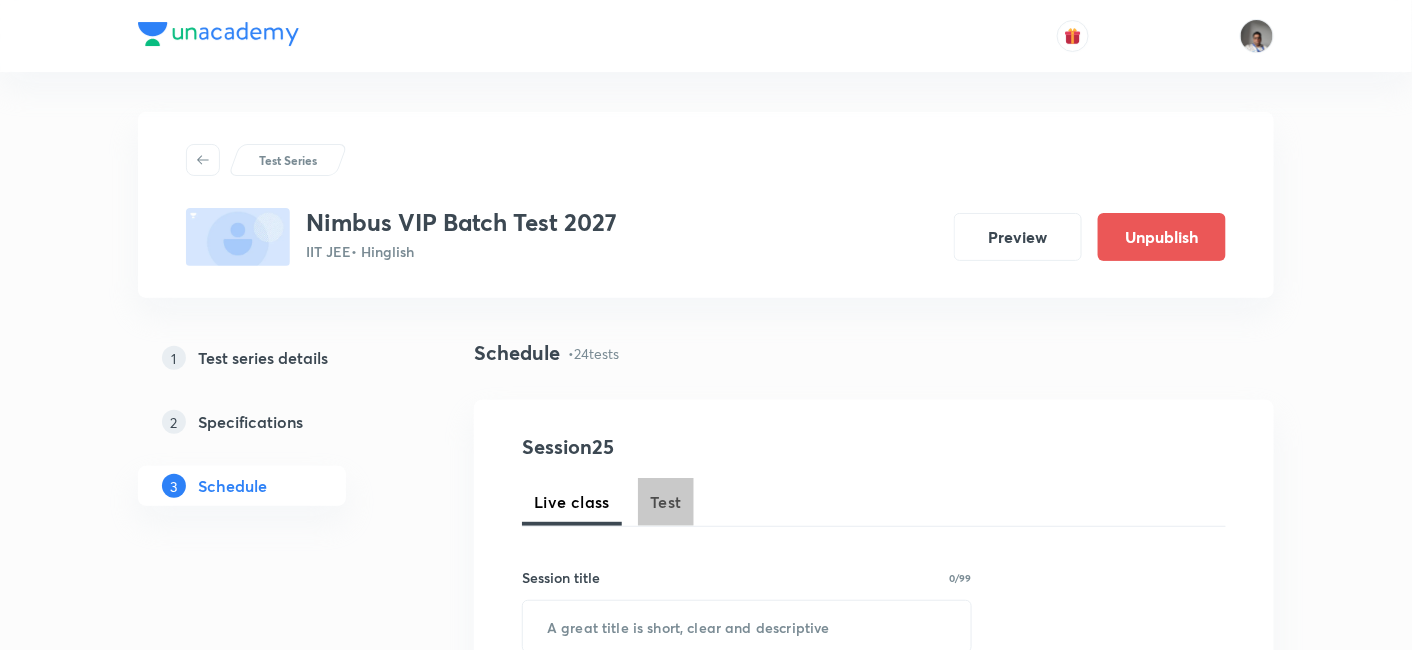 click on "Test" at bounding box center (666, 502) 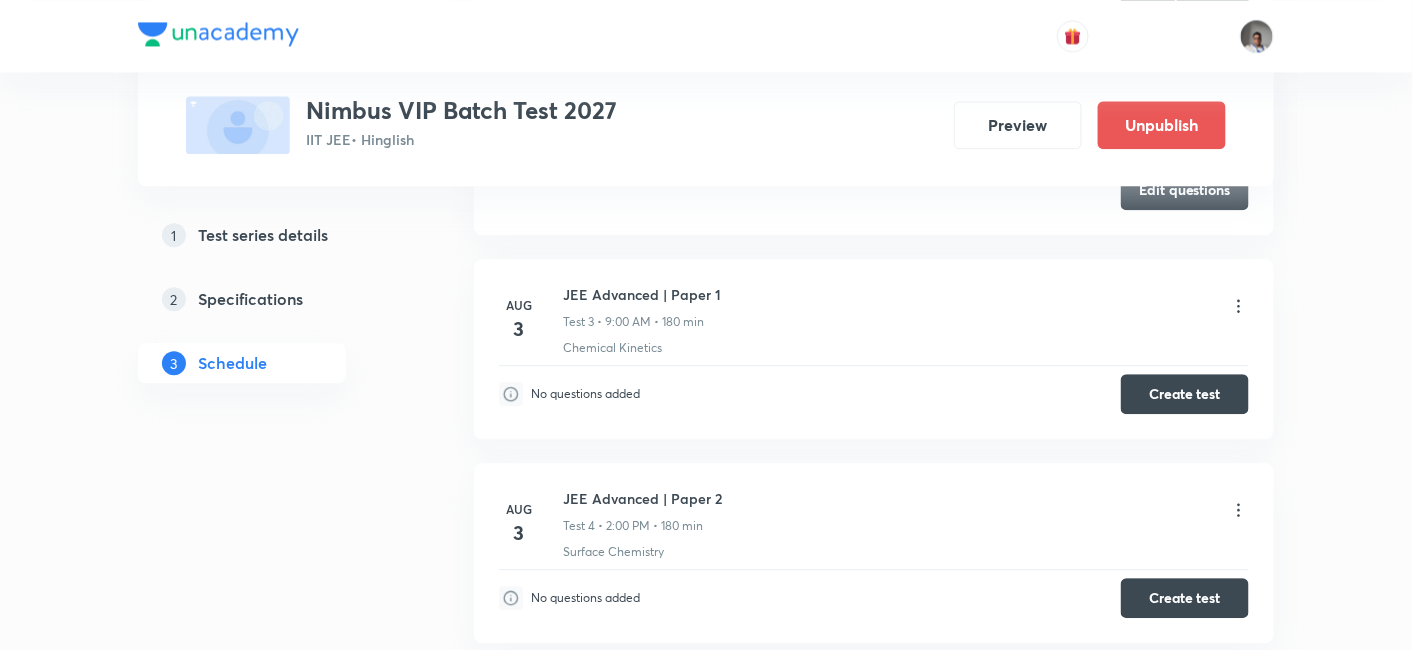 scroll, scrollTop: 1458, scrollLeft: 0, axis: vertical 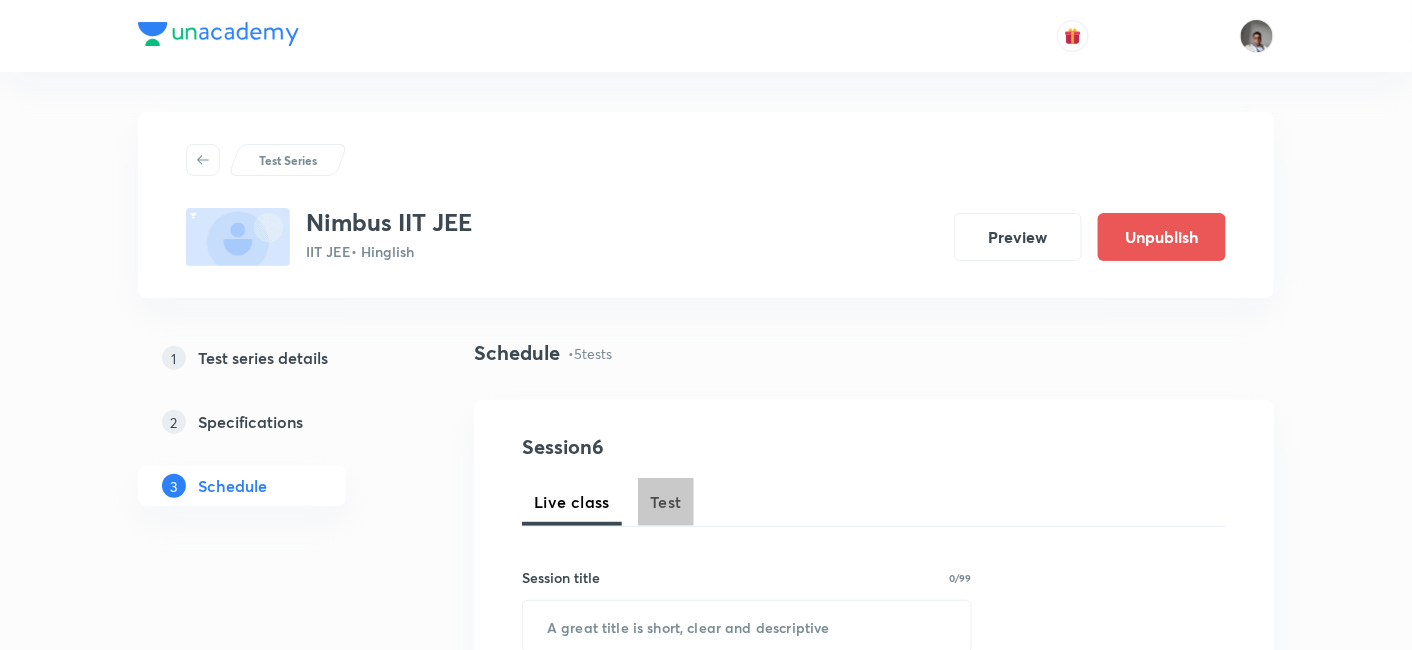 click on "Test" at bounding box center [666, 502] 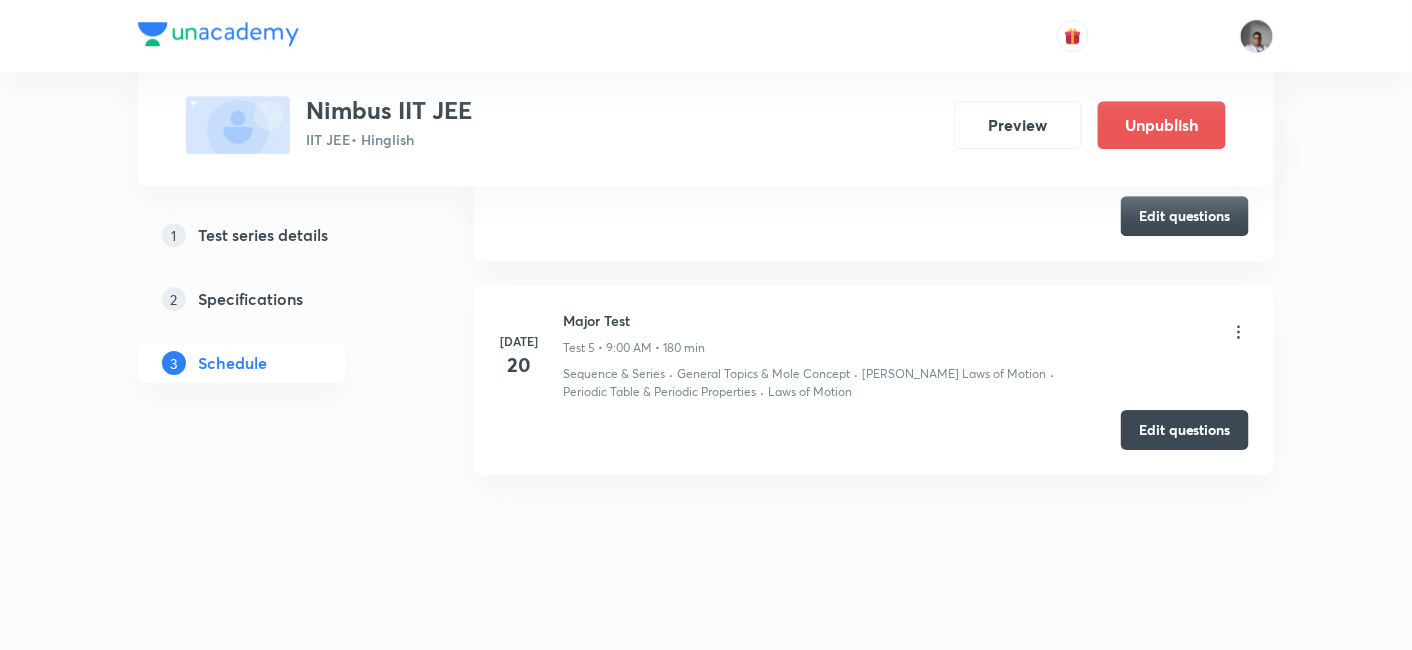 scroll, scrollTop: 1795, scrollLeft: 0, axis: vertical 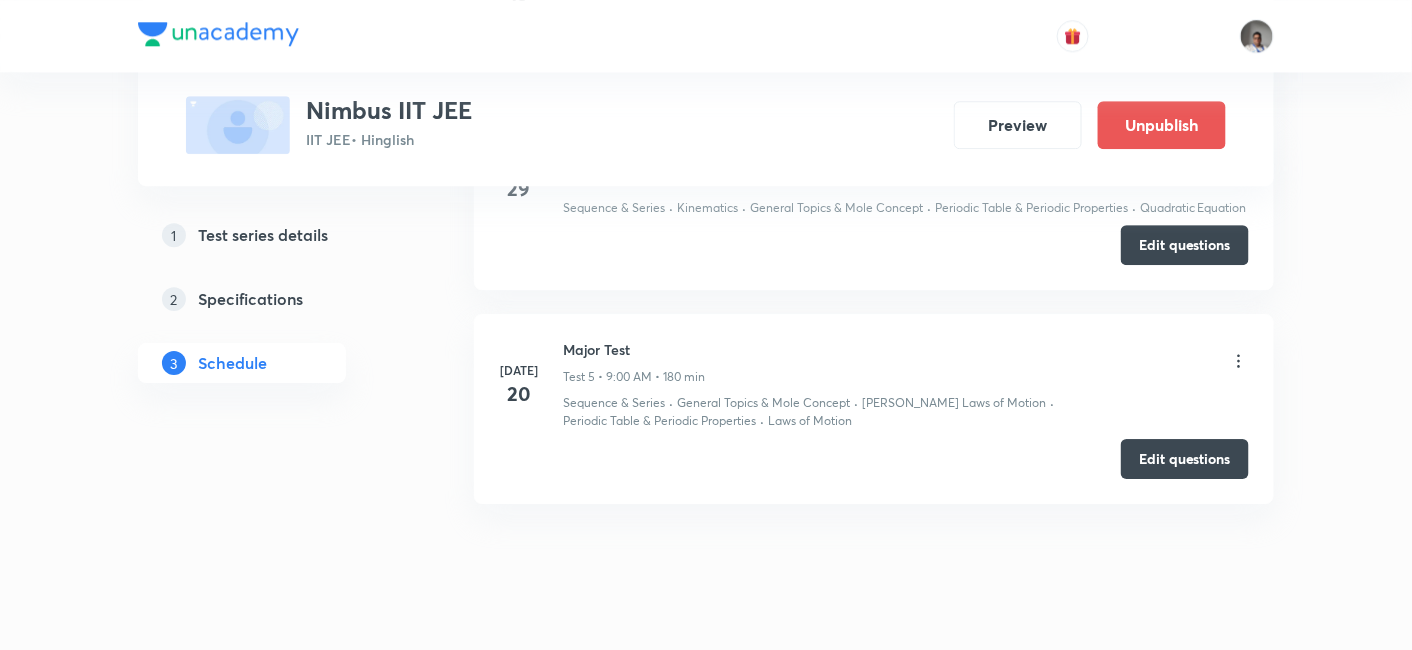 click 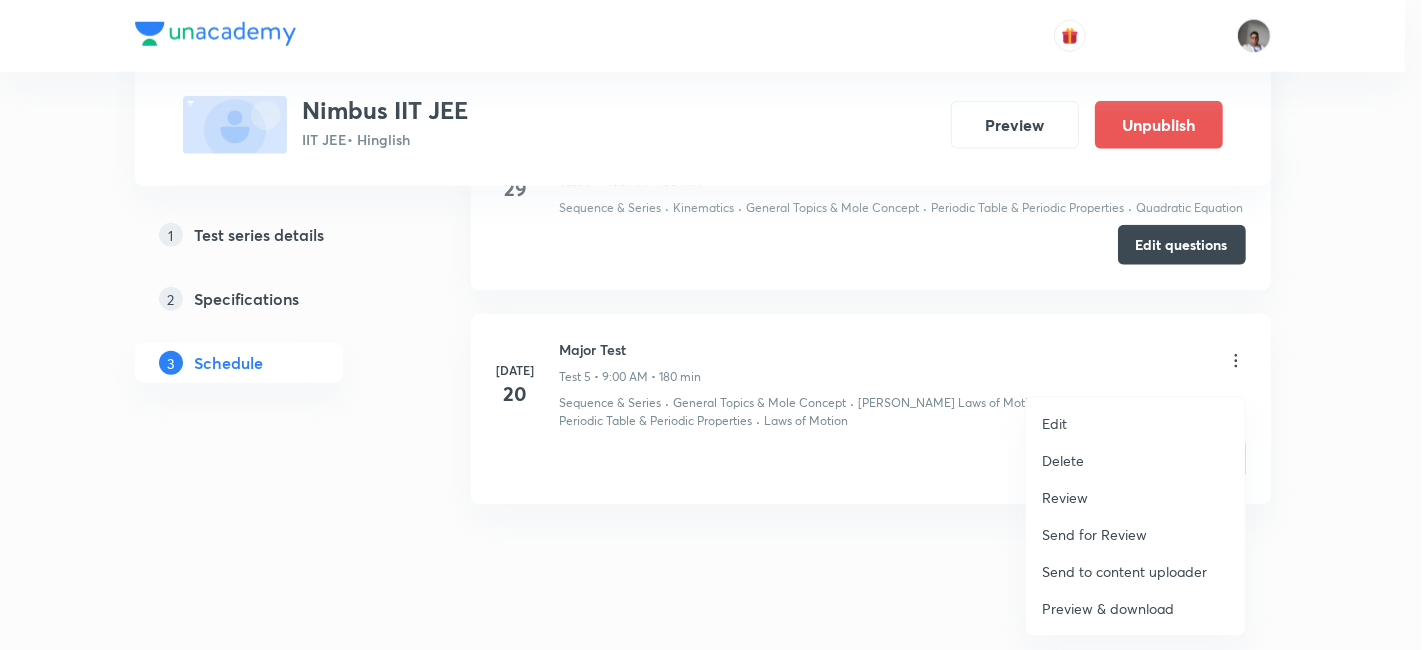 click on "Preview & download" at bounding box center [1108, 608] 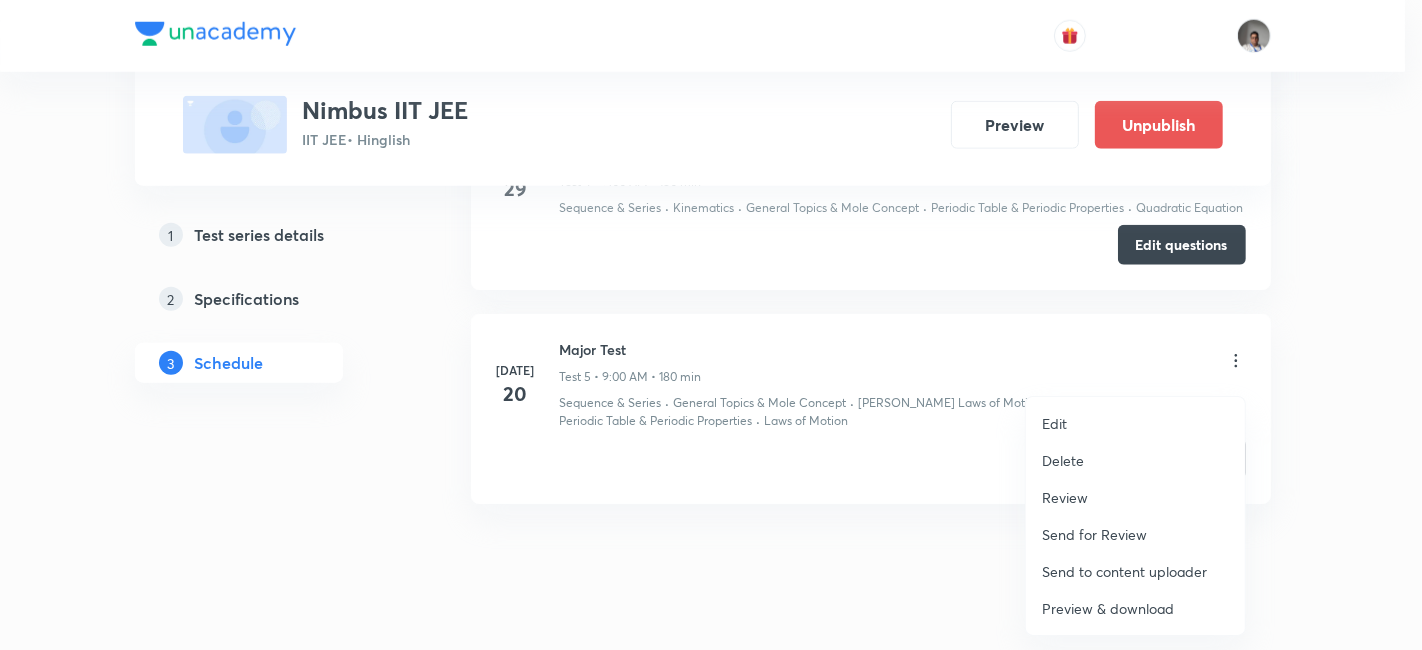 click at bounding box center (711, 325) 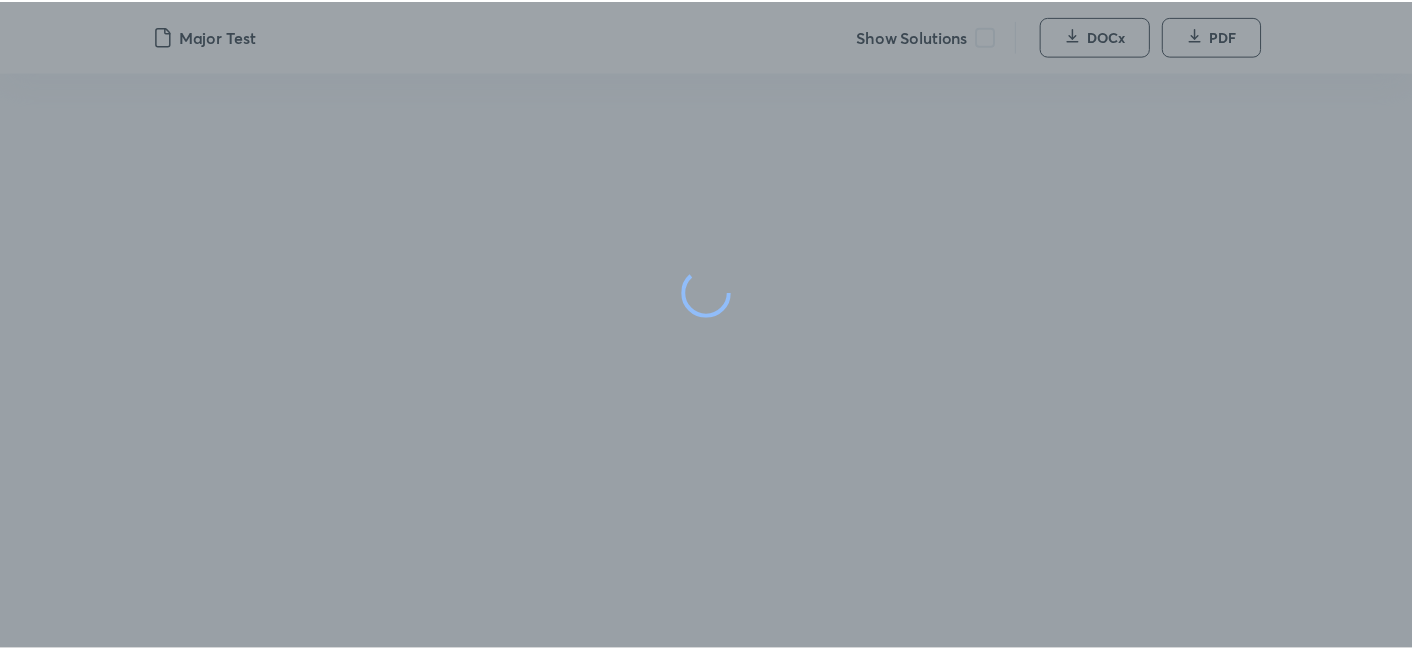 scroll, scrollTop: 0, scrollLeft: 0, axis: both 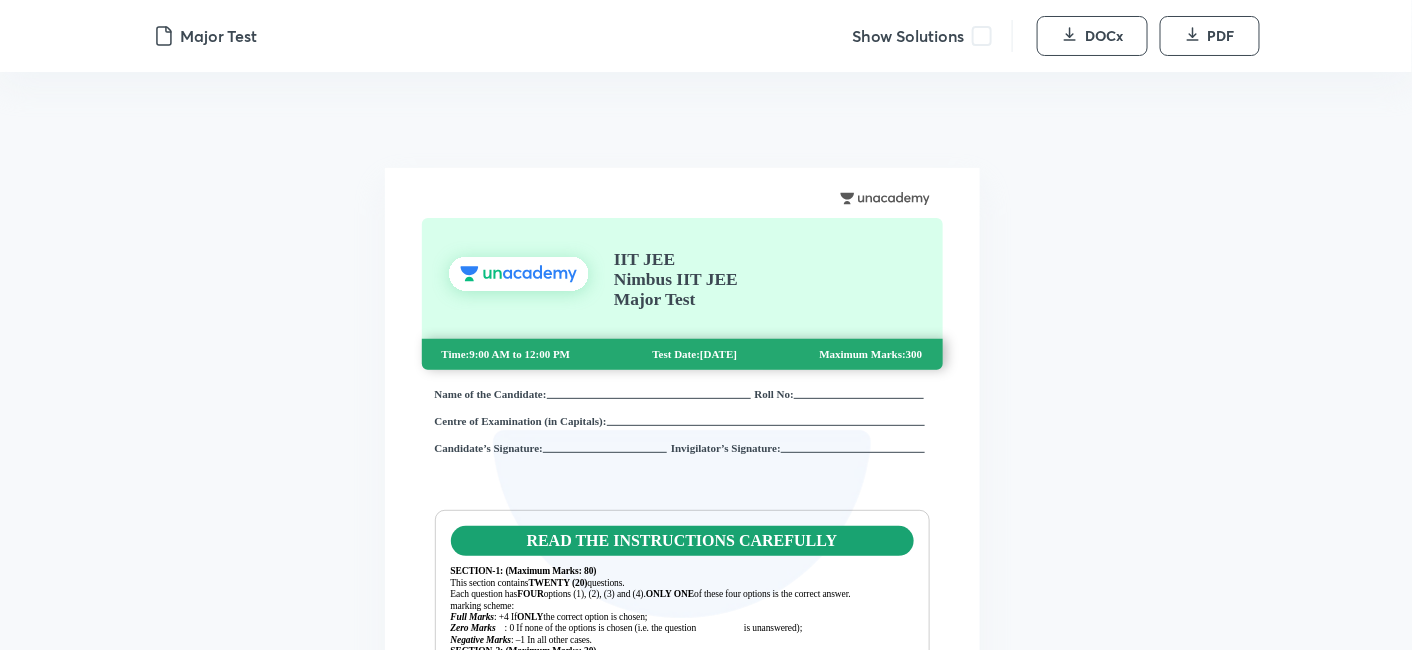 click at bounding box center [982, 36] 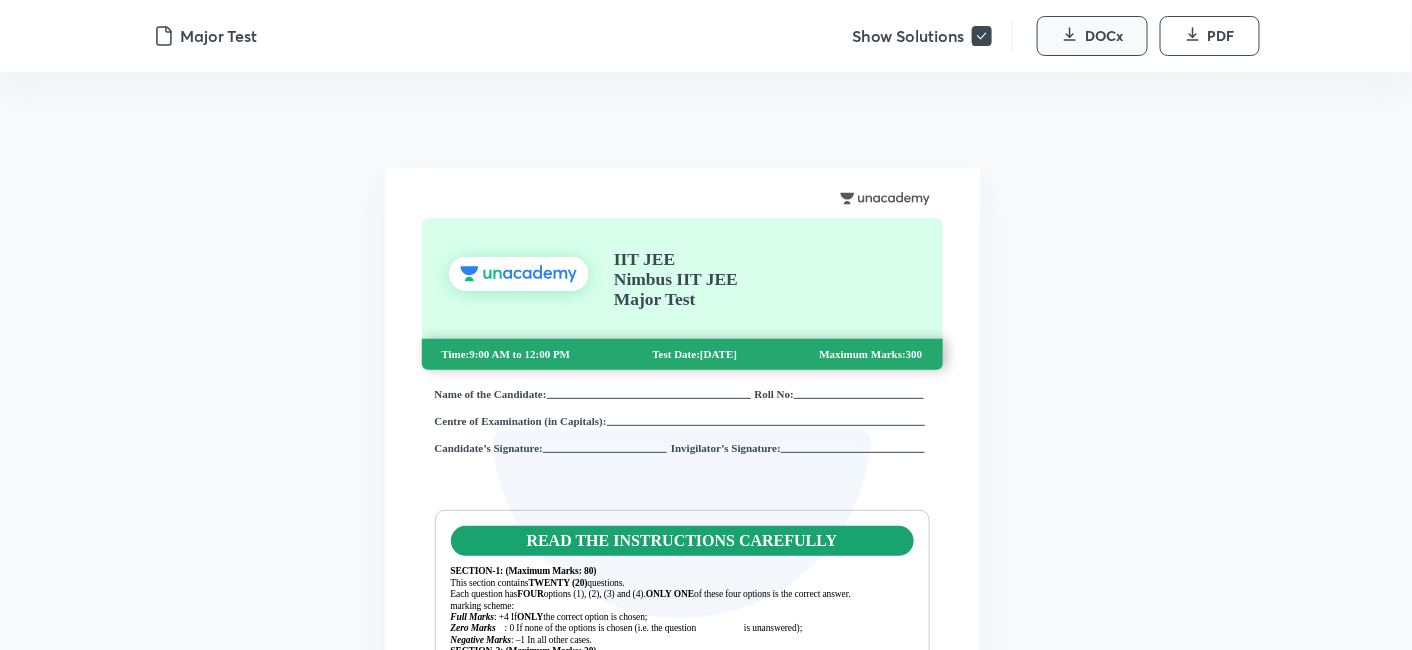 click on "DOCx" at bounding box center [1104, 36] 